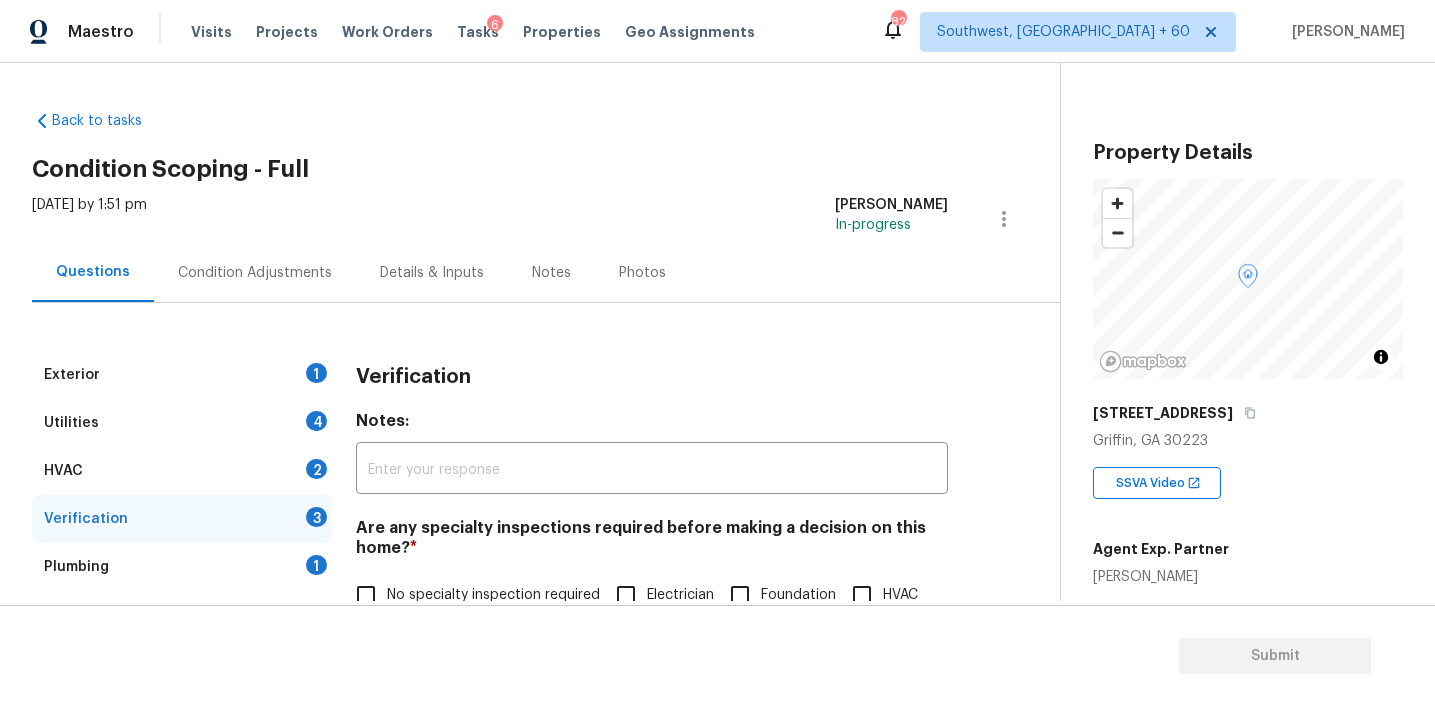 scroll, scrollTop: 0, scrollLeft: 0, axis: both 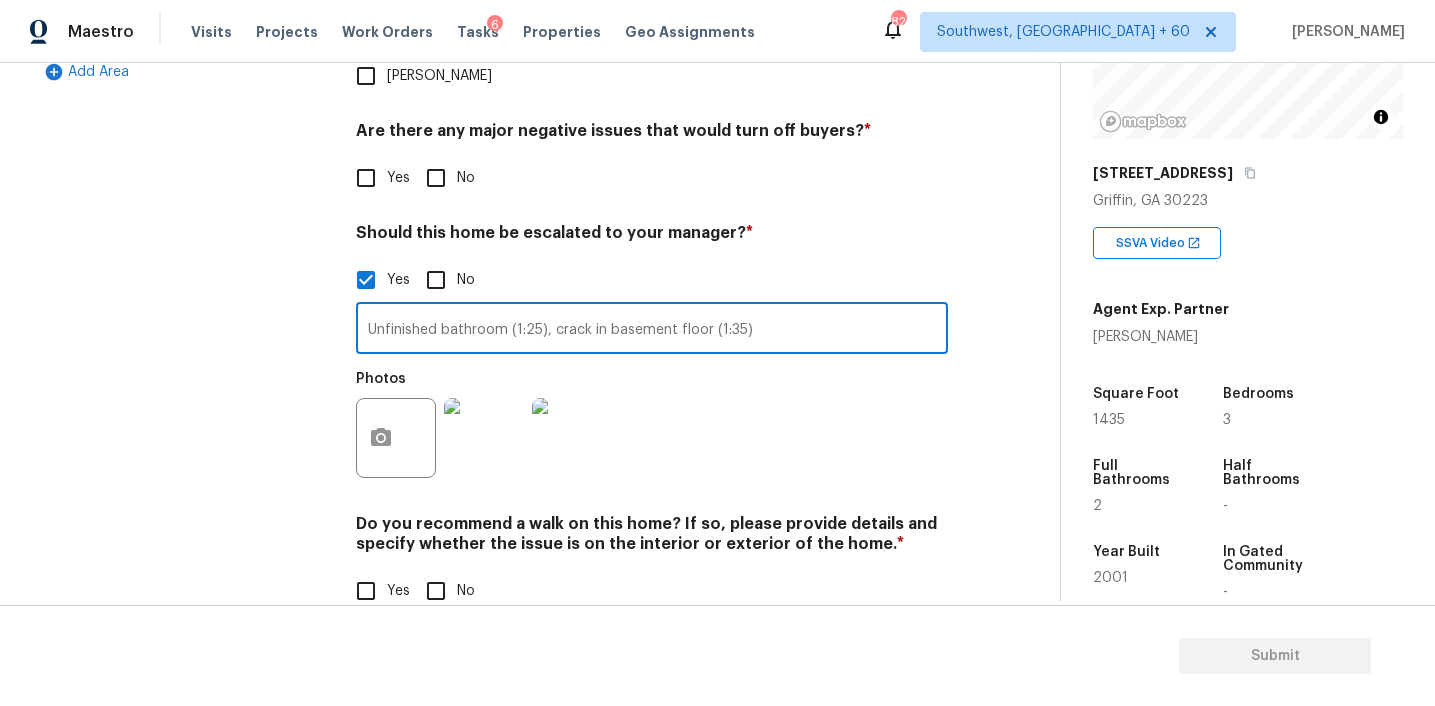 click on "Unfinished bathroom (1:25), crack in basement floor (1:35)" at bounding box center [652, 330] 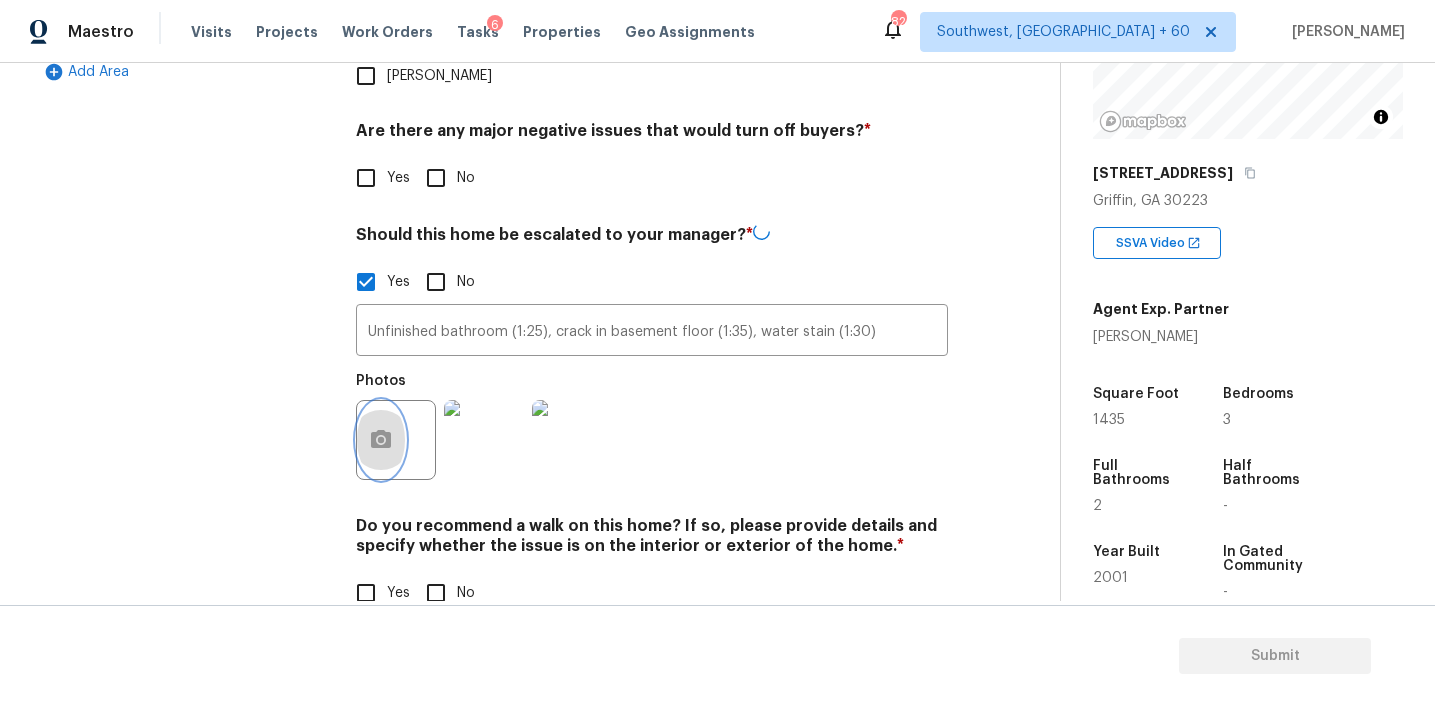 click 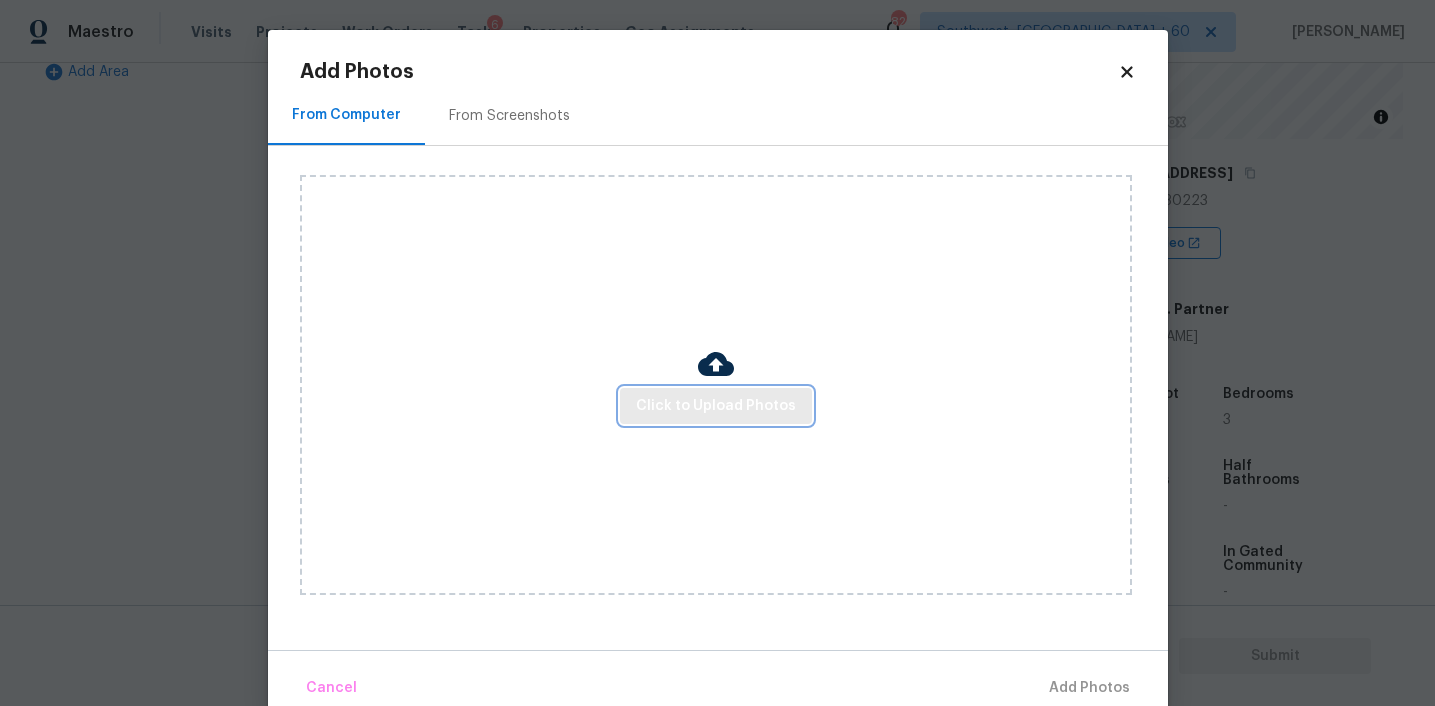 click on "Click to Upload Photos" at bounding box center [716, 406] 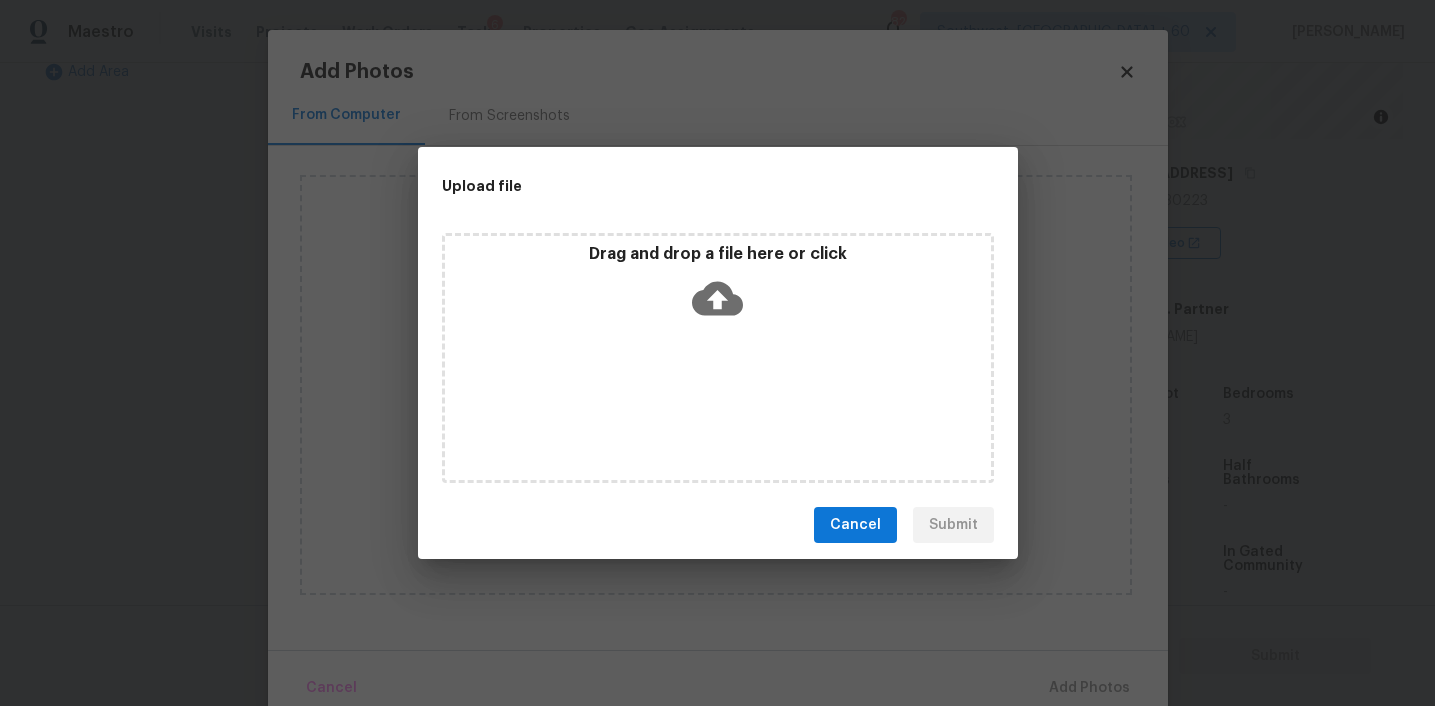 click on "Upload file" at bounding box center (673, 186) 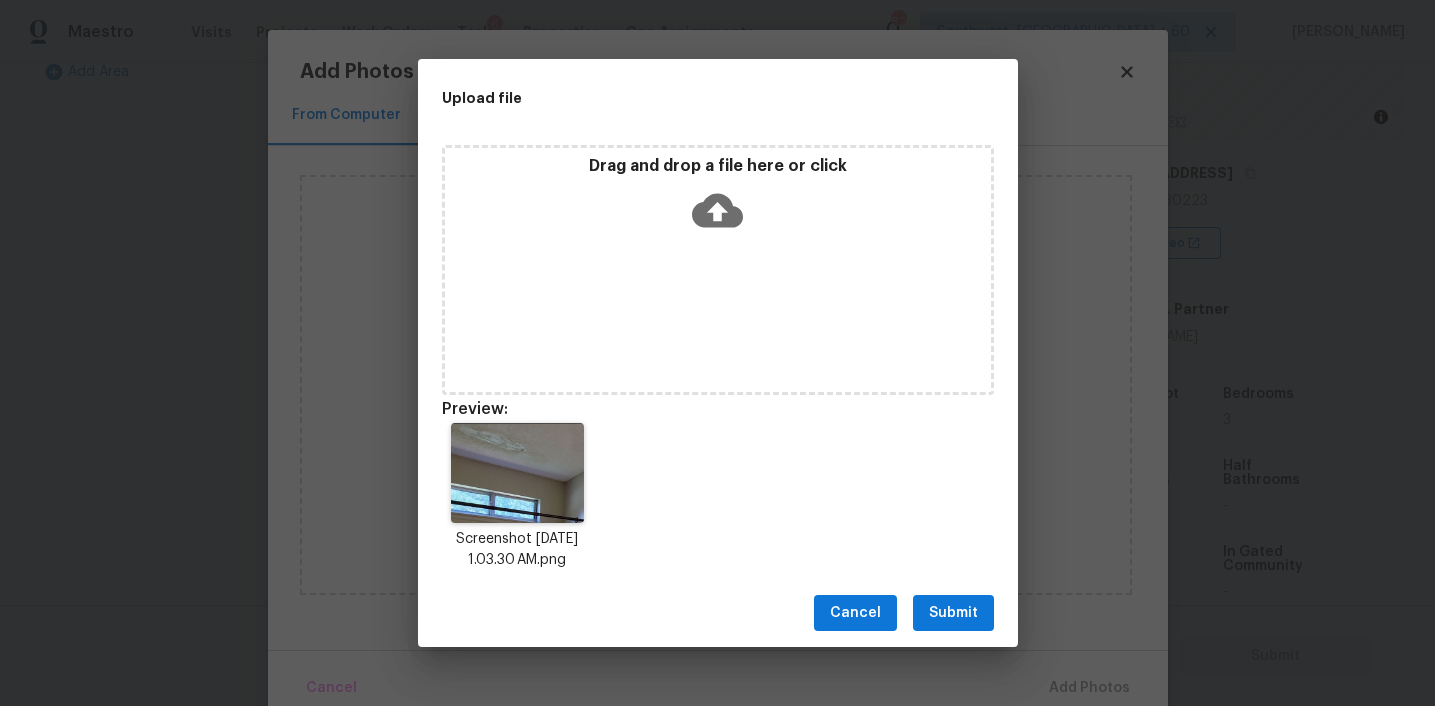 click on "Submit" at bounding box center [953, 613] 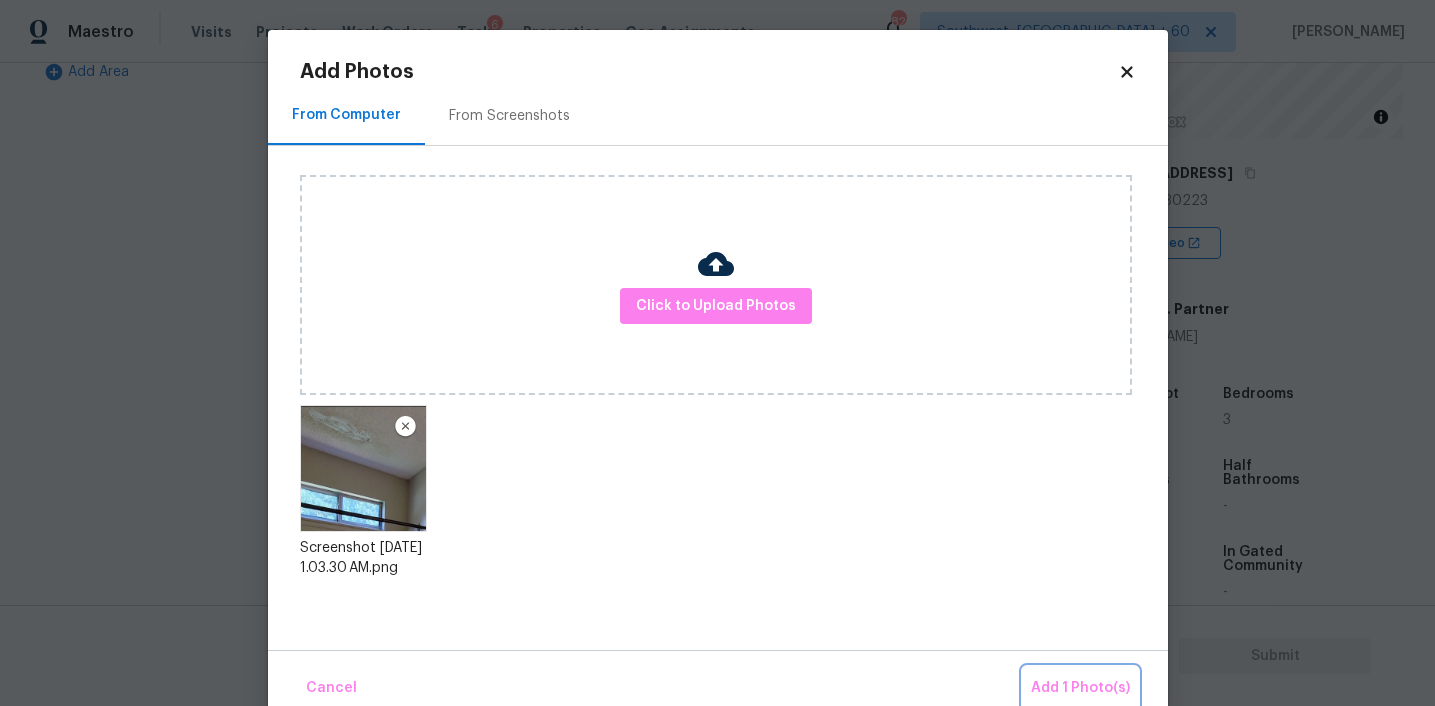 click on "Add 1 Photo(s)" at bounding box center [1080, 688] 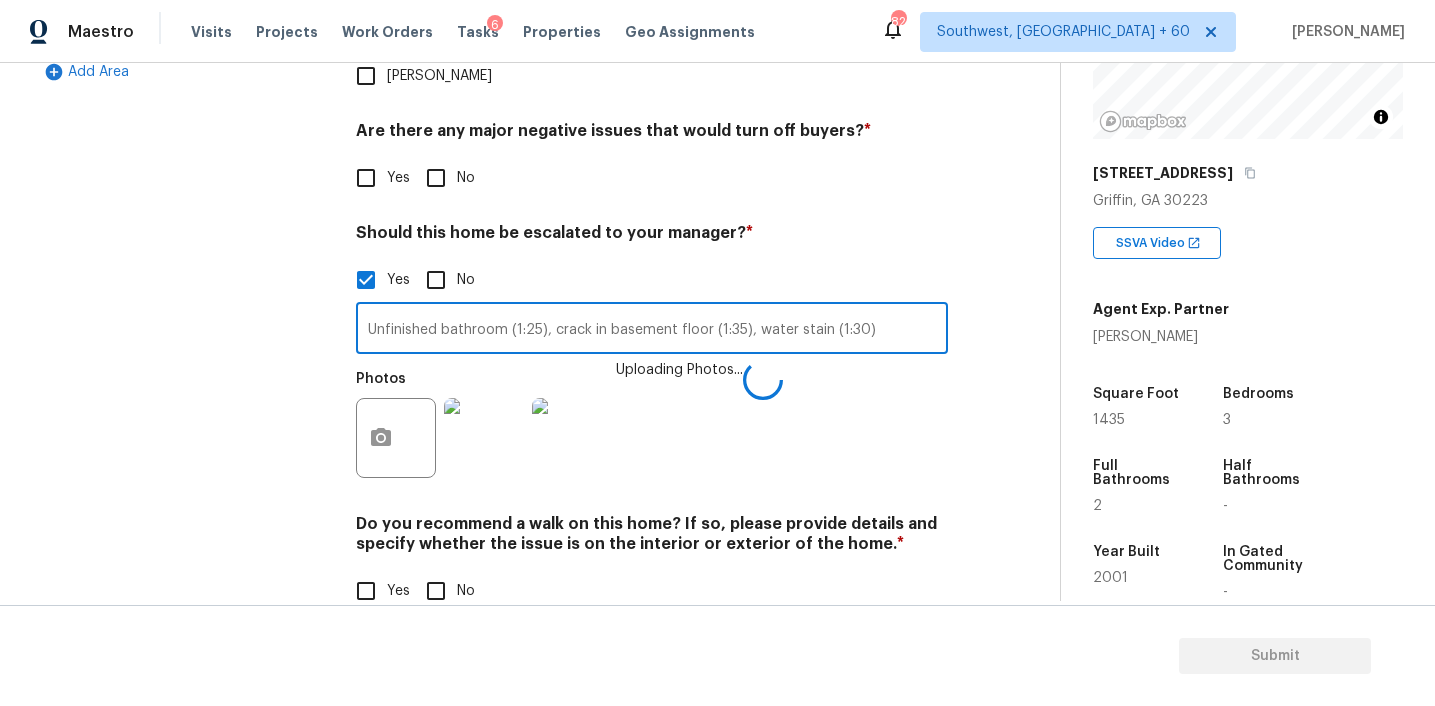 click on "Unfinished bathroom (1:25), crack in basement floor (1:35), water stain (1:30)" at bounding box center (652, 330) 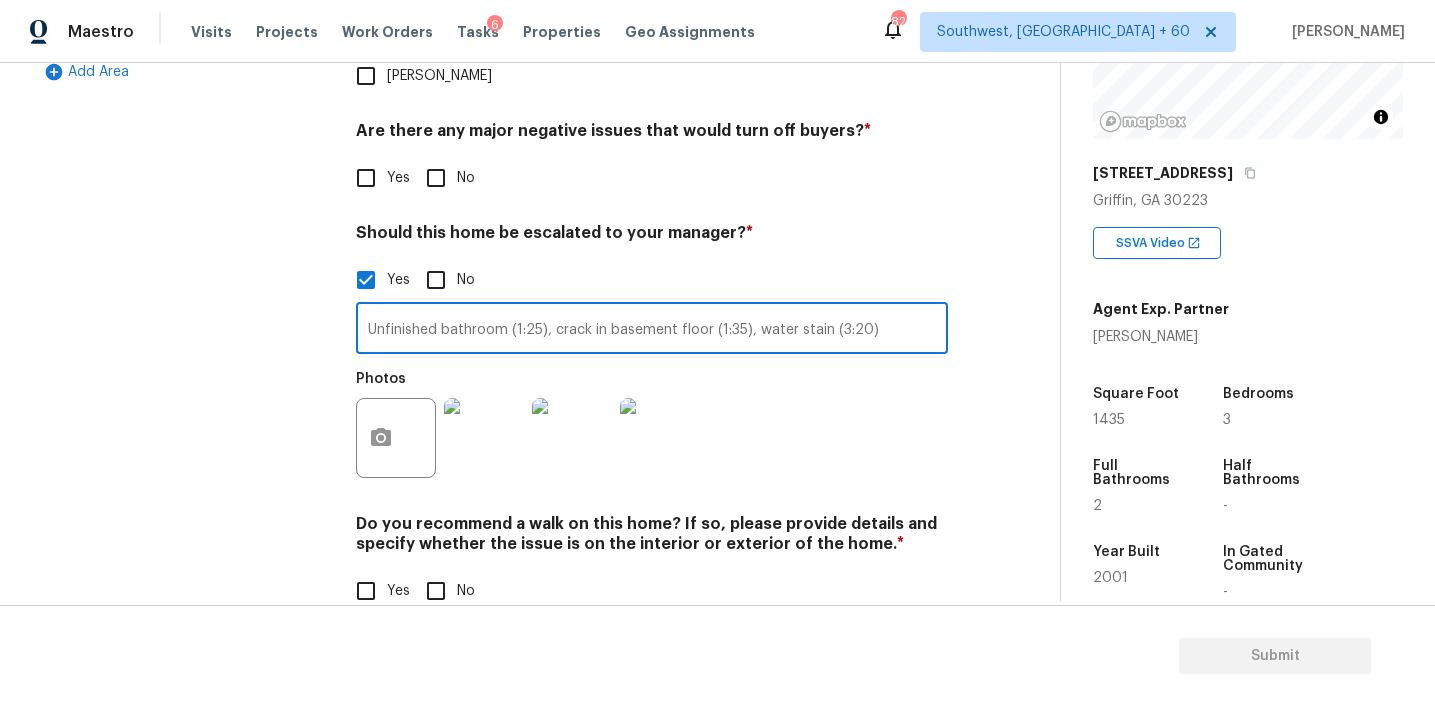 type on "Unfinished bathroom (1:25), crack in basement floor (1:35), water stain (3:20)" 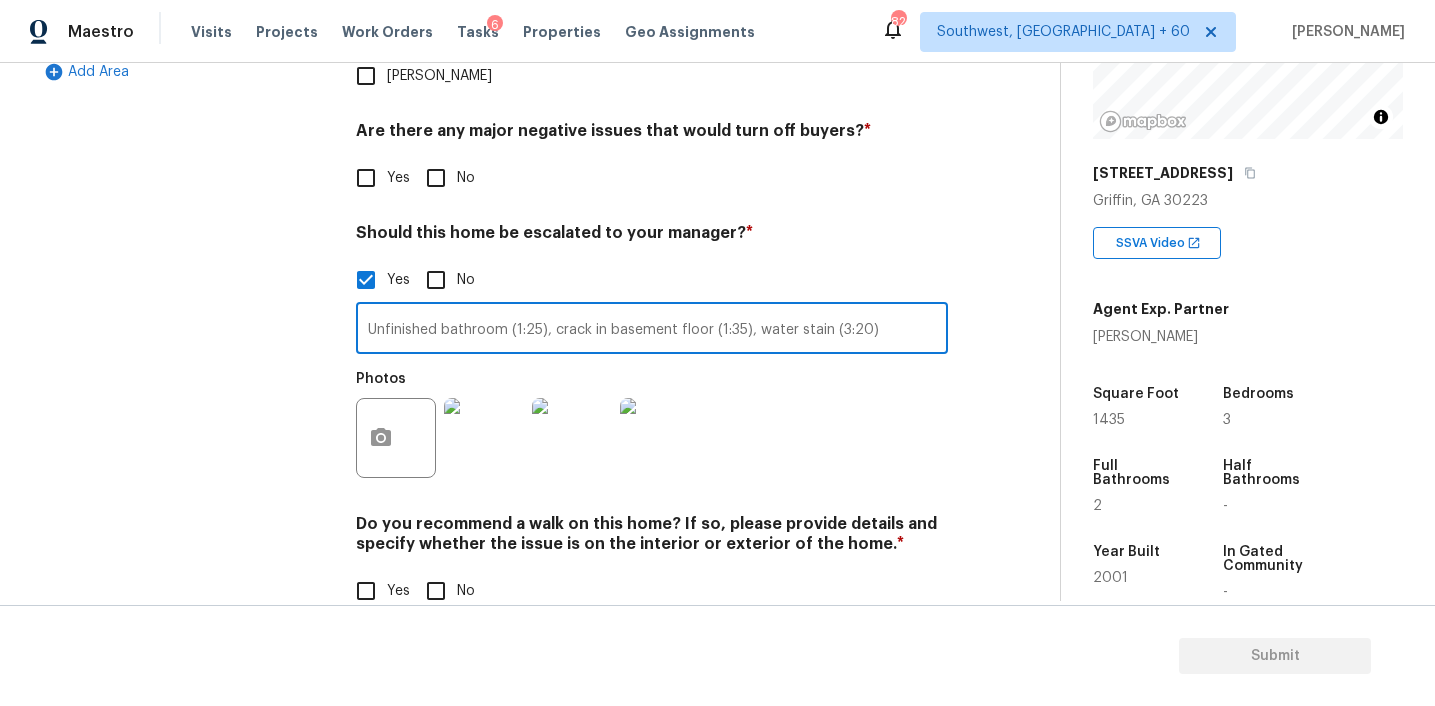 click on "No" at bounding box center (436, 591) 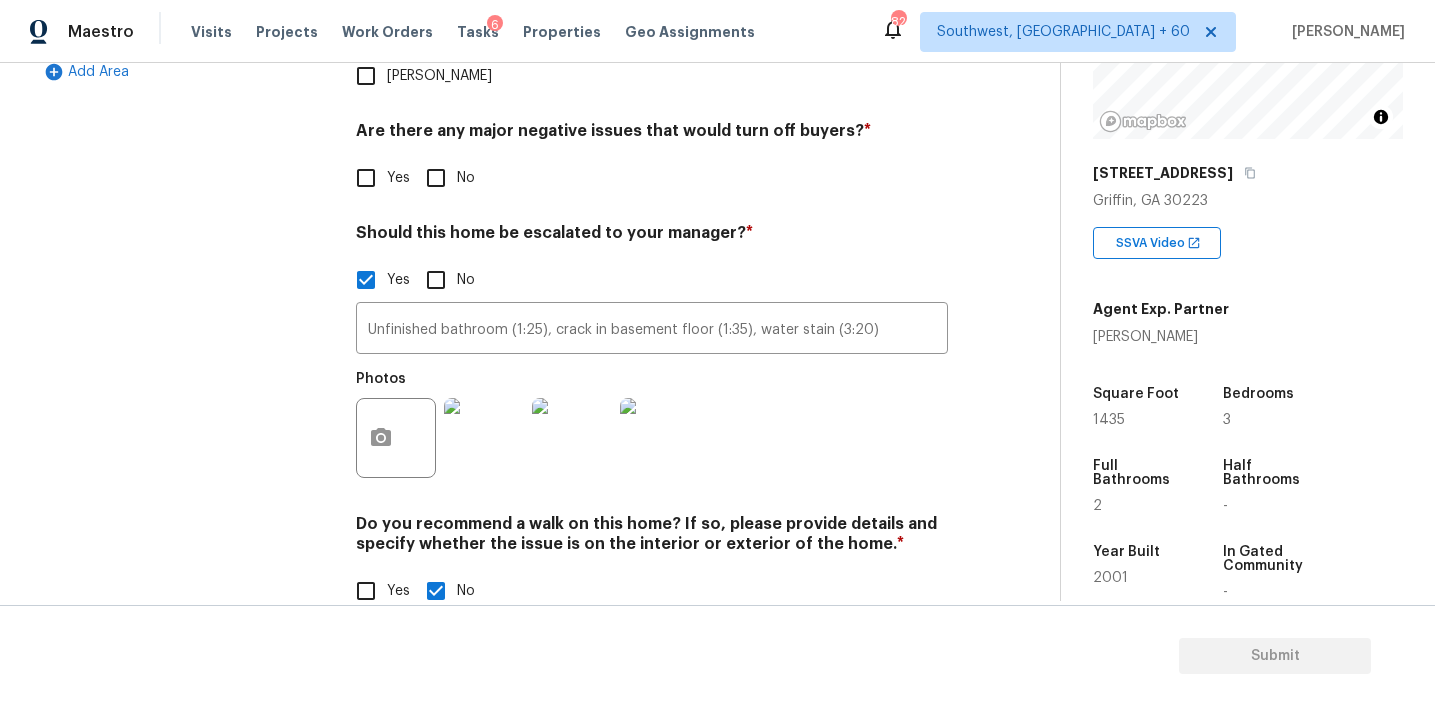 click on "No" at bounding box center (436, 178) 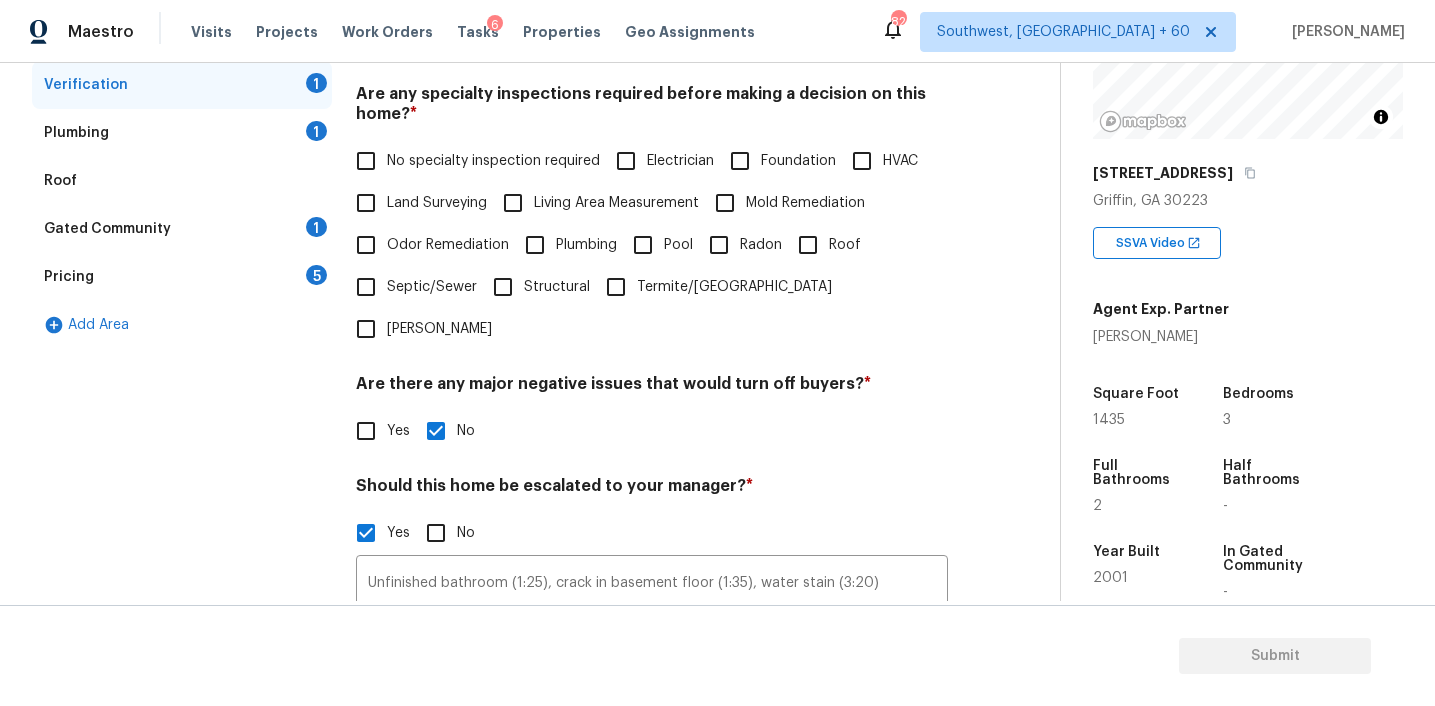 scroll, scrollTop: 355, scrollLeft: 0, axis: vertical 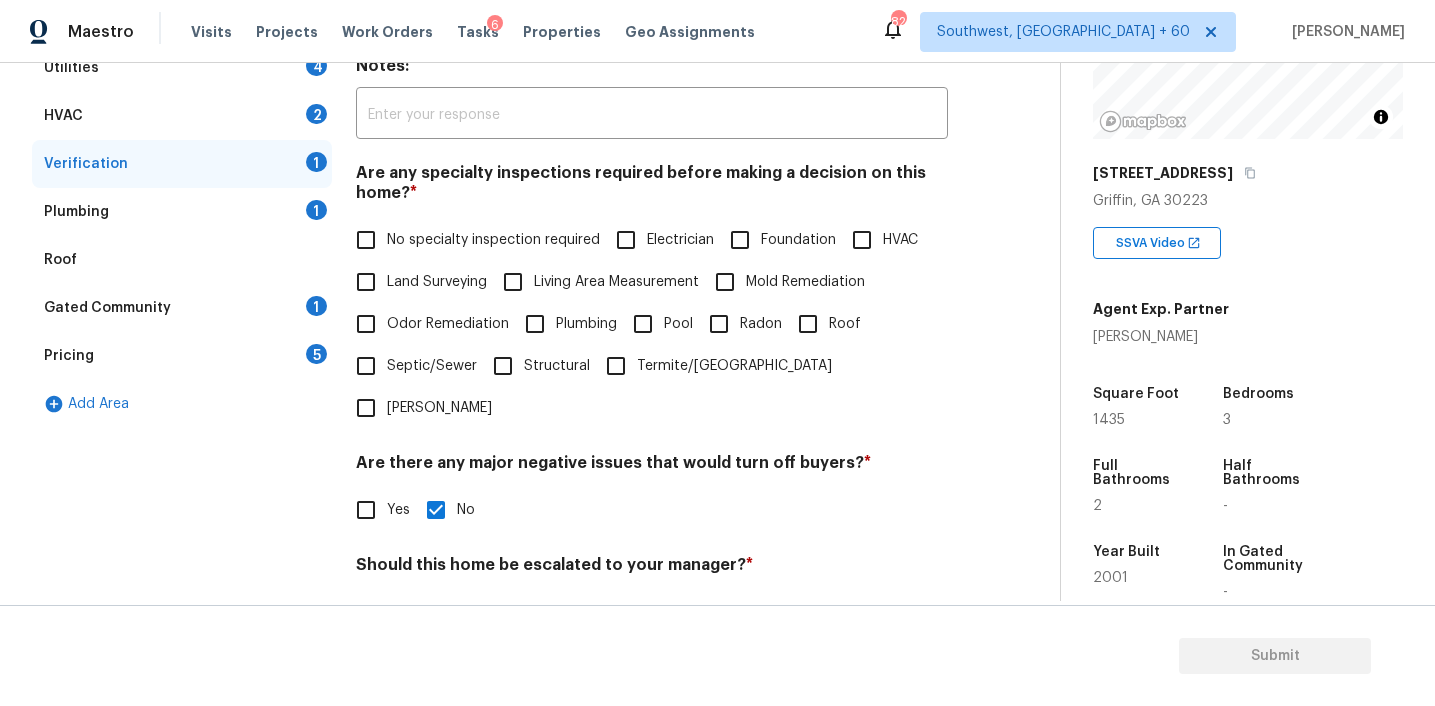 click on "Foundation" at bounding box center [777, 240] 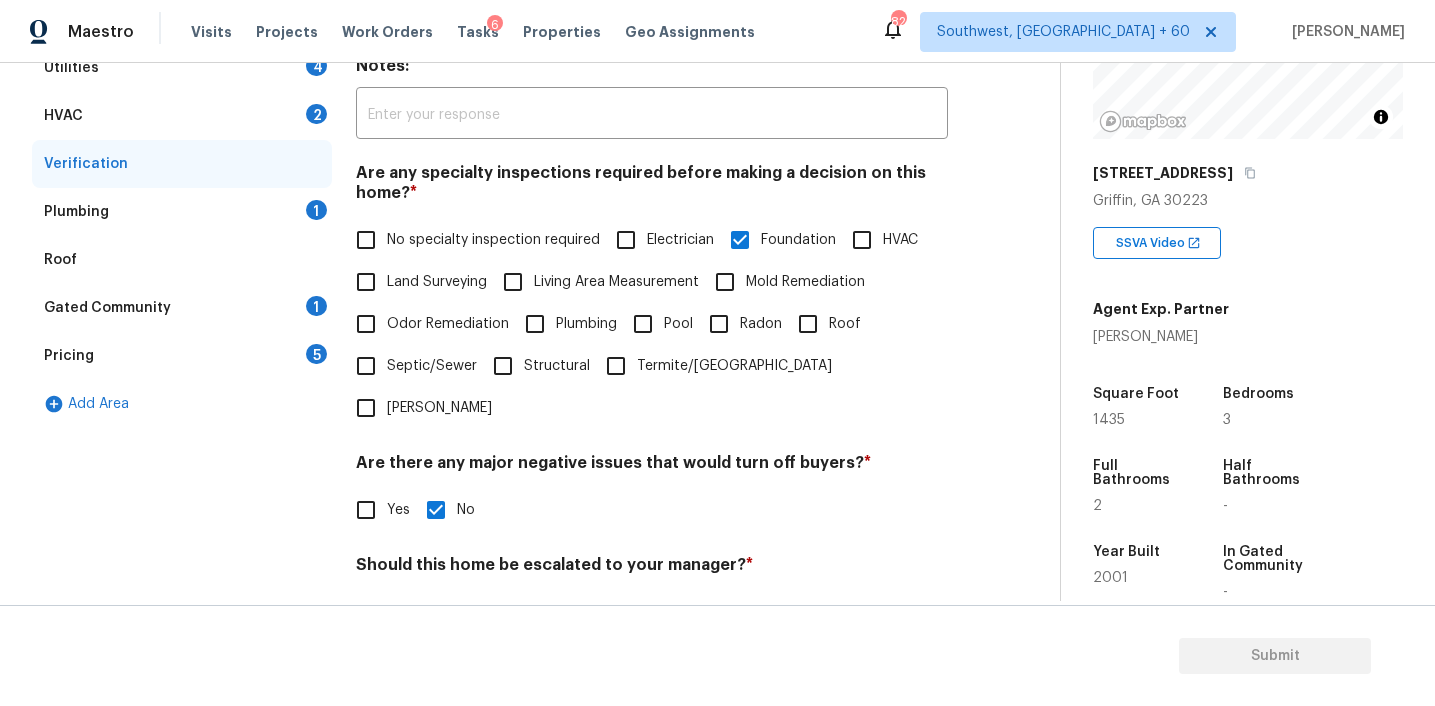 click on "Pricing 5" at bounding box center [182, 356] 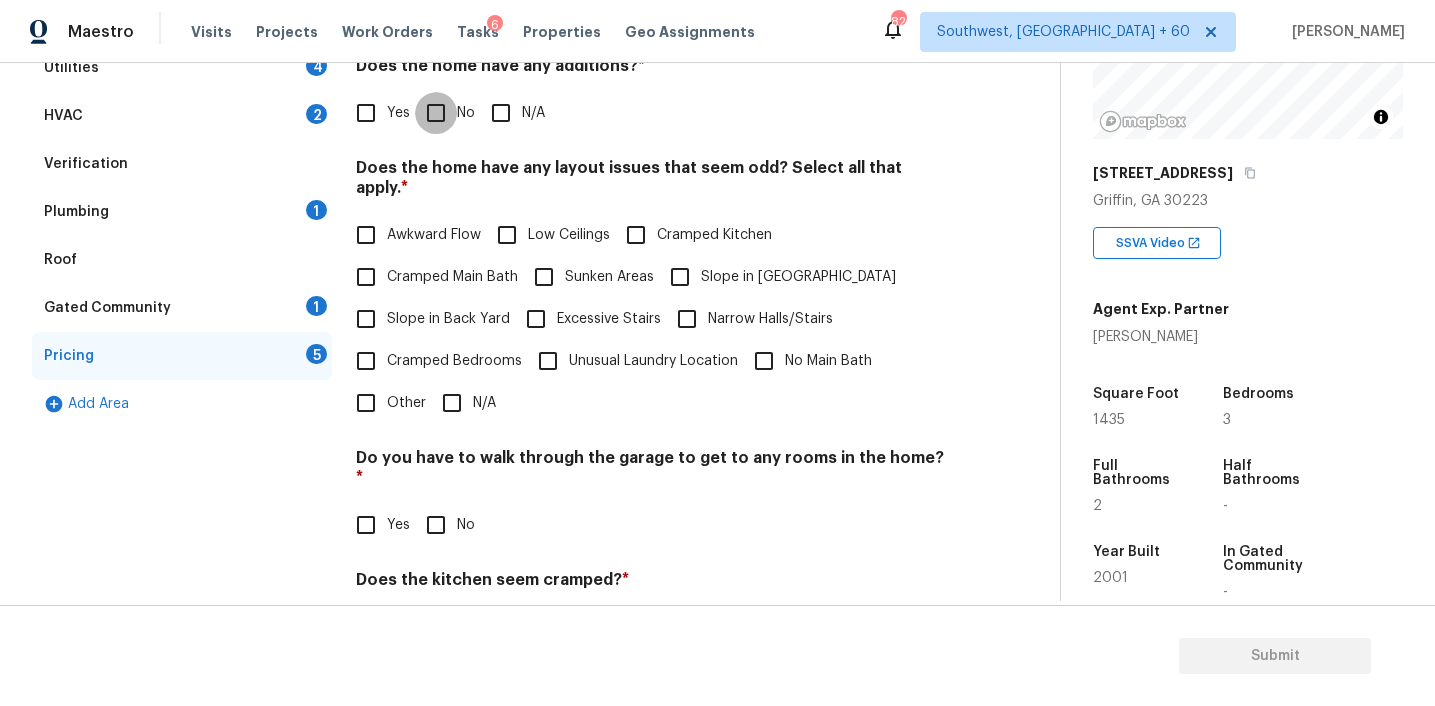 click on "No" at bounding box center (436, 113) 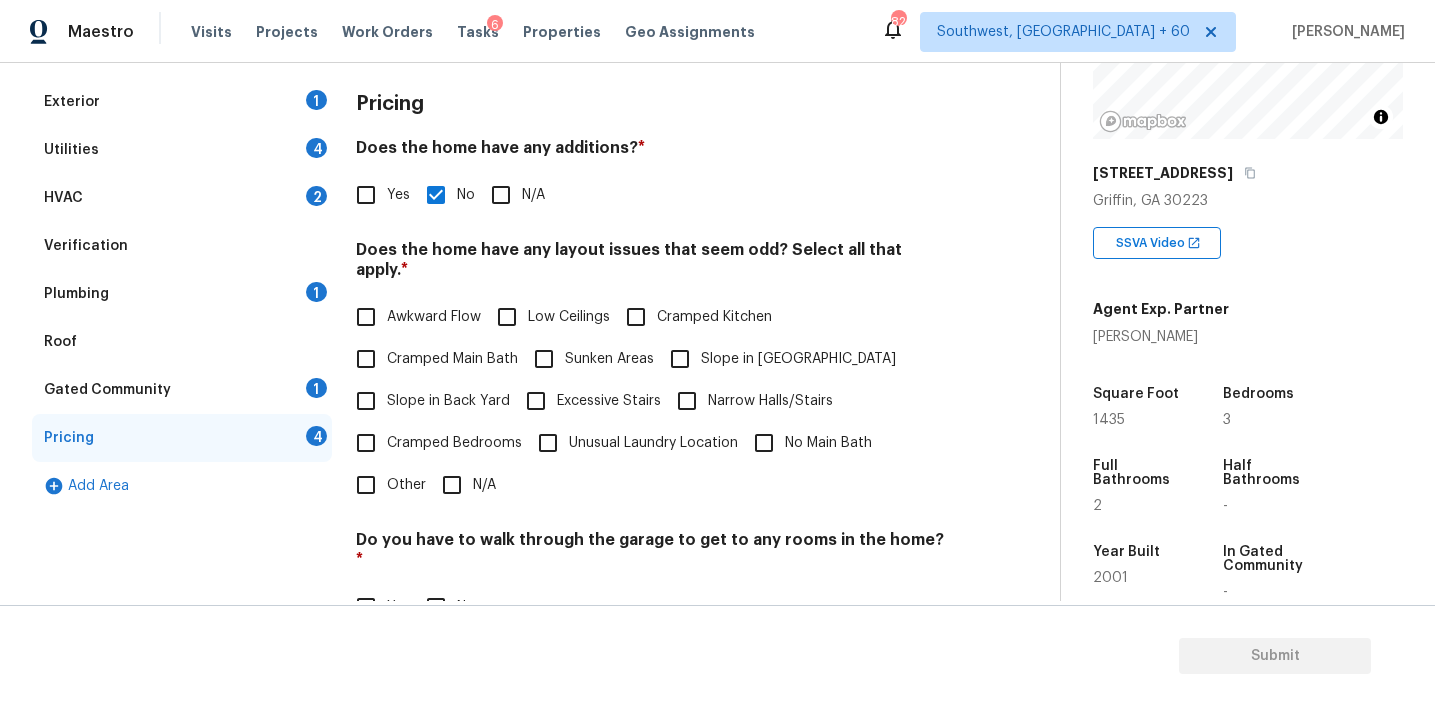 scroll, scrollTop: 257, scrollLeft: 0, axis: vertical 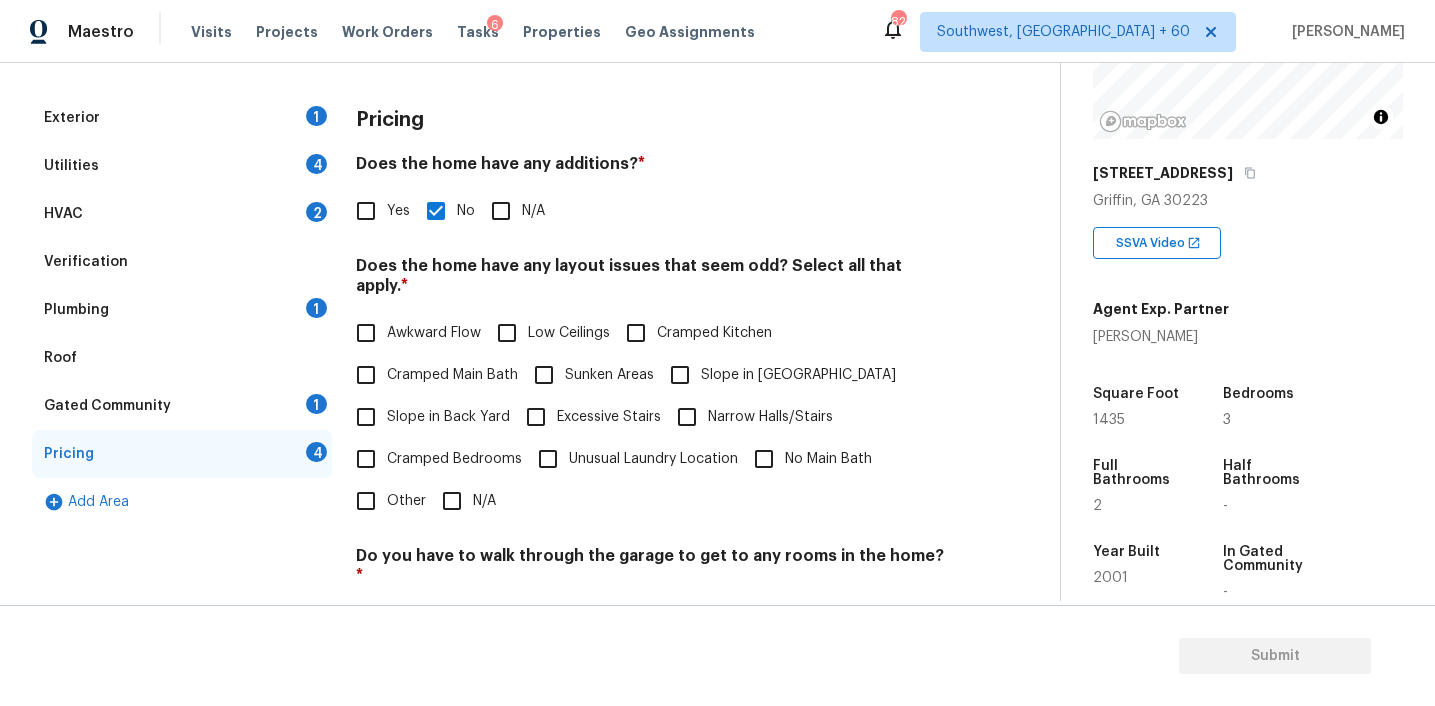 click on "No" at bounding box center [436, 623] 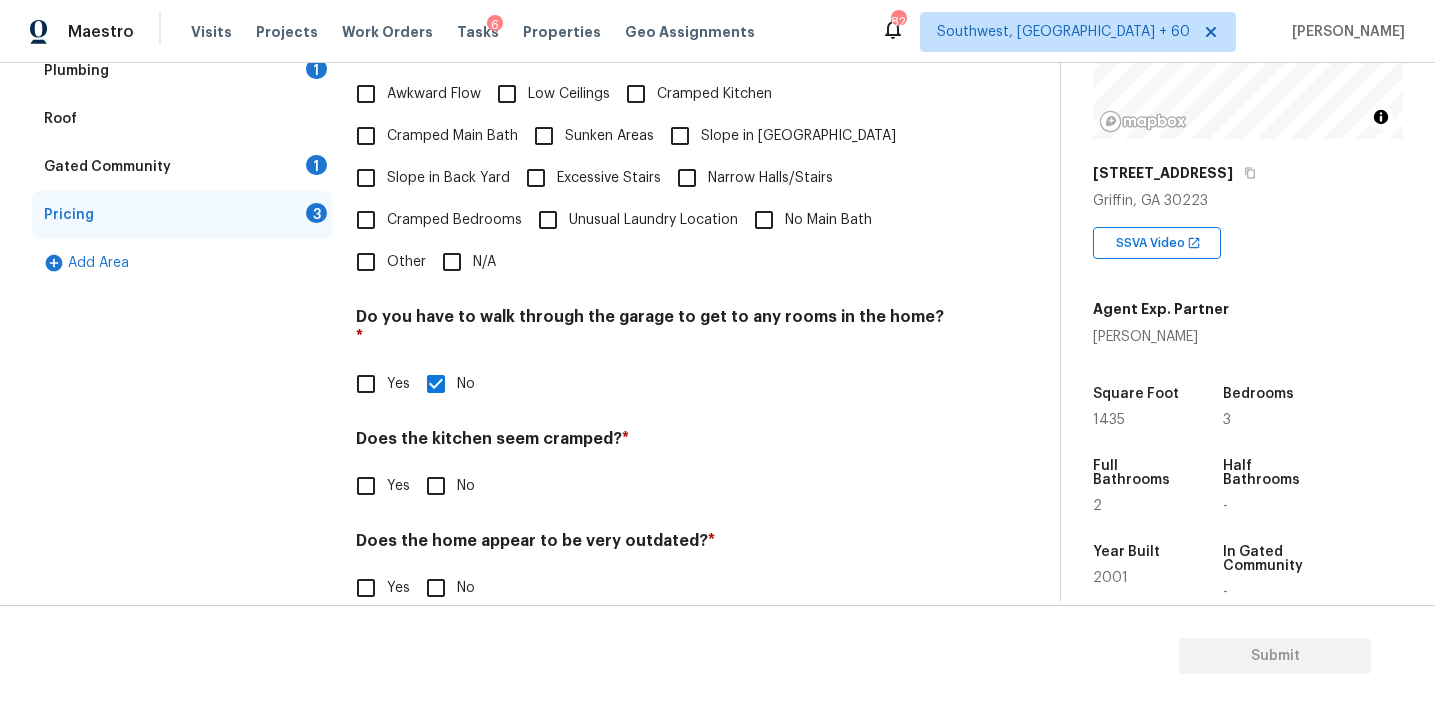 scroll, scrollTop: 494, scrollLeft: 0, axis: vertical 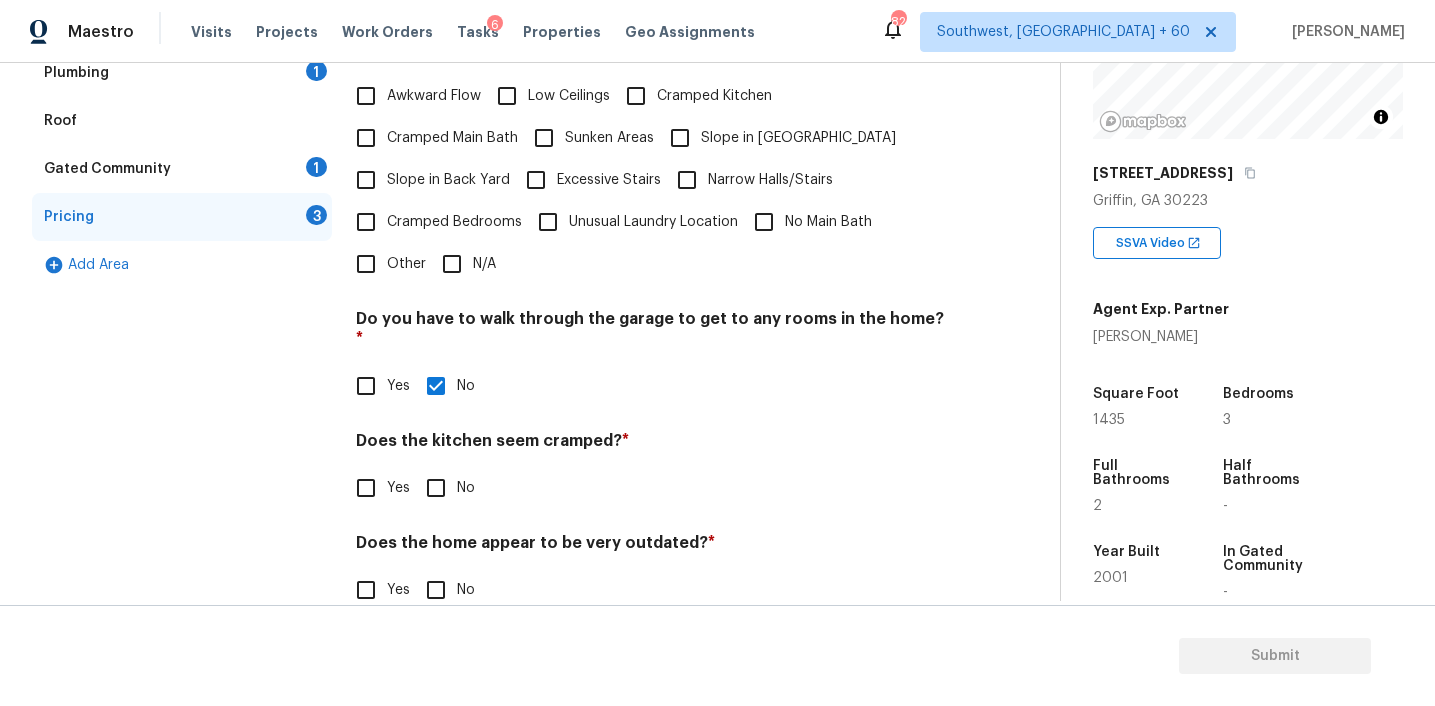 click on "No" at bounding box center (436, 488) 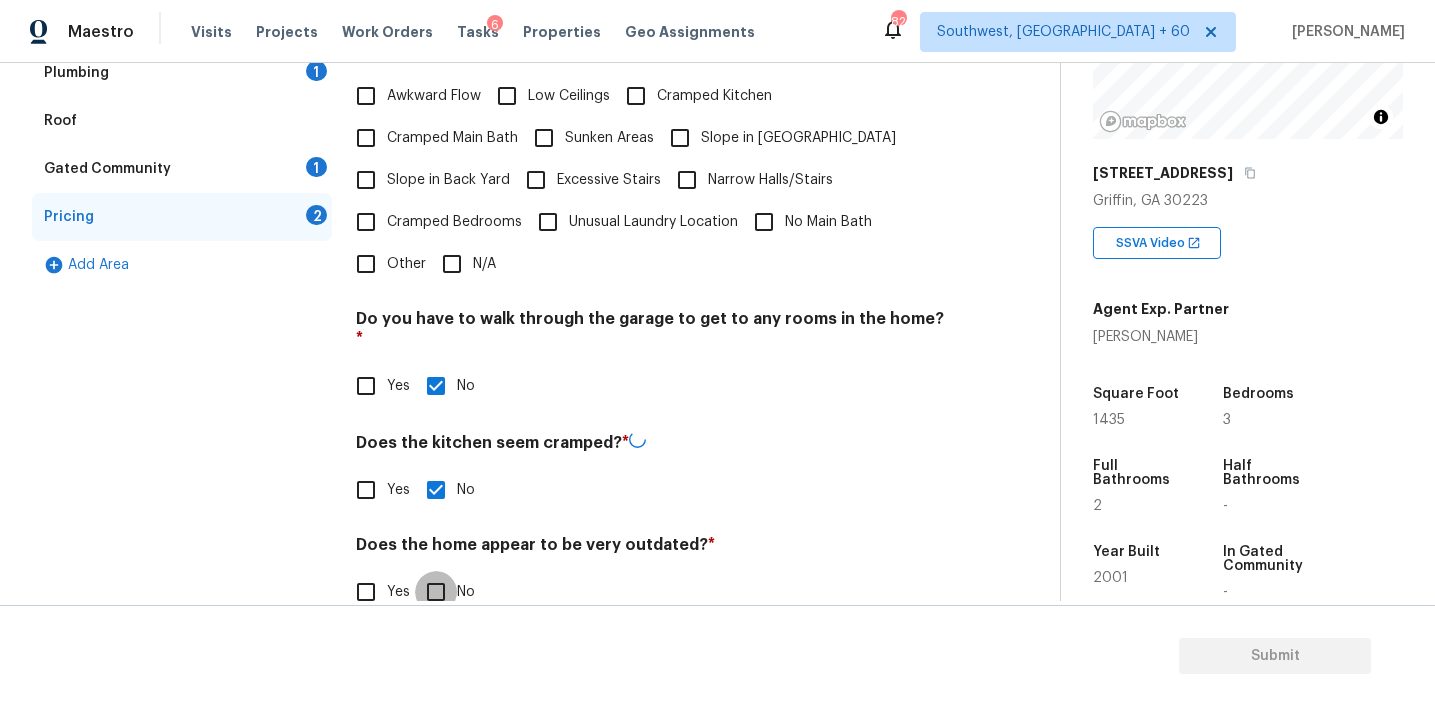 click on "No" at bounding box center [436, 592] 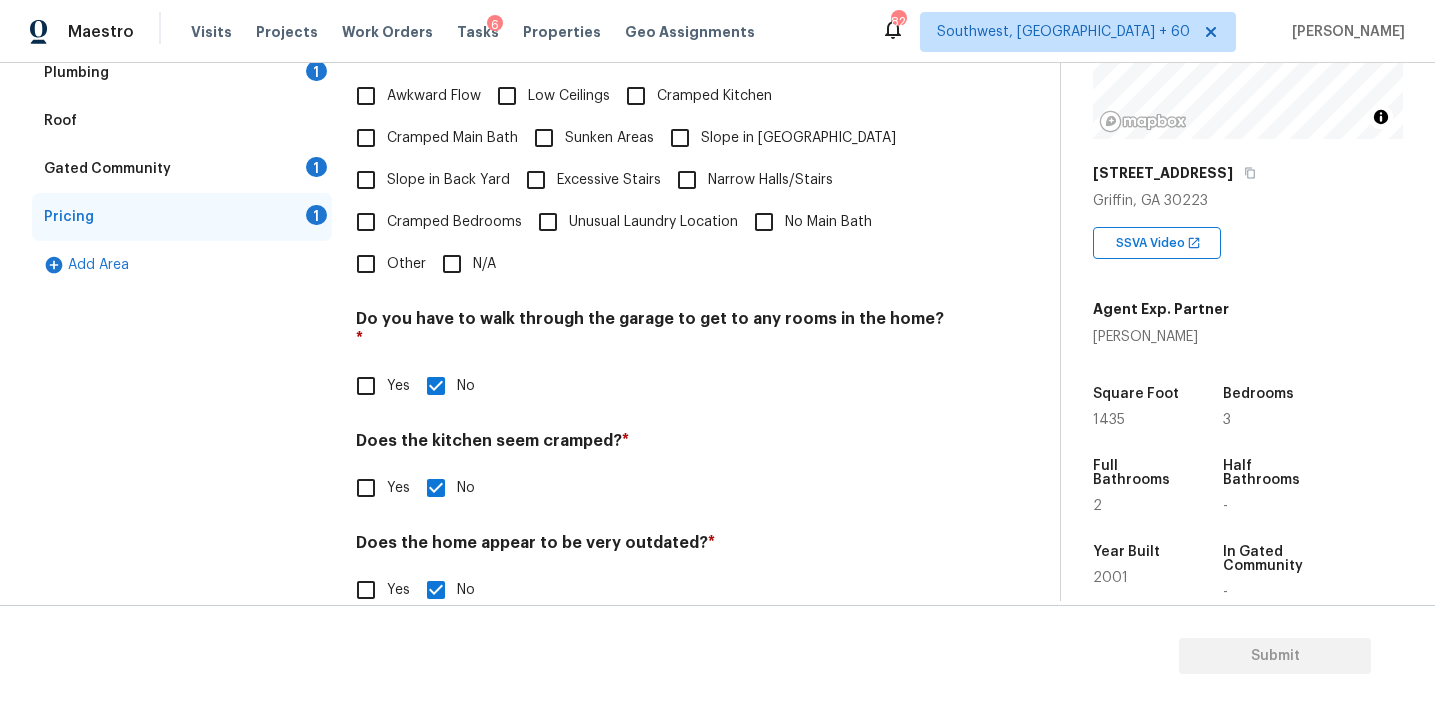 click on "Slope in Back Yard" at bounding box center [448, 180] 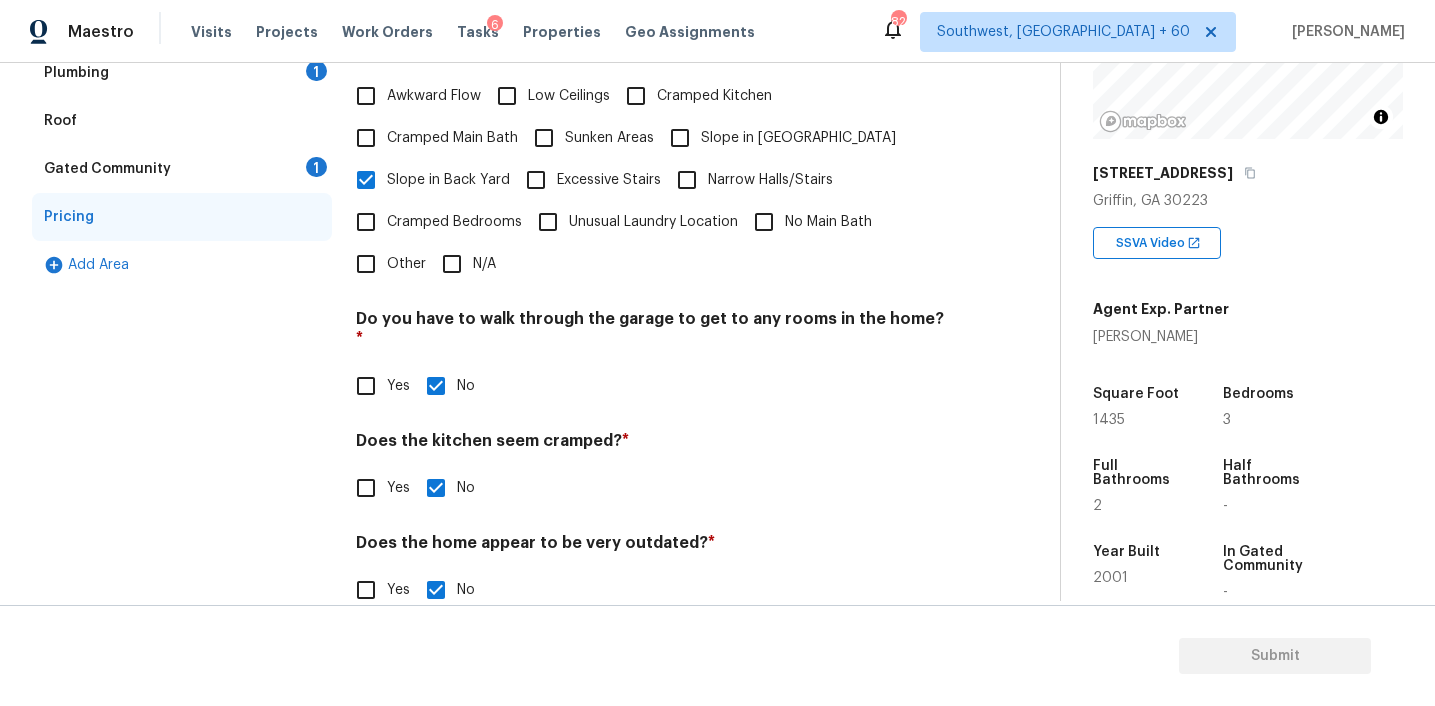 click on "Slope in [GEOGRAPHIC_DATA]" at bounding box center (798, 138) 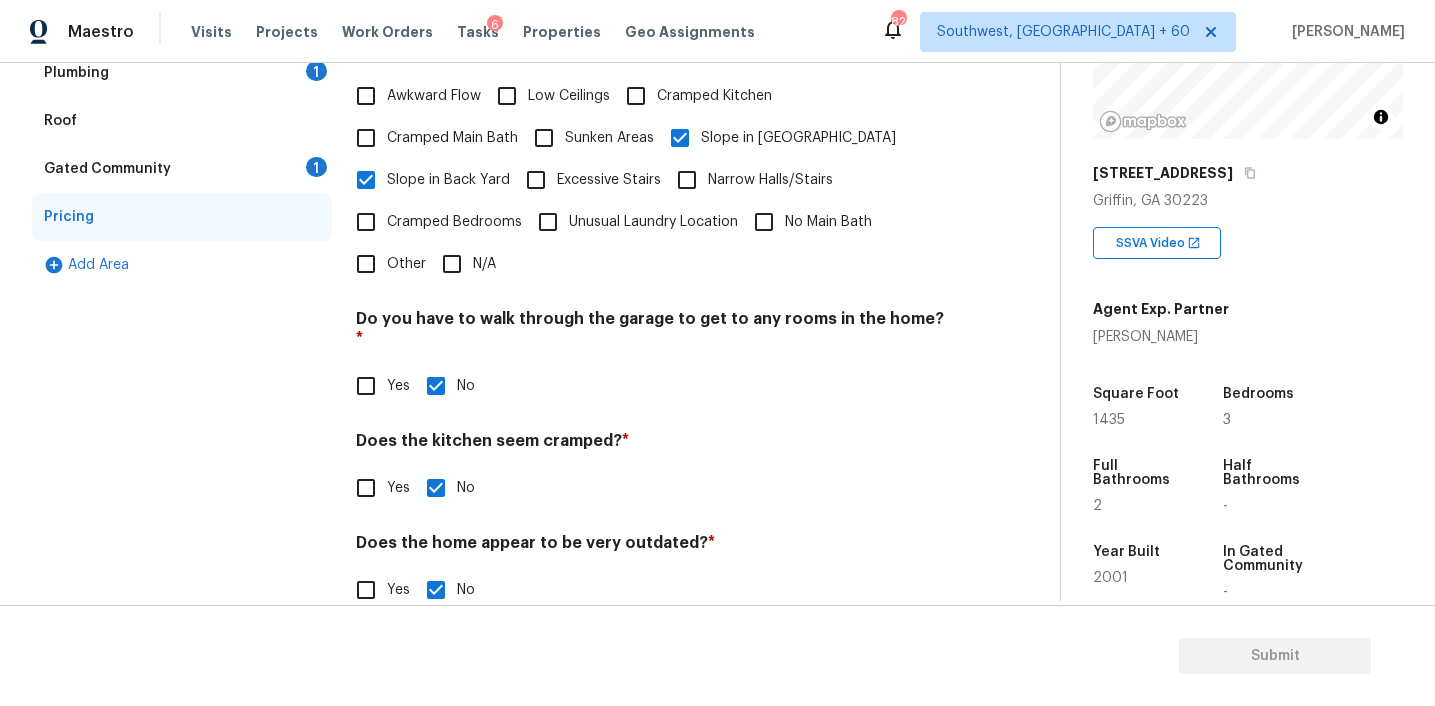 click on "Pricing Does the home have any additions?  * Yes No N/A Does the home have any layout issues that seem odd? Select all that apply.  * Awkward Flow Low Ceilings Cramped Kitchen Cramped Main Bath Sunken Areas Slope in Front Yard Slope in Back Yard Excessive Stairs Narrow Halls/Stairs Cramped Bedrooms Unusual Laundry Location No Main Bath Other N/A Do you have to walk through the garage to get to any rooms in the home?  * Yes No Does the kitchen seem cramped?  * Yes No Does the home appear to be very outdated?  * Yes No" at bounding box center (652, 246) 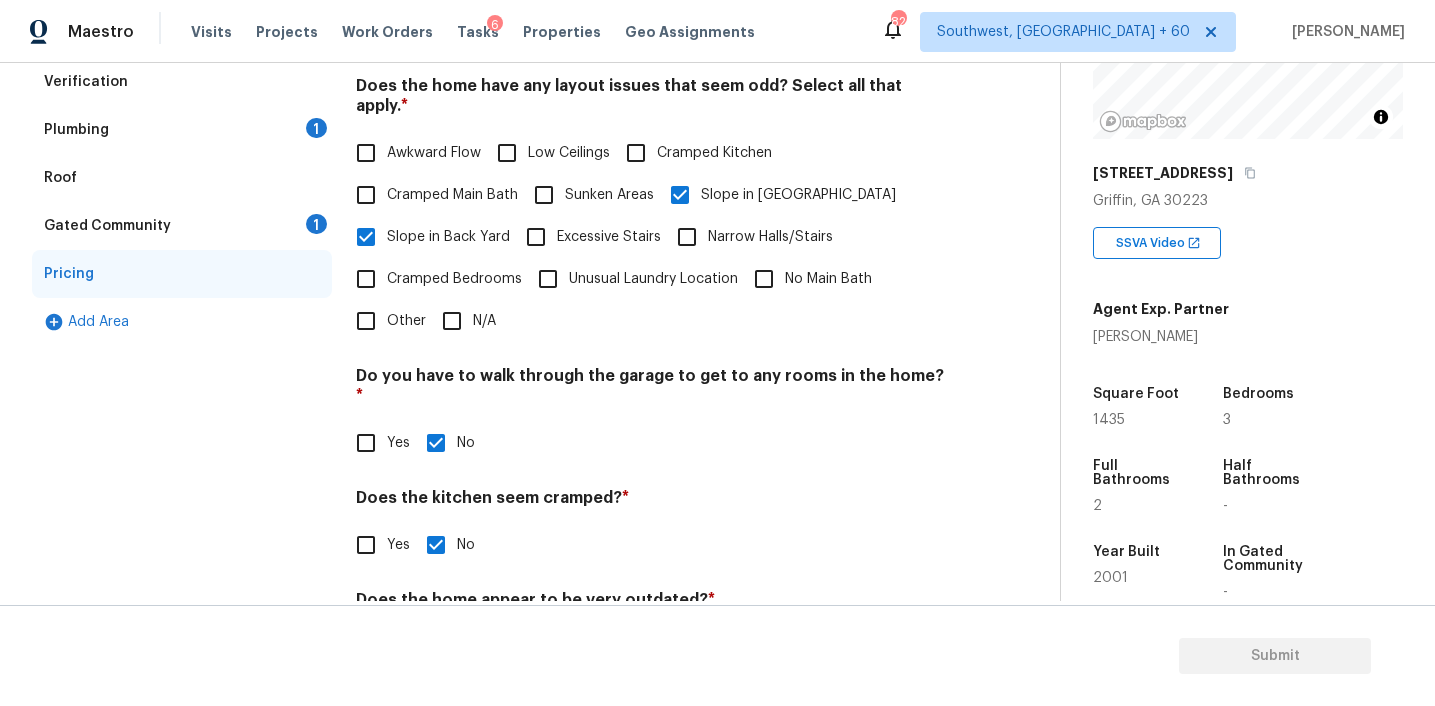 scroll, scrollTop: 433, scrollLeft: 0, axis: vertical 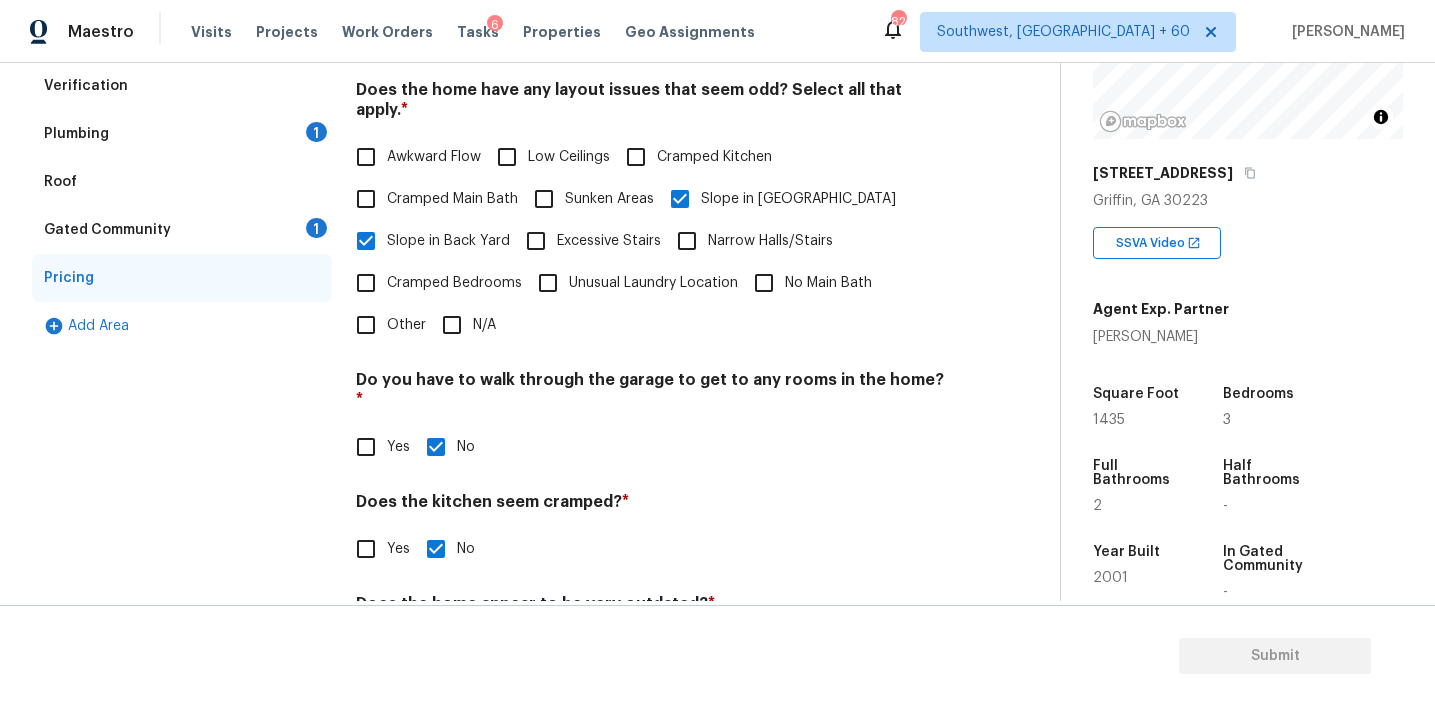 click on "Does the home have any layout issues that seem odd? Select all that apply.  * Awkward Flow Low Ceilings Cramped Kitchen Cramped Main Bath Sunken Areas Slope in Front Yard Slope in Back Yard Excessive Stairs Narrow Halls/Stairs Cramped Bedrooms Unusual Laundry Location No Main Bath Other N/A" at bounding box center [652, 213] 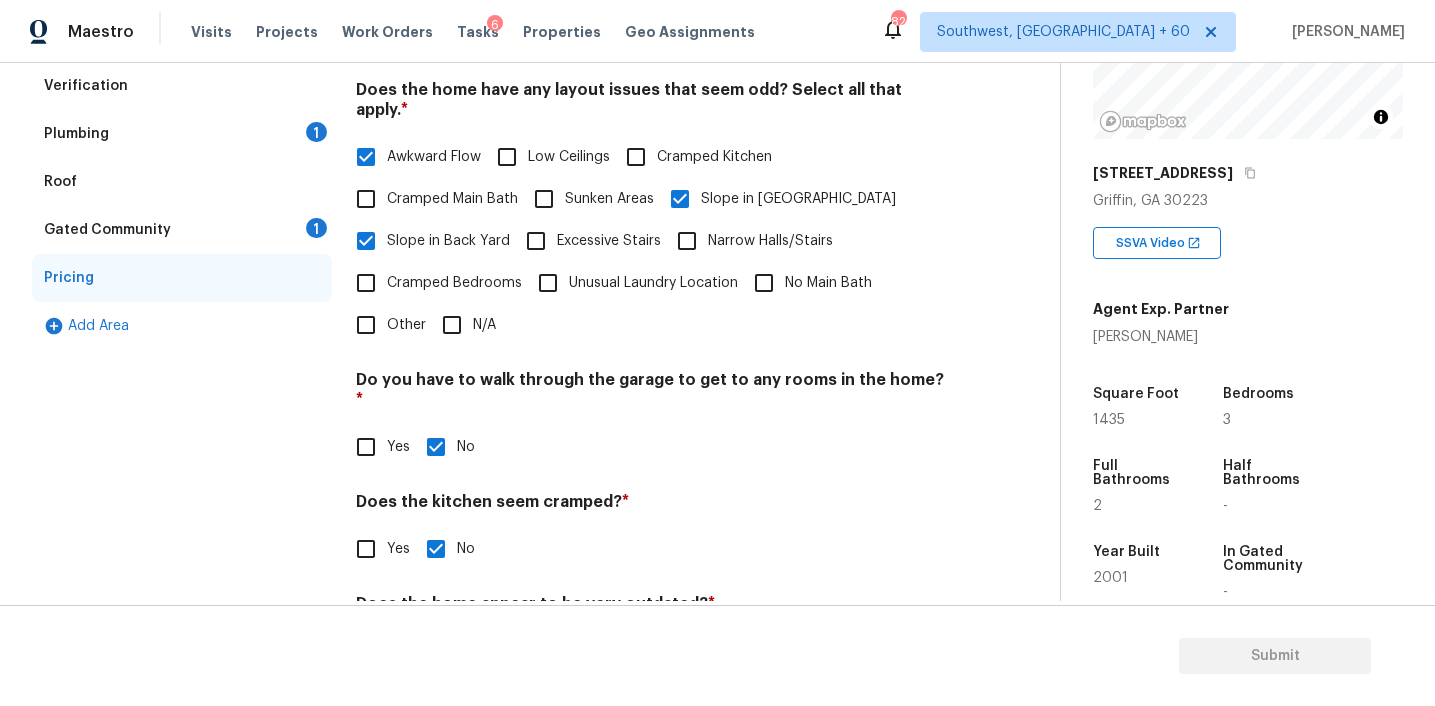 click on "Other" at bounding box center [366, 325] 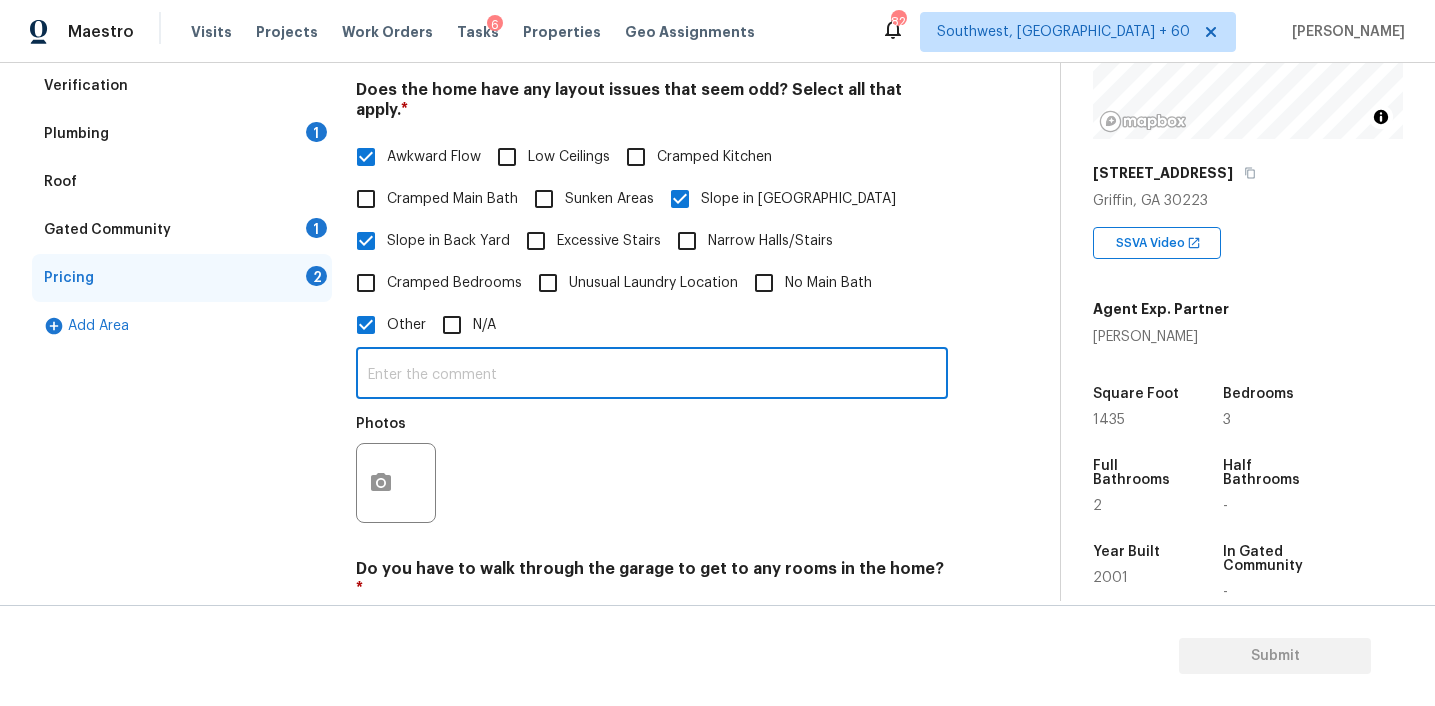 click at bounding box center (652, 375) 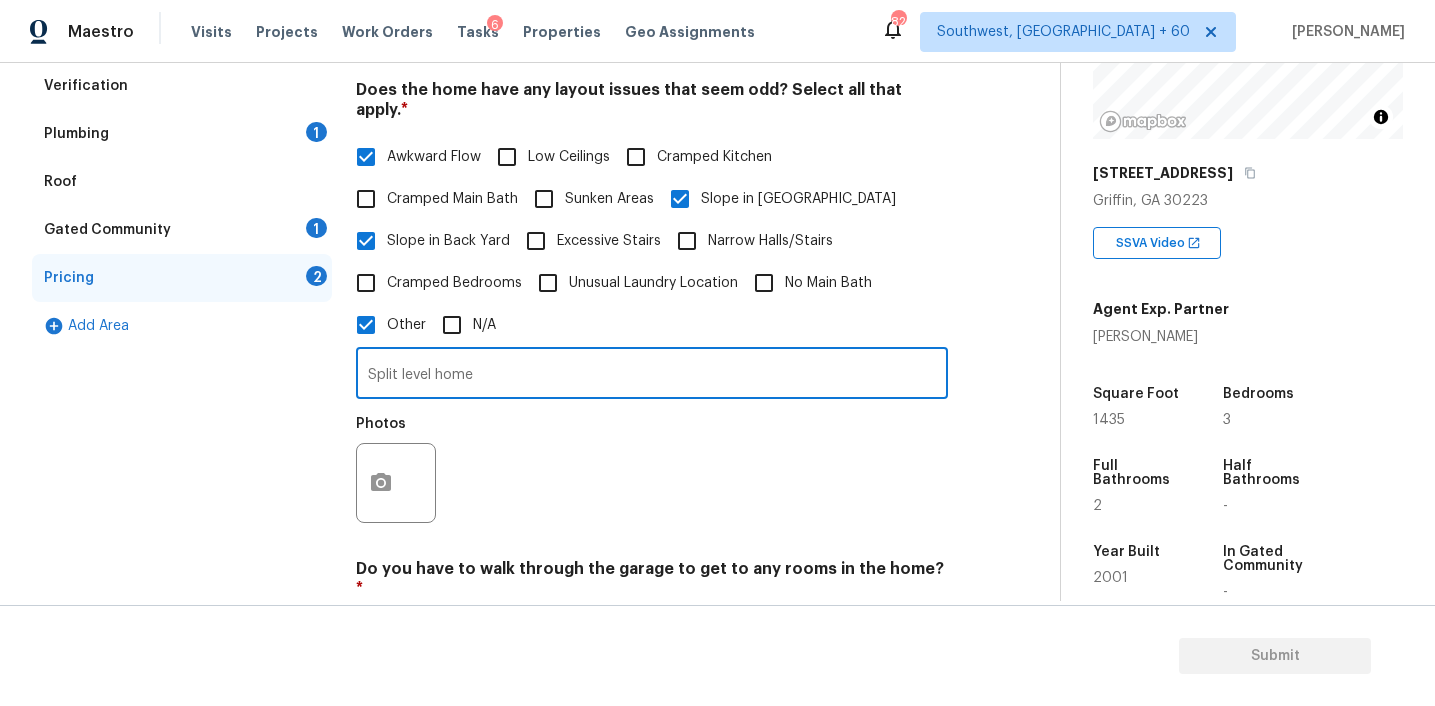 type on "Split level home" 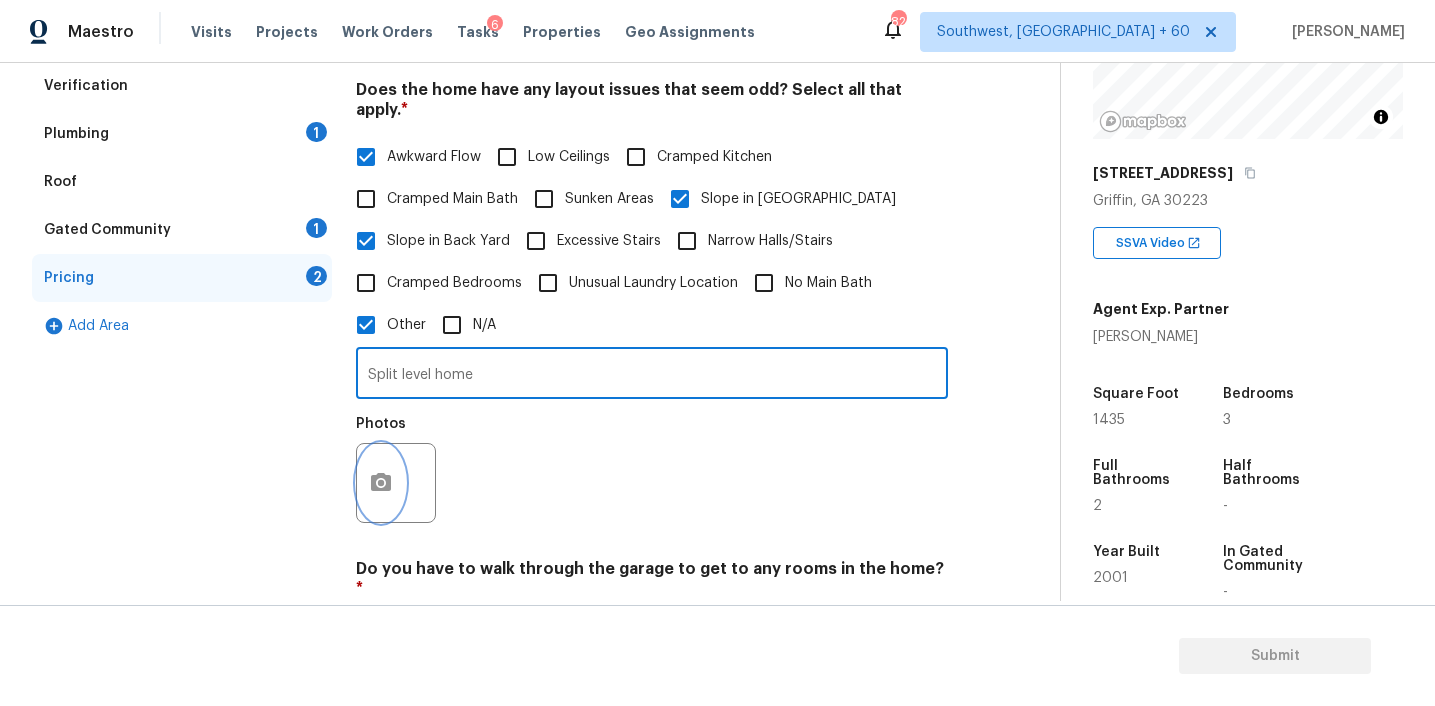 click at bounding box center (381, 483) 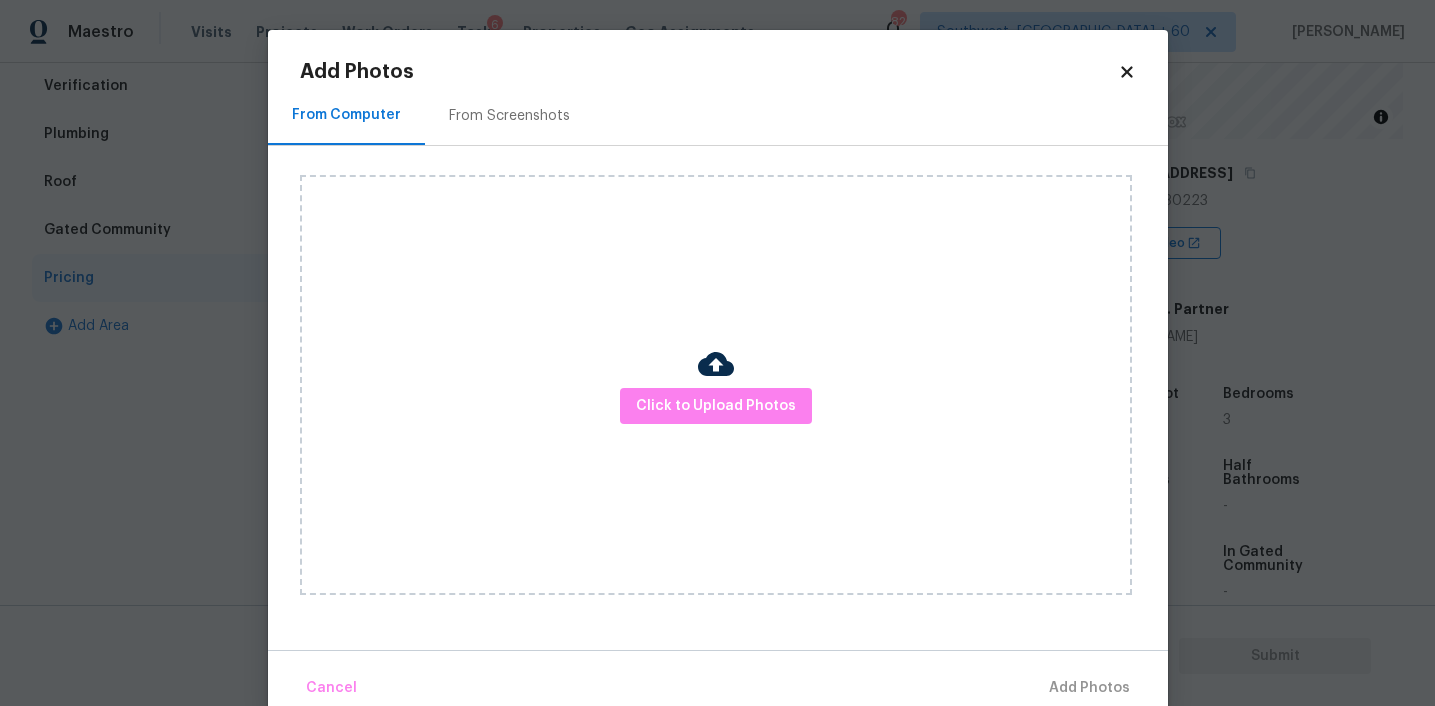 click on "From Screenshots" at bounding box center (509, 115) 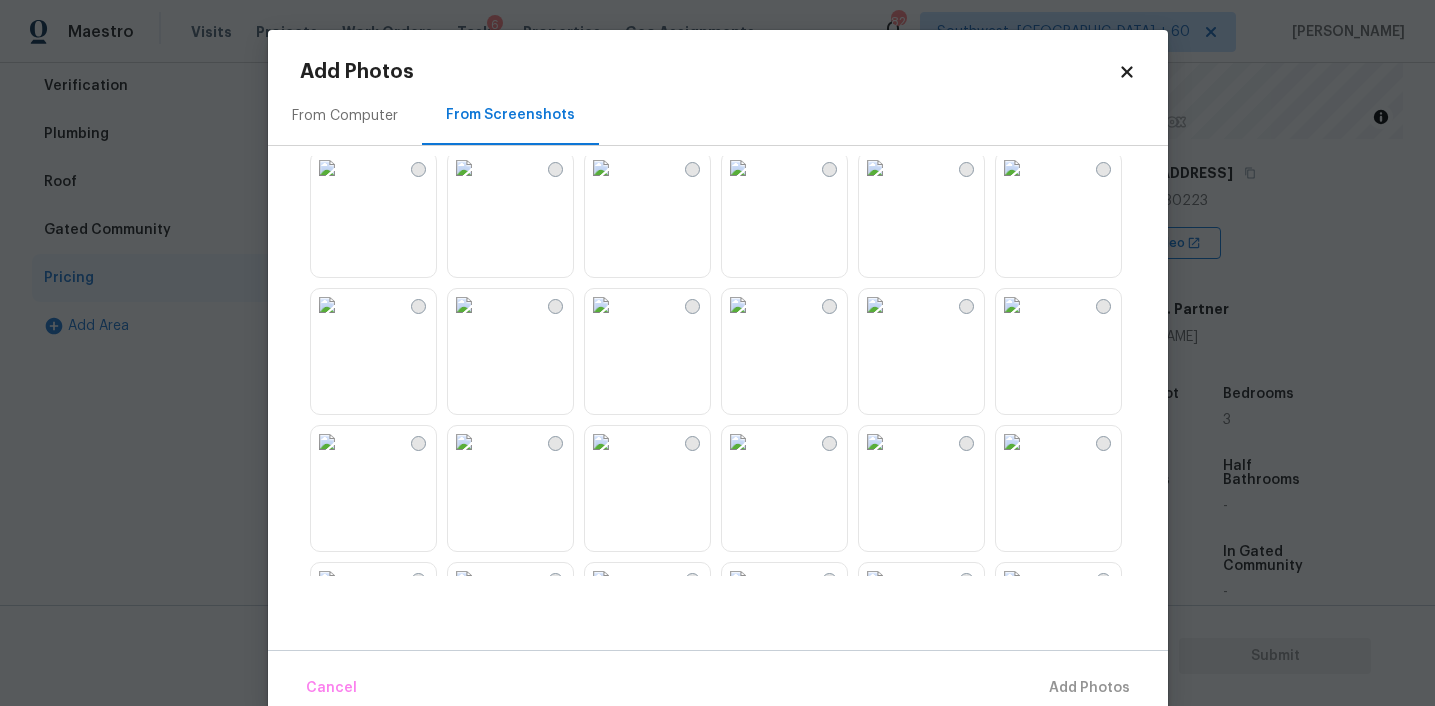 scroll, scrollTop: 162, scrollLeft: 0, axis: vertical 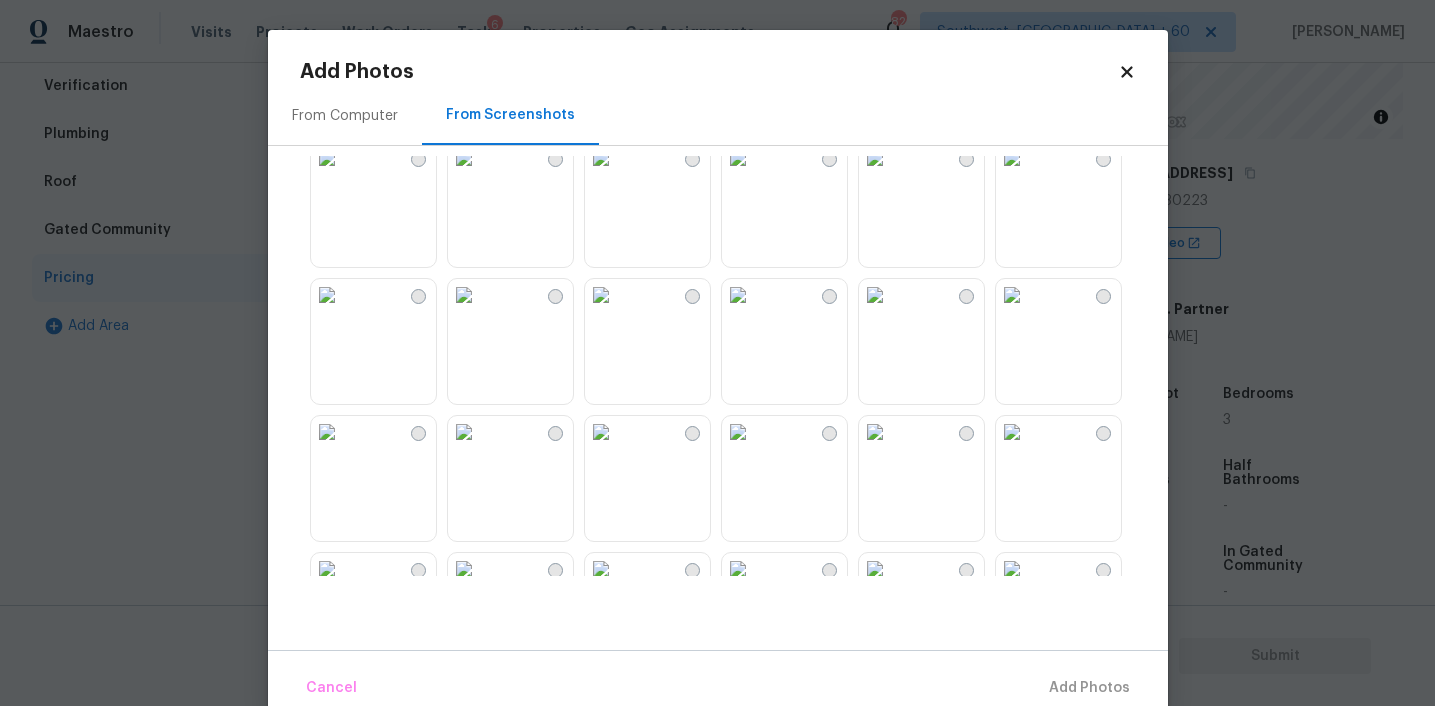 click at bounding box center [1012, 158] 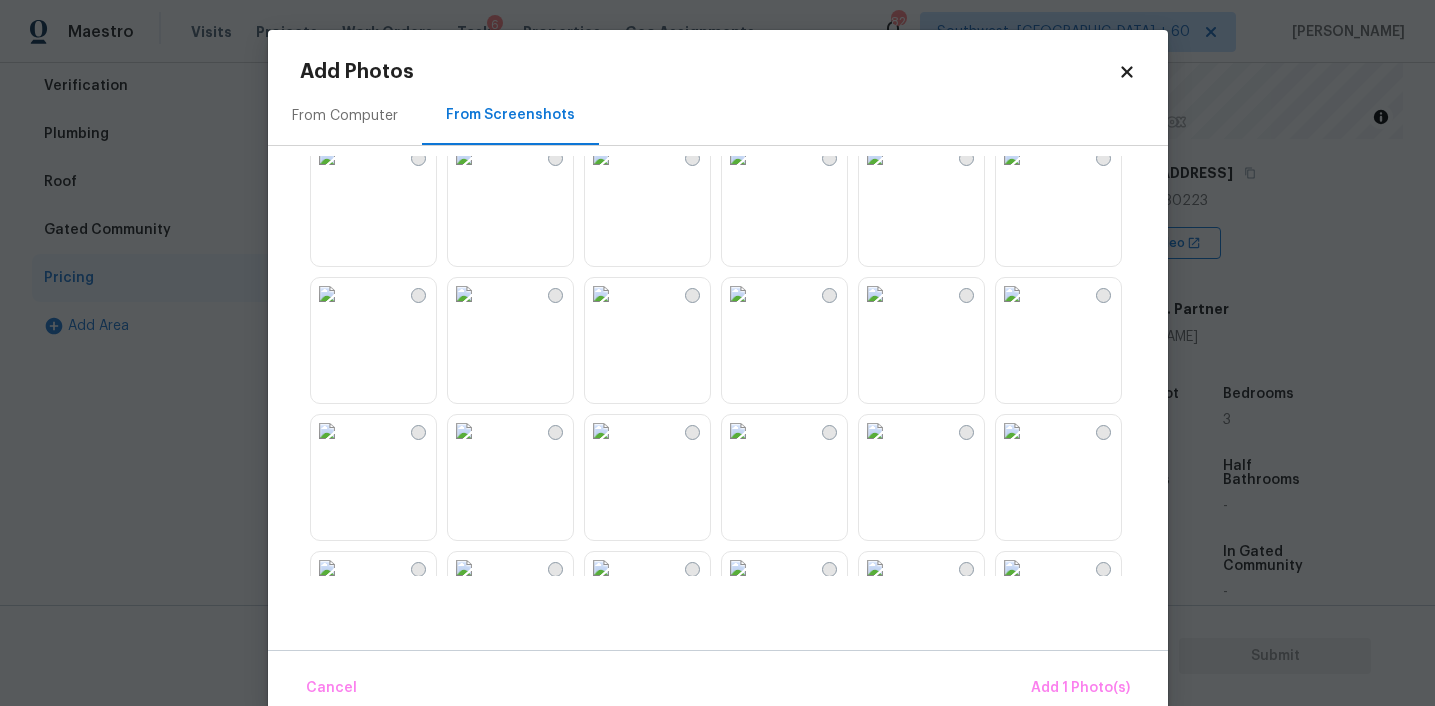 scroll, scrollTop: 1726, scrollLeft: 0, axis: vertical 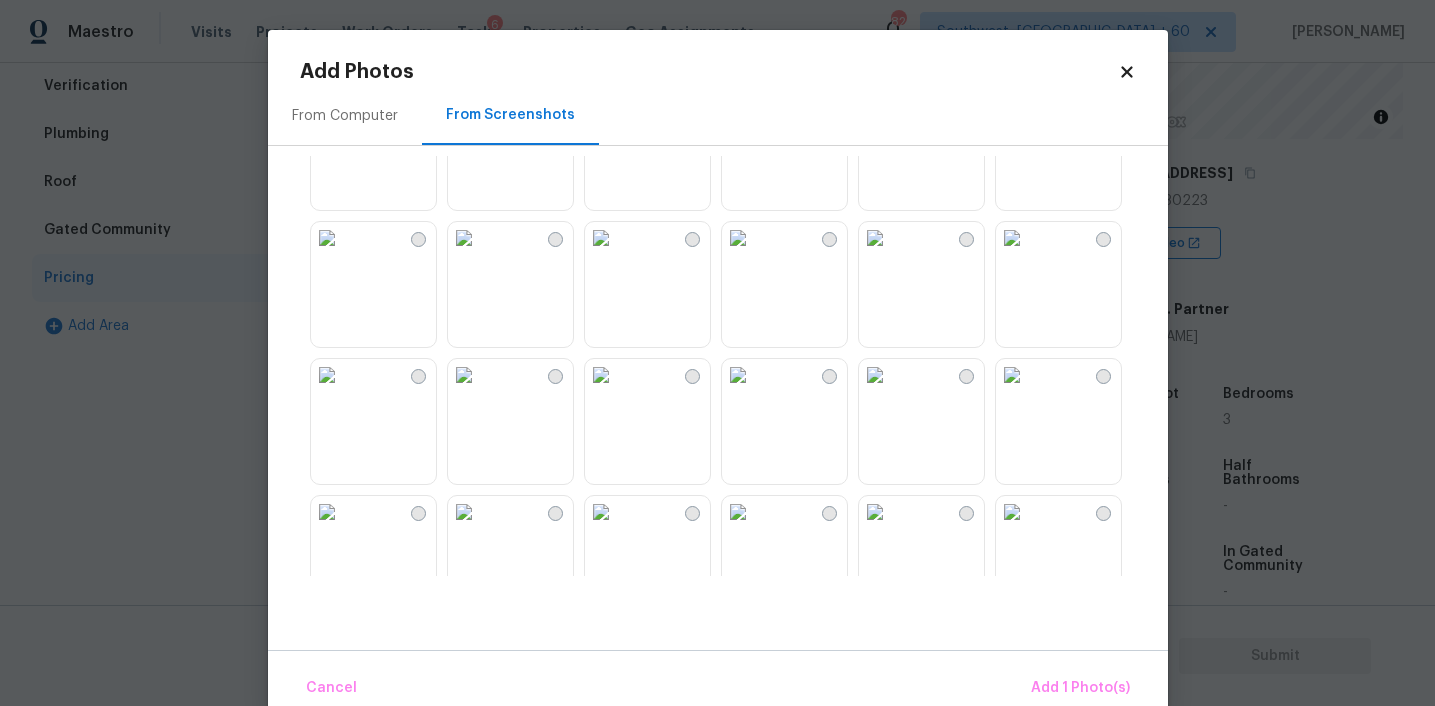 click at bounding box center [327, 375] 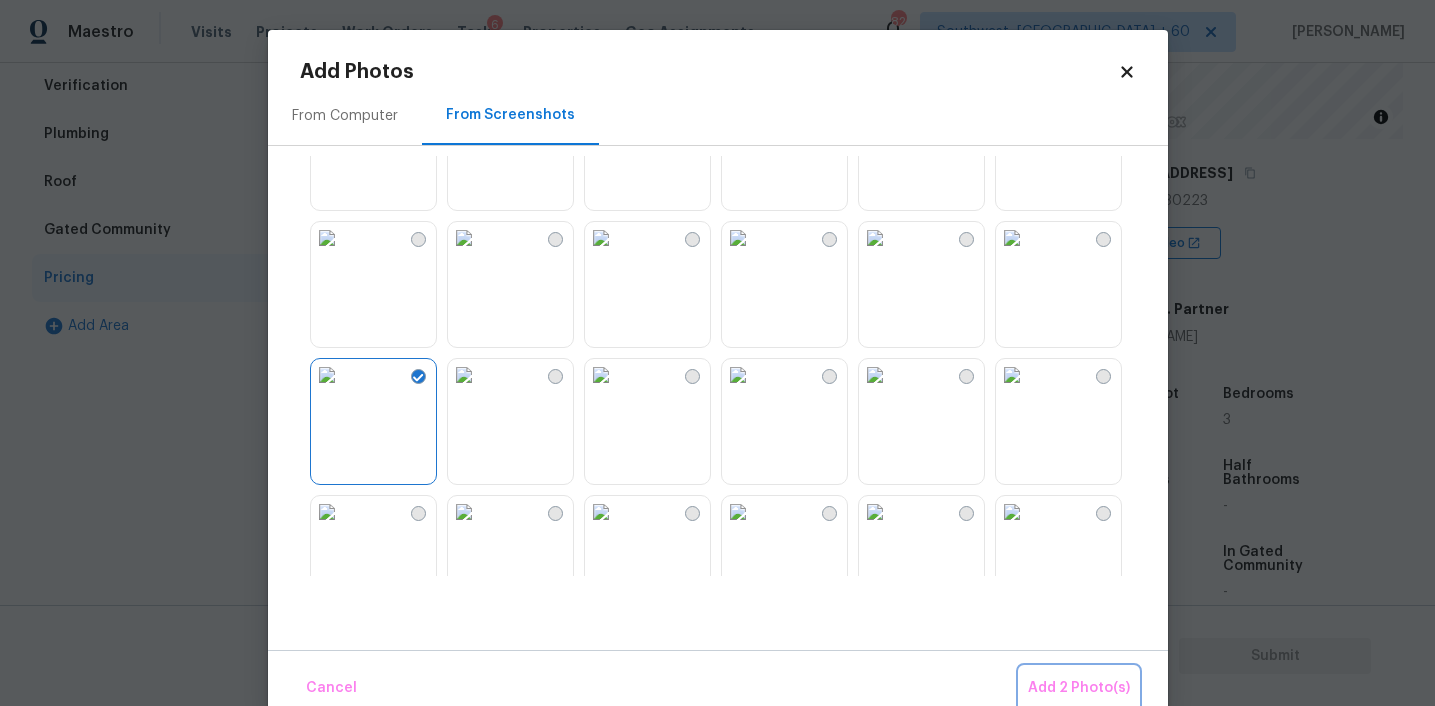 click on "Add 2 Photo(s)" at bounding box center (1079, 688) 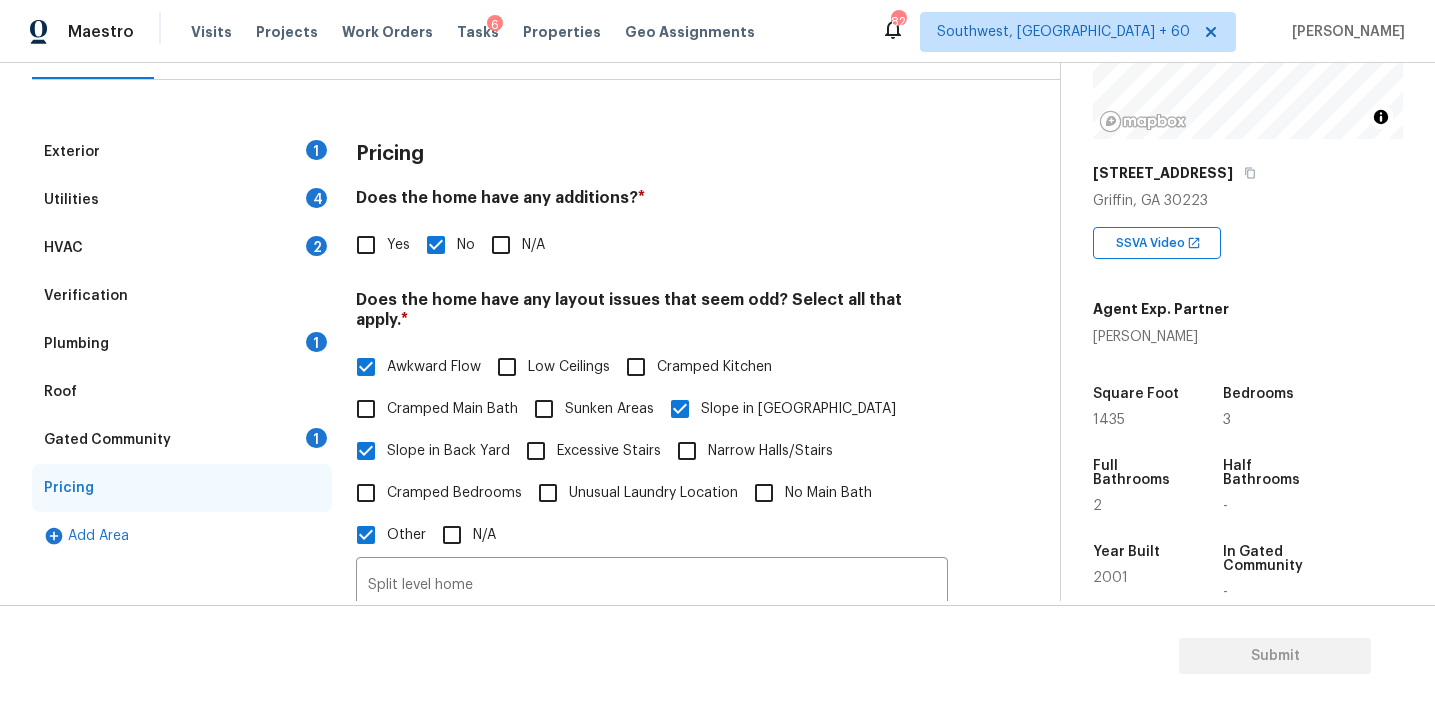 click on "Gated Community 1" at bounding box center (182, 440) 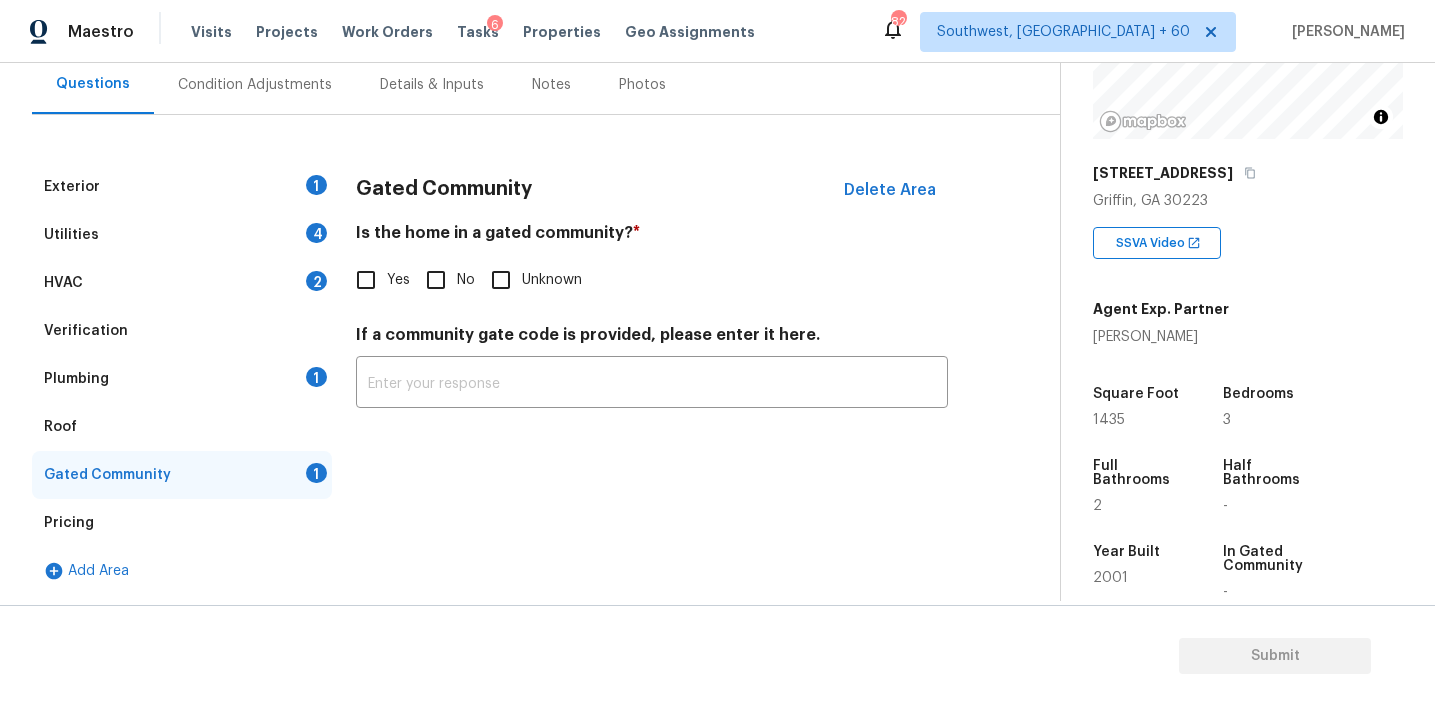 scroll, scrollTop: 188, scrollLeft: 0, axis: vertical 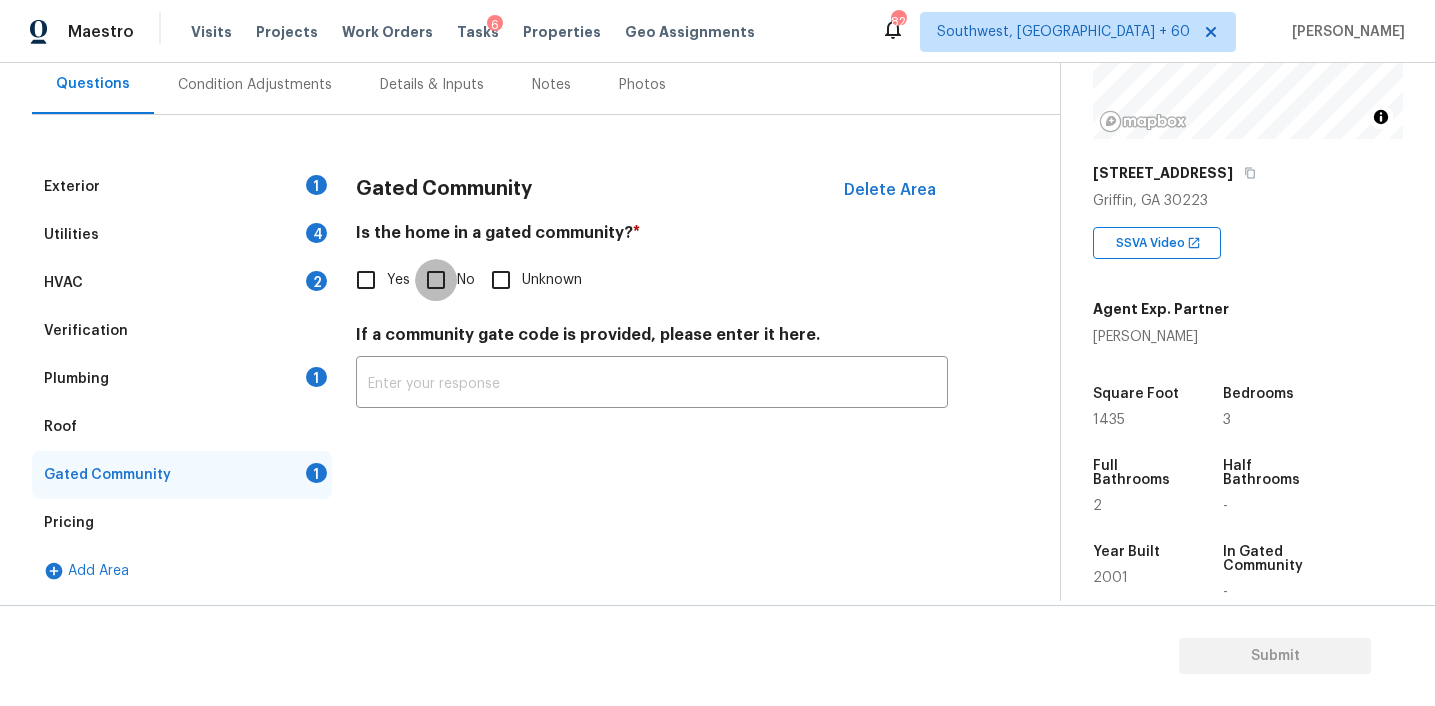 click on "No" at bounding box center [436, 280] 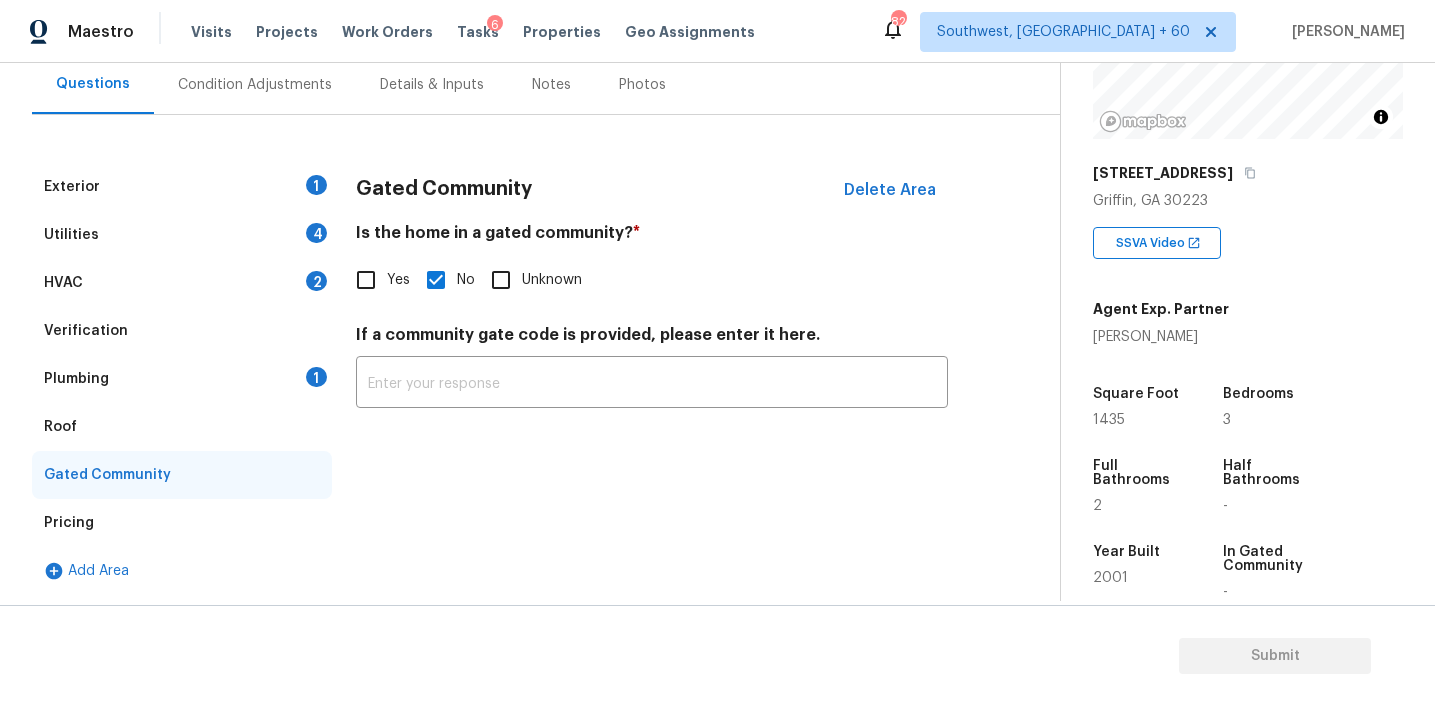 click on "Roof" at bounding box center [182, 427] 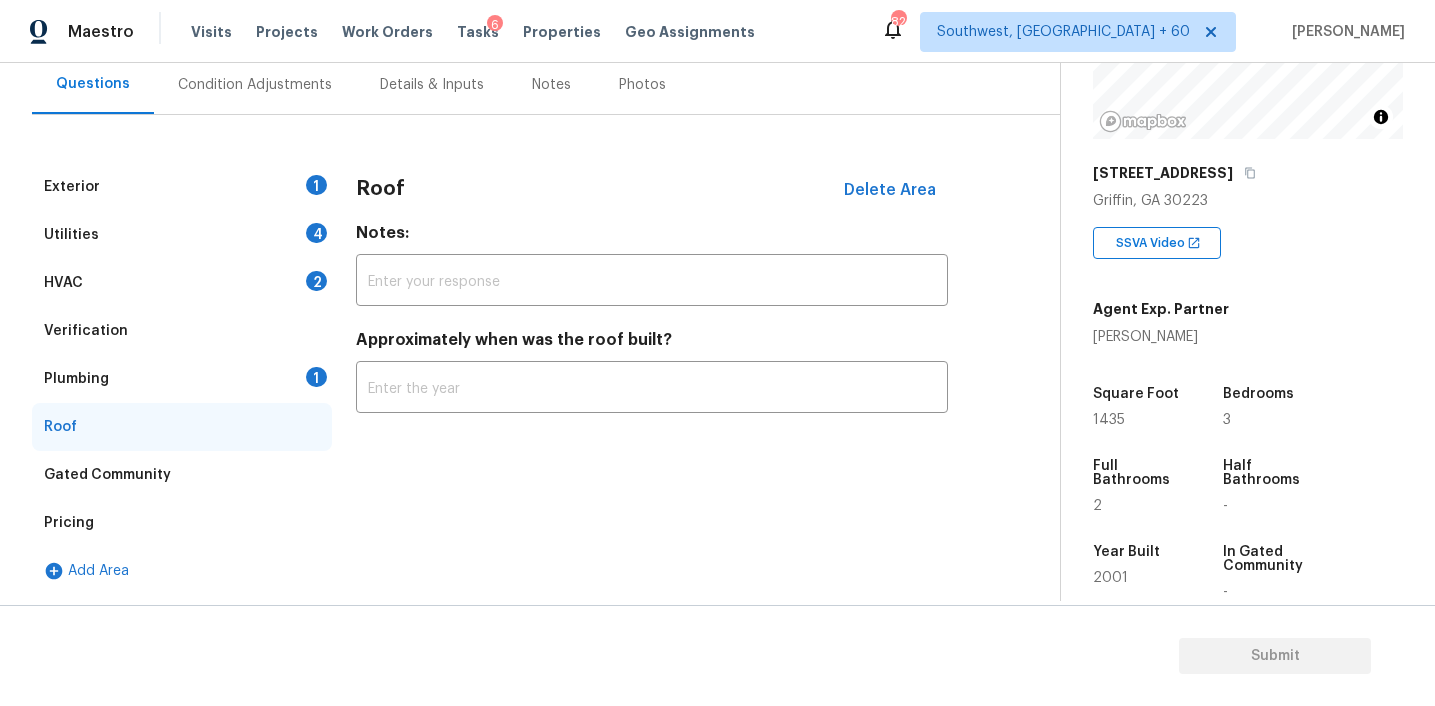 click on "Plumbing 1" at bounding box center (182, 379) 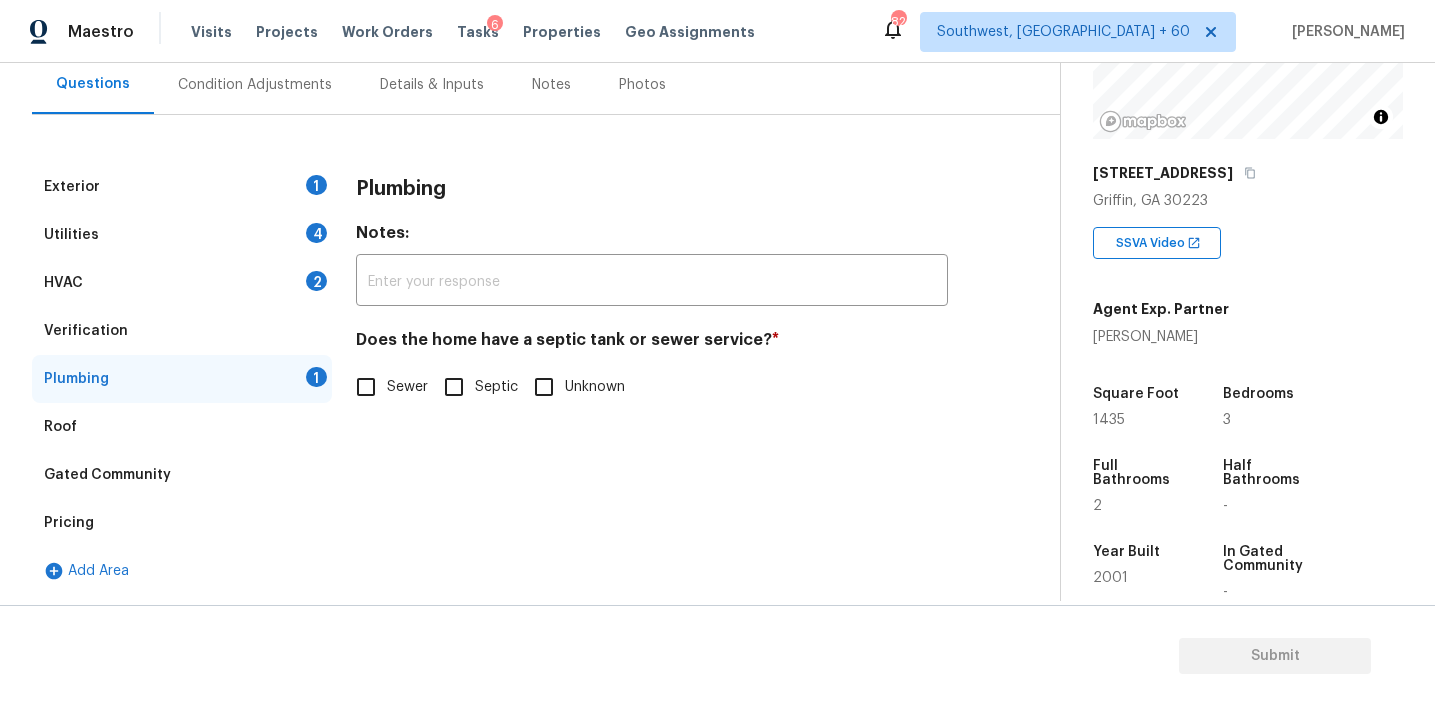 click on "Sewer" at bounding box center (366, 387) 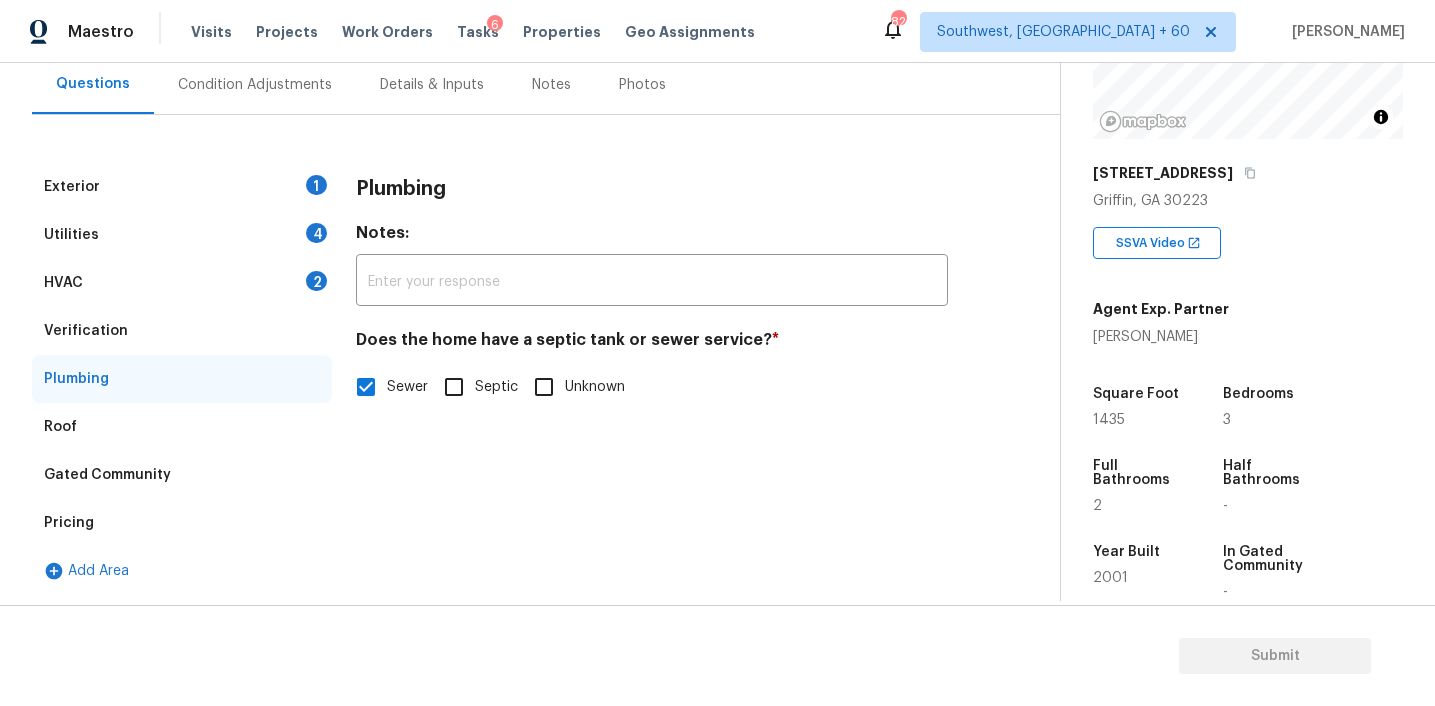 click on "Verification" at bounding box center [182, 331] 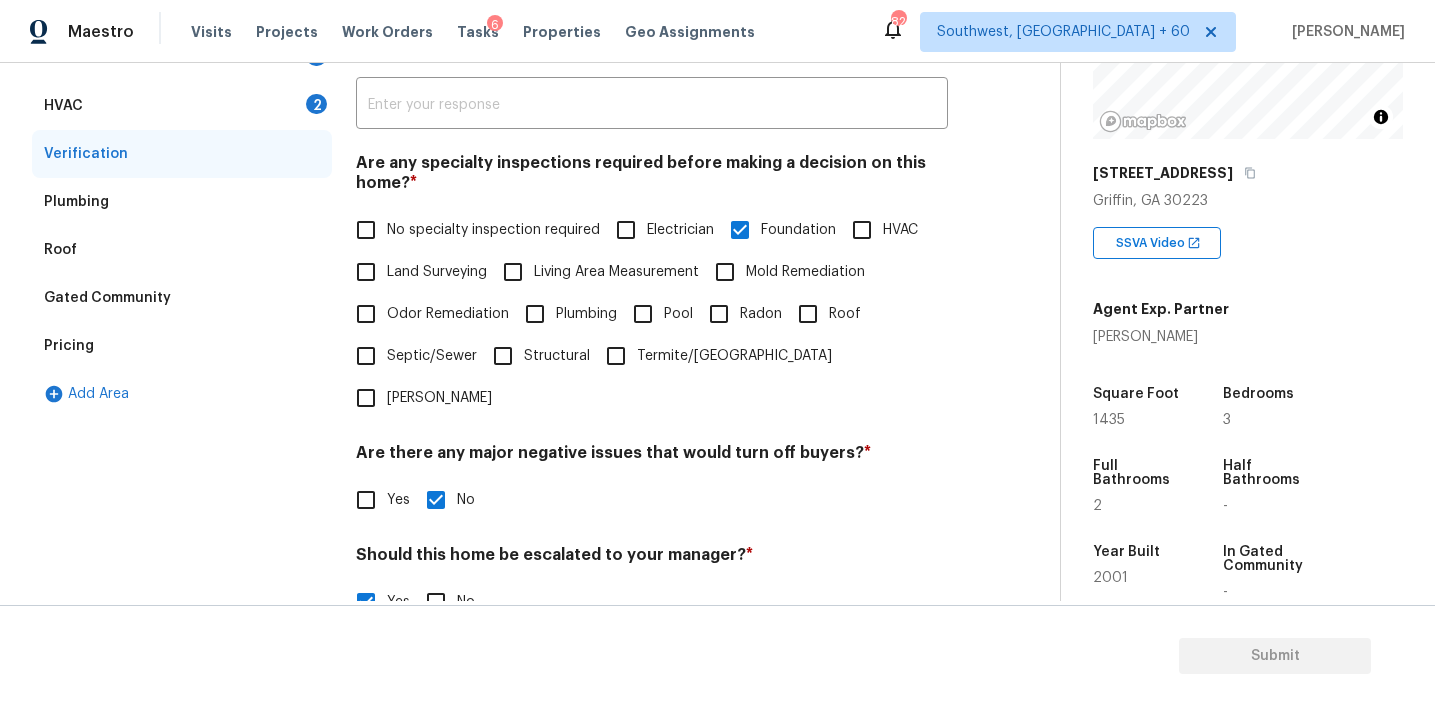 scroll, scrollTop: 182, scrollLeft: 0, axis: vertical 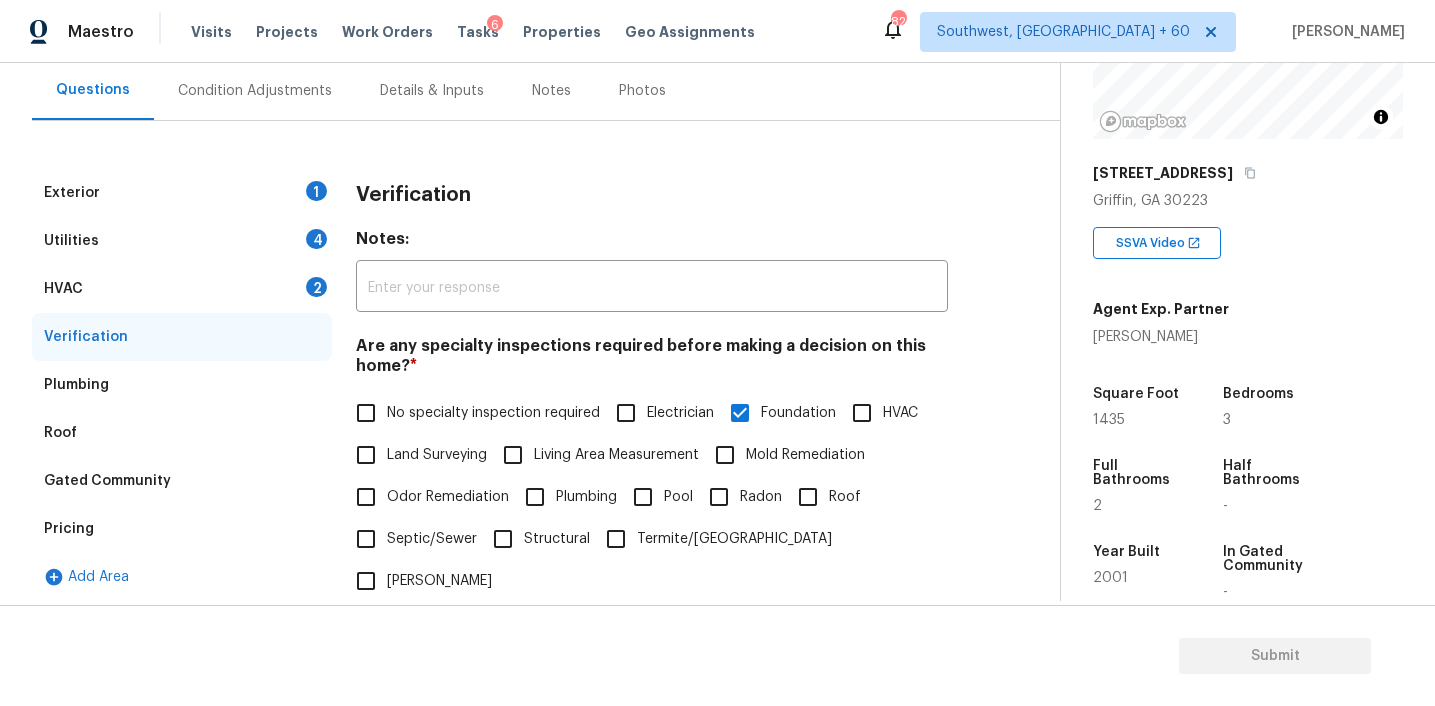click on "HVAC 2" at bounding box center (182, 289) 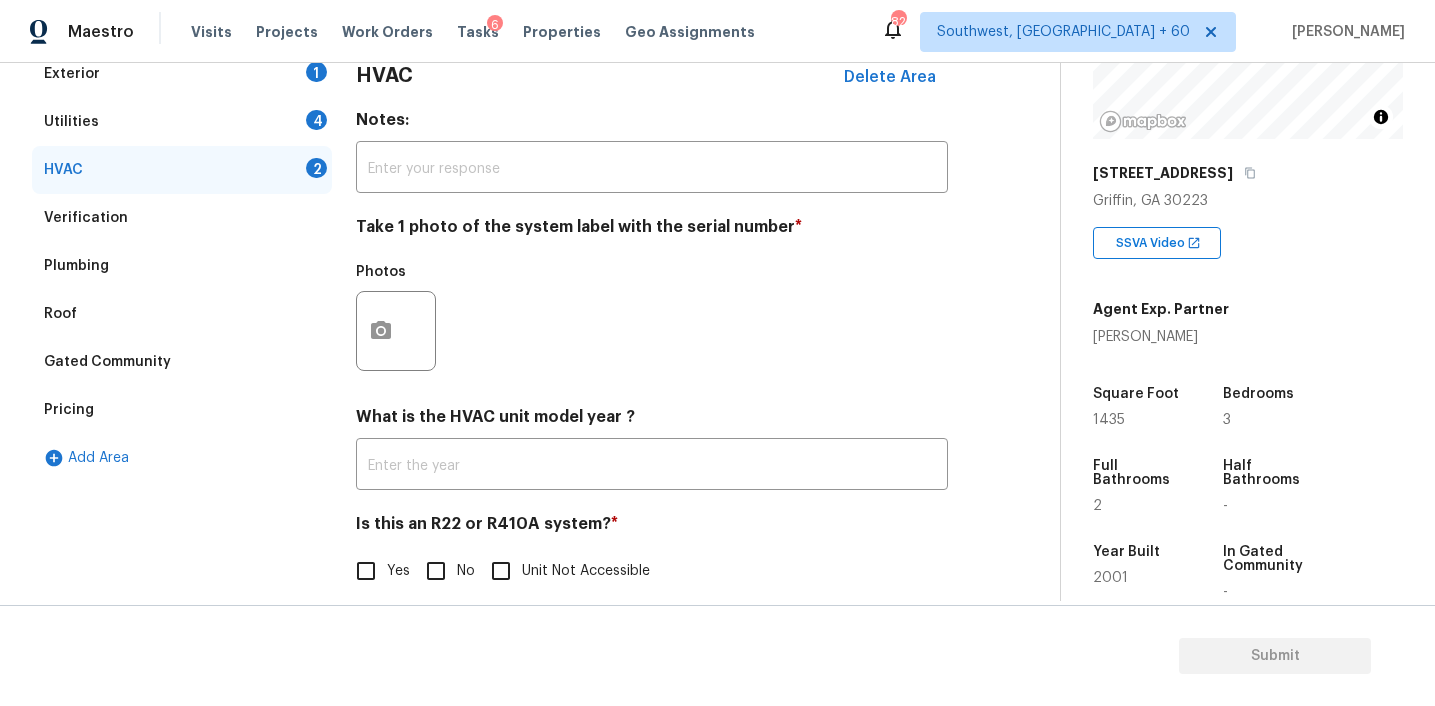 scroll, scrollTop: 323, scrollLeft: 0, axis: vertical 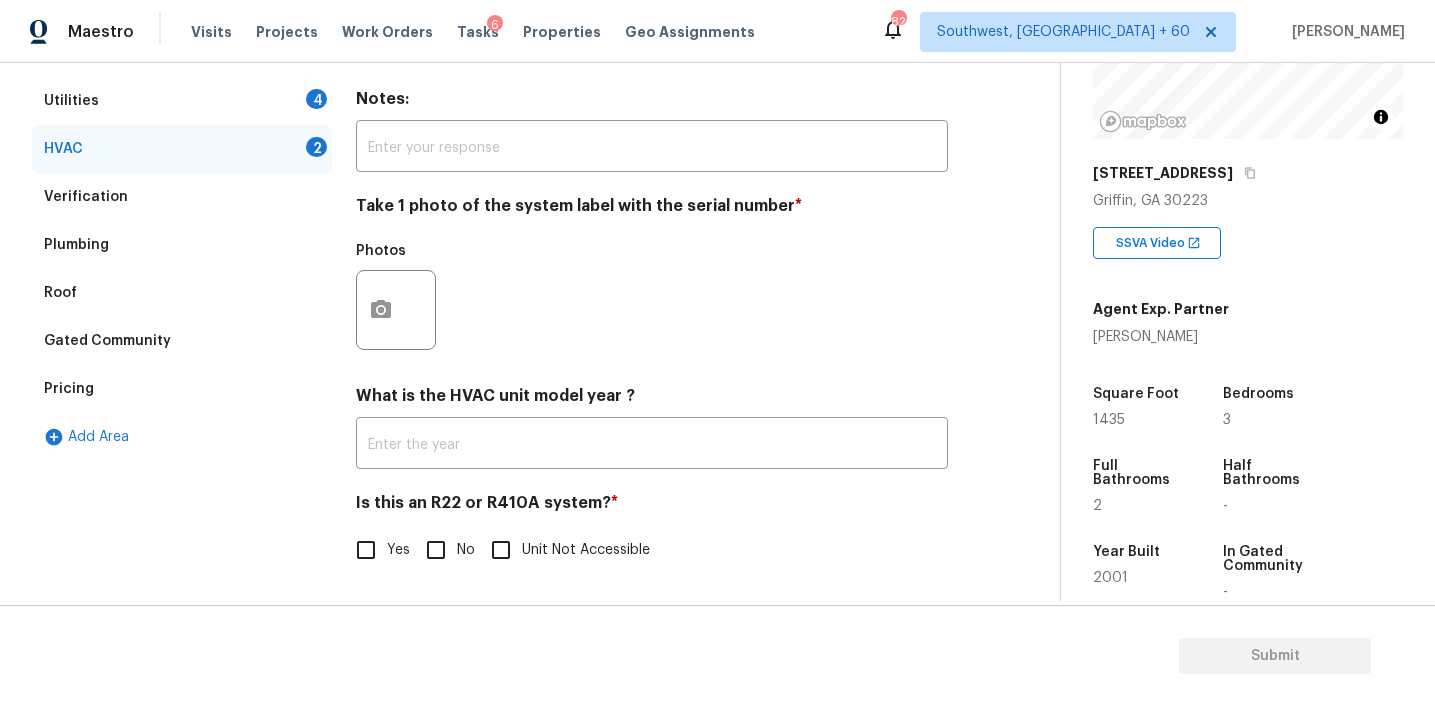 click on "No" at bounding box center (436, 550) 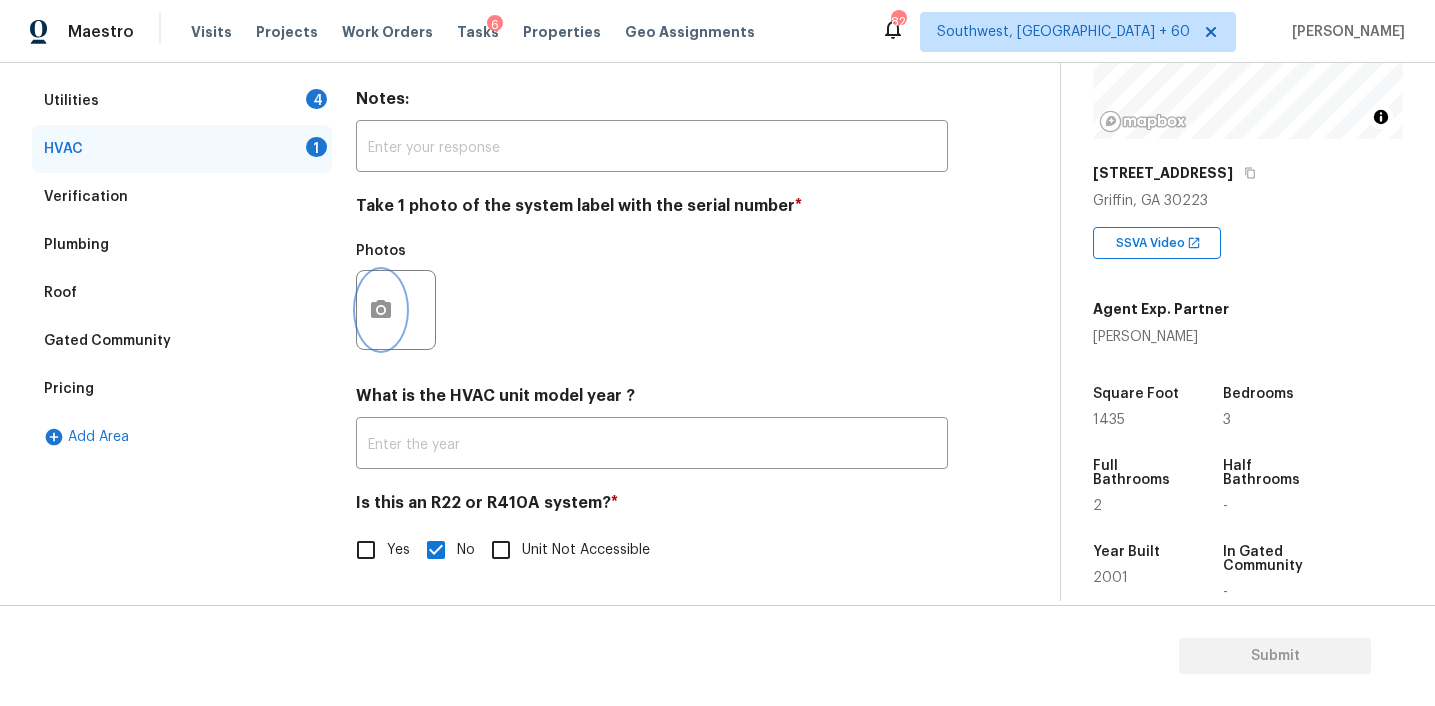 click 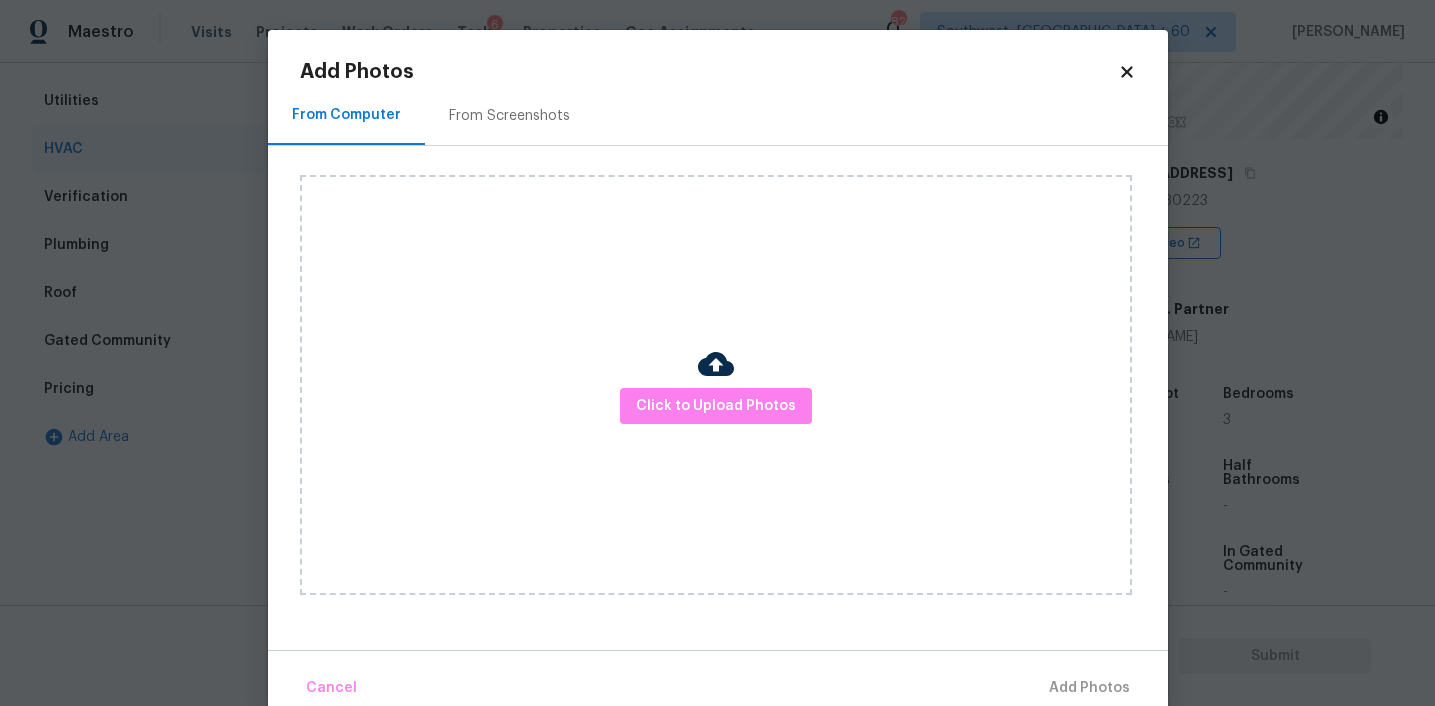 click on "From Screenshots" at bounding box center [509, 115] 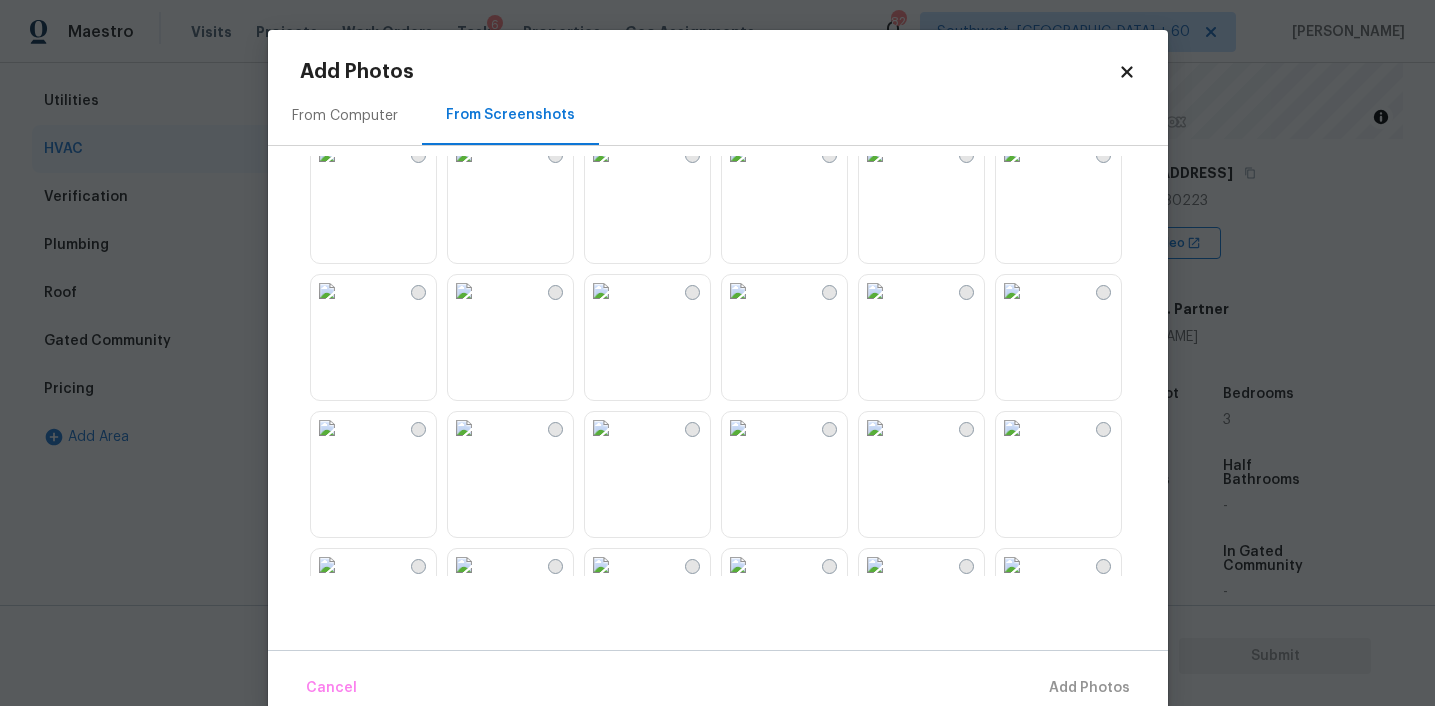 scroll, scrollTop: 1663, scrollLeft: 0, axis: vertical 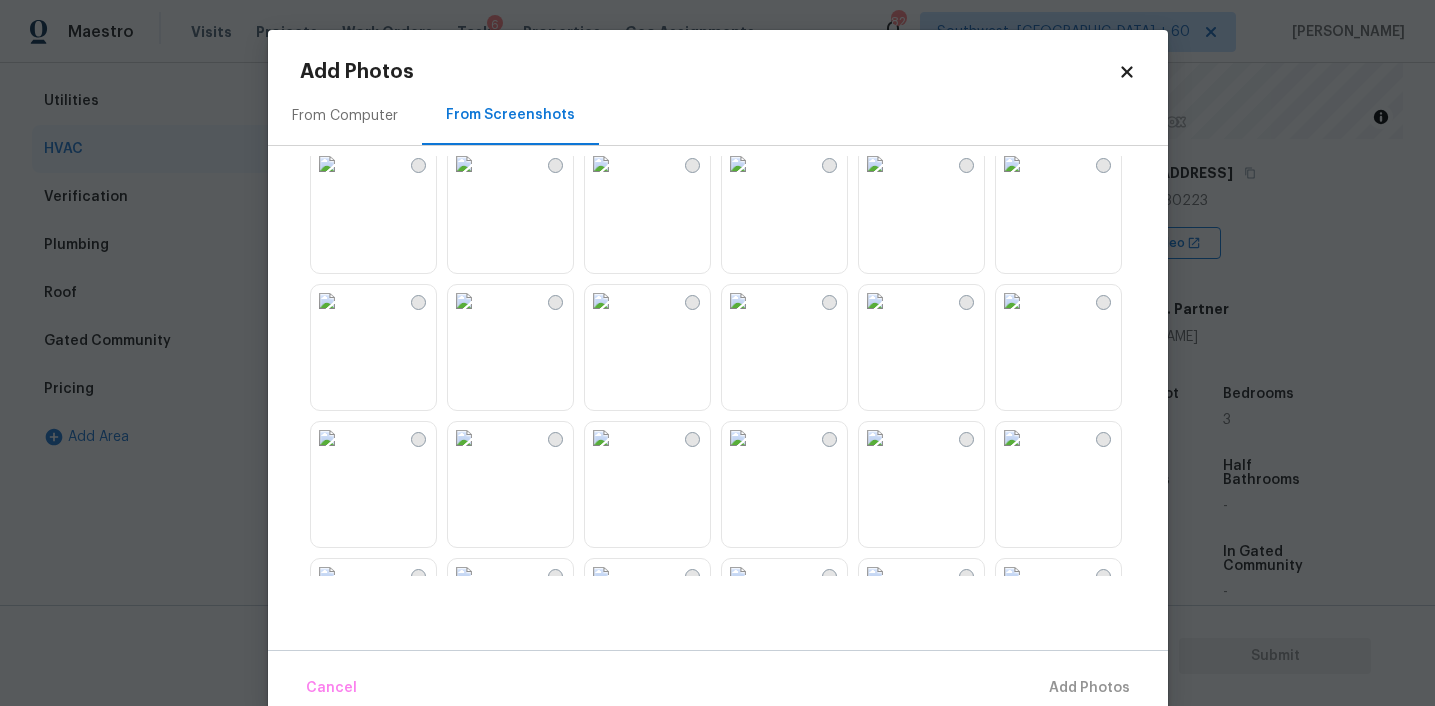 click at bounding box center (738, 301) 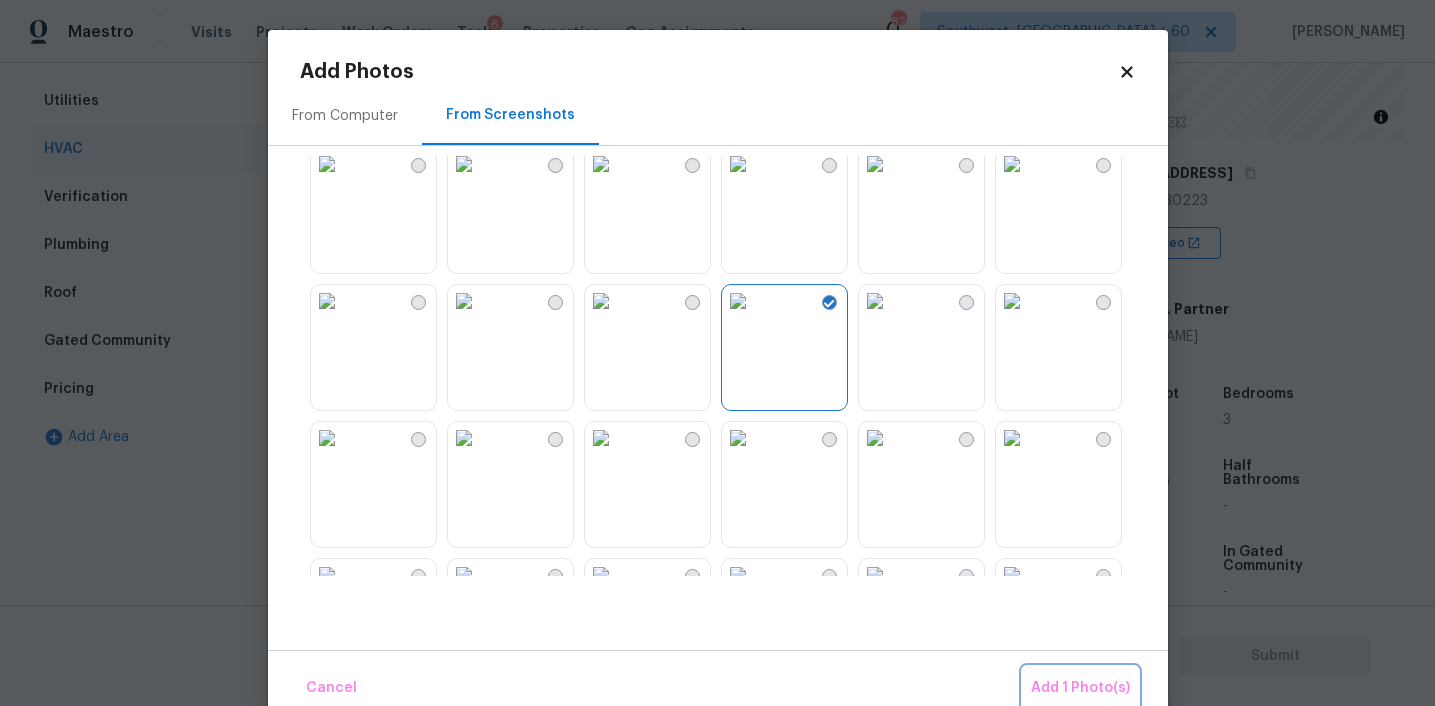 click on "Add 1 Photo(s)" at bounding box center (1080, 688) 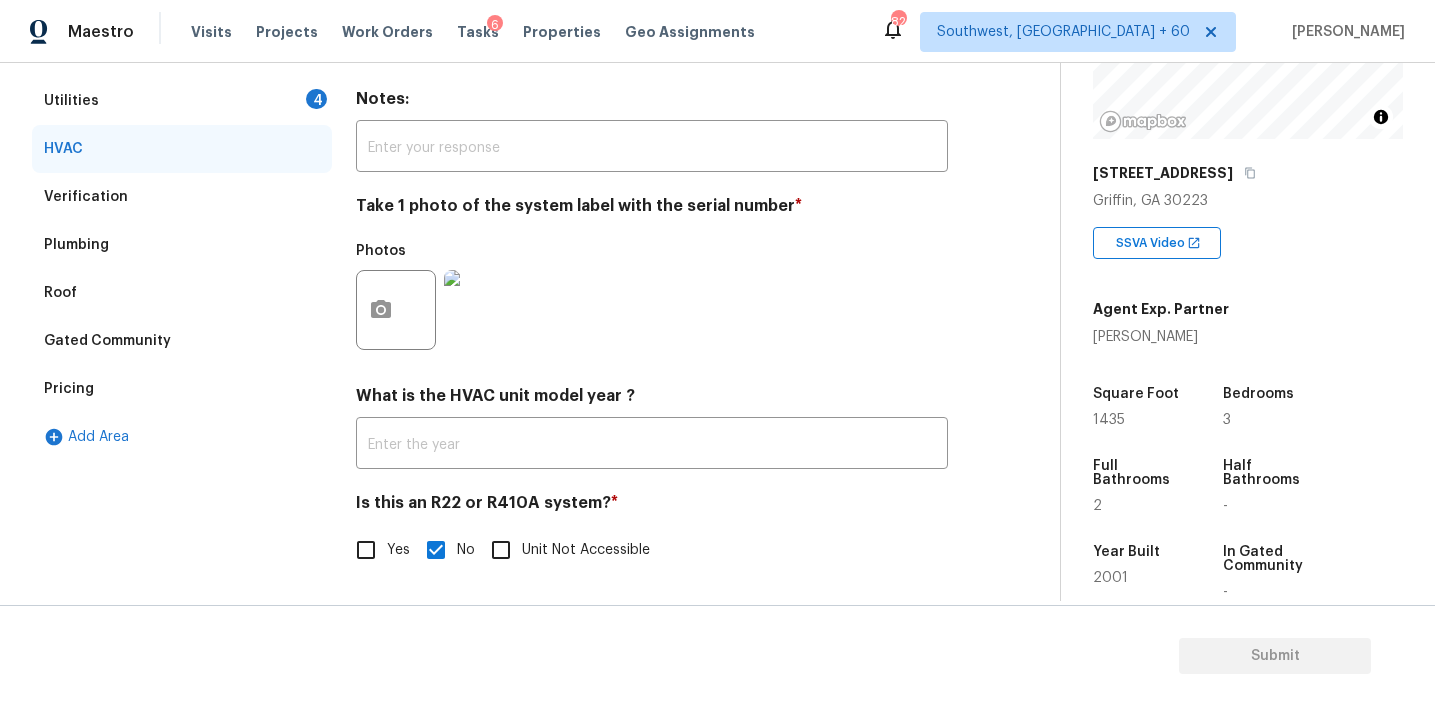 click on "4" at bounding box center (316, 99) 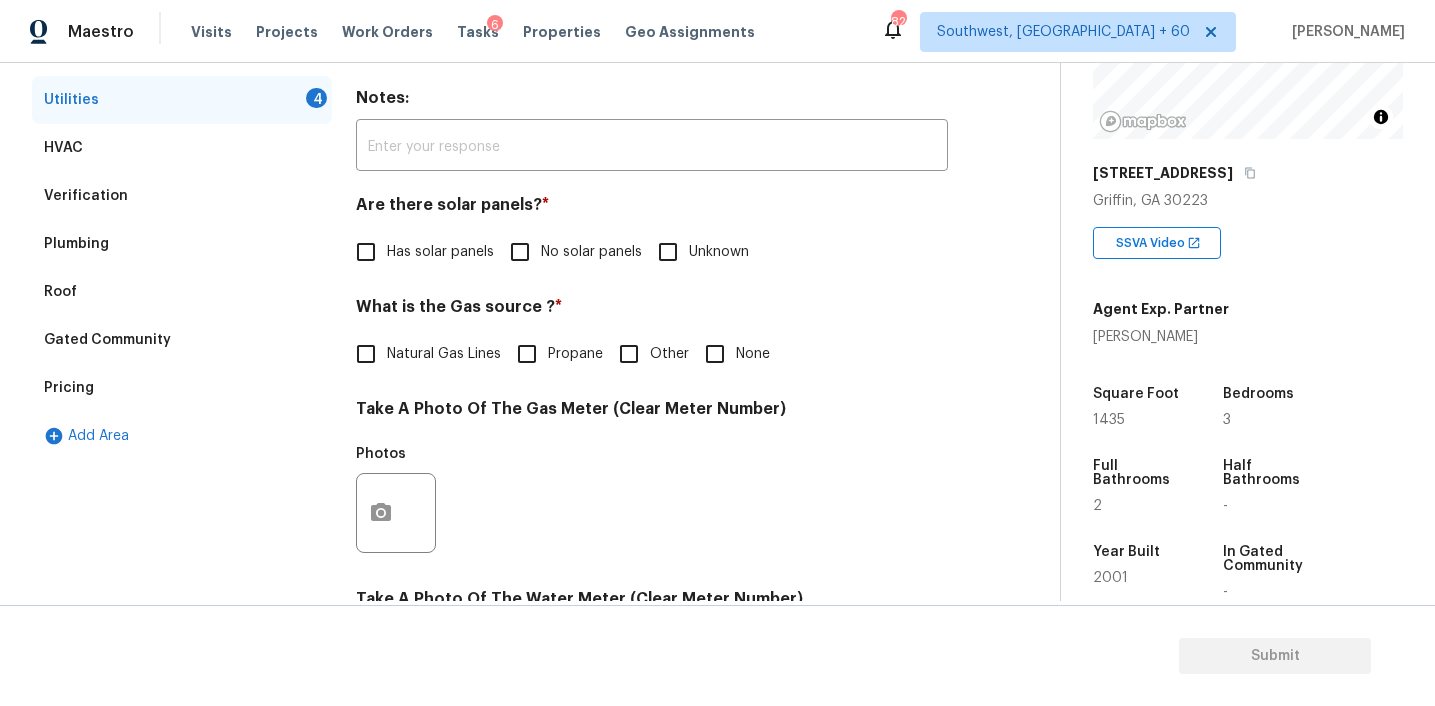 click on "No solar panels" at bounding box center [570, 252] 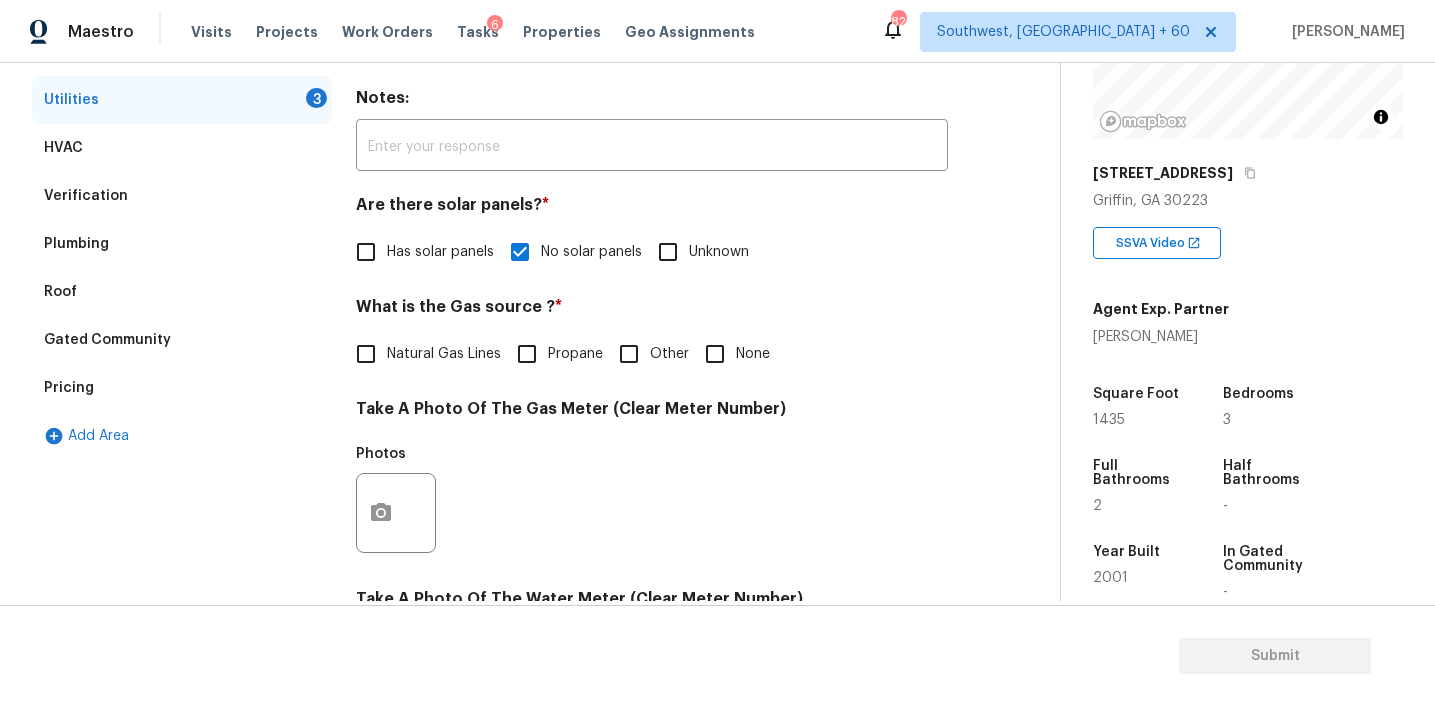 click on "None" at bounding box center (753, 354) 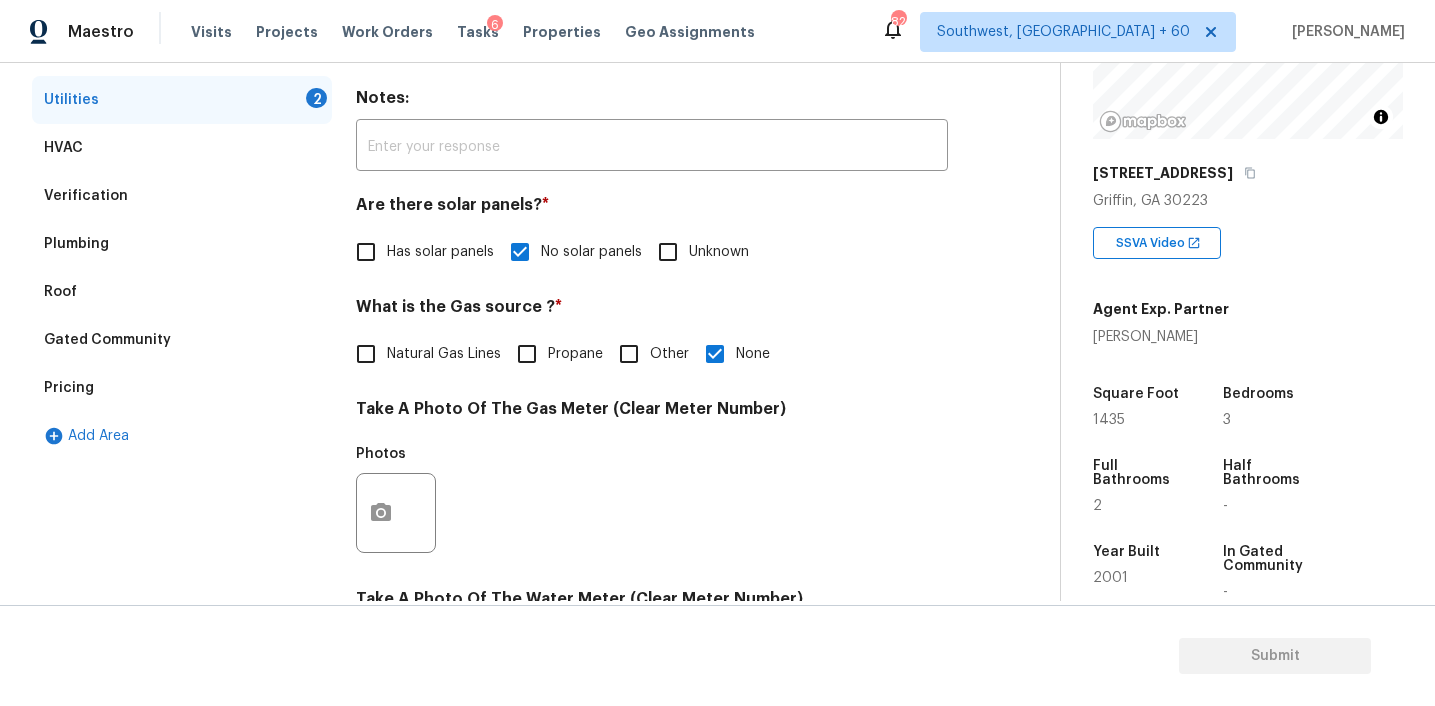 scroll, scrollTop: 799, scrollLeft: 0, axis: vertical 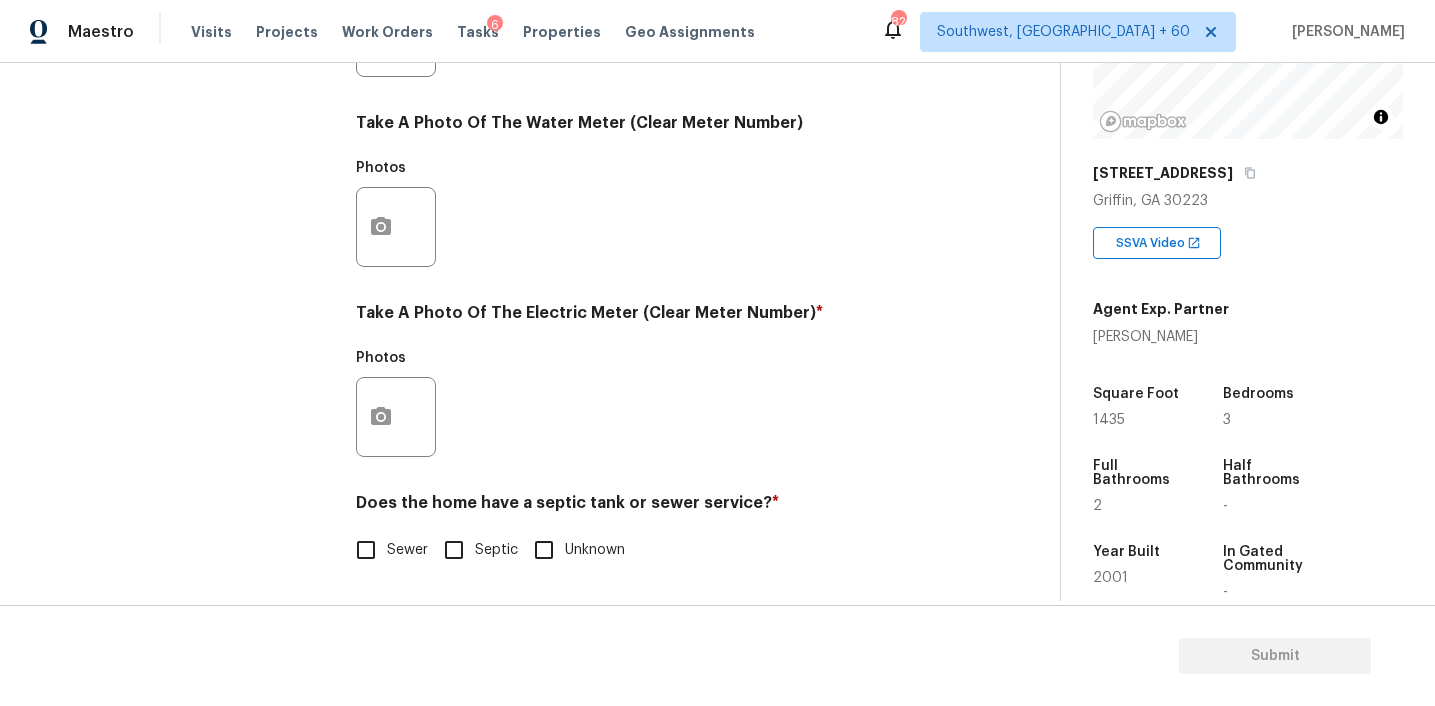 click on "Sewer" at bounding box center [407, 550] 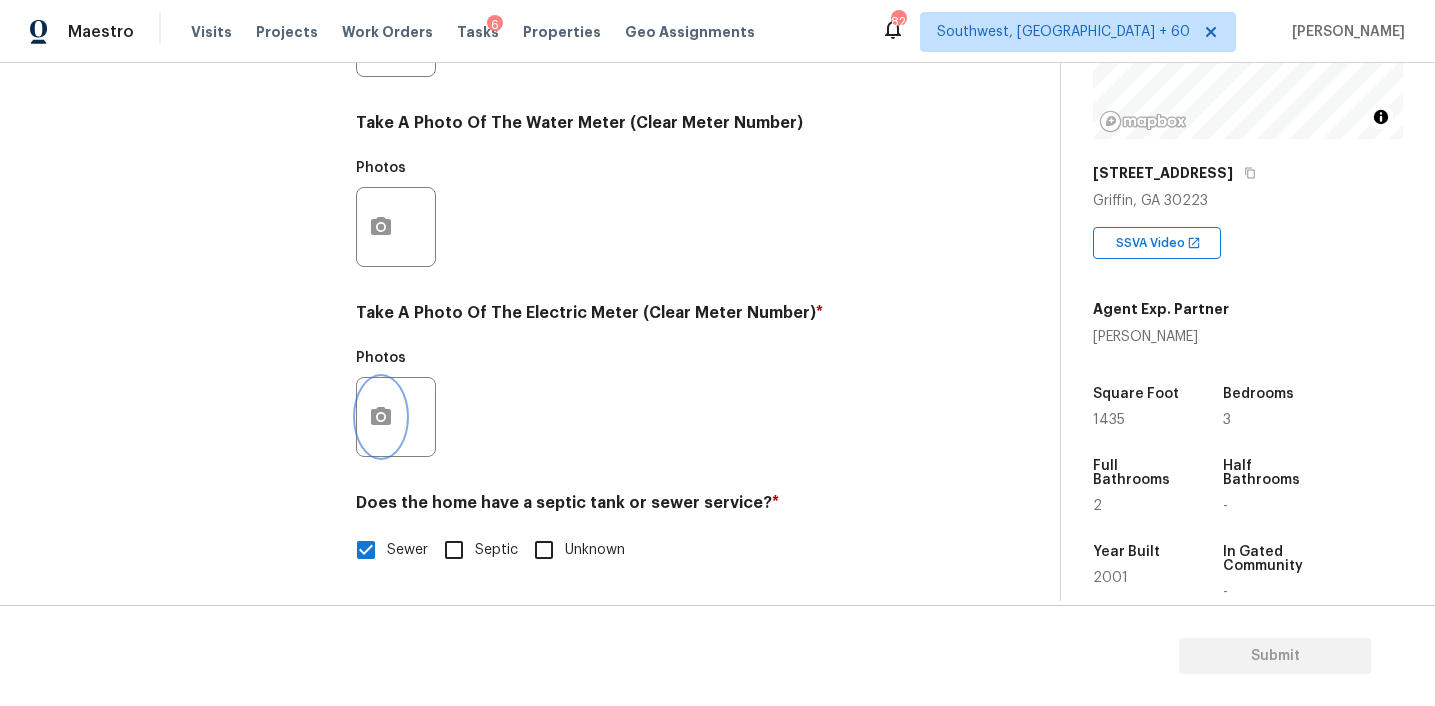 click at bounding box center (381, 417) 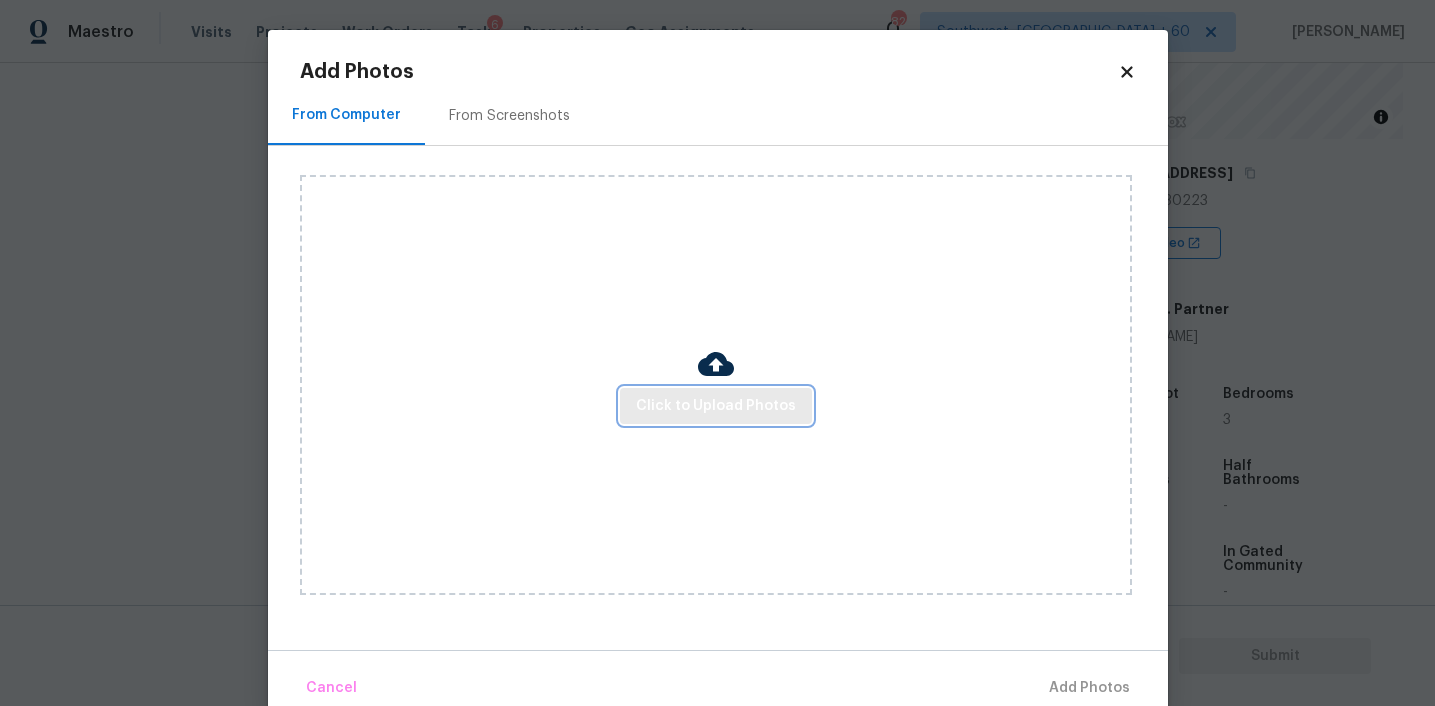 click on "Click to Upload Photos" at bounding box center (716, 406) 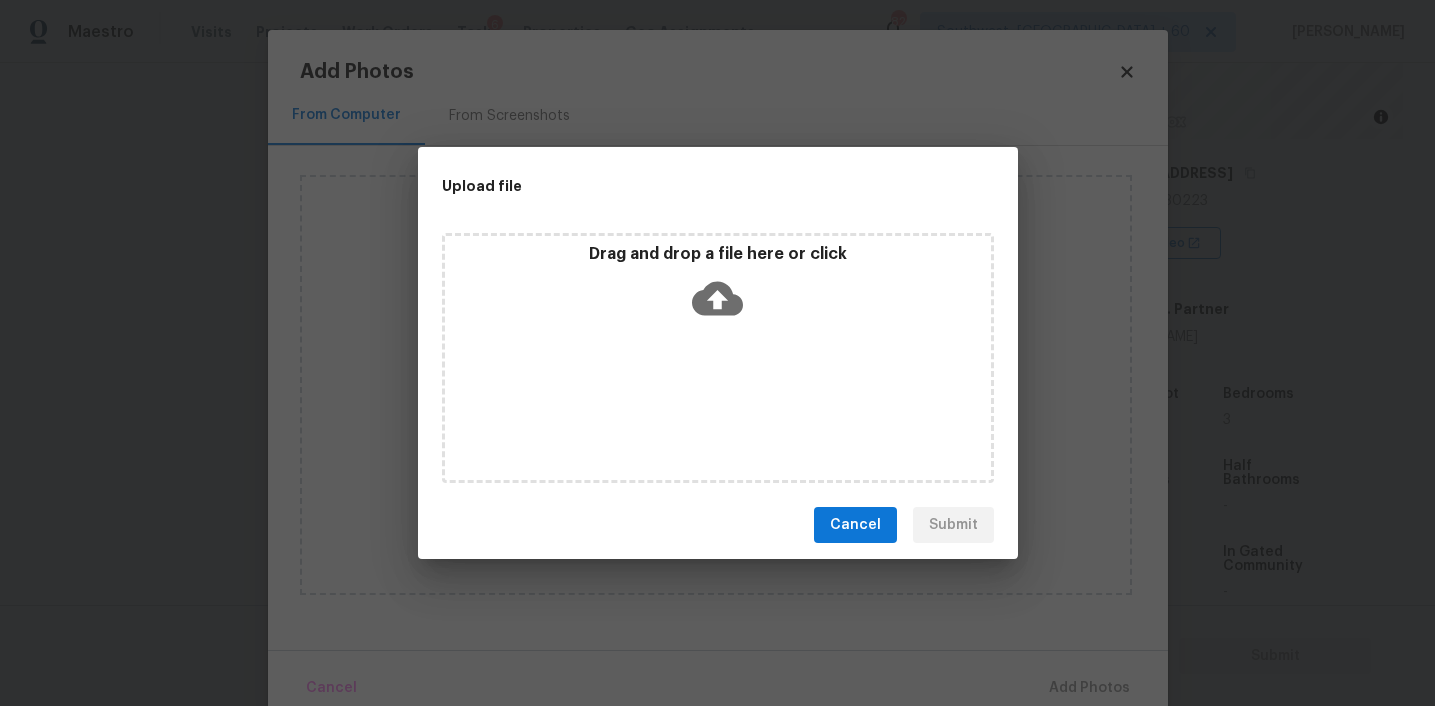 click on "Drag and drop a file here or click" at bounding box center (718, 287) 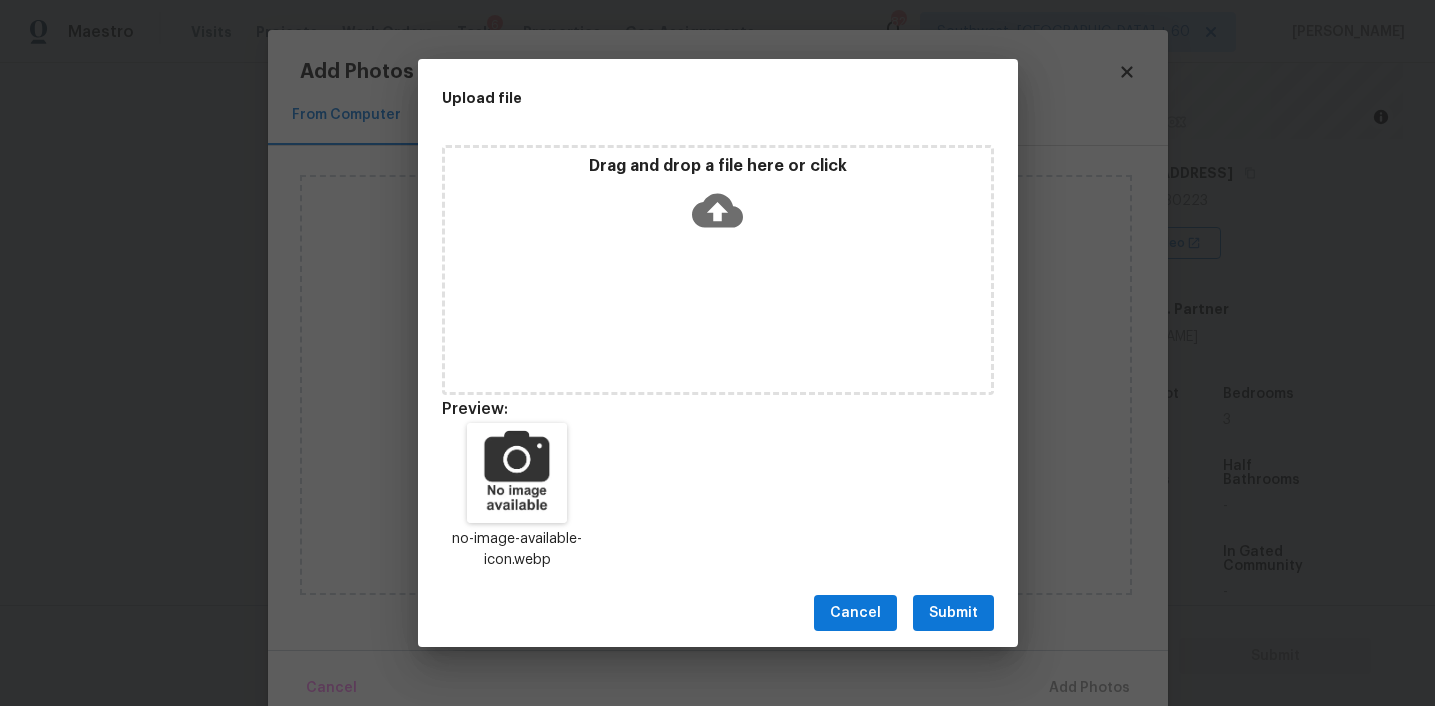 click on "Submit" at bounding box center [953, 613] 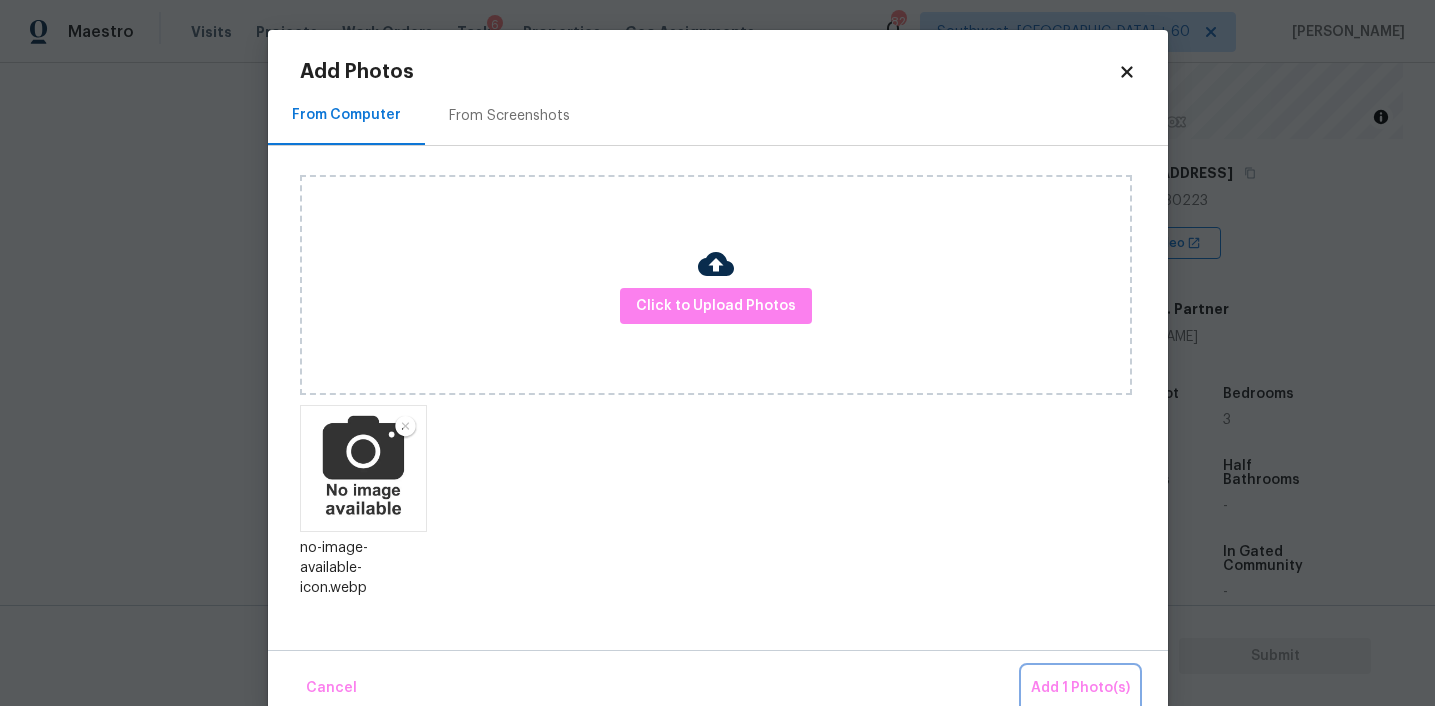 click on "Add 1 Photo(s)" at bounding box center [1080, 688] 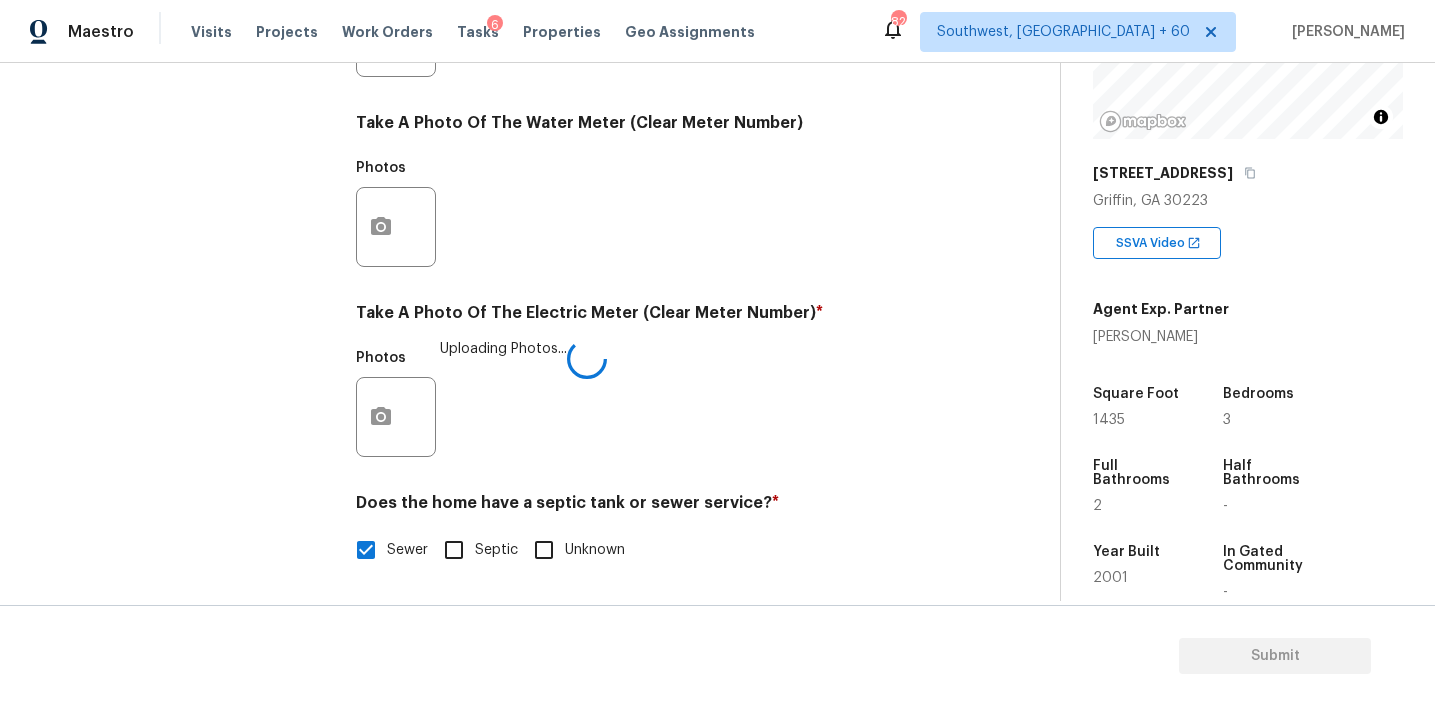 click on "Photos" at bounding box center (652, 214) 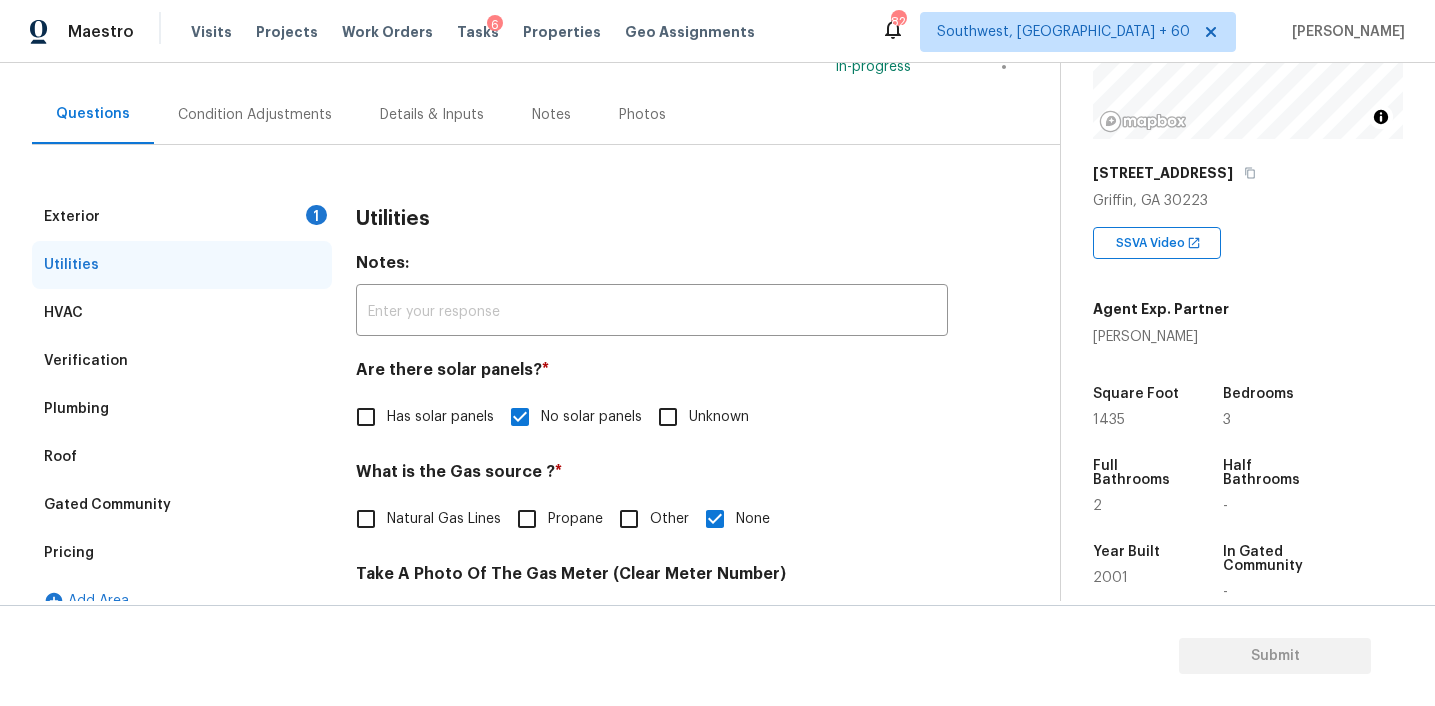scroll, scrollTop: 178, scrollLeft: 0, axis: vertical 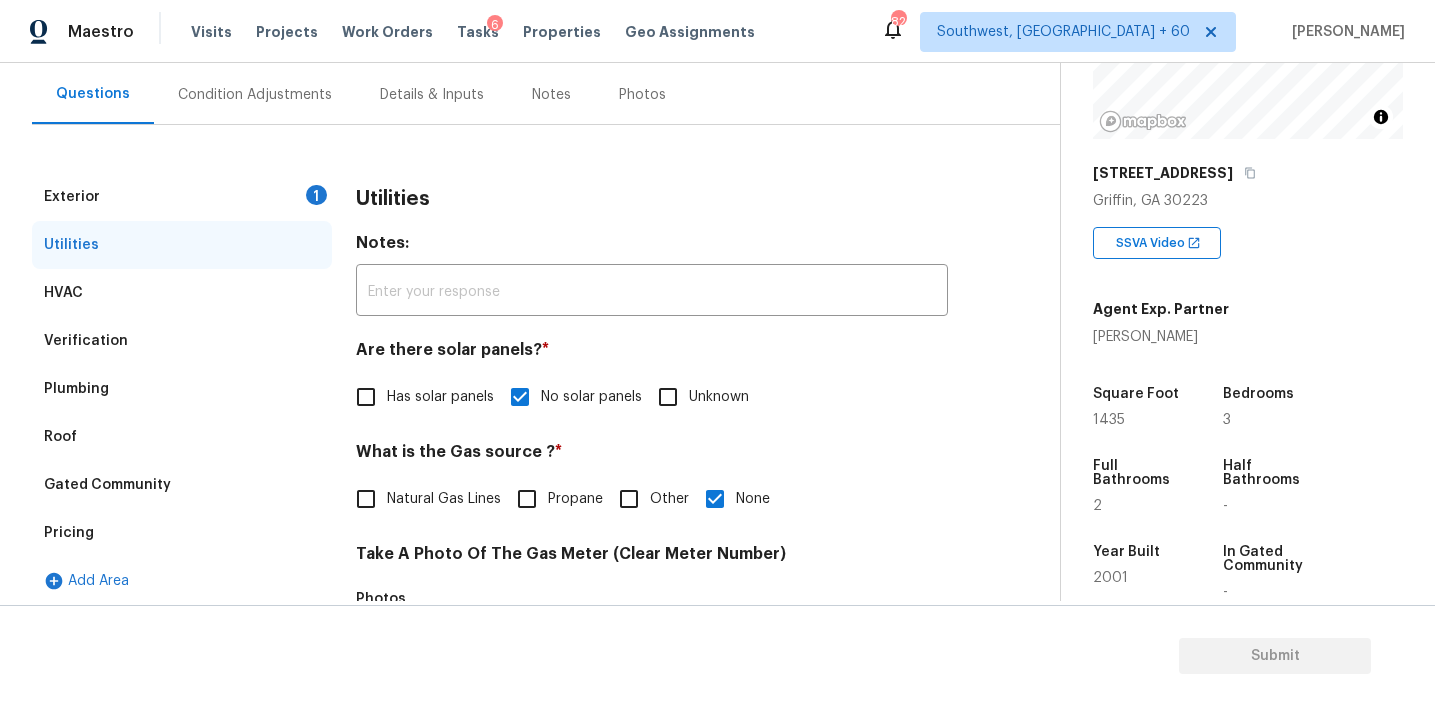 click on "Exterior 1" at bounding box center [182, 197] 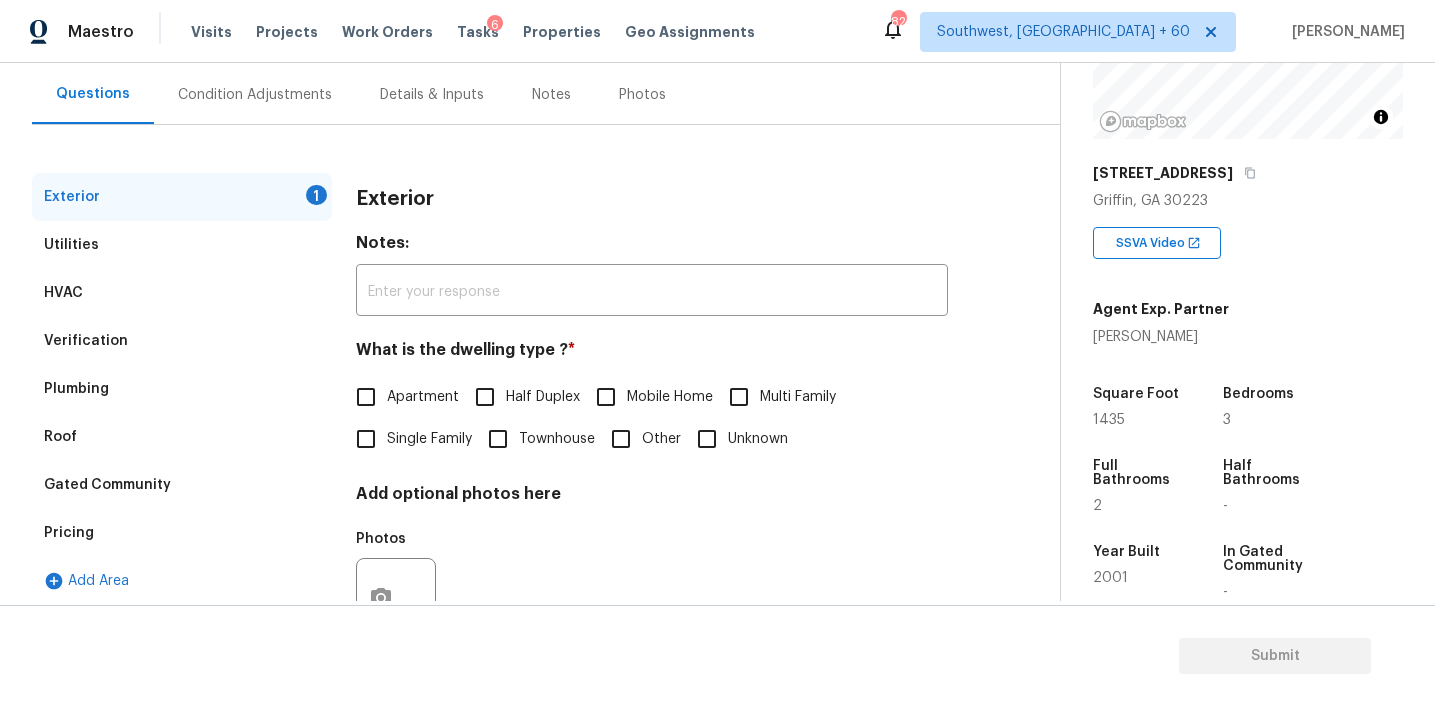 click on "Single Family" at bounding box center [429, 439] 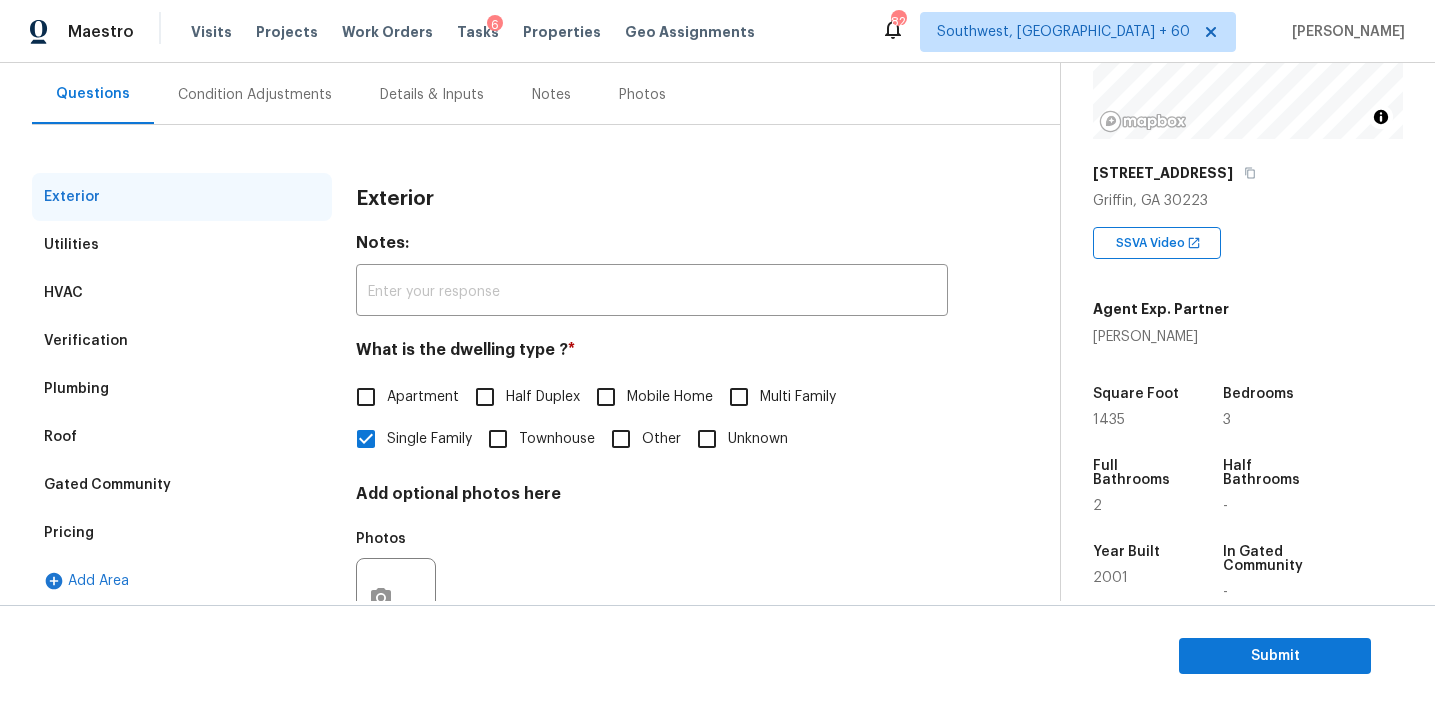 click on "Condition Adjustments" at bounding box center [255, 95] 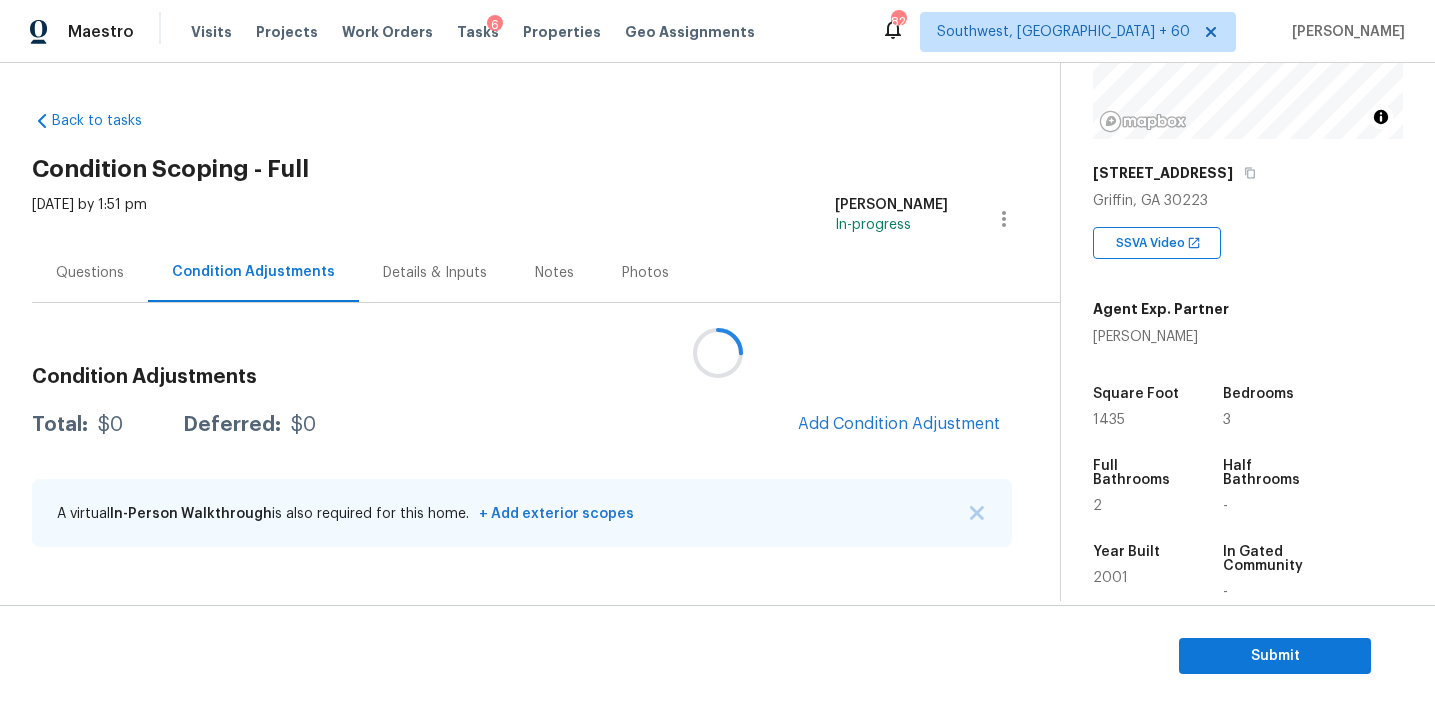 click at bounding box center (717, 353) 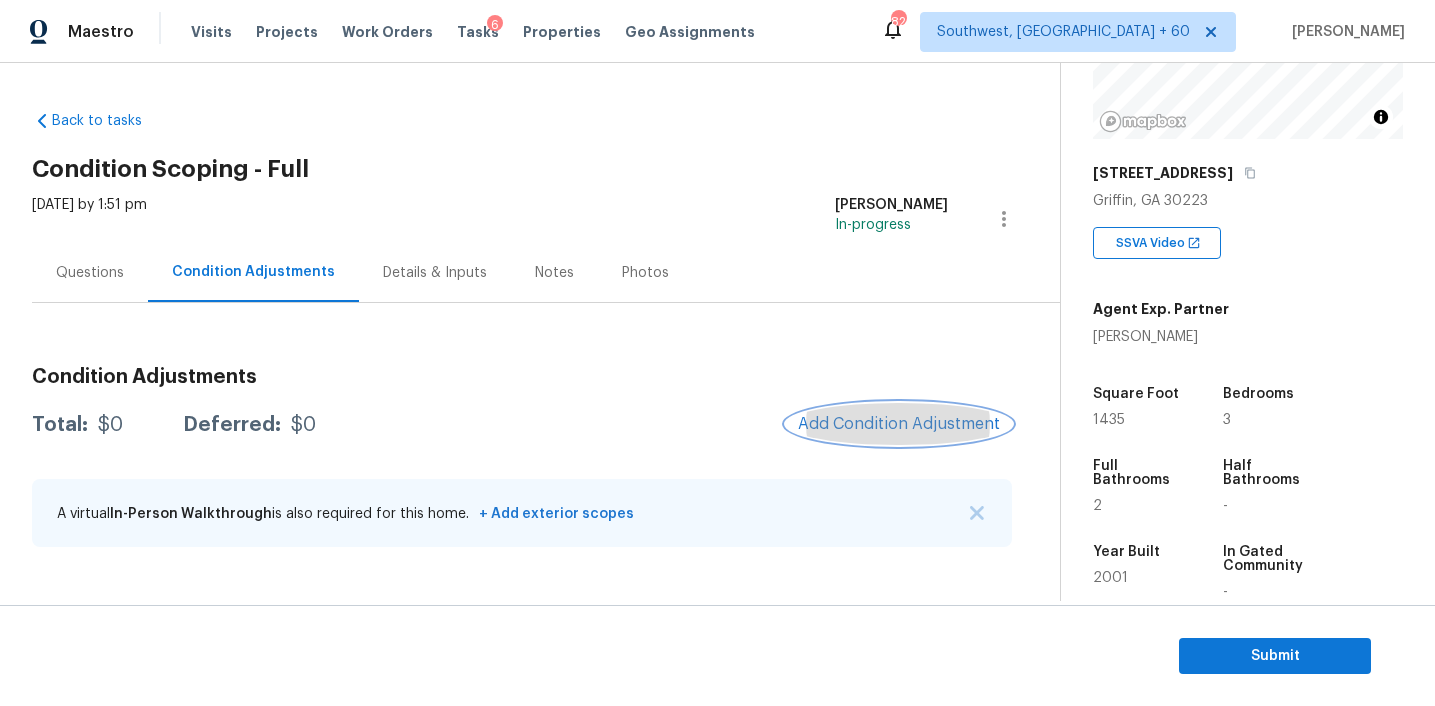 click on "Add Condition Adjustment" at bounding box center [899, 424] 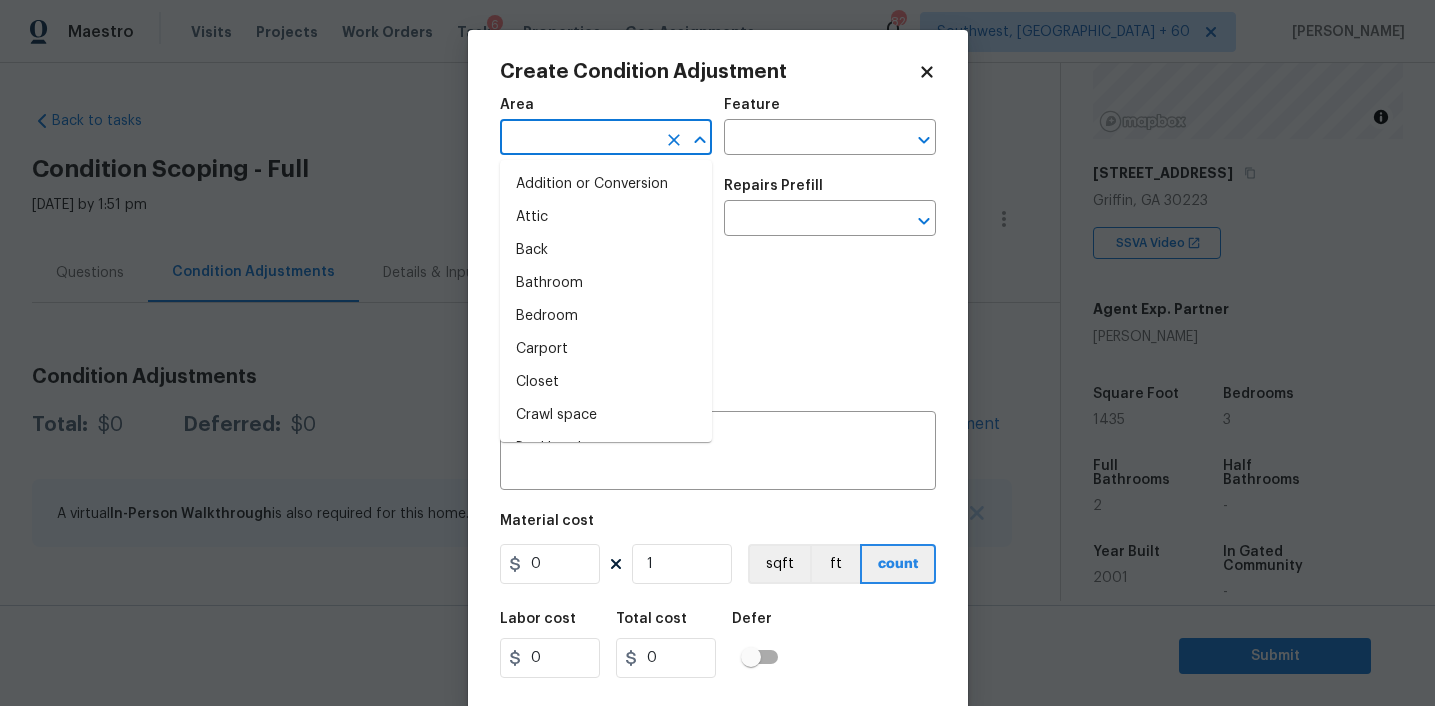 click at bounding box center (578, 139) 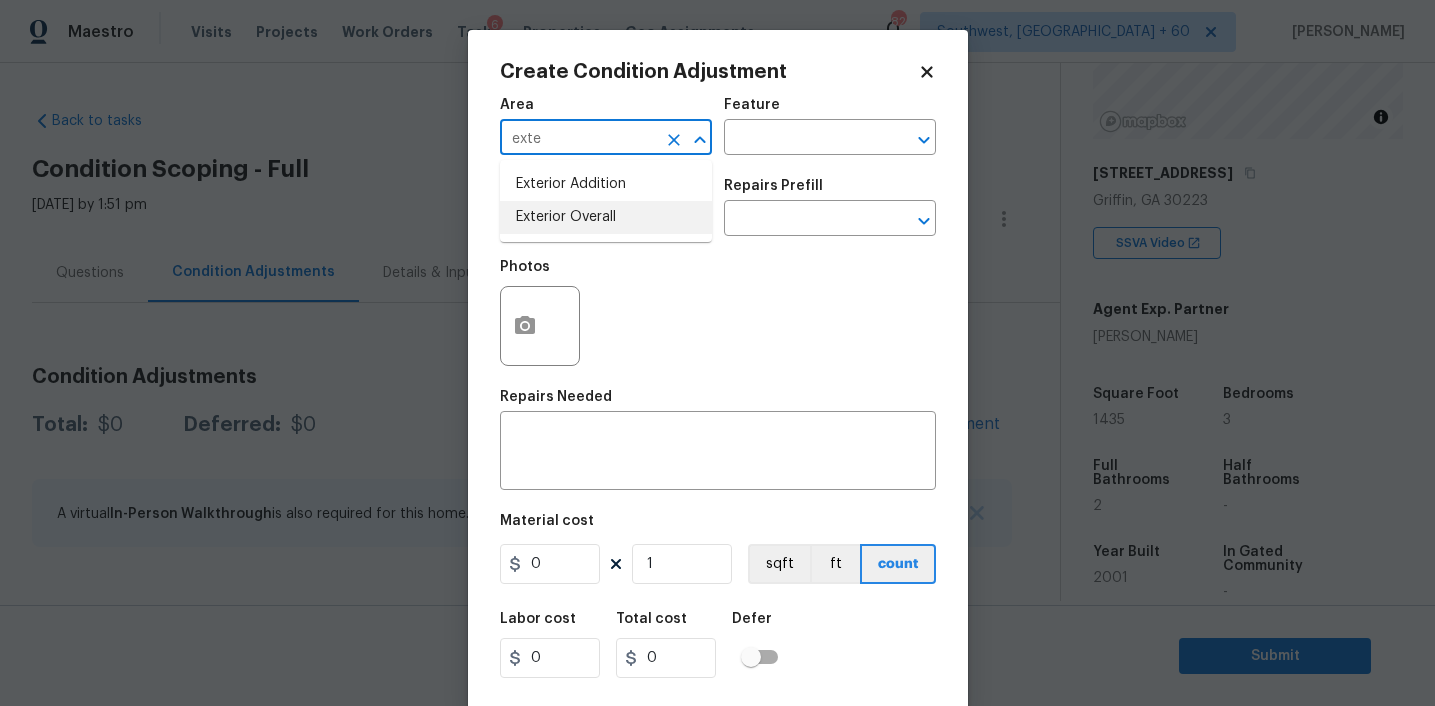 click on "Exterior Overall" at bounding box center [606, 217] 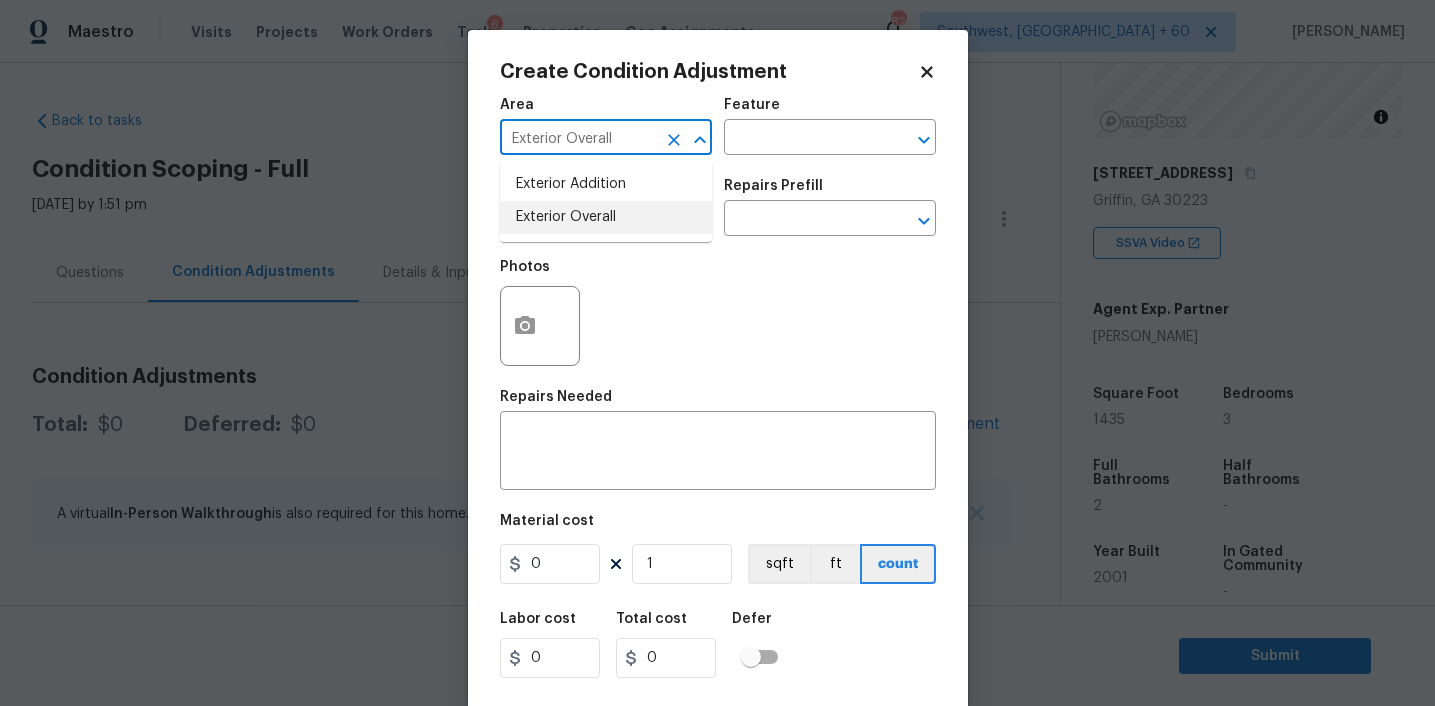 type on "Exterior Overall" 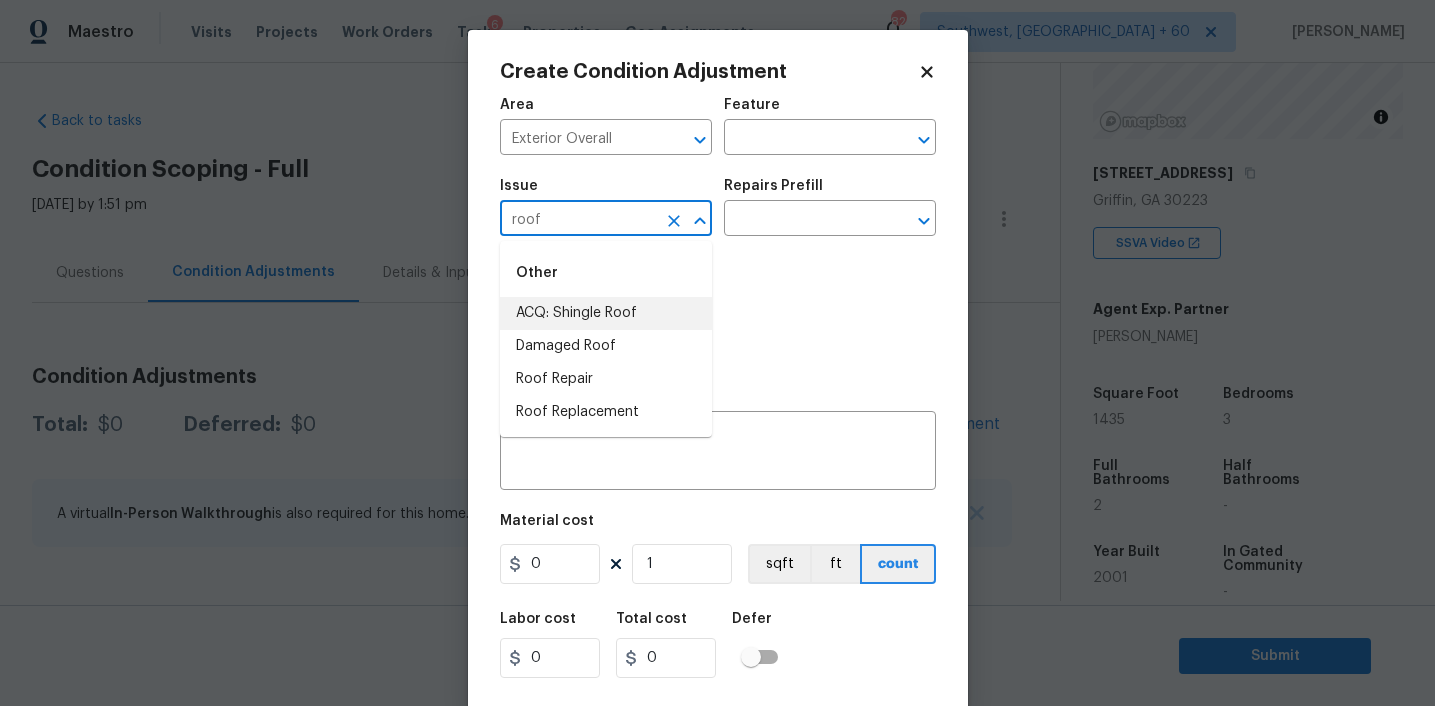 click on "ACQ: Shingle Roof" at bounding box center [606, 313] 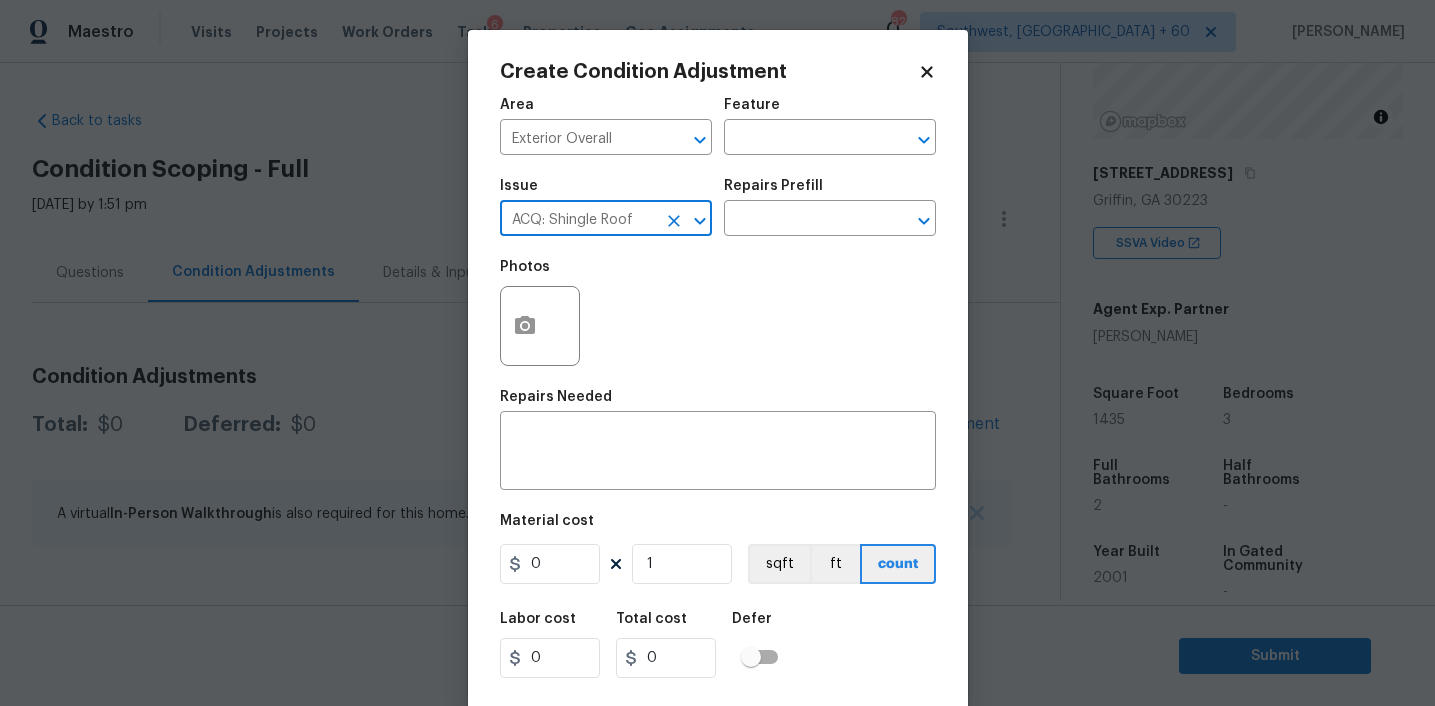 type on "ACQ: Shingle Roof" 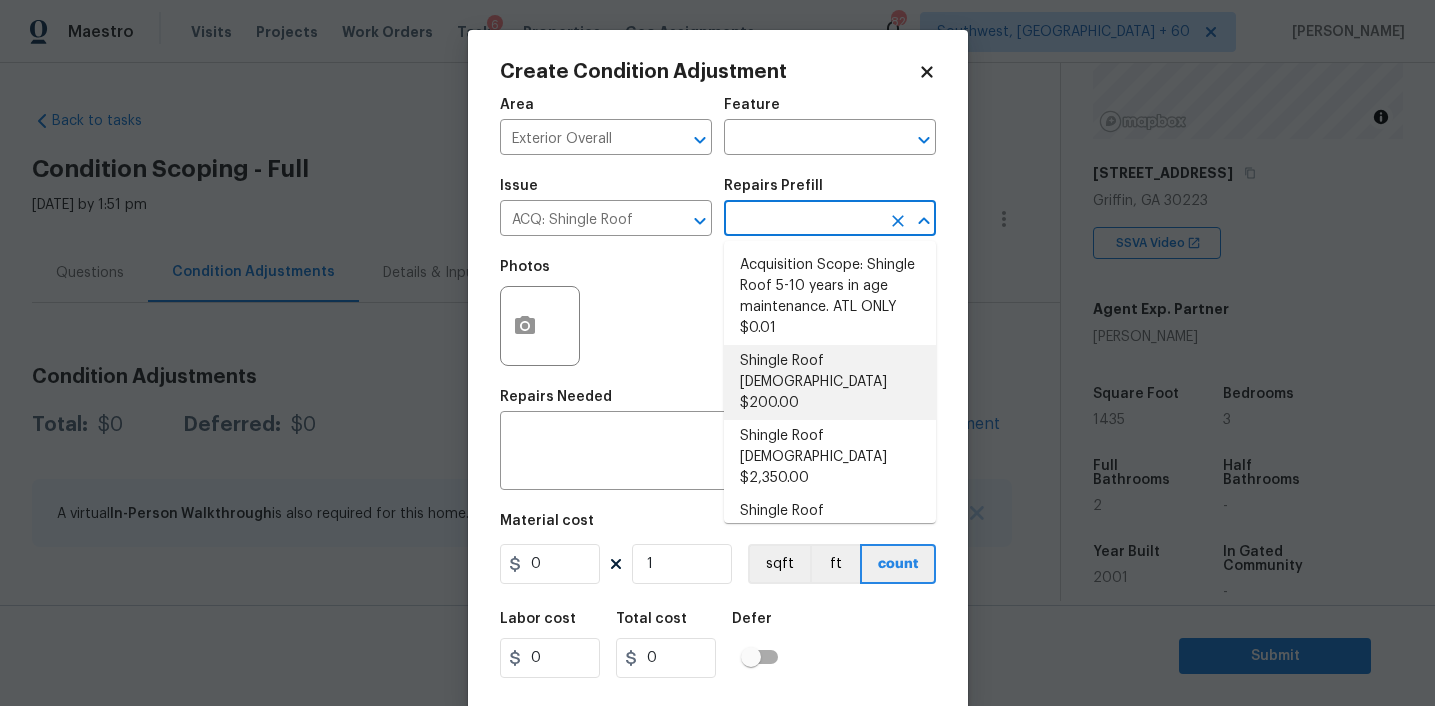 click on "Shingle Roof 0-10 Years Old $200.00" at bounding box center [830, 382] 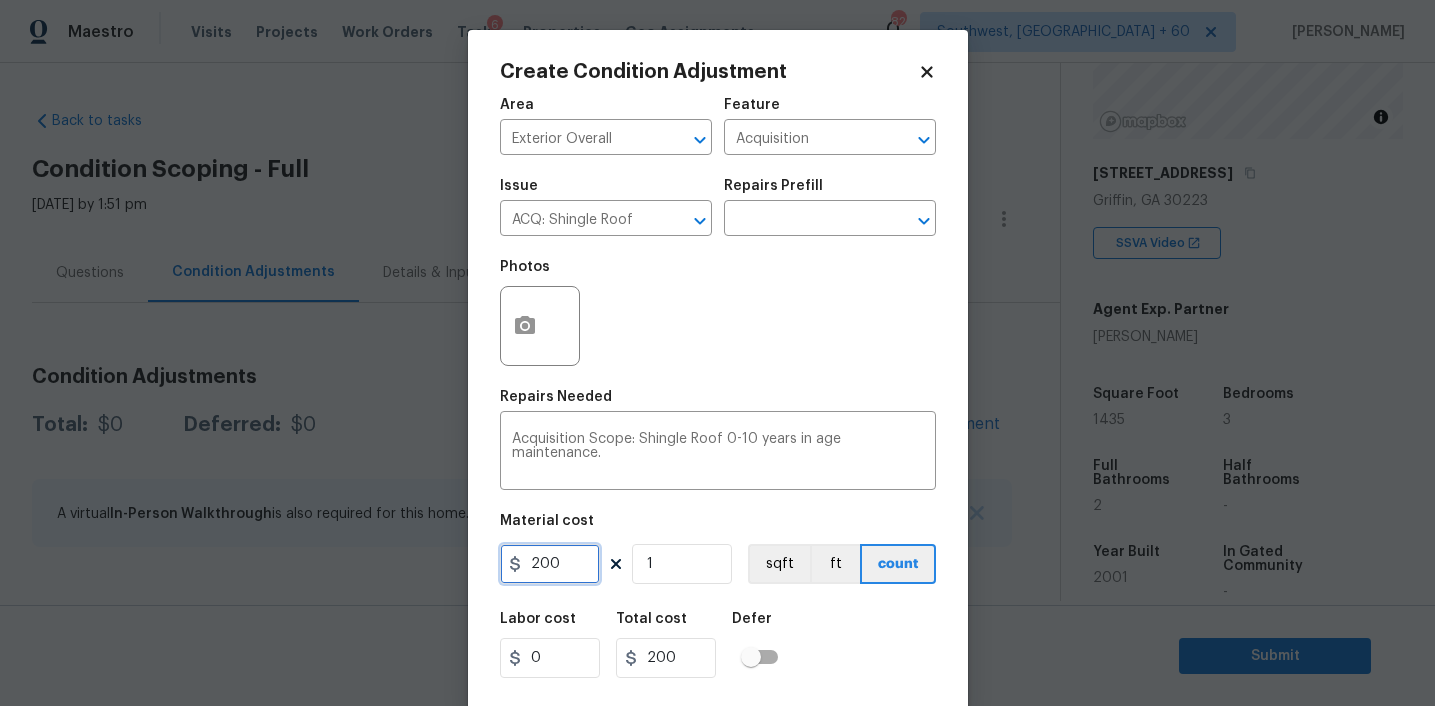 click on "200" at bounding box center (550, 564) 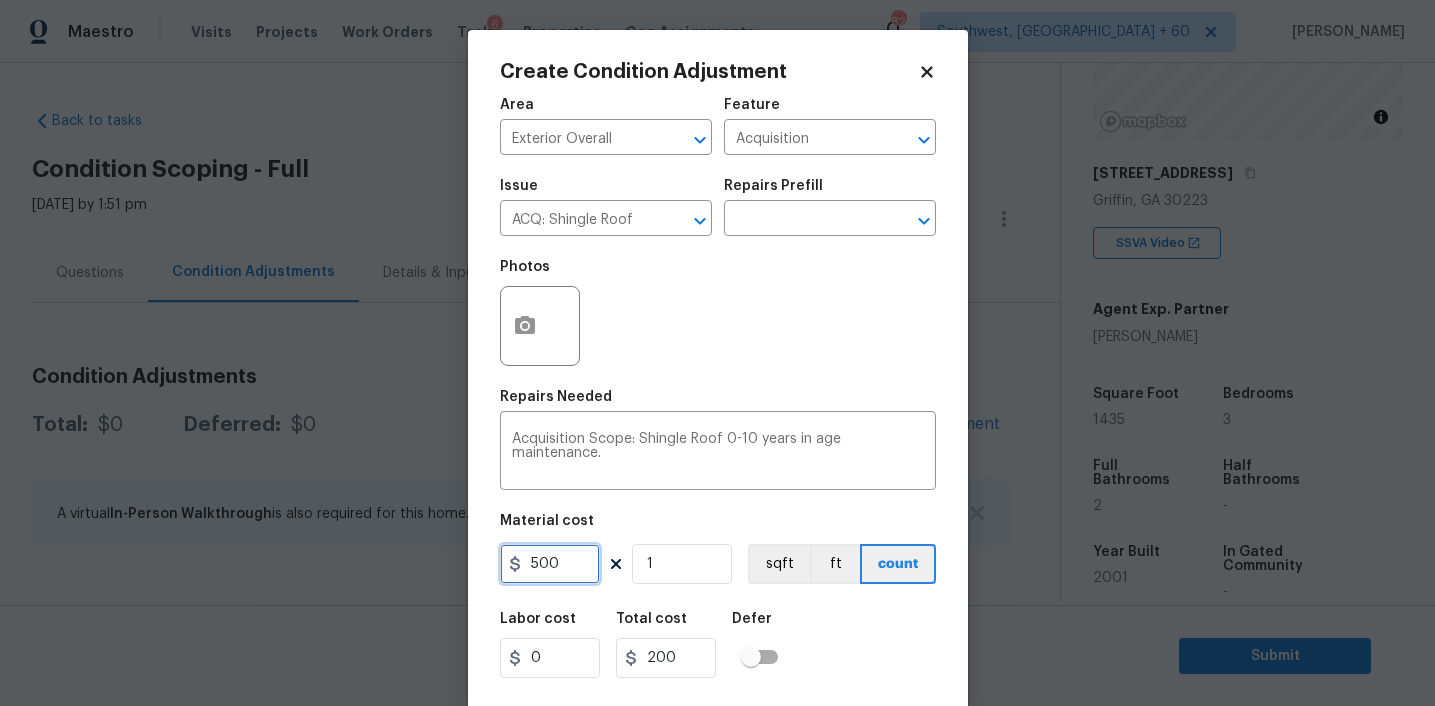 type on "500" 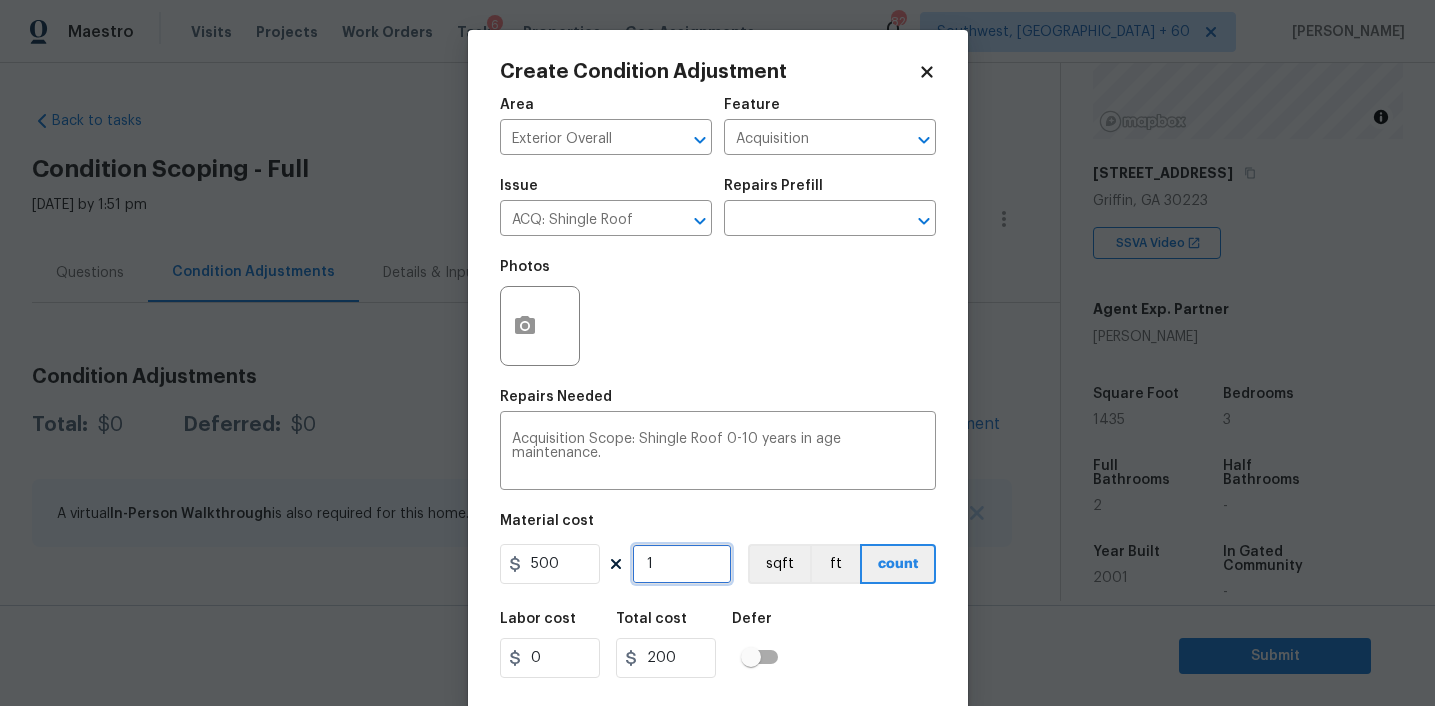 type on "500" 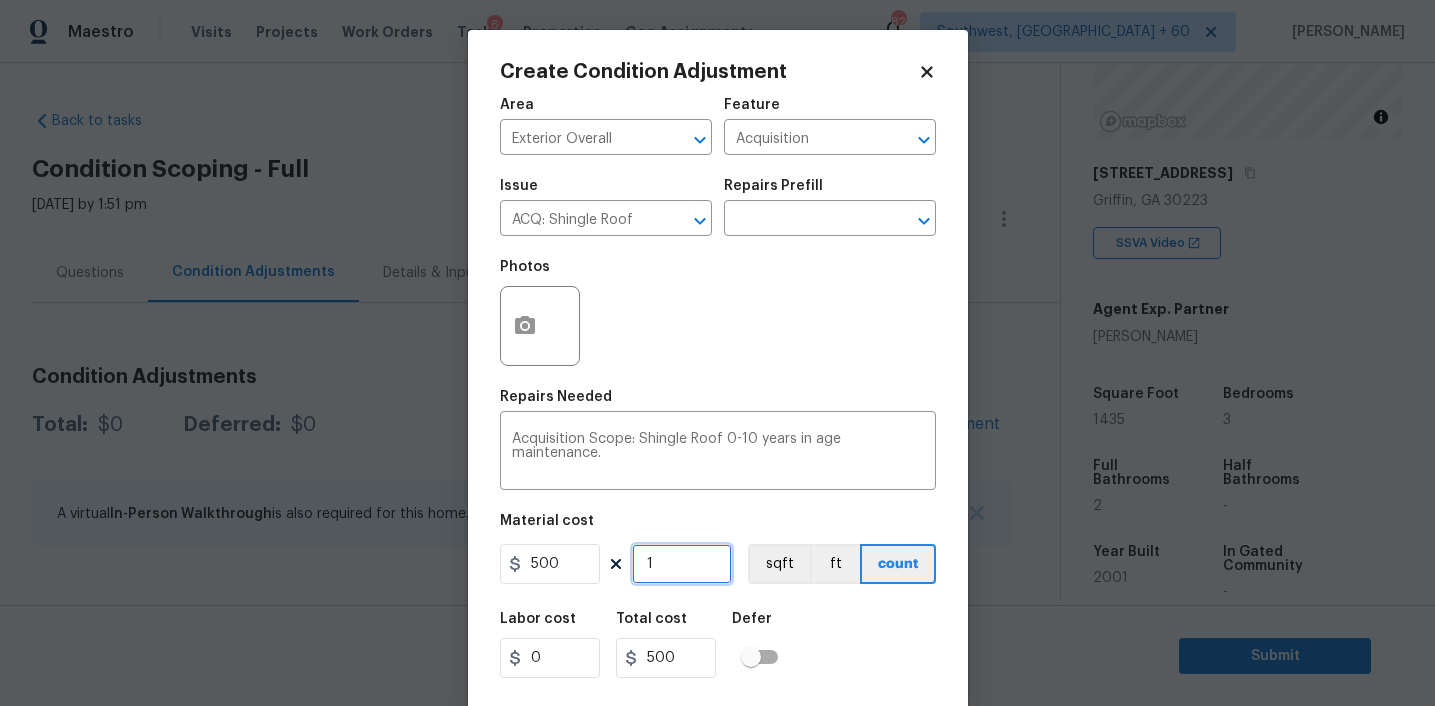 scroll, scrollTop: 41, scrollLeft: 0, axis: vertical 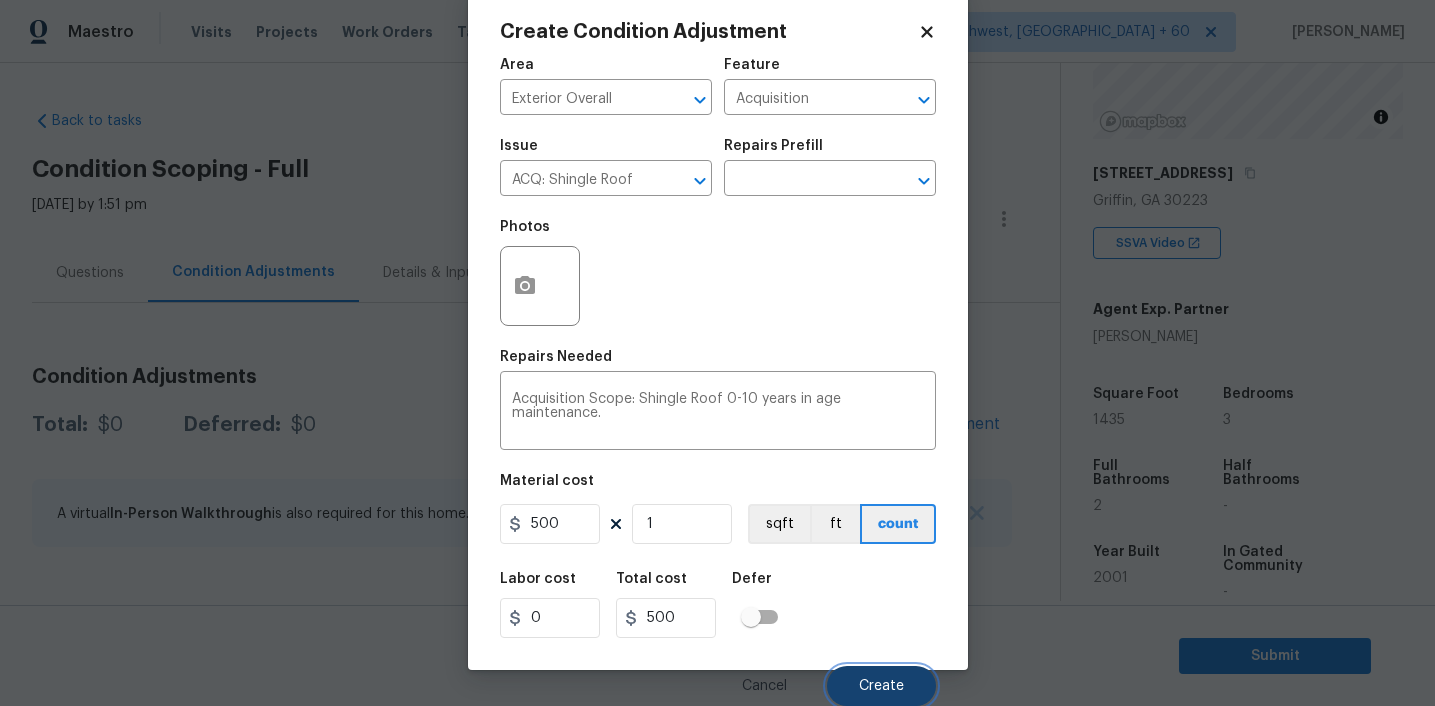 click on "Create" at bounding box center [881, 686] 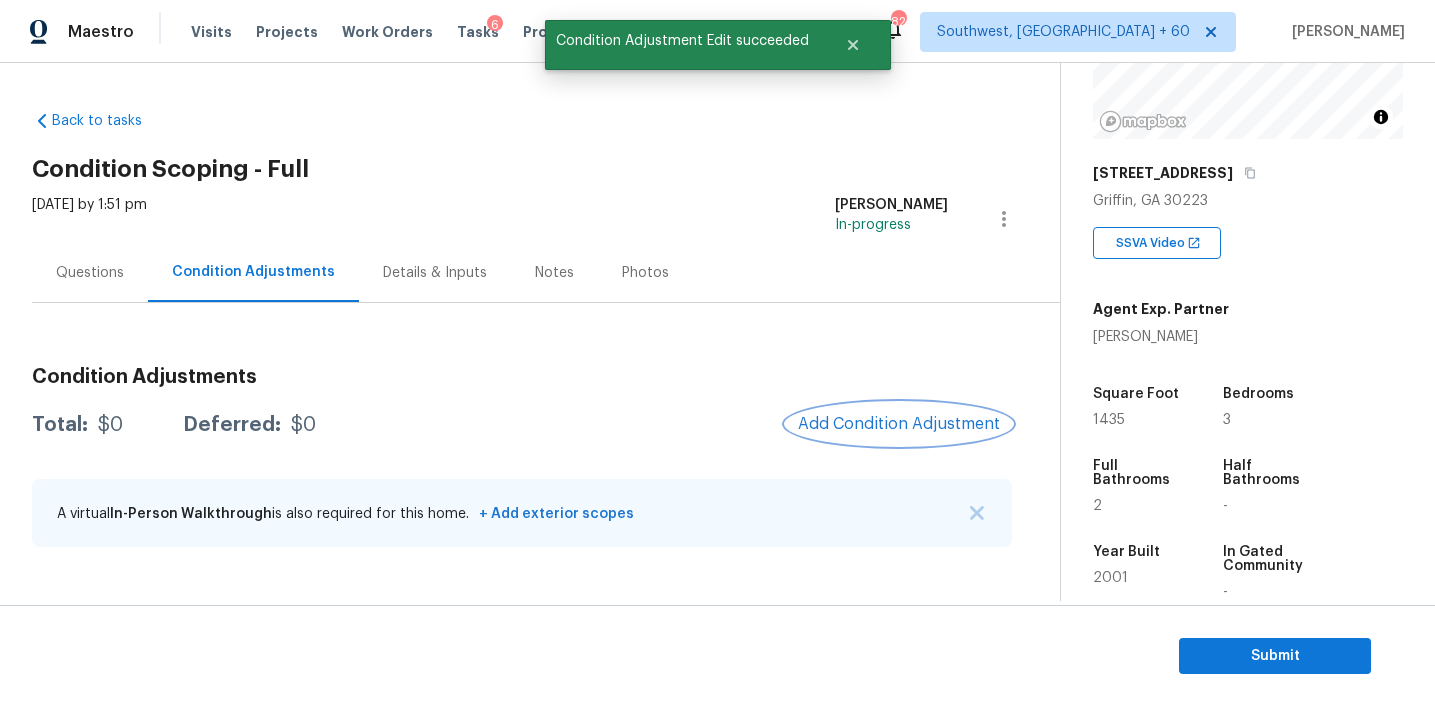 scroll, scrollTop: 0, scrollLeft: 0, axis: both 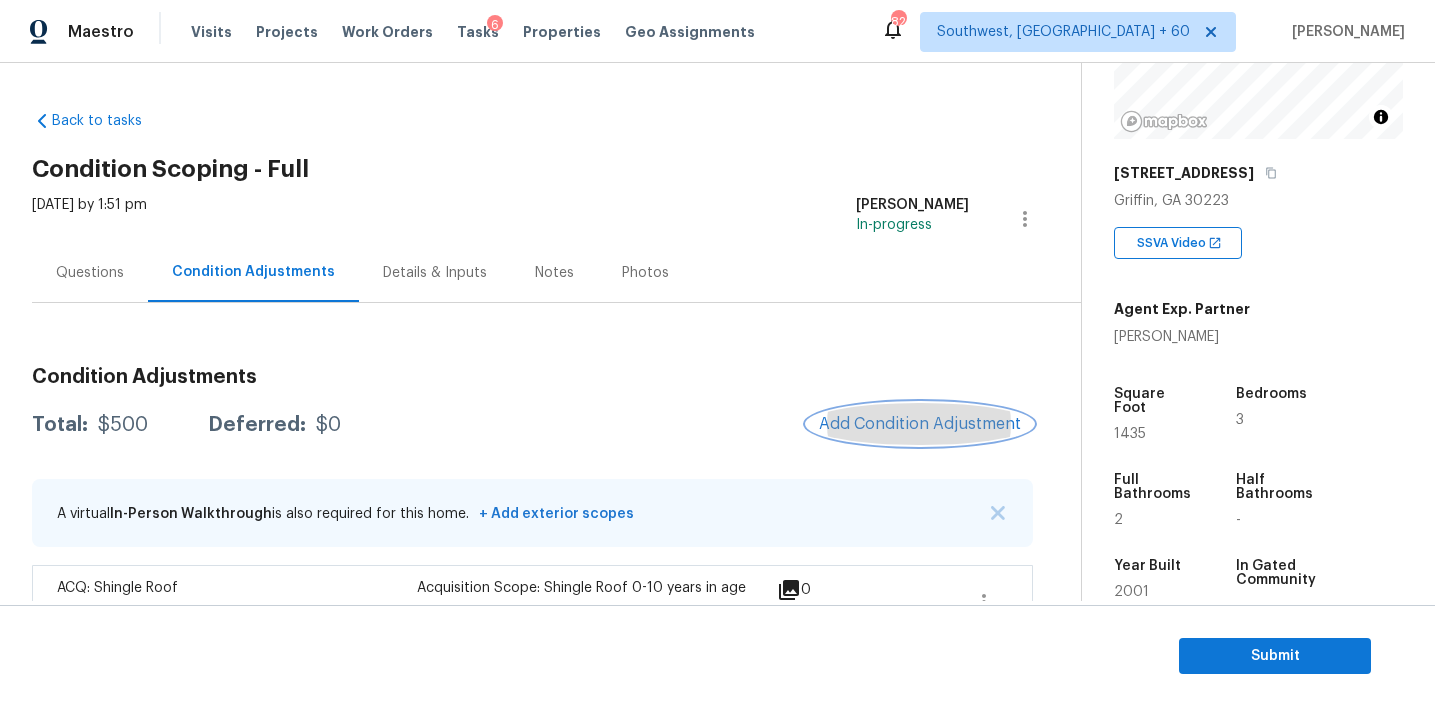 click on "Add Condition Adjustment" at bounding box center (920, 424) 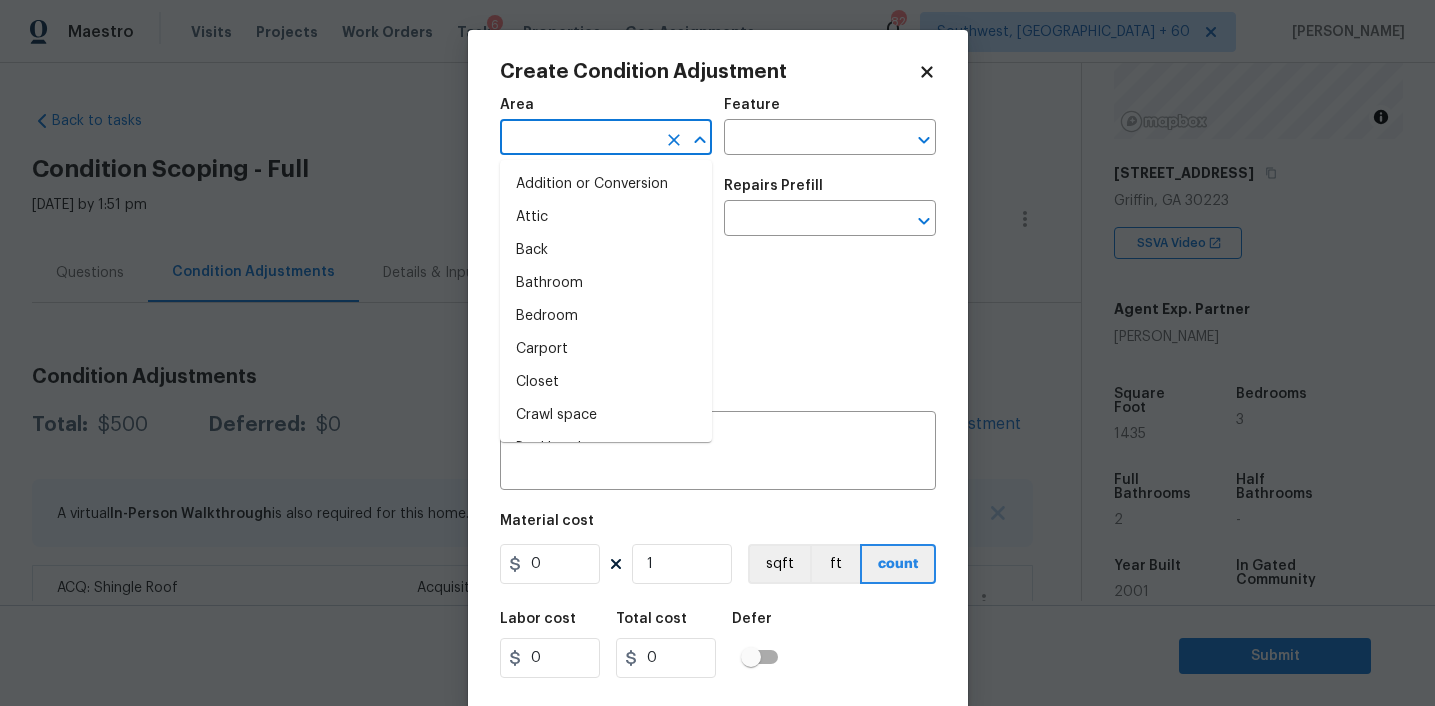 click at bounding box center (578, 139) 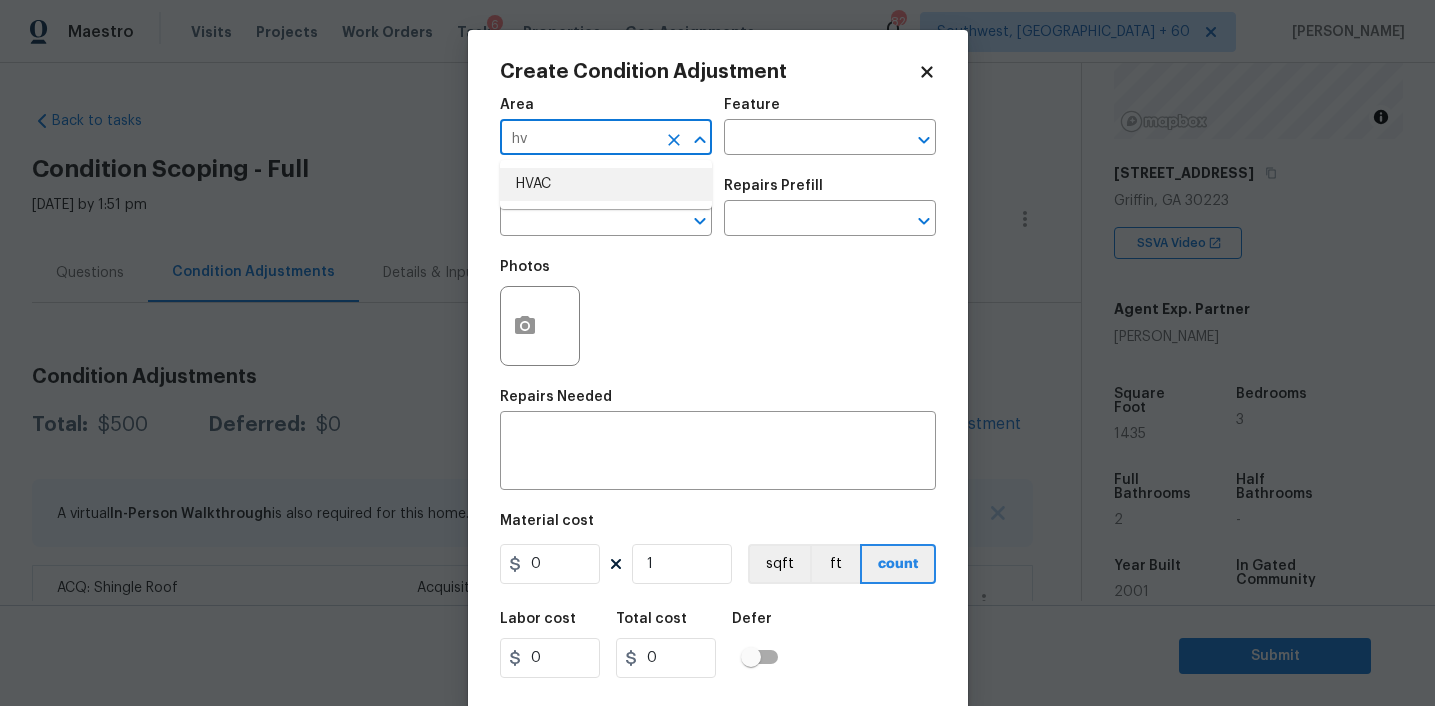 click on "HVAC" at bounding box center (606, 184) 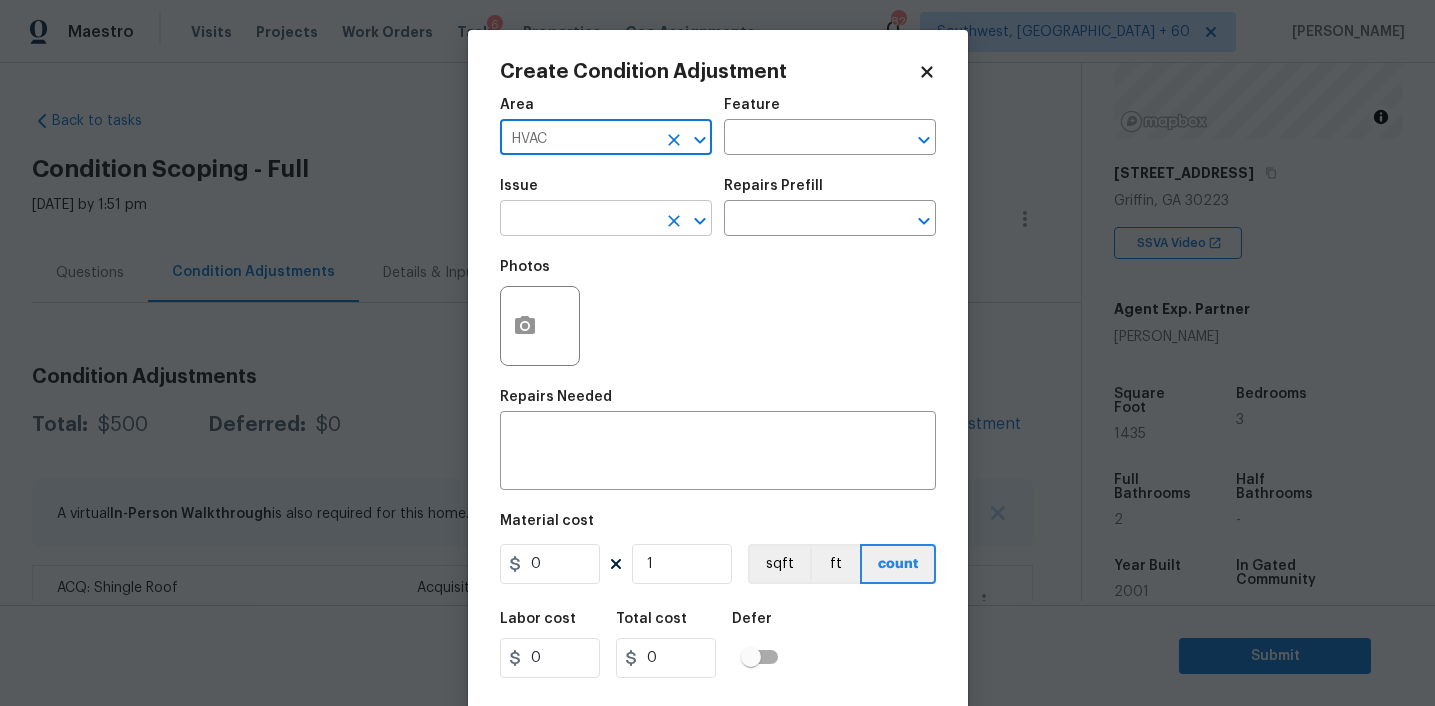 type on "HVAC" 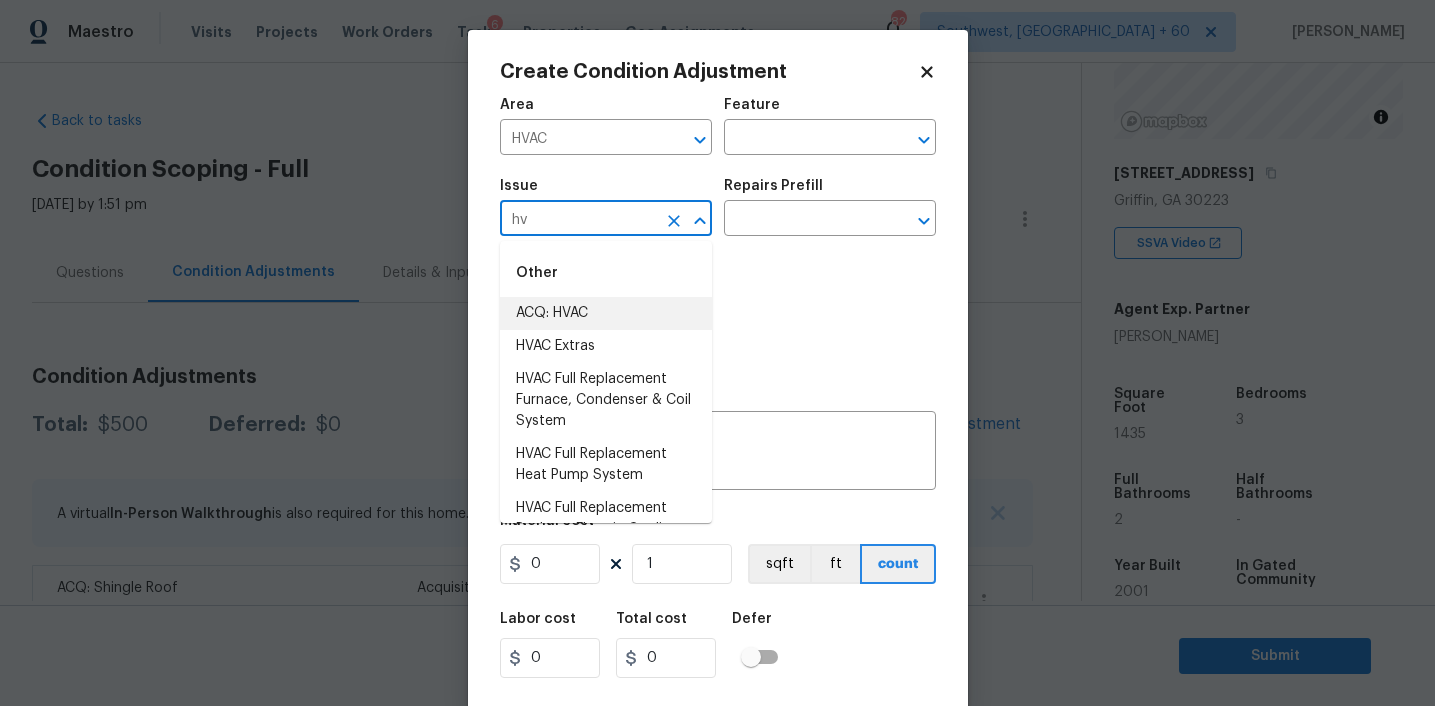 click on "ACQ: HVAC" at bounding box center [606, 313] 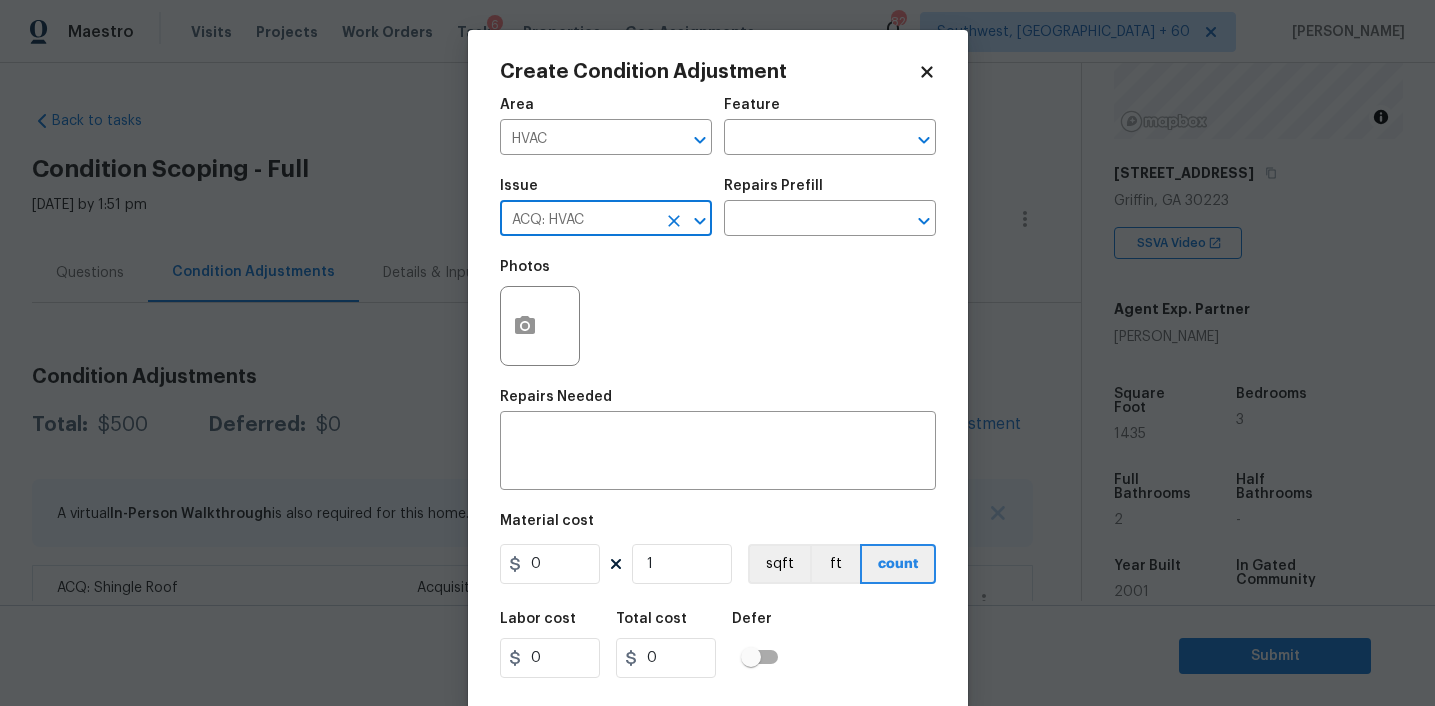 type on "ACQ: HVAC" 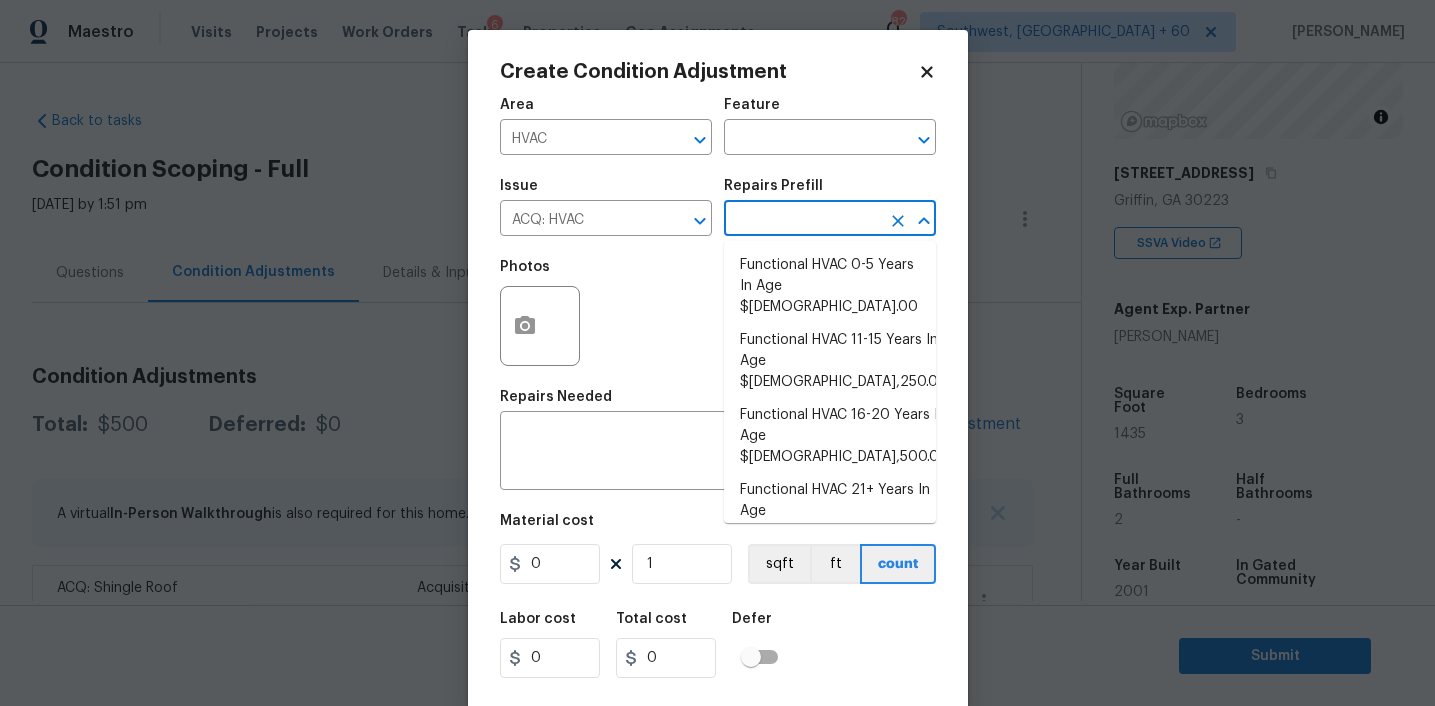 click on "Functional HVAC 6-10 Years In Age $500.00" at bounding box center [830, 576] 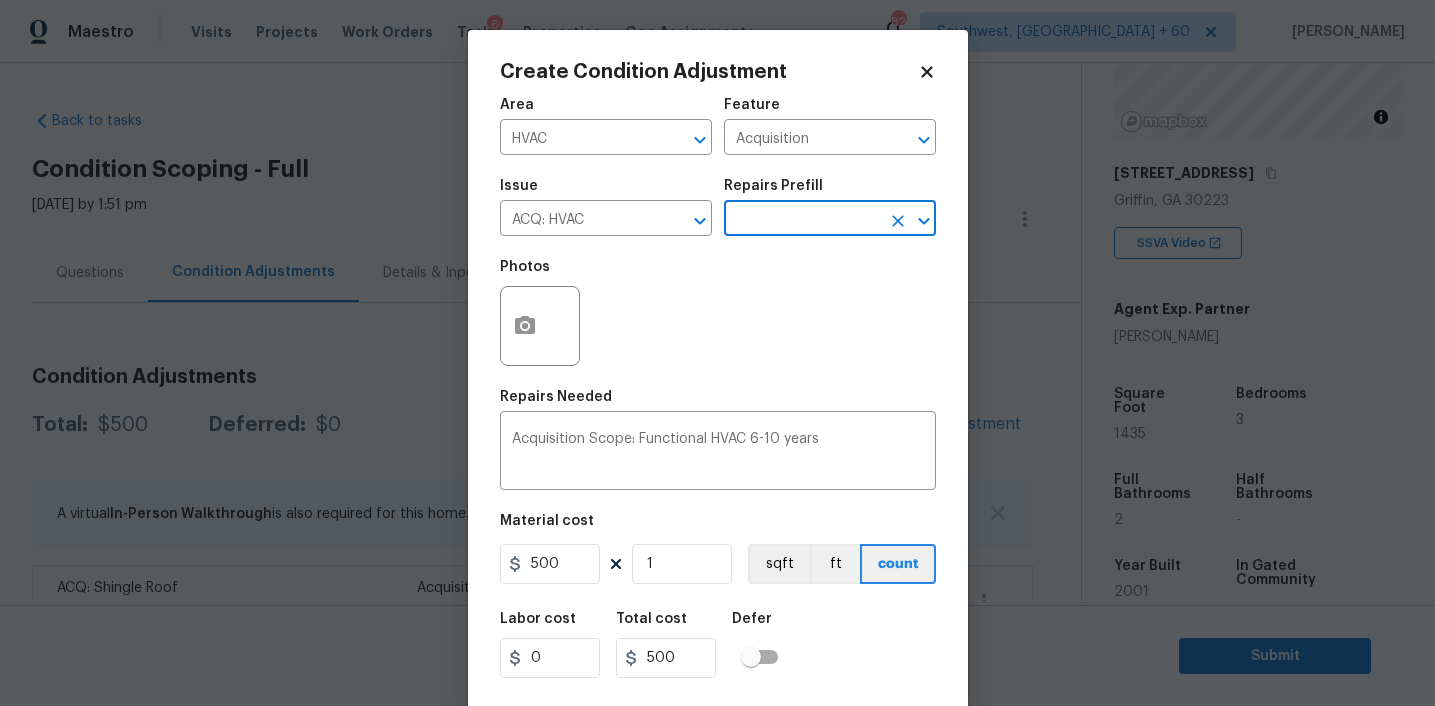 scroll, scrollTop: 41, scrollLeft: 0, axis: vertical 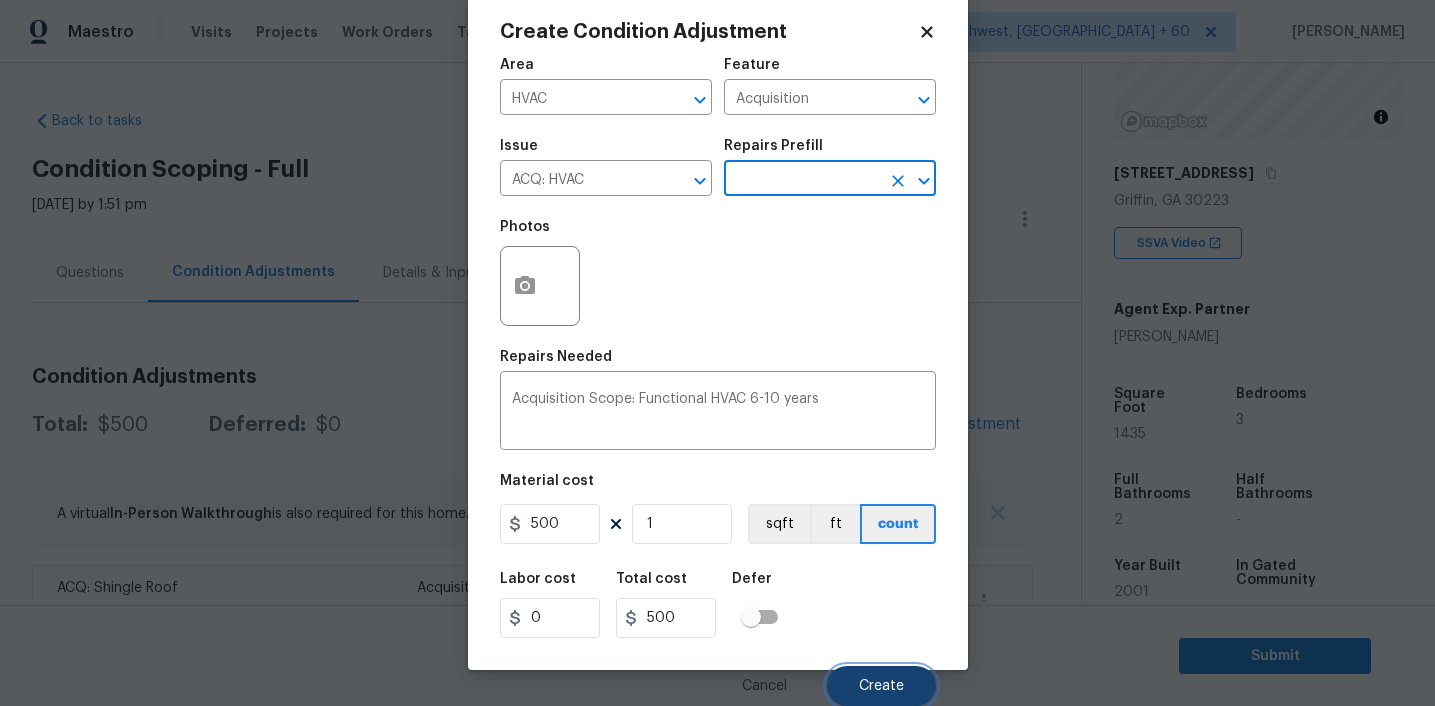 click on "Create" at bounding box center (881, 686) 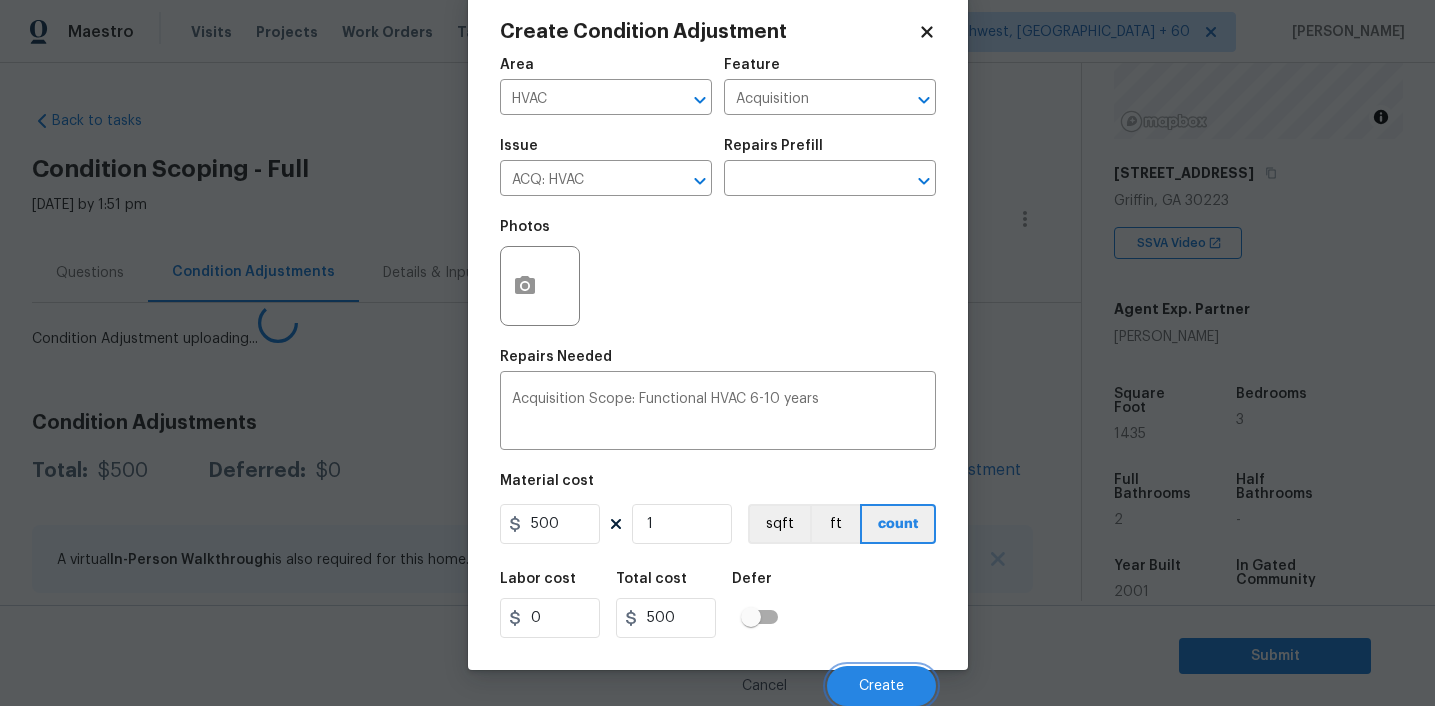 scroll, scrollTop: 34, scrollLeft: 0, axis: vertical 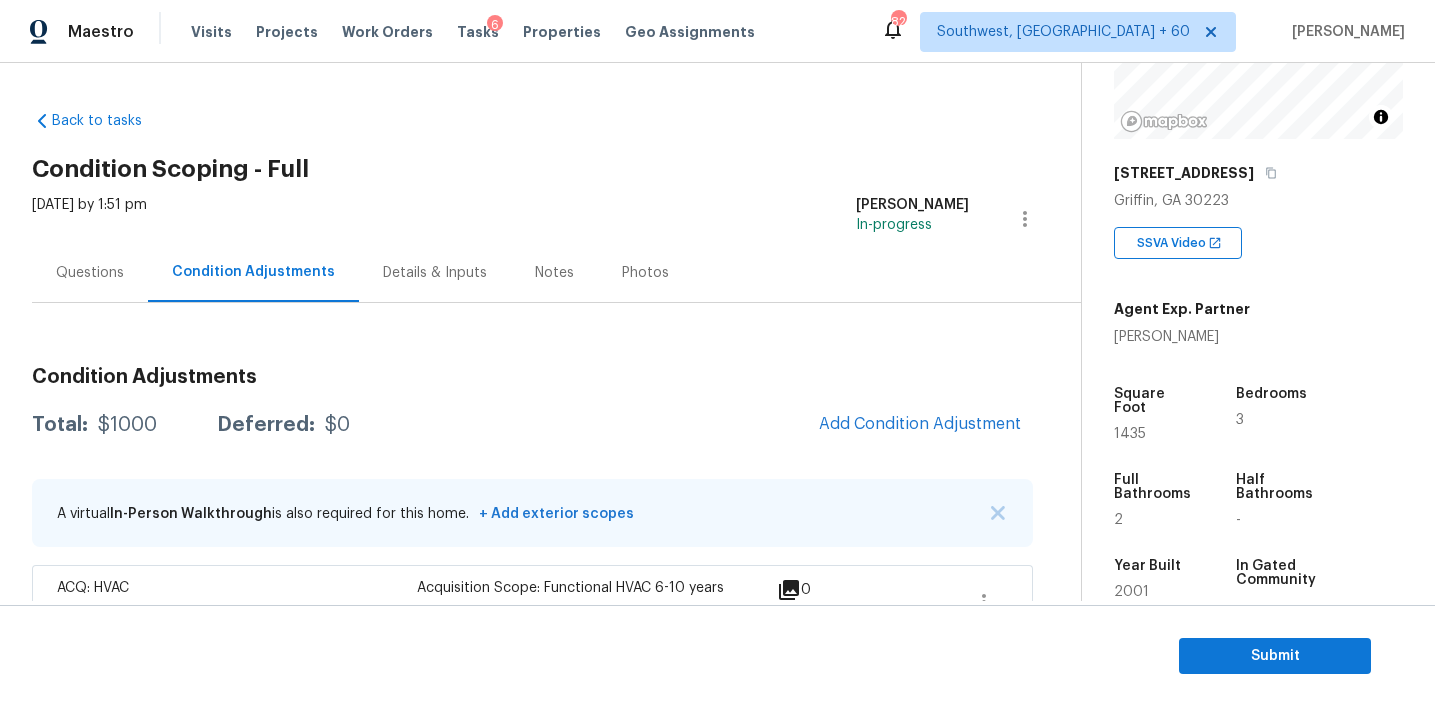 click on "Condition Adjustments Total:  $1000 Deferred:  $0 Add Condition Adjustment A virtual  In-Person Walkthrough  is also required for this home.   + Add exterior scopes ACQ: HVAC HVAC - Acquisition Acquisition Scope: Functional HVAC 6-10 years $500.00   0 ACQ: Shingle Roof Exterior Overall - Acquisition Acquisition Scope: Shingle Roof 0-10 years in age maintenance. $500.00   0" at bounding box center (532, 537) 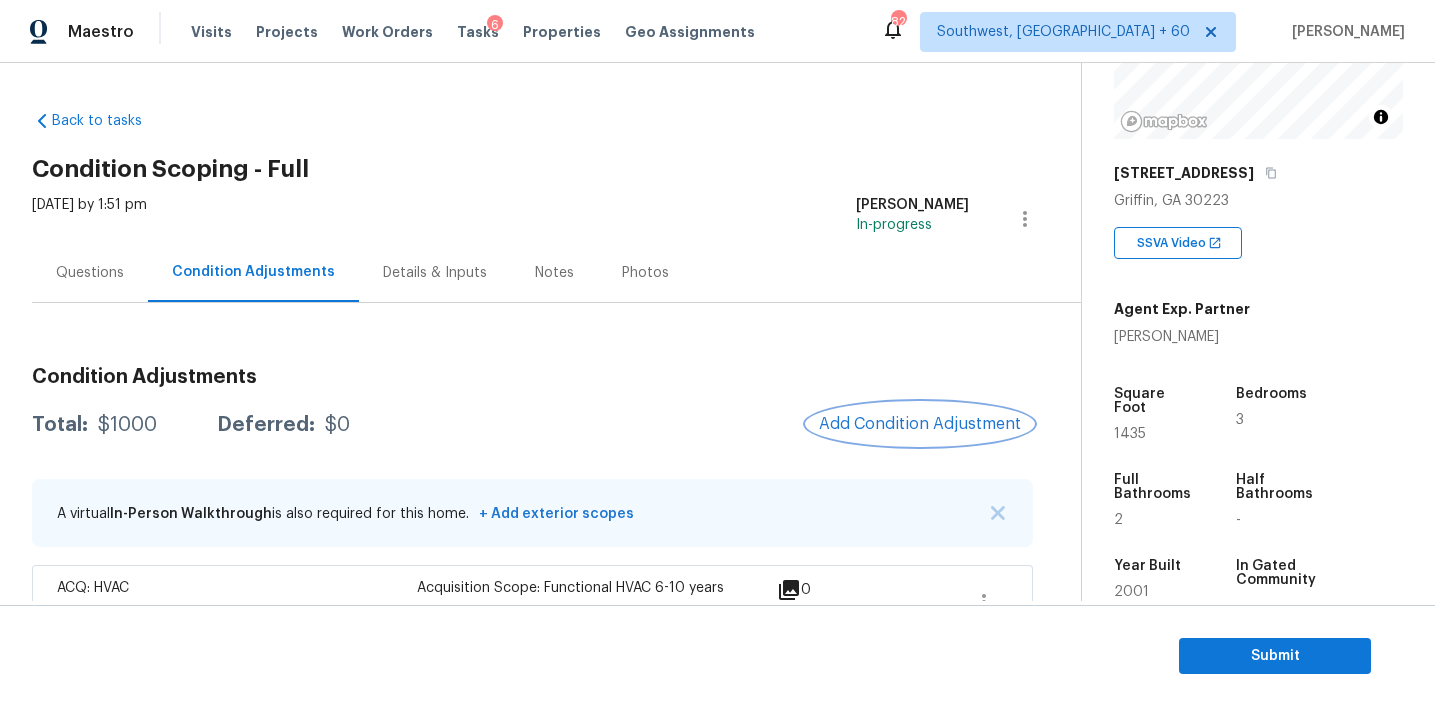 click on "Add Condition Adjustment" at bounding box center (920, 424) 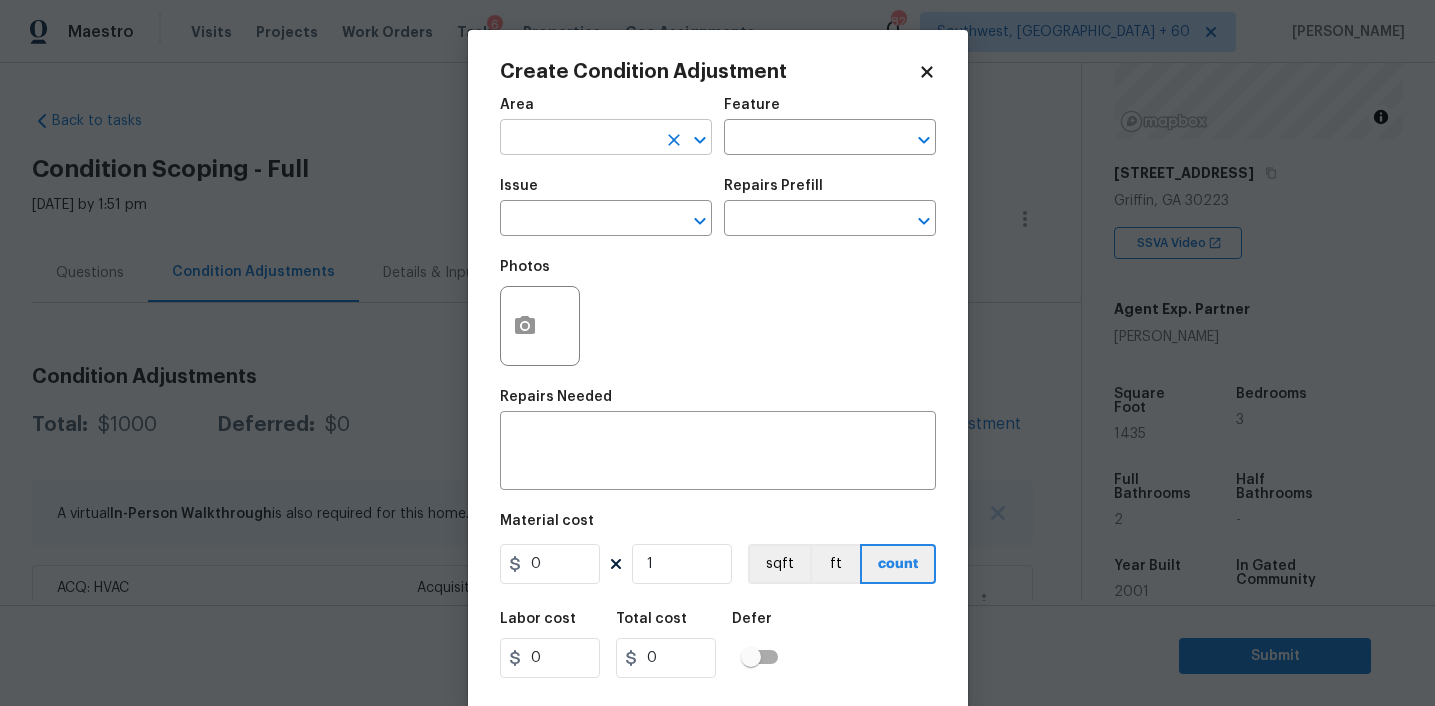 click at bounding box center (578, 139) 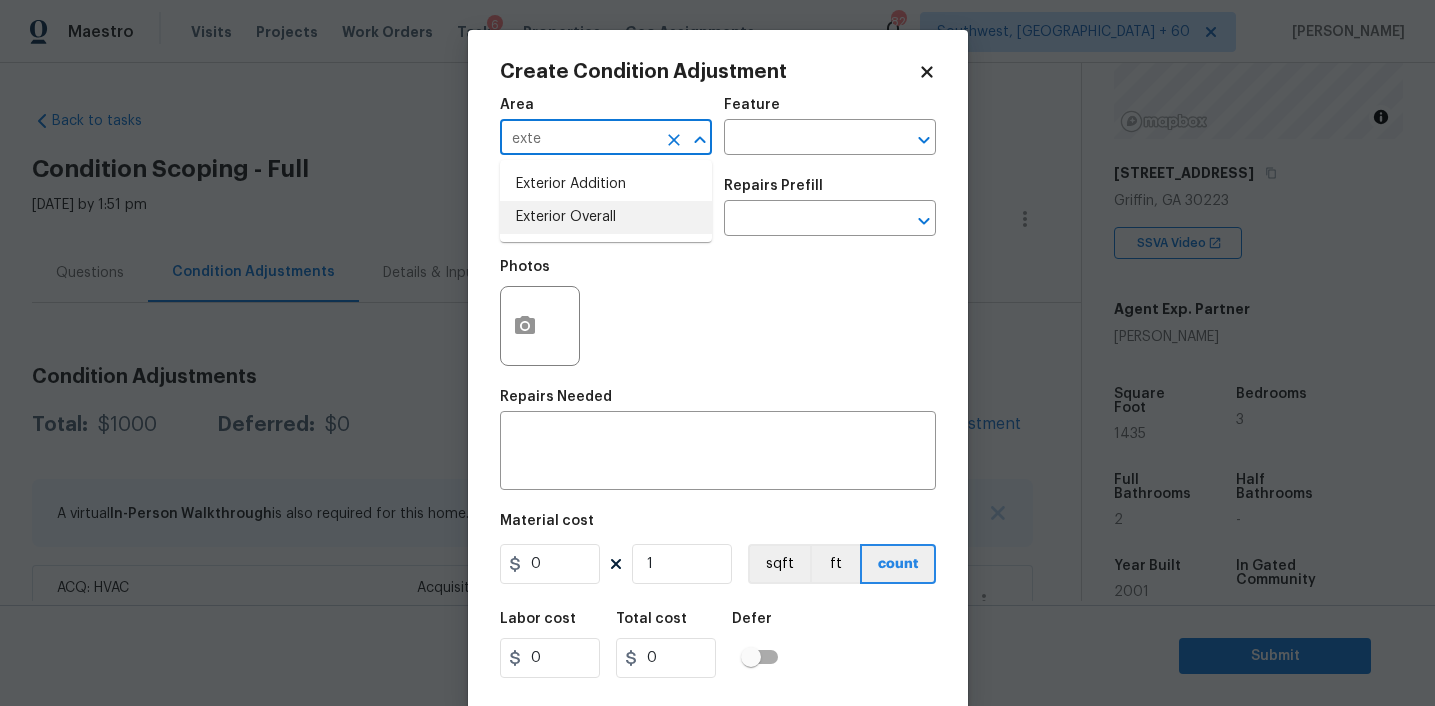 click on "Exterior Overall" at bounding box center [606, 217] 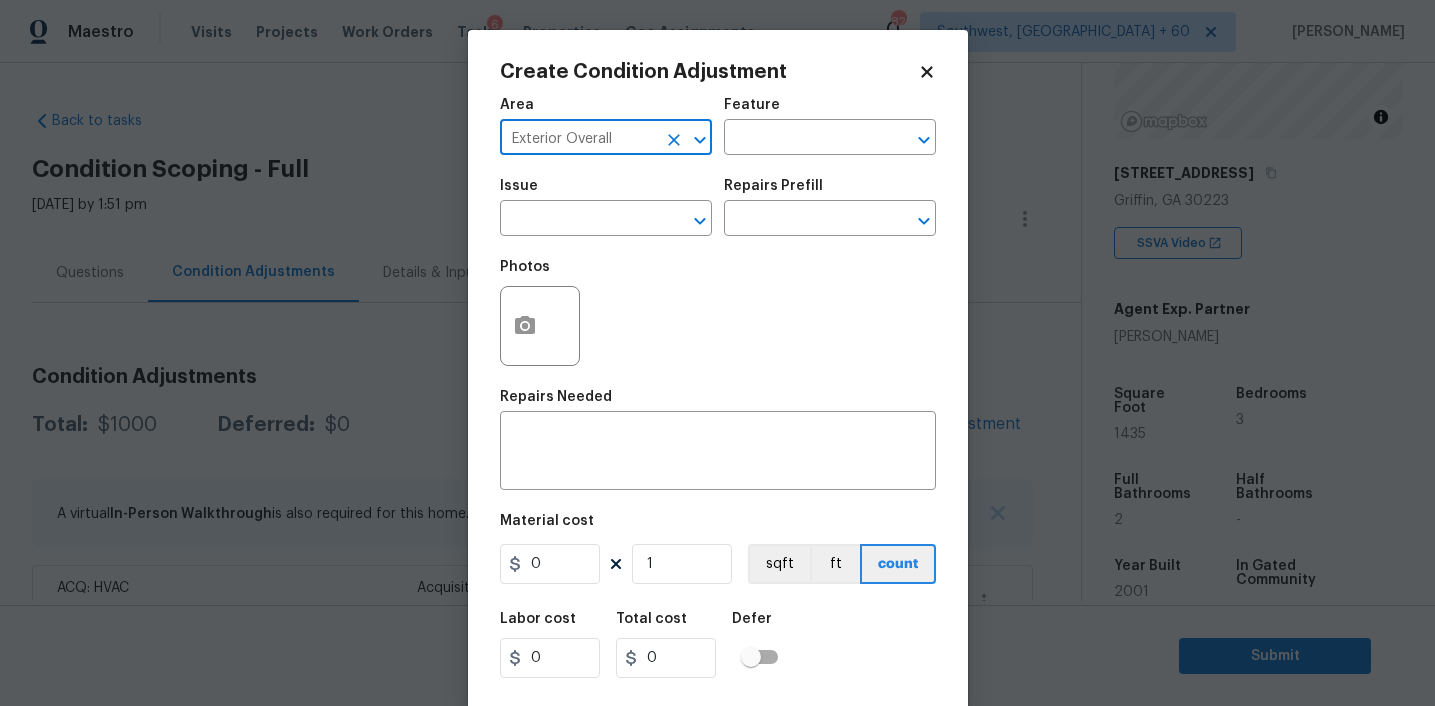 type on "Exterior Overall" 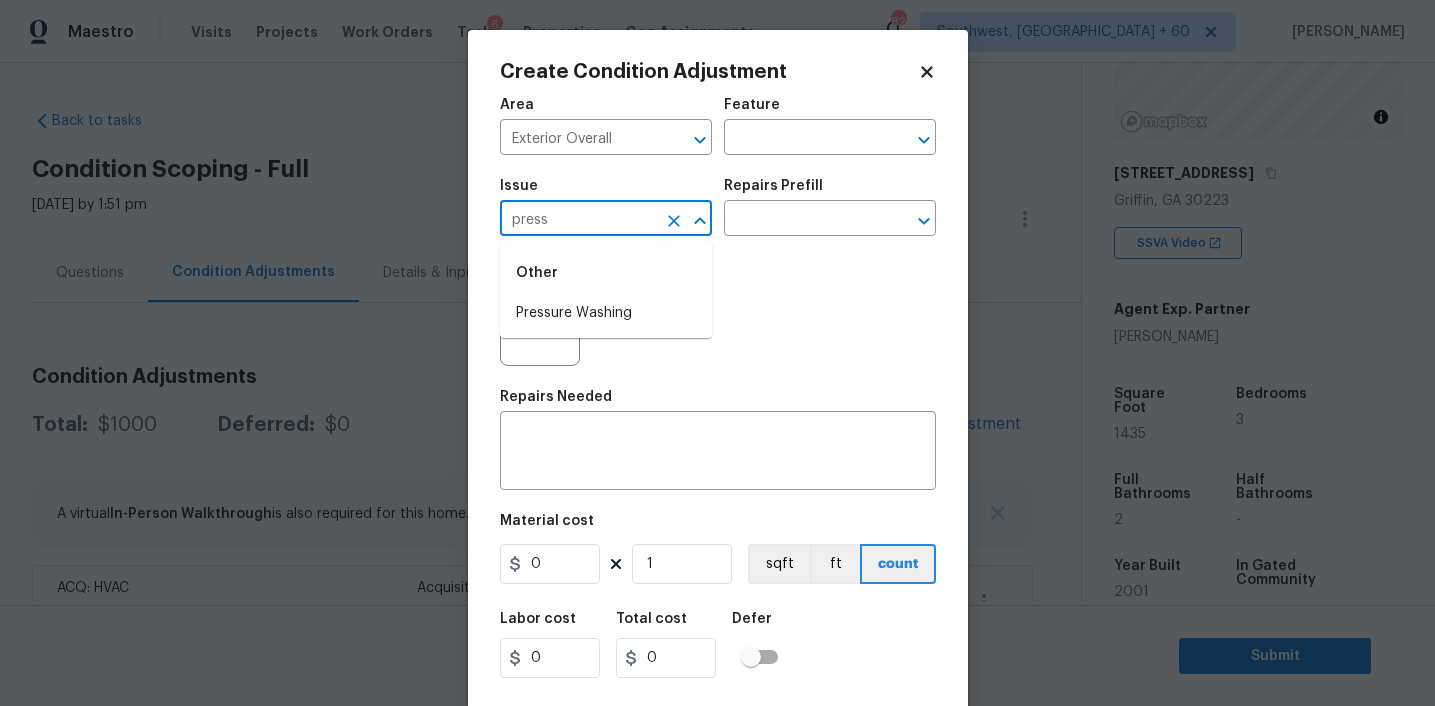 click on "Pressure Washing" at bounding box center [606, 313] 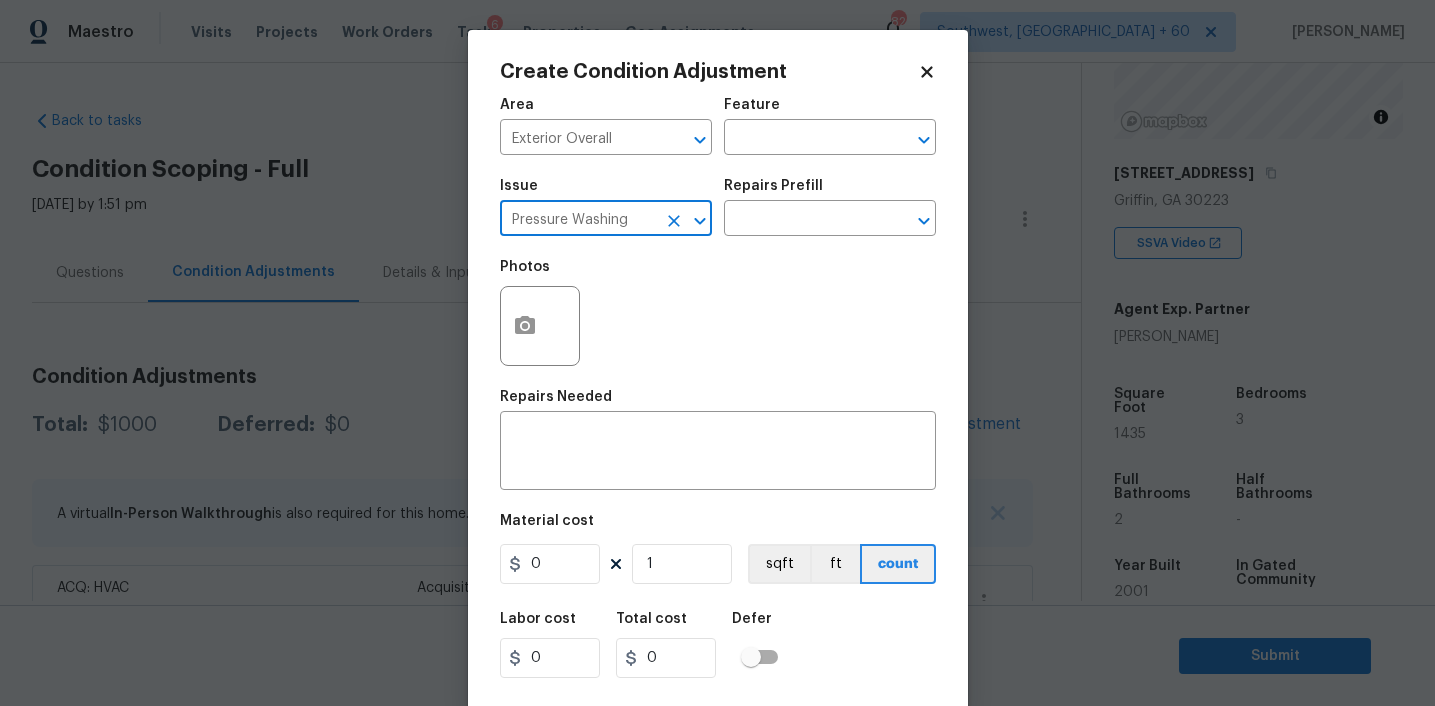 type on "Pressure Washing" 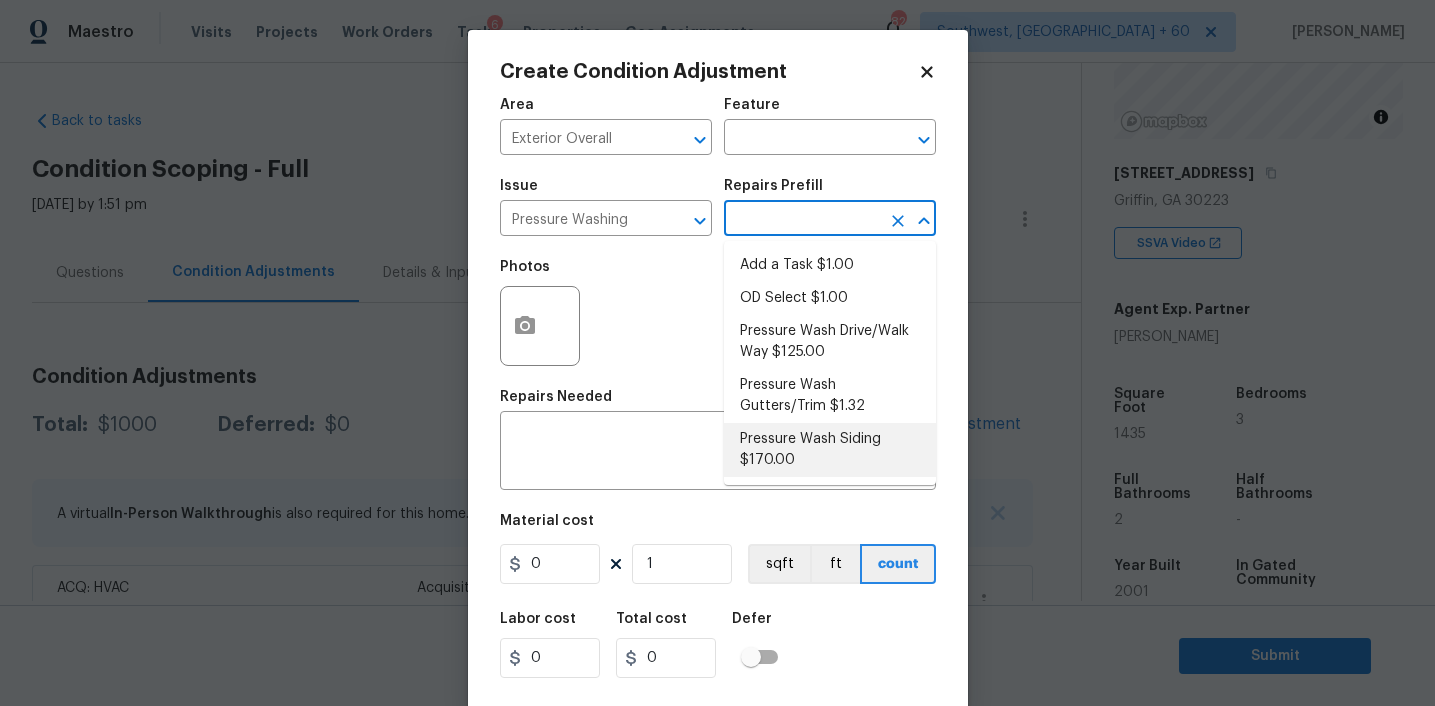 click on "Pressure Wash Siding $170.00" at bounding box center [830, 450] 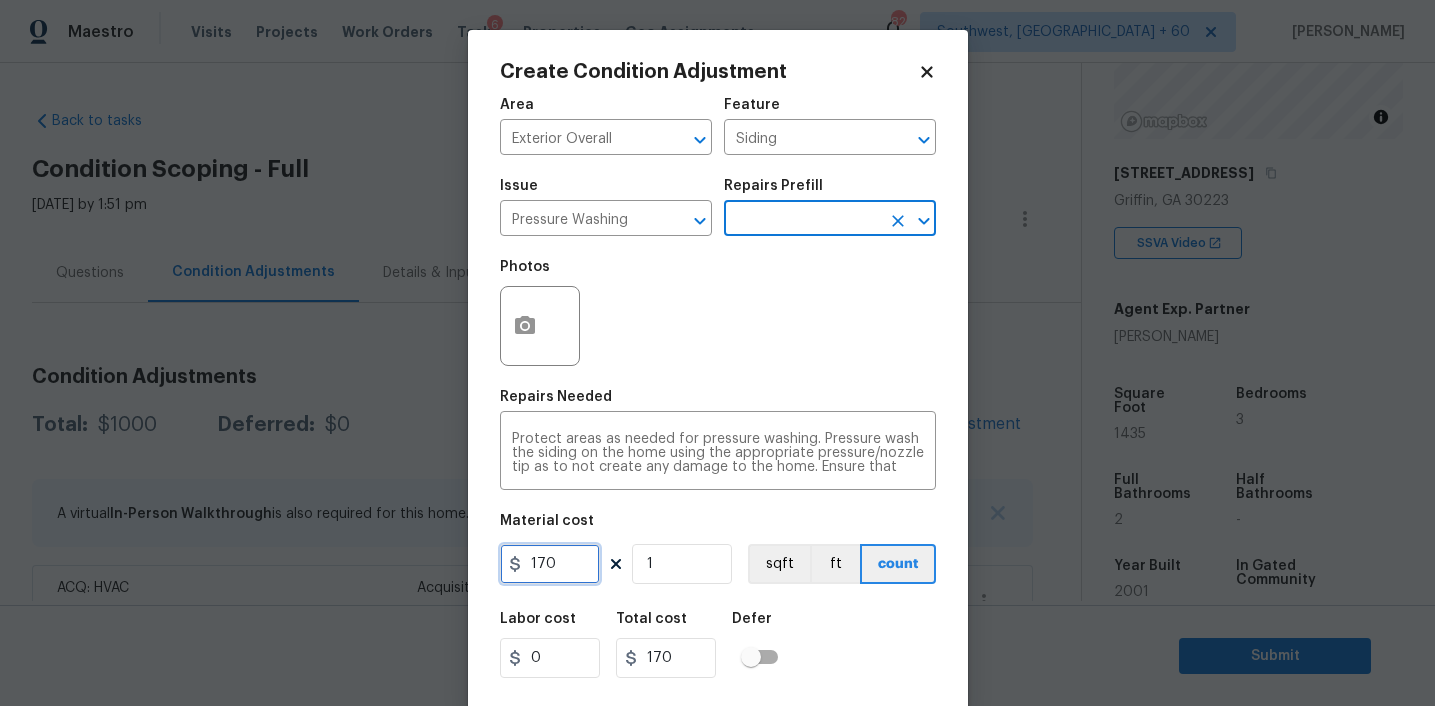 click on "170" at bounding box center [550, 564] 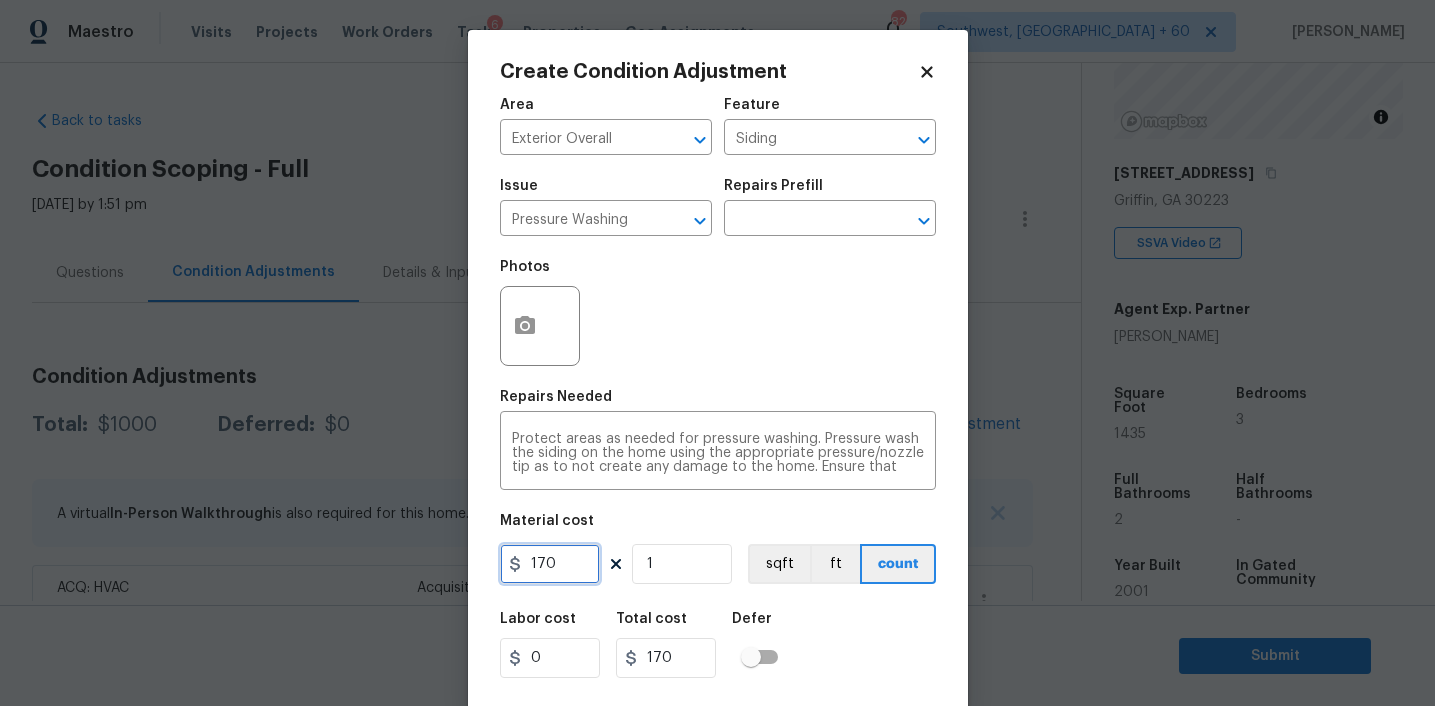 click on "170" at bounding box center [550, 564] 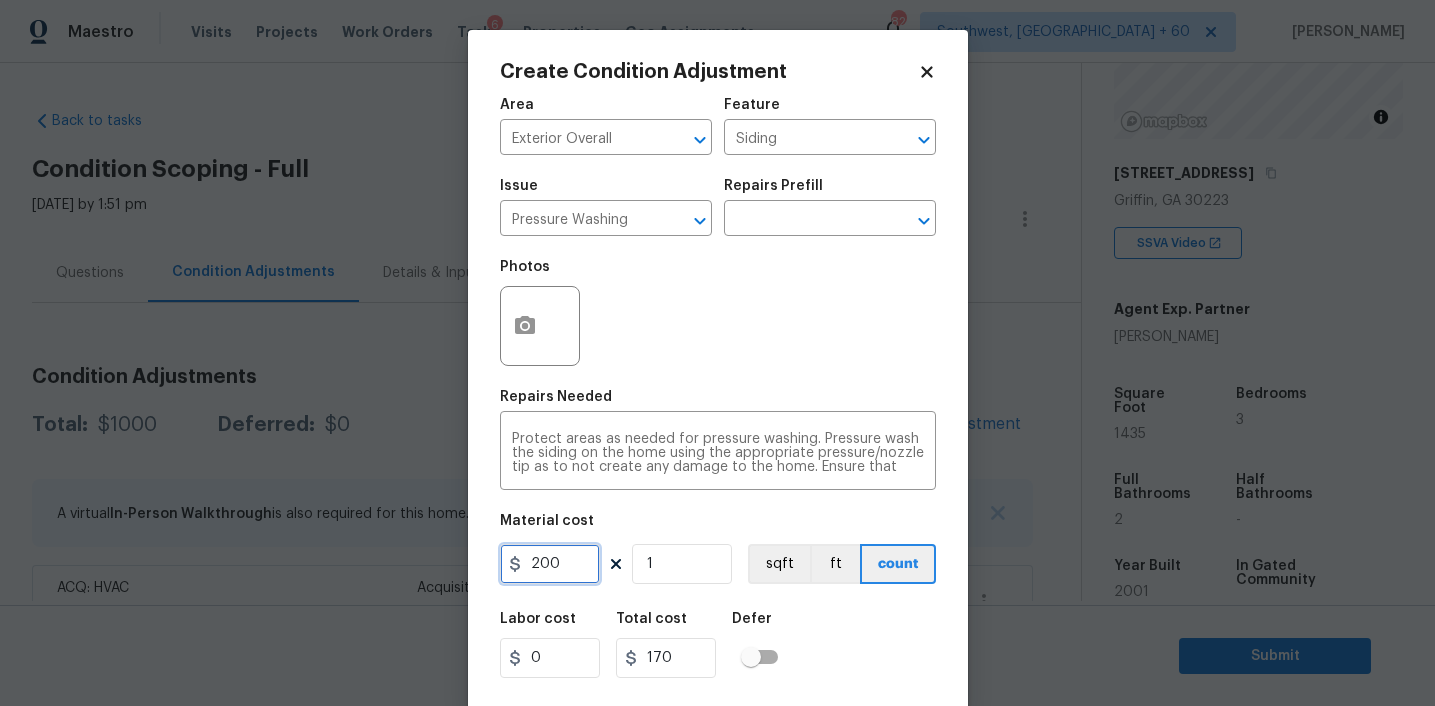 type on "200" 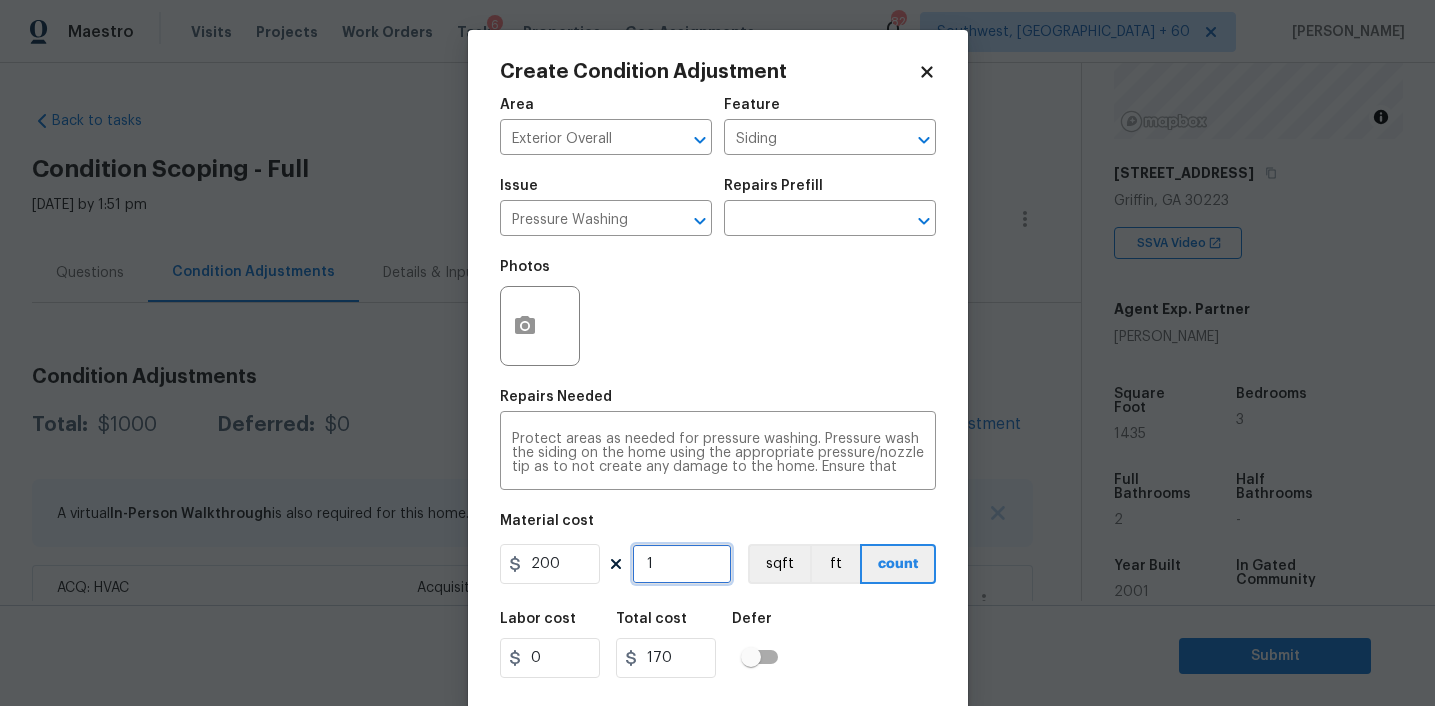 type on "200" 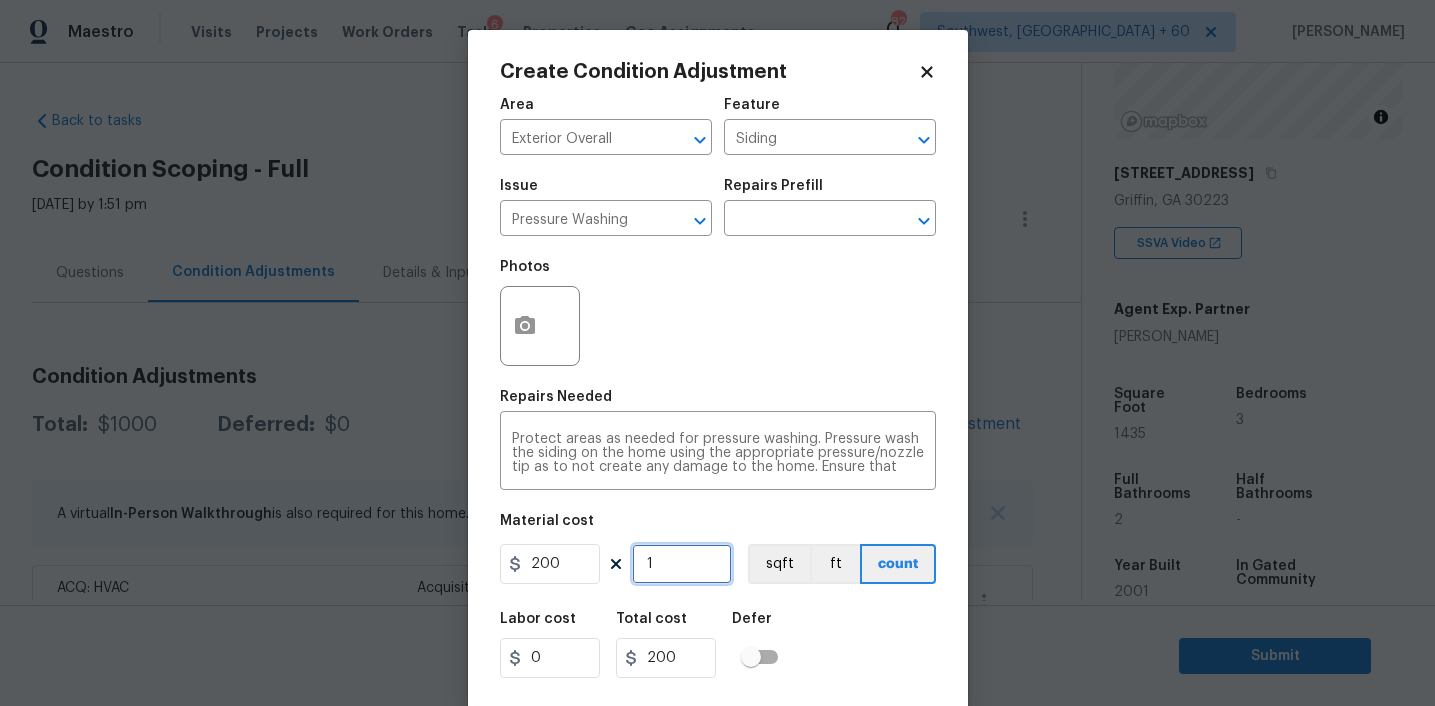scroll, scrollTop: 41, scrollLeft: 0, axis: vertical 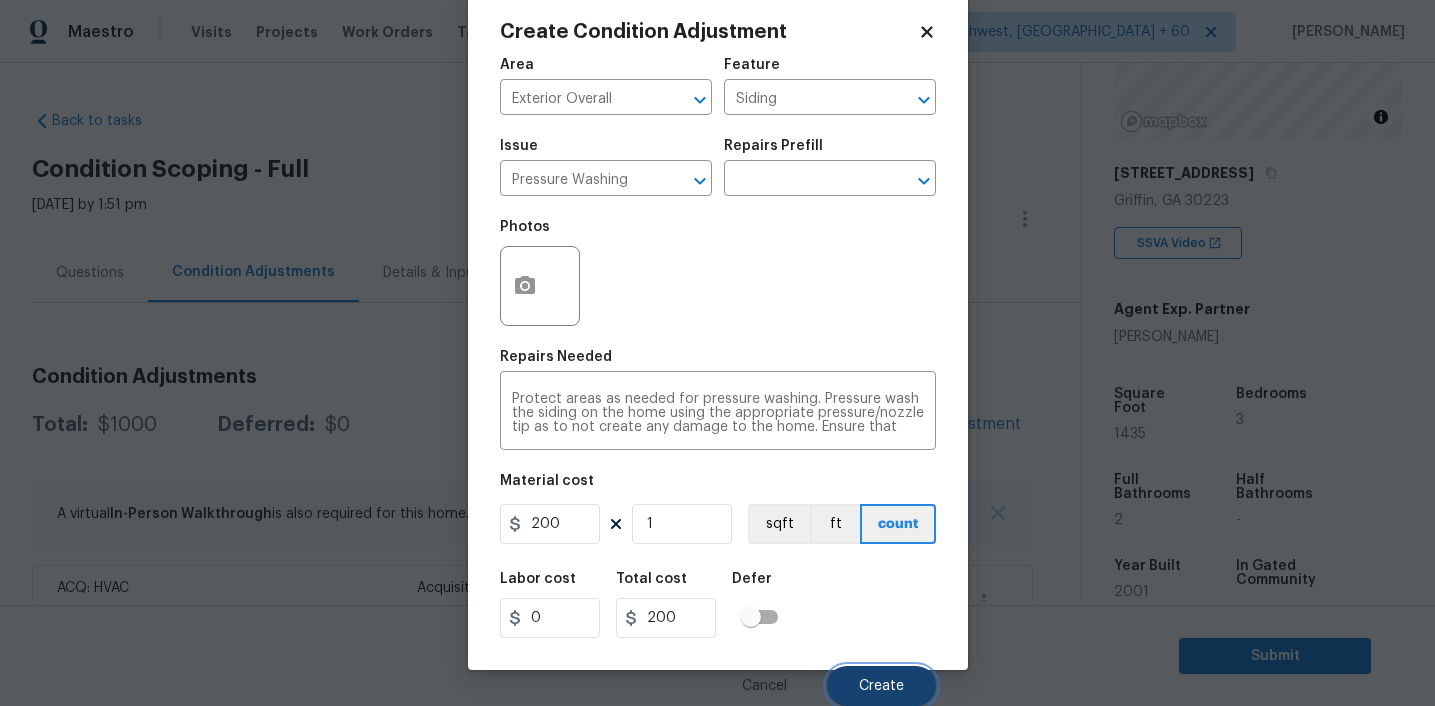 click on "Create" at bounding box center [881, 686] 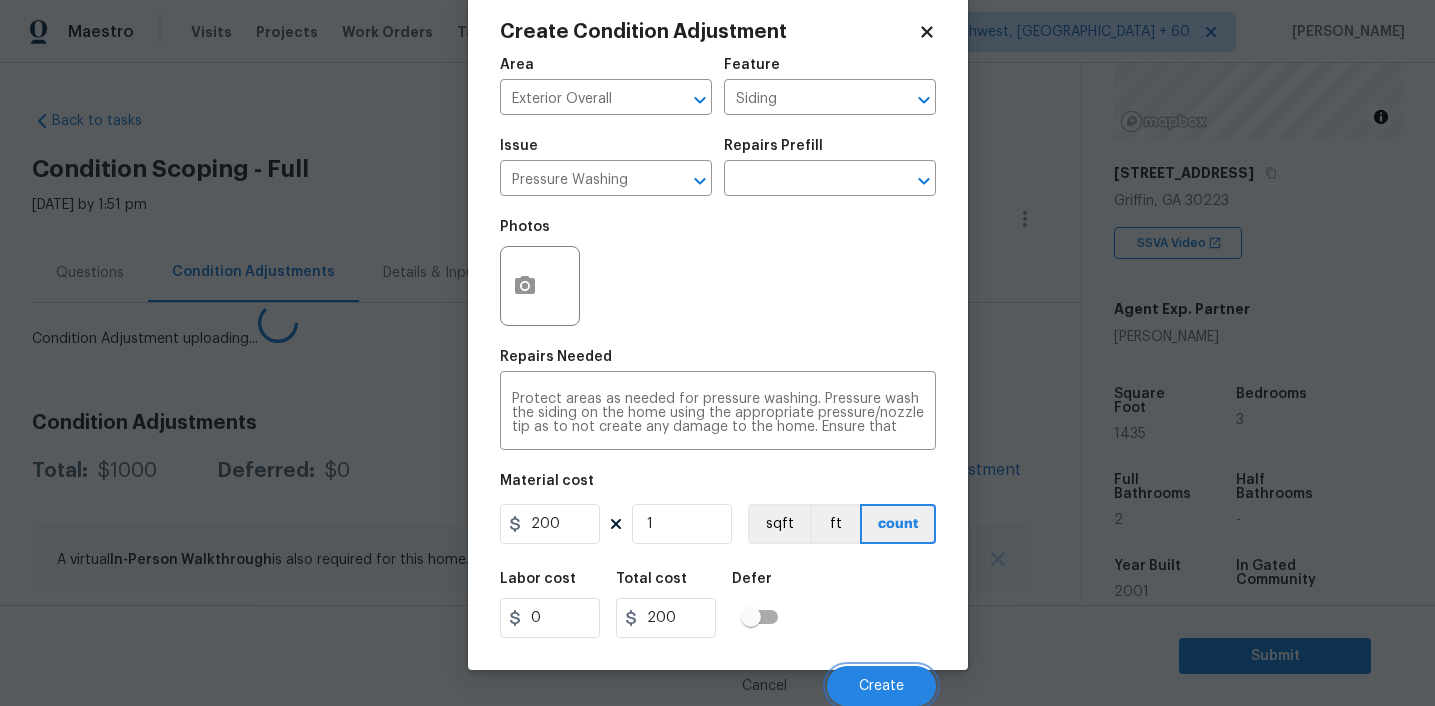 scroll, scrollTop: 34, scrollLeft: 0, axis: vertical 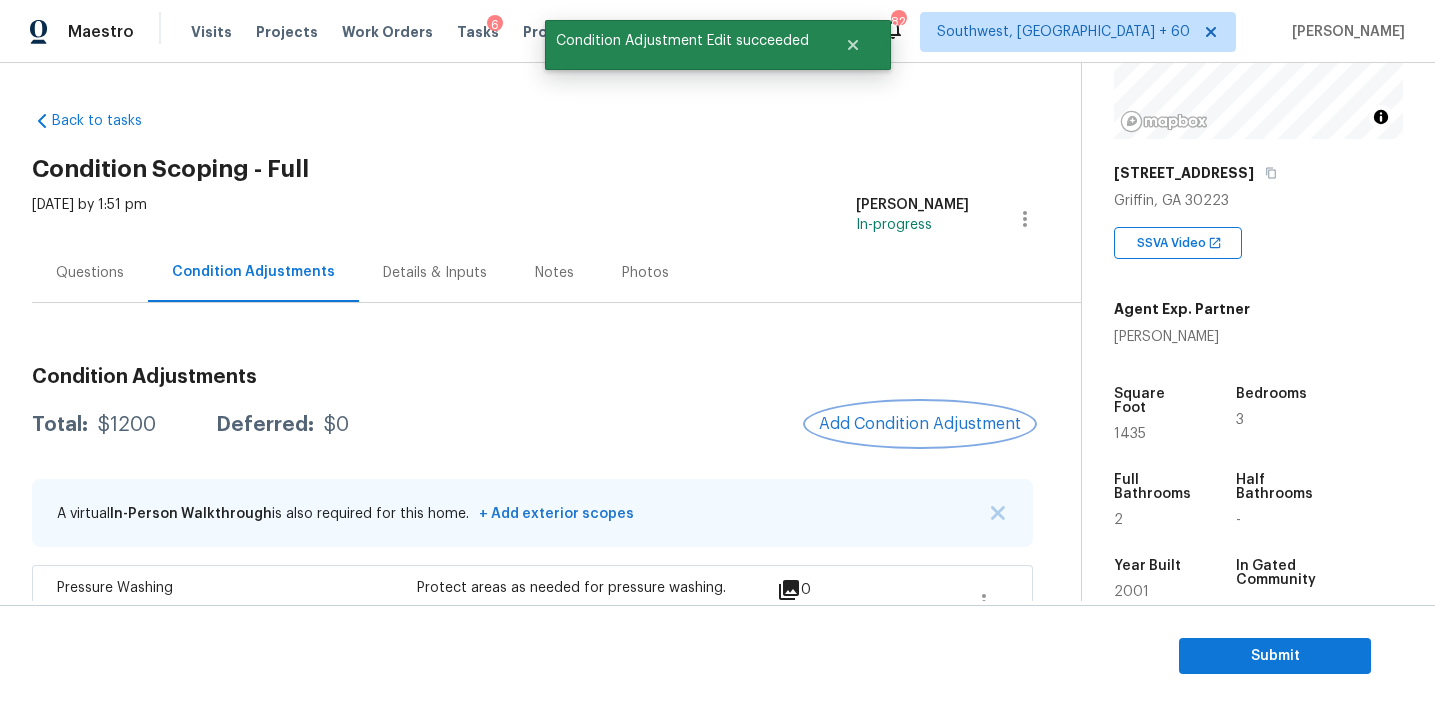 click on "Add Condition Adjustment" at bounding box center [920, 424] 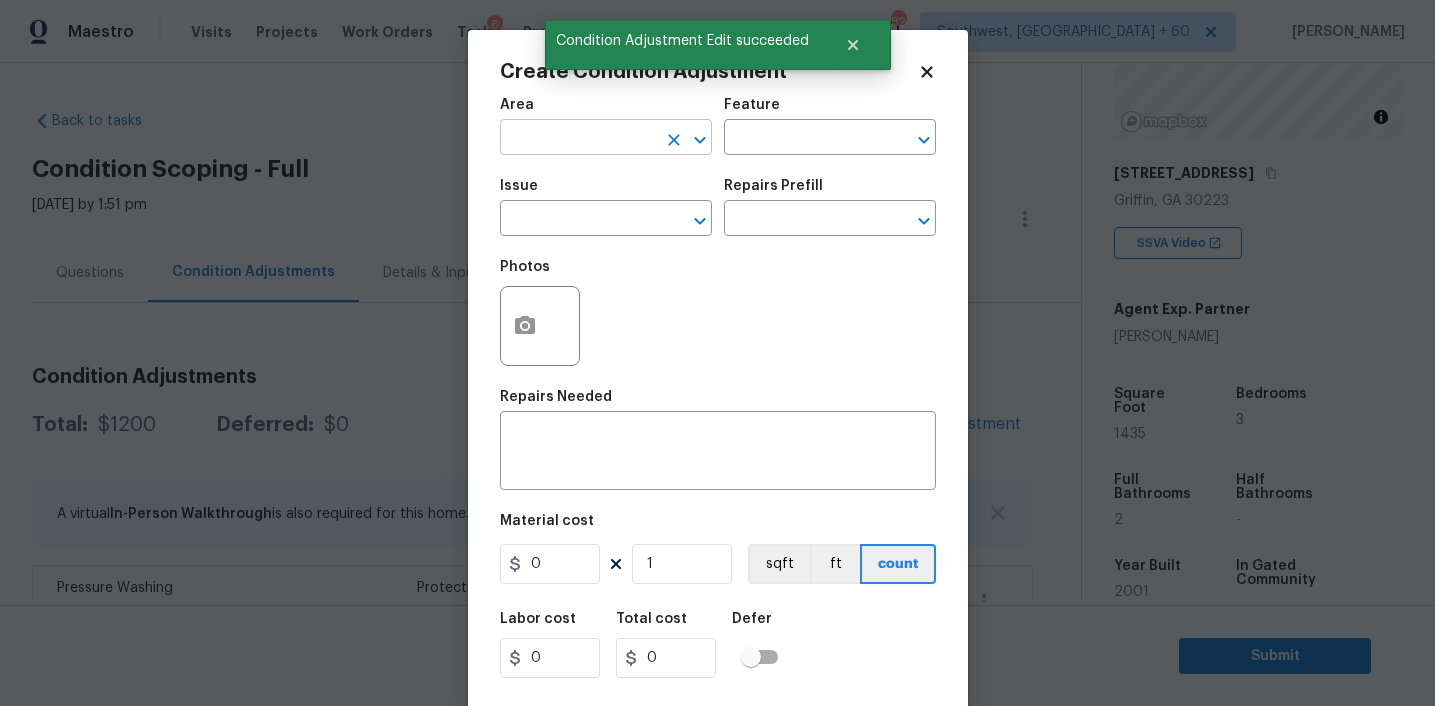 click at bounding box center (578, 139) 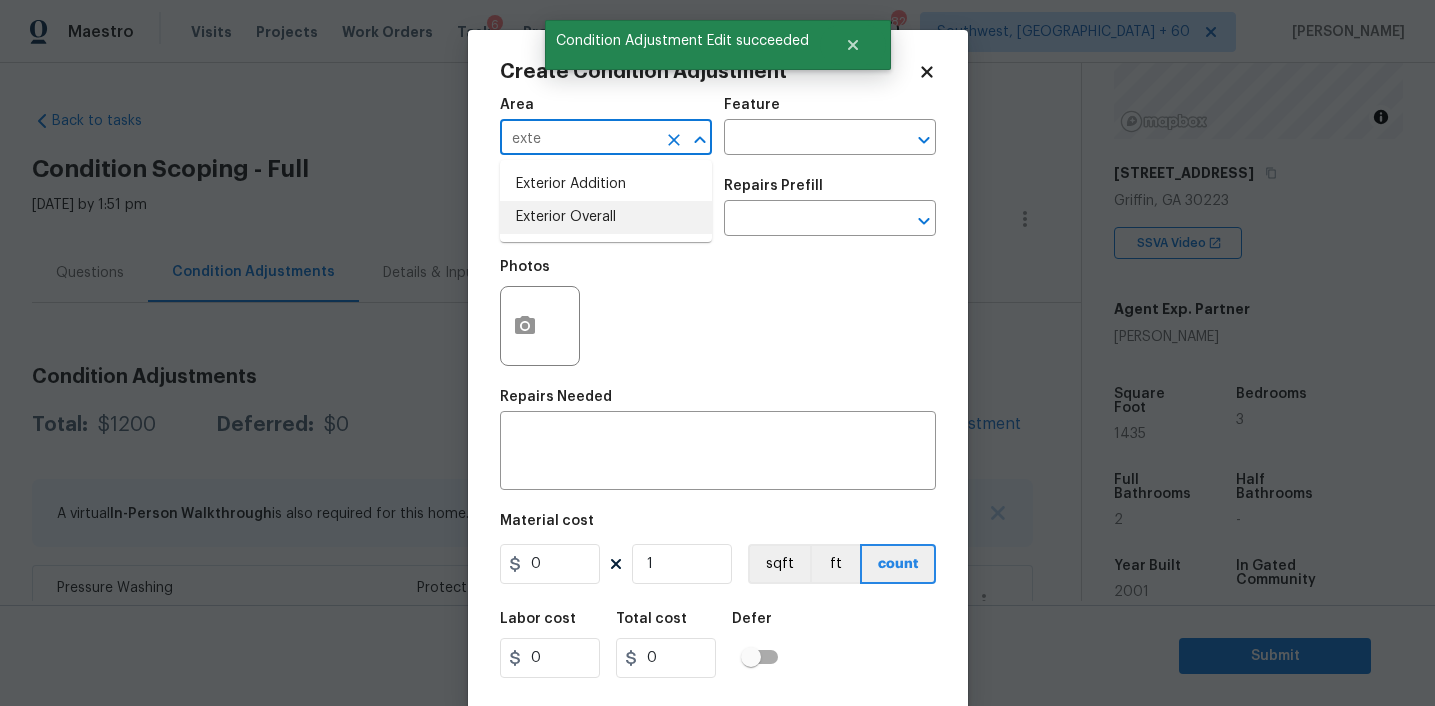 click on "Exterior Overall" at bounding box center (606, 217) 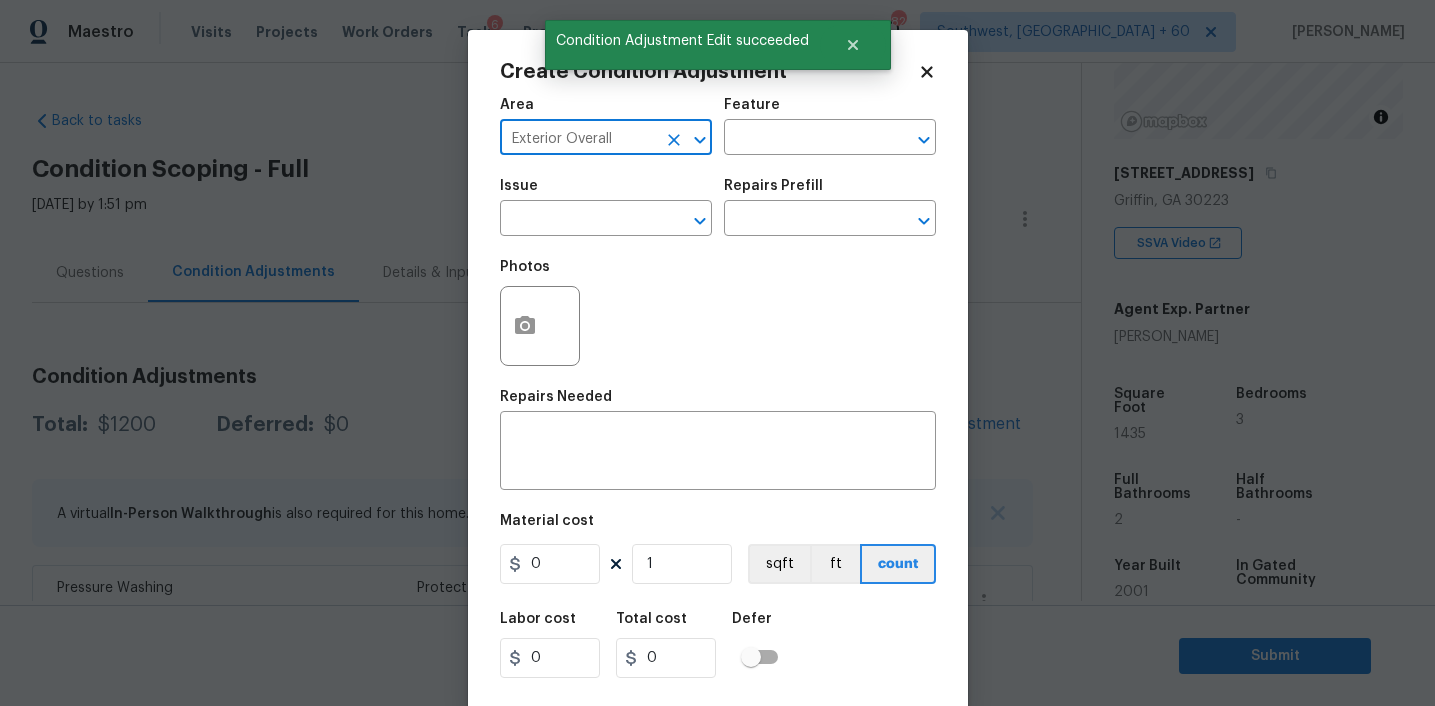 type on "Exterior Overall" 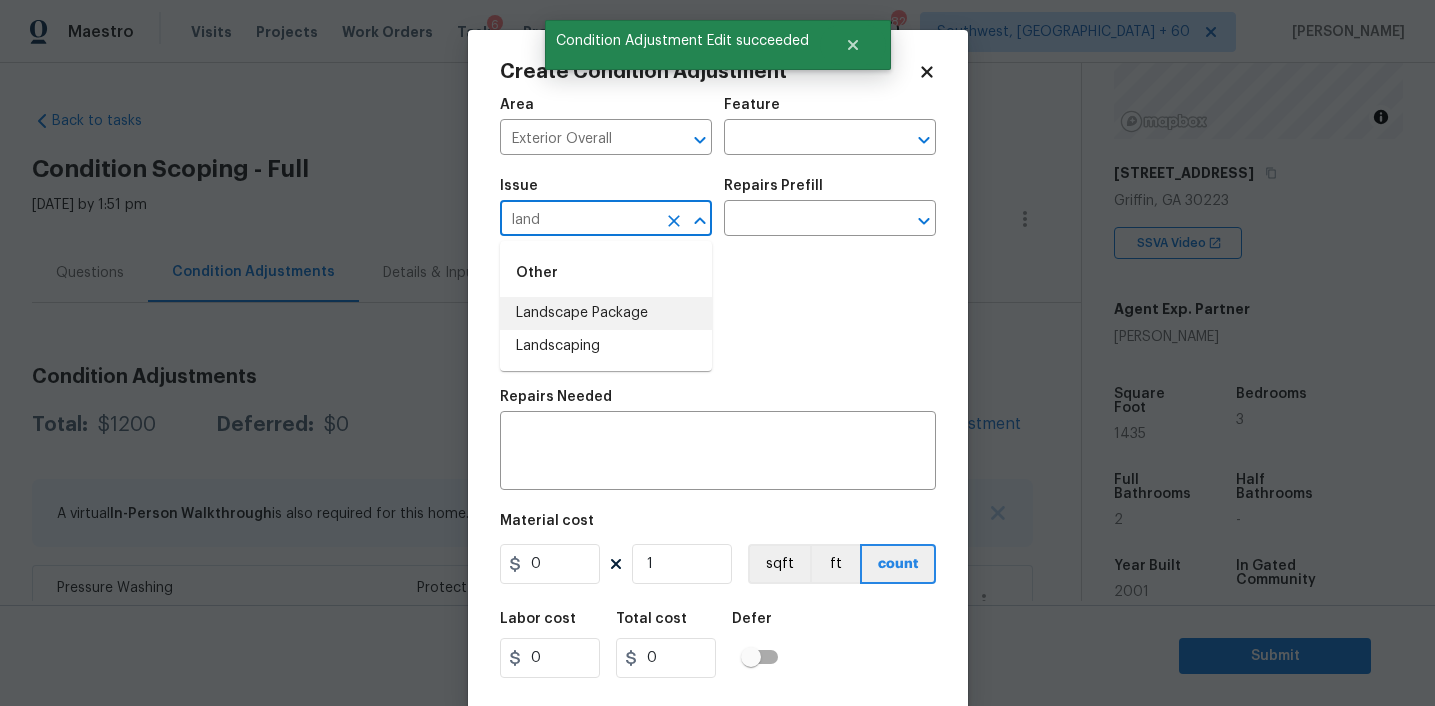 click on "Landscape Package" at bounding box center [606, 313] 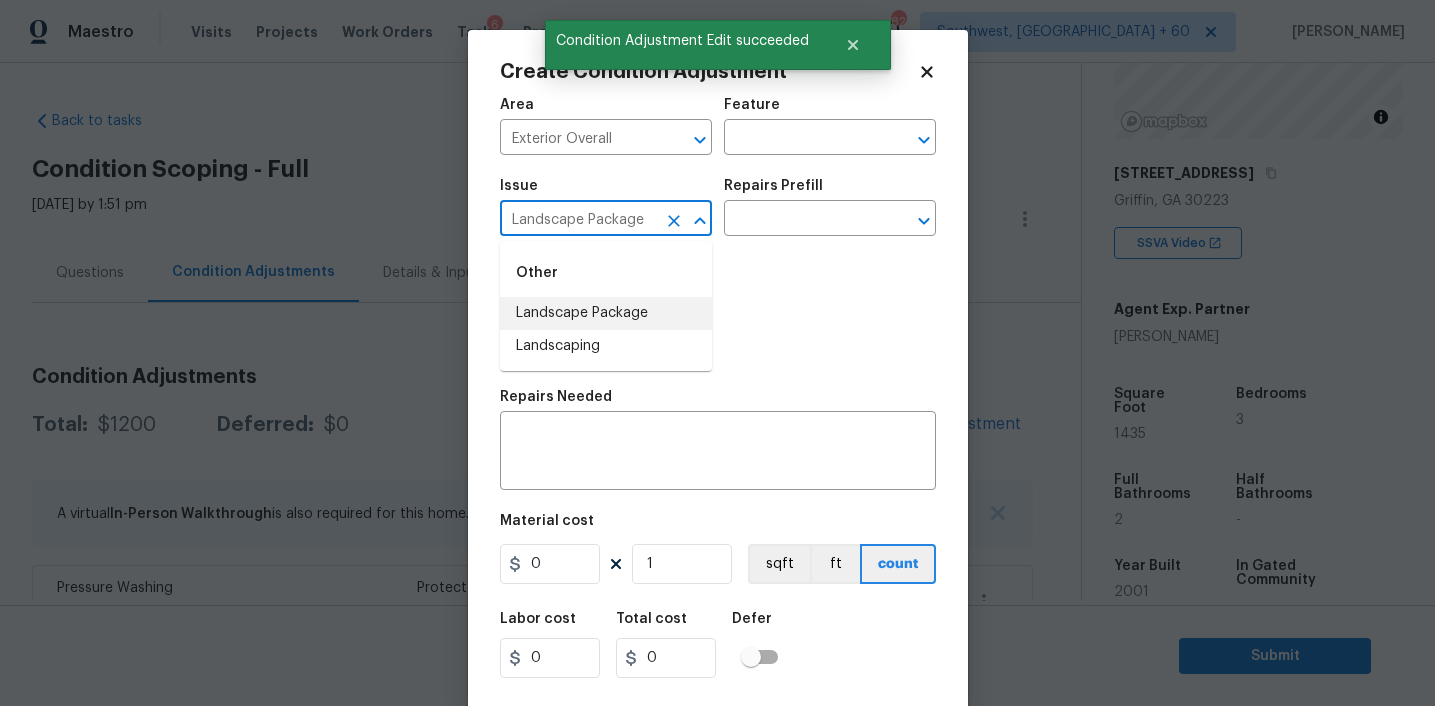 type on "Landscape Package" 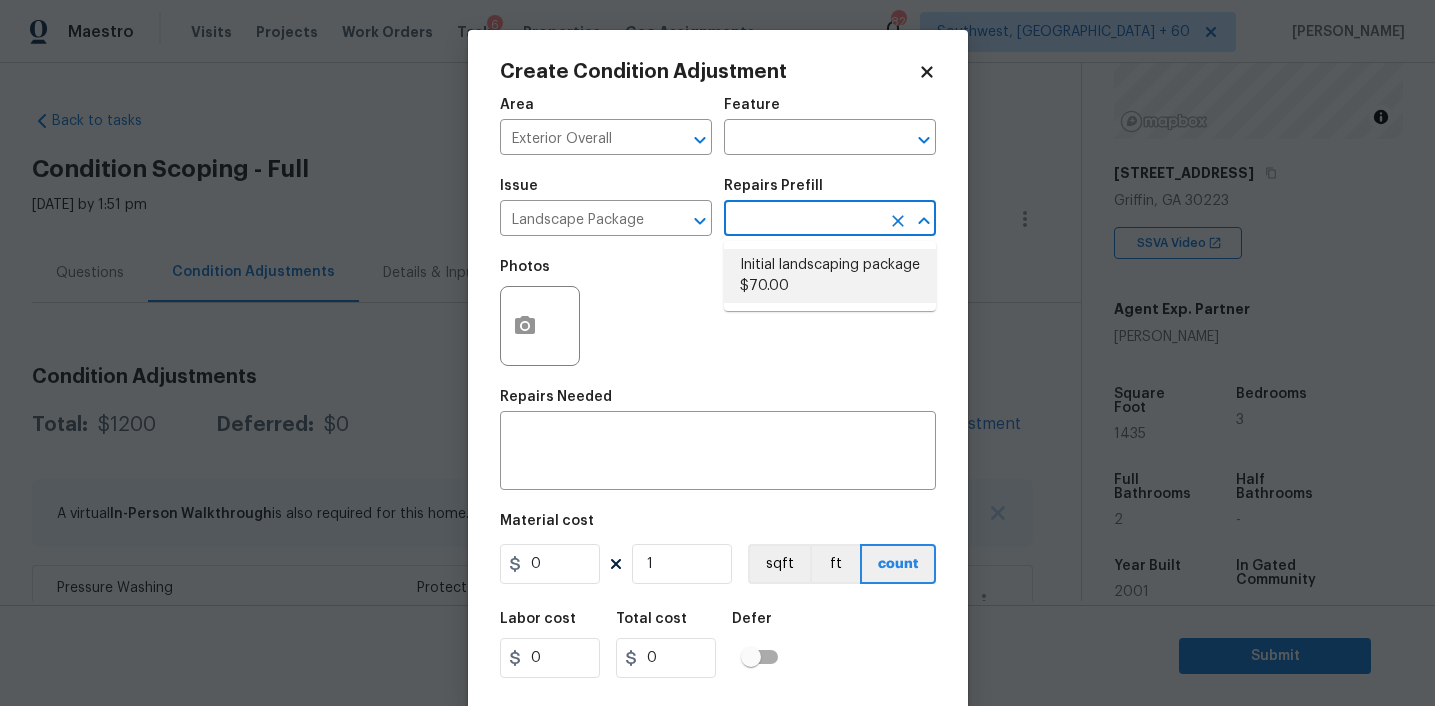 click on "Initial landscaping package $70.00" at bounding box center [830, 276] 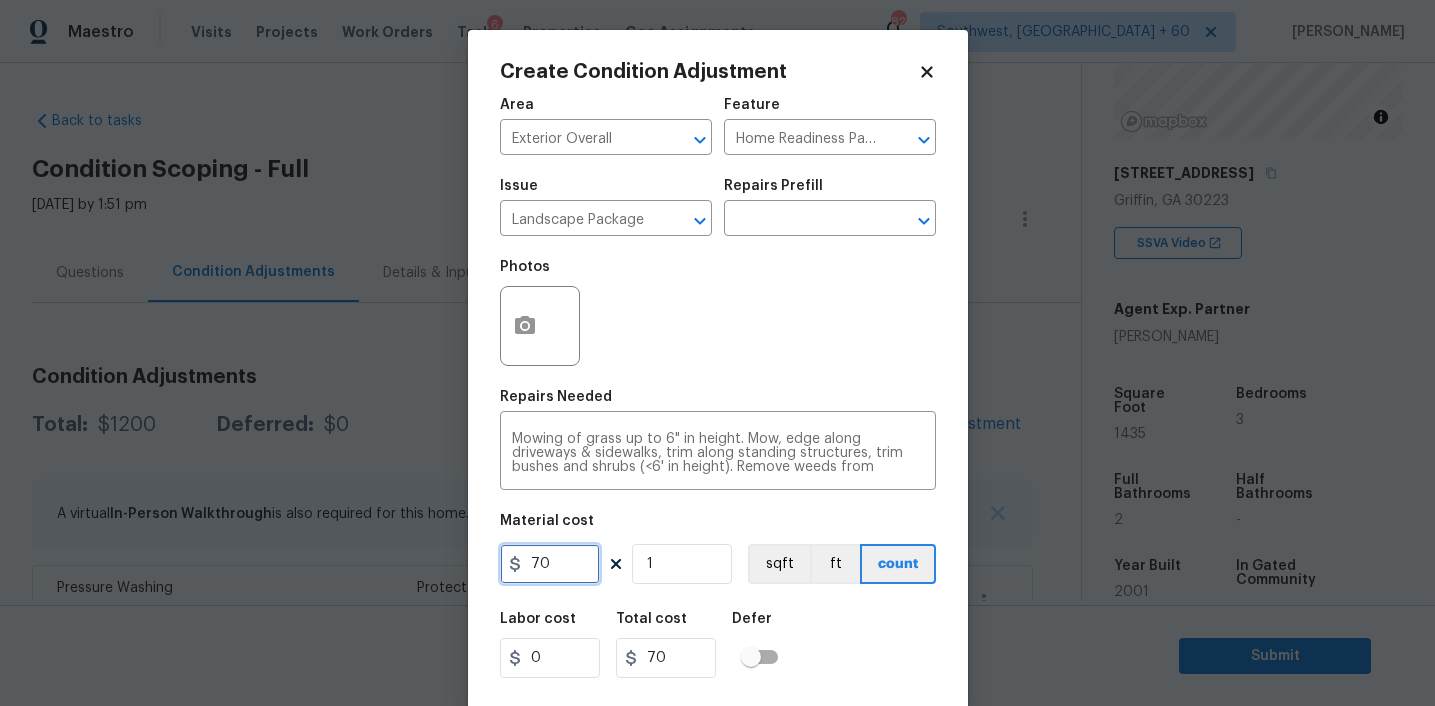 click on "70" at bounding box center [550, 564] 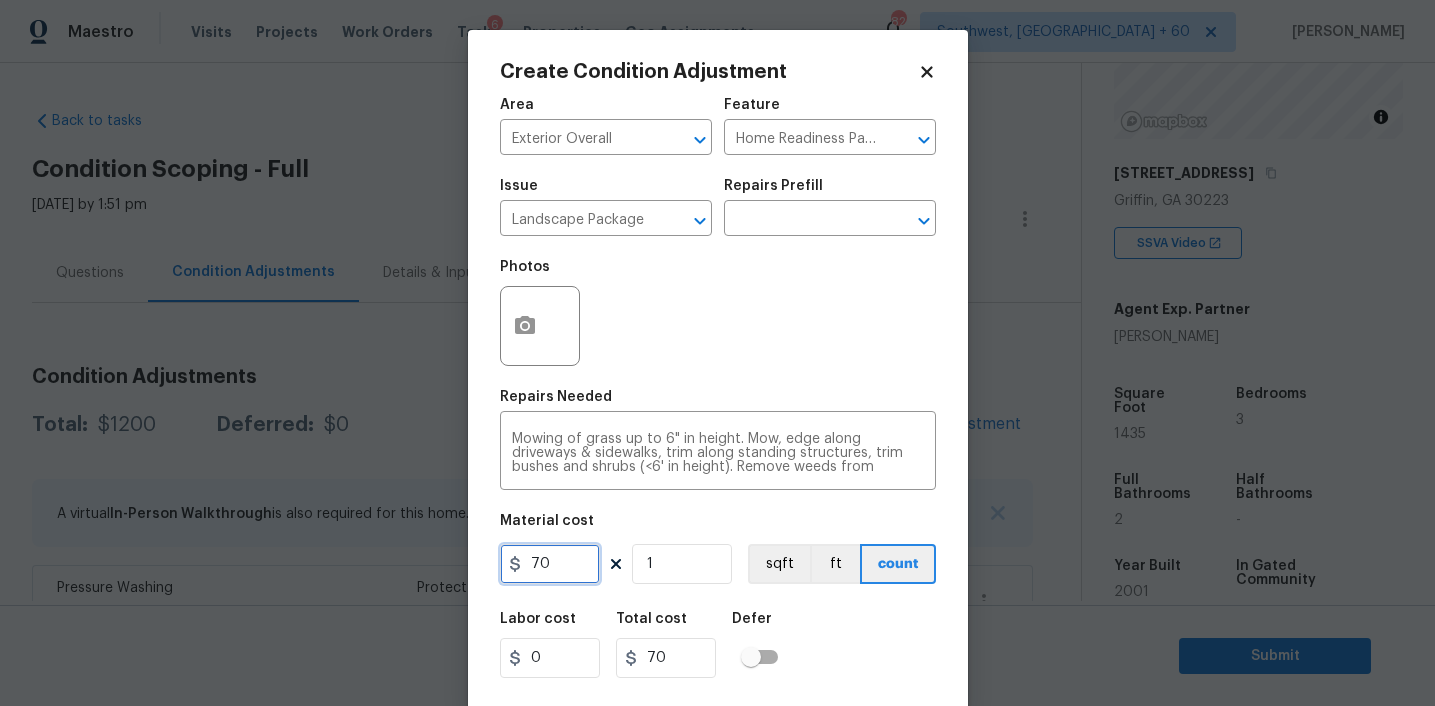 click on "70" at bounding box center [550, 564] 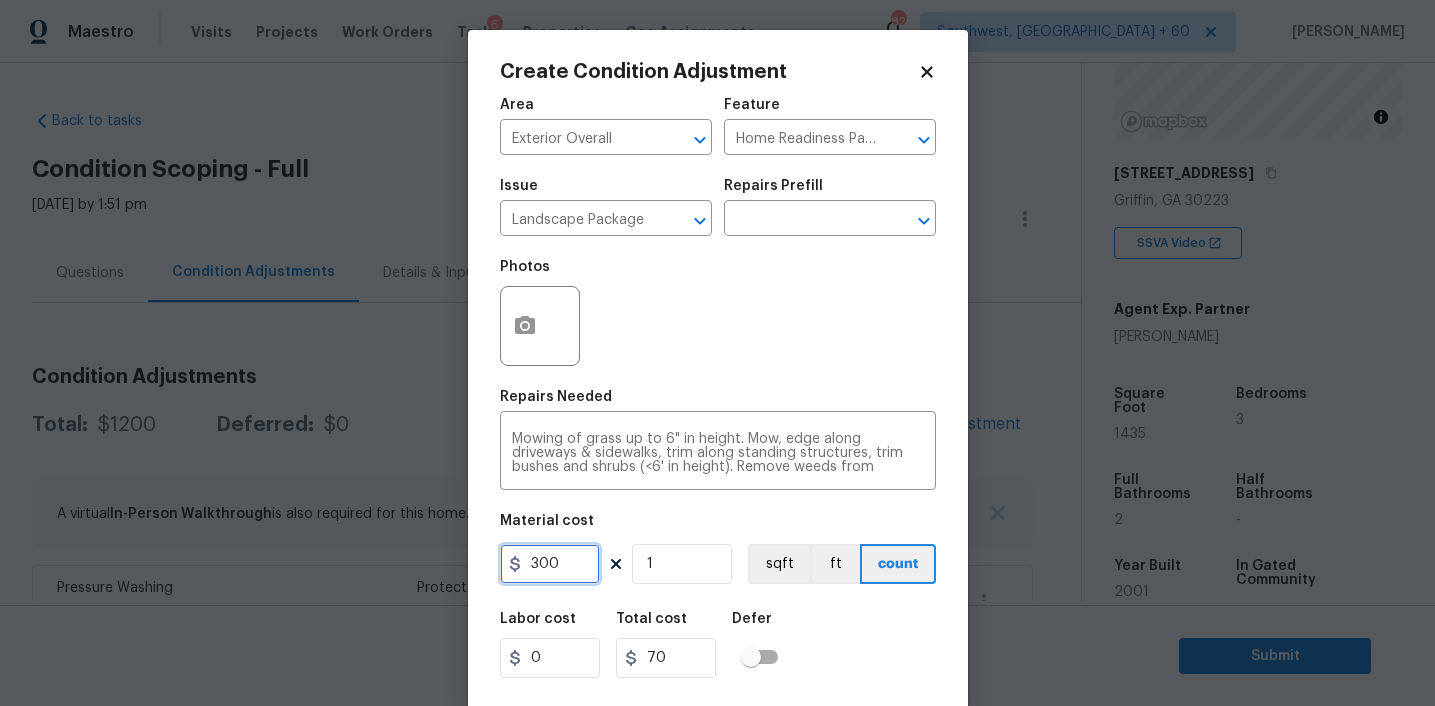type on "300" 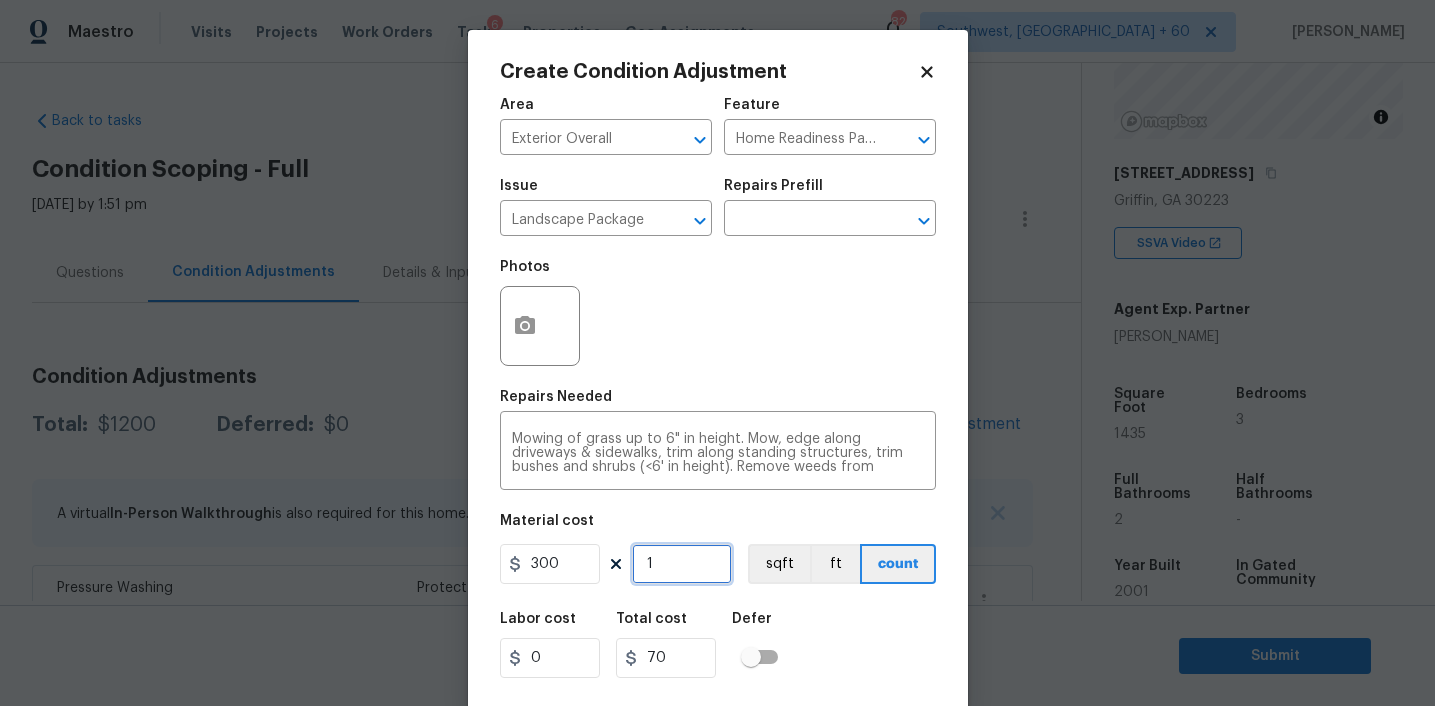 type on "300" 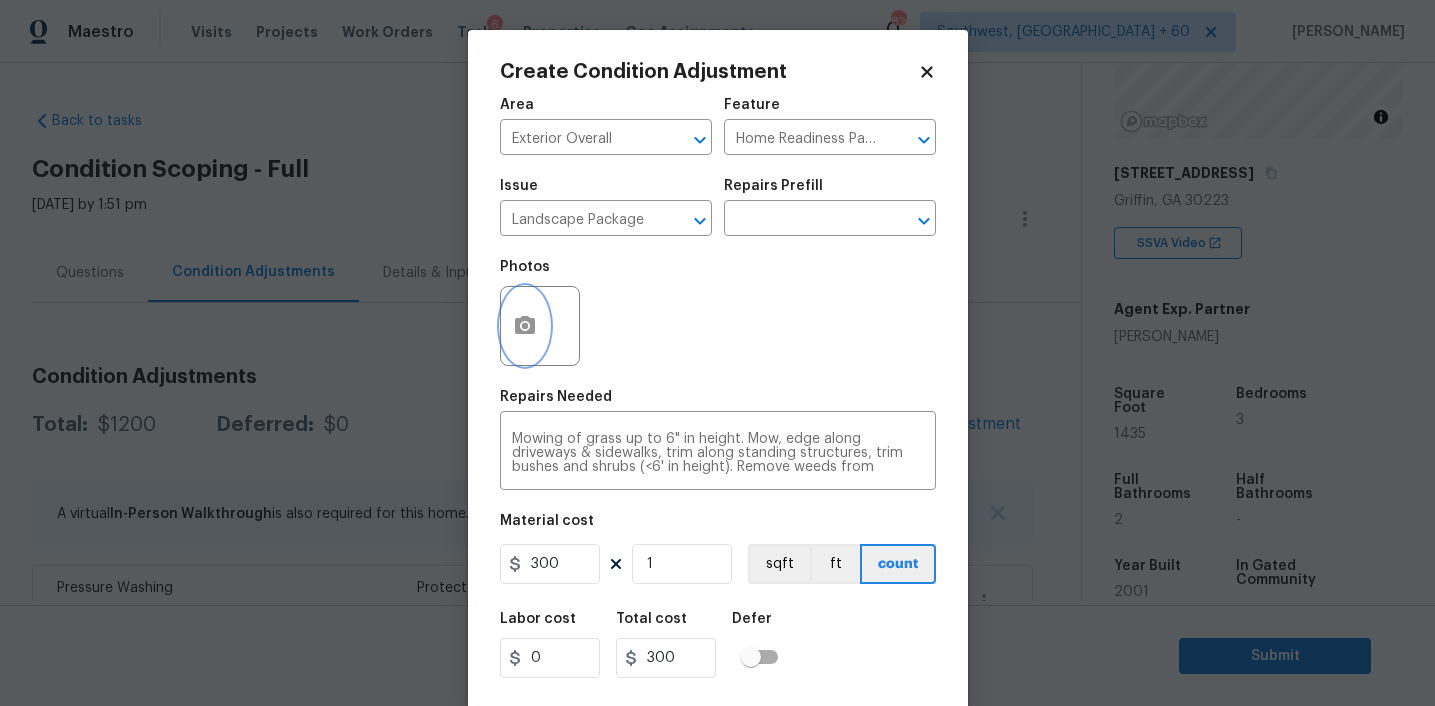 click 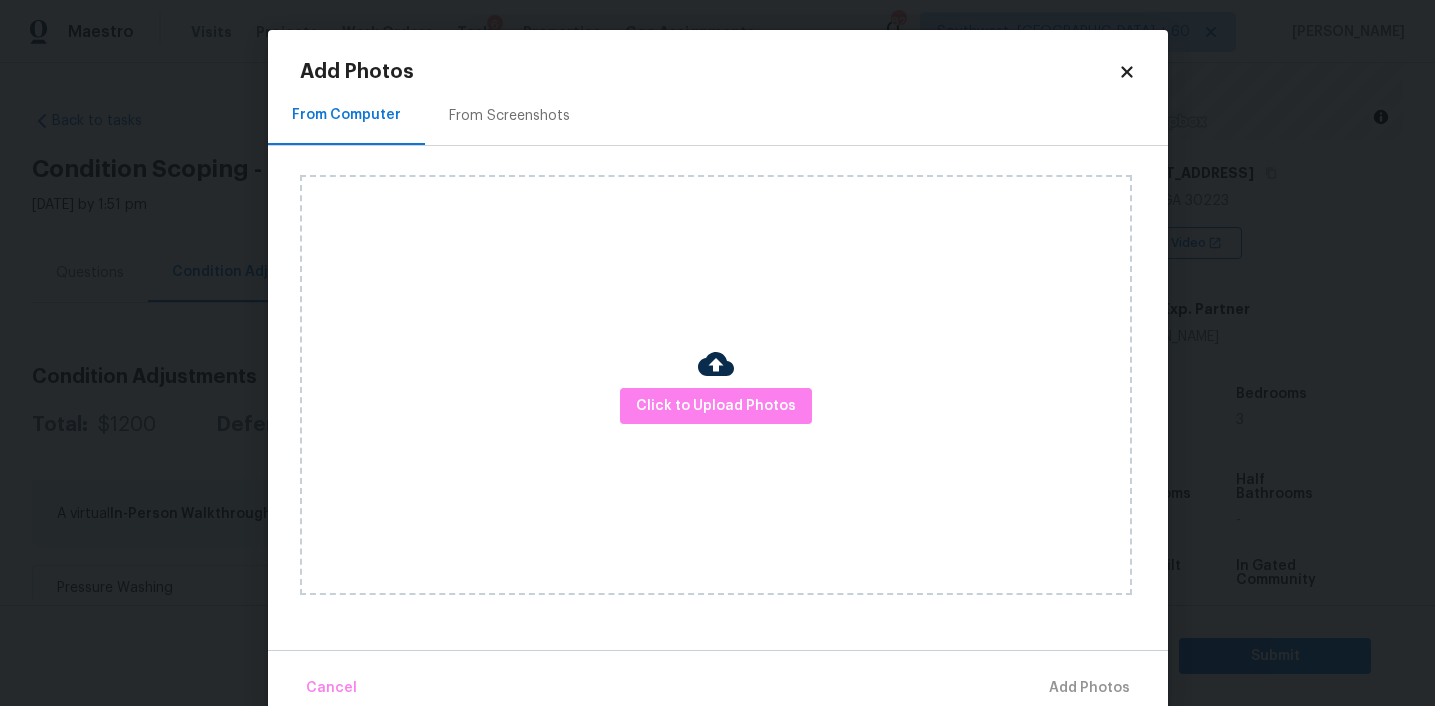 click on "Click to Upload Photos" at bounding box center (716, 385) 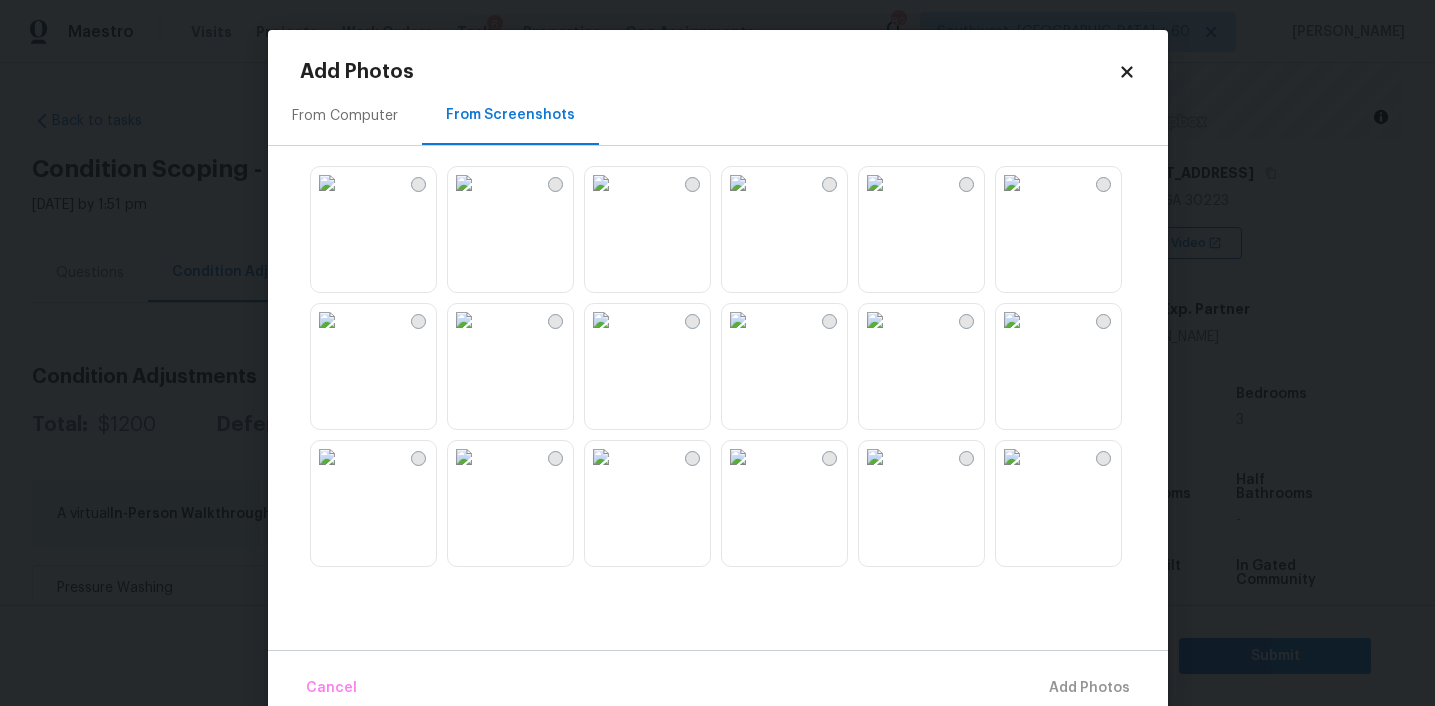click at bounding box center (327, 183) 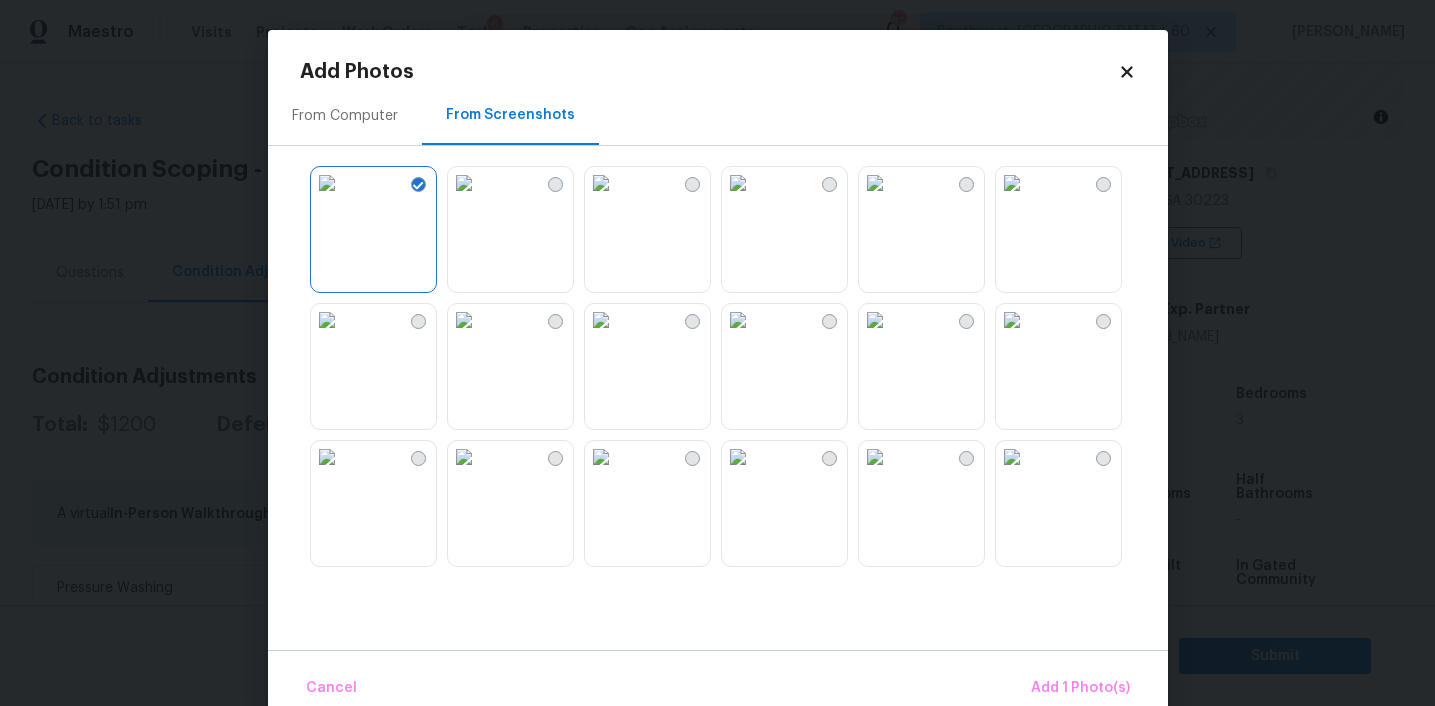 click at bounding box center [464, 183] 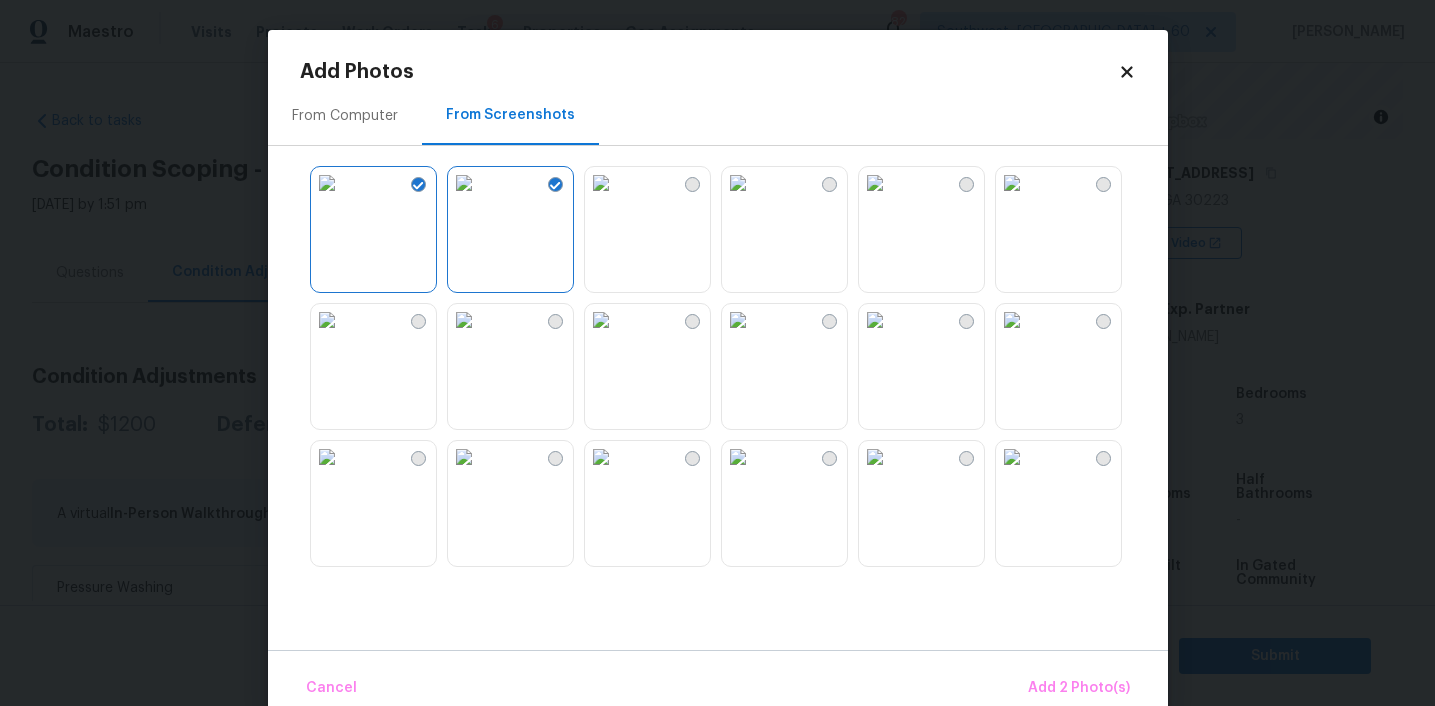 click at bounding box center [327, 320] 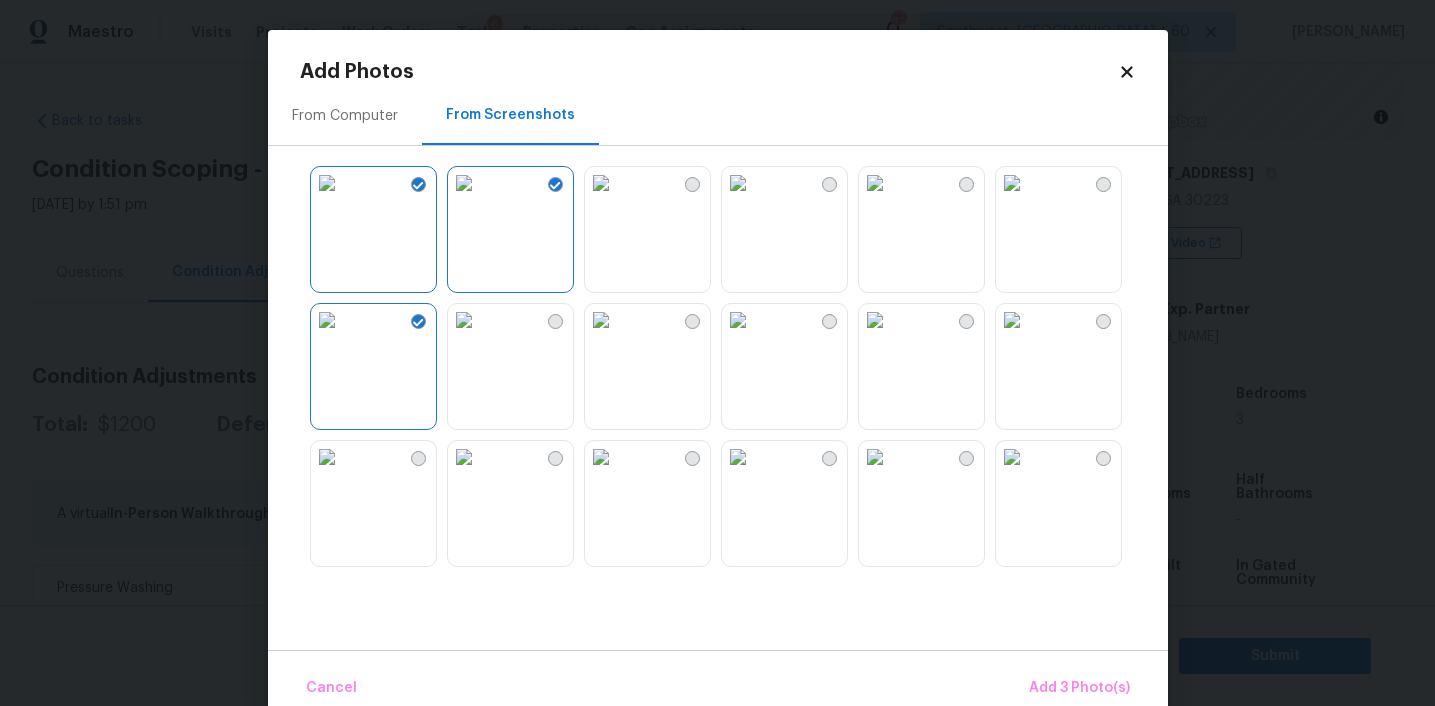 click at bounding box center (875, 457) 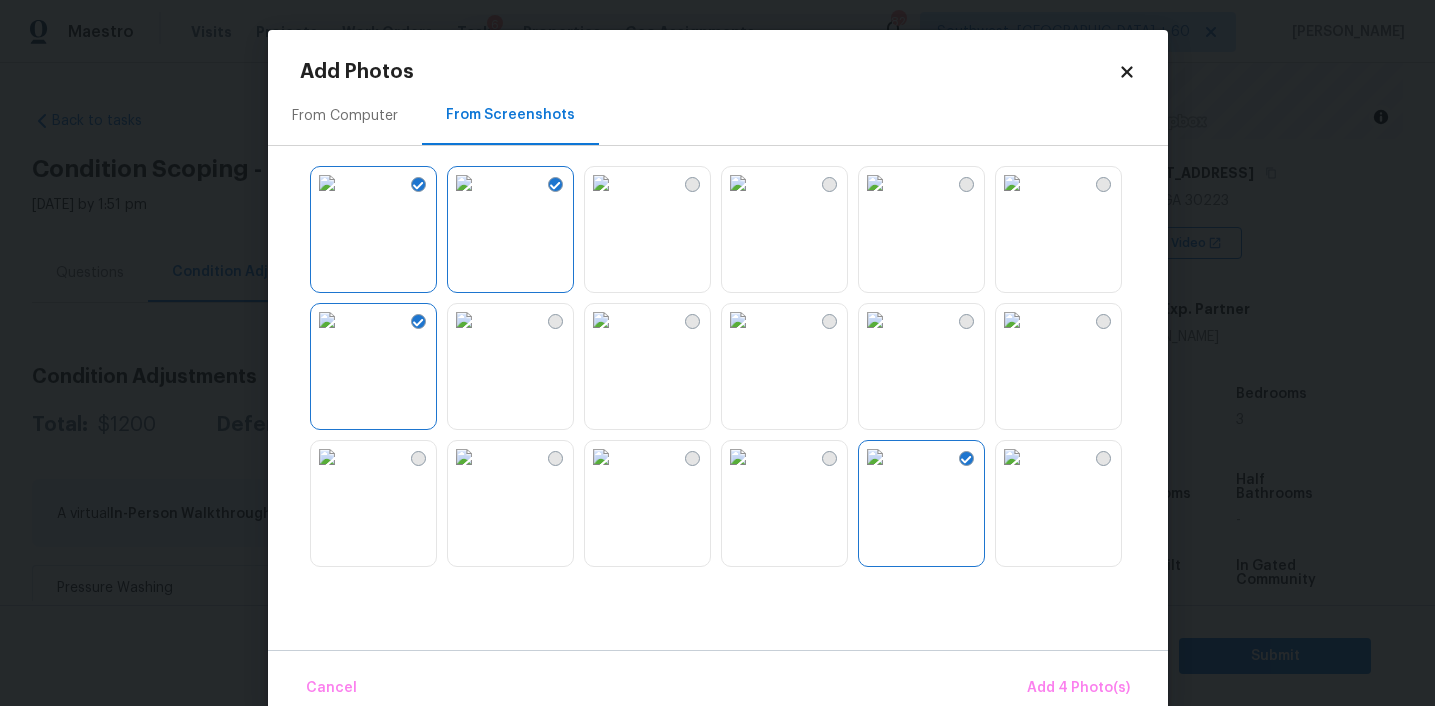 click at bounding box center [327, 320] 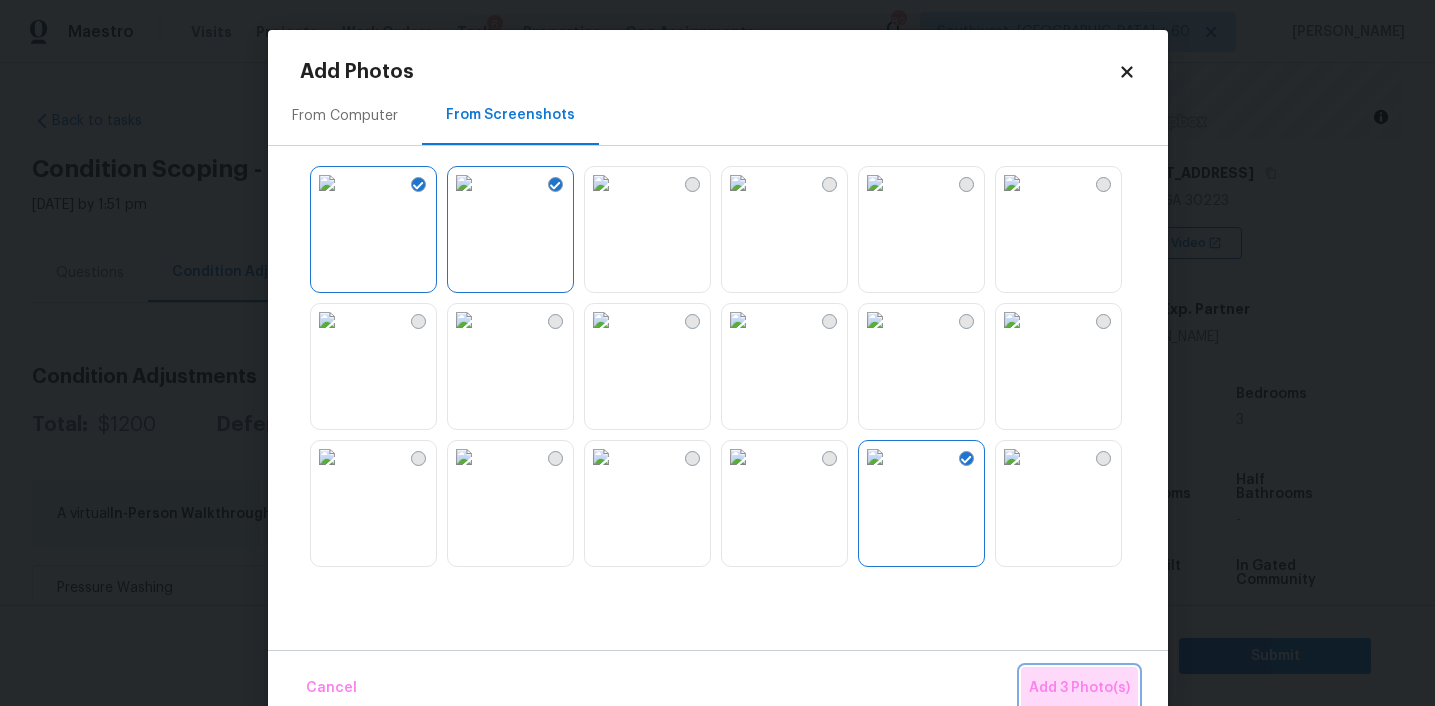 click on "Add 3 Photo(s)" at bounding box center [1079, 688] 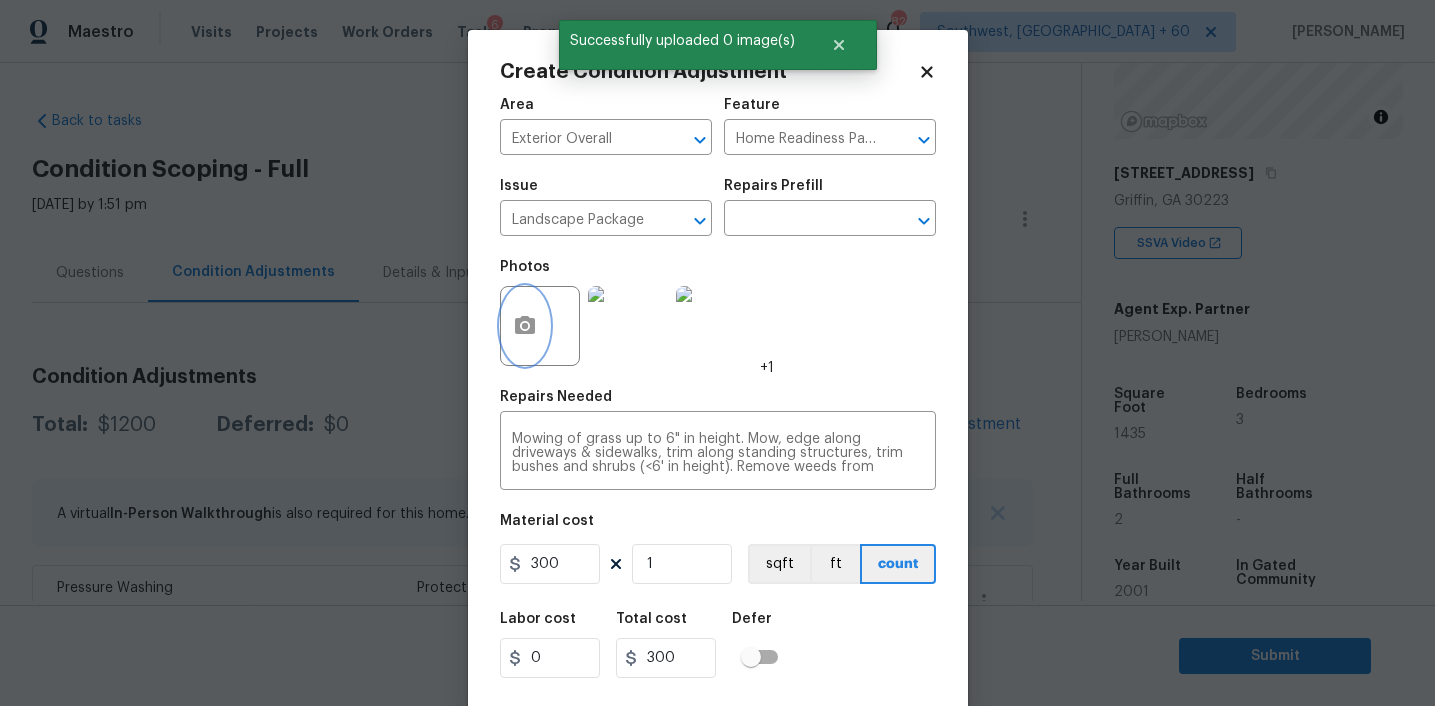 scroll, scrollTop: 41, scrollLeft: 0, axis: vertical 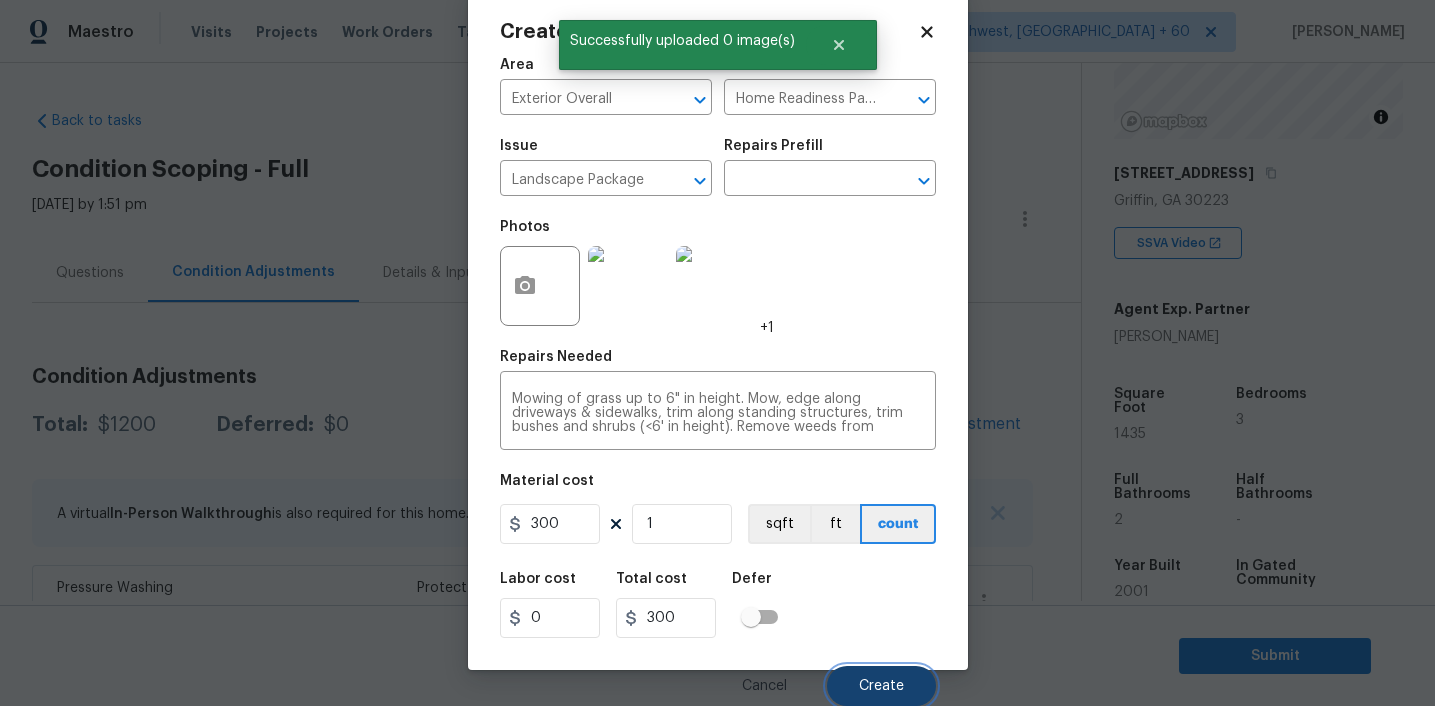 click on "Create" at bounding box center [881, 686] 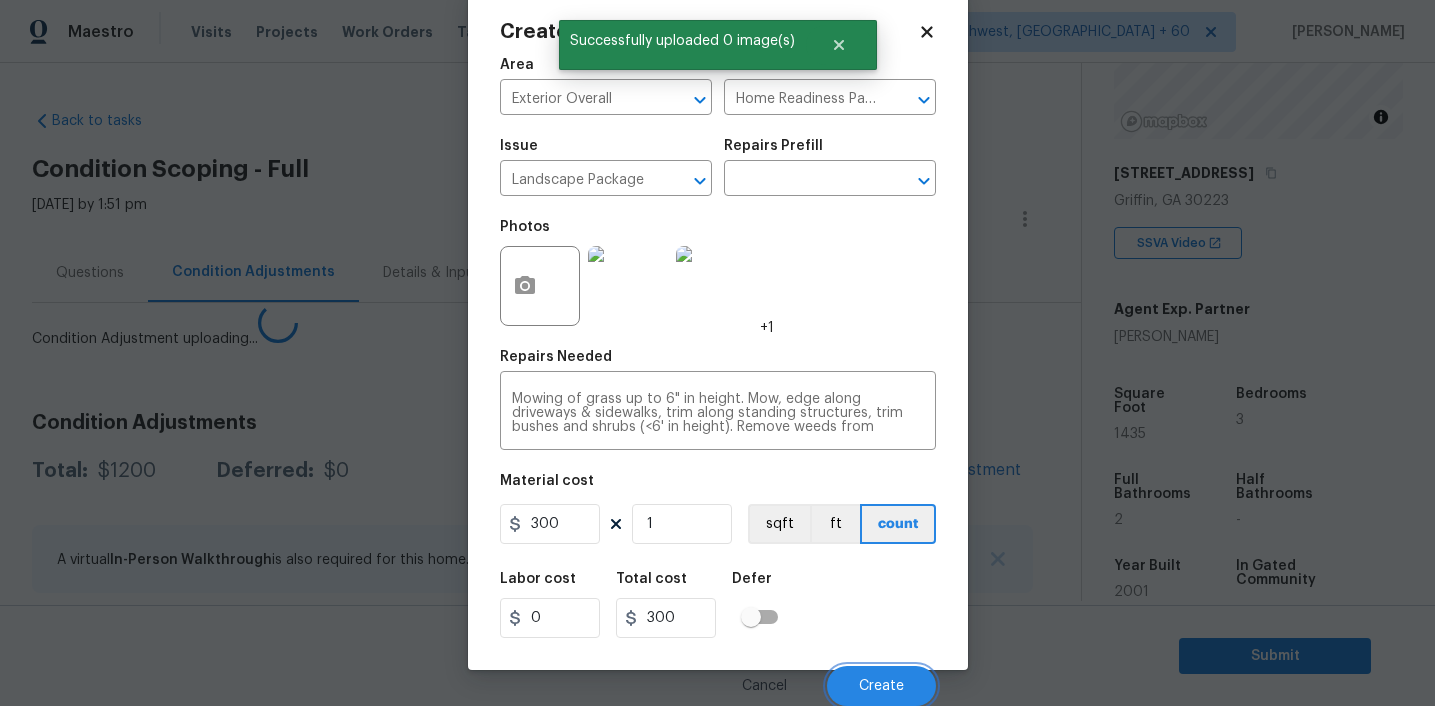 scroll, scrollTop: 34, scrollLeft: 0, axis: vertical 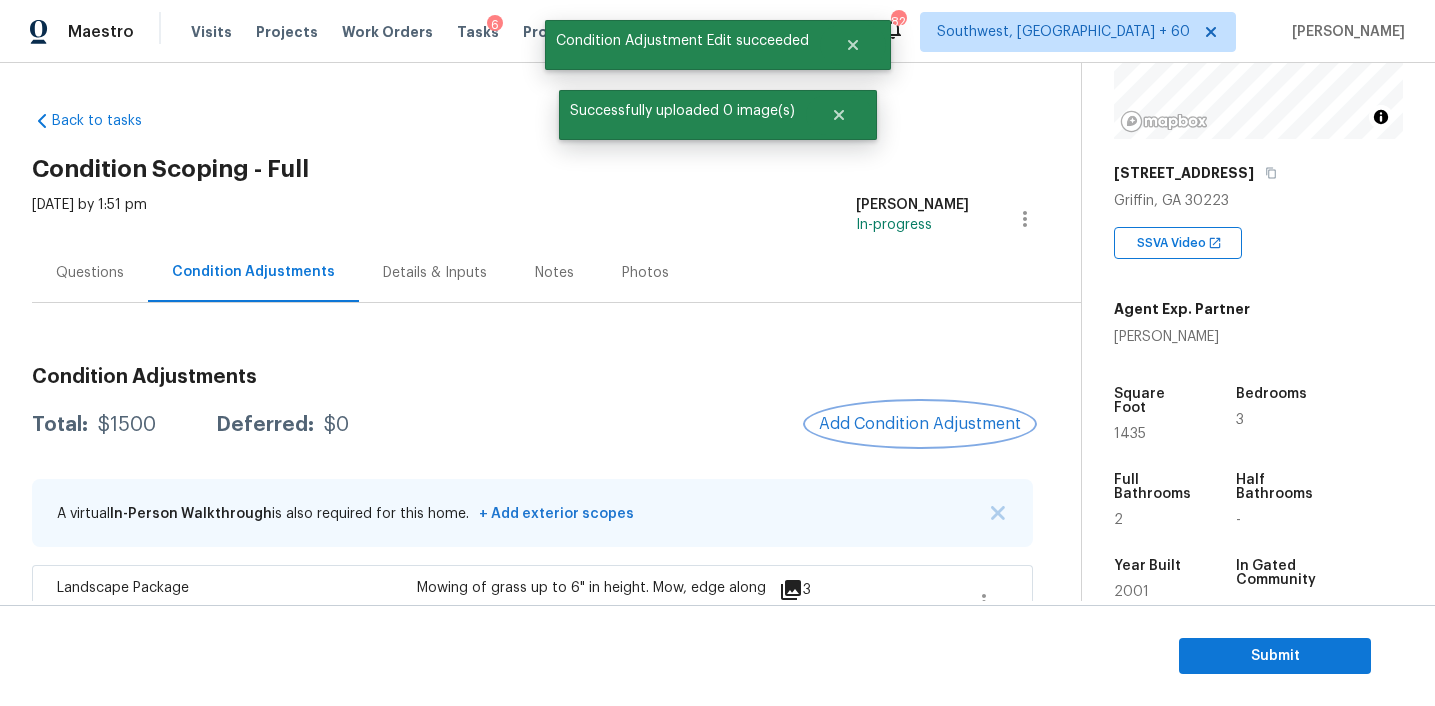 click on "Add Condition Adjustment" at bounding box center (920, 424) 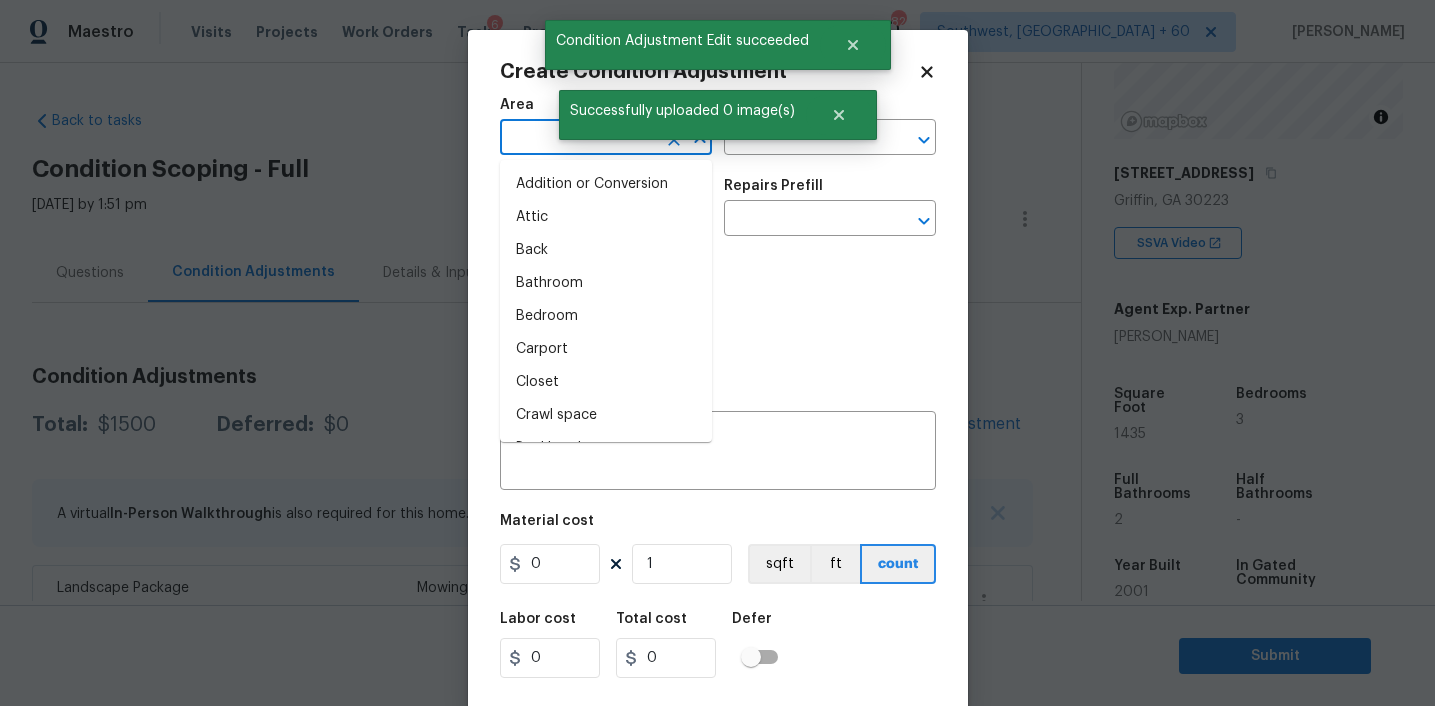click at bounding box center (578, 139) 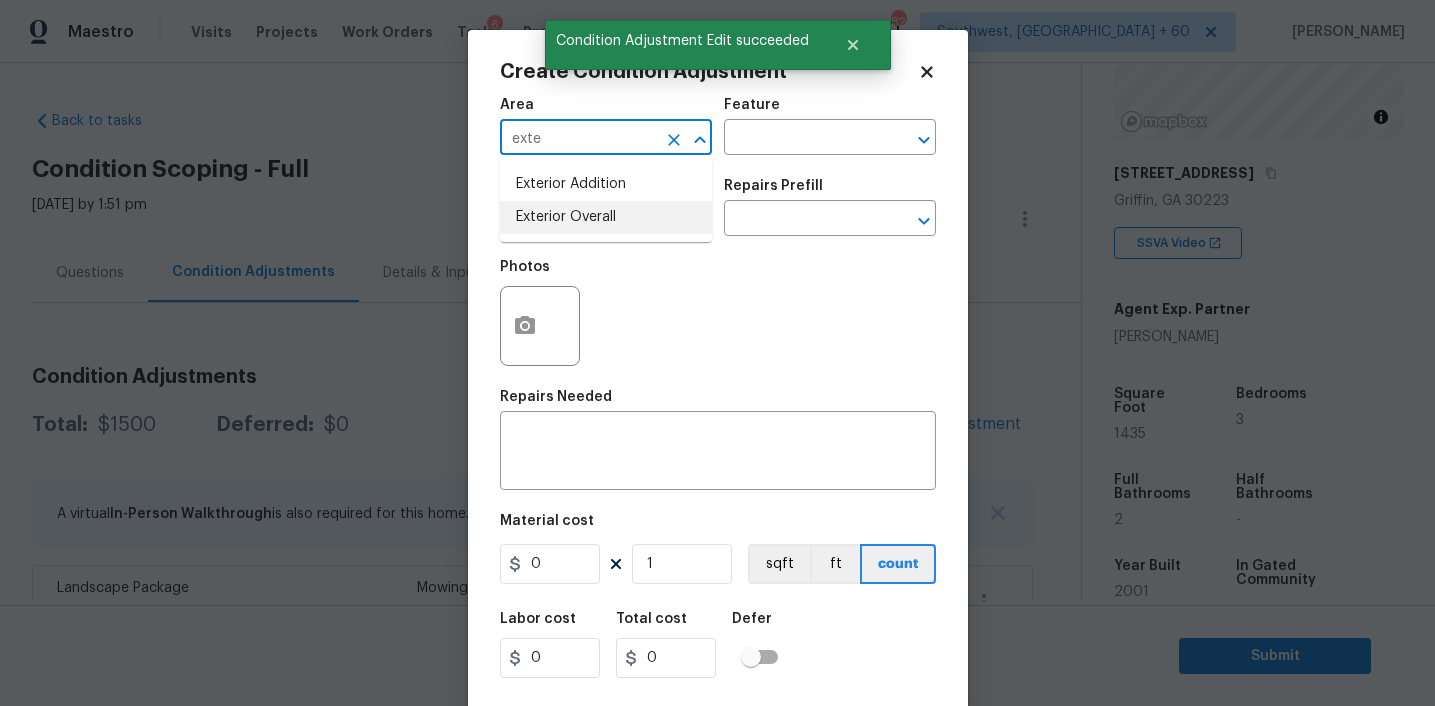 click on "Exterior Addition Exterior Overall" at bounding box center (606, 201) 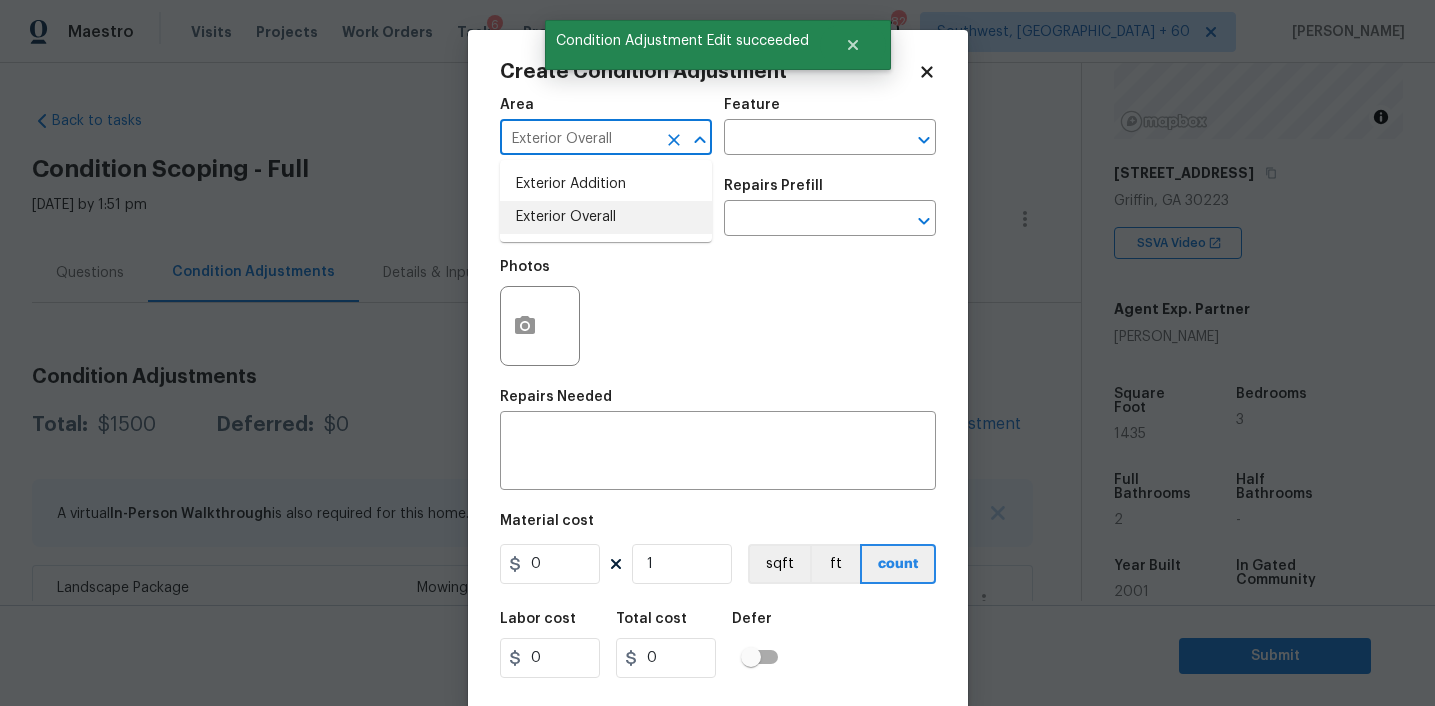 type on "Exterior Overall" 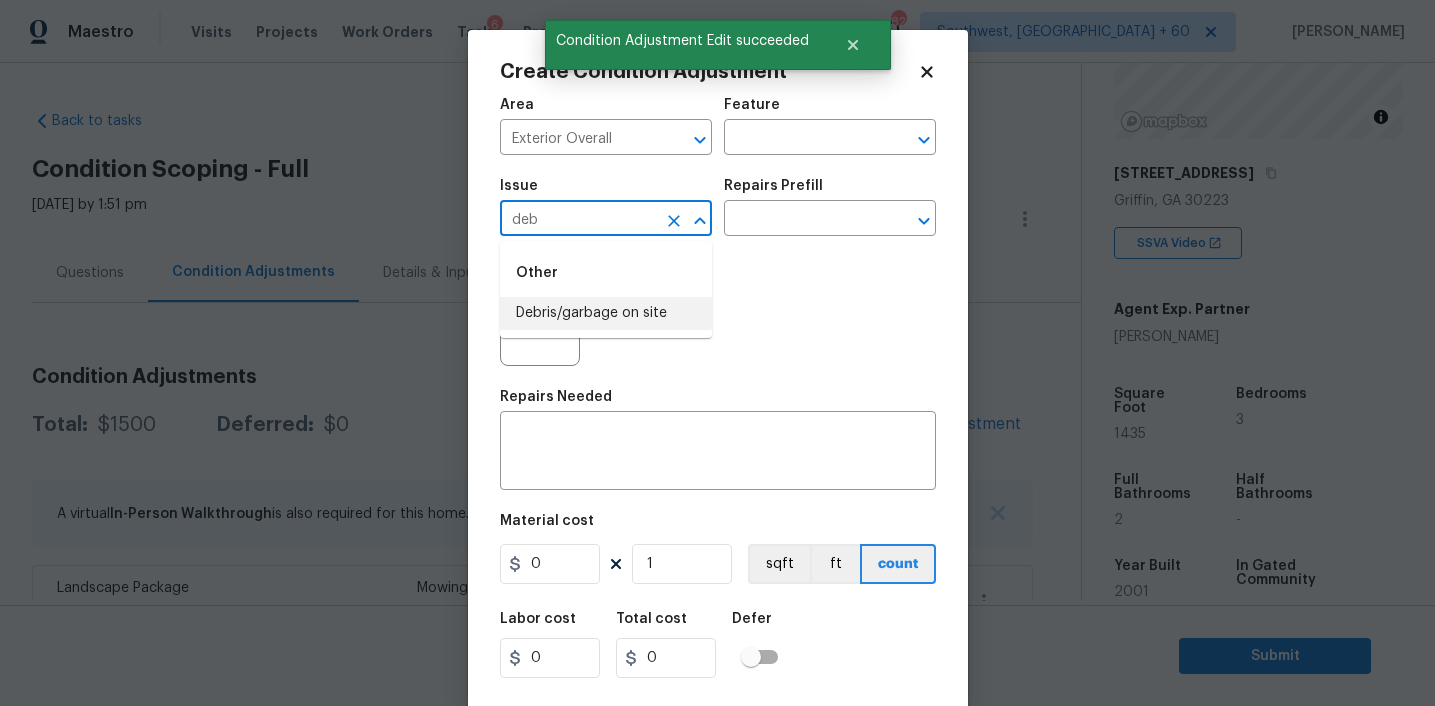 click on "Debris/garbage on site" at bounding box center (606, 313) 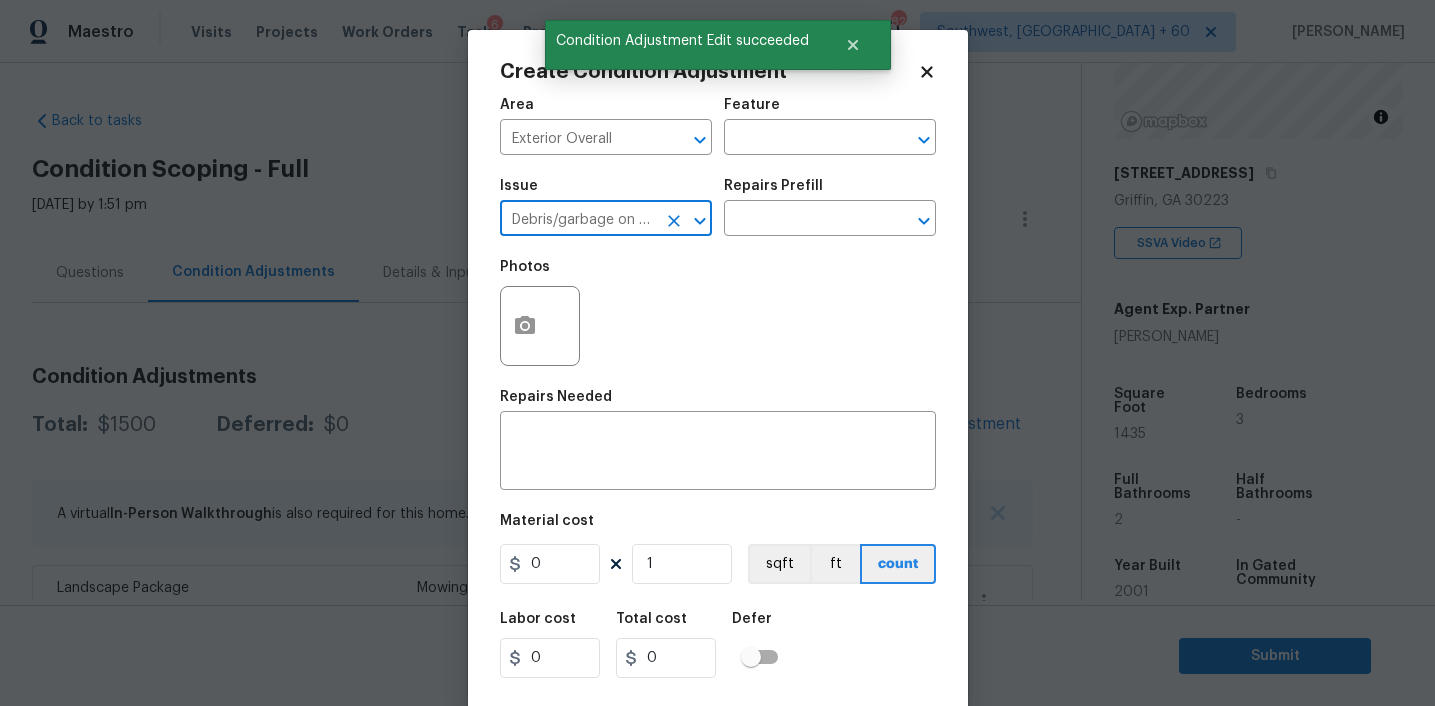 type on "Debris/garbage on site" 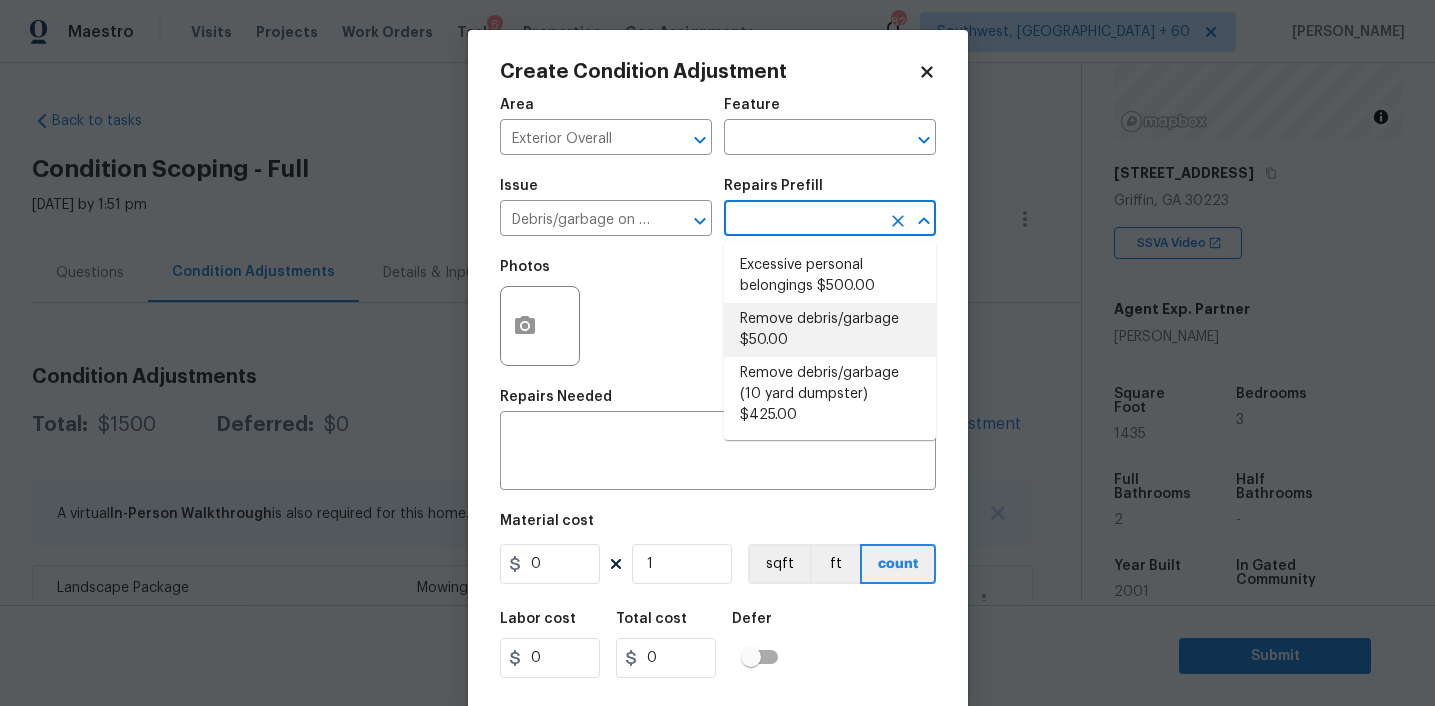 click on "Remove debris/garbage $50.00" at bounding box center (830, 330) 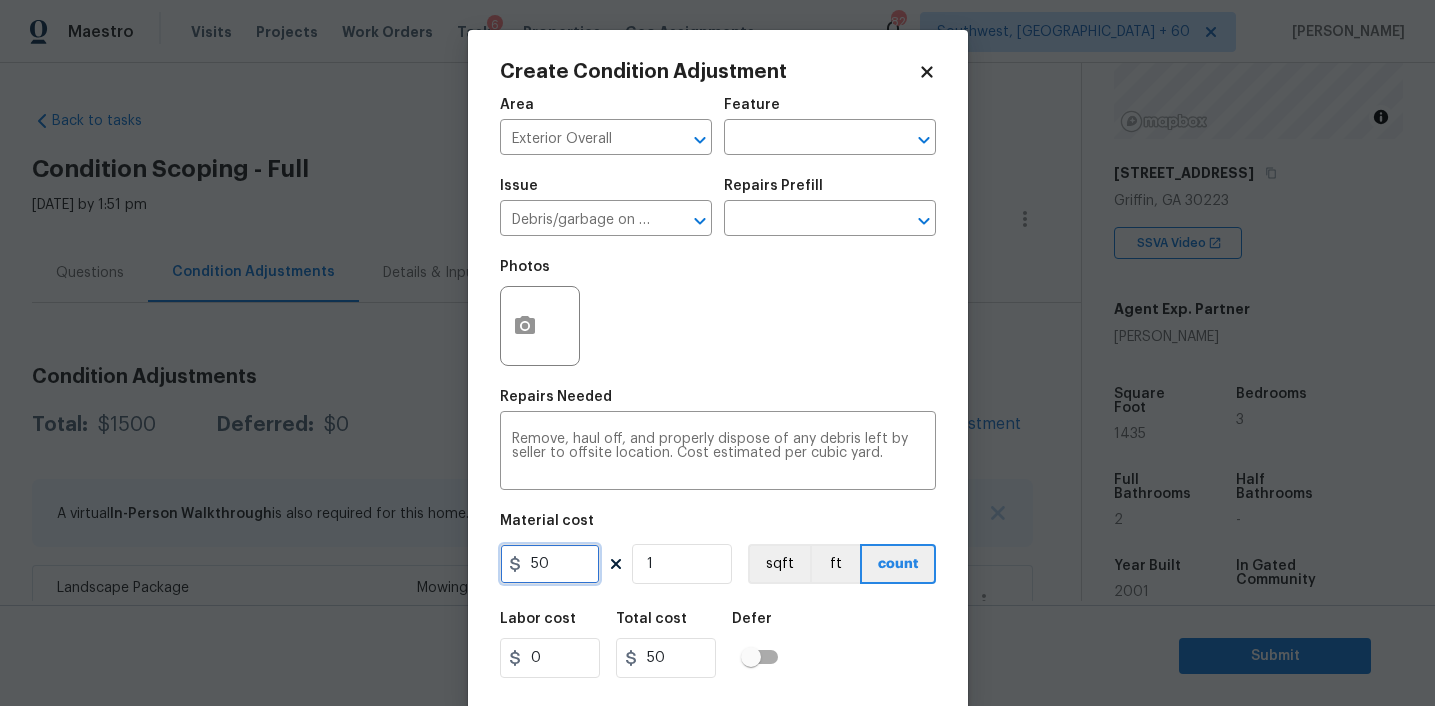 click on "50" at bounding box center [550, 564] 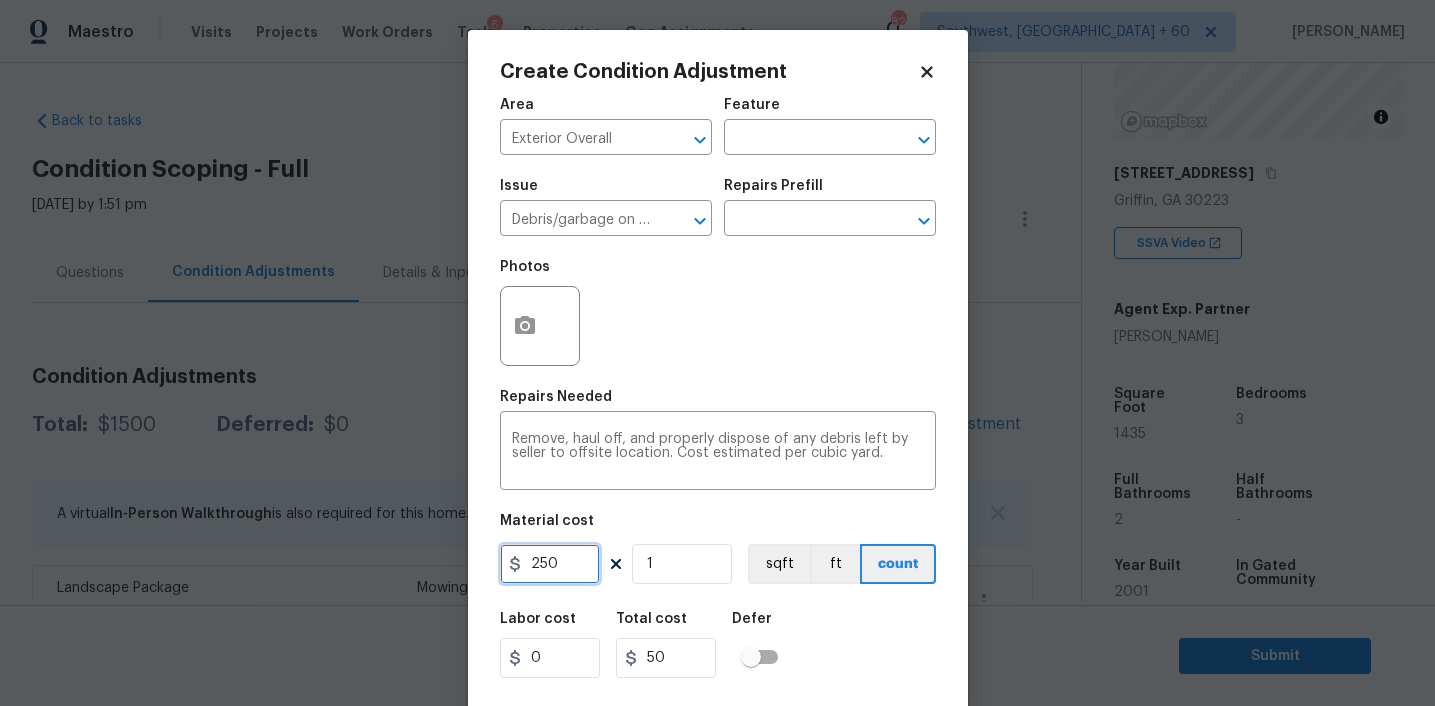 type on "250" 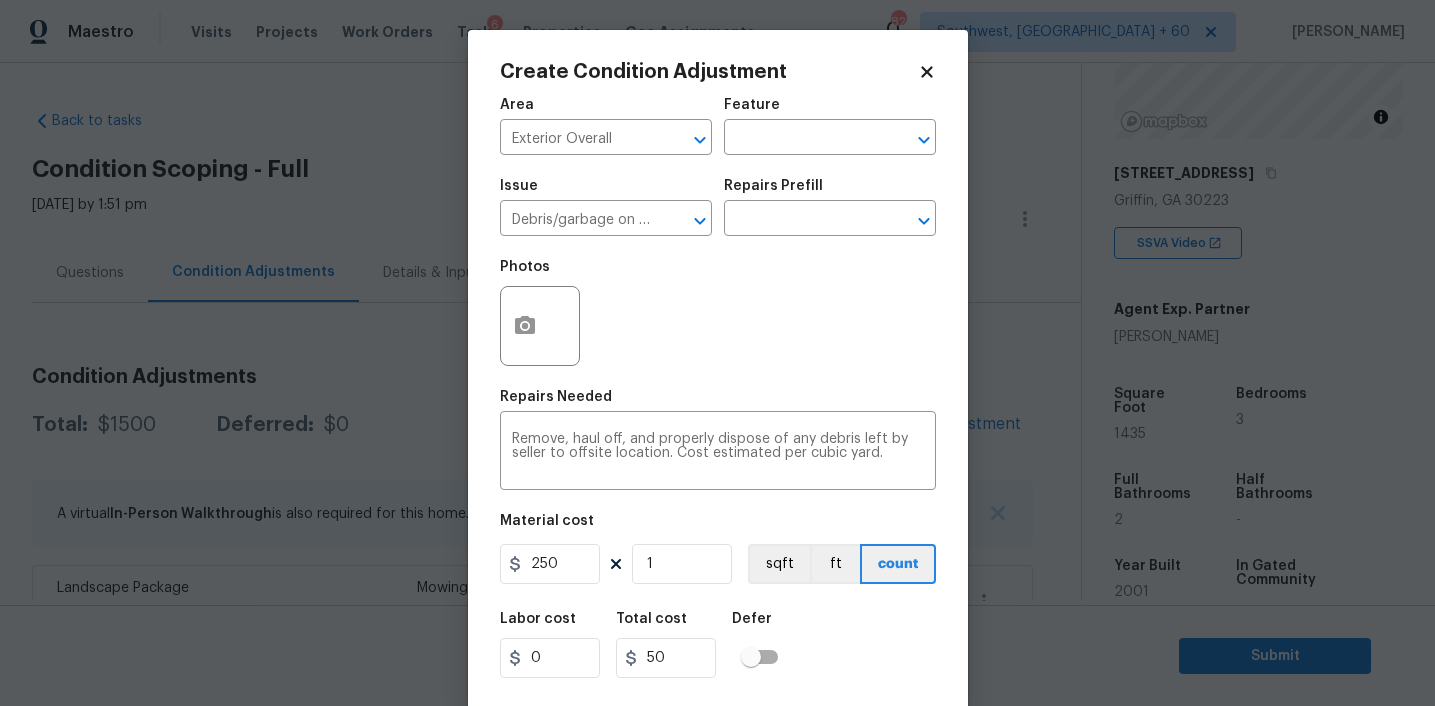 type on "250" 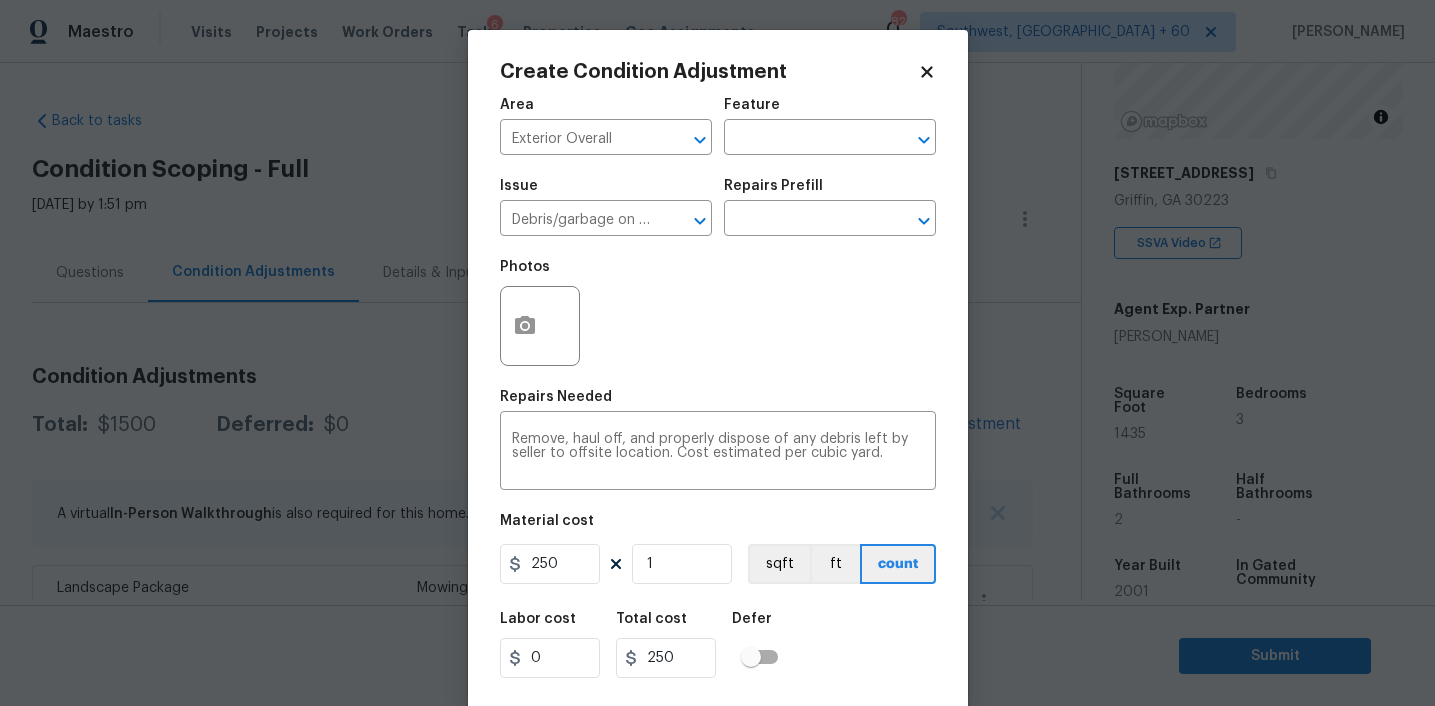 click on "Create Condition Adjustment Area Exterior Overall ​ Feature ​ Issue Debris/garbage on site ​ Repairs Prefill ​ Photos Repairs Needed Remove, haul off, and properly dispose of any debris left by seller to offsite location. Cost estimated per cubic yard. x ​ Material cost 250 1 sqft ft count Labor cost 0 Total cost 250 Defer Cancel Create" at bounding box center [718, 370] 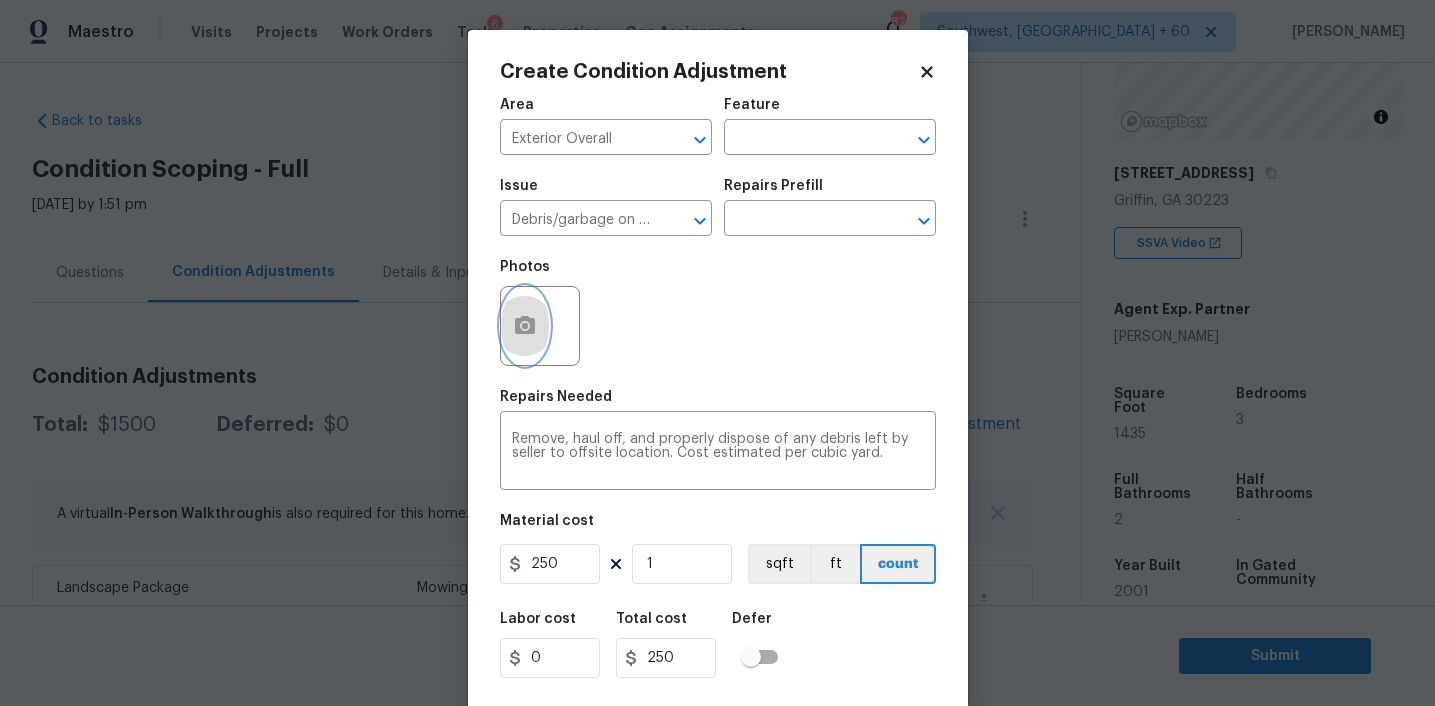 click at bounding box center [525, 326] 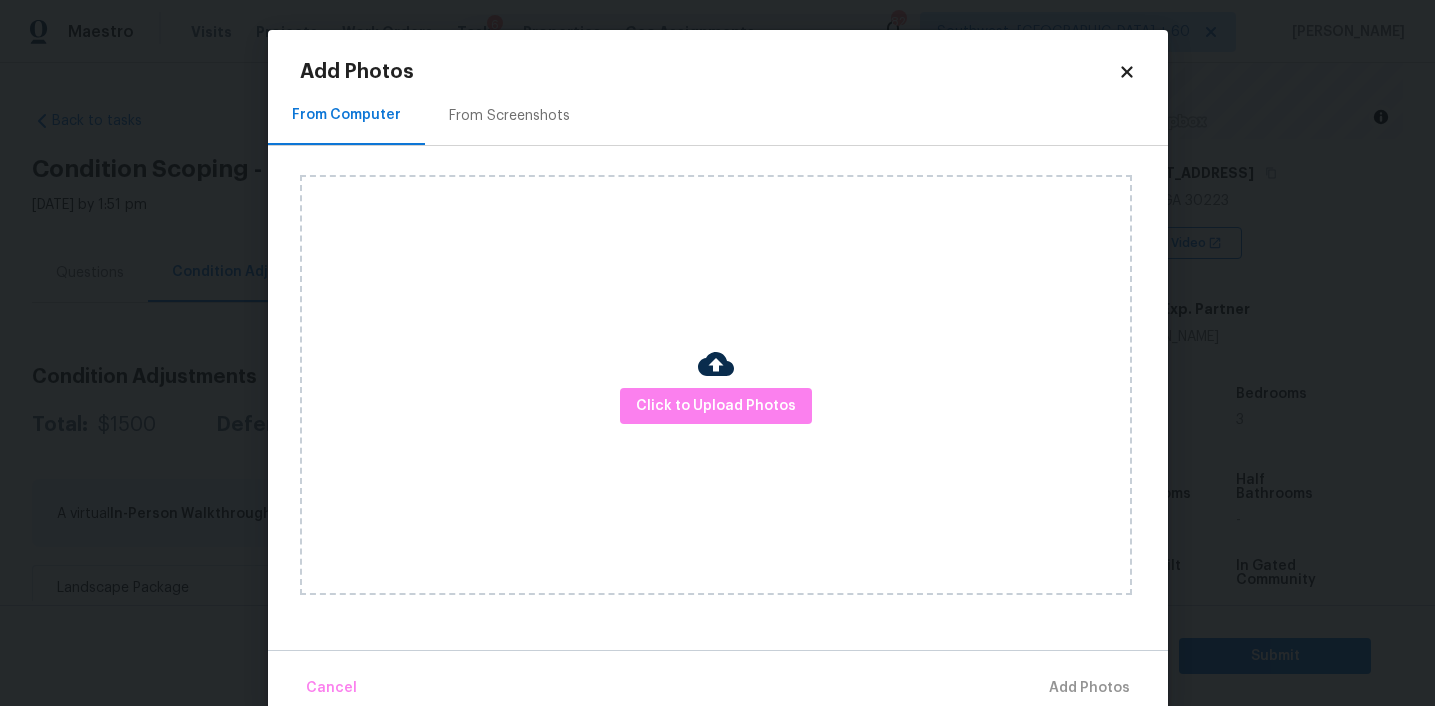 click on "From Screenshots" at bounding box center [509, 116] 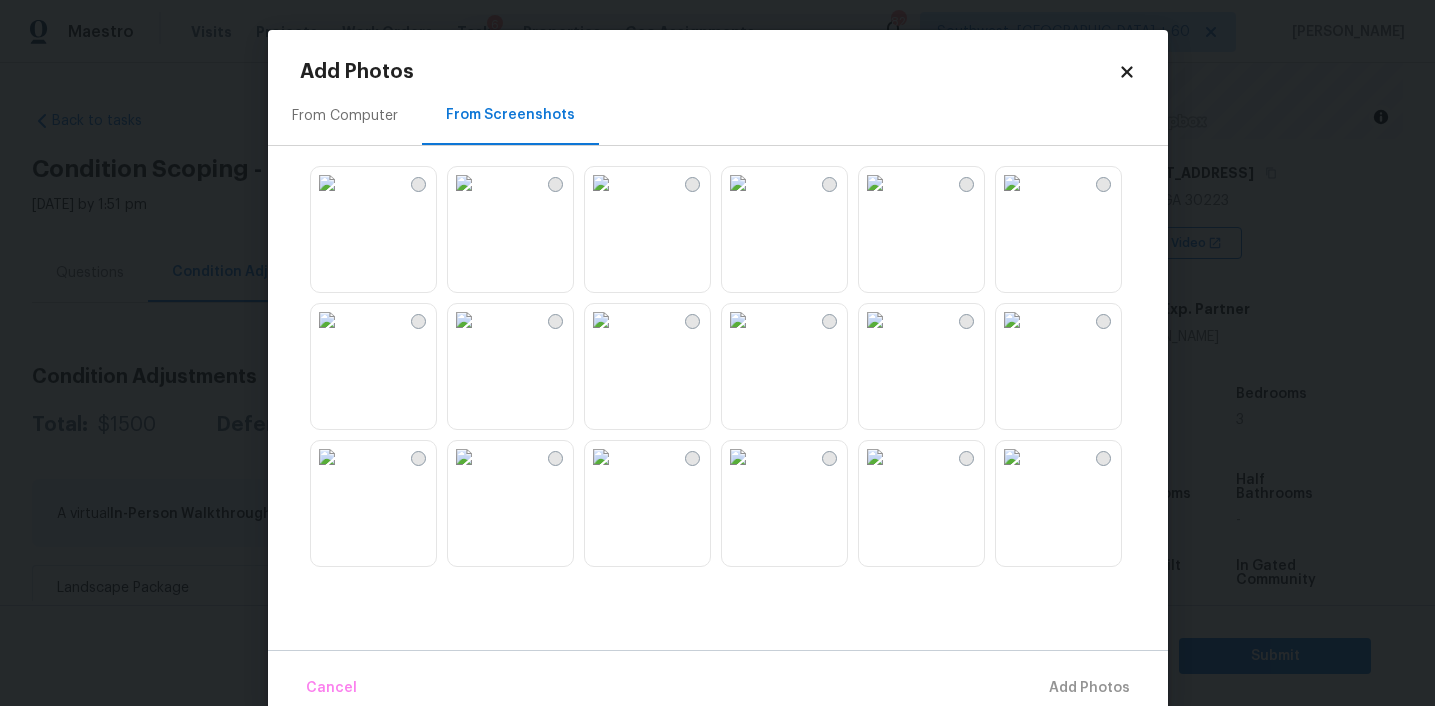 click at bounding box center [875, 457] 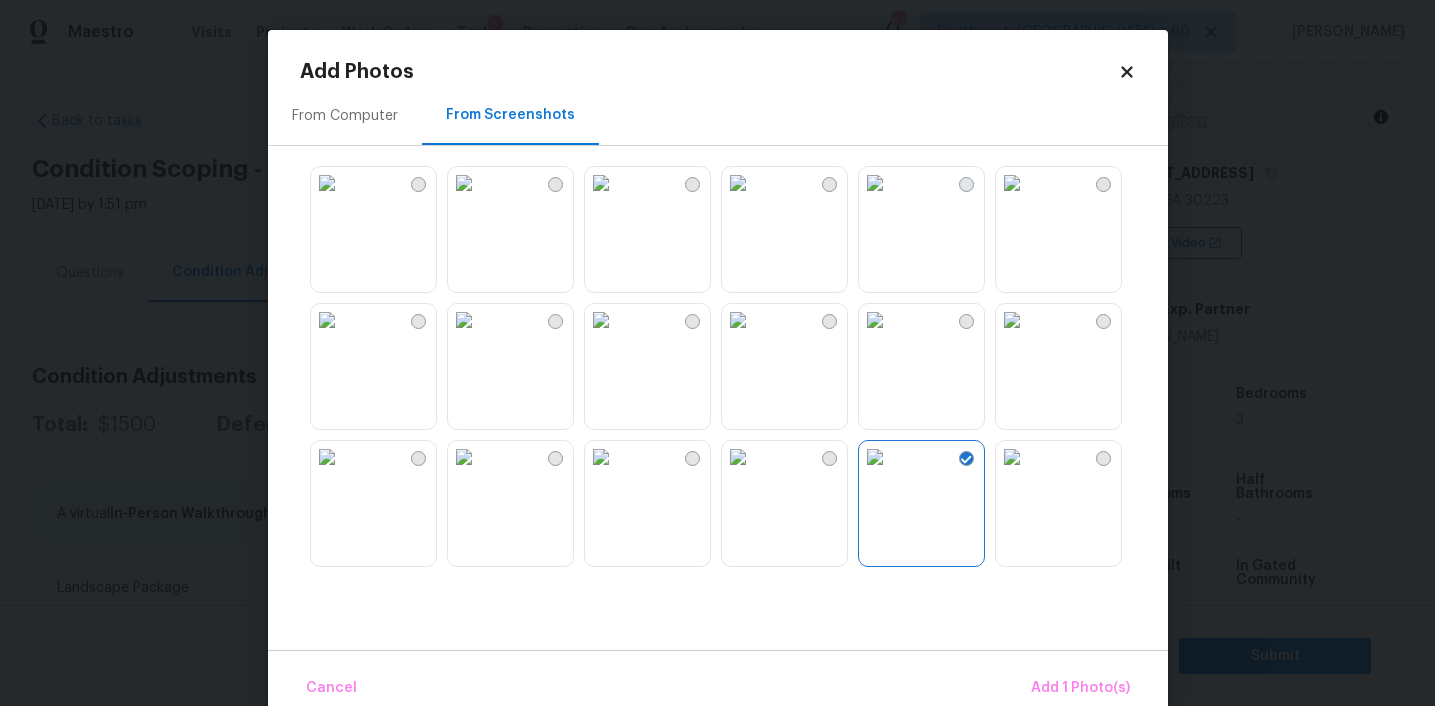 click at bounding box center [1012, 183] 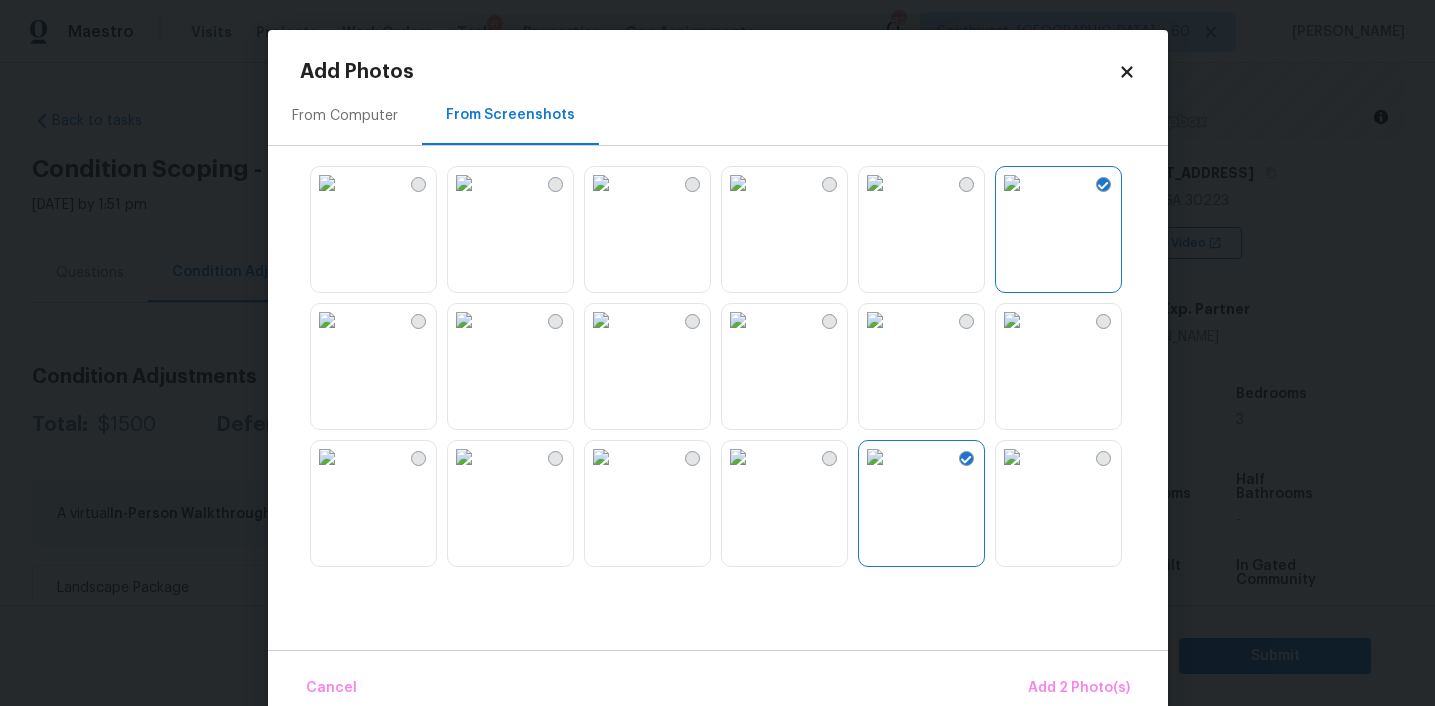 click at bounding box center (464, 320) 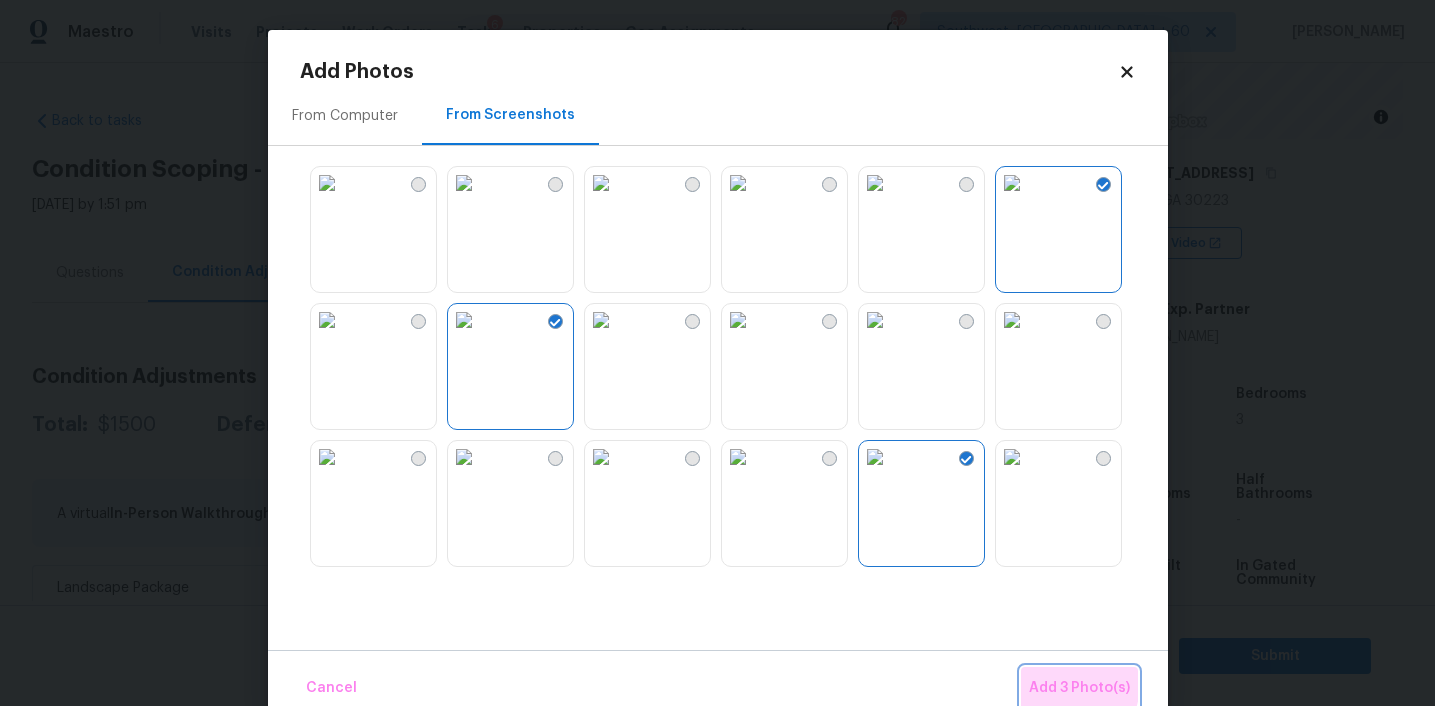 click on "Add 3 Photo(s)" at bounding box center (1079, 688) 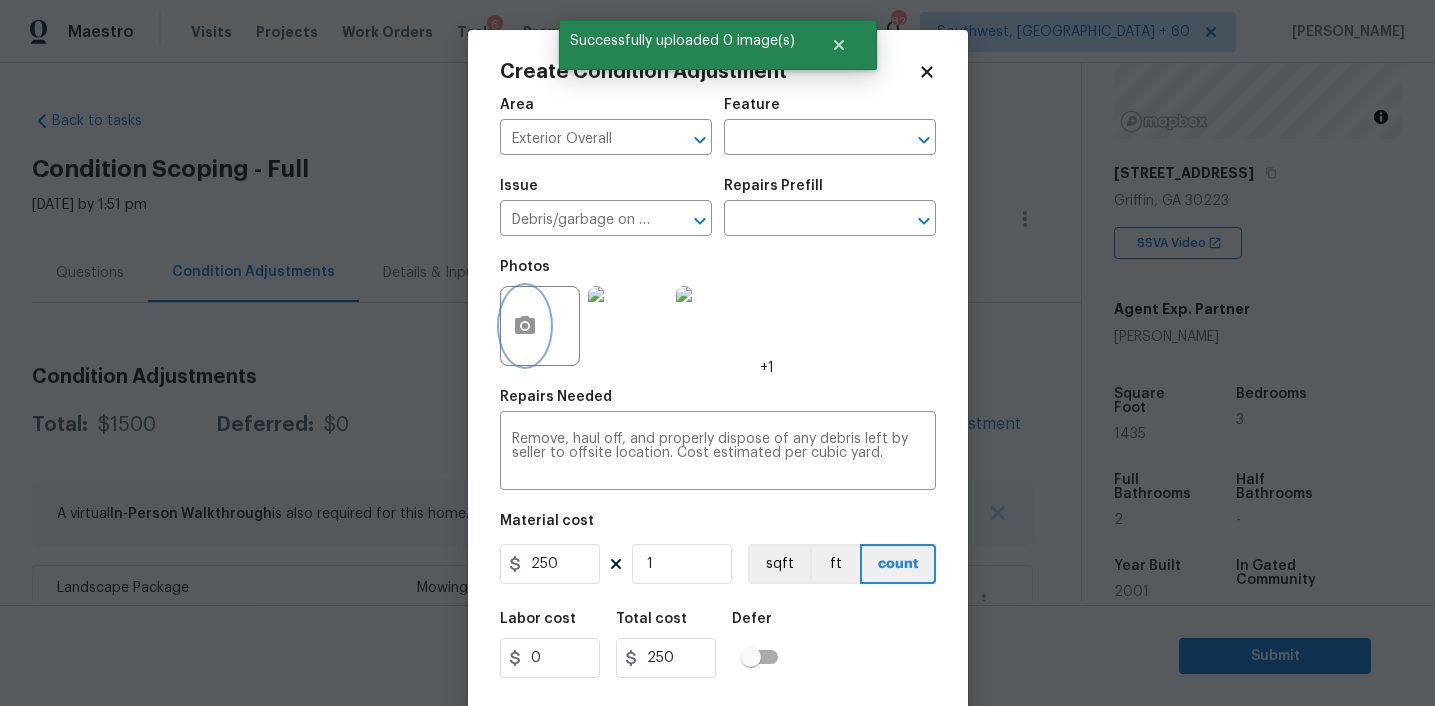 scroll, scrollTop: 41, scrollLeft: 0, axis: vertical 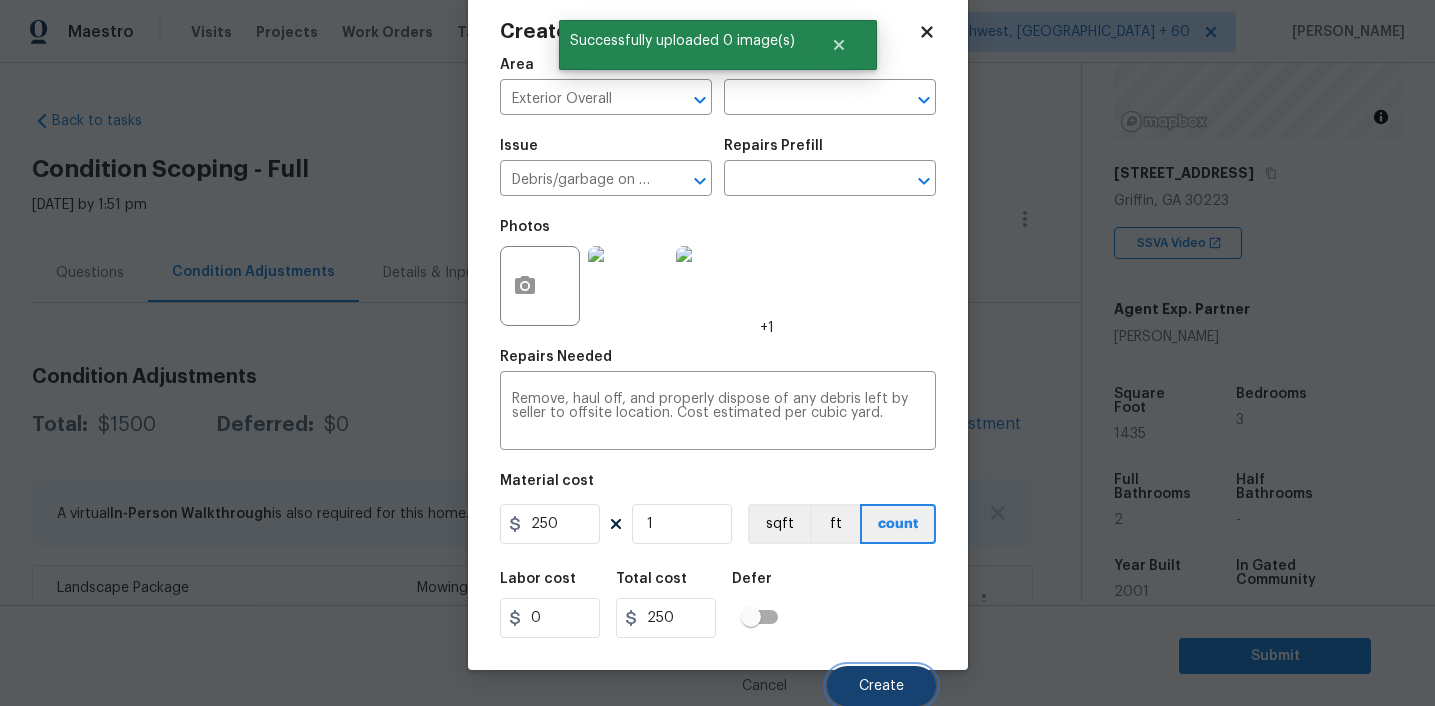 click on "Create" at bounding box center [881, 686] 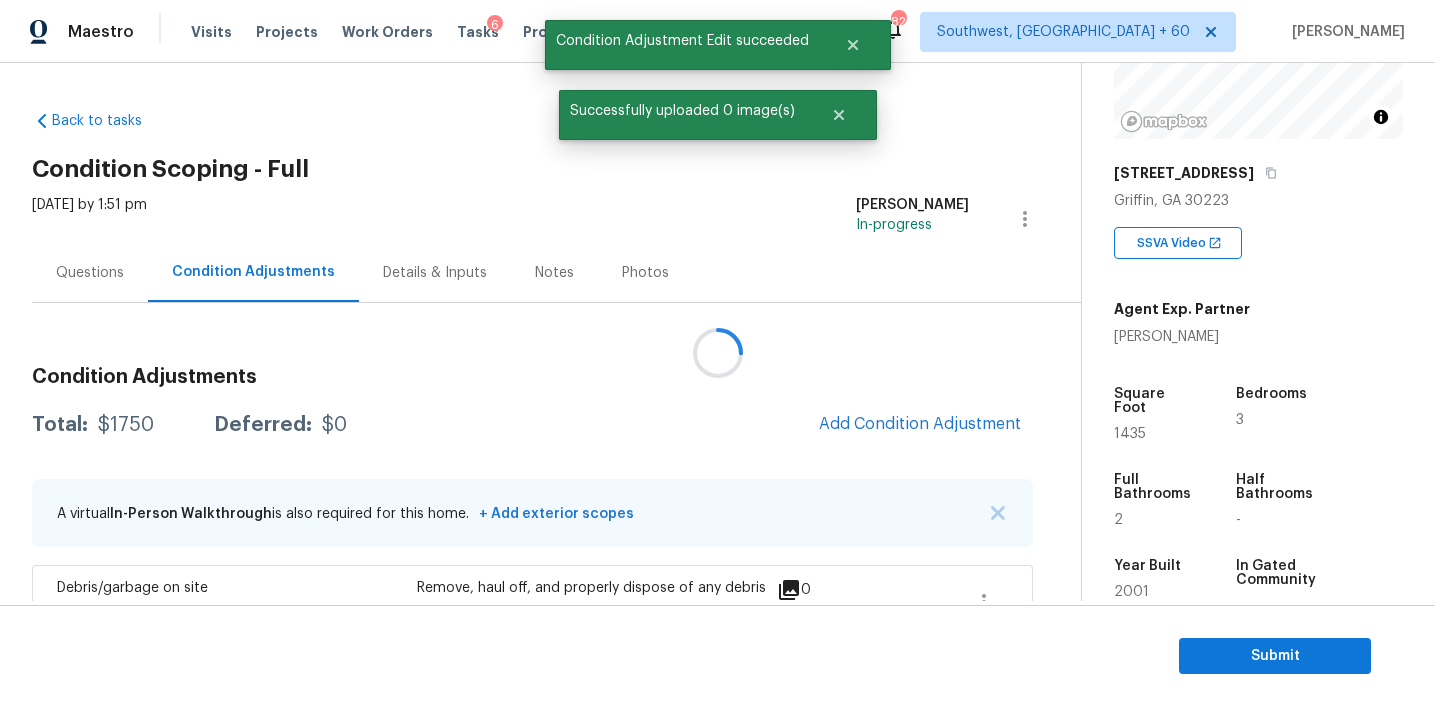 scroll, scrollTop: 34, scrollLeft: 0, axis: vertical 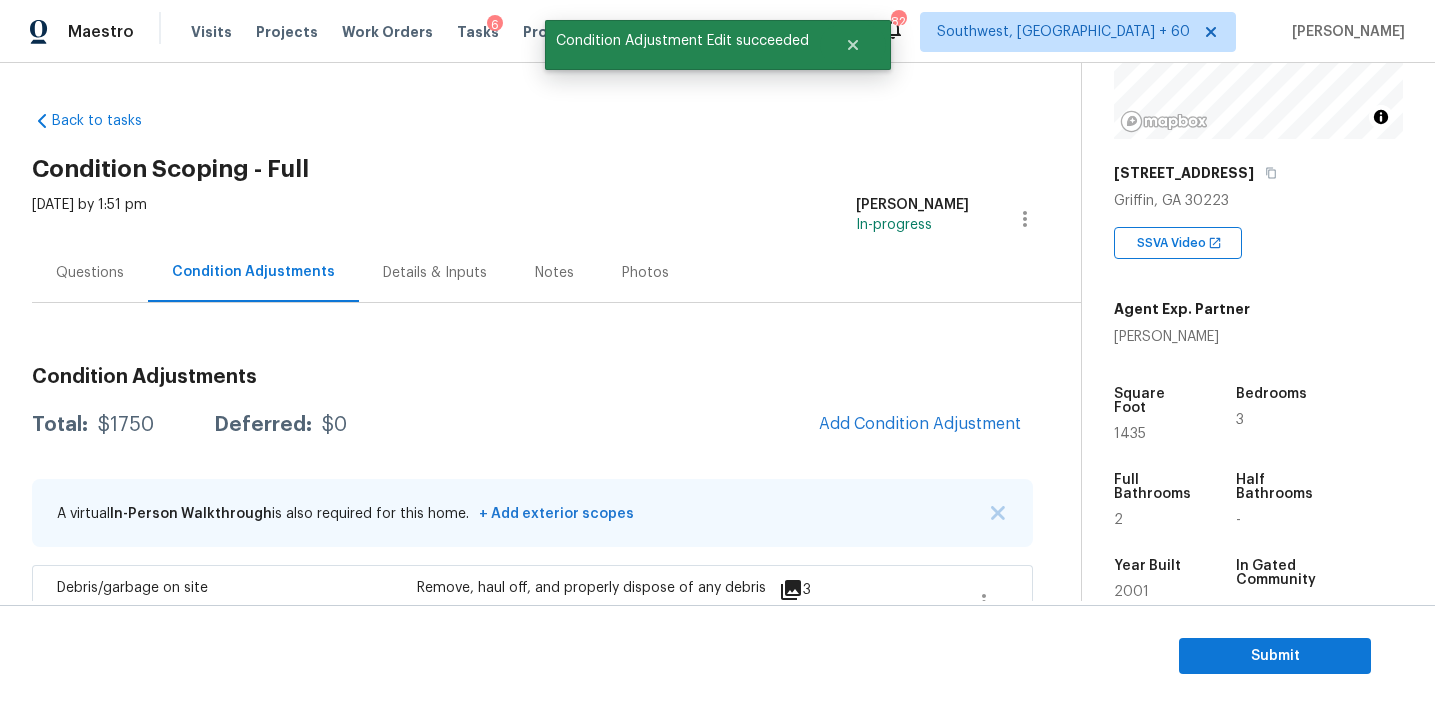 click on "Condition Adjustments Total:  $1750 Deferred:  $0 Add Condition Adjustment A virtual  In-Person Walkthrough  is also required for this home.   + Add exterior scopes Debris/garbage on site Exterior Overall Remove, haul off, and properly dispose of any debris left by seller to offsite location. Cost estimated per cubic yard. $250.00   3 Landscape Package Exterior Overall - Home Readiness Packages Mowing of grass up to 6" in height. Mow, edge along driveways & sidewalks, trim along standing structures, trim bushes and shrubs (<6' in height). Remove weeds from previously maintained flowerbeds and remove standing yard debris (small twigs, non seasonal falling leaves).  Use leaf blower to remove clippings from hard surfaces." $300.00   3 Pressure Washing Exterior Overall - Siding $200.00   0 ACQ: HVAC HVAC - Acquisition Acquisition Scope: Functional HVAC 6-10 years $500.00   0 ACQ: Shingle Roof Exterior Overall - Acquisition Acquisition Scope: Shingle Roof 0-10 years in age maintenance. $500.00   0" at bounding box center (532, 751) 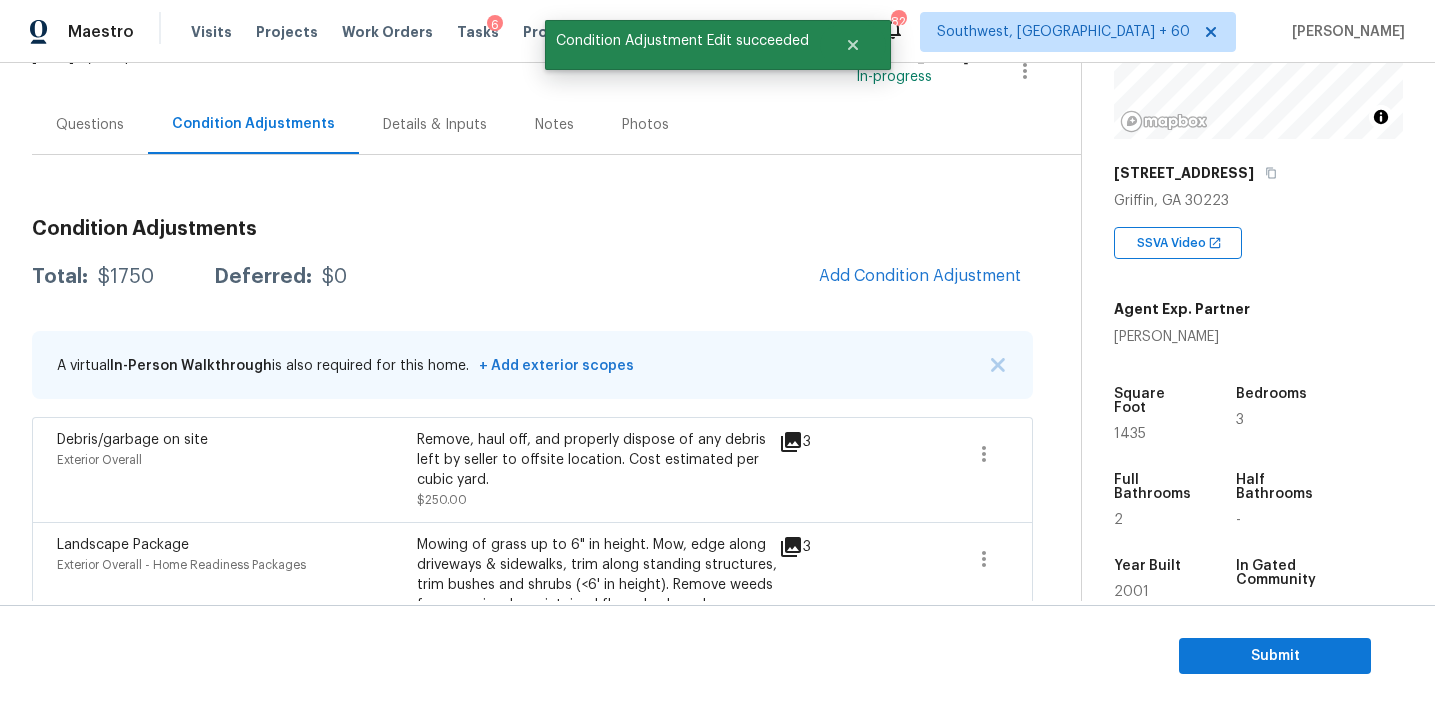 scroll, scrollTop: 153, scrollLeft: 0, axis: vertical 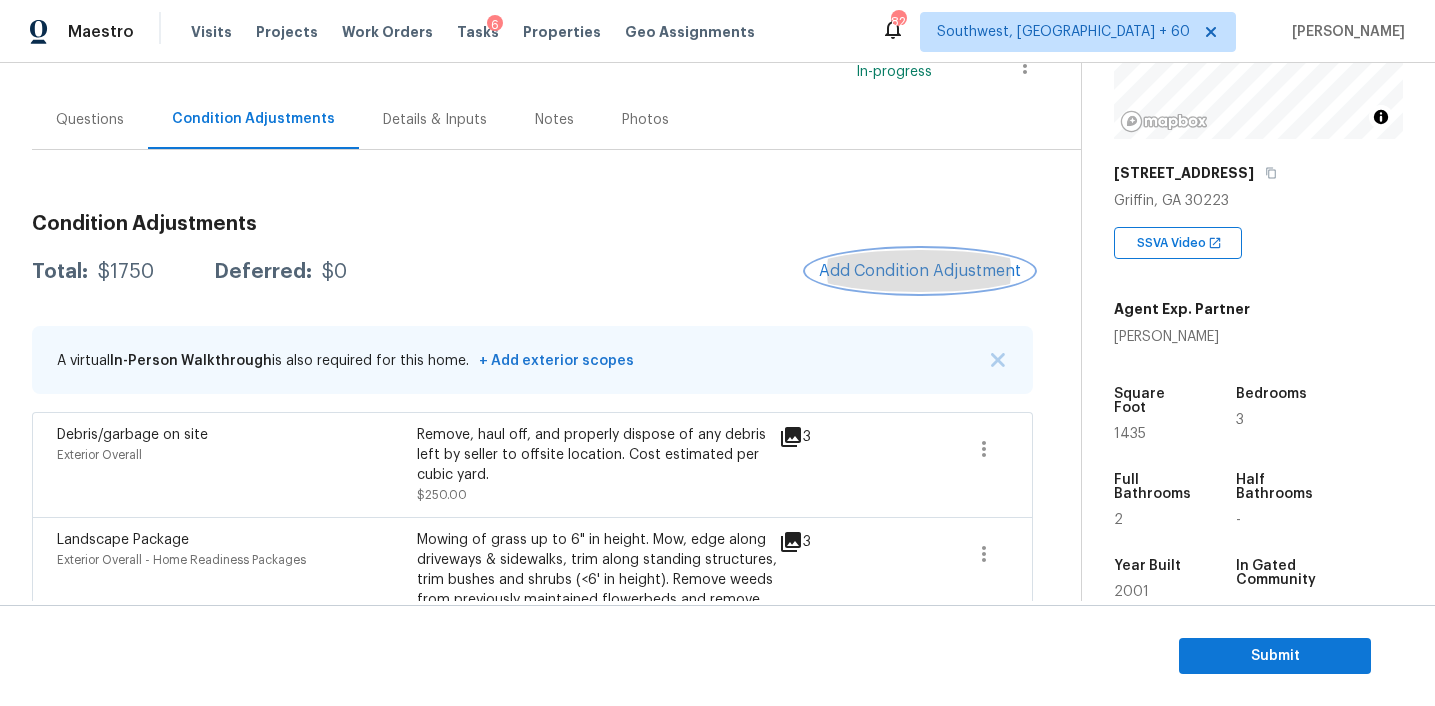 click on "Add Condition Adjustment" at bounding box center [920, 271] 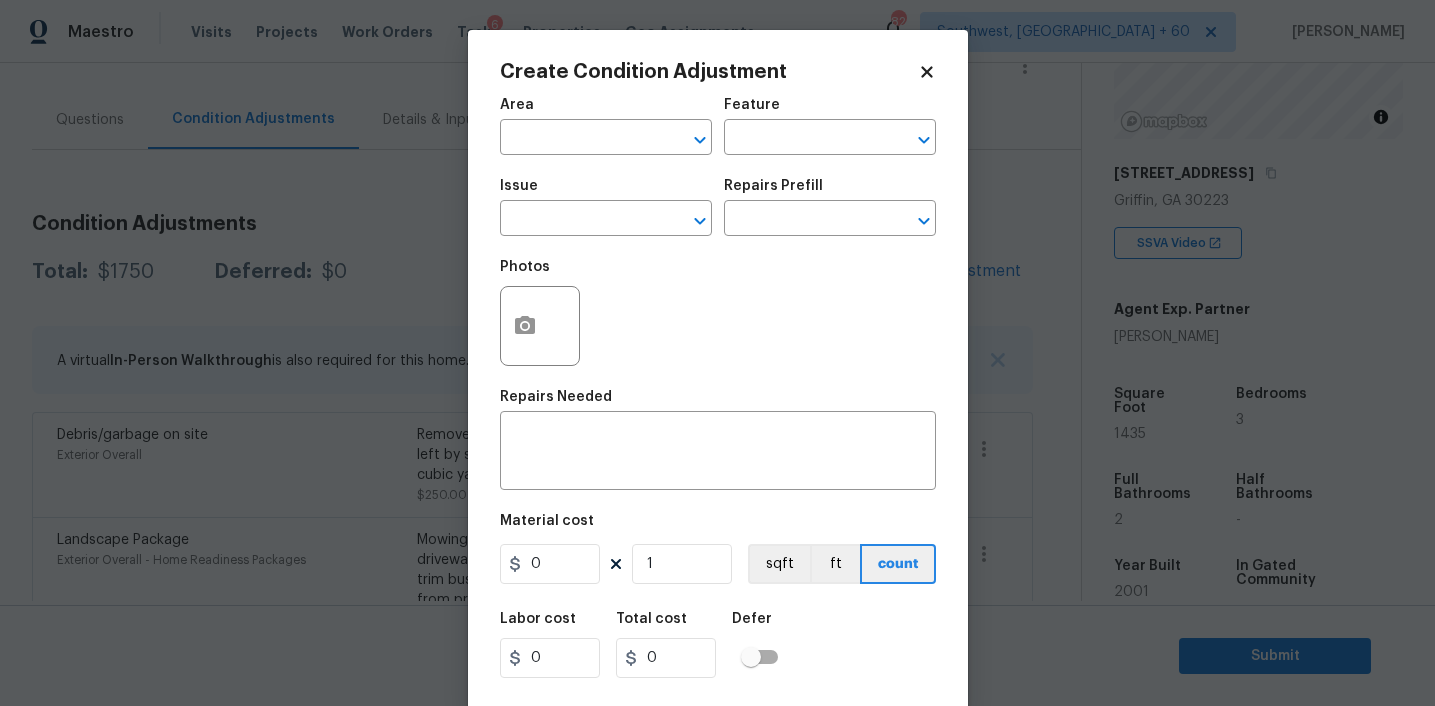 click on "Area ​" at bounding box center [606, 126] 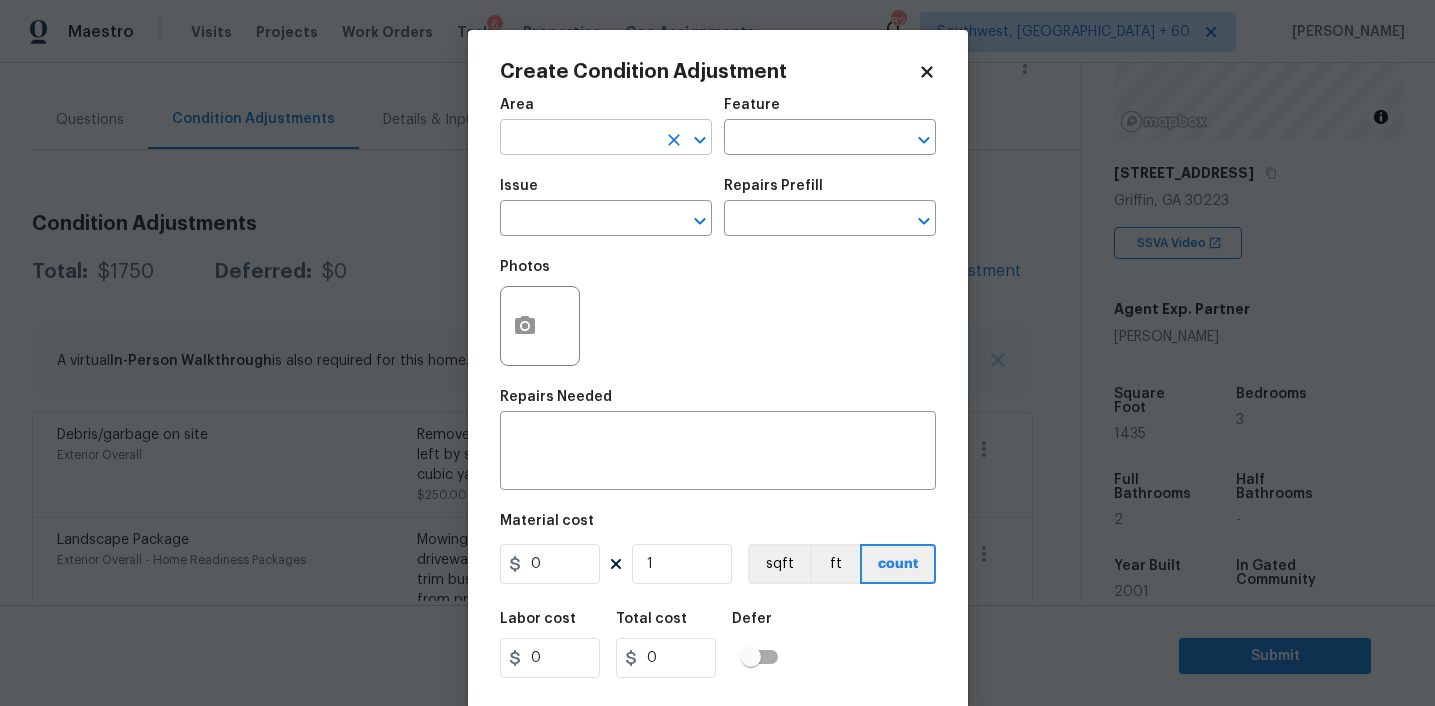 click at bounding box center (578, 139) 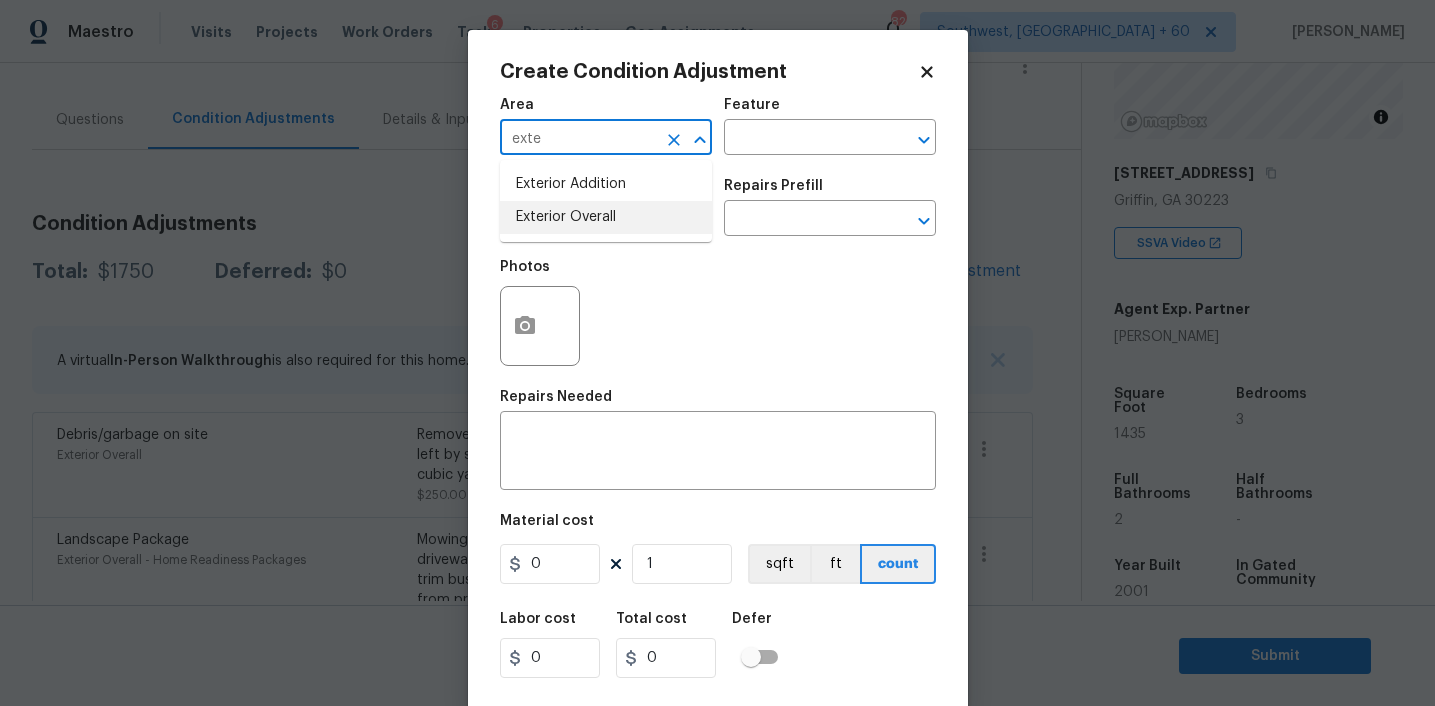 click on "Exterior Overall" at bounding box center [606, 217] 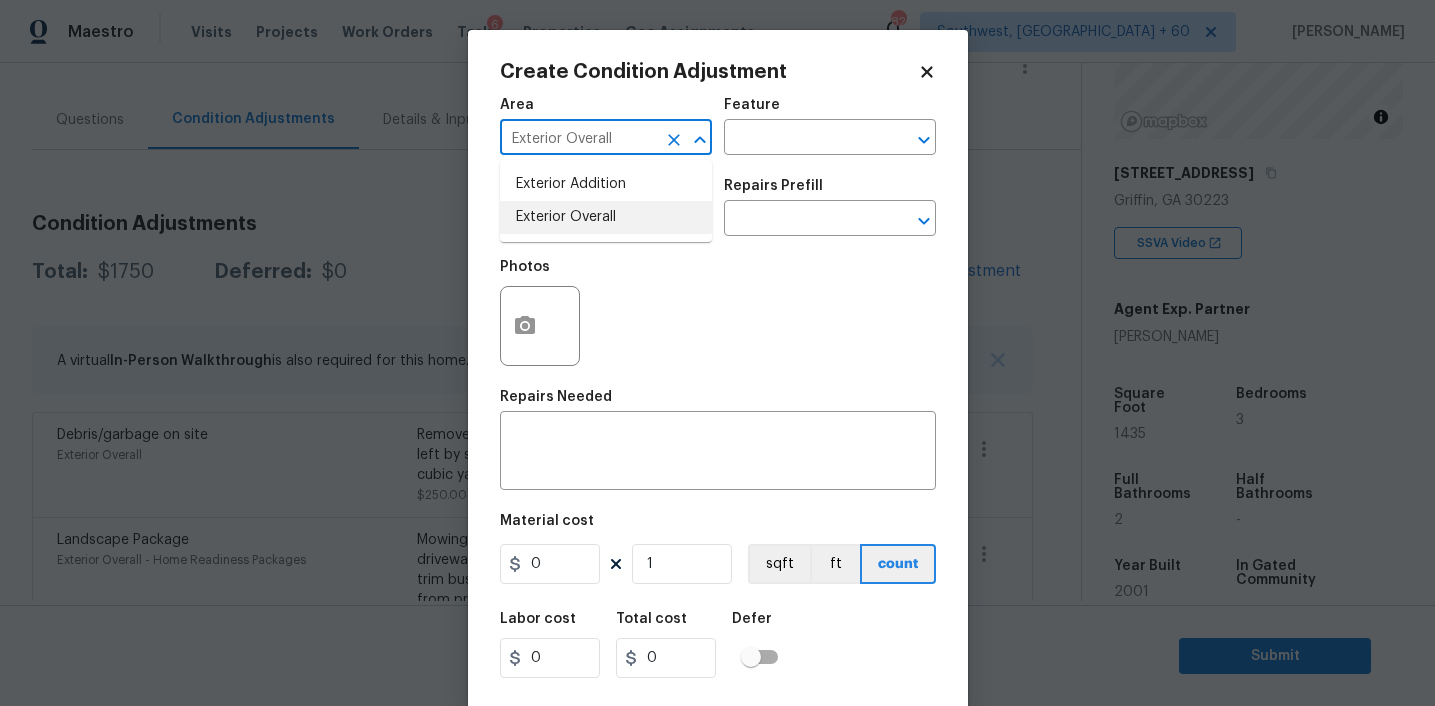 type on "Exterior Overall" 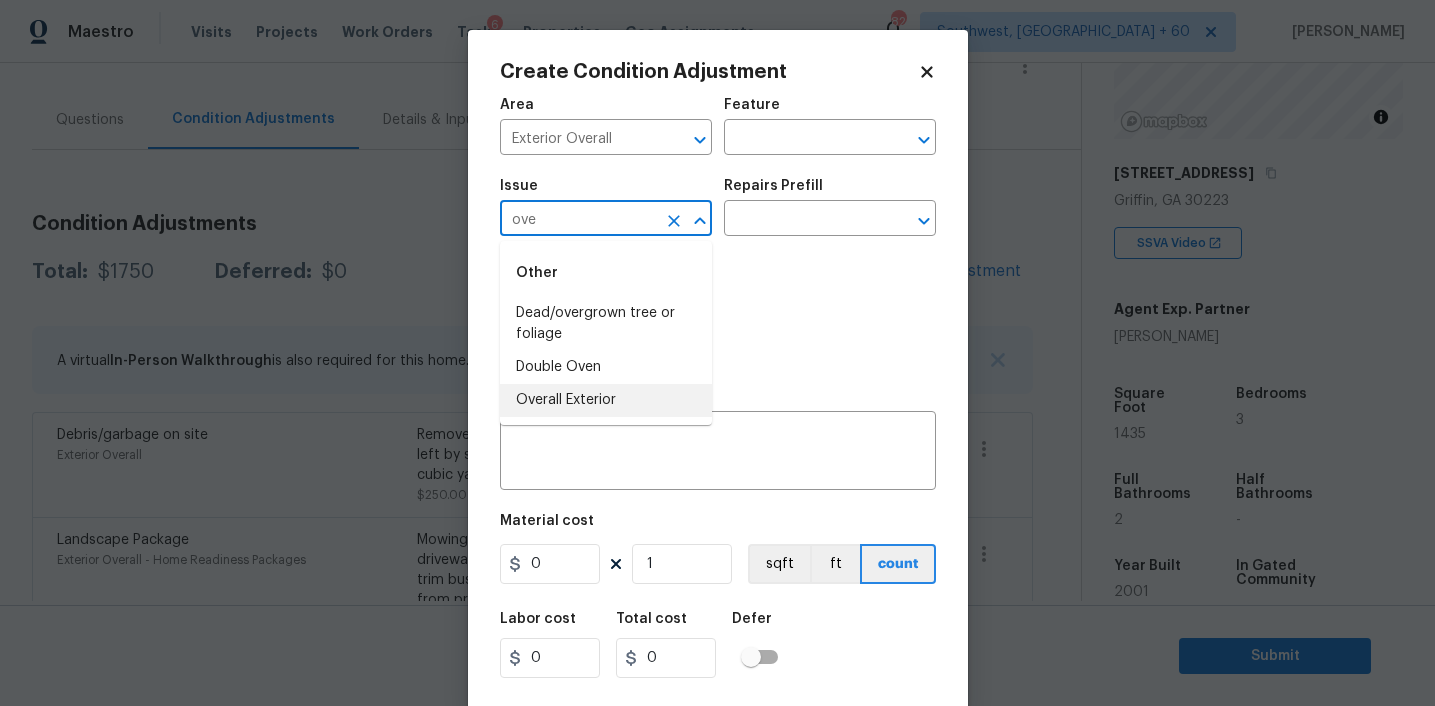 click on "Overall Exterior" at bounding box center [606, 400] 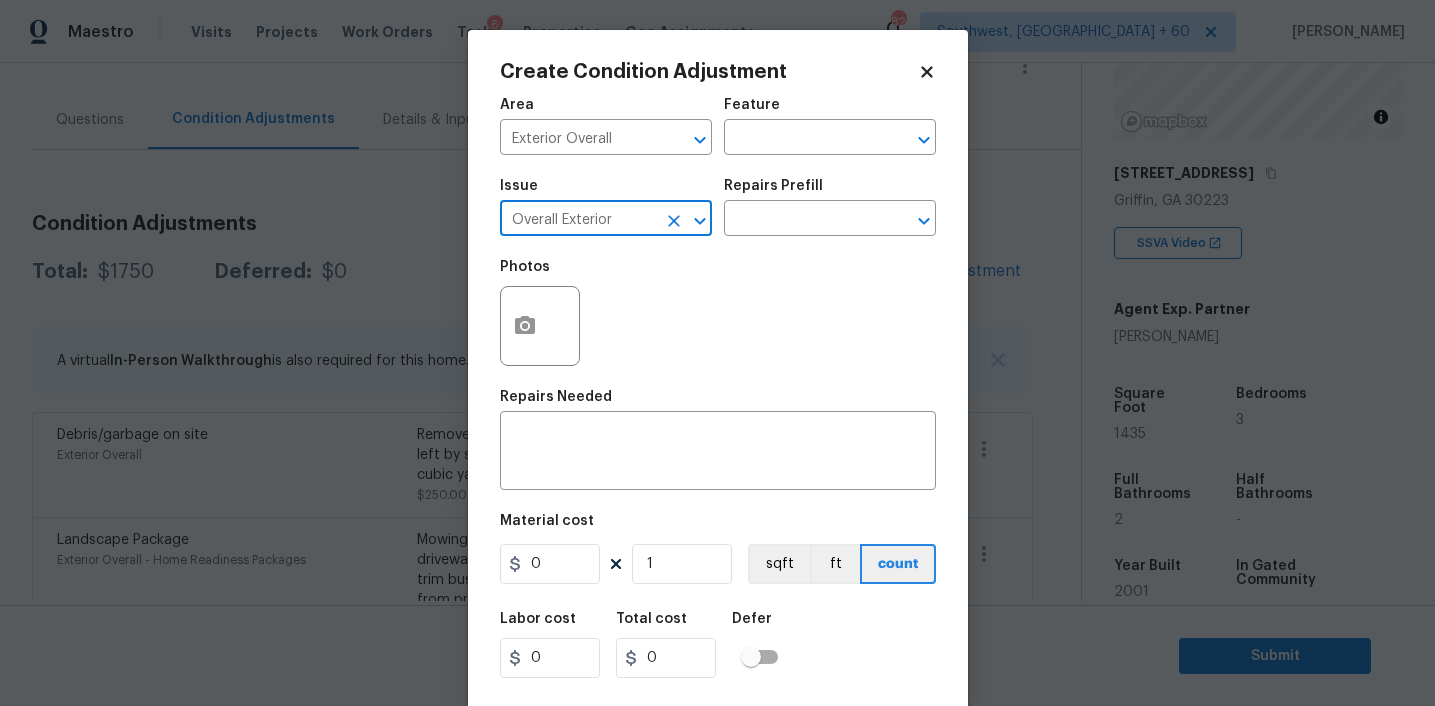 type on "Overall Exterior" 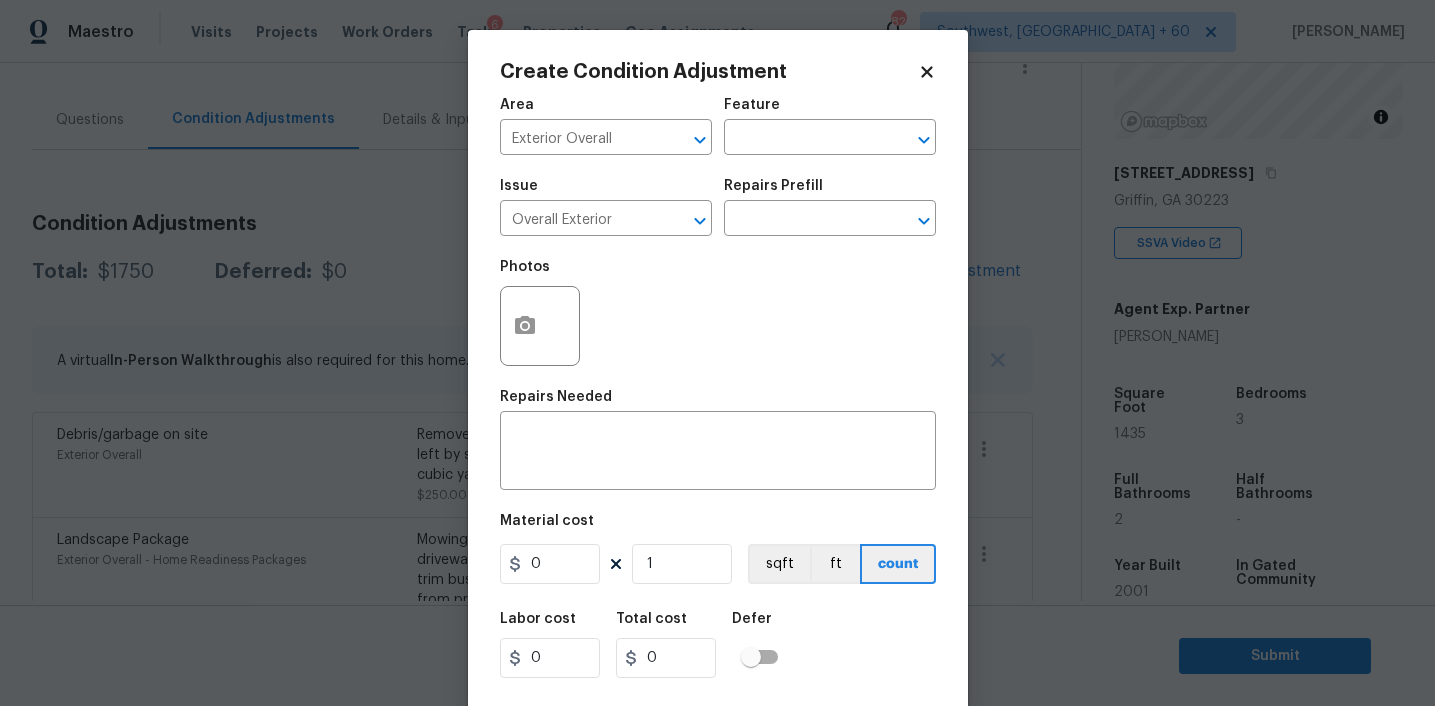 click on "Repairs Needed" at bounding box center [718, 403] 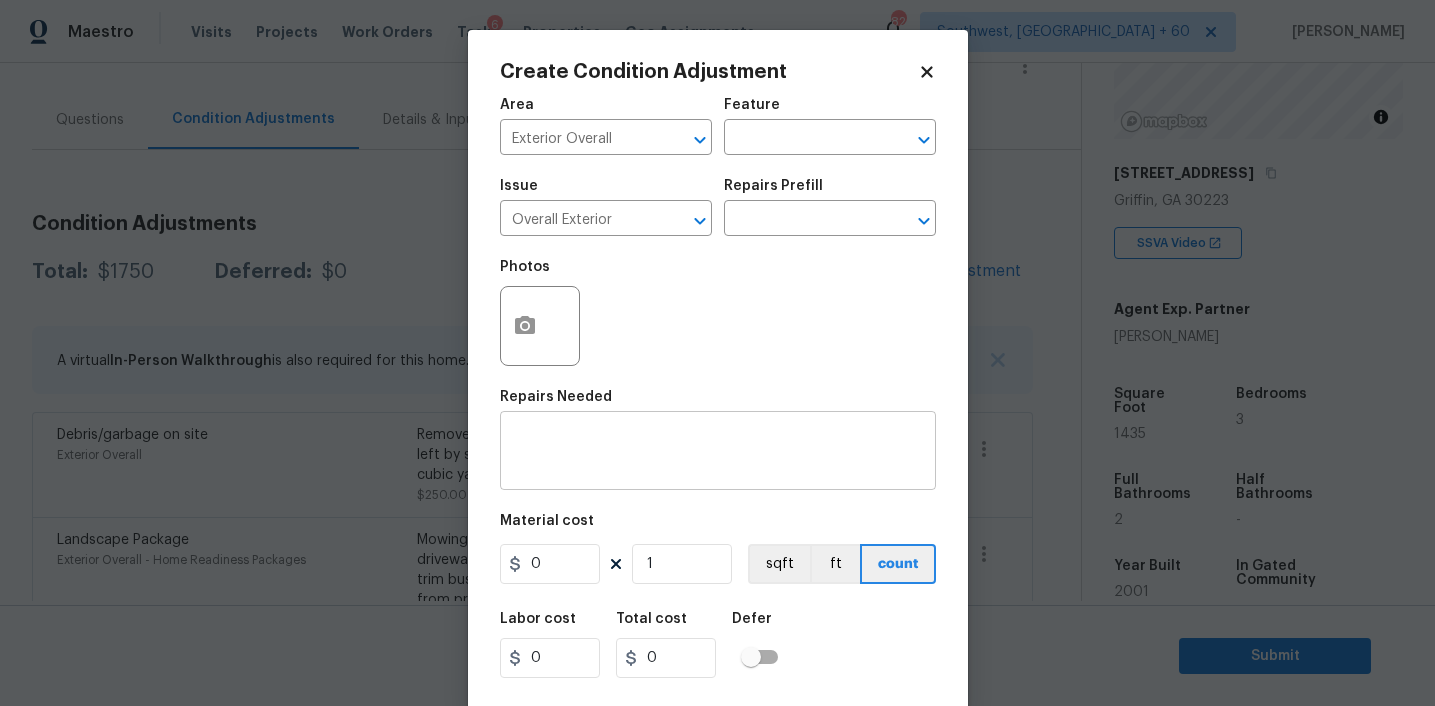 click on "x ​" at bounding box center (718, 453) 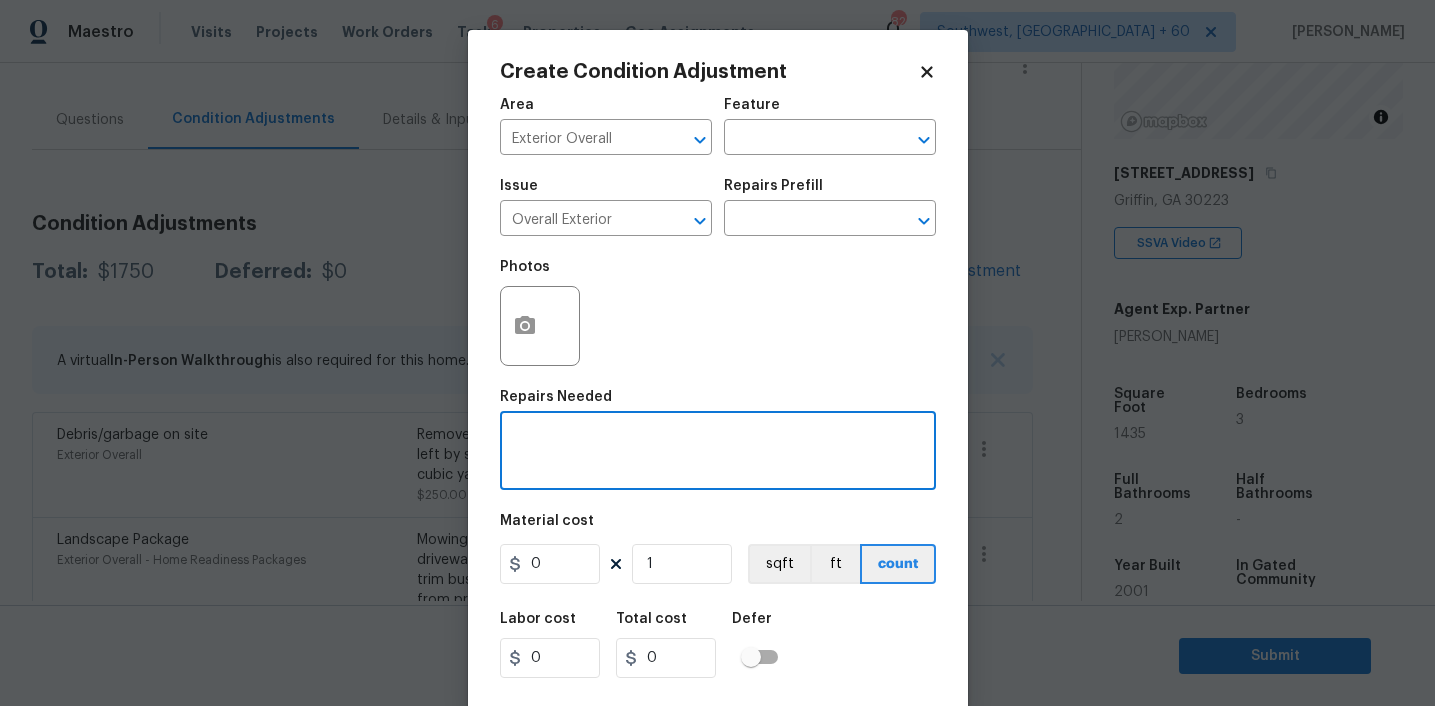paste on "Overall exterior repairs (siding, stucco, fencing, decking, soffit, eaves, trims, fascia, facade, shutters, frames, gutters etc)" 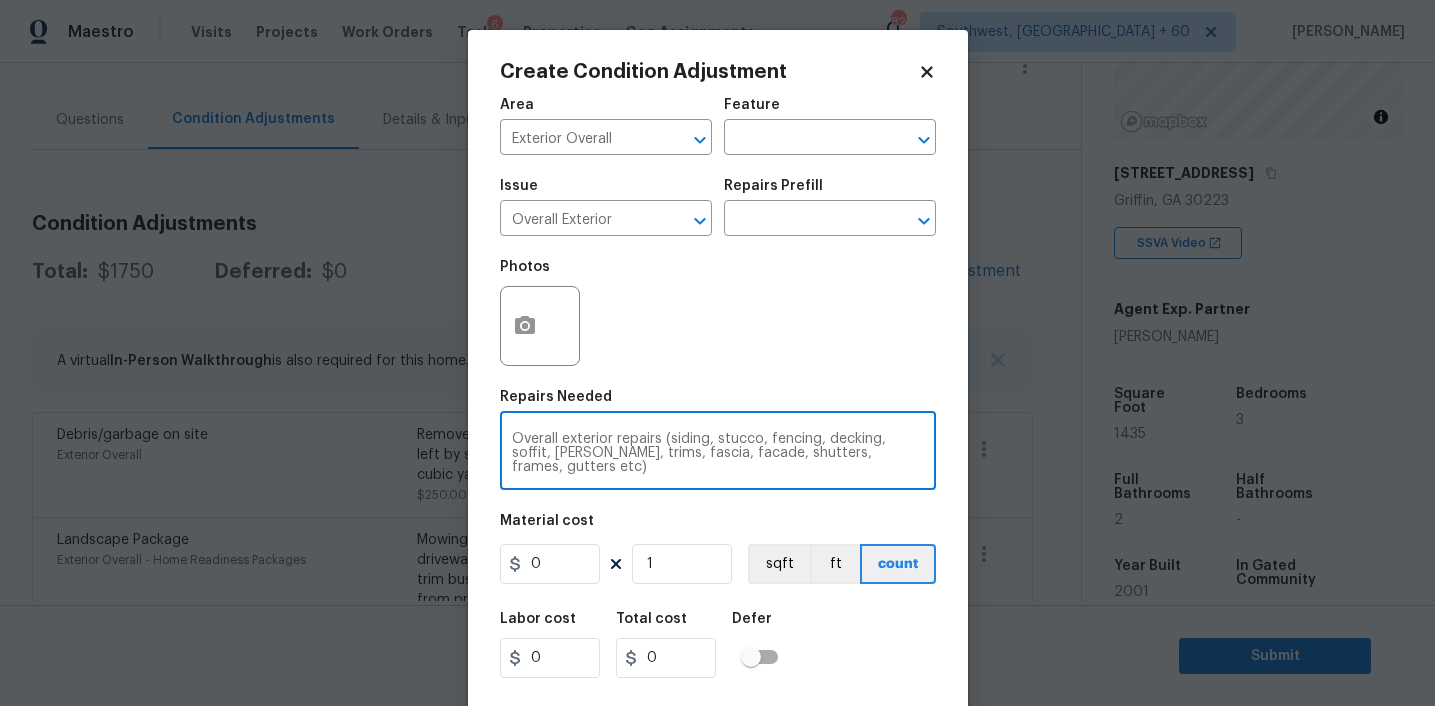 click on "Overall exterior repairs (siding, stucco, fencing, decking, soffit, eaves, trims, fascia, facade, shutters, frames, gutters etc)" at bounding box center (718, 453) 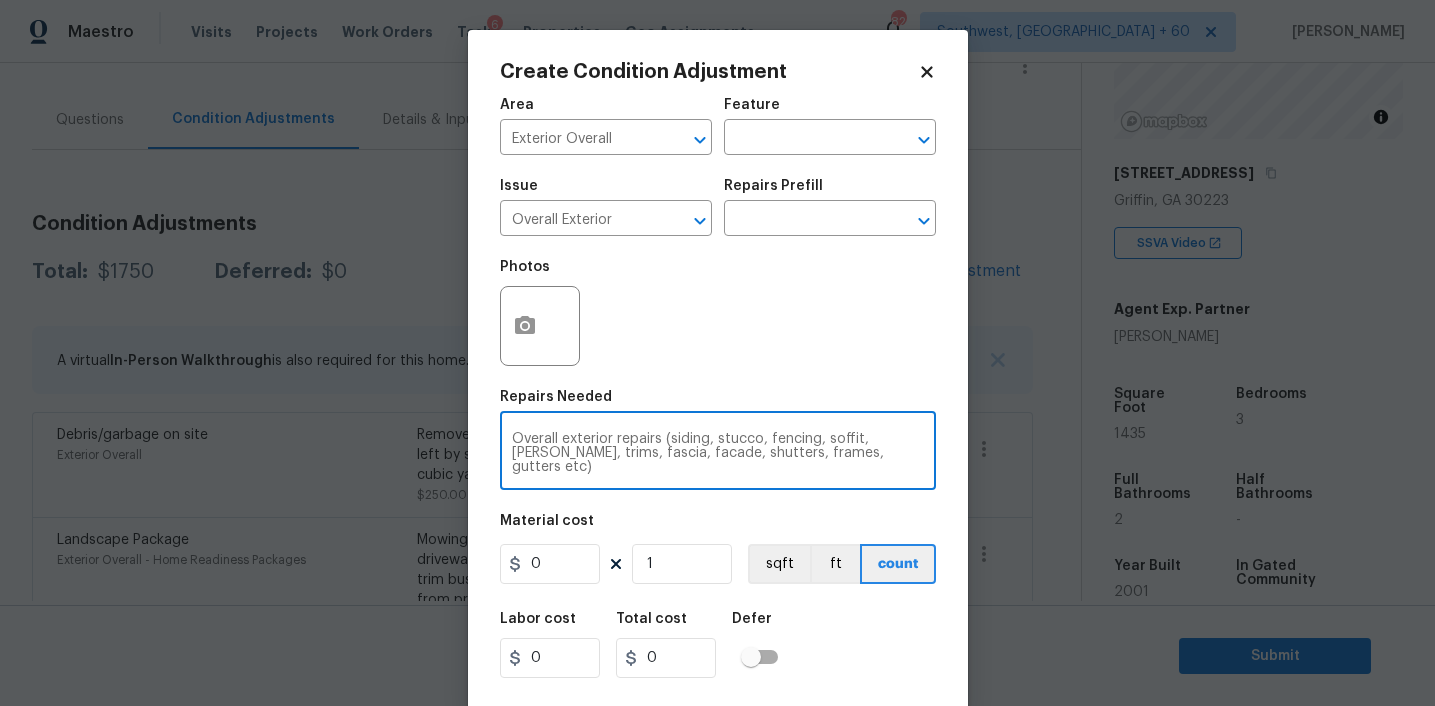 type on "Overall exterior repairs (siding, stucco, fencing, soffit, eaves, trims, fascia, facade, shutters, frames, gutters etc)" 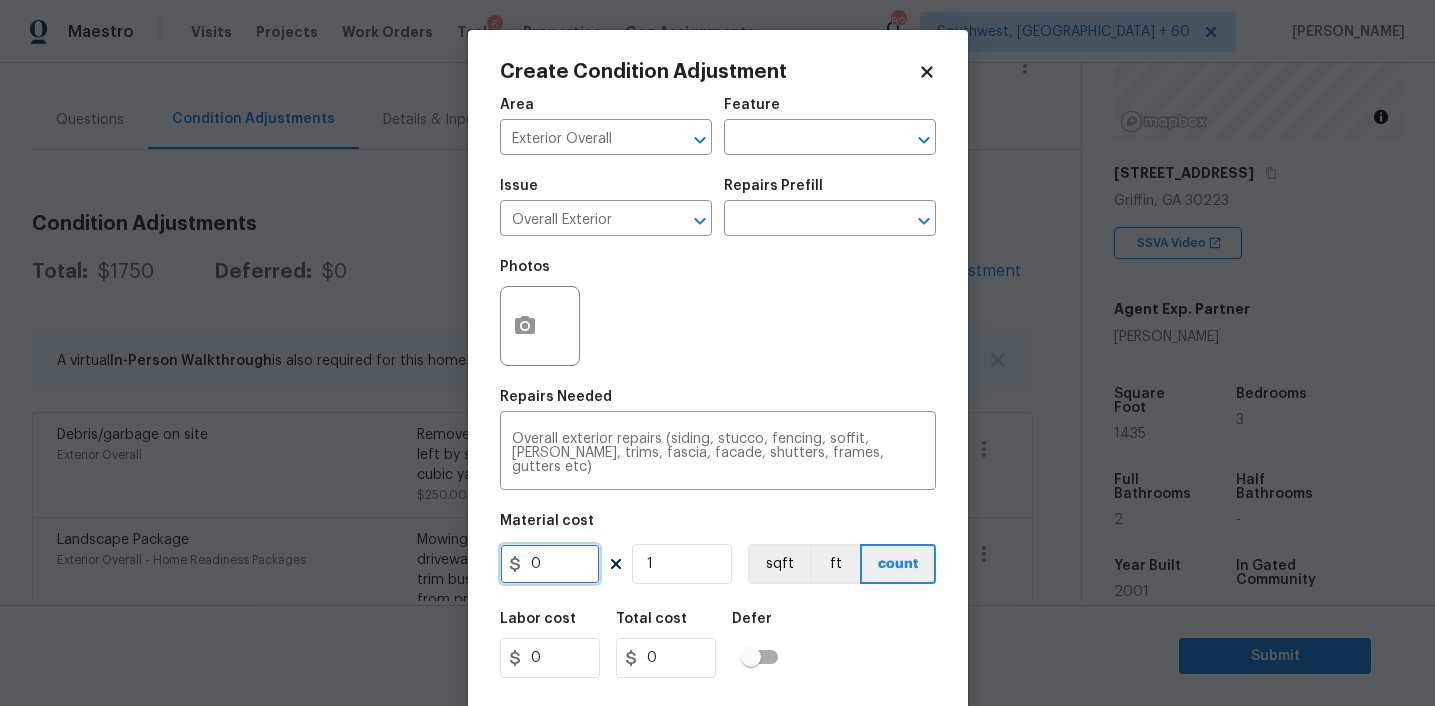 click on "0" at bounding box center (550, 564) 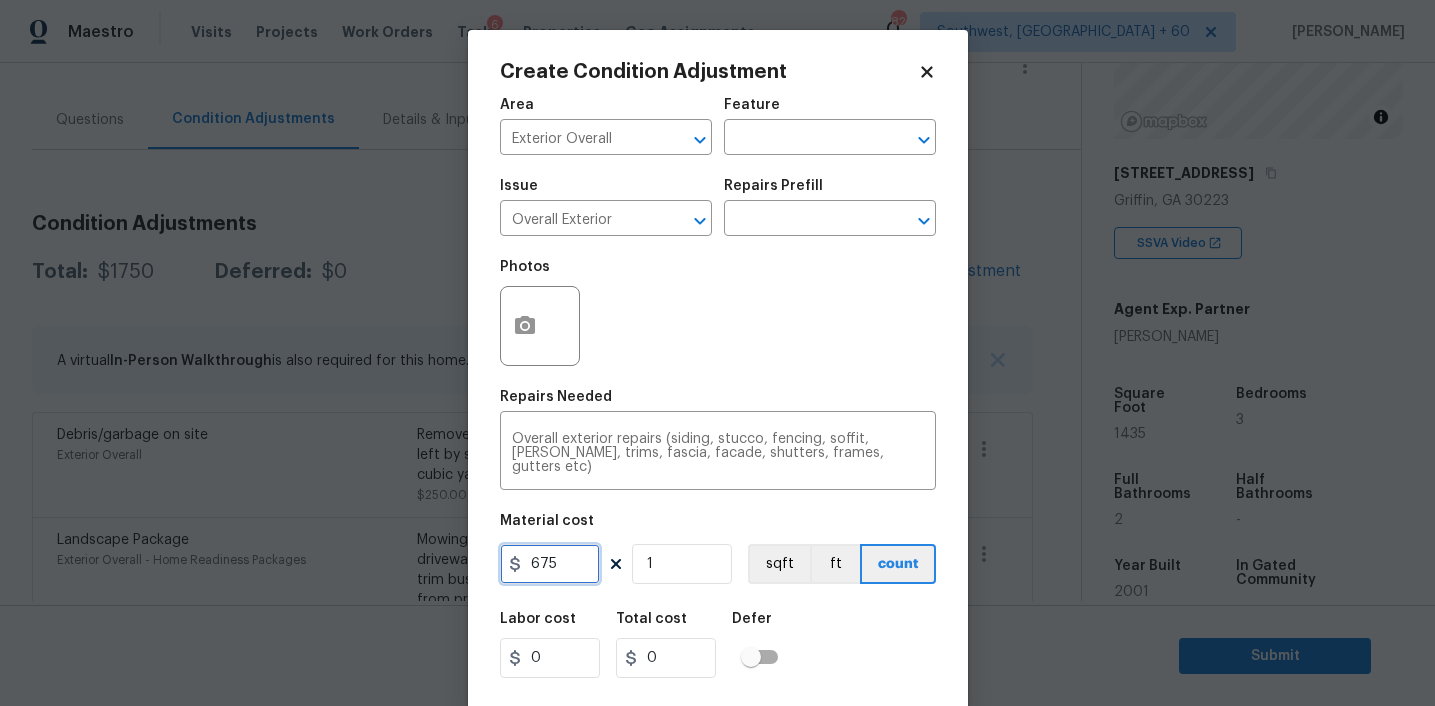 type on "675" 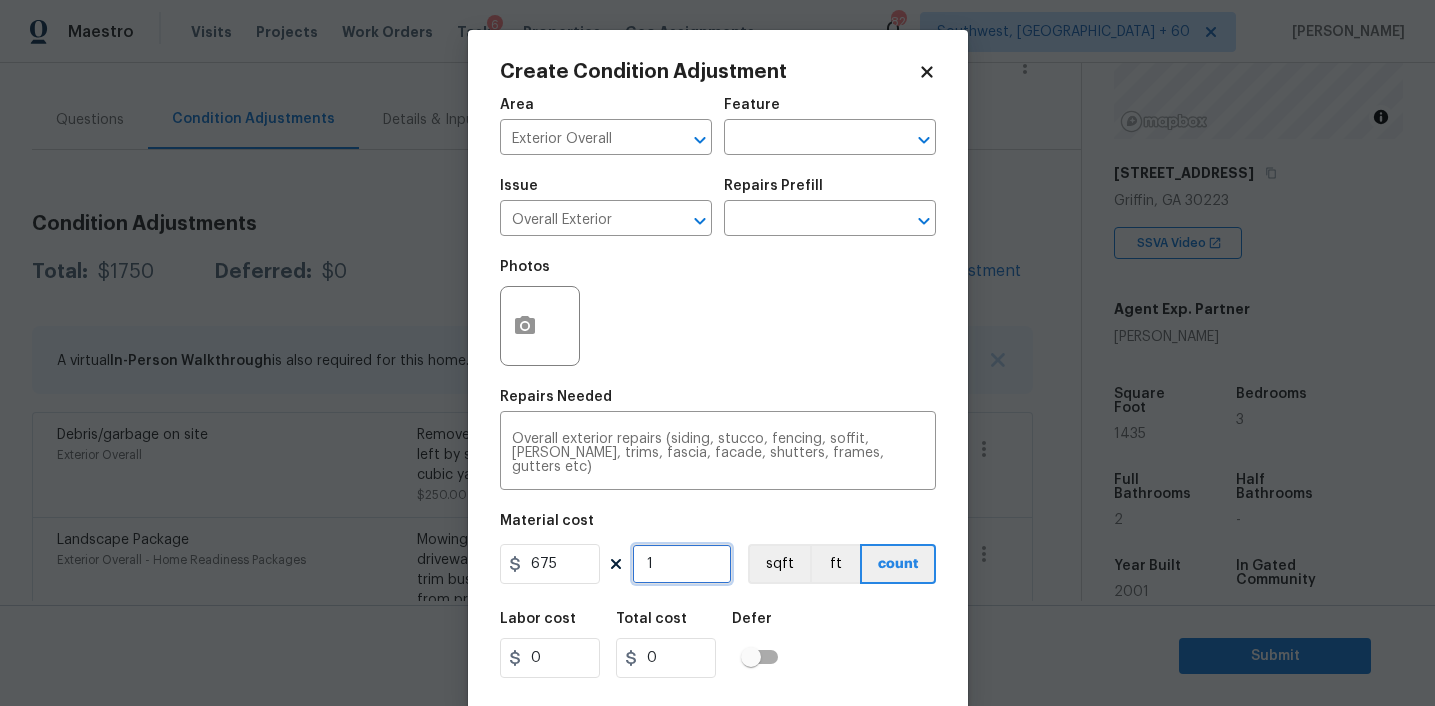 type on "675" 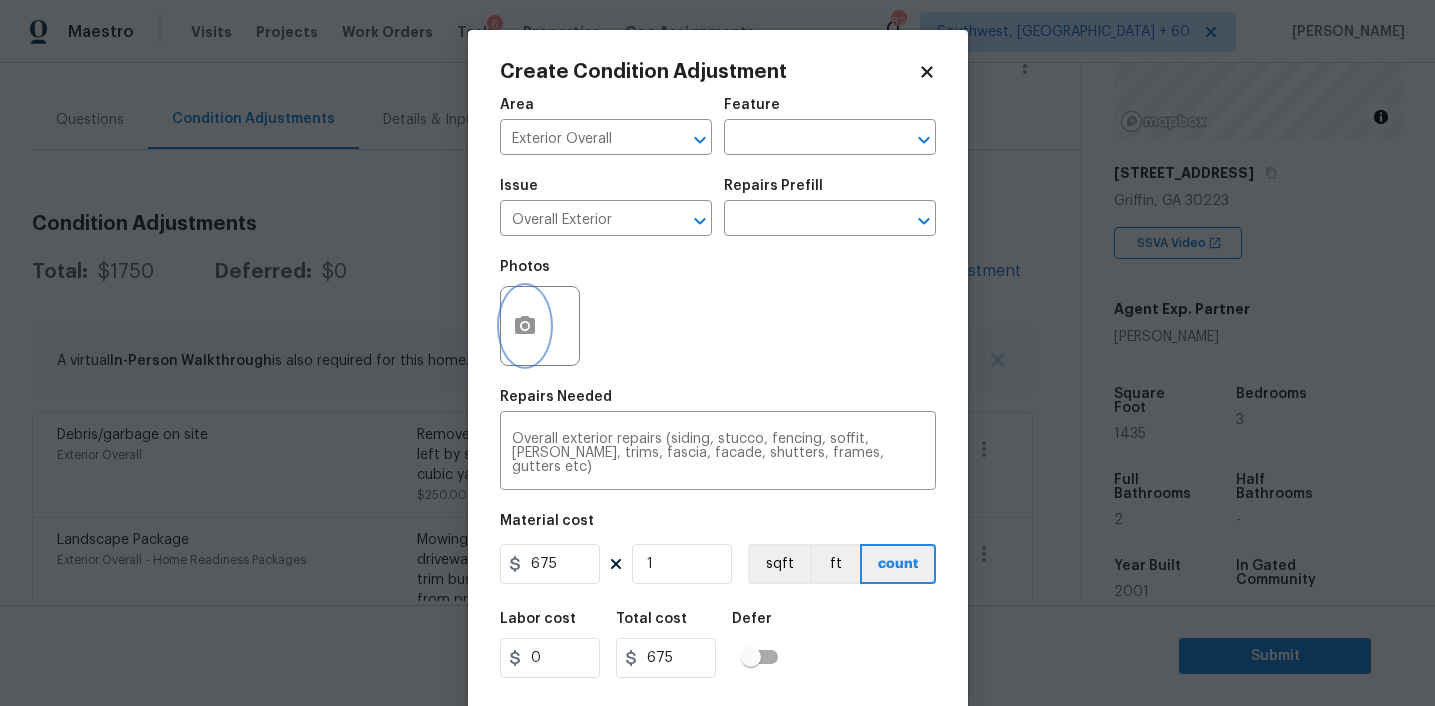 click 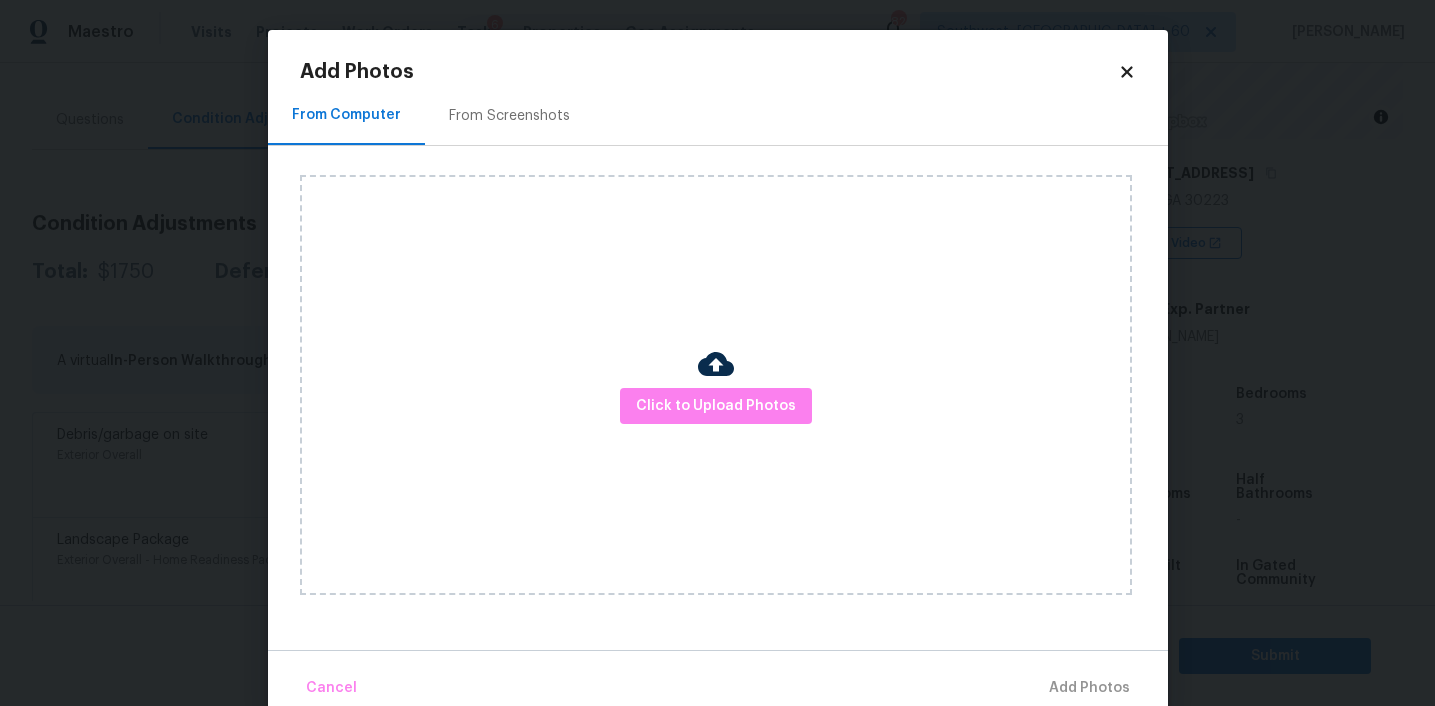 click on "From Screenshots" at bounding box center [509, 116] 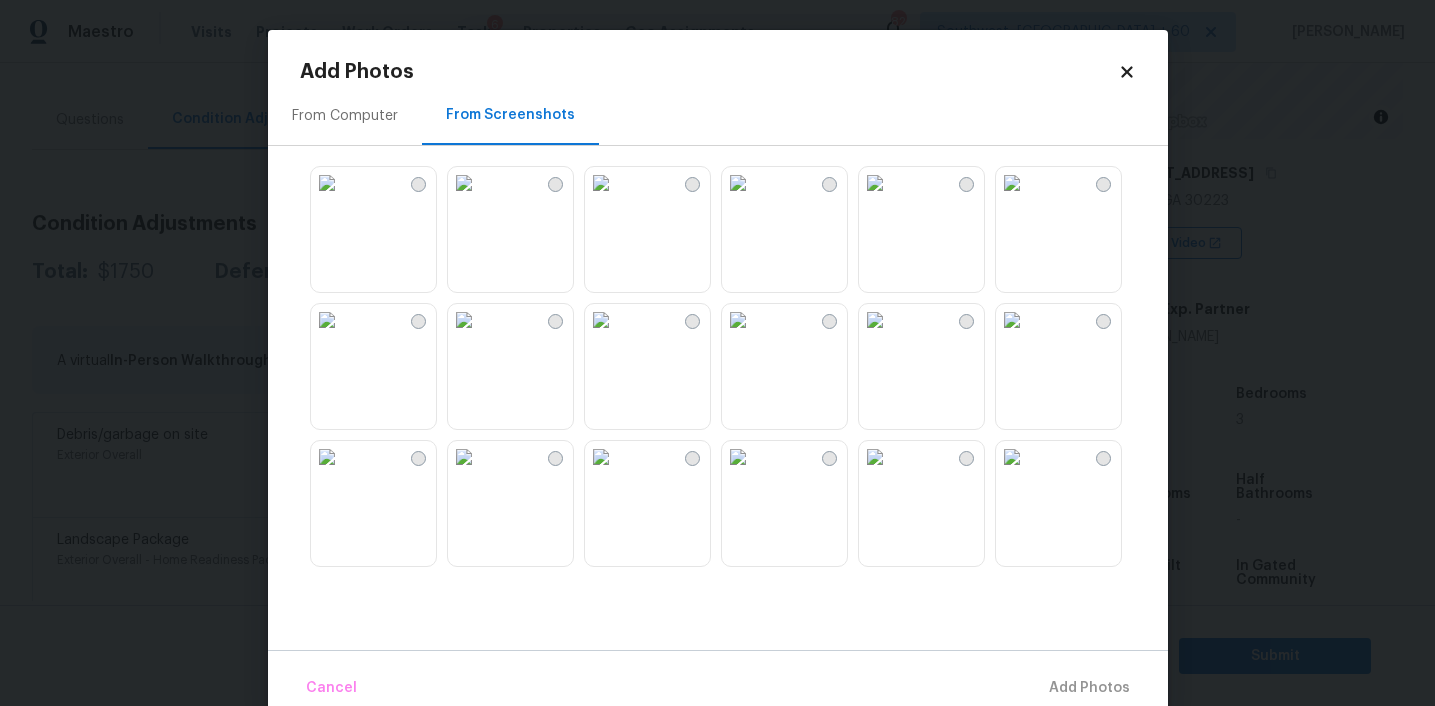 click at bounding box center [464, 183] 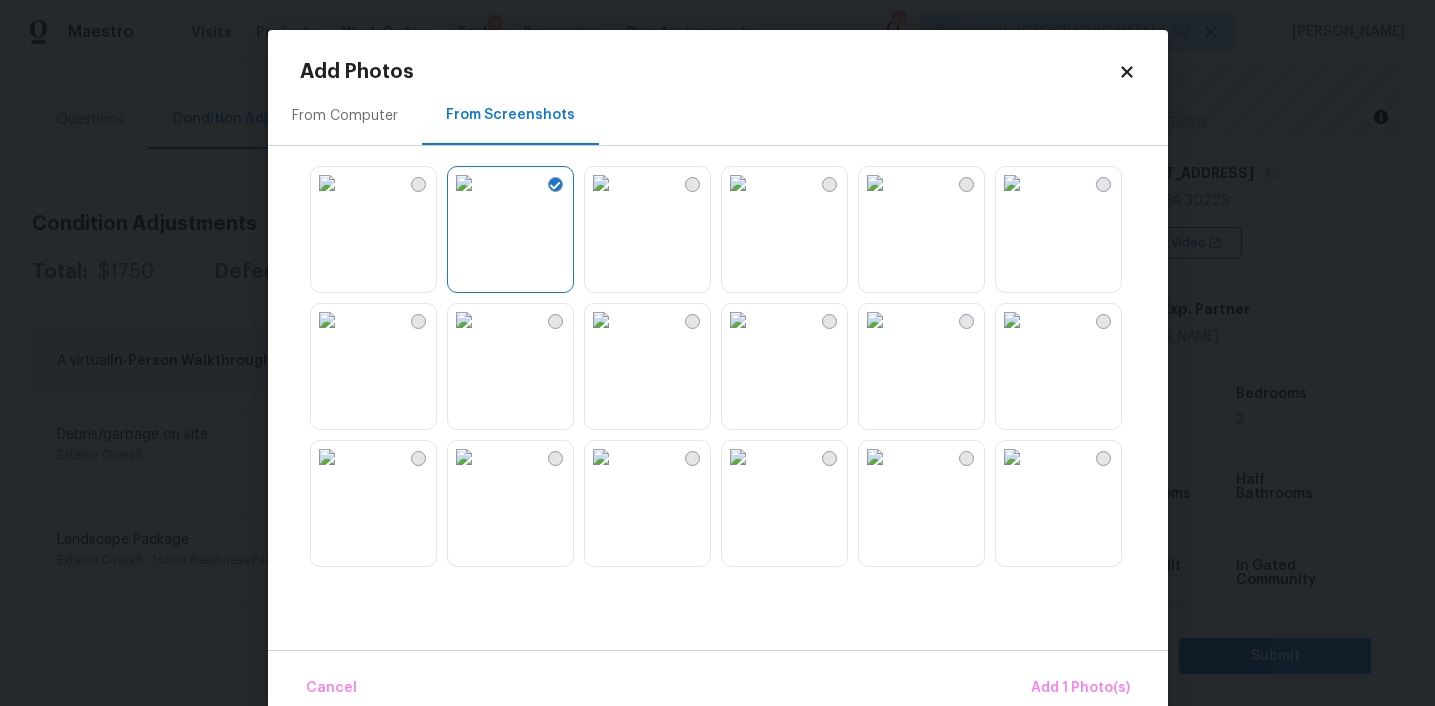 click at bounding box center (327, 183) 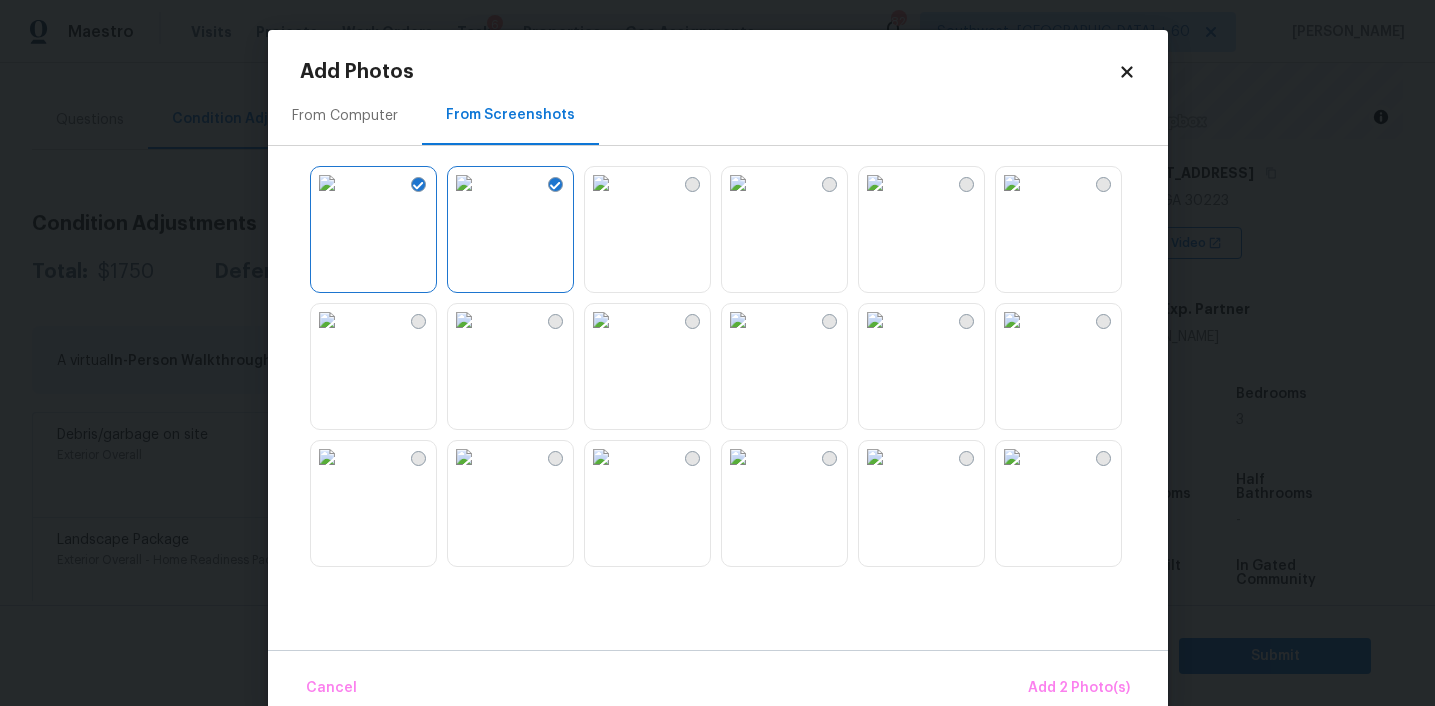 click at bounding box center (738, 183) 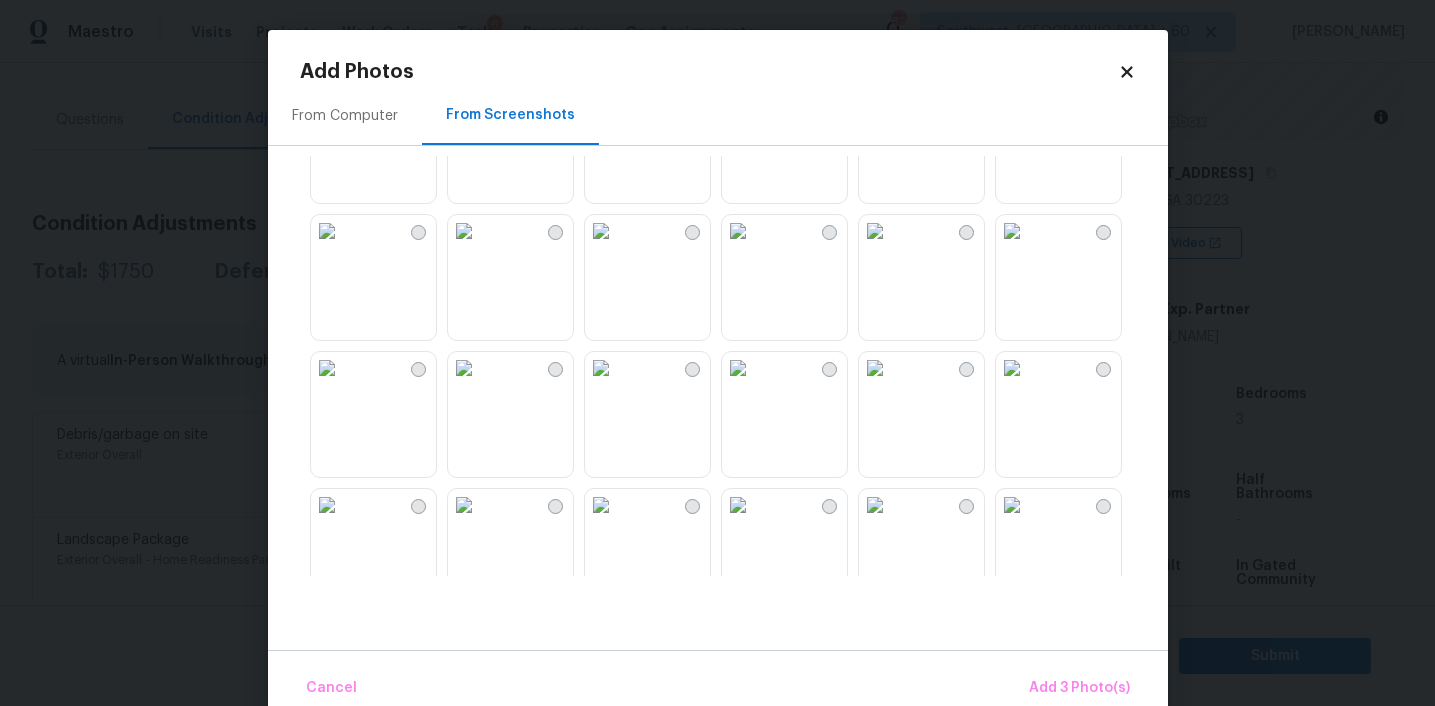 scroll, scrollTop: 237, scrollLeft: 0, axis: vertical 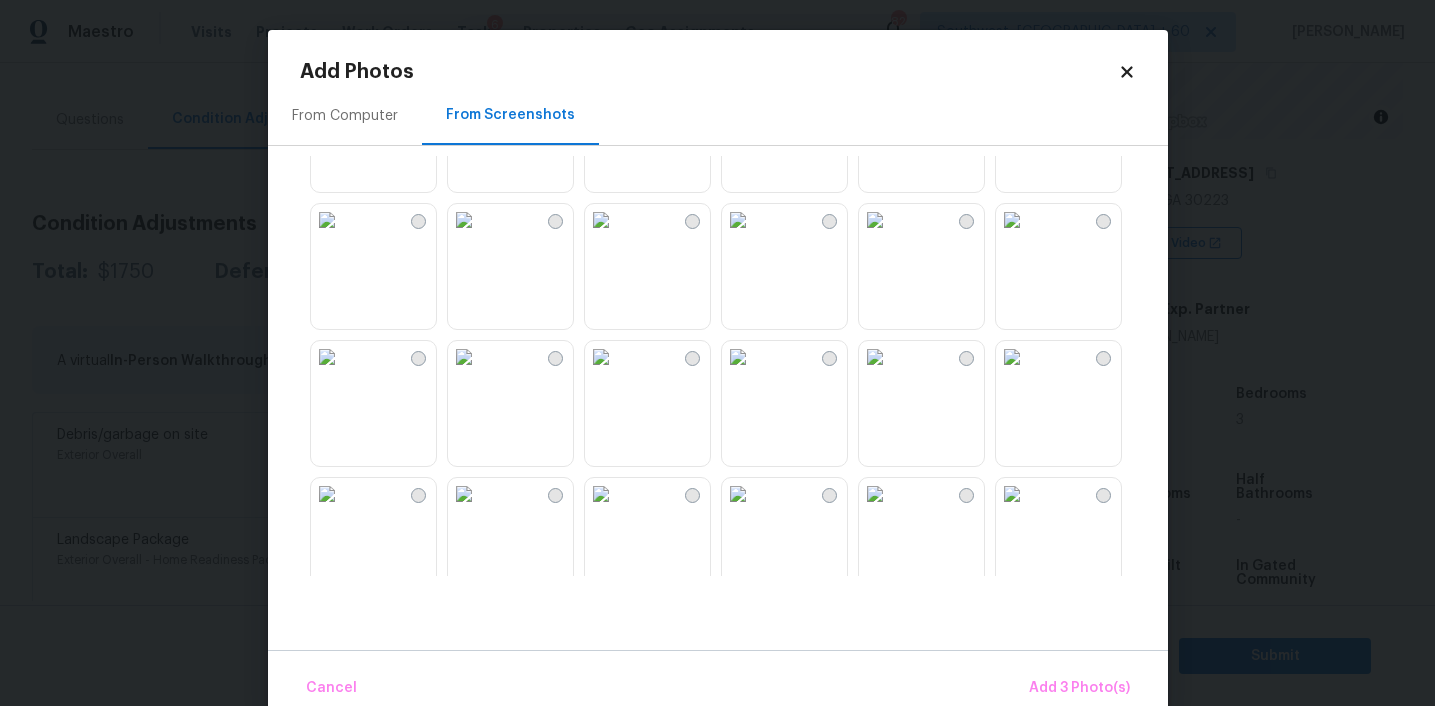 click at bounding box center [601, 220] 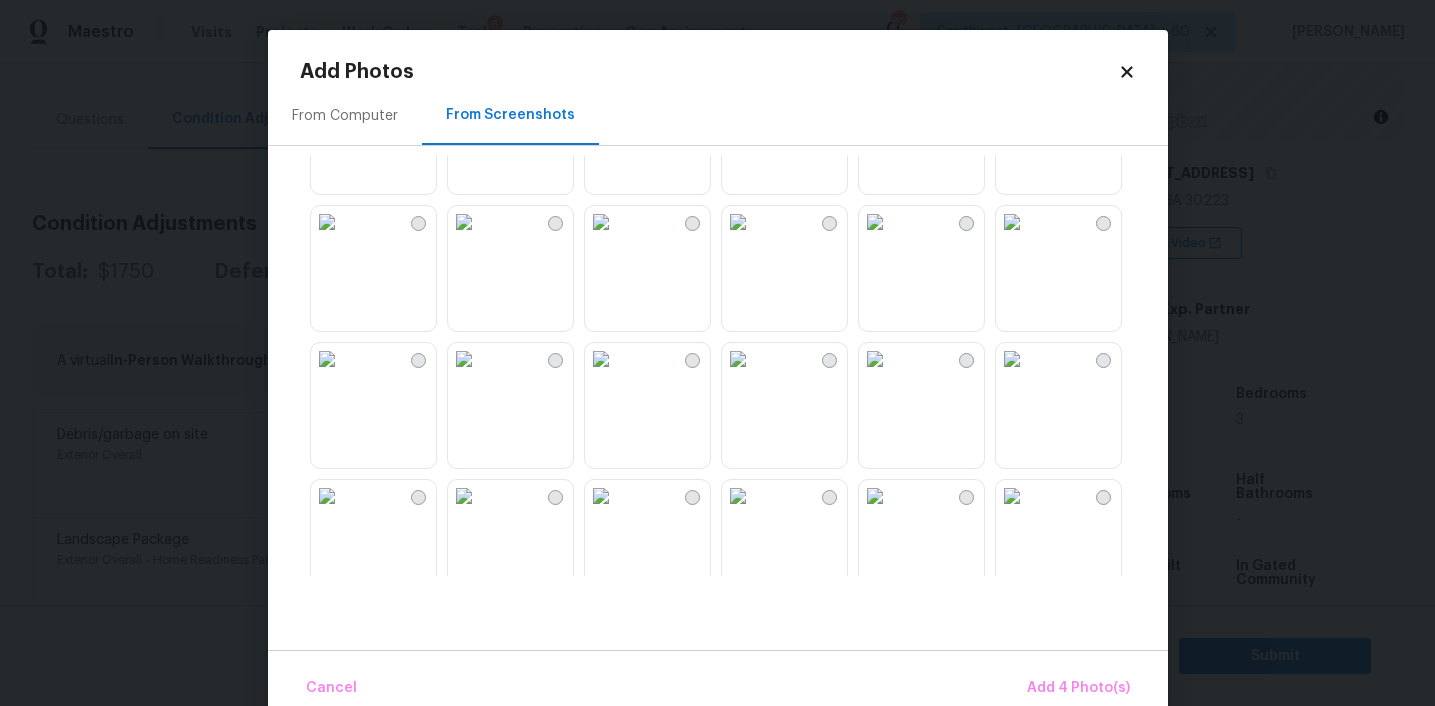 scroll, scrollTop: 849, scrollLeft: 0, axis: vertical 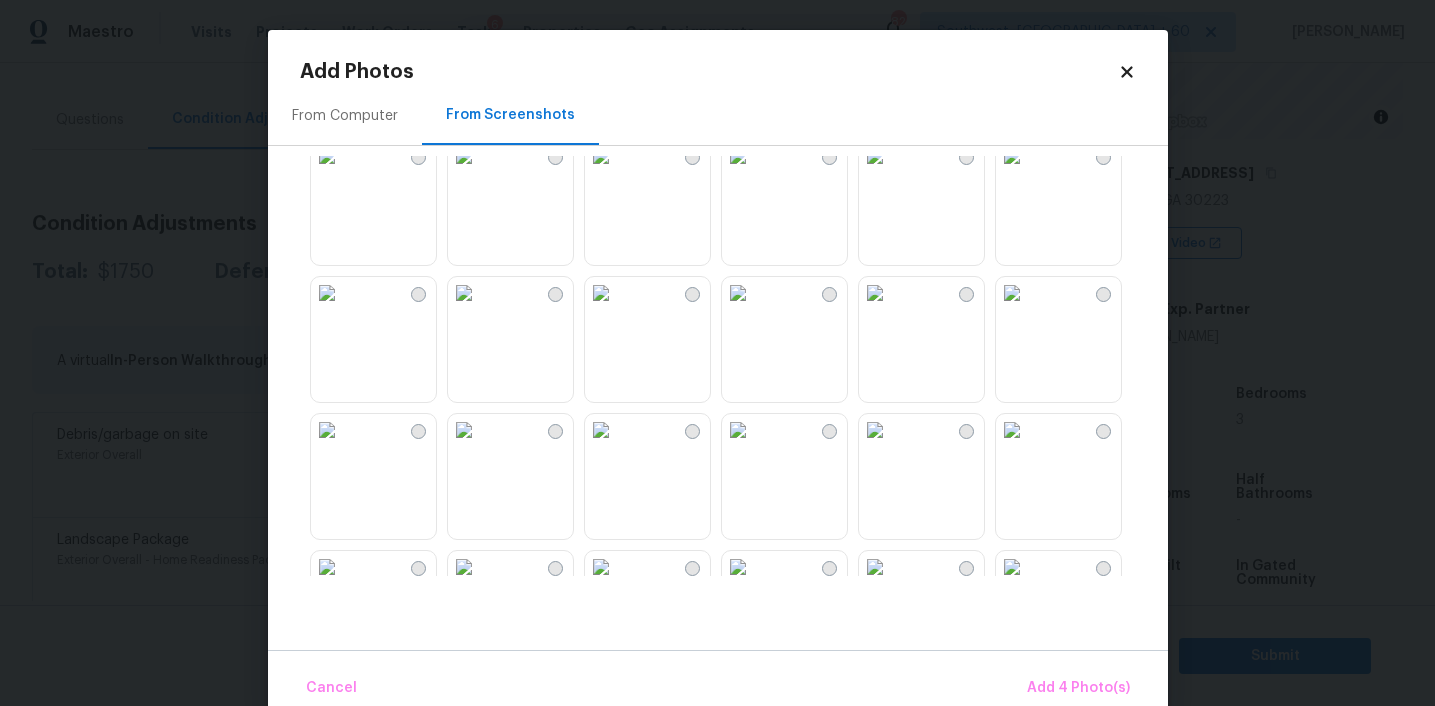 click at bounding box center (327, 293) 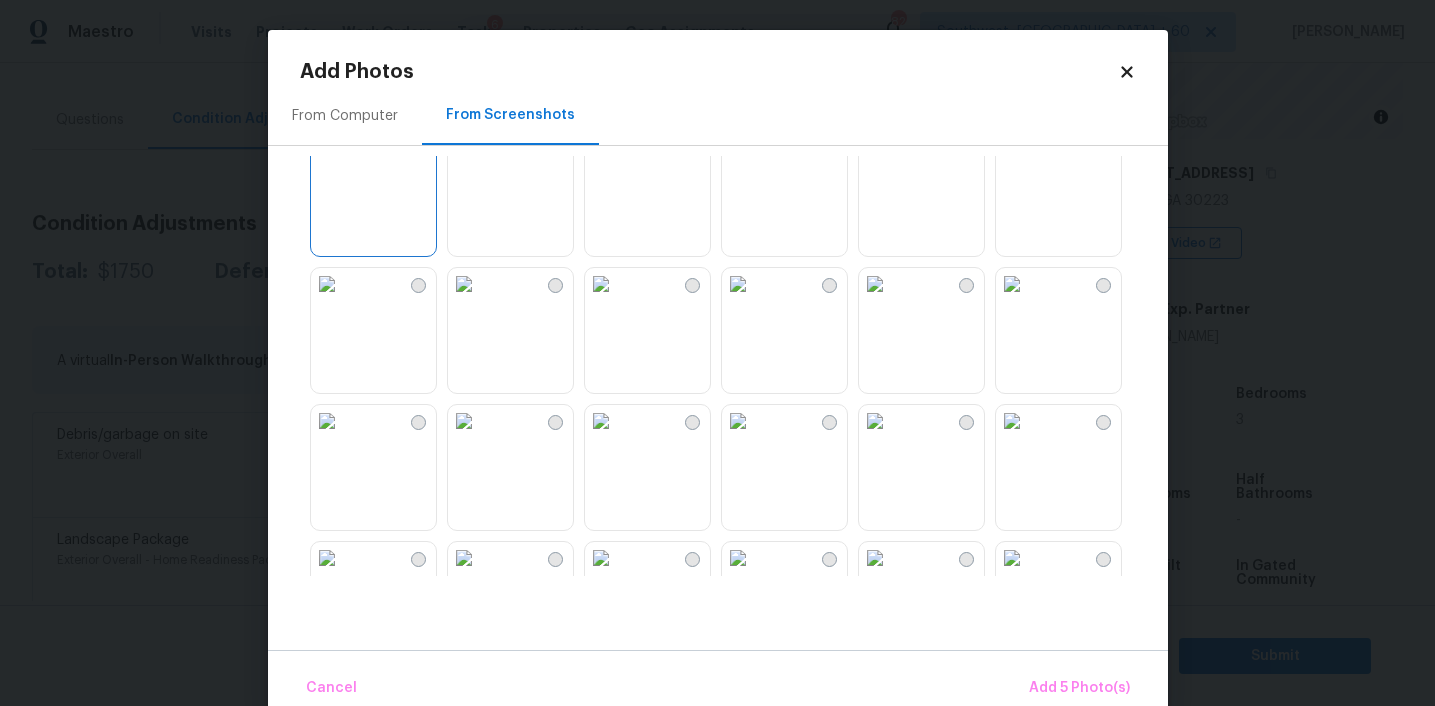 scroll, scrollTop: 1011, scrollLeft: 0, axis: vertical 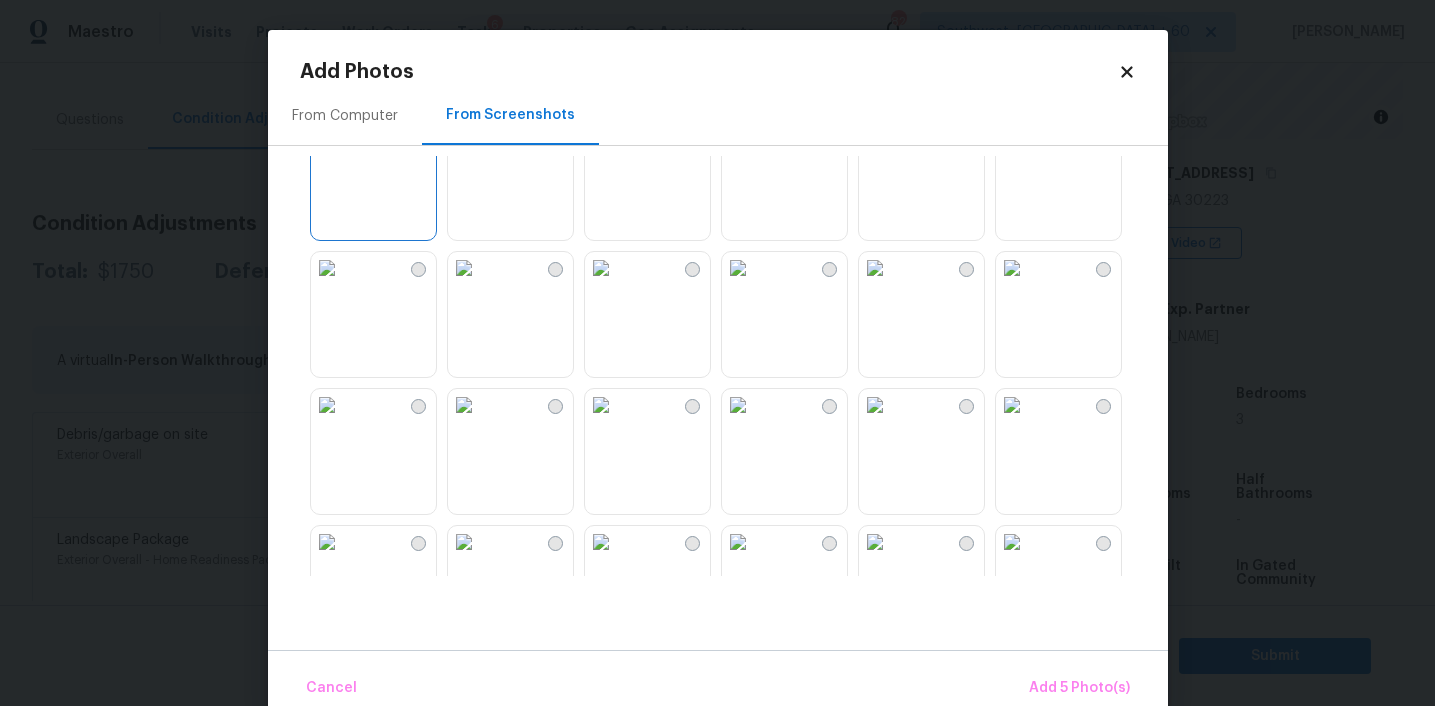 click at bounding box center (1012, 268) 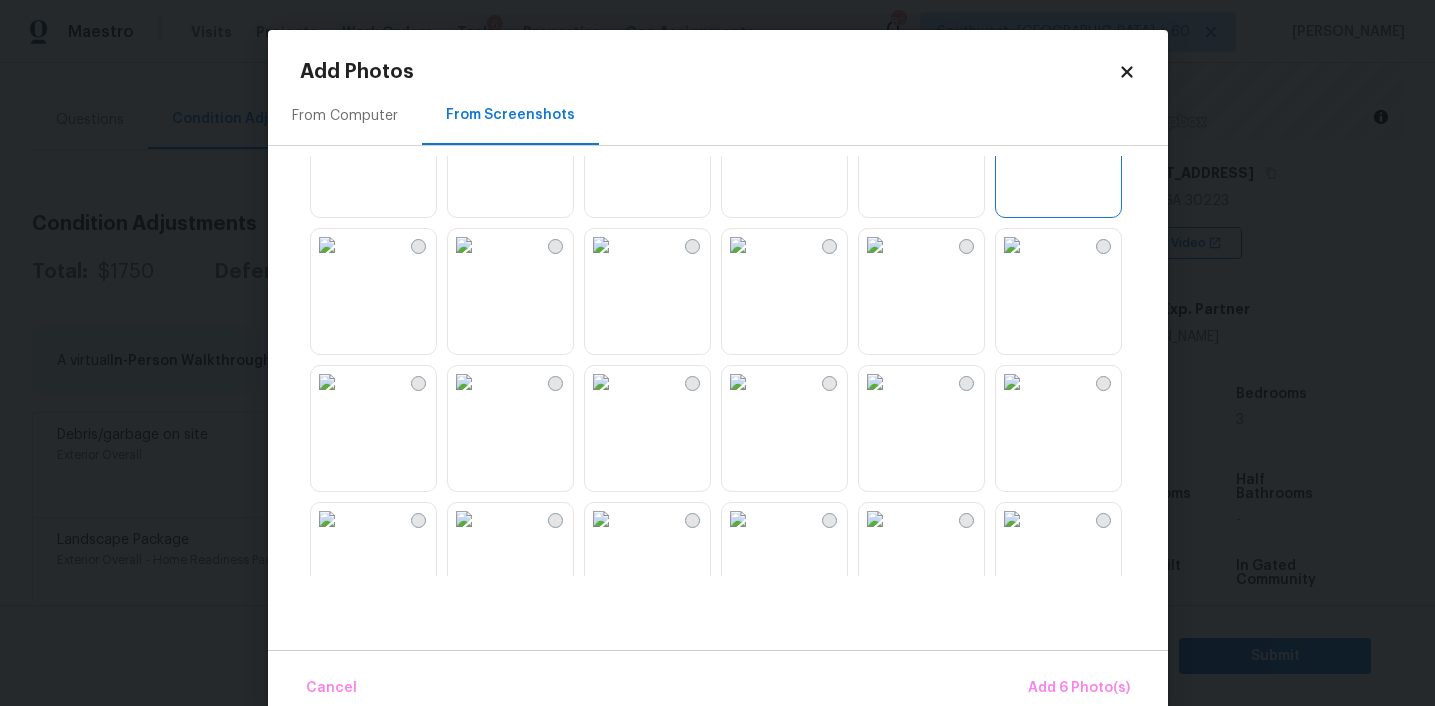 scroll, scrollTop: 1233, scrollLeft: 0, axis: vertical 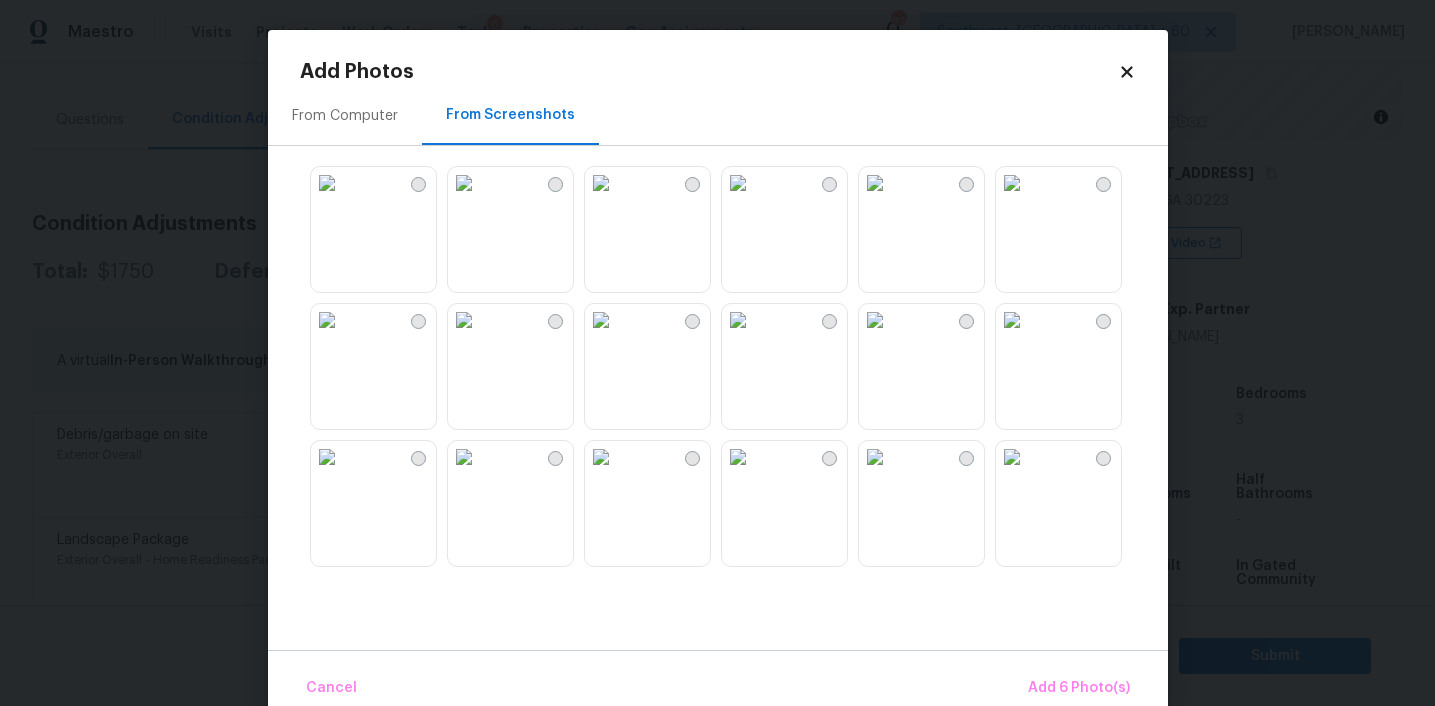 click at bounding box center (875, 320) 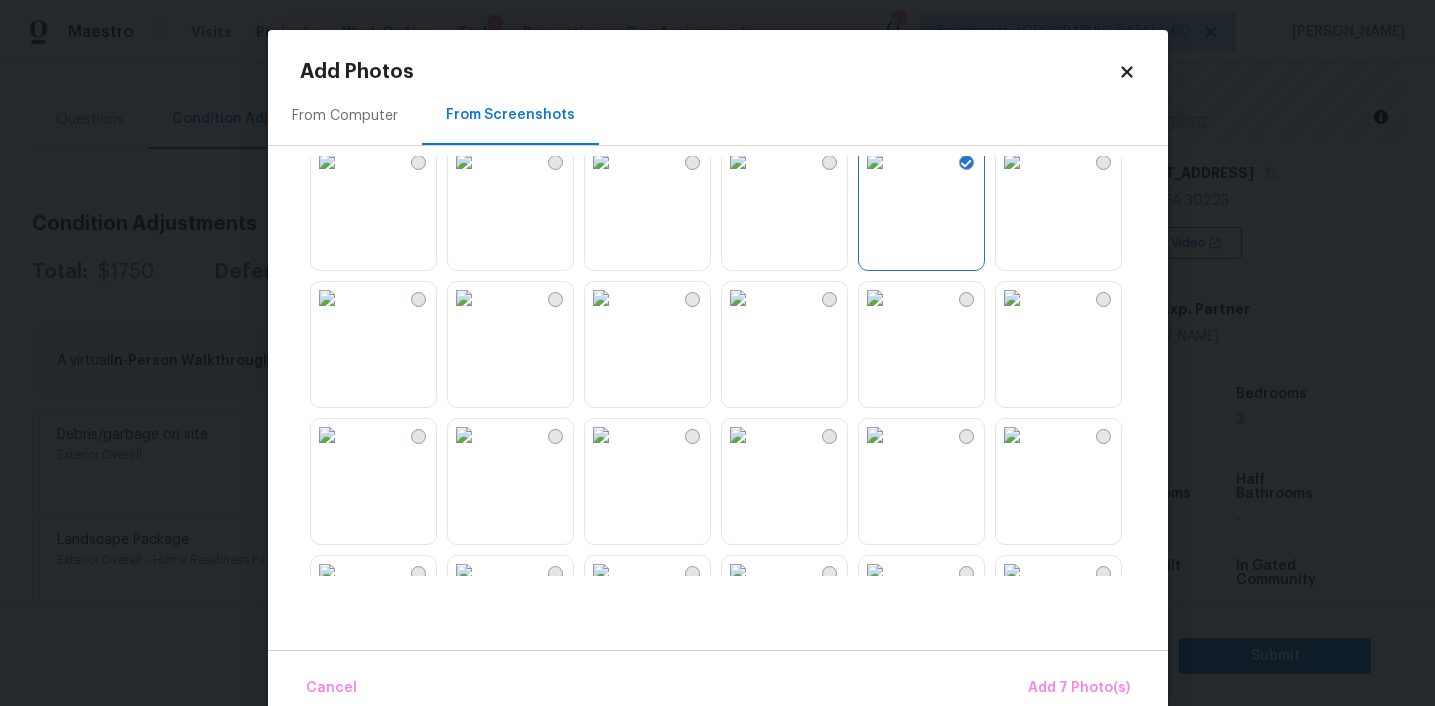click at bounding box center [875, 298] 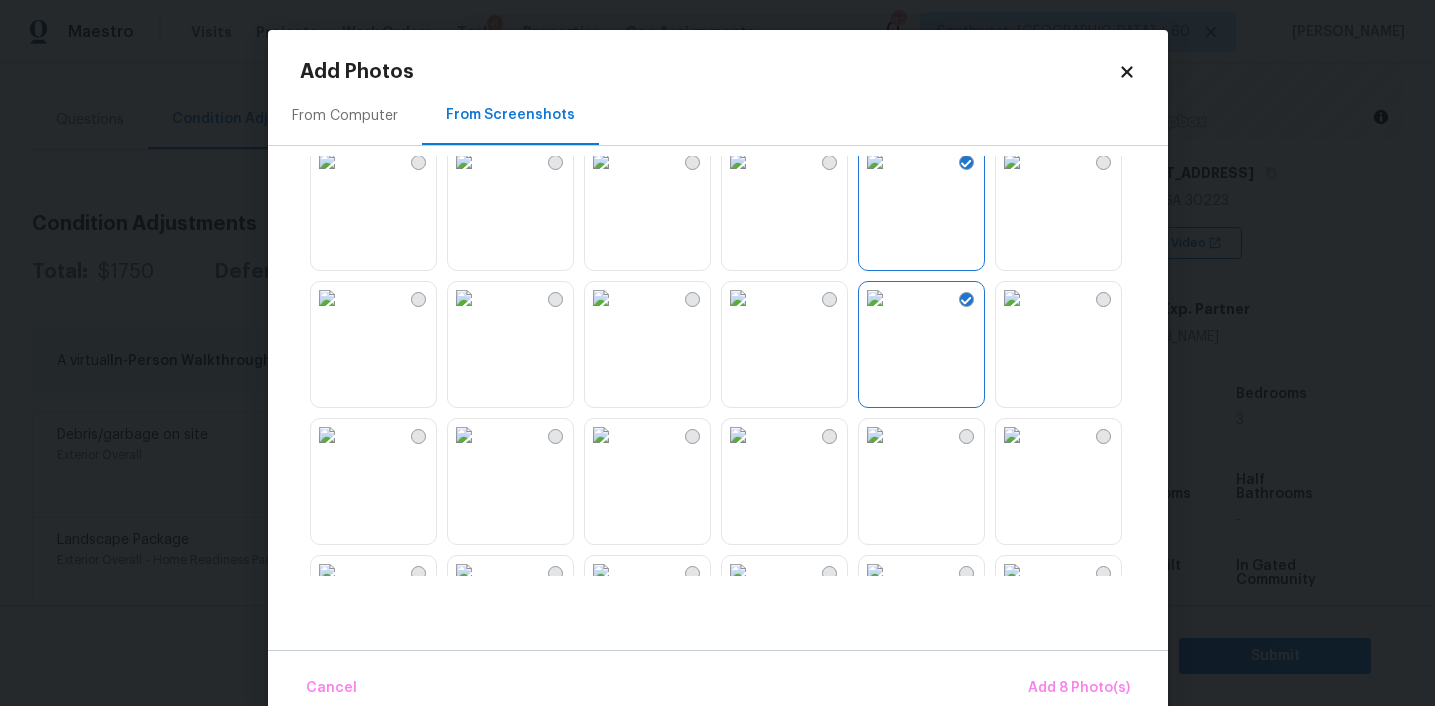 scroll, scrollTop: 1488, scrollLeft: 0, axis: vertical 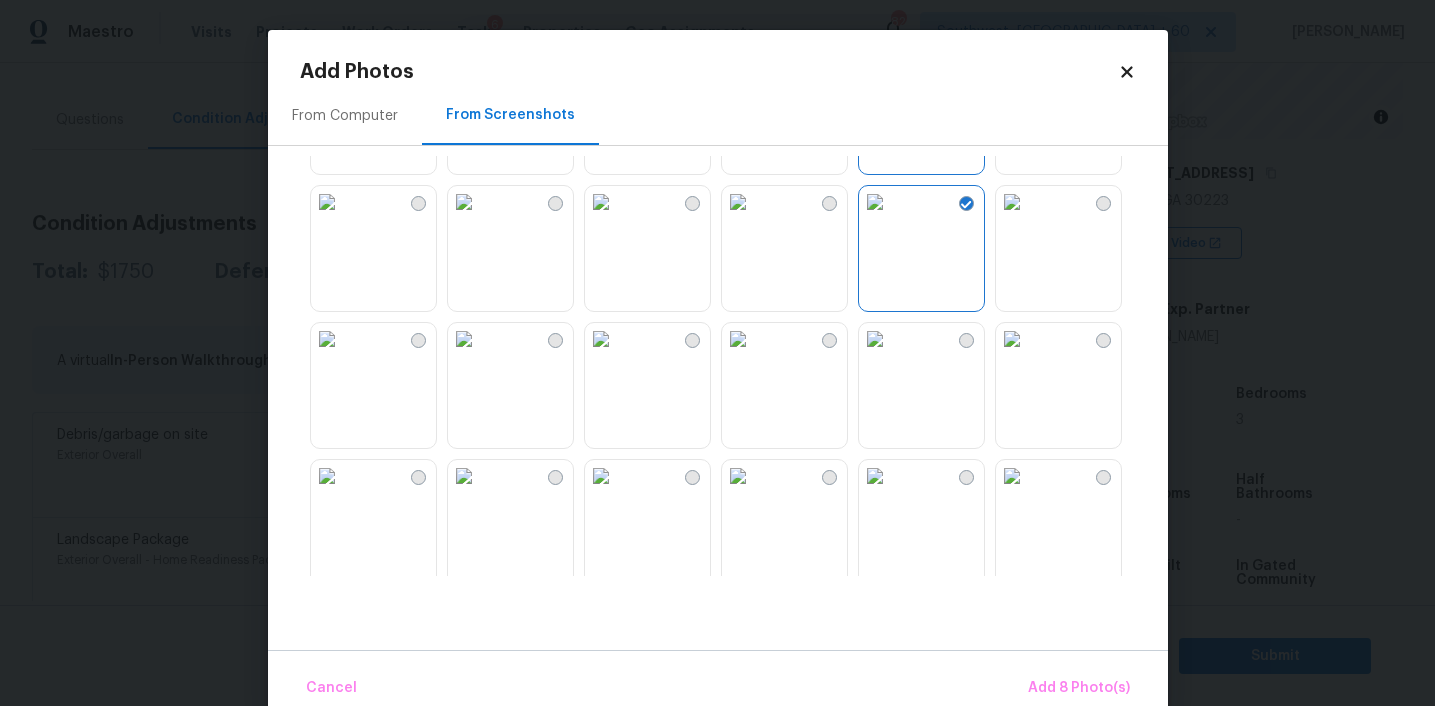 click at bounding box center (738, 202) 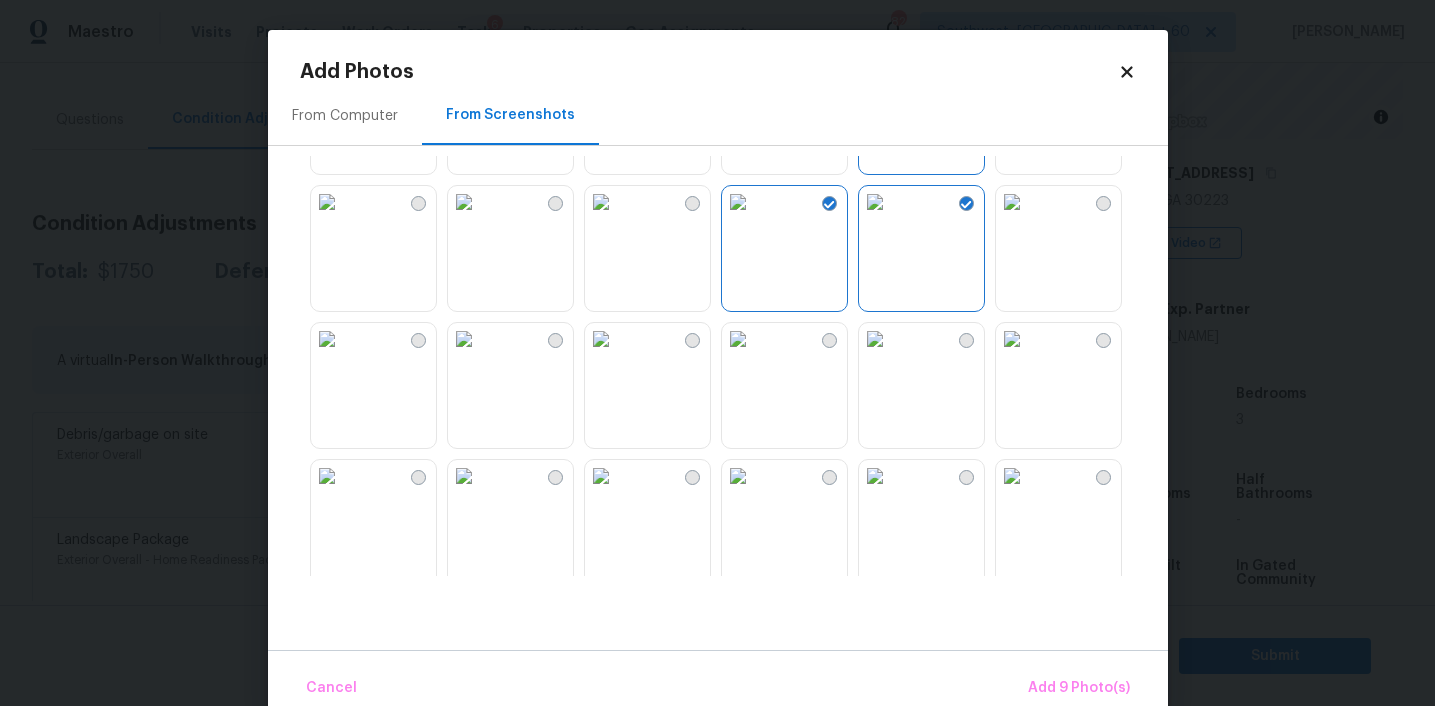 click at bounding box center (875, 339) 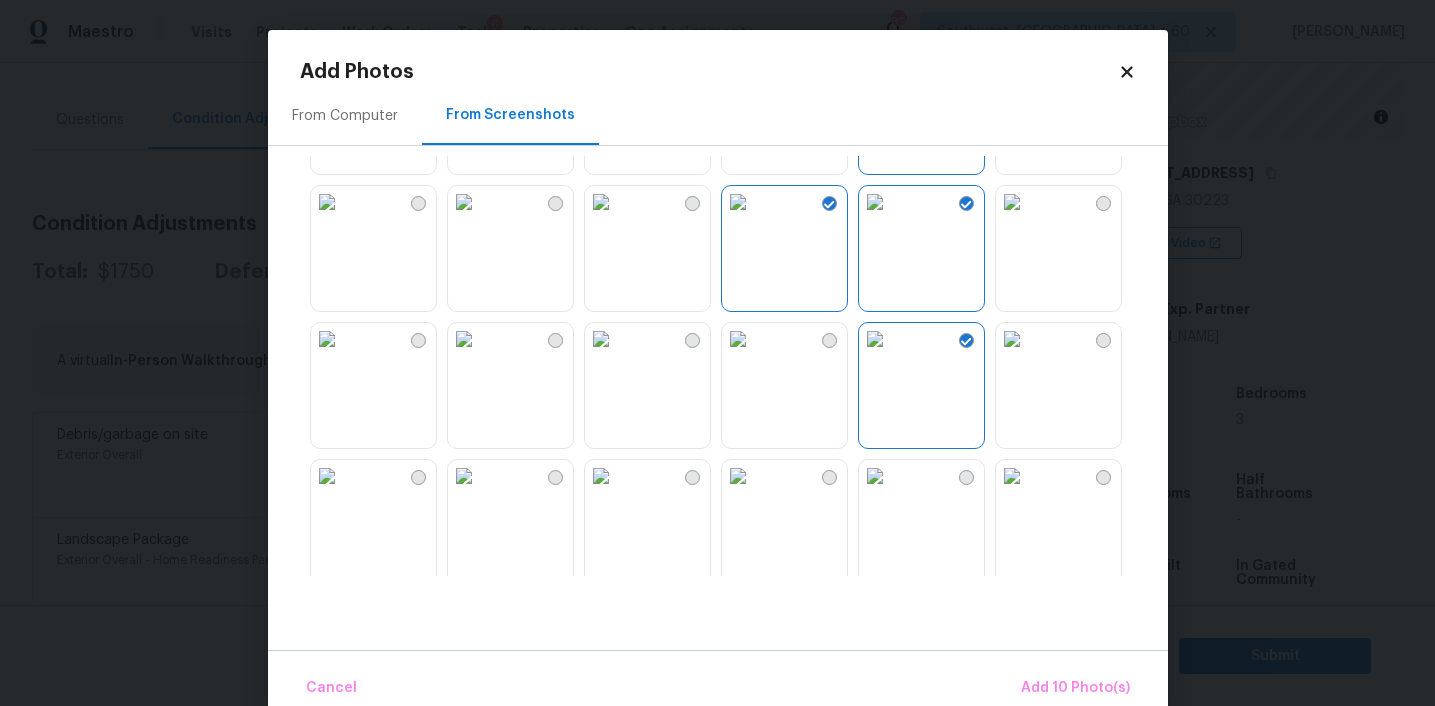 scroll, scrollTop: 1729, scrollLeft: 0, axis: vertical 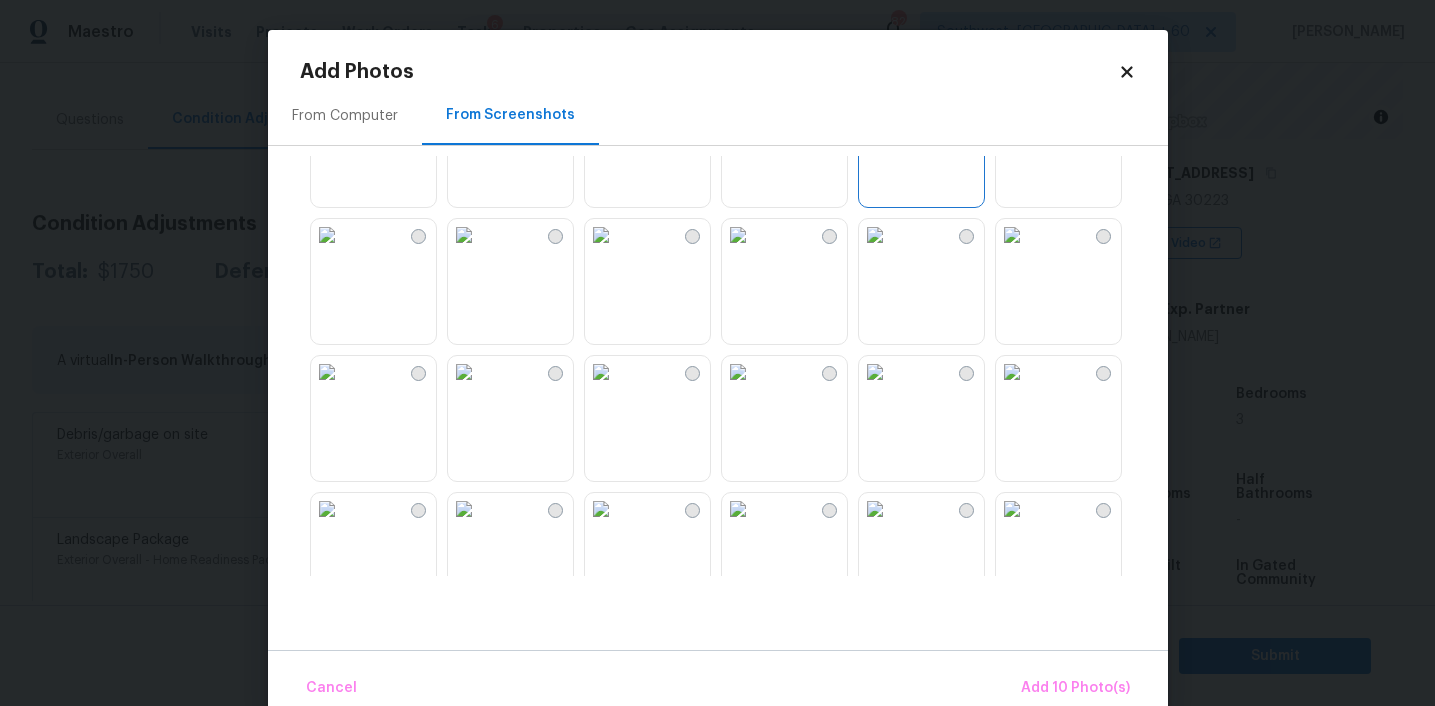 click at bounding box center [738, 235] 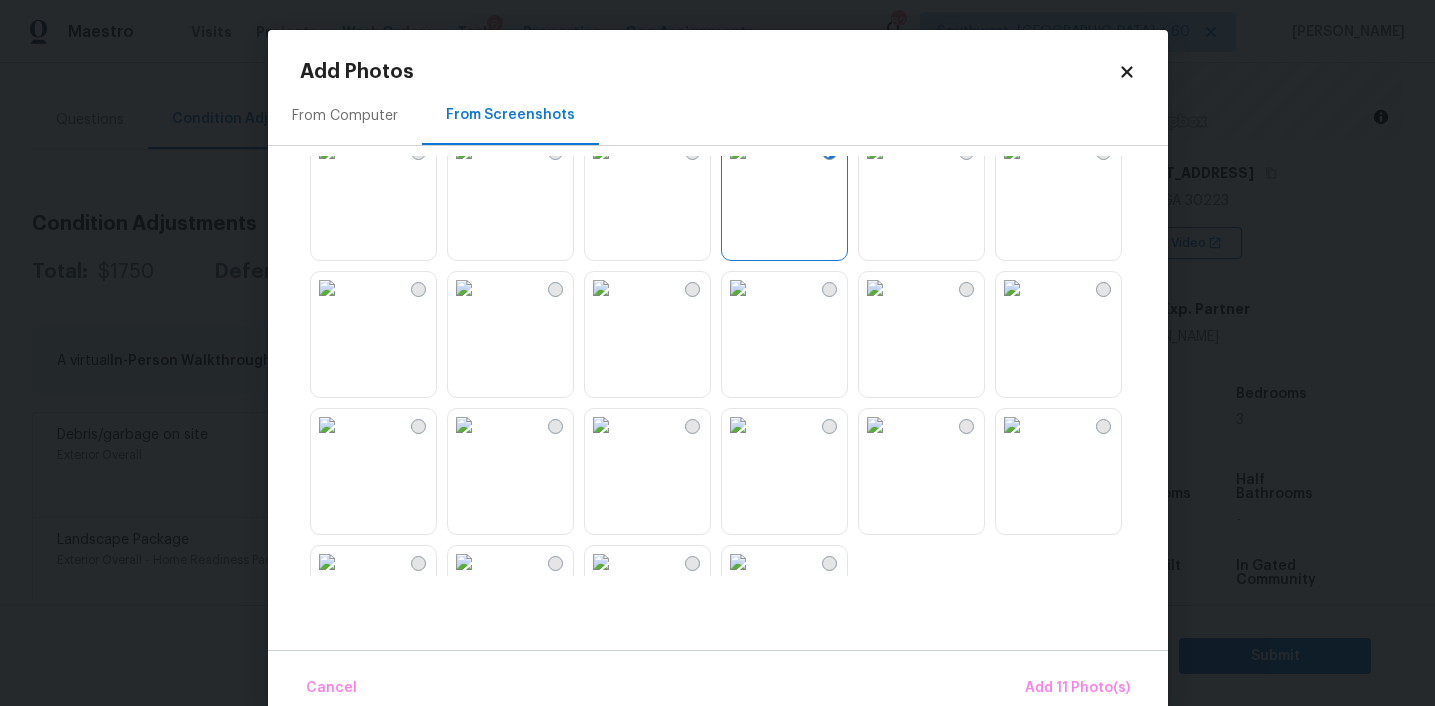 scroll, scrollTop: 1881, scrollLeft: 0, axis: vertical 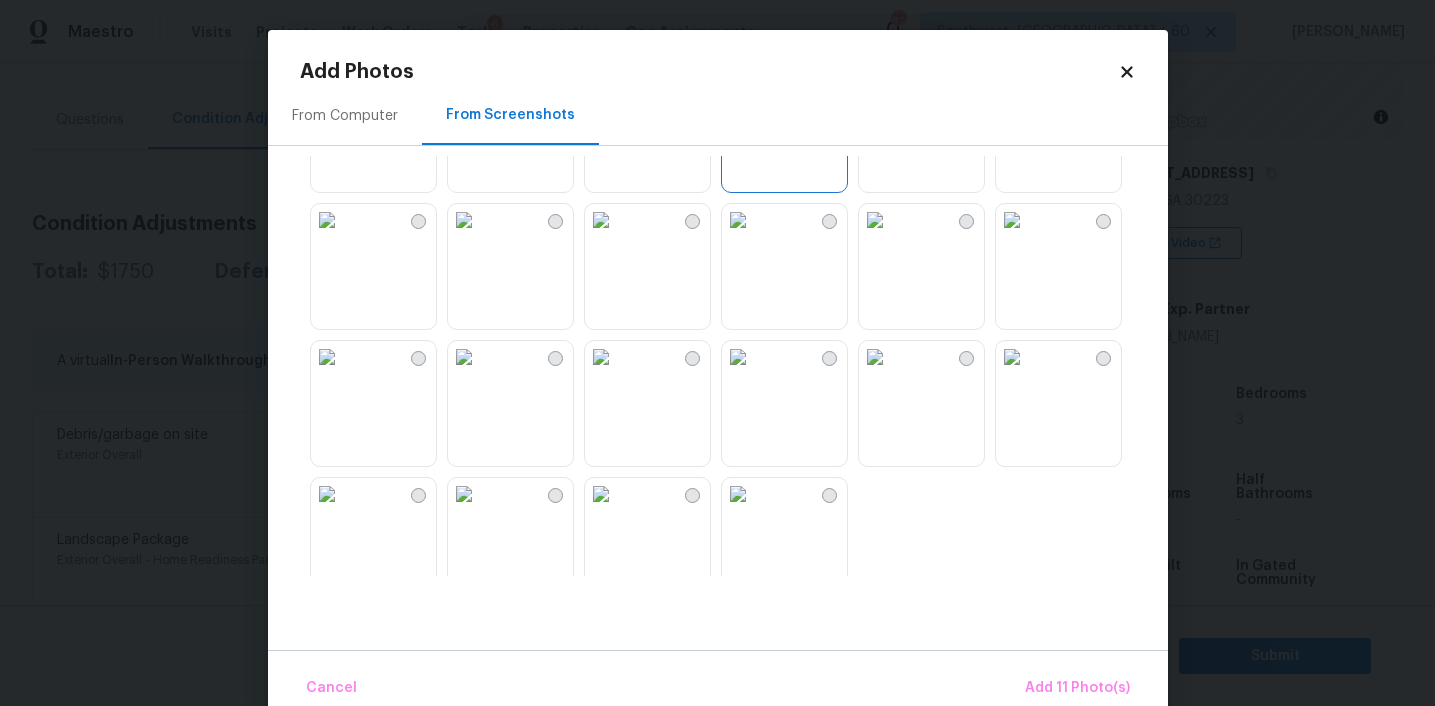 click at bounding box center (464, 357) 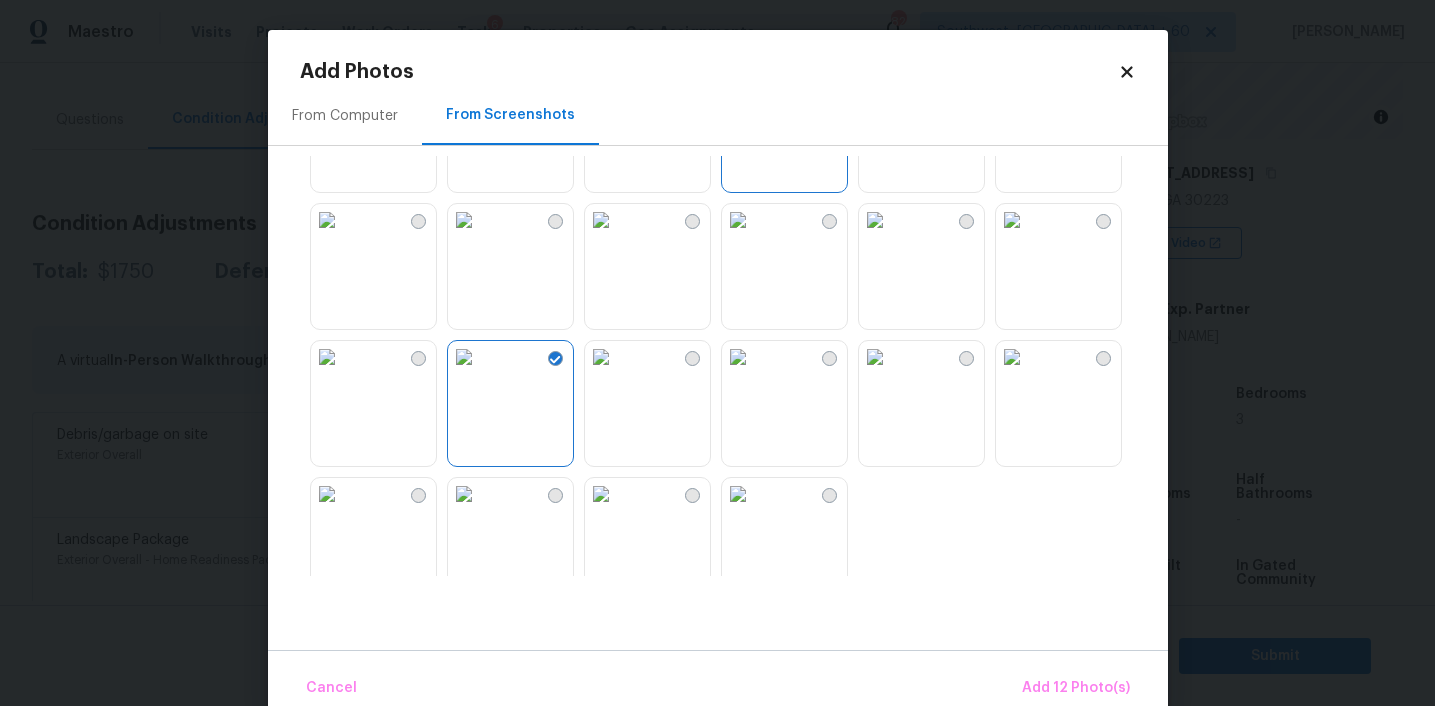 scroll, scrollTop: 1910, scrollLeft: 0, axis: vertical 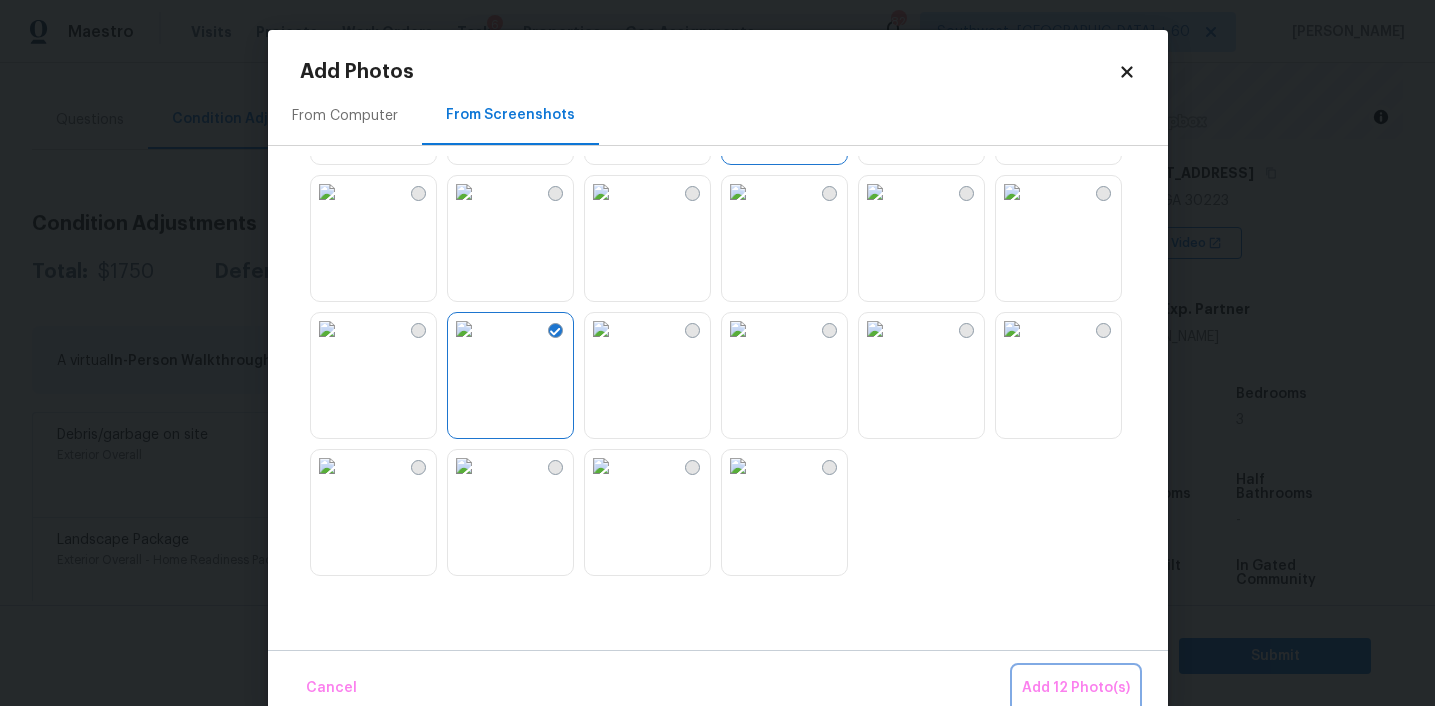click on "Add 12 Photo(s)" at bounding box center [1076, 688] 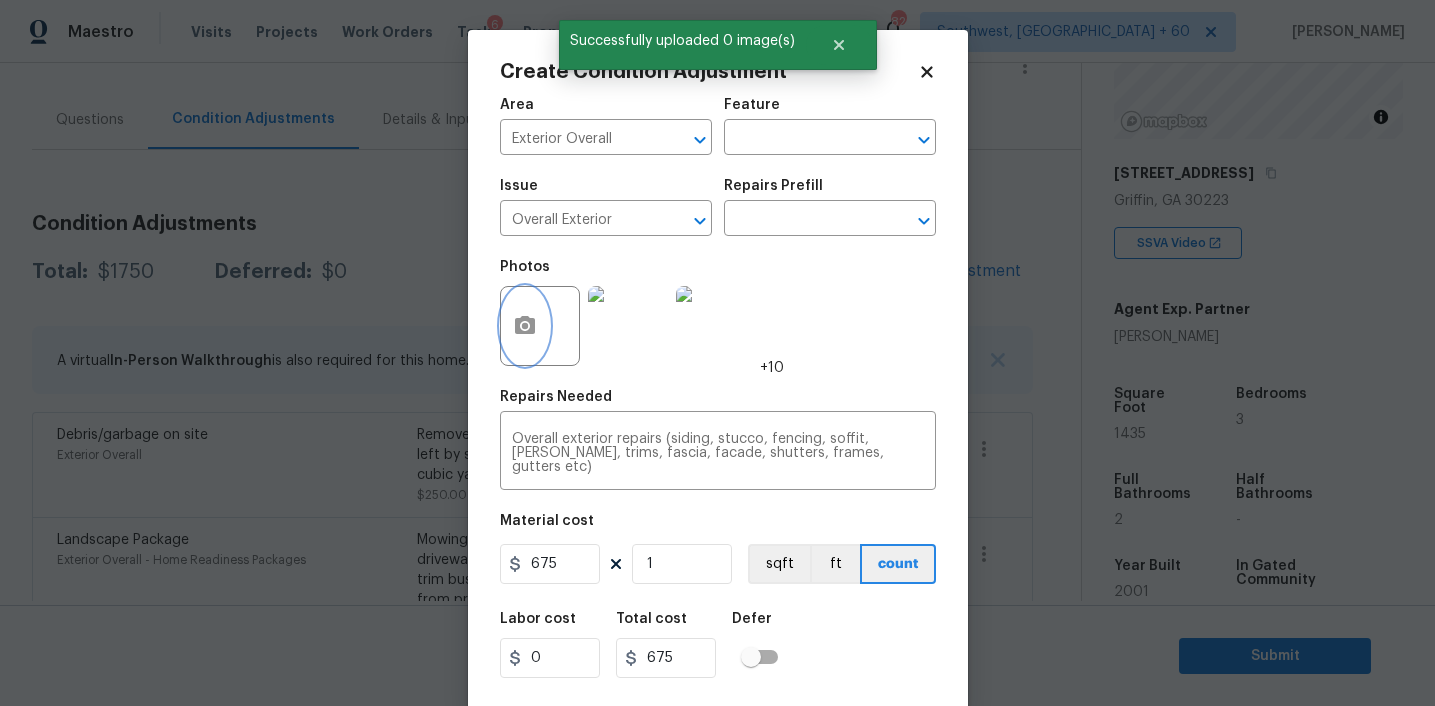 scroll, scrollTop: 41, scrollLeft: 0, axis: vertical 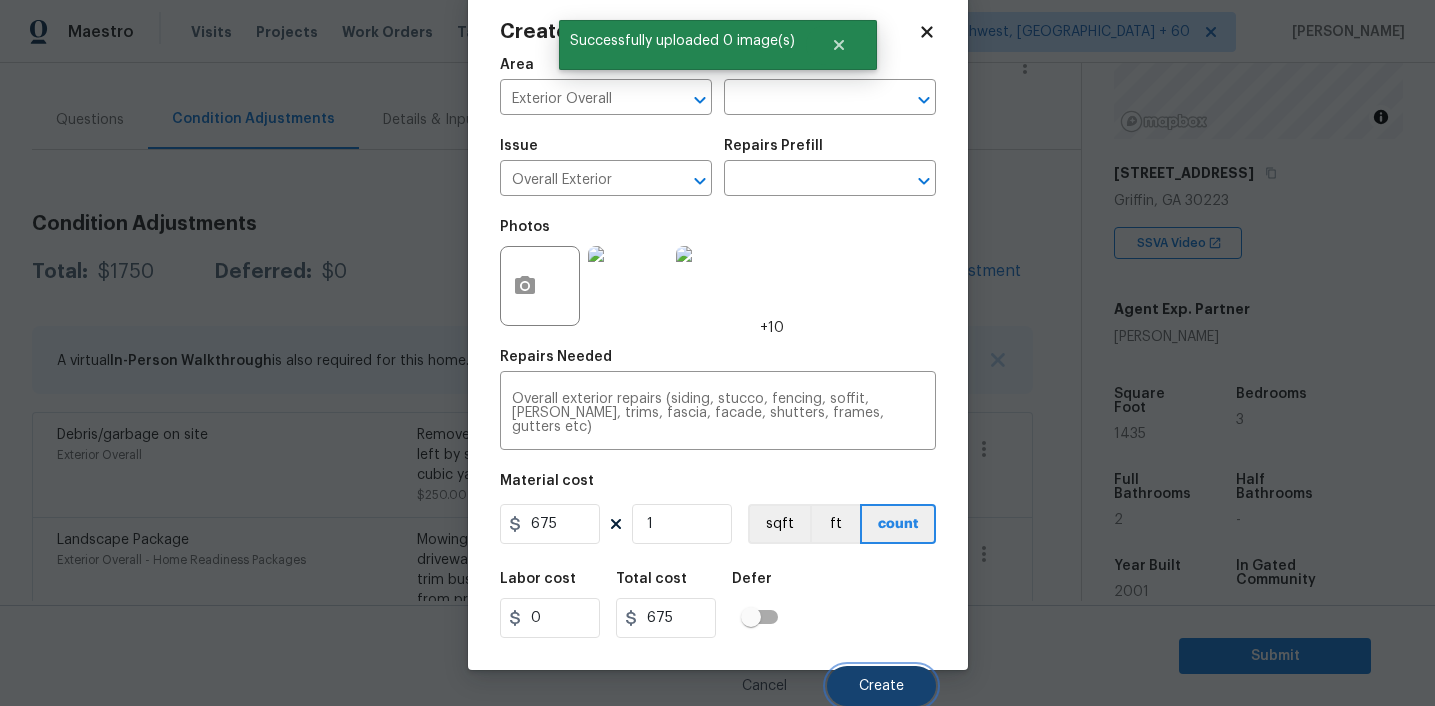 click on "Create" at bounding box center [881, 686] 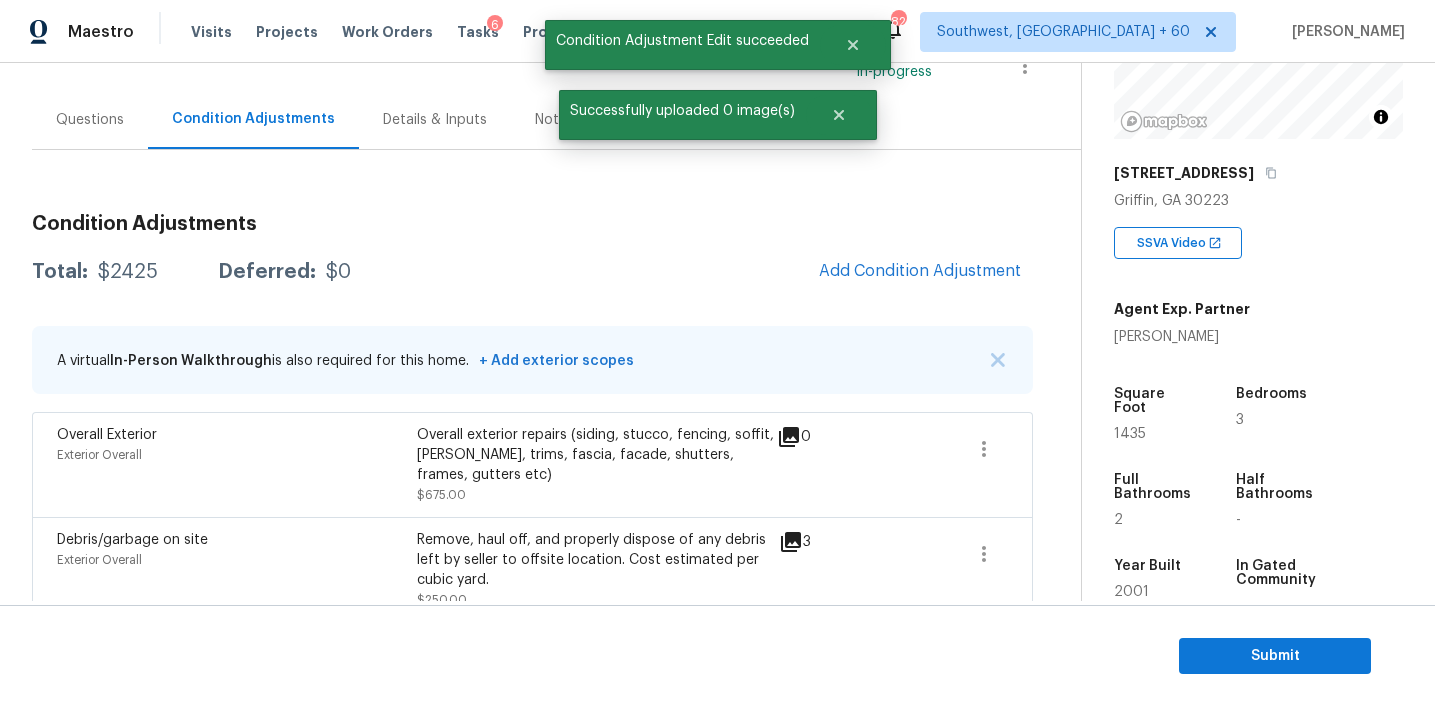 scroll, scrollTop: 0, scrollLeft: 0, axis: both 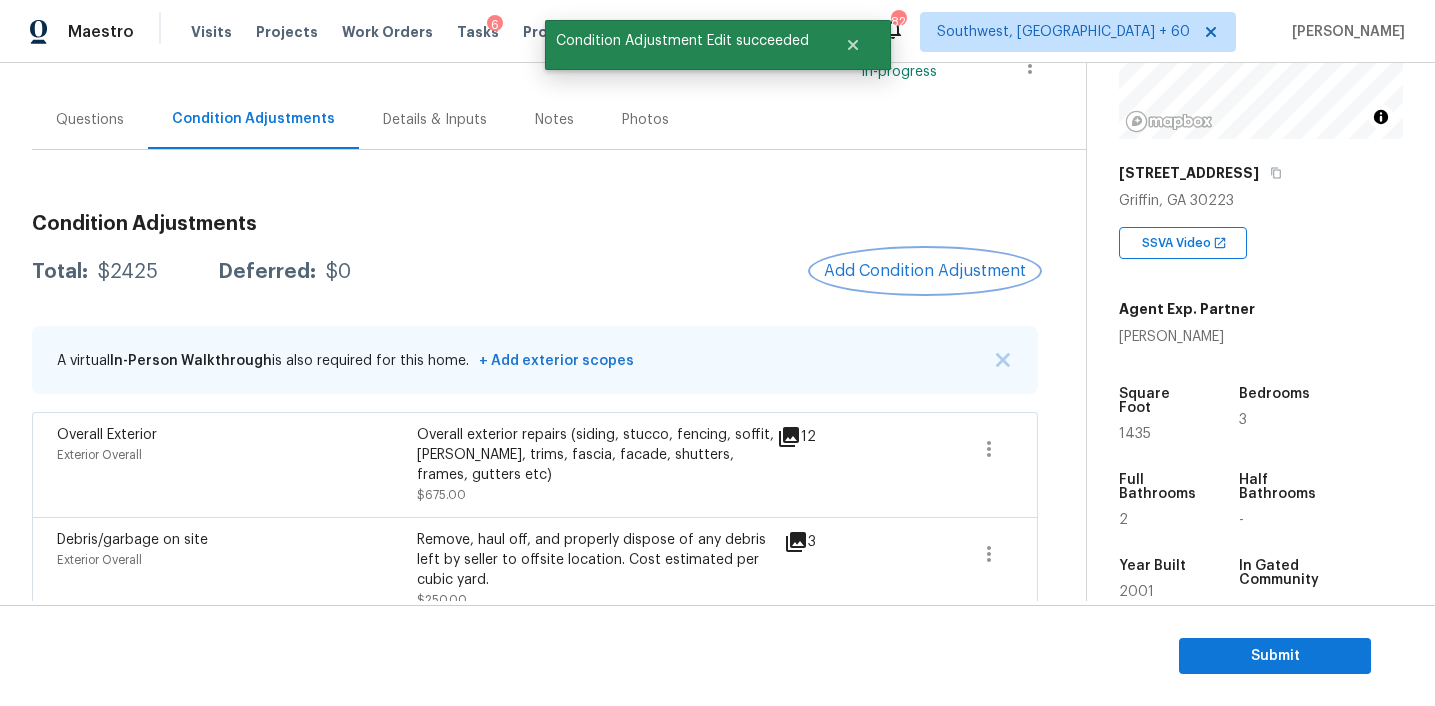 click on "Add Condition Adjustment" at bounding box center (925, 271) 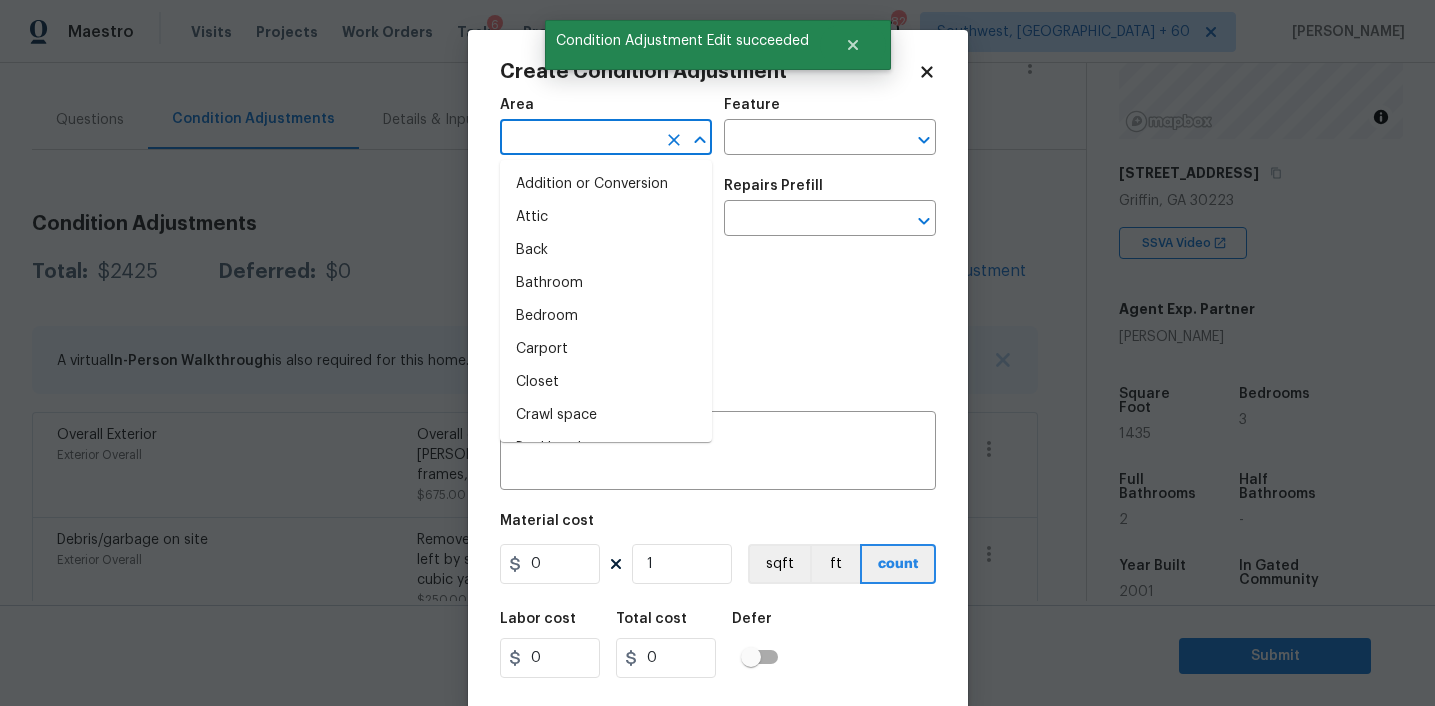click at bounding box center (578, 139) 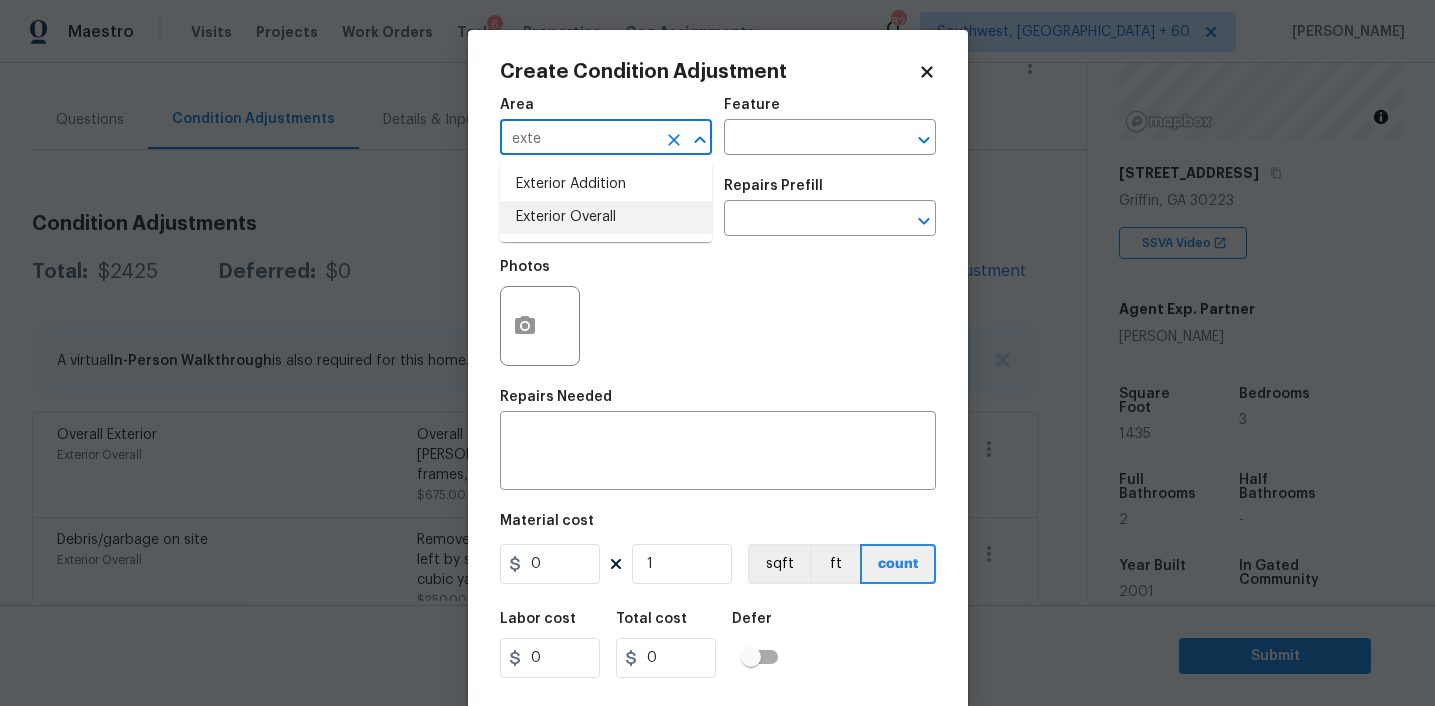 click on "Exterior Overall" at bounding box center [606, 217] 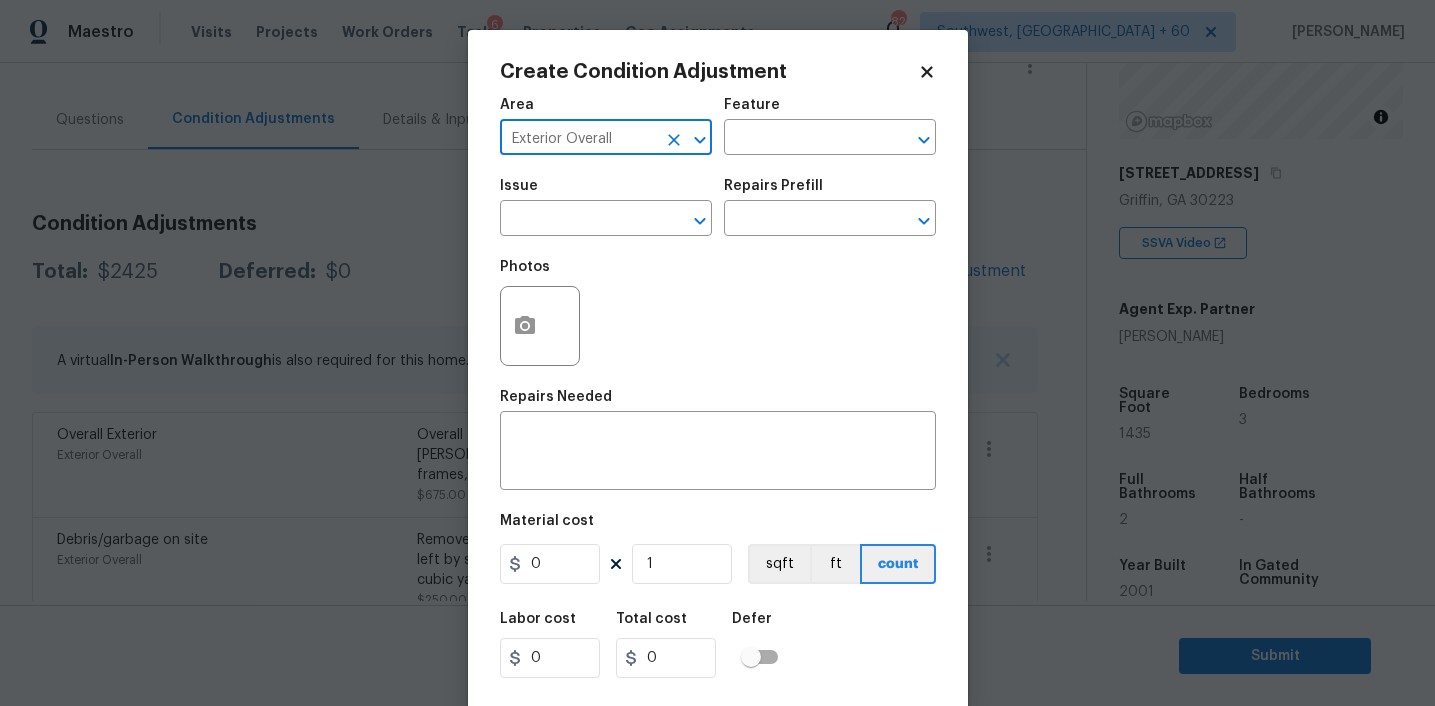 type on "Exterior Overall" 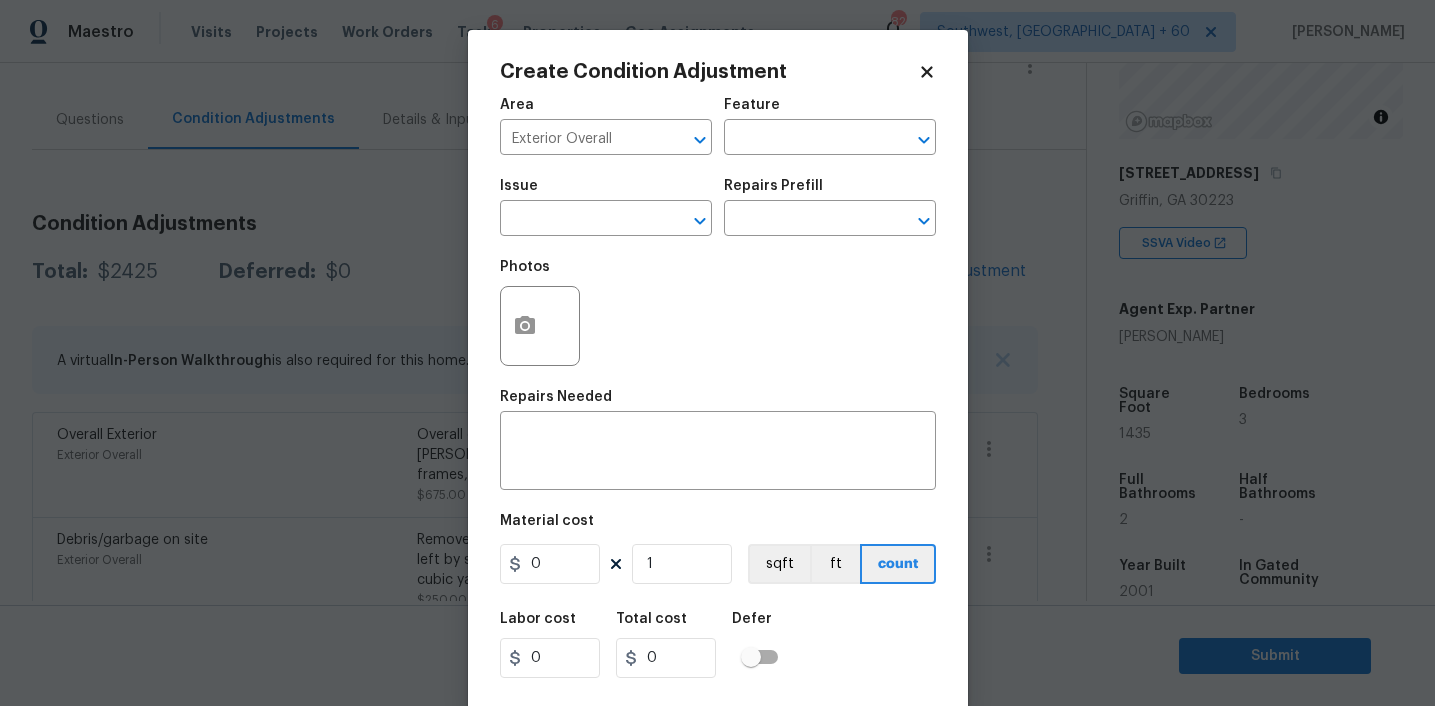 click on "Feature" at bounding box center (830, 111) 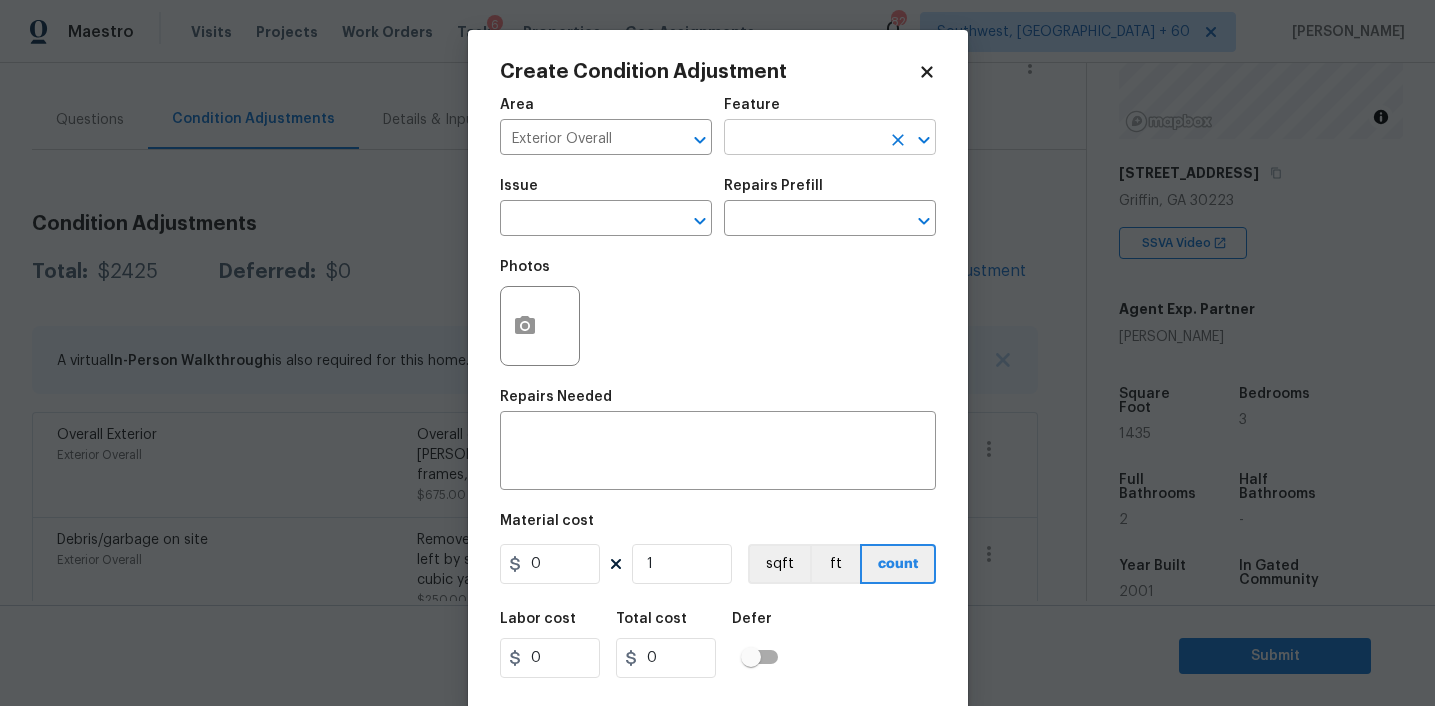 click at bounding box center [802, 139] 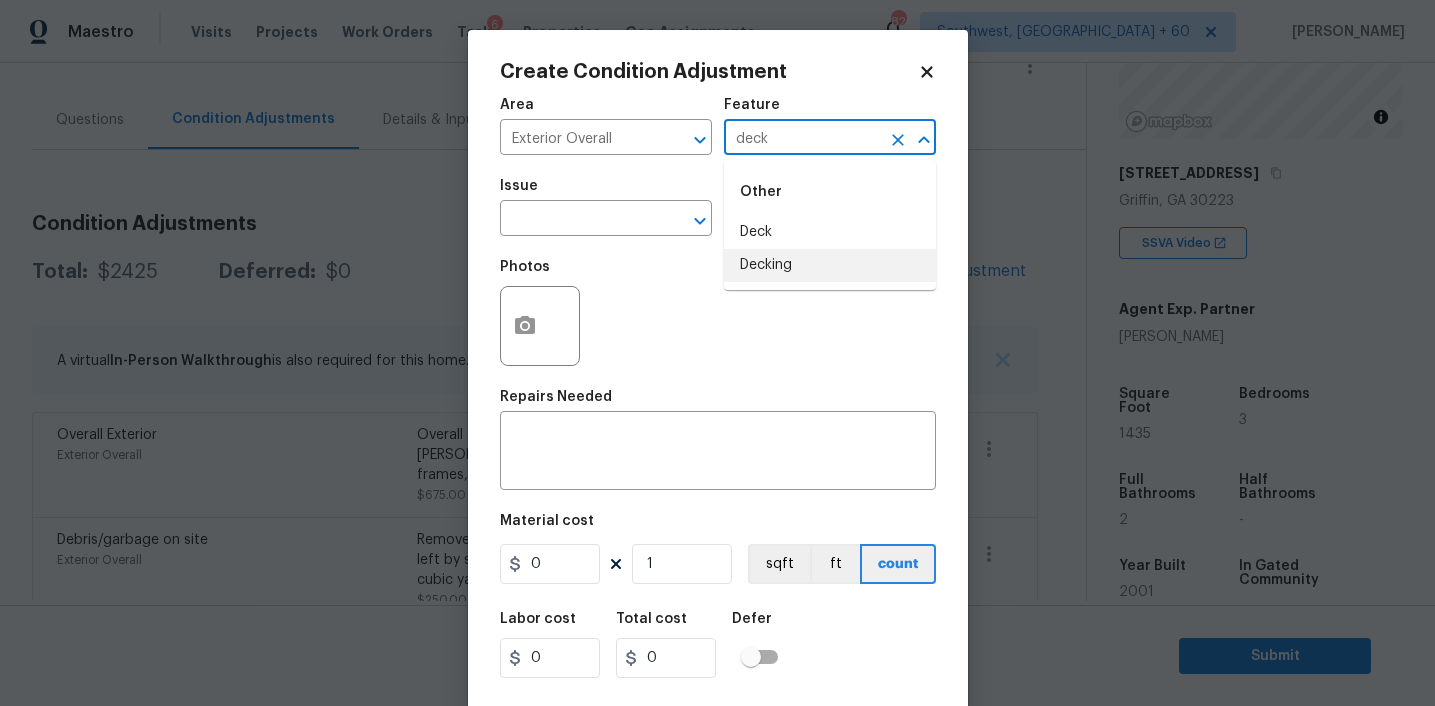 click on "Decking" at bounding box center (830, 265) 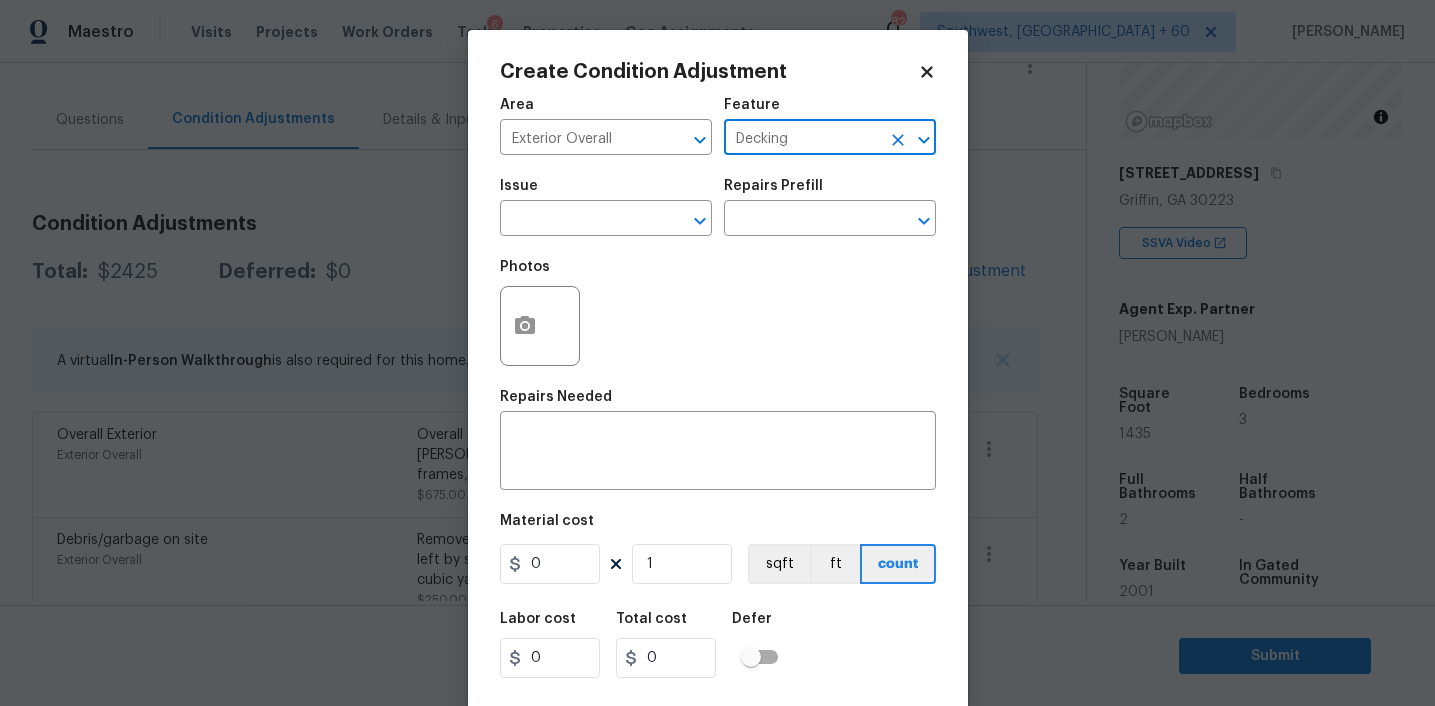 type on "Decking" 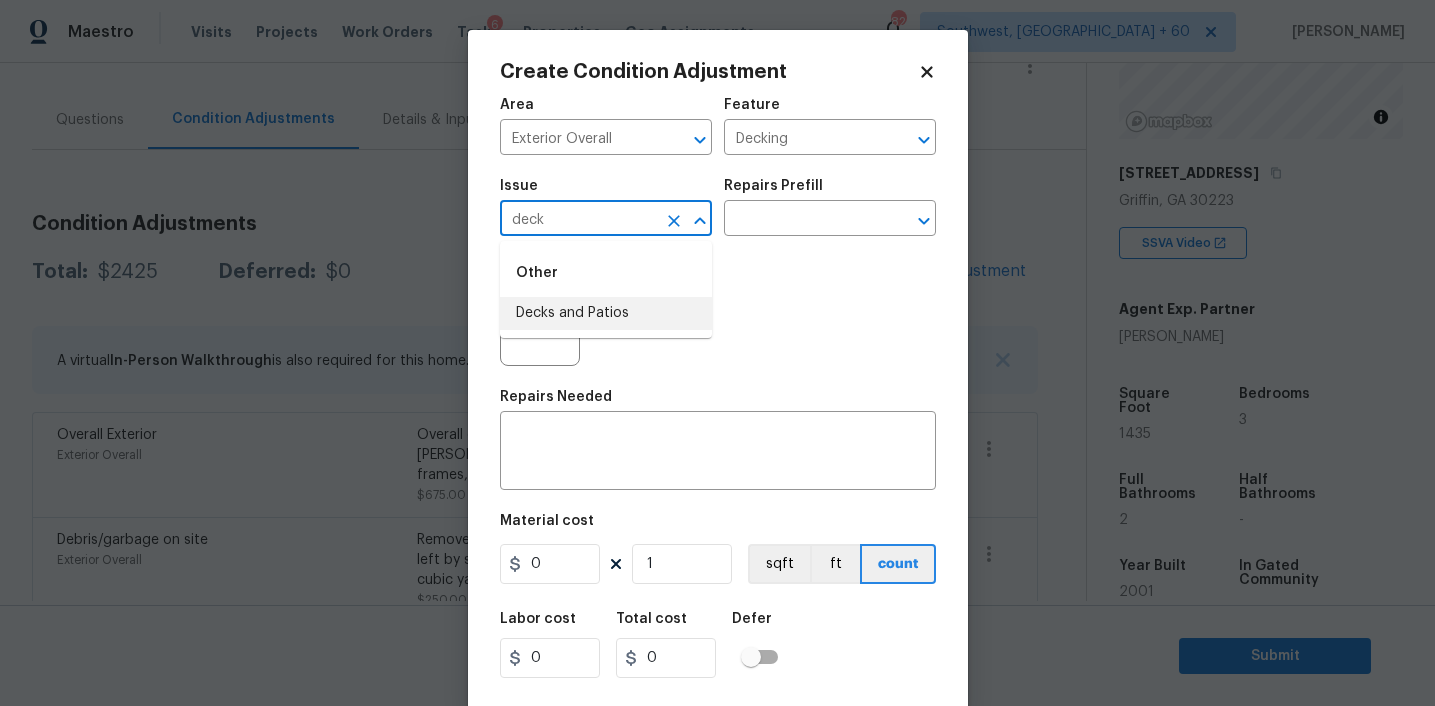 click on "Decks and Patios" at bounding box center (606, 313) 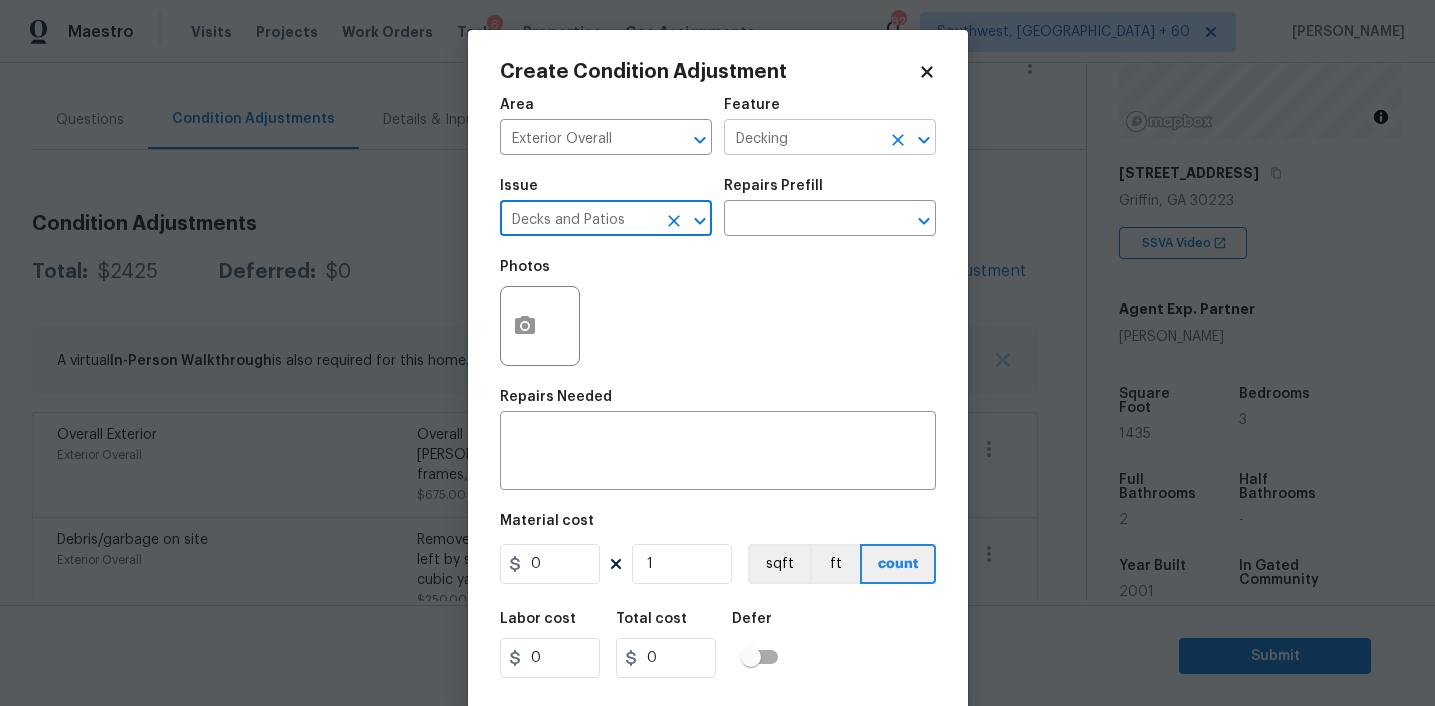 type on "Decks and Patios" 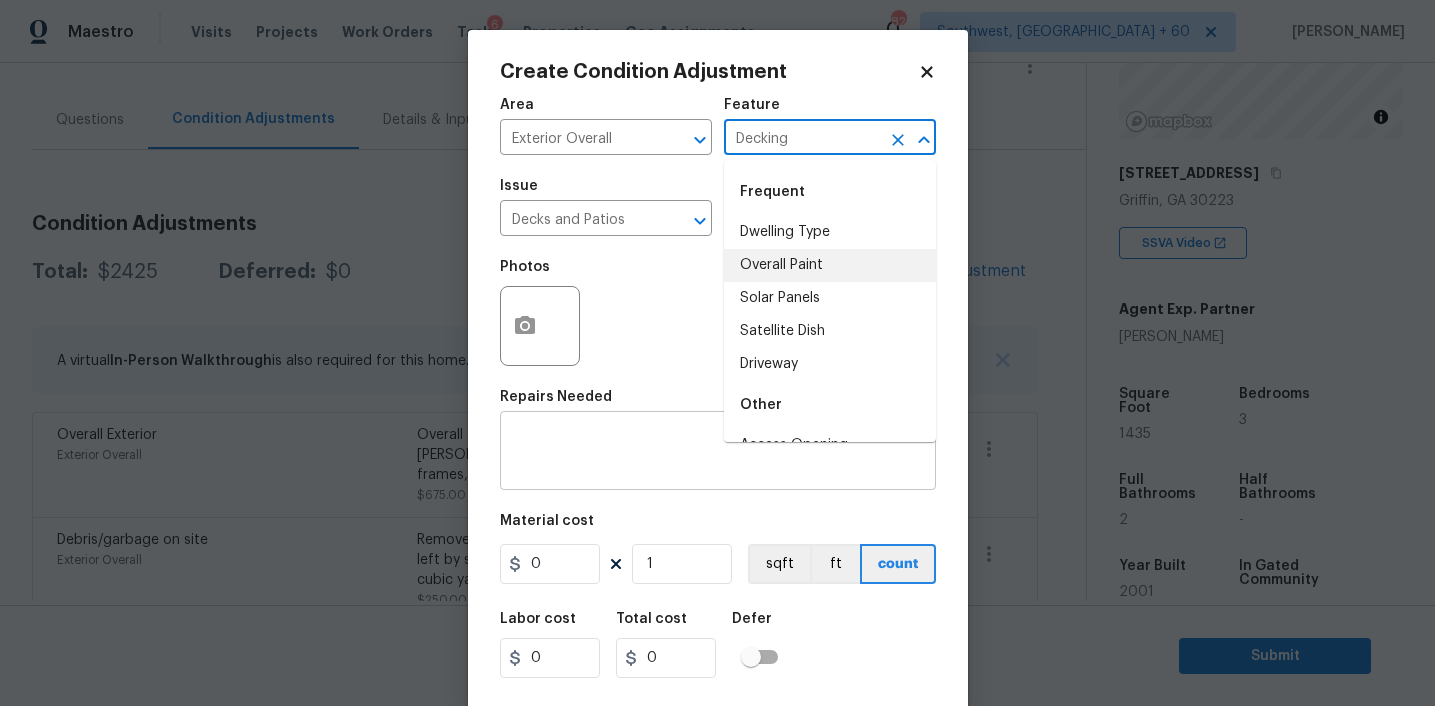 click at bounding box center (718, 453) 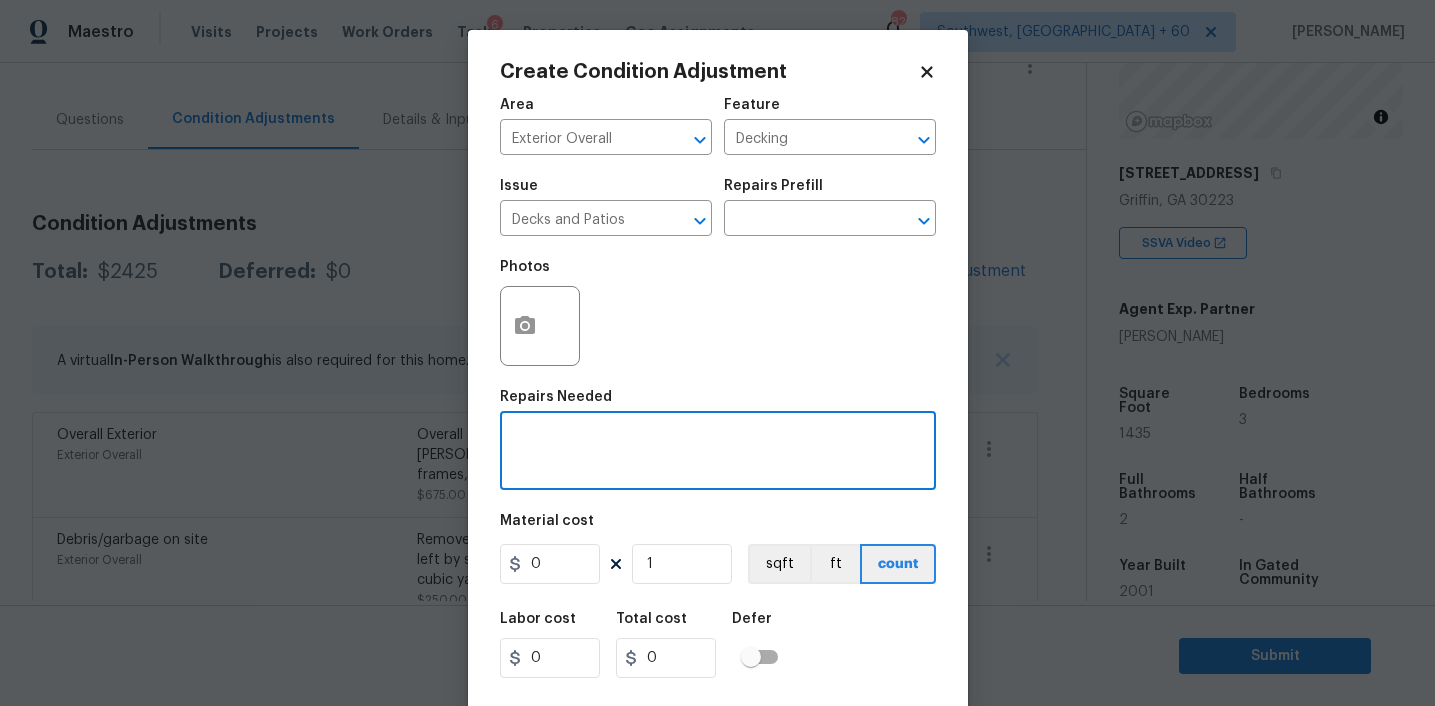 paste on "Decking" 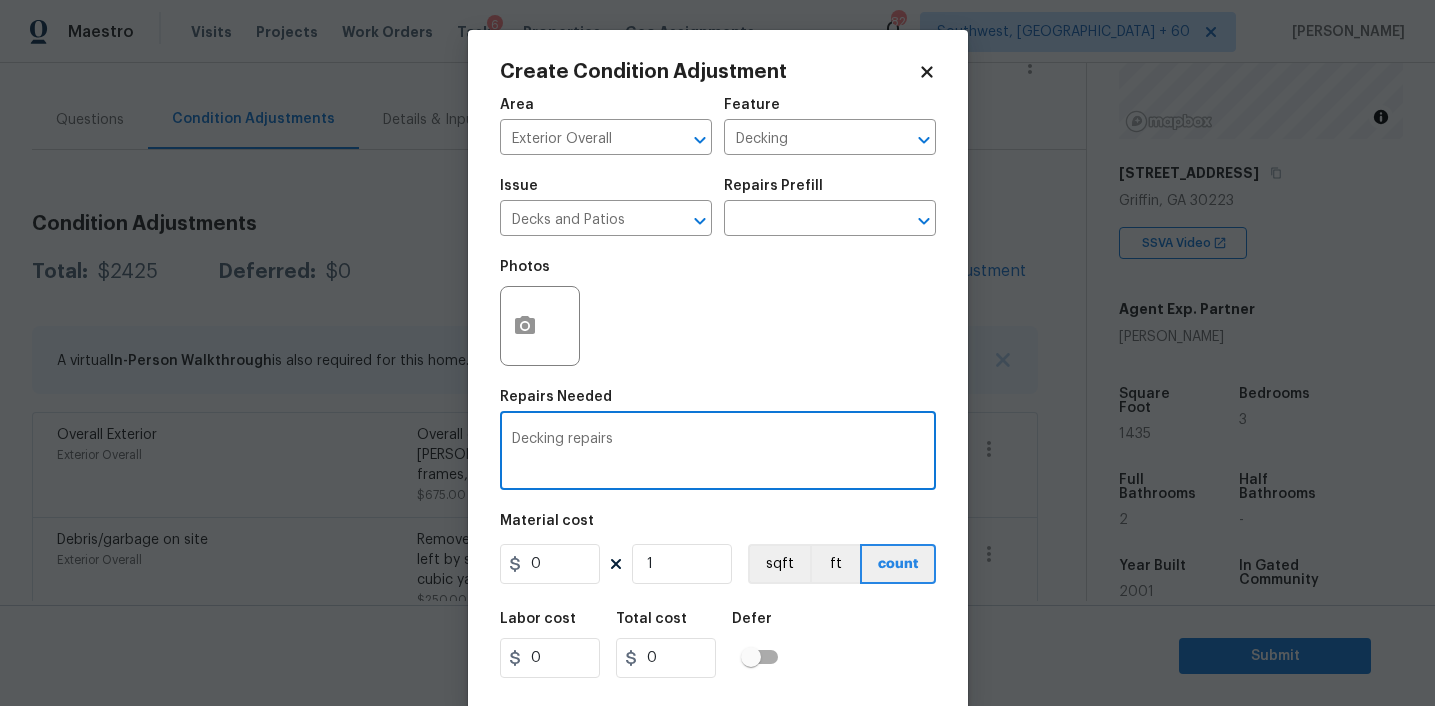 type on "Decking repairs" 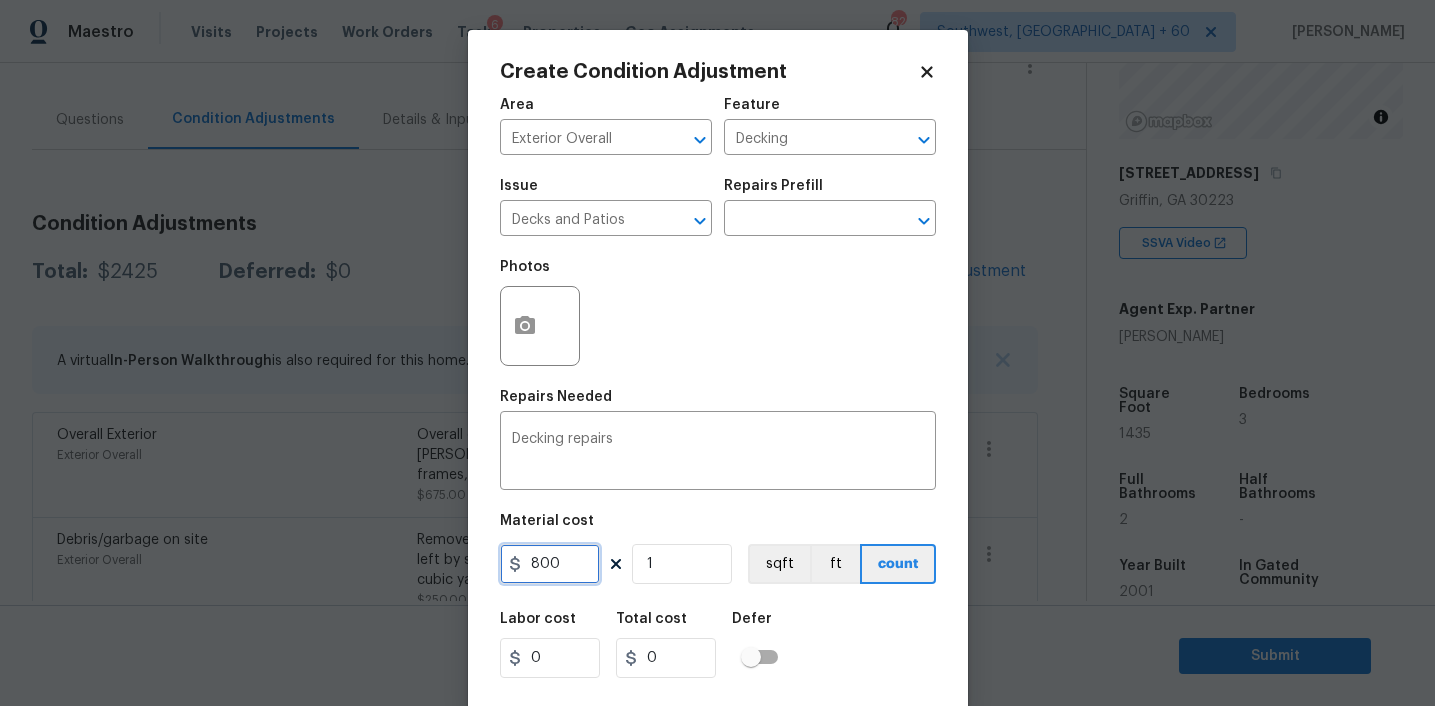 type on "800" 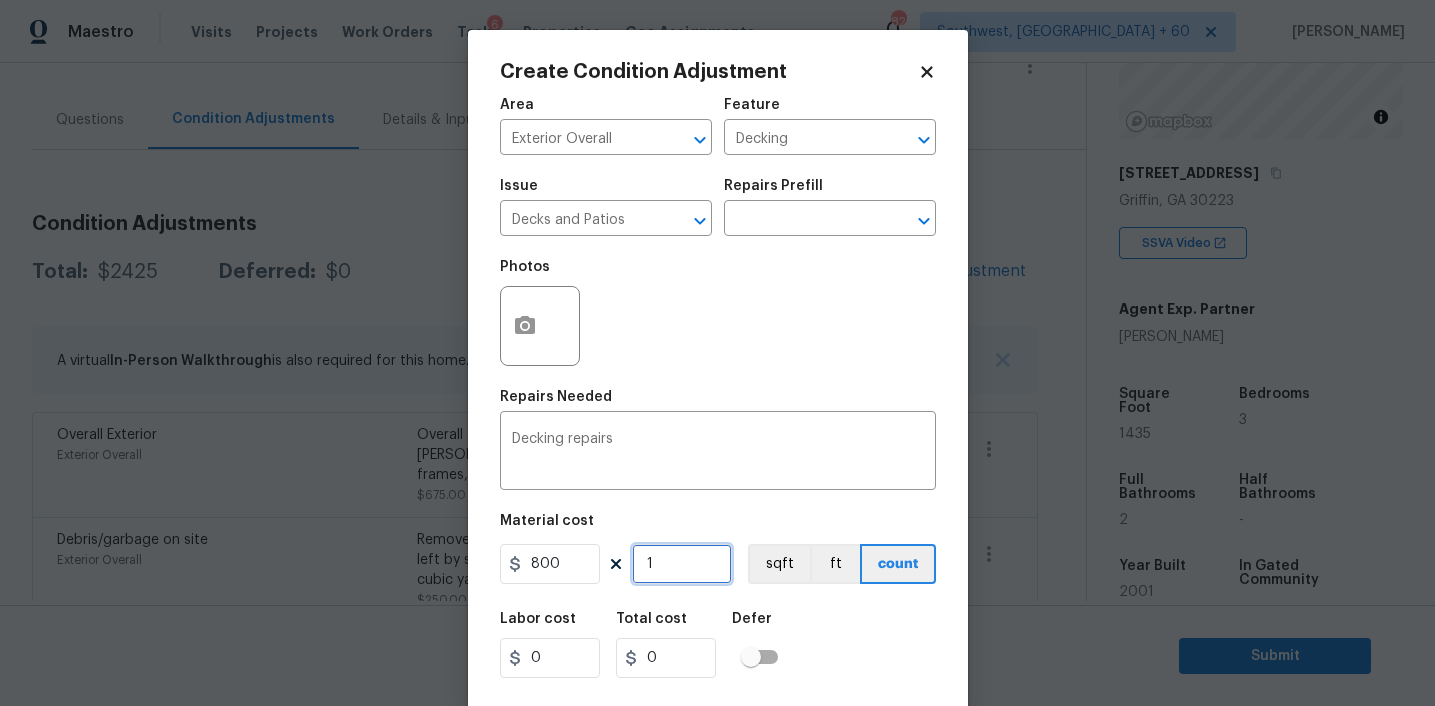 type on "800" 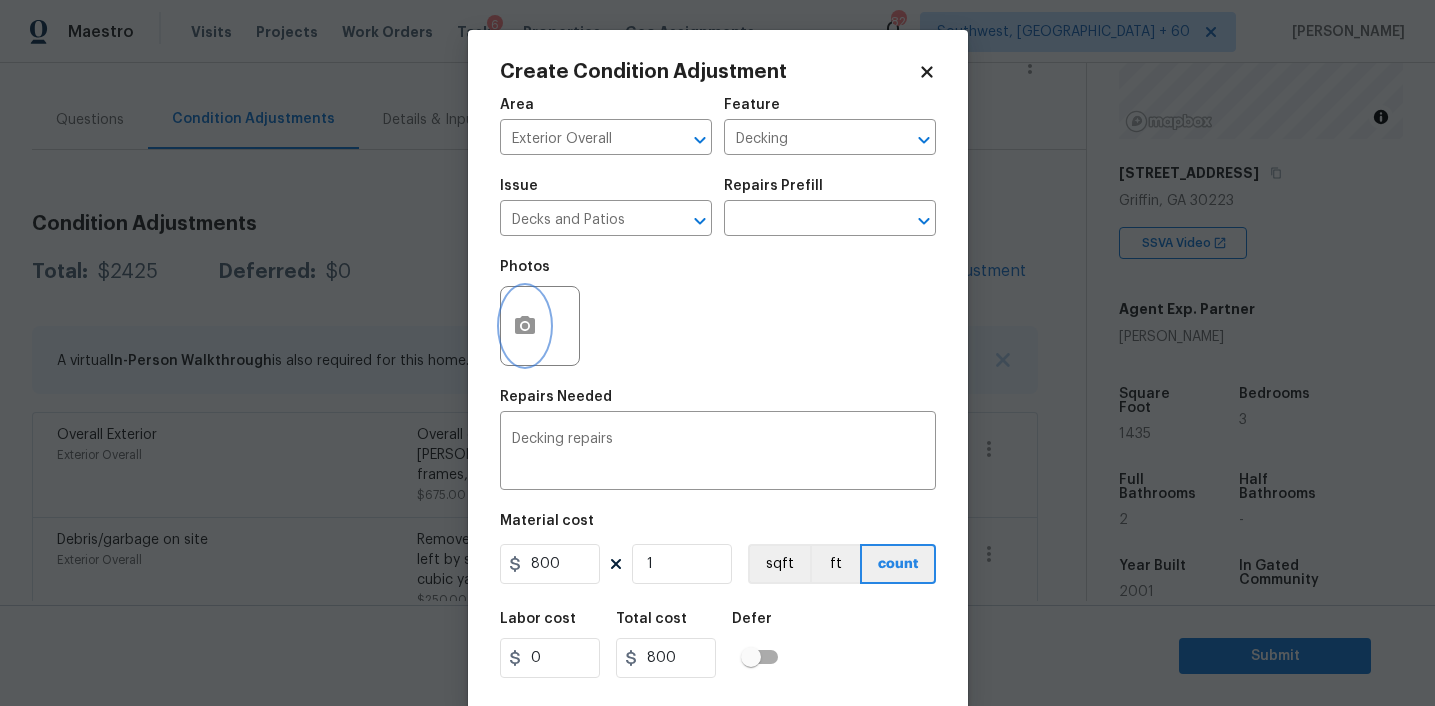 click at bounding box center (525, 326) 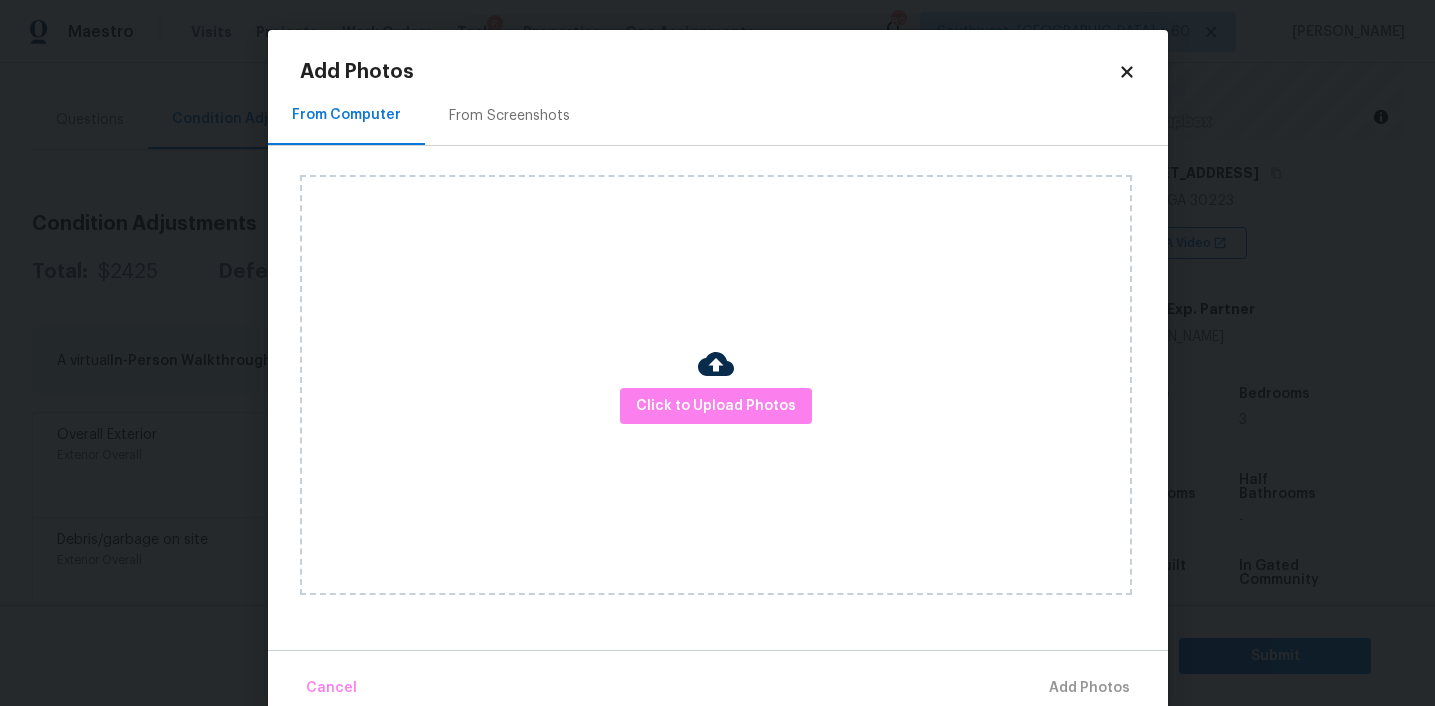 click on "From Screenshots" at bounding box center (509, 115) 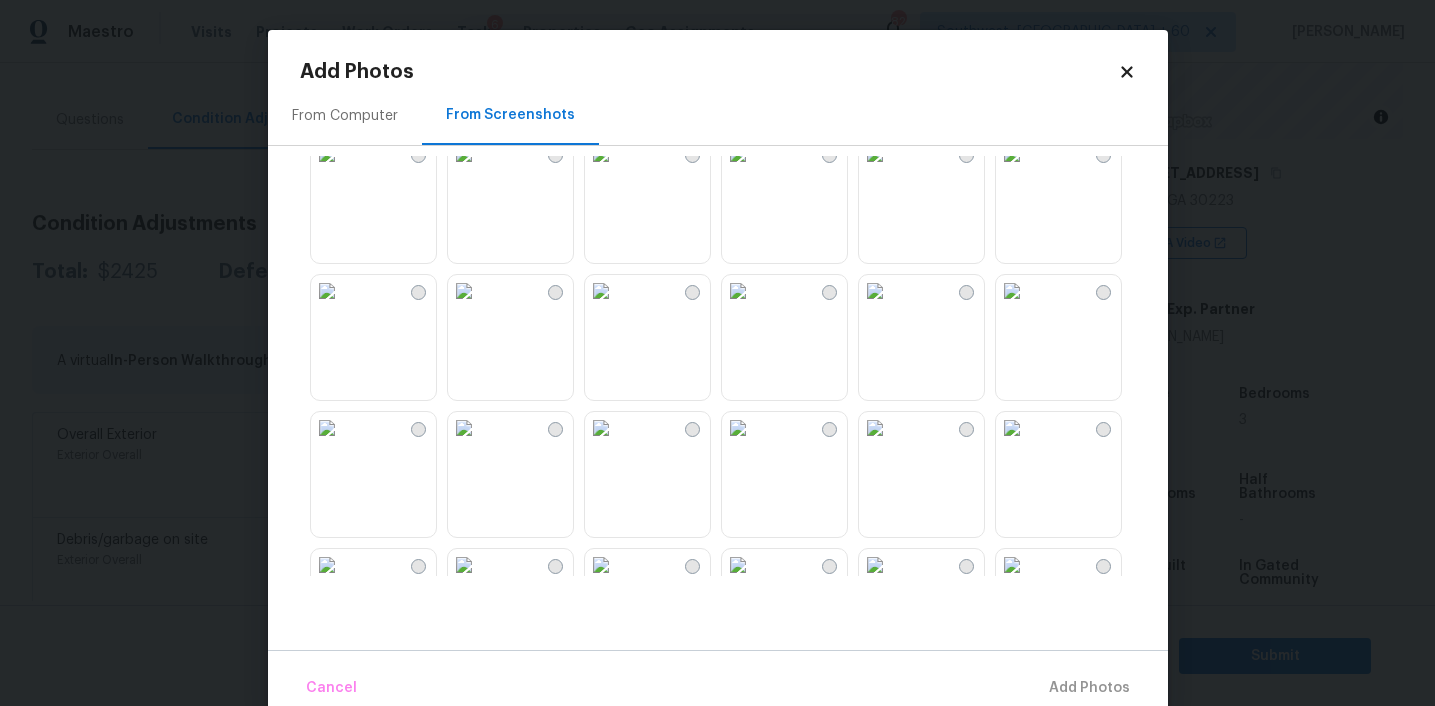 click at bounding box center (327, 291) 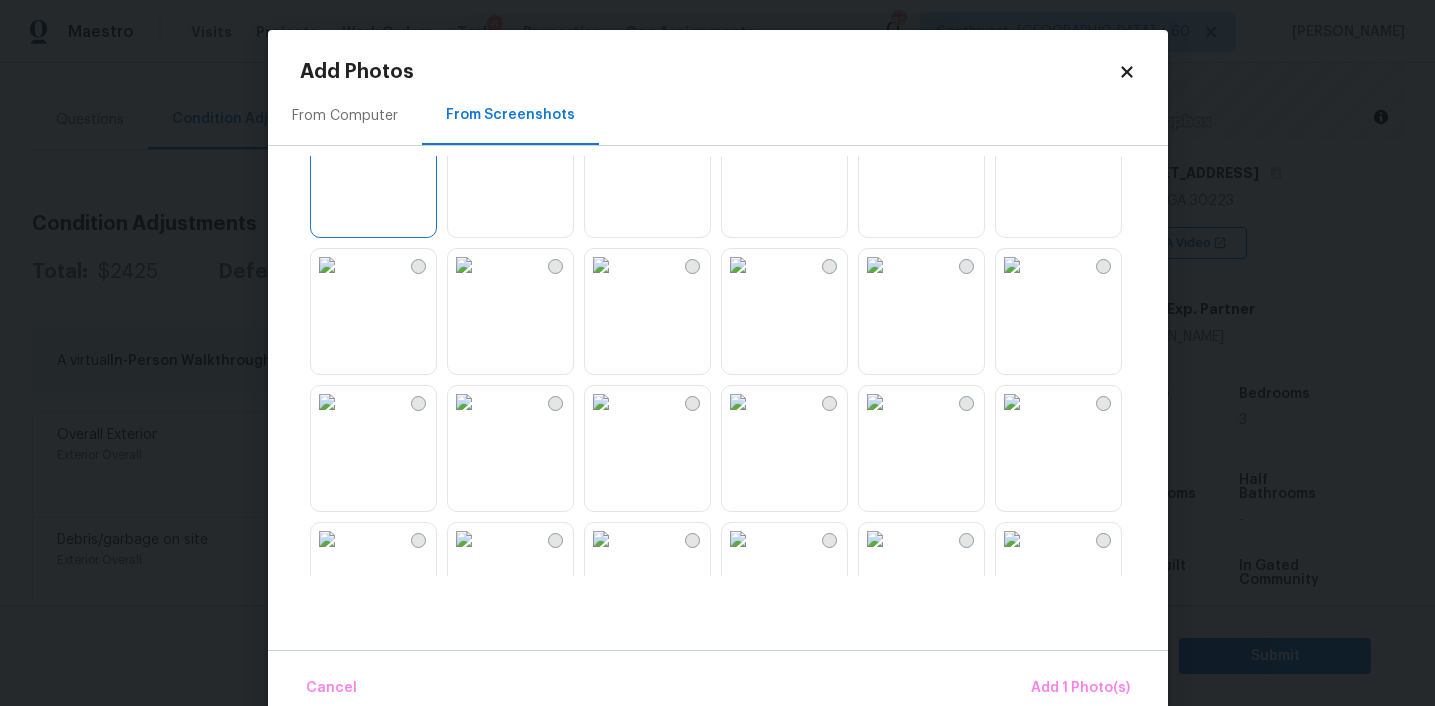 scroll, scrollTop: 832, scrollLeft: 0, axis: vertical 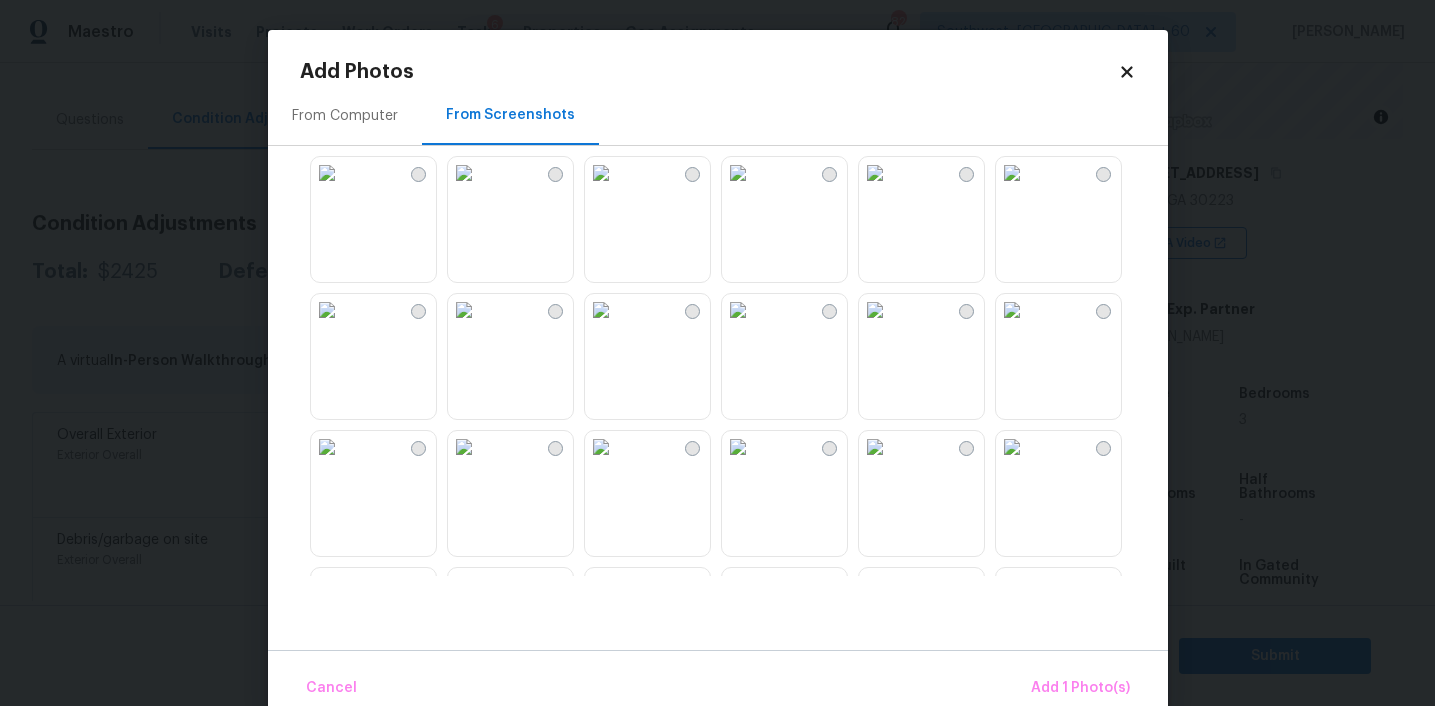 click at bounding box center (1012, 310) 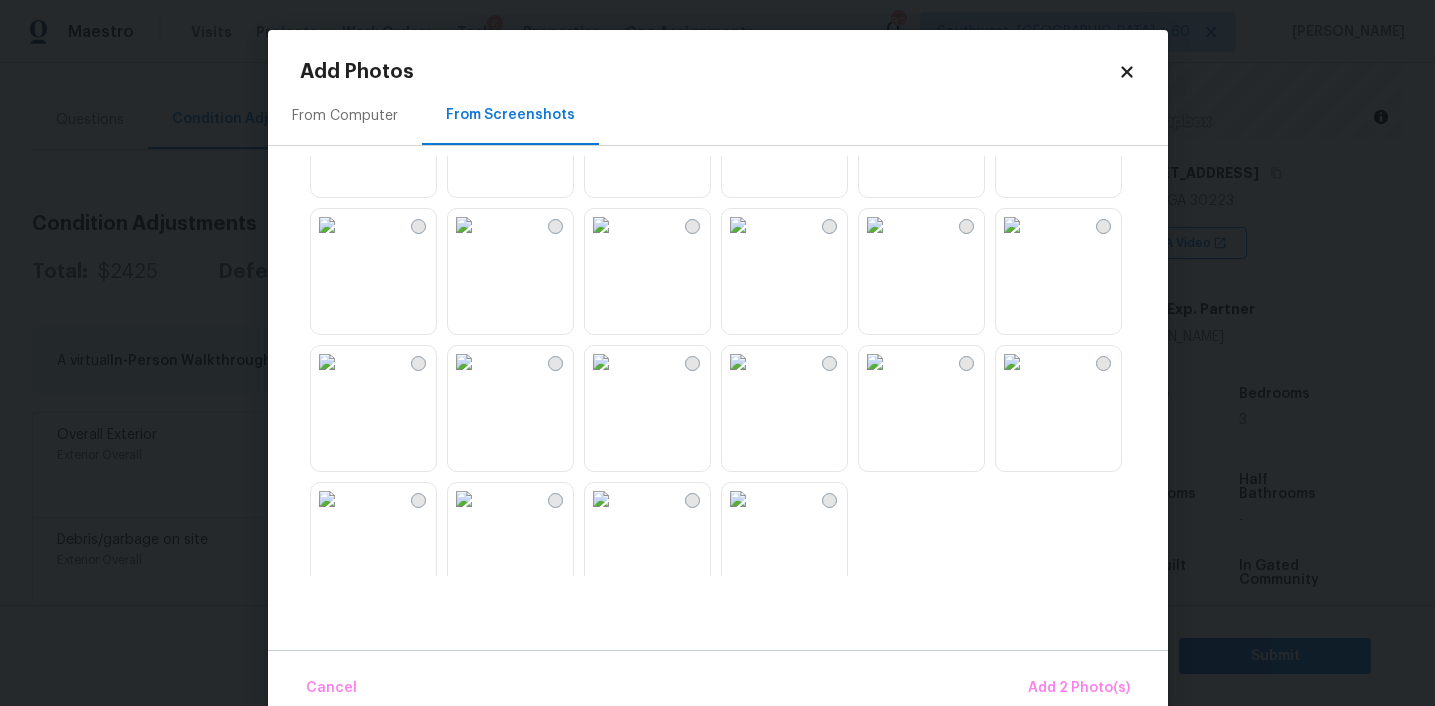 scroll, scrollTop: 1910, scrollLeft: 0, axis: vertical 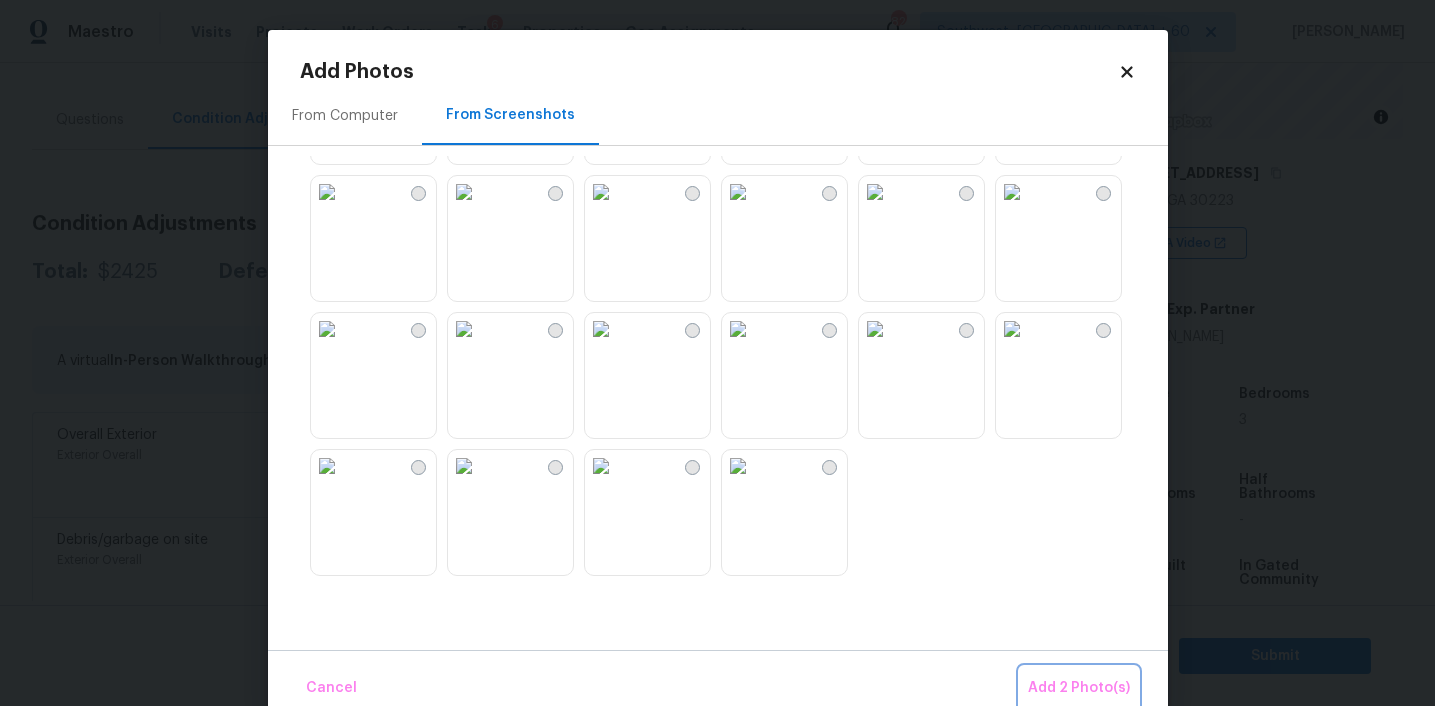 click on "Add 2 Photo(s)" at bounding box center [1079, 688] 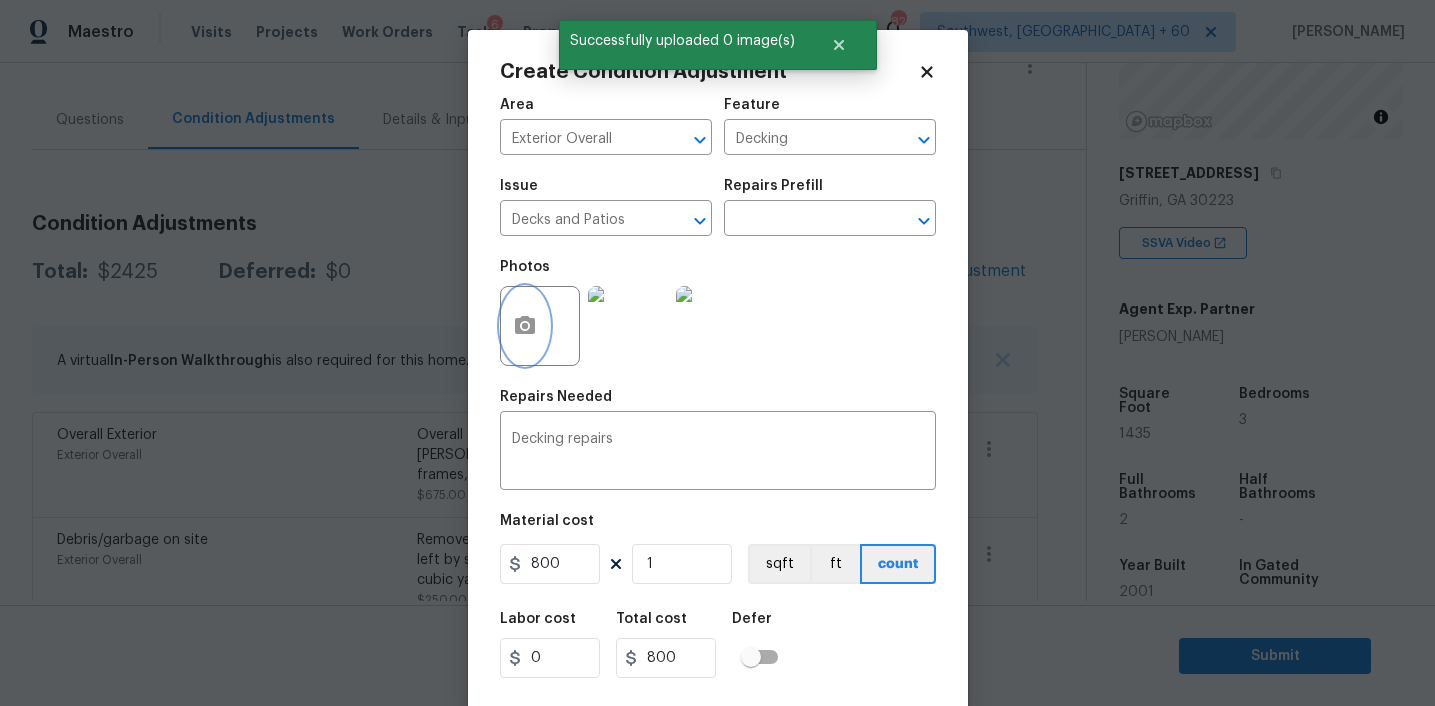 scroll, scrollTop: 41, scrollLeft: 0, axis: vertical 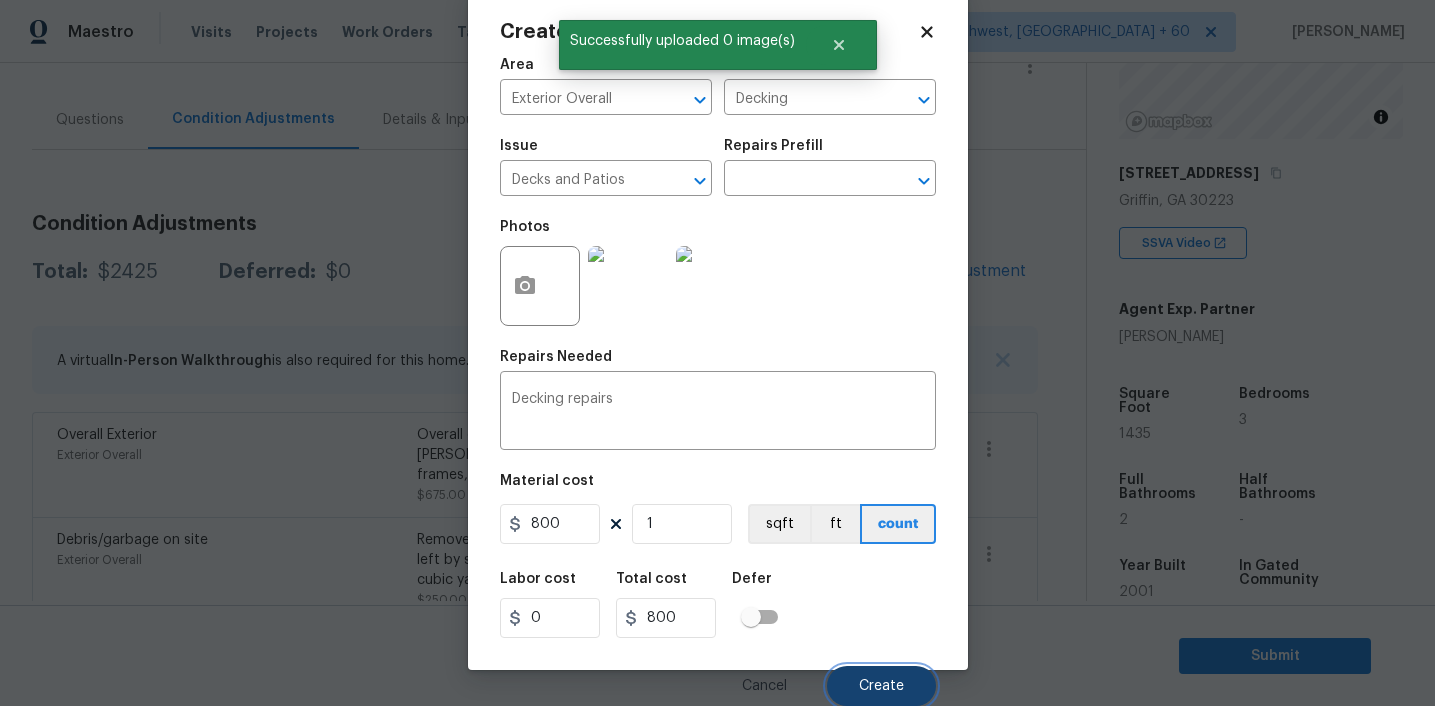 click on "Create" at bounding box center [881, 686] 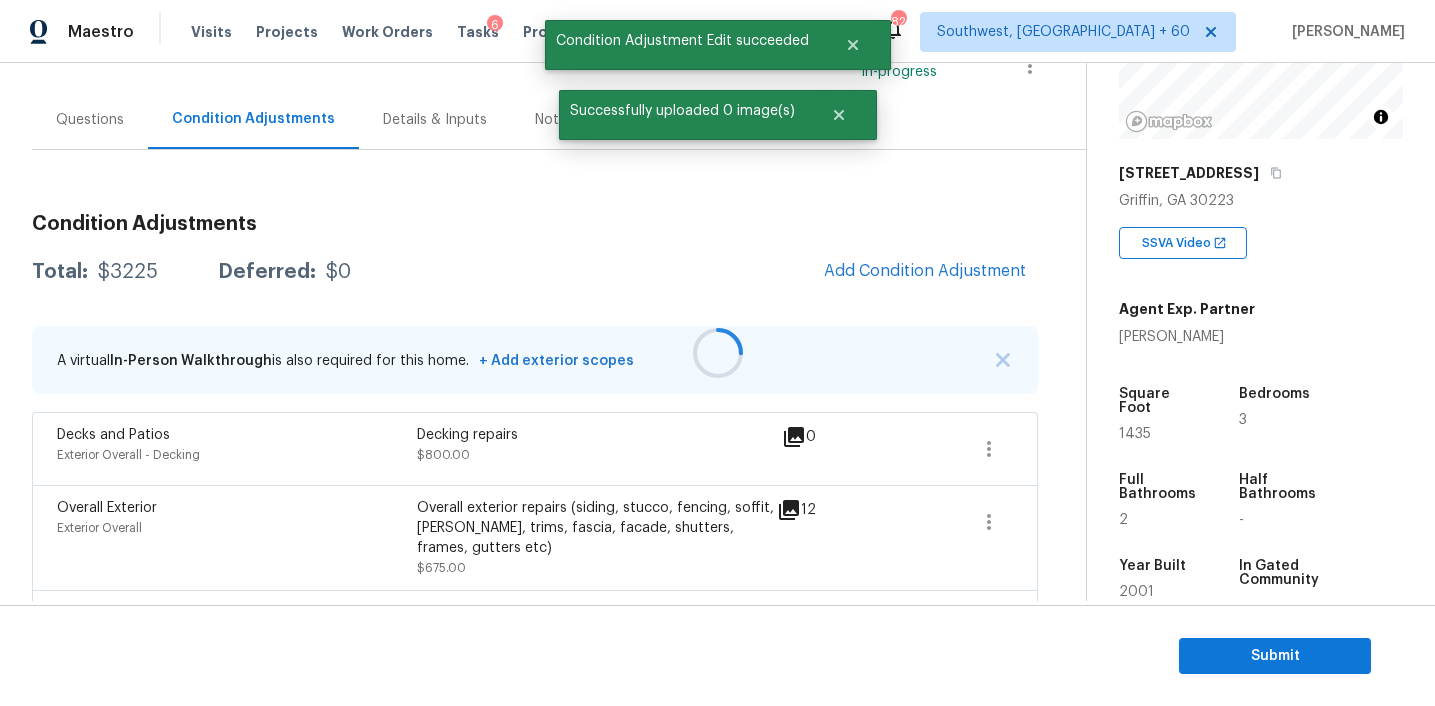 scroll, scrollTop: 0, scrollLeft: 0, axis: both 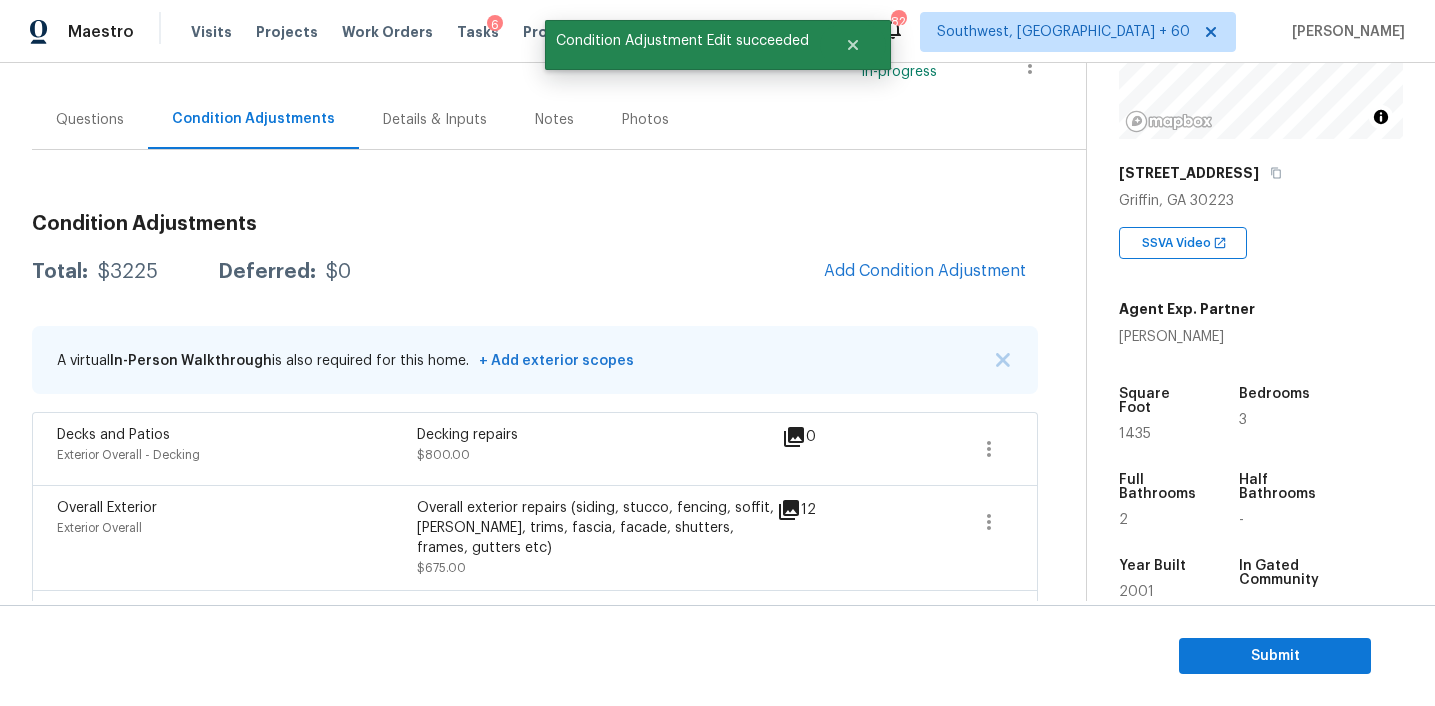 click on "Total:  $3225 Deferred:  $0 Add Condition Adjustment" at bounding box center (535, 272) 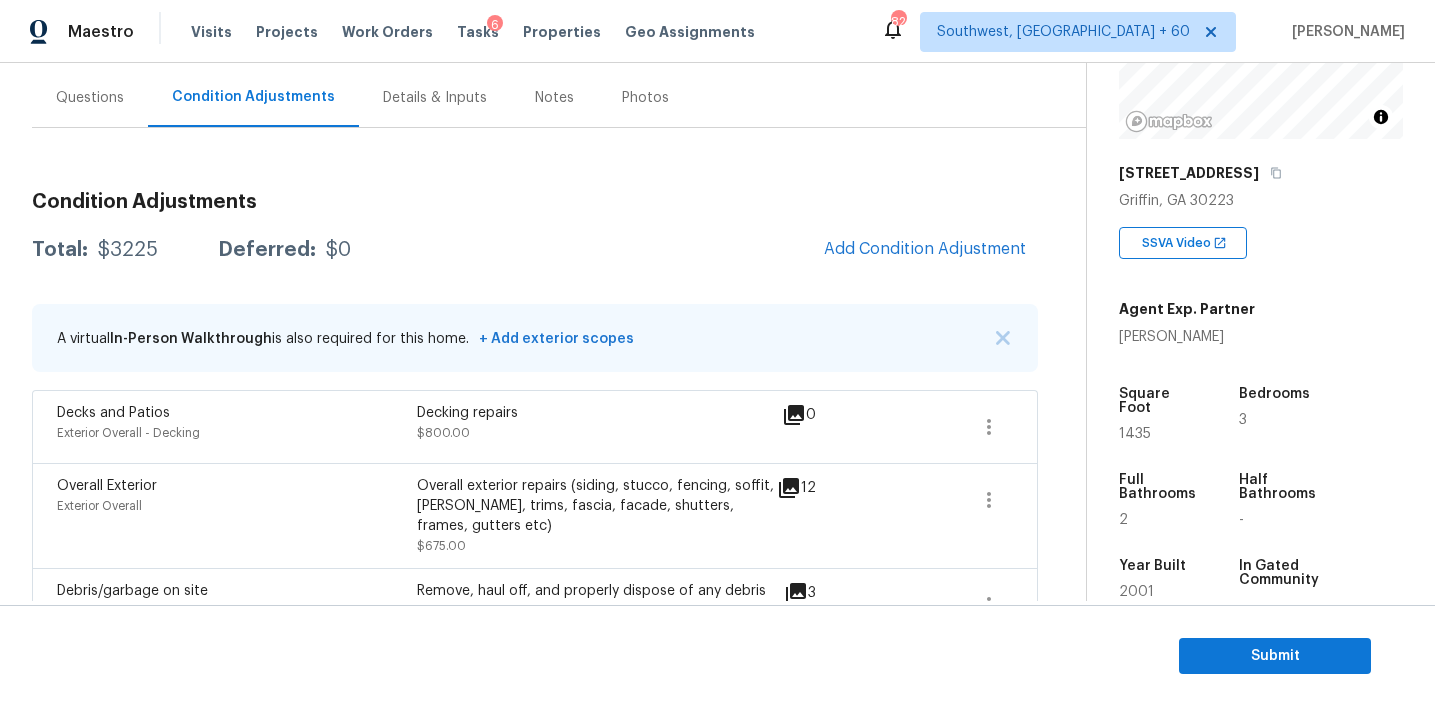 scroll, scrollTop: 178, scrollLeft: 0, axis: vertical 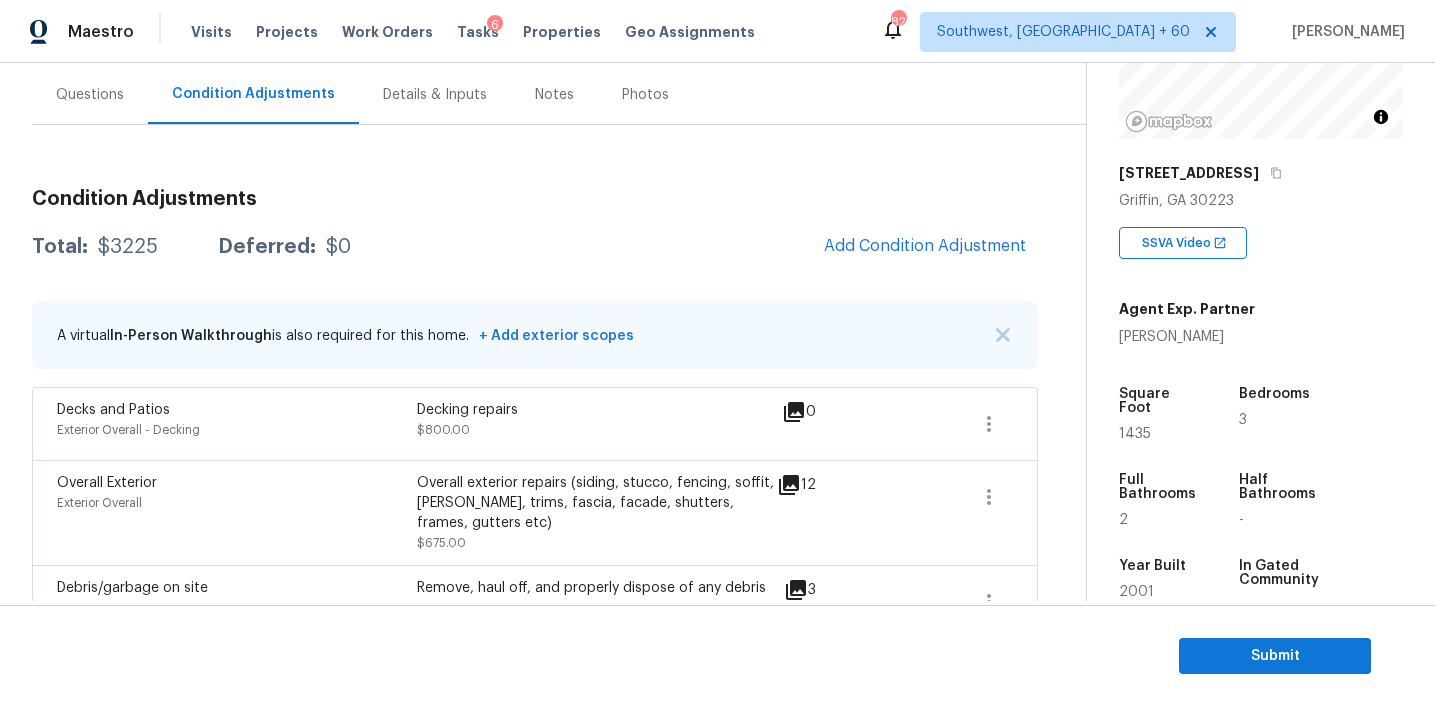 click on "Condition Adjustments Total:  $3225 Deferred:  $0 Add Condition Adjustment A virtual  In-Person Walkthrough  is also required for this home.   + Add exterior scopes Decks and Patios Exterior Overall - Decking Decking repairs $800.00   0 Overall Exterior Exterior Overall Overall exterior repairs (siding, stucco, fencing, soffit, eaves, trims, fascia, facade, shutters, frames, gutters etc)
$675.00   12 Debris/garbage on site Exterior Overall Remove, haul off, and properly dispose of any debris left by seller to offsite location. Cost estimated per cubic yard. $250.00   3 Landscape Package Exterior Overall - Home Readiness Packages Mowing of grass up to 6" in height. Mow, edge along driveways & sidewalks, trim along standing structures, trim bushes and shrubs (<6' in height). Remove weeds from previously maintained flowerbeds and remove standing yard debris (small twigs, non seasonal falling leaves).  Use leaf blower to remove clippings from hard surfaces." $300.00   3 Pressure Washing $200.00   0 ACQ: HVAC" at bounding box center (535, 686) 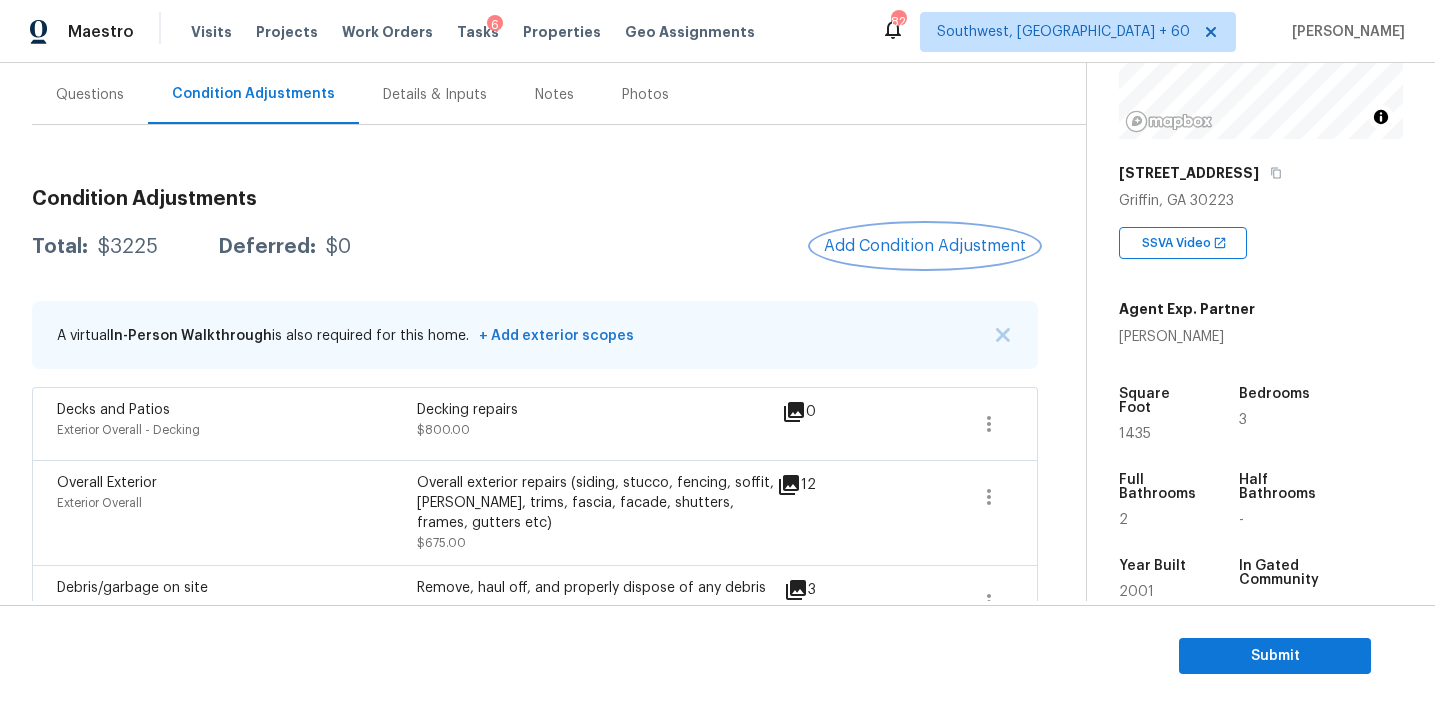 click on "Add Condition Adjustment" at bounding box center [925, 246] 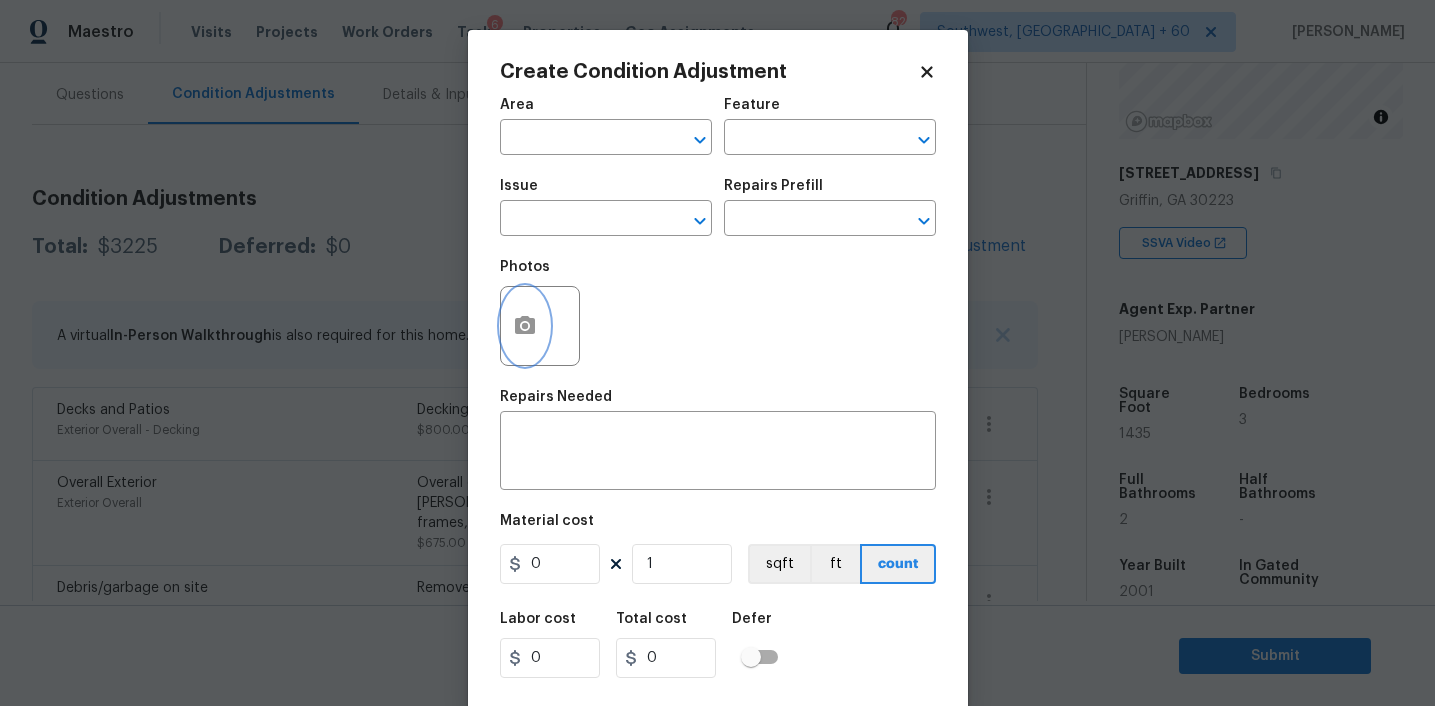 click at bounding box center [525, 326] 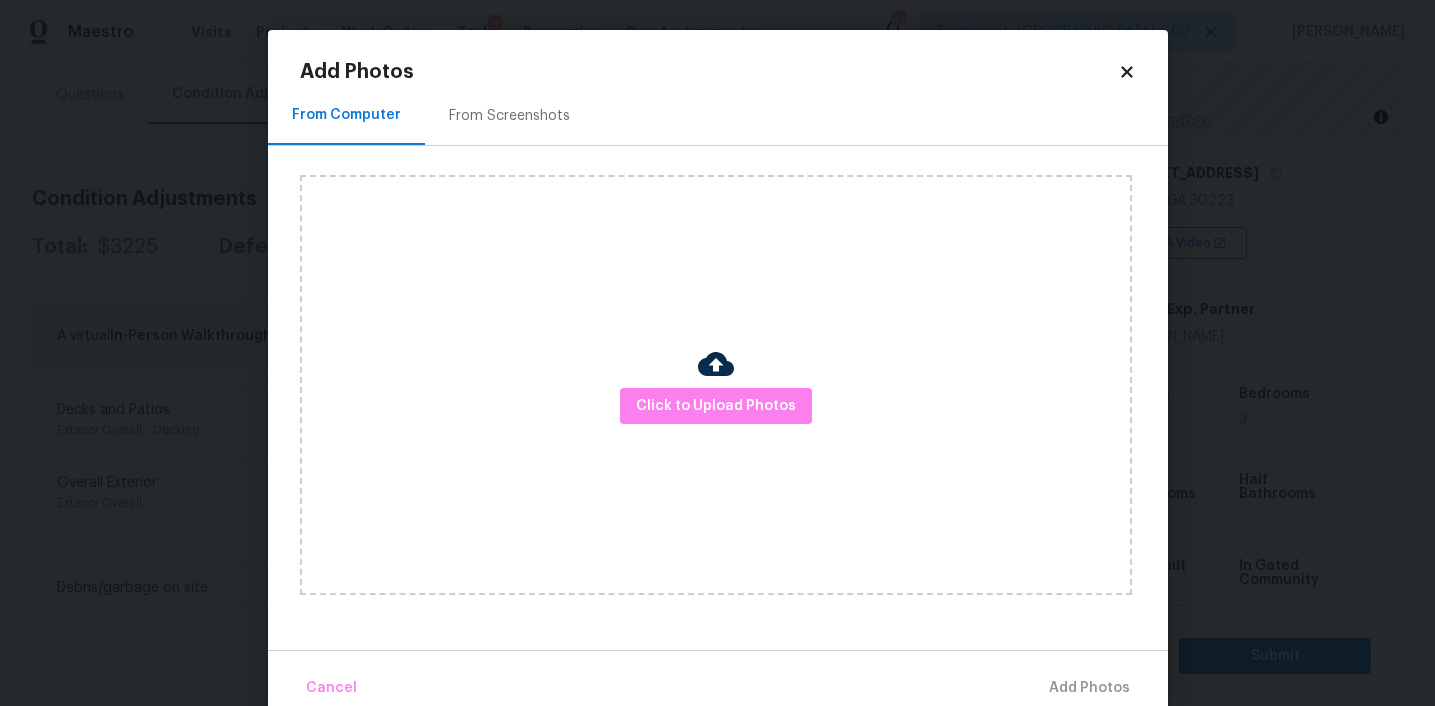 click on "Click to Upload Photos" at bounding box center [716, 385] 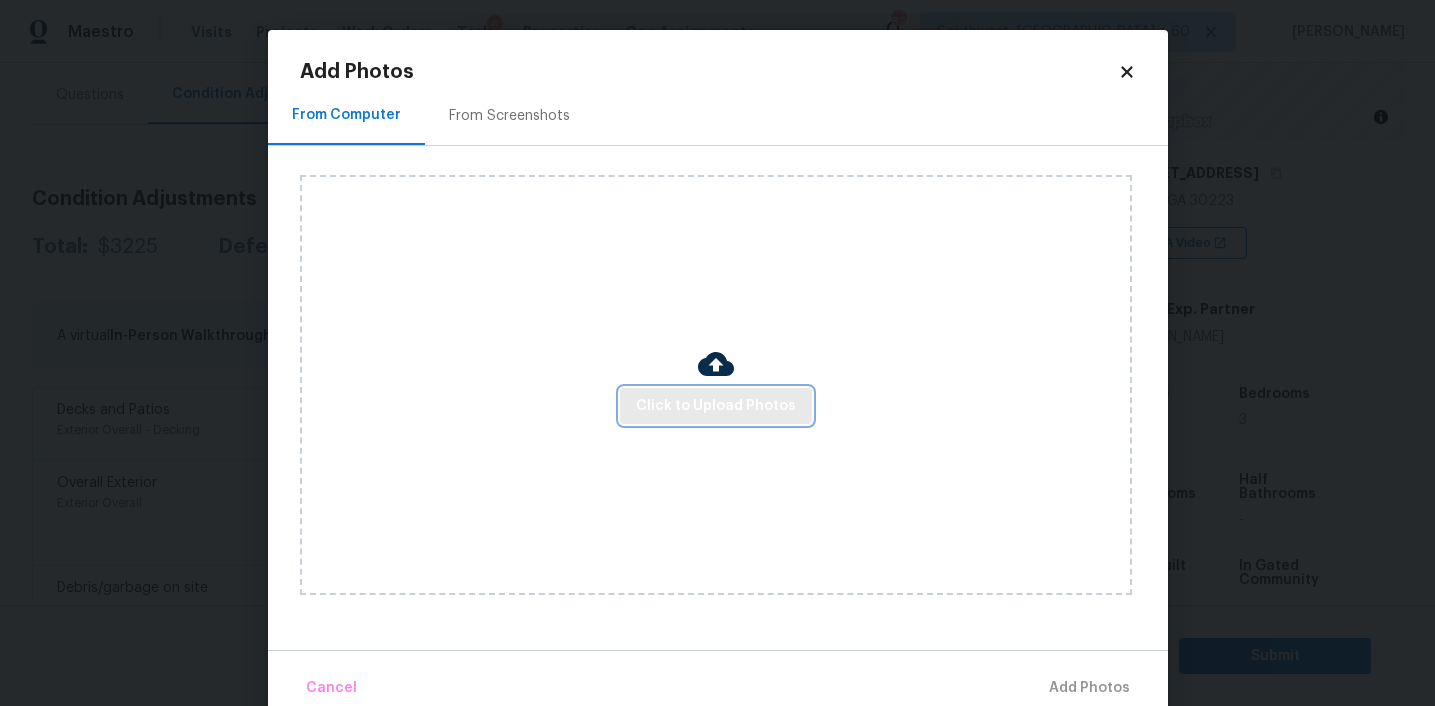 click on "Click to Upload Photos" at bounding box center [716, 406] 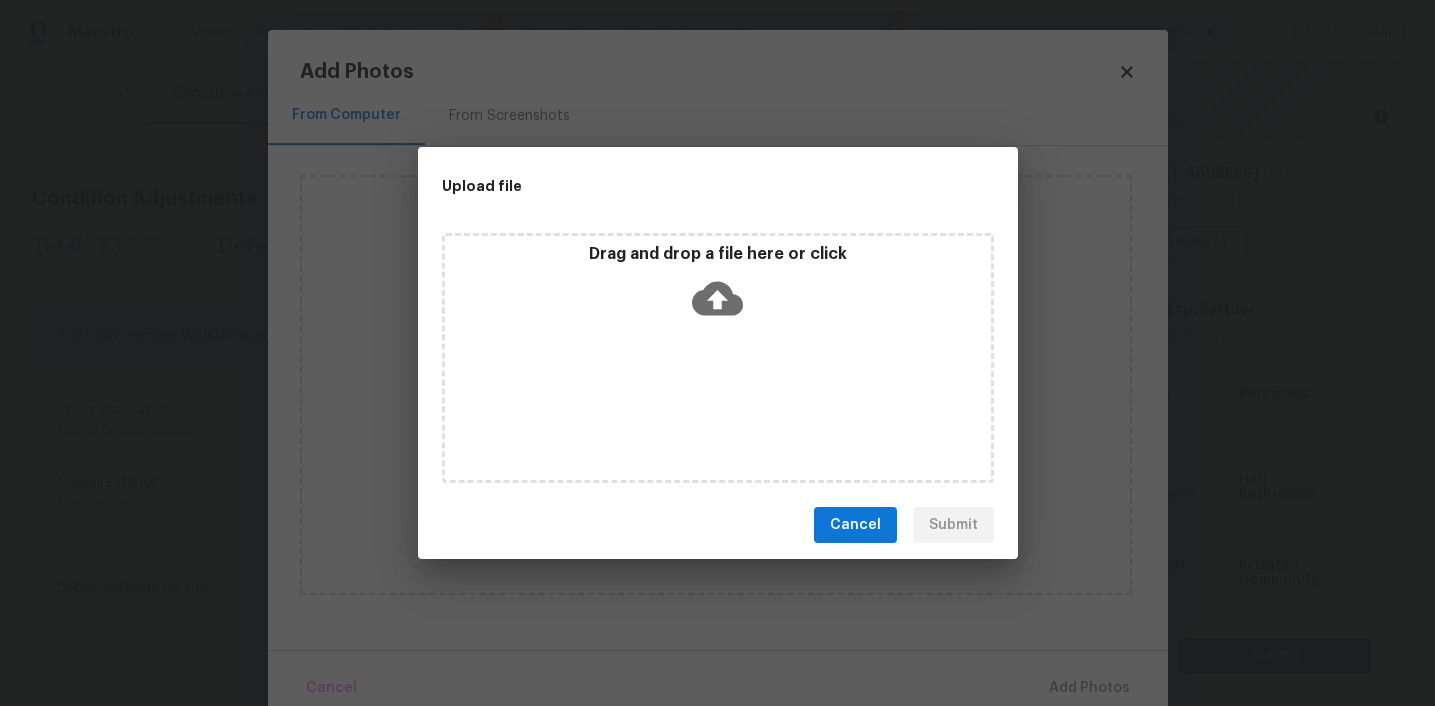 click on "Drag and drop a file here or click" at bounding box center (718, 254) 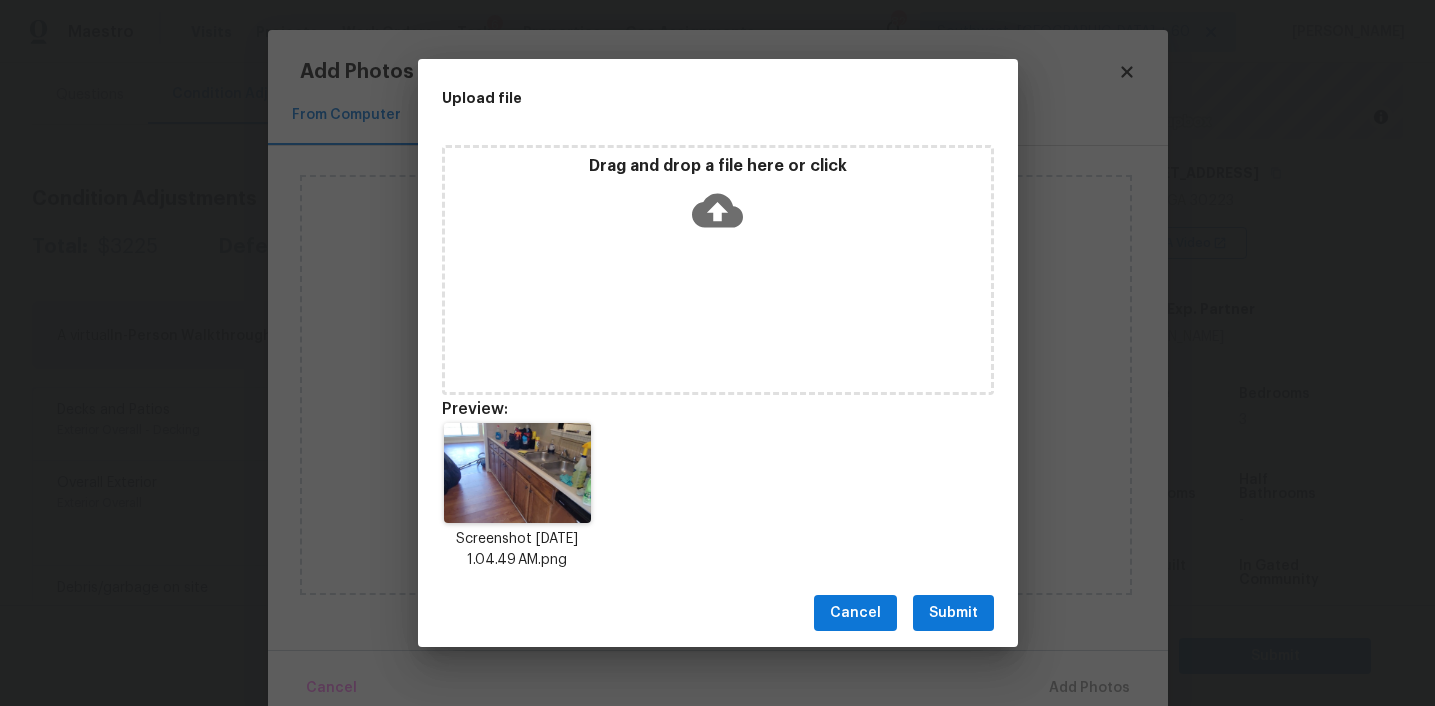 click on "Submit" at bounding box center (953, 613) 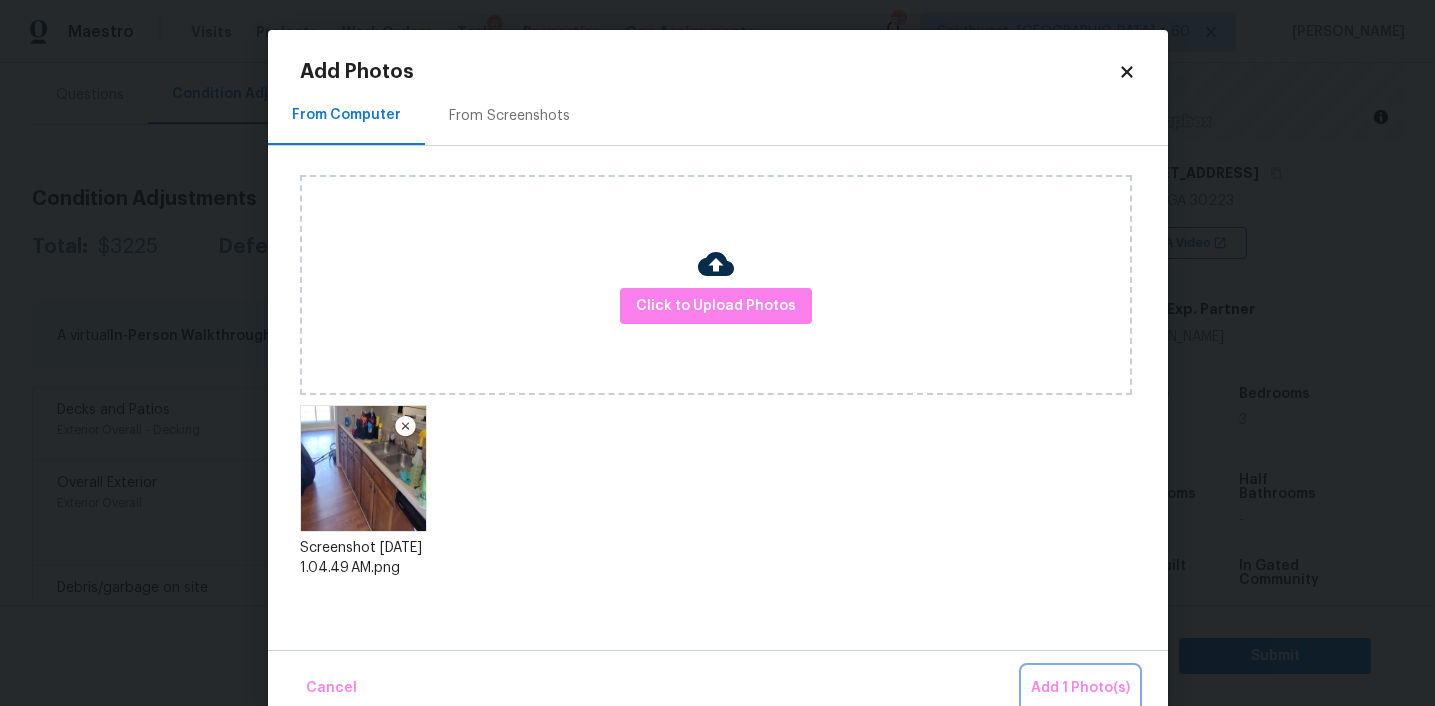 click on "Add 1 Photo(s)" at bounding box center [1080, 688] 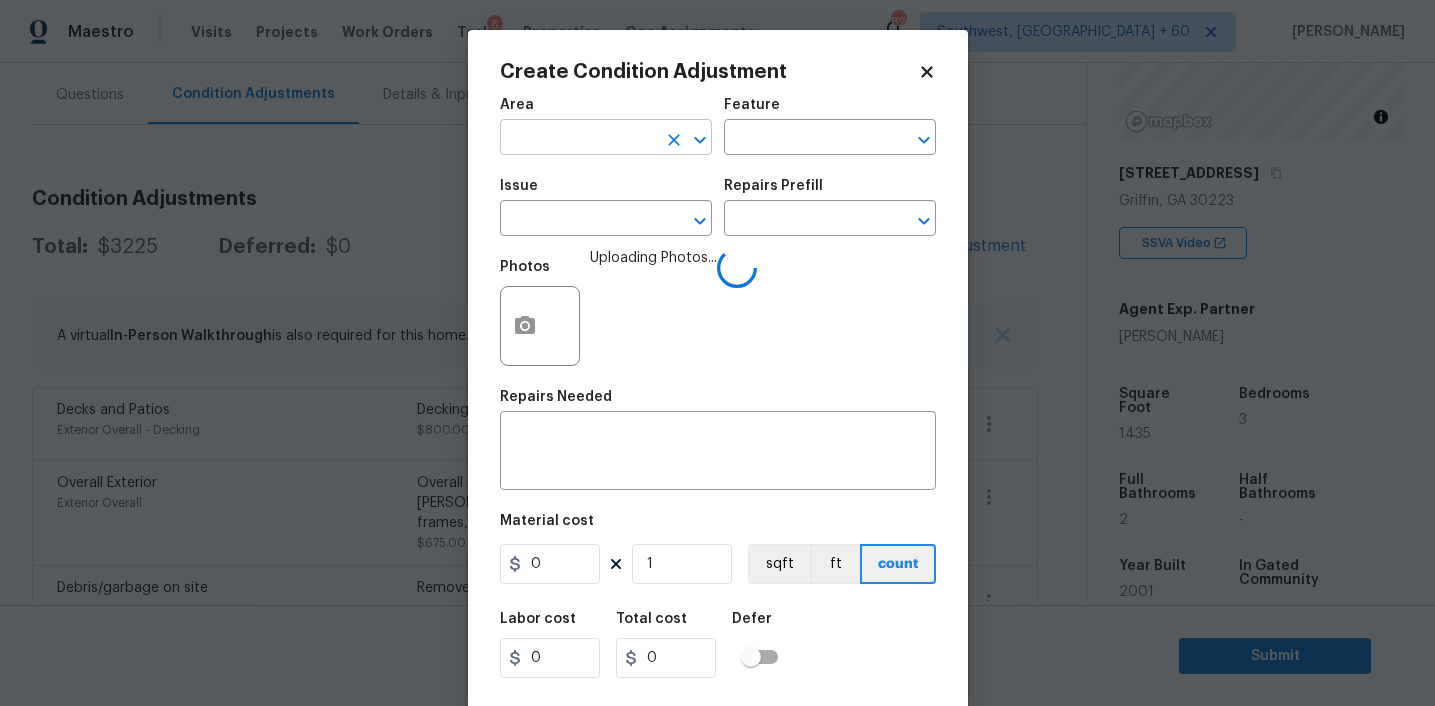 click at bounding box center [578, 139] 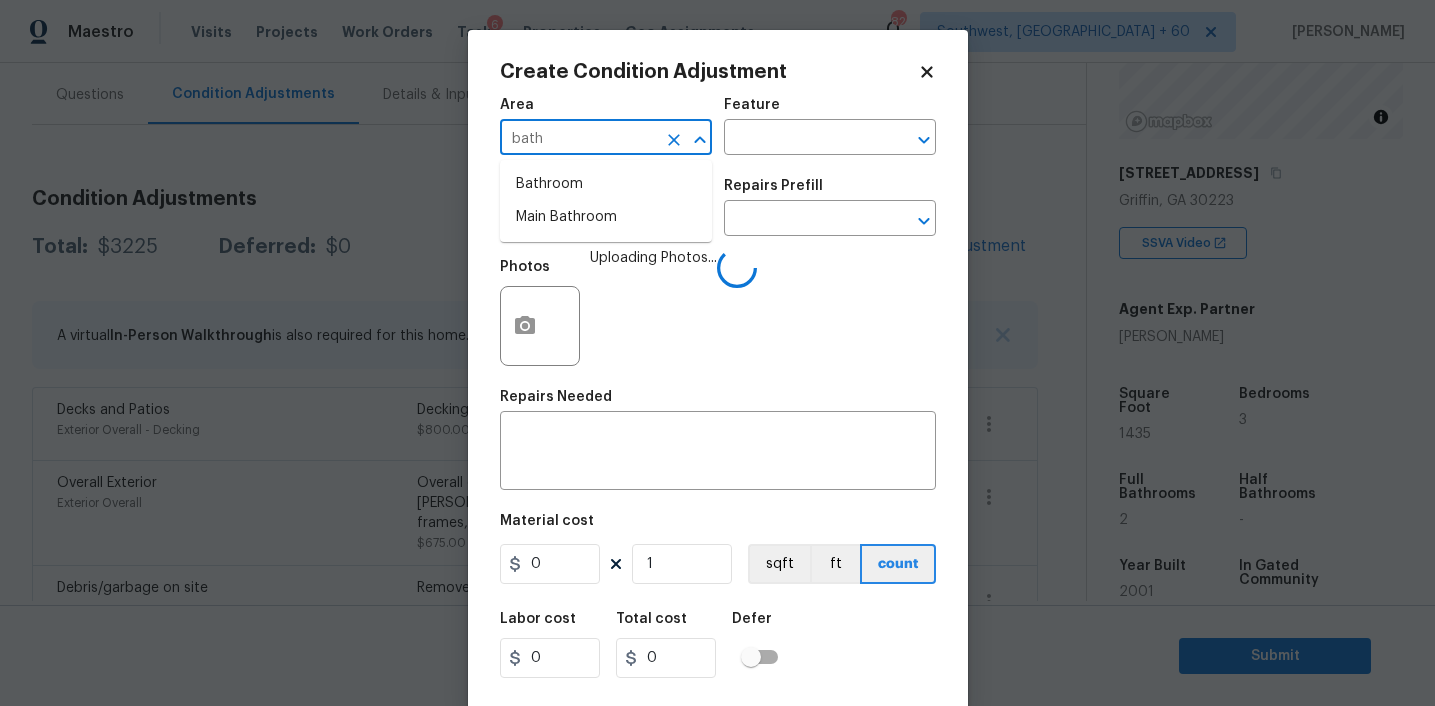 click on "Bathroom" at bounding box center [606, 184] 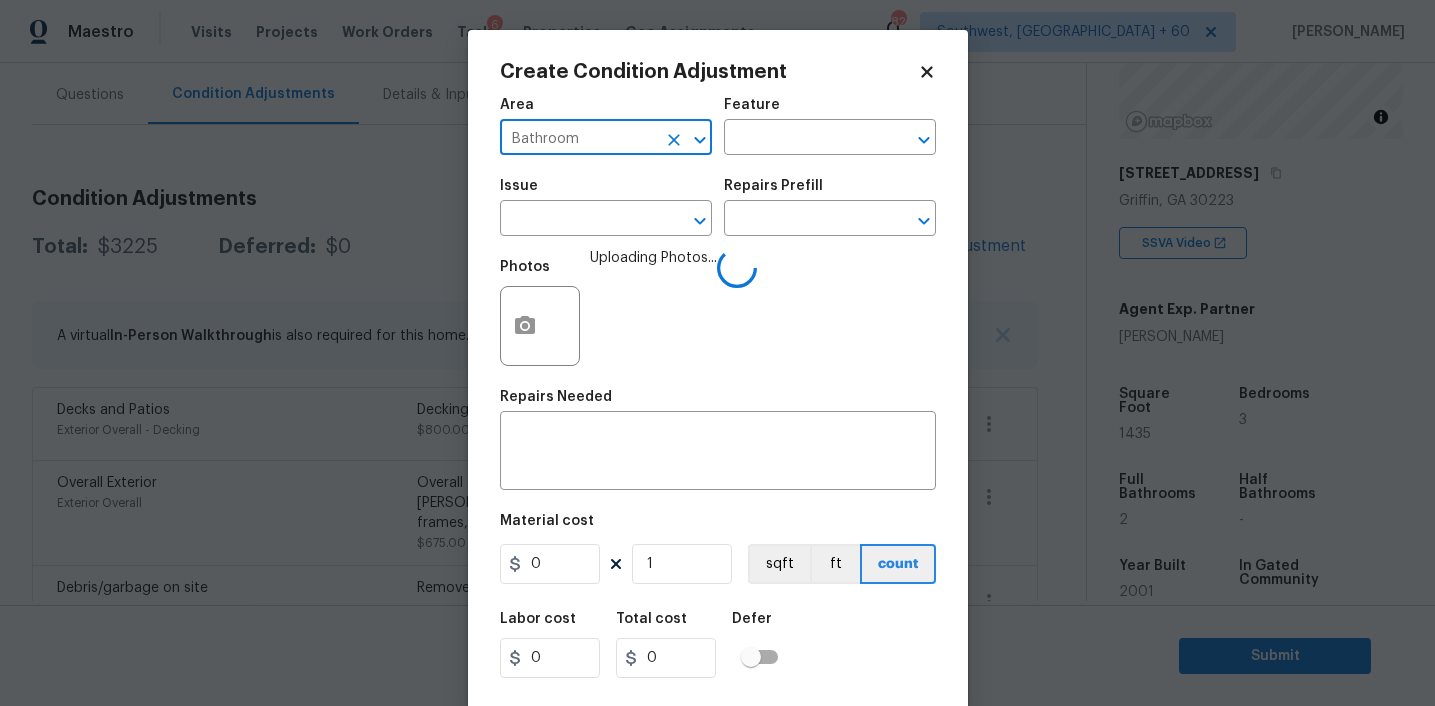 type on "Bathroom" 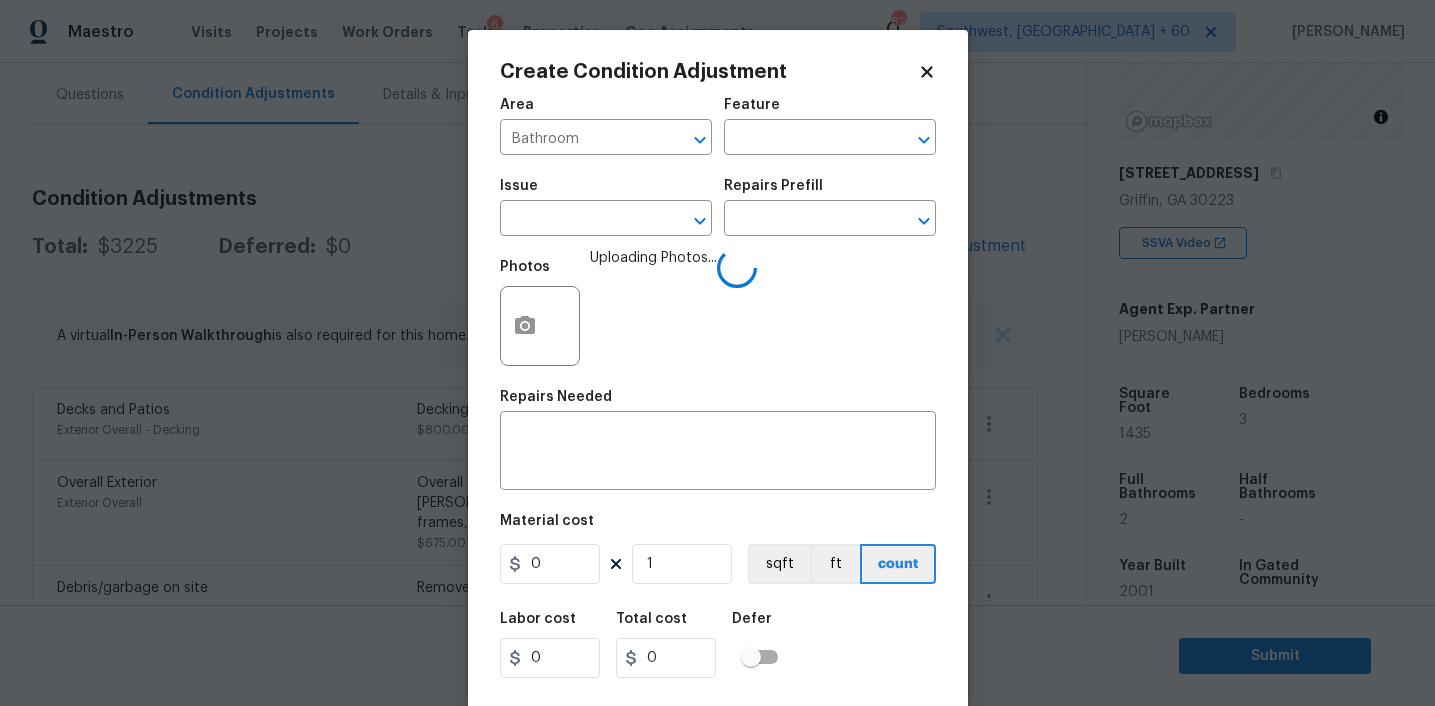 click on "Issue ​" at bounding box center [606, 207] 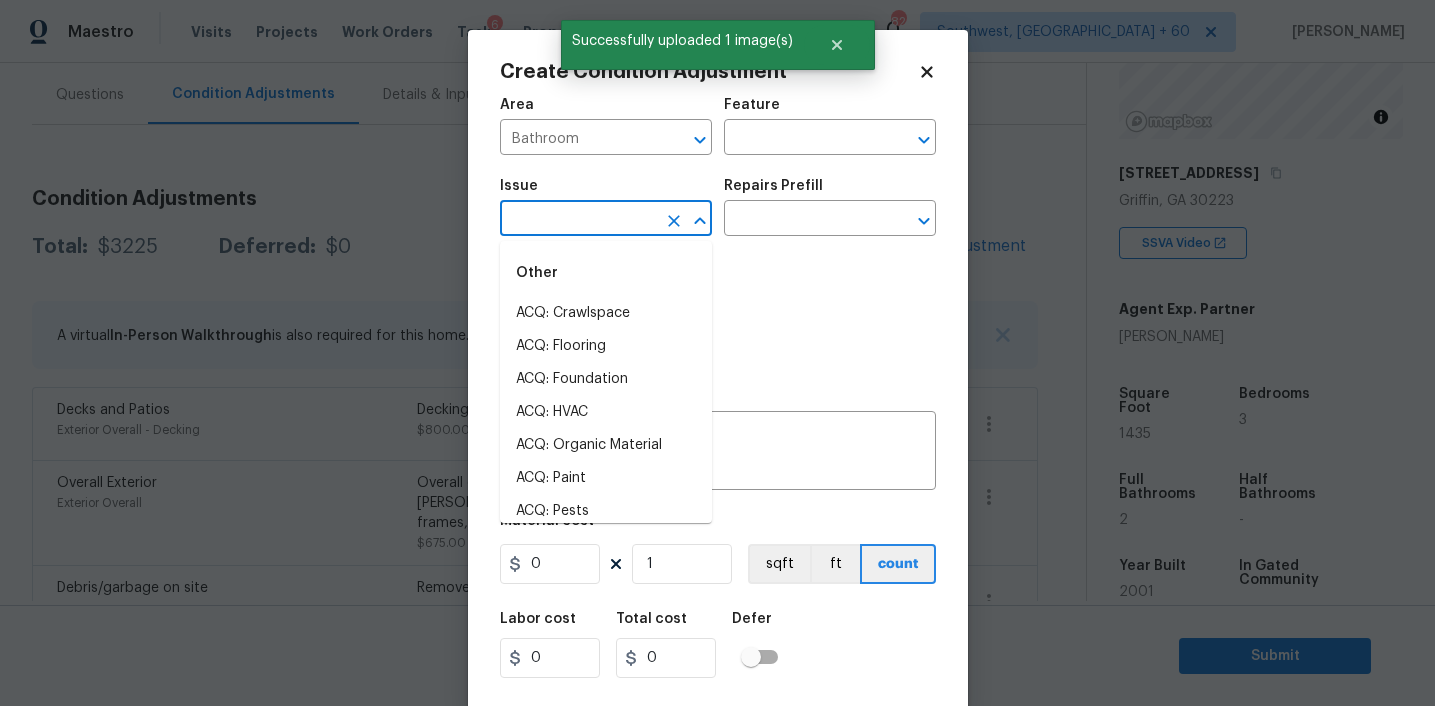 click at bounding box center (578, 220) 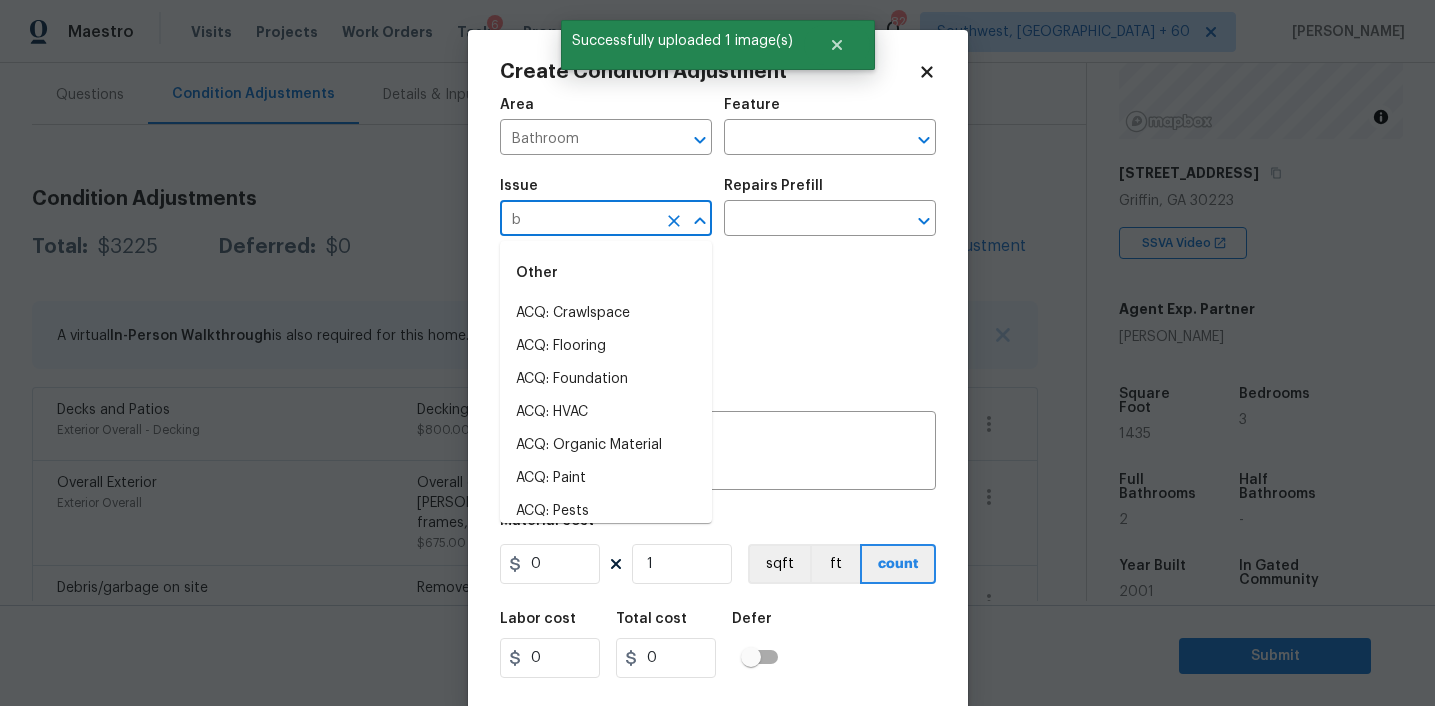 type on "ba" 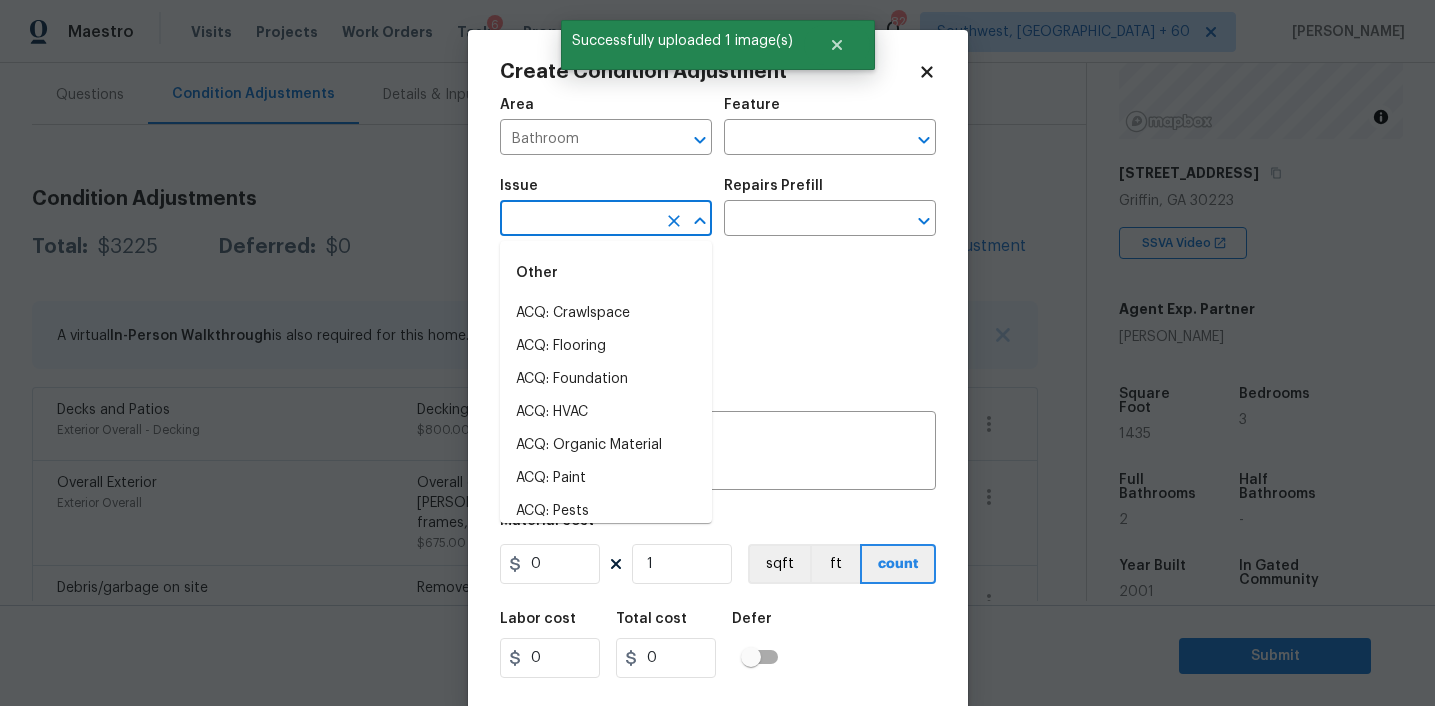 type on "h" 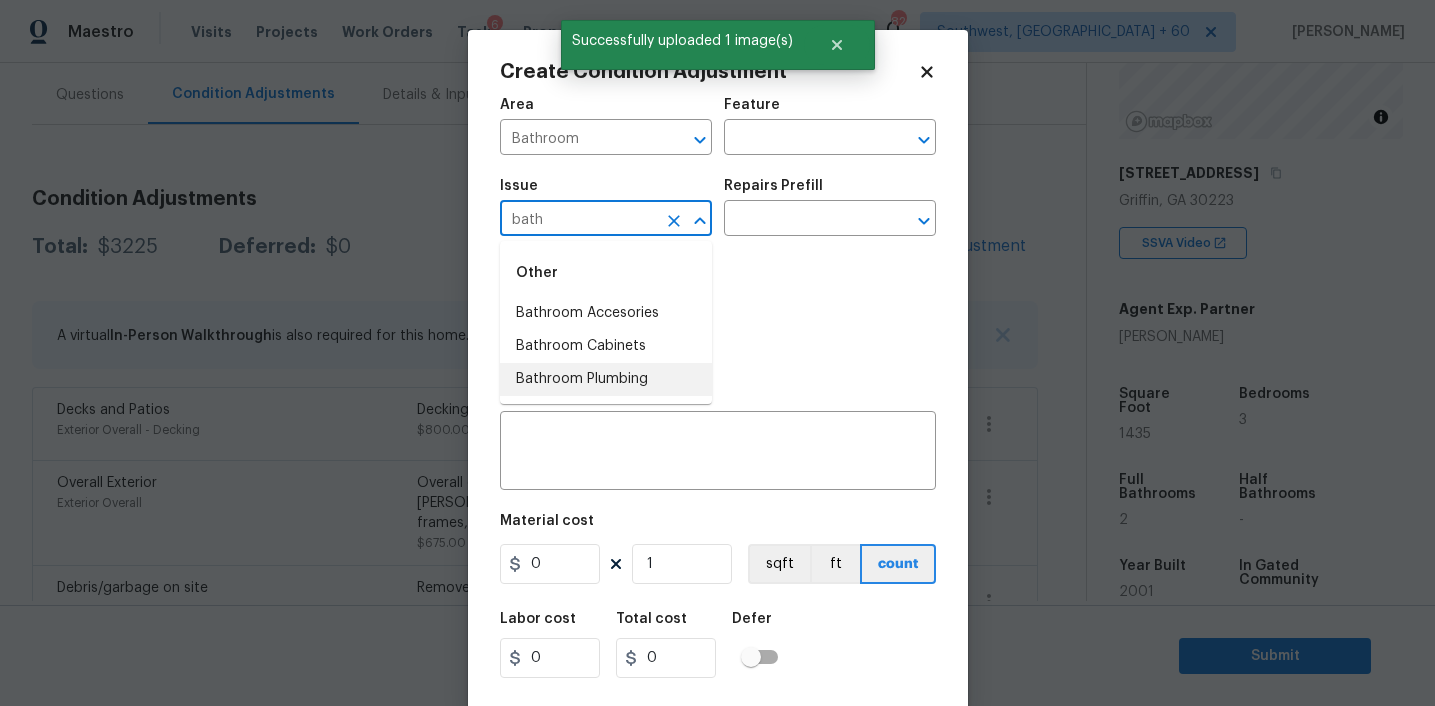 click on "Bathroom Plumbing" at bounding box center [606, 379] 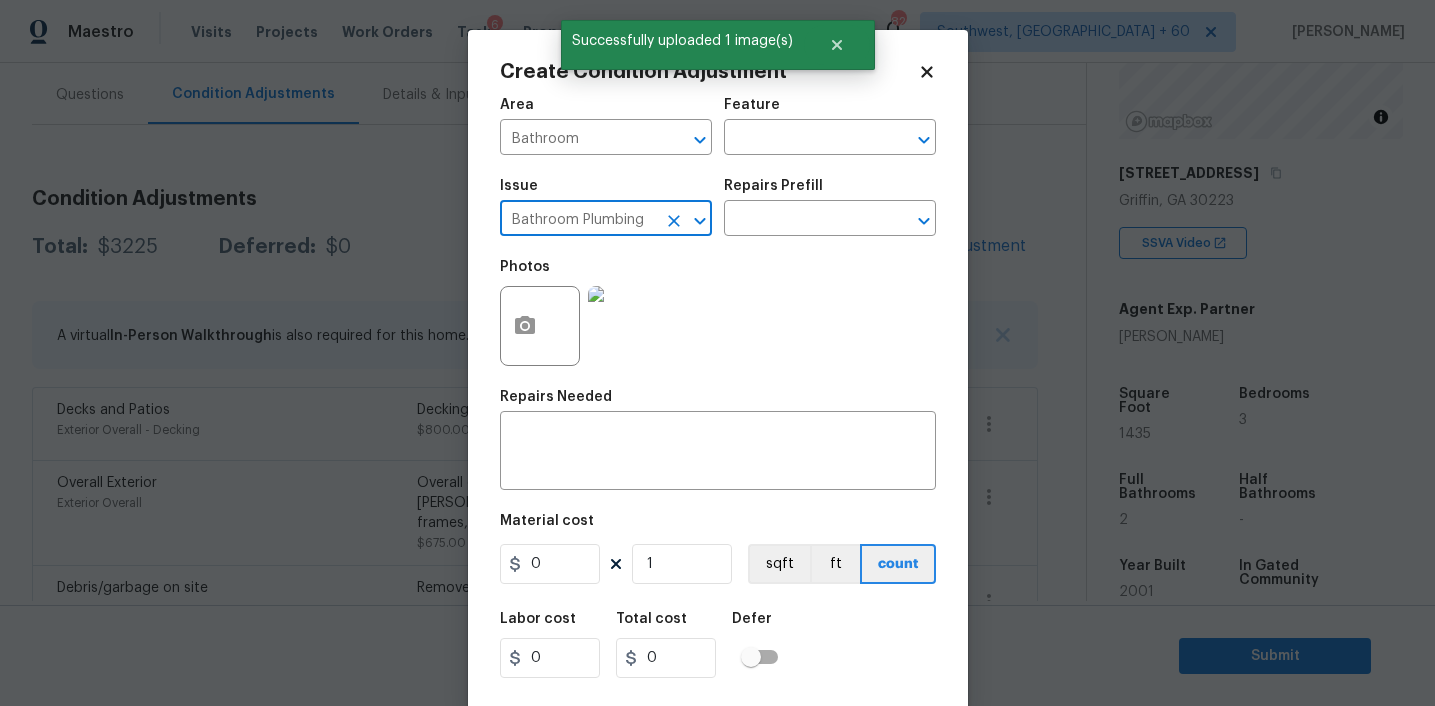 type on "Bathroom Plumbing" 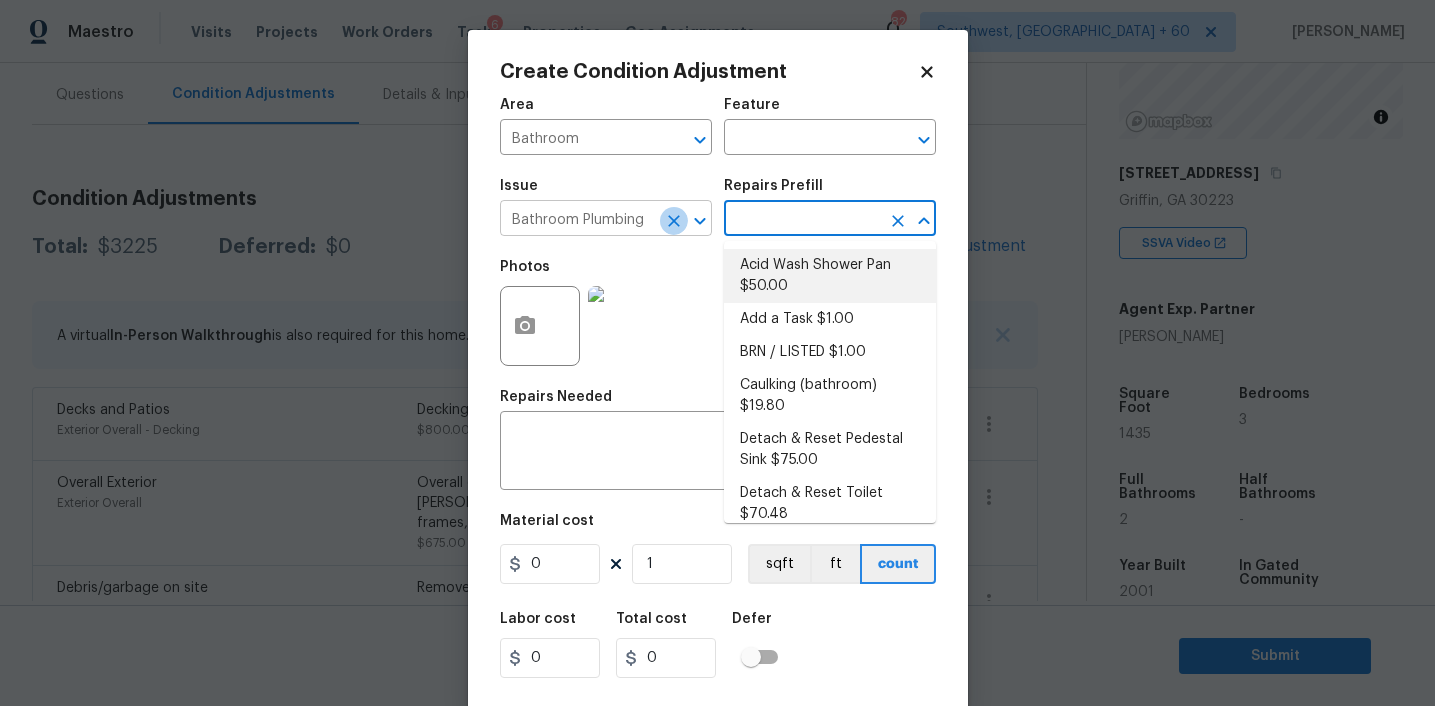 click 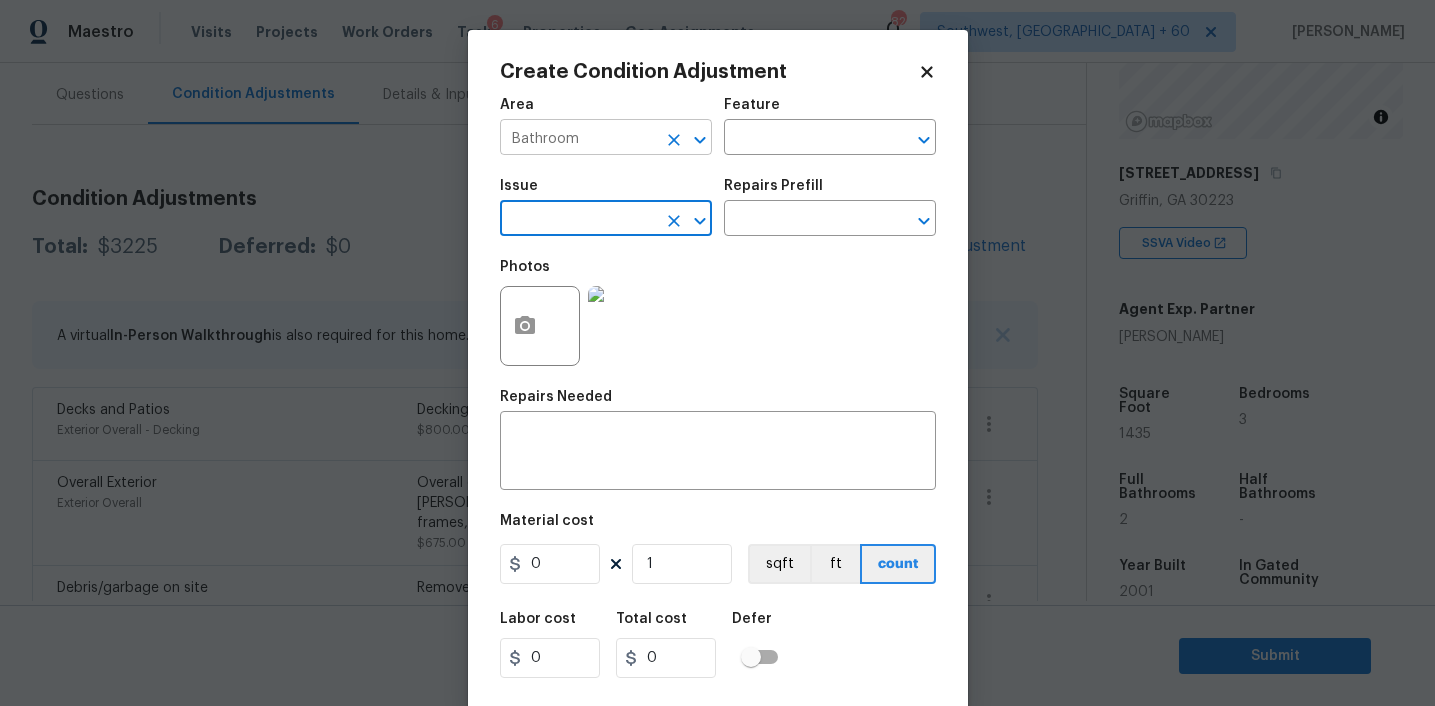 click 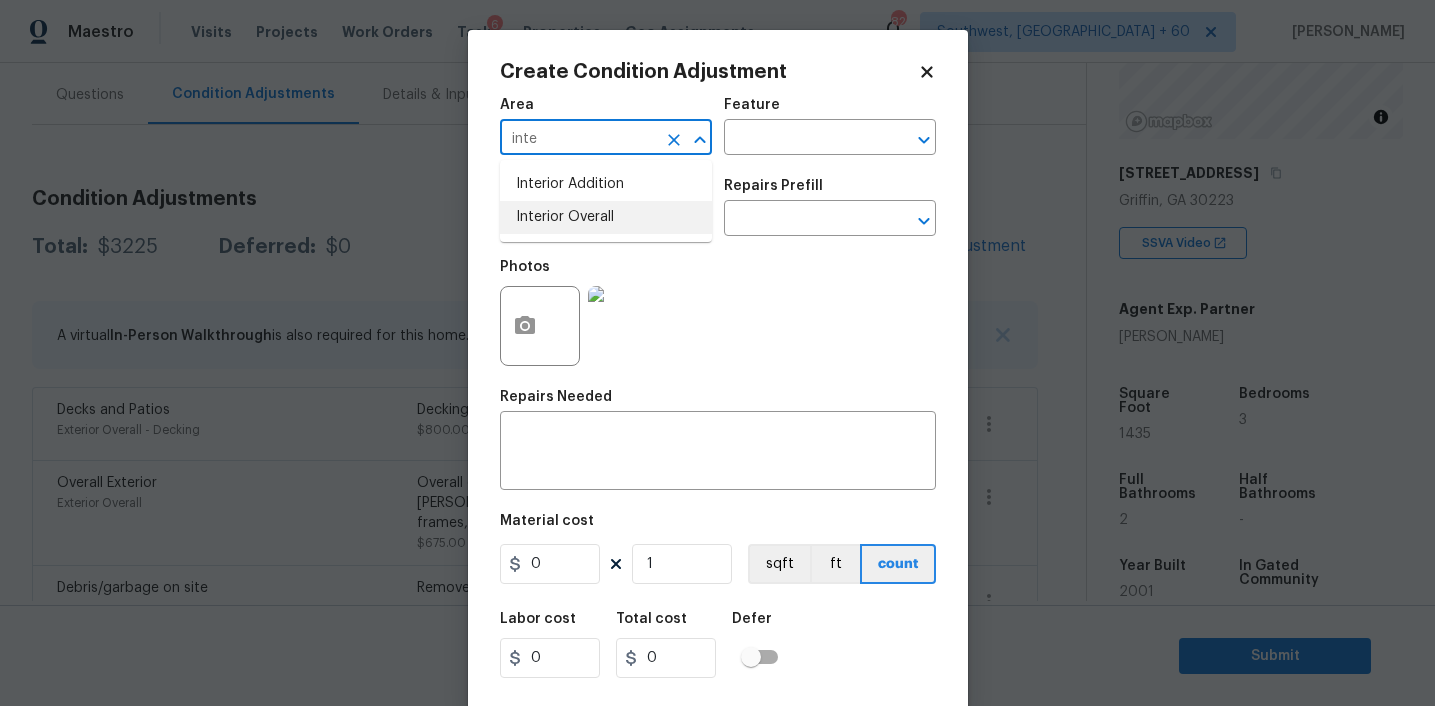 click on "Interior Overall" at bounding box center [606, 217] 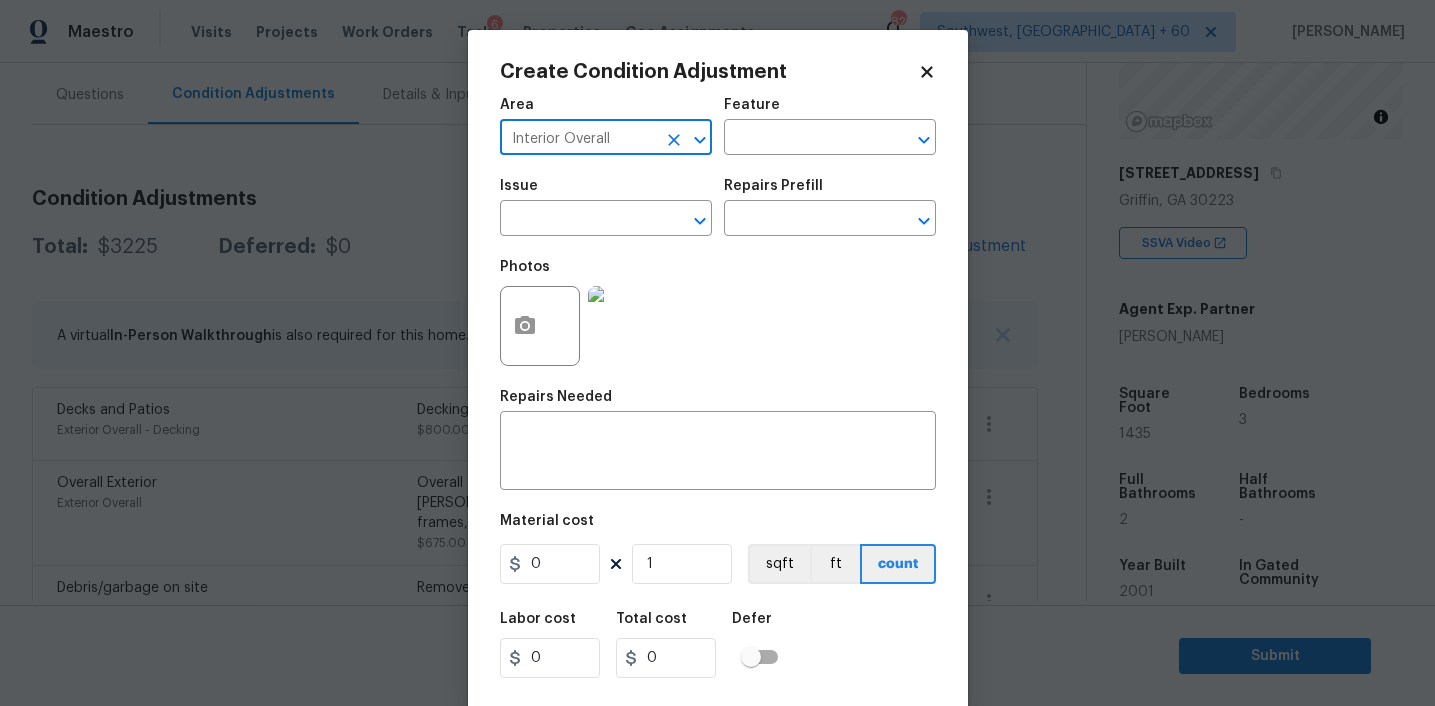 type on "Interior Overall" 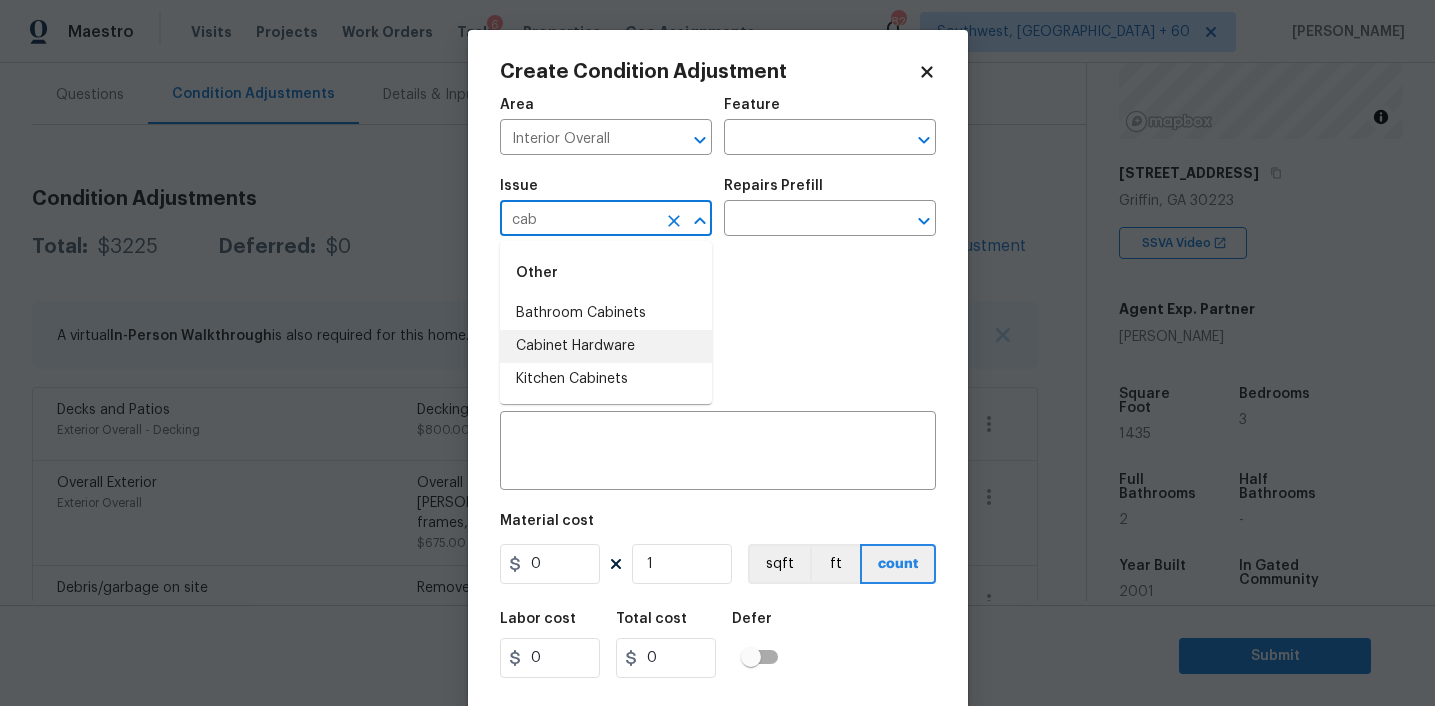 click on "Cabinet Hardware" at bounding box center (606, 346) 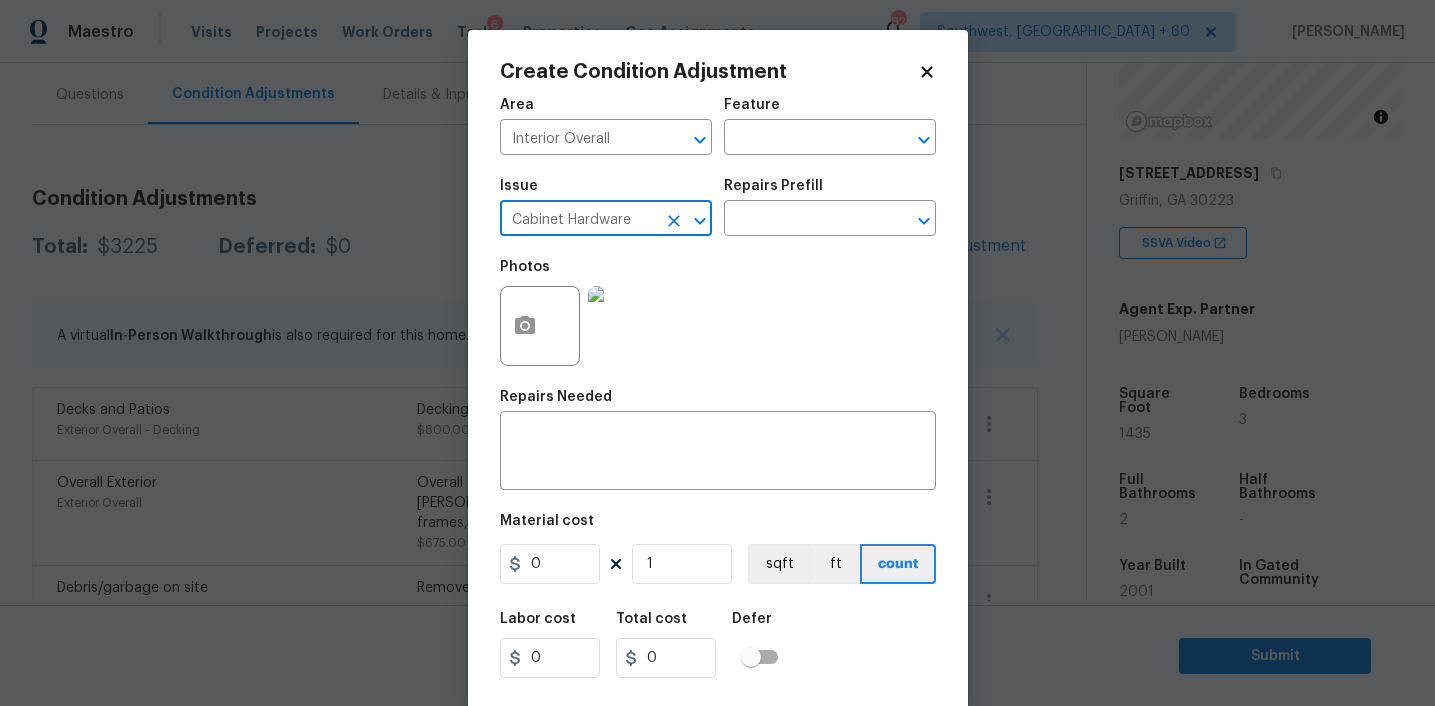 type on "Cabinet Hardware" 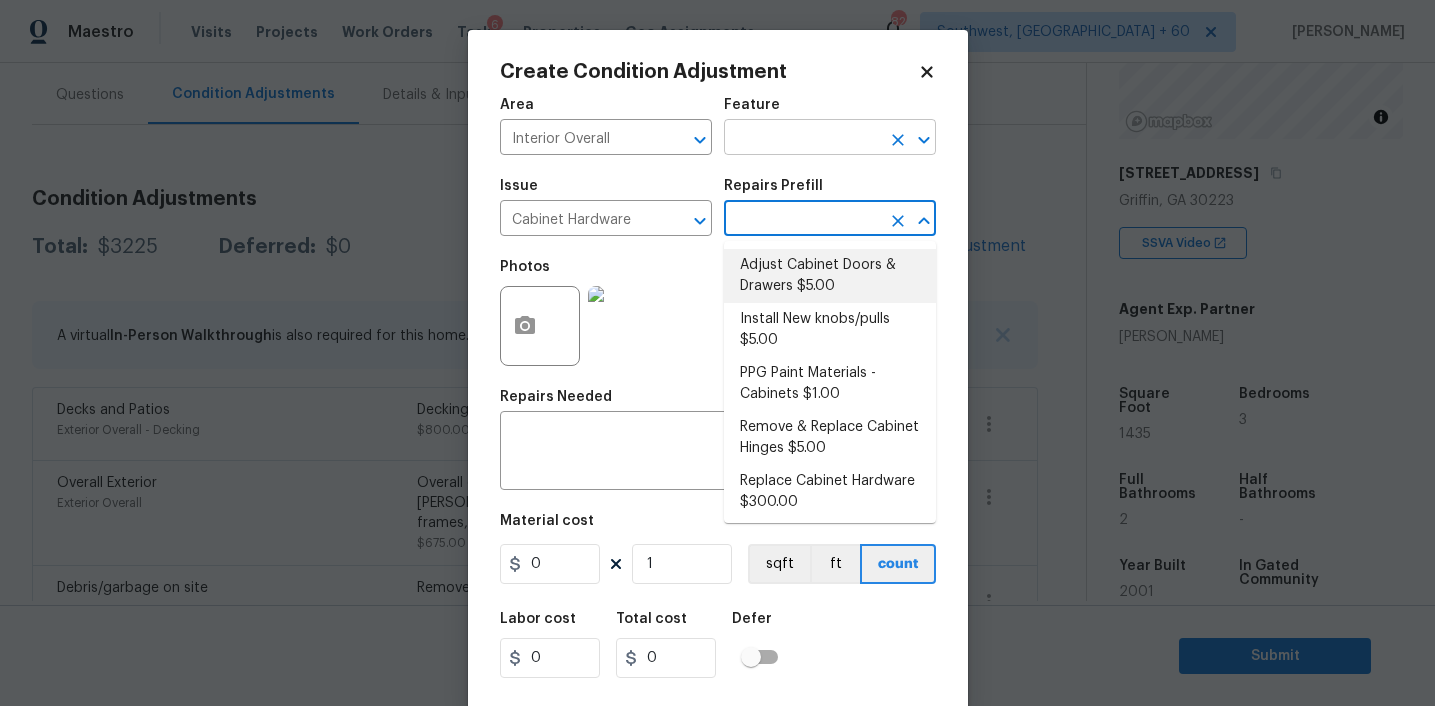 click at bounding box center [802, 139] 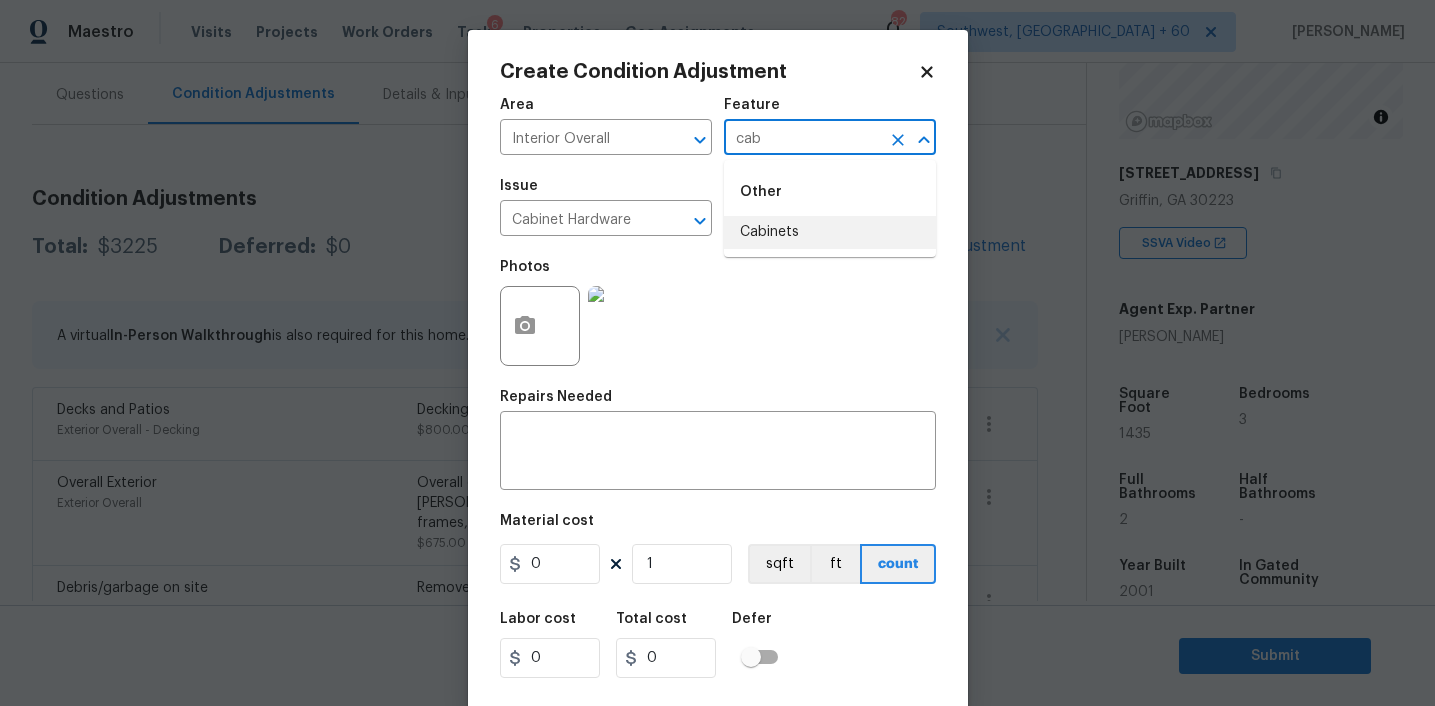 click on "Cabinets" at bounding box center [830, 232] 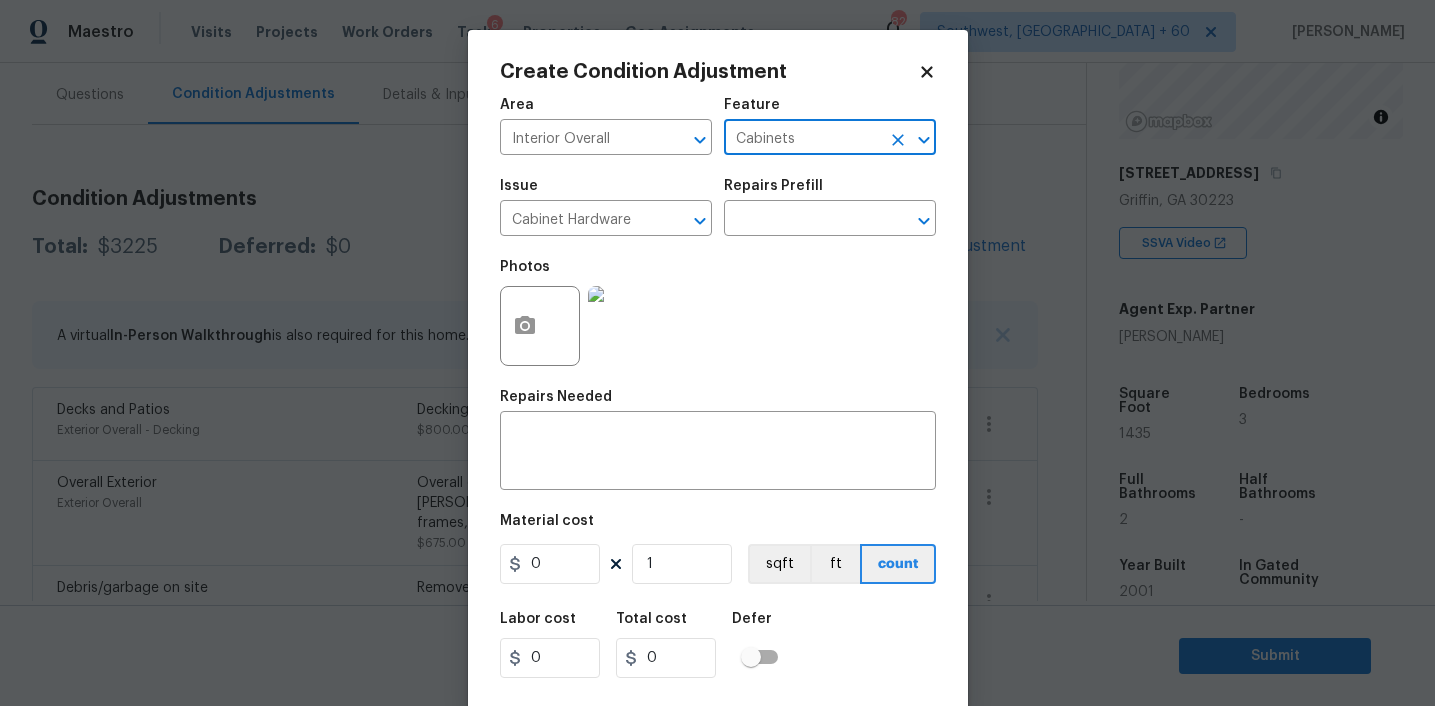 type on "Cabinets" 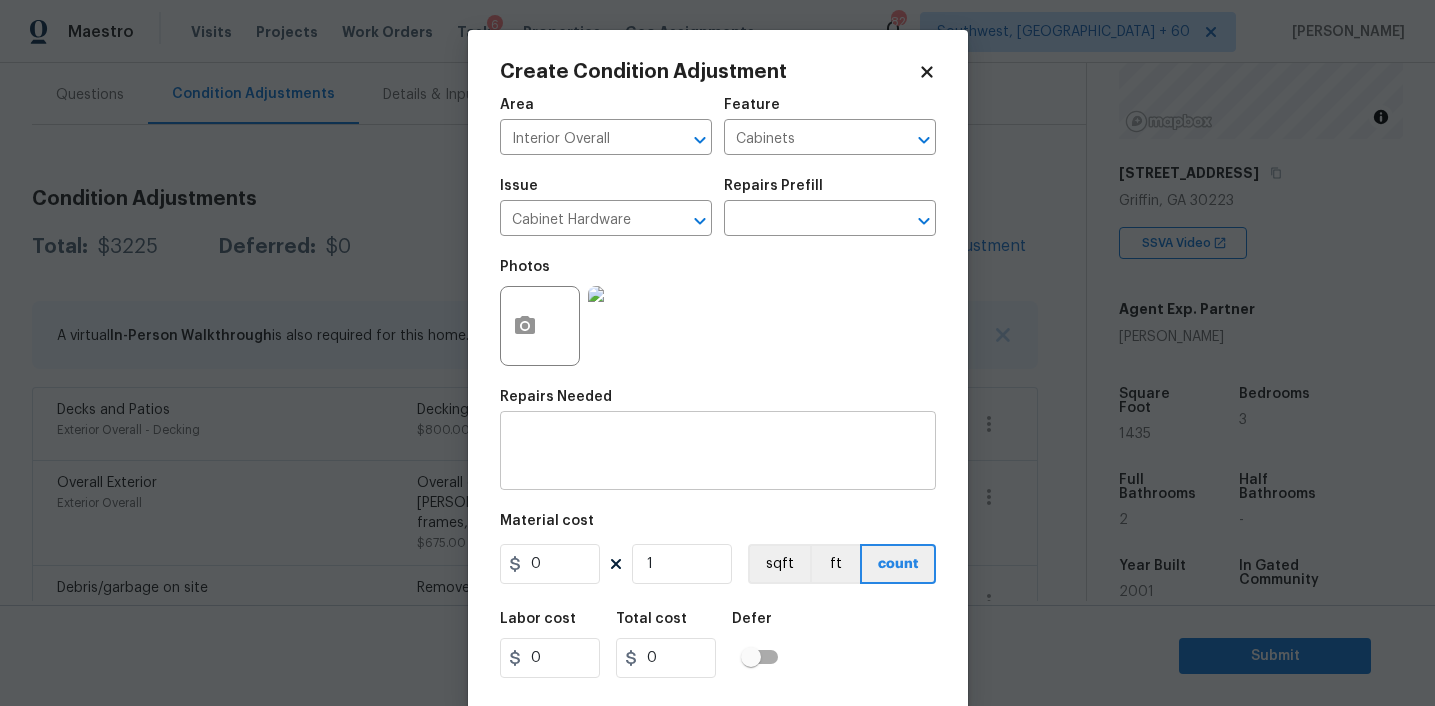click at bounding box center [718, 453] 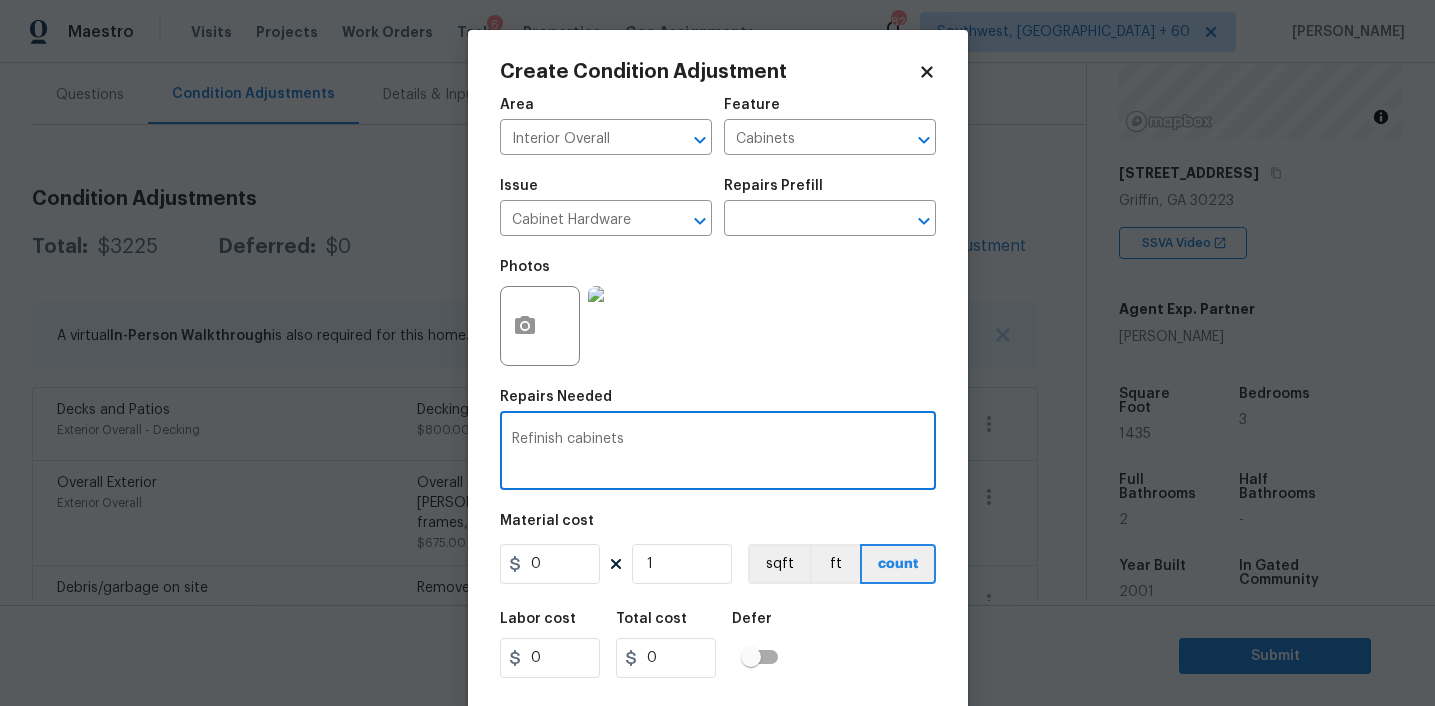 type on "Refinish cabinets" 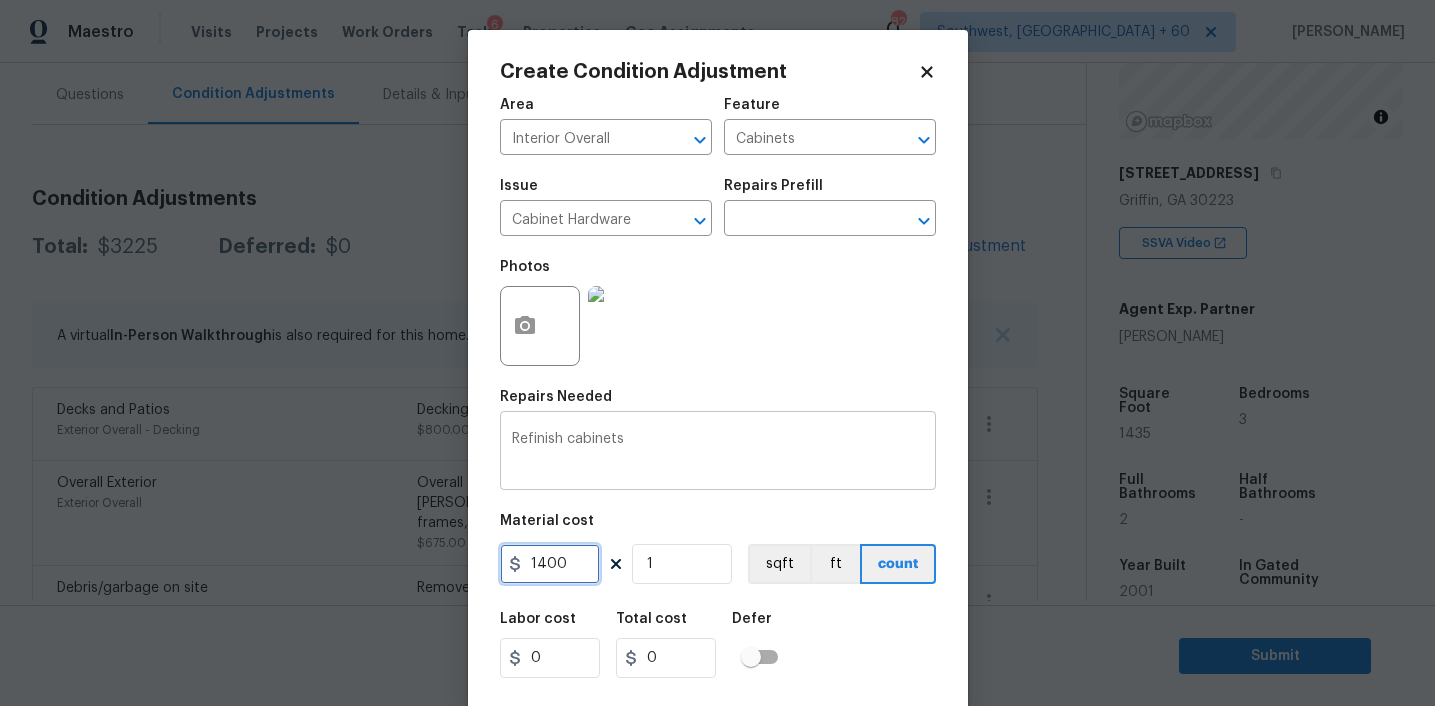 type on "1400" 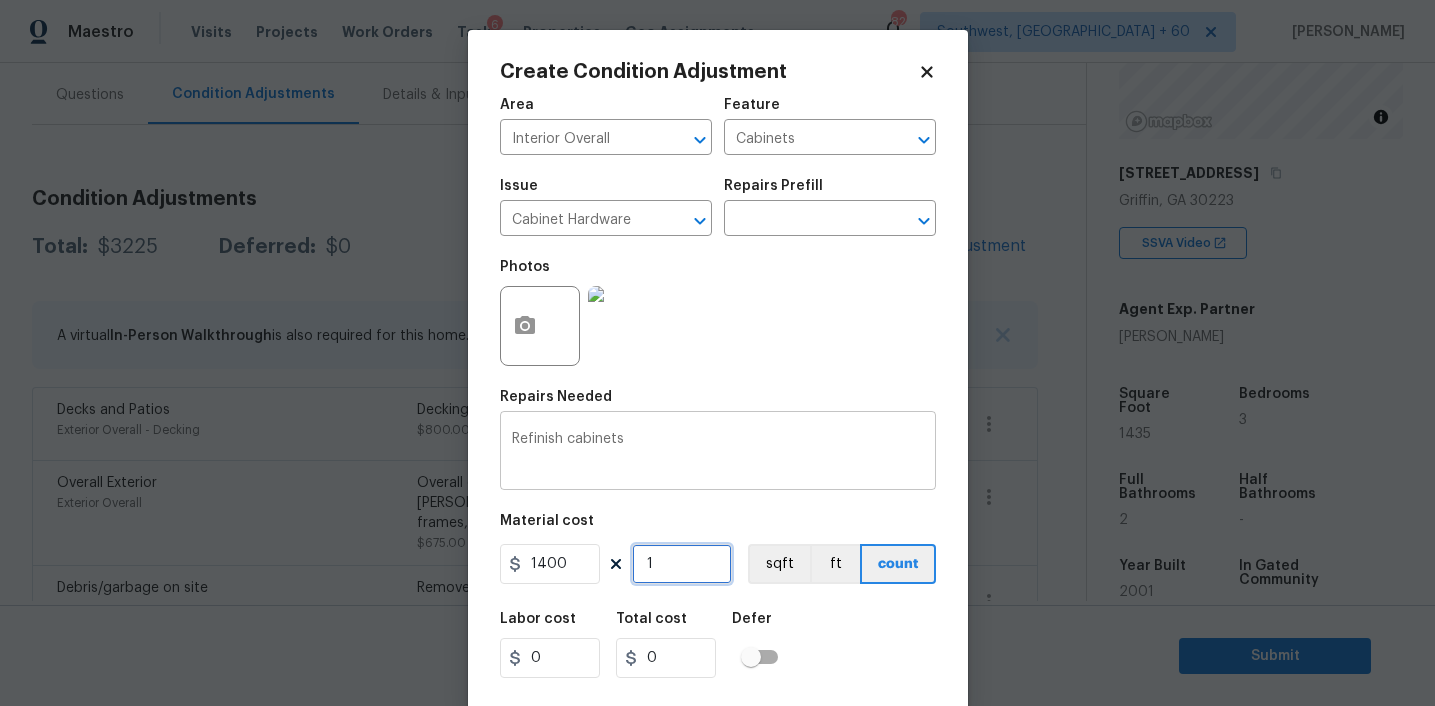 type on "1400" 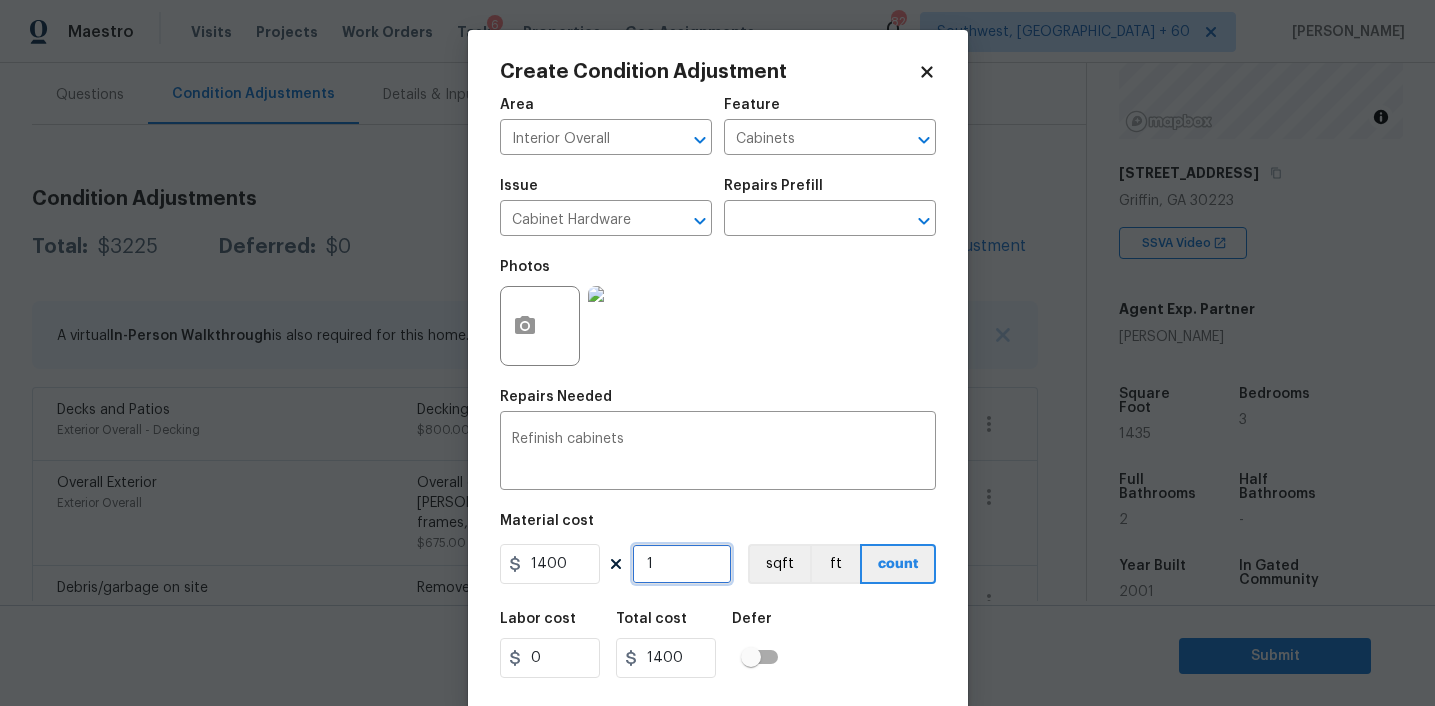 scroll, scrollTop: 41, scrollLeft: 0, axis: vertical 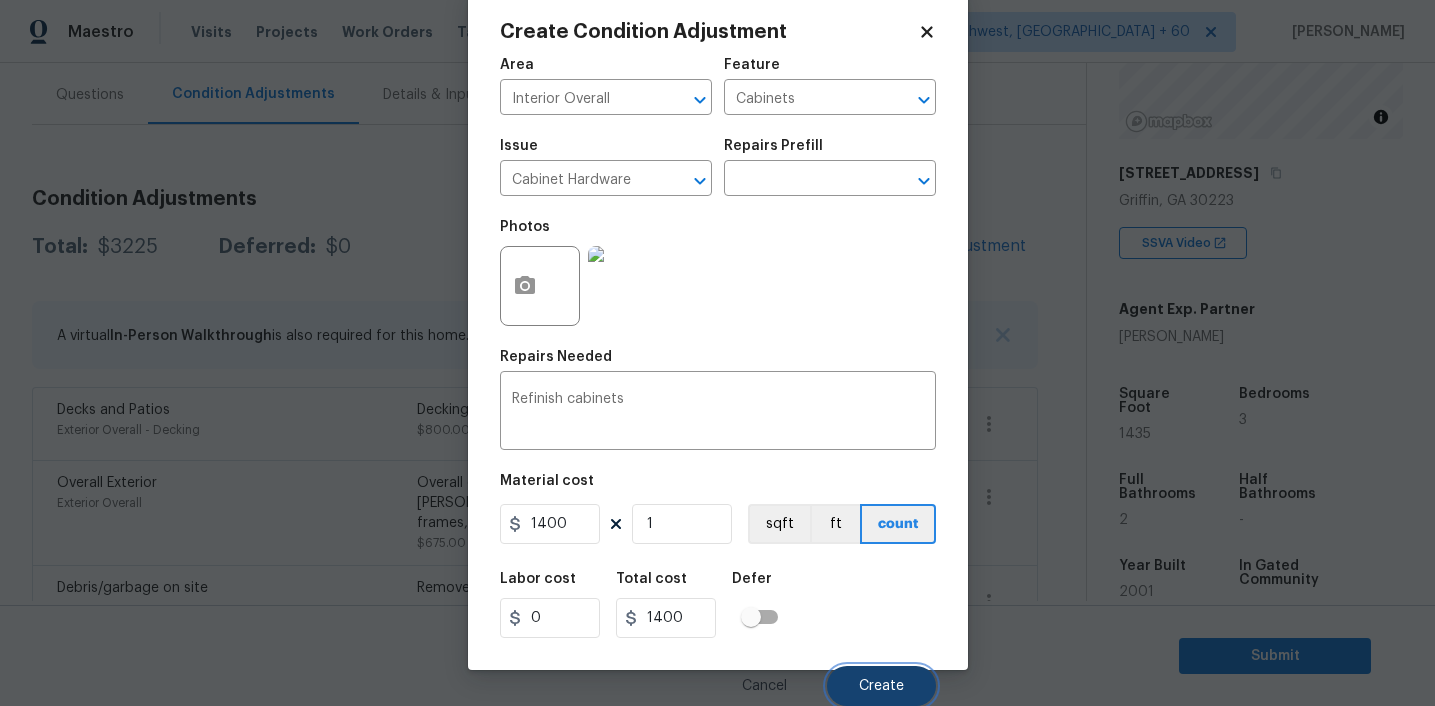 click on "Create" at bounding box center [881, 686] 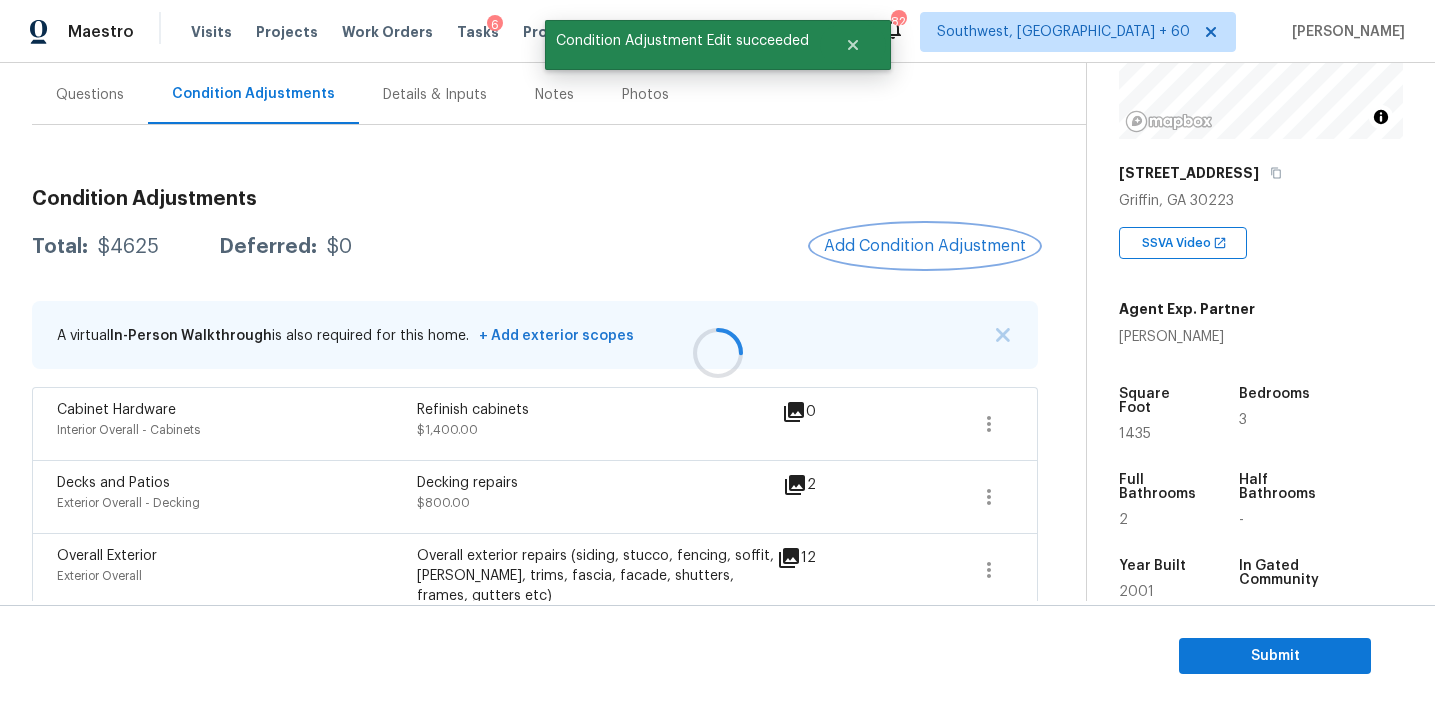 scroll, scrollTop: 0, scrollLeft: 0, axis: both 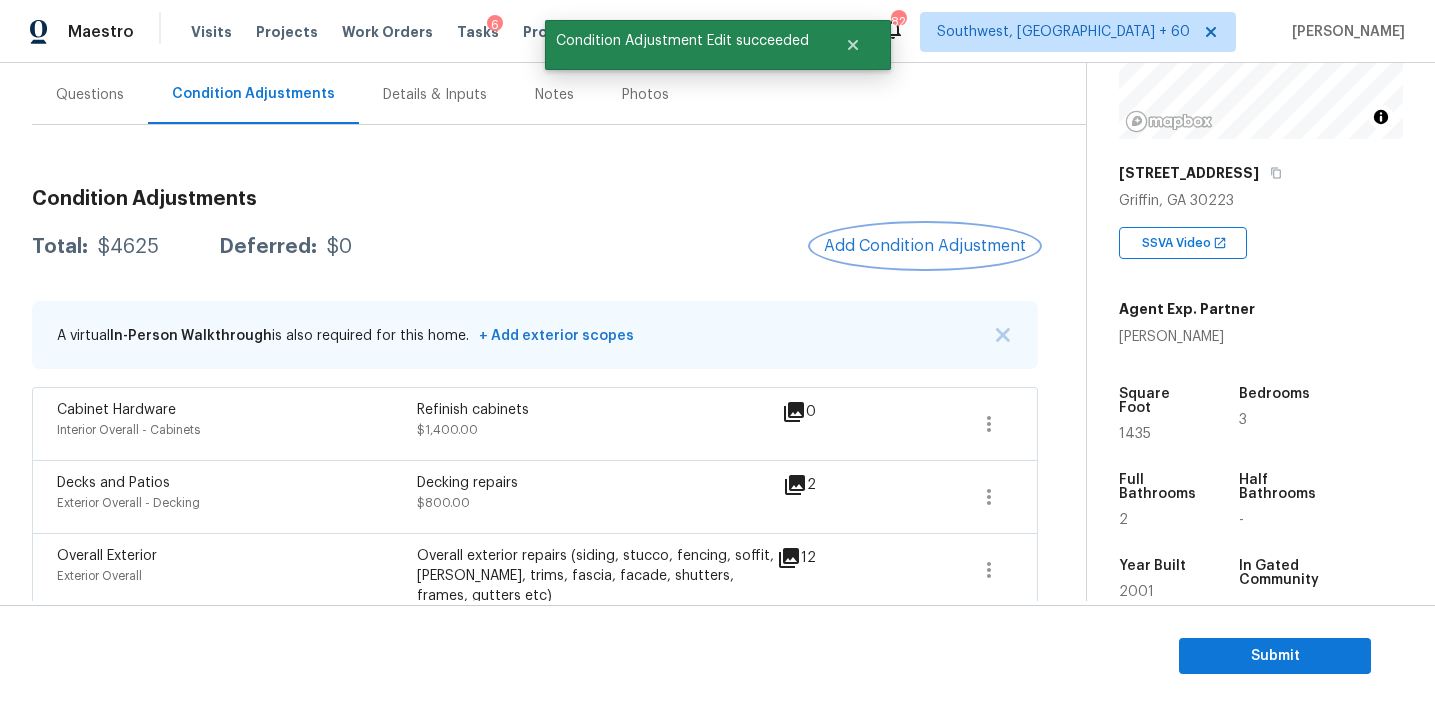 click on "Add Condition Adjustment" at bounding box center (925, 246) 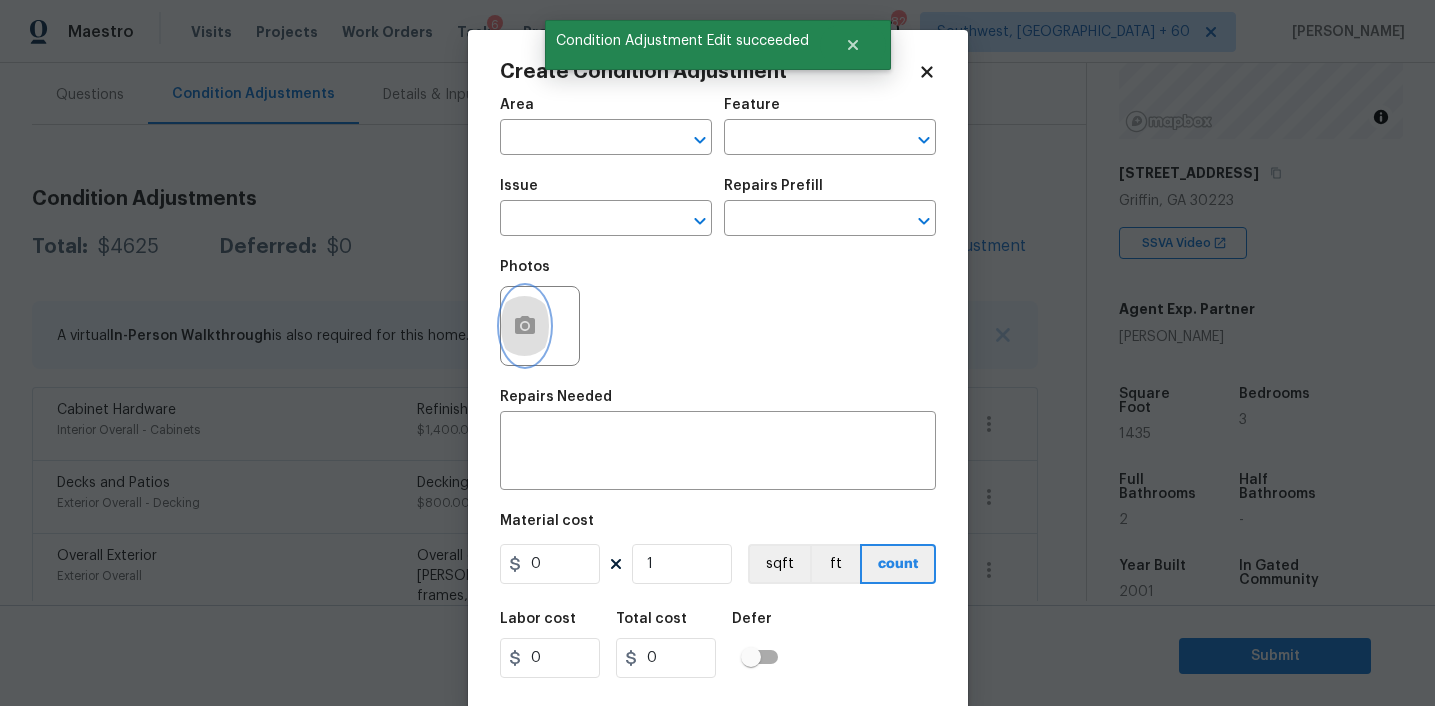 click at bounding box center (525, 326) 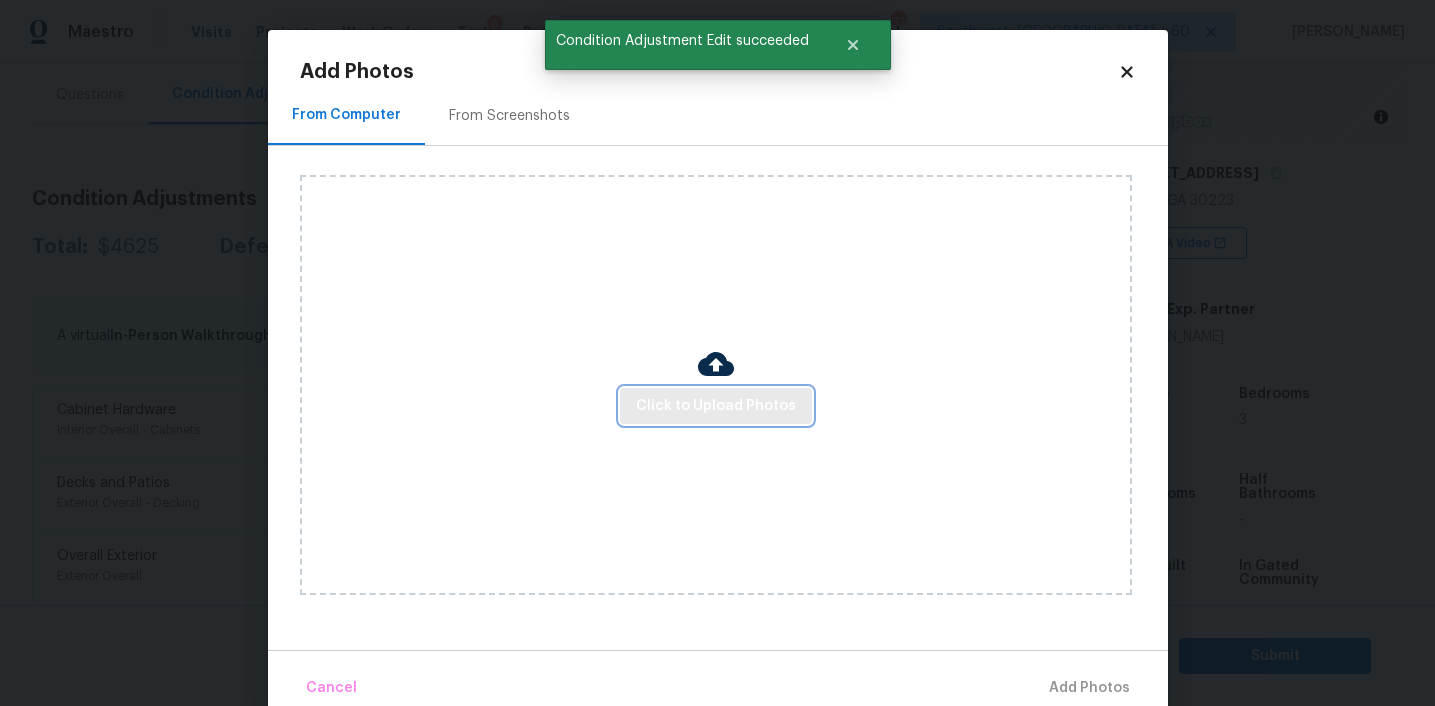 click on "Click to Upload Photos" at bounding box center (716, 406) 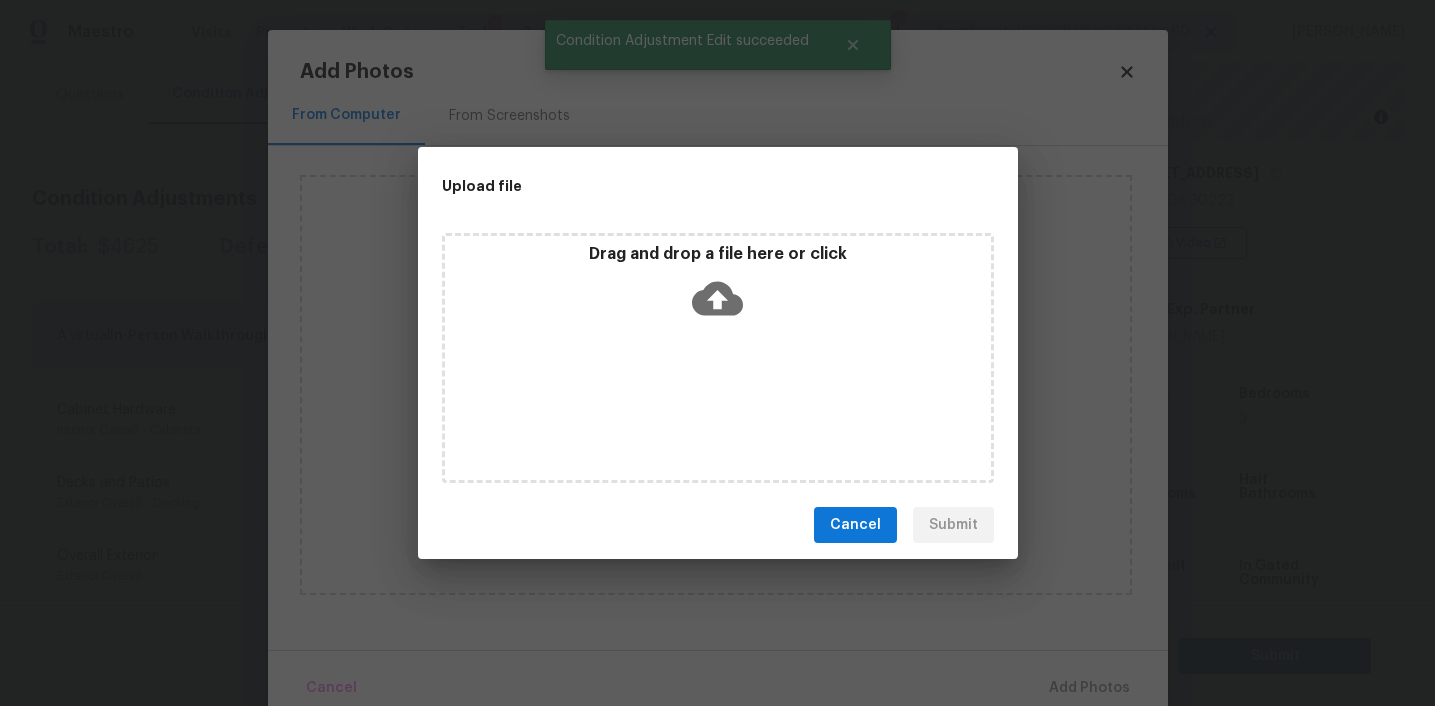 click 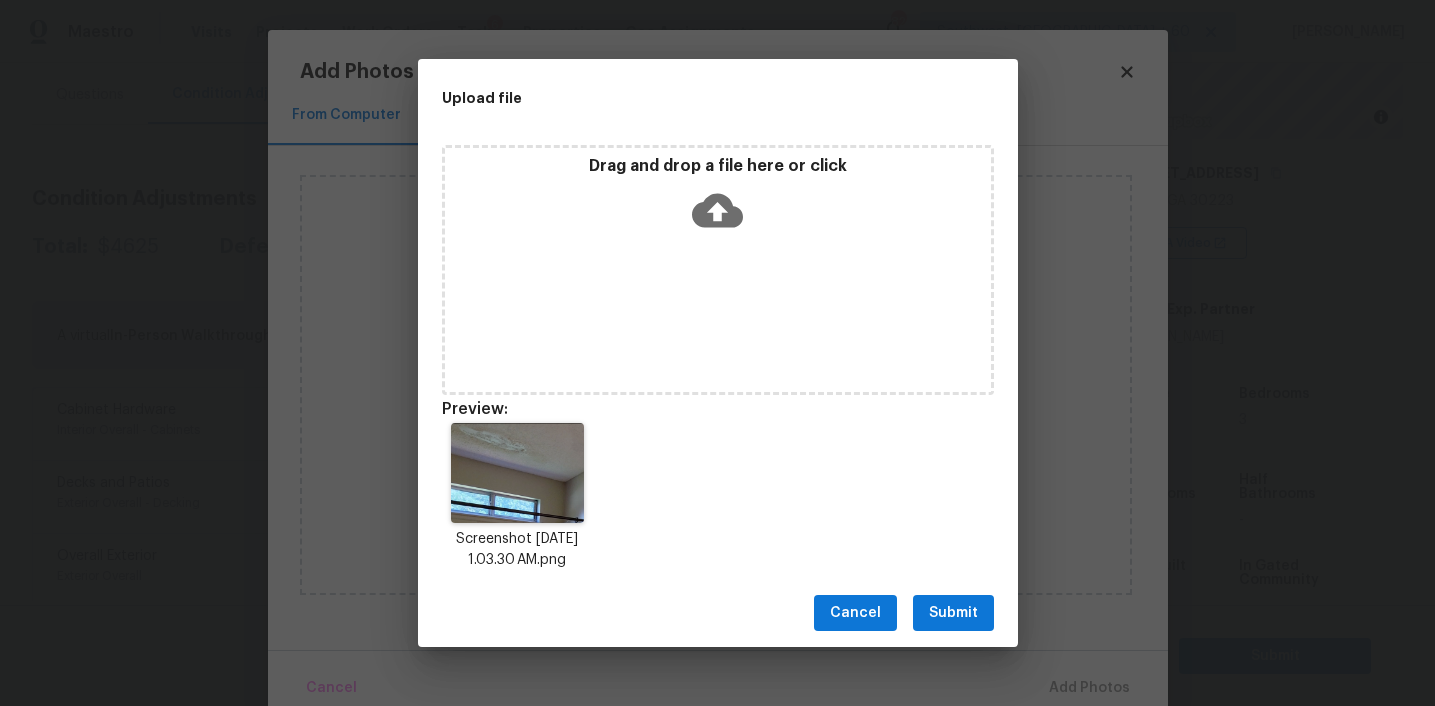 click on "Submit" at bounding box center (953, 613) 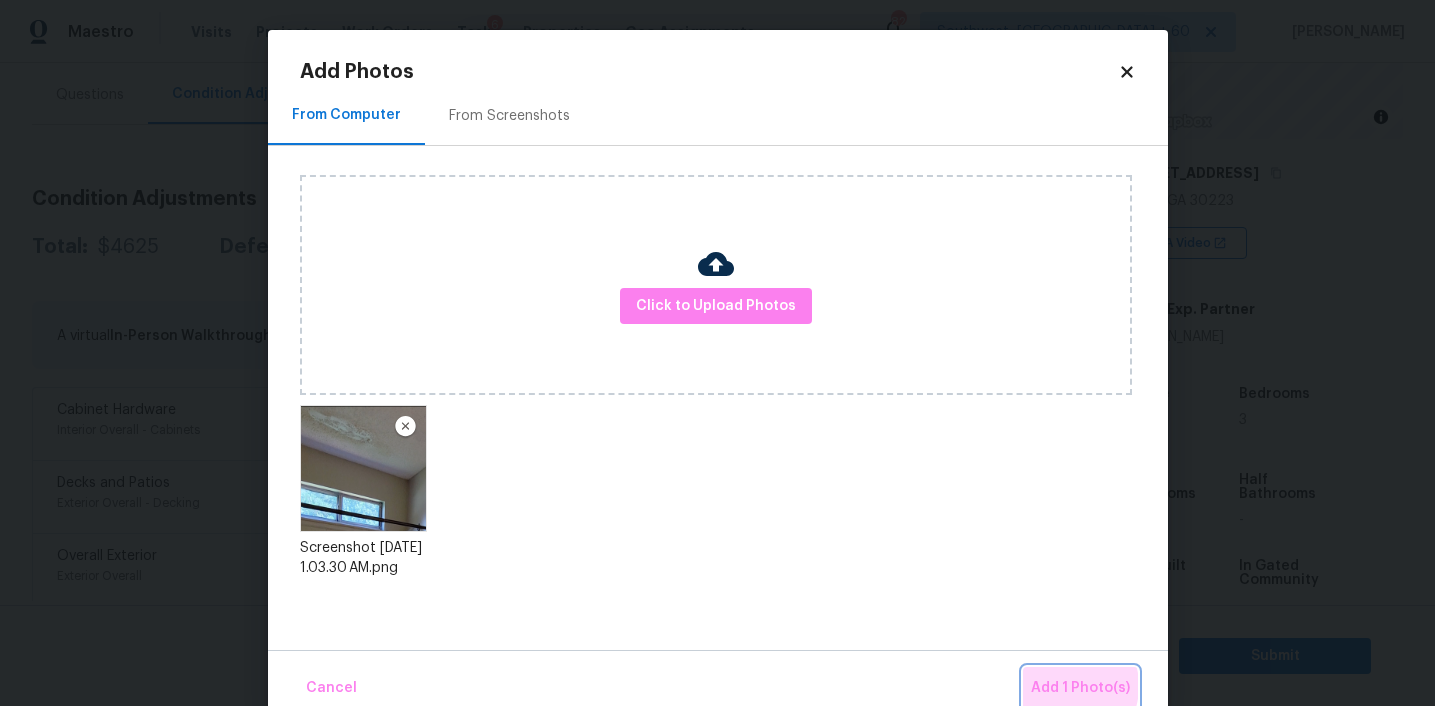 click on "Add 1 Photo(s)" at bounding box center (1080, 688) 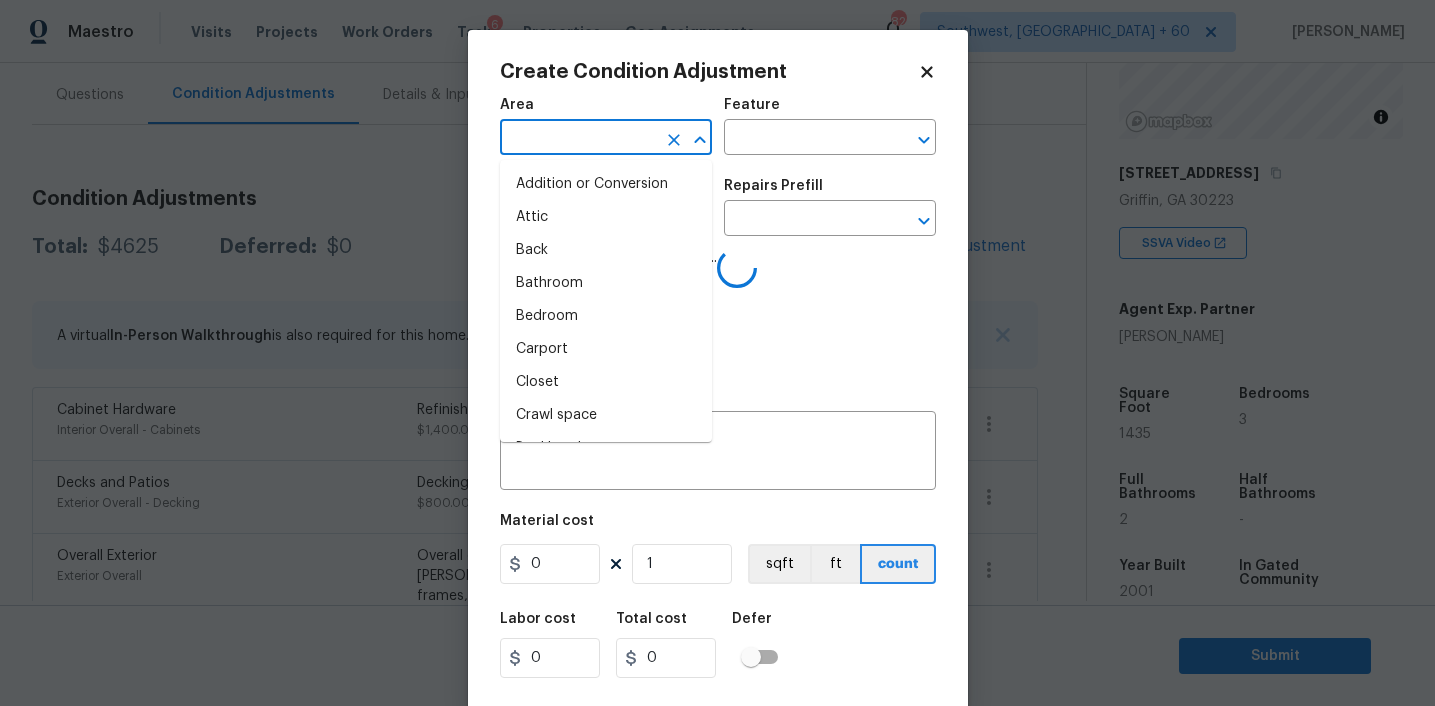 click at bounding box center [578, 139] 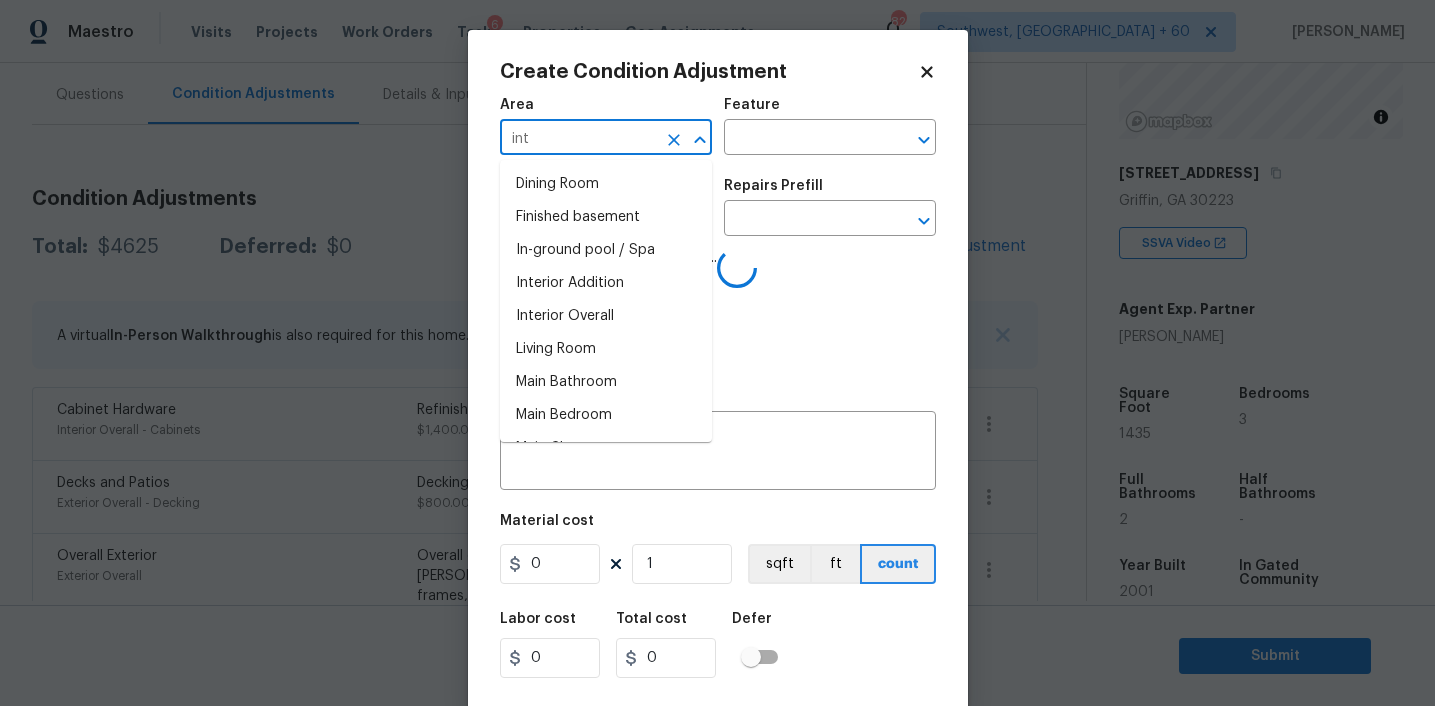 type on "inte" 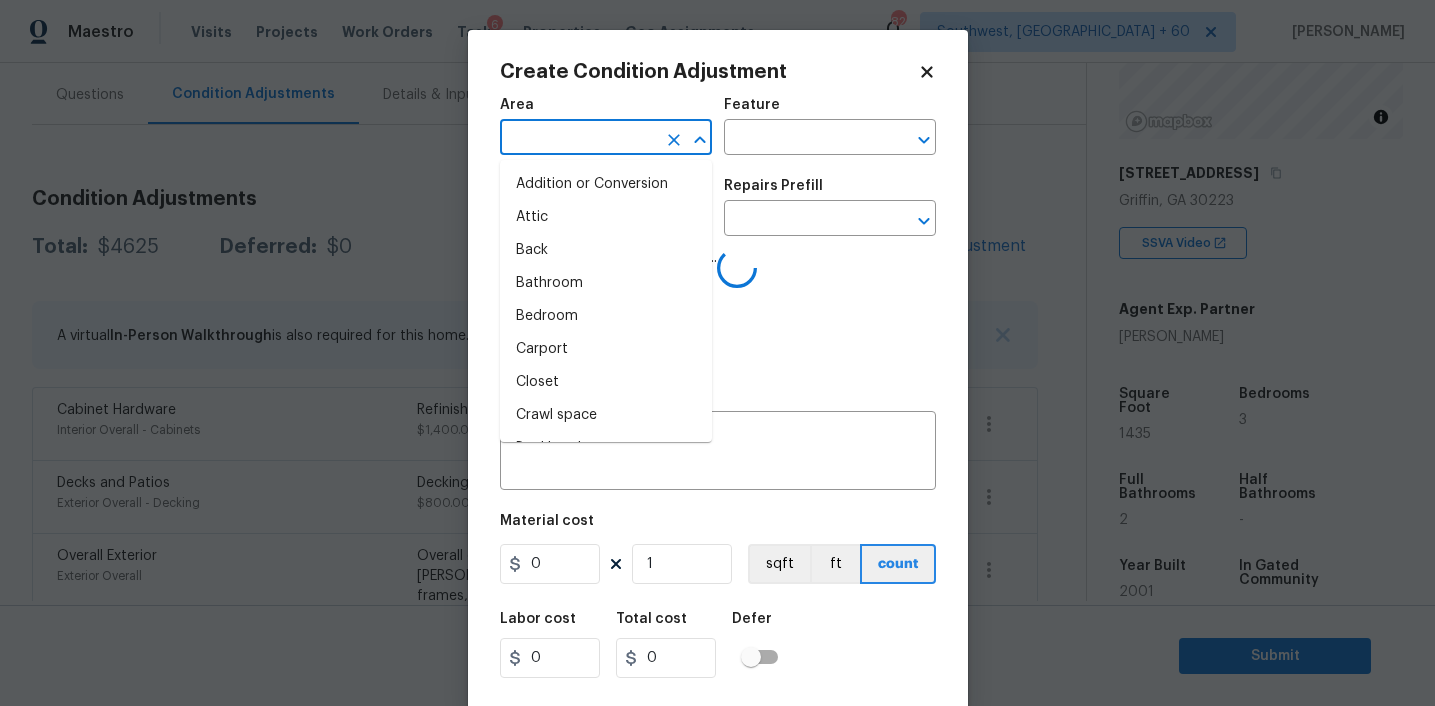 click on "Attic" at bounding box center (606, 217) 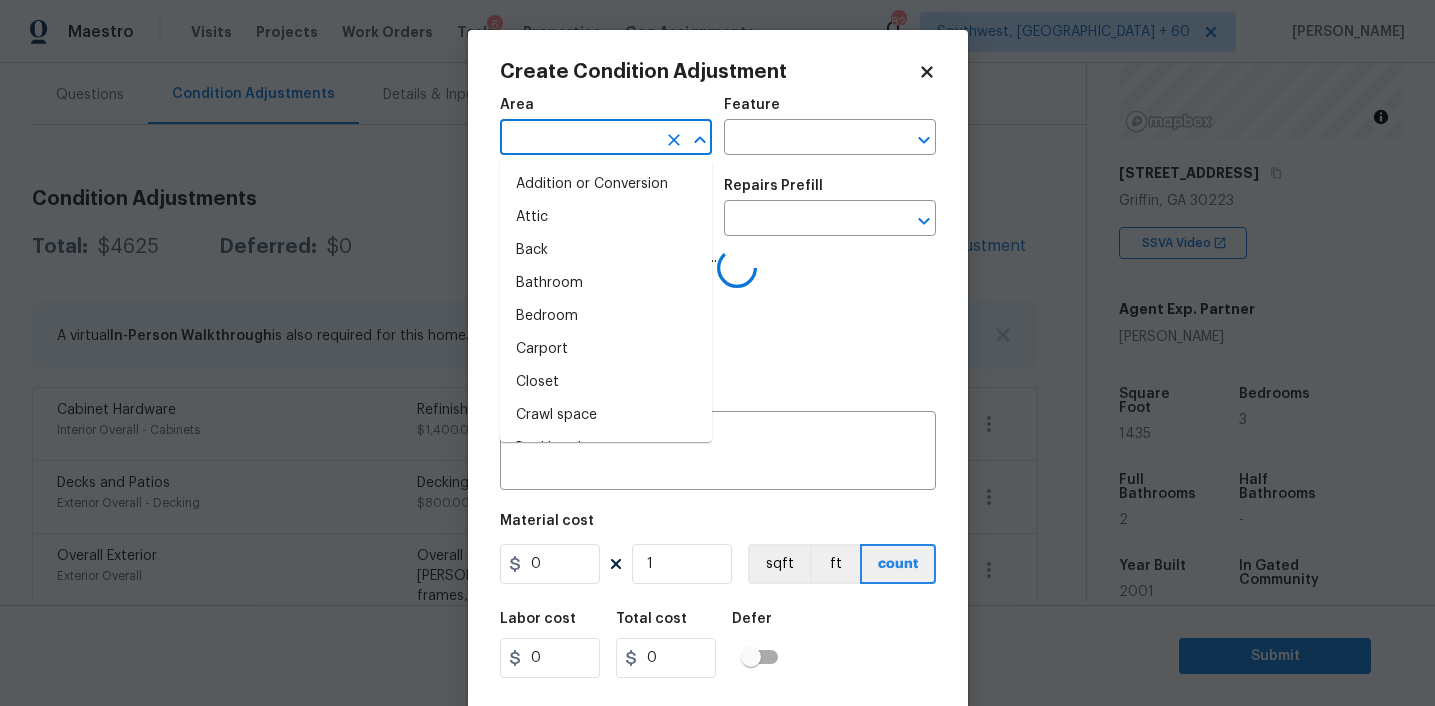 type on "Attic" 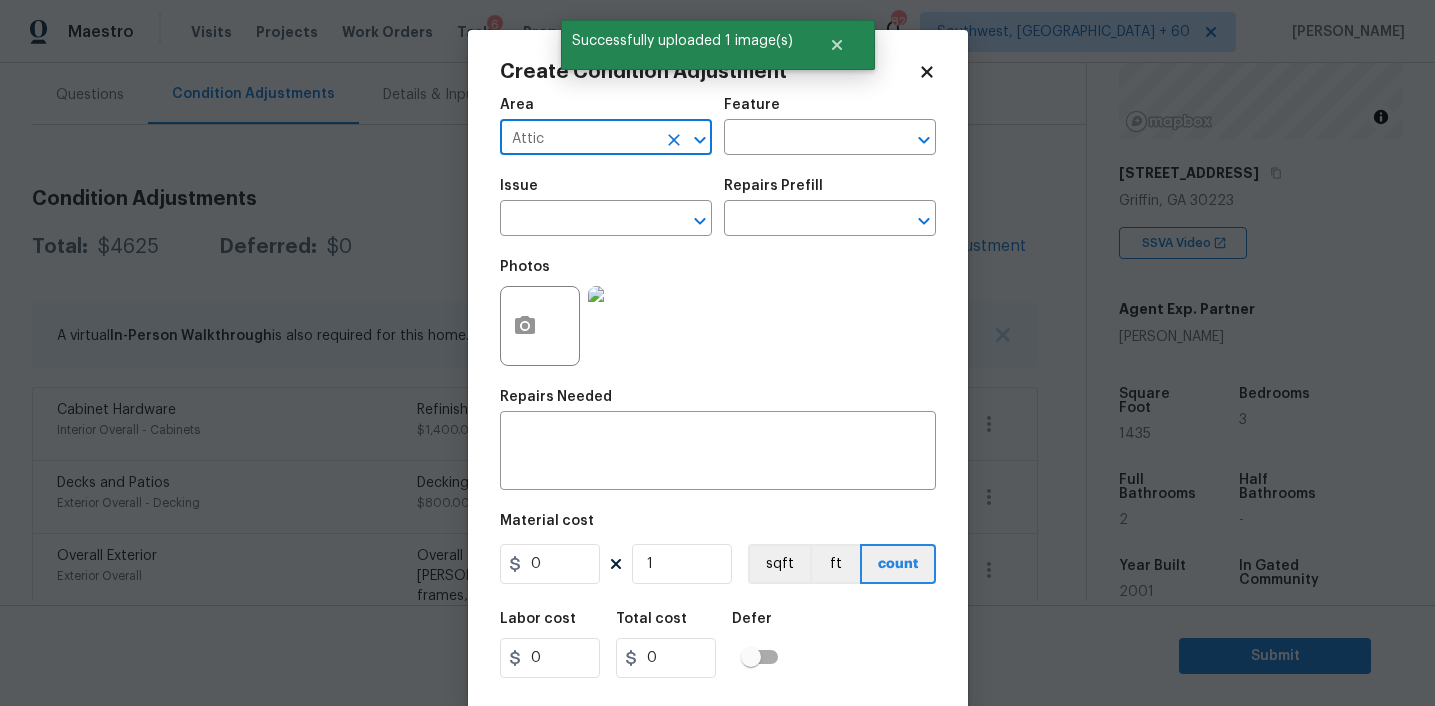 click 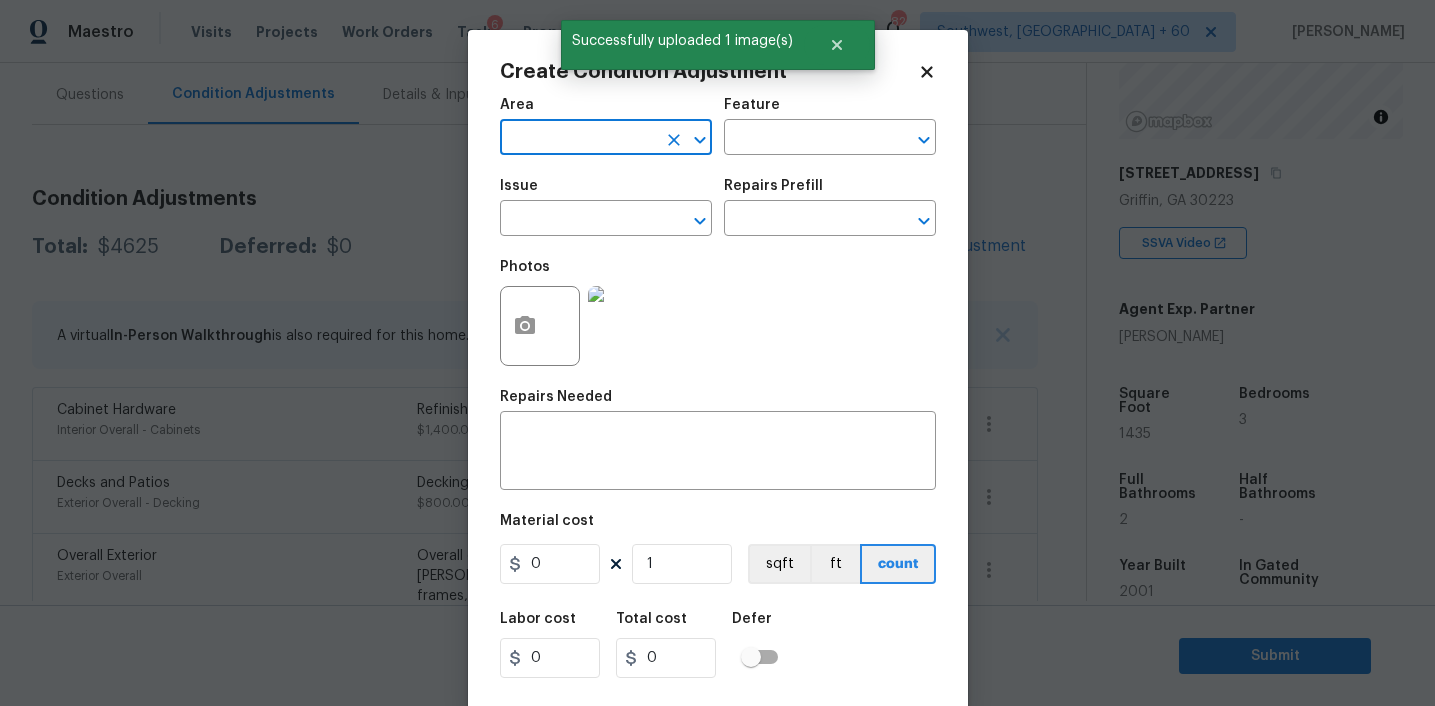 type on "i" 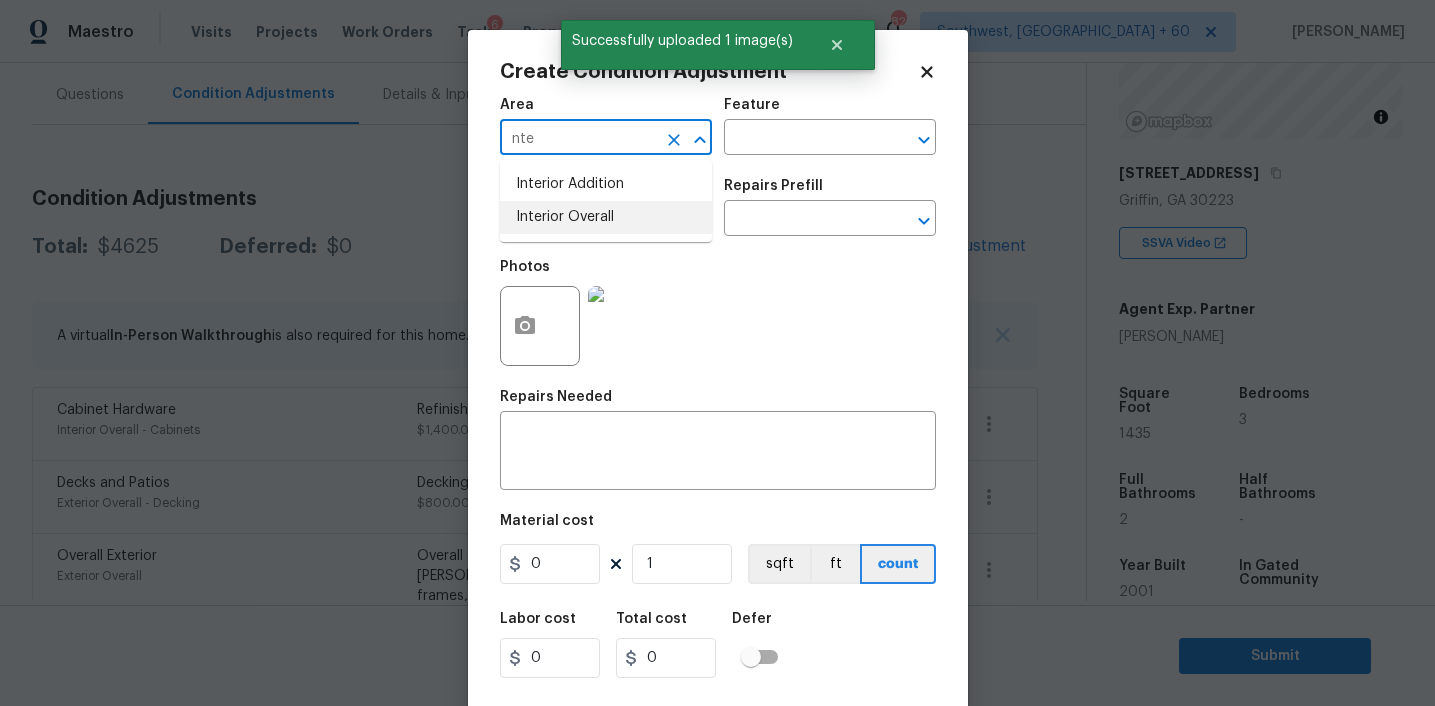 click on "Interior Overall" at bounding box center [606, 217] 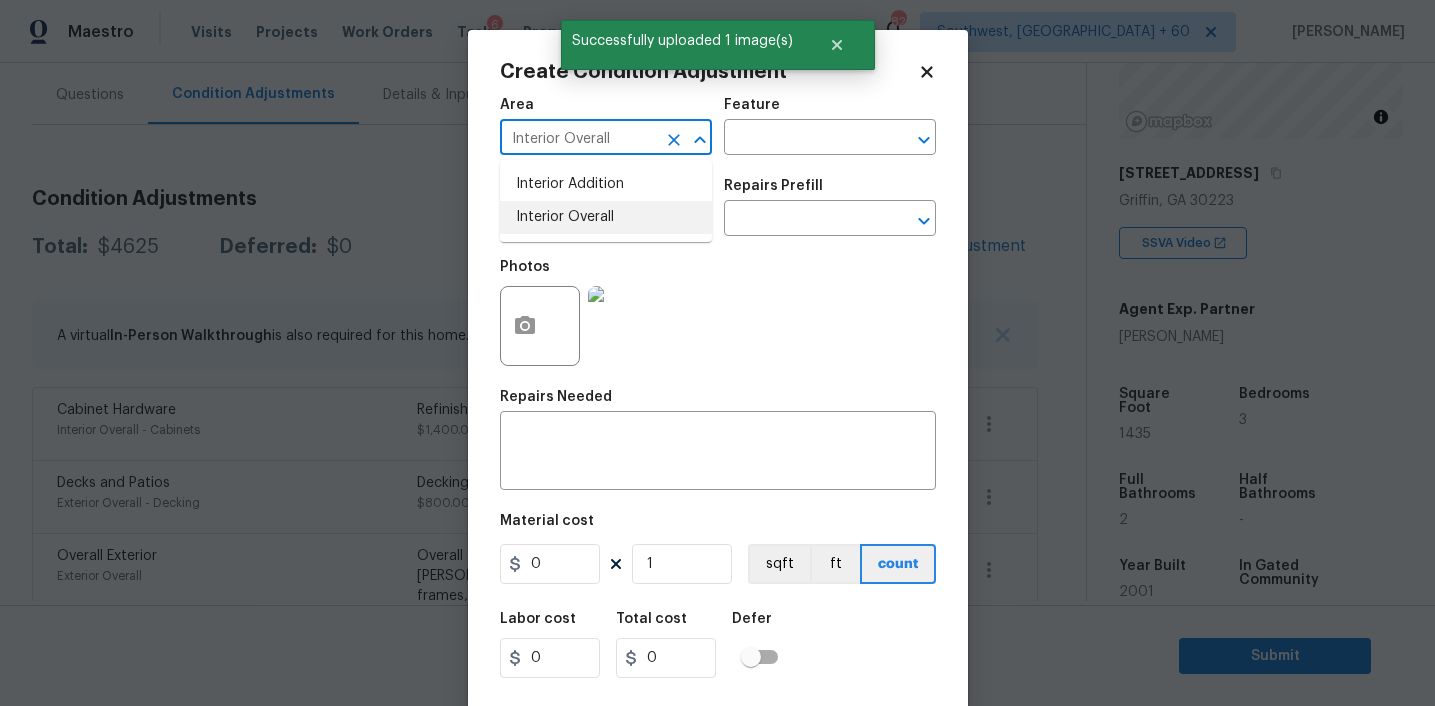 type on "Interior Overall" 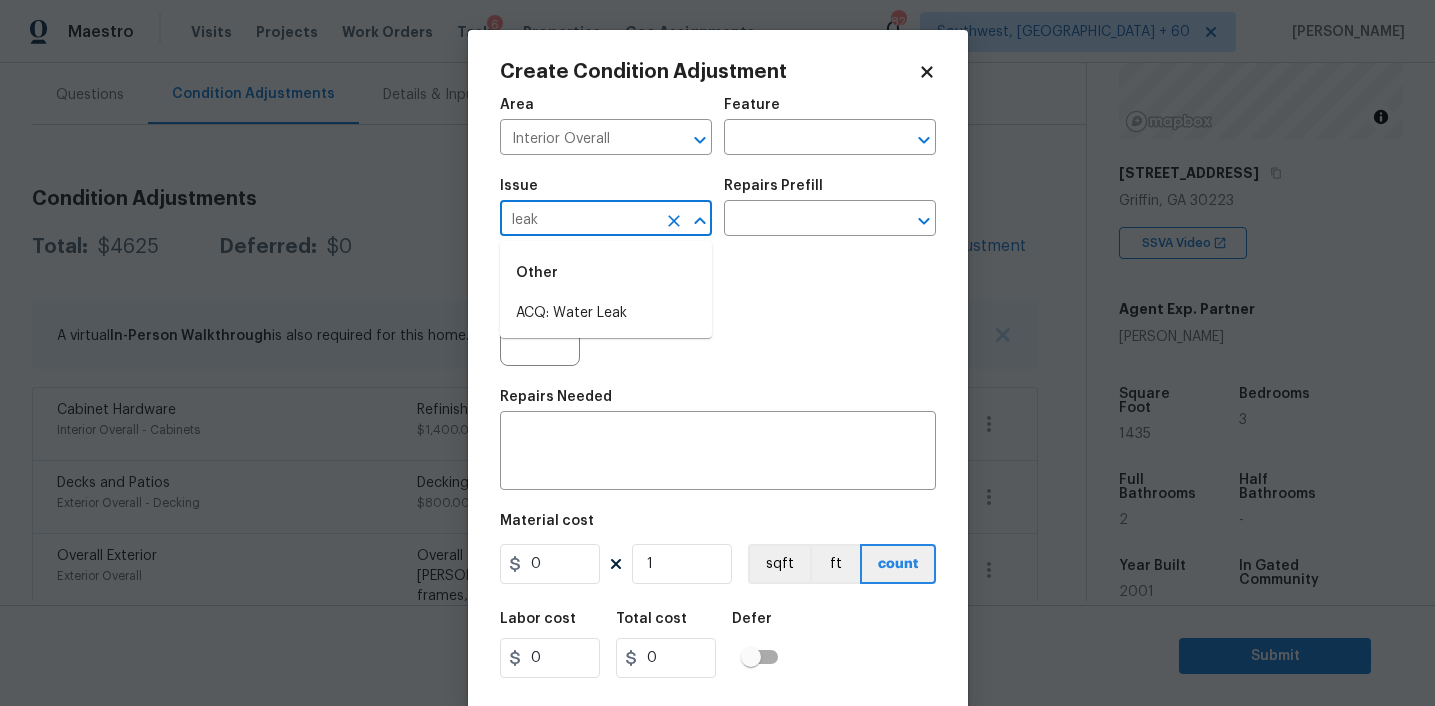 click on "ACQ: Water Leak" at bounding box center [606, 313] 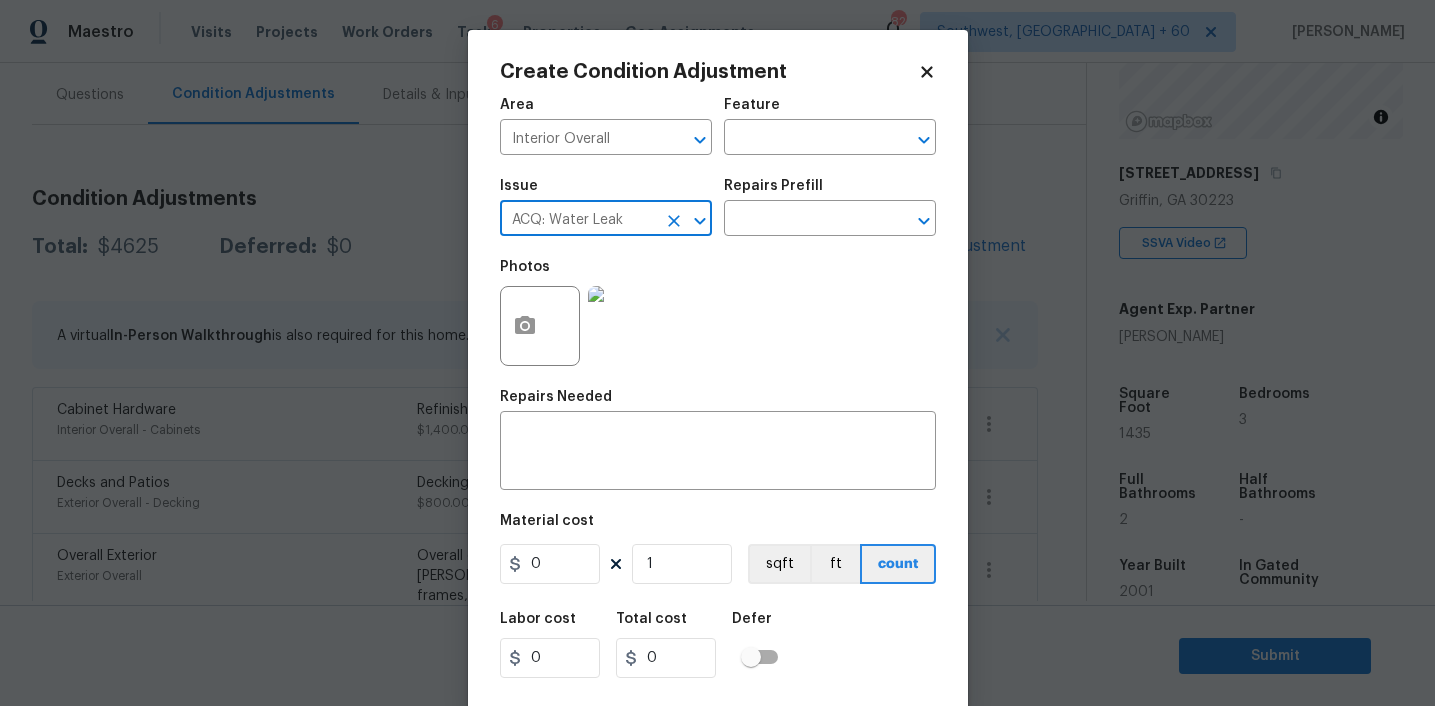 type on "ACQ: Water Leak" 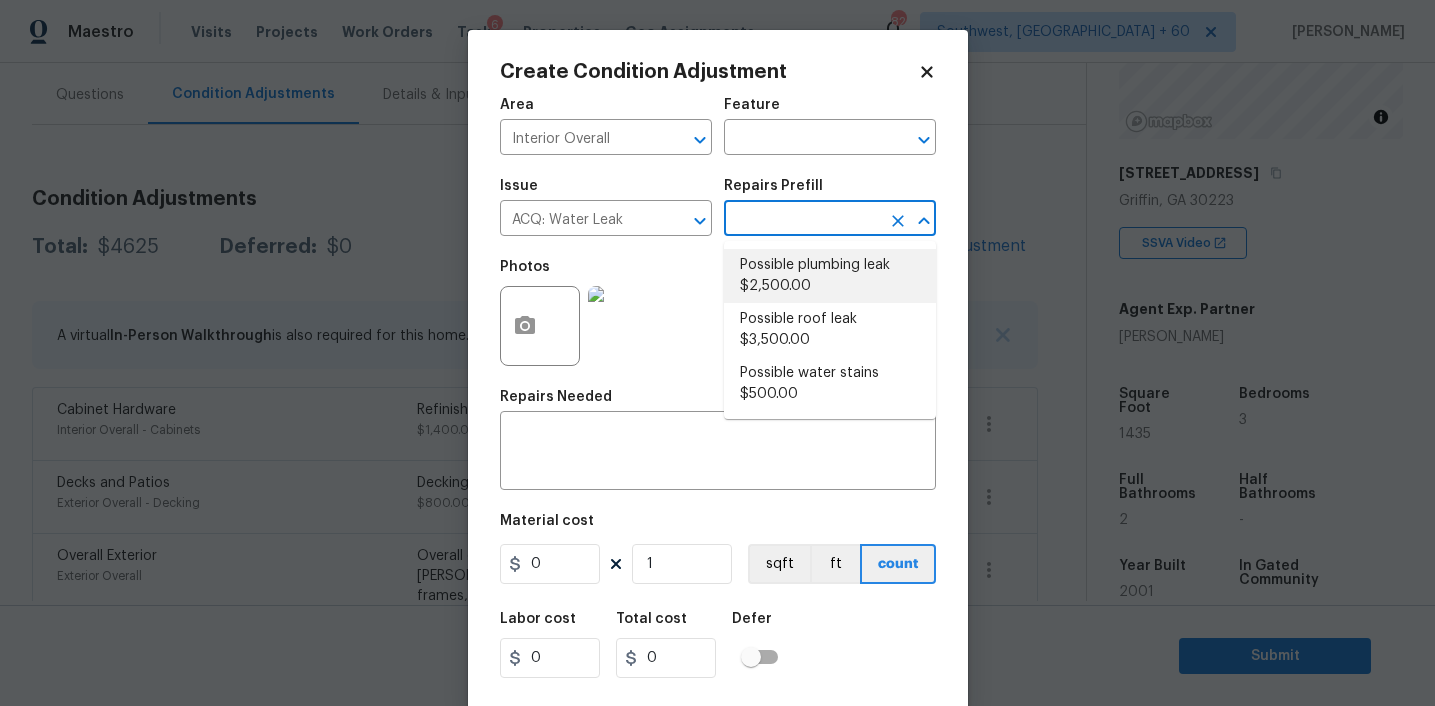 click on "Possible plumbing leak $2,500.00" at bounding box center (830, 276) 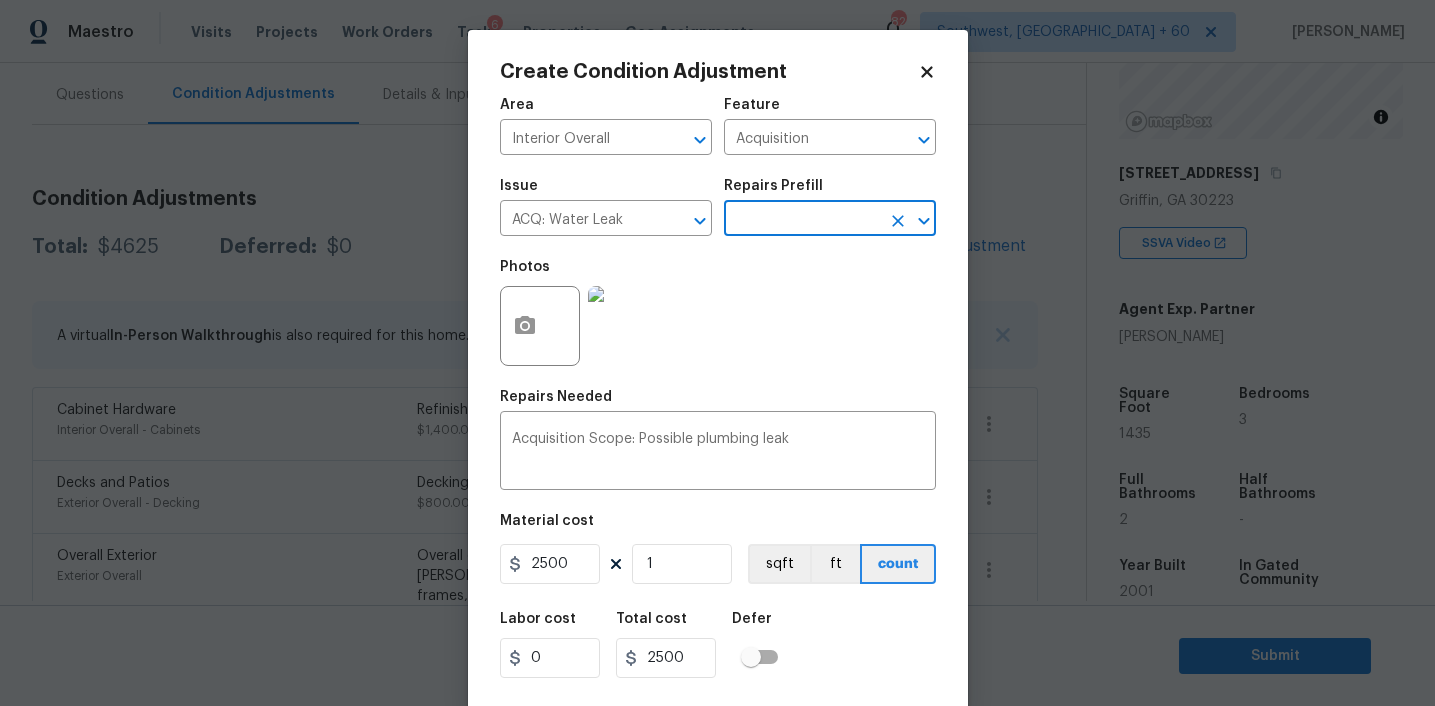 scroll, scrollTop: 41, scrollLeft: 0, axis: vertical 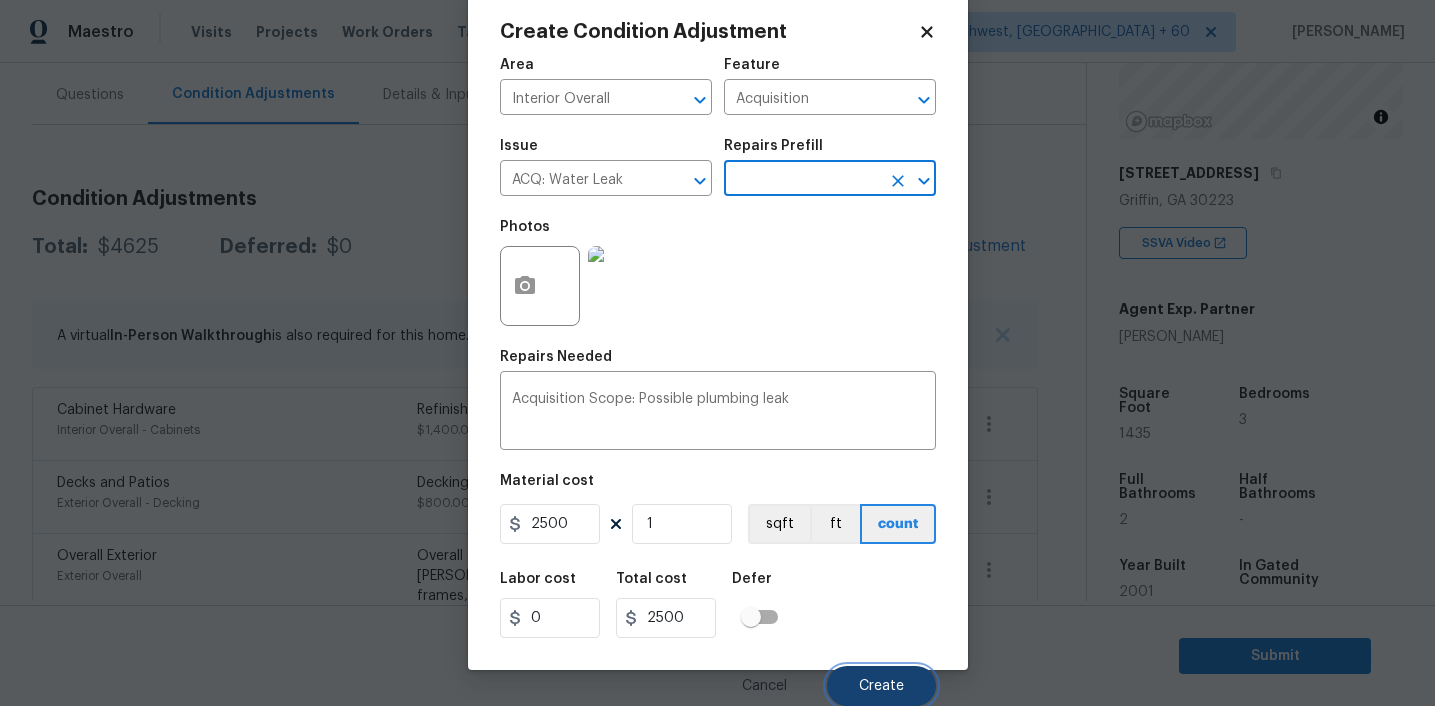click on "Create" at bounding box center [881, 686] 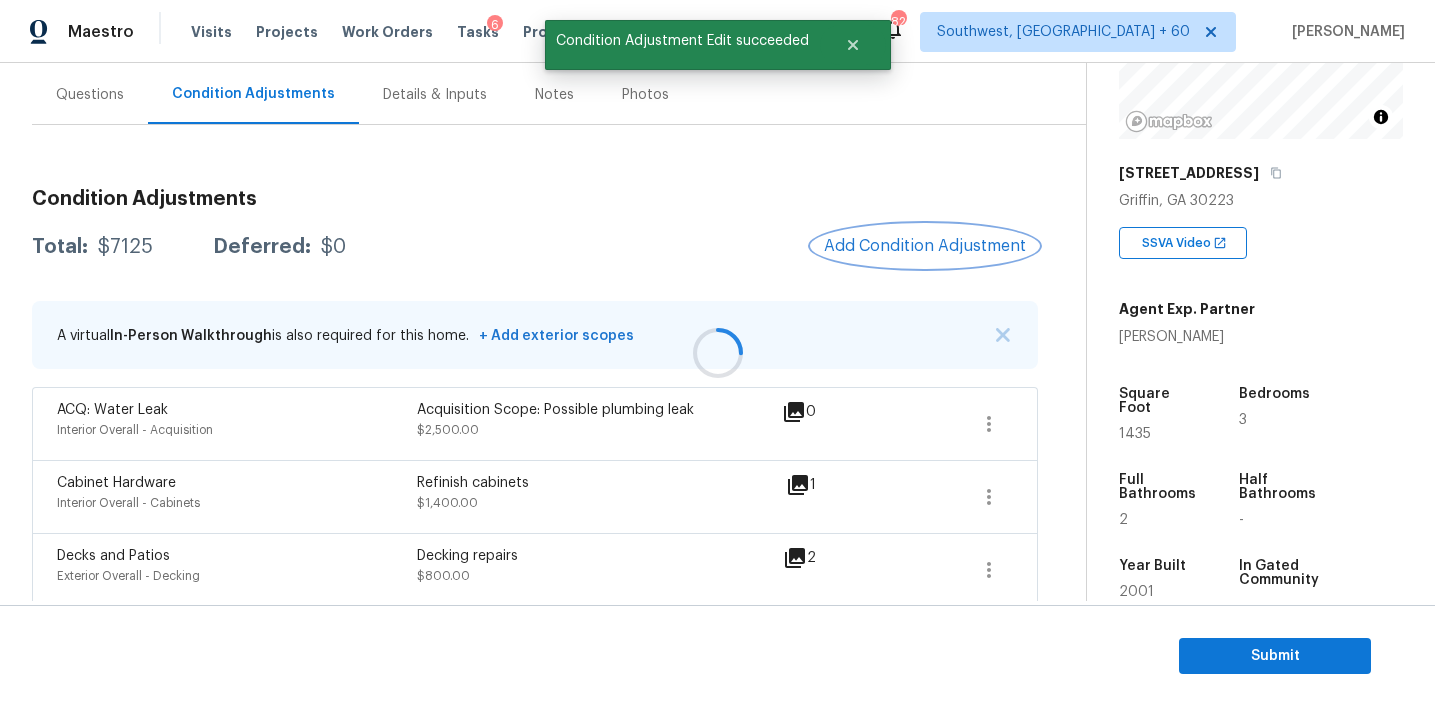 scroll, scrollTop: 0, scrollLeft: 0, axis: both 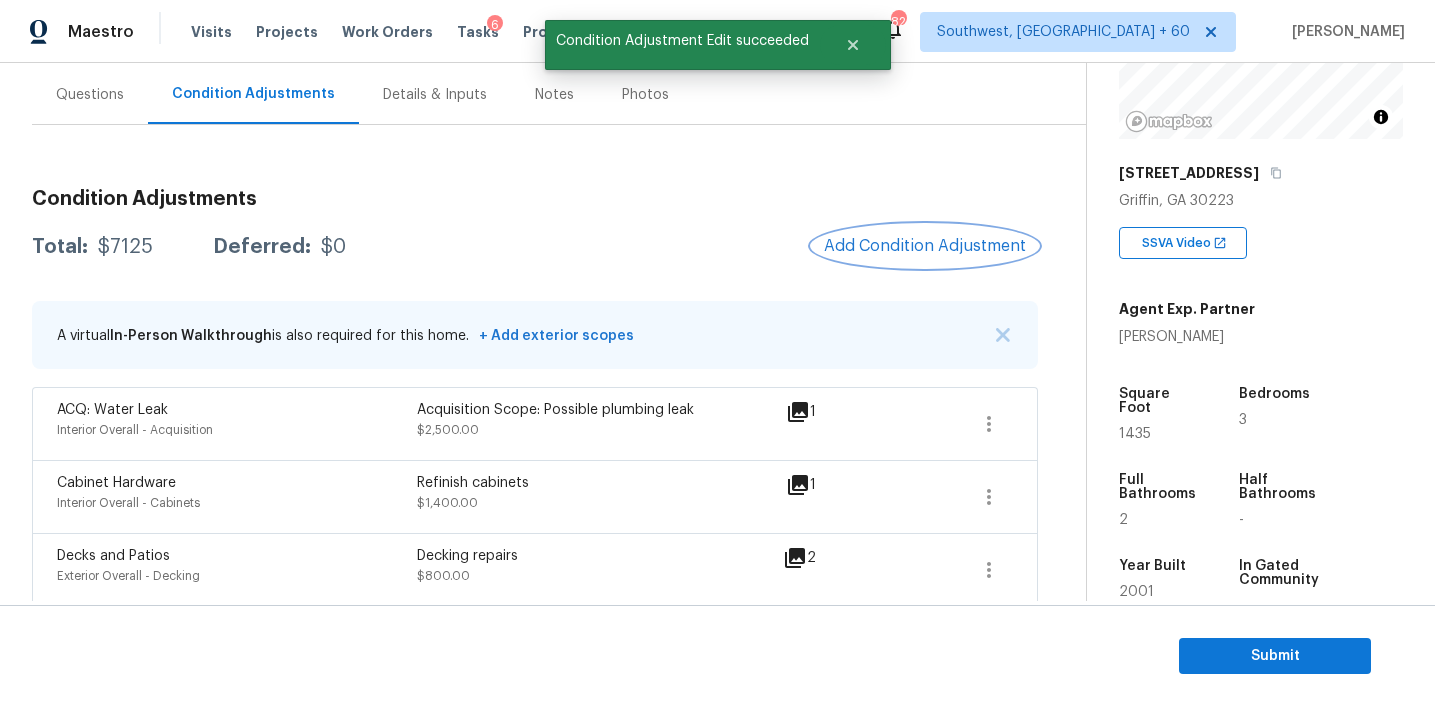 click on "Add Condition Adjustment" at bounding box center [925, 246] 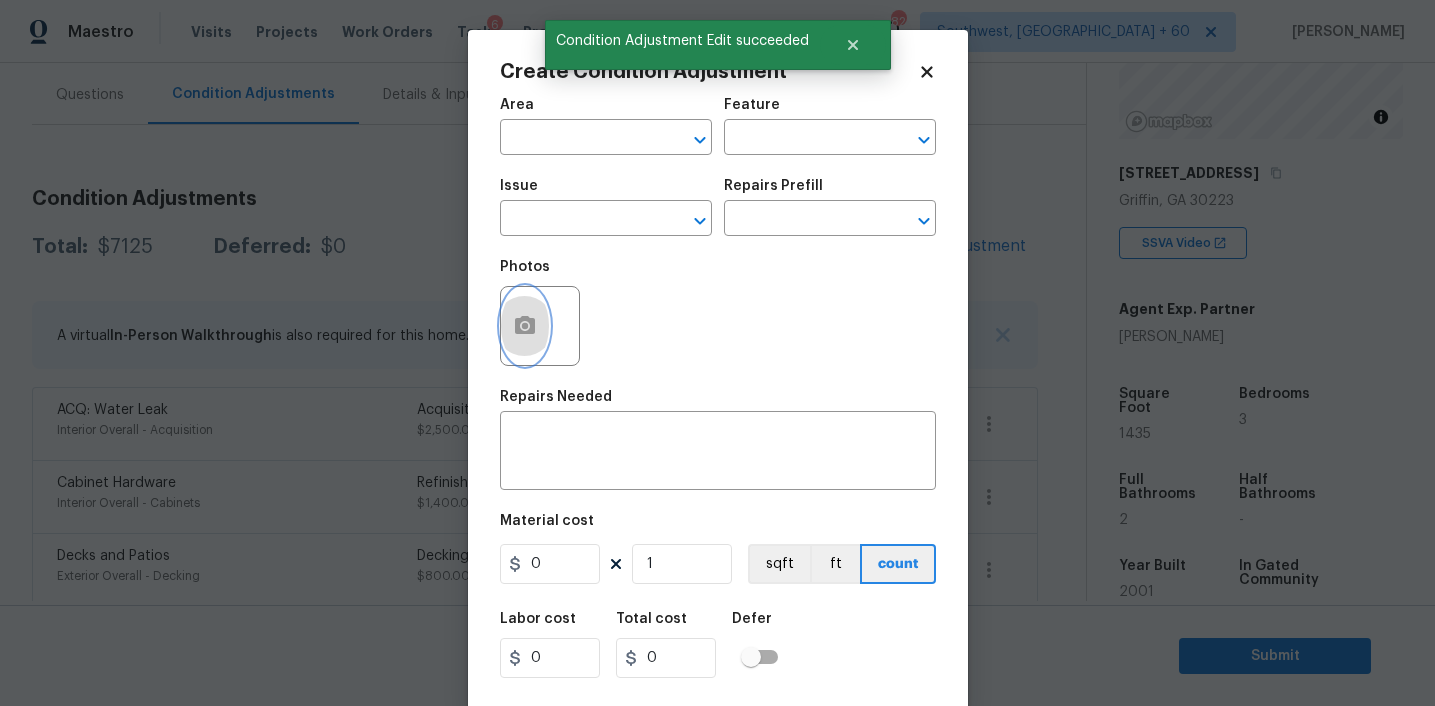 click 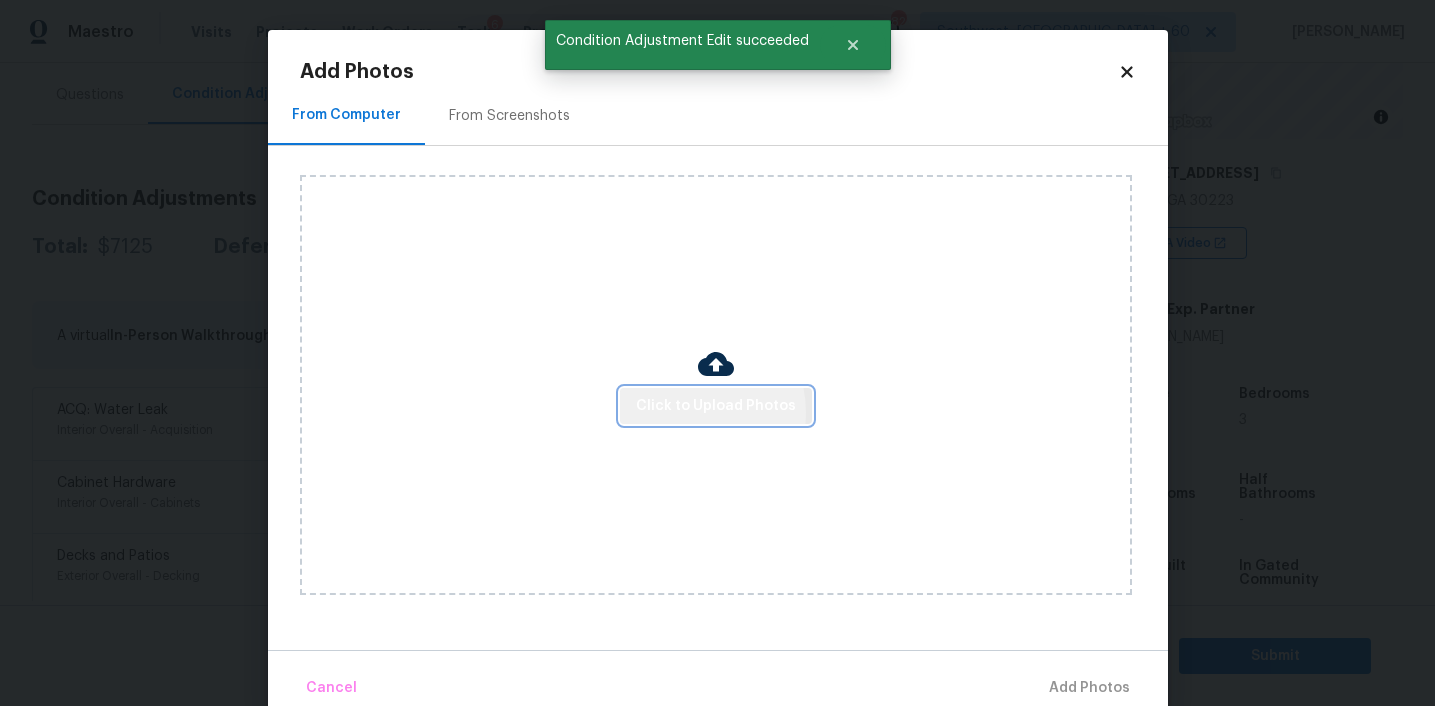 click on "Click to Upload Photos" at bounding box center (716, 406) 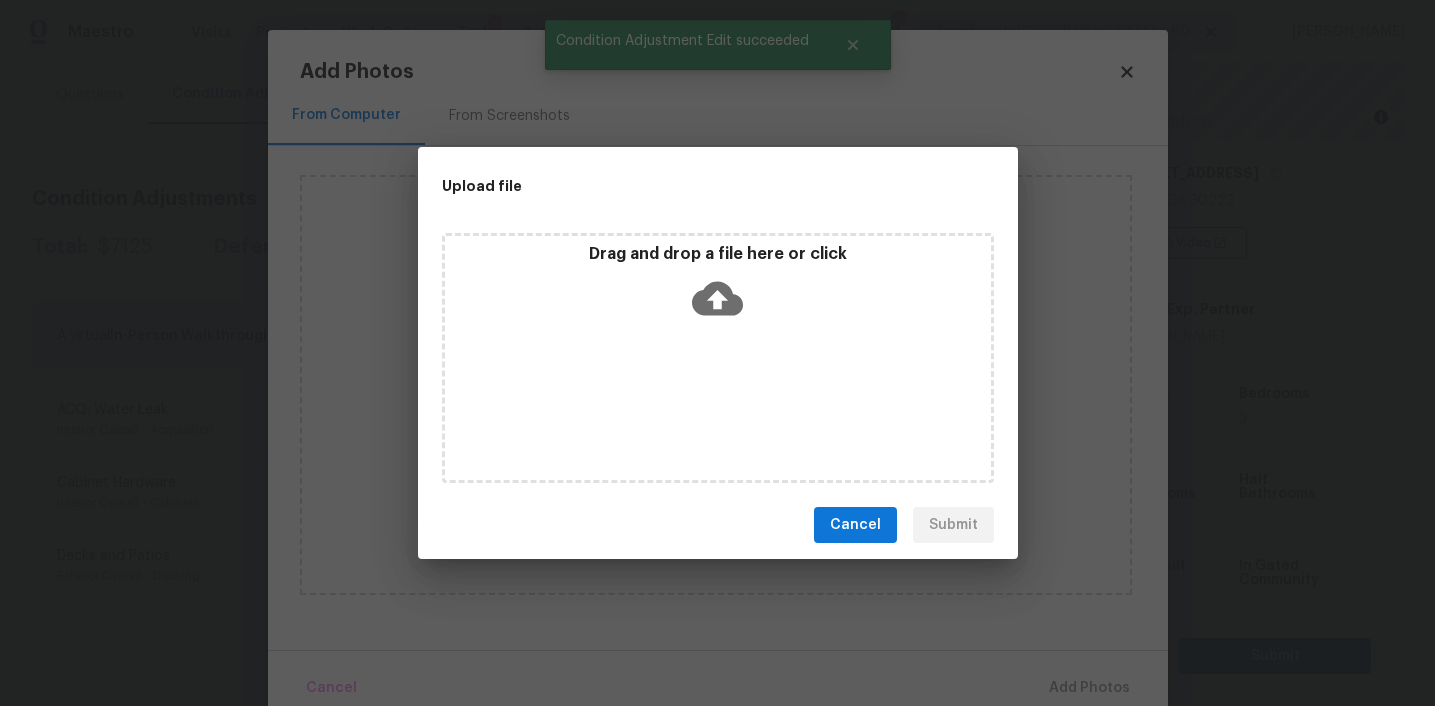 click on "Drag and drop a file here or click" at bounding box center (718, 287) 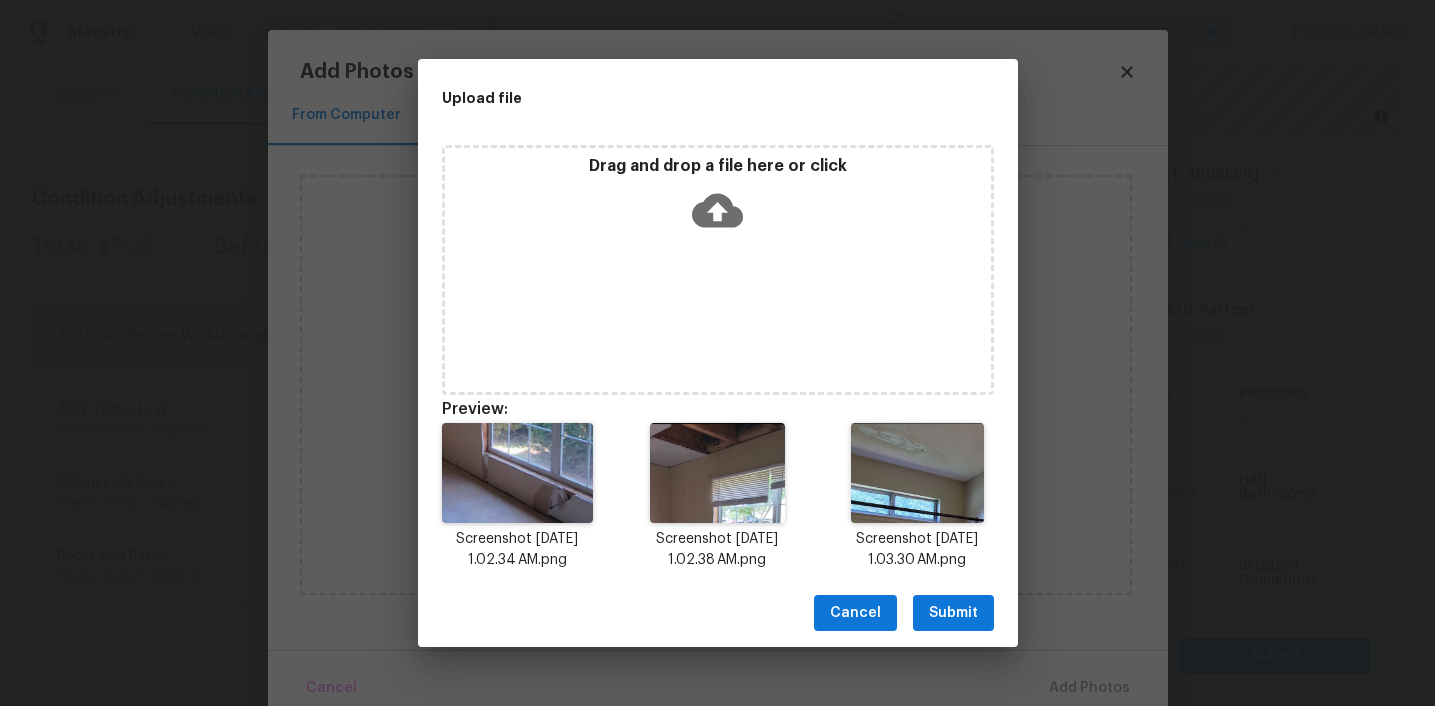 click on "Submit" at bounding box center [953, 613] 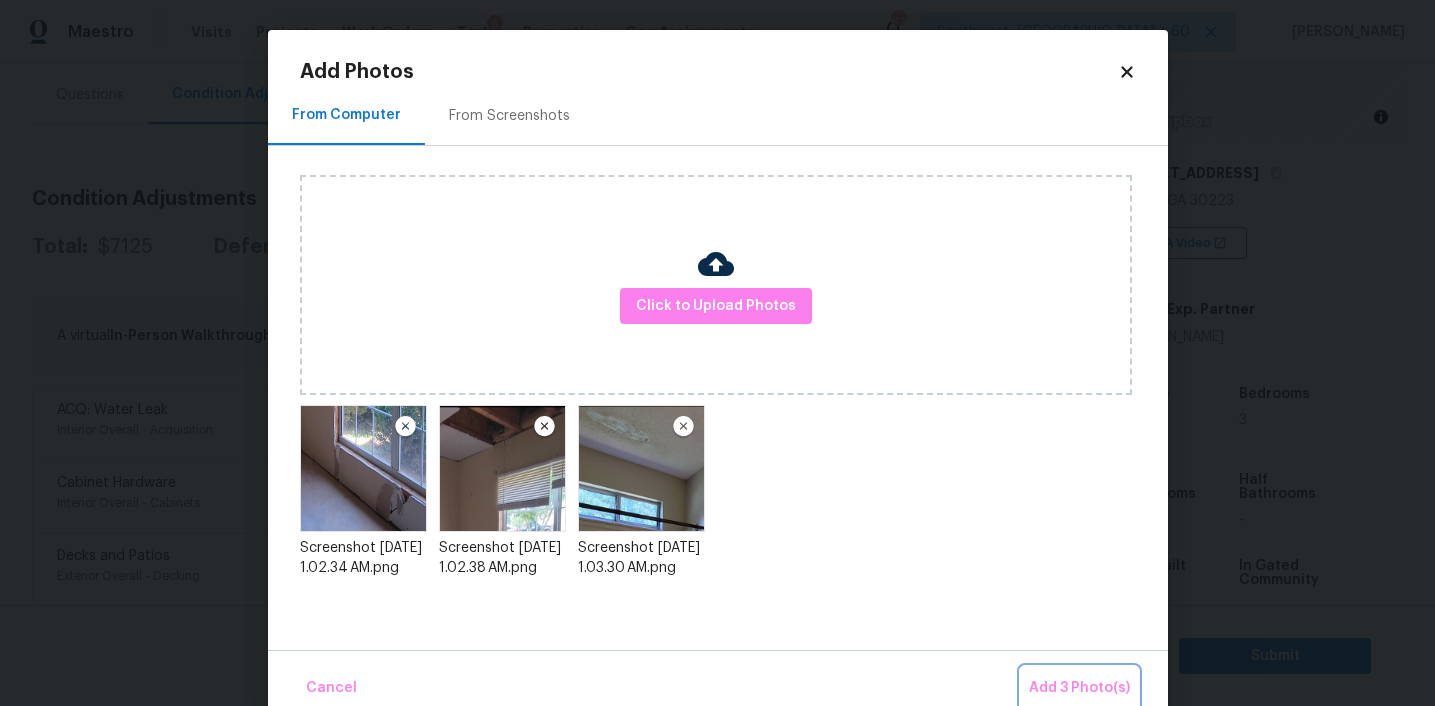 click on "Add 3 Photo(s)" at bounding box center [1079, 688] 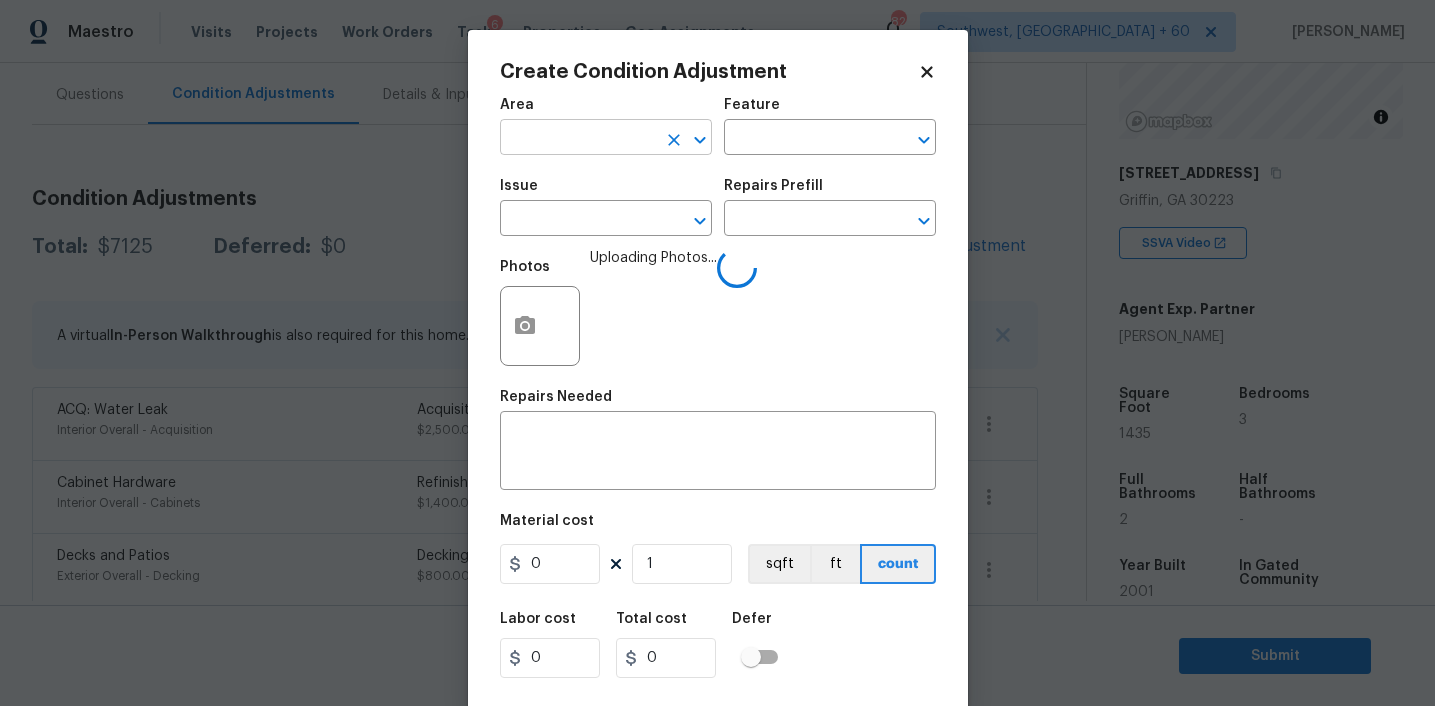 click at bounding box center [578, 139] 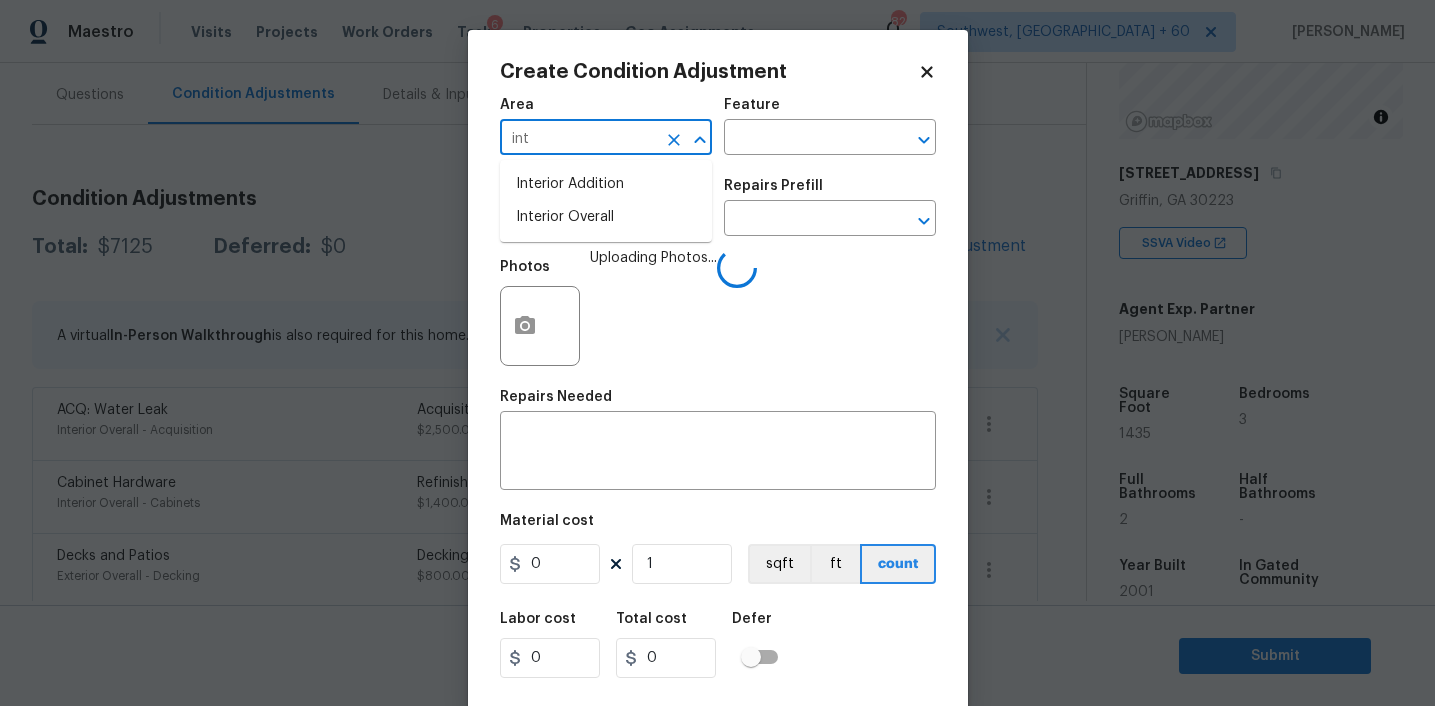 type on "inte" 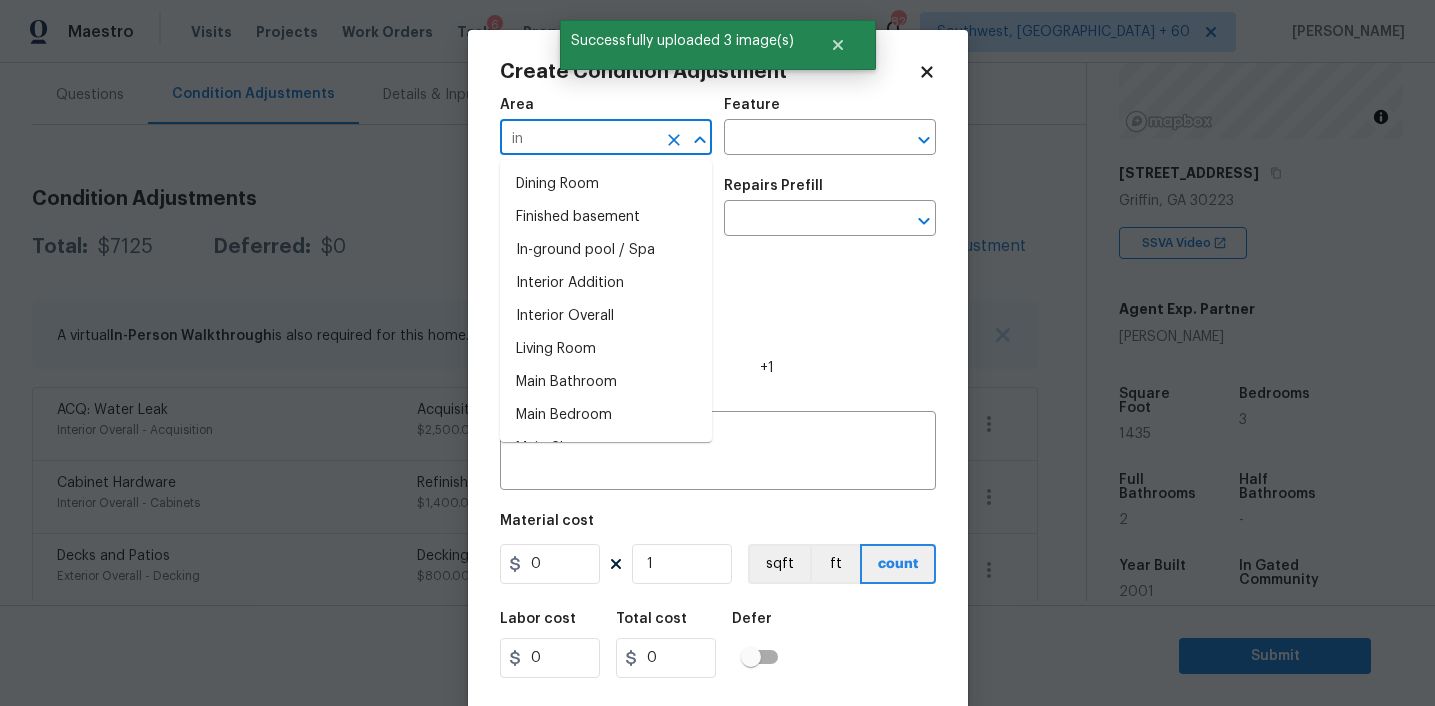 type on "int" 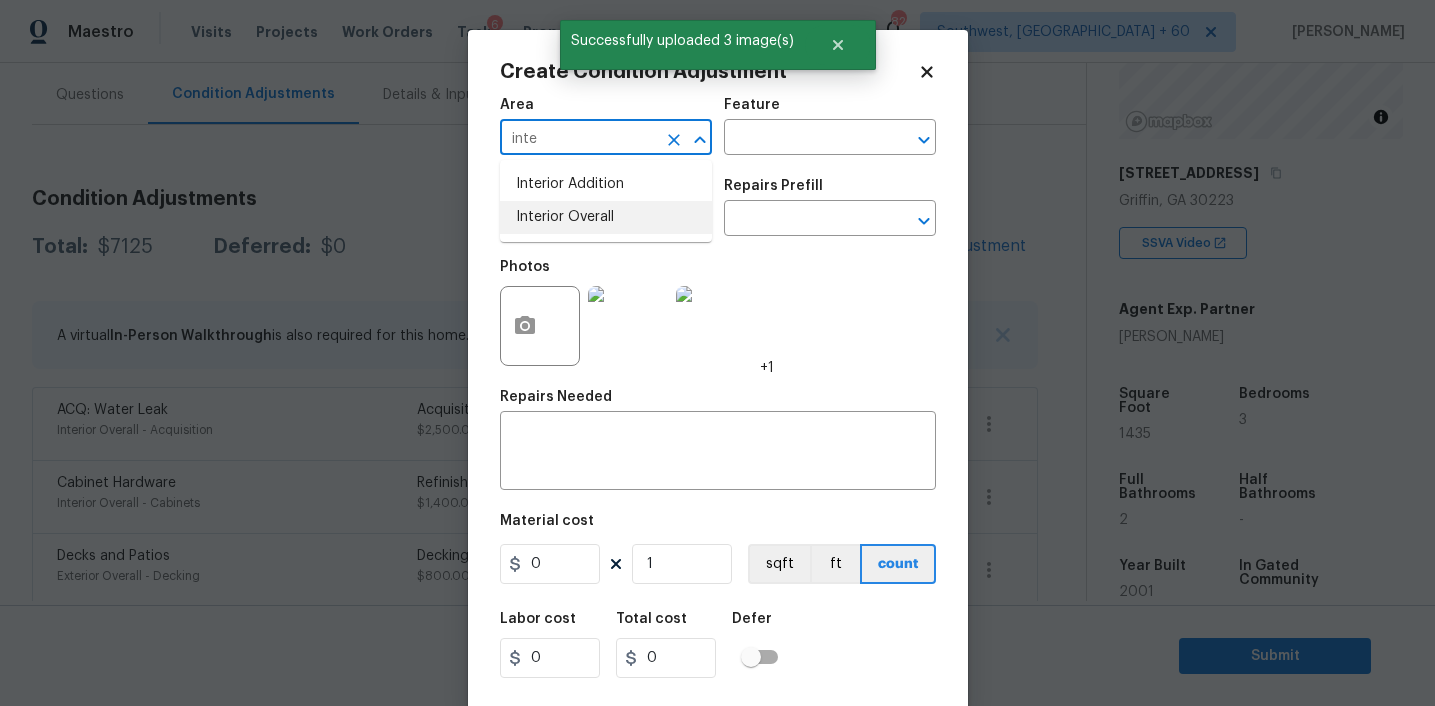 click on "Interior Overall" at bounding box center [606, 217] 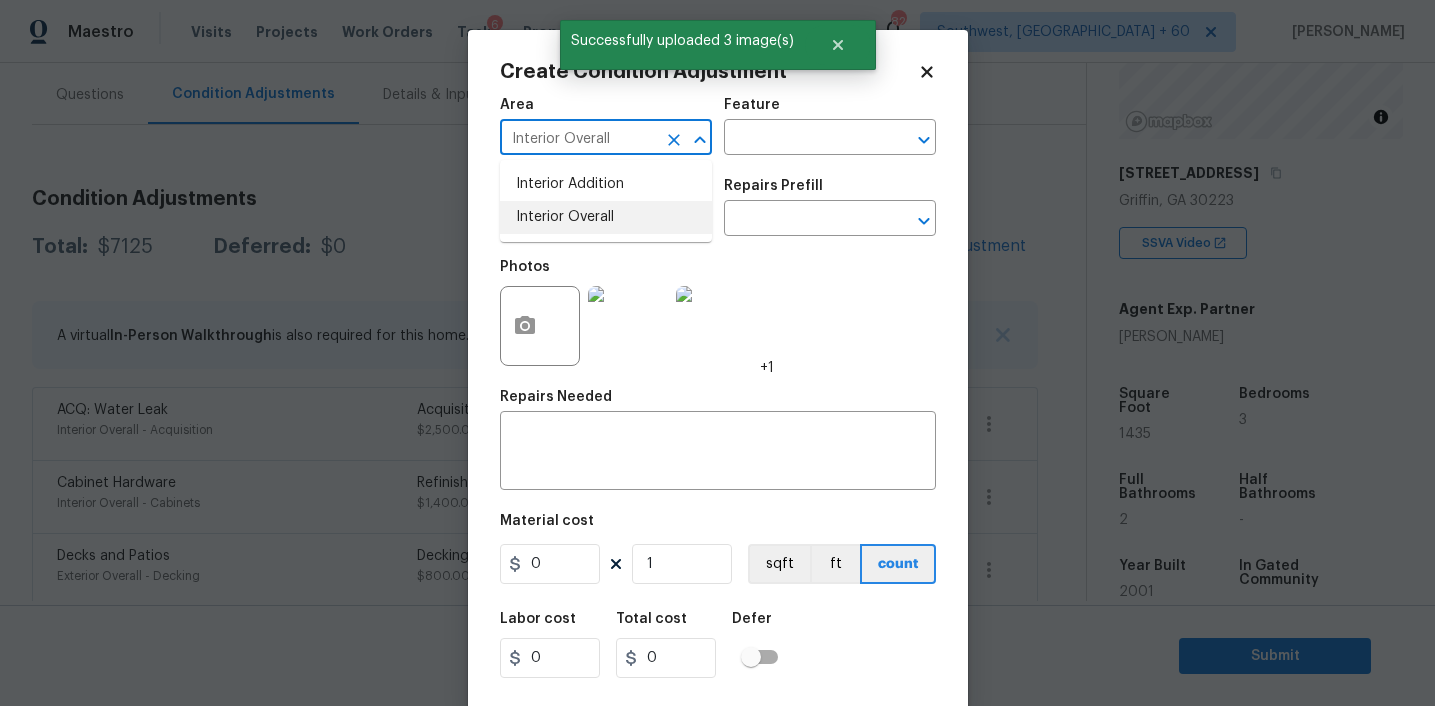 type on "Interior Overall" 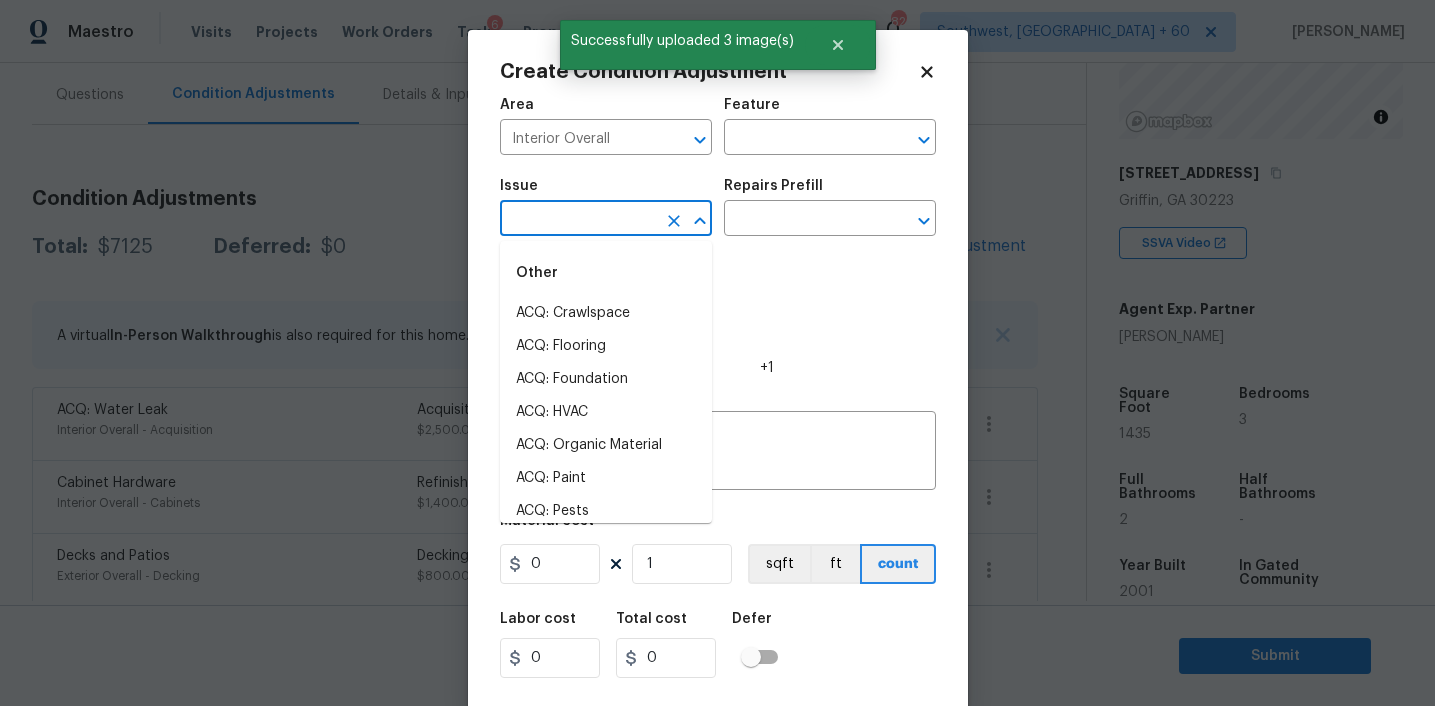 click at bounding box center (578, 220) 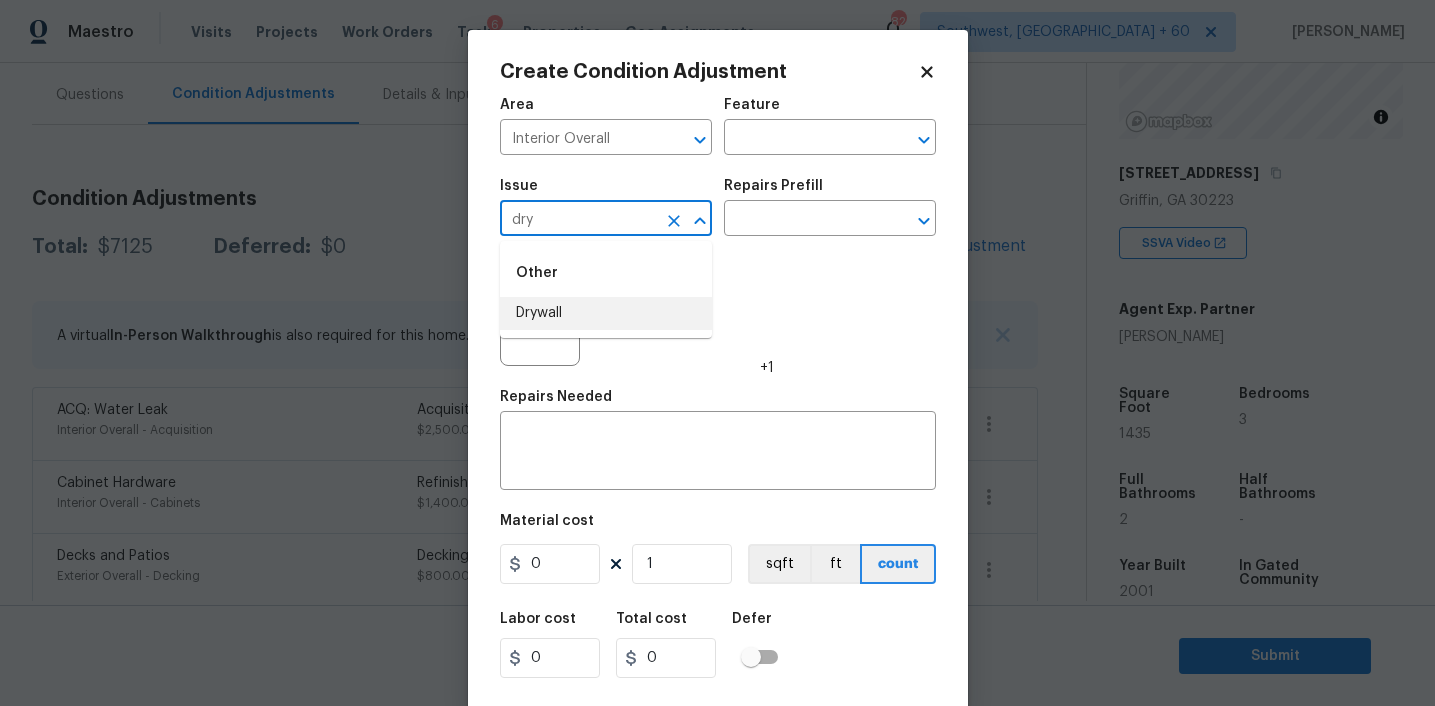 click on "Drywall" at bounding box center [606, 313] 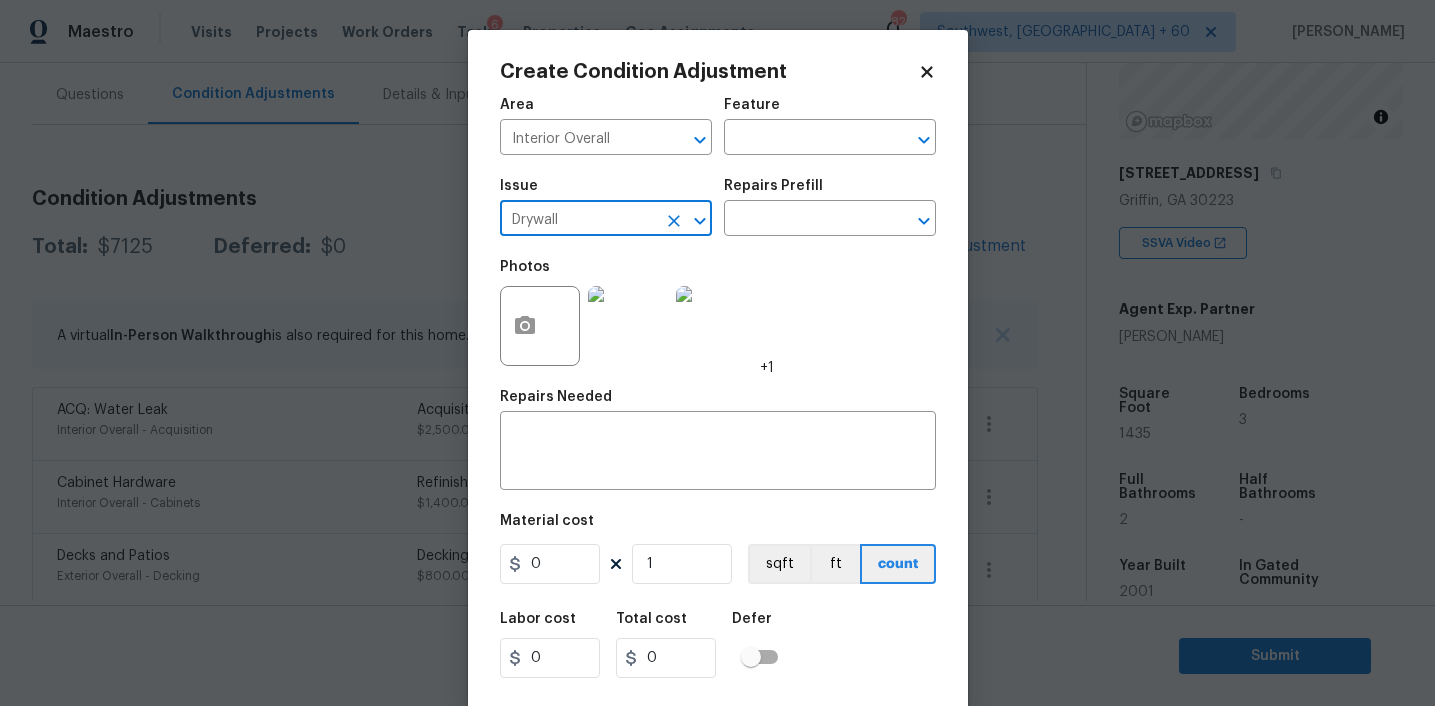 type on "Drywall" 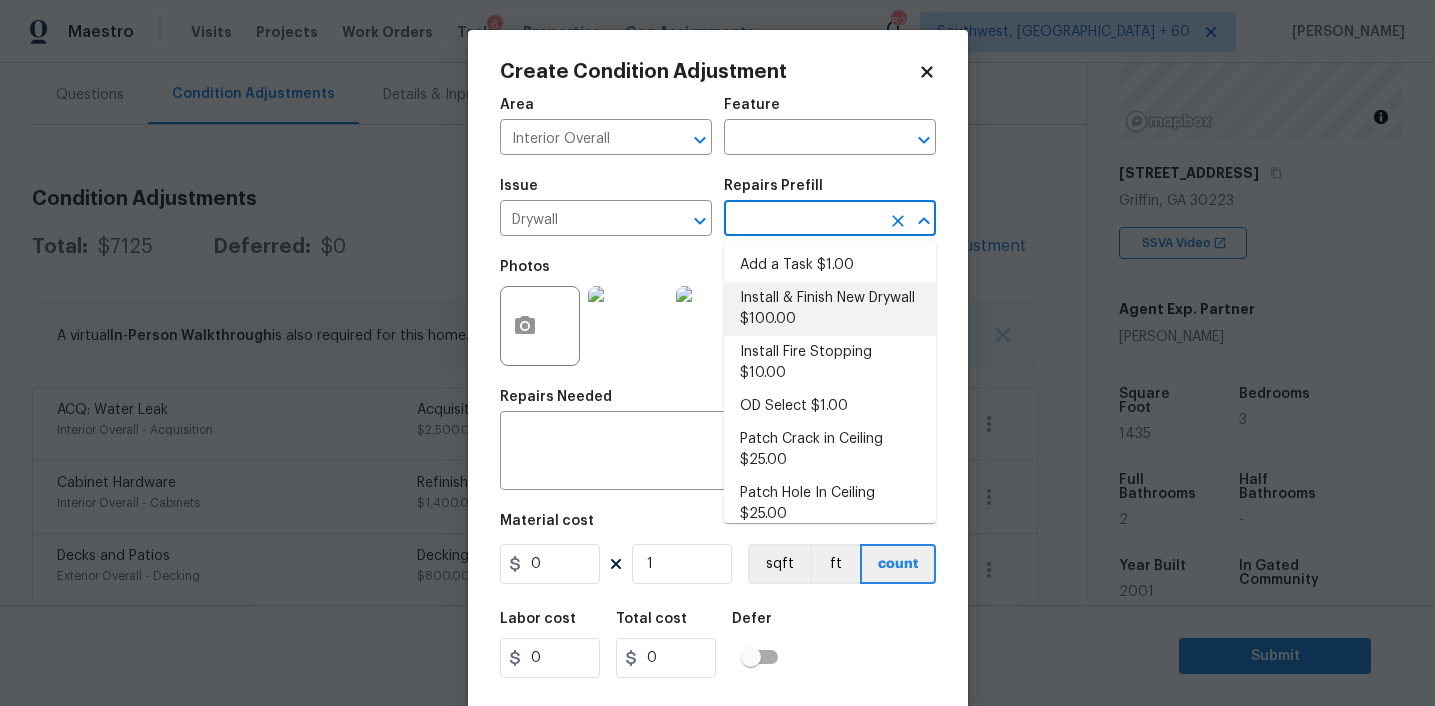 click on "Install & Finish New Drywall $100.00" at bounding box center (830, 309) 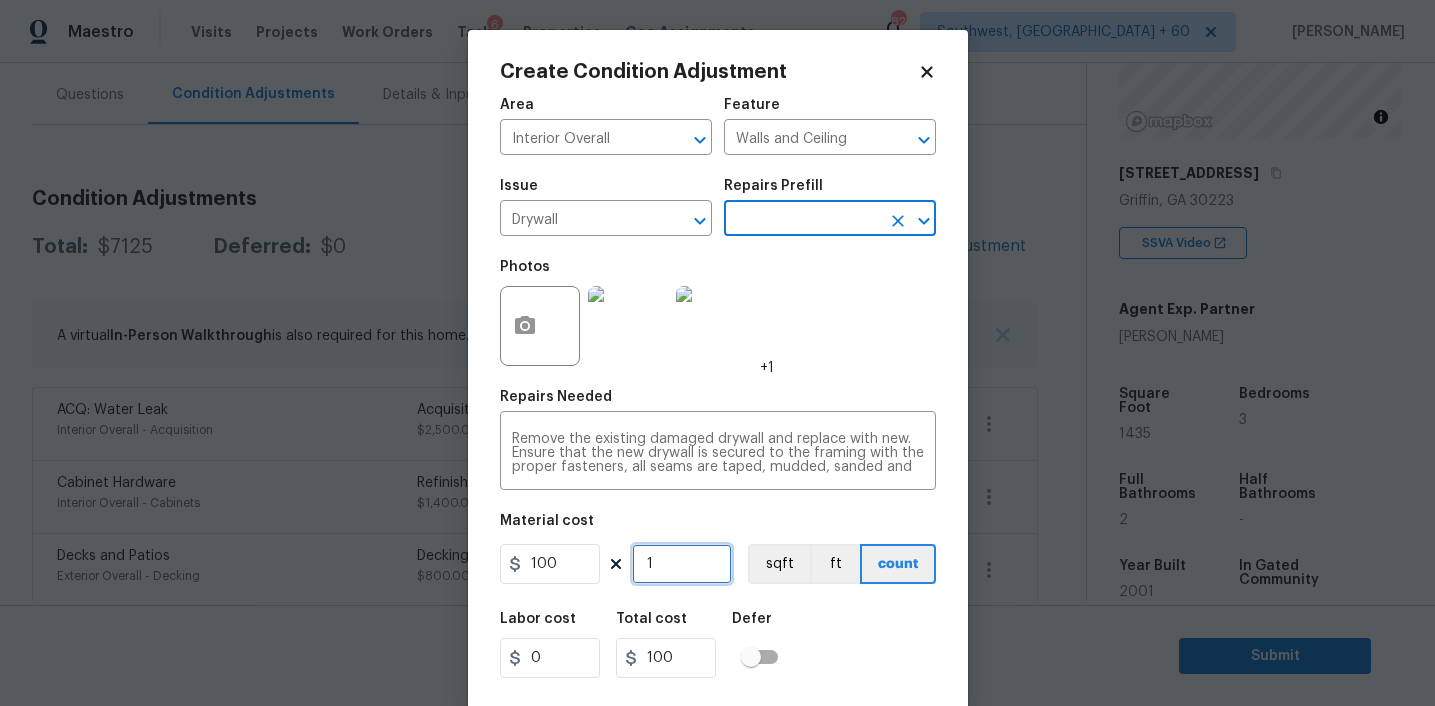 click on "1" at bounding box center [682, 564] 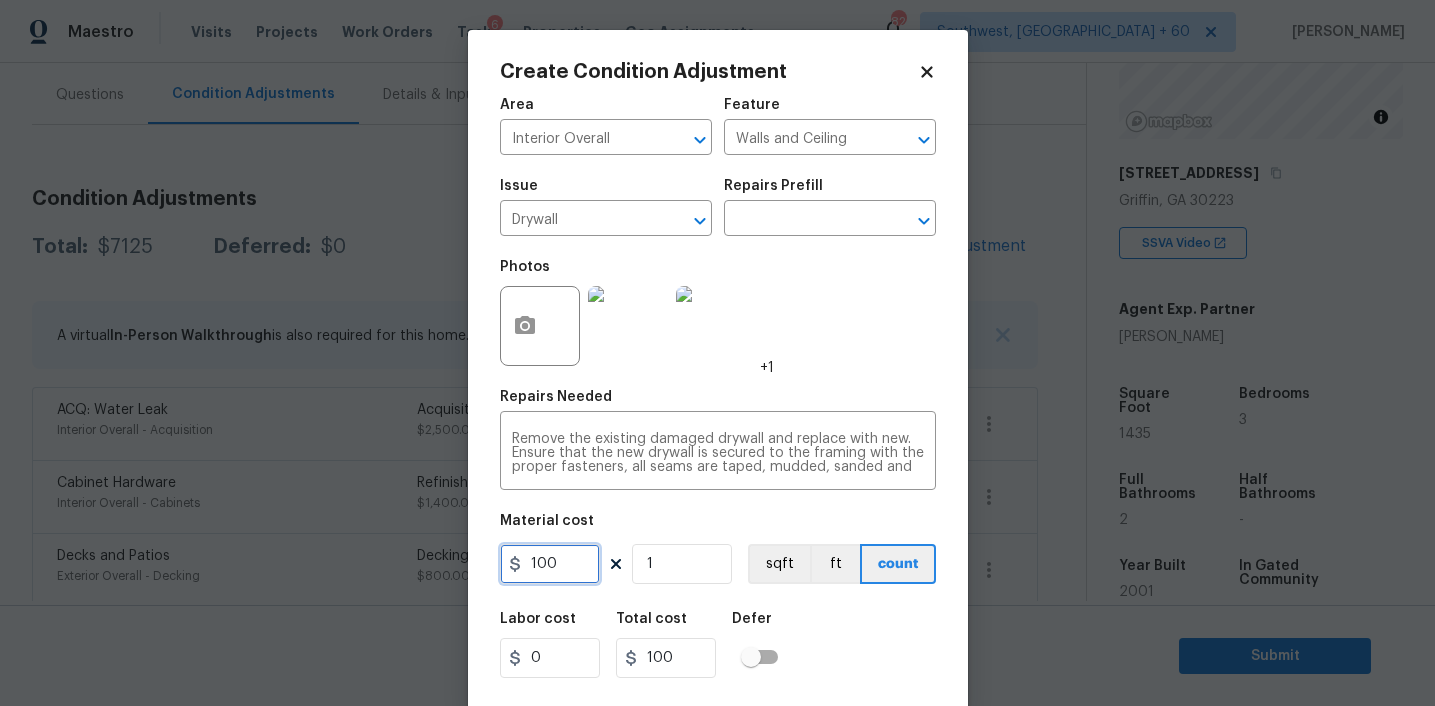 click on "100" at bounding box center [550, 564] 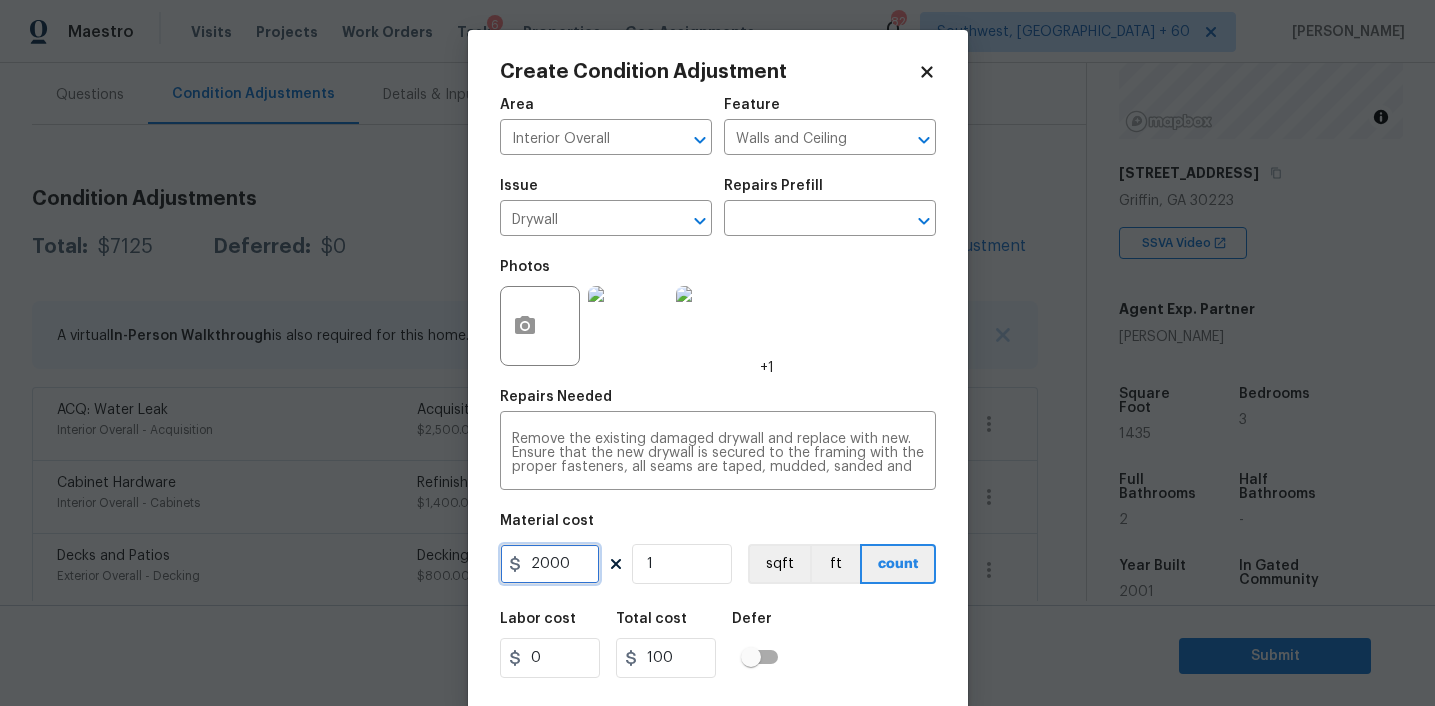type on "2000" 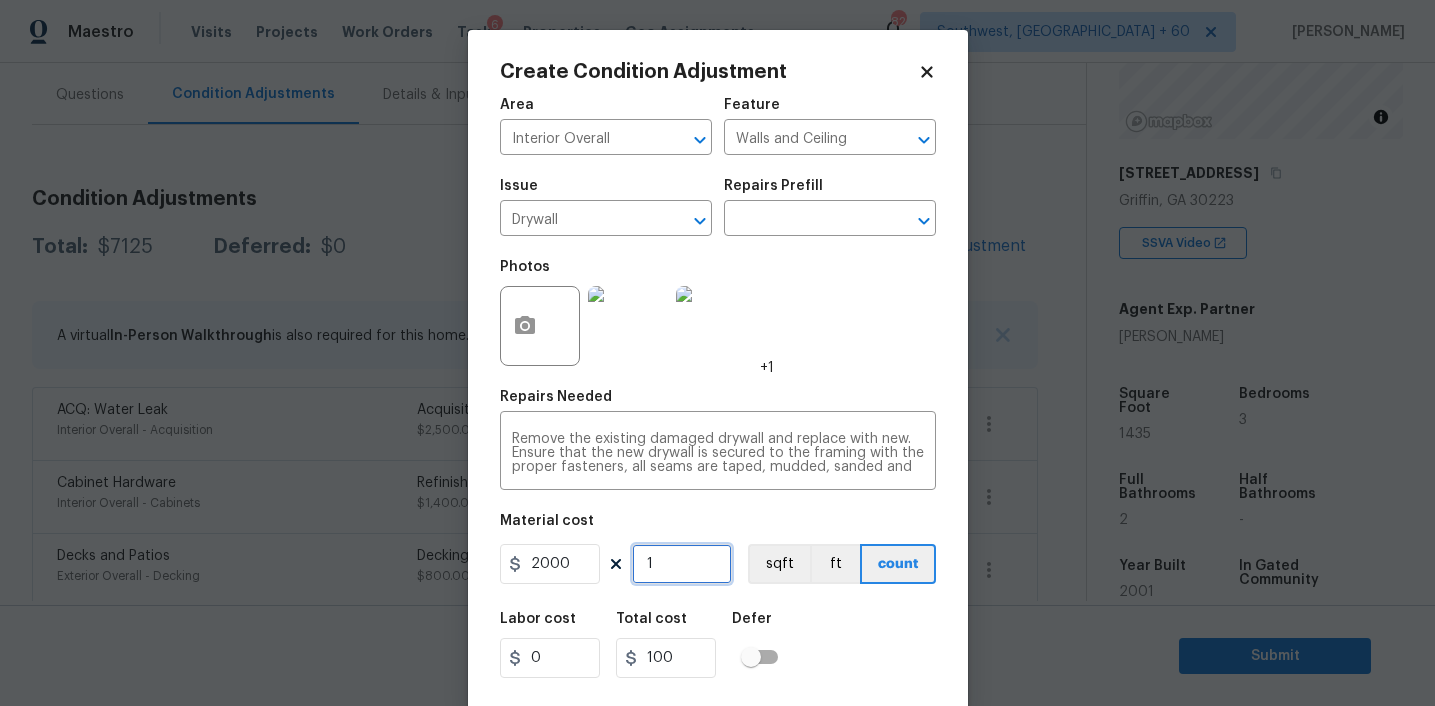 type on "2000" 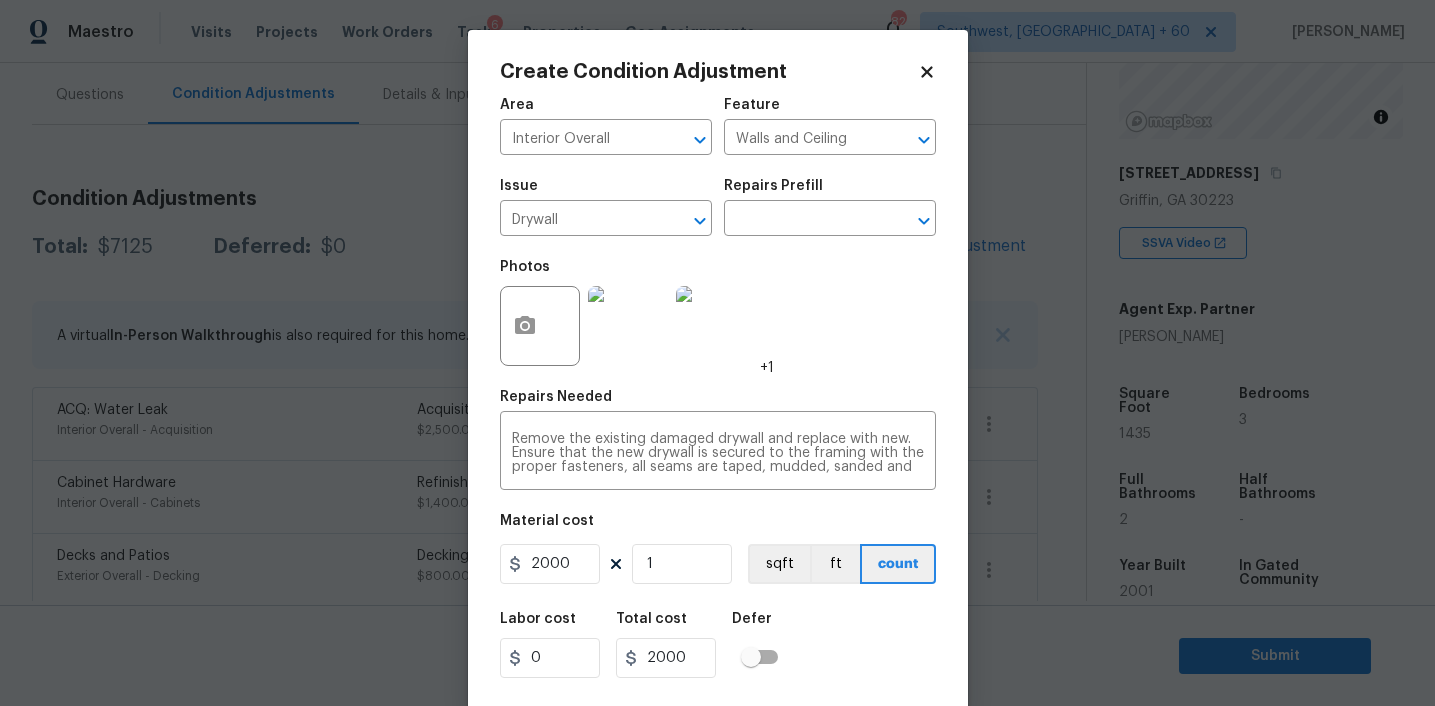 click at bounding box center (628, 326) 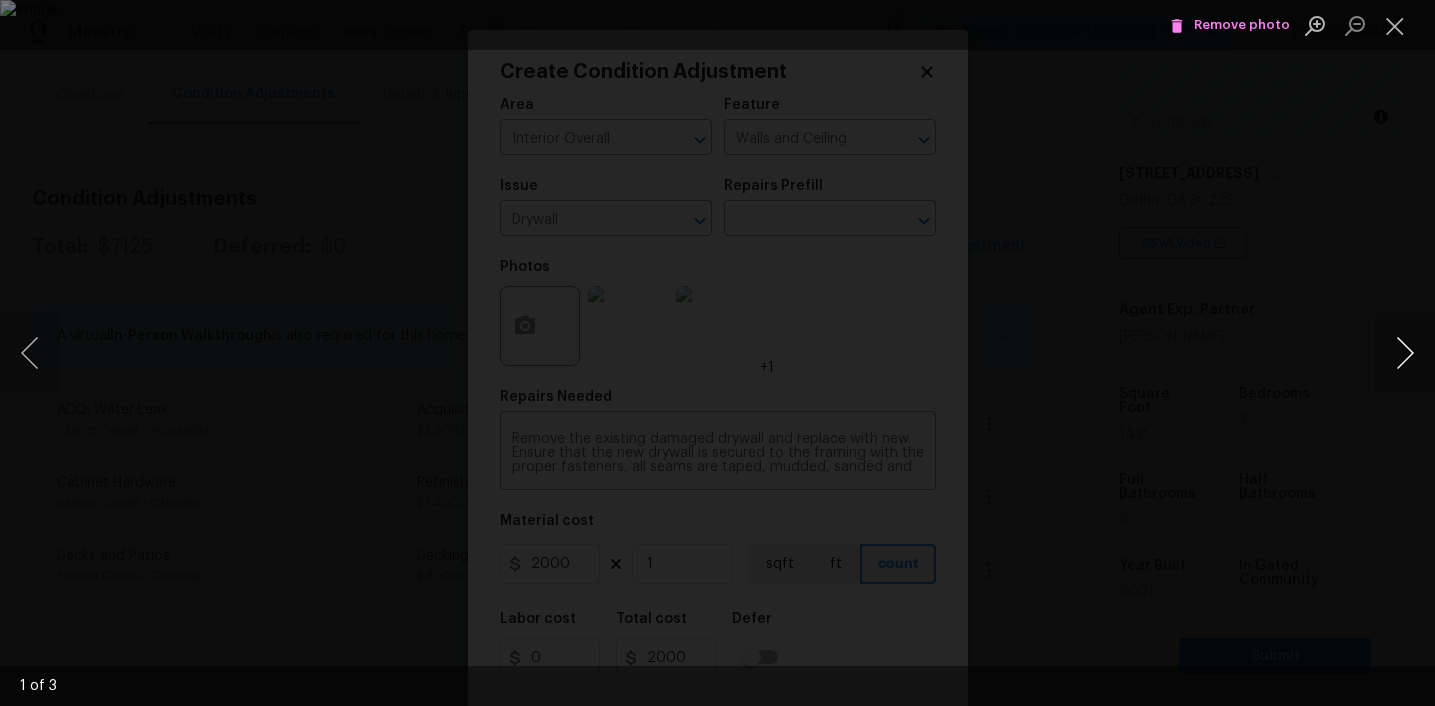 click at bounding box center (1405, 353) 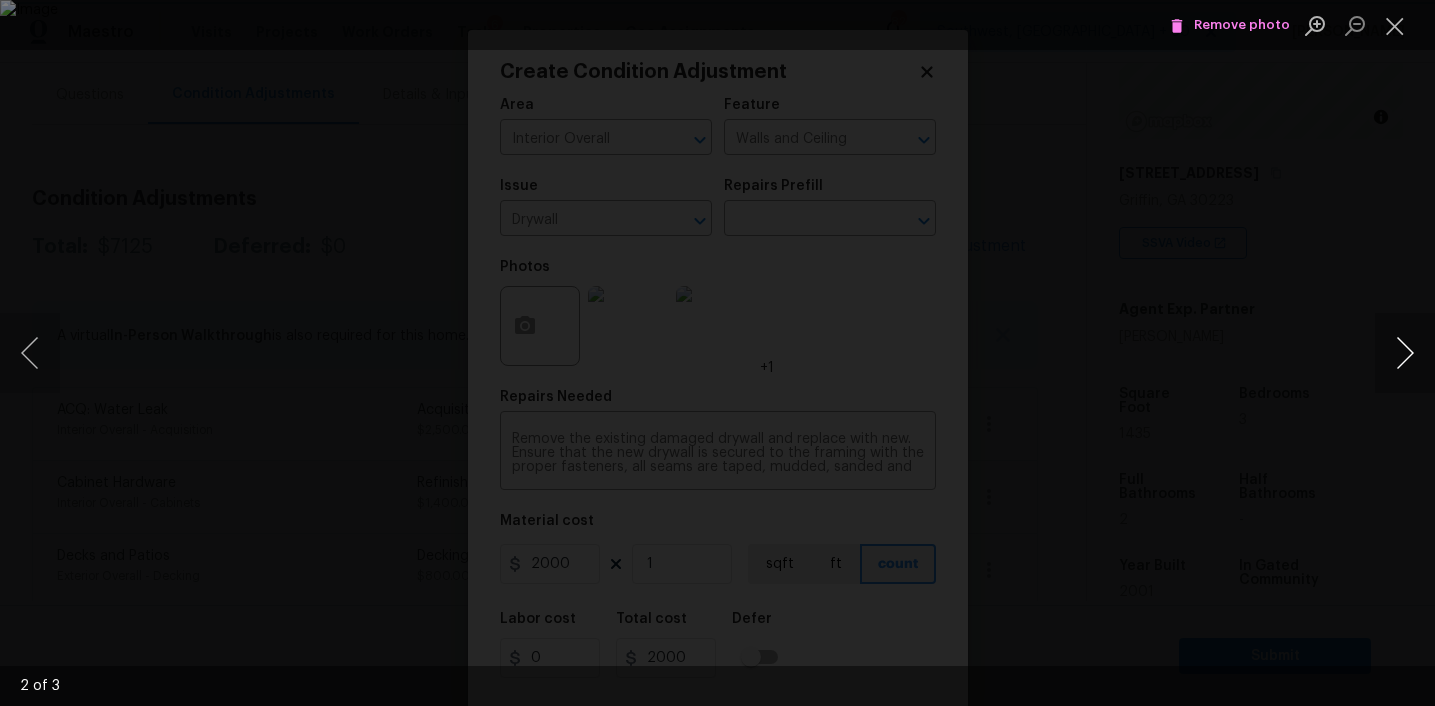 click at bounding box center [1405, 353] 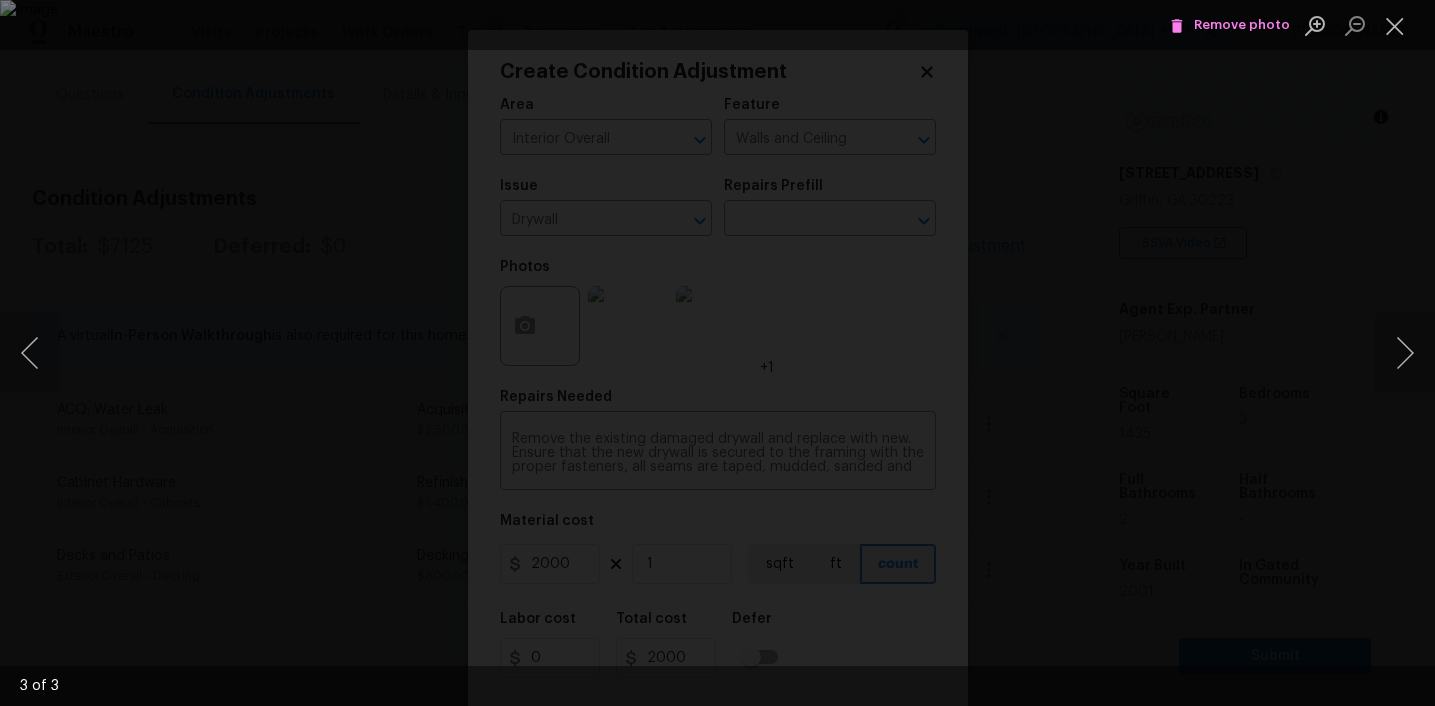 click at bounding box center [717, 353] 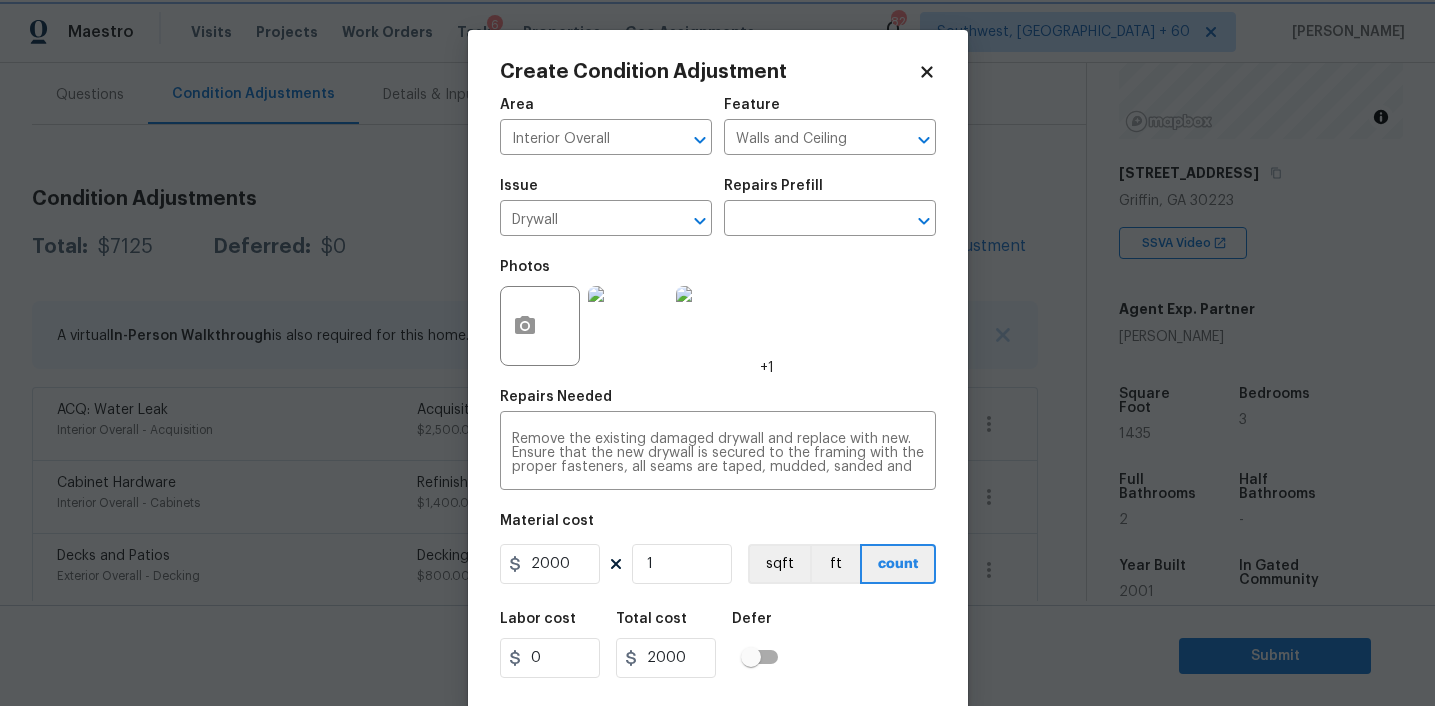 scroll, scrollTop: 41, scrollLeft: 0, axis: vertical 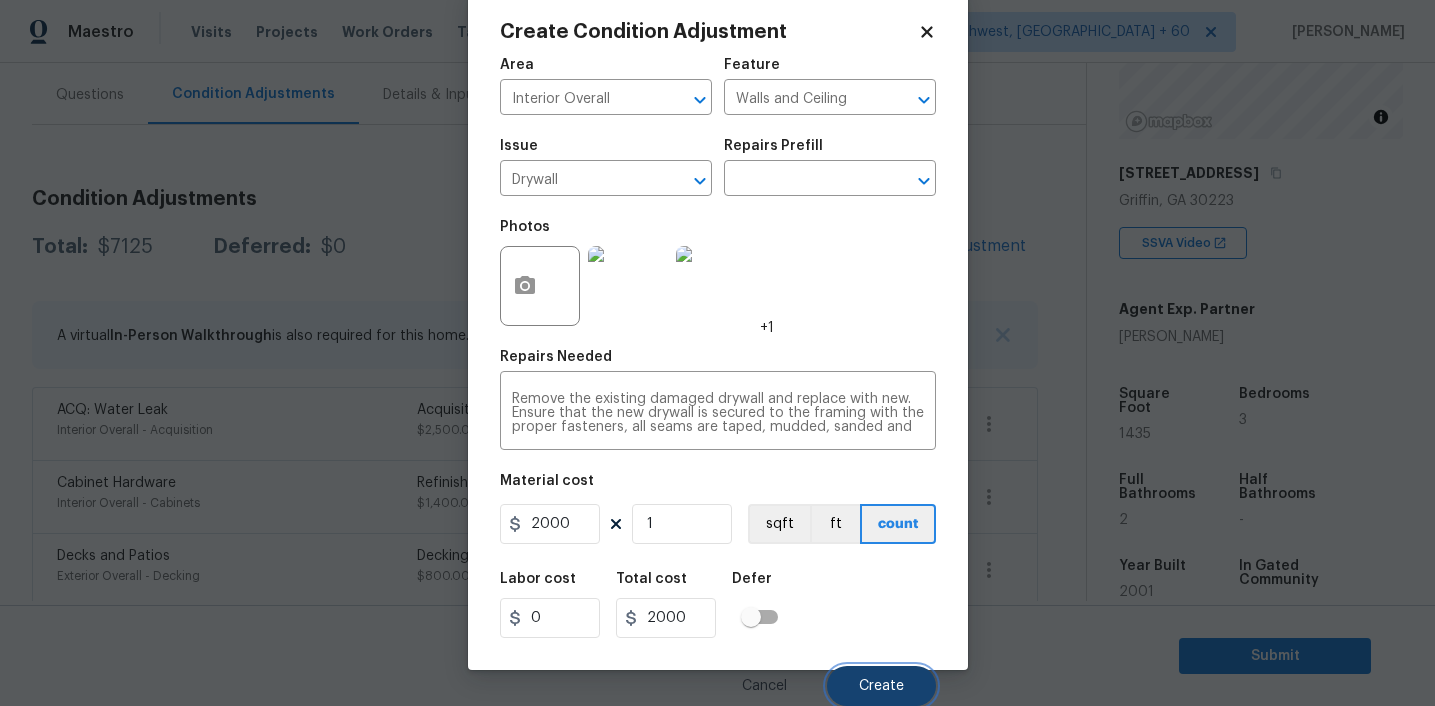 click on "Create" at bounding box center (881, 686) 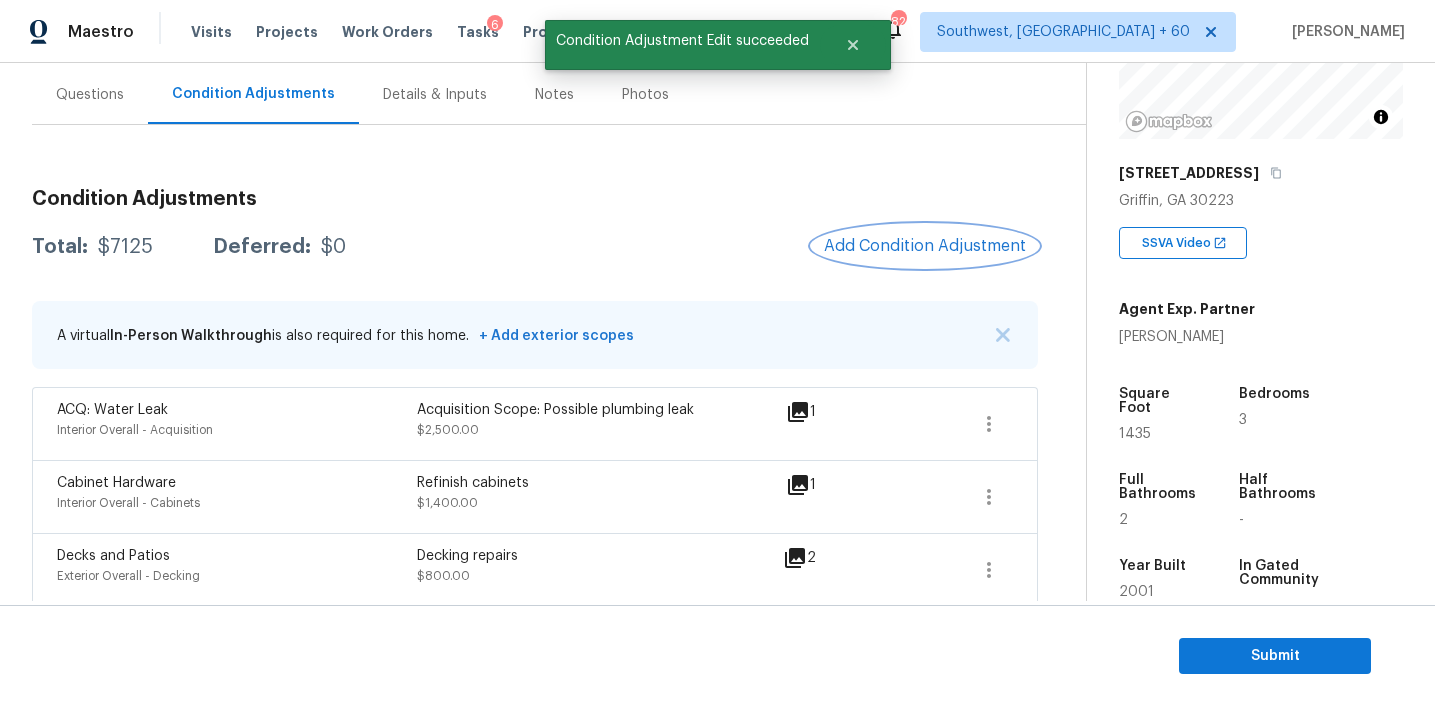 scroll, scrollTop: 0, scrollLeft: 0, axis: both 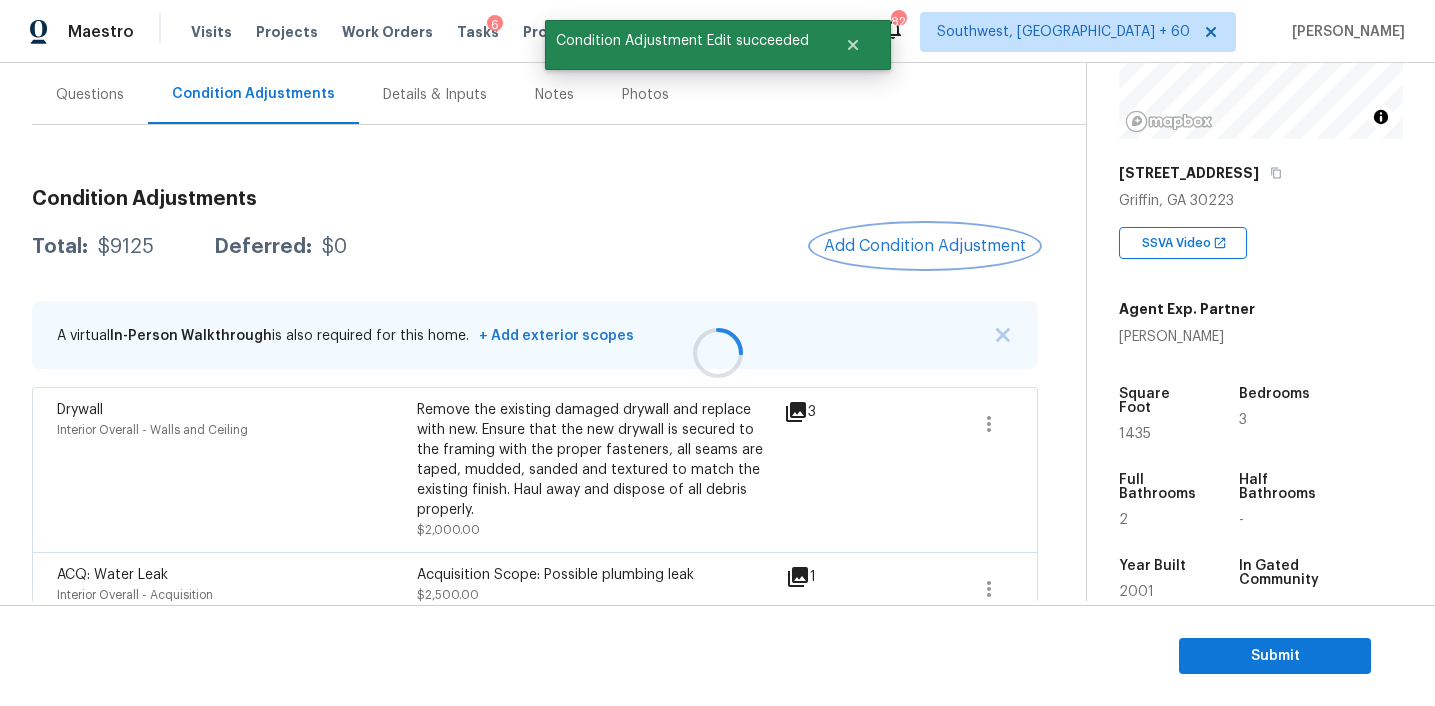 click on "Add Condition Adjustment" at bounding box center (925, 246) 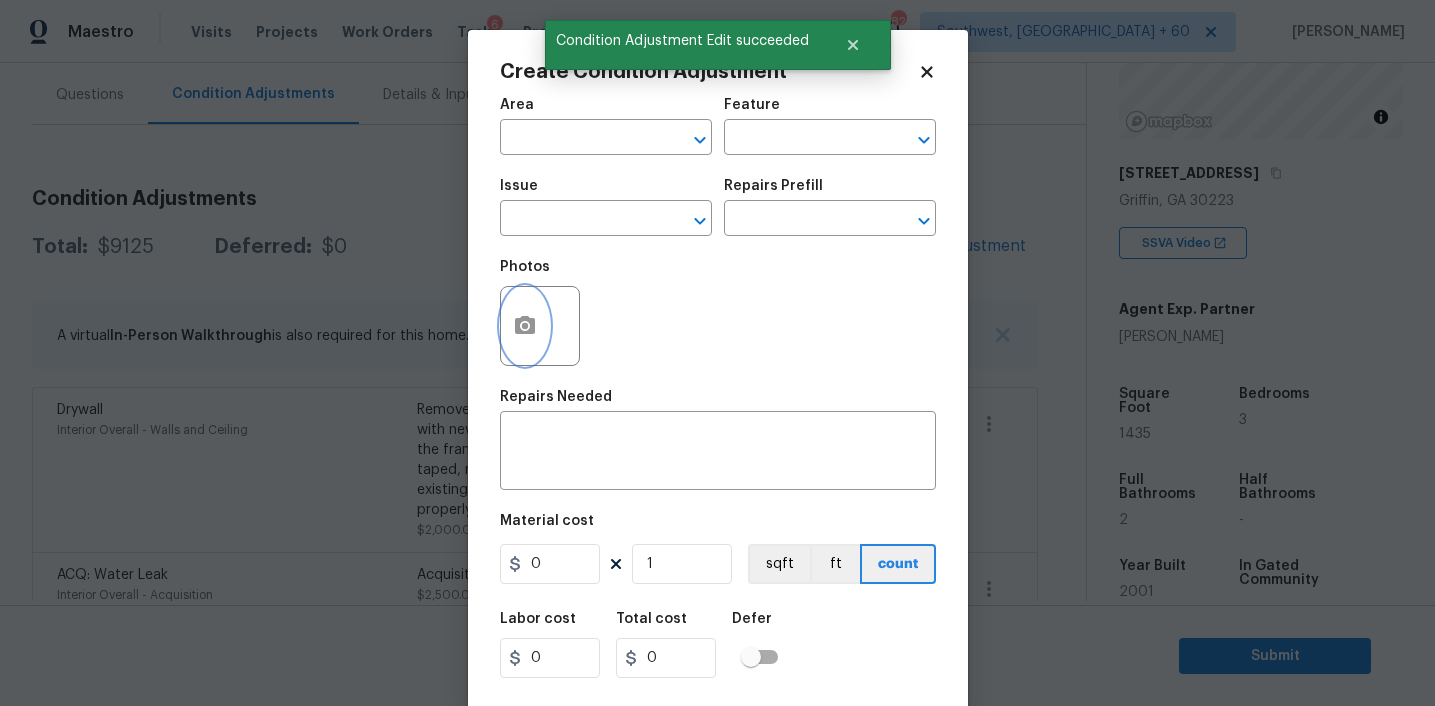 click at bounding box center [525, 326] 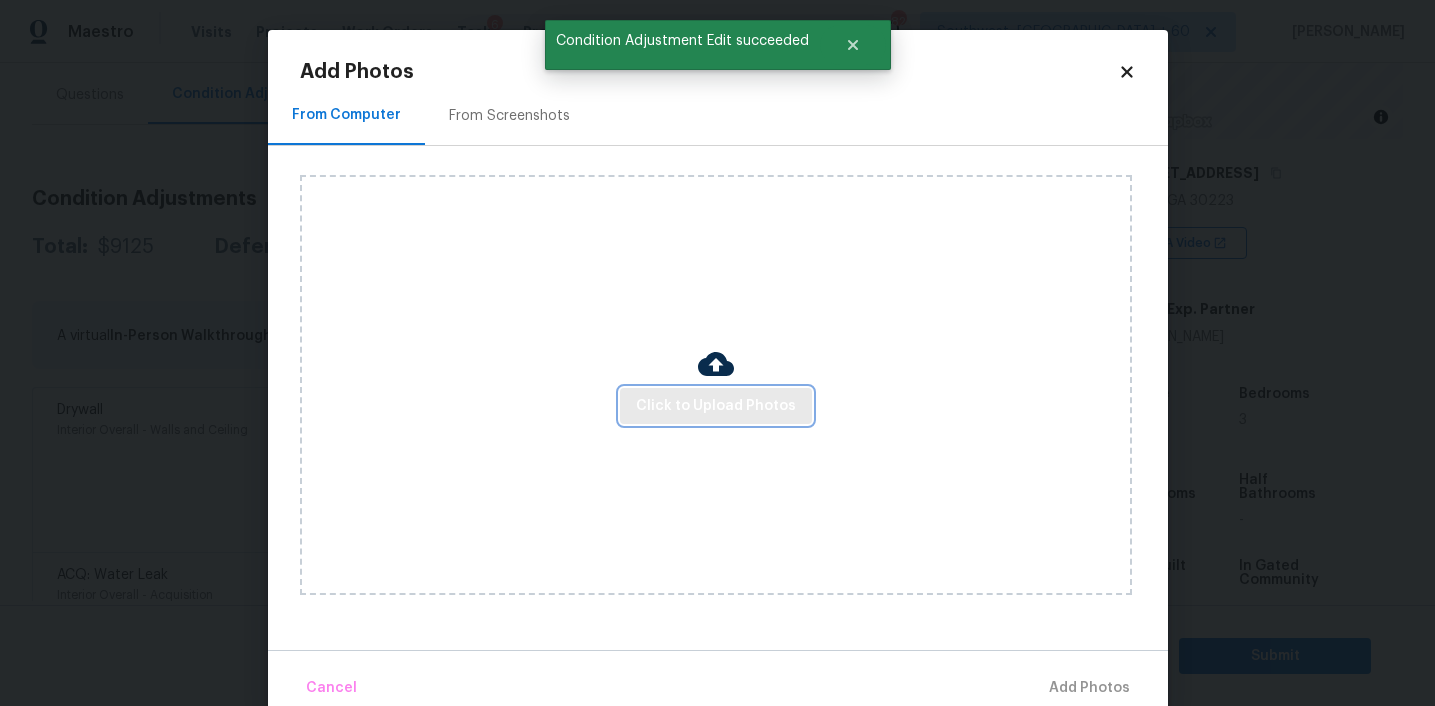 click on "Click to Upload Photos" at bounding box center [716, 406] 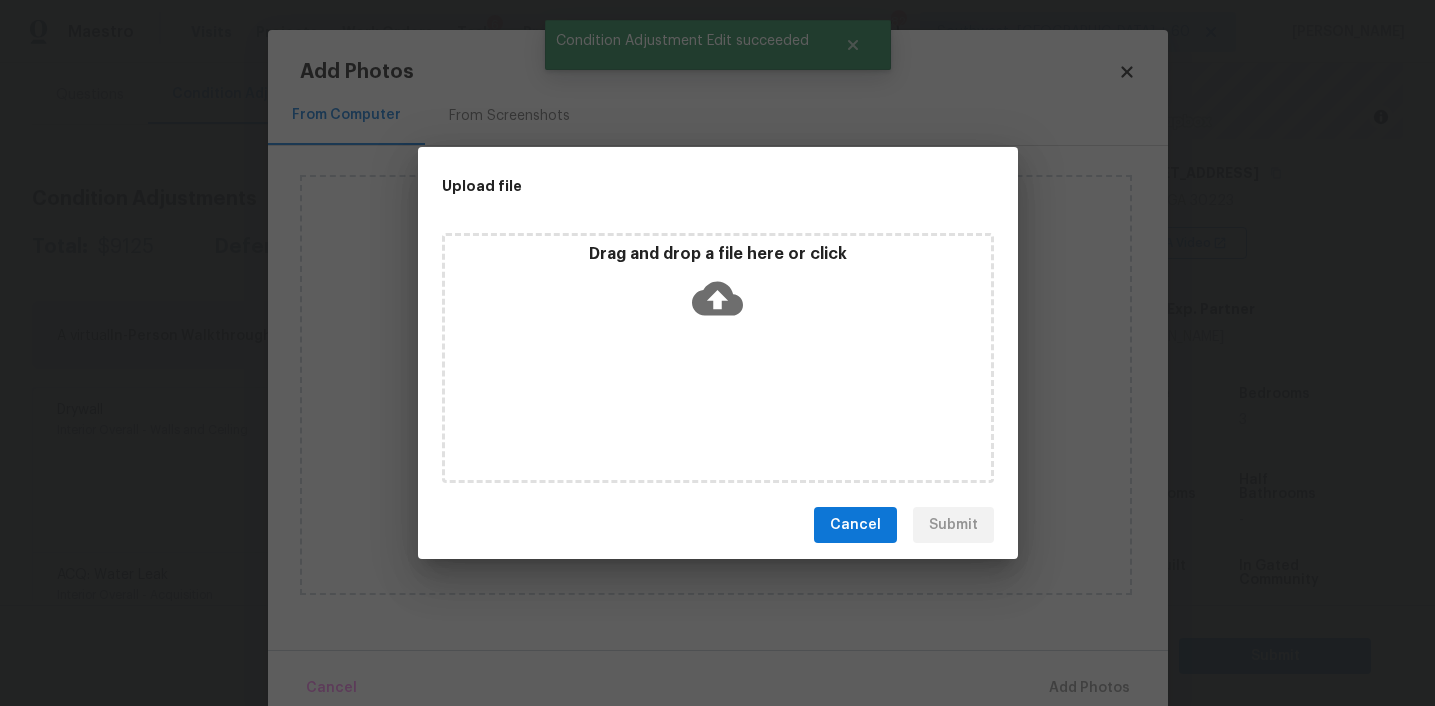 click on "Drag and drop a file here or click" at bounding box center [718, 287] 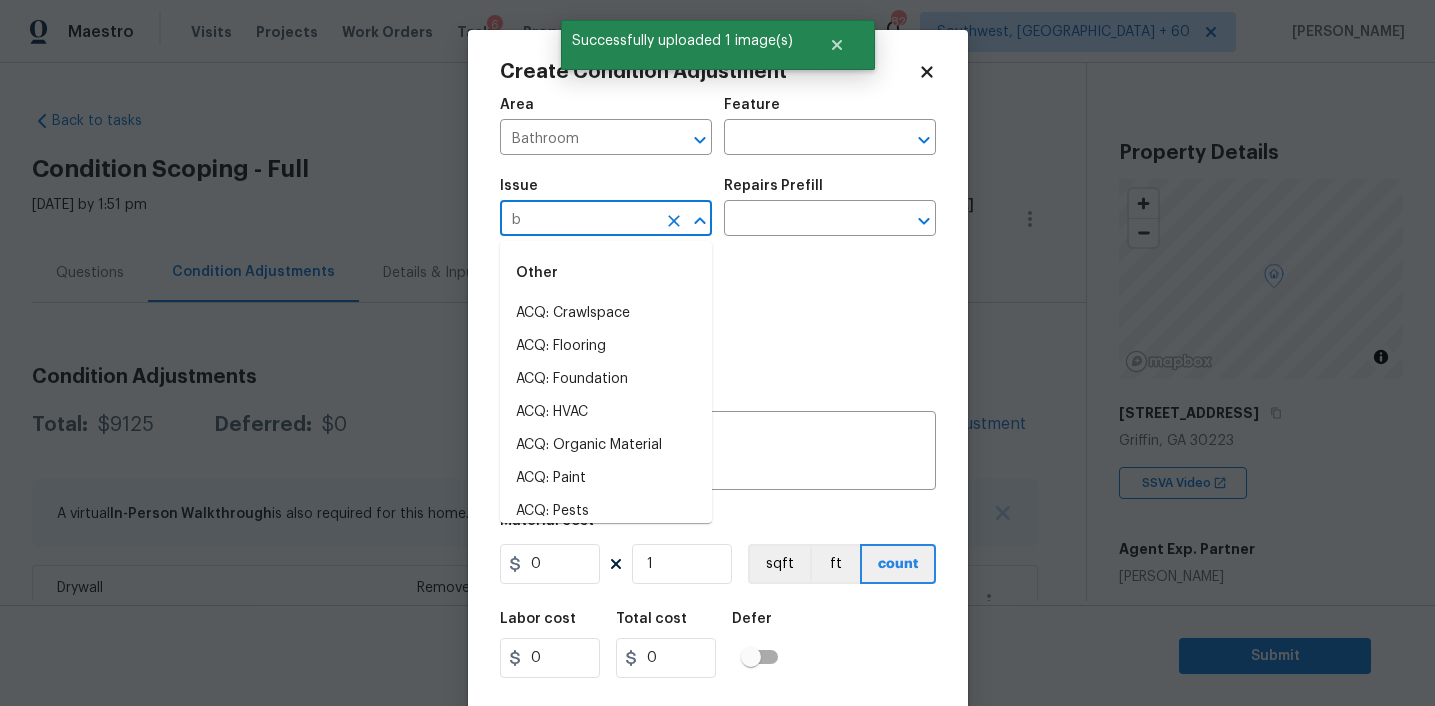 scroll, scrollTop: 0, scrollLeft: 0, axis: both 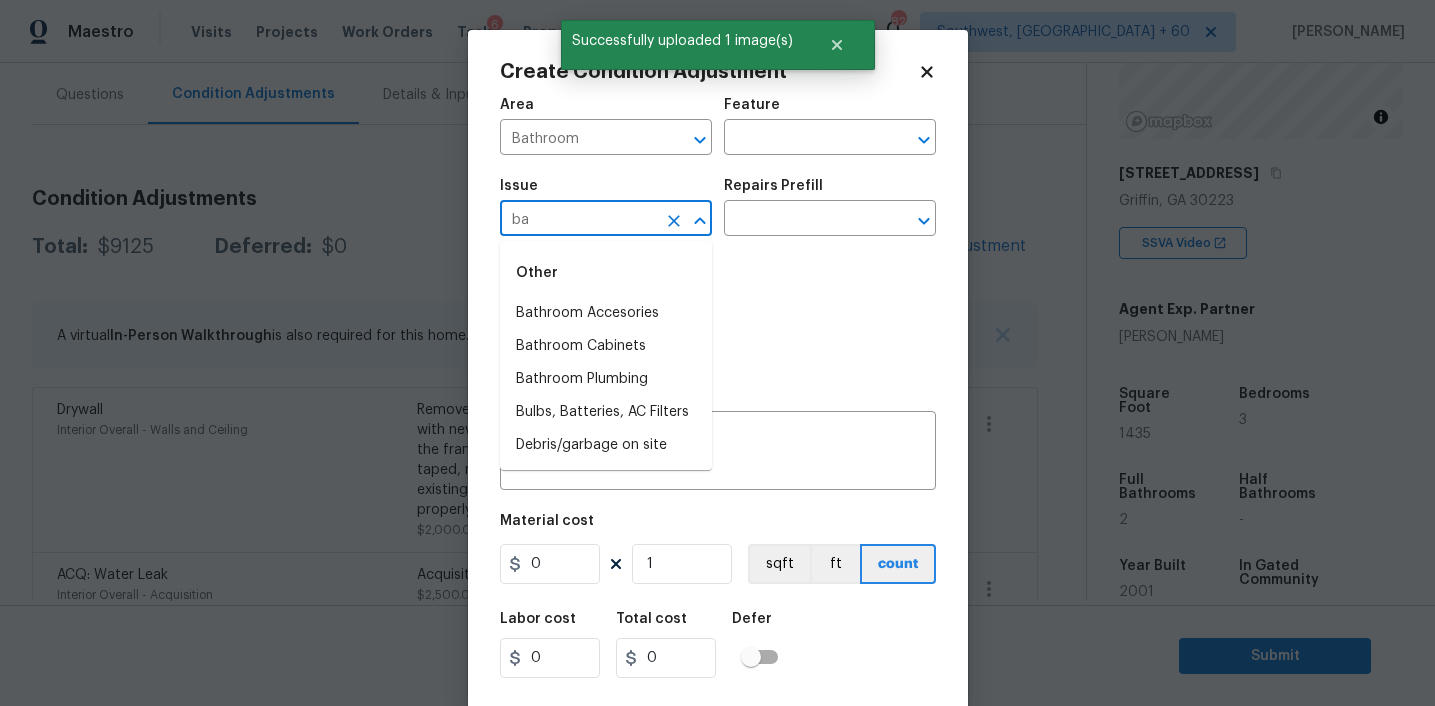 type on "bat" 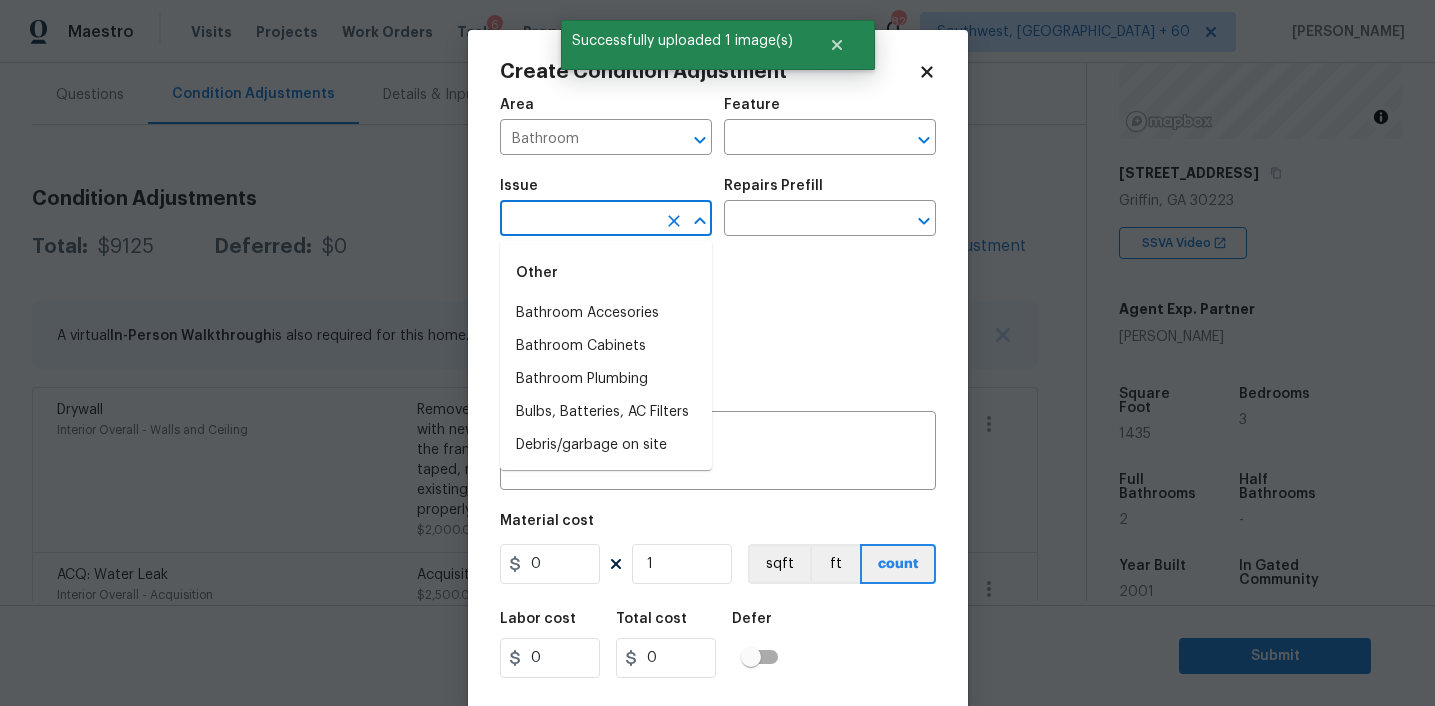 type on "h" 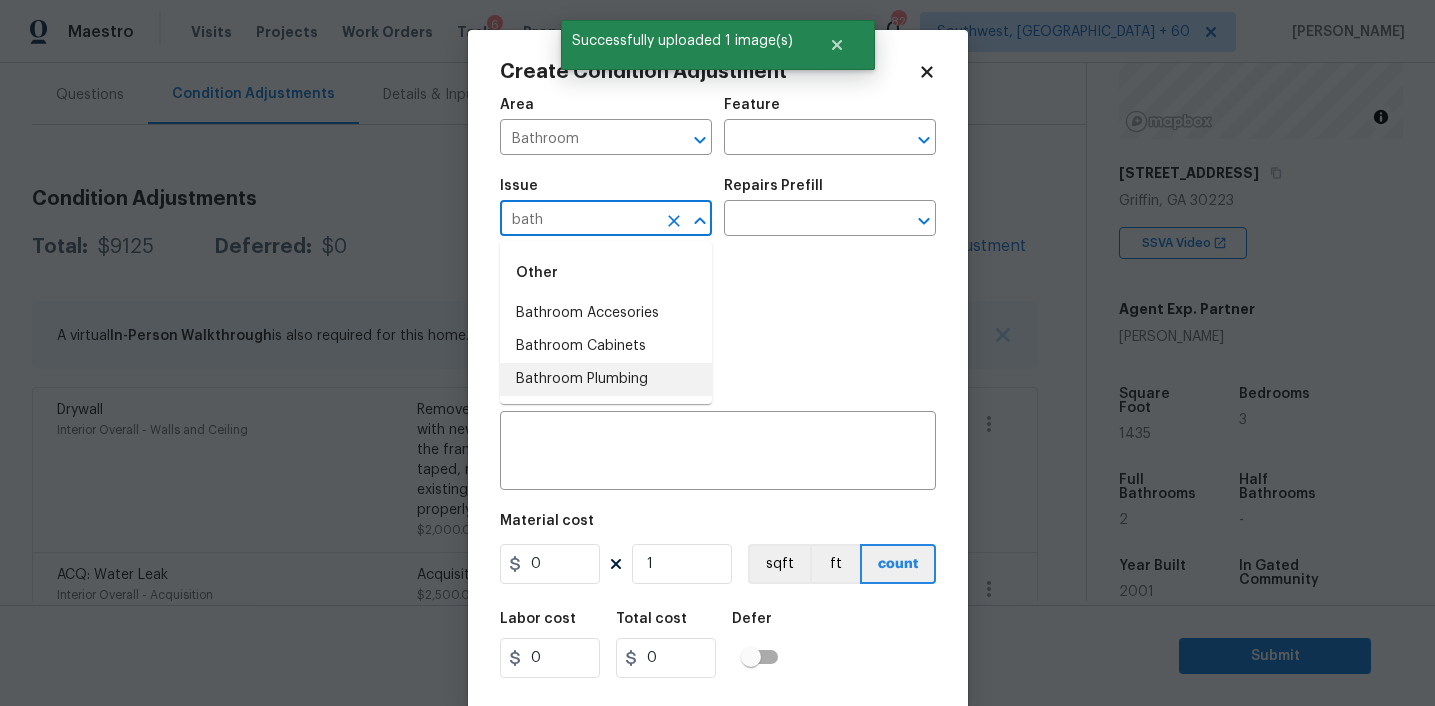 click on "Bathroom Plumbing" at bounding box center (606, 379) 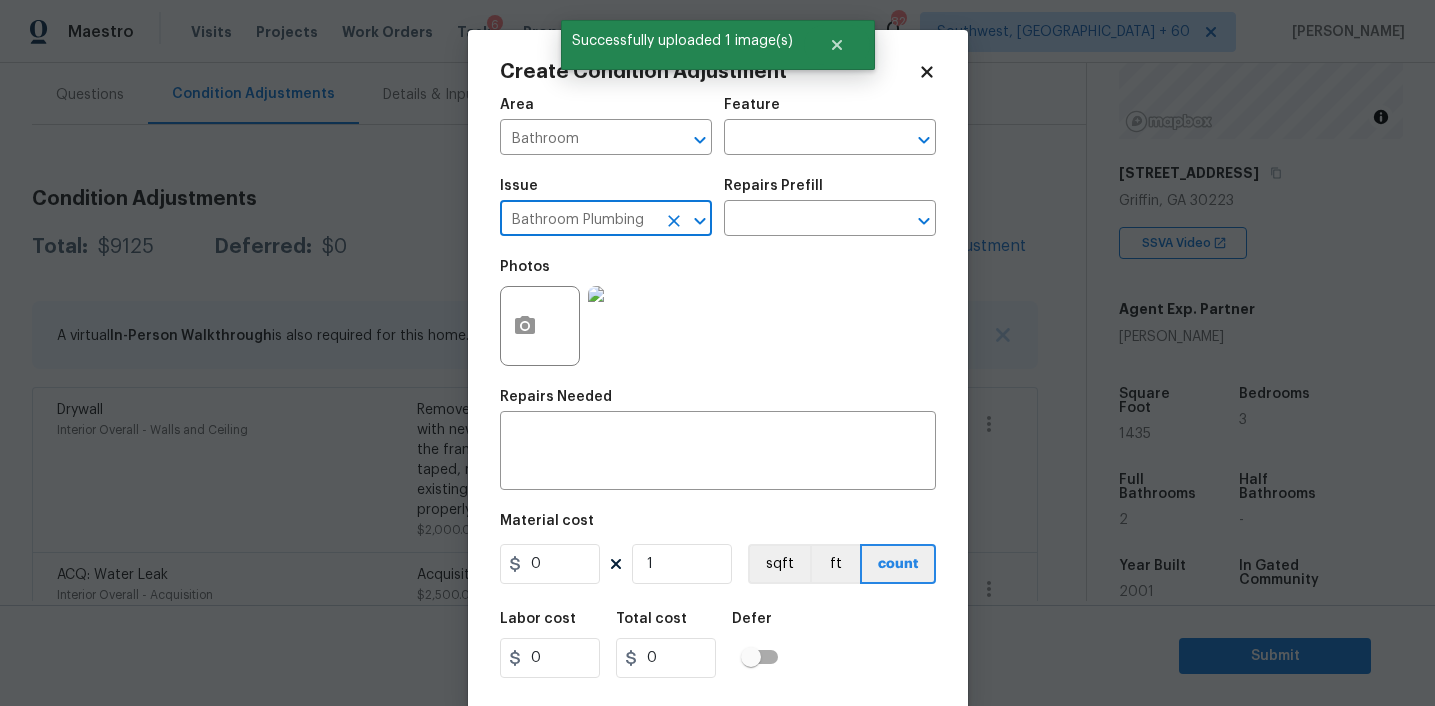 type on "Bathroom Plumbing" 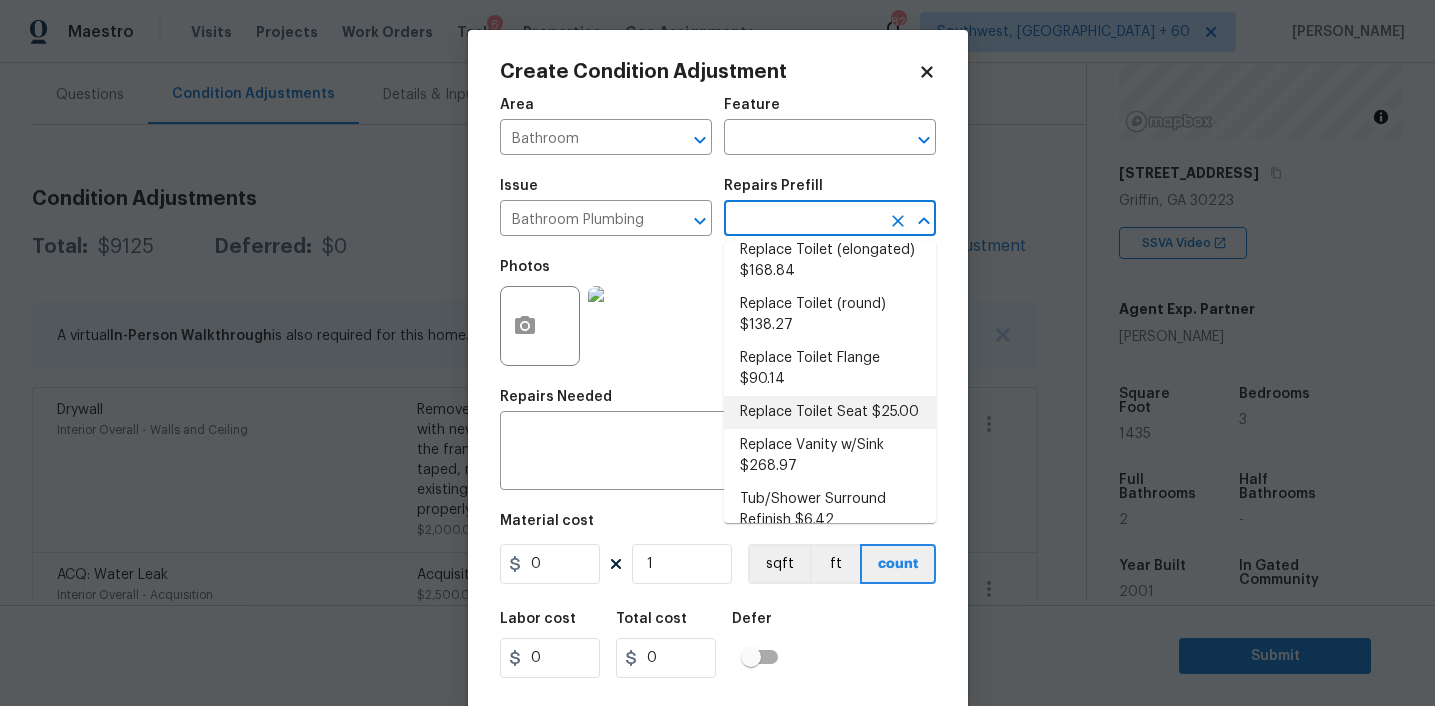 scroll, scrollTop: 0, scrollLeft: 0, axis: both 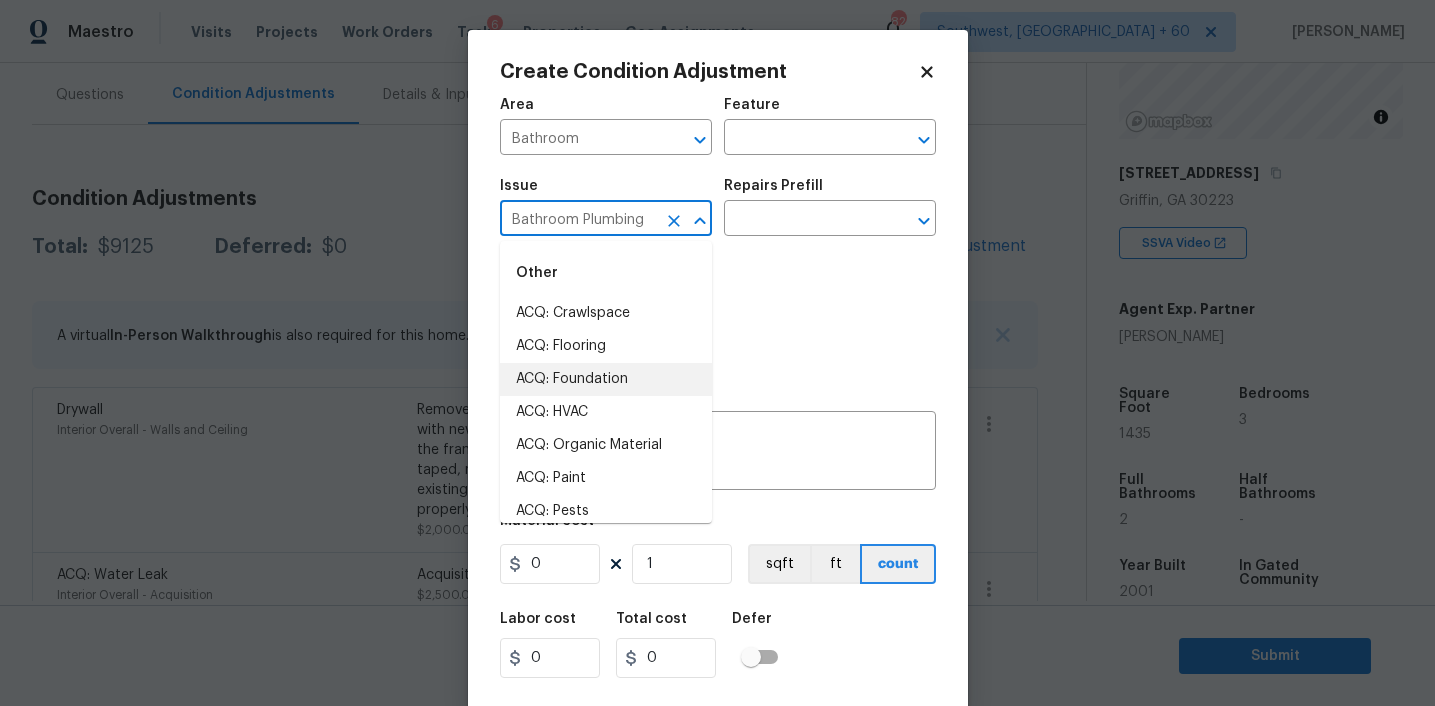 click on "Bathroom Plumbing" at bounding box center (578, 220) 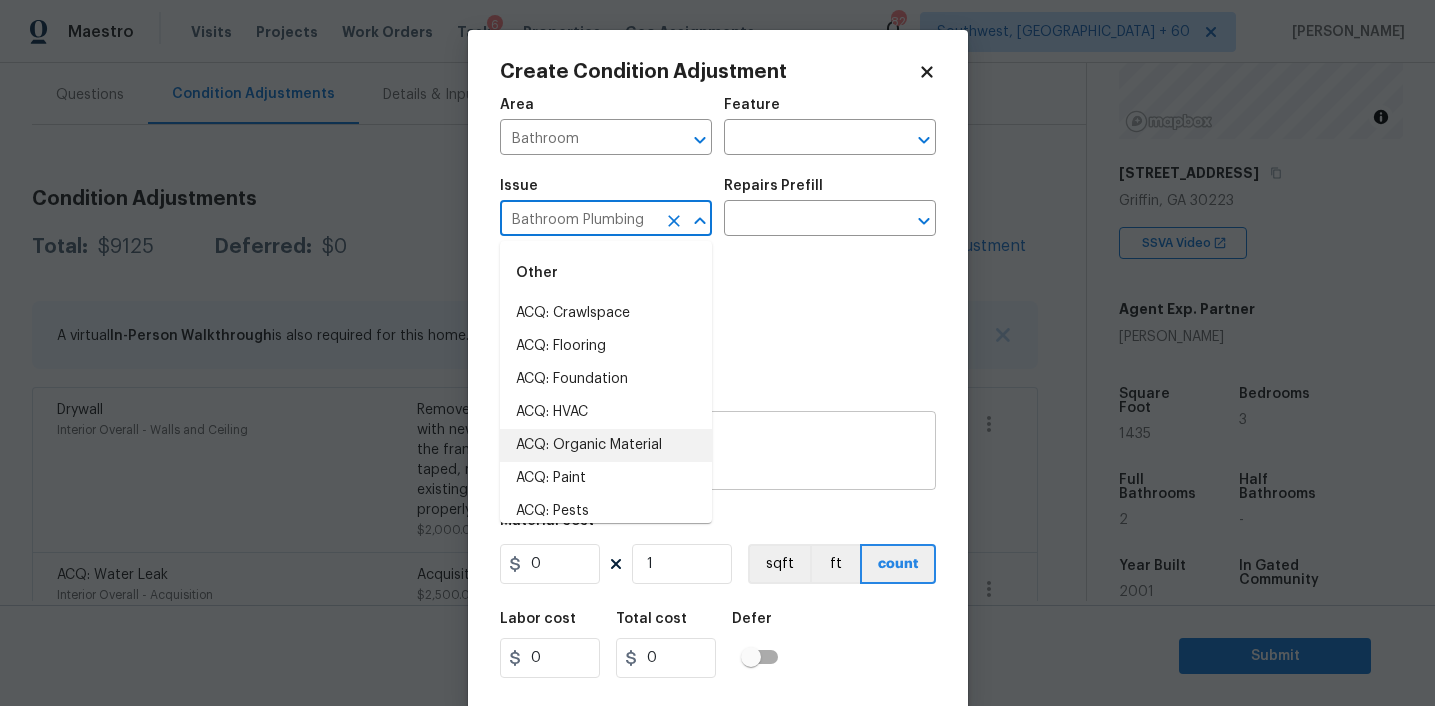 click at bounding box center (718, 453) 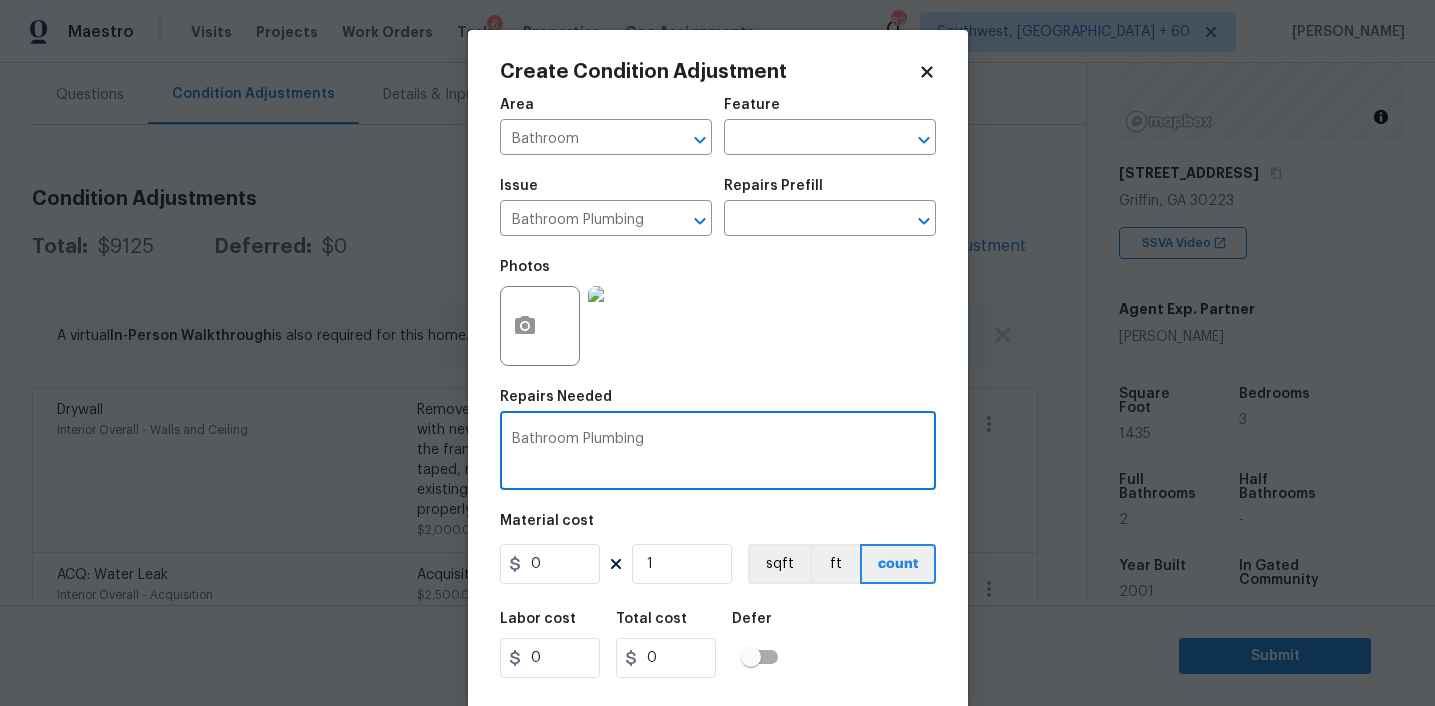 type on "Bathroom Plumbing" 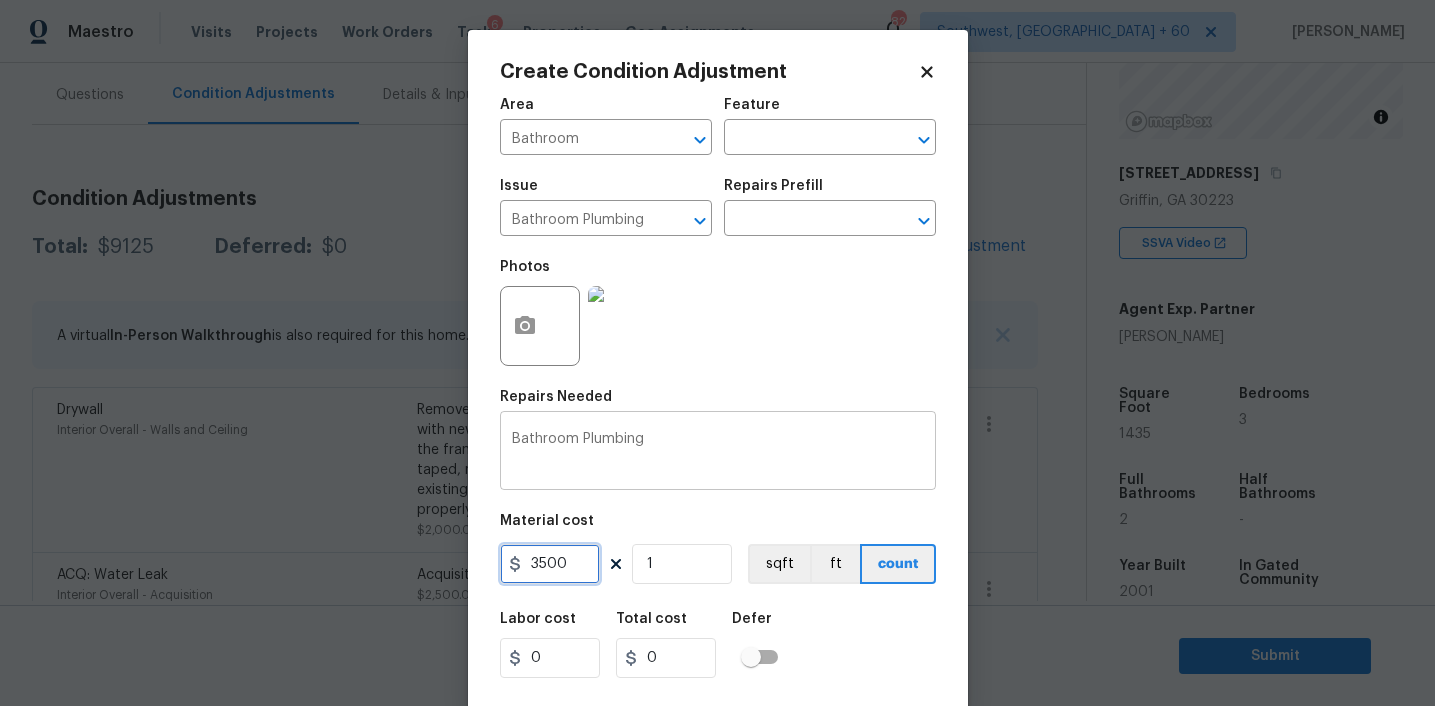 type on "3500" 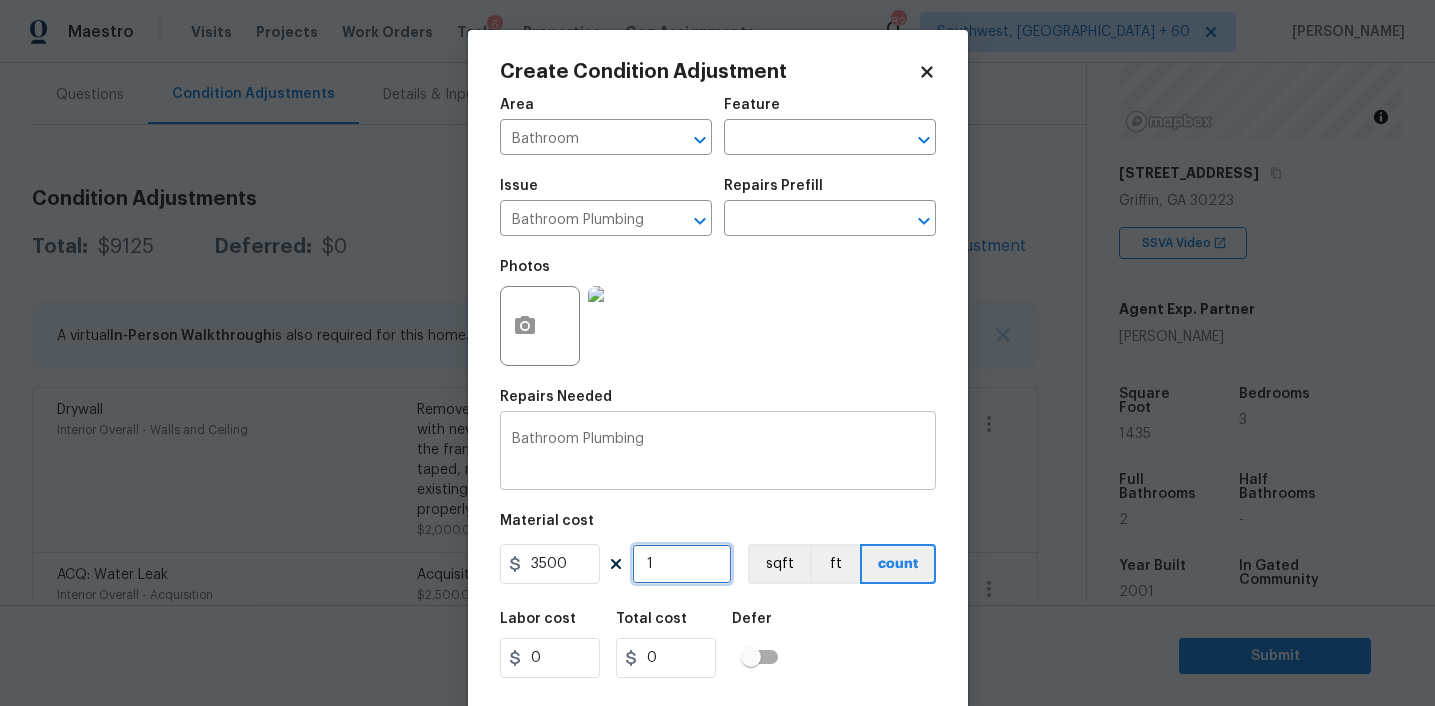 type on "3500" 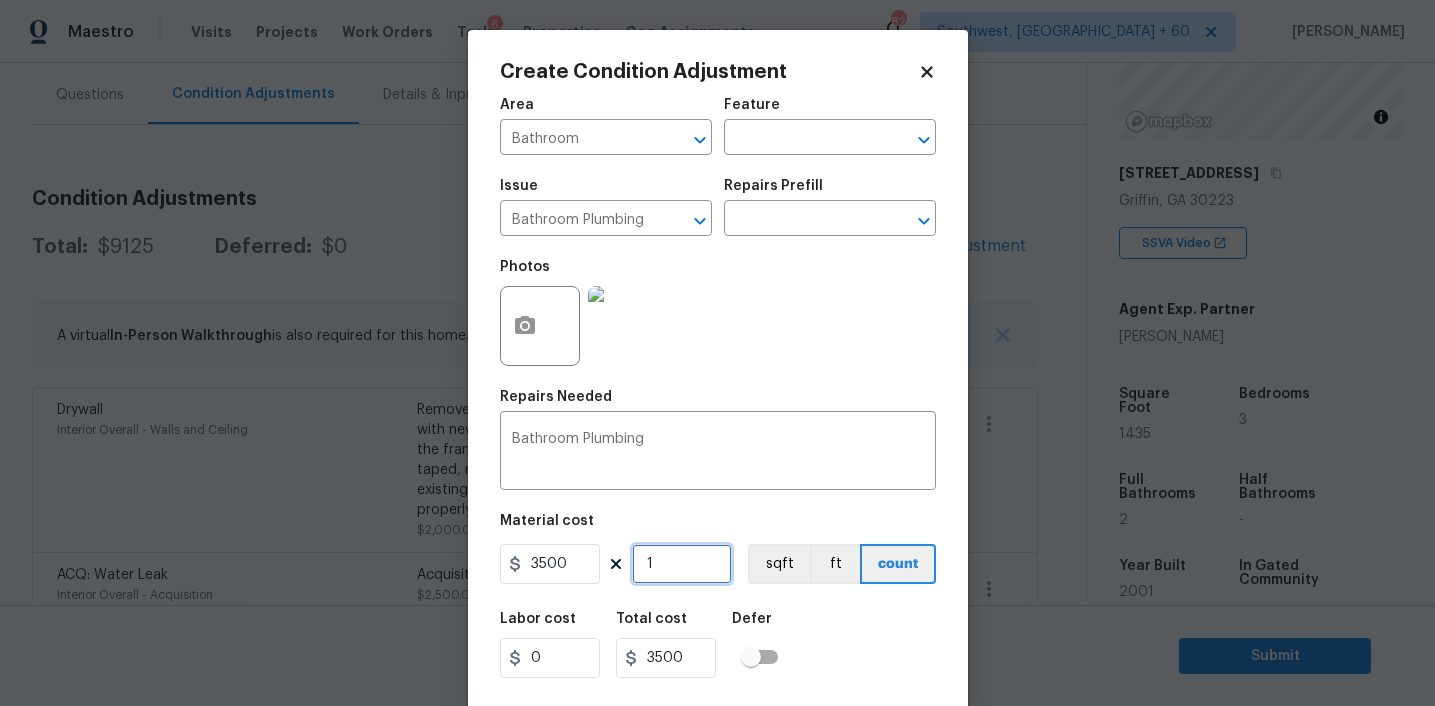scroll, scrollTop: 41, scrollLeft: 0, axis: vertical 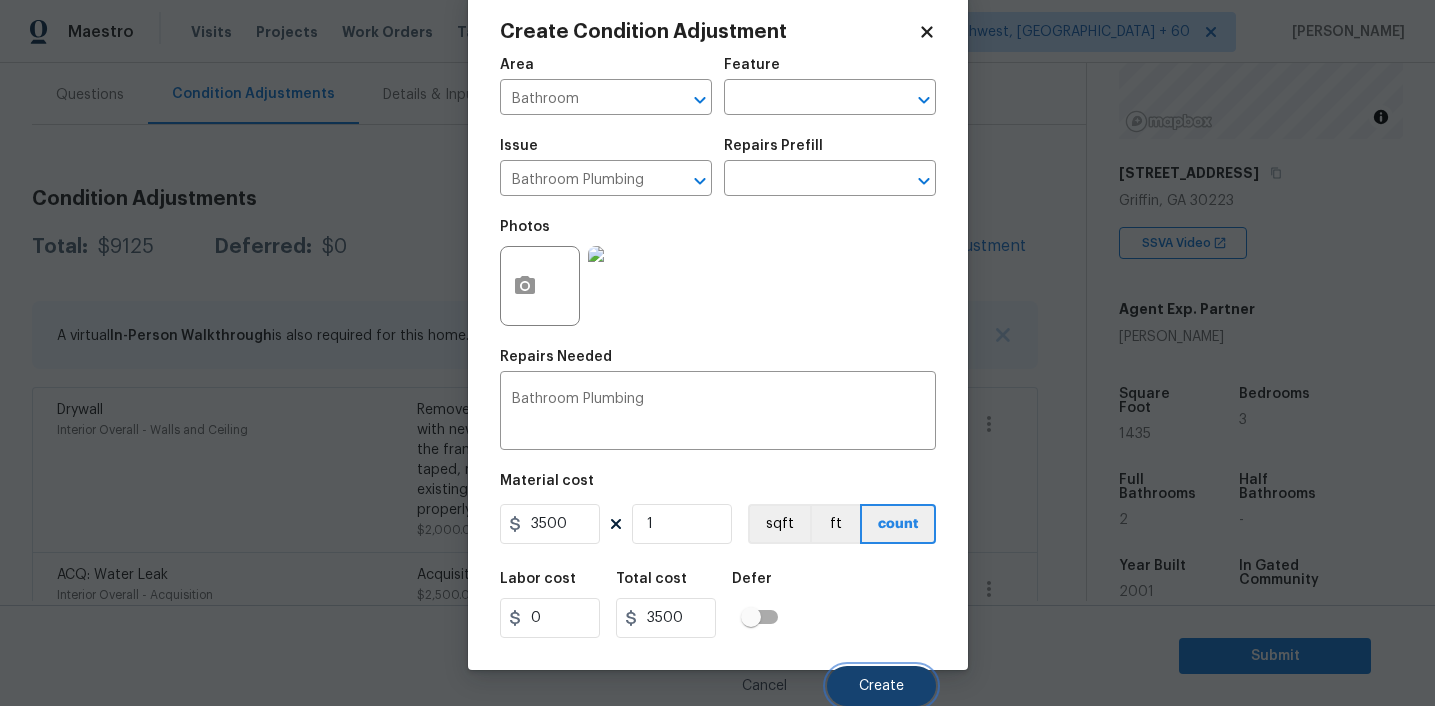 click on "Create" at bounding box center [881, 686] 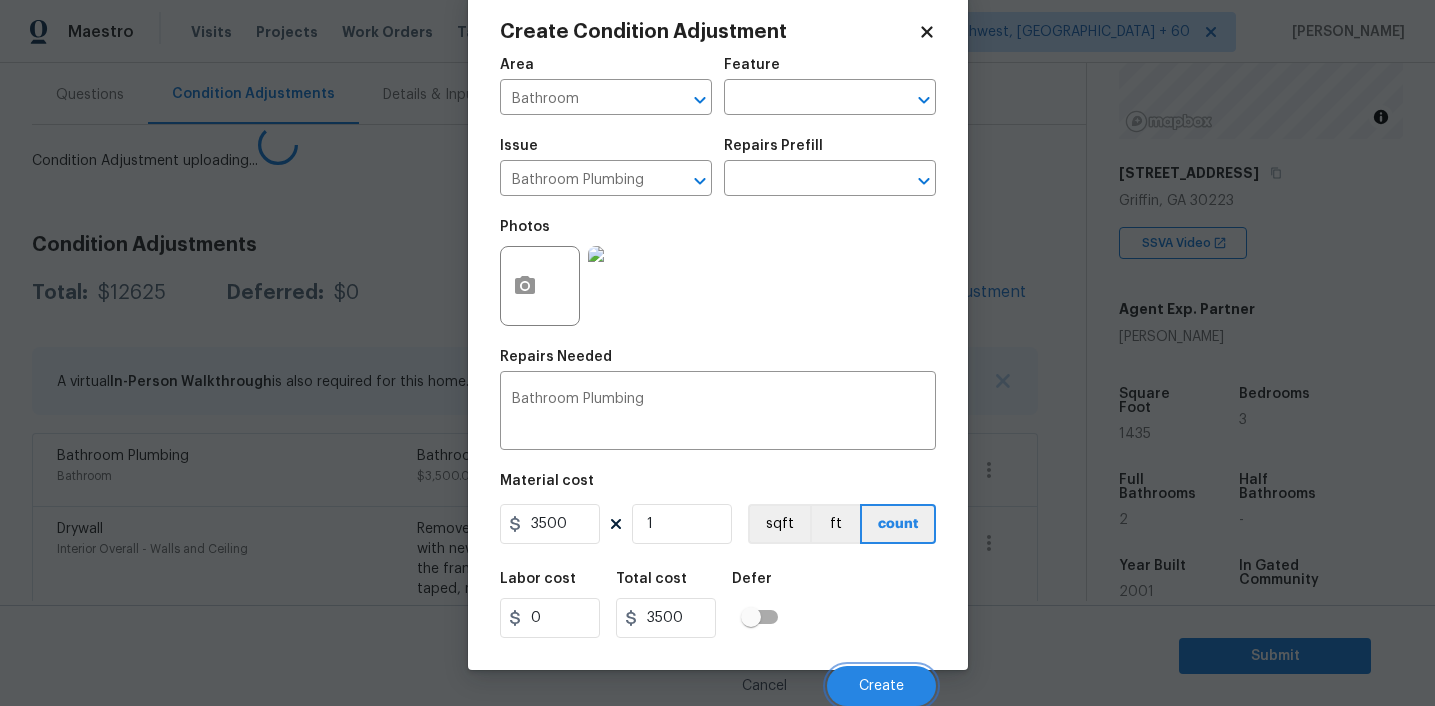 scroll, scrollTop: 34, scrollLeft: 0, axis: vertical 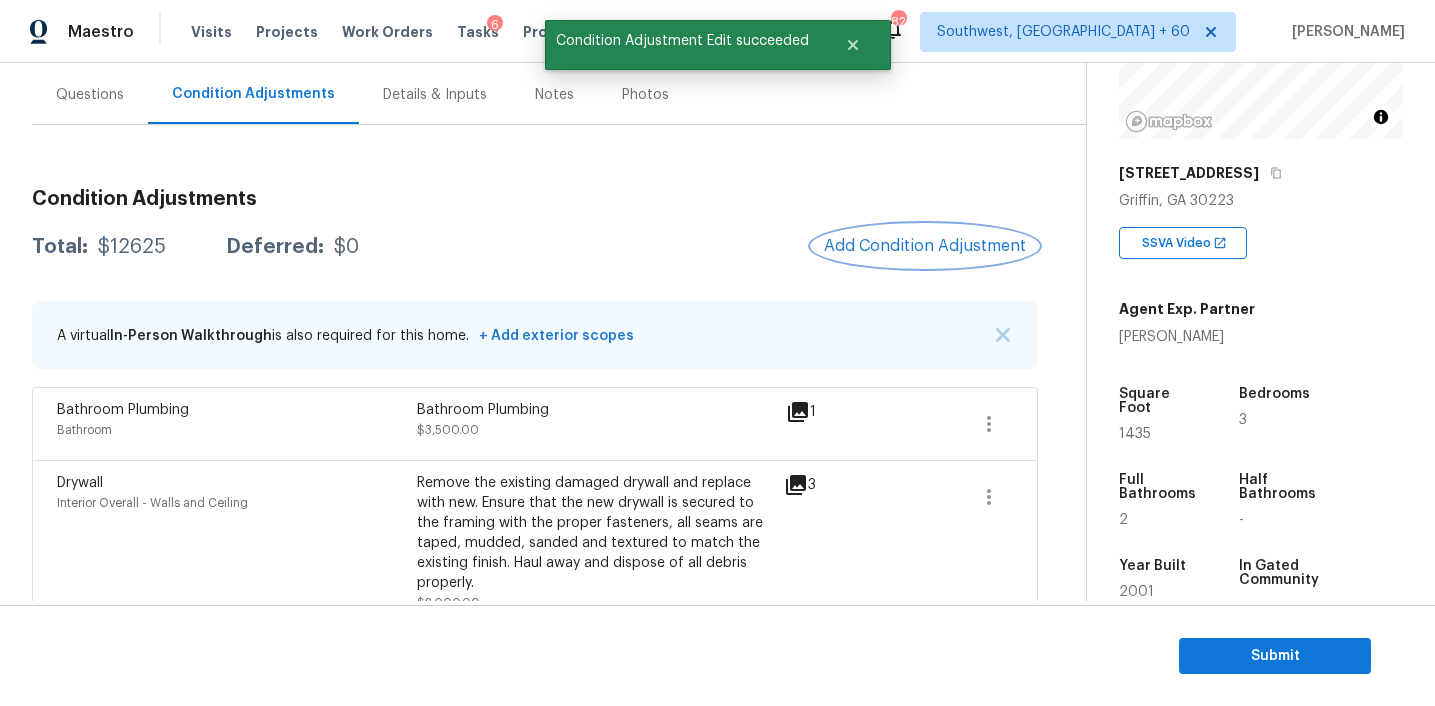 click on "Add Condition Adjustment" at bounding box center (925, 246) 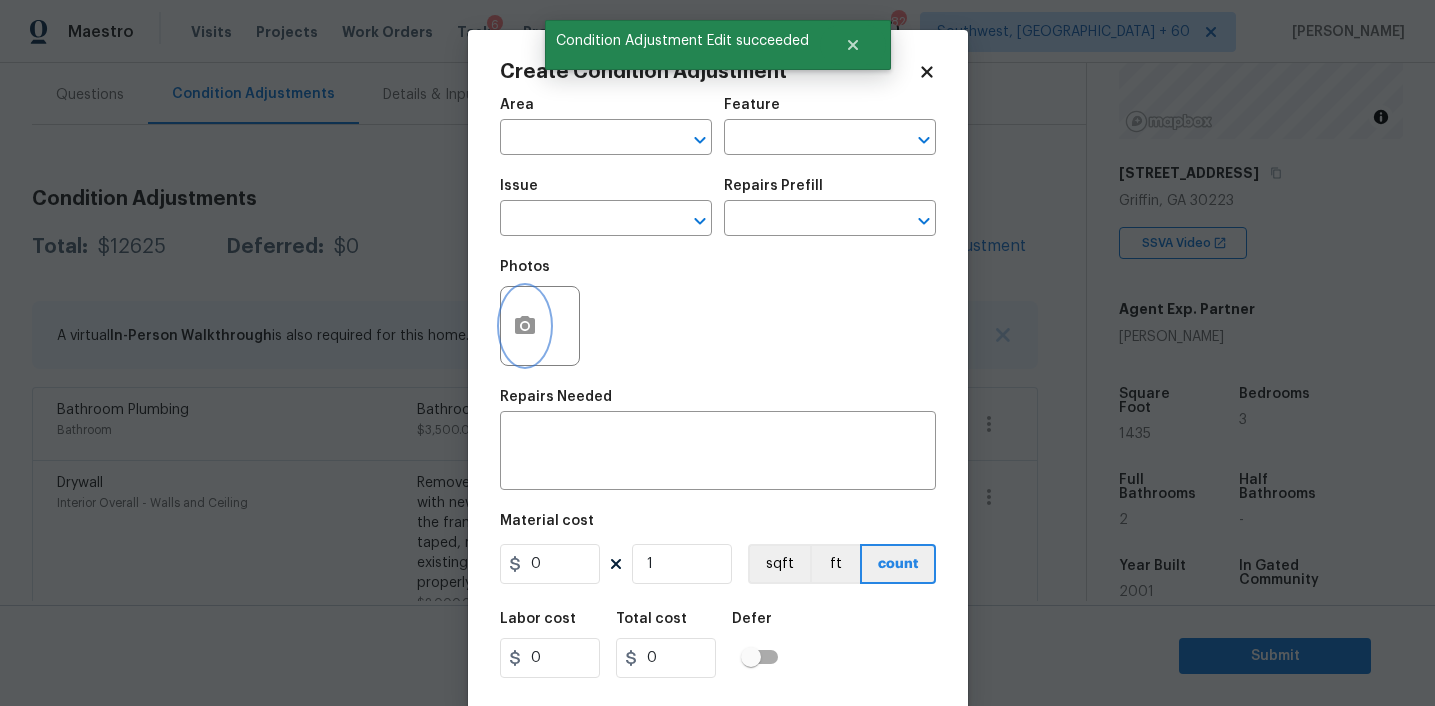 click at bounding box center [525, 326] 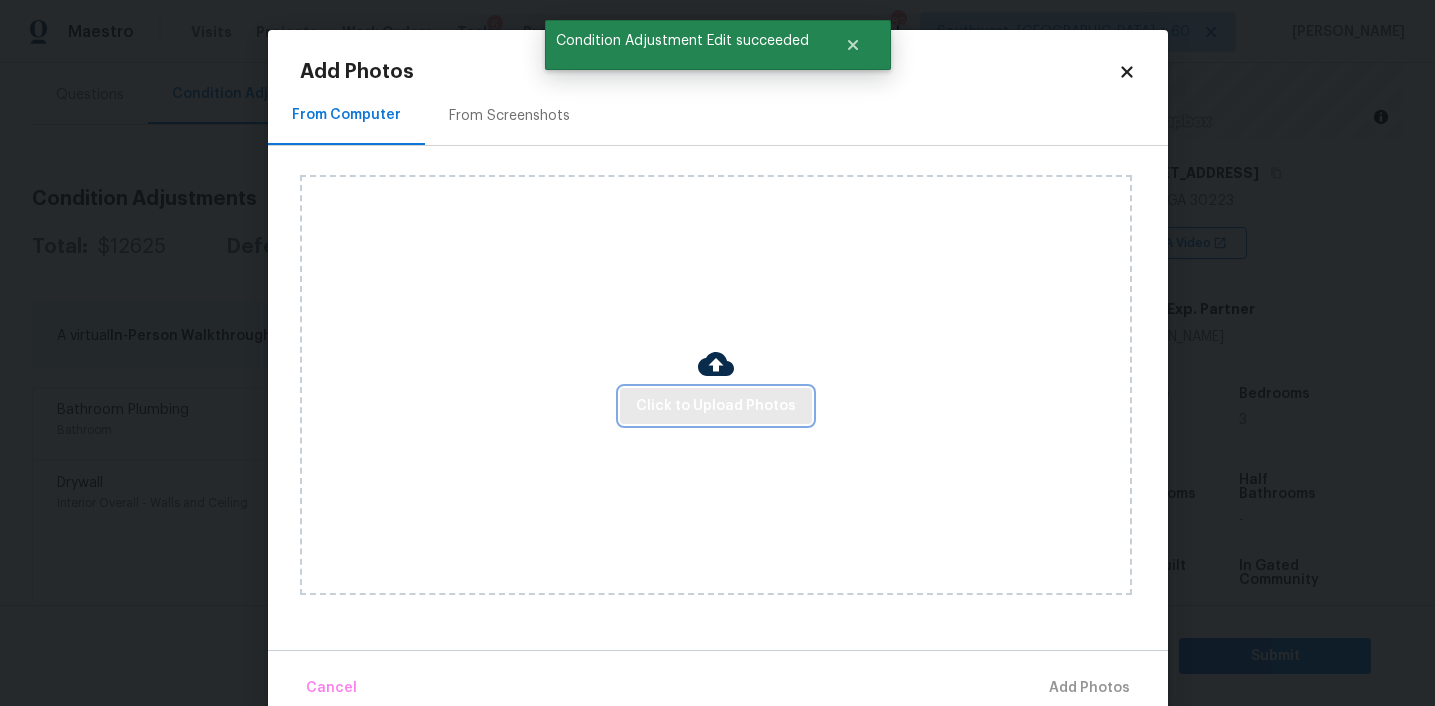 click on "Click to Upload Photos" at bounding box center (716, 406) 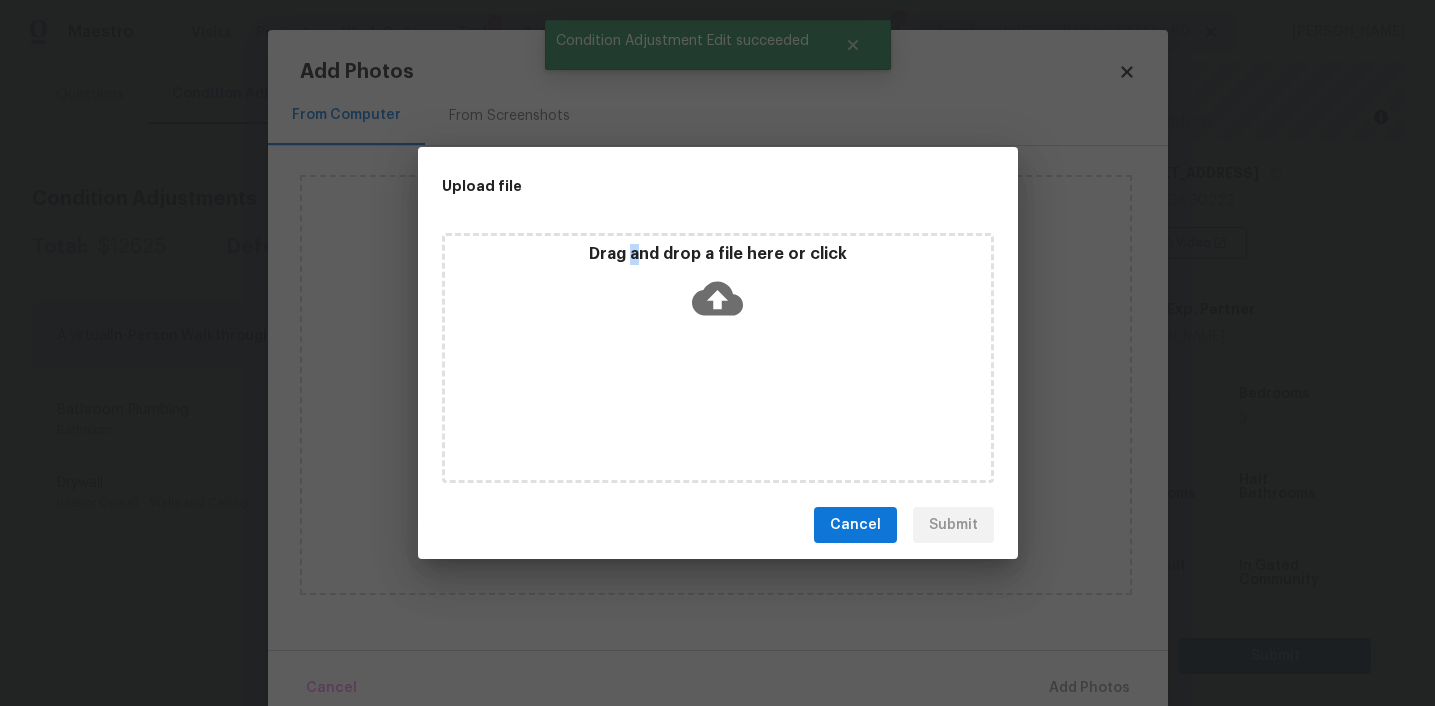 click on "Drag and drop a file here or click" at bounding box center [718, 254] 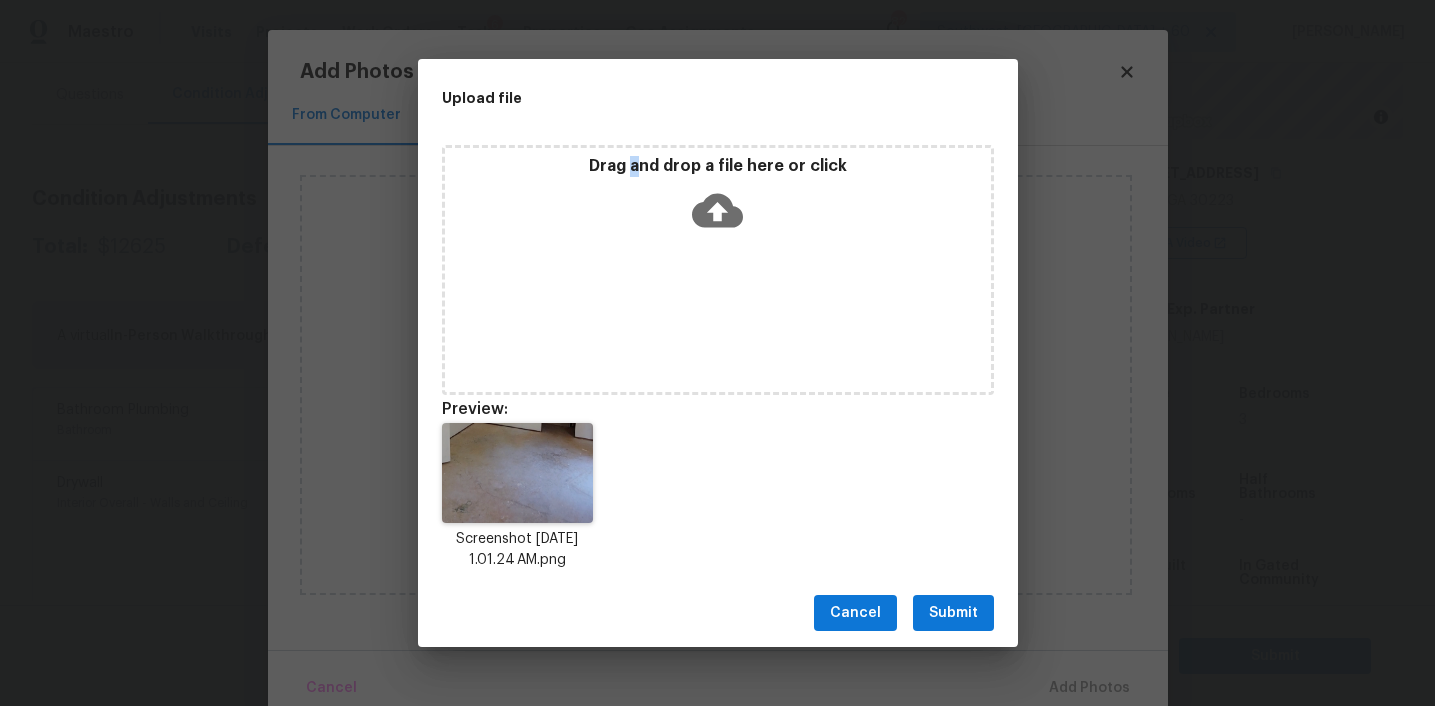click on "Submit" at bounding box center [953, 613] 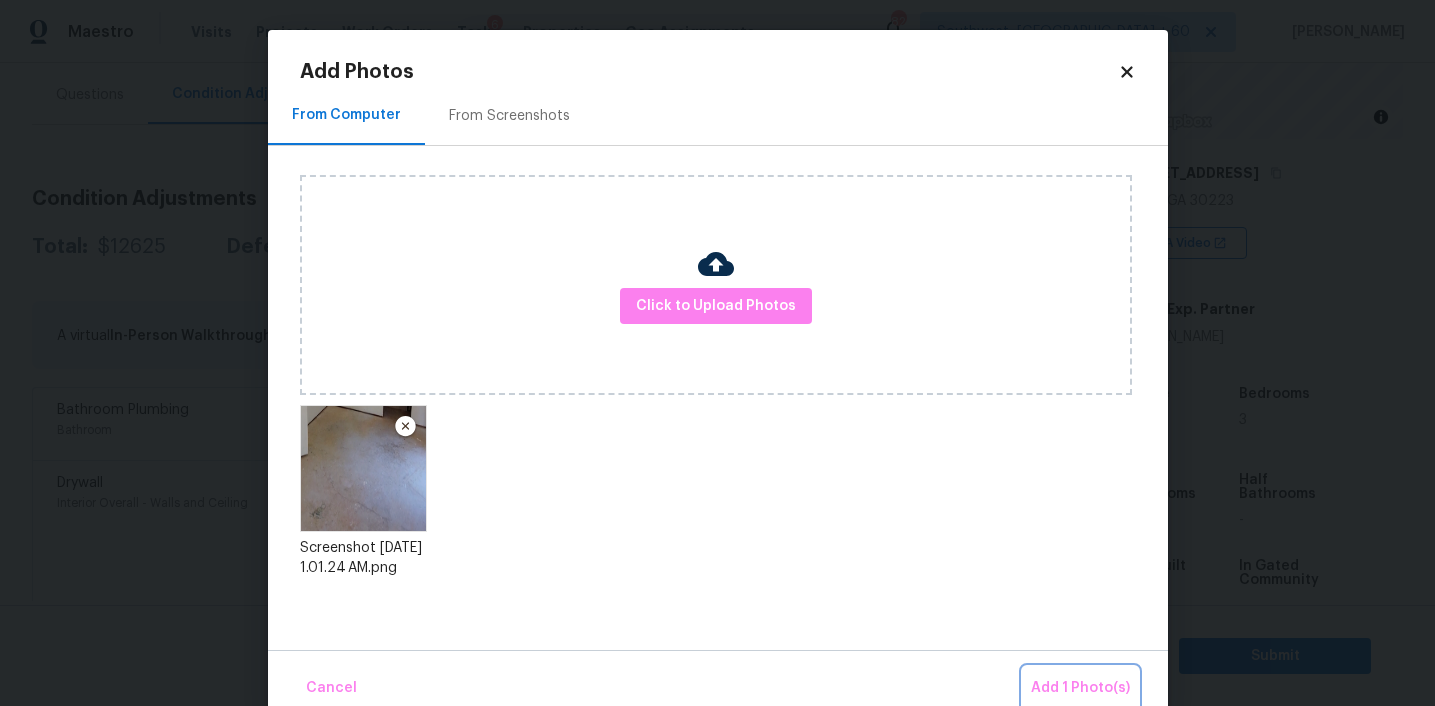 click on "Add 1 Photo(s)" at bounding box center [1080, 688] 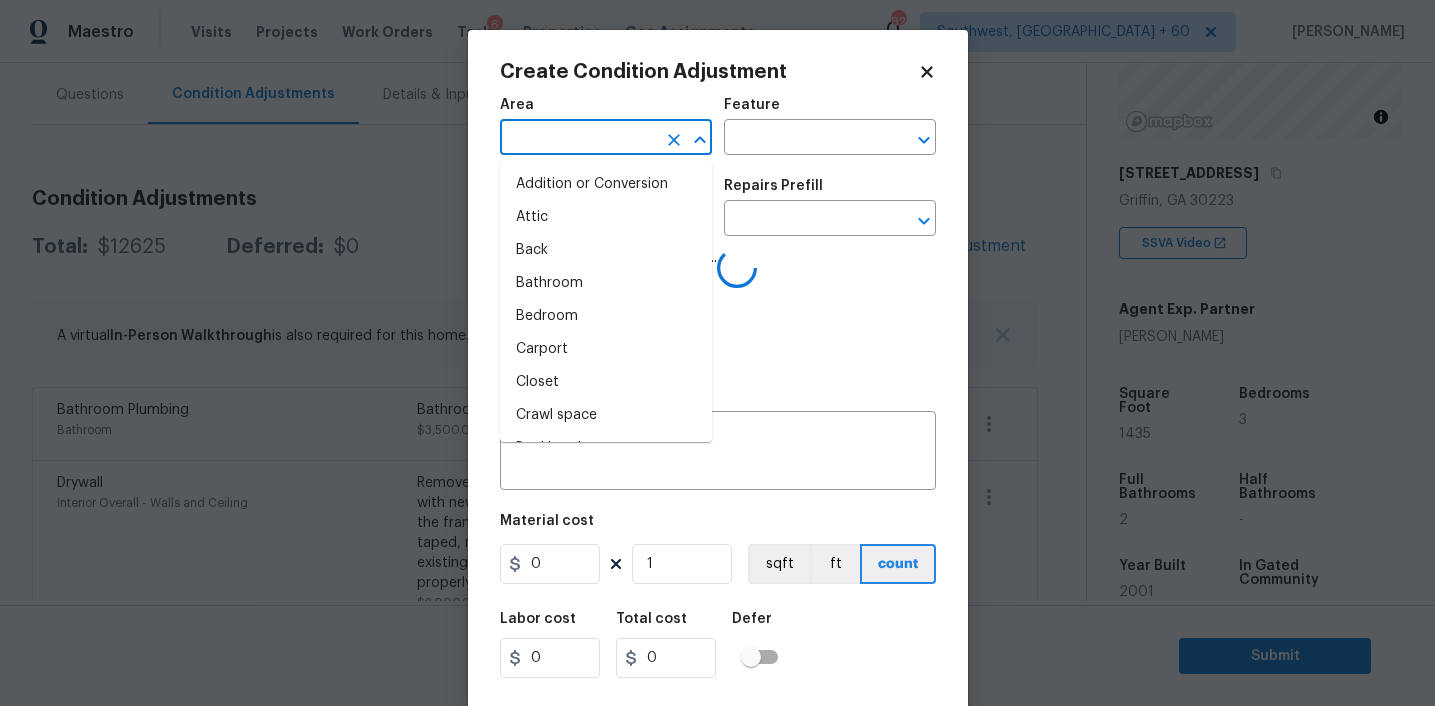 click at bounding box center (578, 139) 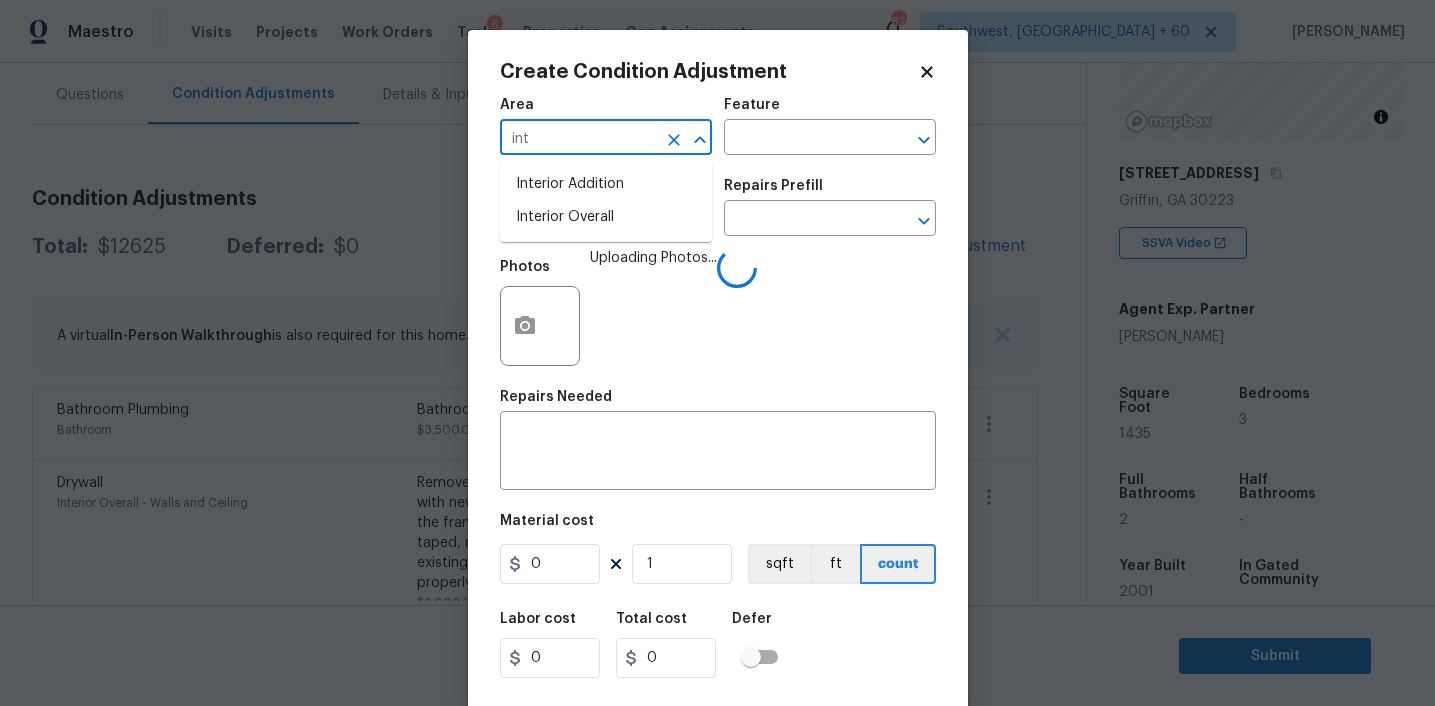 type on "inte" 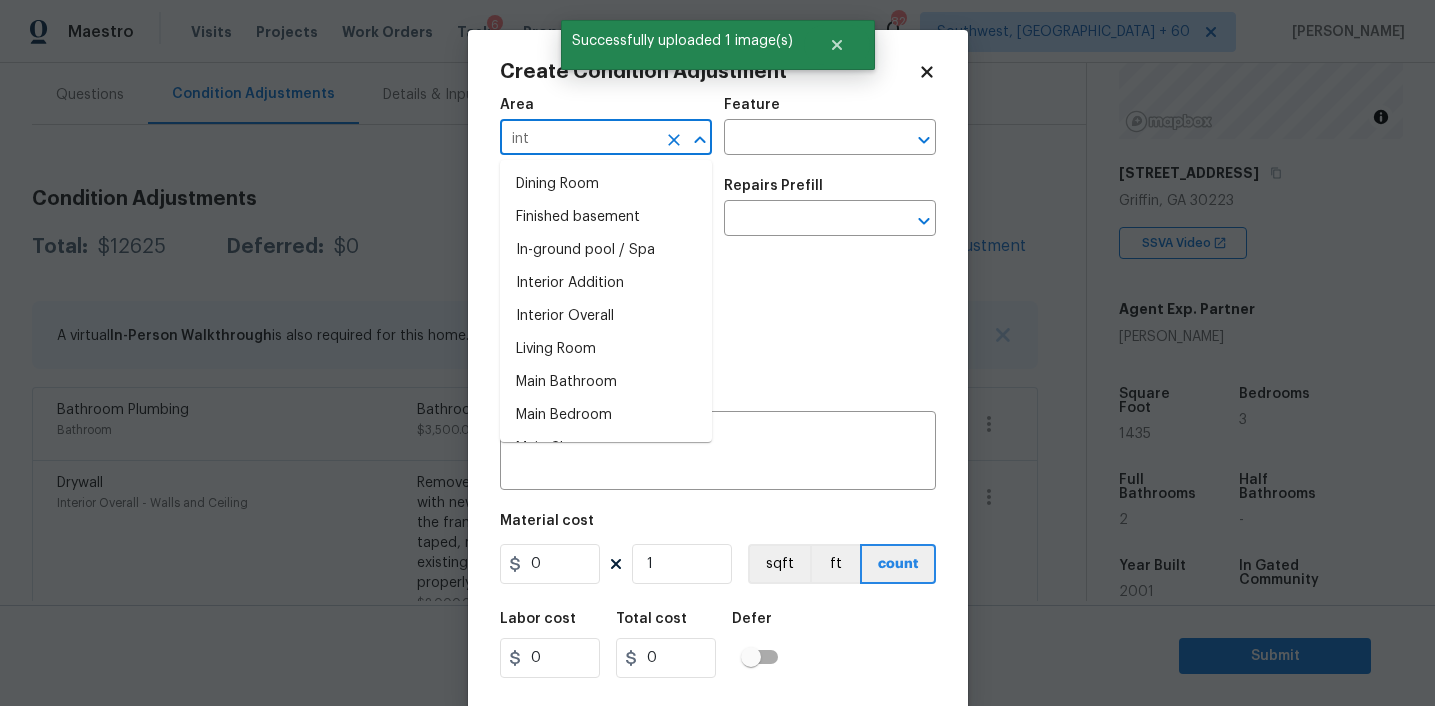 type on "inte" 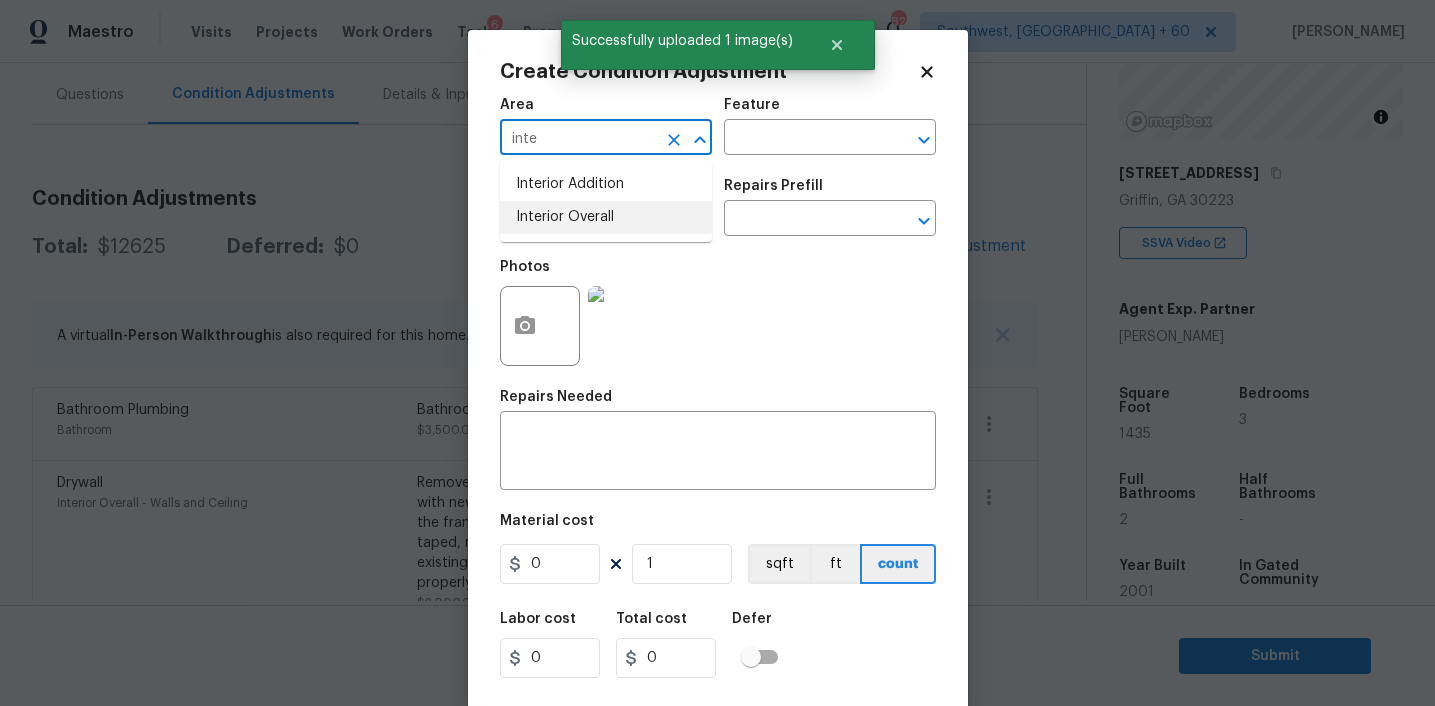 click on "Interior Overall" at bounding box center (606, 217) 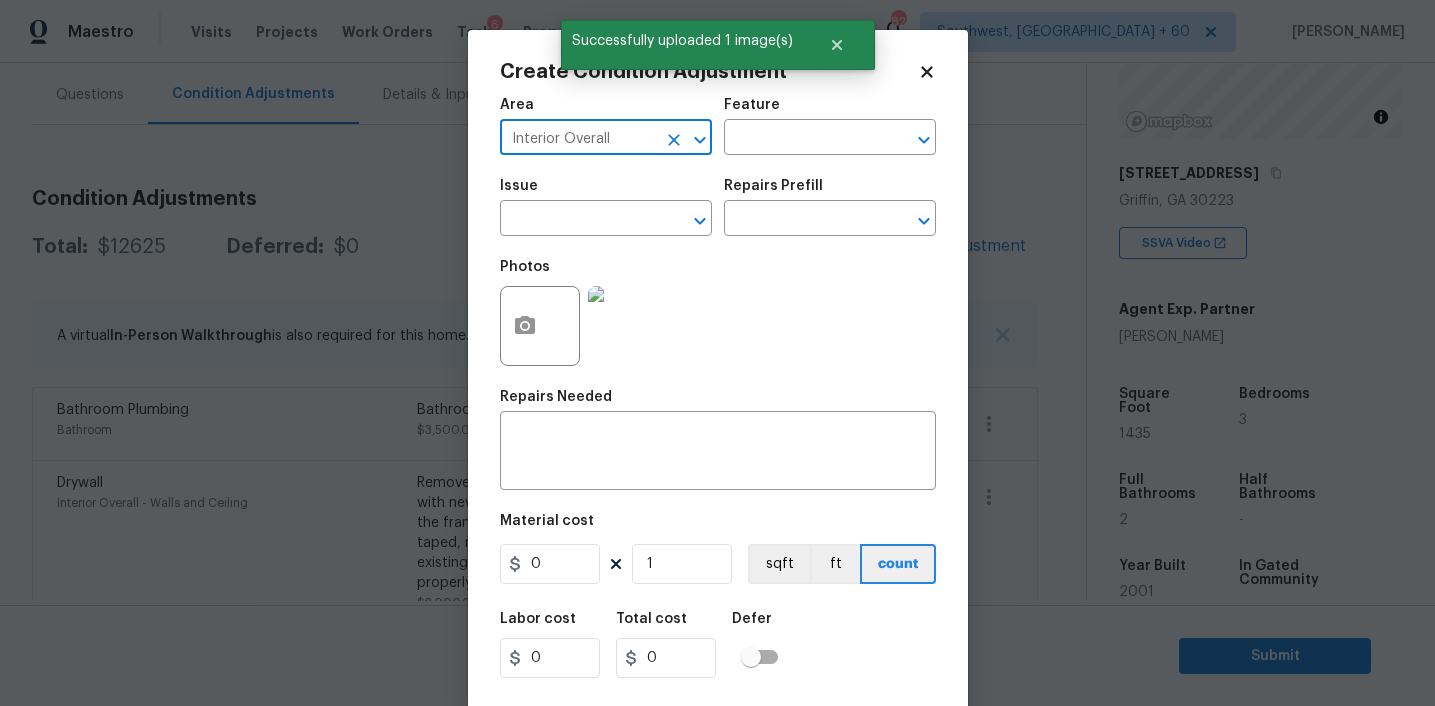 type on "Interior Overall" 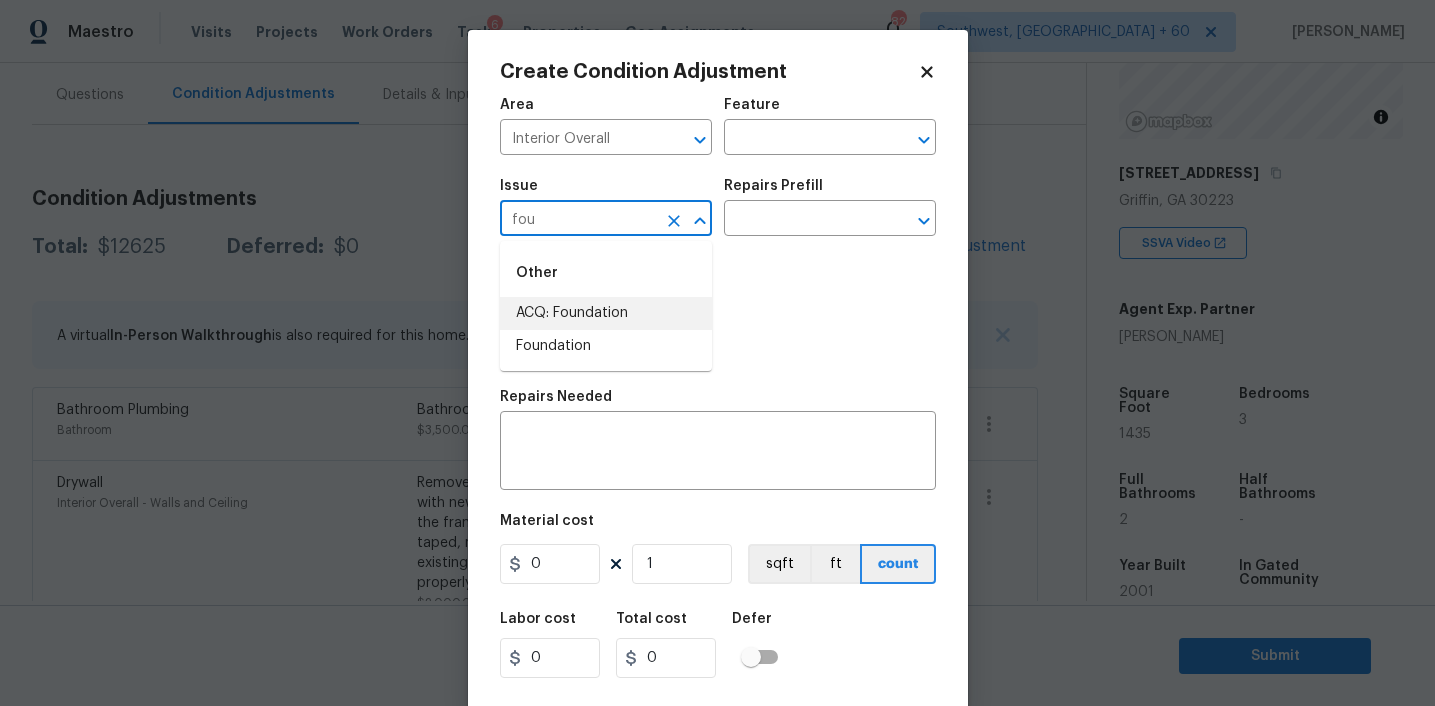 click on "ACQ: Foundation" at bounding box center [606, 313] 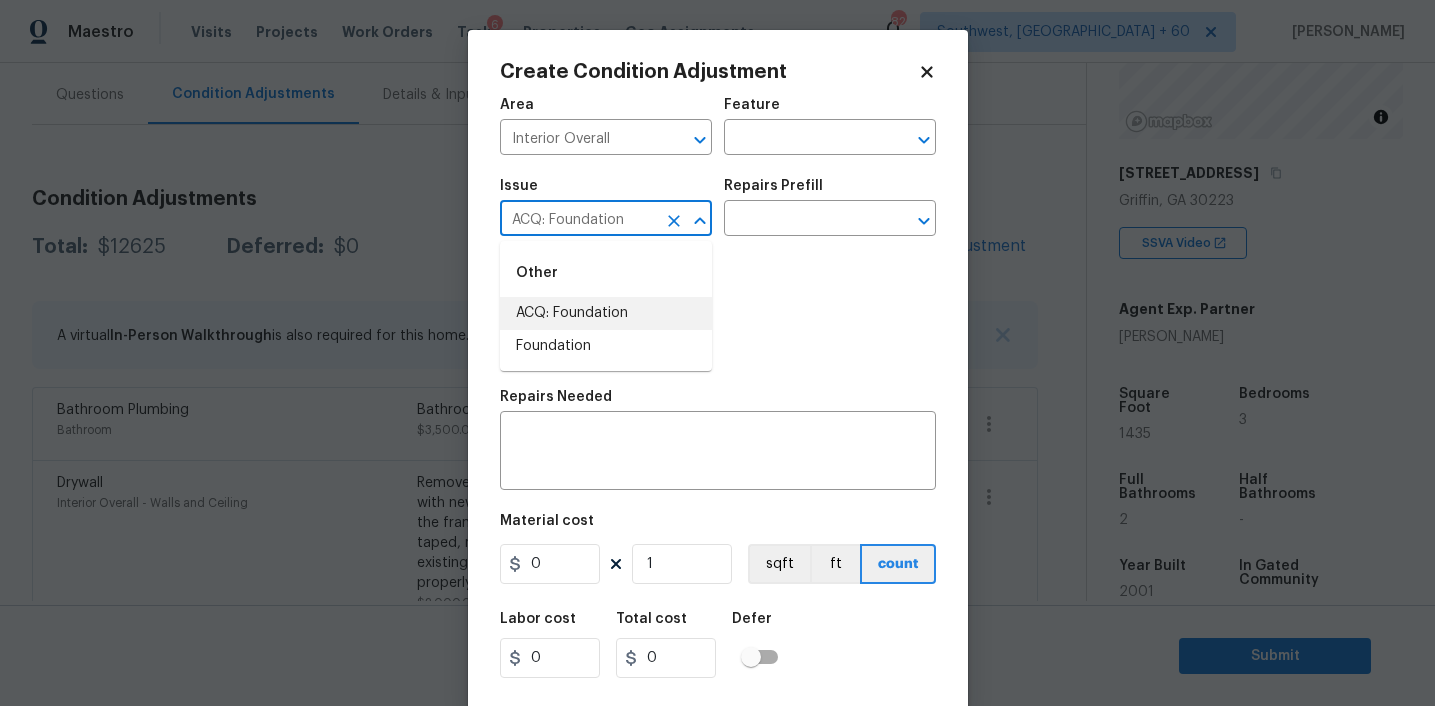type on "ACQ: Foundation" 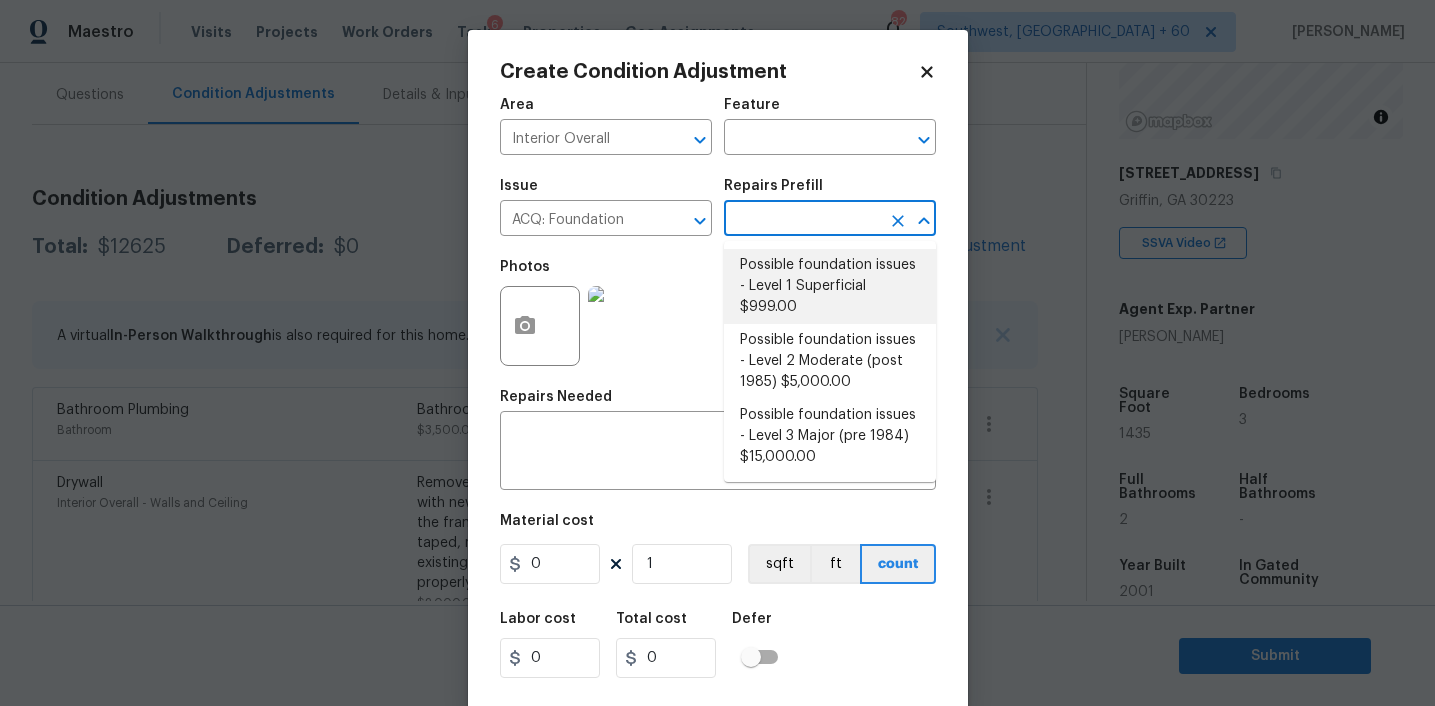 click on "Possible foundation issues - Level 1 Superficial $999.00" at bounding box center (830, 286) 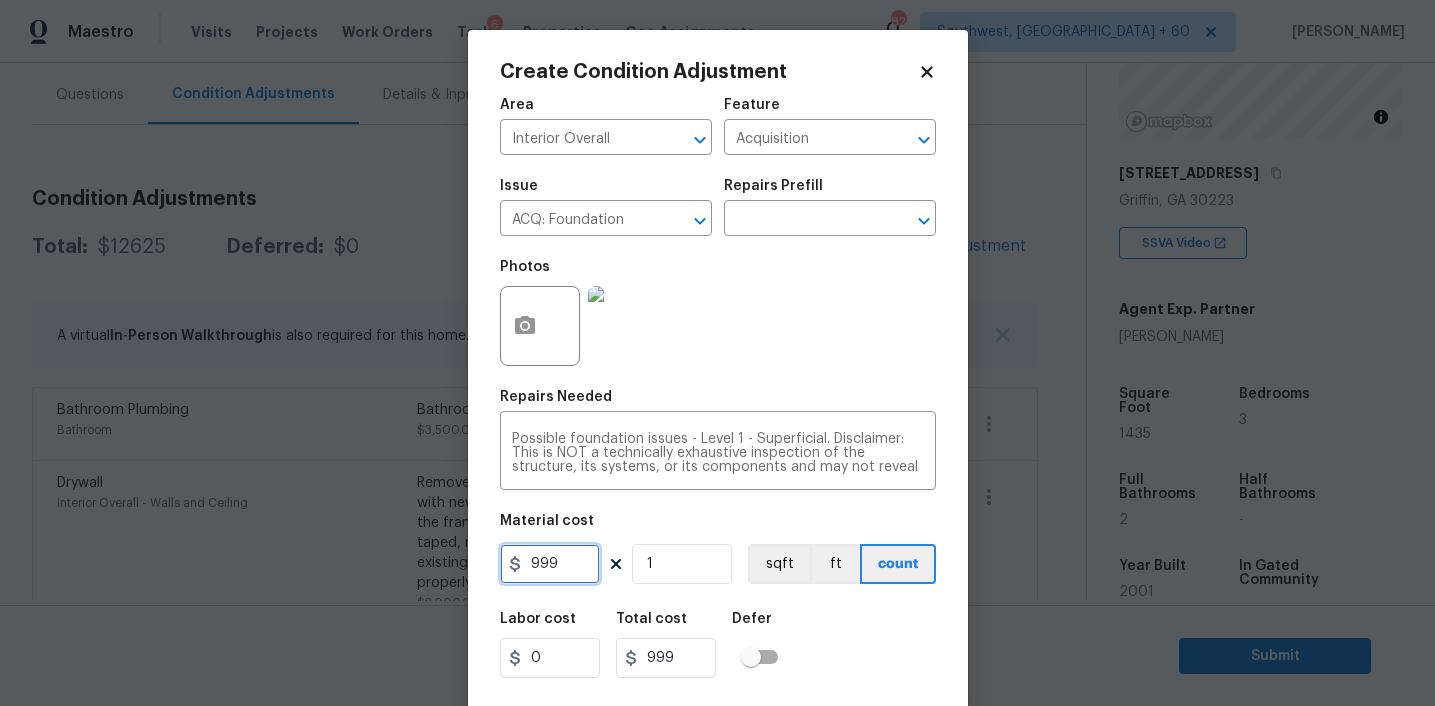 click on "999" at bounding box center [550, 564] 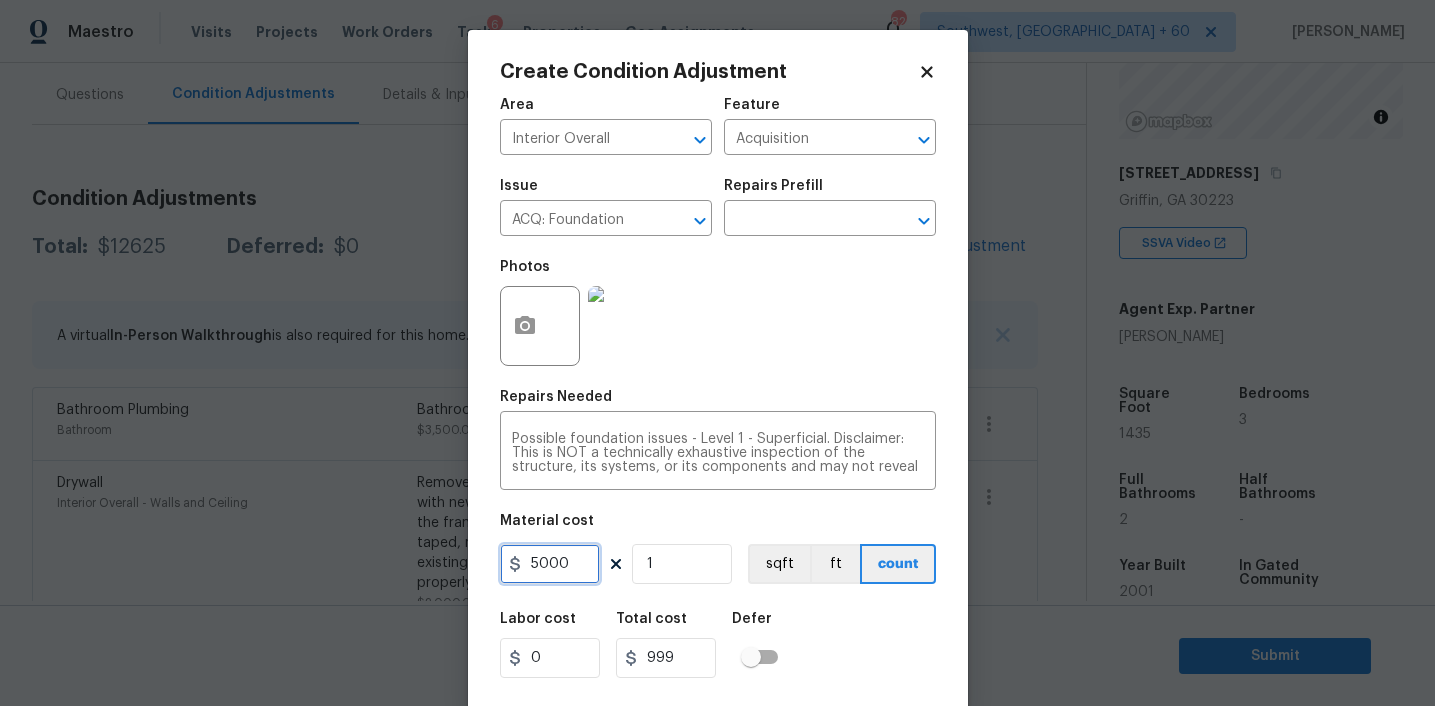 type on "5000" 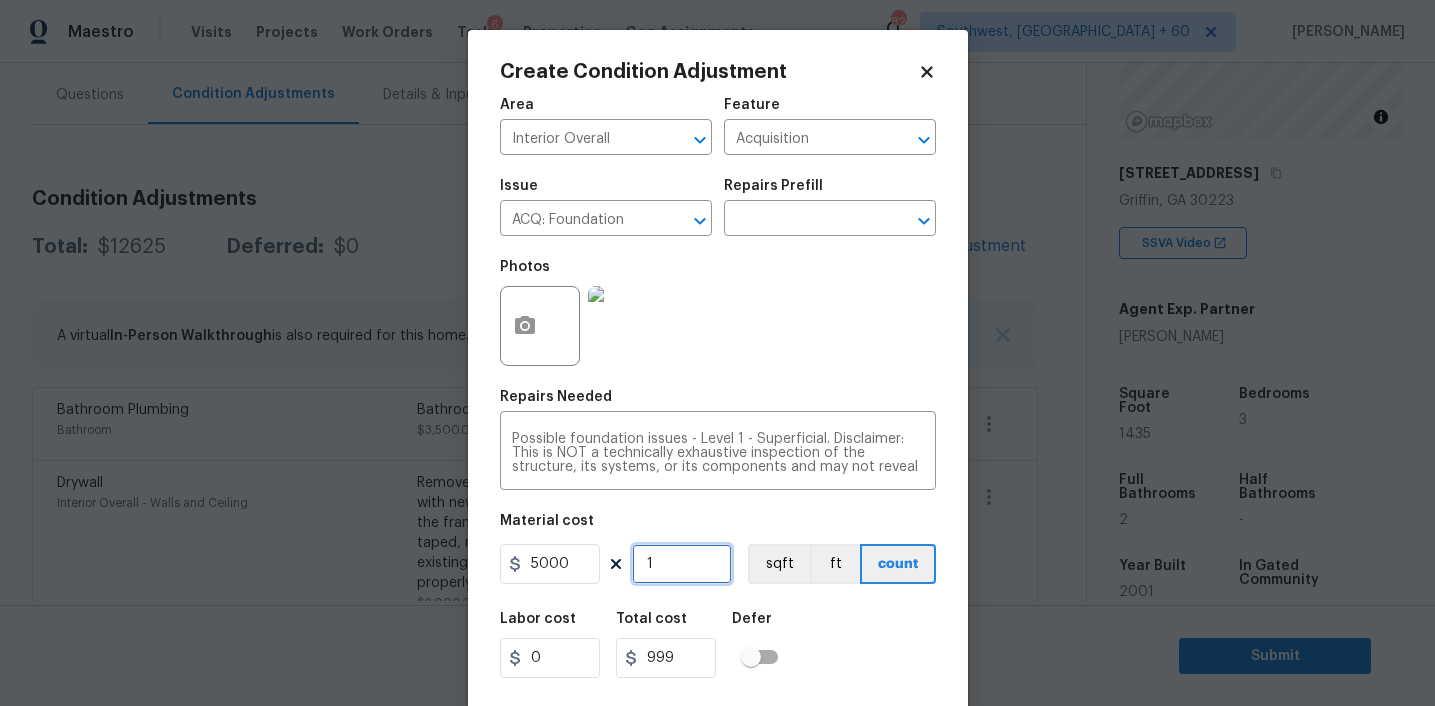 type on "5000" 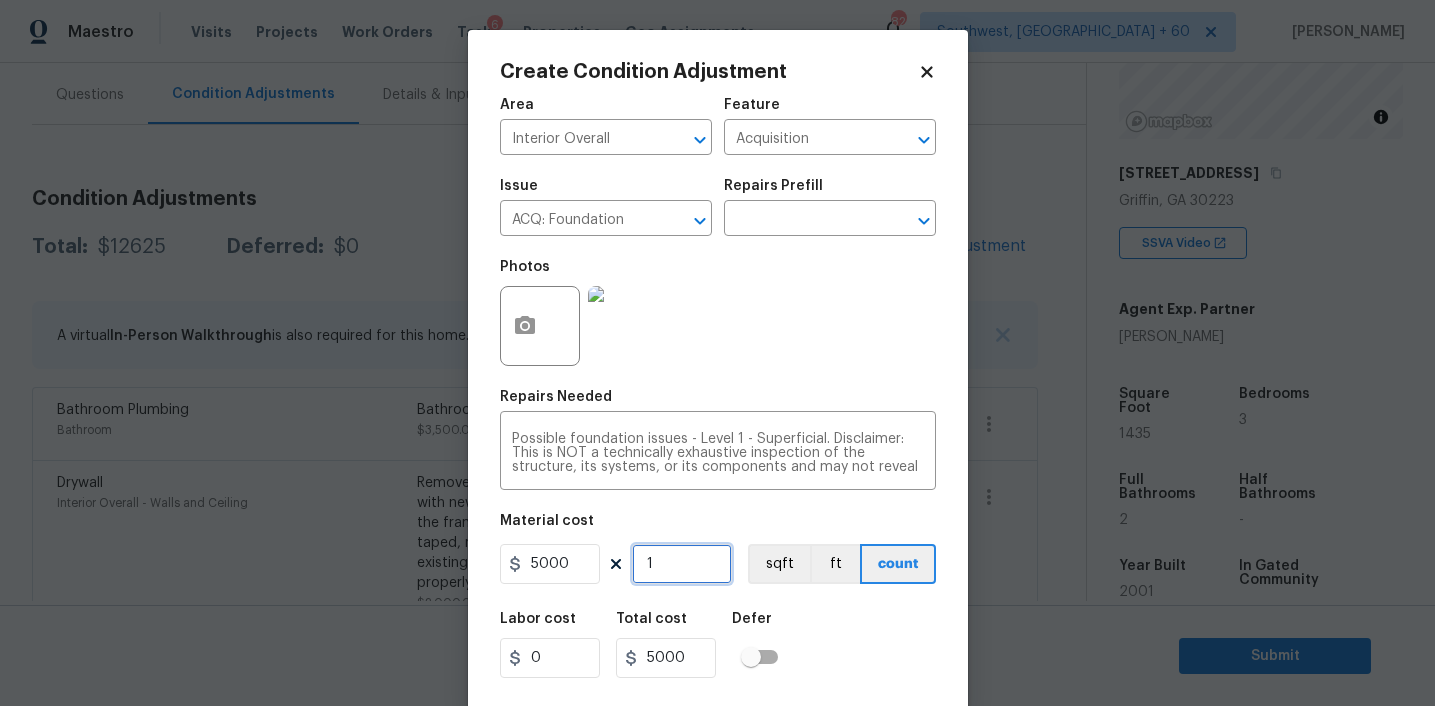 scroll, scrollTop: 41, scrollLeft: 0, axis: vertical 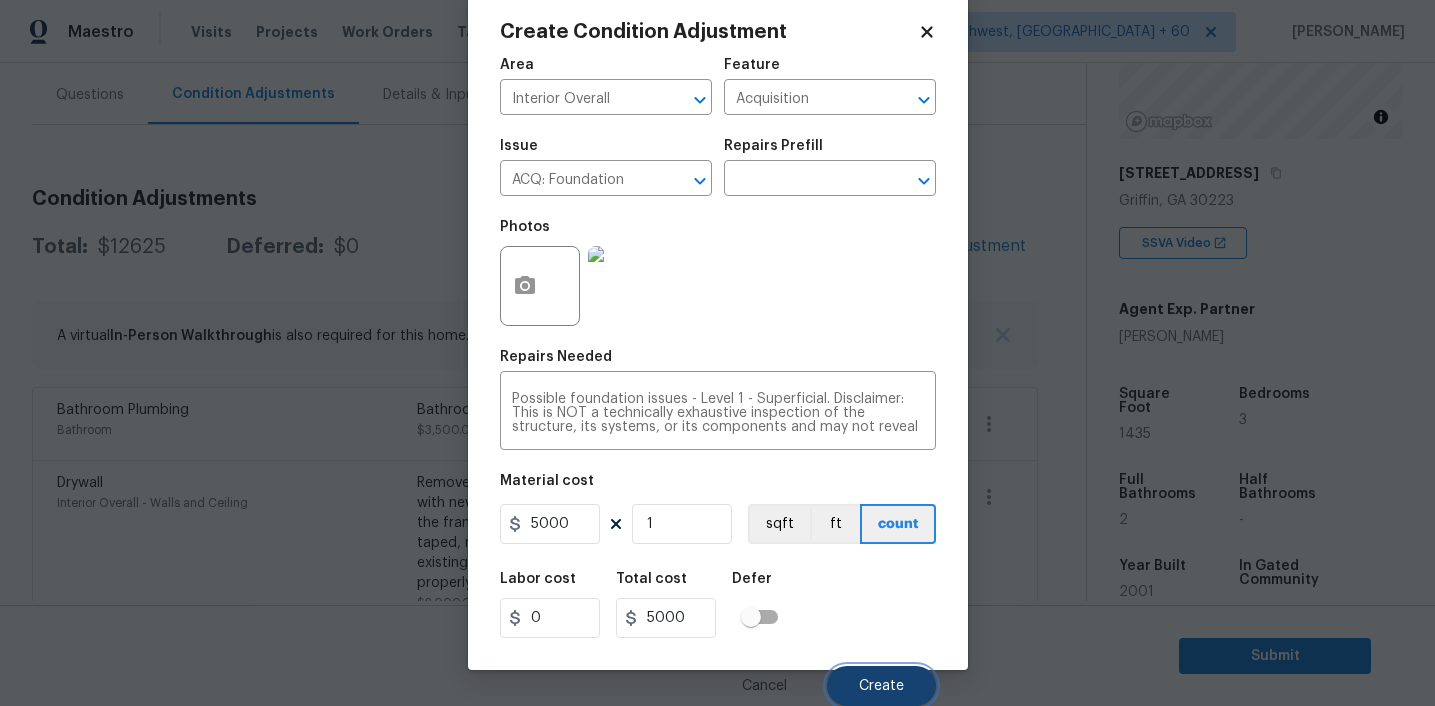 click on "Create" at bounding box center [881, 686] 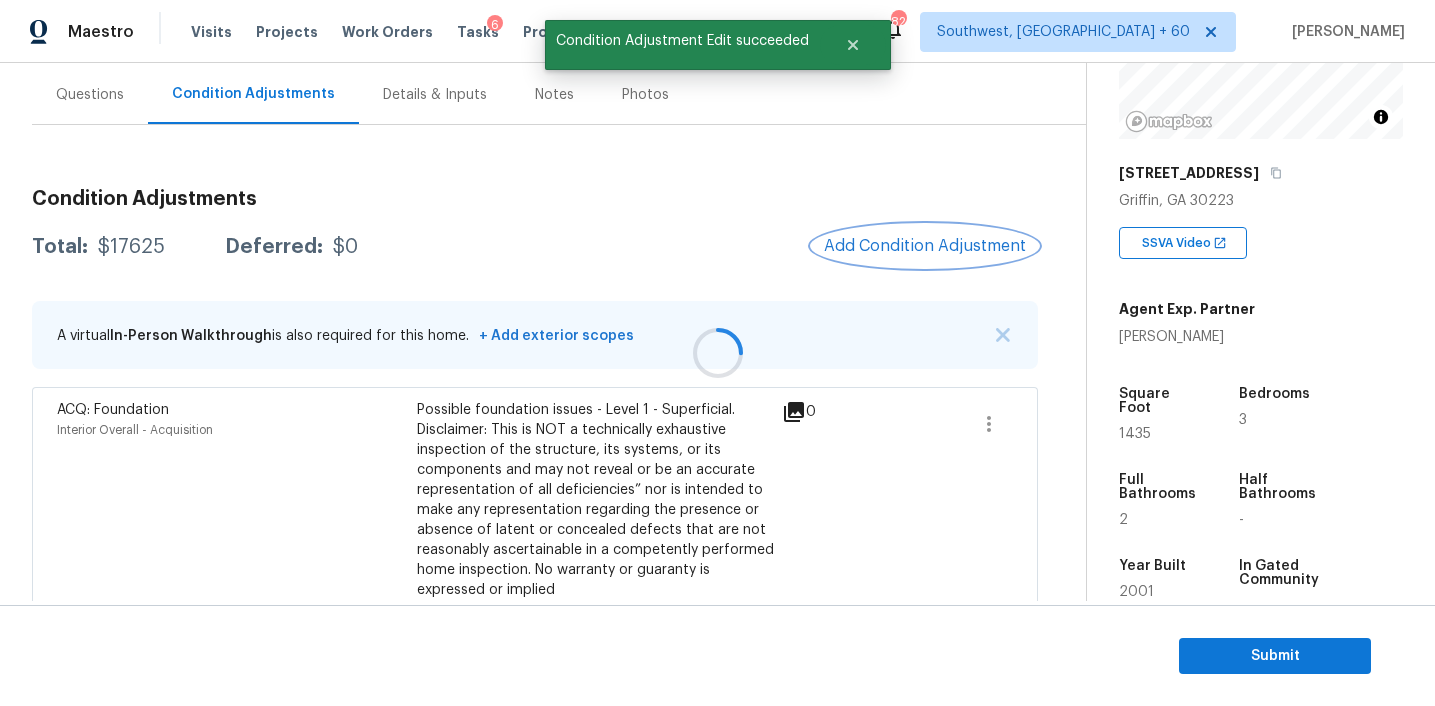 scroll, scrollTop: 0, scrollLeft: 0, axis: both 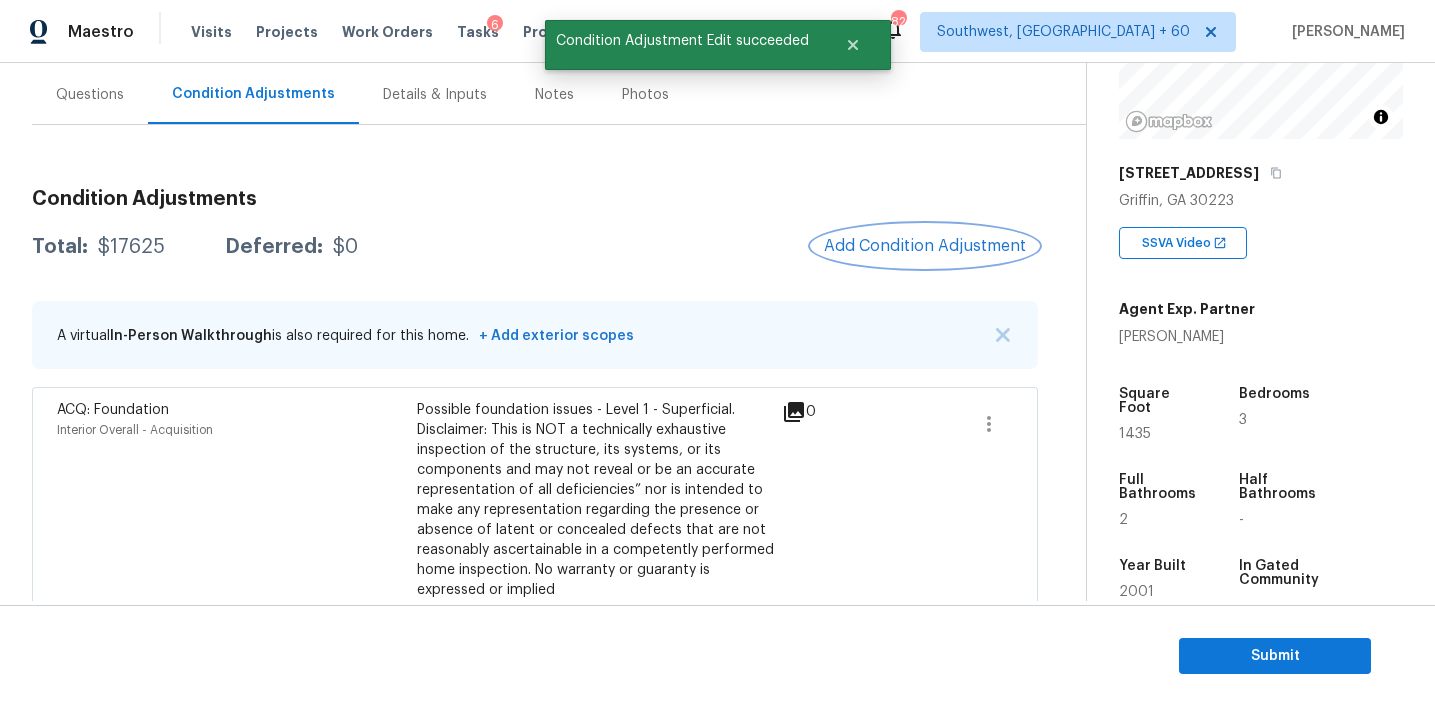 click on "Add Condition Adjustment" at bounding box center (925, 246) 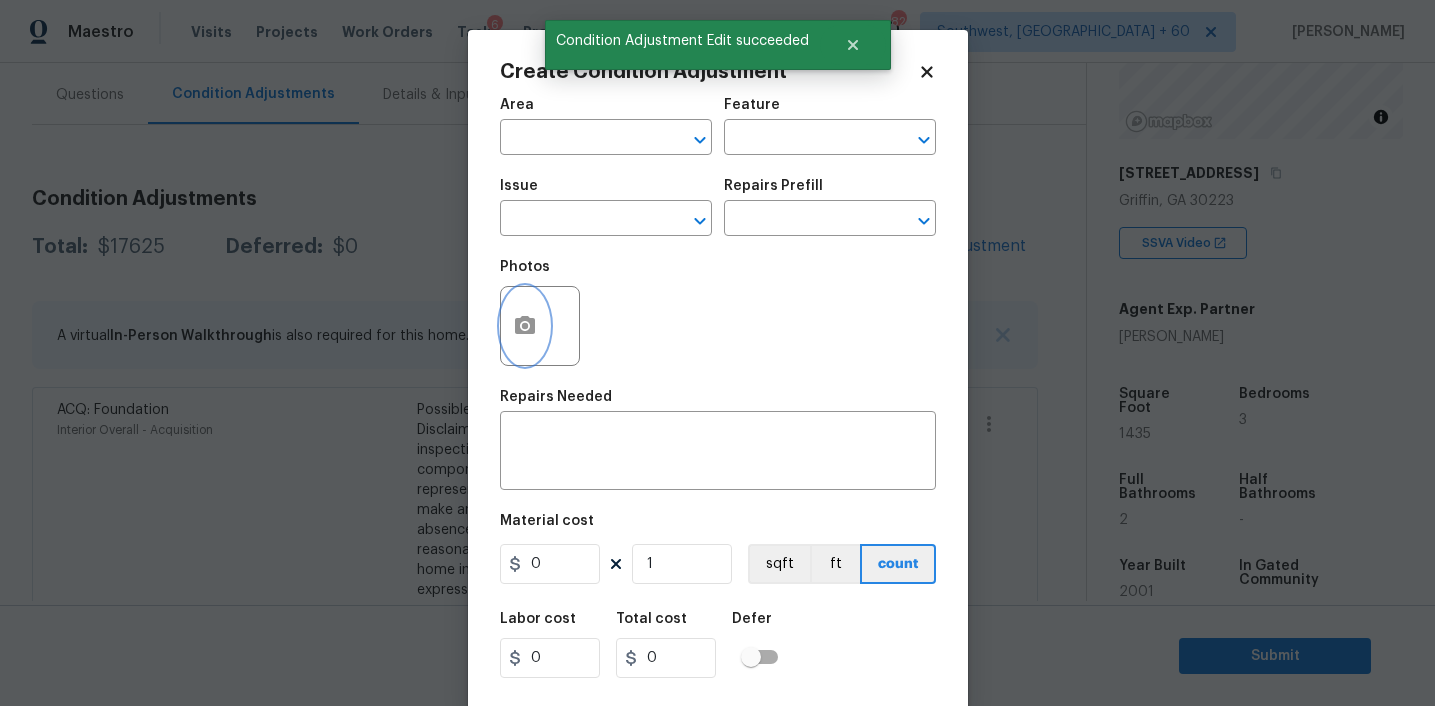 click 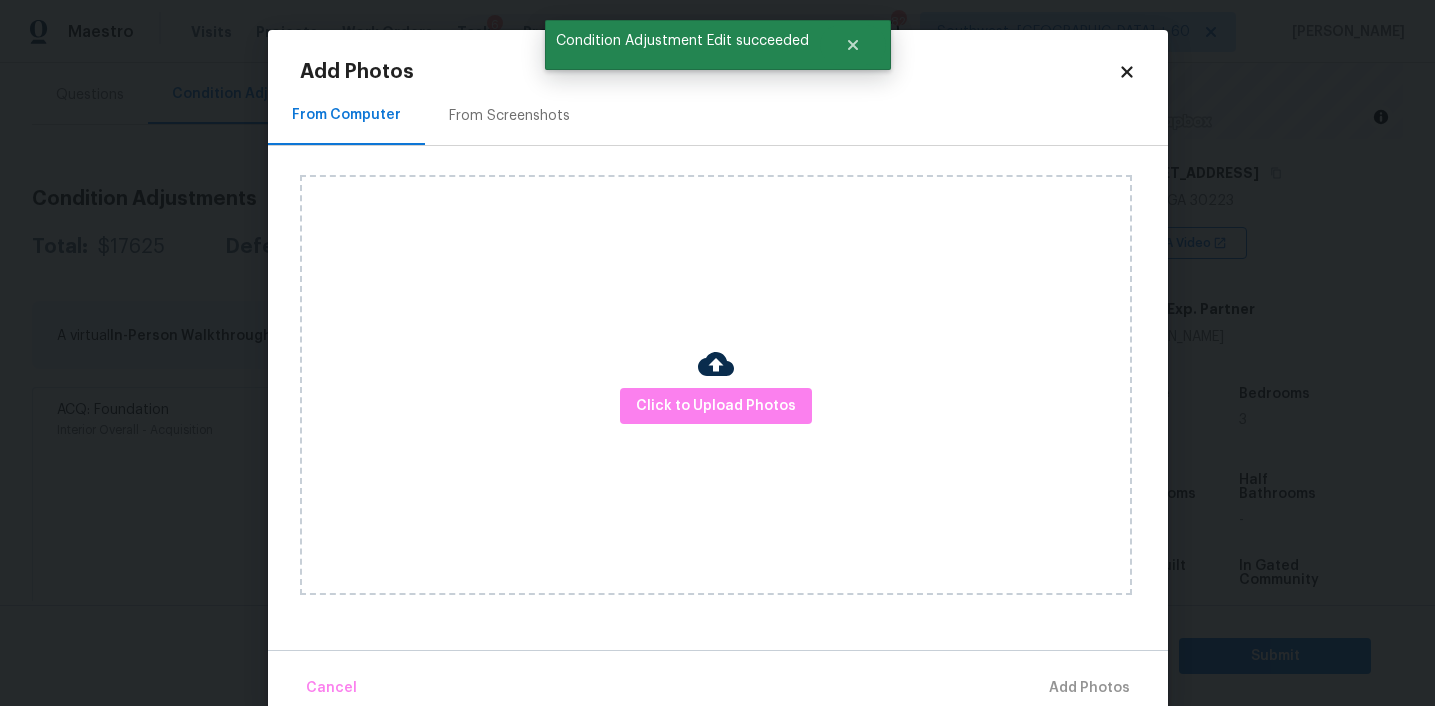 click on "Click to Upload Photos" at bounding box center (716, 385) 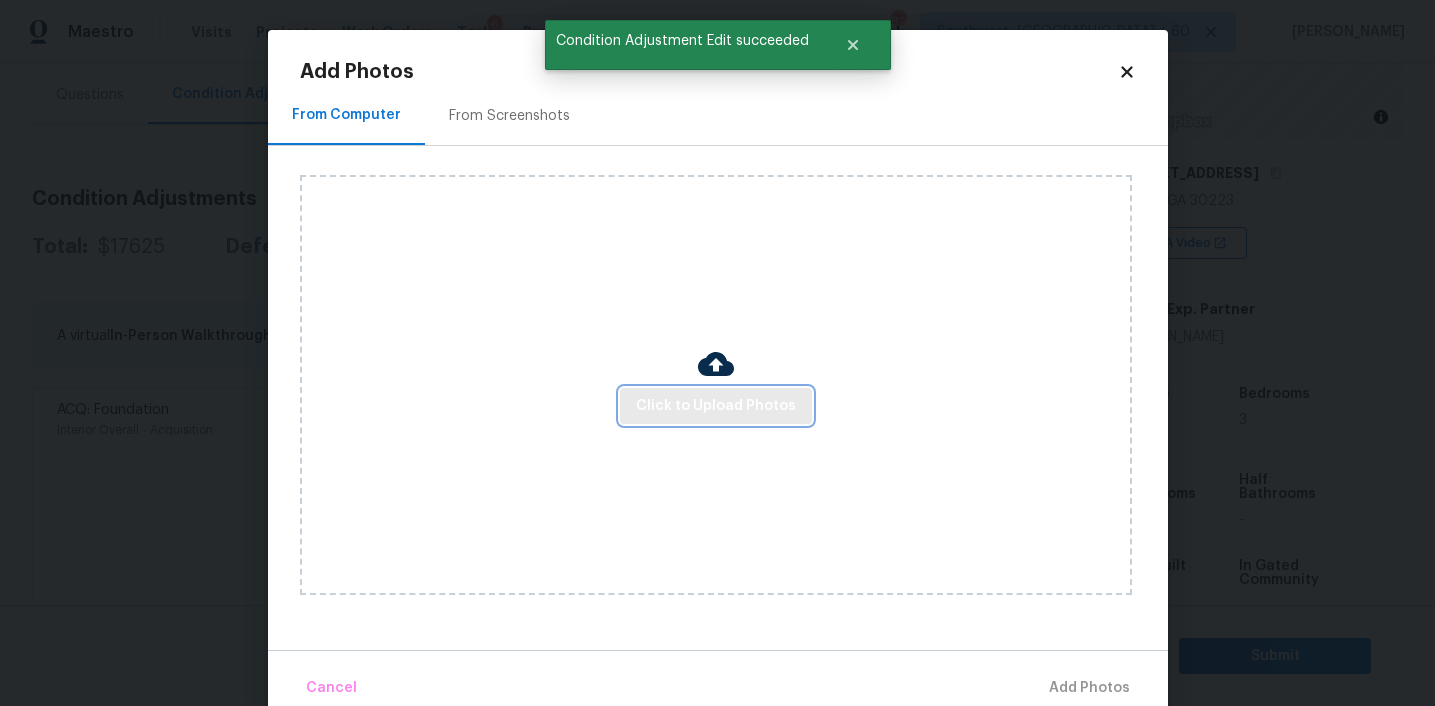 click on "Click to Upload Photos" at bounding box center (716, 406) 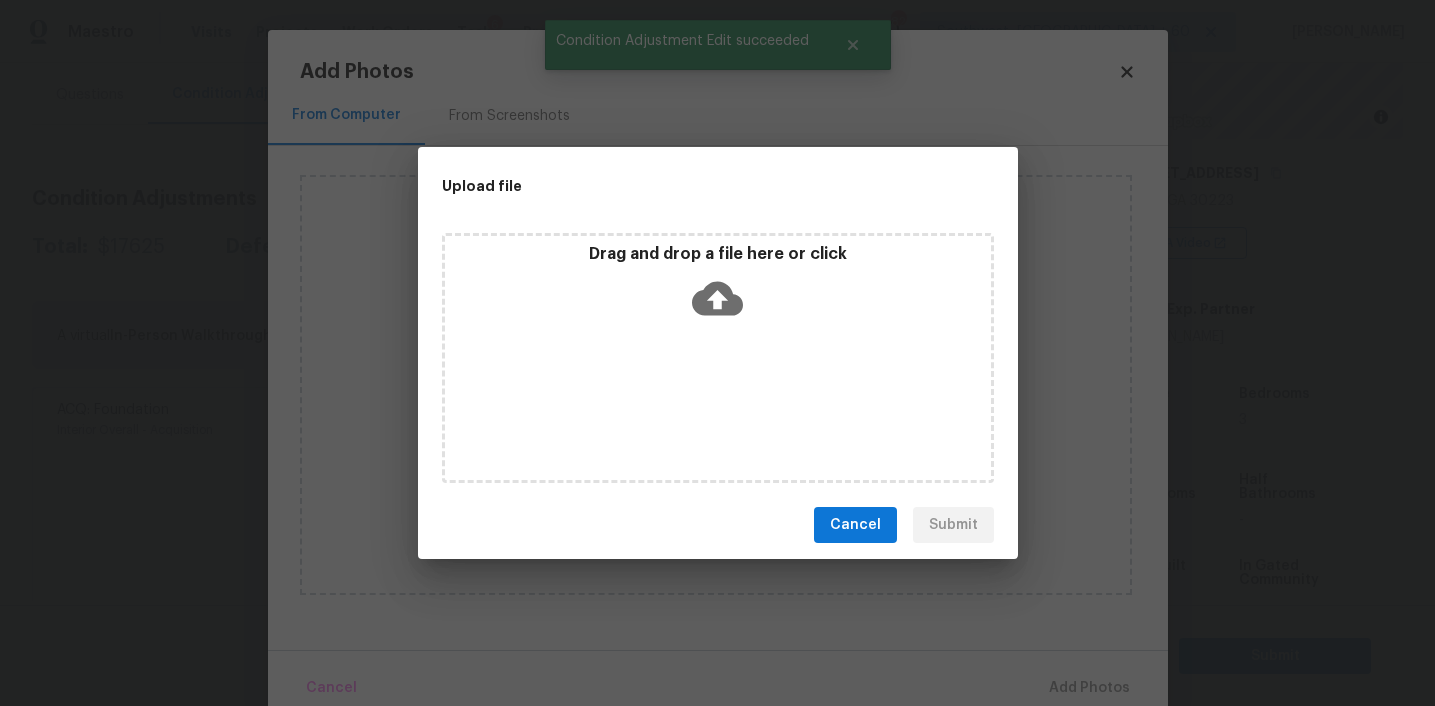 click on "Drag and drop a file here or click" at bounding box center (718, 287) 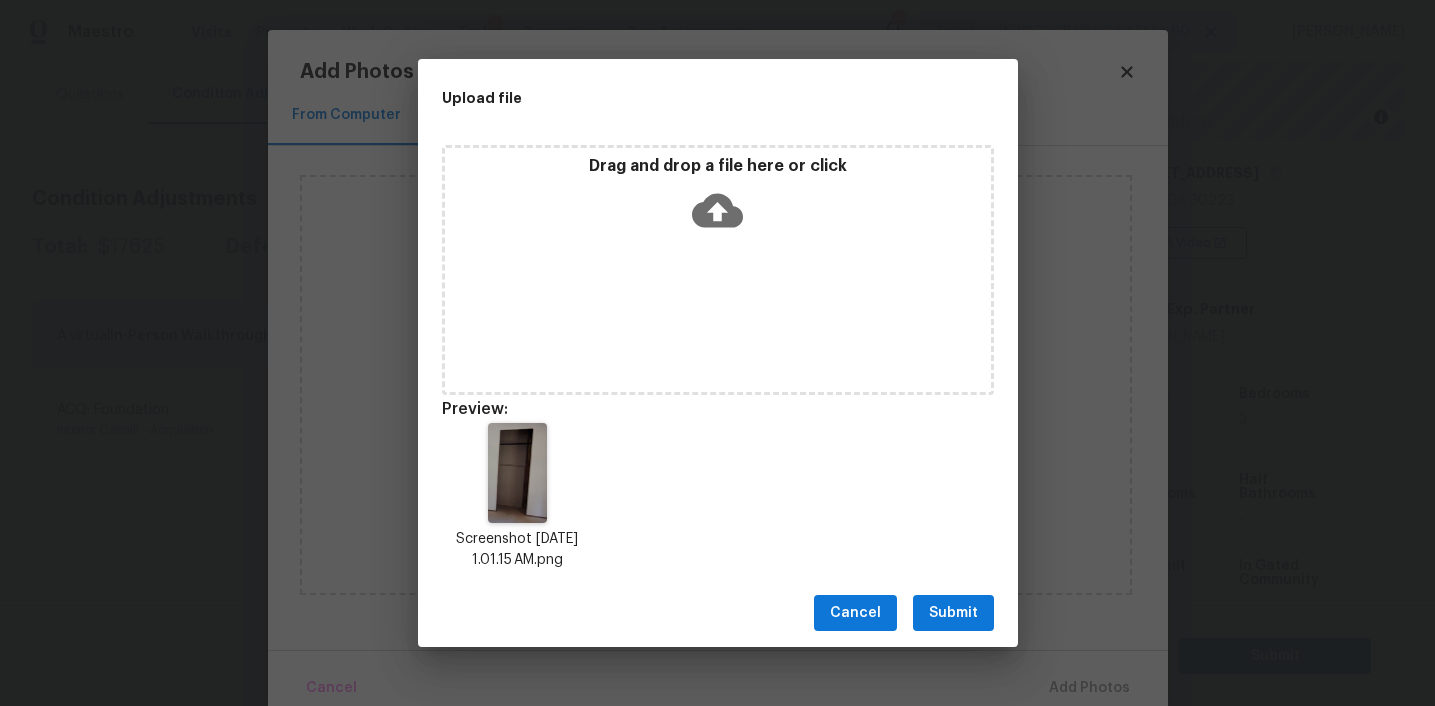 click on "Submit" at bounding box center [953, 613] 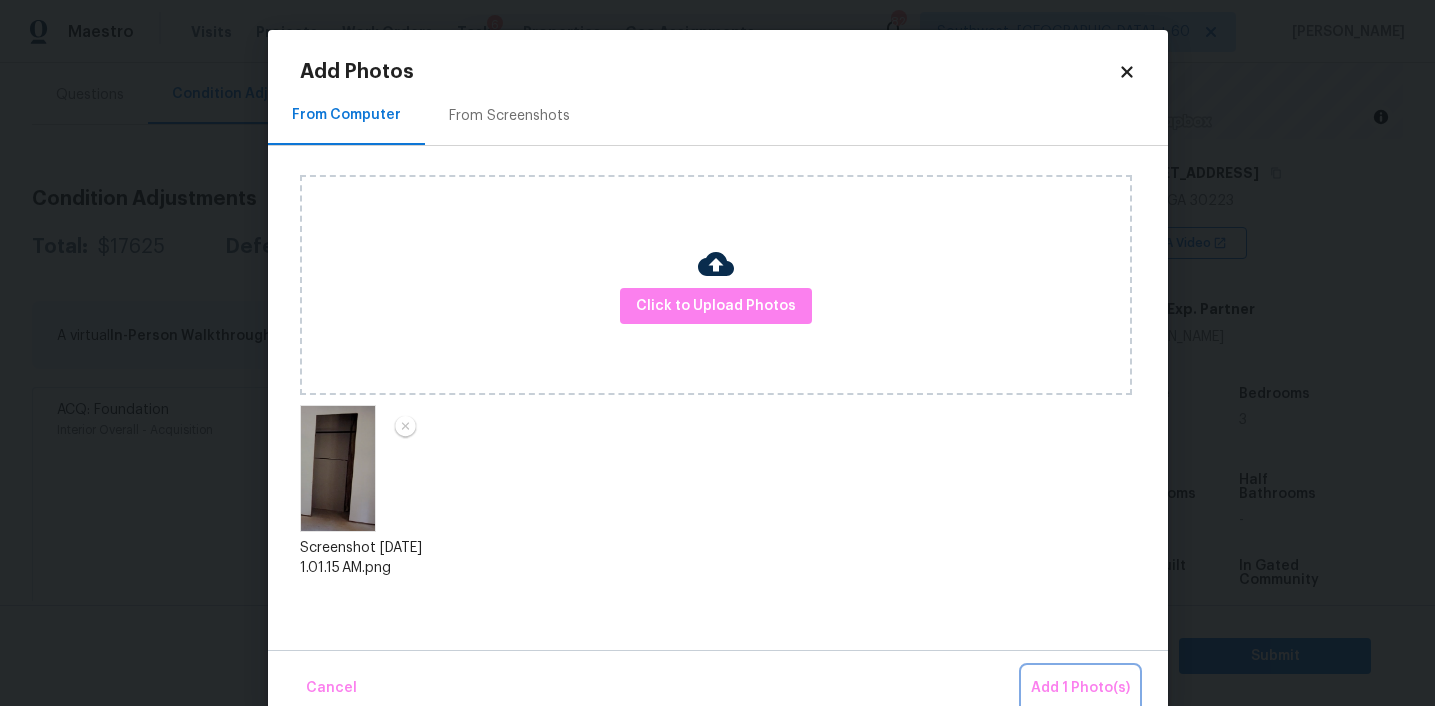 click on "Add 1 Photo(s)" at bounding box center [1080, 688] 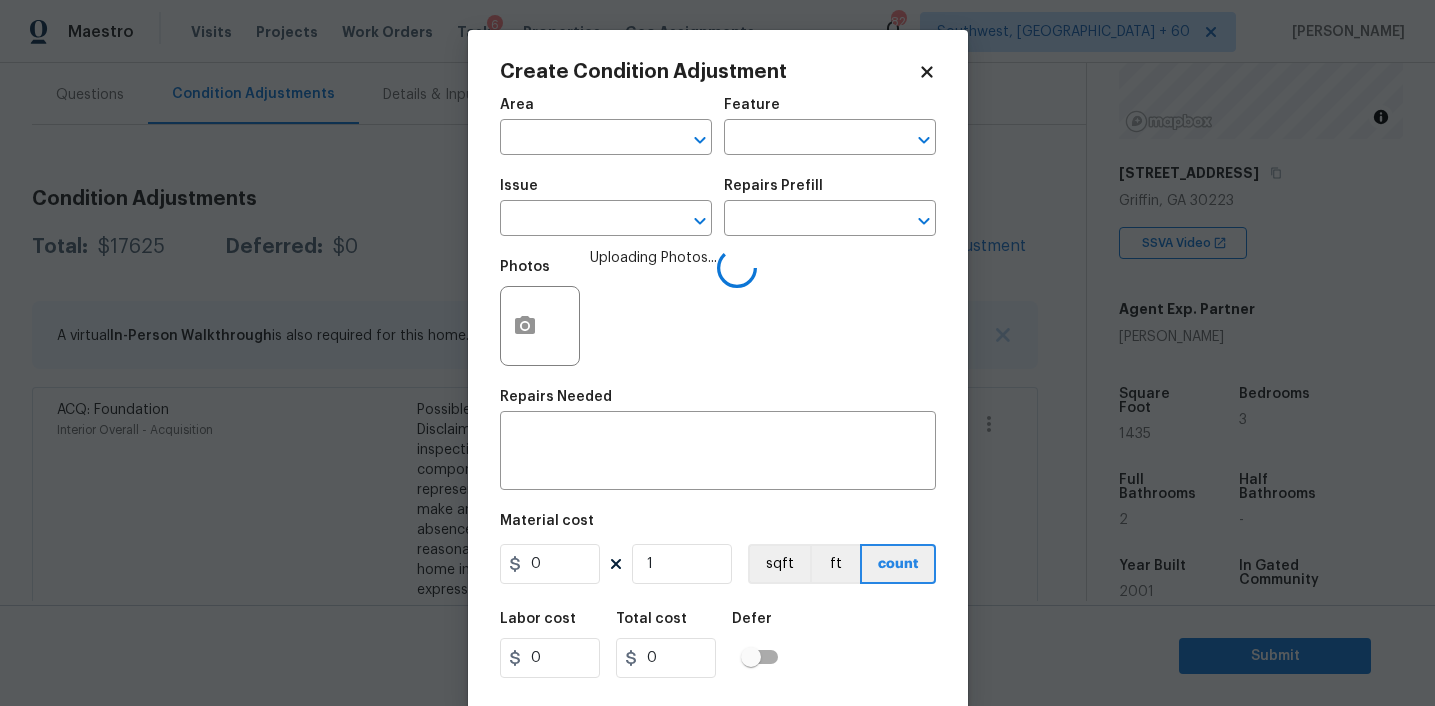 click on "Area" at bounding box center [606, 111] 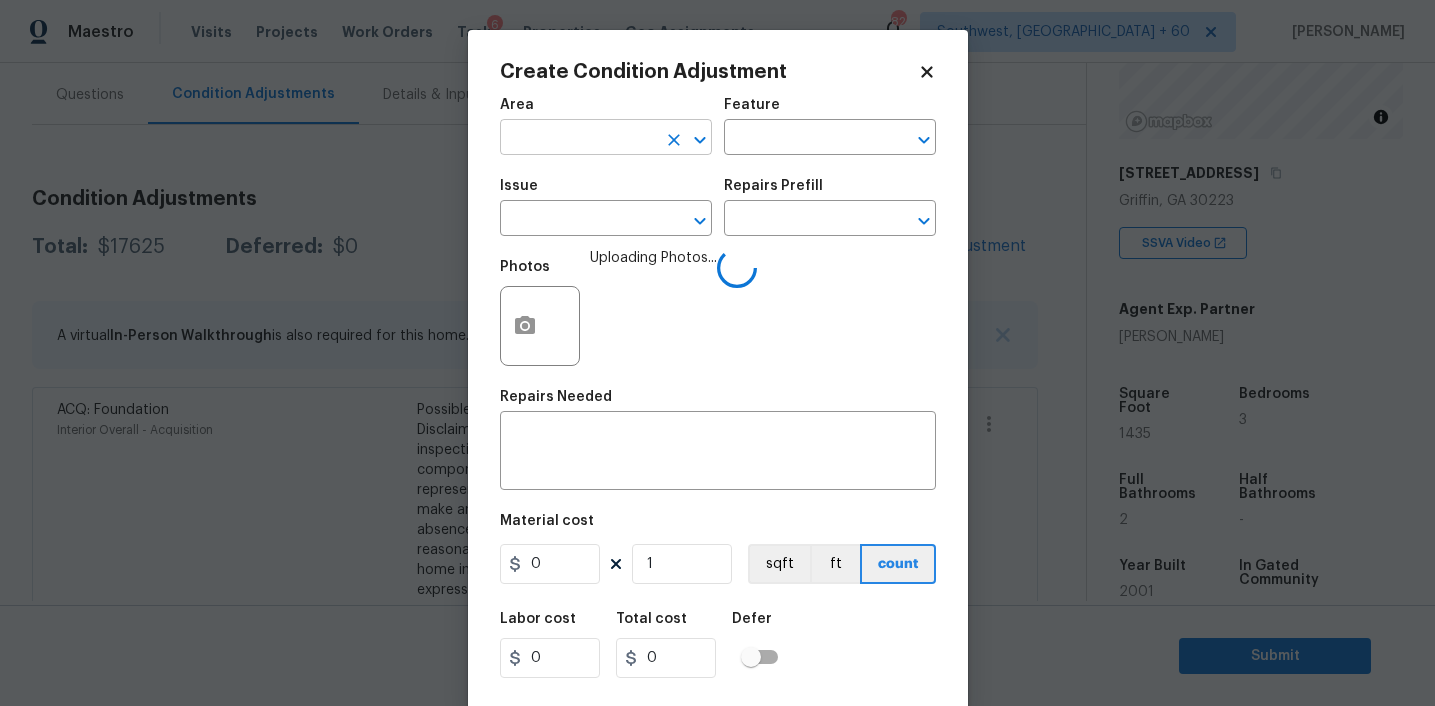 click at bounding box center (578, 139) 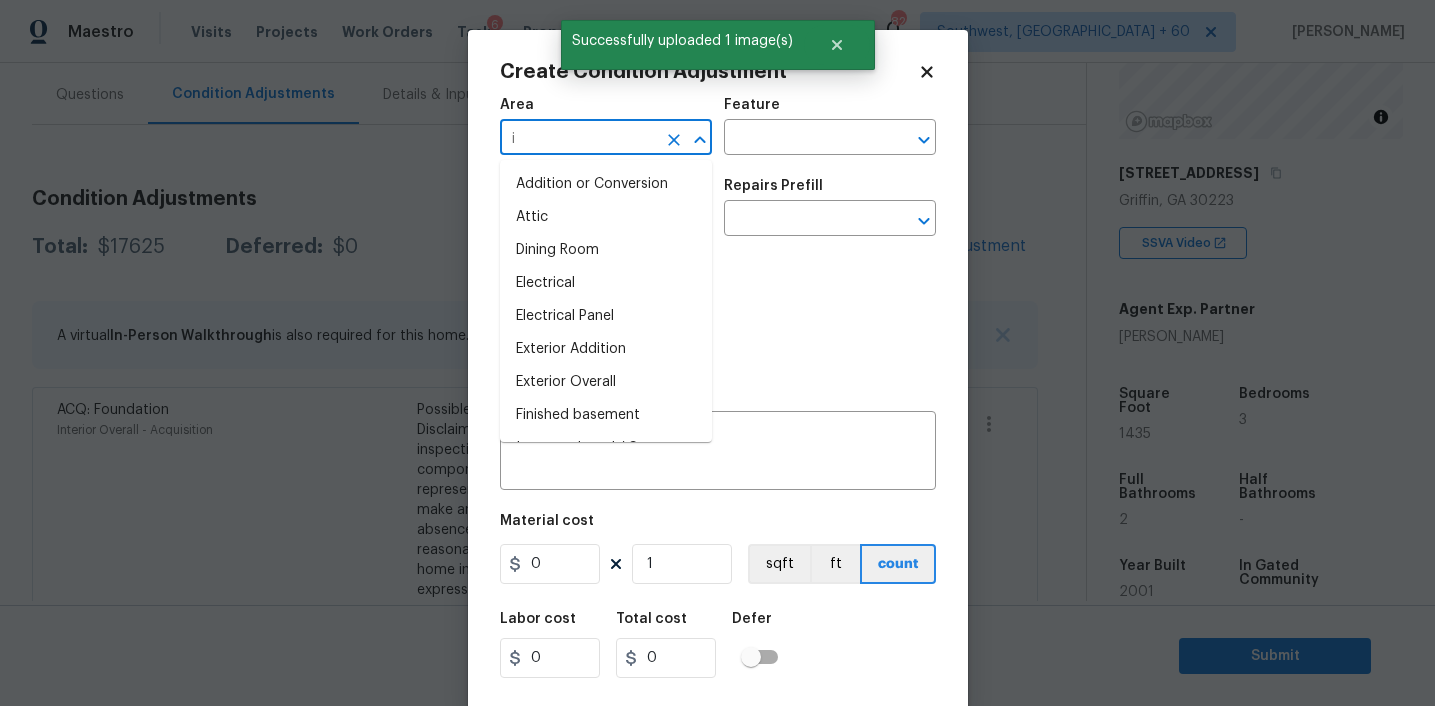 type on "in" 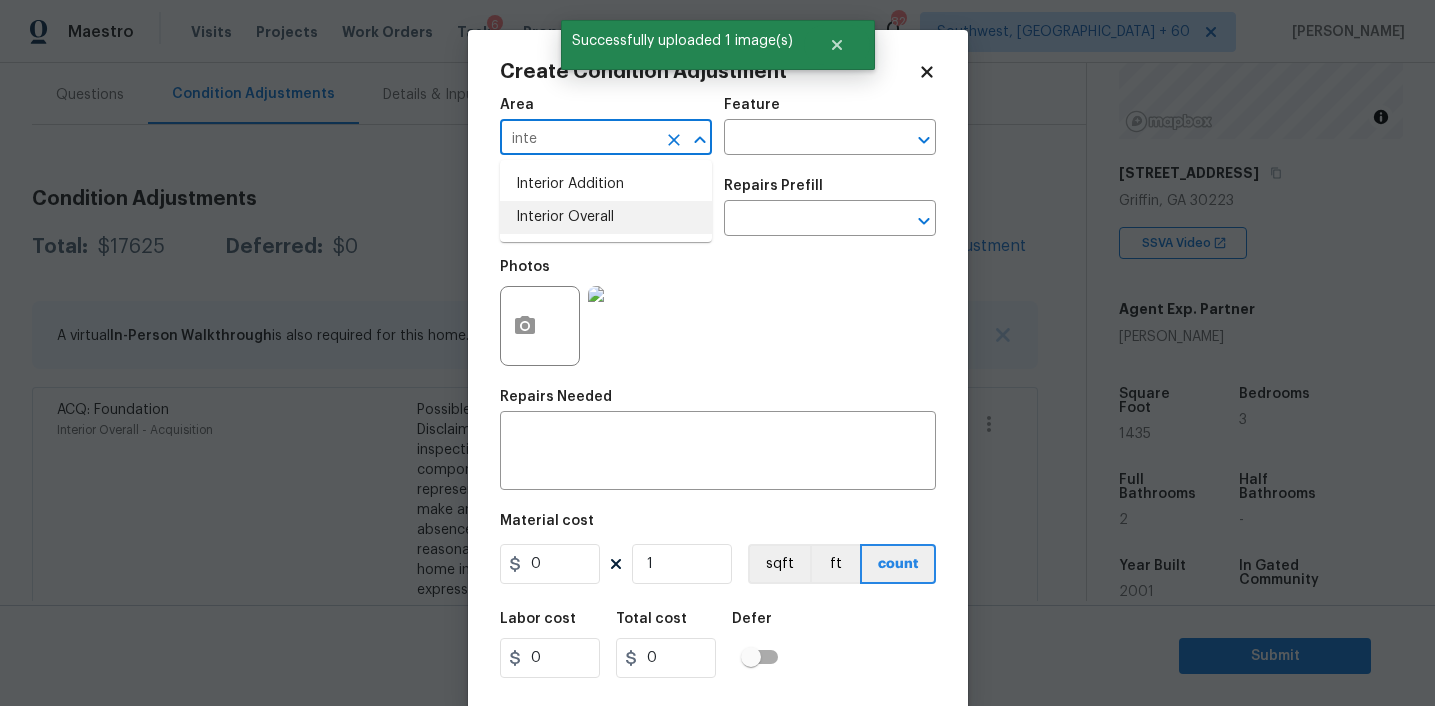 click on "Interior Overall" at bounding box center (606, 217) 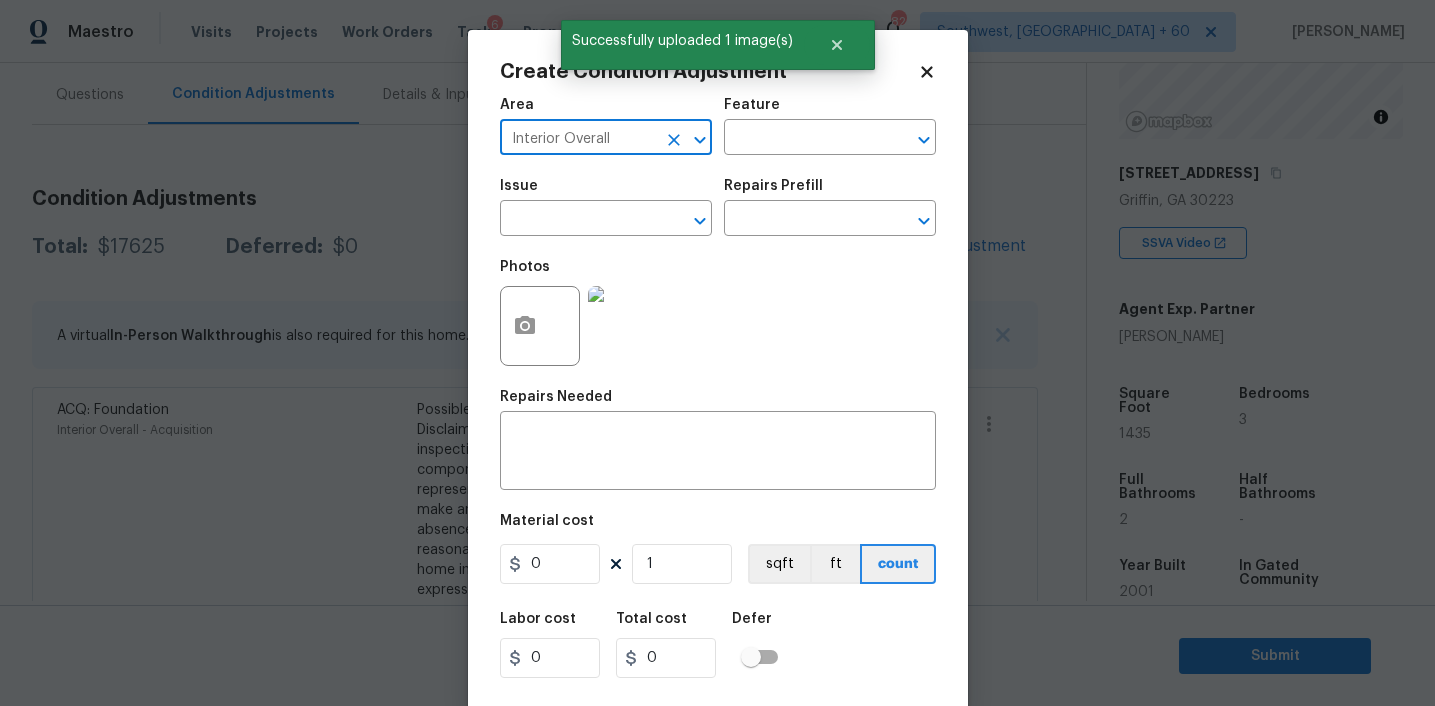 type on "Interior Overall" 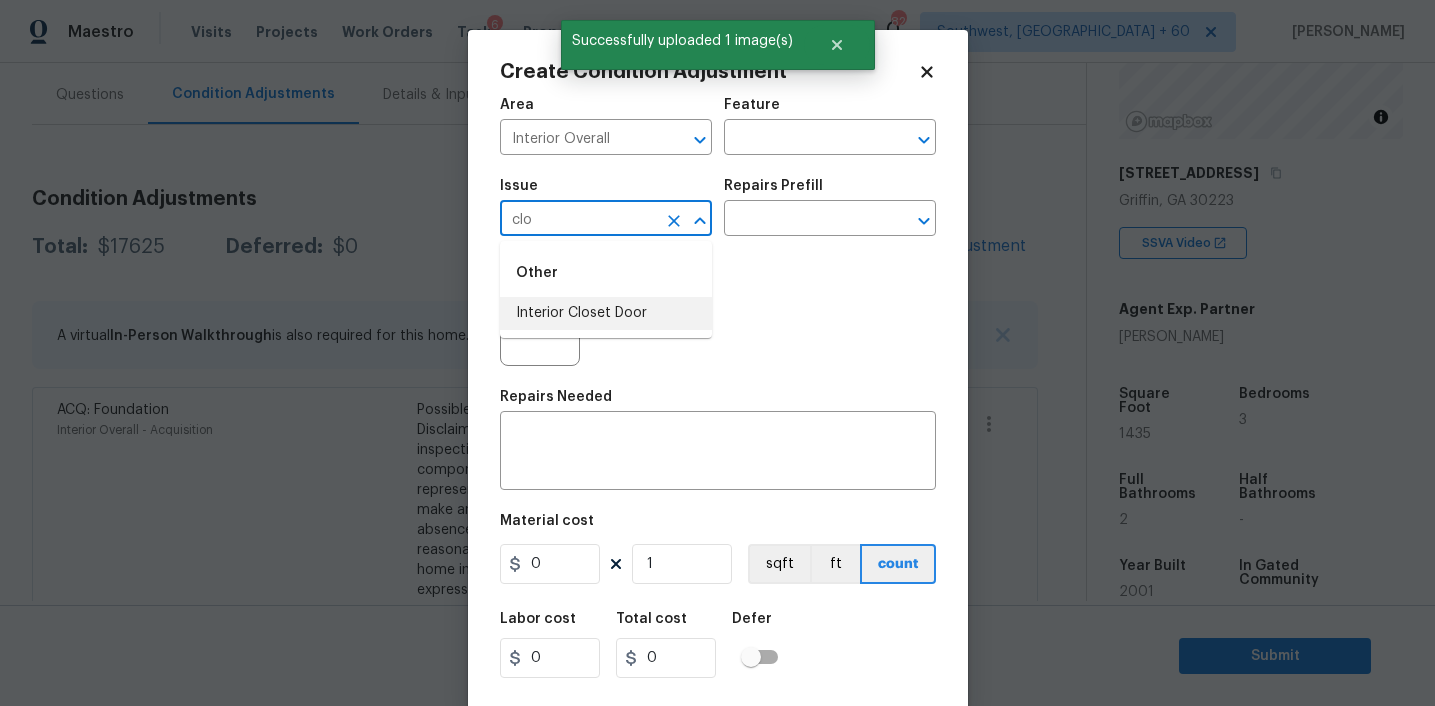 click on "Interior Closet Door" at bounding box center (606, 313) 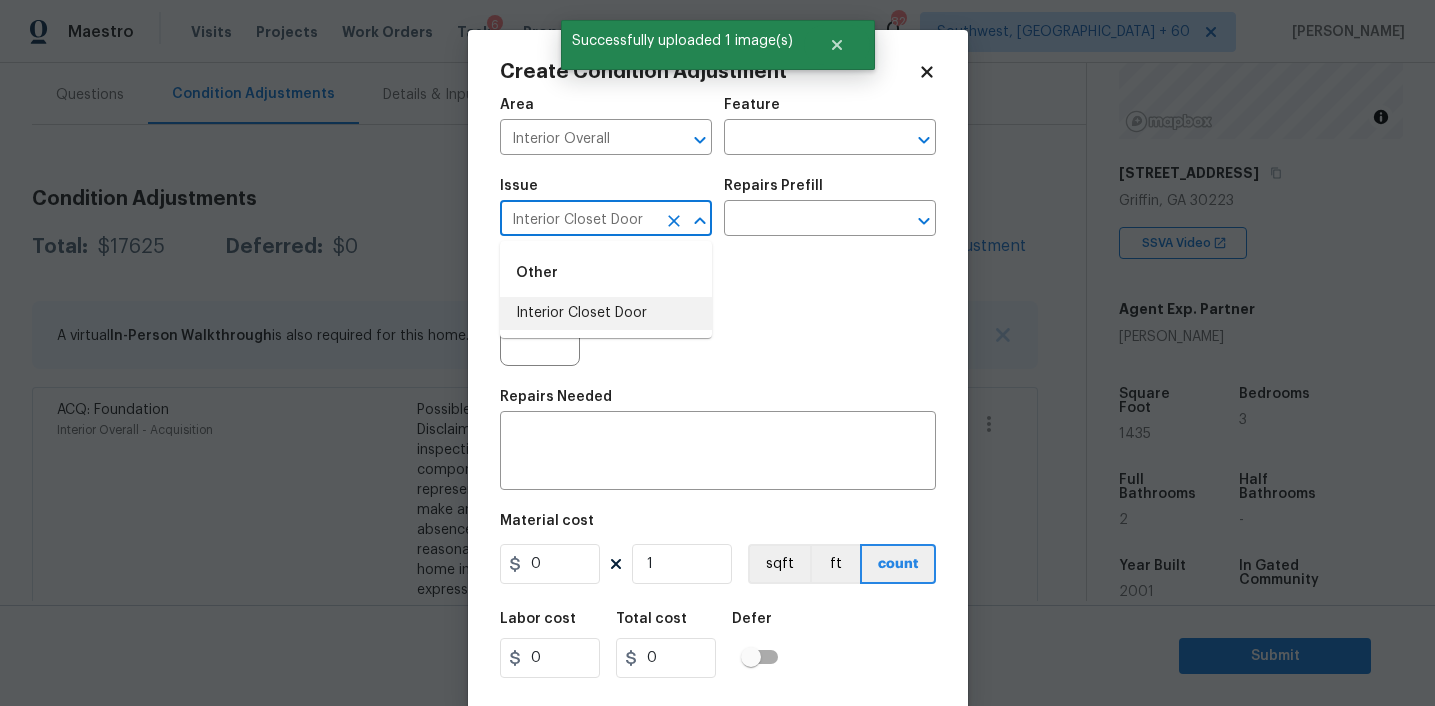 type on "Interior Closet Door" 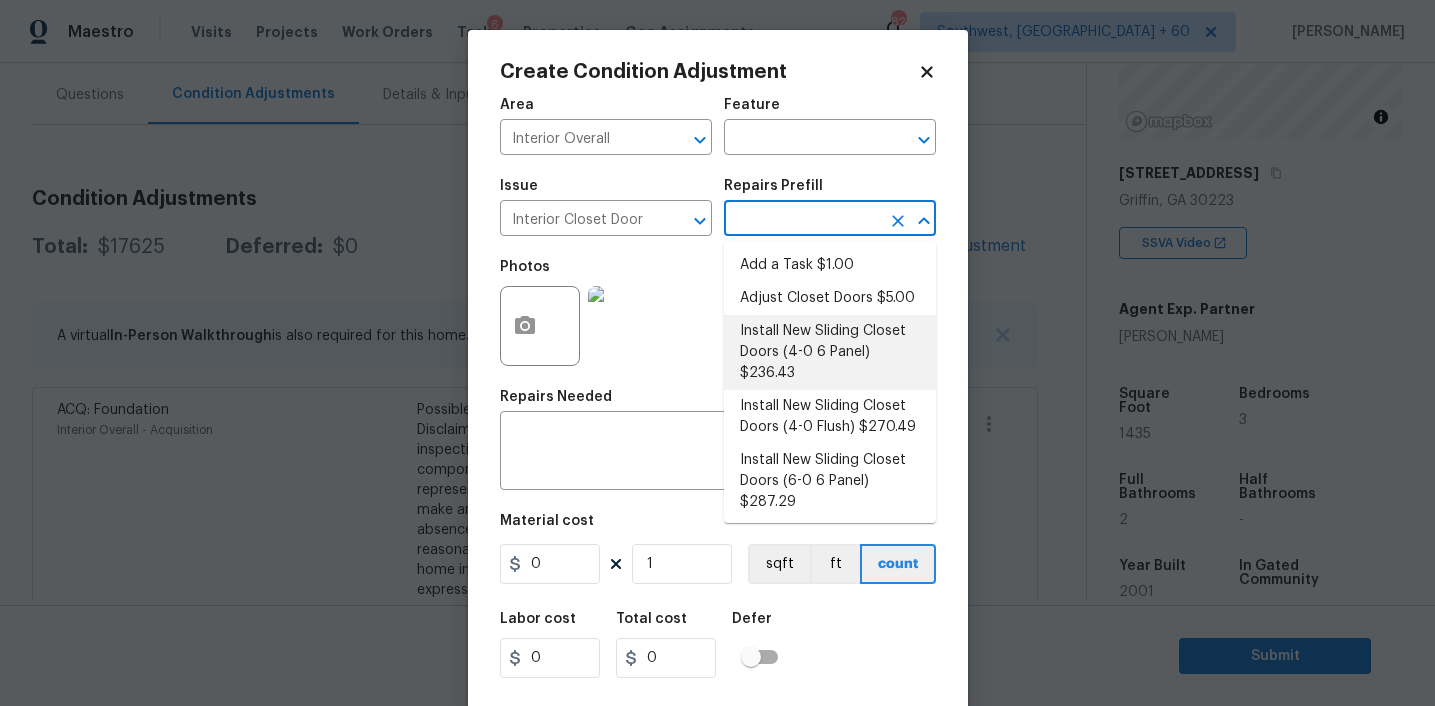 click on "Install New Sliding Closet Doors (4-0 6 Panel) $236.43" at bounding box center (830, 352) 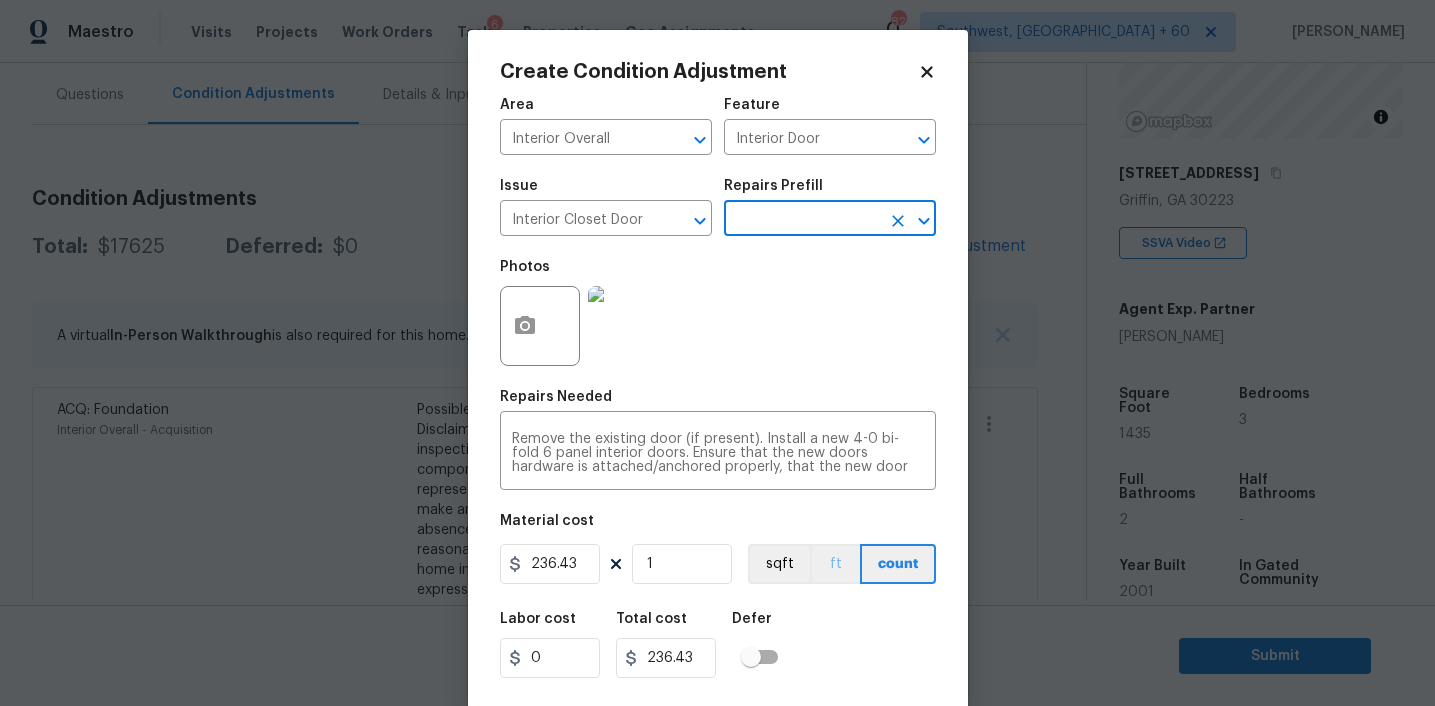 scroll, scrollTop: 41, scrollLeft: 0, axis: vertical 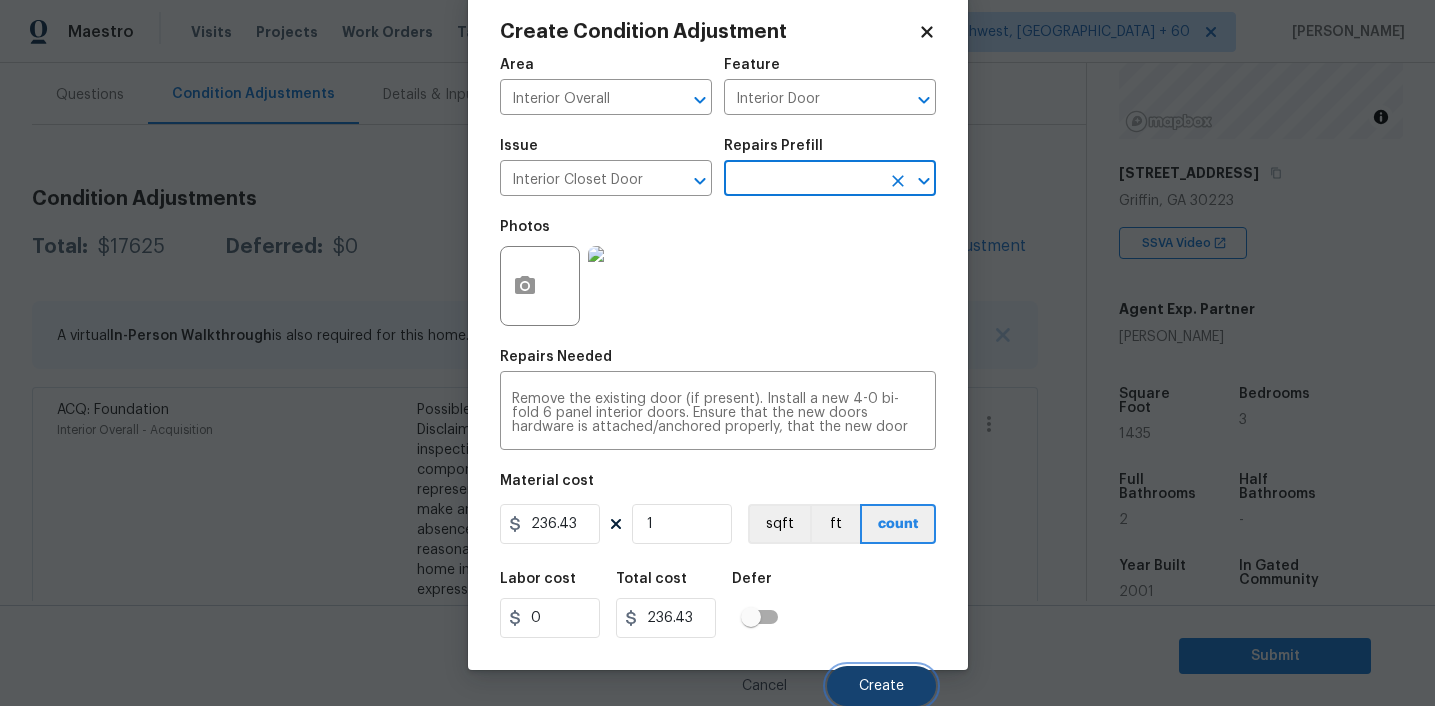 click on "Create" at bounding box center [881, 686] 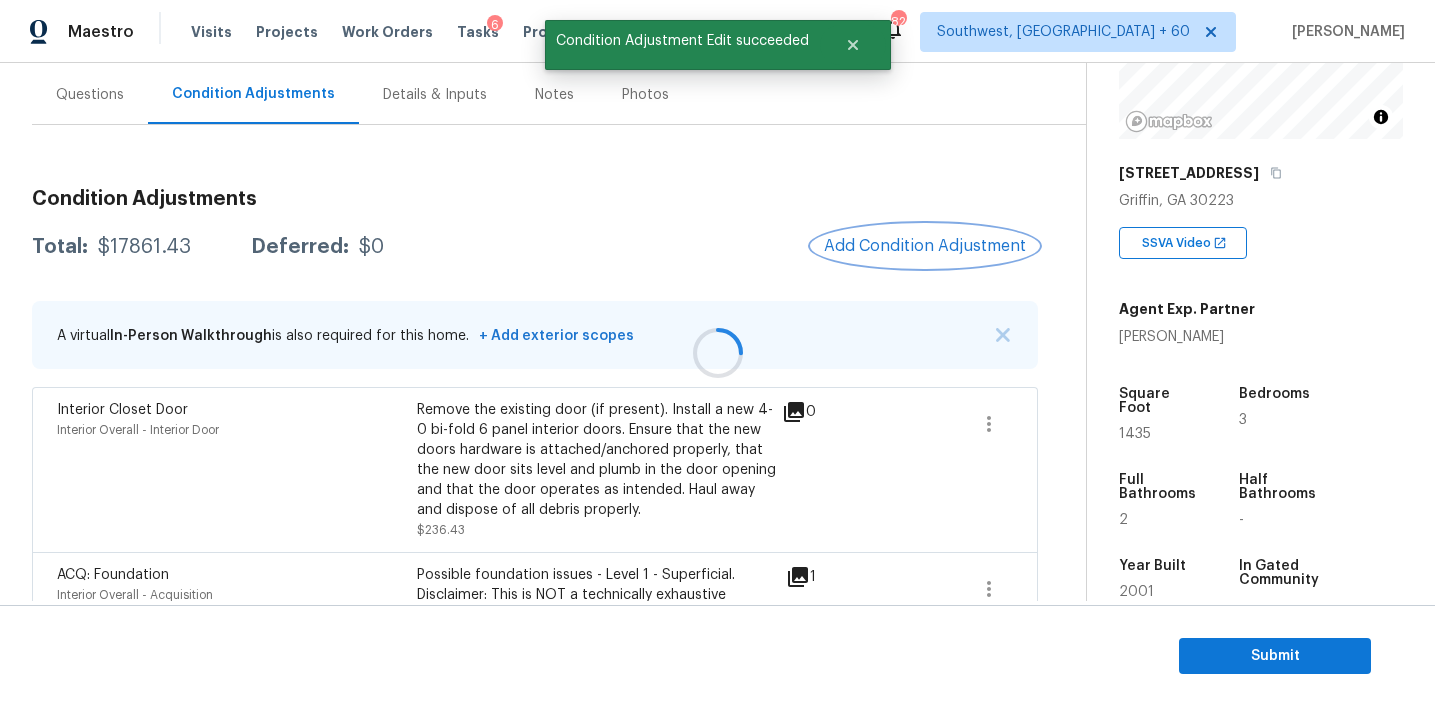 scroll, scrollTop: 0, scrollLeft: 0, axis: both 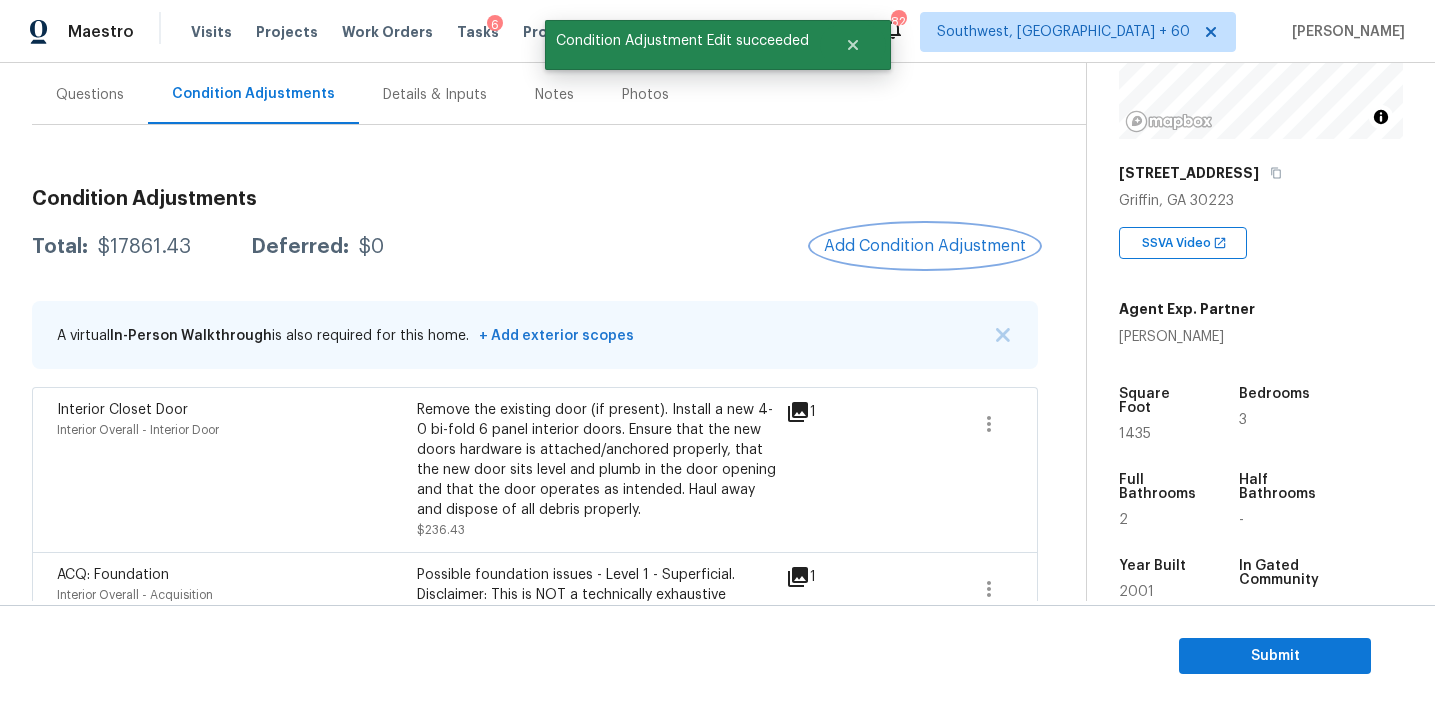 click on "Add Condition Adjustment" at bounding box center (925, 246) 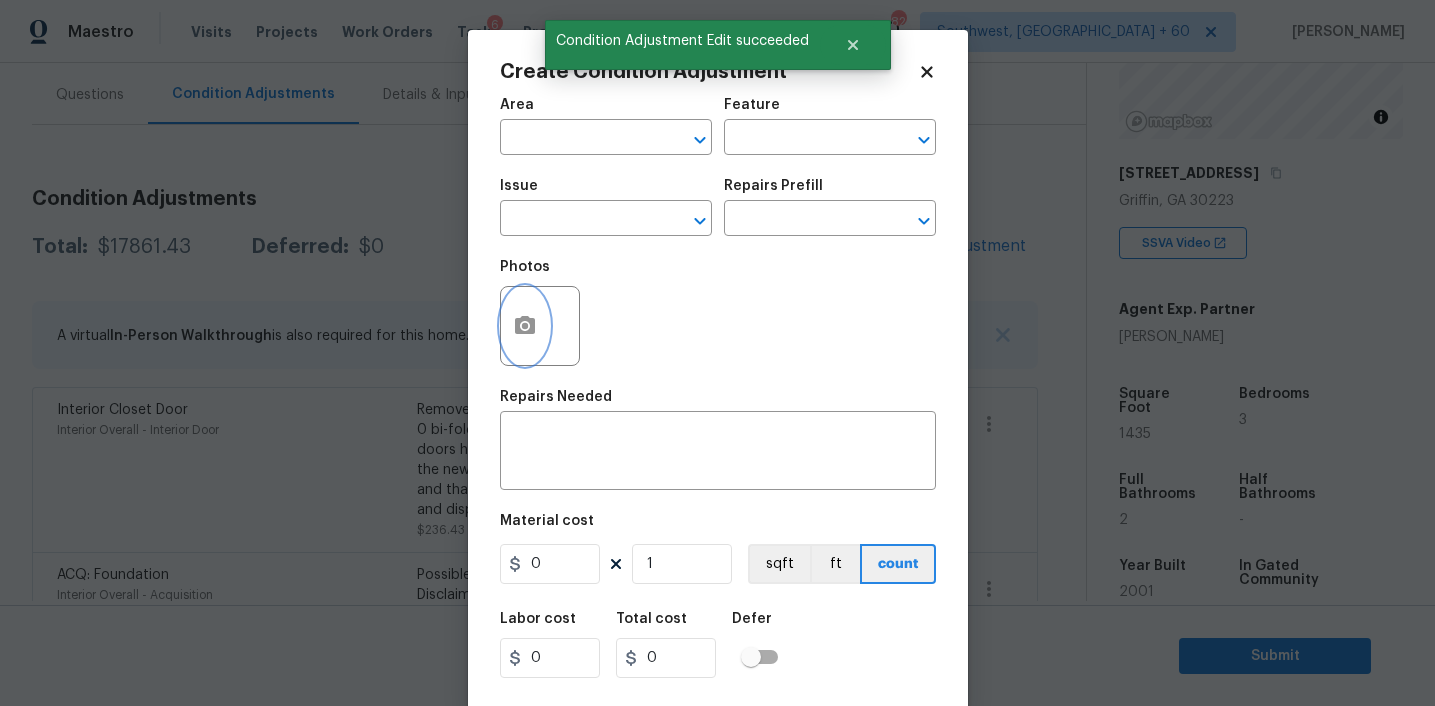 click at bounding box center (525, 326) 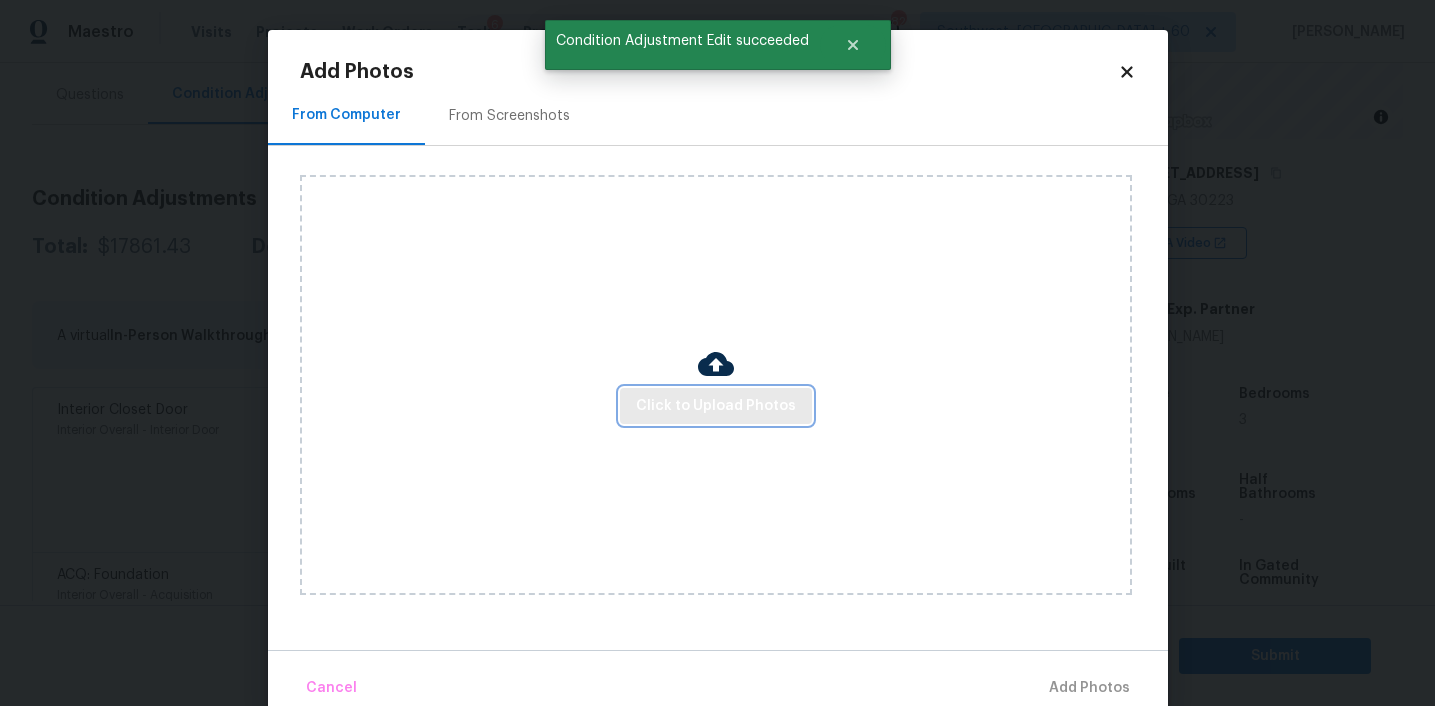 click on "Click to Upload Photos" at bounding box center (716, 406) 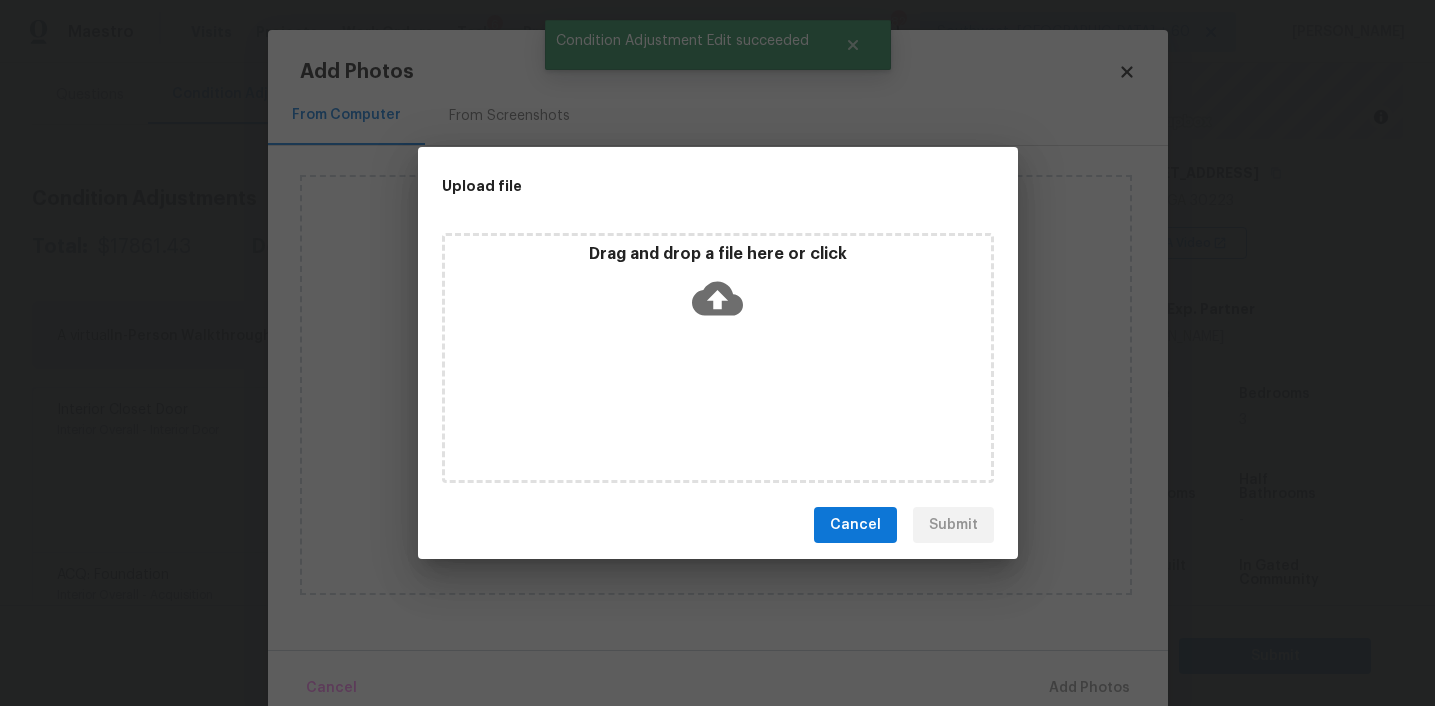 click on "Drag and drop a file here or click" at bounding box center (718, 358) 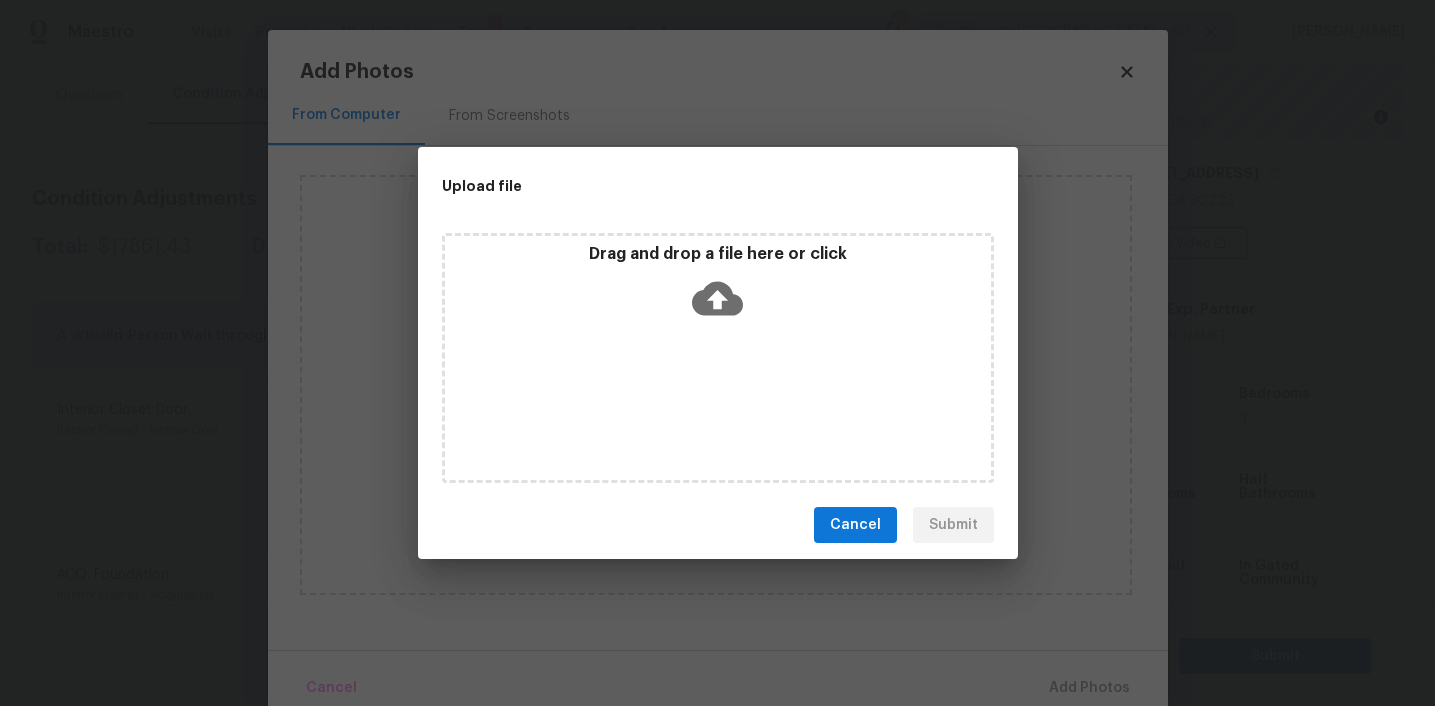 click on "Cancel" at bounding box center (855, 525) 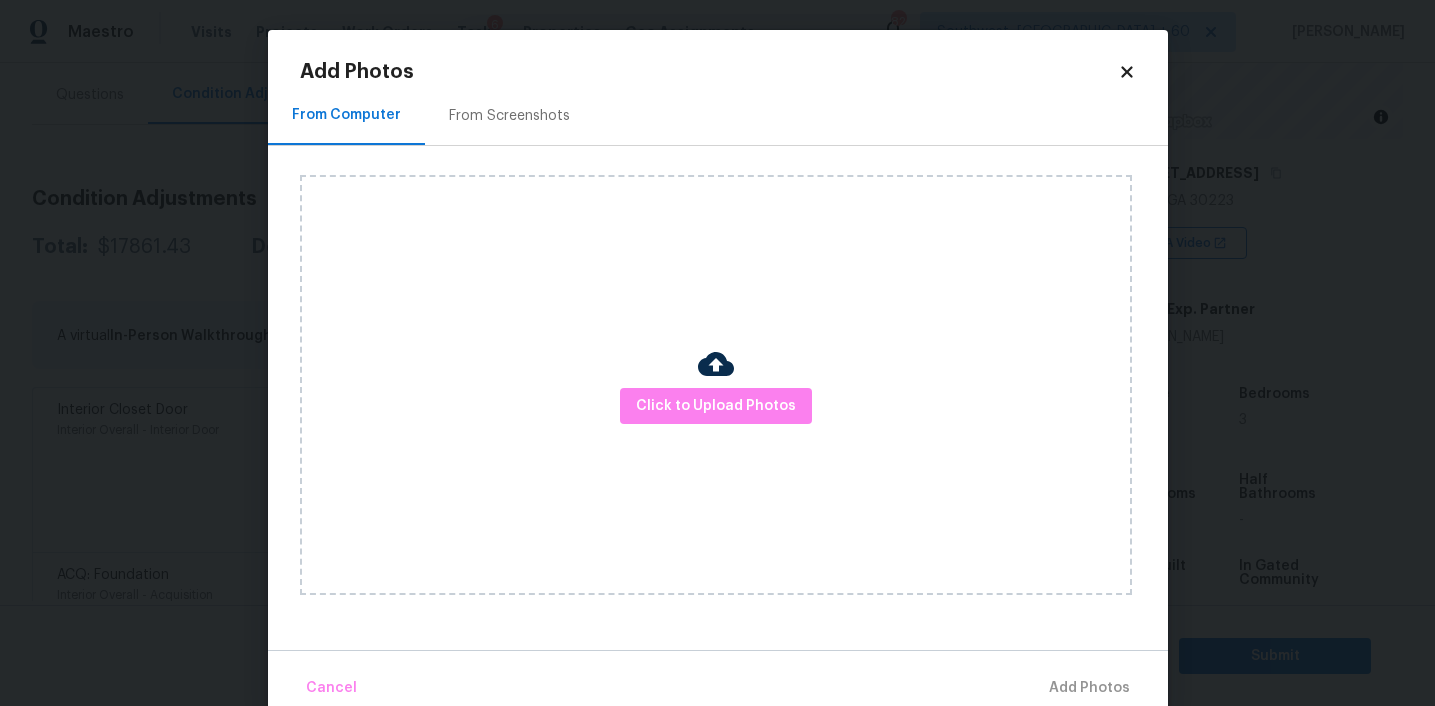 click on "From Screenshots" at bounding box center (509, 116) 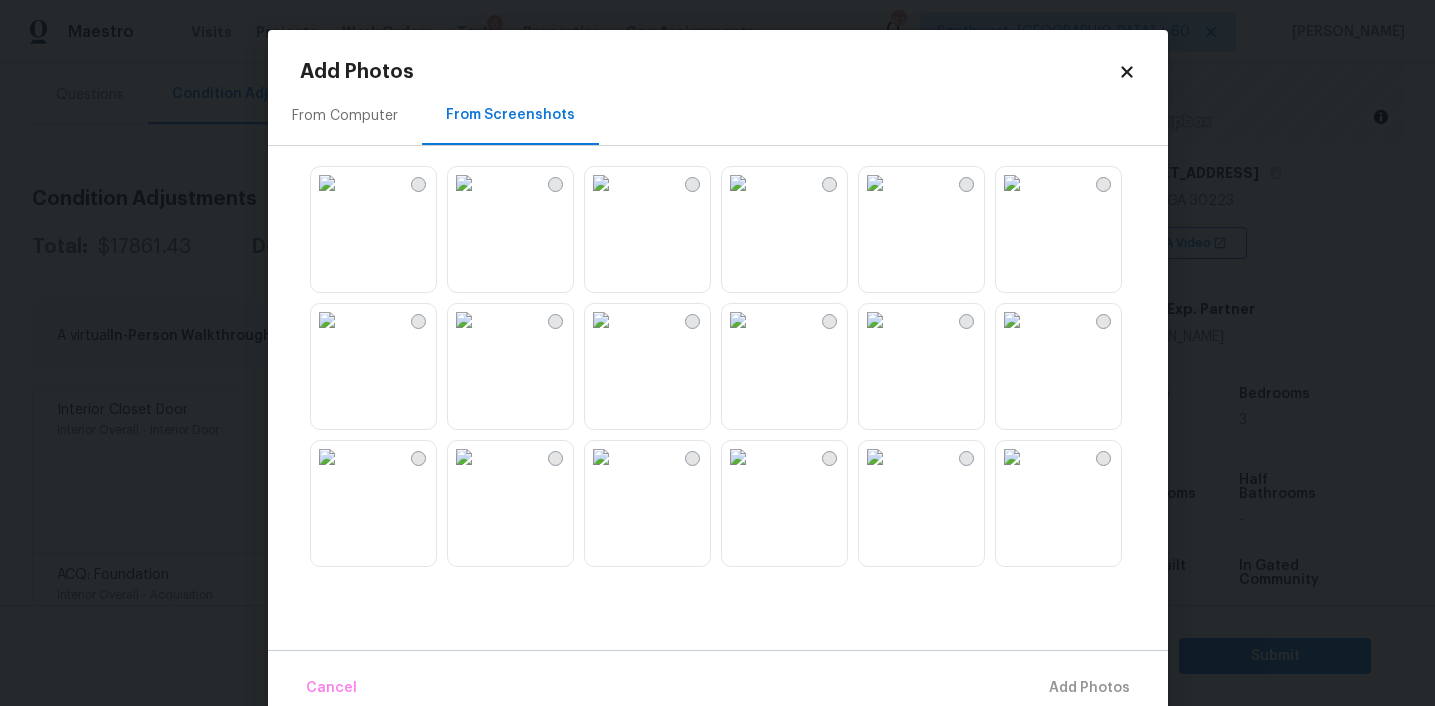 click at bounding box center (875, 320) 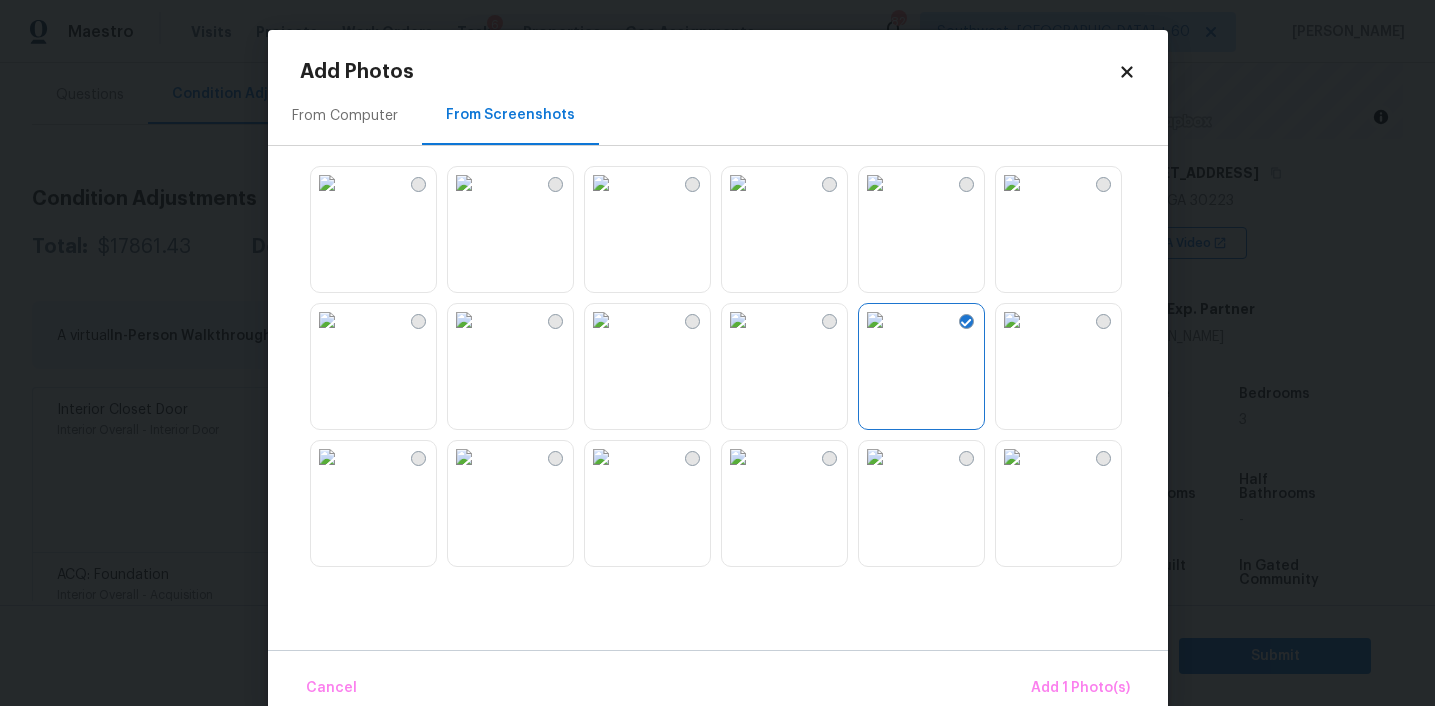 click at bounding box center [738, 320] 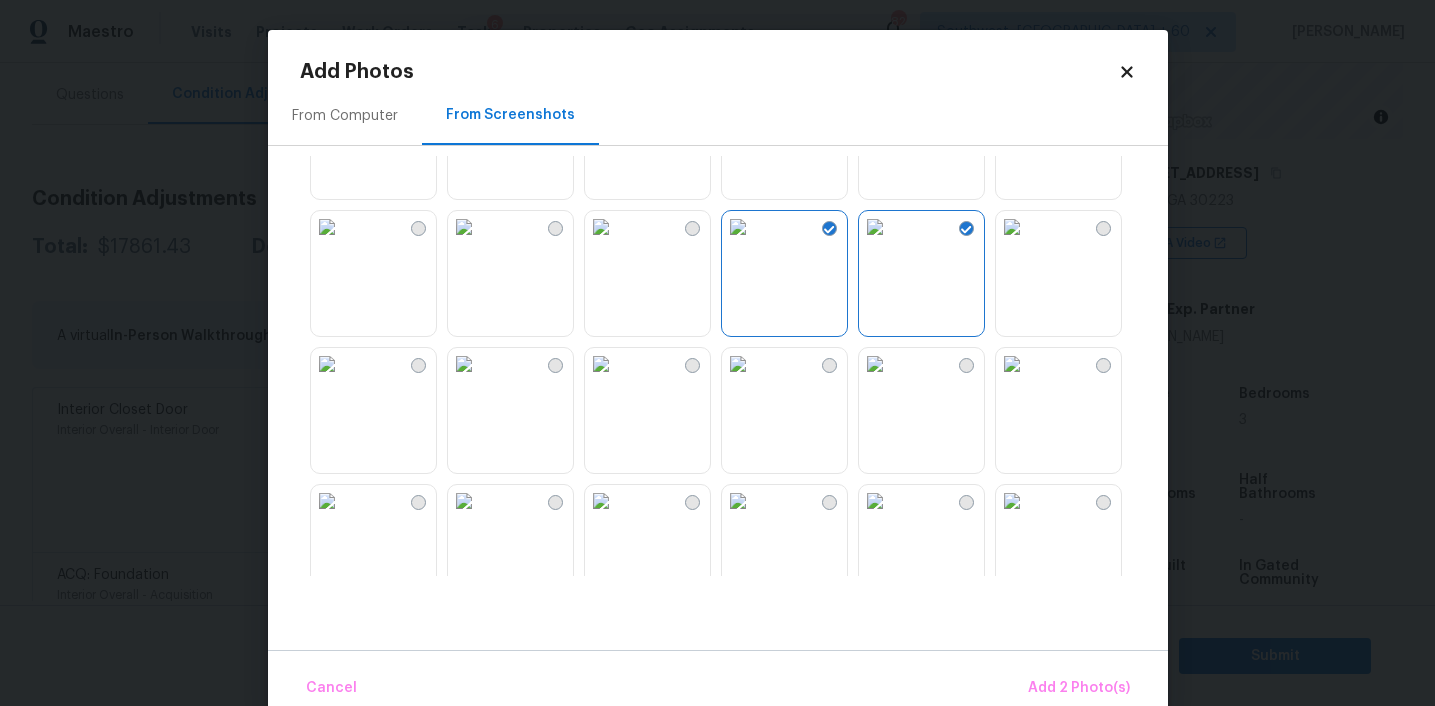 scroll, scrollTop: 190, scrollLeft: 0, axis: vertical 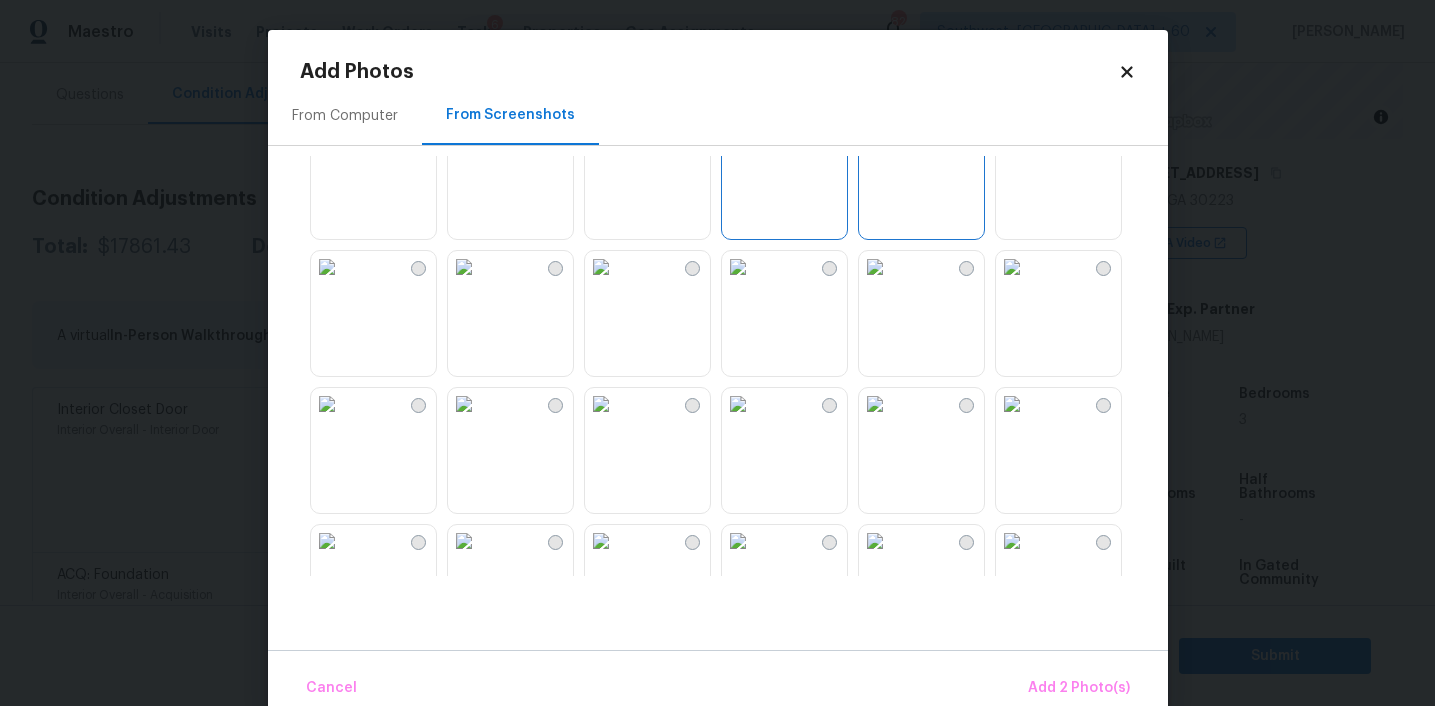 click at bounding box center (464, 267) 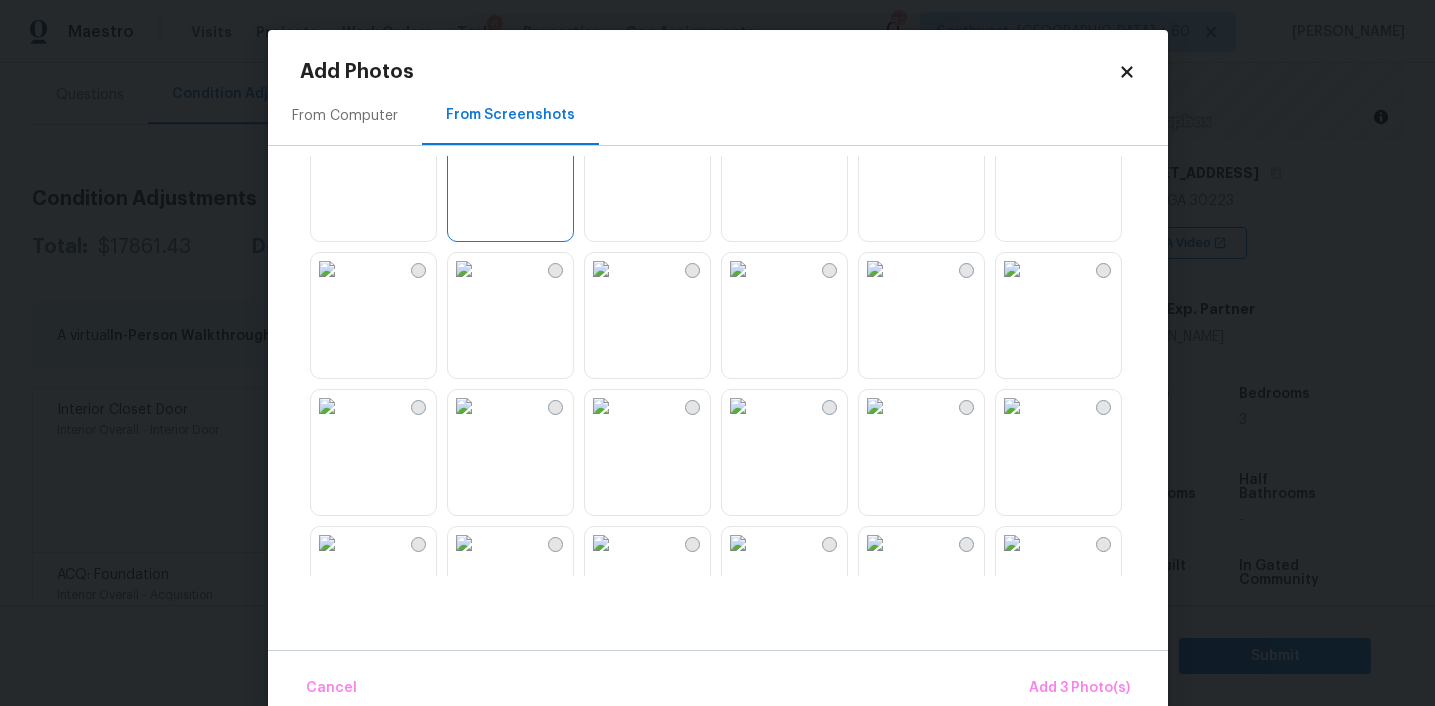 scroll, scrollTop: 298, scrollLeft: 0, axis: vertical 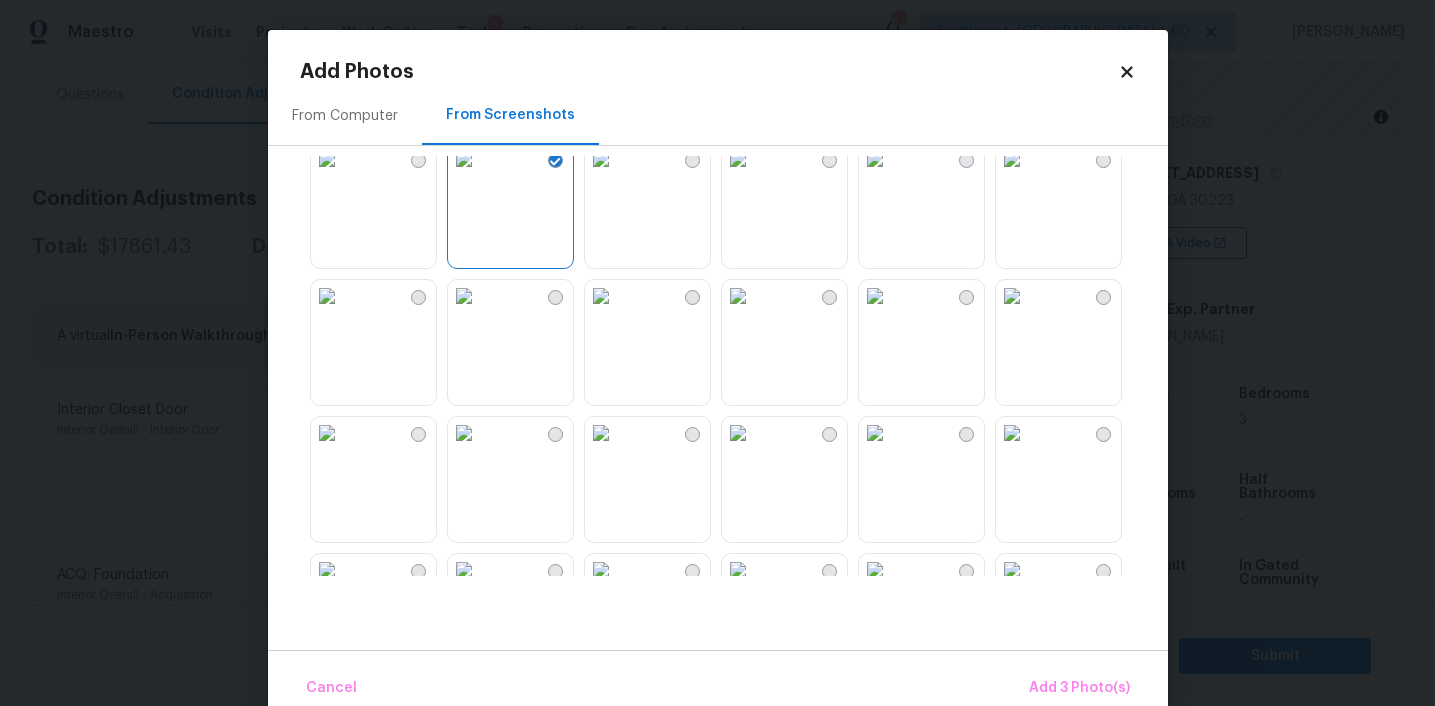 click at bounding box center (738, 296) 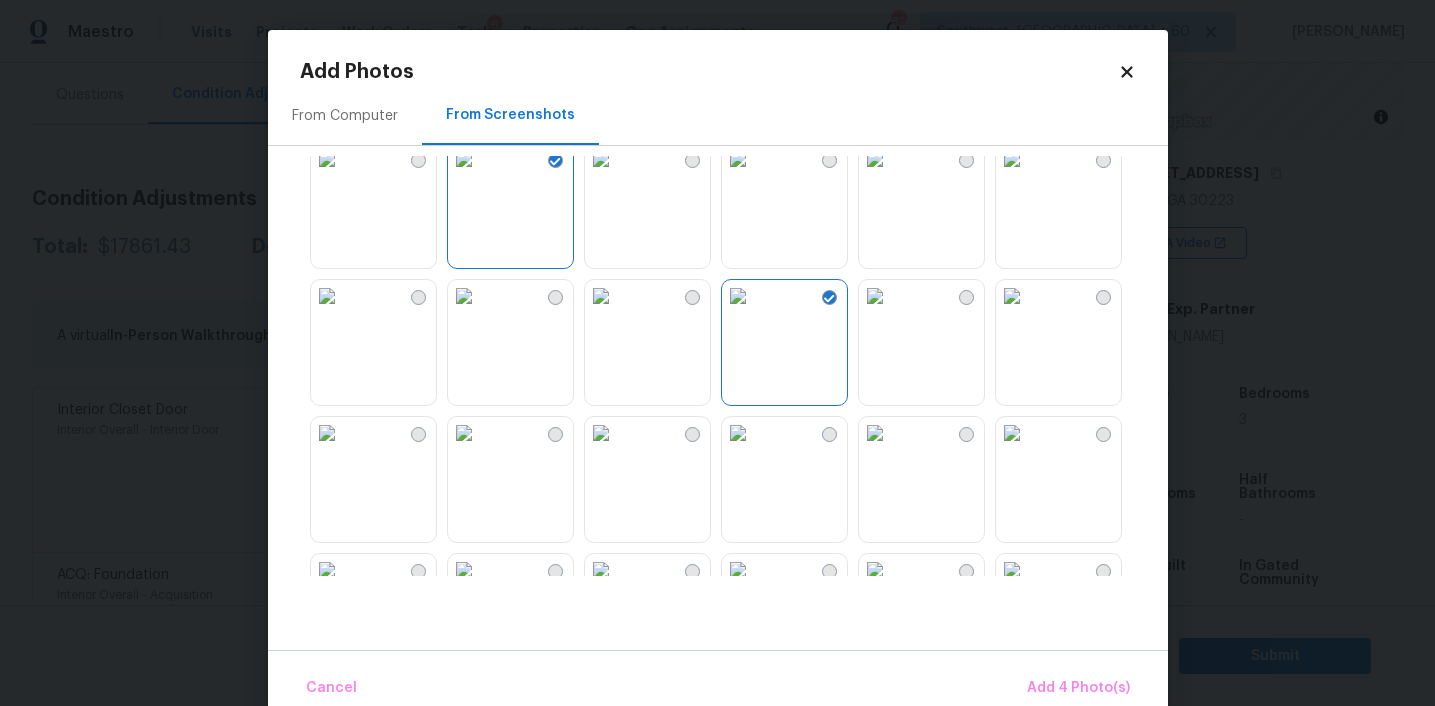 click at bounding box center (738, 433) 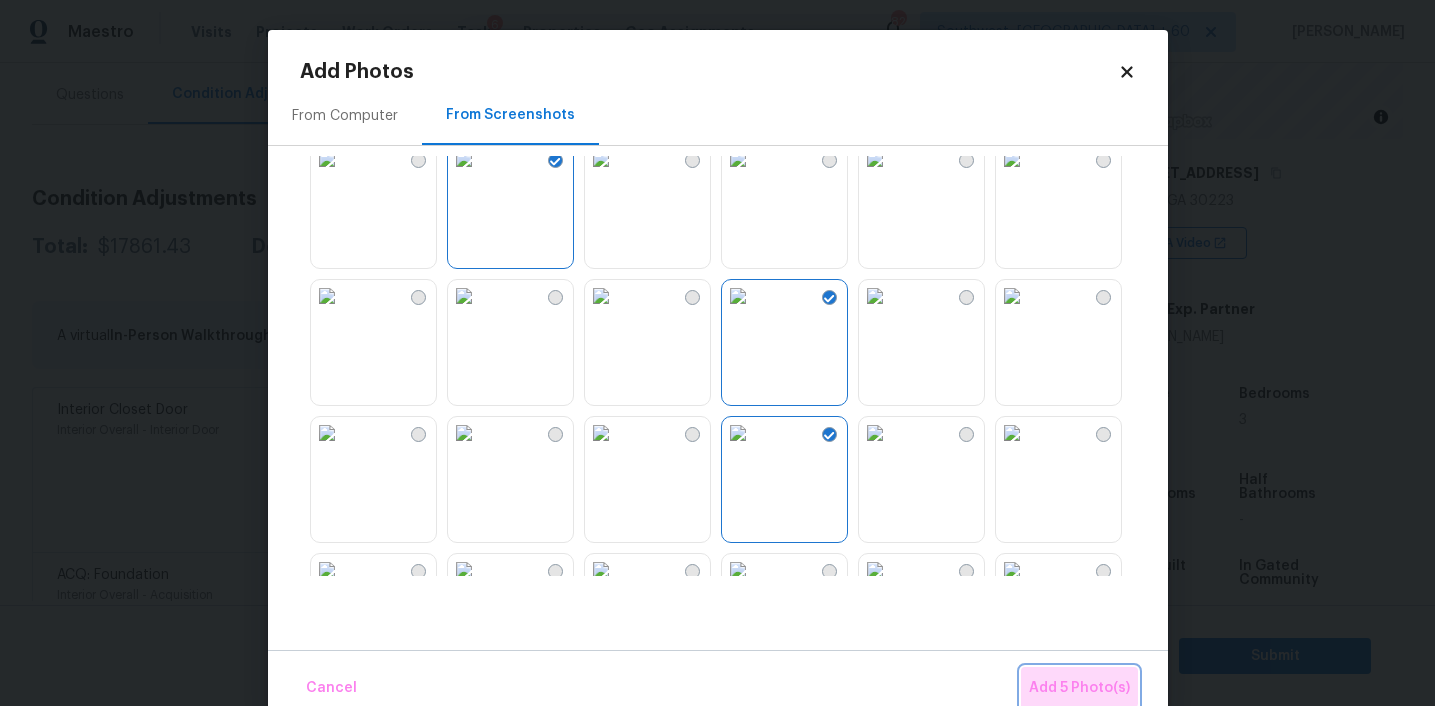 click on "Add 5 Photo(s)" at bounding box center [1079, 688] 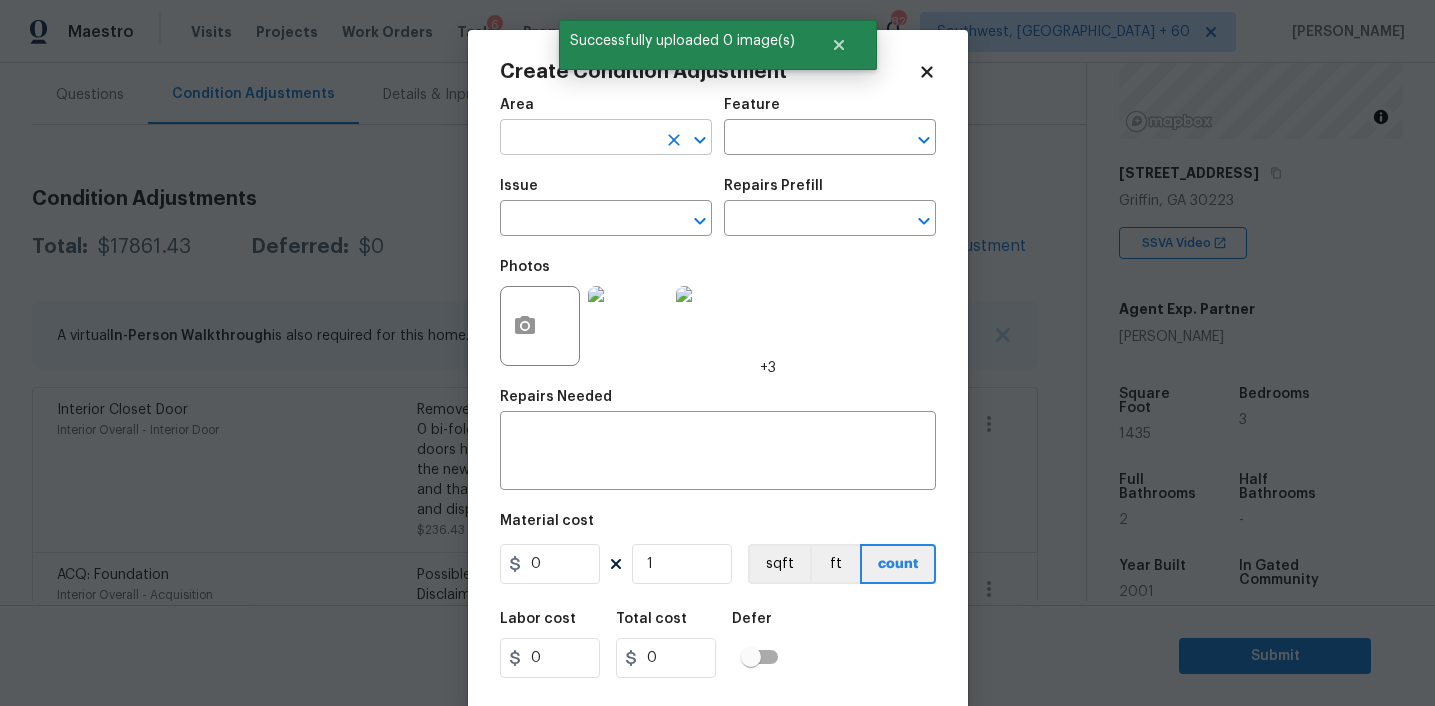 click at bounding box center (578, 139) 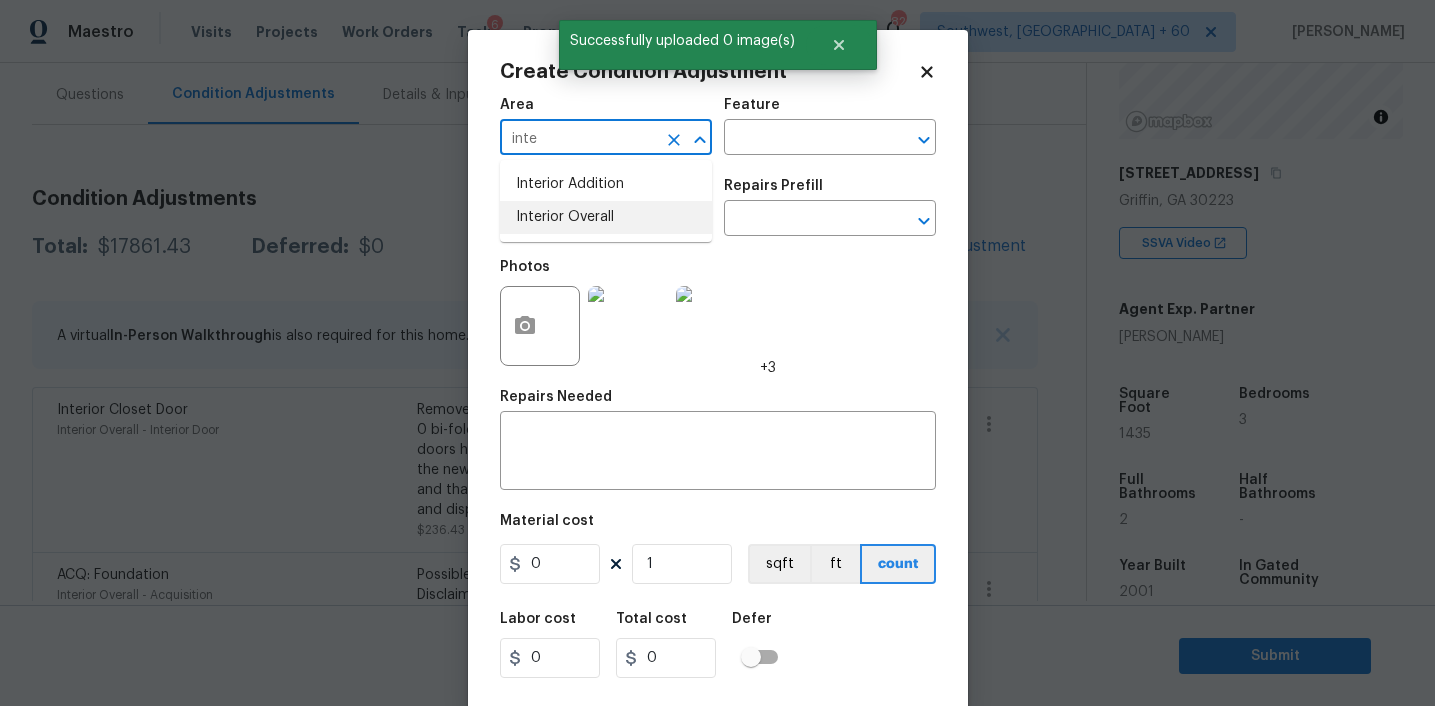 click on "Interior Overall" at bounding box center [606, 217] 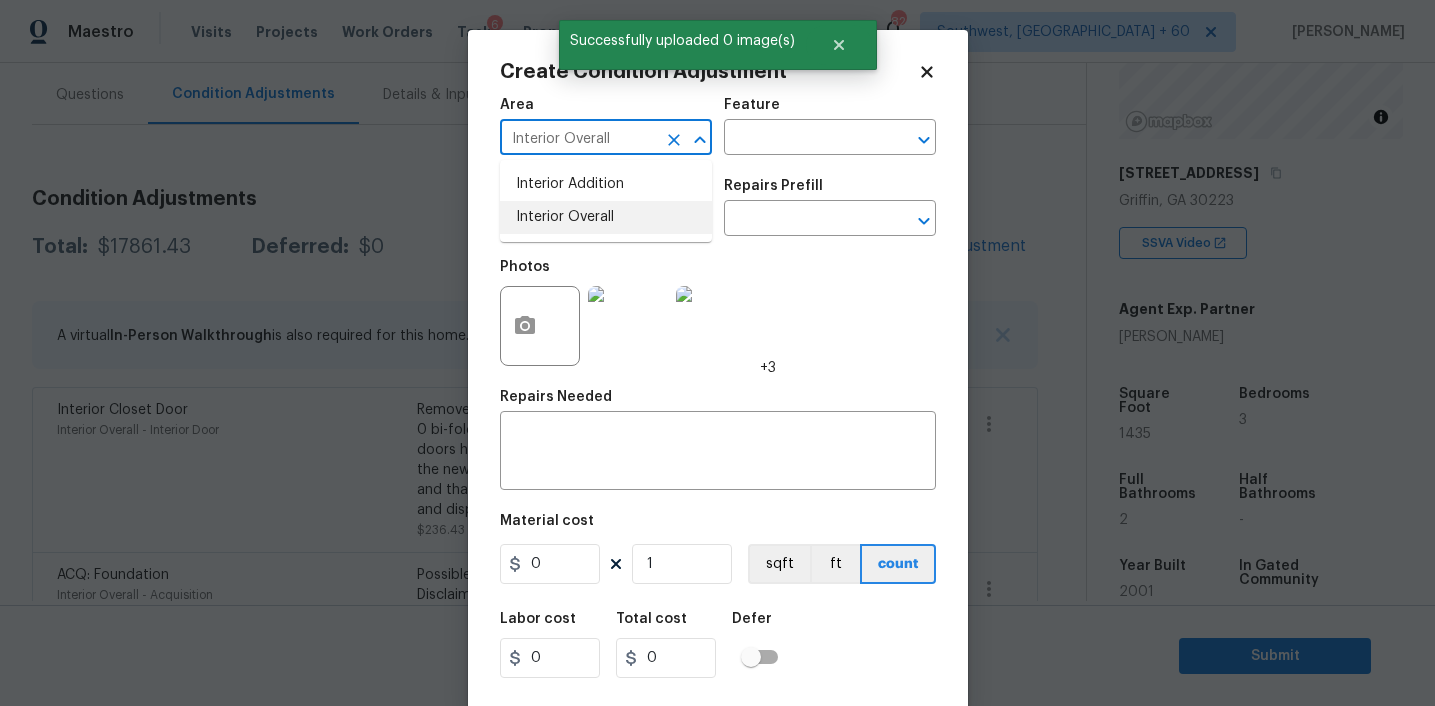 type on "Interior Overall" 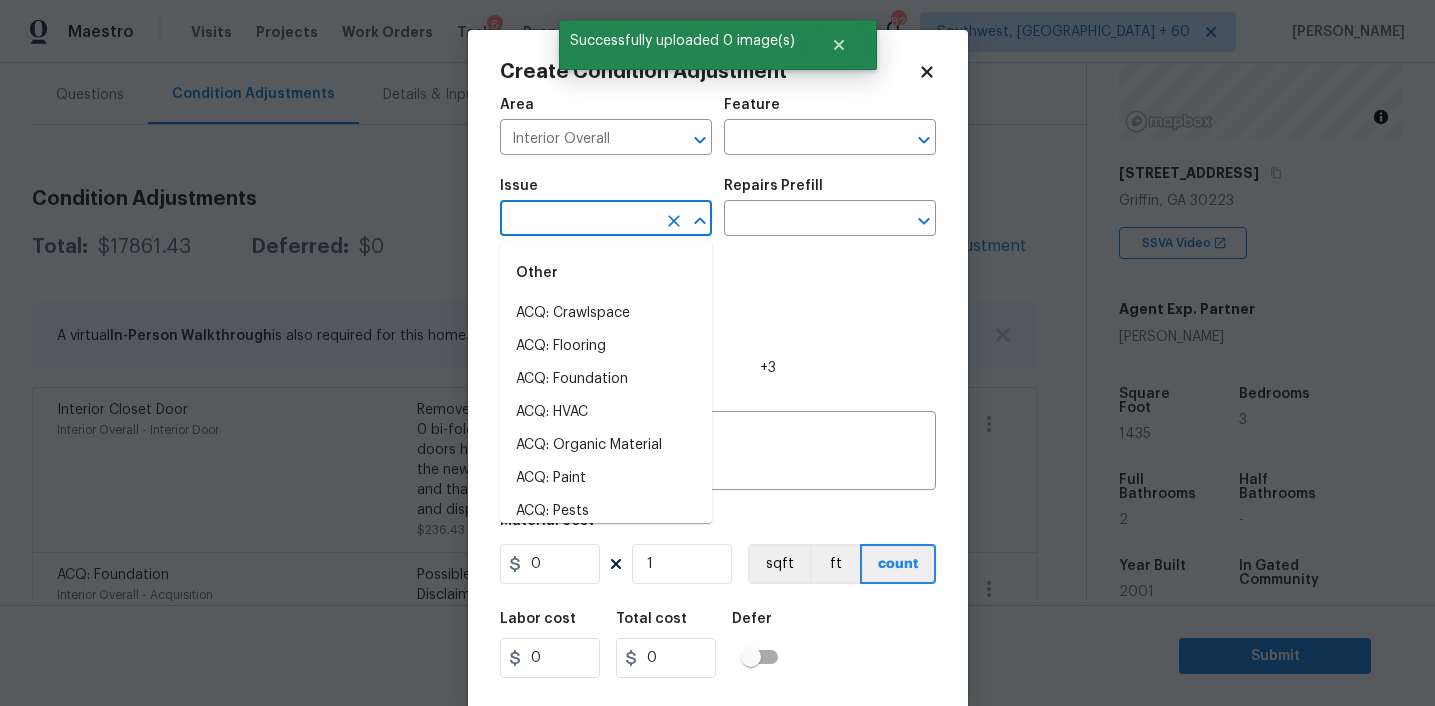 click at bounding box center [578, 220] 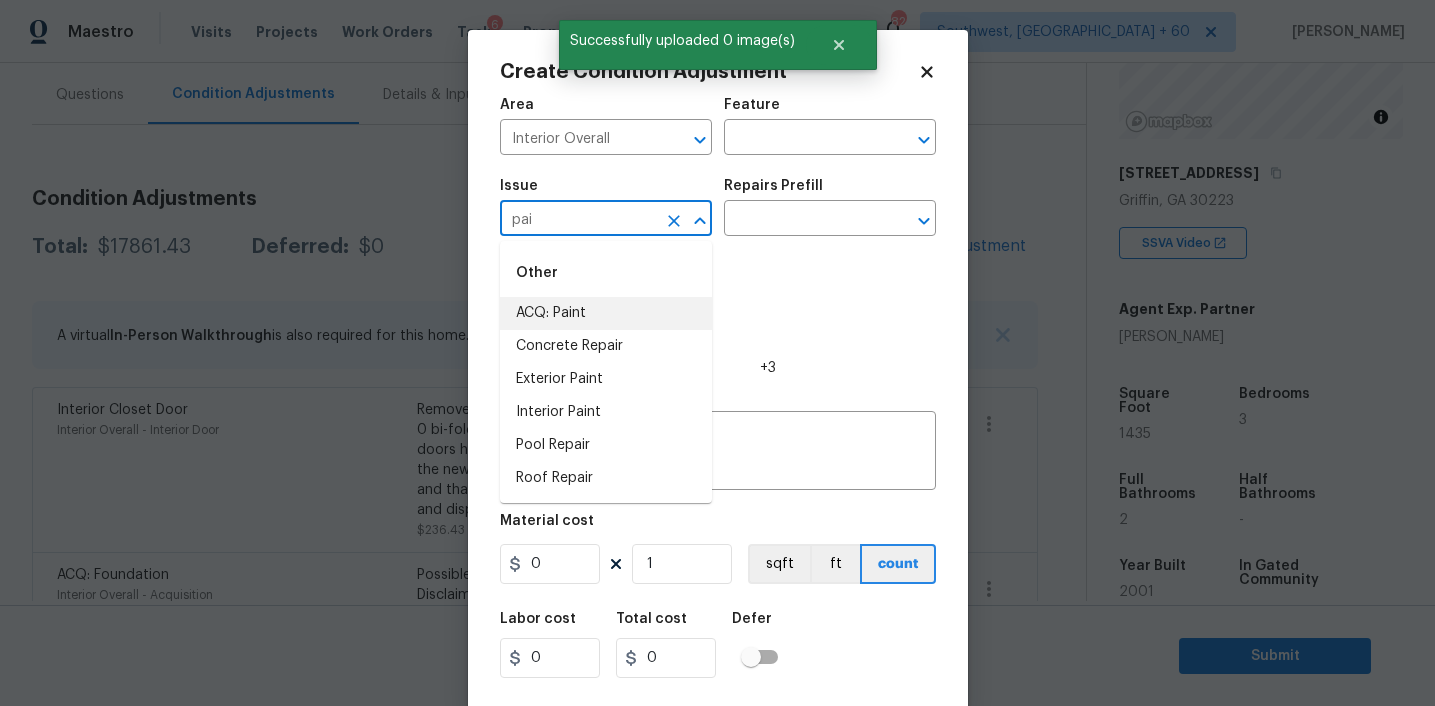 click on "ACQ: Paint" at bounding box center [606, 313] 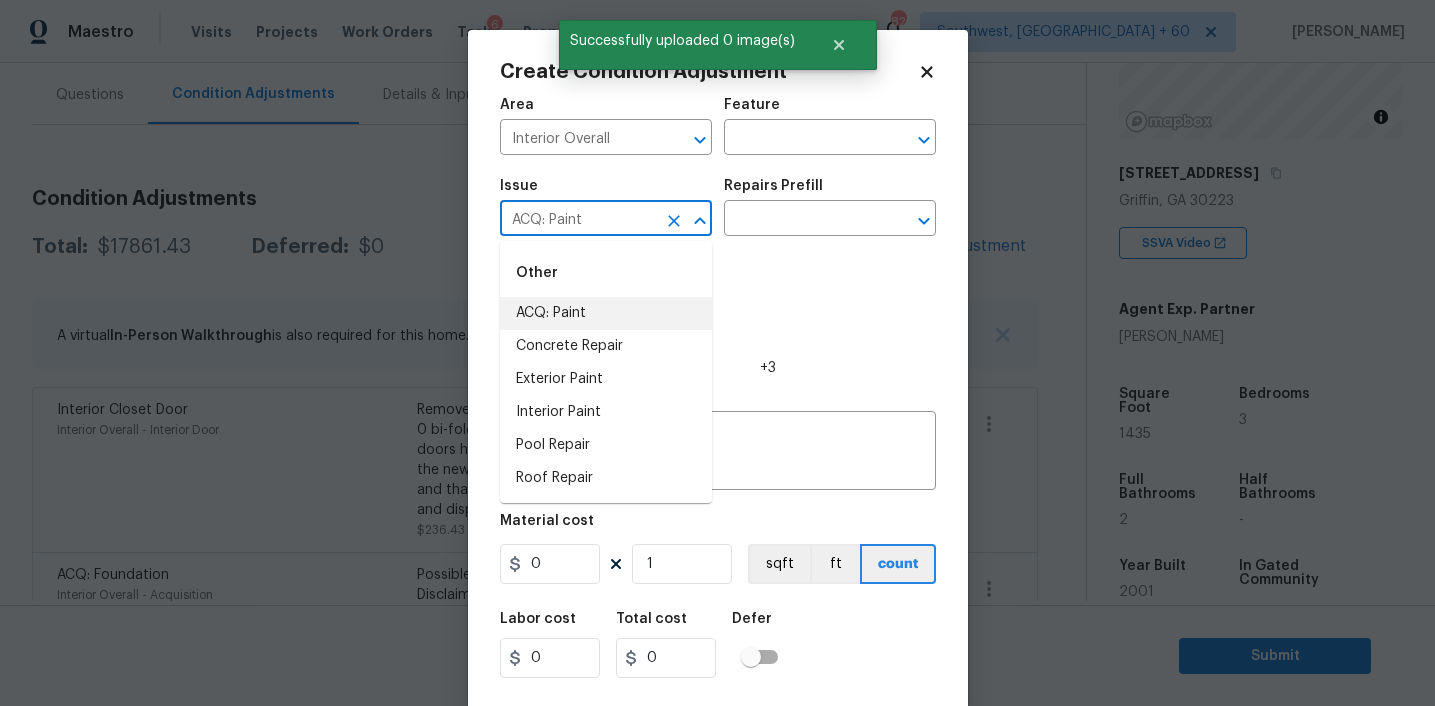 type on "ACQ: Paint" 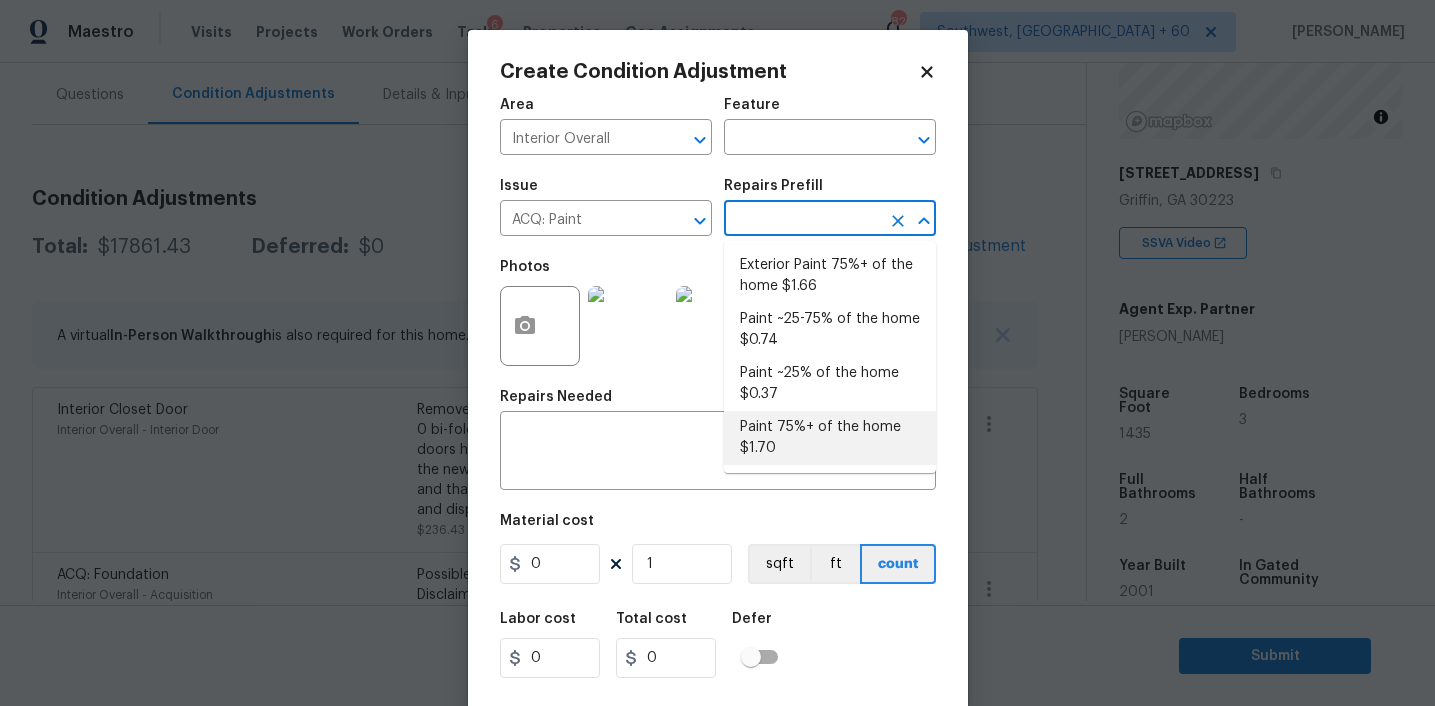 click on "Paint 75%+ of the home $1.70" at bounding box center (830, 438) 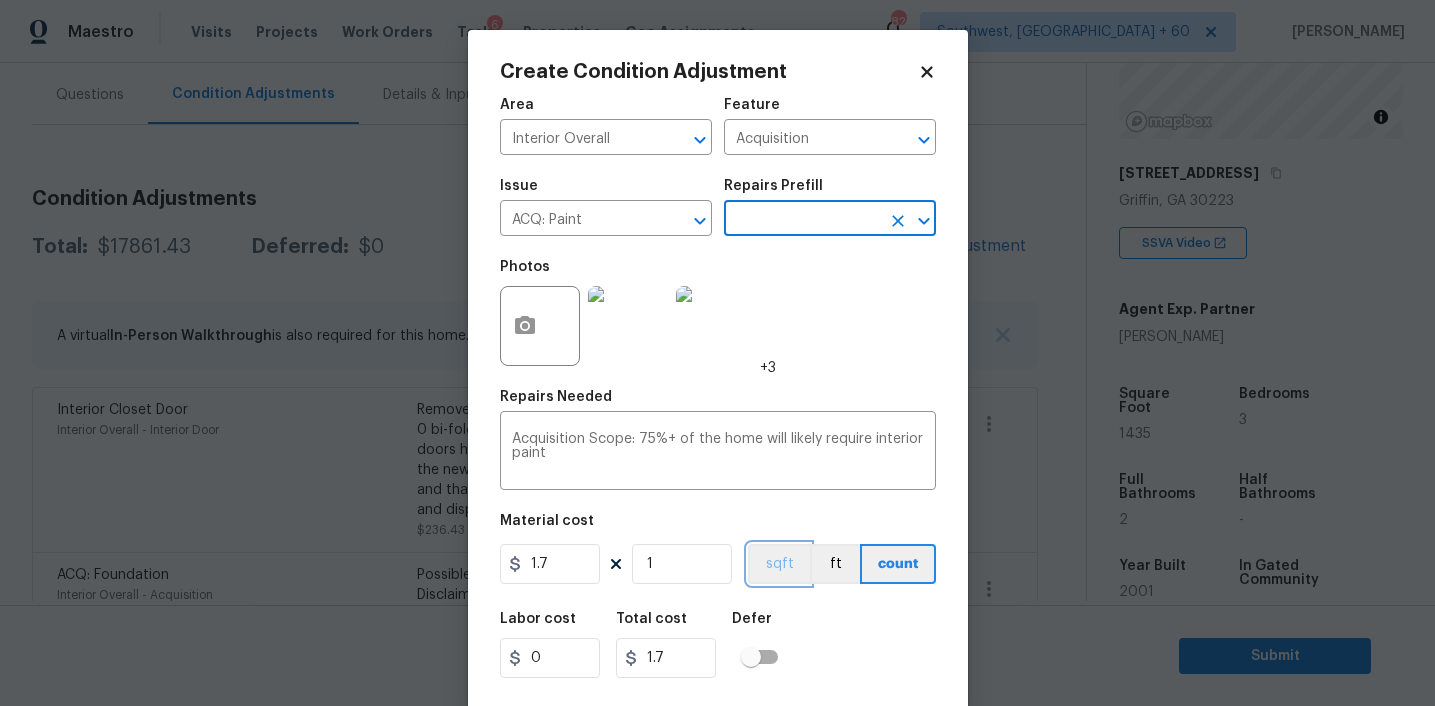 click on "sqft" at bounding box center [779, 564] 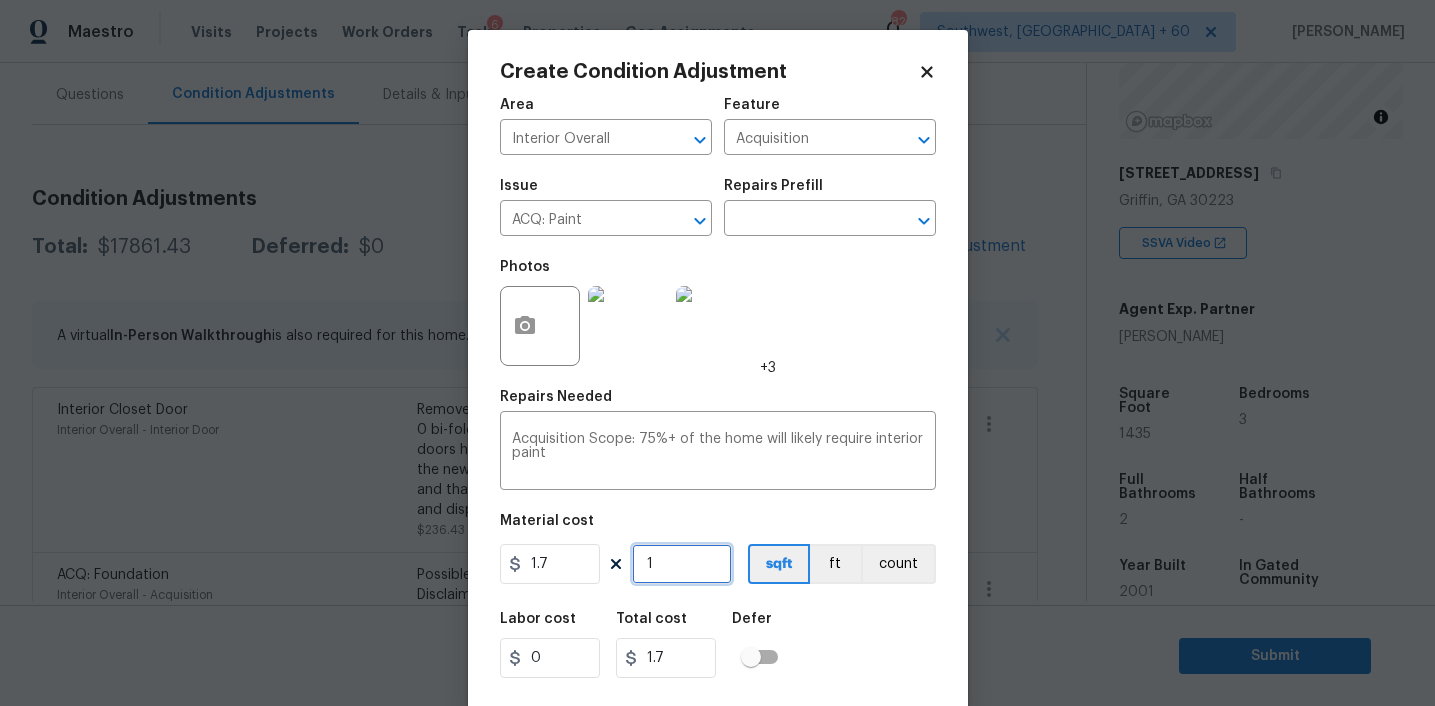 click on "1" at bounding box center (682, 564) 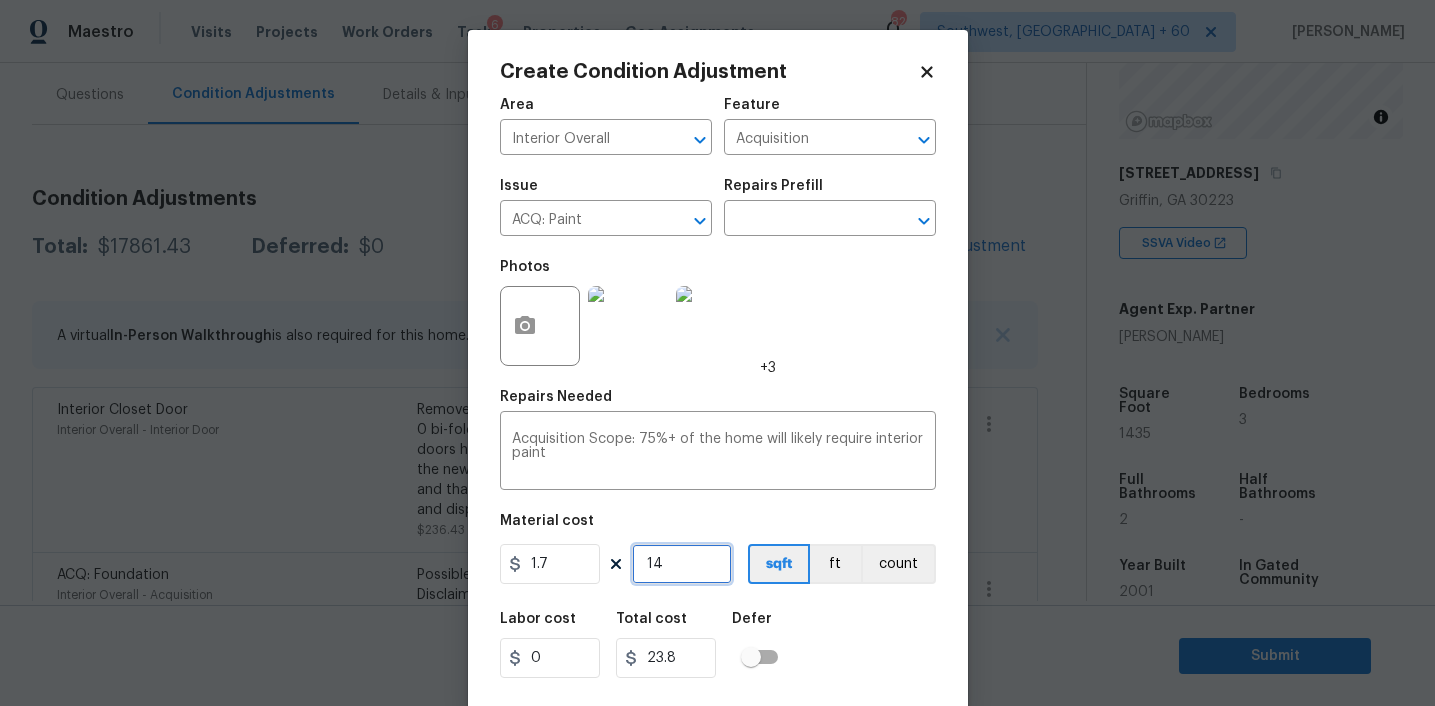 type on "1" 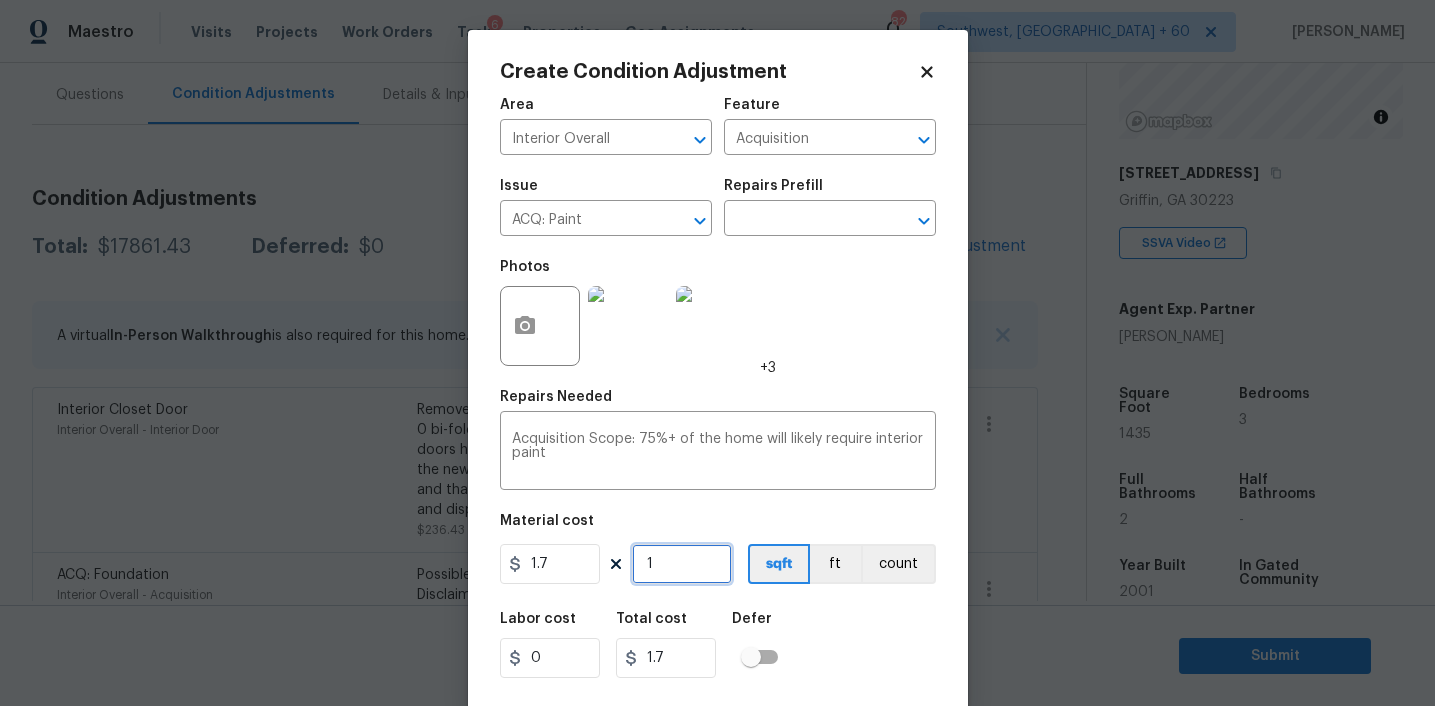 type on "15" 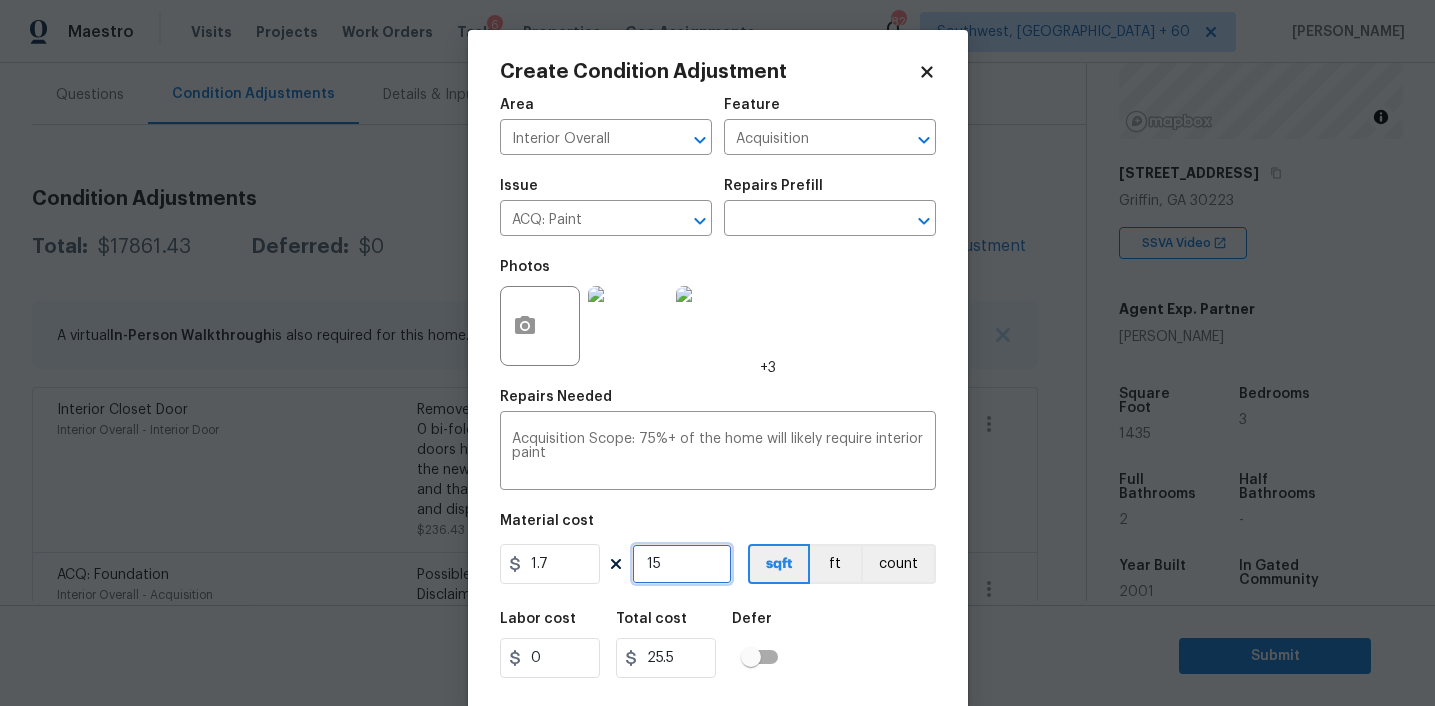 type on "151" 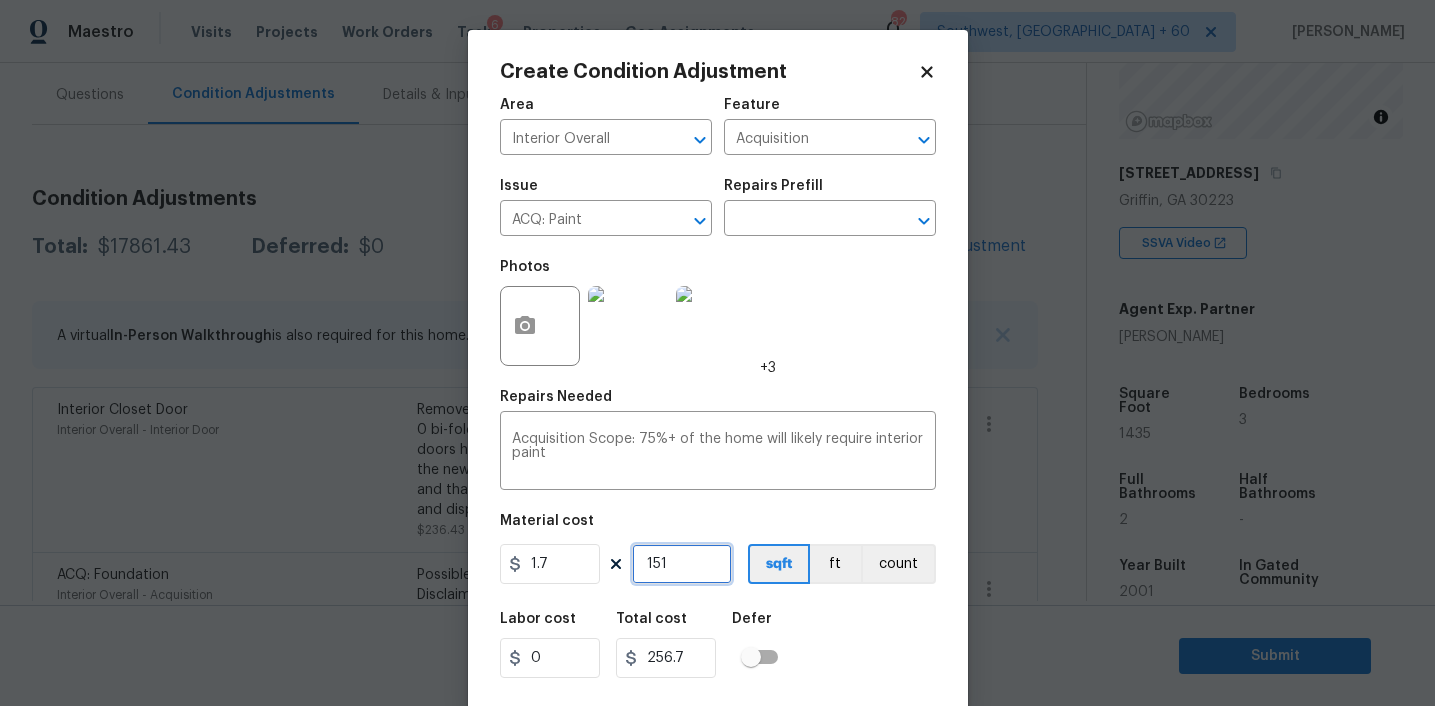 type on "1515" 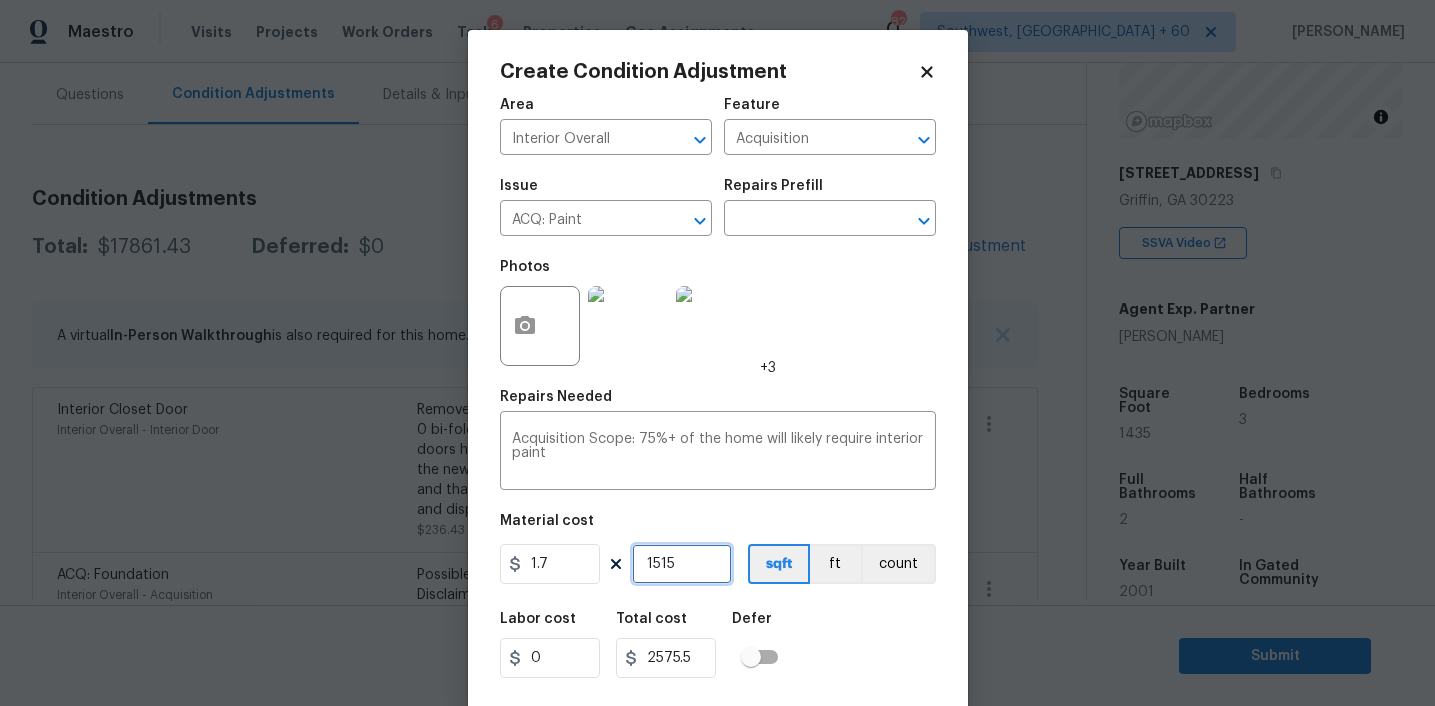 scroll, scrollTop: 41, scrollLeft: 0, axis: vertical 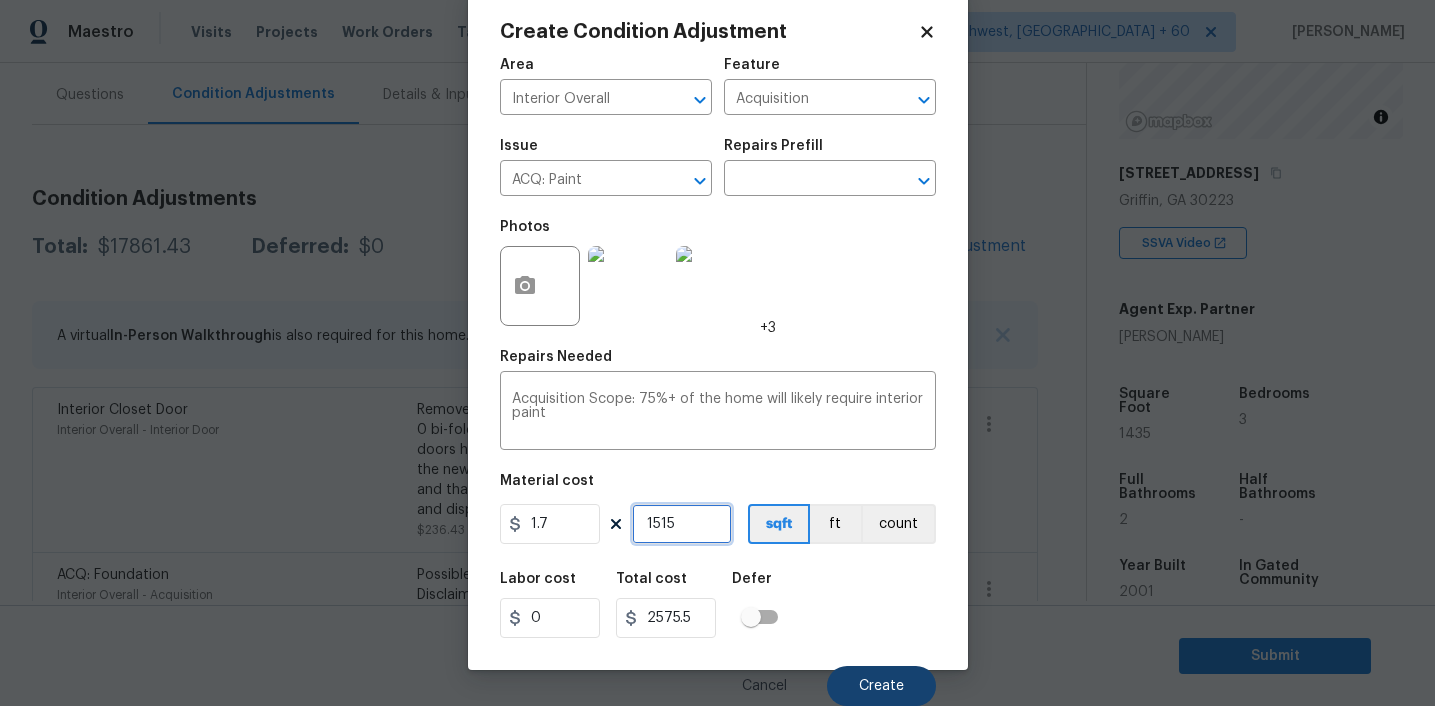 type on "1515" 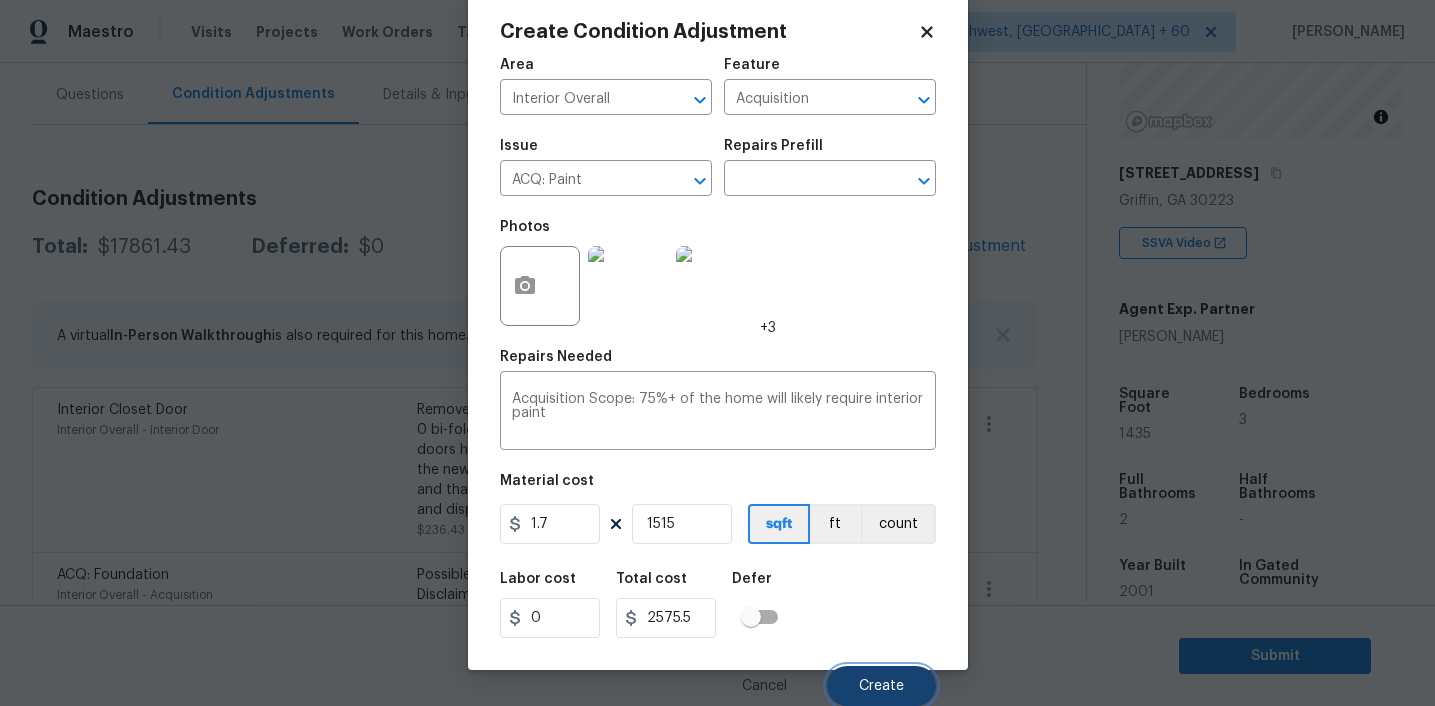click on "Create" at bounding box center (881, 686) 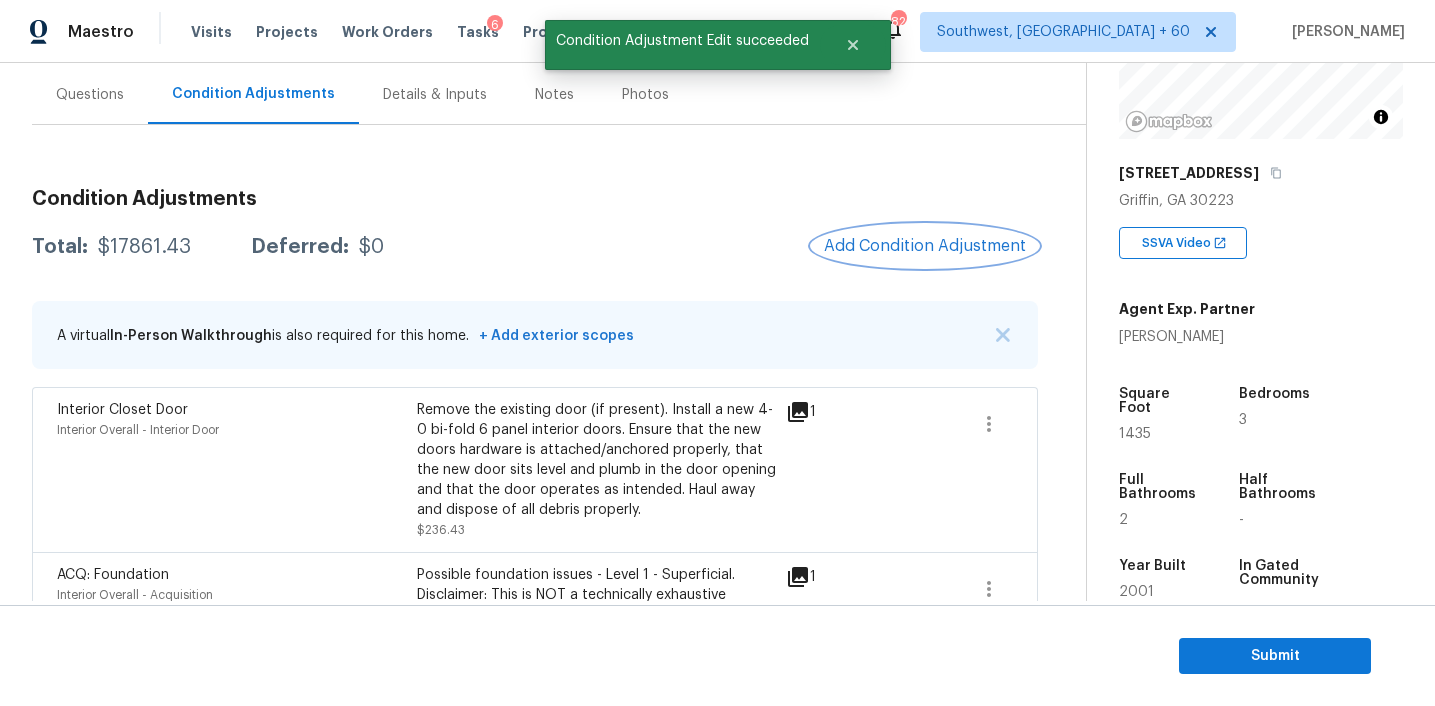 scroll, scrollTop: 0, scrollLeft: 0, axis: both 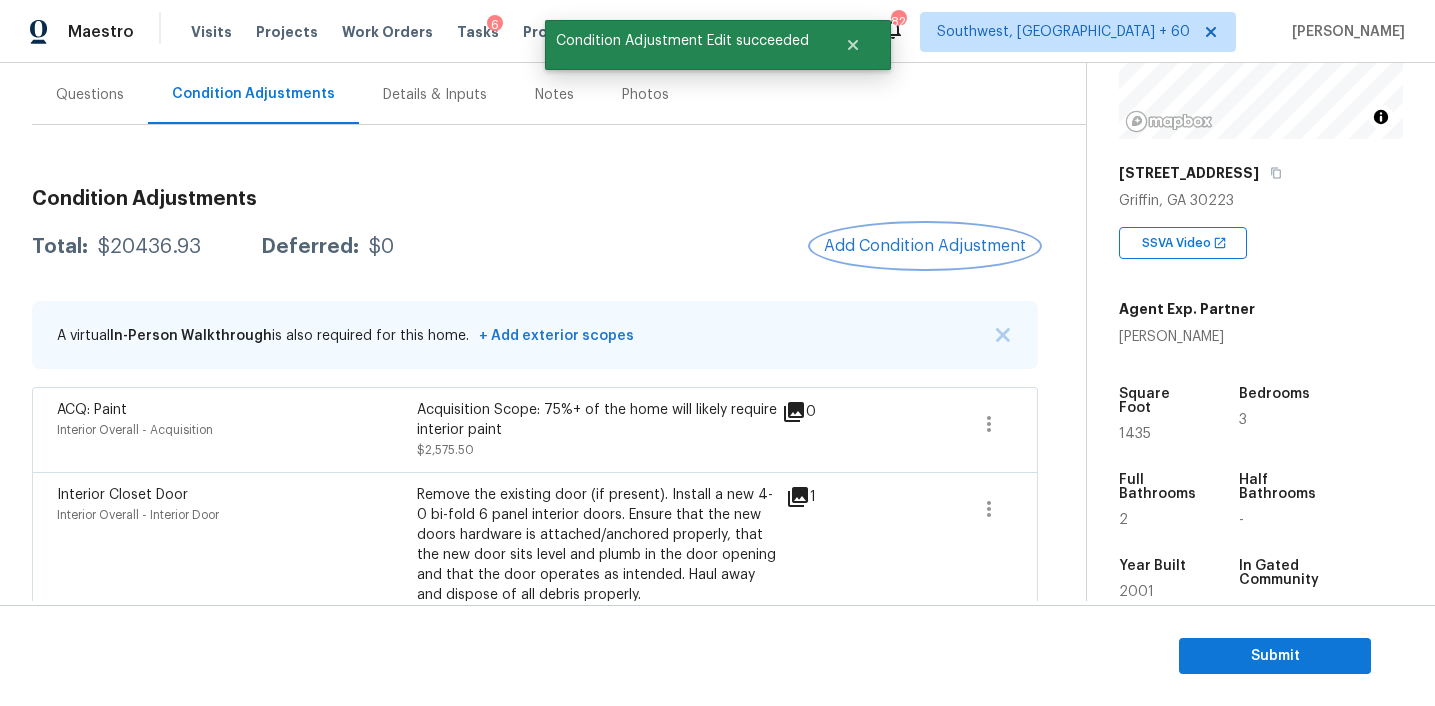 click on "Add Condition Adjustment" at bounding box center (925, 246) 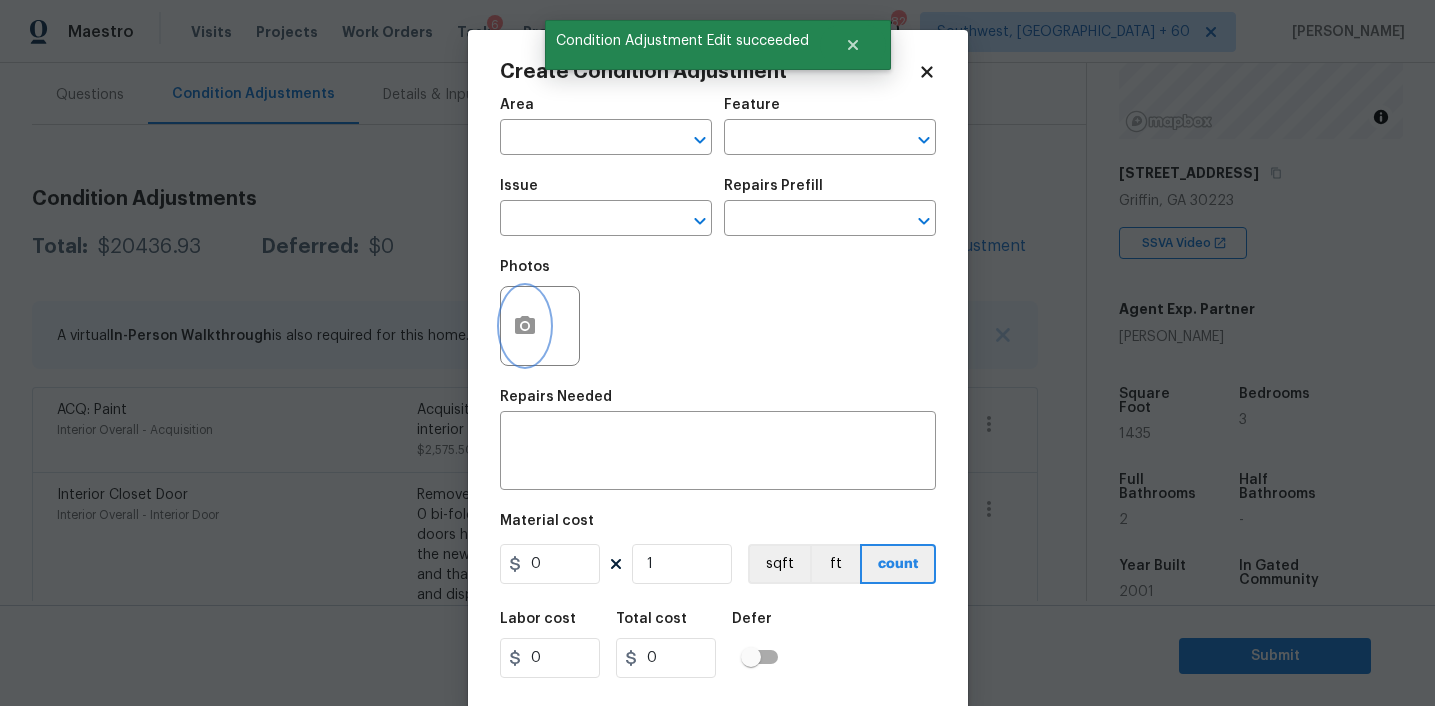 click at bounding box center [525, 326] 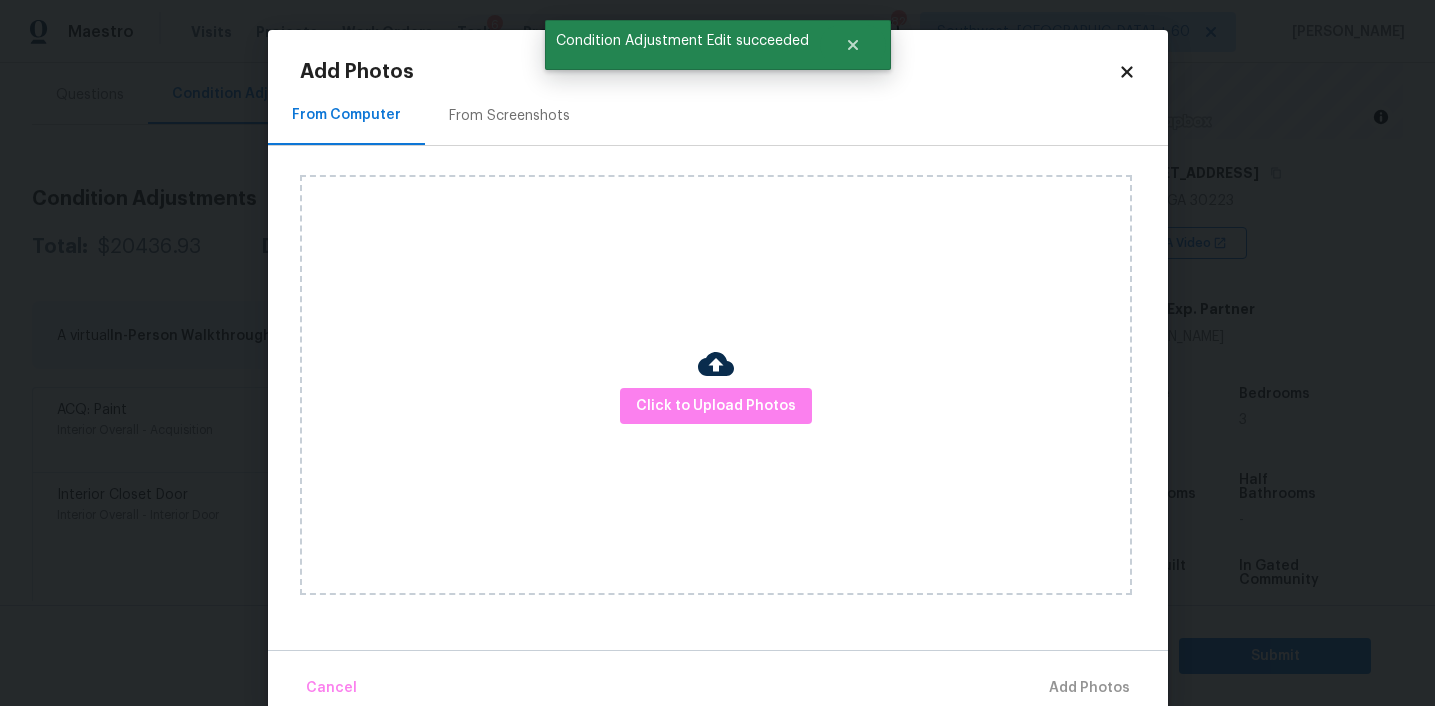 click on "From Screenshots" at bounding box center (509, 116) 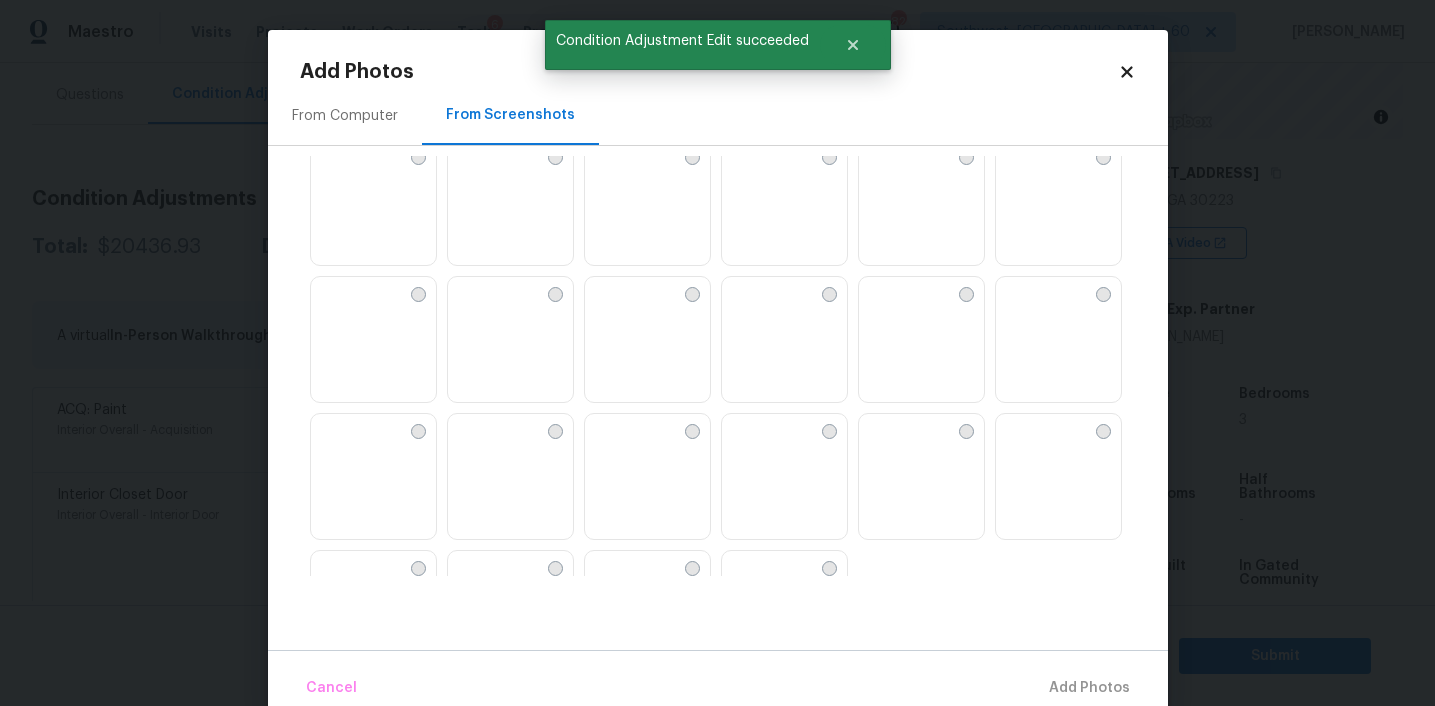 scroll, scrollTop: 1910, scrollLeft: 0, axis: vertical 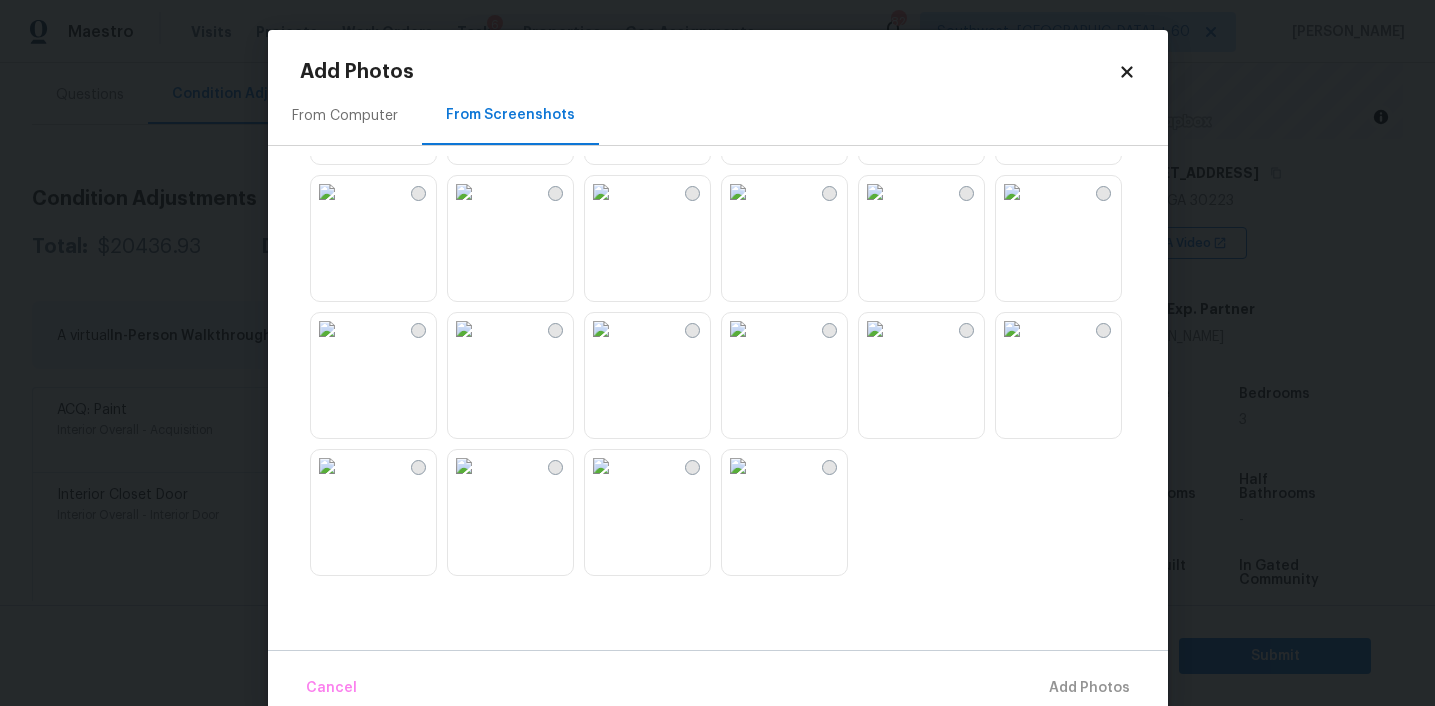 click at bounding box center (464, 466) 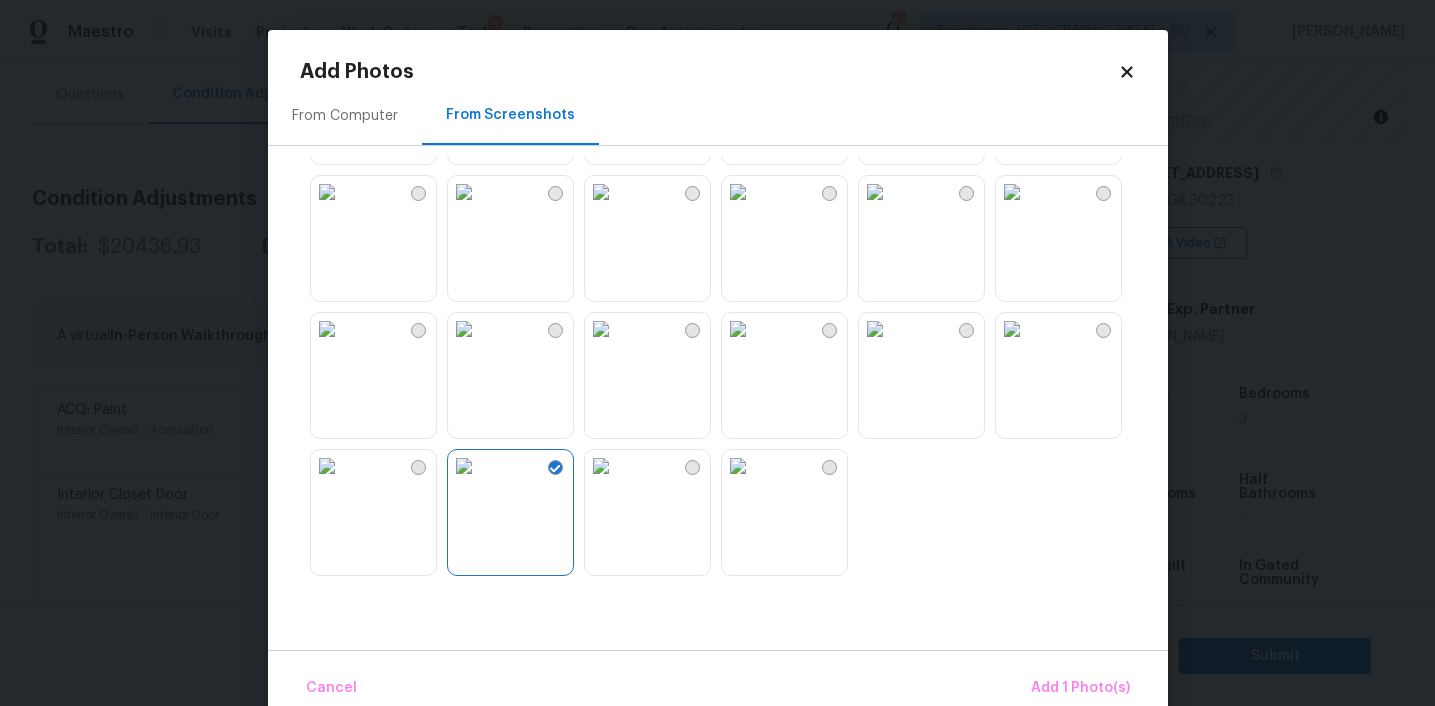 click at bounding box center (327, 466) 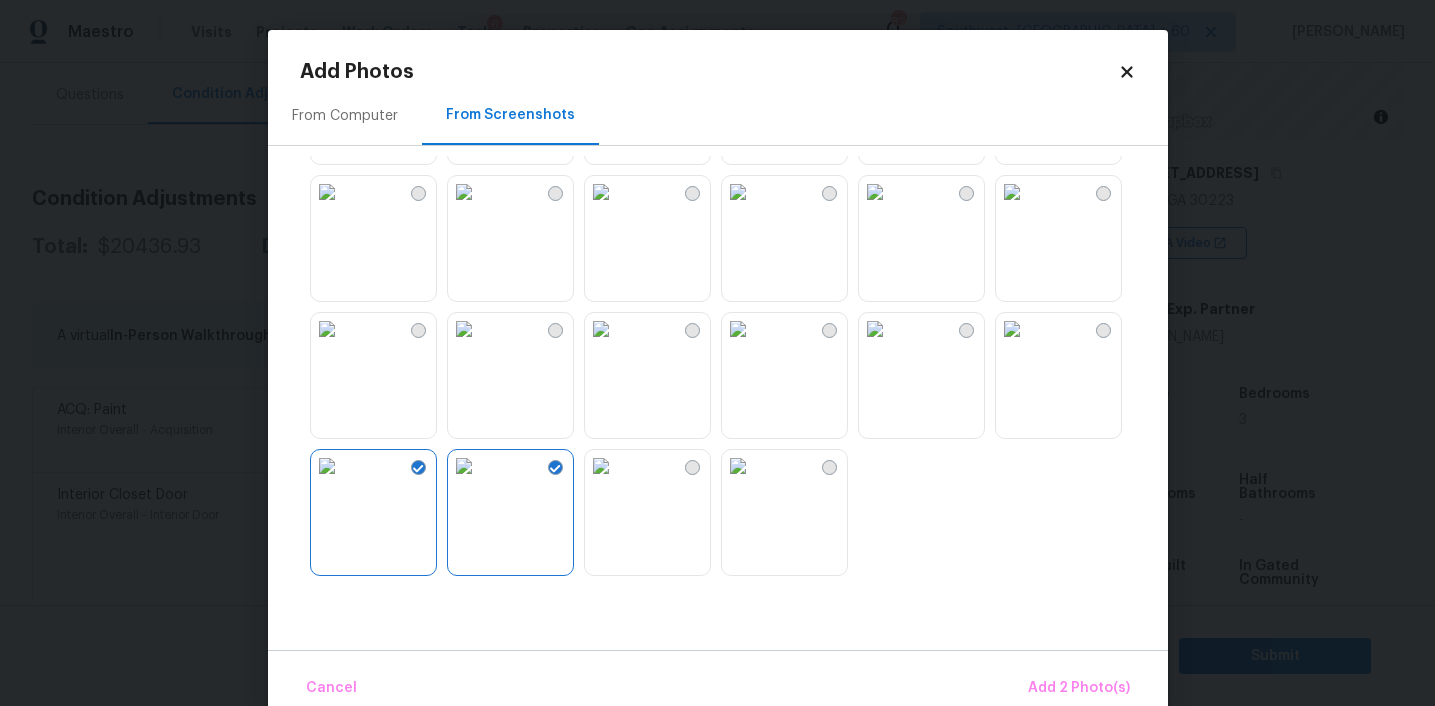 click at bounding box center [601, 329] 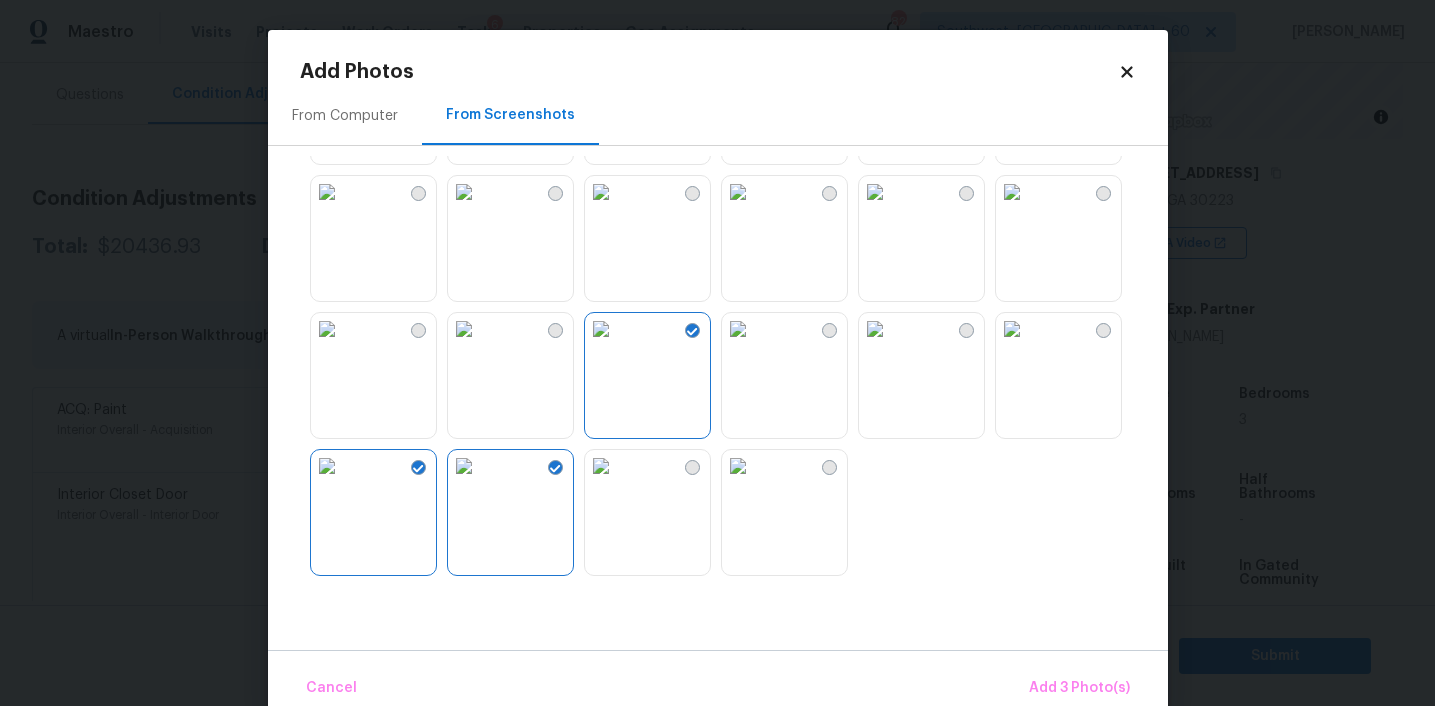 click at bounding box center (875, 192) 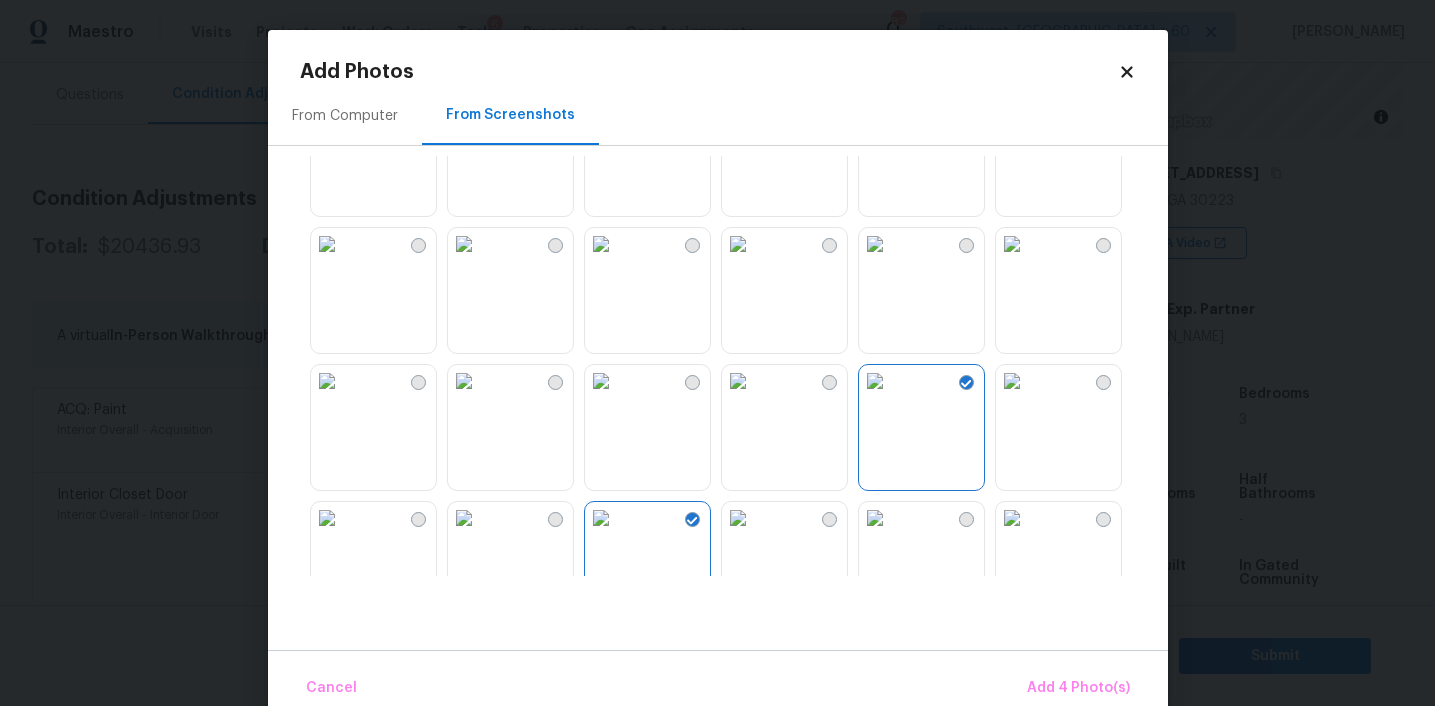 scroll, scrollTop: 1713, scrollLeft: 0, axis: vertical 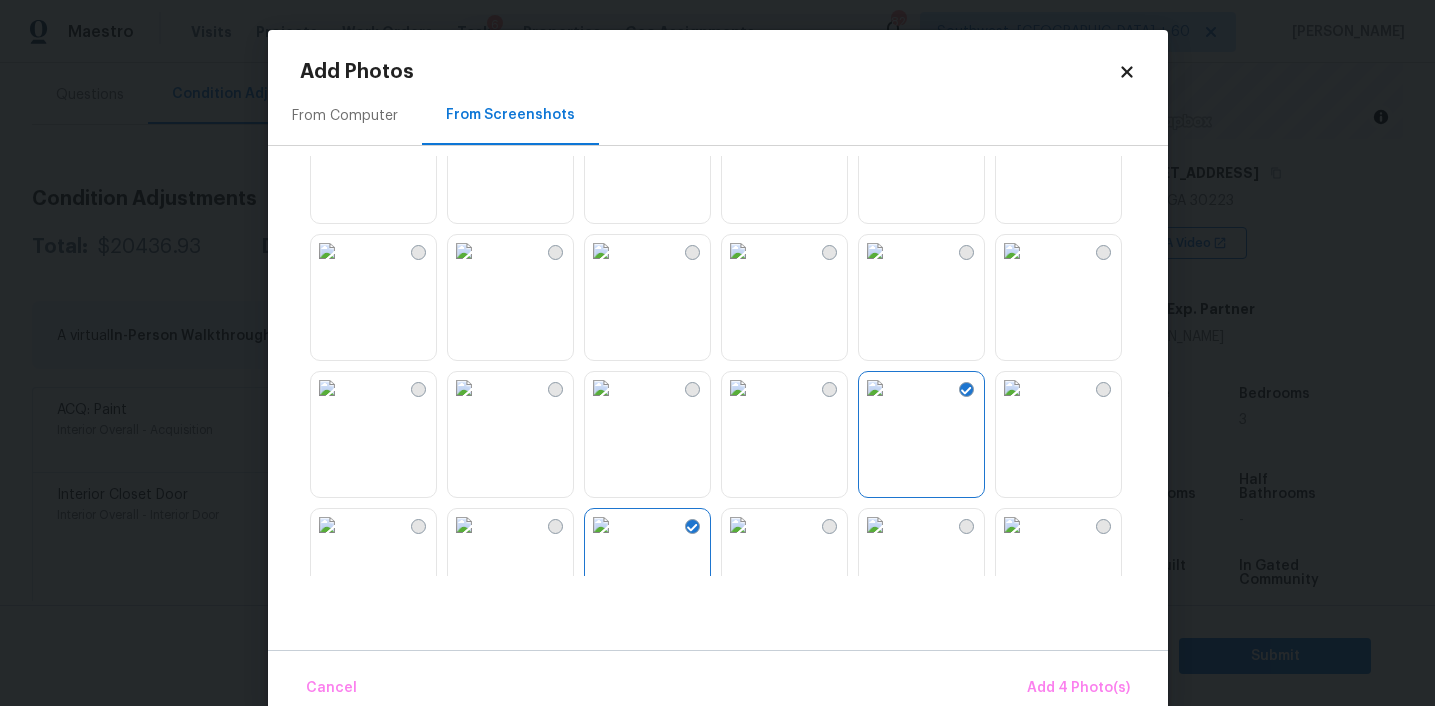 click at bounding box center (327, 388) 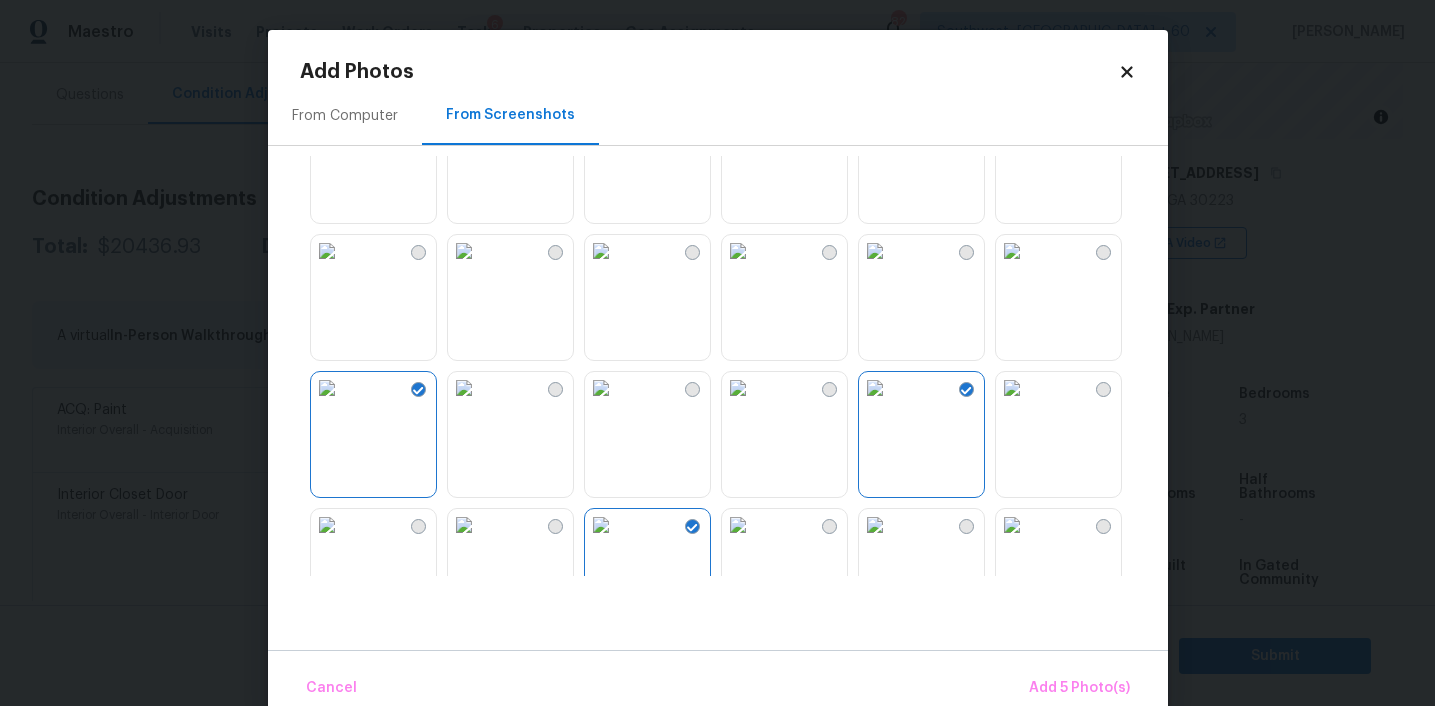 click at bounding box center [601, 251] 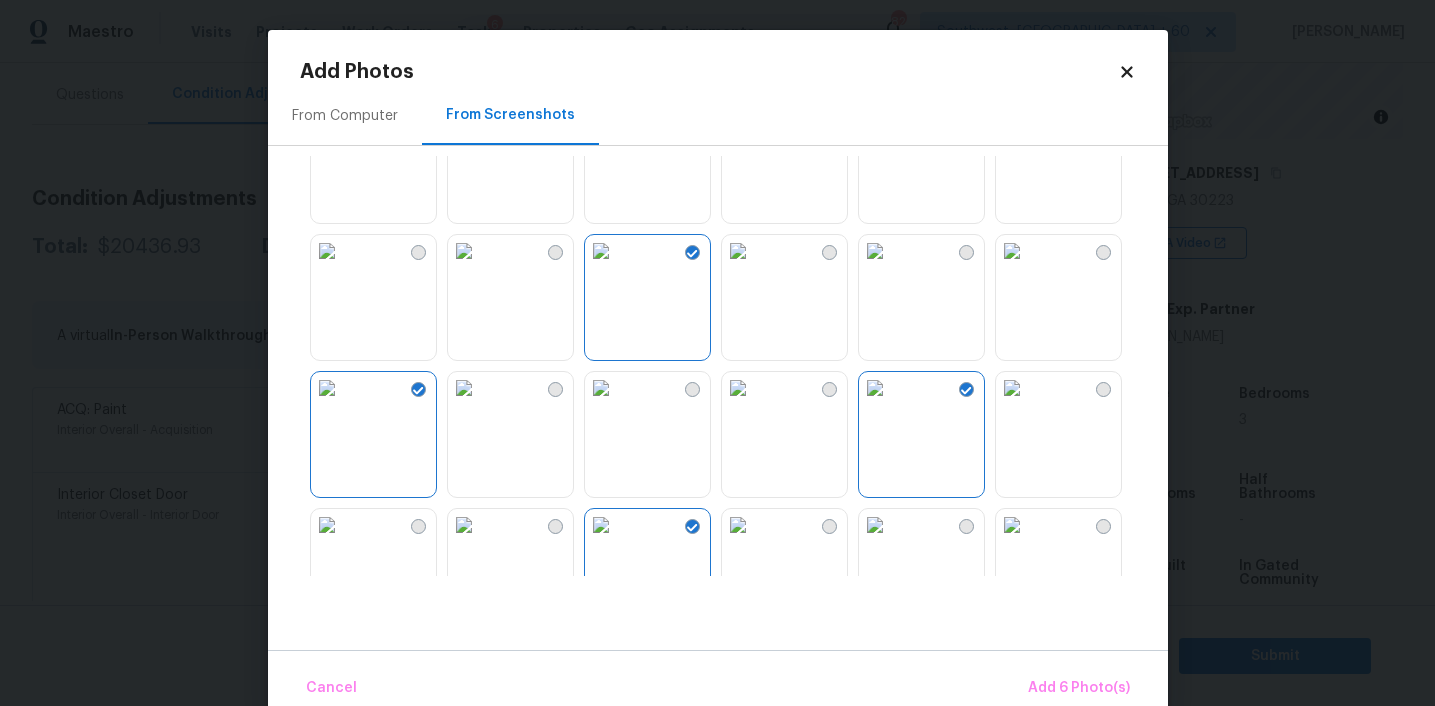 click at bounding box center (875, 251) 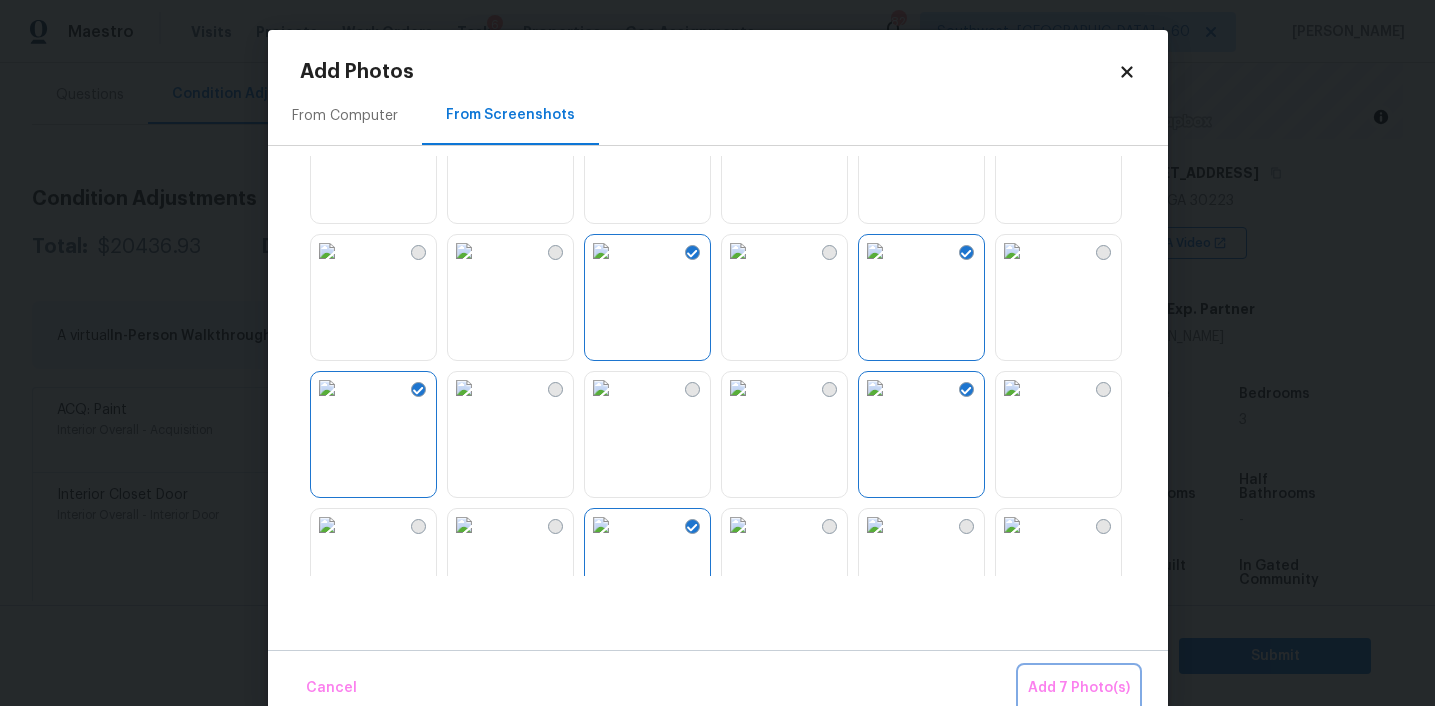 click on "Add 7 Photo(s)" at bounding box center (1079, 688) 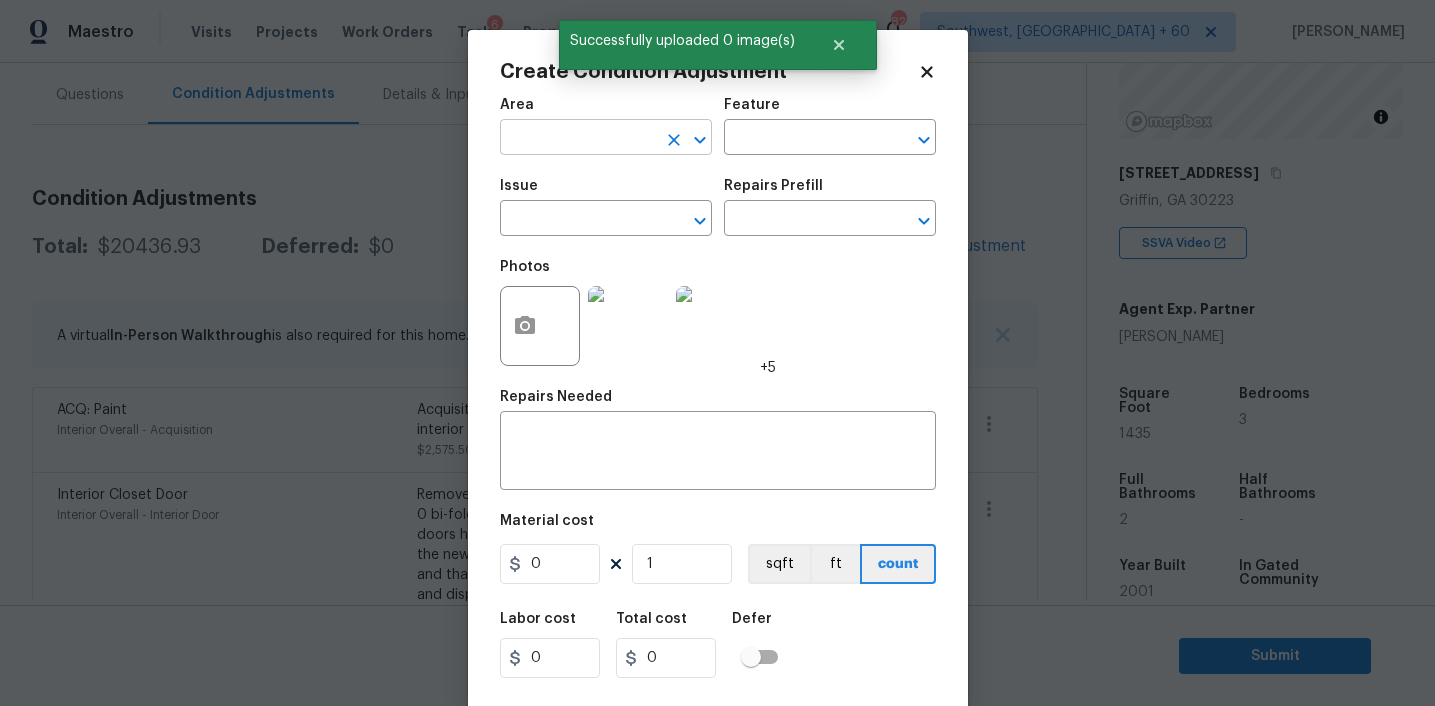 click at bounding box center (578, 139) 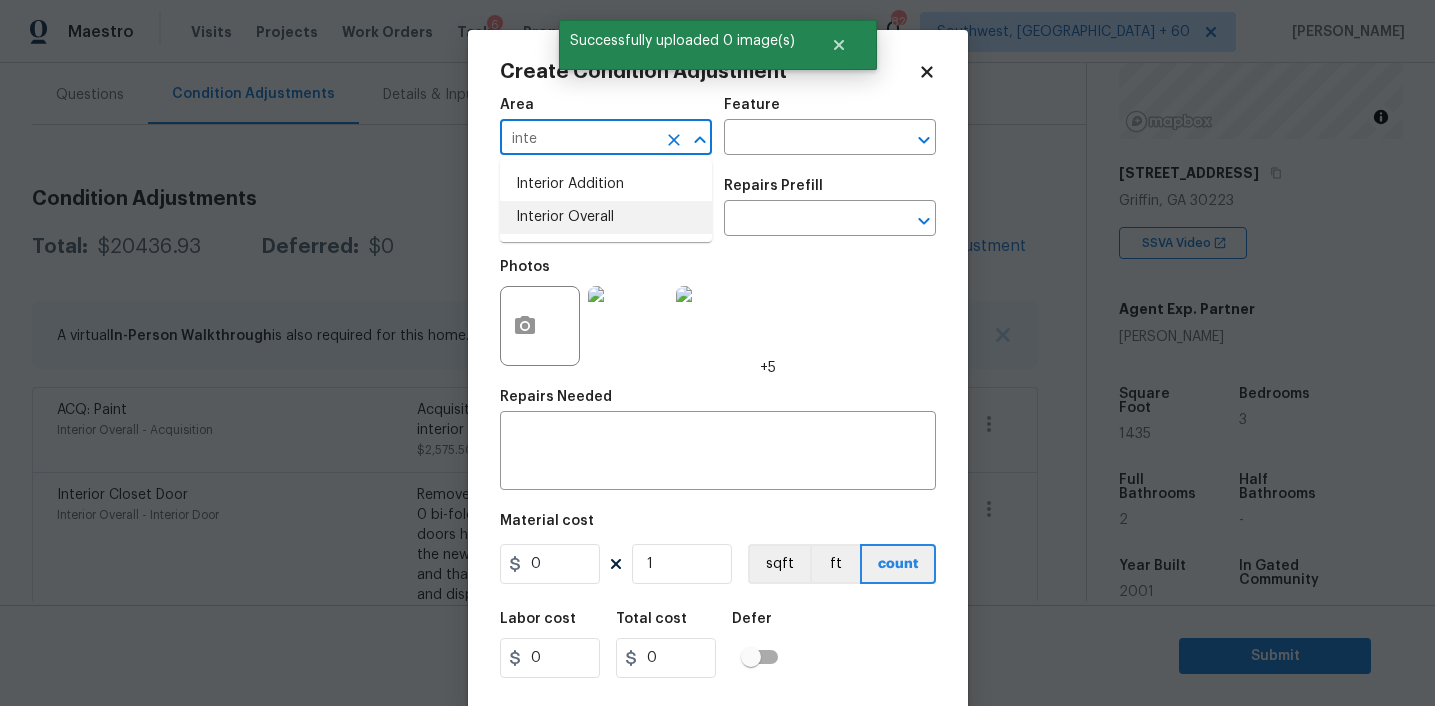 click on "Interior Overall" at bounding box center [606, 217] 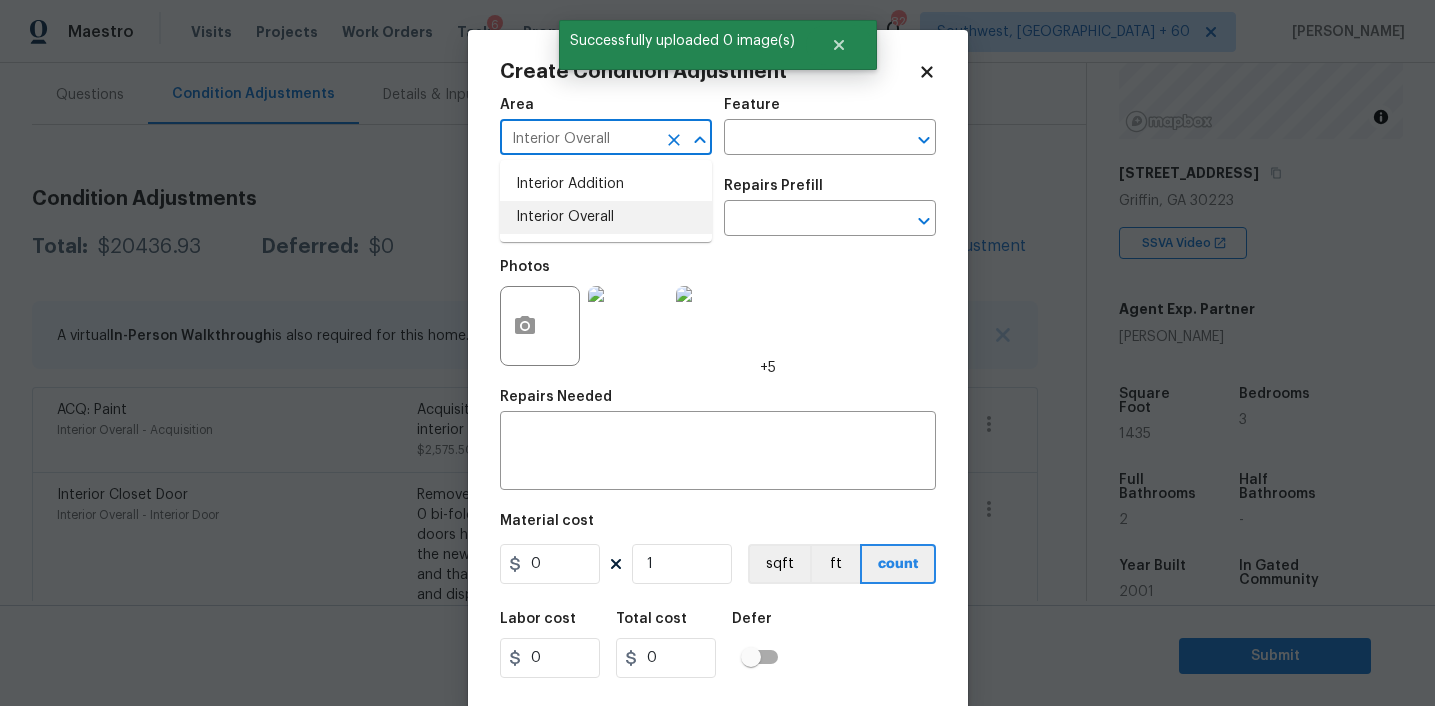 type on "Interior Overall" 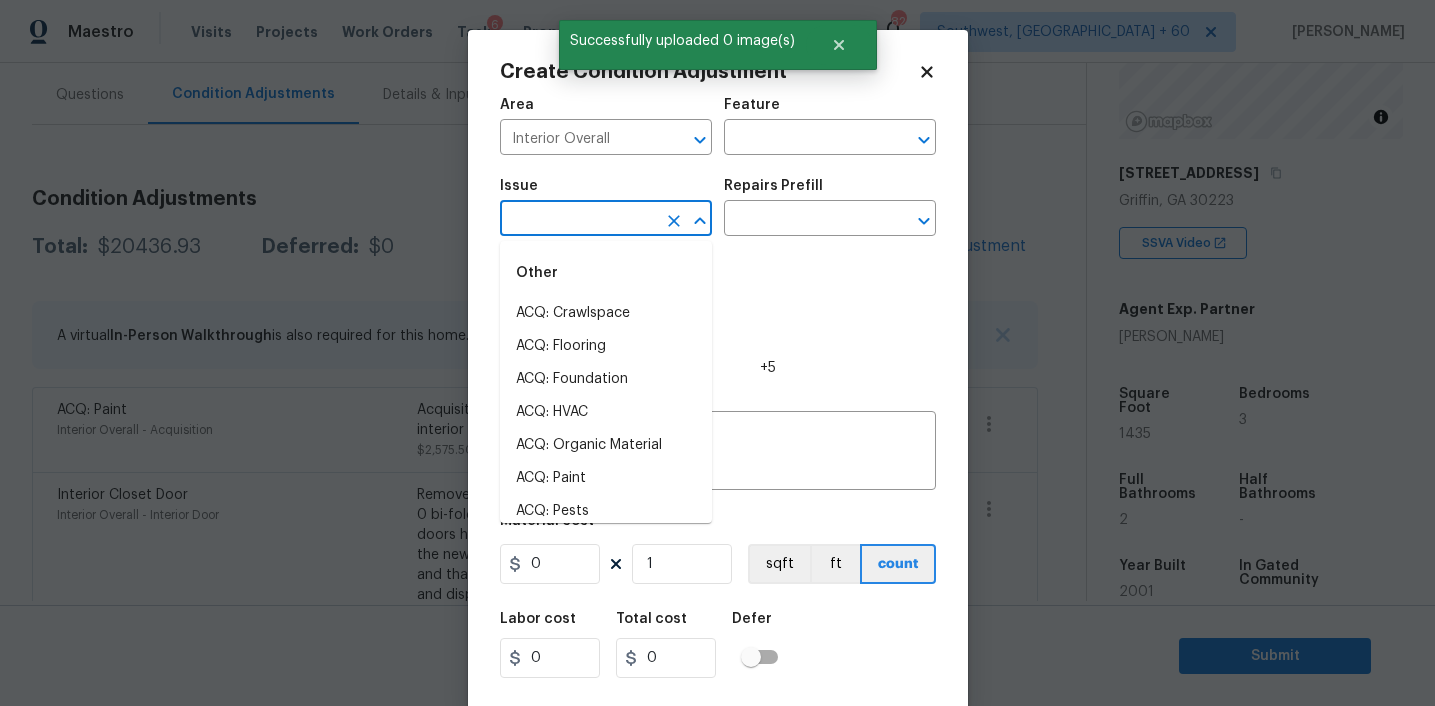 click at bounding box center [578, 220] 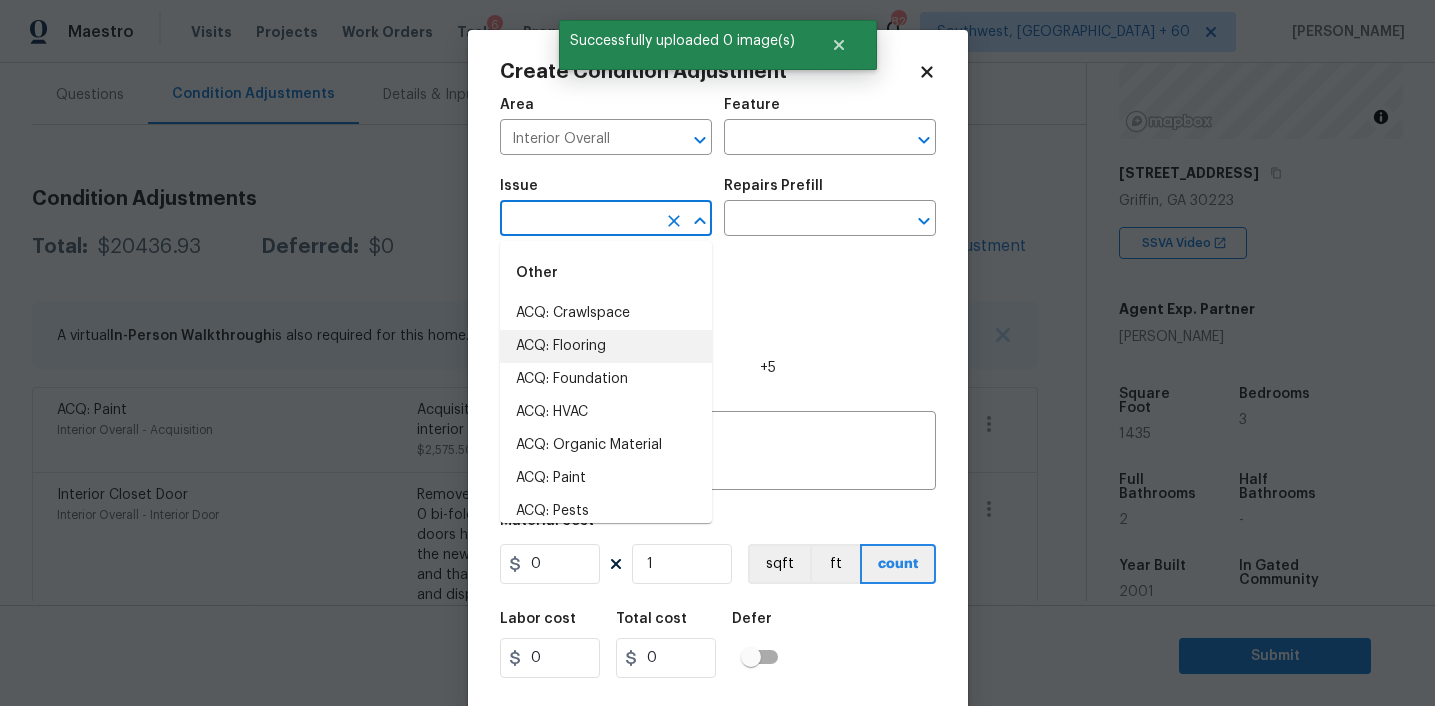 click on "ACQ: Flooring" at bounding box center (606, 346) 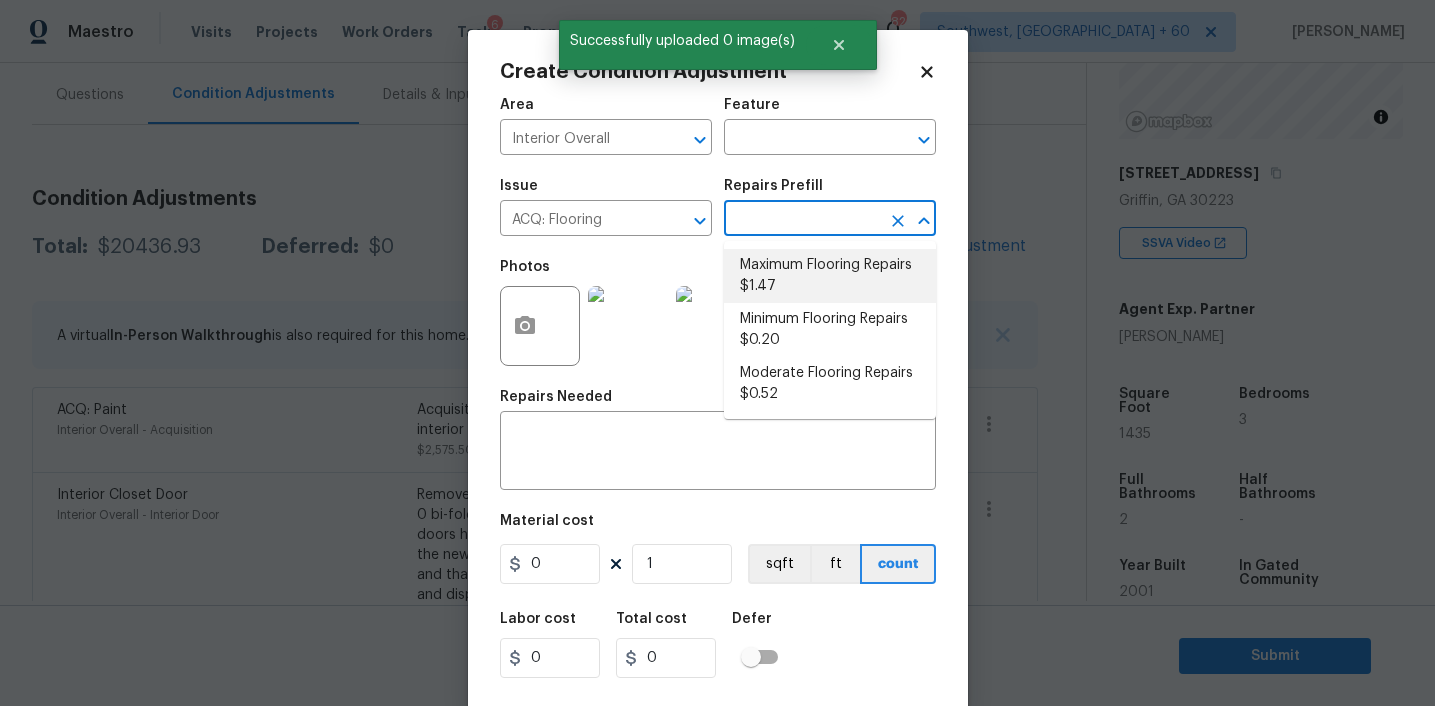click on "Maximum Flooring Repairs $1.47" at bounding box center [830, 276] 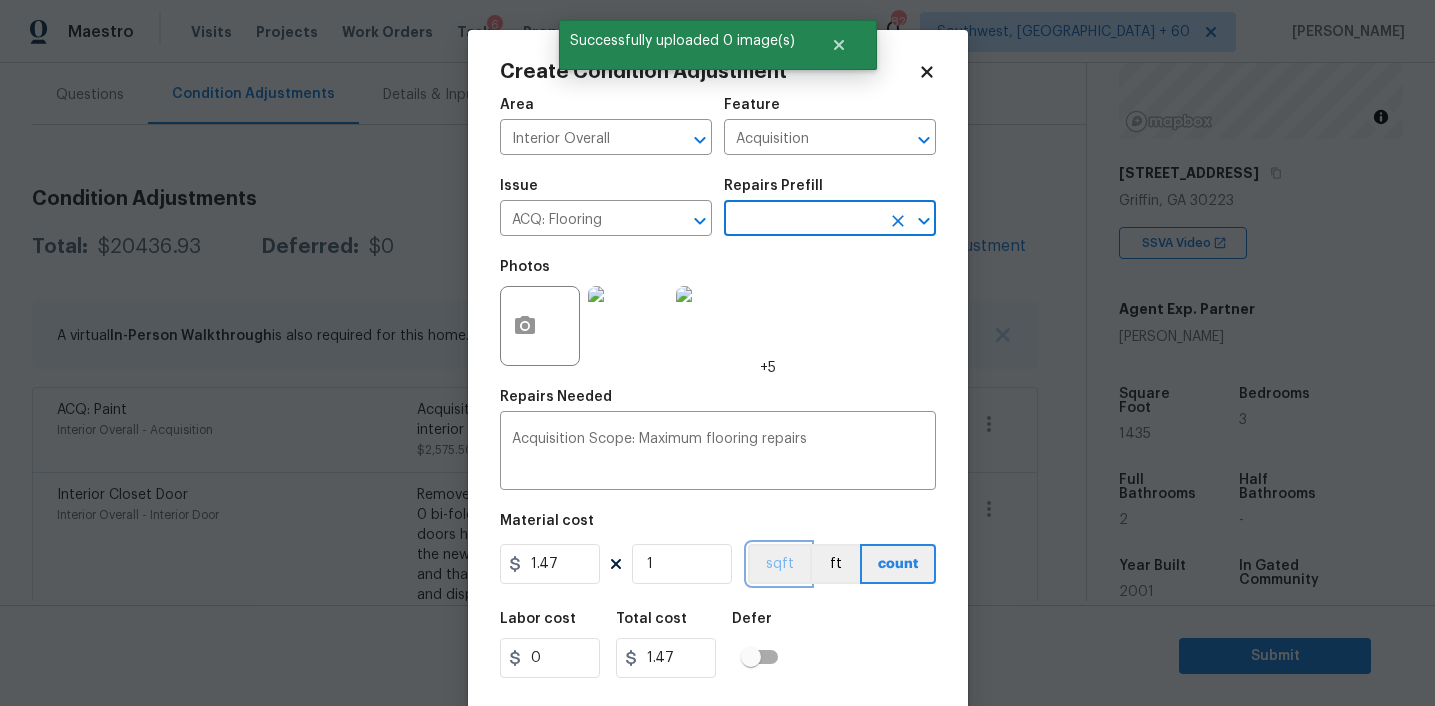click on "sqft" at bounding box center (779, 564) 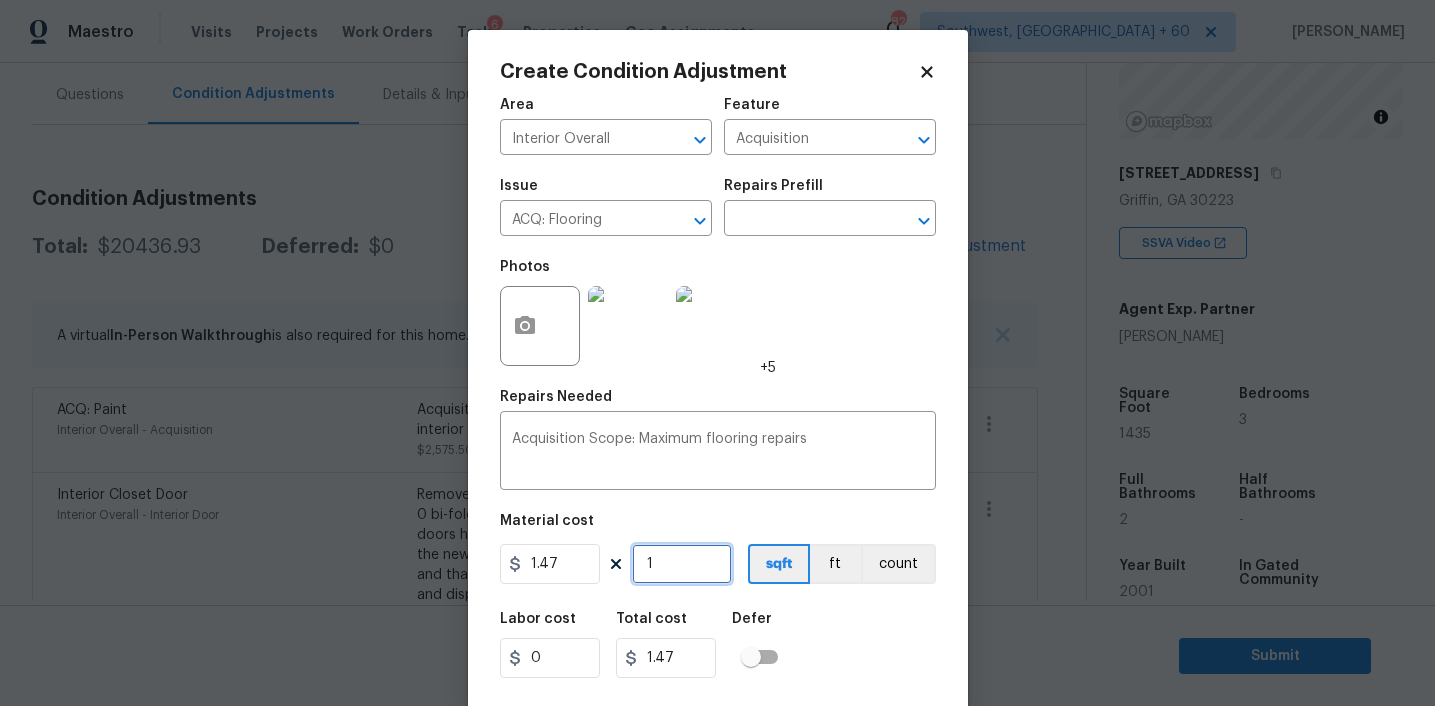 click on "1" at bounding box center [682, 564] 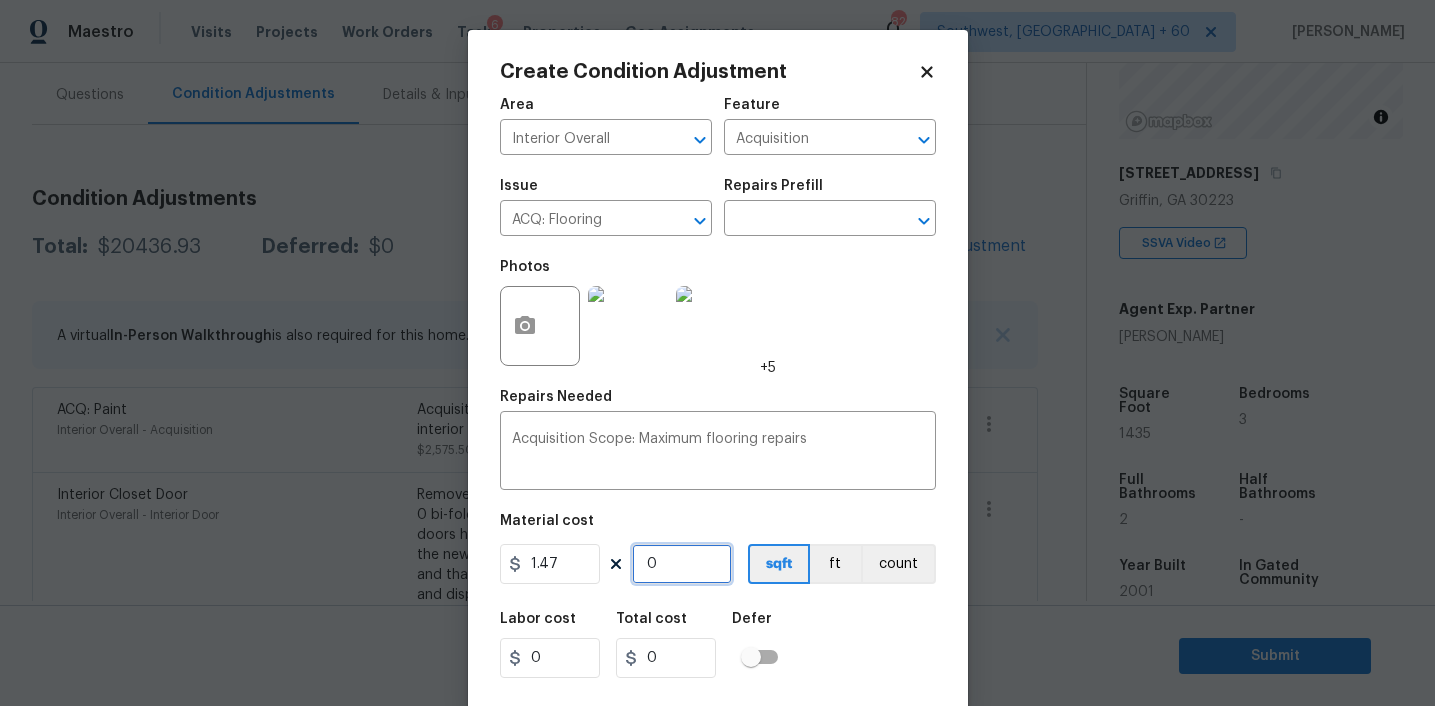 paste on "1515" 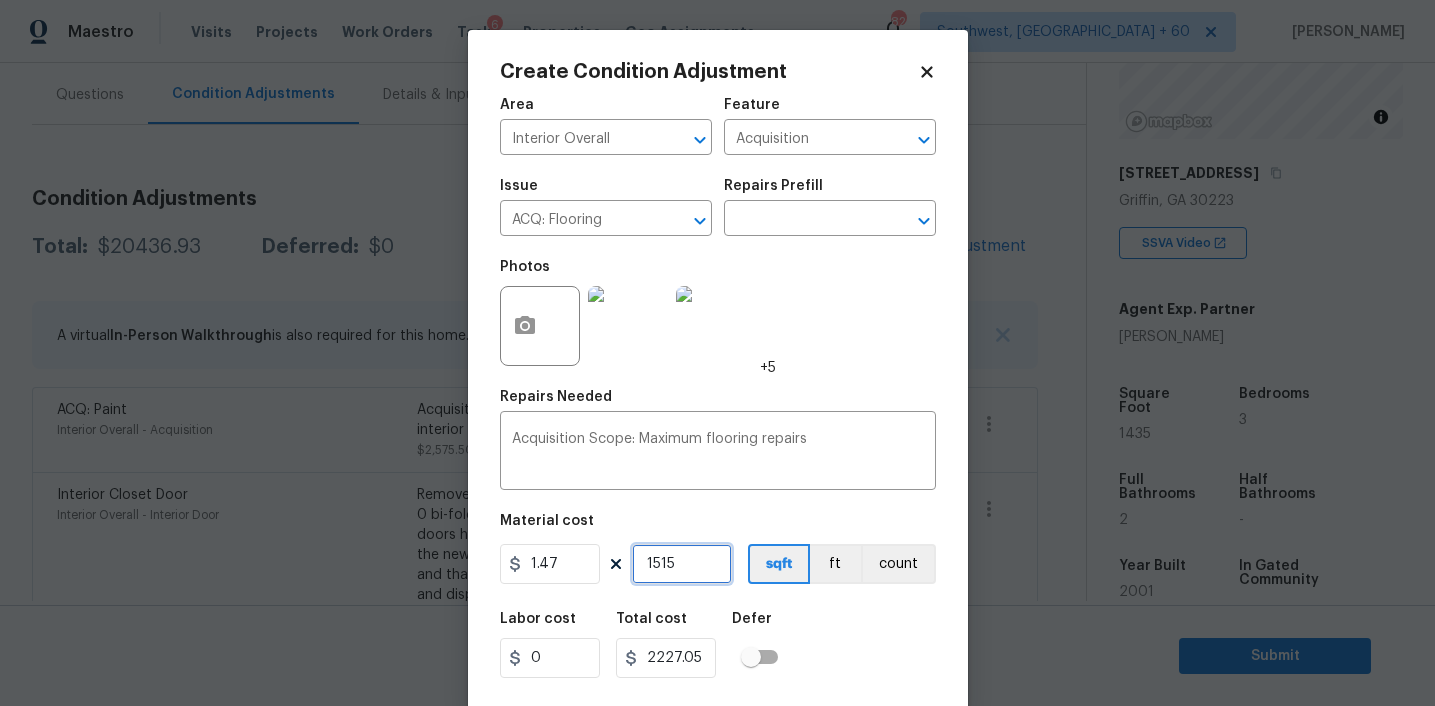 type on "1515" 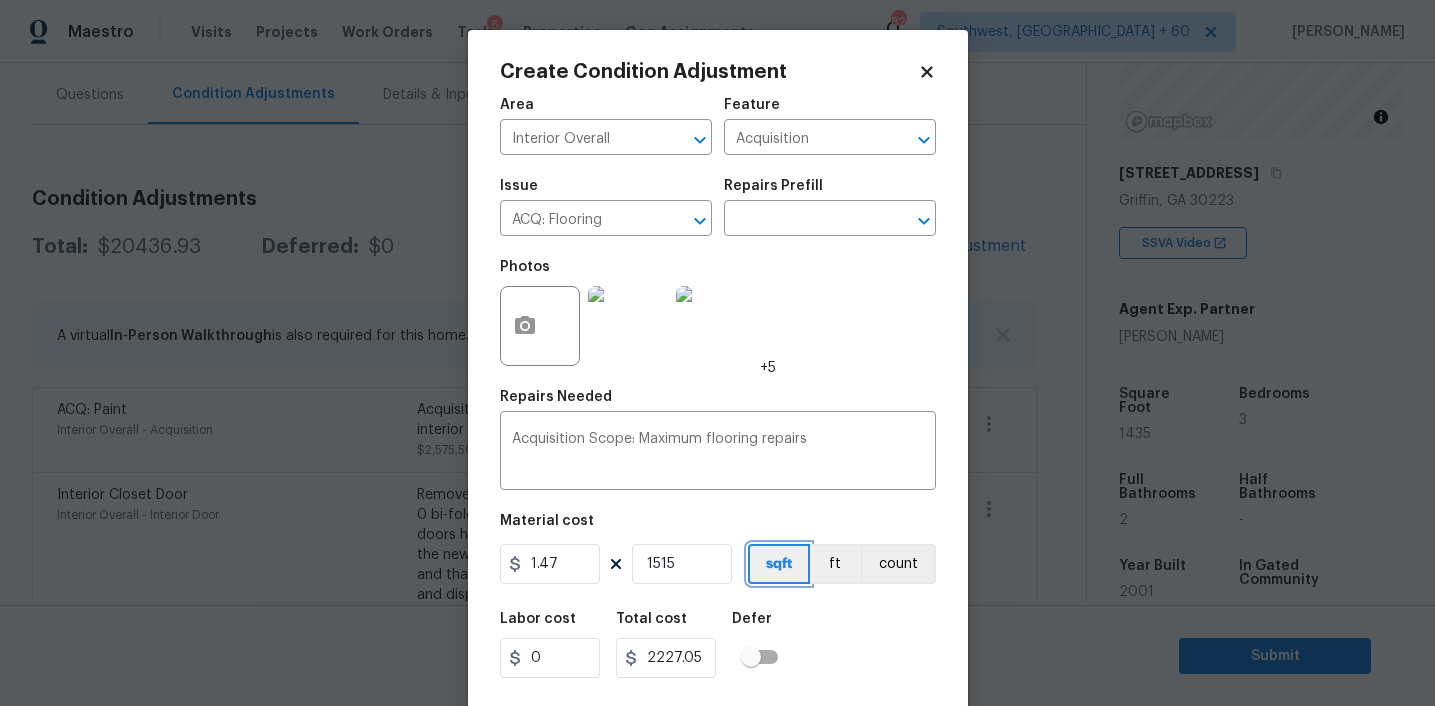 type 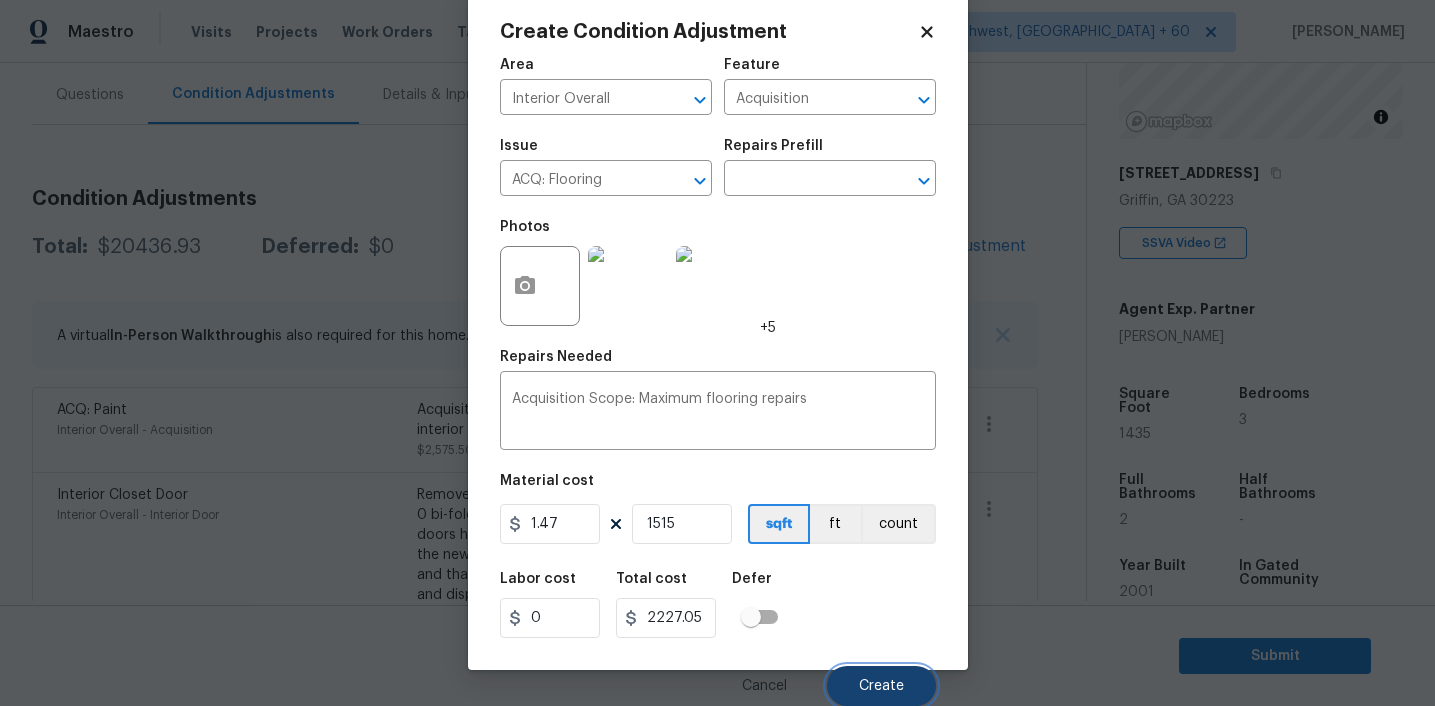 click on "Create" at bounding box center (881, 686) 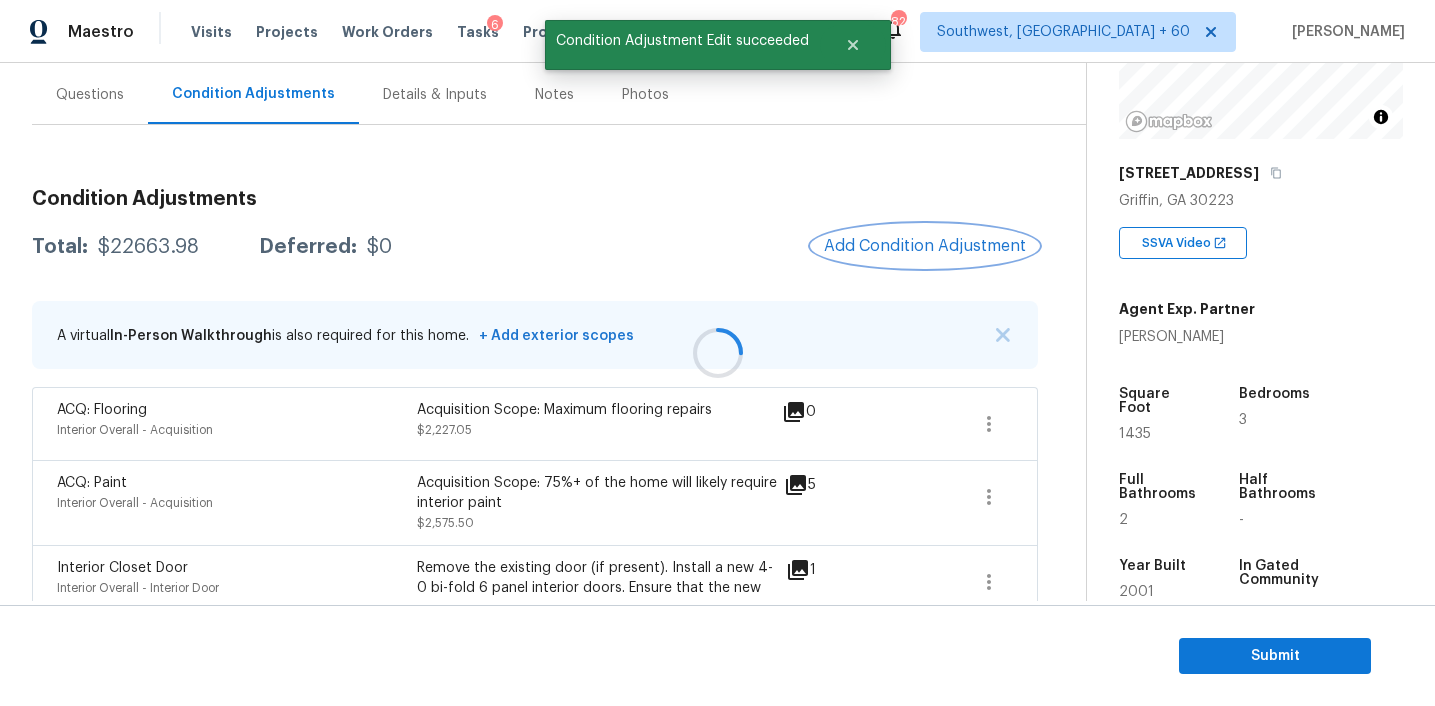 scroll, scrollTop: 0, scrollLeft: 0, axis: both 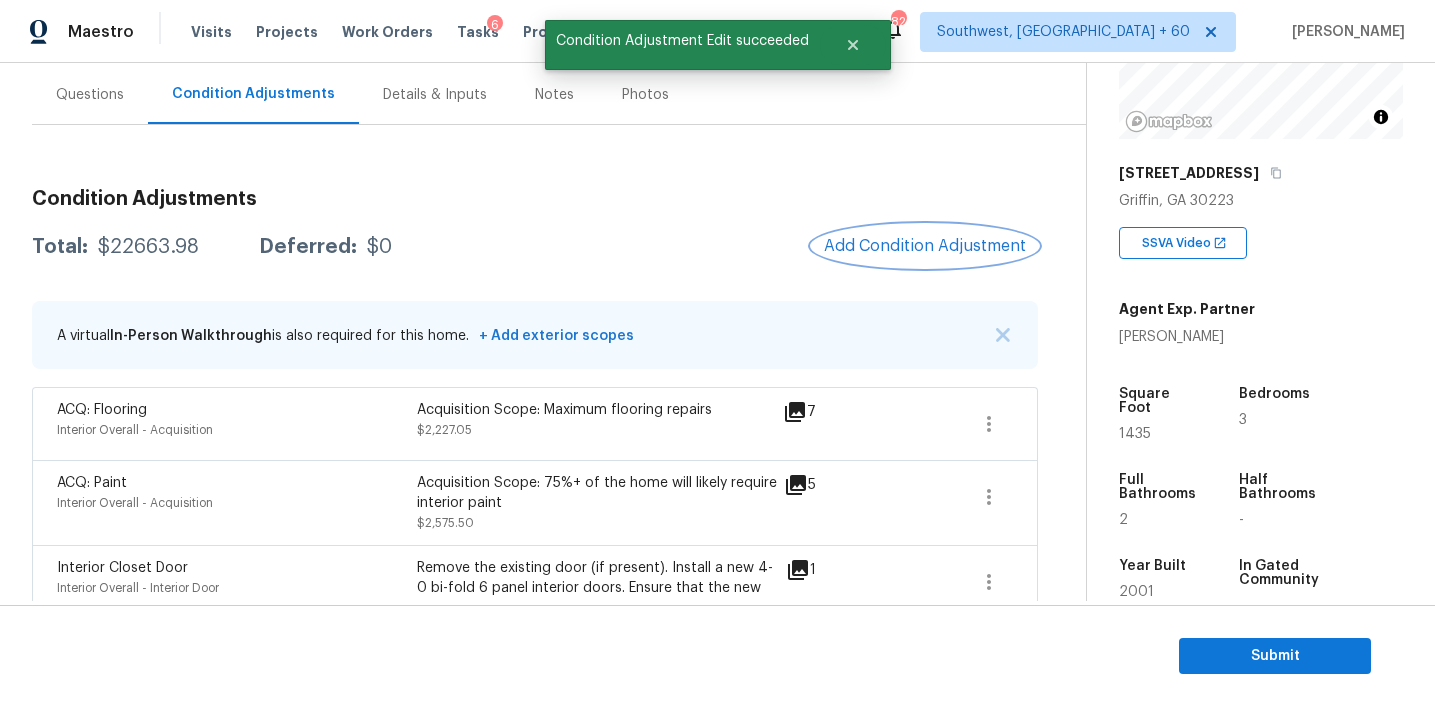 click on "Add Condition Adjustment" at bounding box center [925, 246] 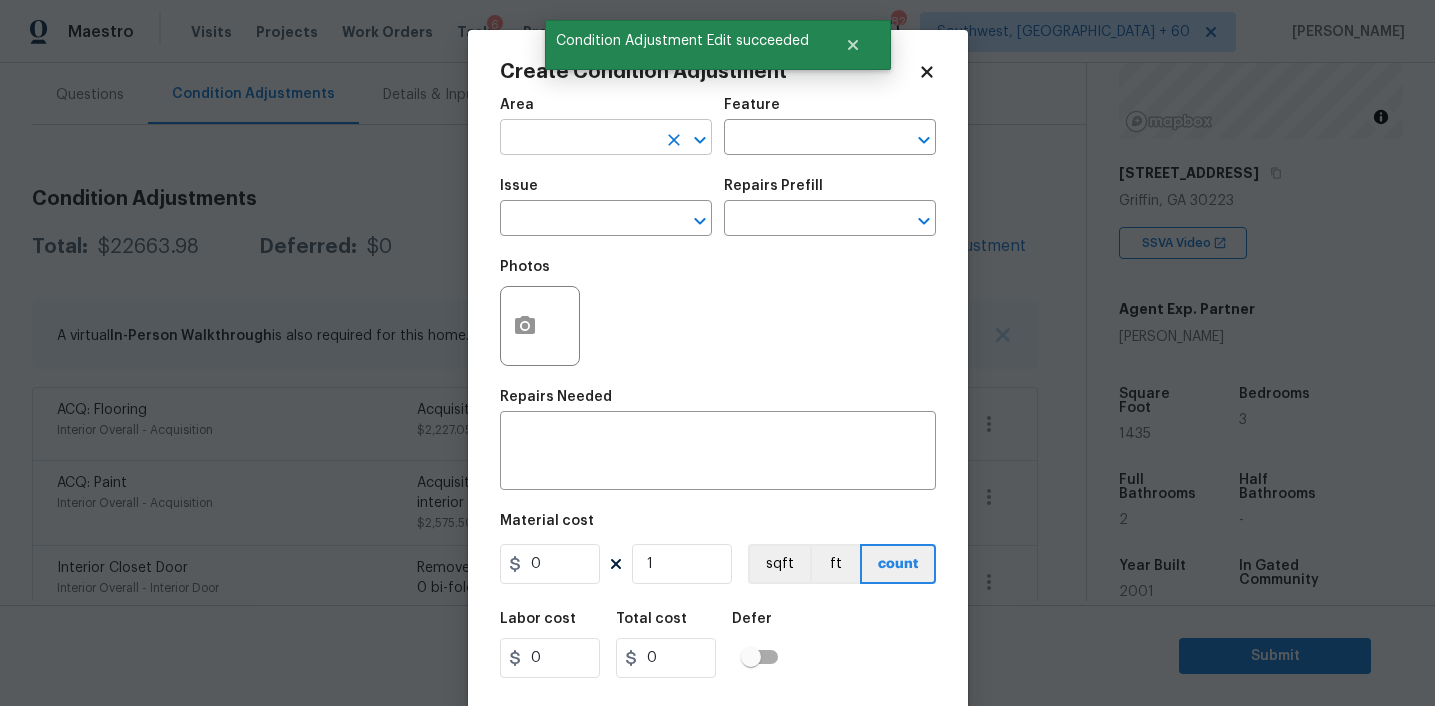 click at bounding box center (578, 139) 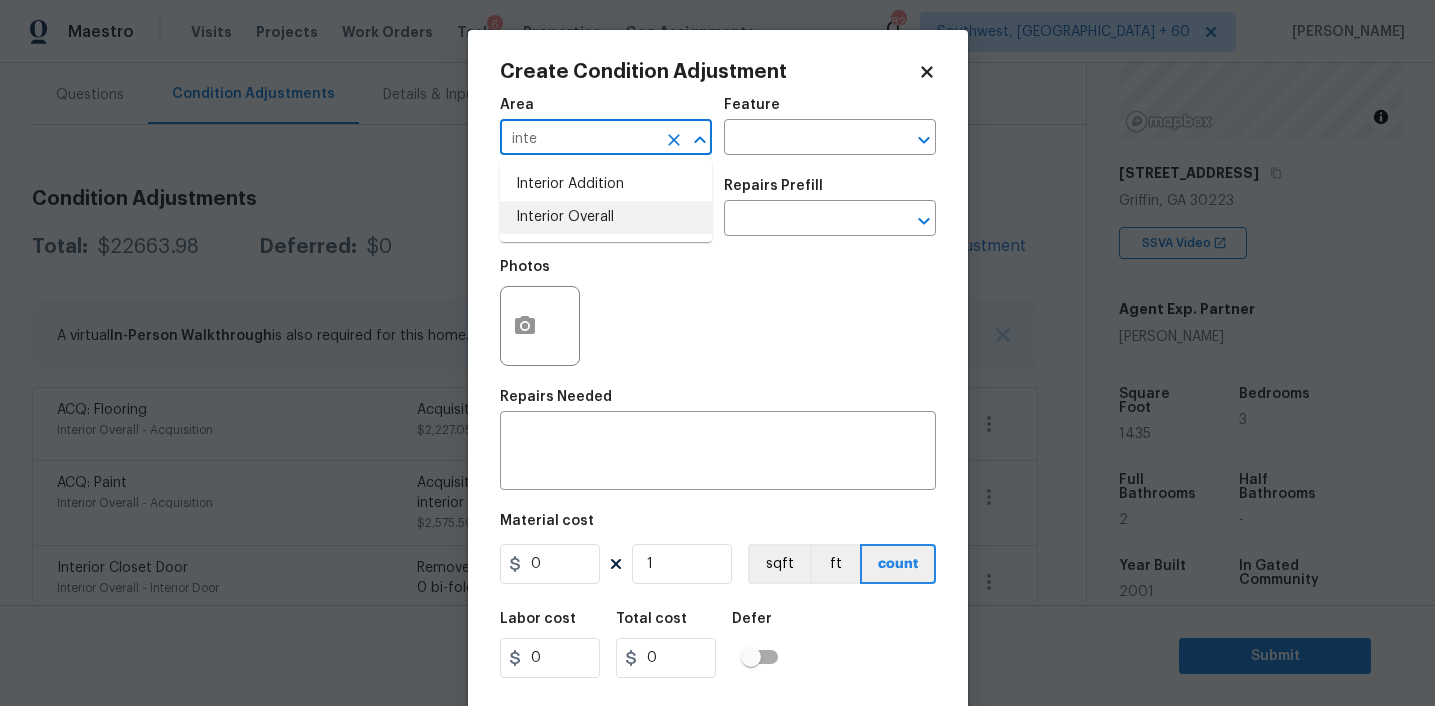 click on "Interior Overall" at bounding box center [606, 217] 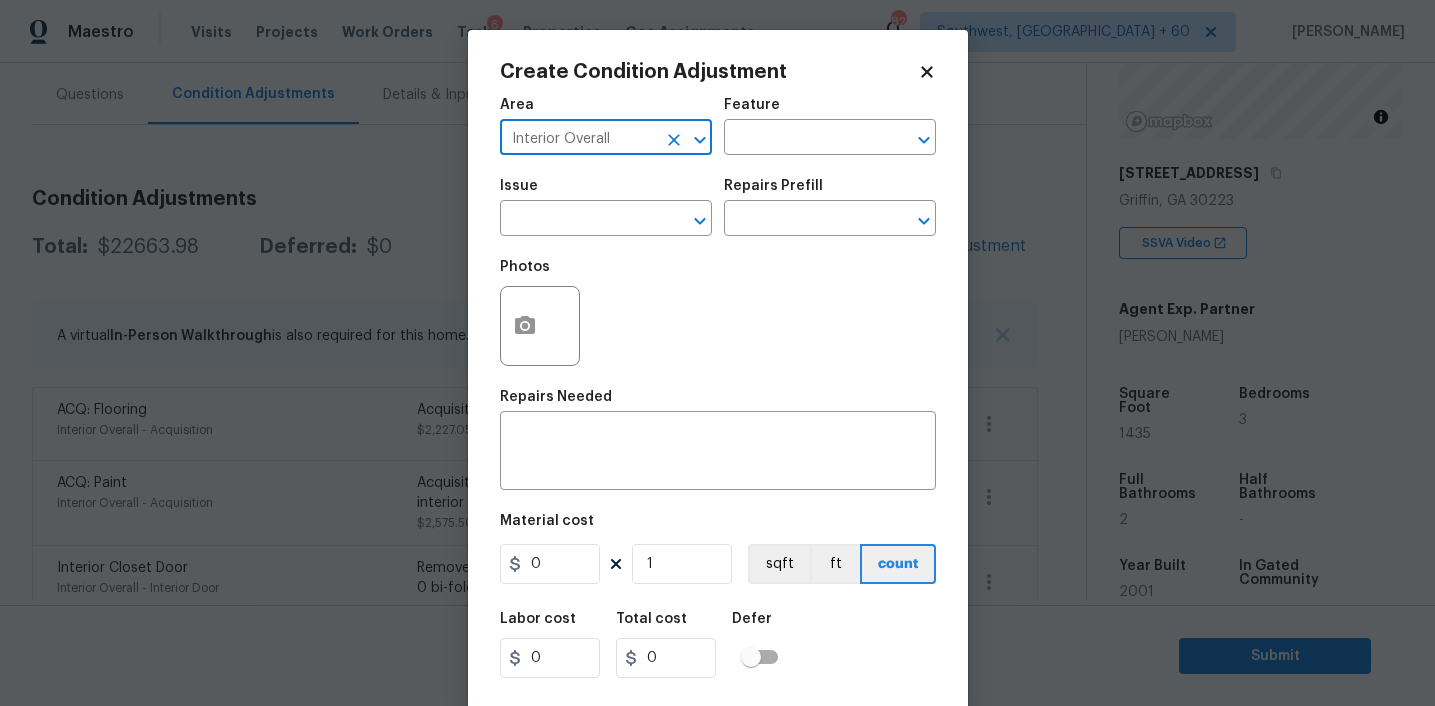 type on "Interior Overall" 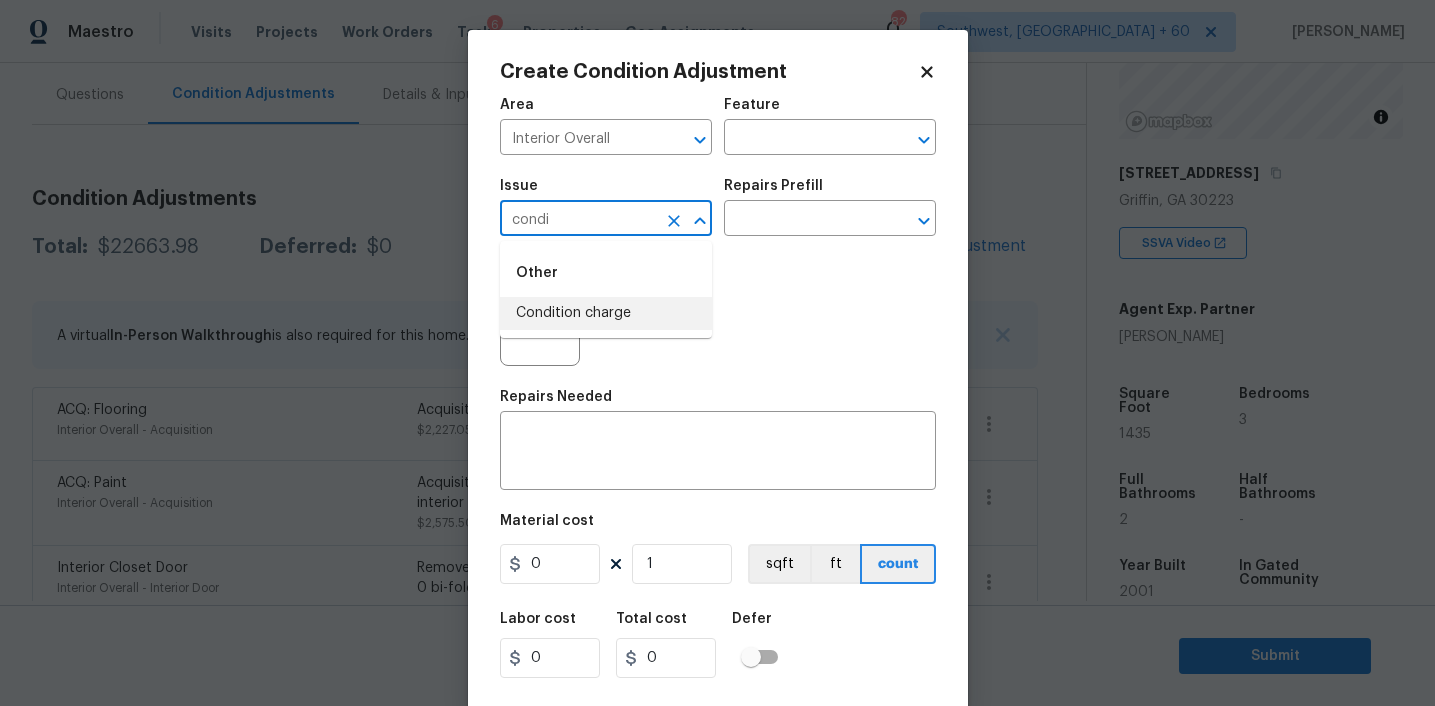 click on "Condition charge" at bounding box center [606, 313] 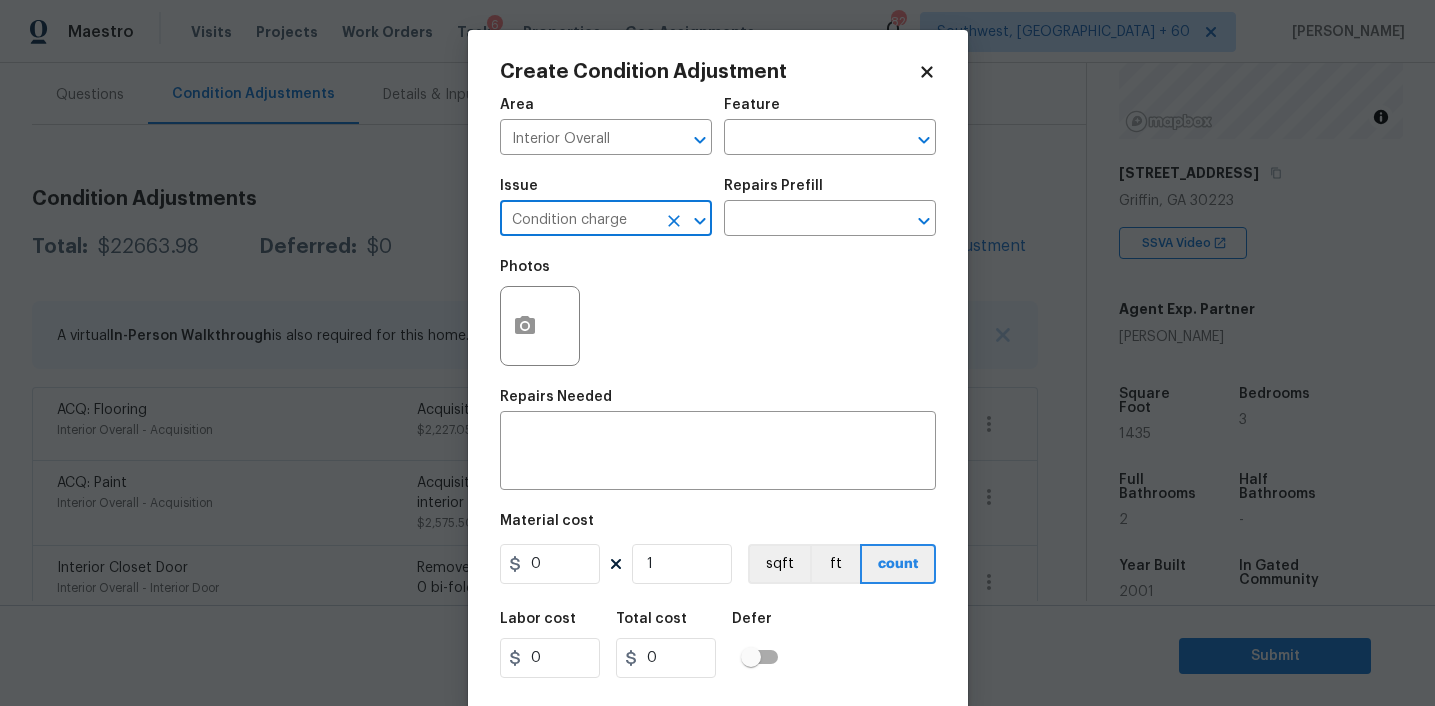 type on "Condition charge" 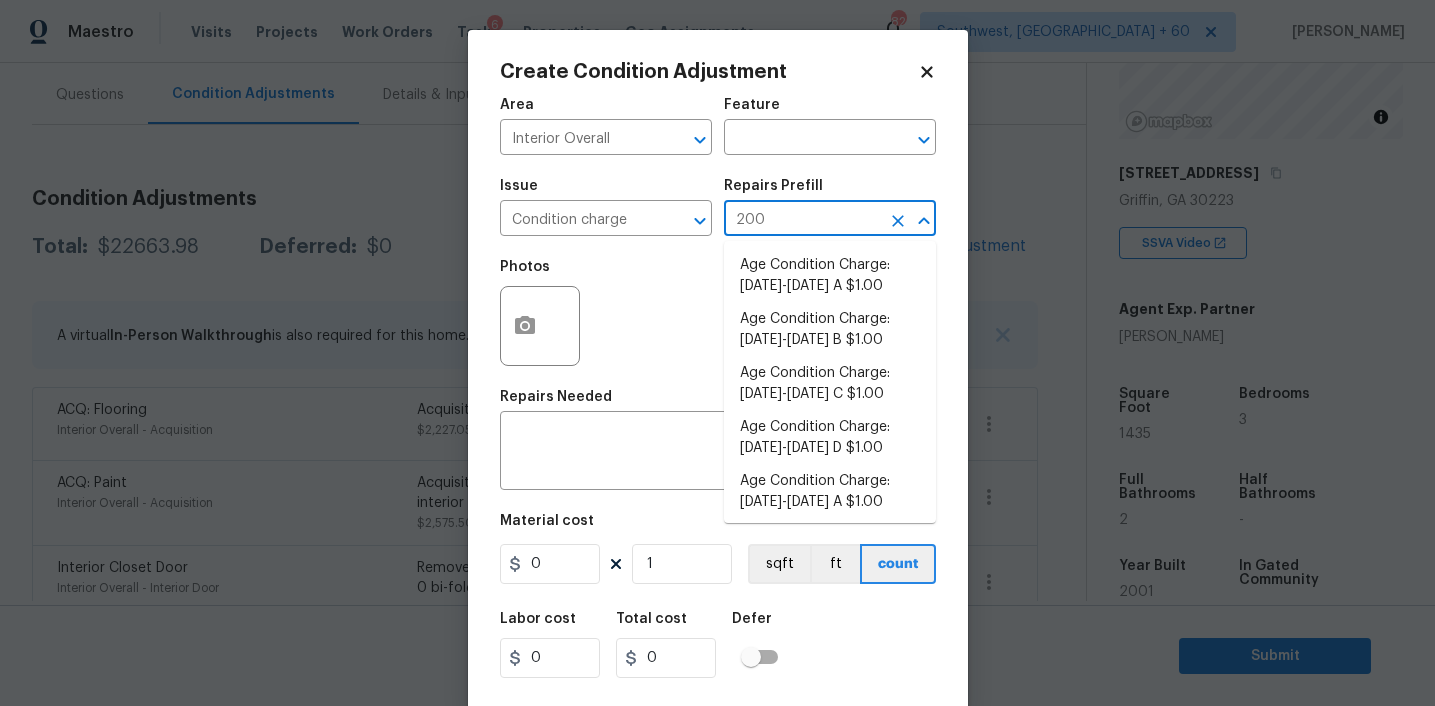 type on "2008" 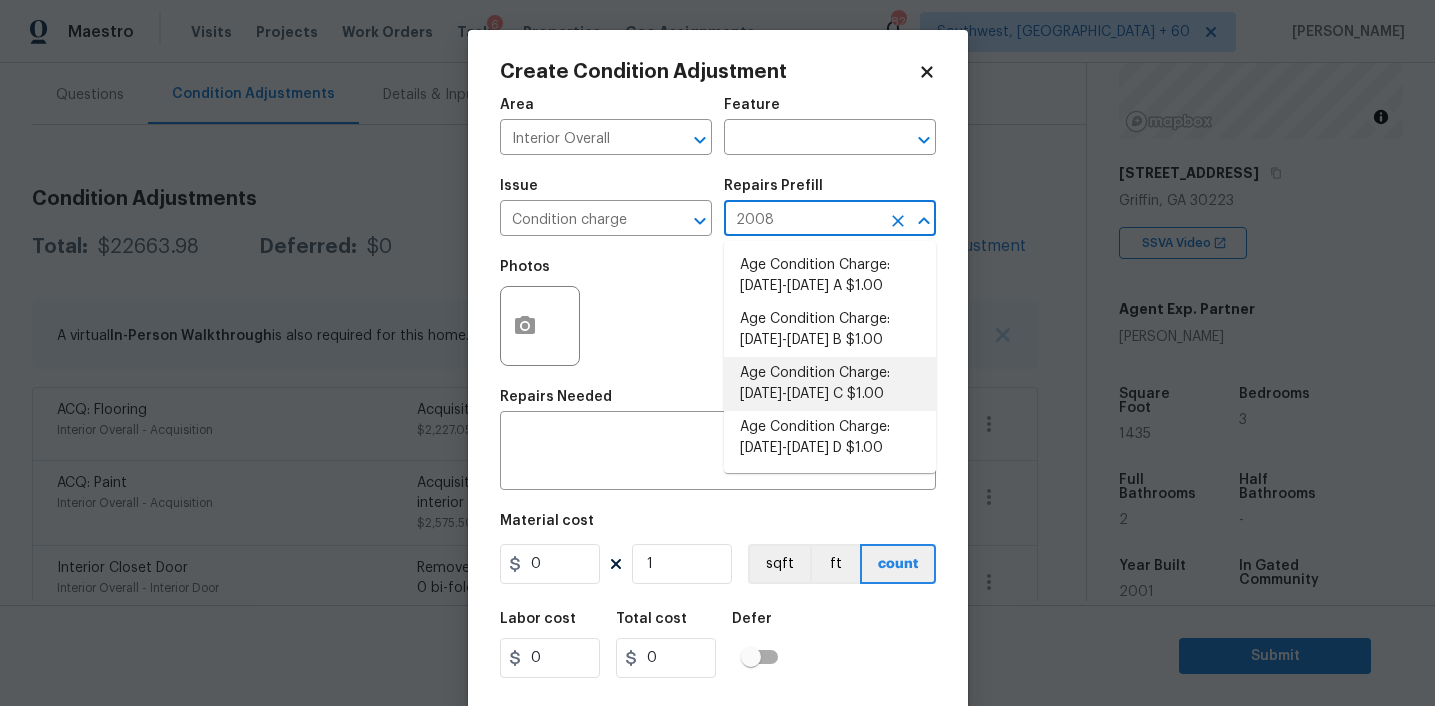 click on "Age Condition Charge: 1993-2008 C	 $1.00" at bounding box center (830, 384) 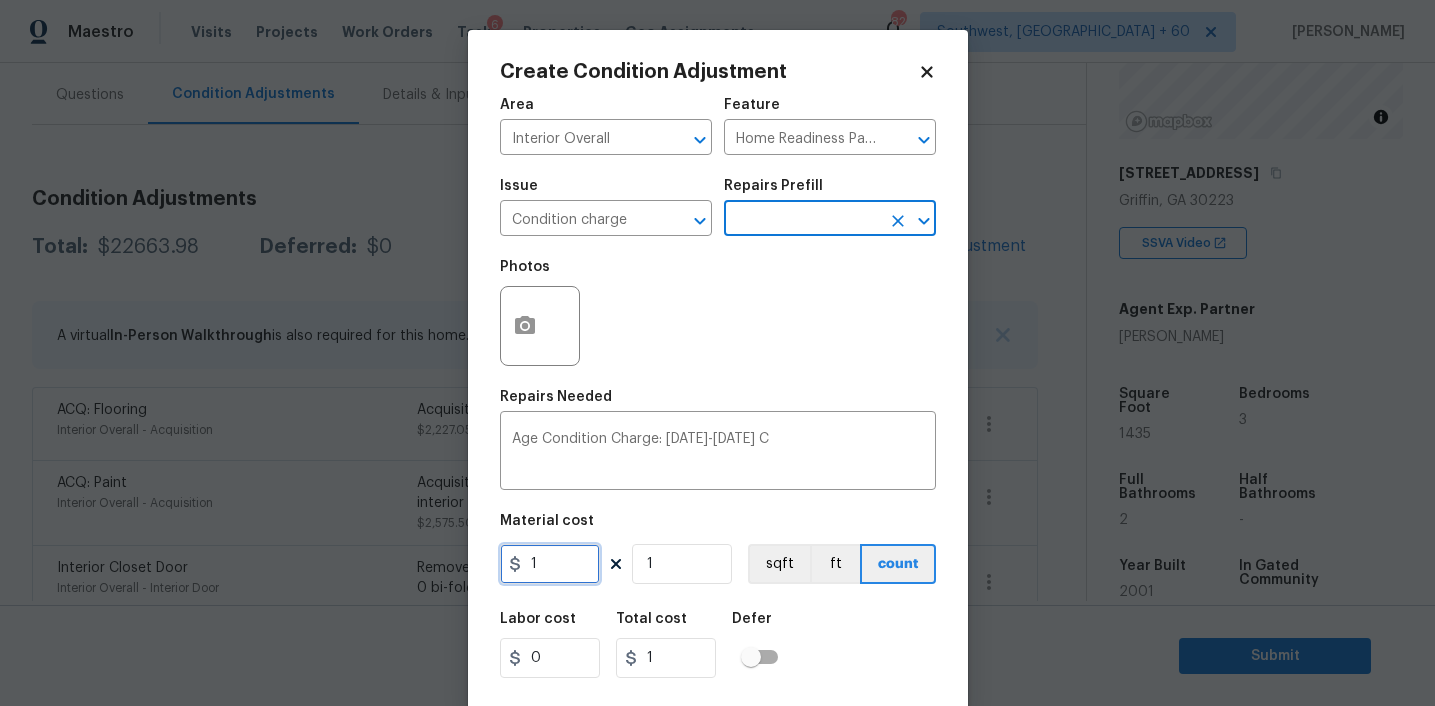 click on "1" at bounding box center (550, 564) 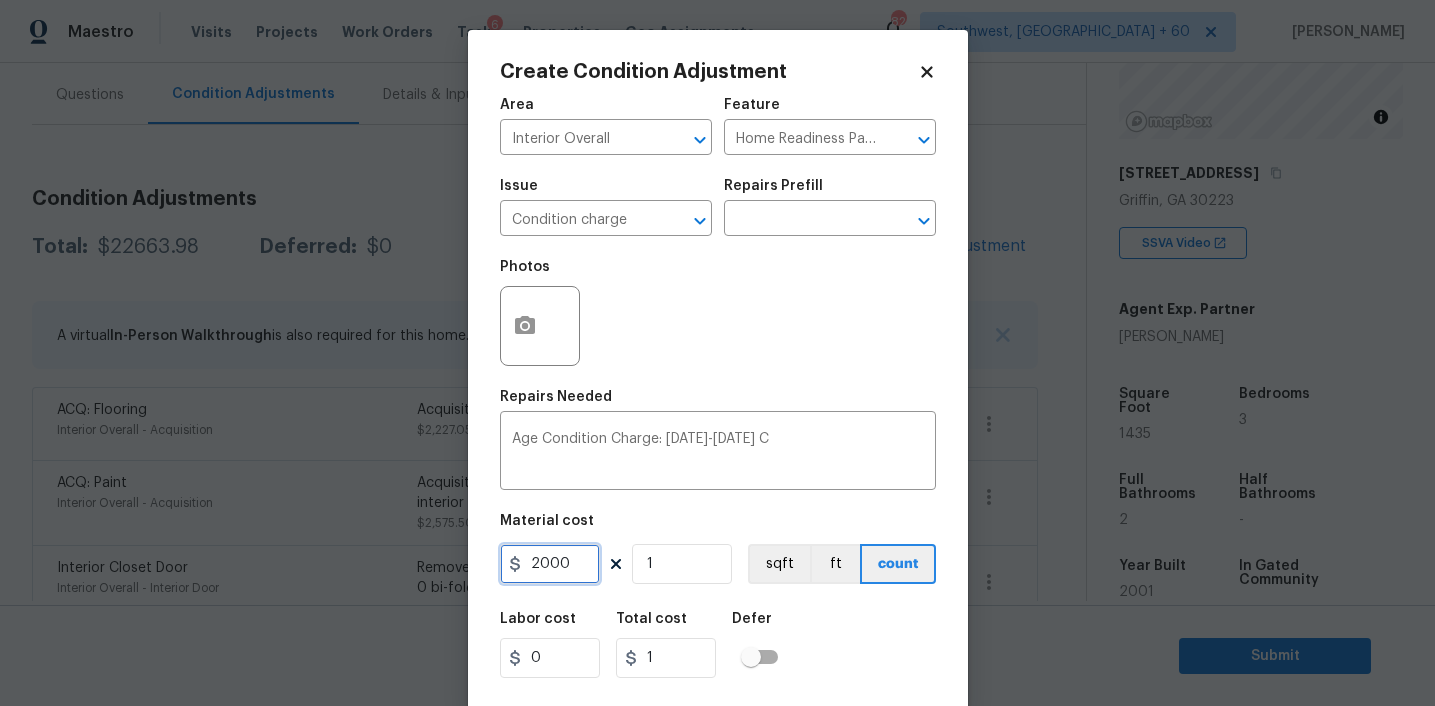 type on "2000" 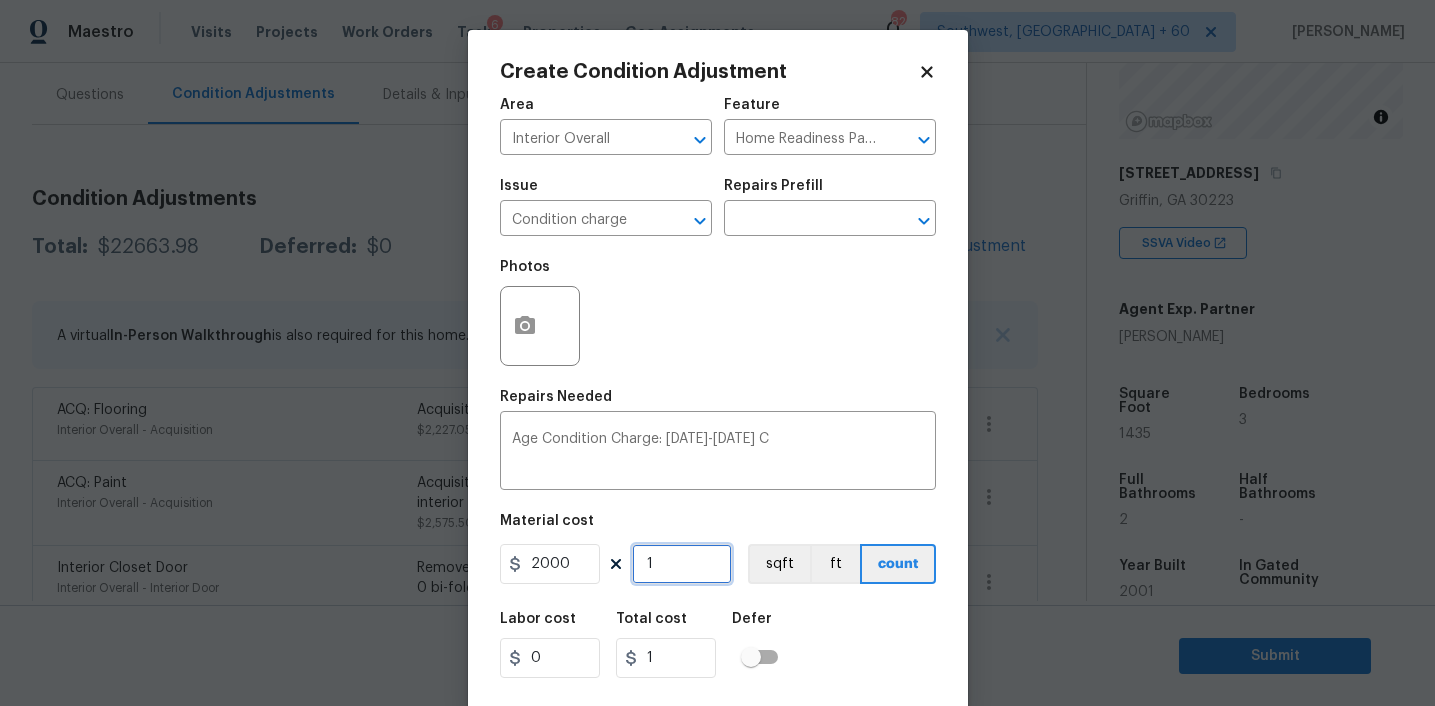 type on "2000" 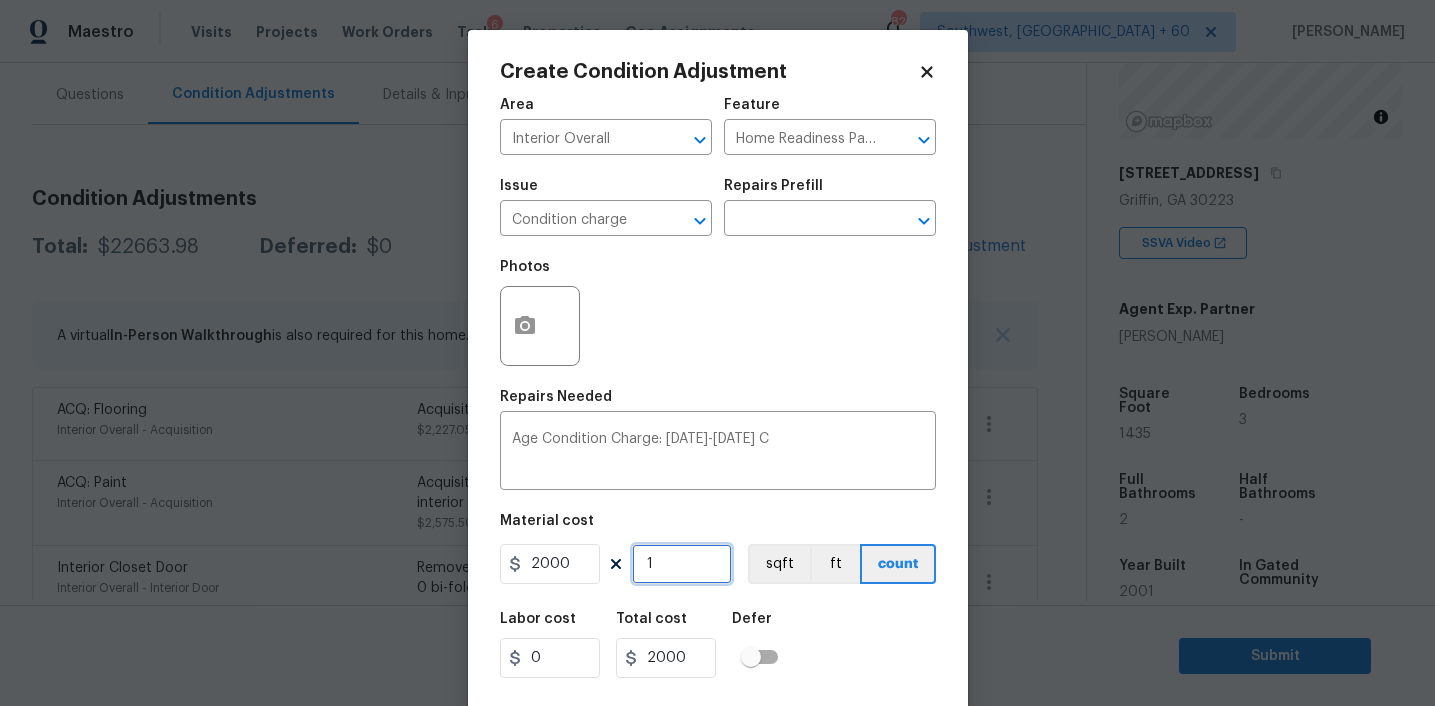scroll, scrollTop: 41, scrollLeft: 0, axis: vertical 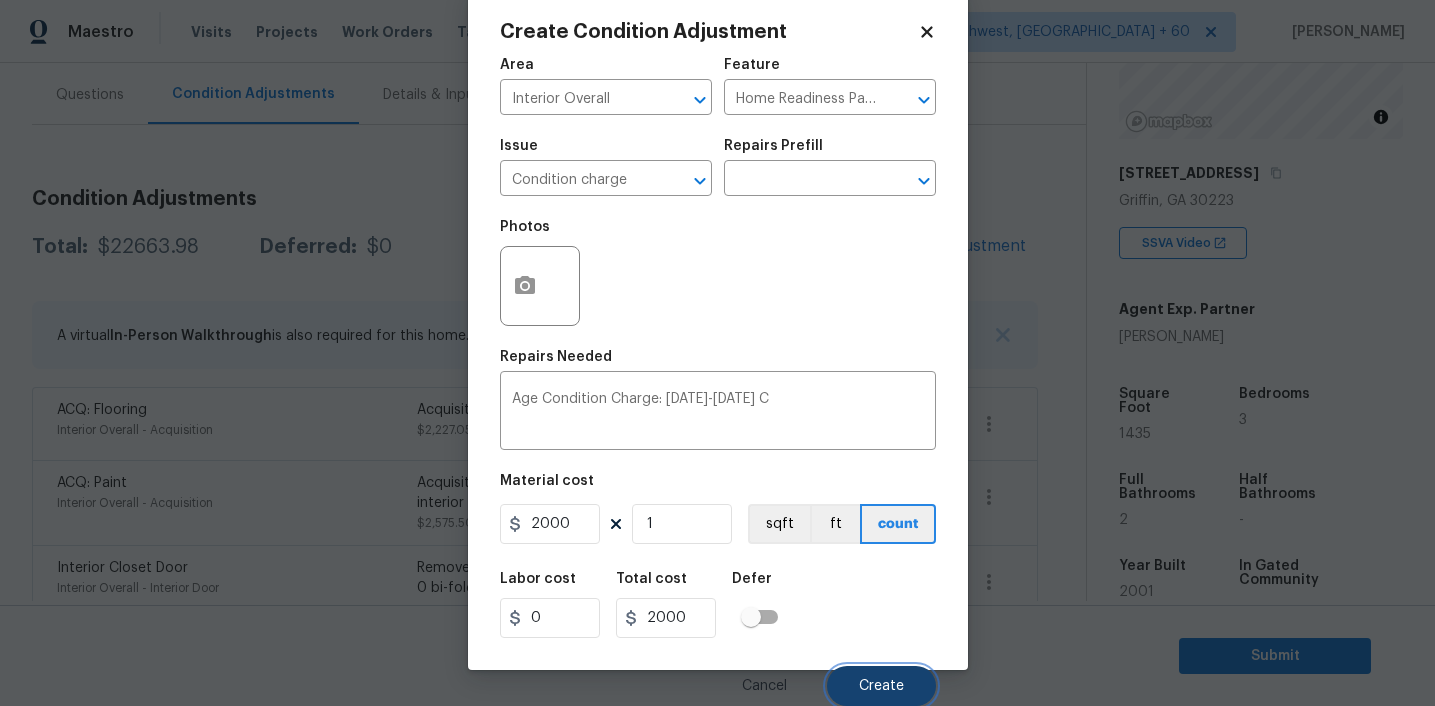 click on "Create" at bounding box center [881, 686] 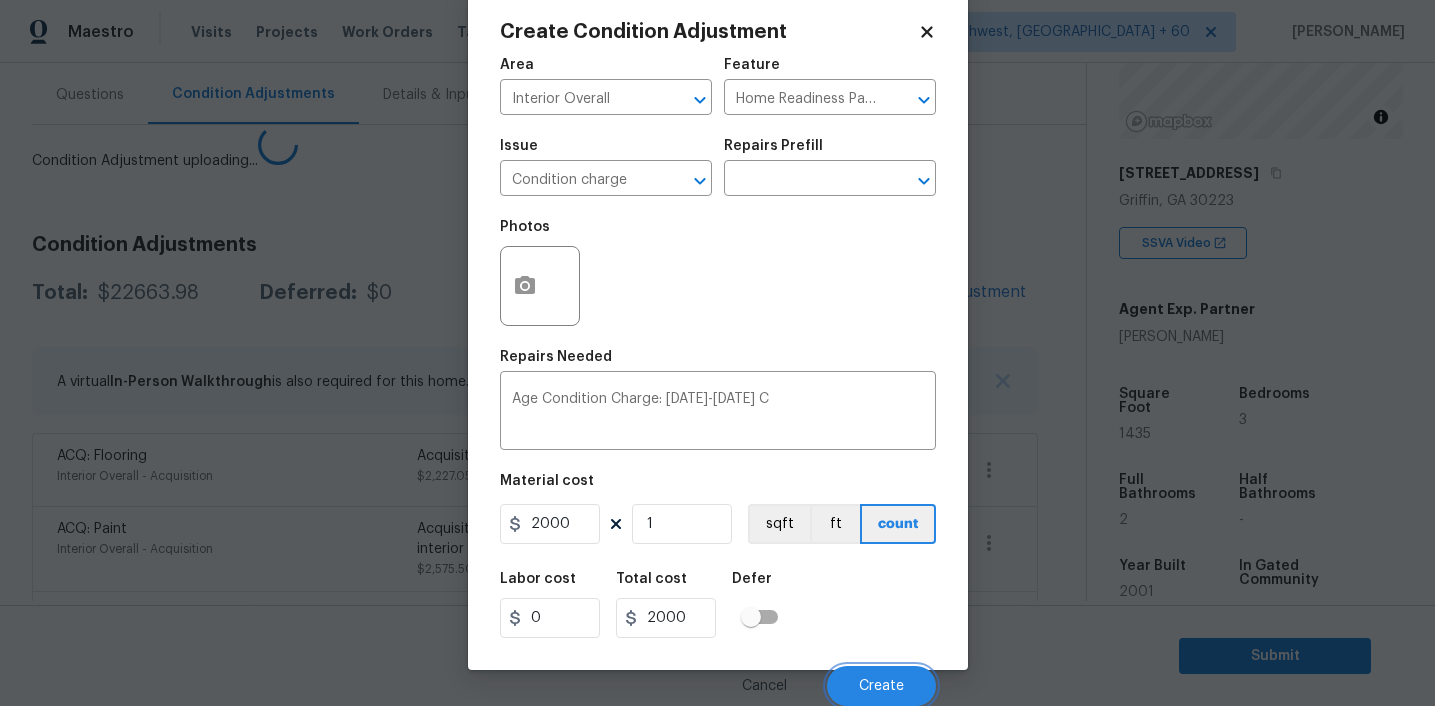scroll, scrollTop: 34, scrollLeft: 0, axis: vertical 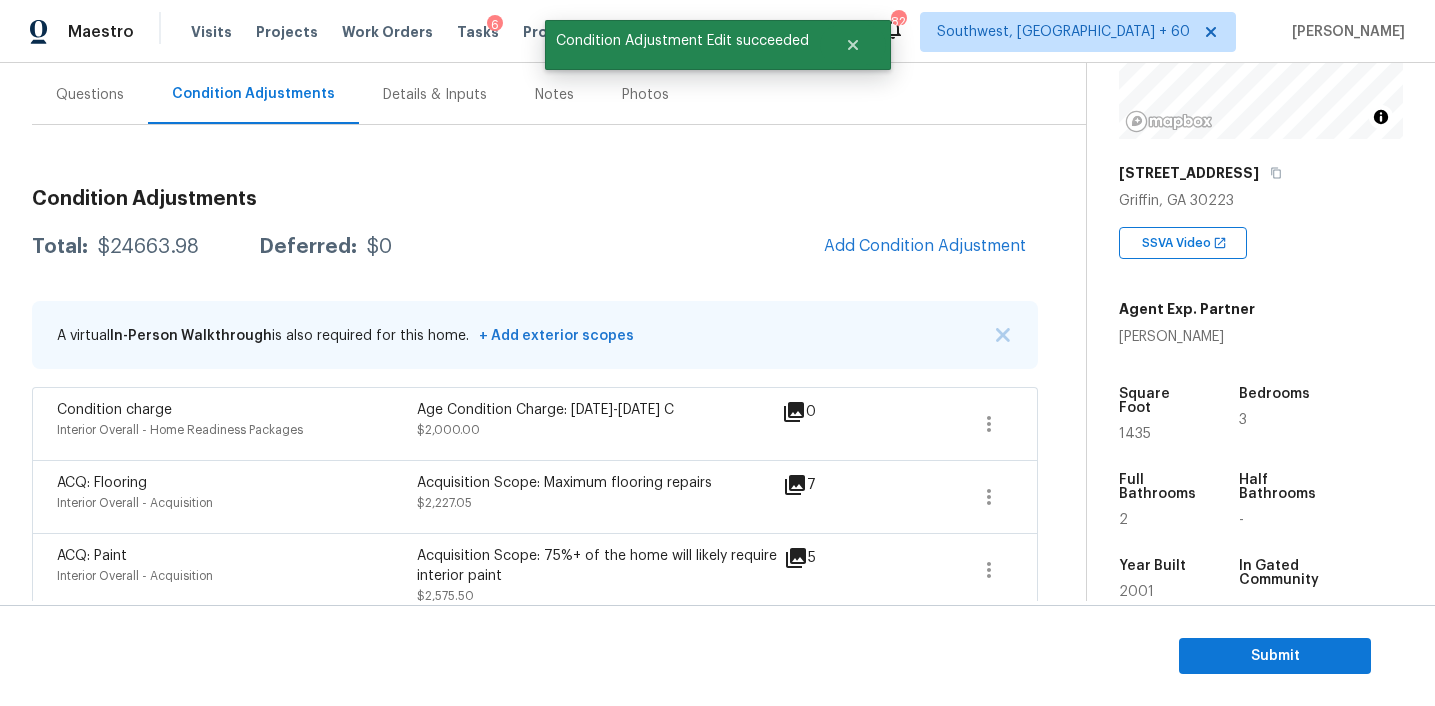 click on "$24663.98" at bounding box center [148, 247] 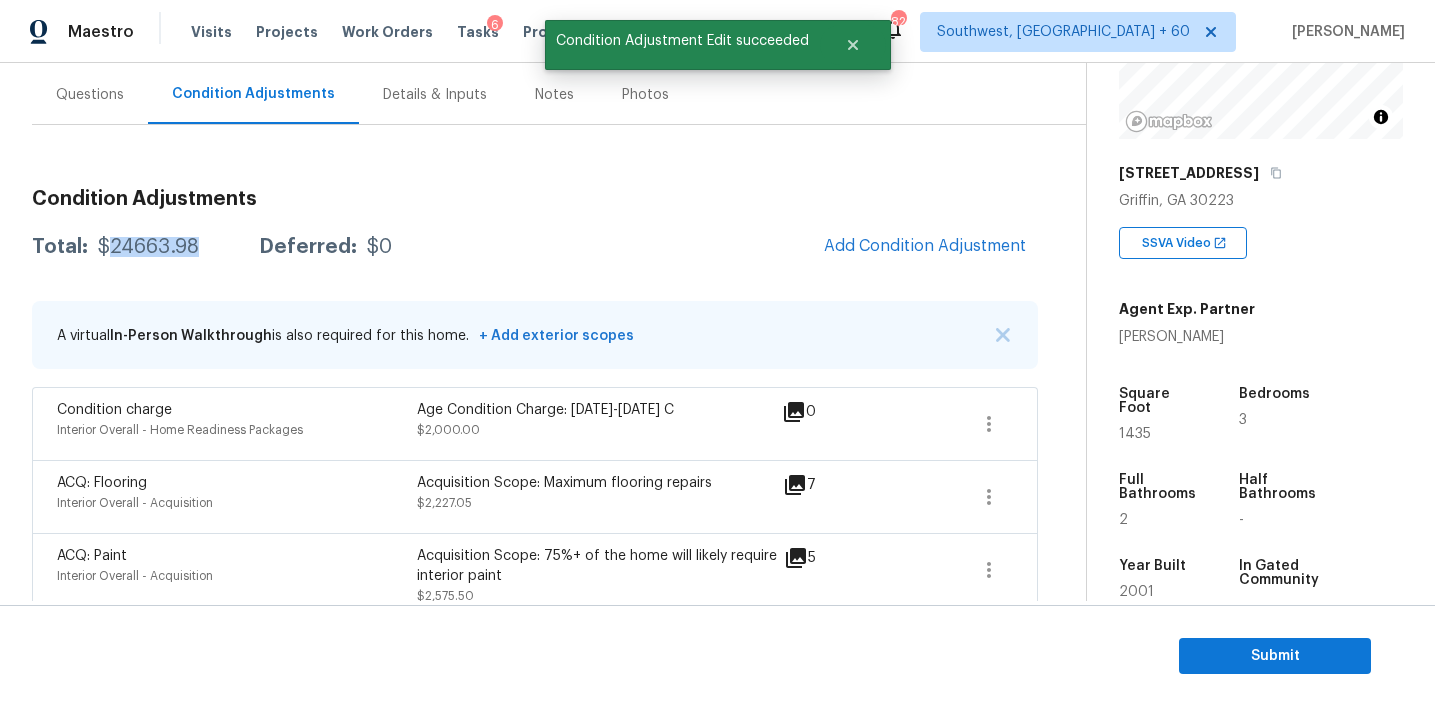 click on "$24663.98" at bounding box center [148, 247] 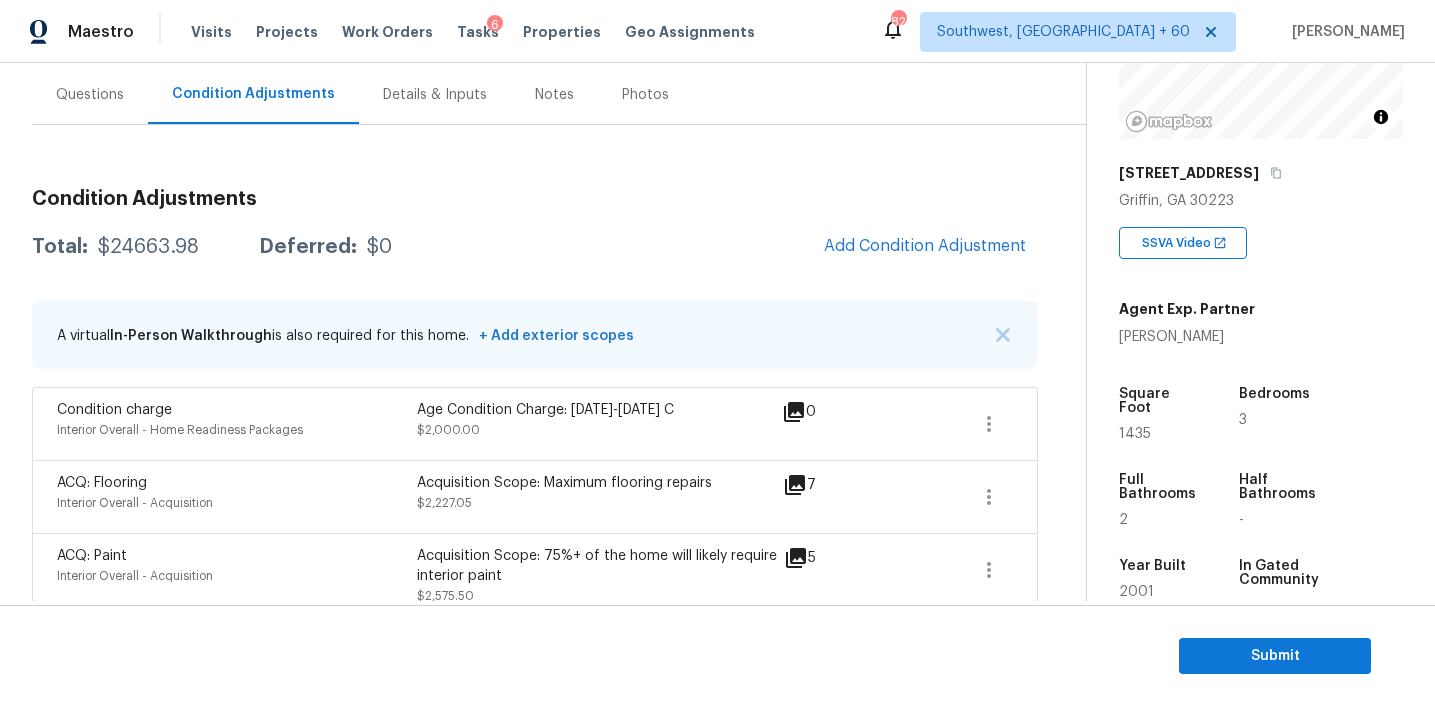 click on "Total:  $24663.98 Deferred:  $0 Add Condition Adjustment" at bounding box center [535, 247] 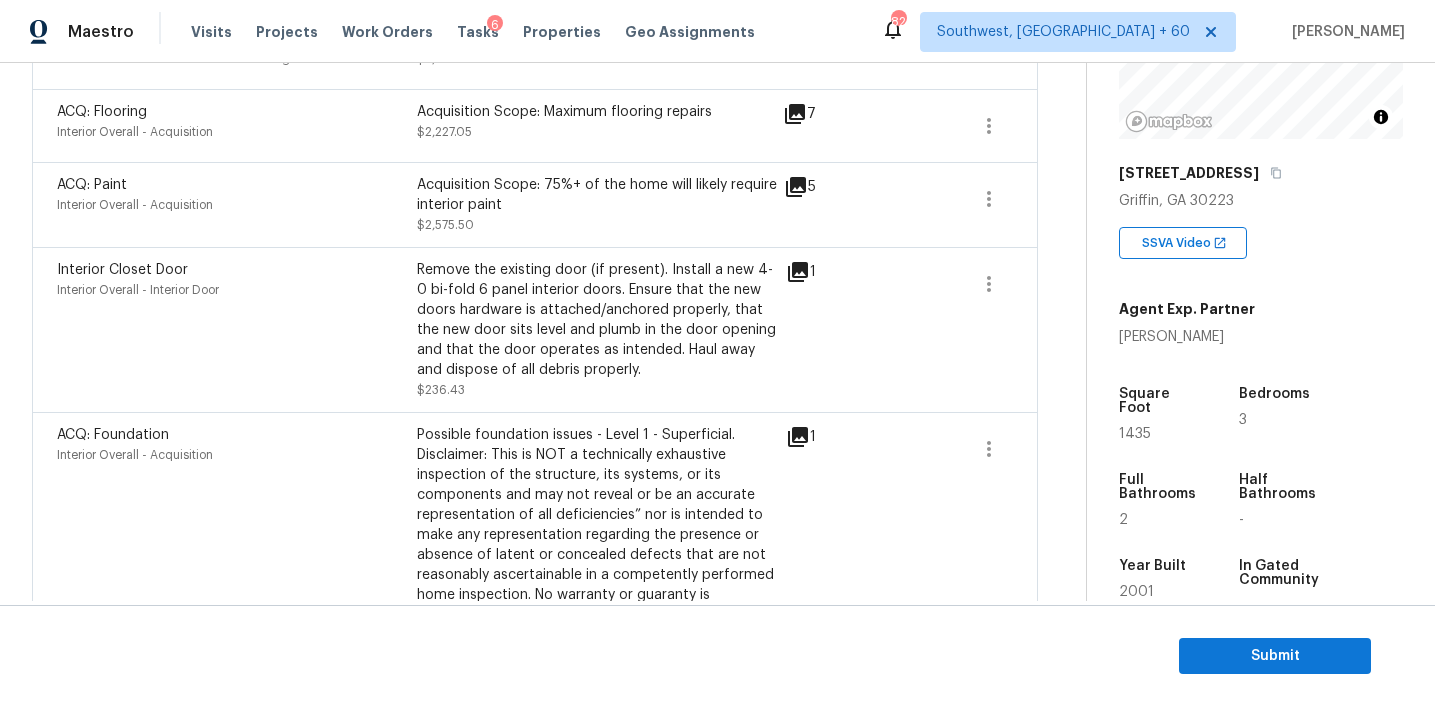 scroll, scrollTop: 452, scrollLeft: 0, axis: vertical 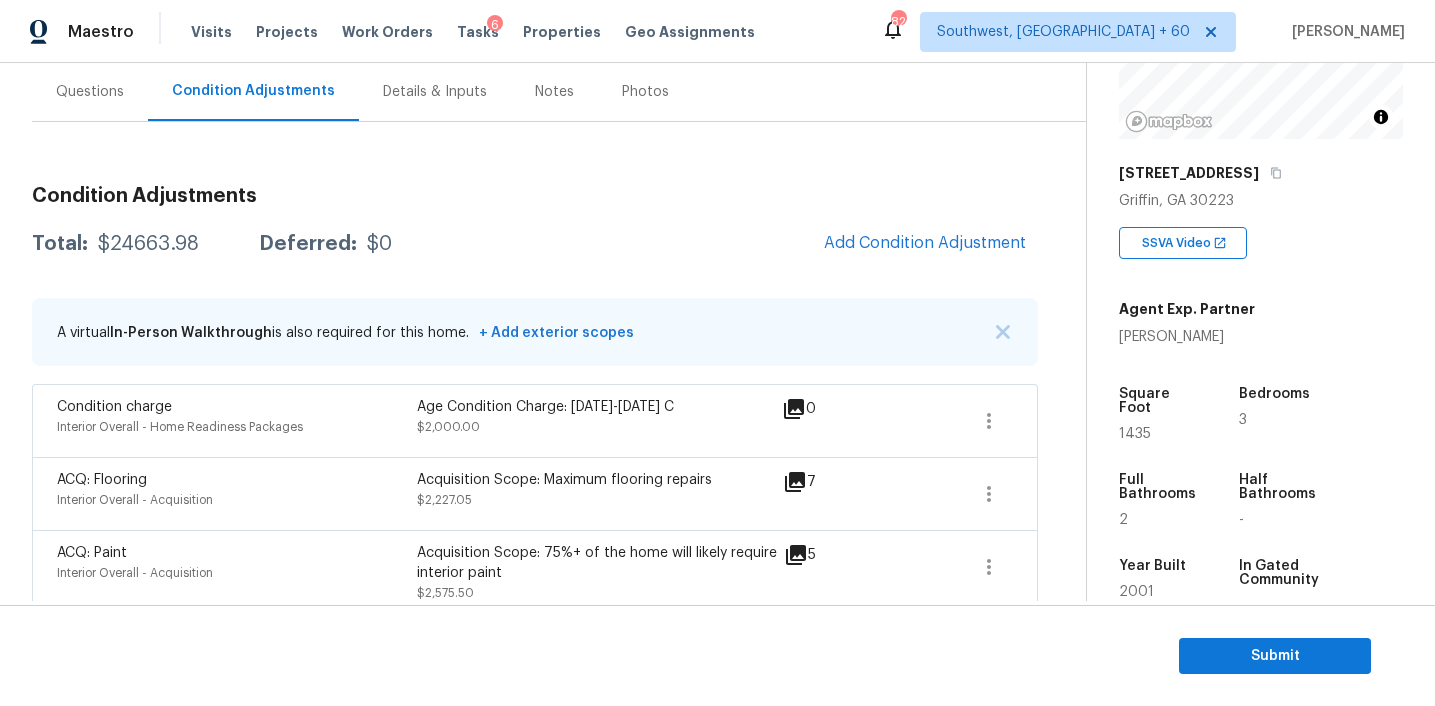 click on "Questions" at bounding box center [90, 91] 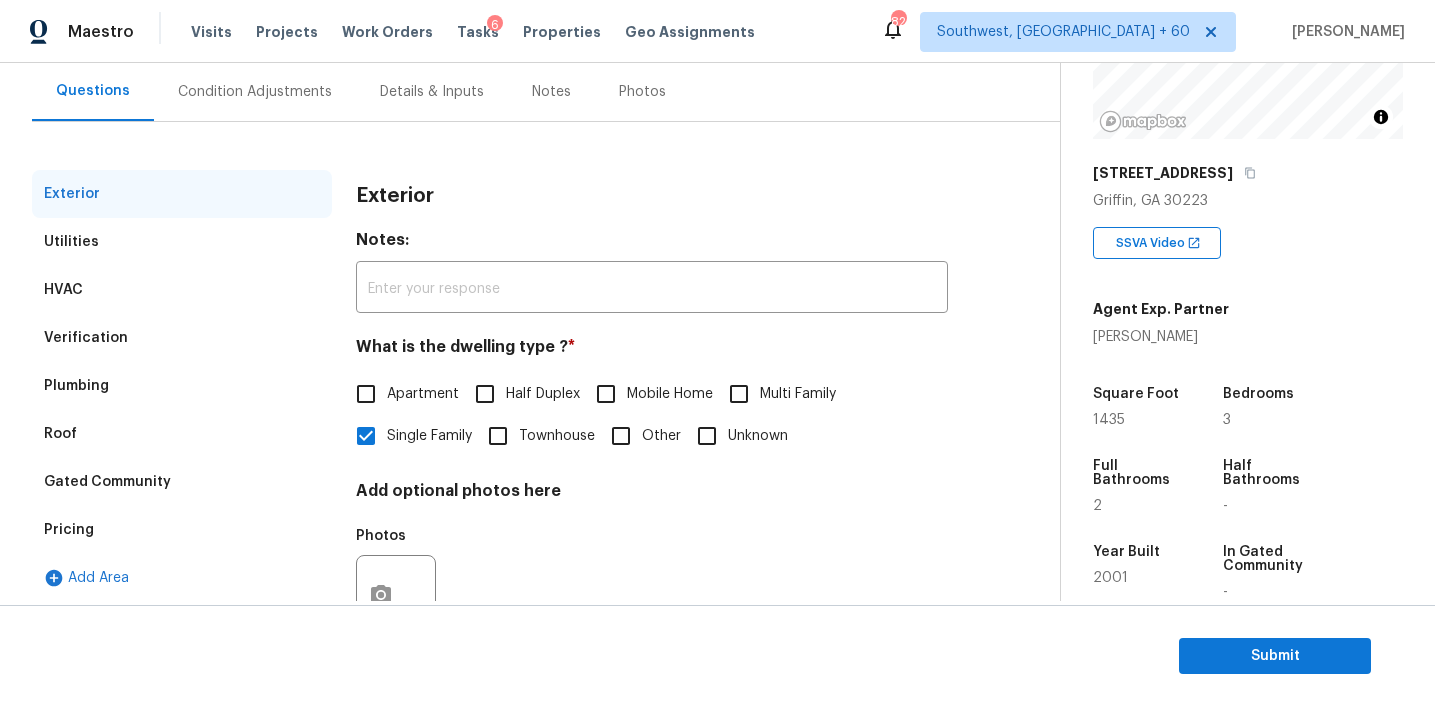 scroll, scrollTop: 180, scrollLeft: 0, axis: vertical 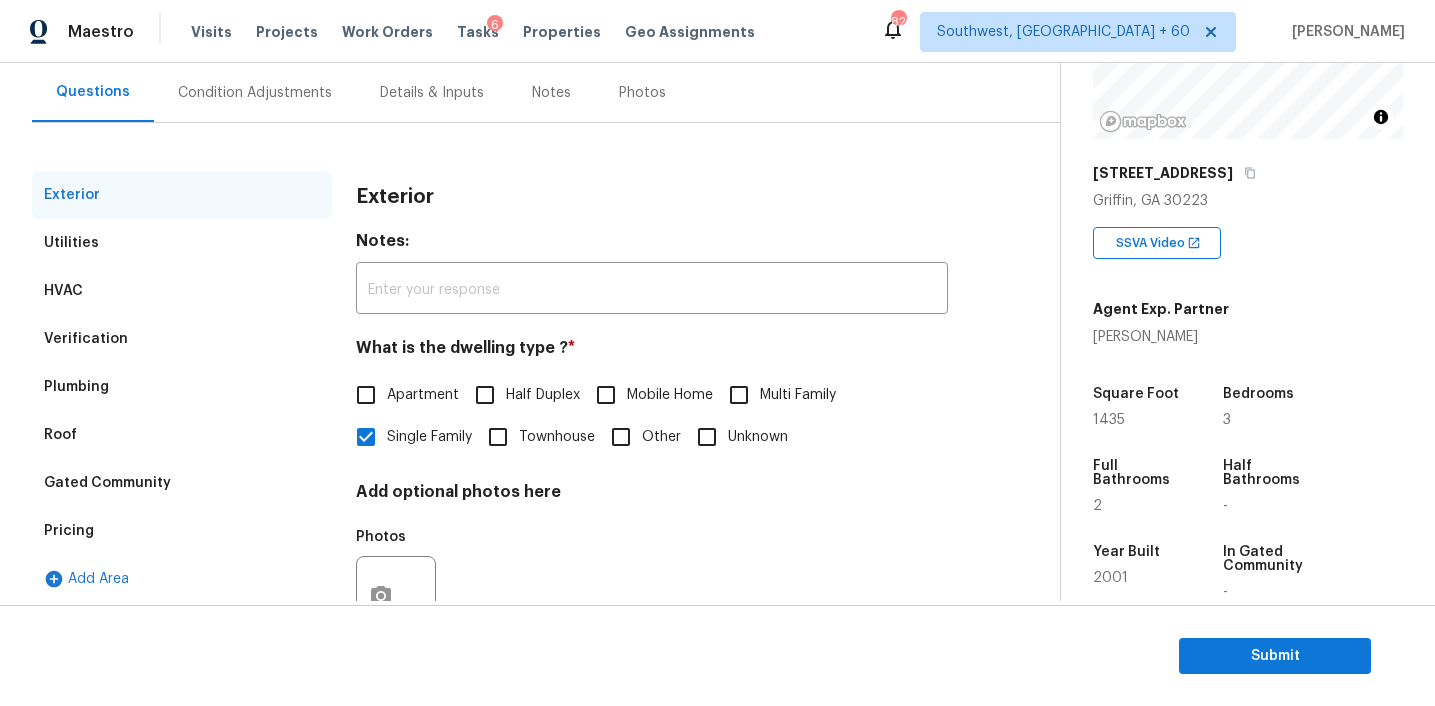 click on "Pricing" at bounding box center (182, 531) 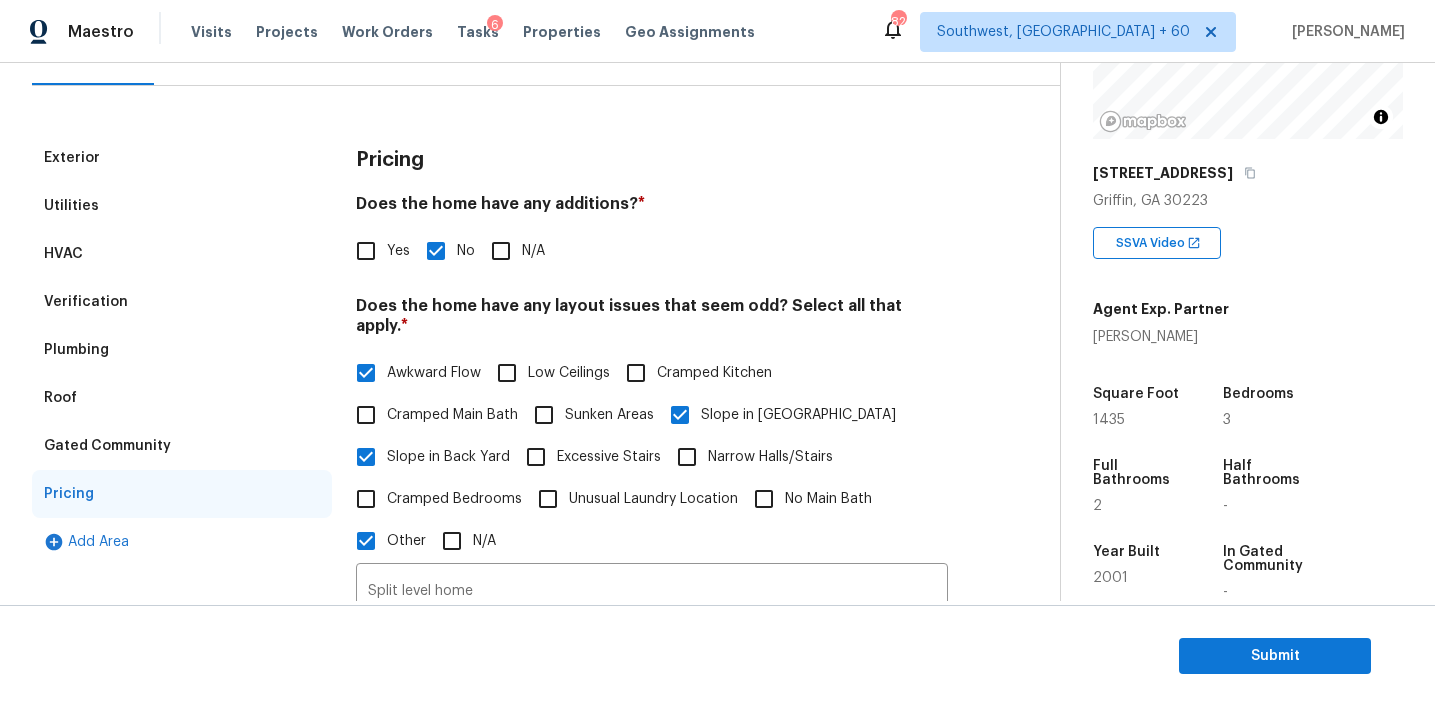scroll, scrollTop: 179, scrollLeft: 0, axis: vertical 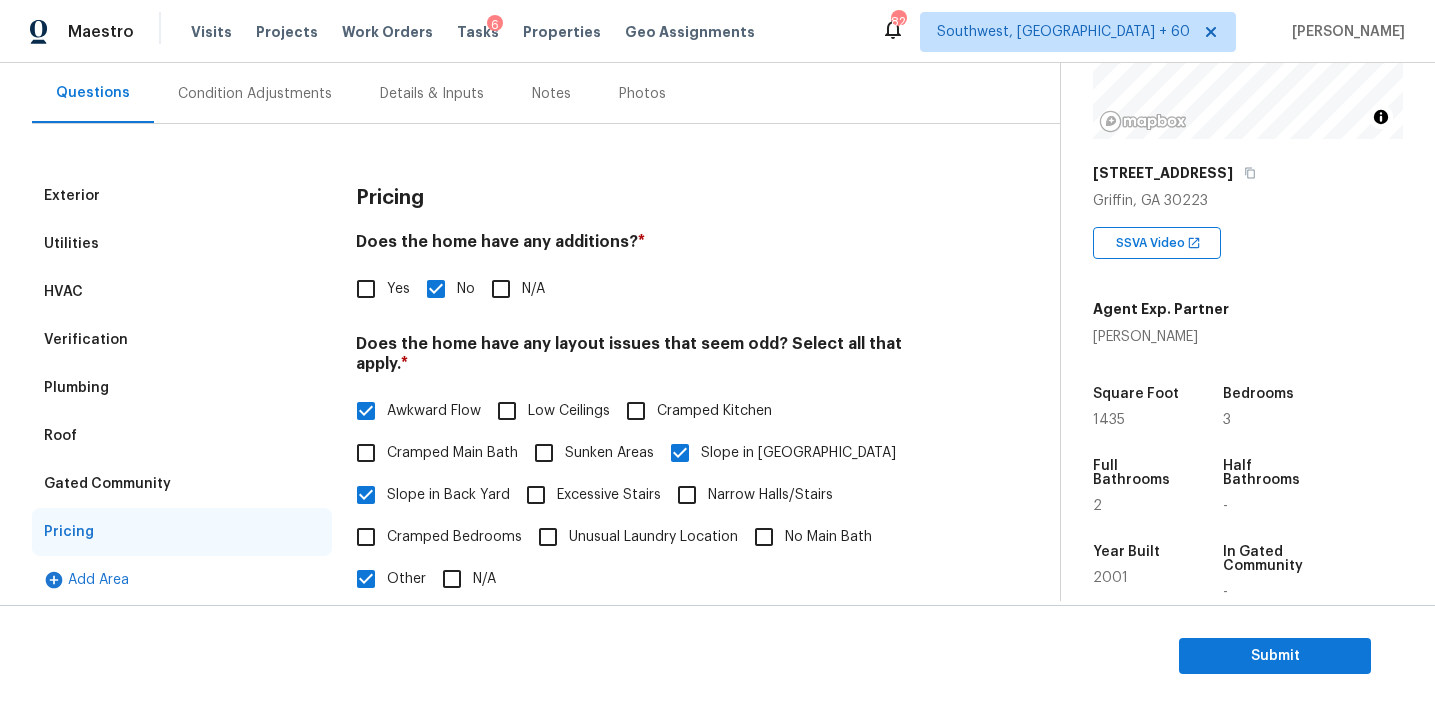 click on "Exterior" at bounding box center (182, 196) 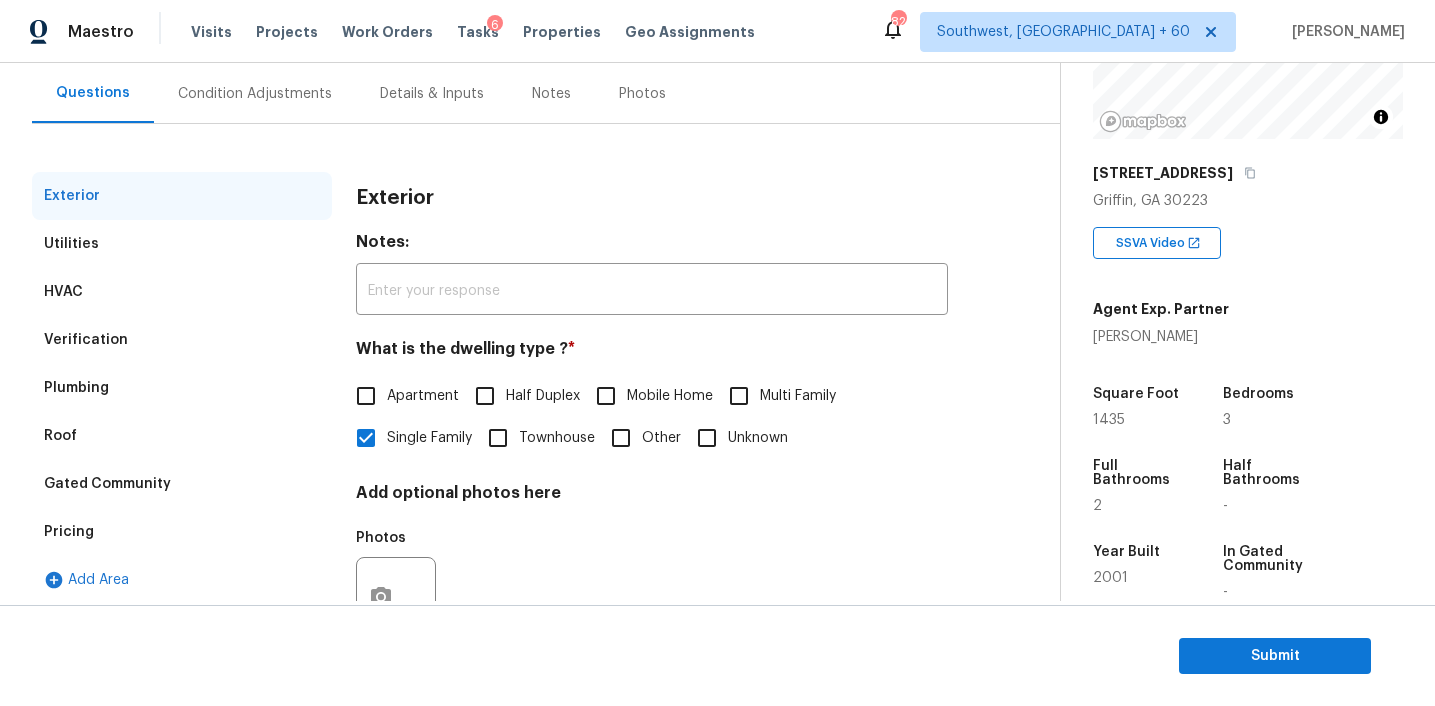 click on "Verification" at bounding box center [182, 340] 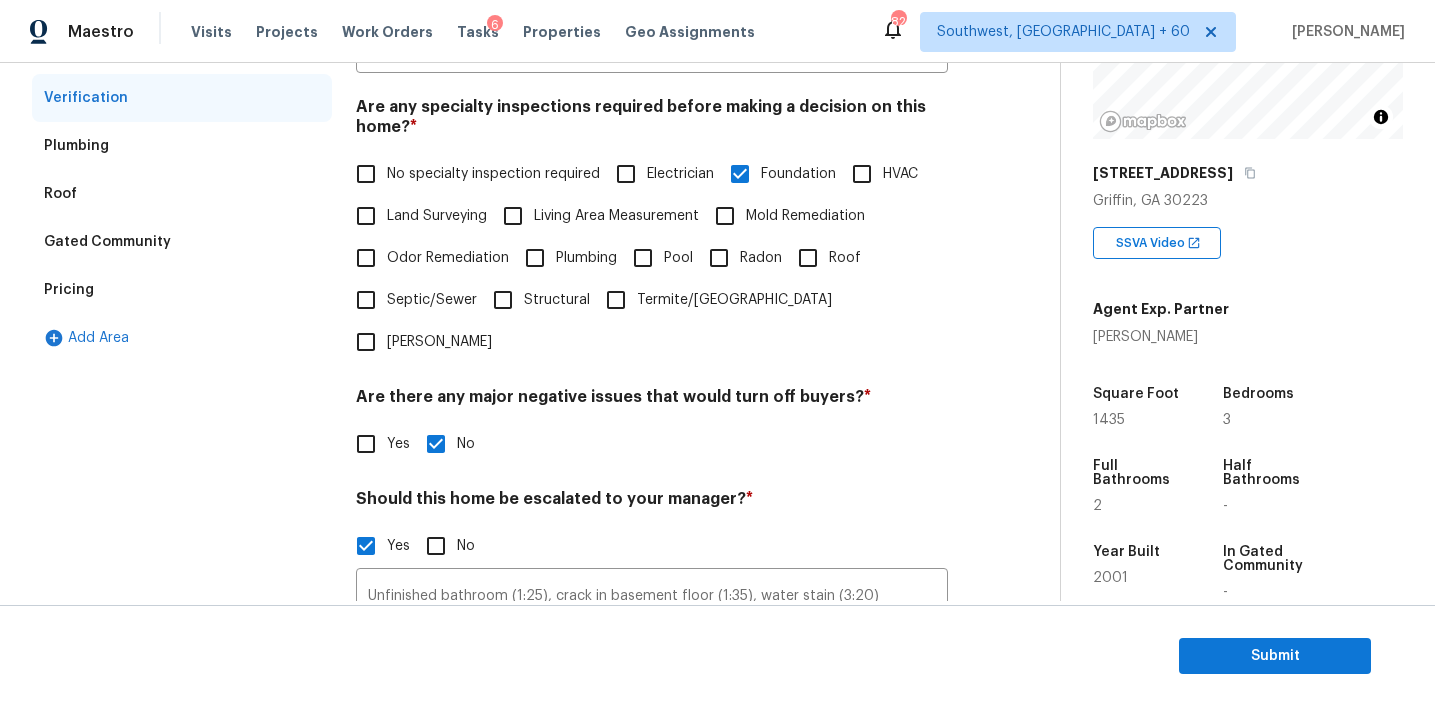 scroll, scrollTop: 687, scrollLeft: 0, axis: vertical 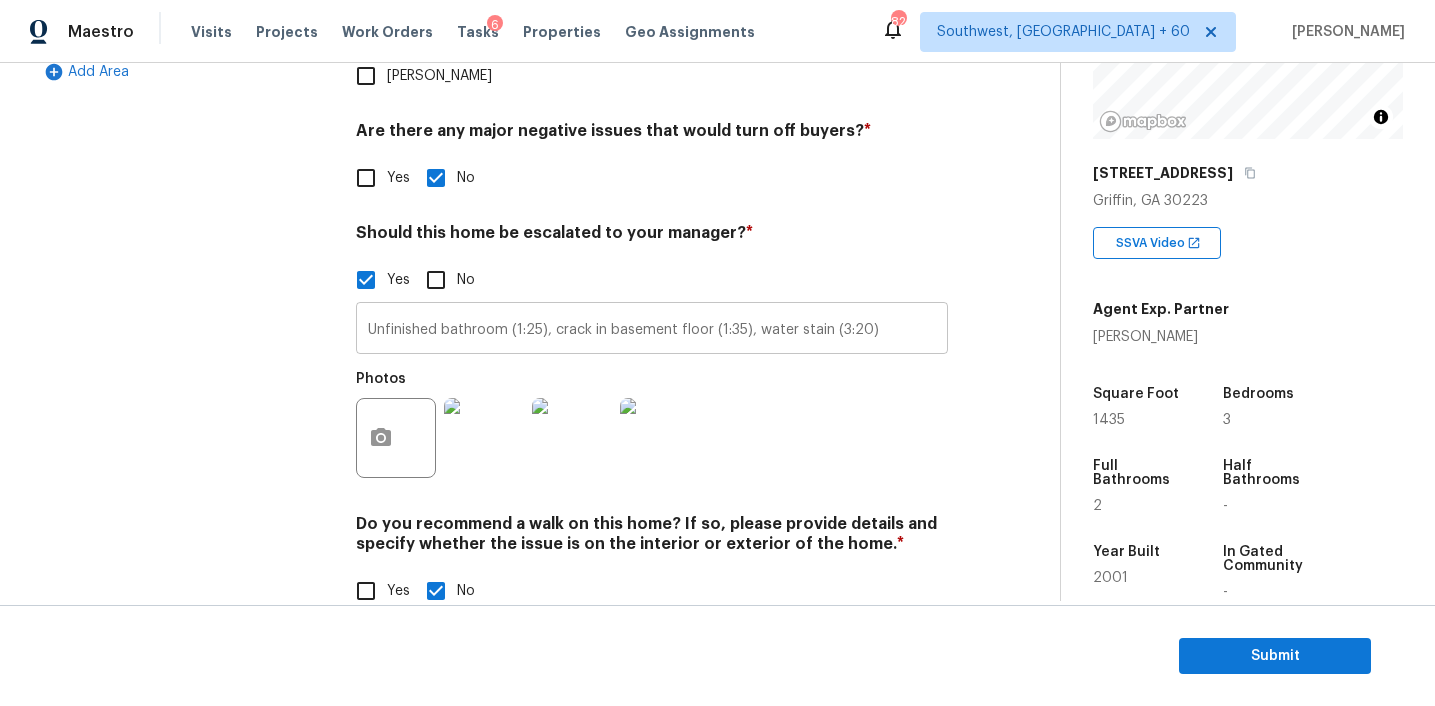 click on "Unfinished bathroom (1:25), crack in basement floor (1:35), water stain (3:20)" at bounding box center (652, 330) 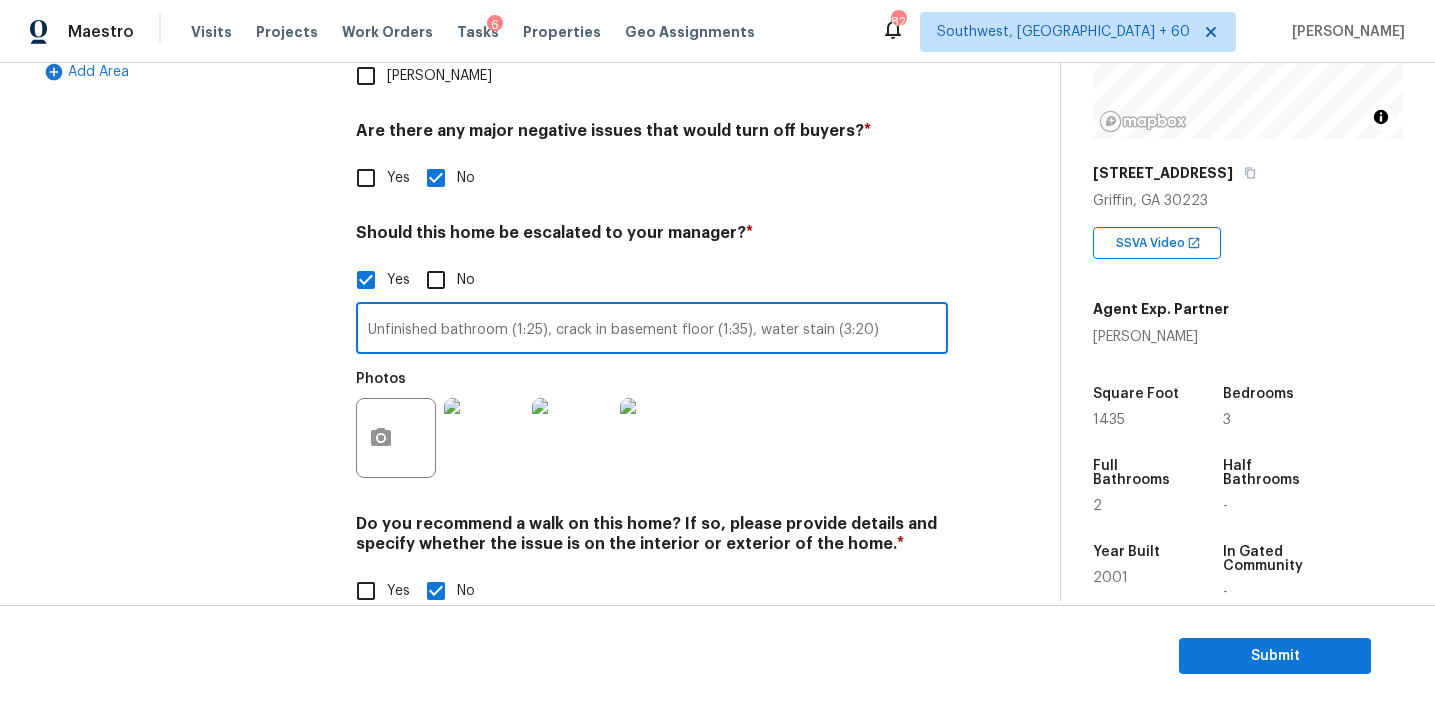 click on "Exterior Utilities HVAC Verification Plumbing Roof Gated Community Pricing Add Area" at bounding box center (182, 150) 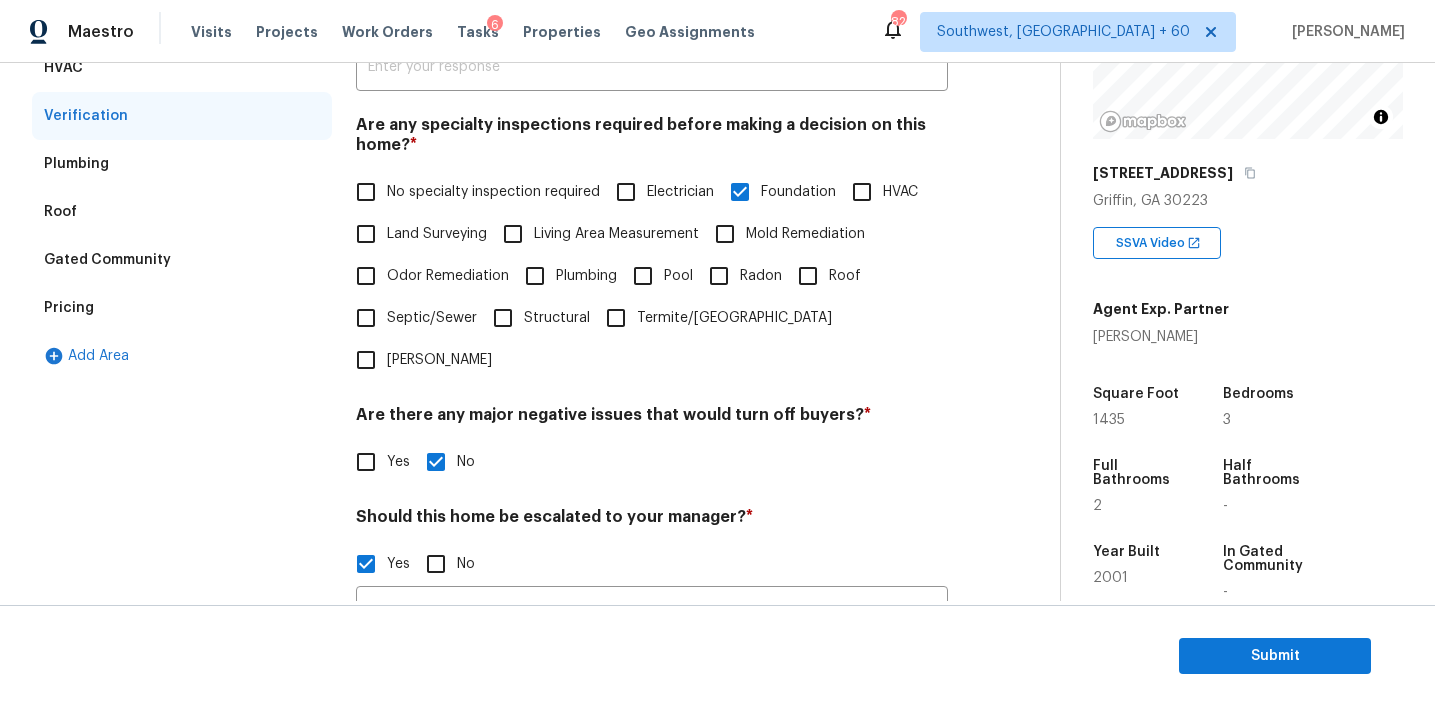 scroll, scrollTop: 347, scrollLeft: 0, axis: vertical 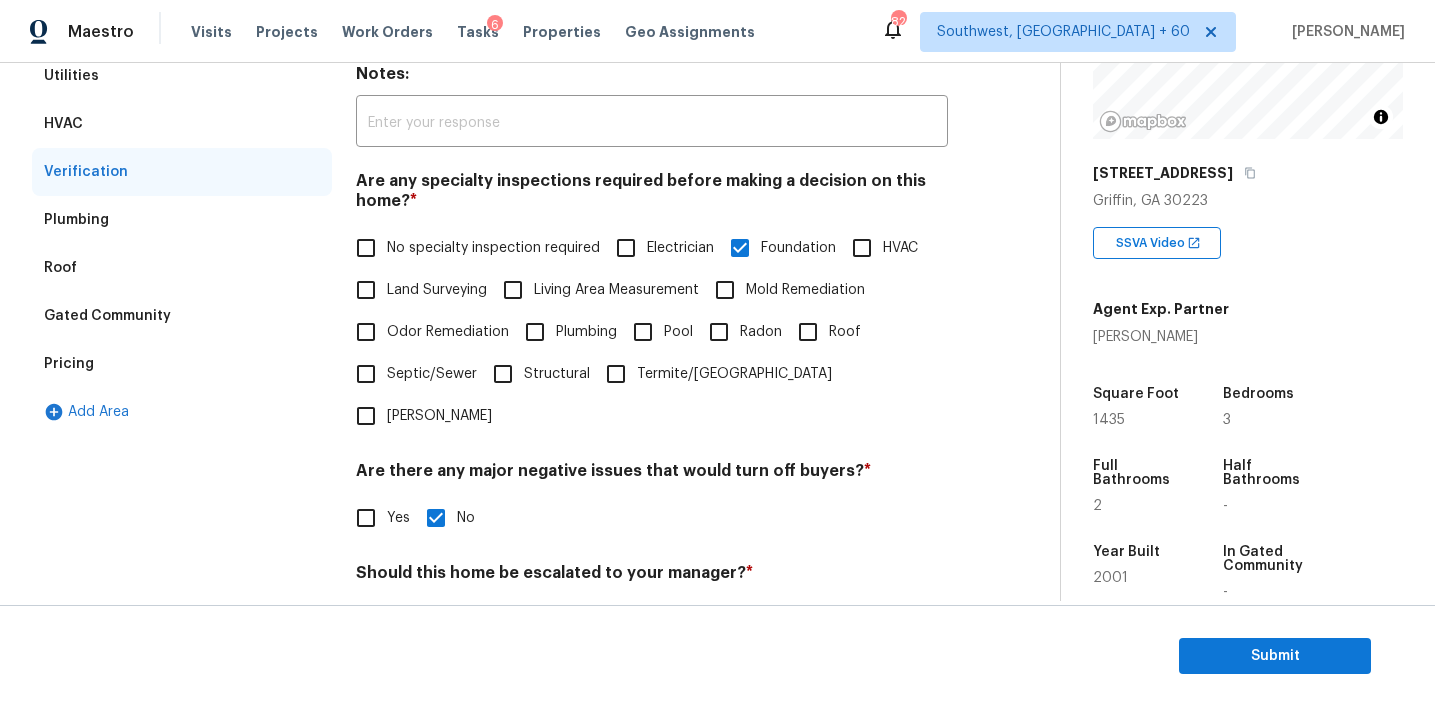 click on "Pricing" at bounding box center [182, 364] 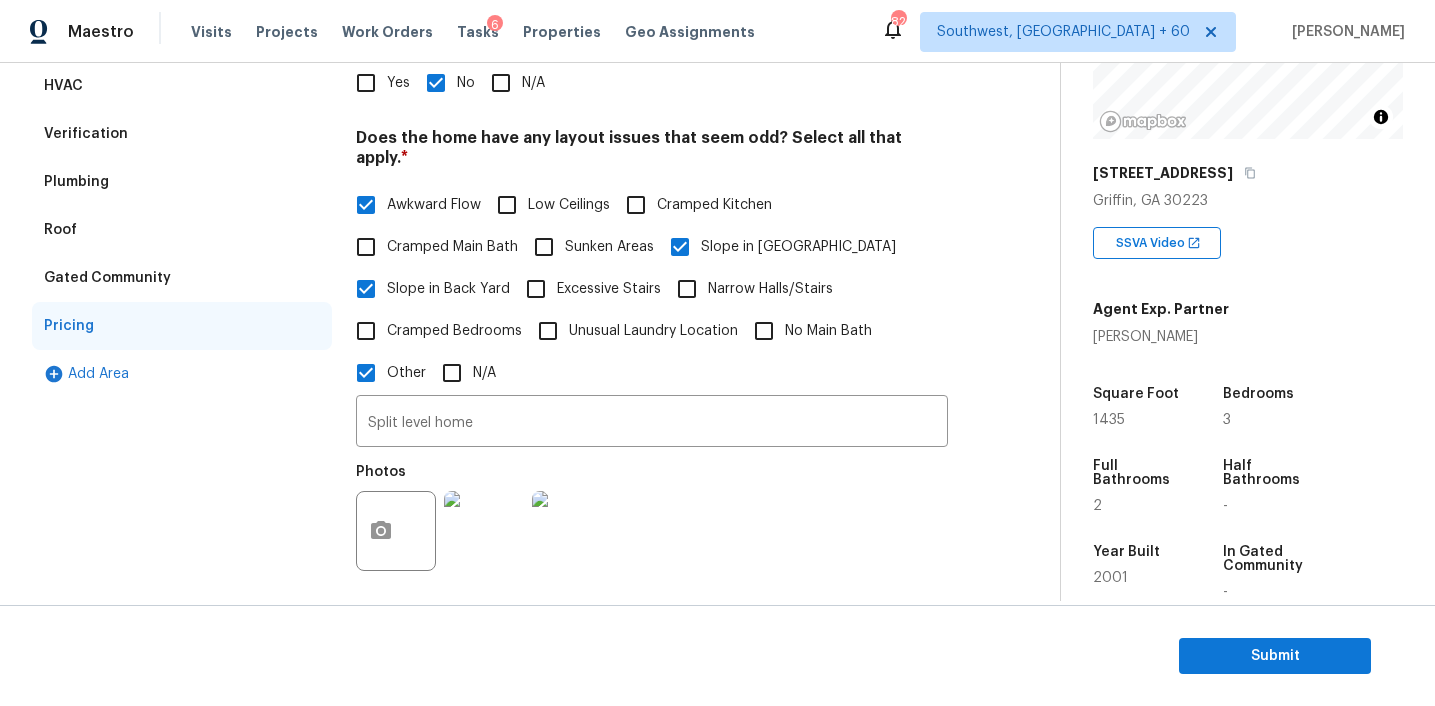 scroll, scrollTop: 118, scrollLeft: 0, axis: vertical 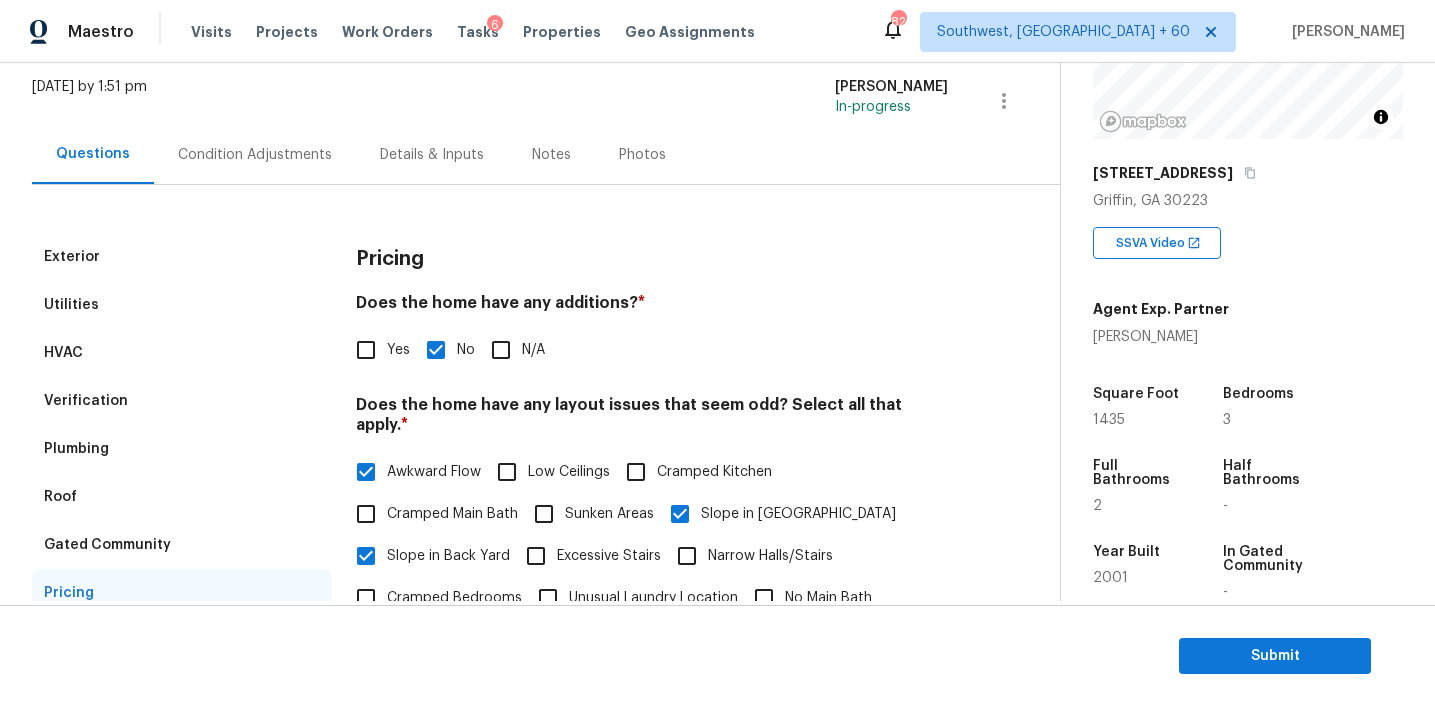 click on "Gated Community" at bounding box center (182, 545) 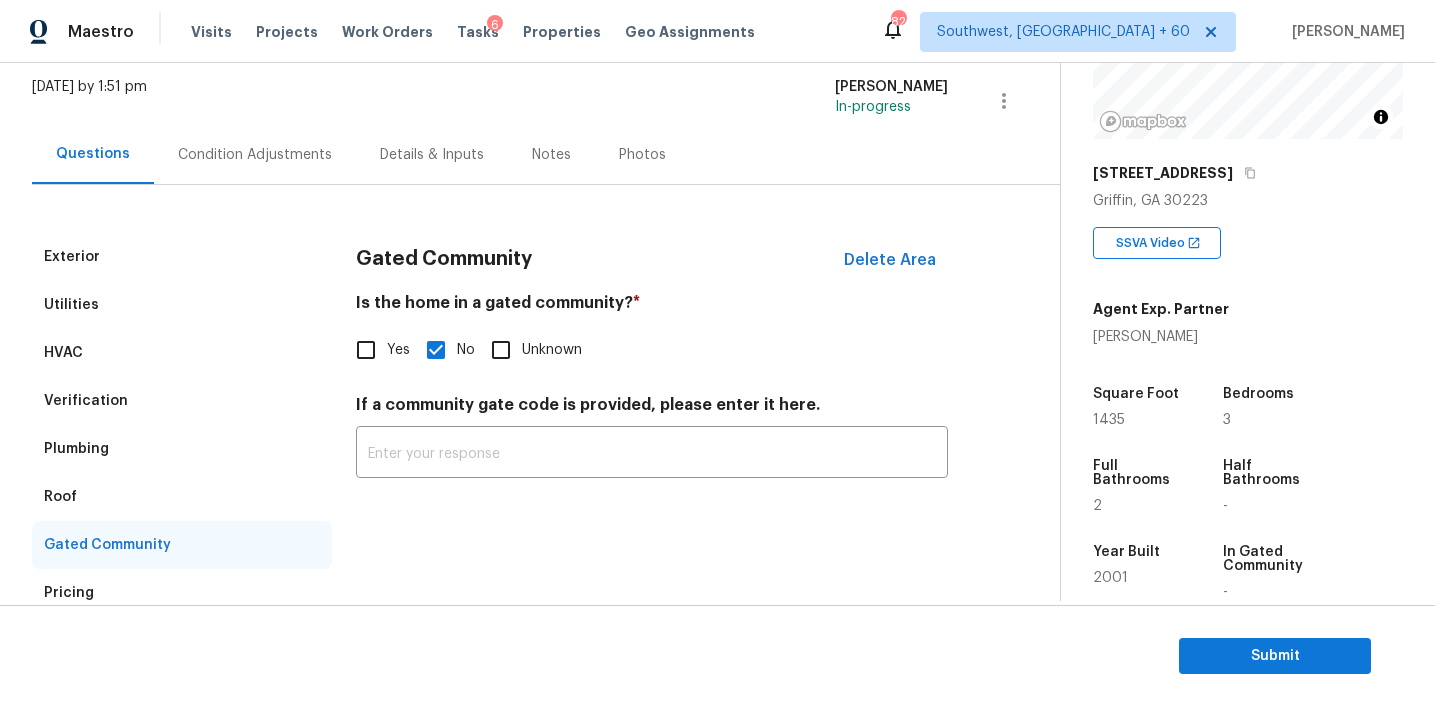 click on "Roof" at bounding box center (182, 497) 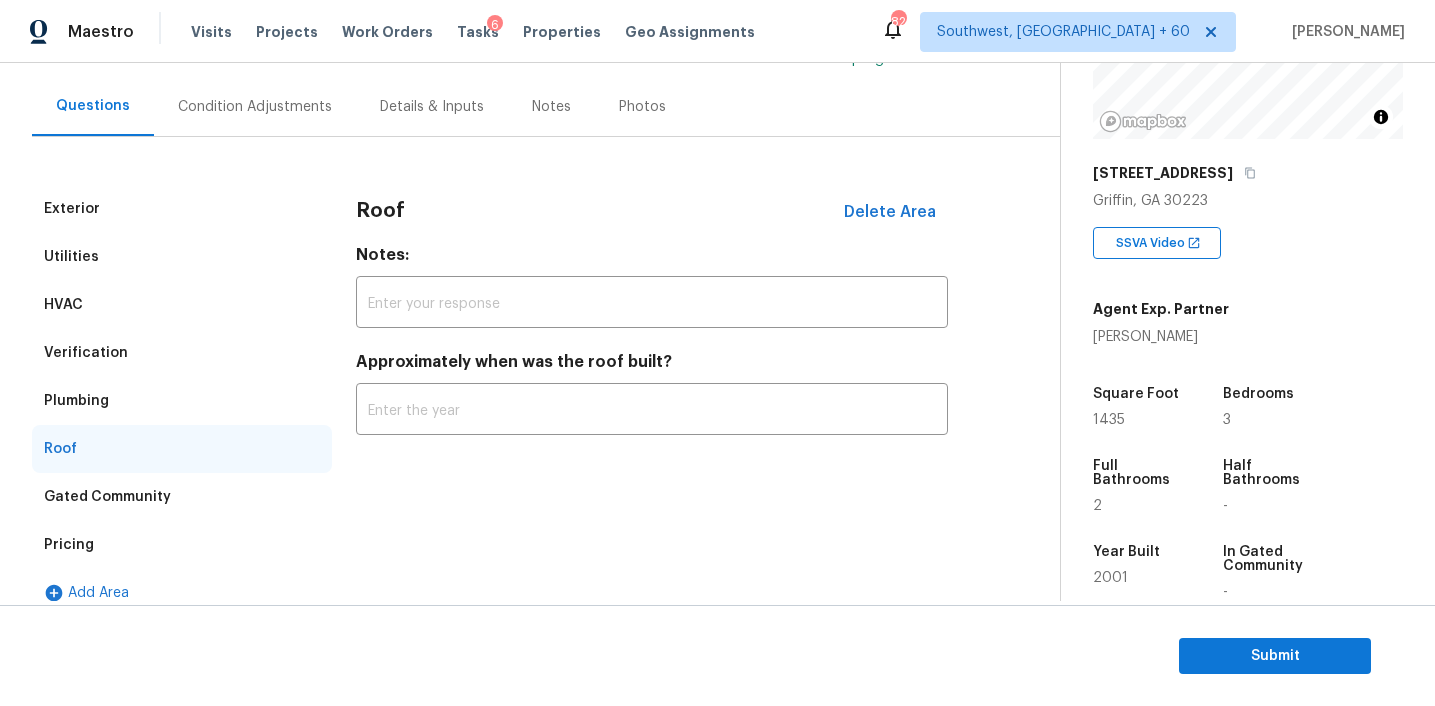 scroll, scrollTop: 162, scrollLeft: 0, axis: vertical 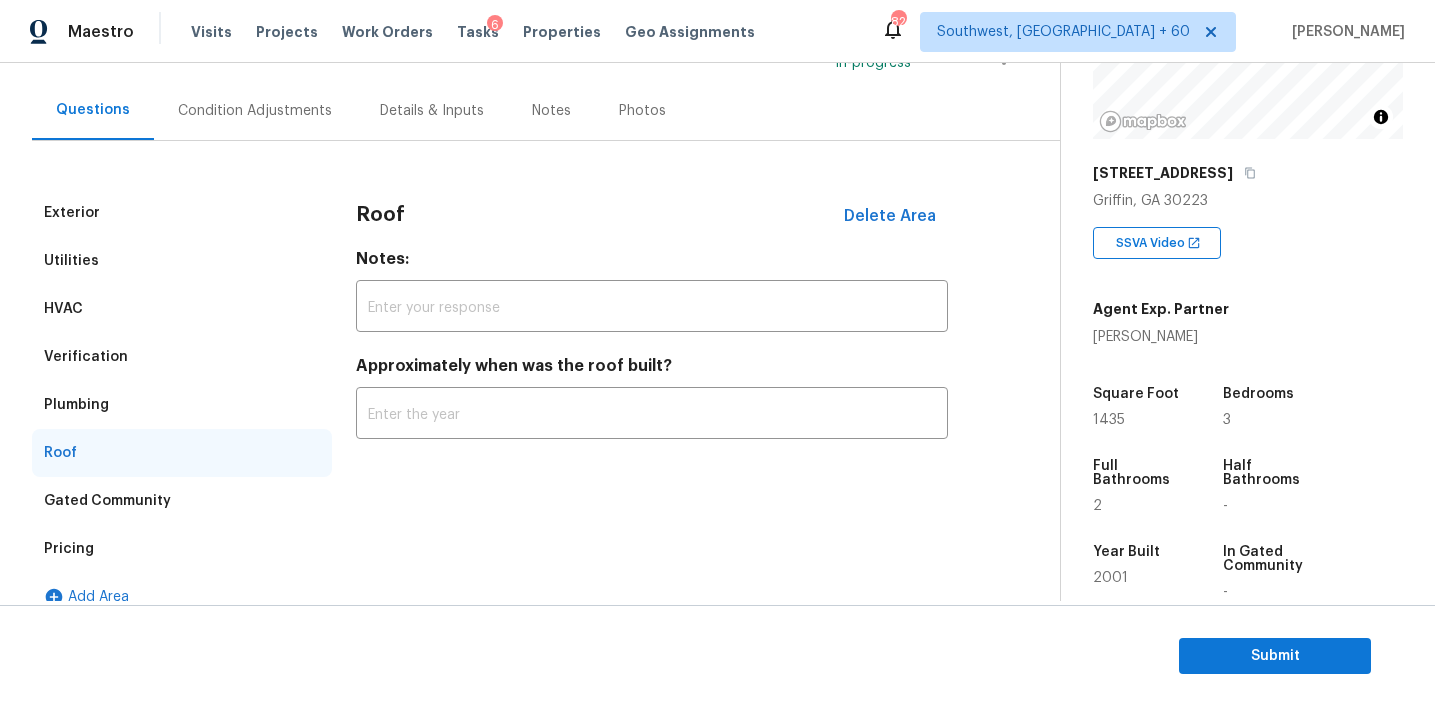 click on "Plumbing" at bounding box center [182, 405] 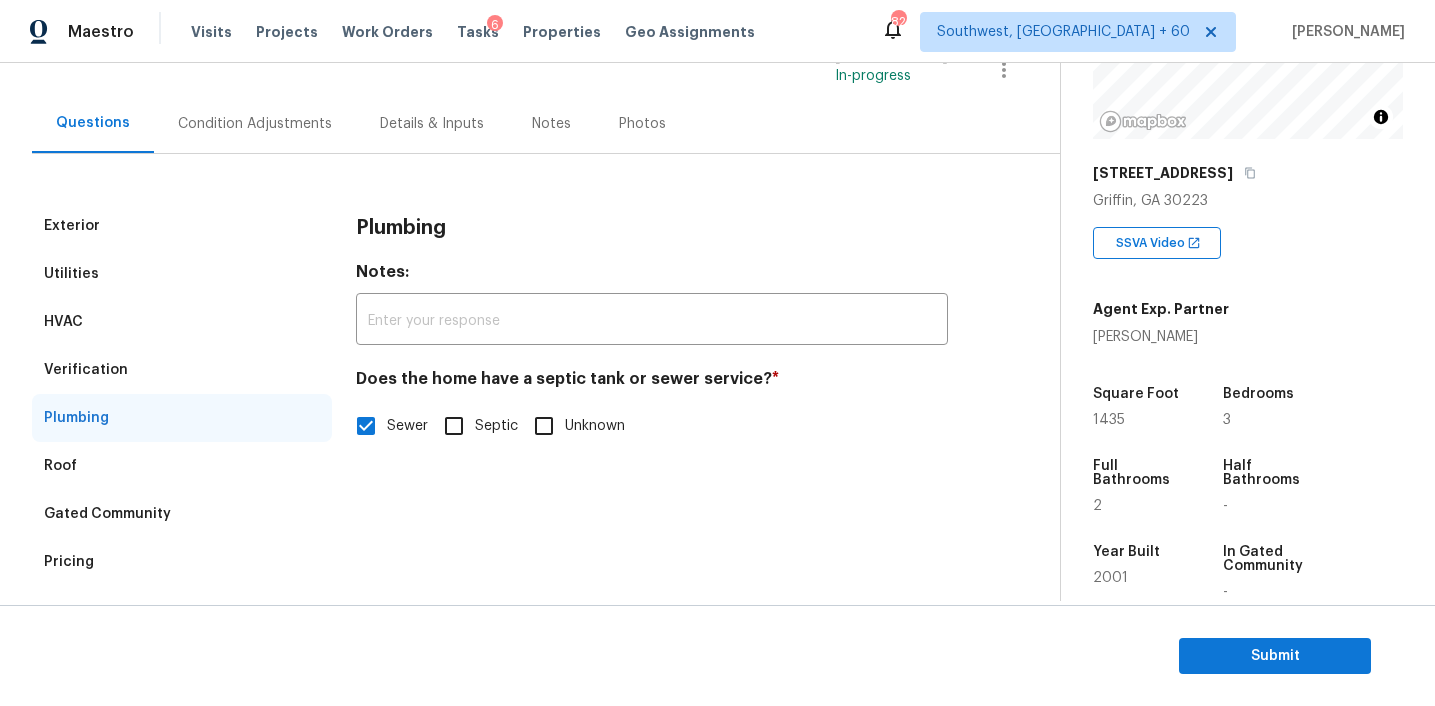 click on "Verification" at bounding box center [182, 370] 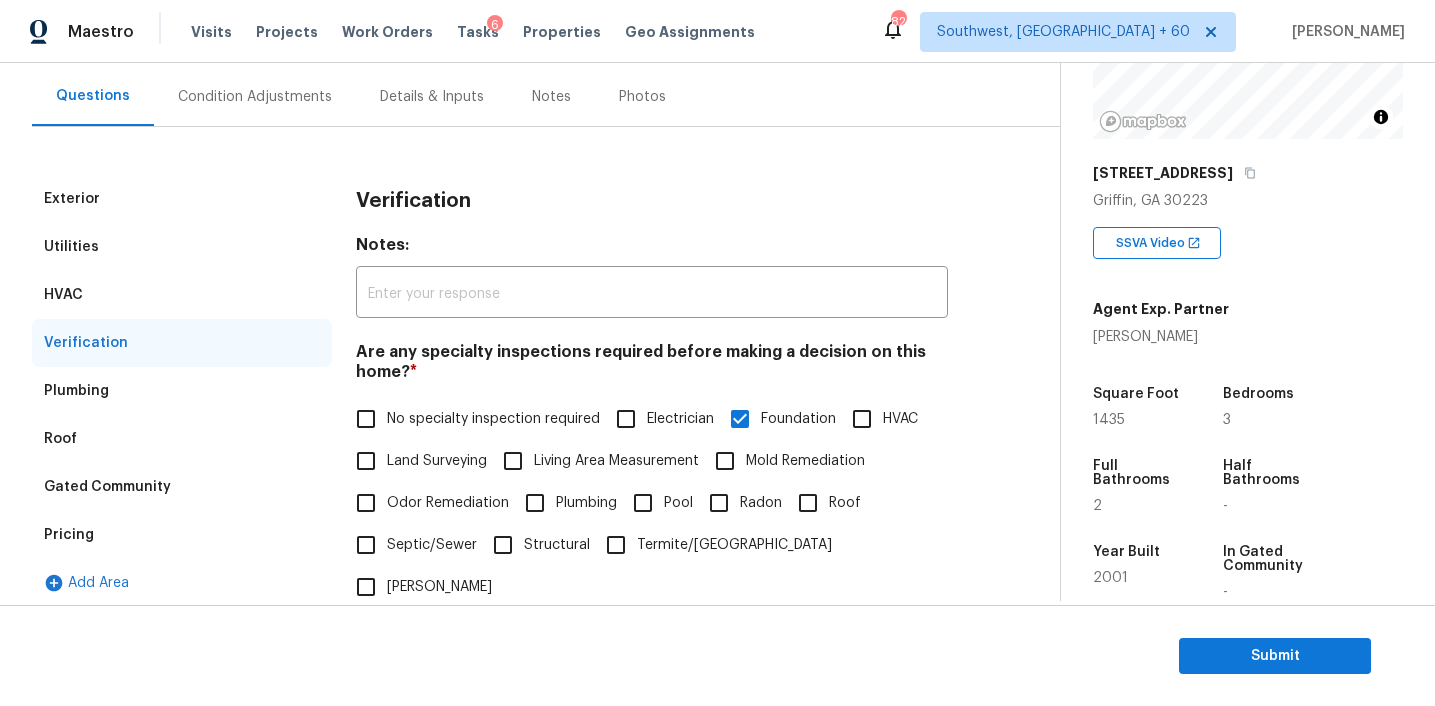 click on "HVAC" at bounding box center (182, 295) 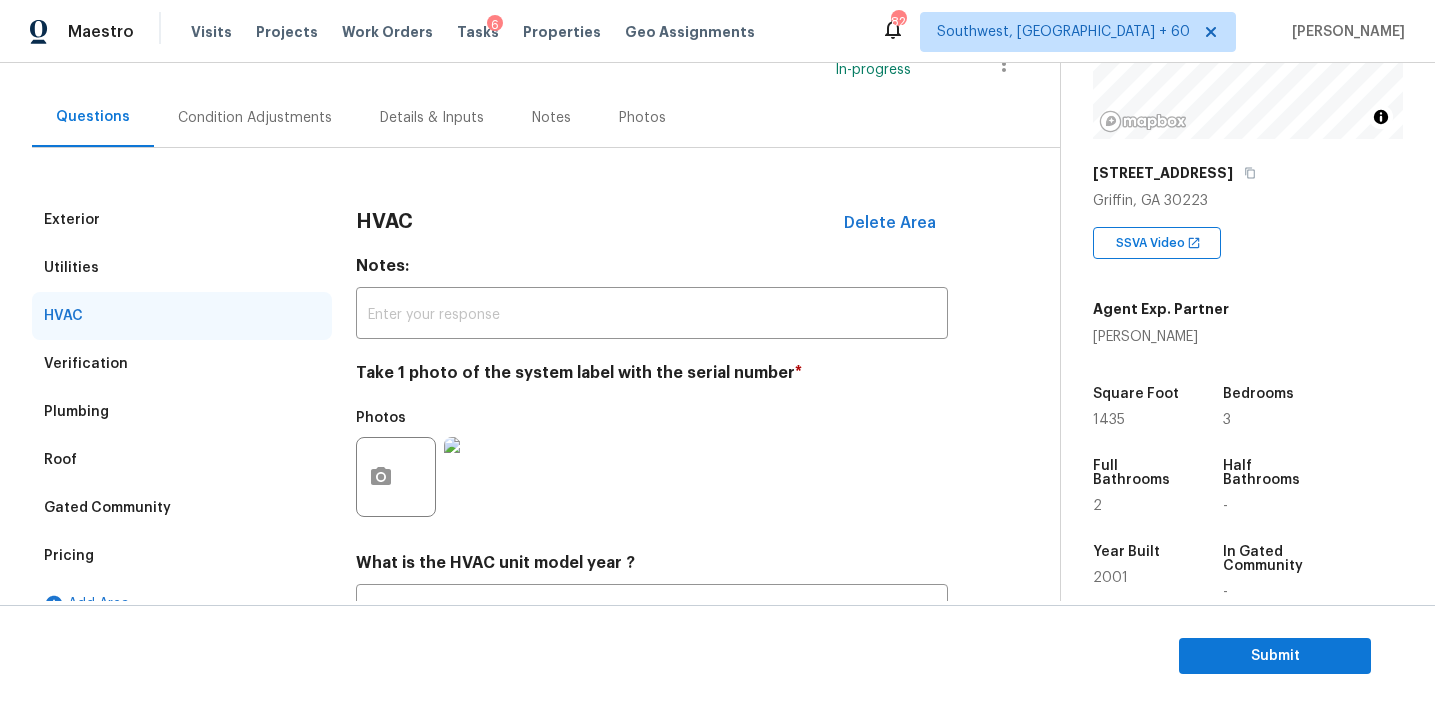 click on "Utilities" at bounding box center (182, 268) 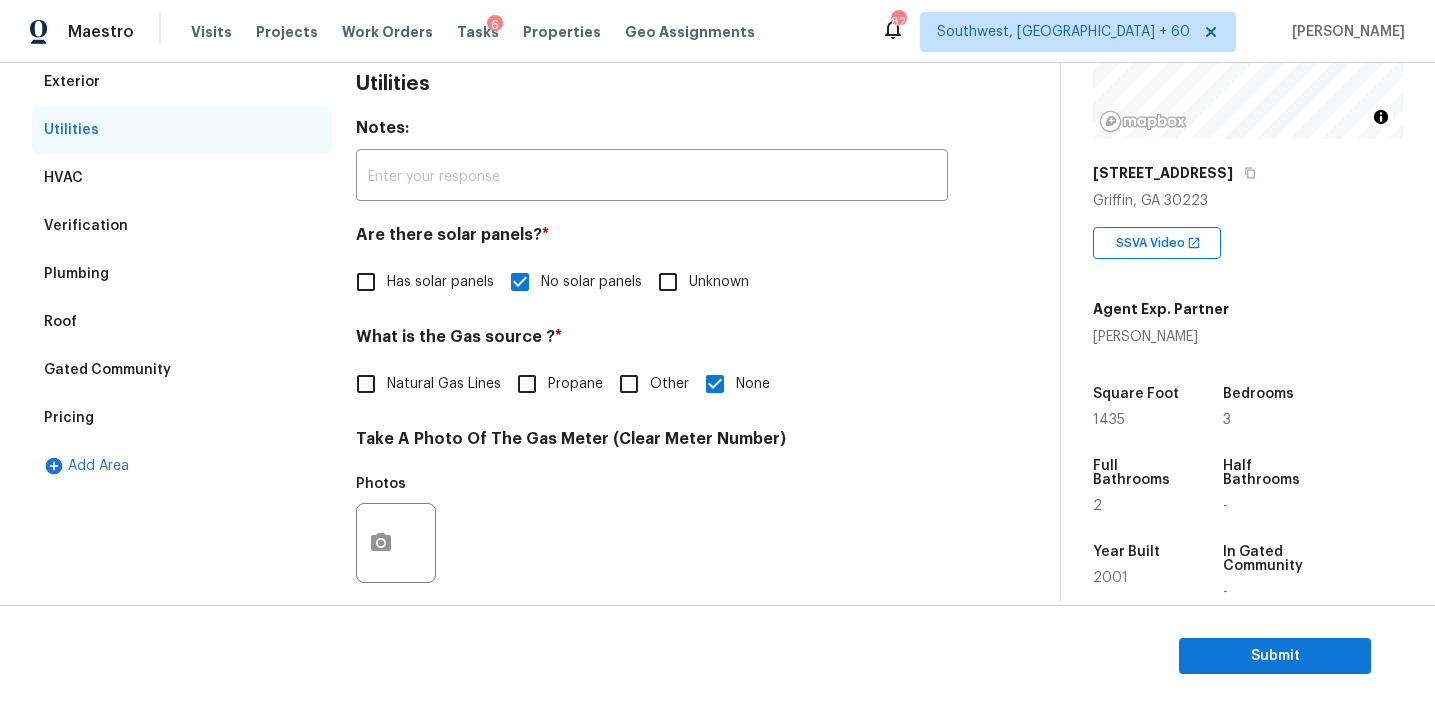 scroll, scrollTop: 267, scrollLeft: 0, axis: vertical 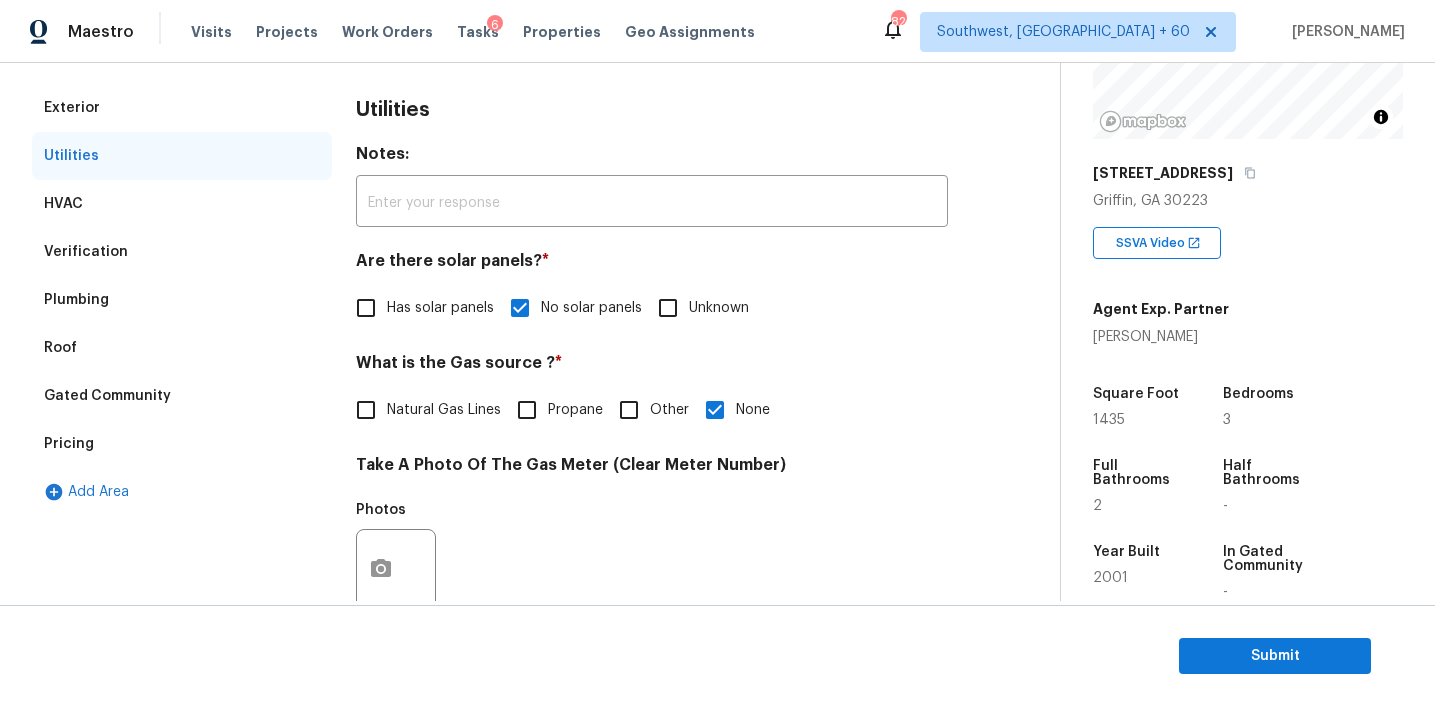 click on "Exterior" at bounding box center (182, 108) 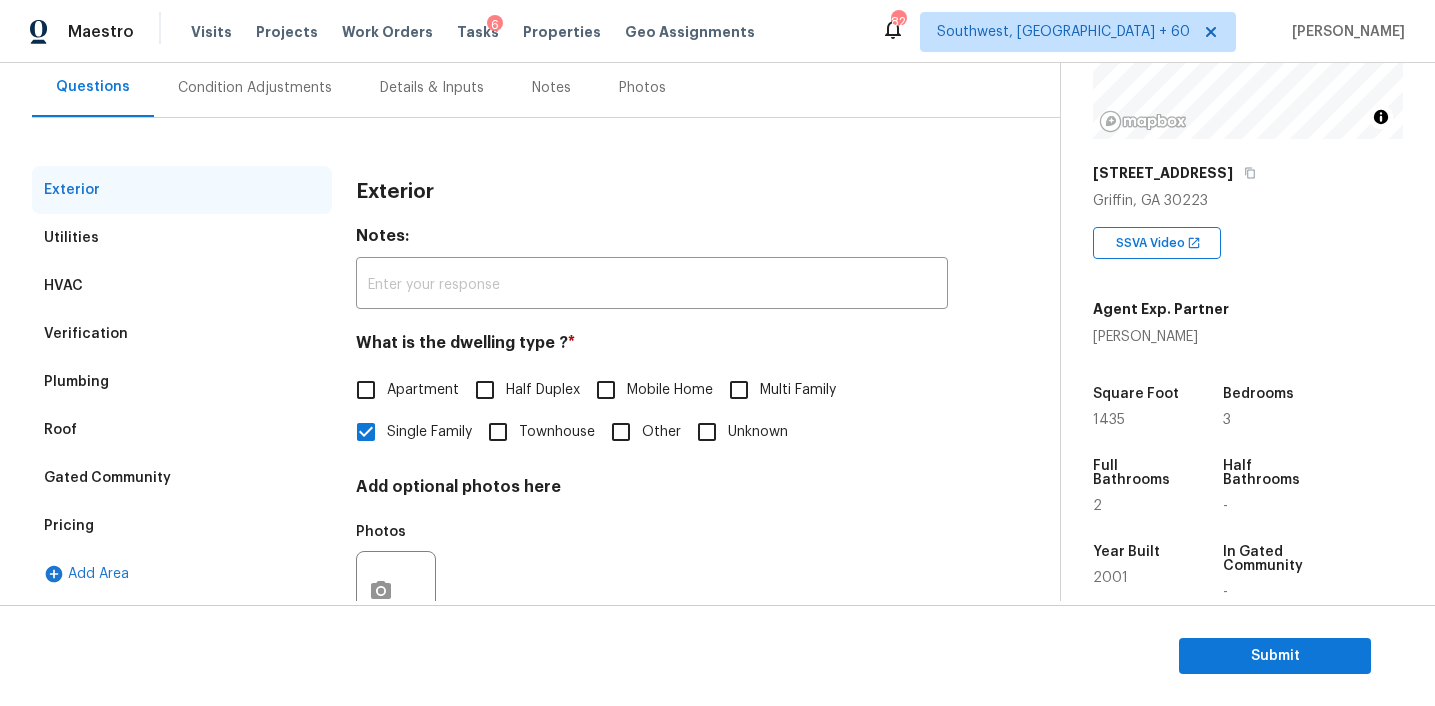 scroll, scrollTop: 179, scrollLeft: 0, axis: vertical 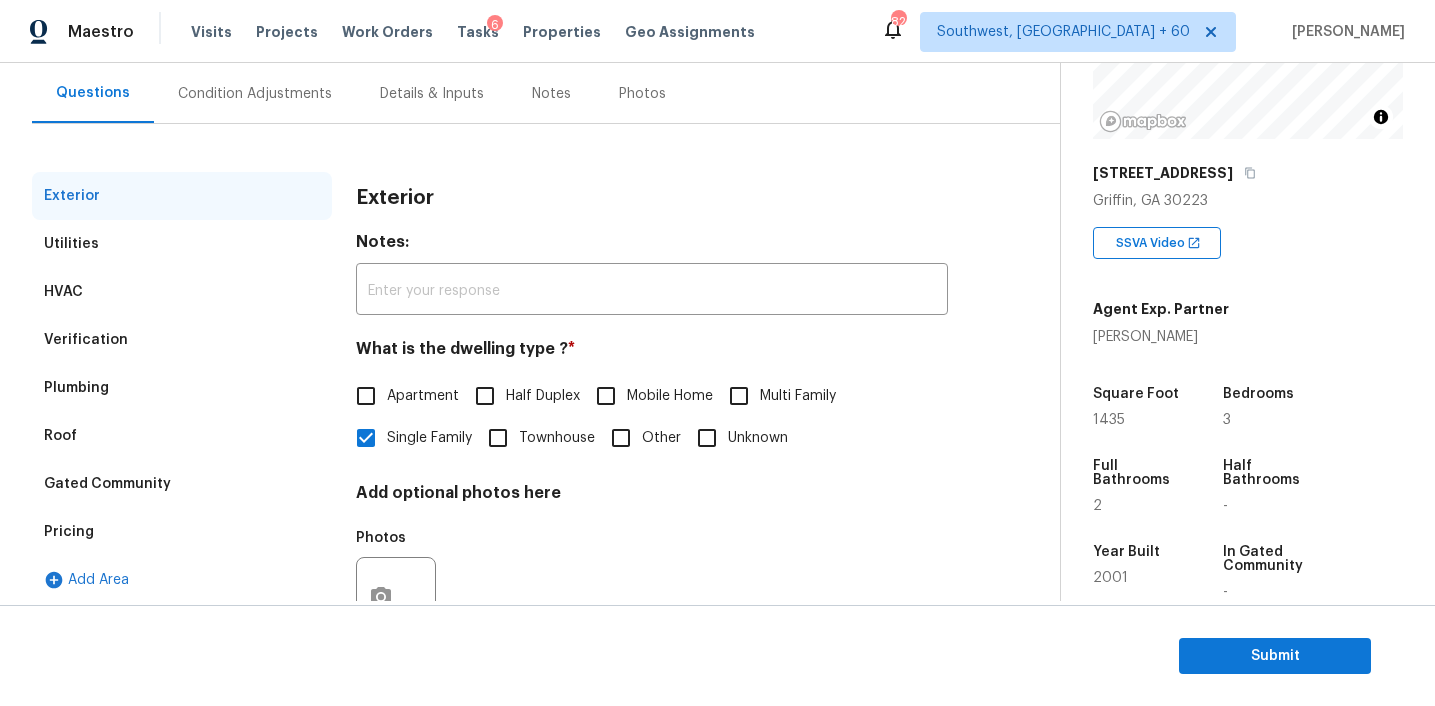 click on "Condition Adjustments" at bounding box center [255, 93] 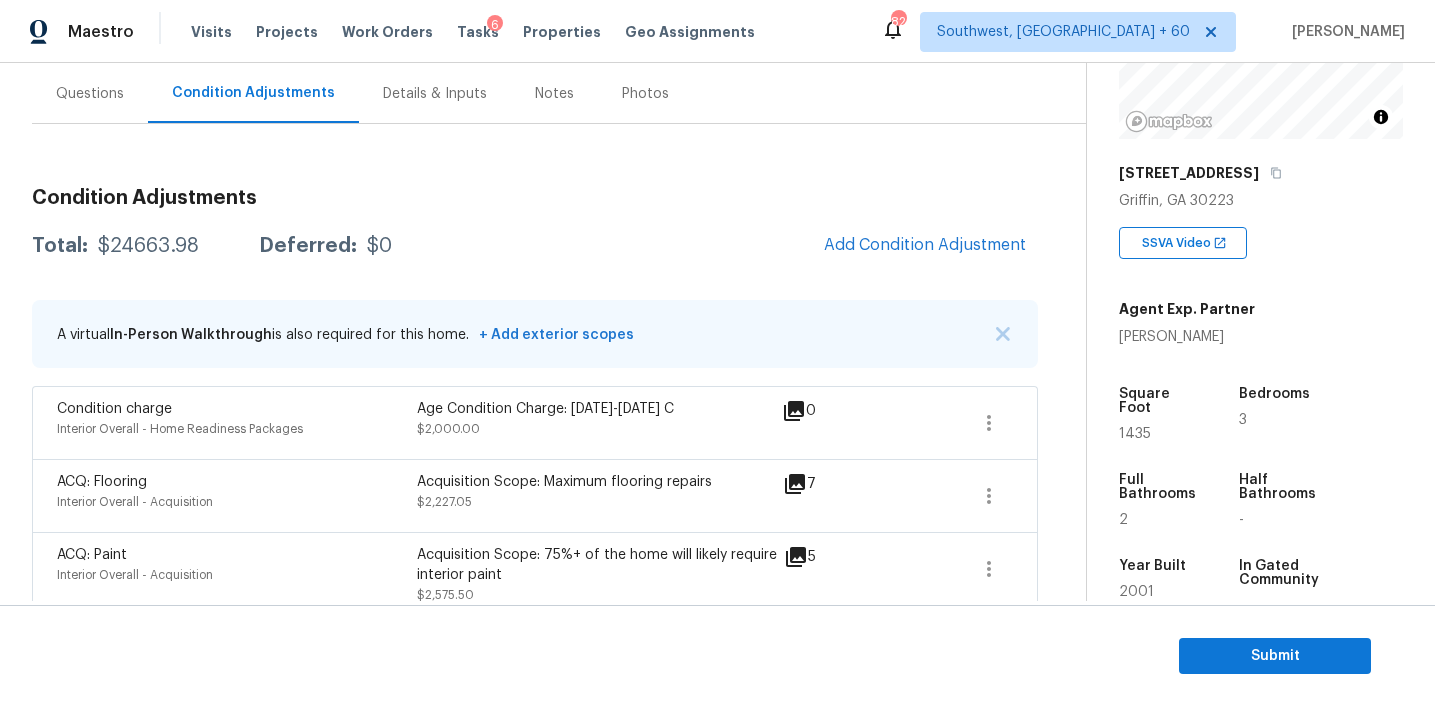 click on "A virtual  In-Person Walkthrough  is also required for this home.   + Add exterior scopes" at bounding box center (535, 334) 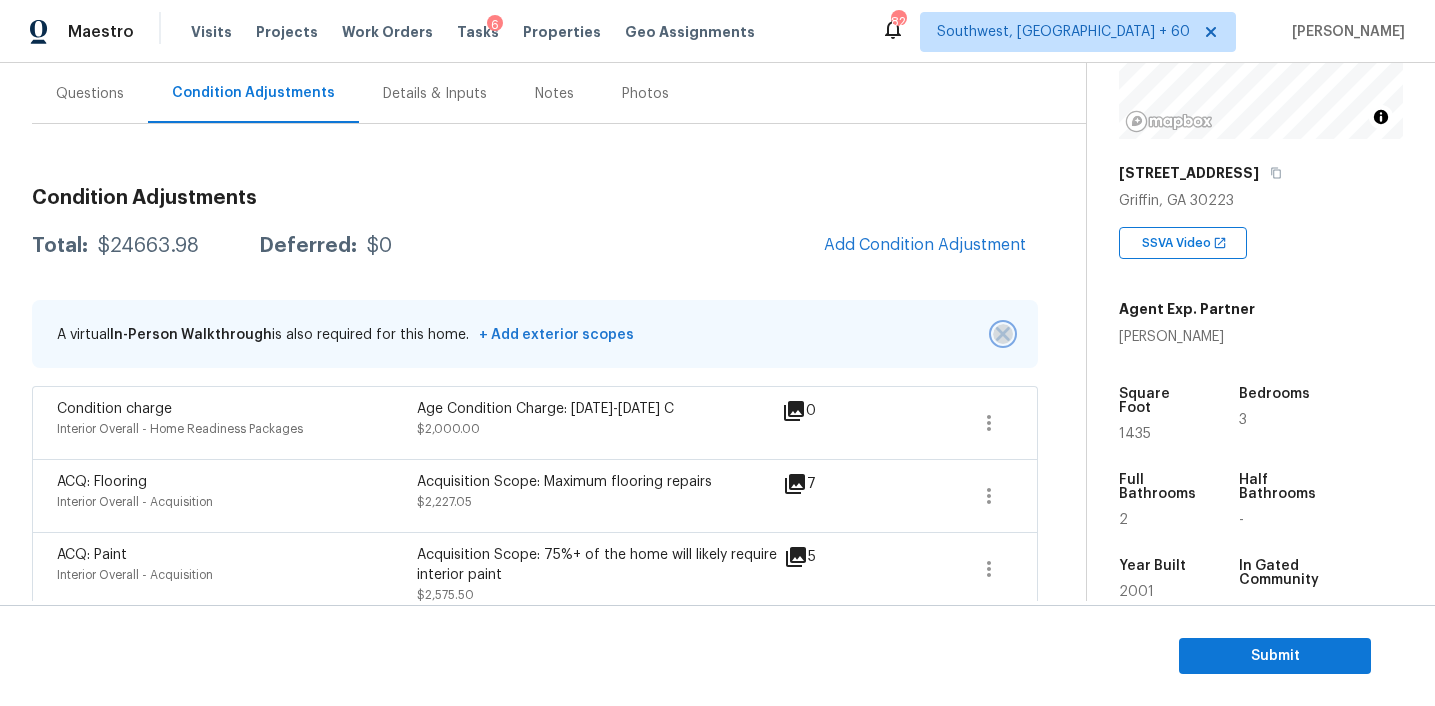 click at bounding box center (1003, 334) 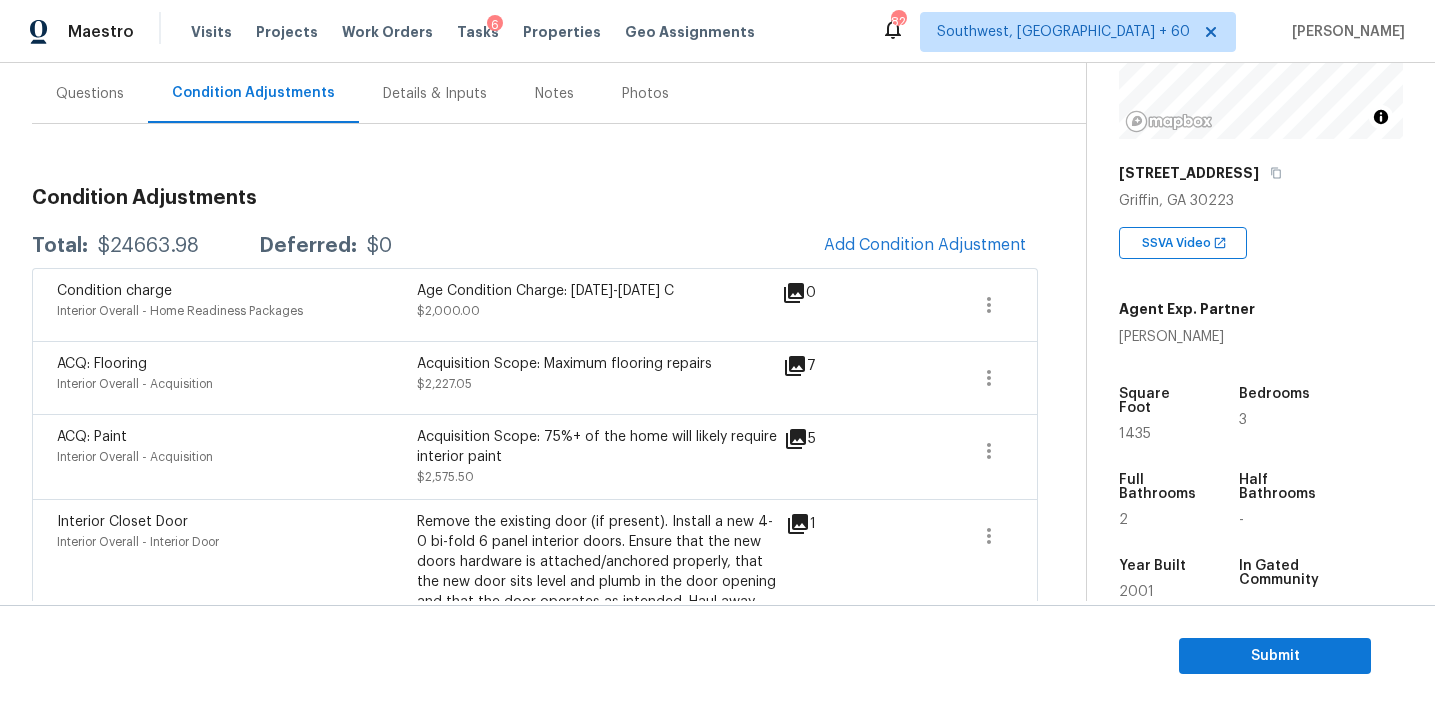 scroll, scrollTop: 181, scrollLeft: 0, axis: vertical 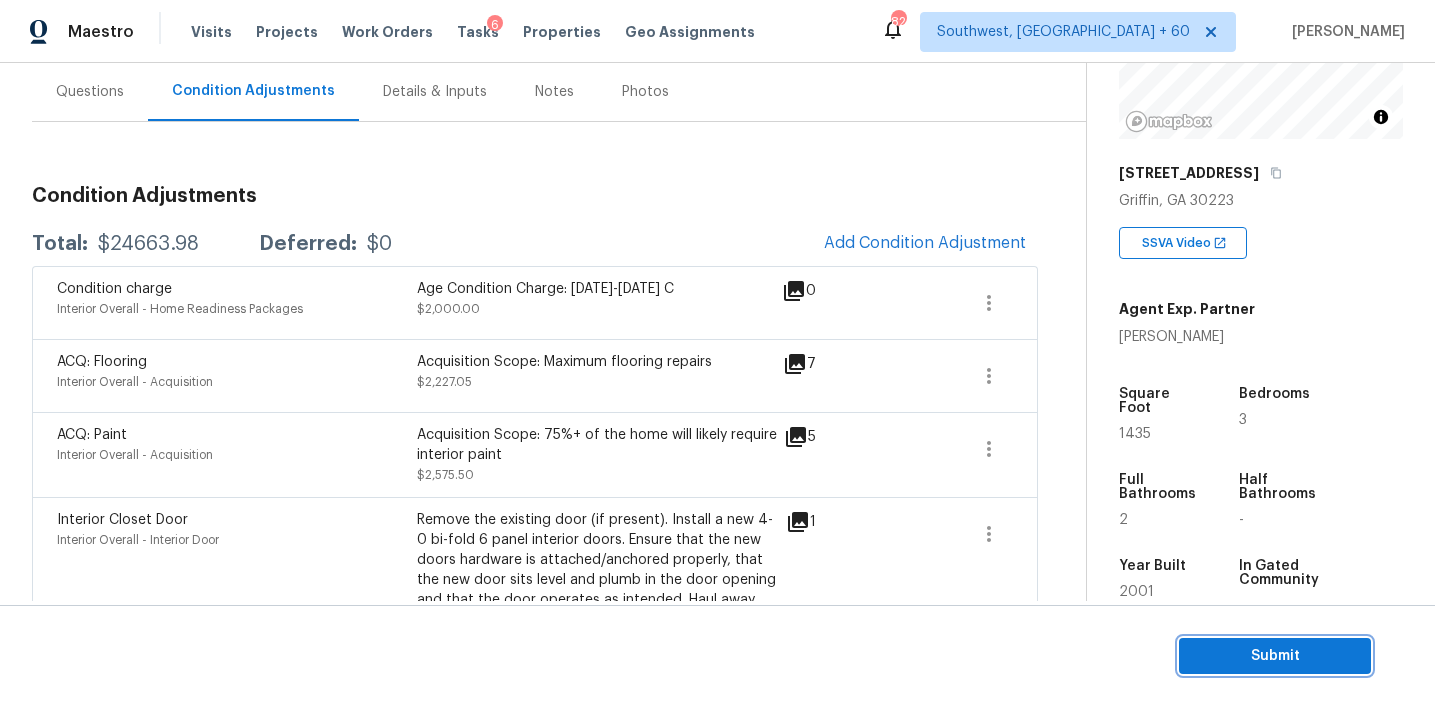 click on "Submit" at bounding box center (1275, 656) 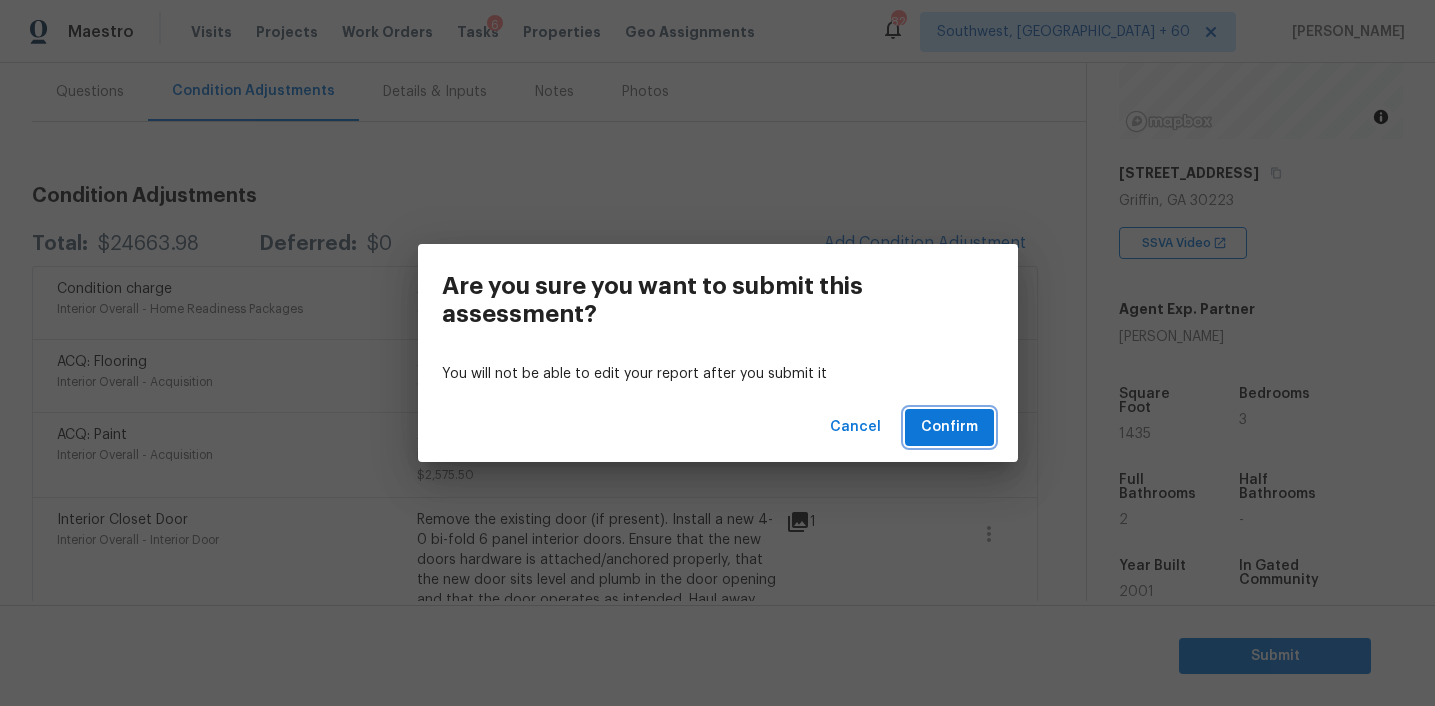 click on "Confirm" at bounding box center (949, 427) 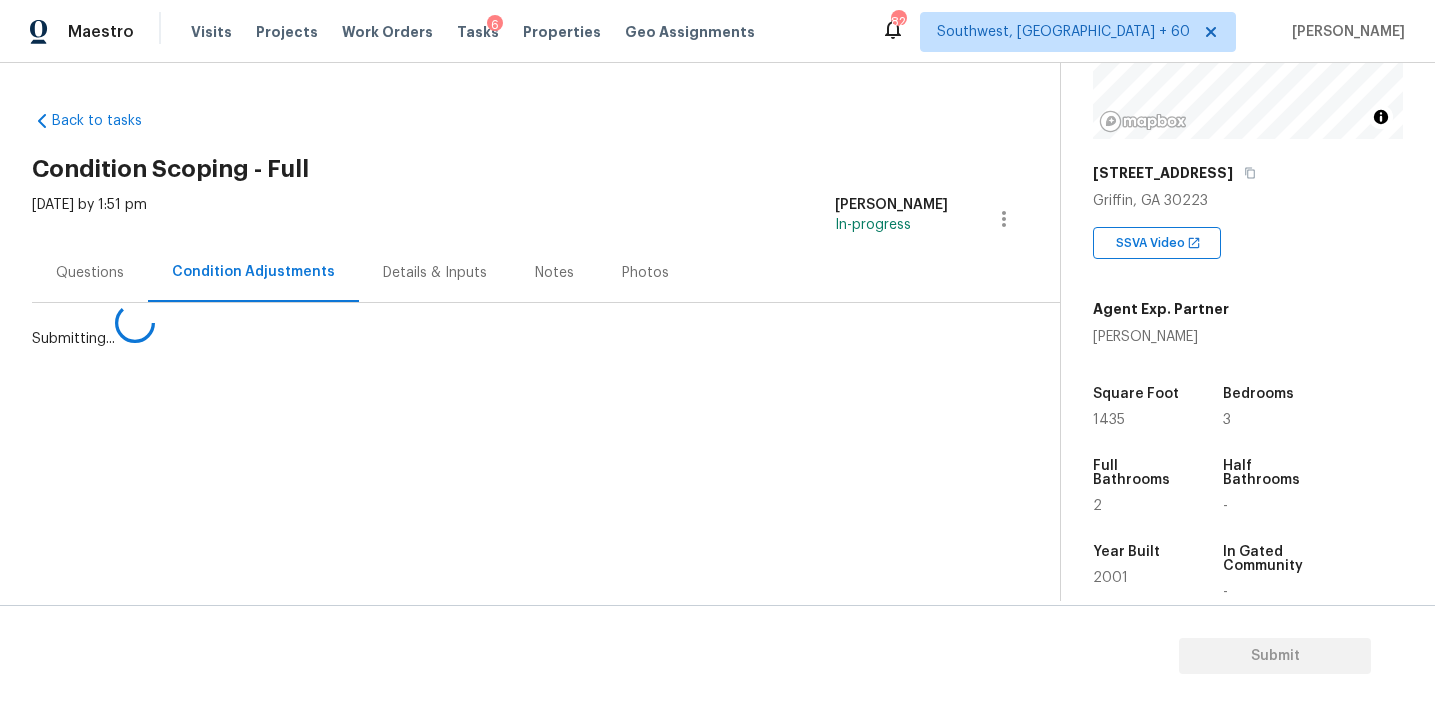 scroll, scrollTop: 0, scrollLeft: 0, axis: both 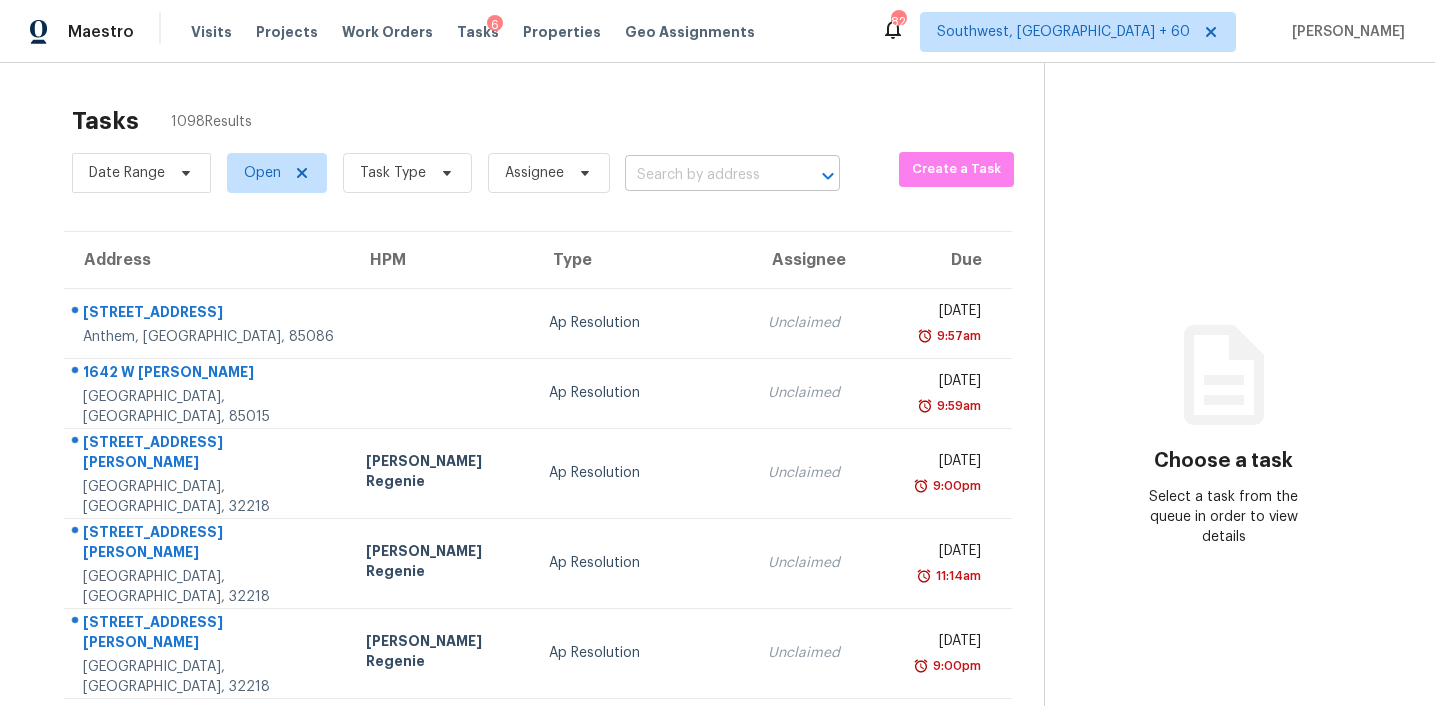 click at bounding box center (704, 175) 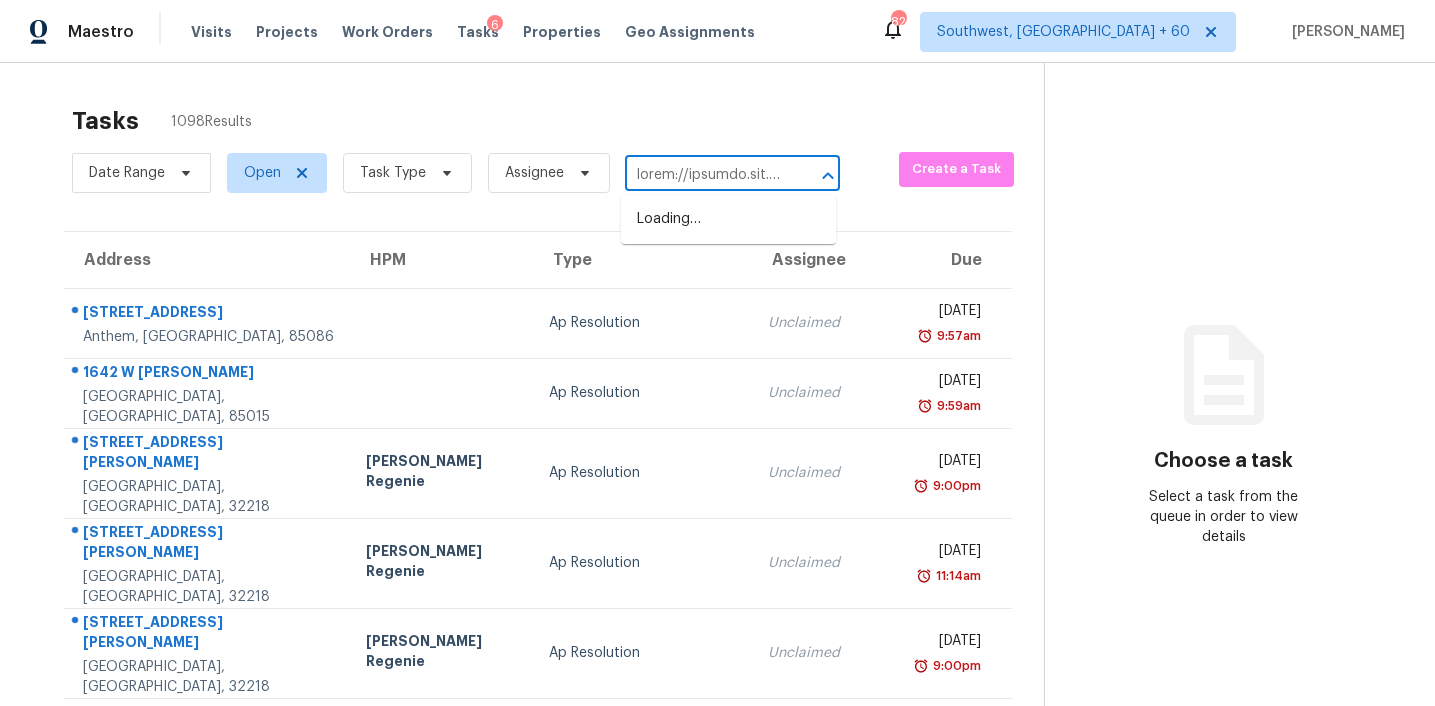 scroll, scrollTop: 0, scrollLeft: 9377, axis: horizontal 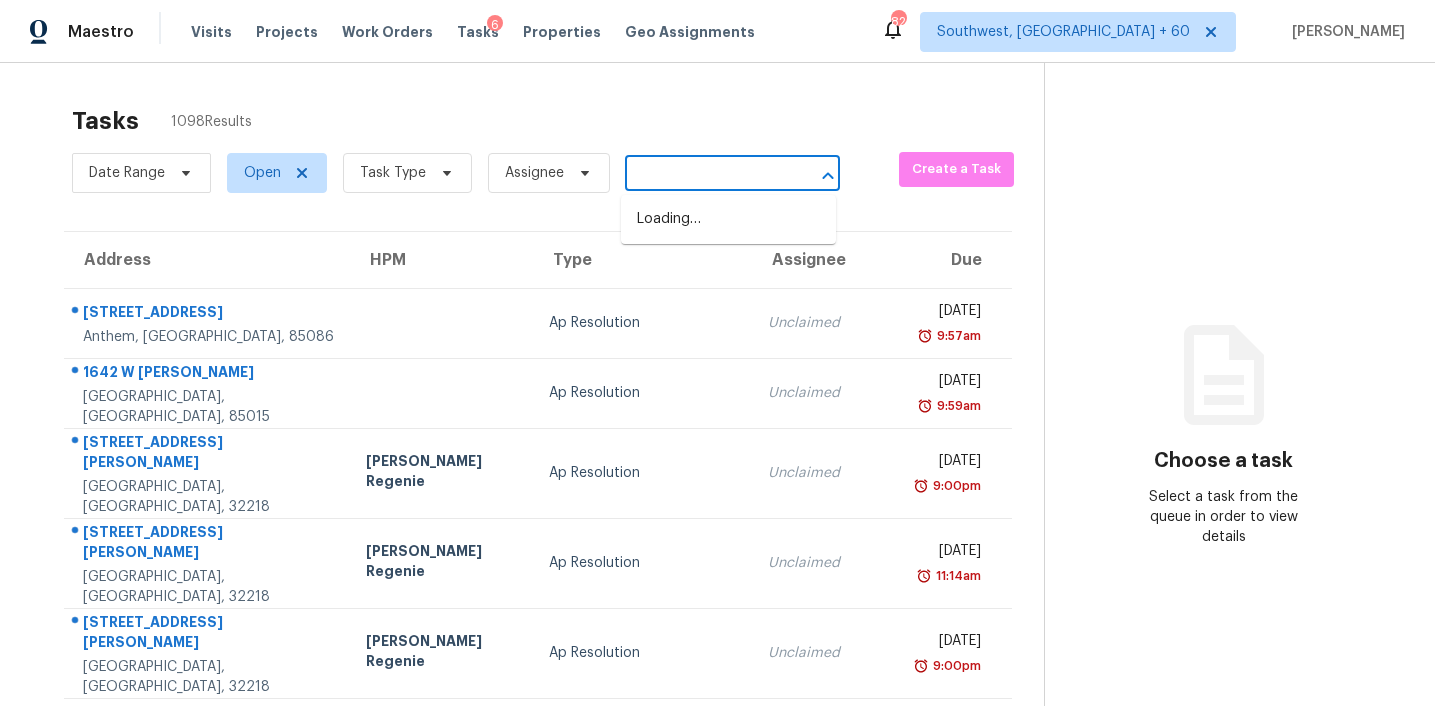 type on "https://maestro.ops.opendoor.com/tasks/27ff750b-9aad-401d-b947-891e00c0ebd6?markets=southwest_fl&markets=miami_fl&markets=tampa&markets=orlando&markets=jacksonville&markets=raleigh&markets=greensboro_nc&markets=asheville_nc&markets=charlotte&markets=greenville_sc&markets=columbia_sc&markets=atlanta&markets=new_york_new_jersey&markets=washington_dc&markets=birmingham_al&markets=knoxville_tn&markets=nashville&markets=chattanooga&markets=charleston_sc&markets=cincinnati_oh&markets=cleveland_oh&markets=columbus_oh&markets=kansas_city&markets=indianapolis_in&markets=minneapolis&markets=oklahoma_city_ok&markets=st_louis&markets=boston_ma&markets=detroit_mi&markets=austin&markets=boise&markets=colorado_springs_co&markets=corpus_christi_tx&markets=dallas&markets=denver&markets=houston&markets=killeen_tx&markets=las_vegas&markets=los_angeles&markets=phoenix&markets=northern_colorado&markets=portland&markets=prescott_az&markets=reno_nv&markets=richmond_va&markets=riverside&markets=sacramento&markets=salt_lake_city&m..." 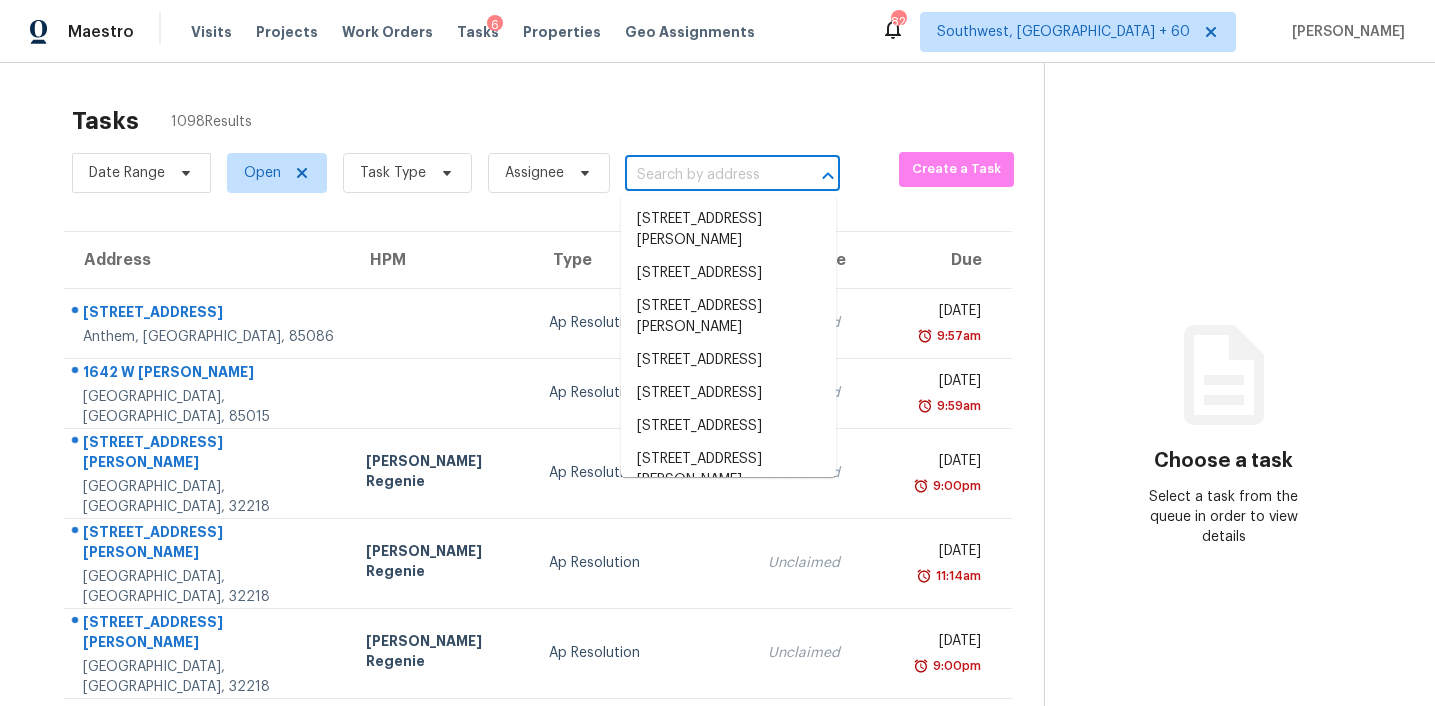 scroll, scrollTop: 0, scrollLeft: 0, axis: both 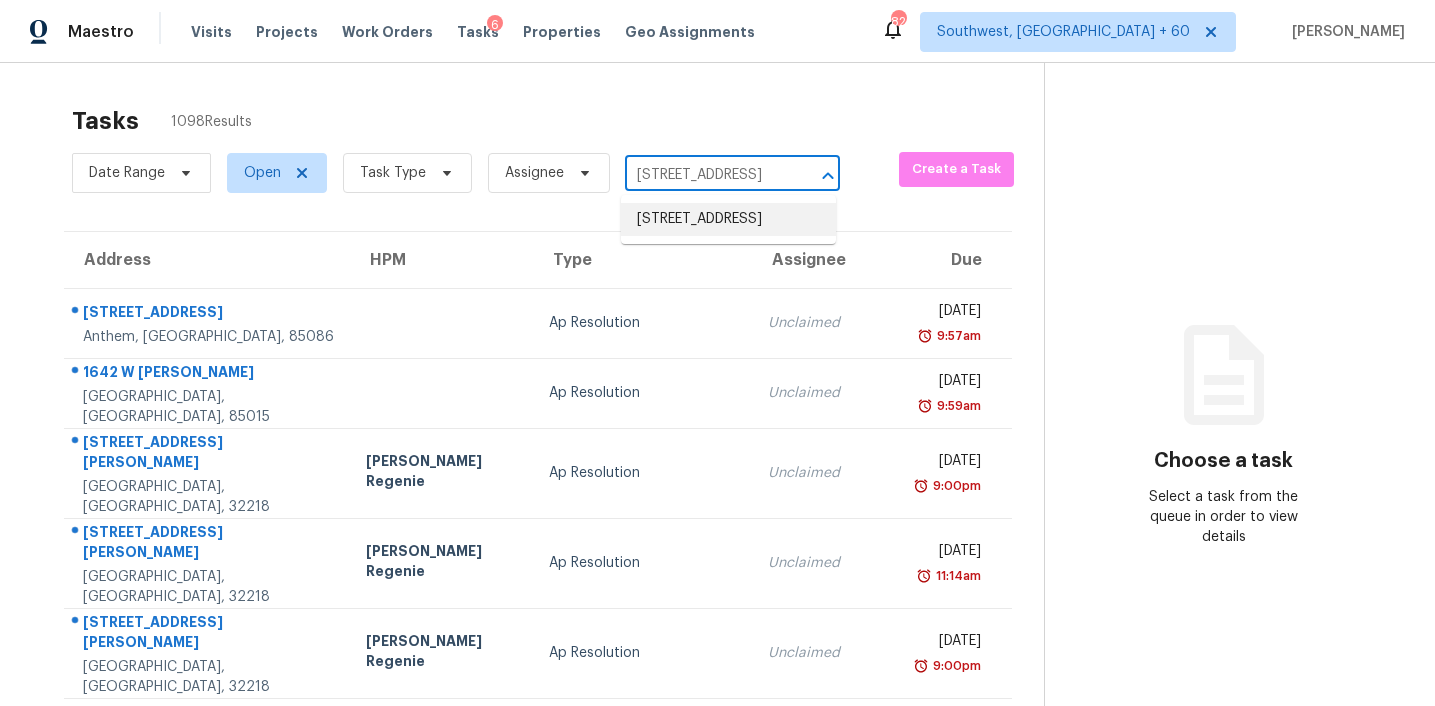 click on "2086 Burnt Pine Trl, Lithia Springs, GA 30122" at bounding box center [728, 219] 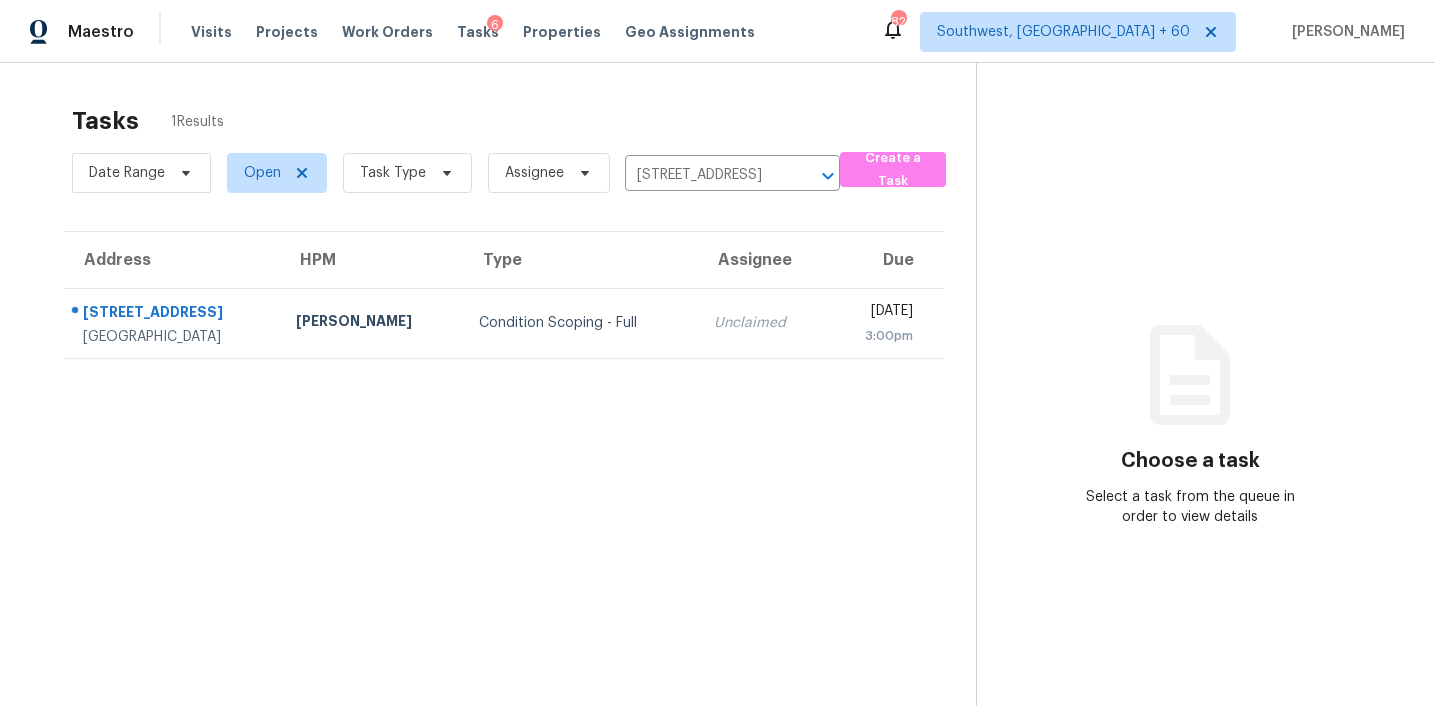 click on "Unclaimed" at bounding box center [762, 323] 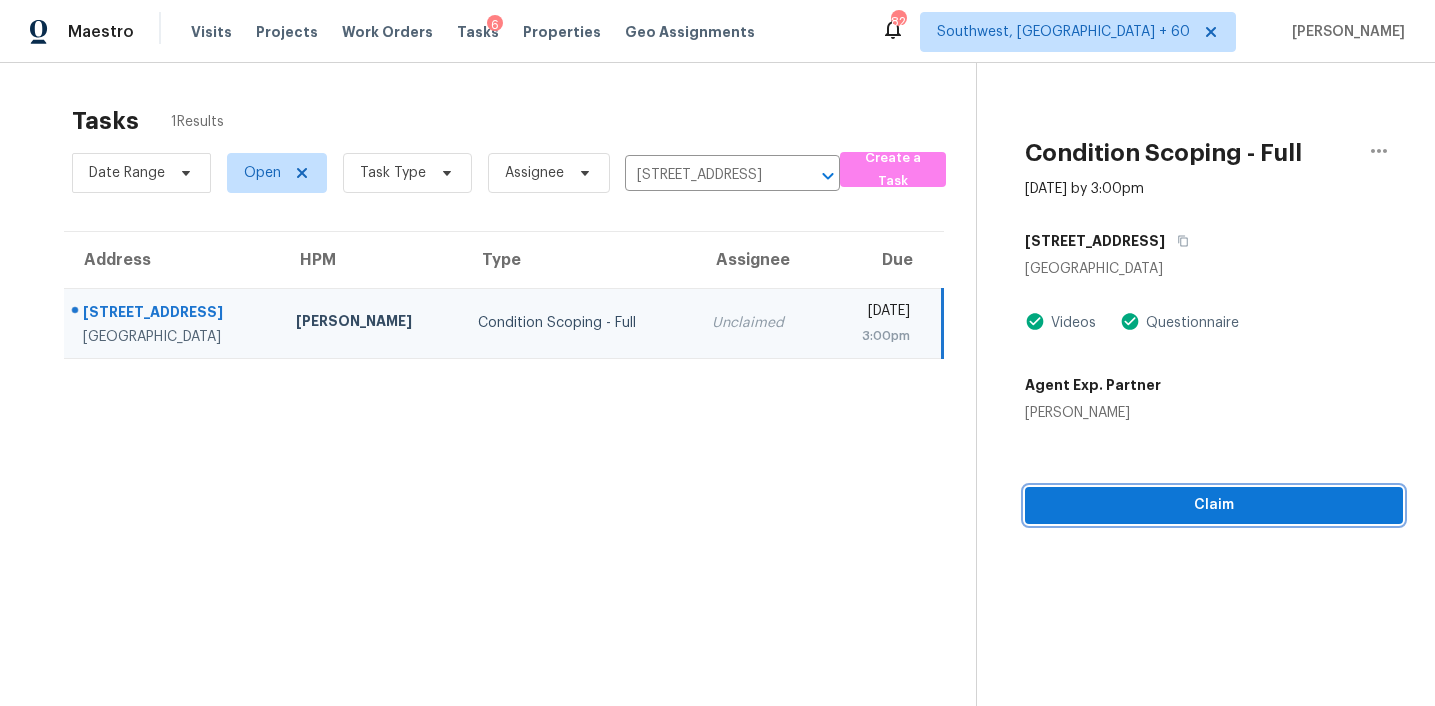 click on "Claim" at bounding box center [1214, 505] 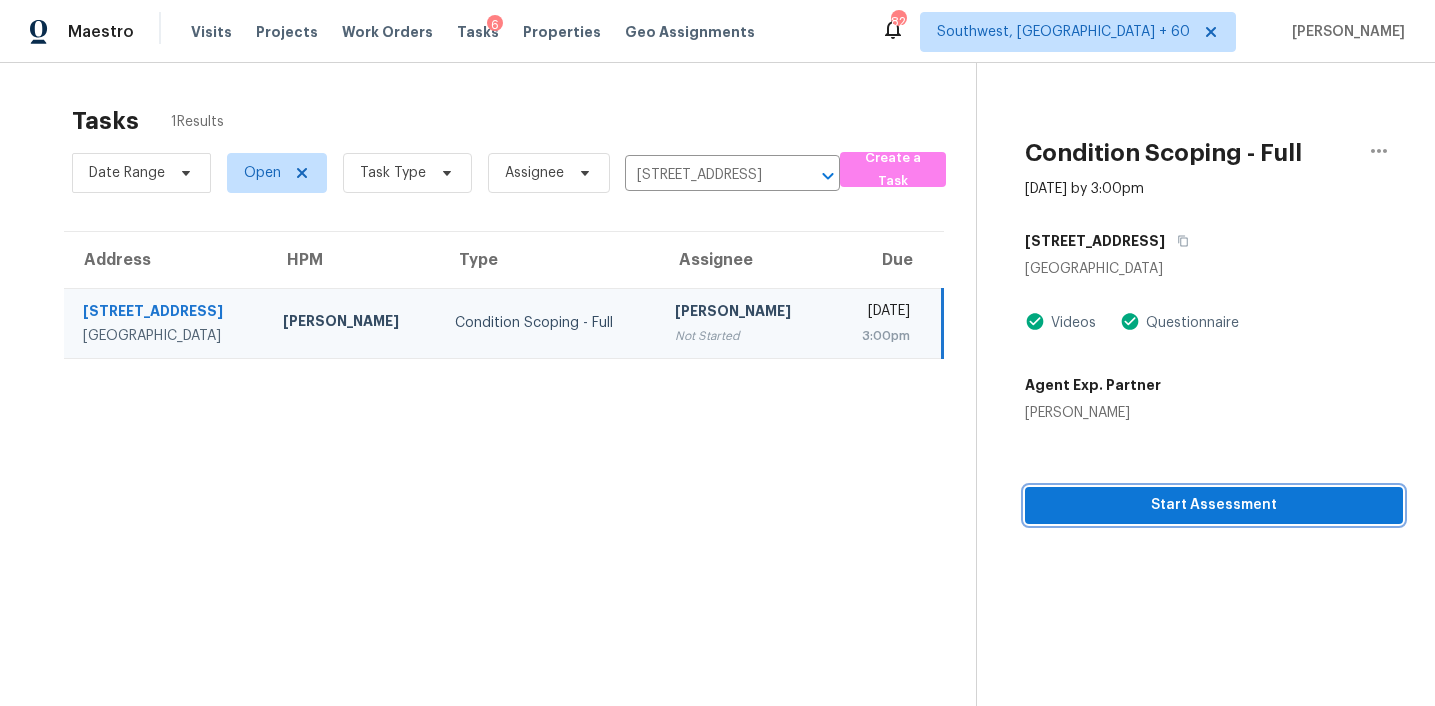 click on "Start Assessment" at bounding box center (1214, 505) 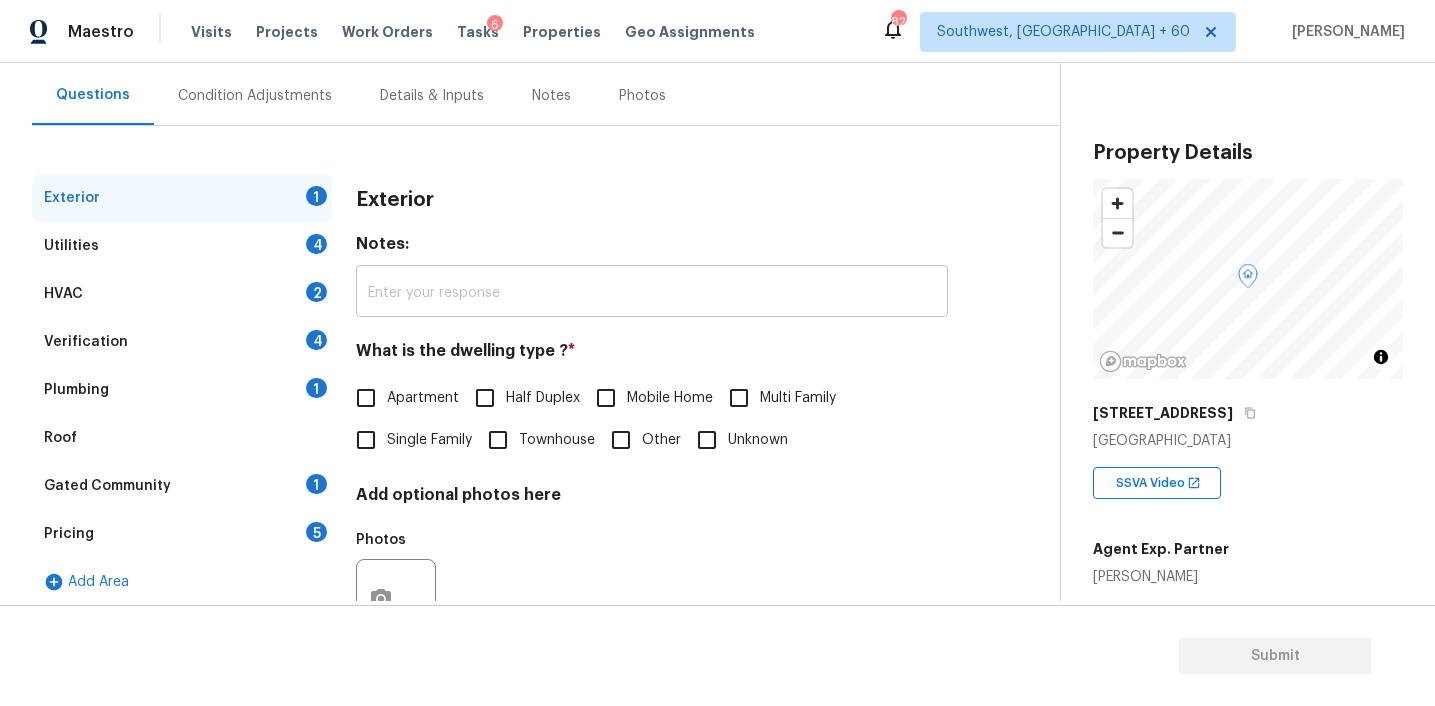 scroll, scrollTop: 182, scrollLeft: 0, axis: vertical 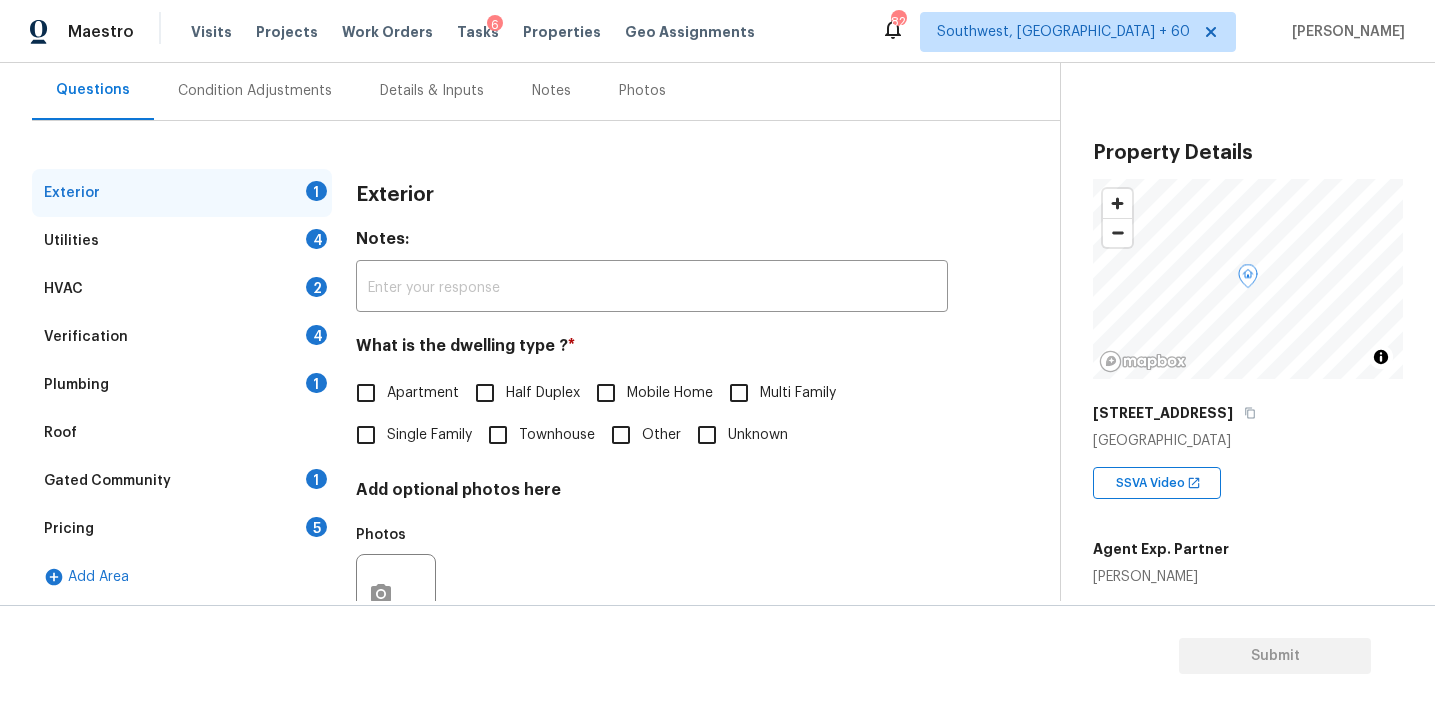 click on "Pricing 5" at bounding box center [182, 529] 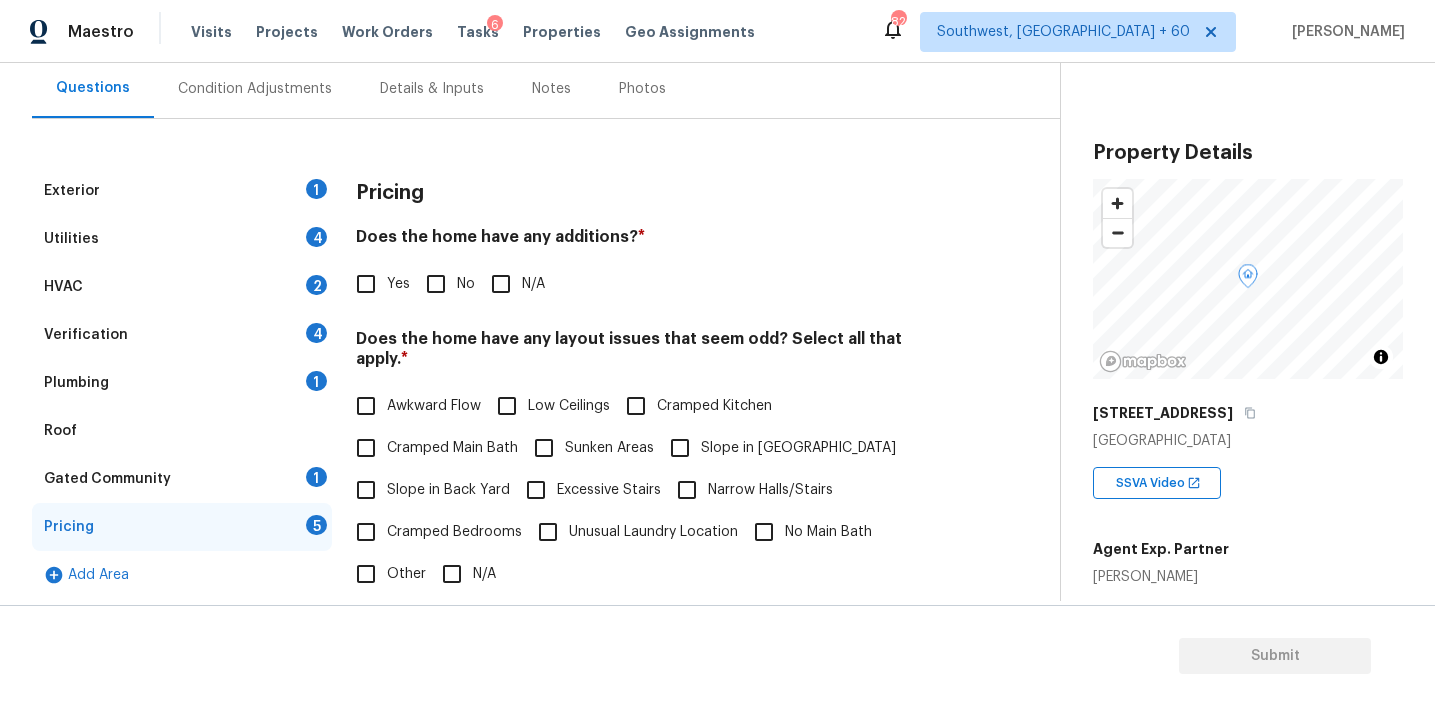 scroll, scrollTop: 185, scrollLeft: 0, axis: vertical 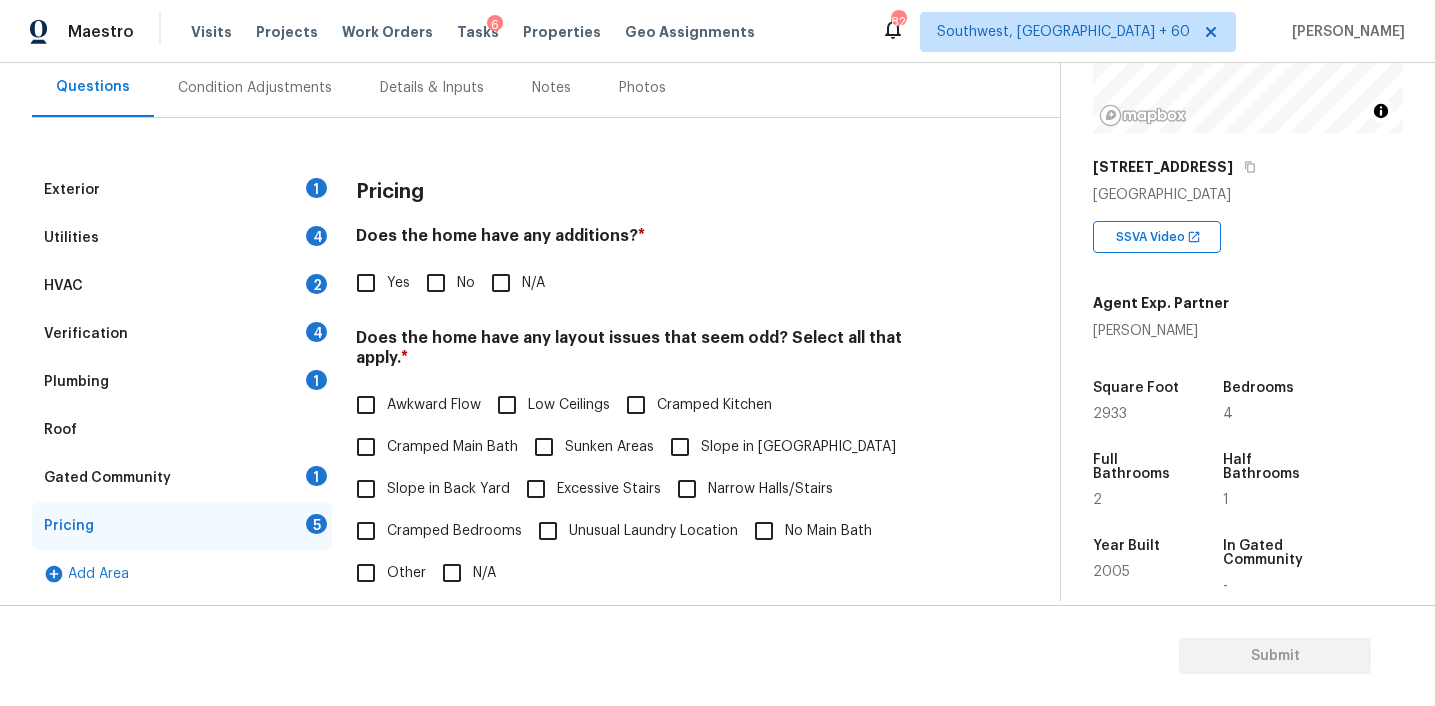 click on "Yes No N/A" at bounding box center [652, 283] 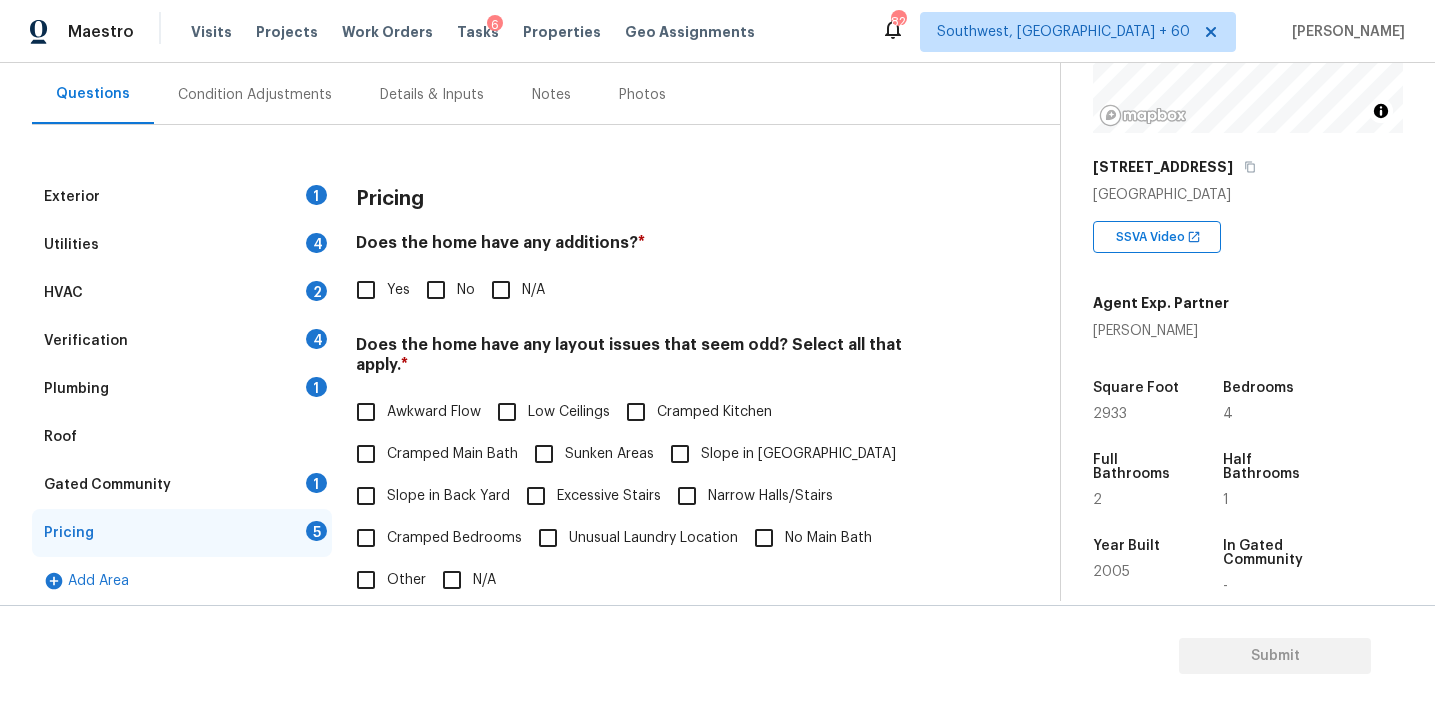 click on "Exterior 1 Utilities 4 HVAC 2 Verification 4 Plumbing 1 Roof Gated Community 1 Pricing 5 Add Area Pricing Does the home have any additions?  * Yes No N/A Does the home have any layout issues that seem odd? Select all that apply.  * Awkward Flow Low Ceilings Cramped Kitchen Cramped Main Bath Sunken Areas Slope in Front Yard Slope in Back Yard Excessive Stairs Narrow Halls/Stairs Cramped Bedrooms Unusual Laundry Location No Main Bath Other N/A Do you have to walk through the garage to get to any rooms in the home?  * Yes No Does the kitchen seem cramped?  * Yes No Does the home appear to be very outdated?  * Yes No" at bounding box center (522, 538) 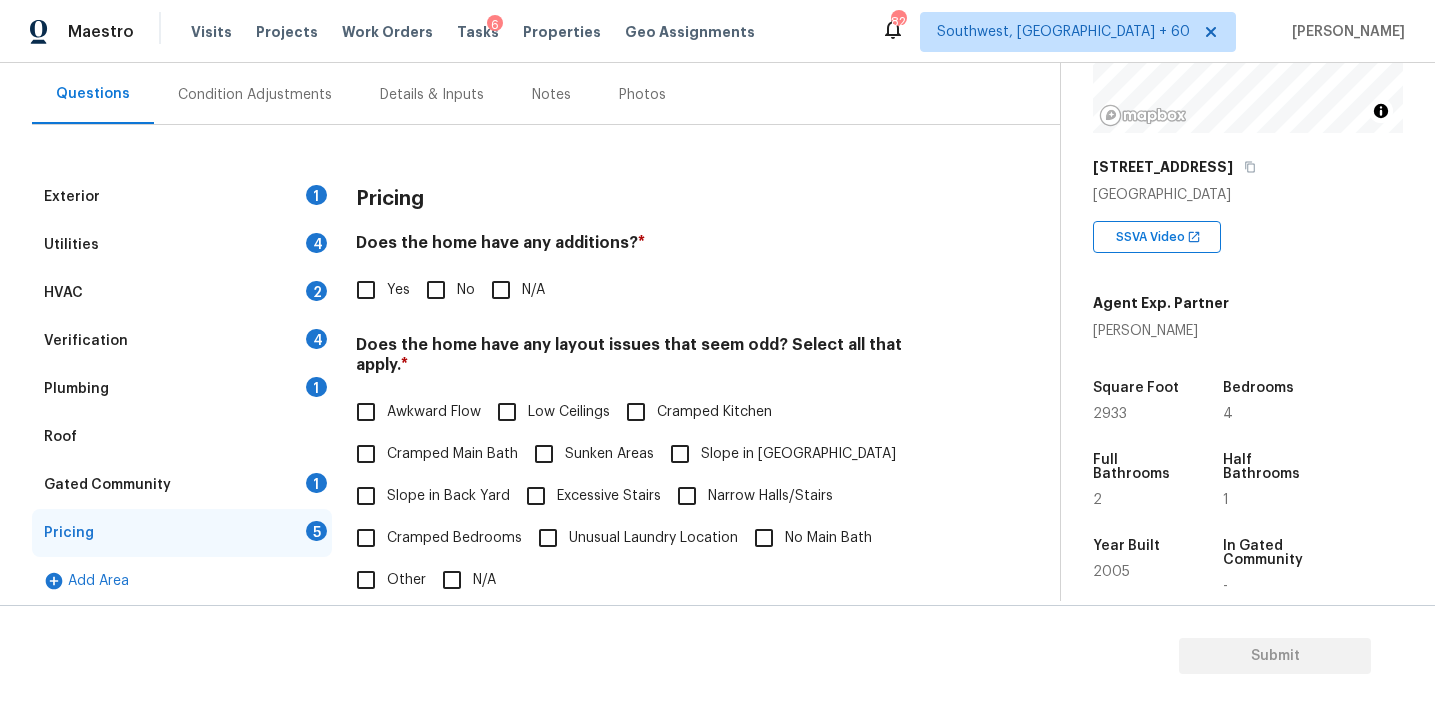 click on "Pricing Does the home have any additions?  * Yes No N/A Does the home have any layout issues that seem odd? Select all that apply.  * Awkward Flow Low Ceilings Cramped Kitchen Cramped Main Bath Sunken Areas Slope in Front Yard Slope in Back Yard Excessive Stairs Narrow Halls/Stairs Cramped Bedrooms Unusual Laundry Location No Main Bath Other N/A Do you have to walk through the garage to get to any rooms in the home?  * Yes No Does the kitchen seem cramped?  * Yes No Does the home appear to be very outdated?  * Yes No" at bounding box center (652, 562) 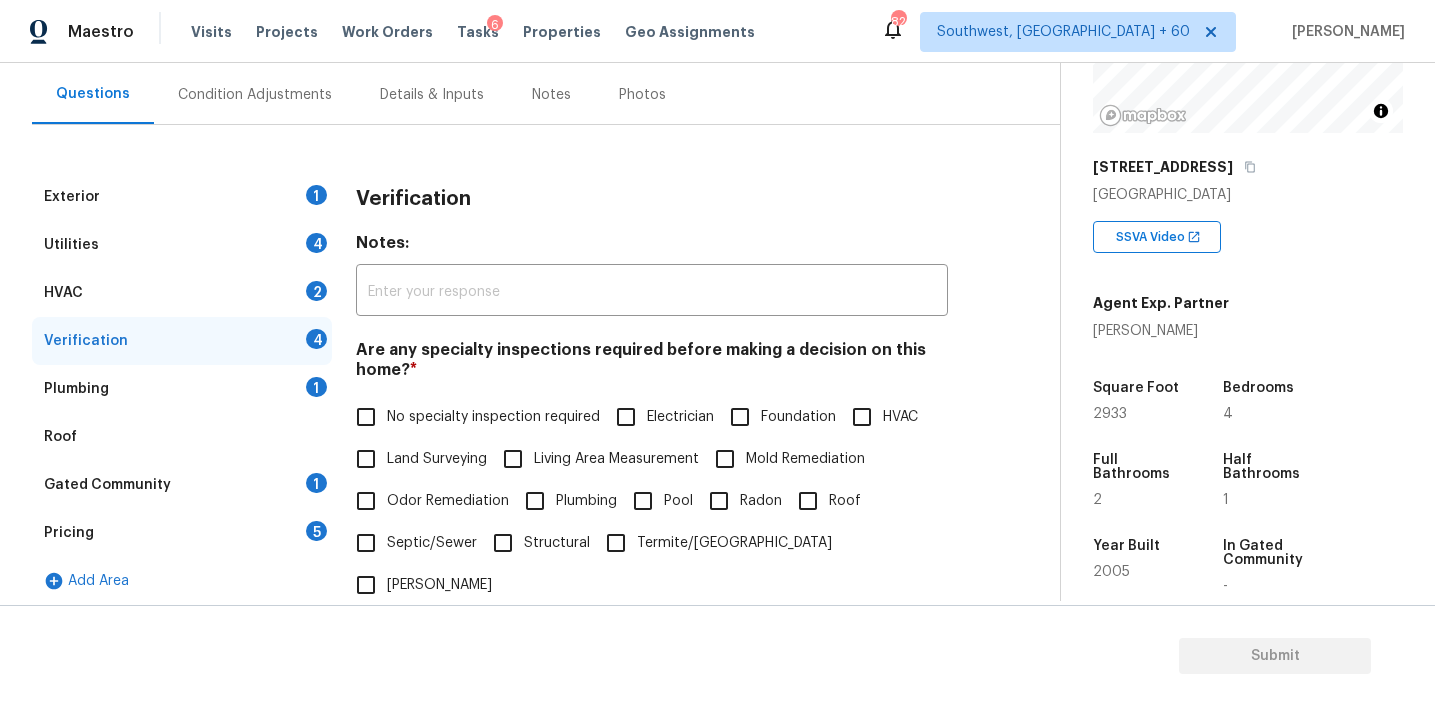scroll, scrollTop: 497, scrollLeft: 0, axis: vertical 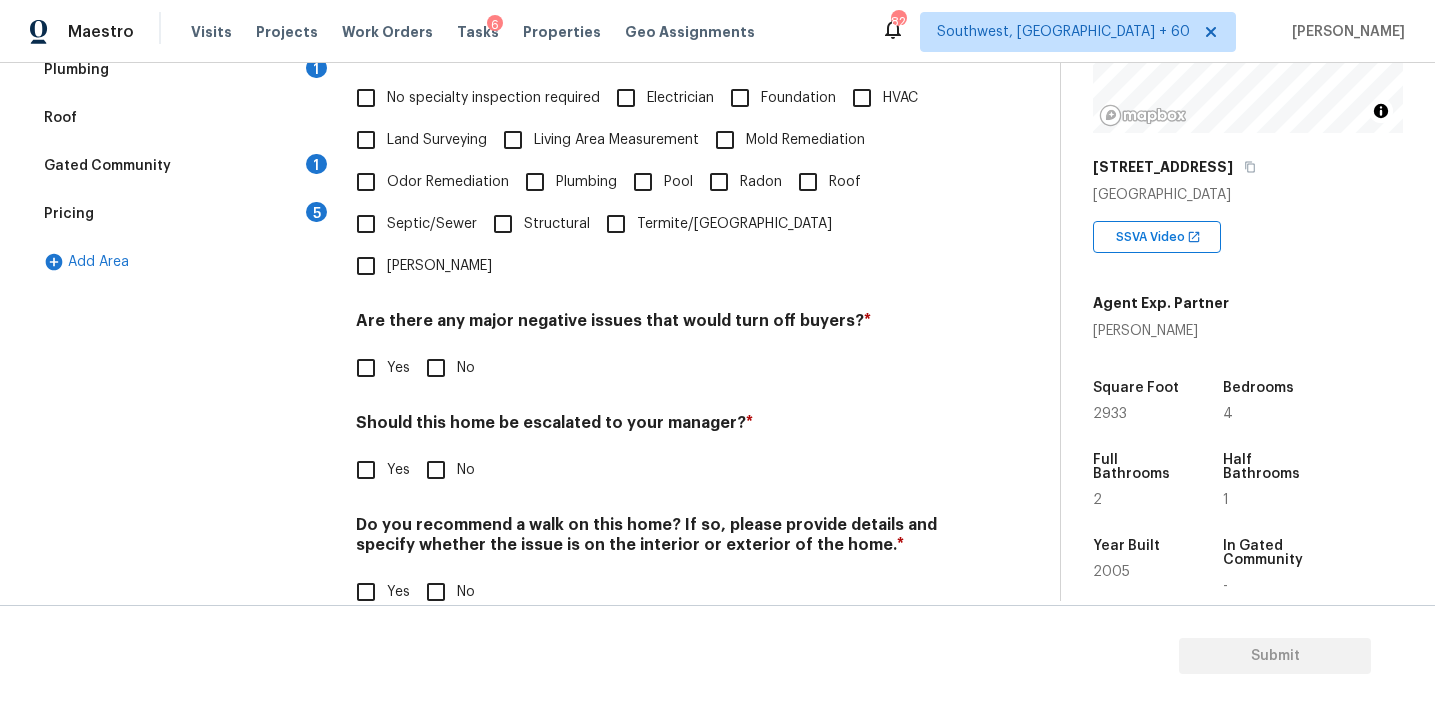 click on "Yes" at bounding box center [366, 470] 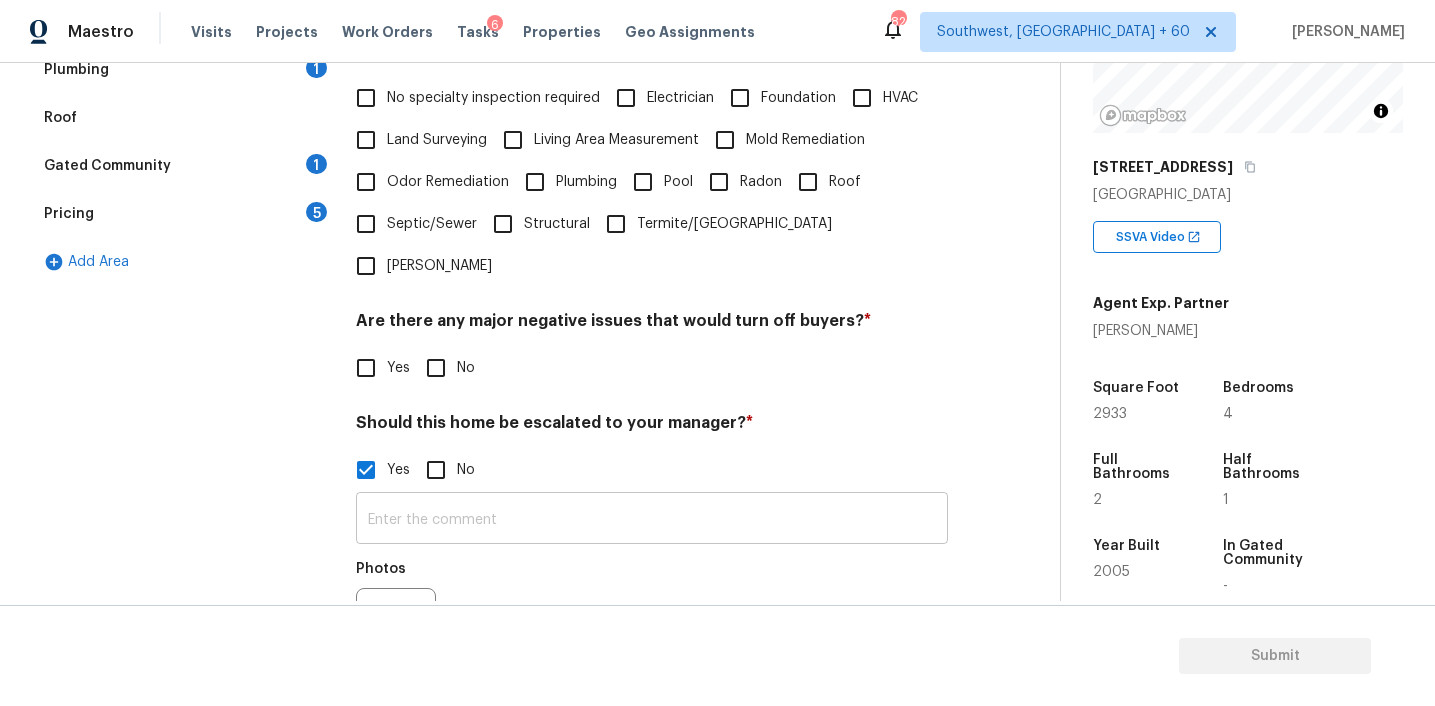 click at bounding box center (652, 520) 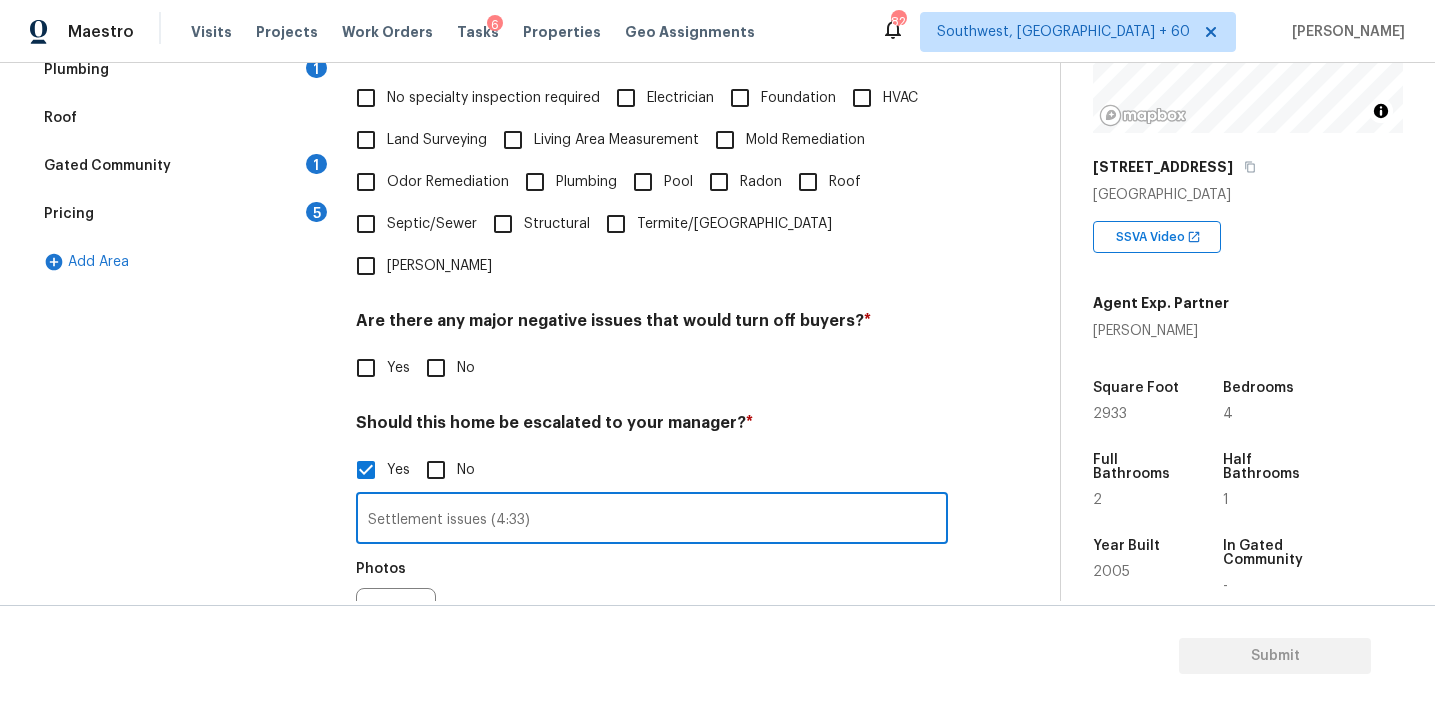 type on "Settlement issues (4:33)" 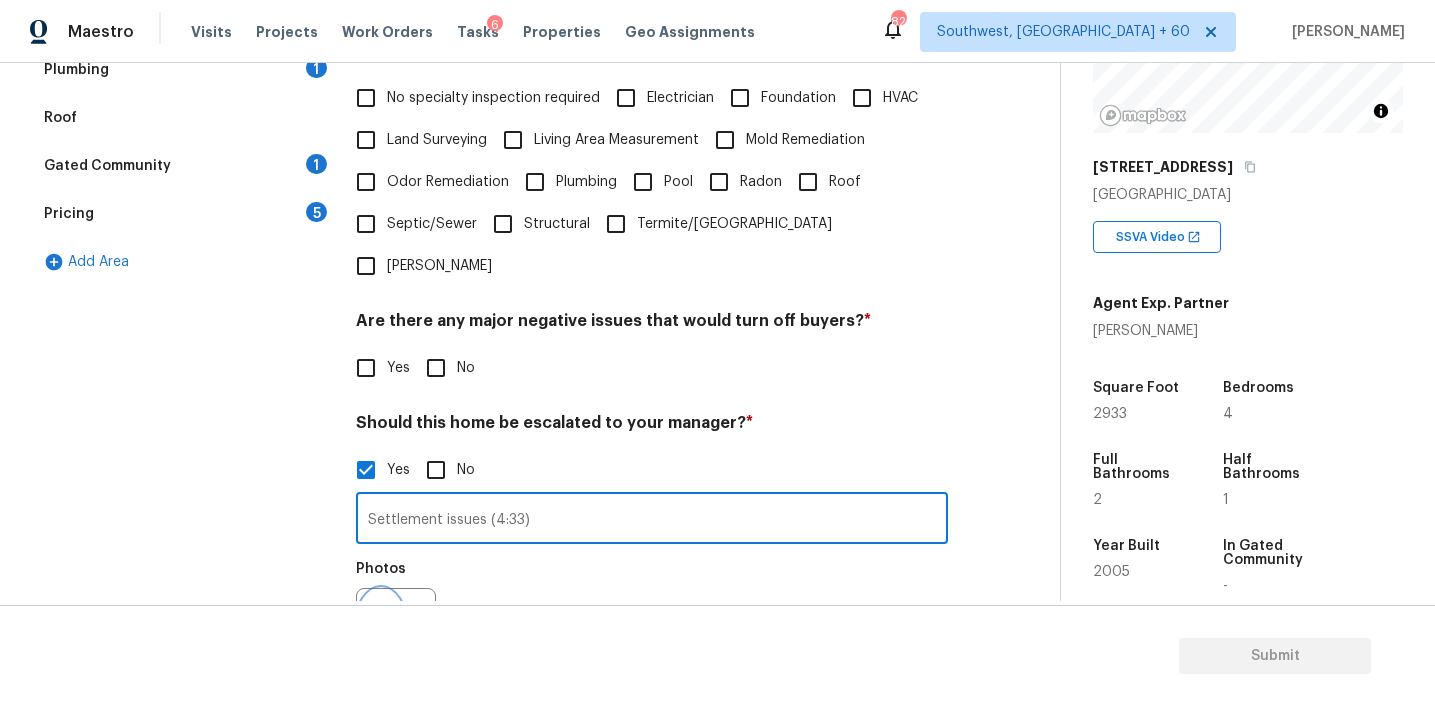 click at bounding box center [381, 628] 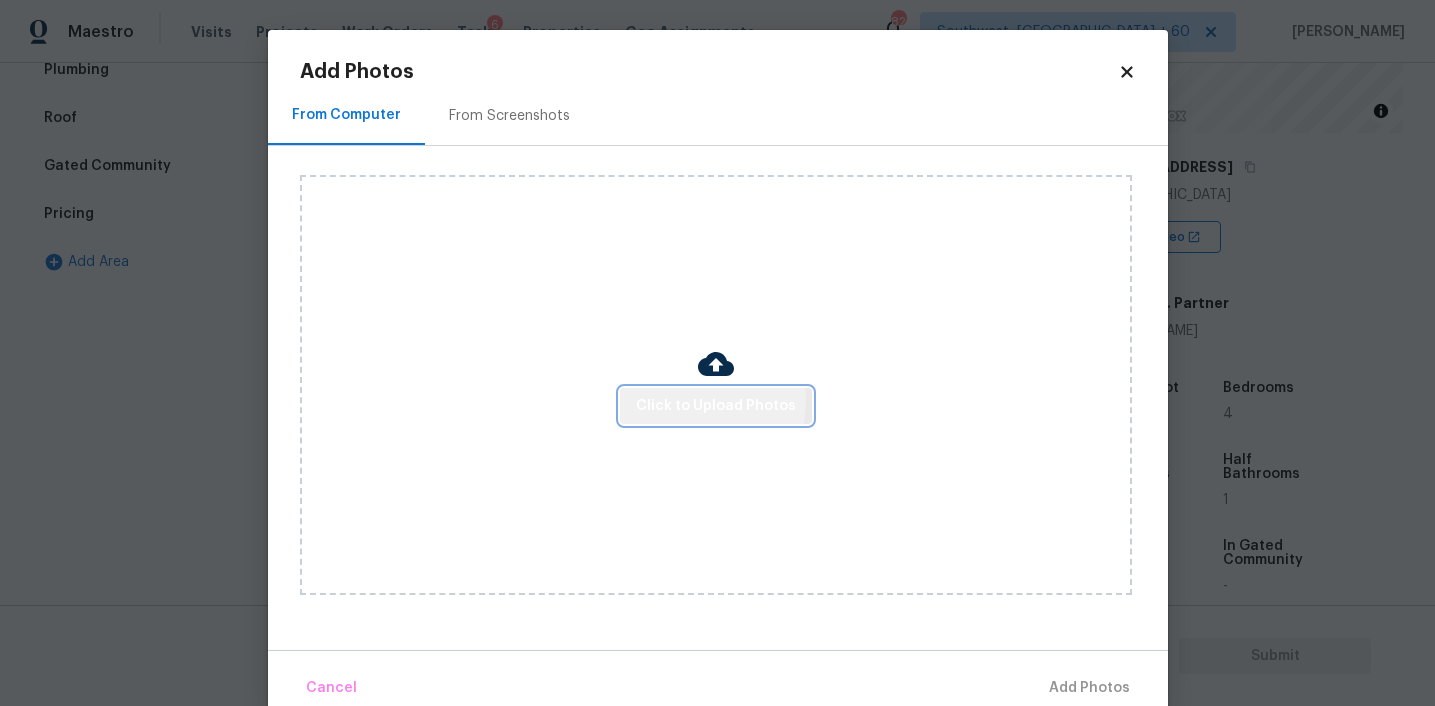 click on "Click to Upload Photos" at bounding box center (716, 406) 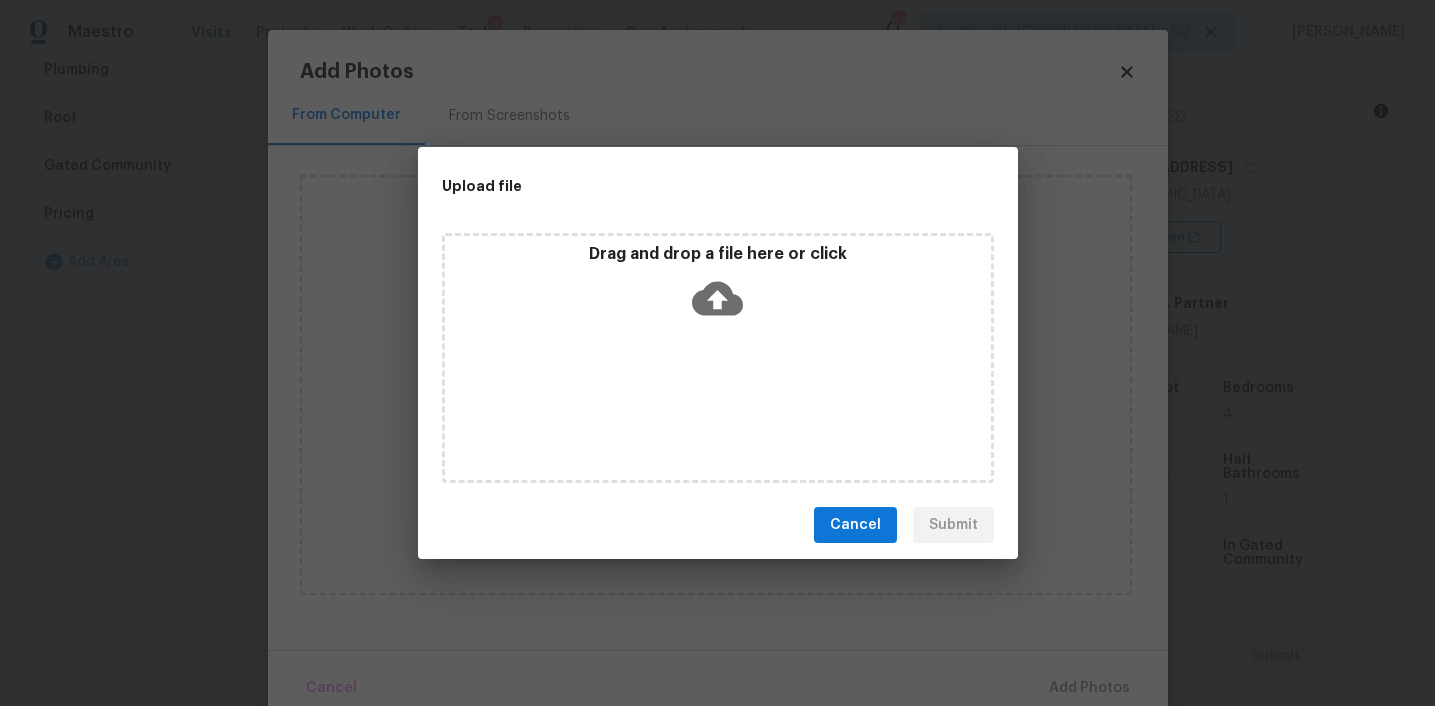 click on "Drag and drop a file here or click" at bounding box center [718, 287] 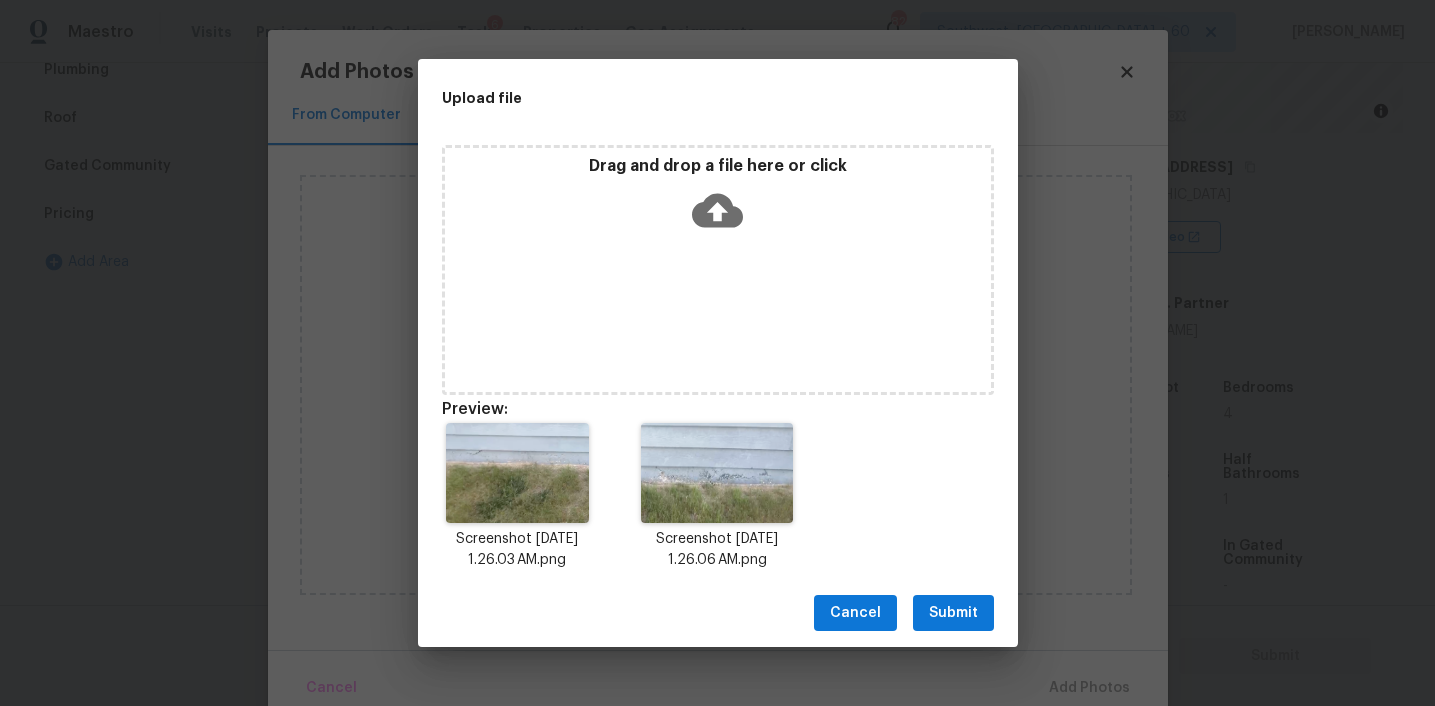 click on "Submit" at bounding box center [953, 613] 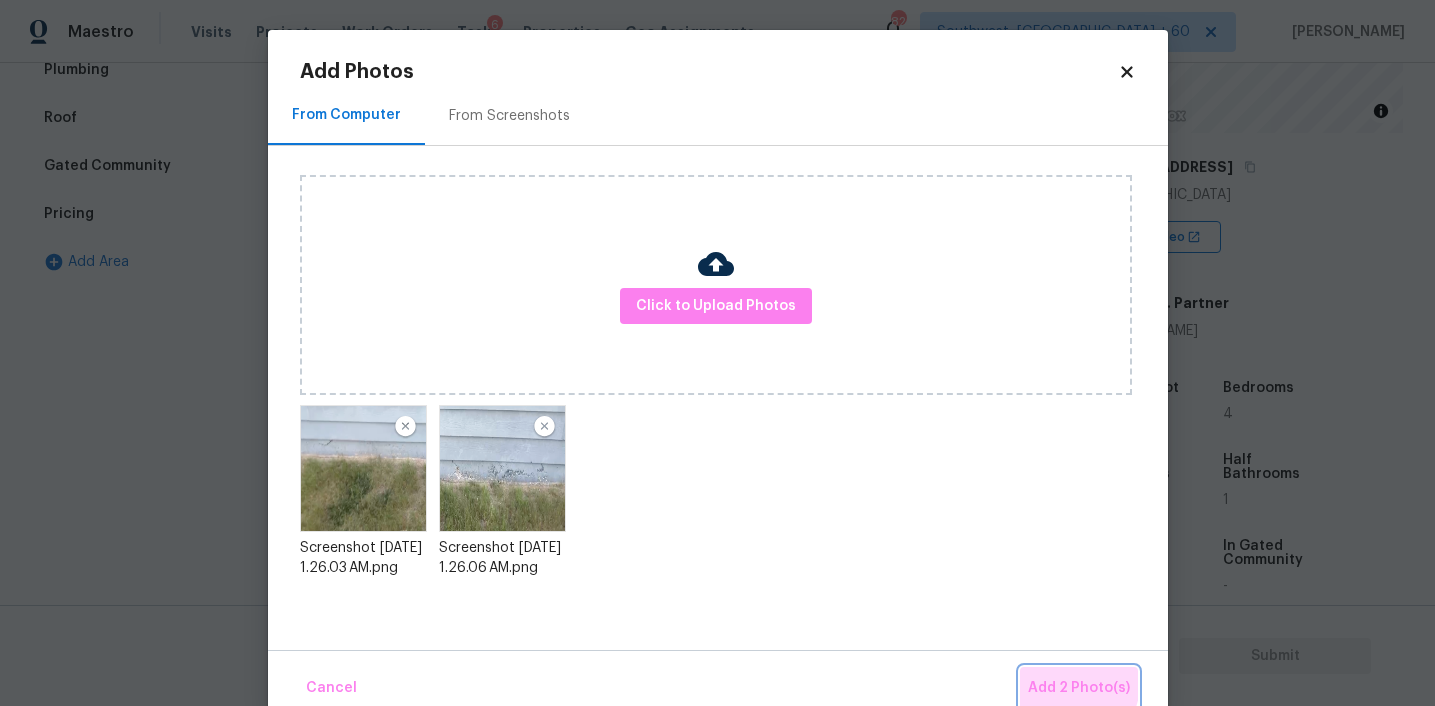 click on "Add 2 Photo(s)" at bounding box center (1079, 688) 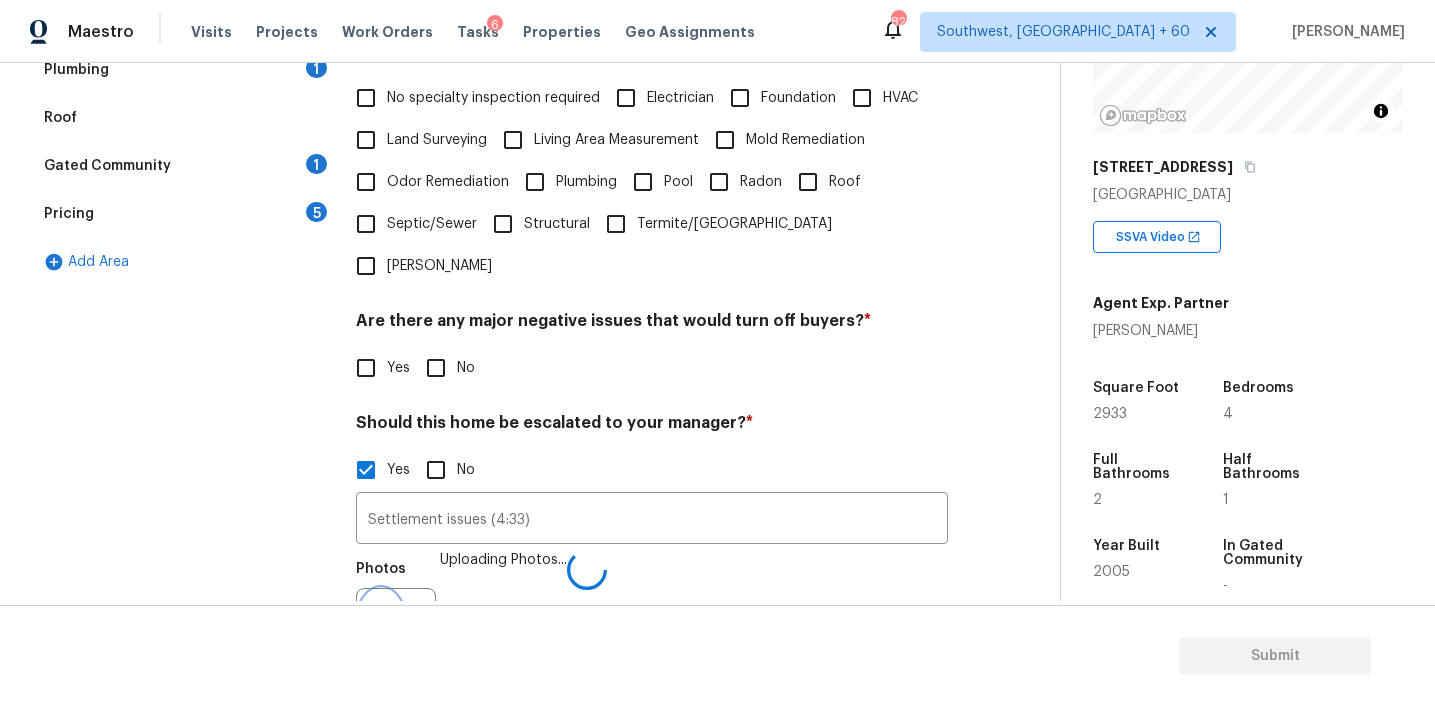 scroll, scrollTop: 522, scrollLeft: 0, axis: vertical 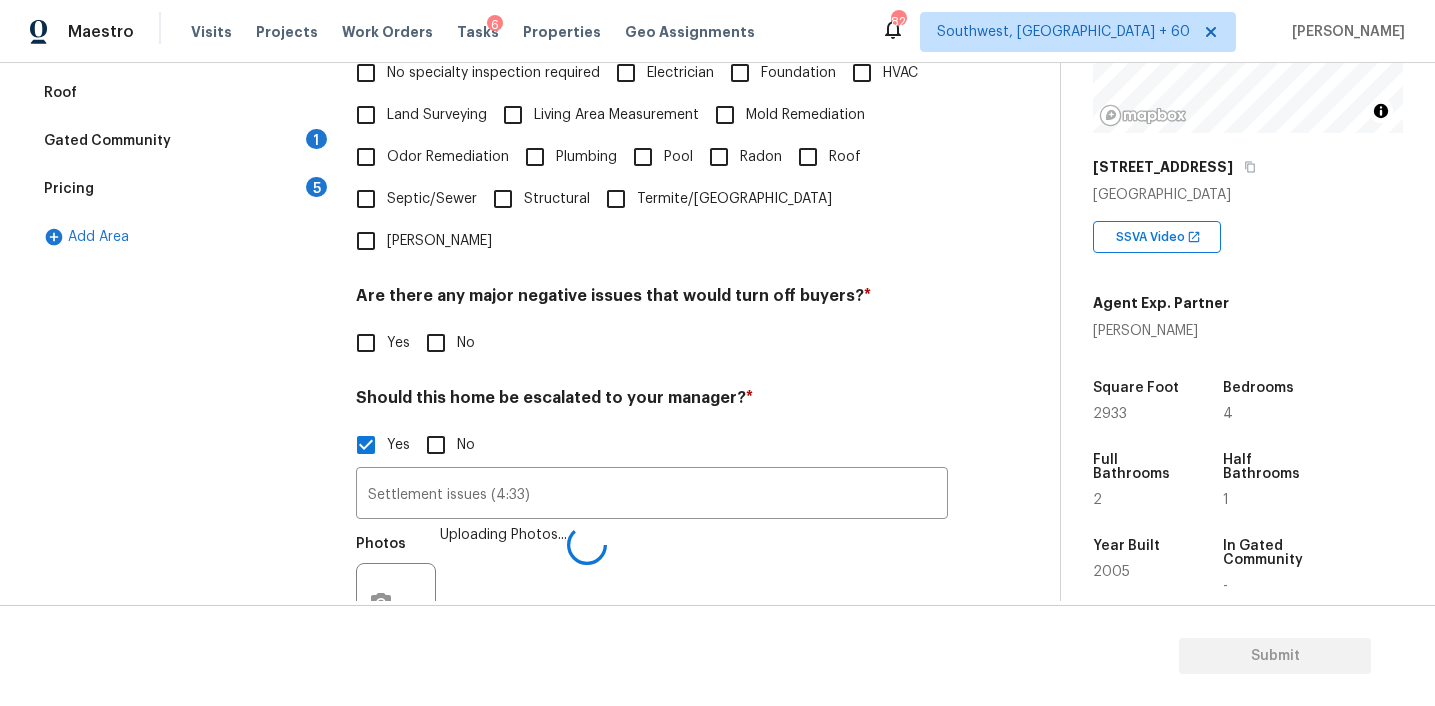 click on "Foundation" at bounding box center [740, 73] 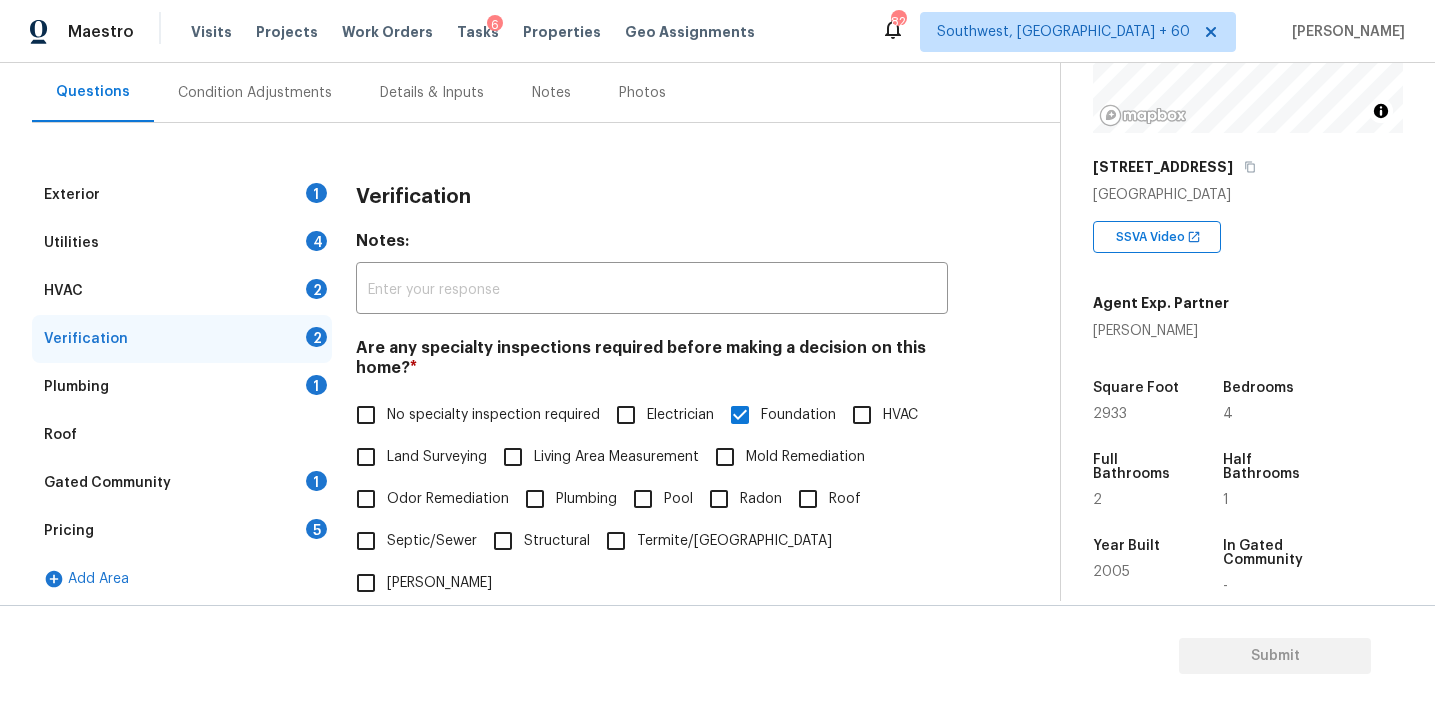 scroll, scrollTop: 168, scrollLeft: 0, axis: vertical 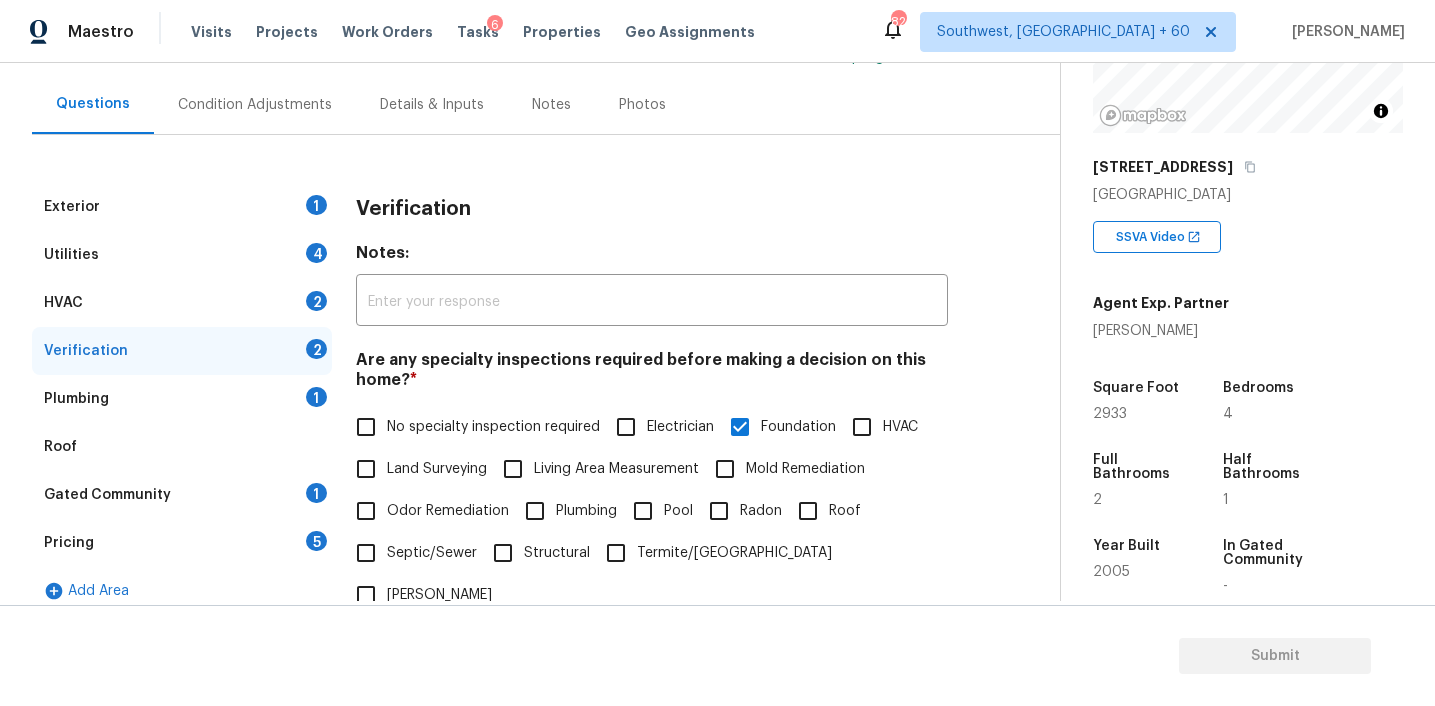 click on "Condition Adjustments" at bounding box center [255, 104] 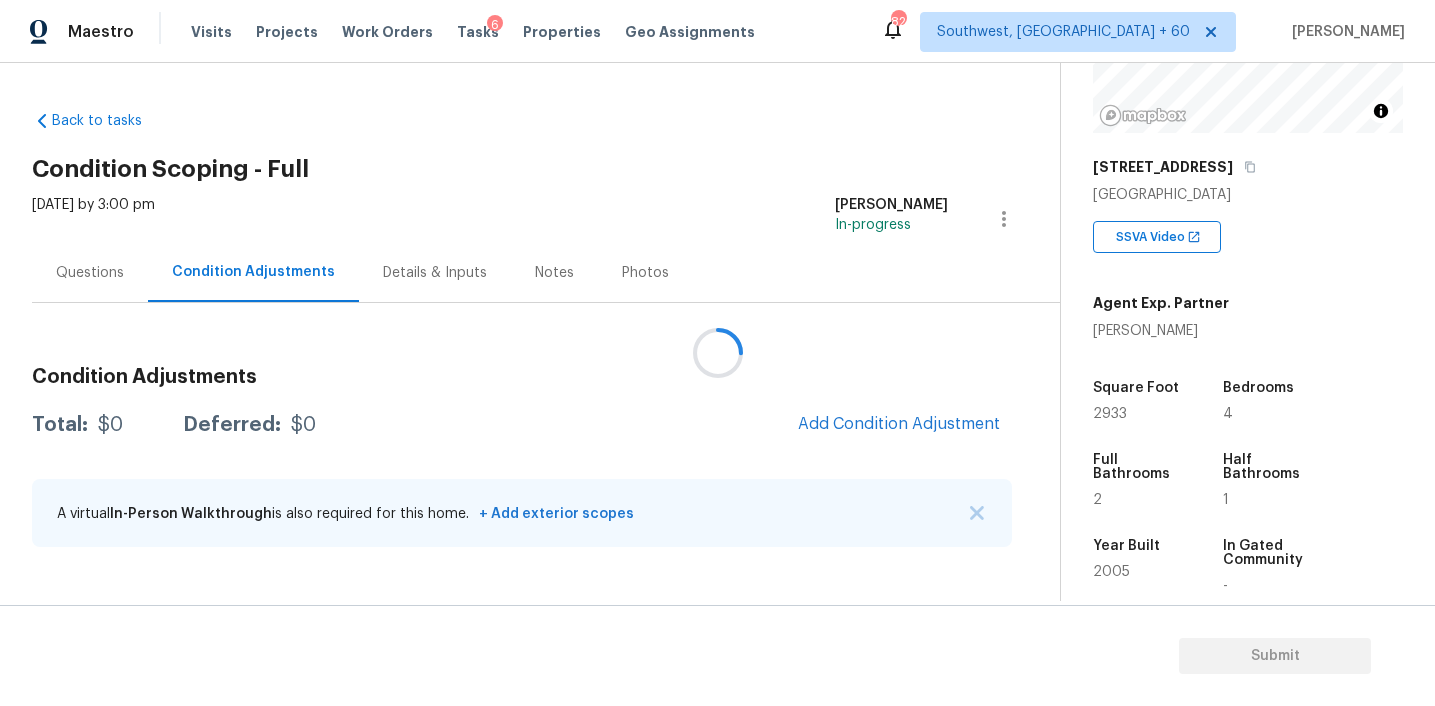 scroll, scrollTop: 0, scrollLeft: 0, axis: both 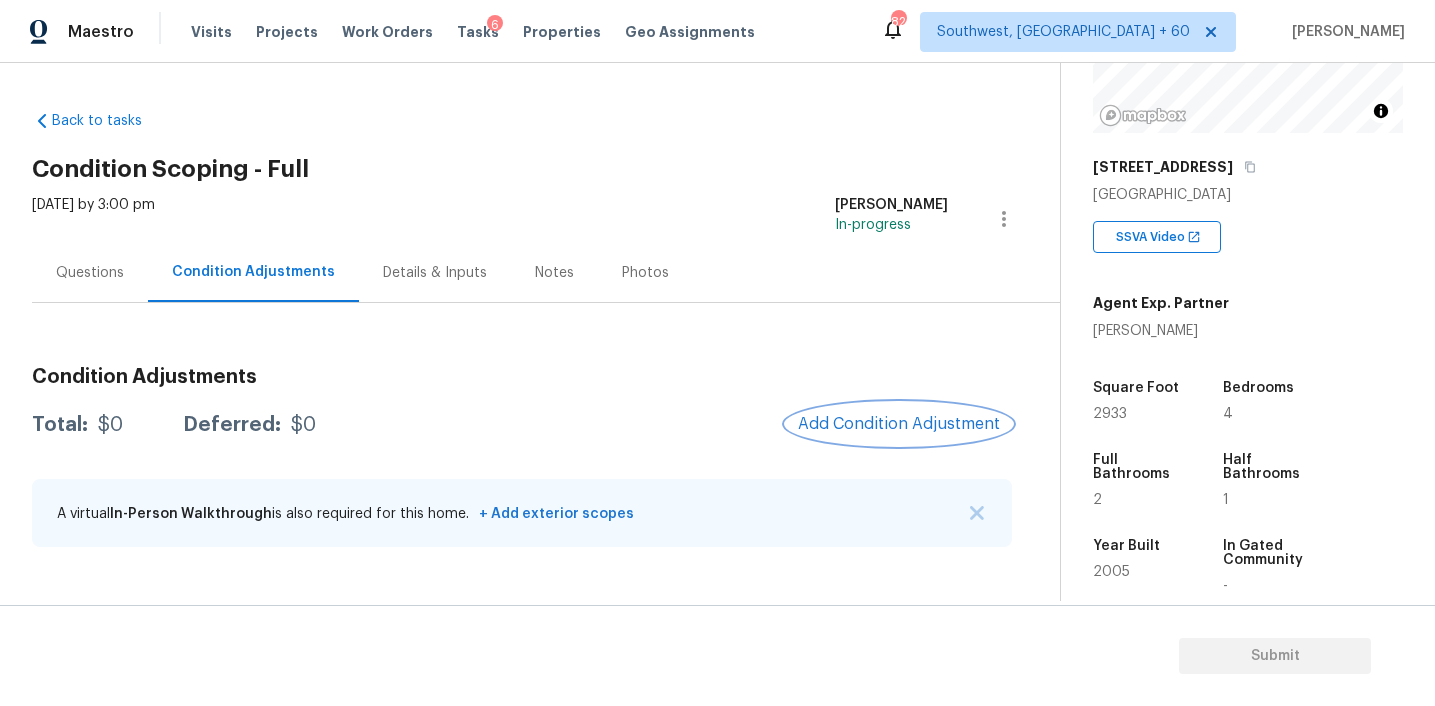 click on "Add Condition Adjustment" at bounding box center (899, 424) 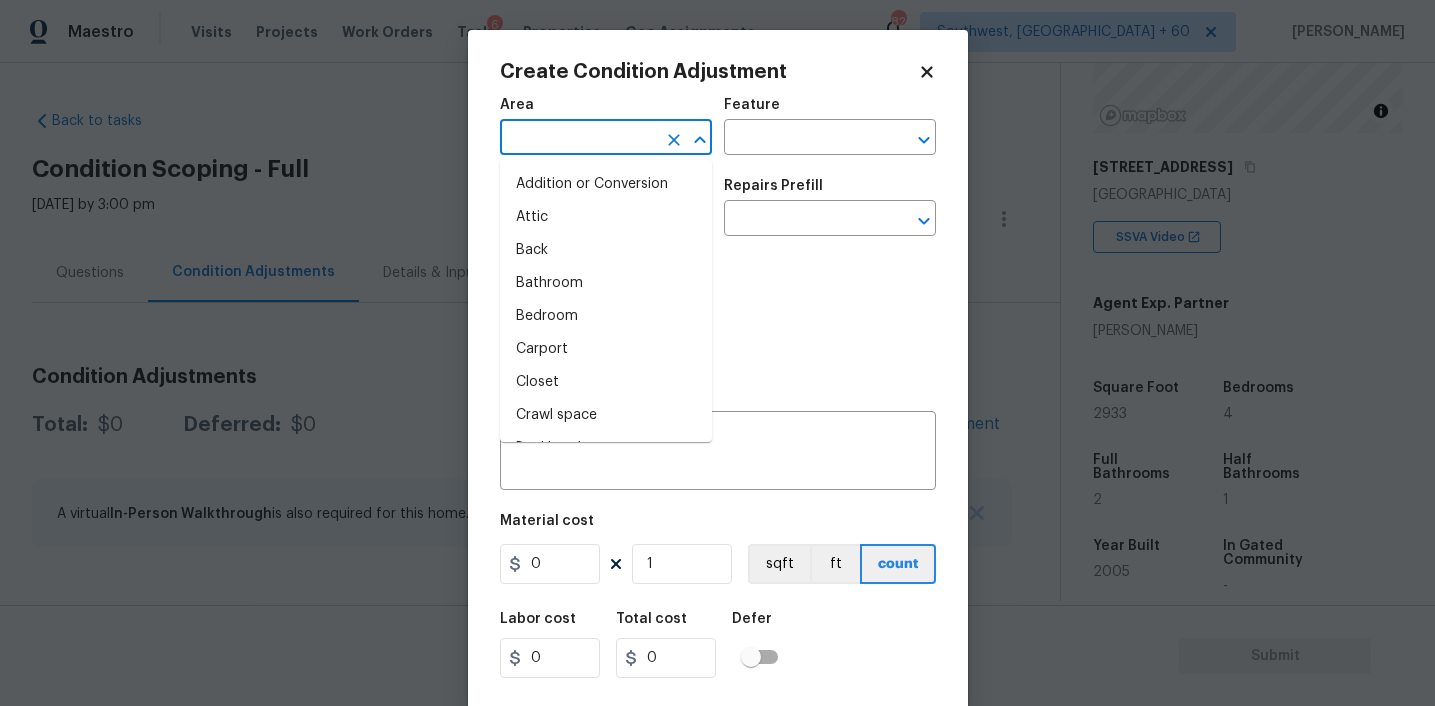 click at bounding box center [578, 139] 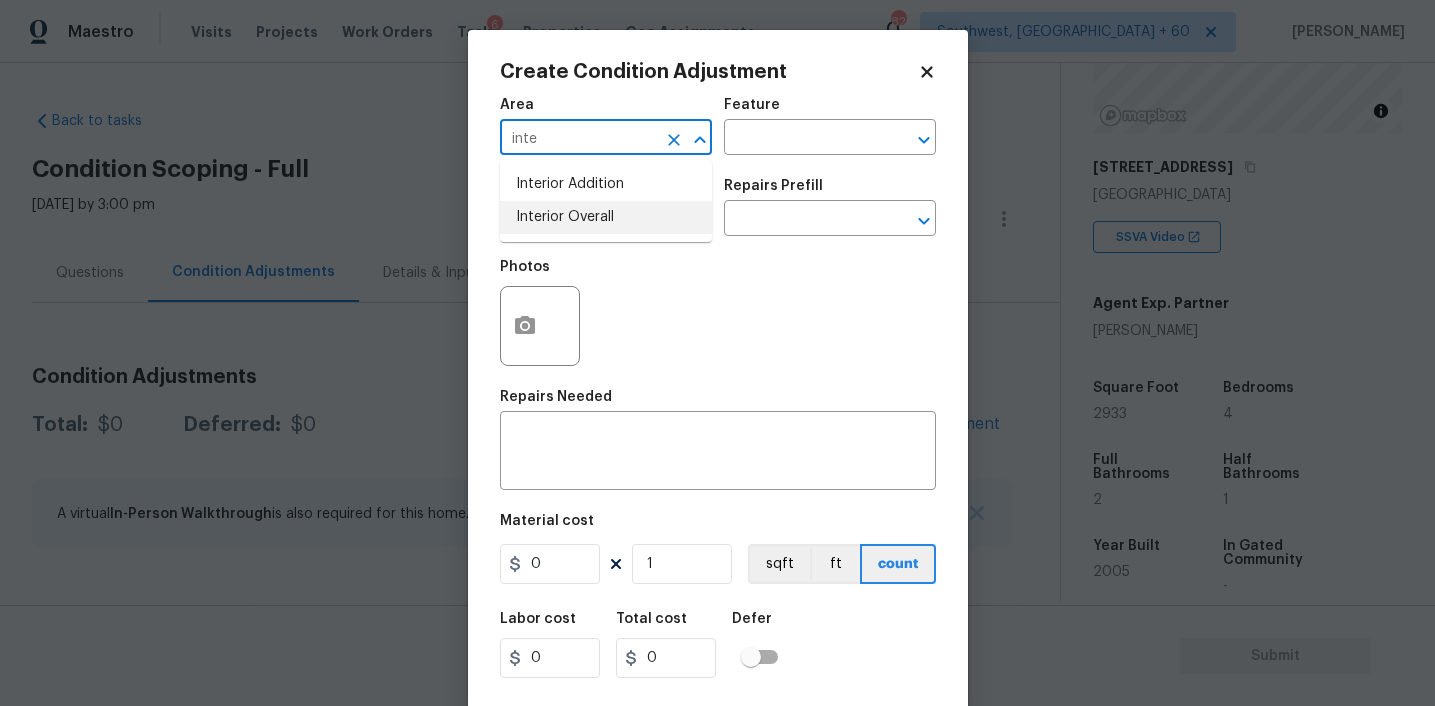 click on "Interior Overall" at bounding box center (606, 217) 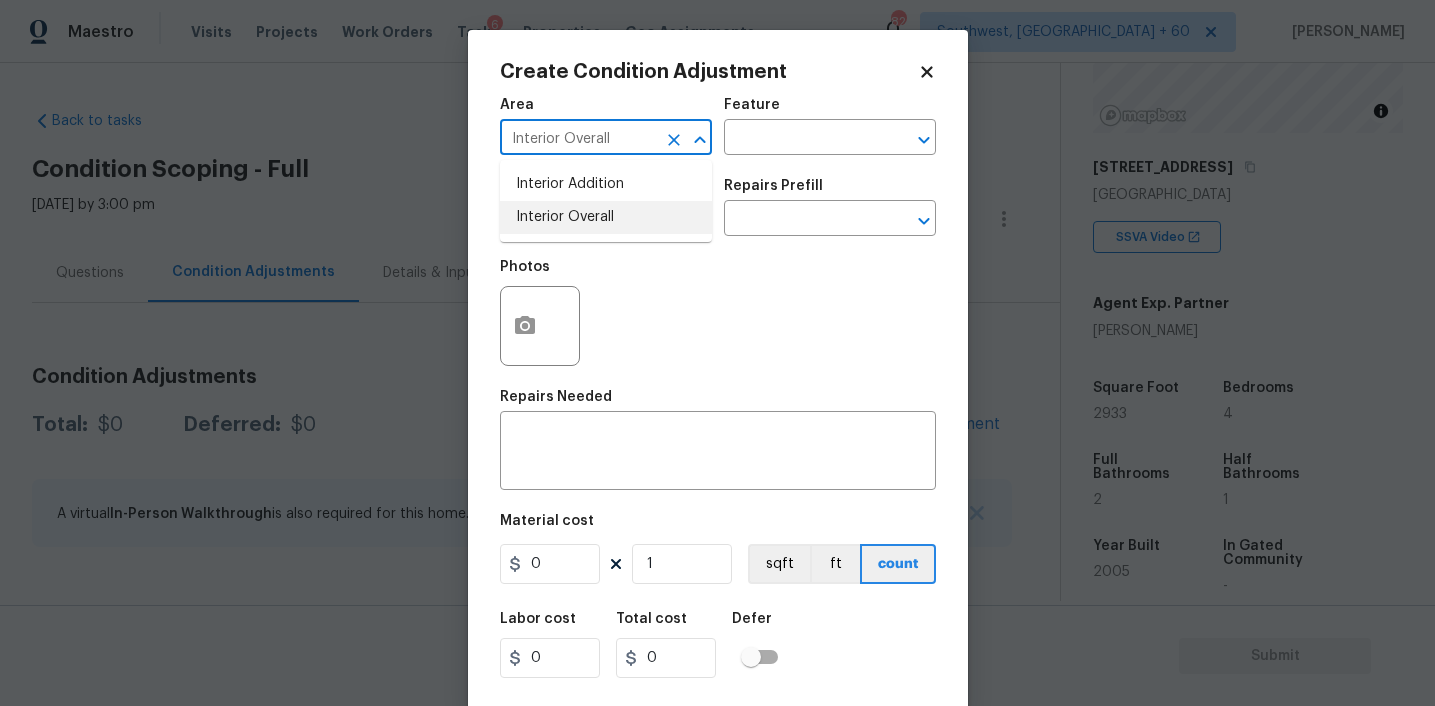 type on "Interior Overall" 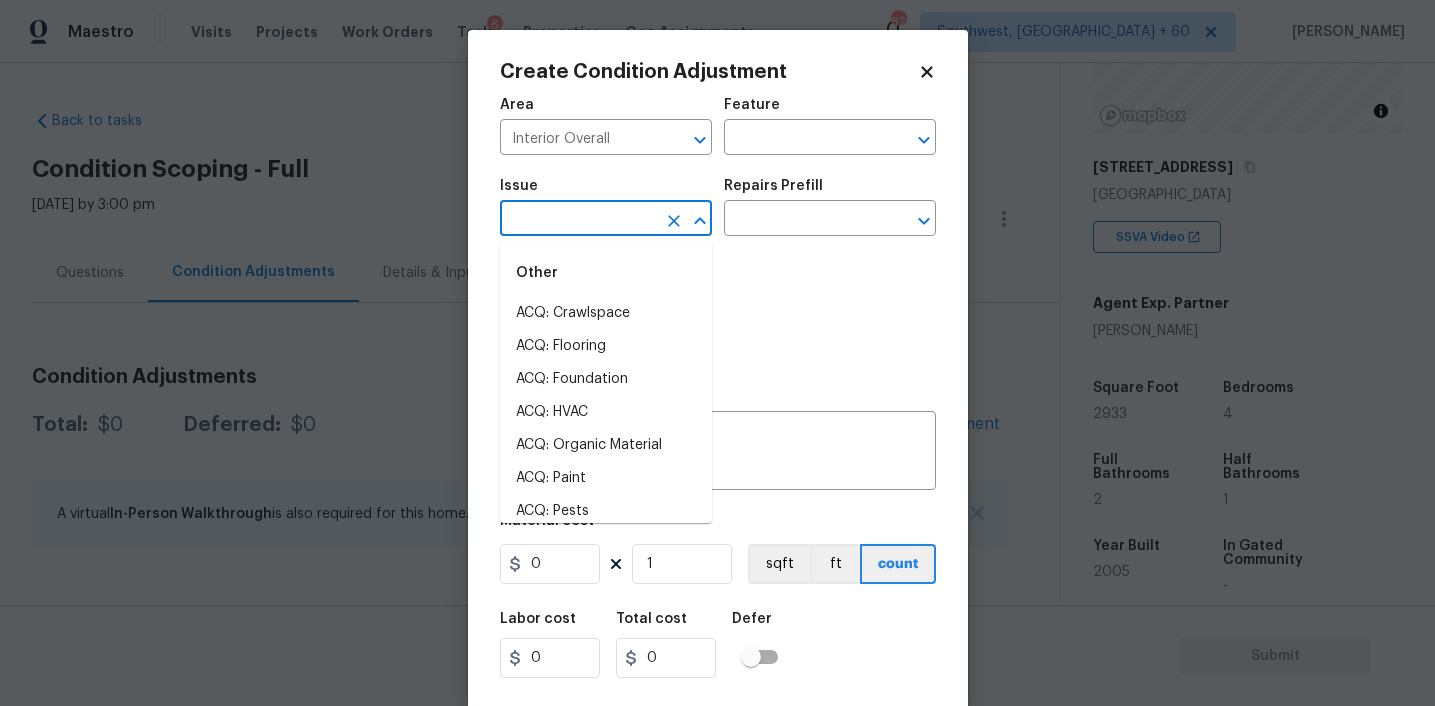 click at bounding box center (578, 220) 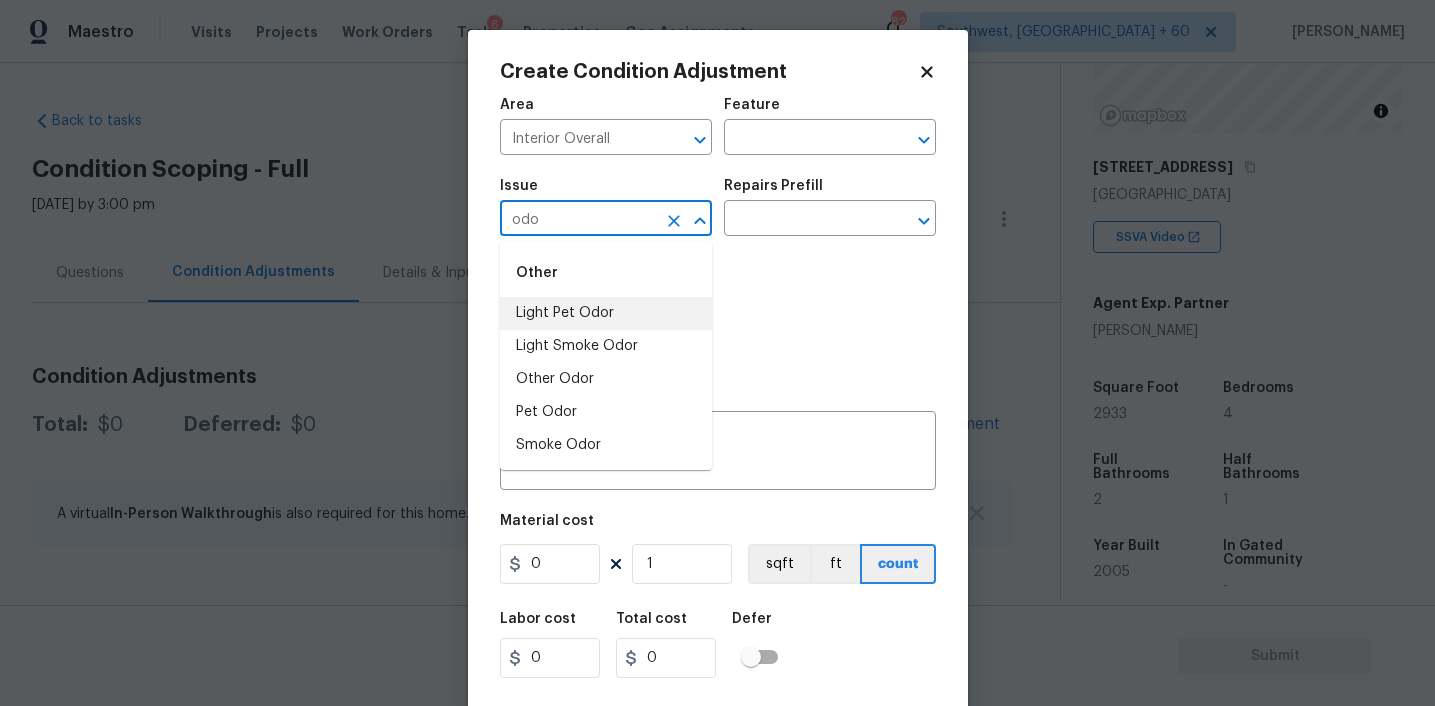 click on "Light Pet Odor" at bounding box center (606, 313) 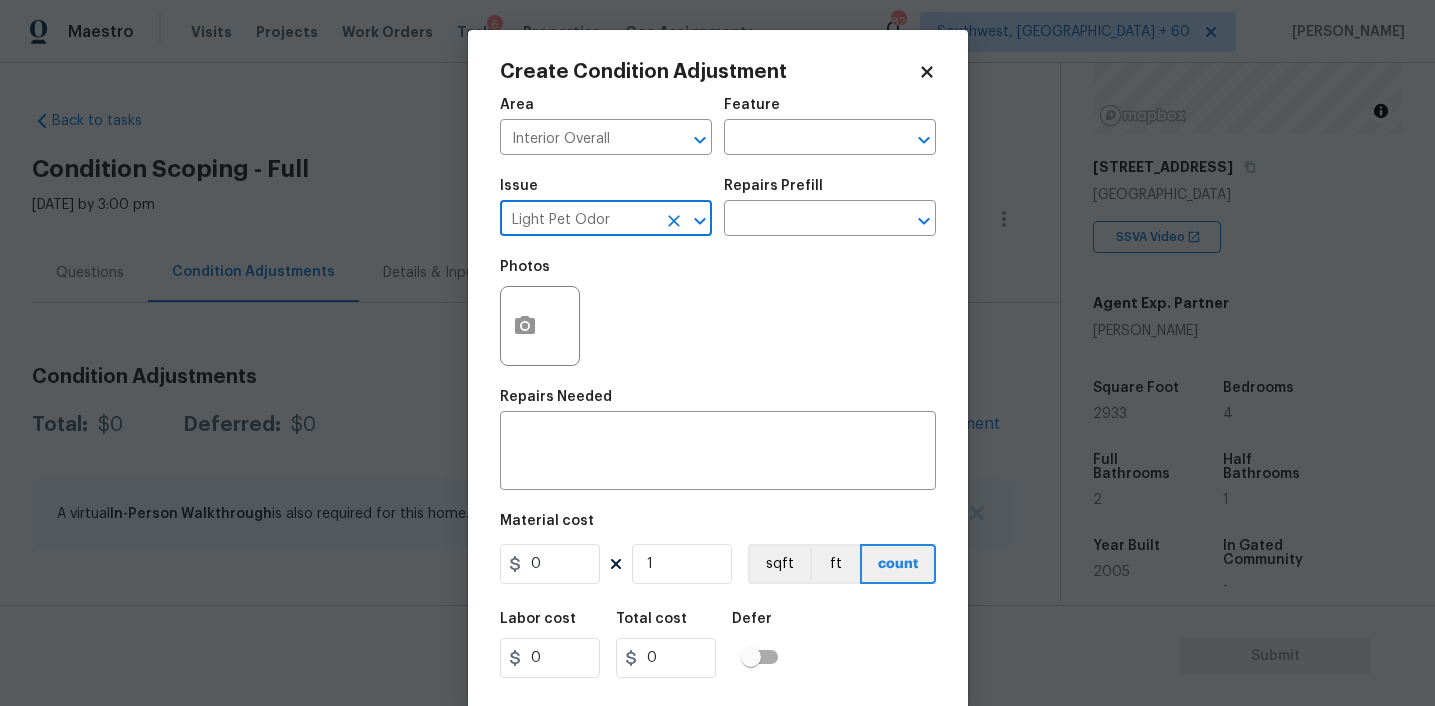 type on "Light Pet Odor" 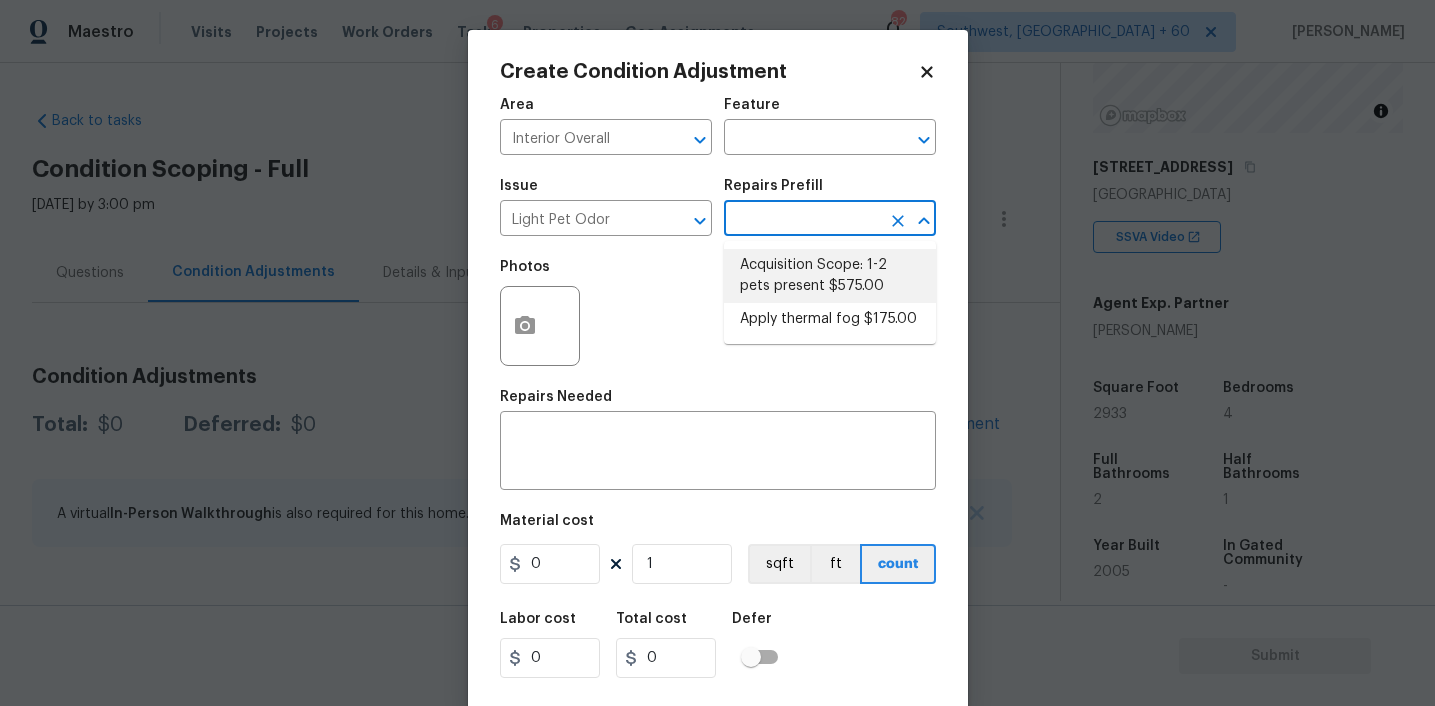 click on "Acquisition Scope: 1-2 pets present $575.00" at bounding box center (830, 276) 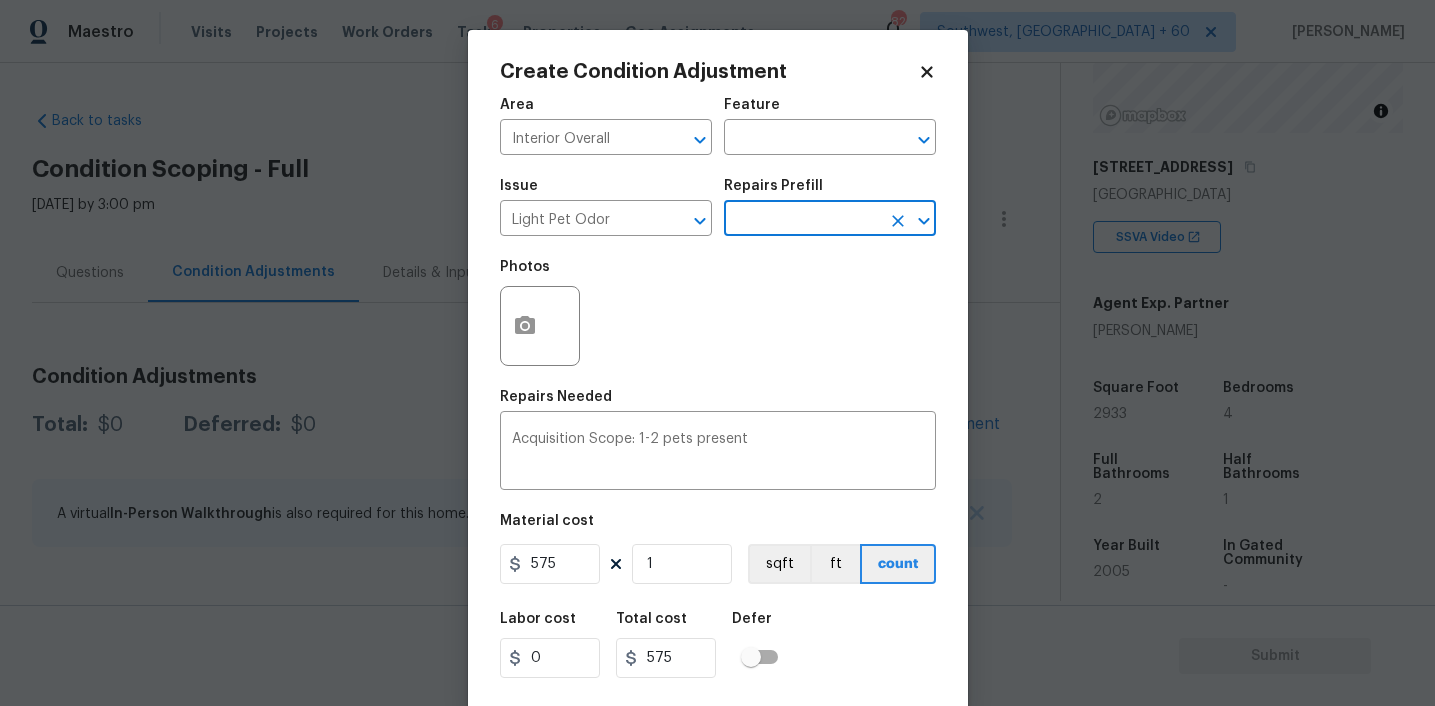 scroll, scrollTop: 41, scrollLeft: 0, axis: vertical 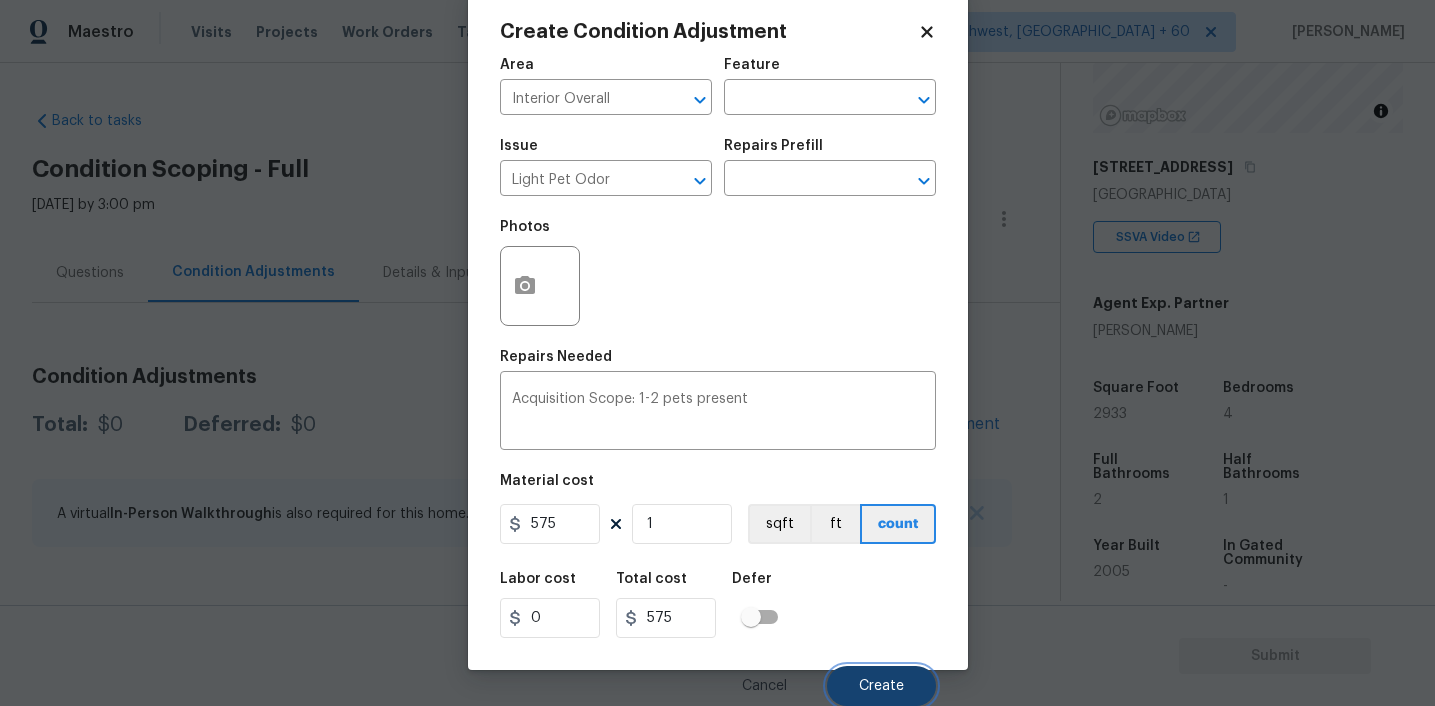 click on "Create" at bounding box center [881, 686] 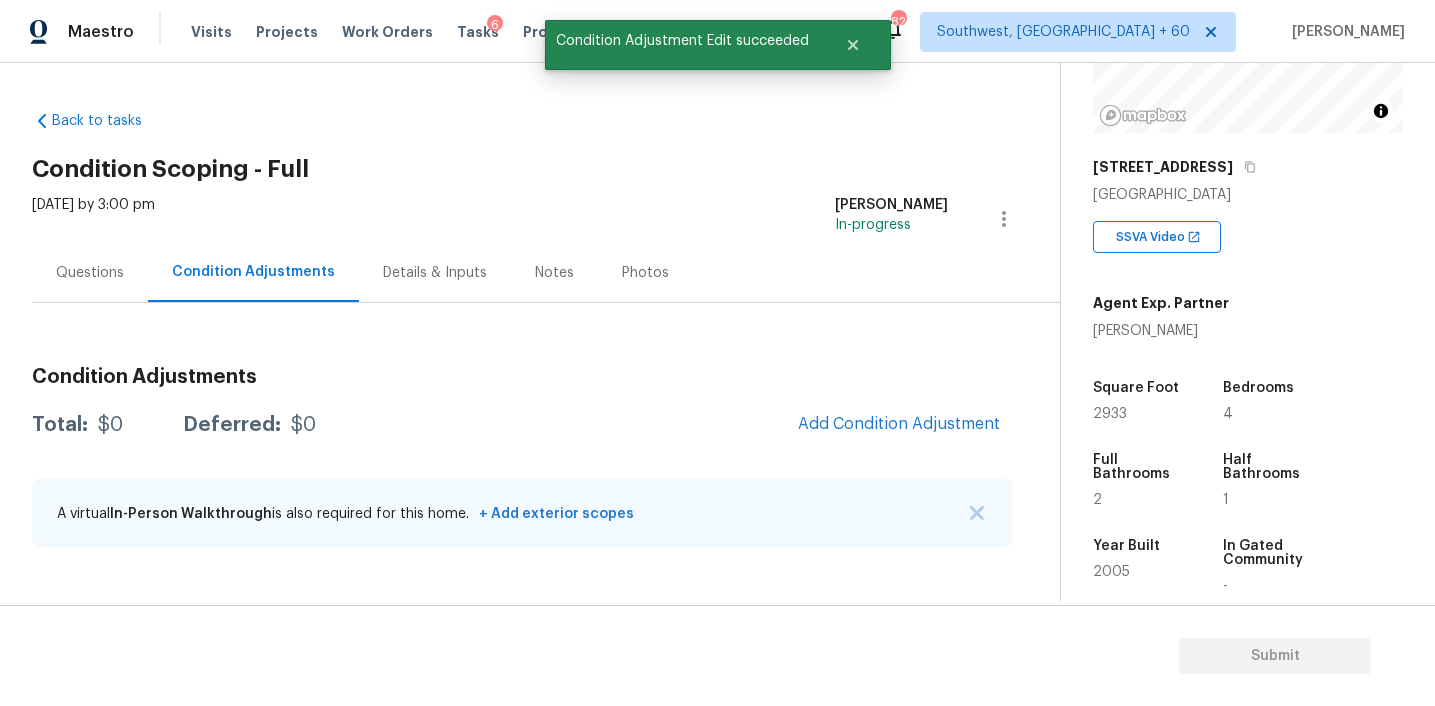 scroll, scrollTop: 34, scrollLeft: 0, axis: vertical 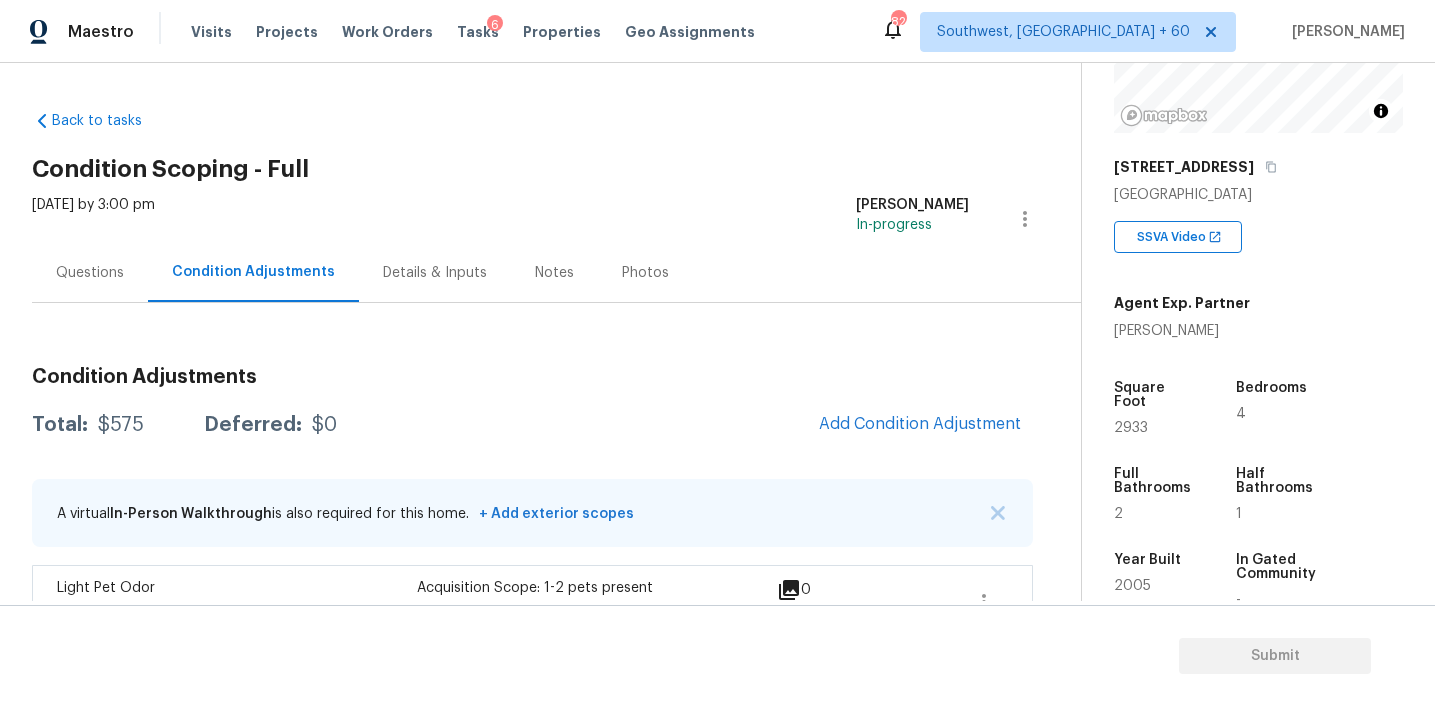 click on "Questions" at bounding box center (90, 273) 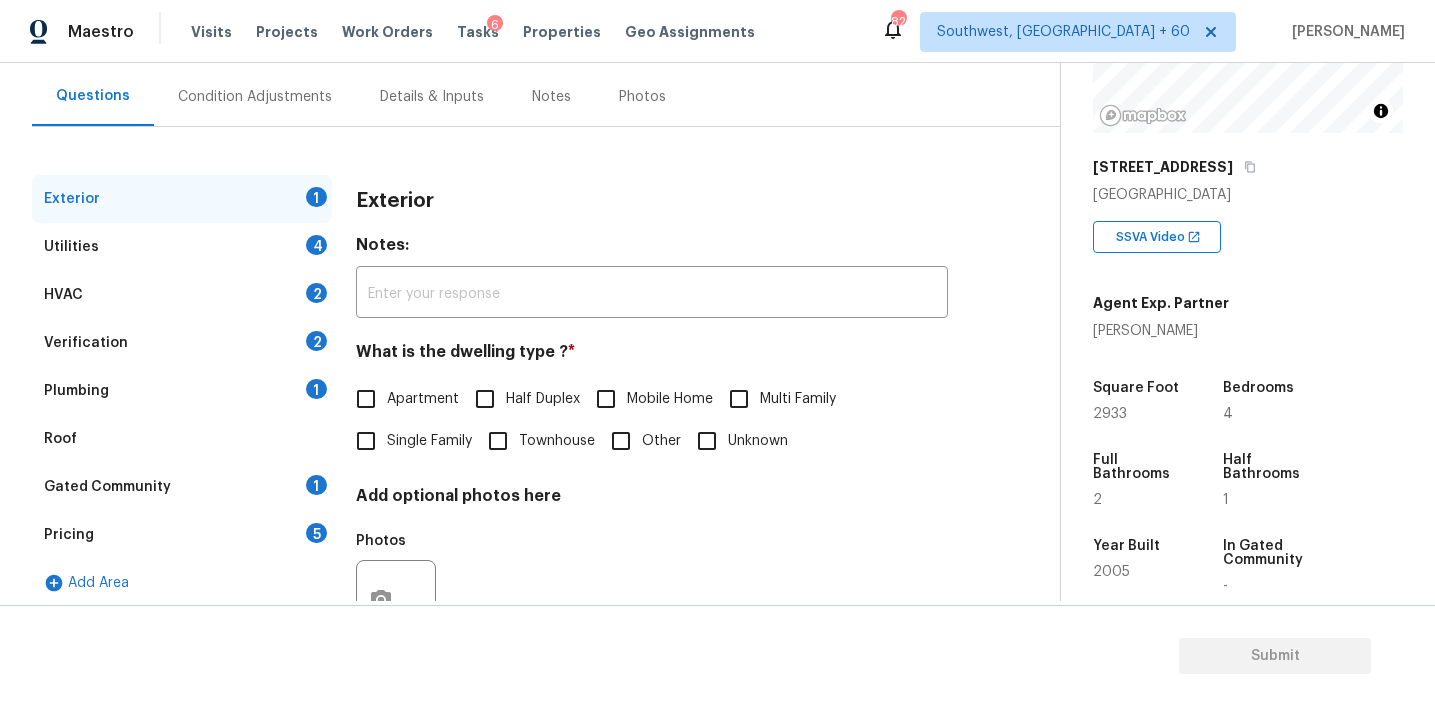 scroll, scrollTop: 177, scrollLeft: 0, axis: vertical 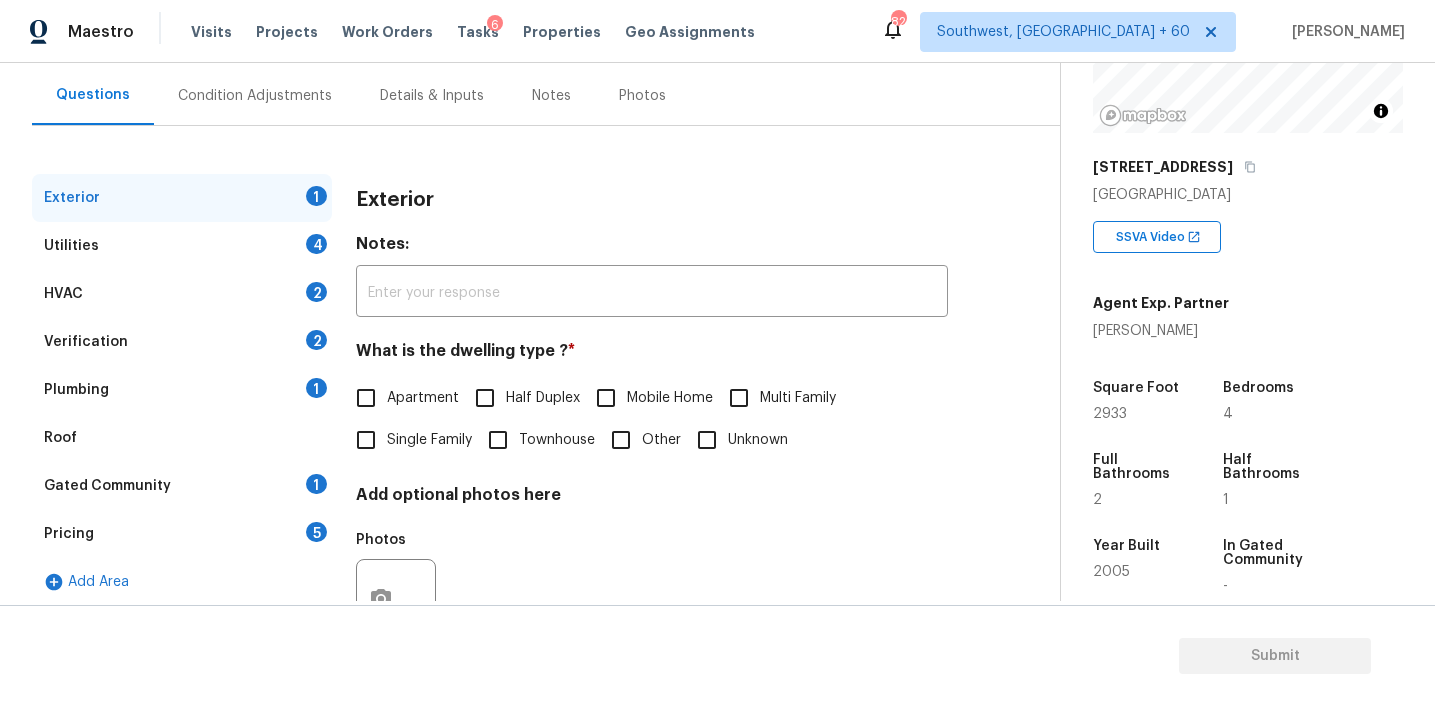 click on "Pricing 5" at bounding box center [182, 534] 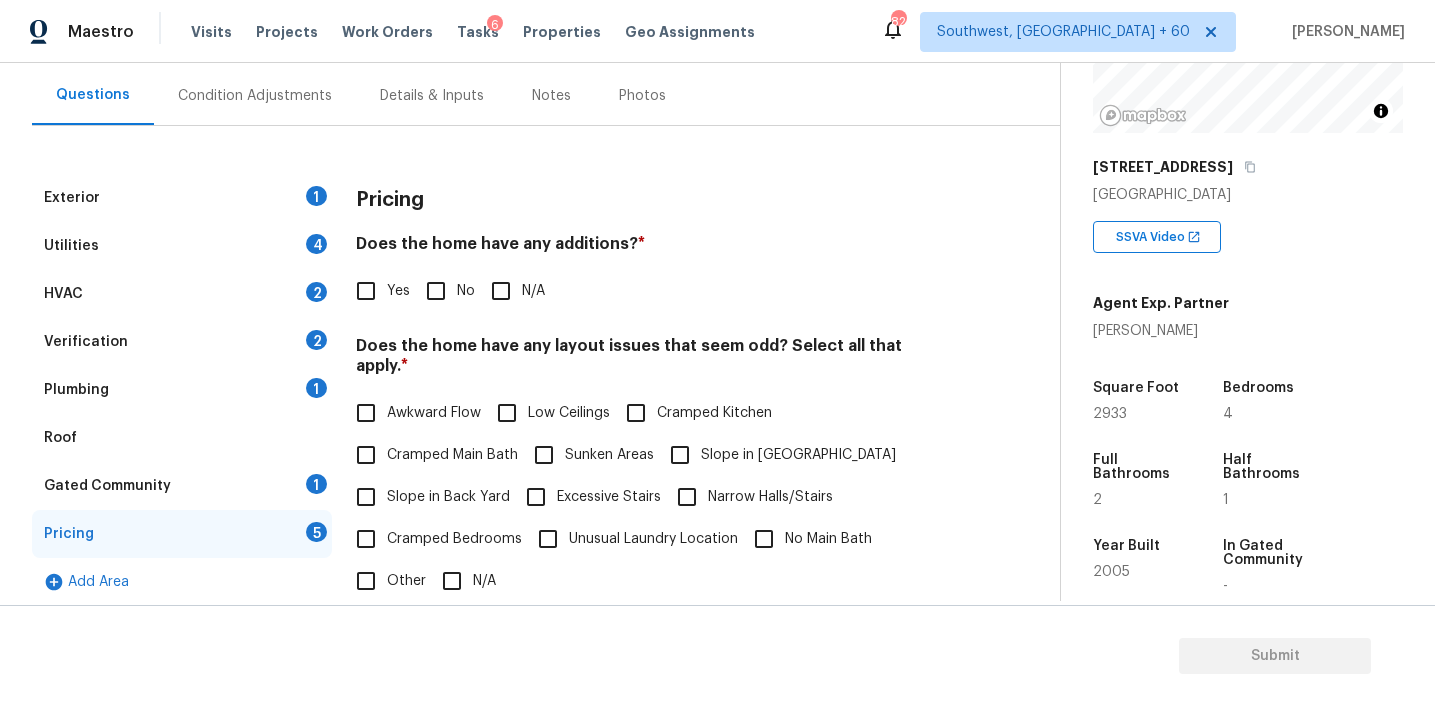click on "Does the home have any layout issues that seem odd? Select all that apply.  *" at bounding box center [652, 360] 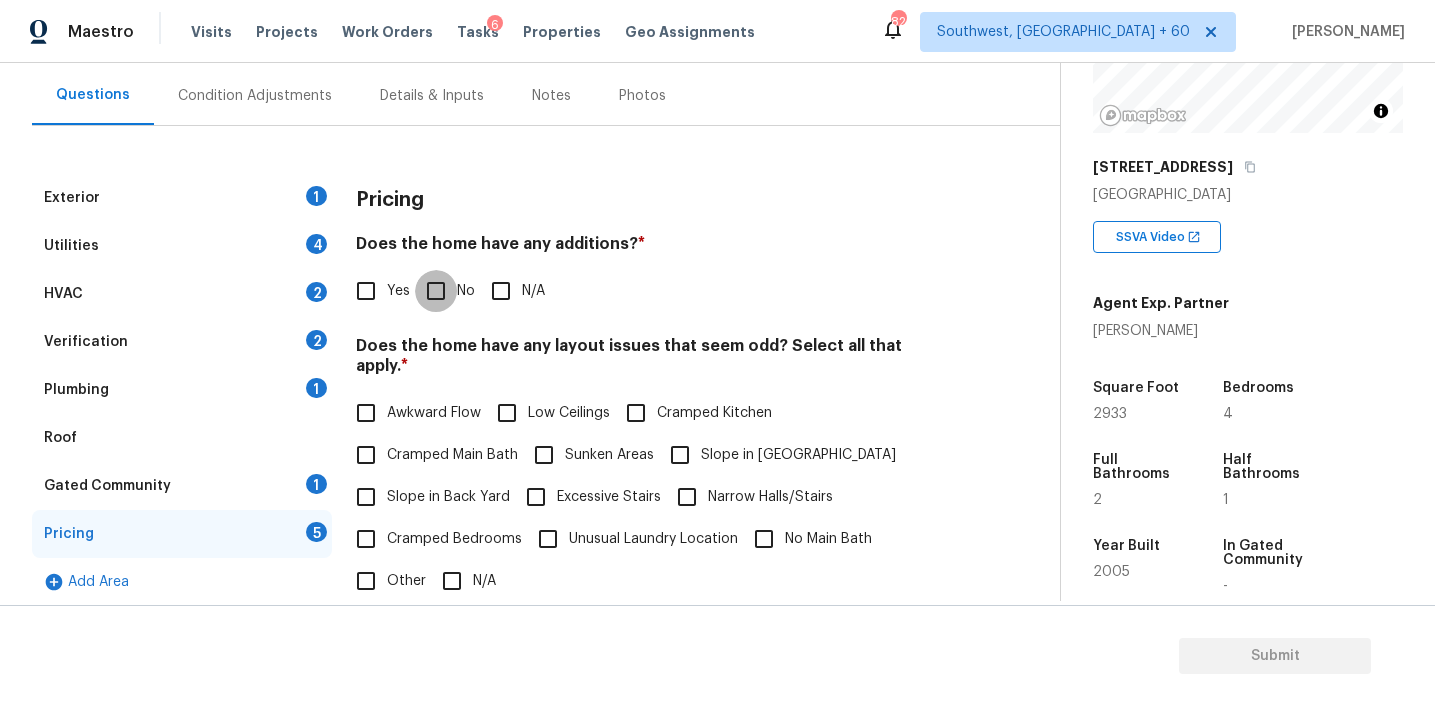 click on "No" at bounding box center (436, 291) 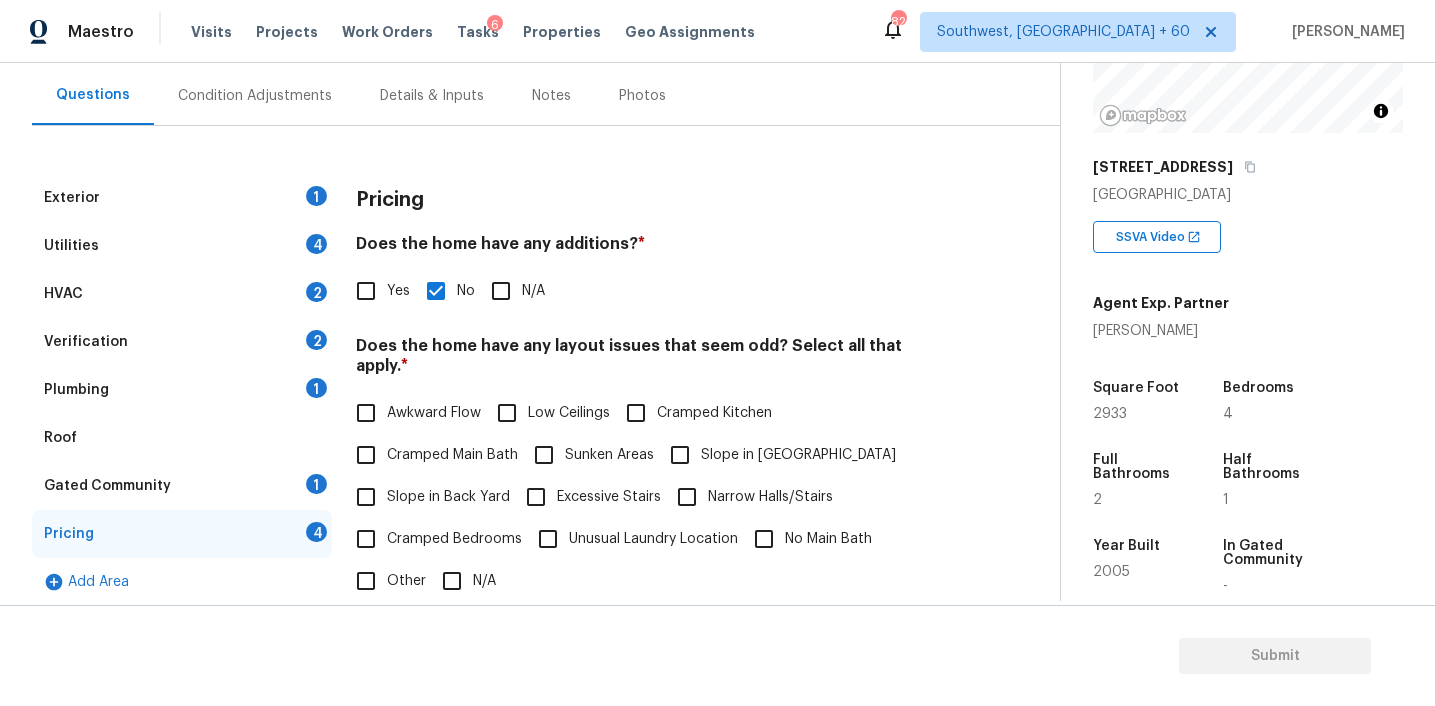 click on "Pricing Does the home have any additions?  * Yes No N/A Does the home have any layout issues that seem odd? Select all that apply.  * Awkward Flow Low Ceilings Cramped Kitchen Cramped Main Bath Sunken Areas Slope in Front Yard Slope in Back Yard Excessive Stairs Narrow Halls/Stairs Cramped Bedrooms Unusual Laundry Location No Main Bath Other N/A Do you have to walk through the garage to get to any rooms in the home?  * Yes No Does the kitchen seem cramped?  * Yes No Does the home appear to be very outdated?  * Yes No" at bounding box center (652, 563) 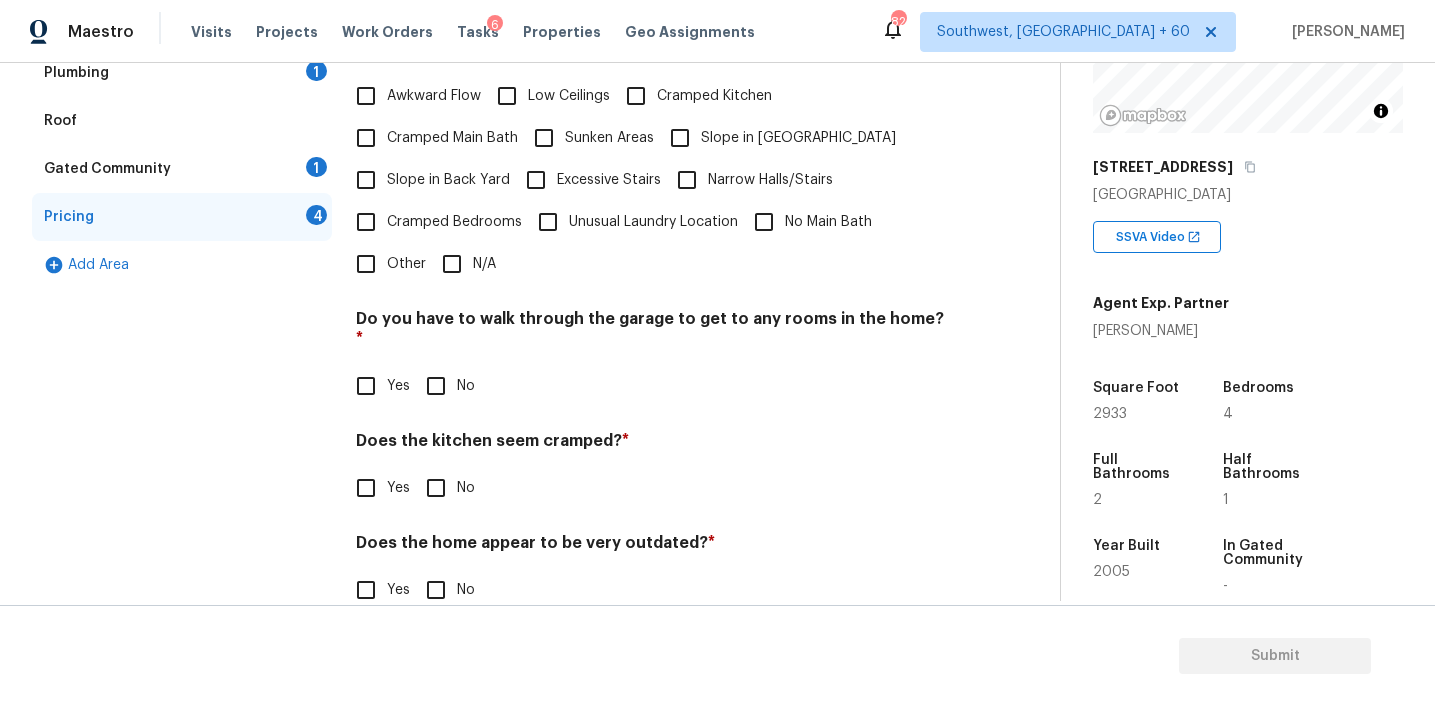 click on "No" at bounding box center (436, 386) 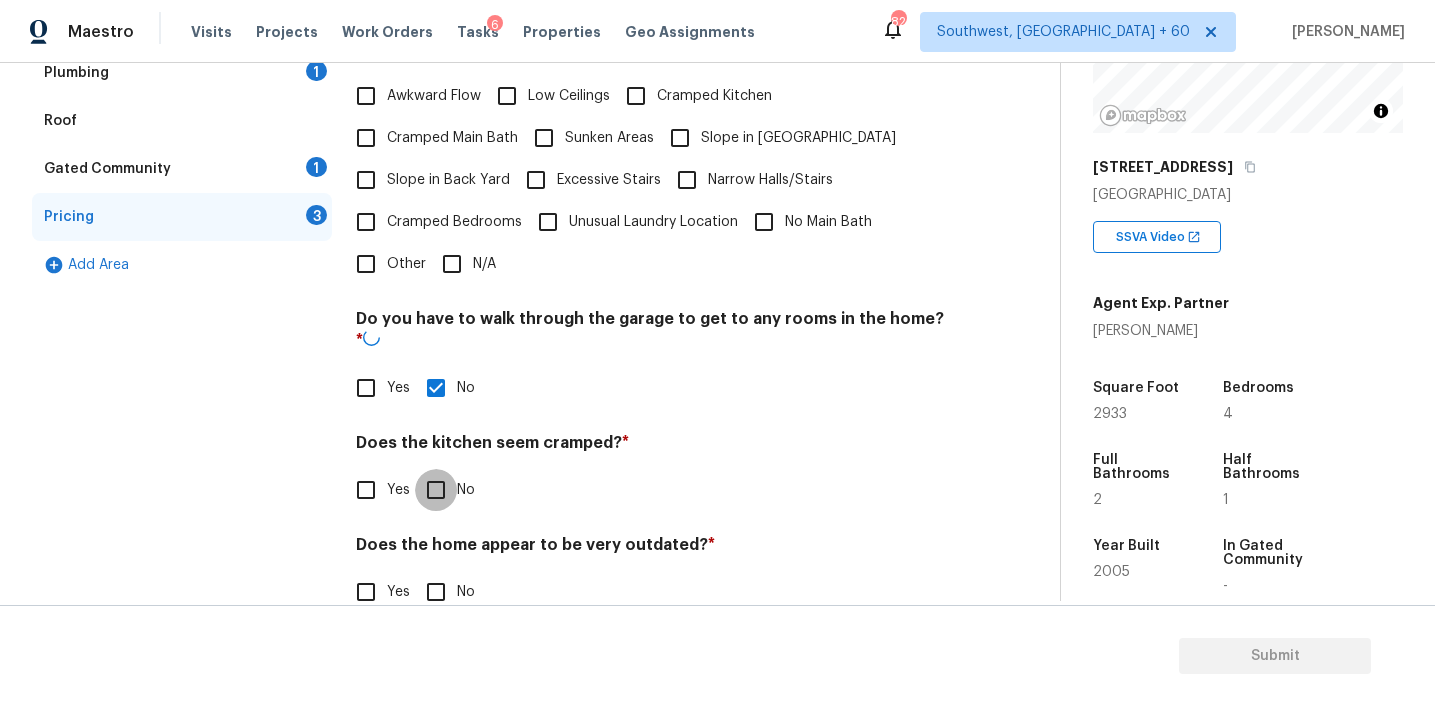 click on "No" at bounding box center [436, 490] 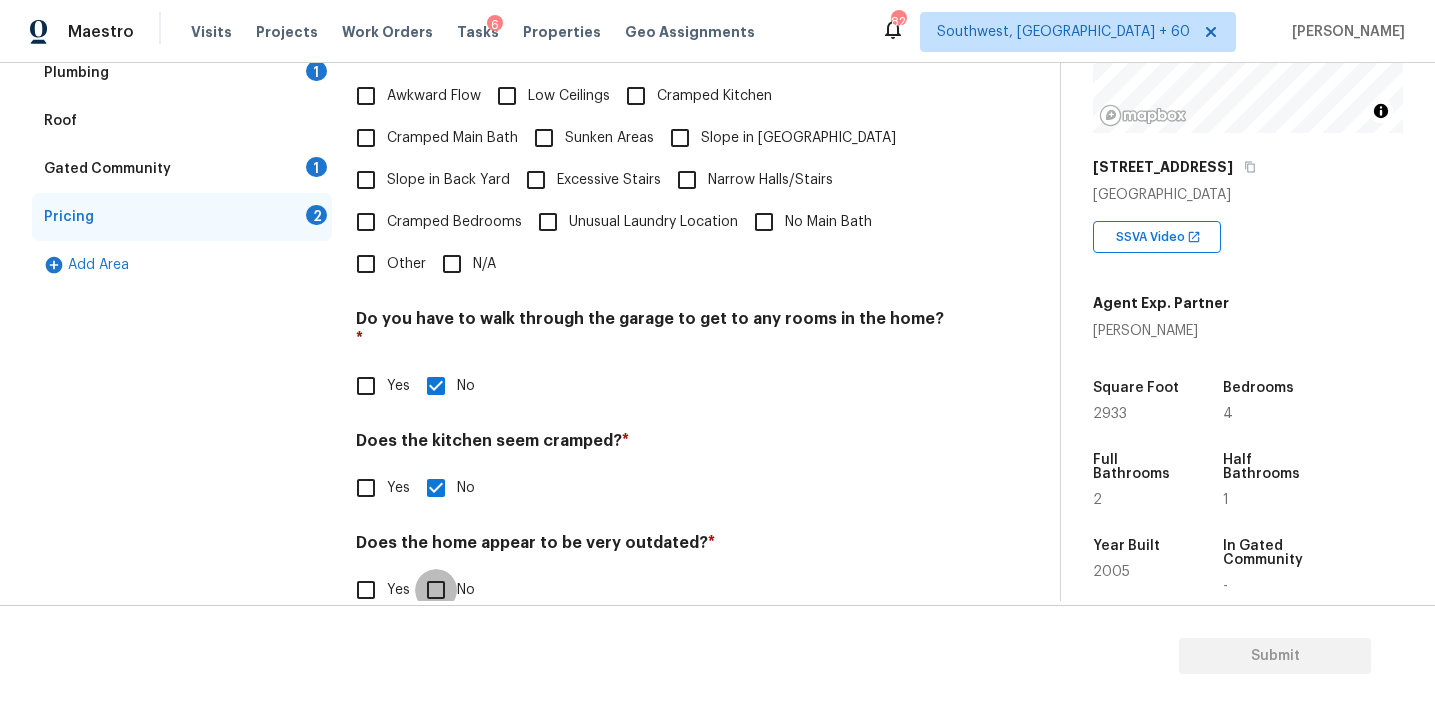 click on "No" at bounding box center [436, 590] 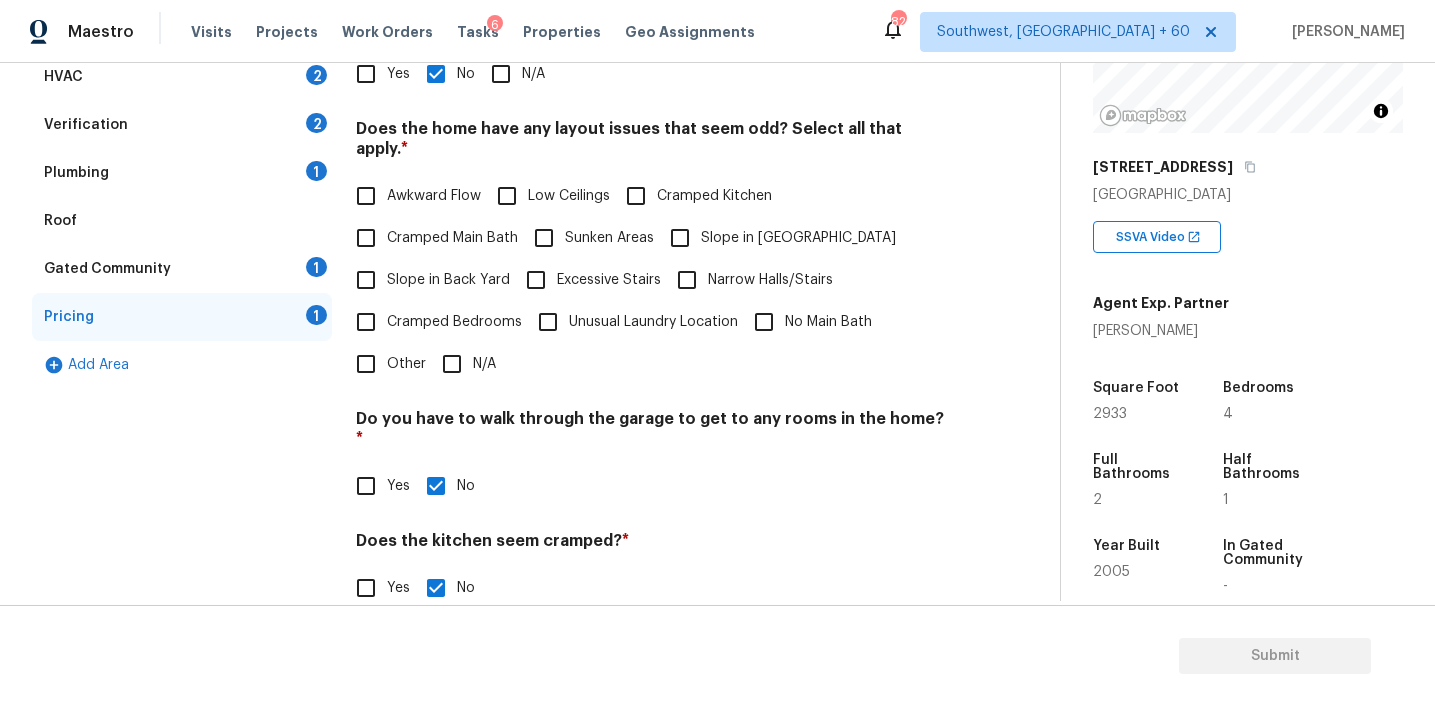 scroll, scrollTop: 365, scrollLeft: 0, axis: vertical 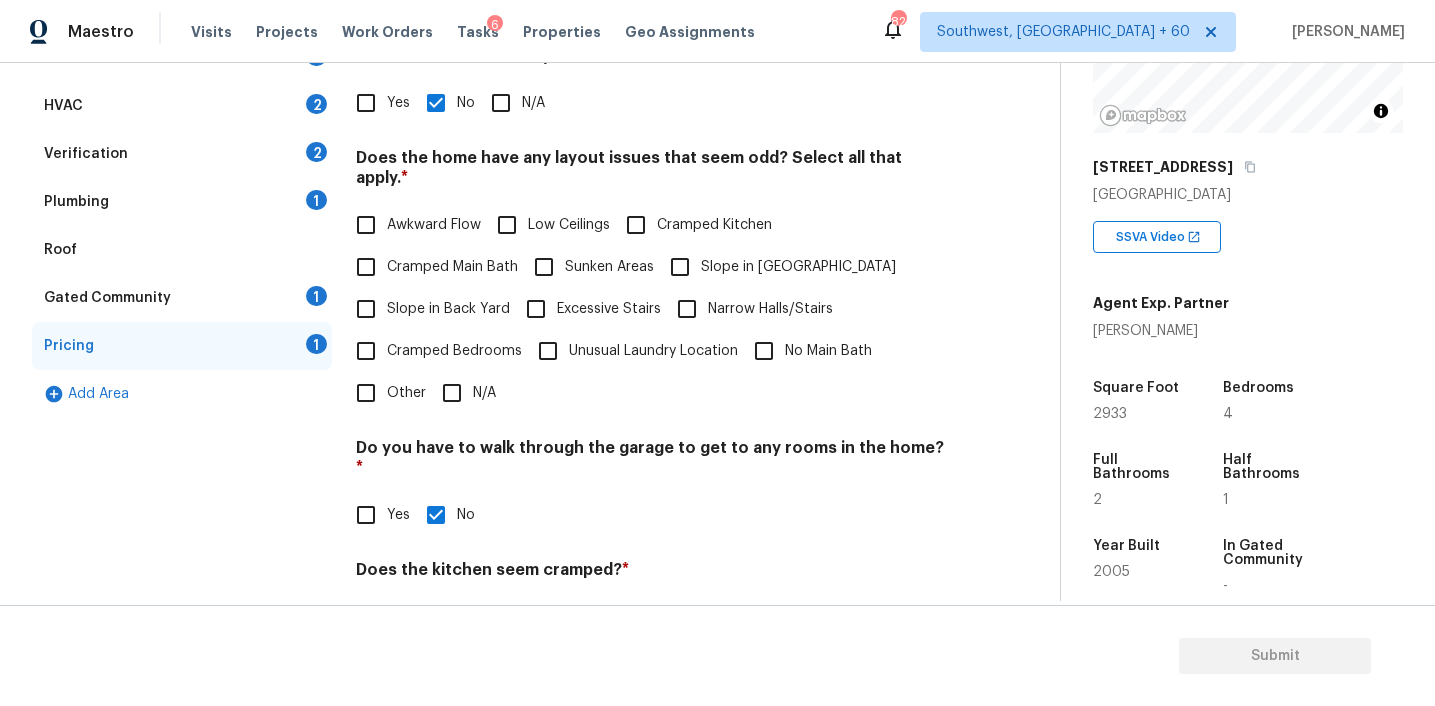 click on "Slope in [GEOGRAPHIC_DATA]" at bounding box center (798, 267) 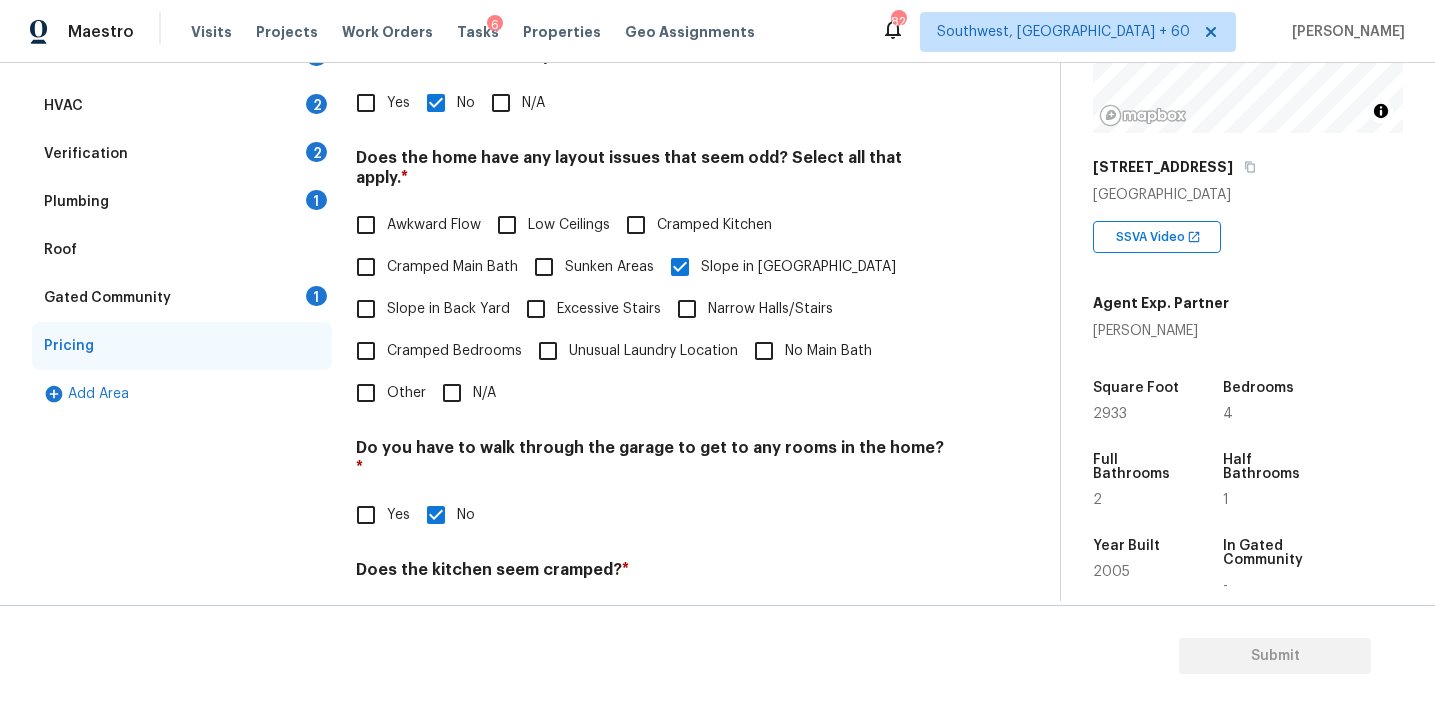 click on "Slope in Back Yard" at bounding box center [448, 309] 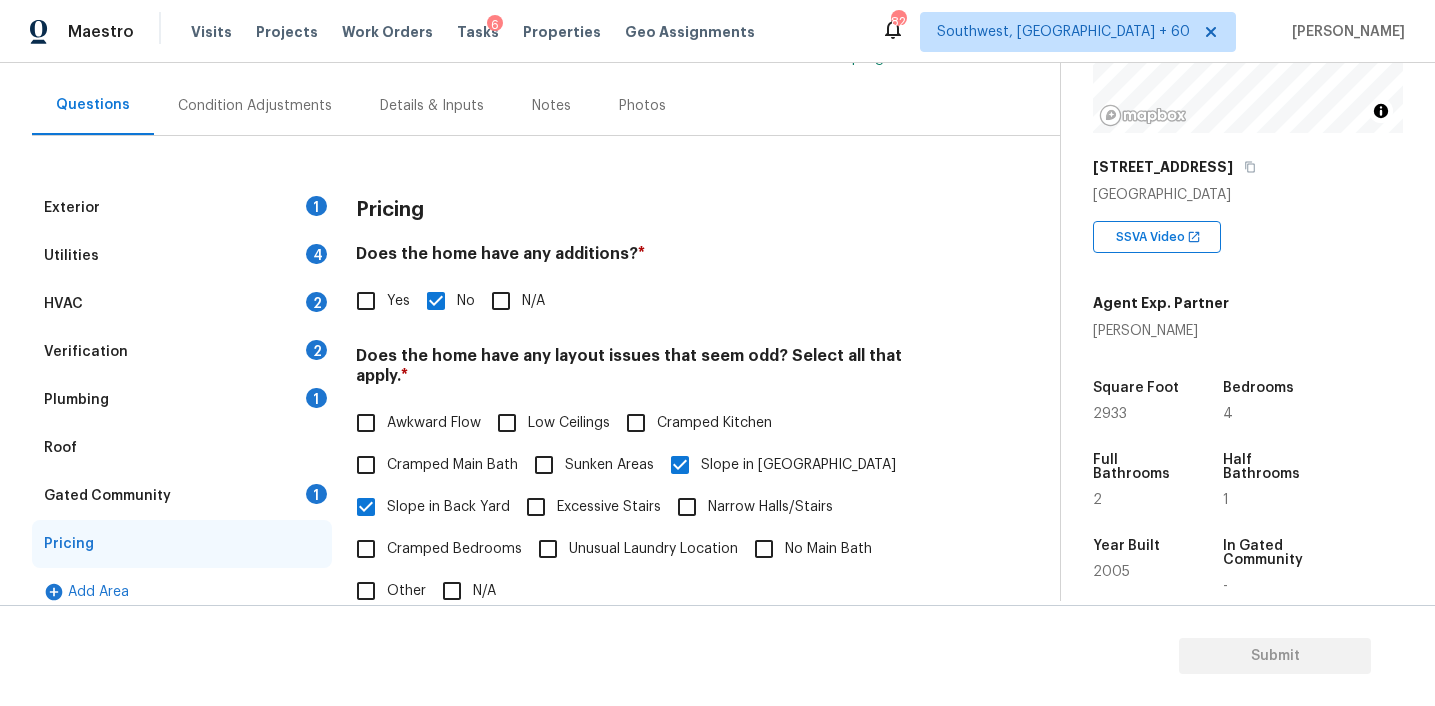 scroll, scrollTop: 178, scrollLeft: 0, axis: vertical 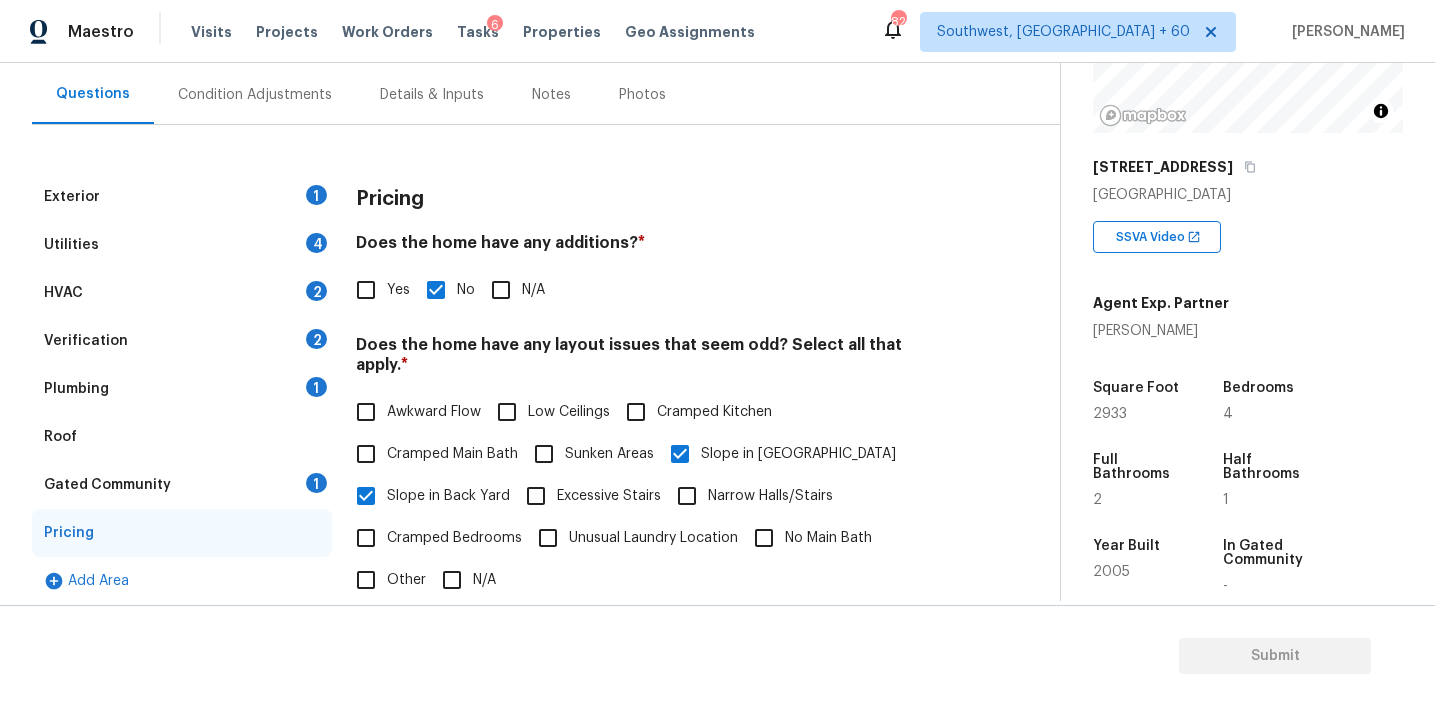 click on "Does the home have any layout issues that seem odd? Select all that apply.  *" at bounding box center [652, 359] 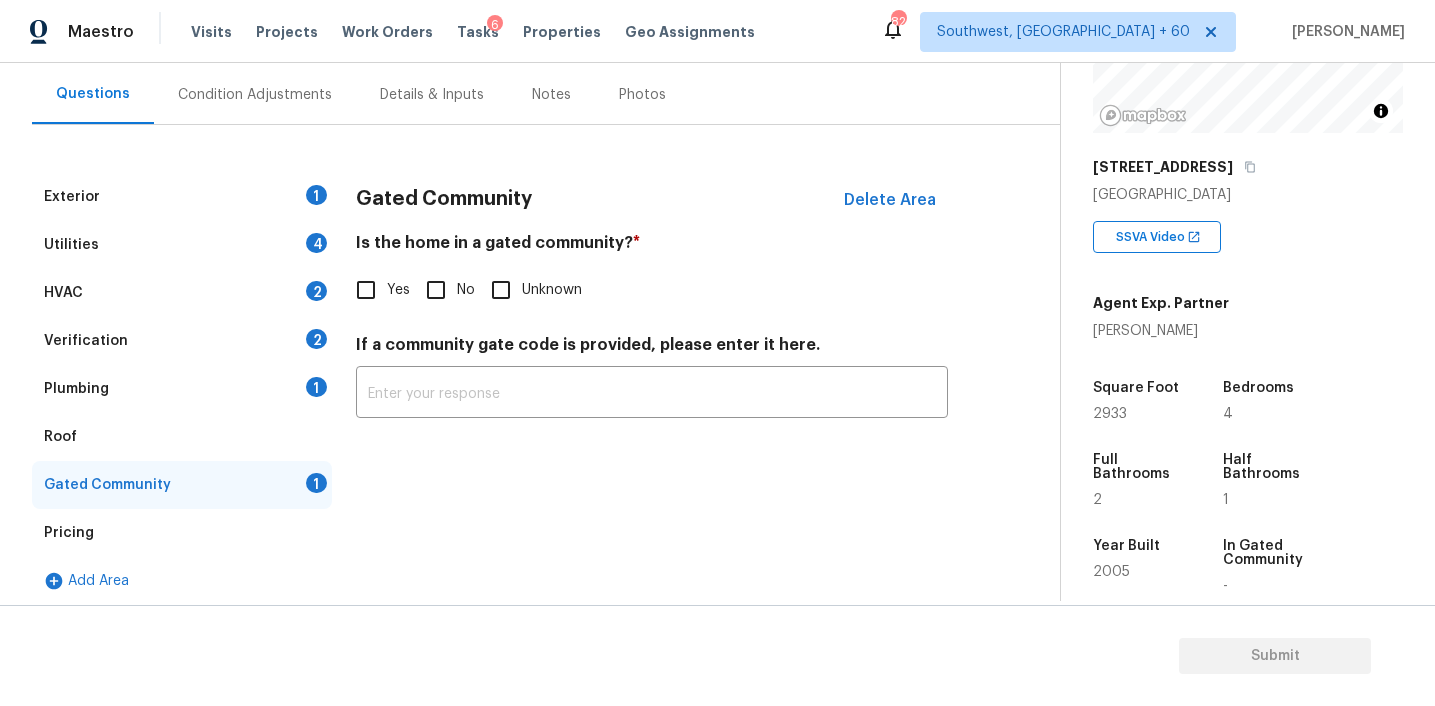 click on "No" at bounding box center (436, 290) 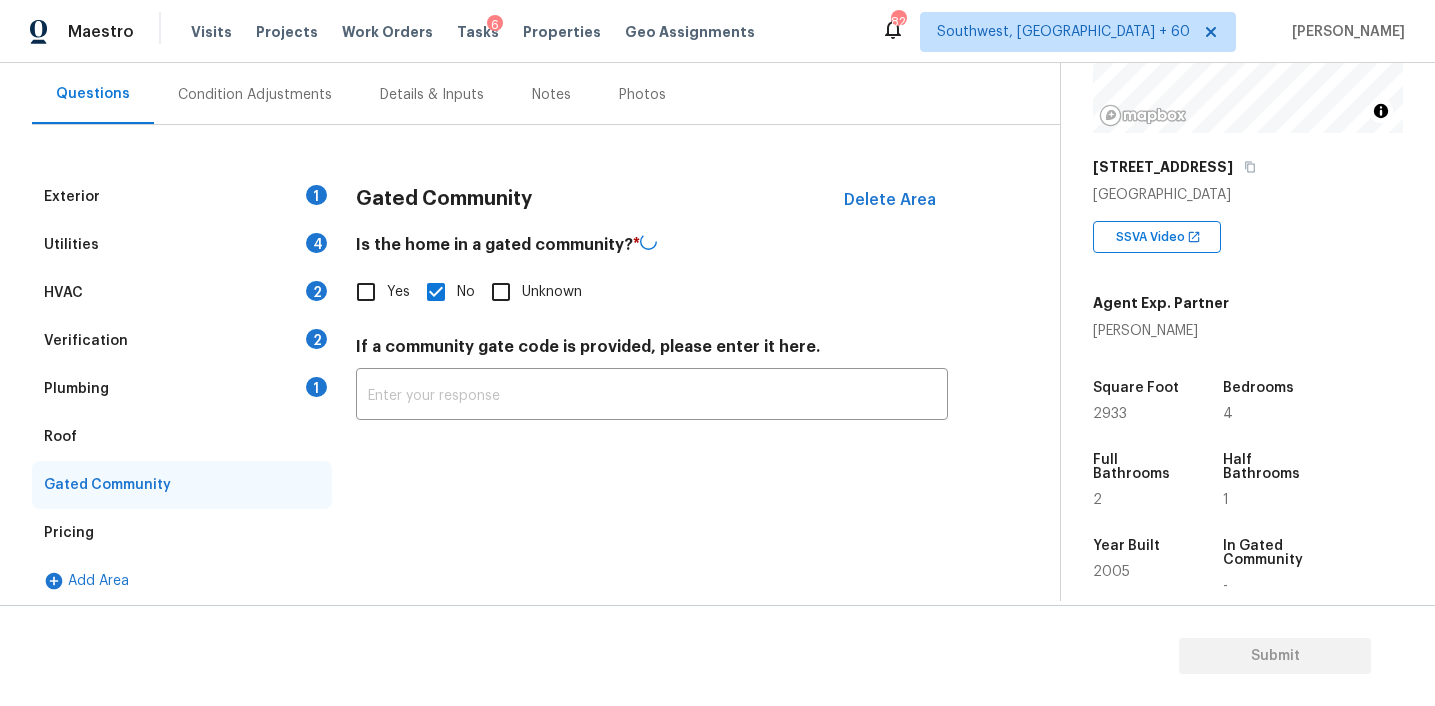 click on "Roof" at bounding box center [182, 437] 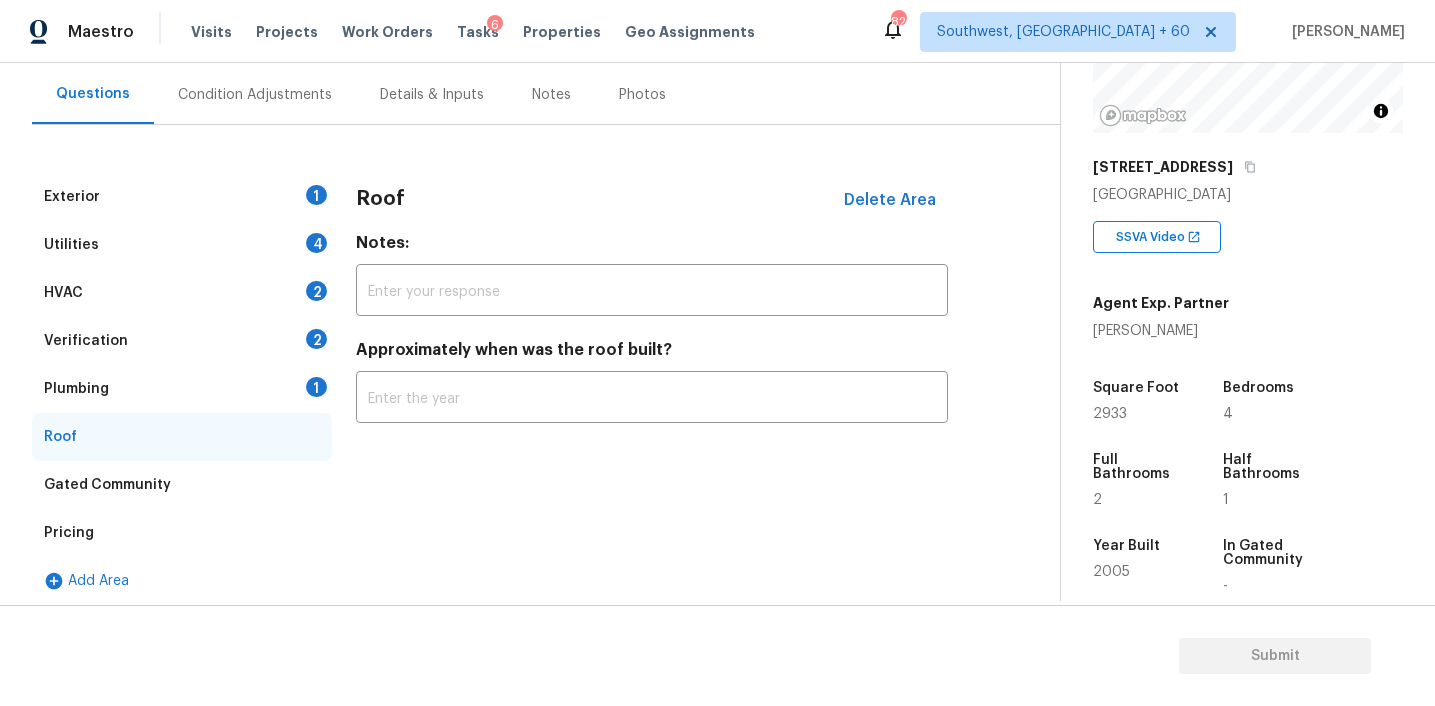click on "Plumbing 1" at bounding box center [182, 389] 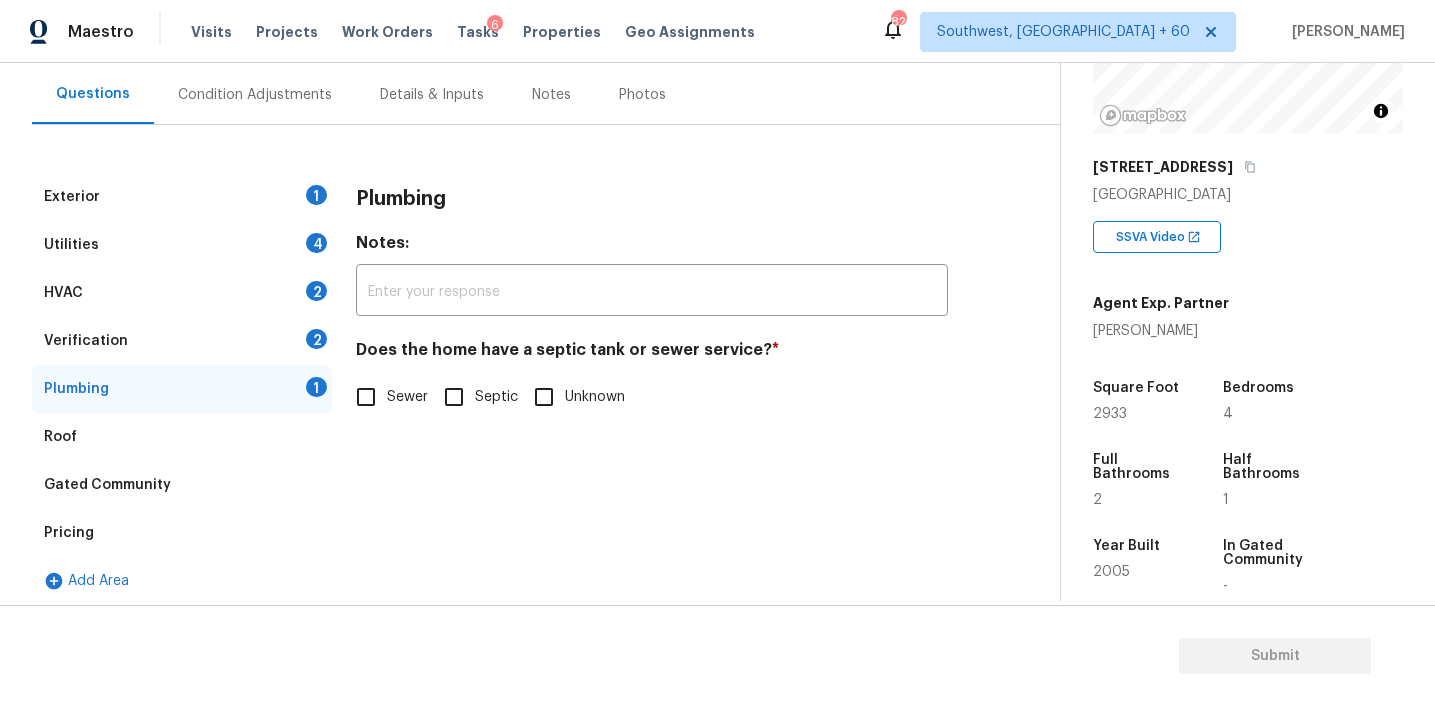 click on "Sewer" at bounding box center [366, 397] 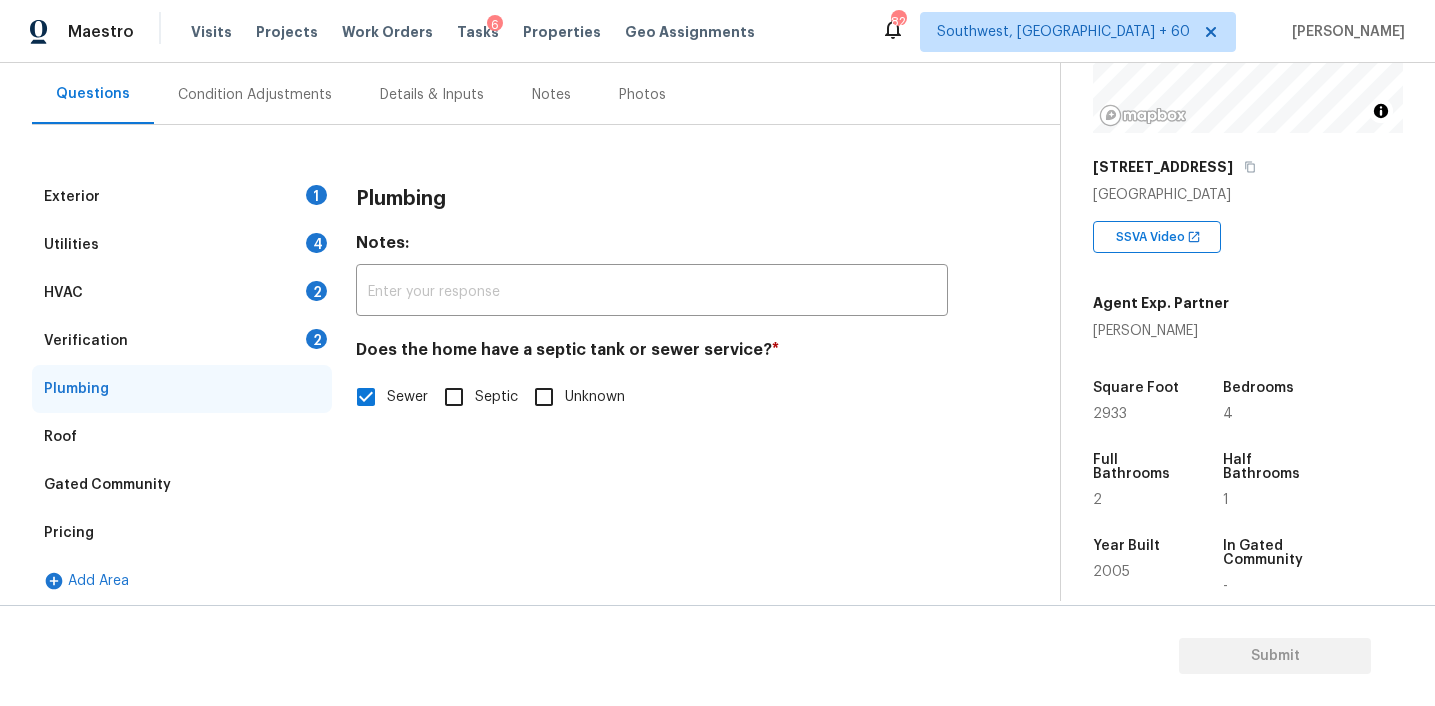 scroll, scrollTop: 188, scrollLeft: 0, axis: vertical 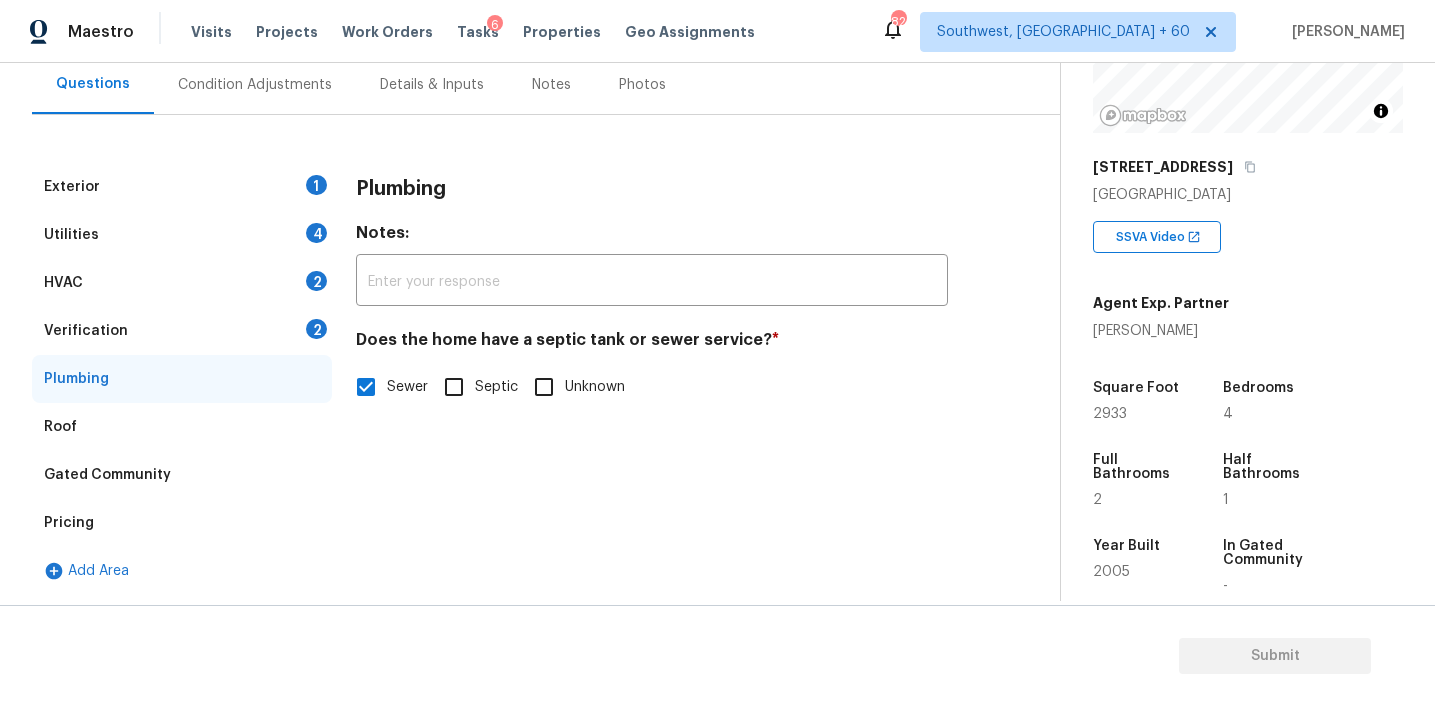 click on "Verification 2" at bounding box center (182, 331) 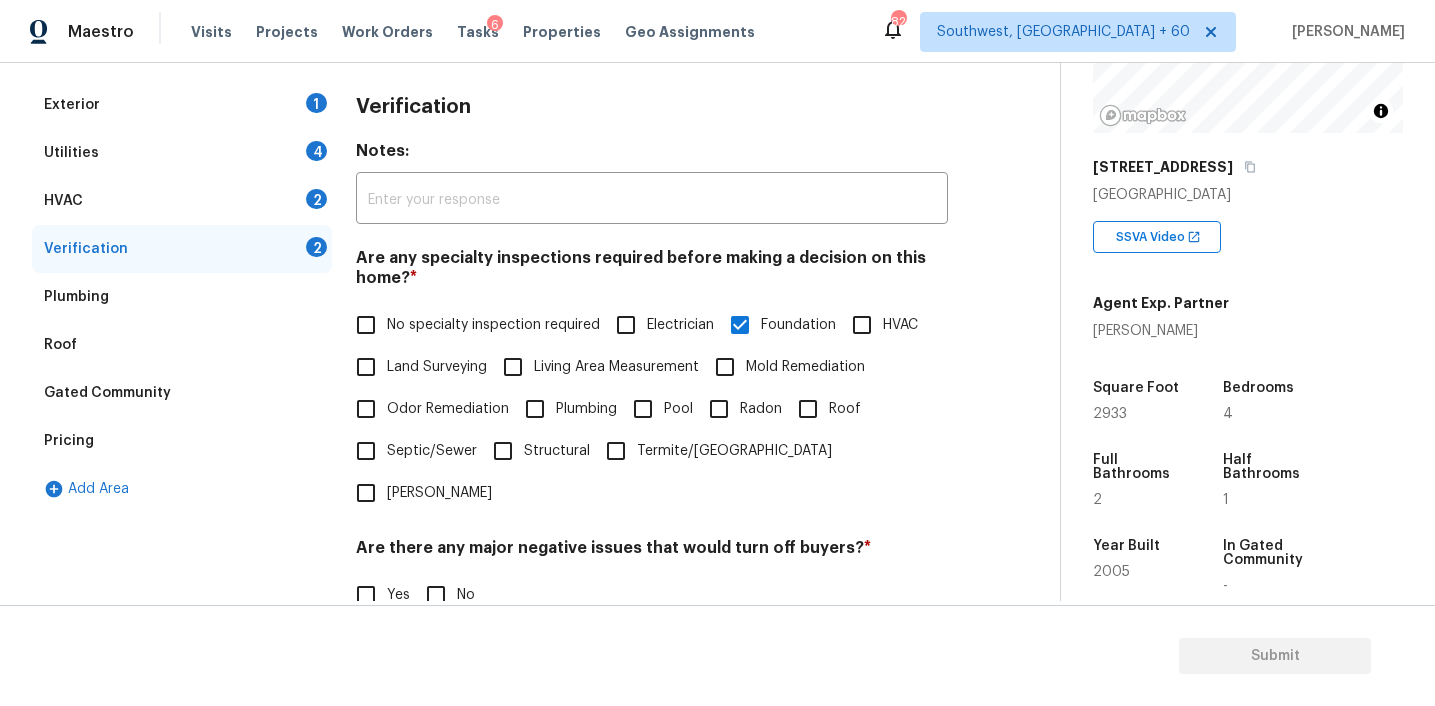 scroll, scrollTop: 524, scrollLeft: 0, axis: vertical 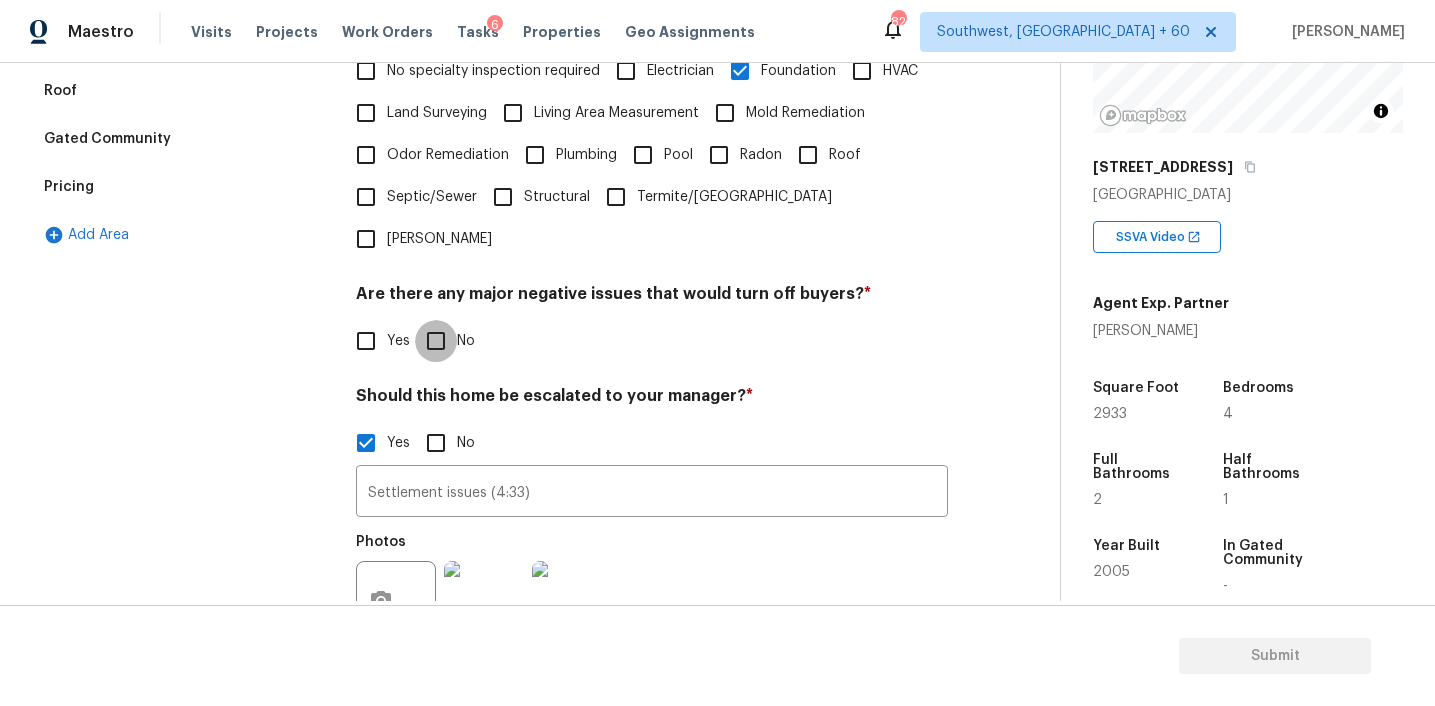 click on "No" at bounding box center (436, 341) 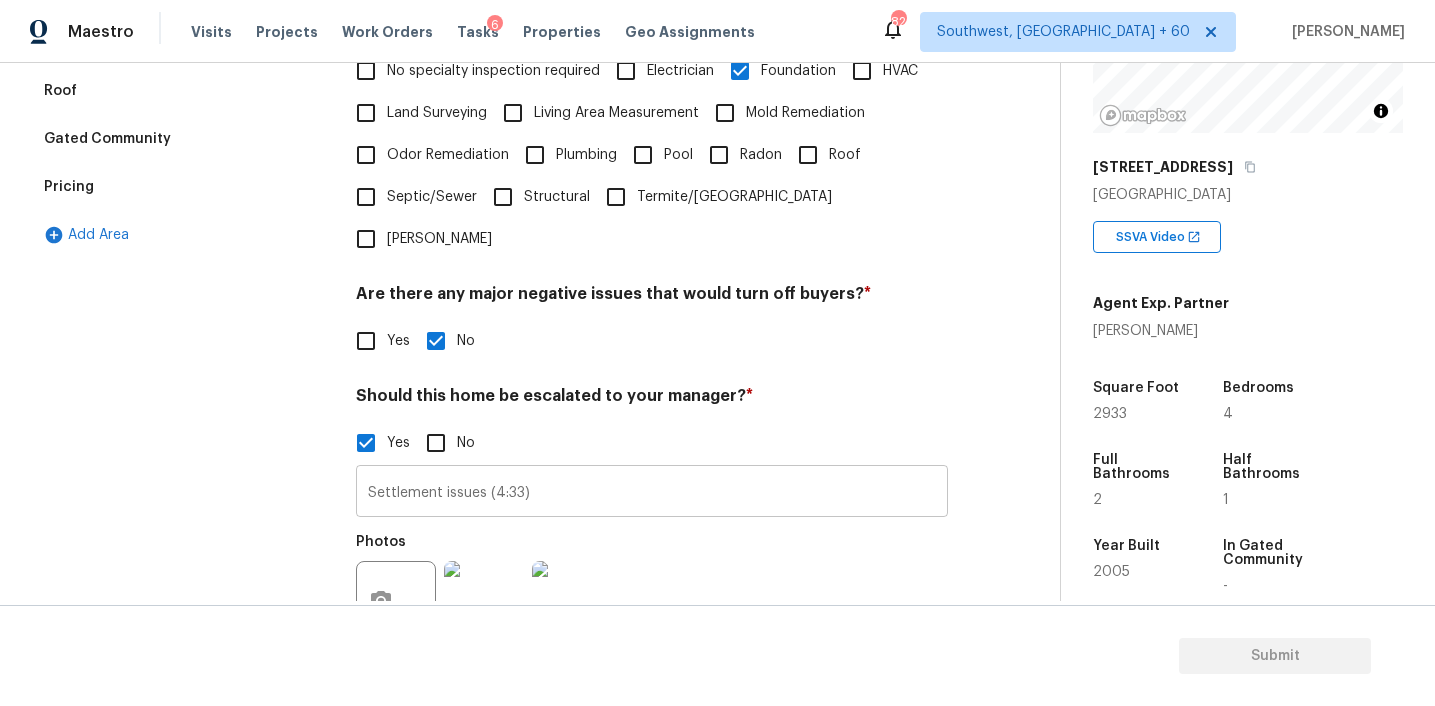 scroll, scrollTop: 687, scrollLeft: 0, axis: vertical 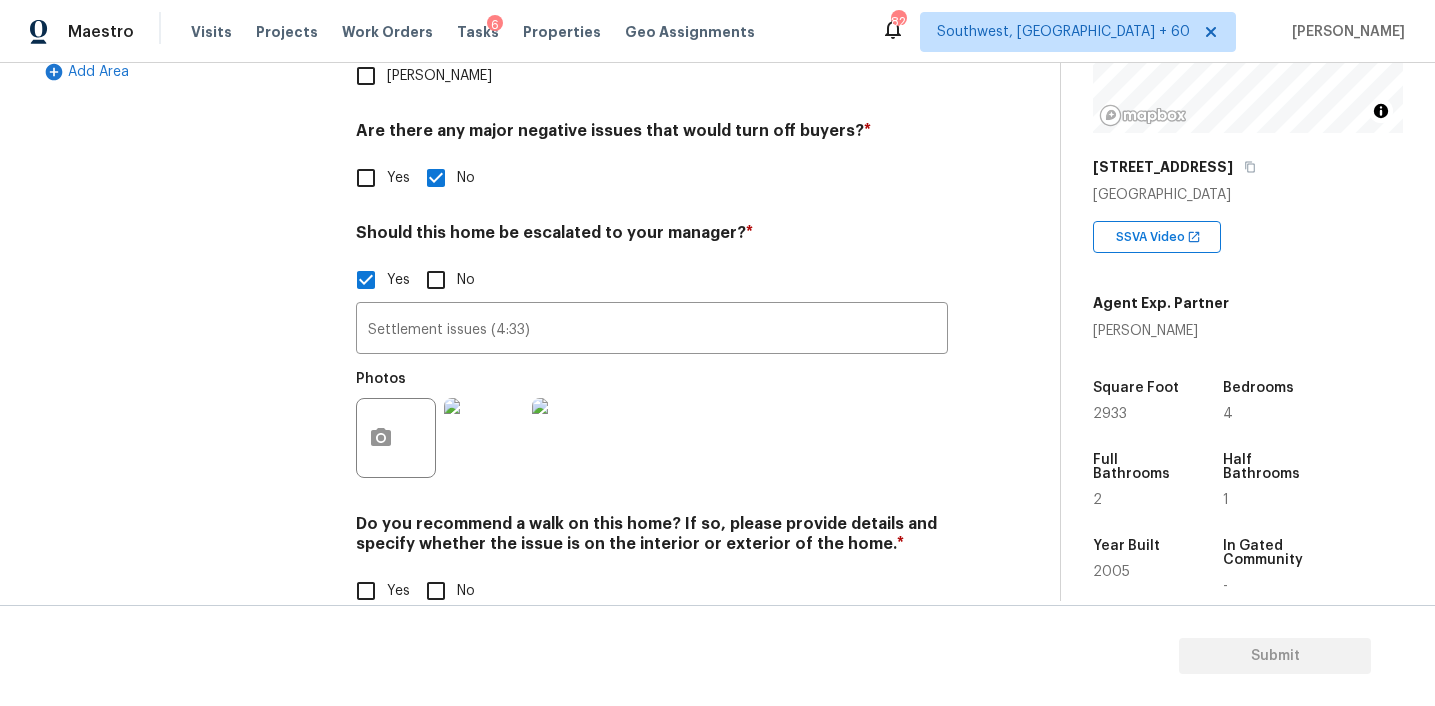 click on "No" at bounding box center (436, 591) 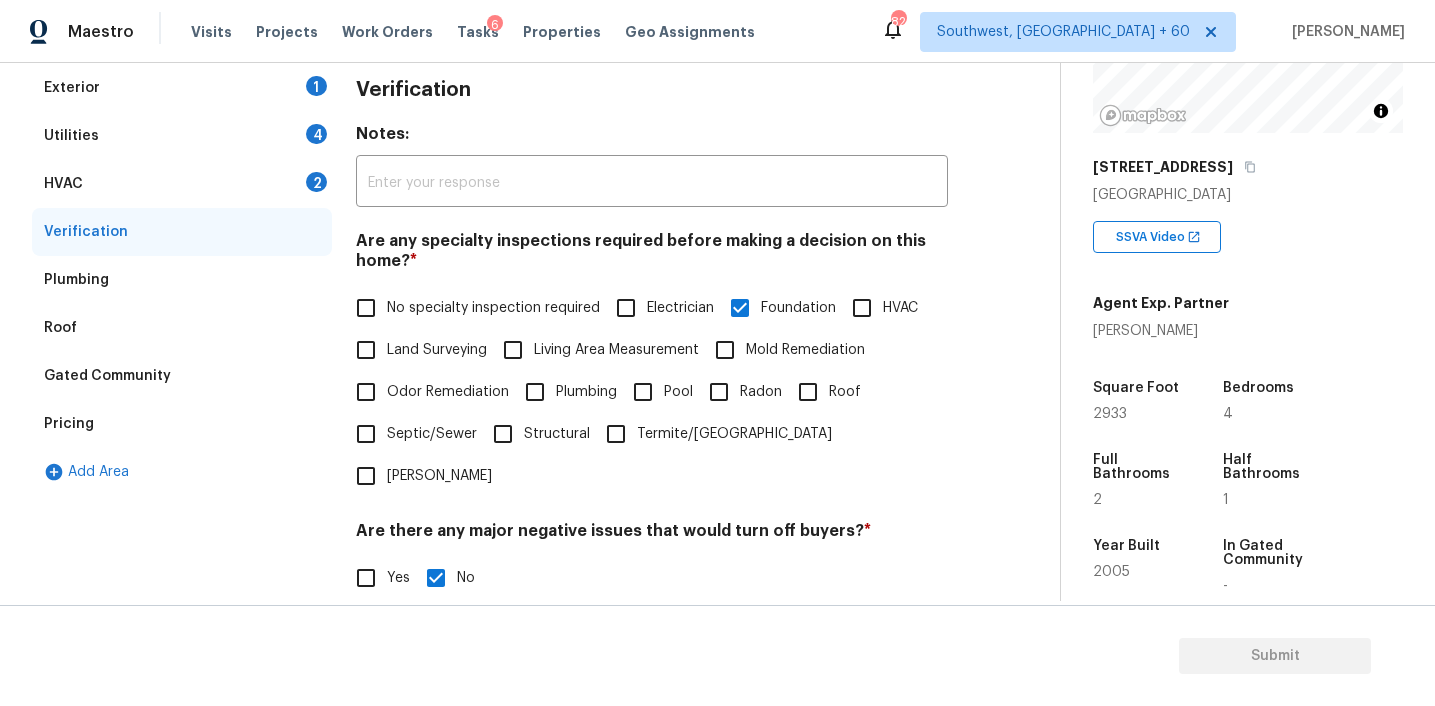 scroll, scrollTop: 257, scrollLeft: 0, axis: vertical 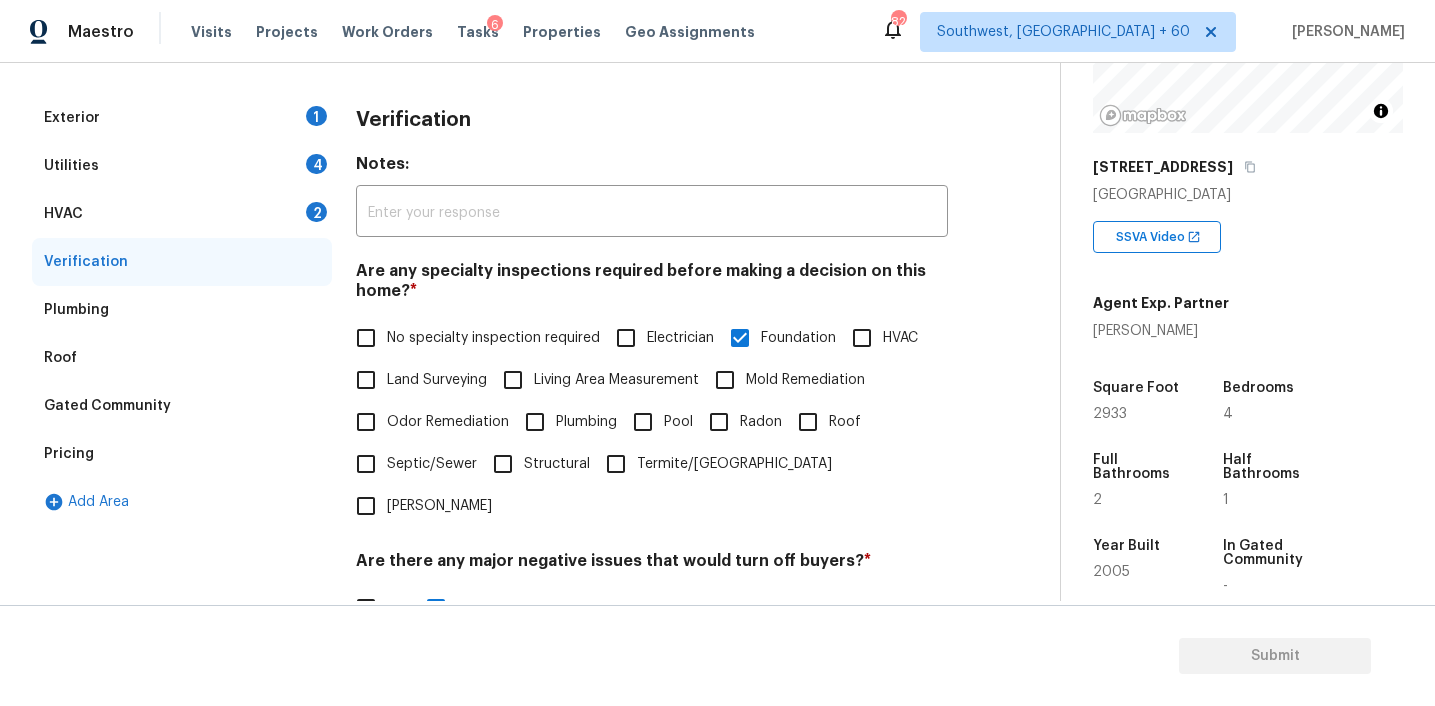 click on "HVAC 2" at bounding box center [182, 214] 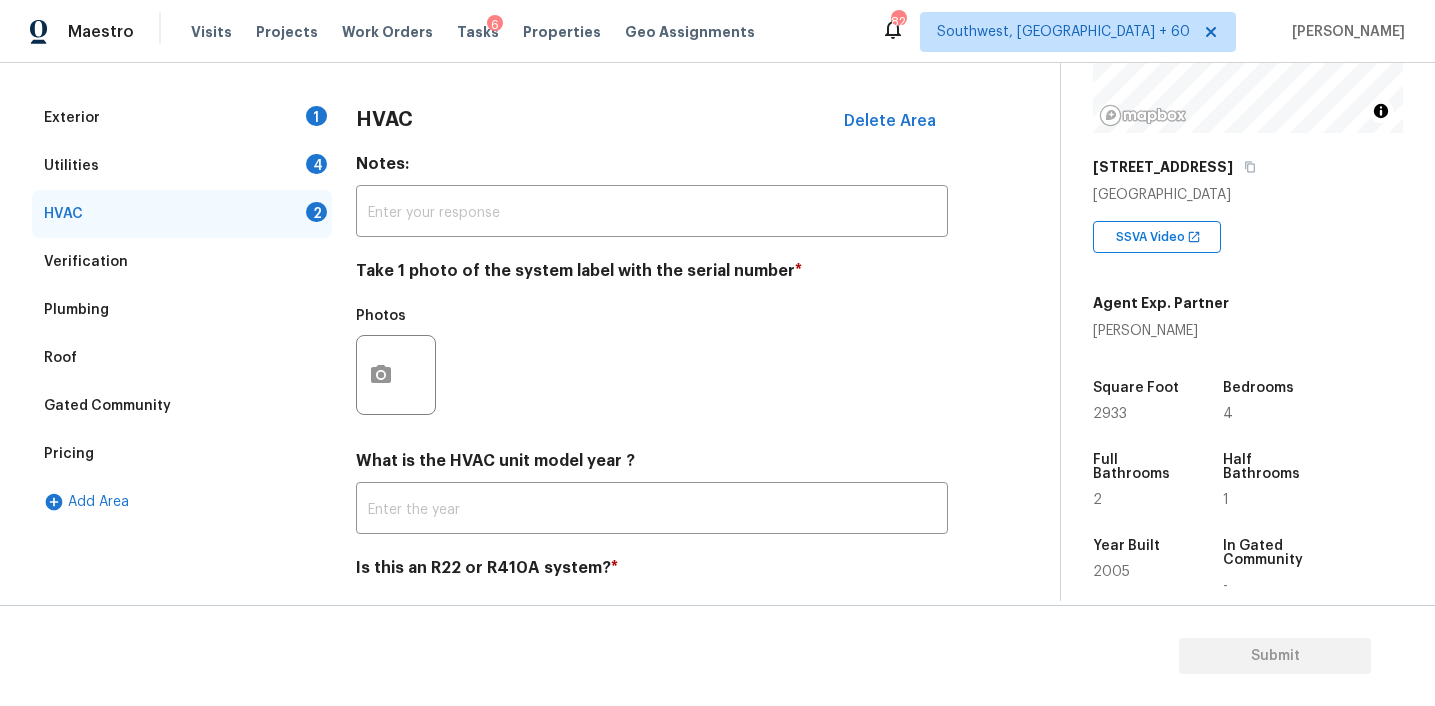 scroll, scrollTop: 323, scrollLeft: 0, axis: vertical 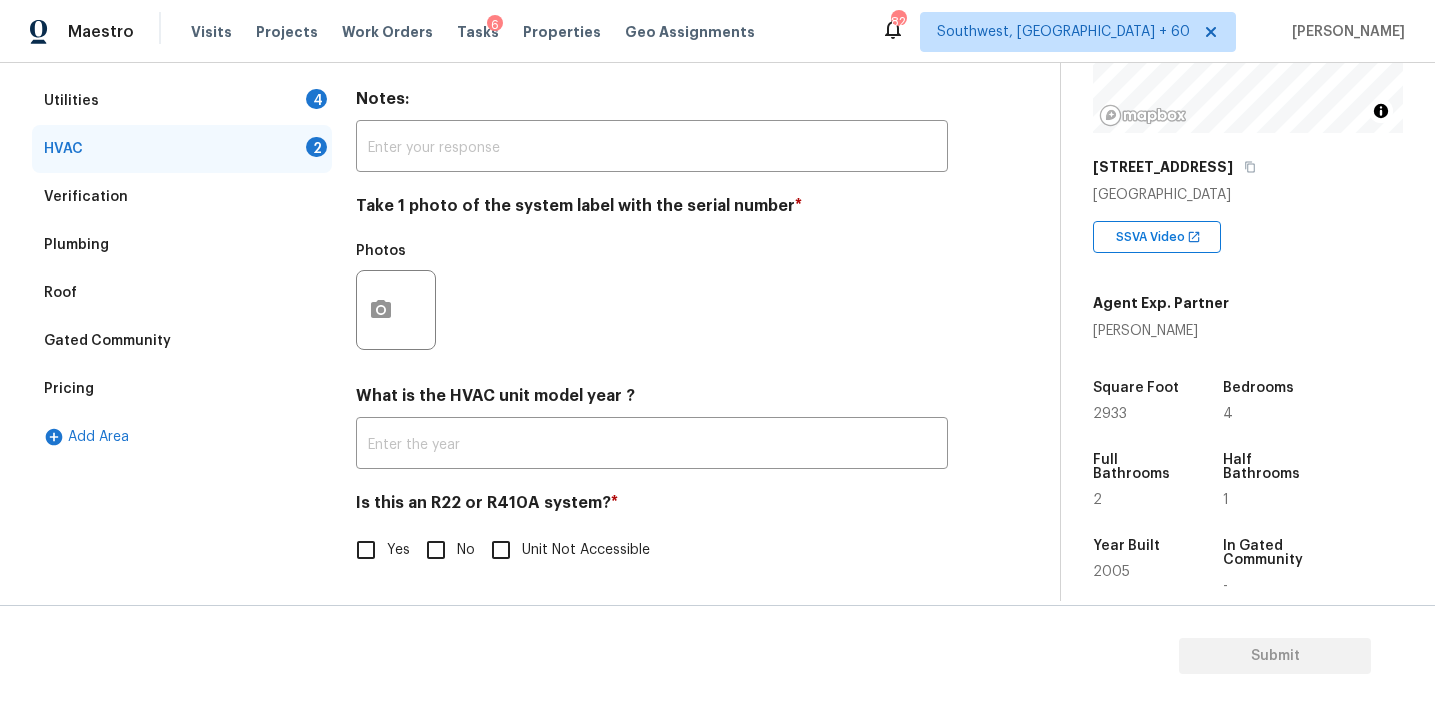 click on "No" at bounding box center (436, 550) 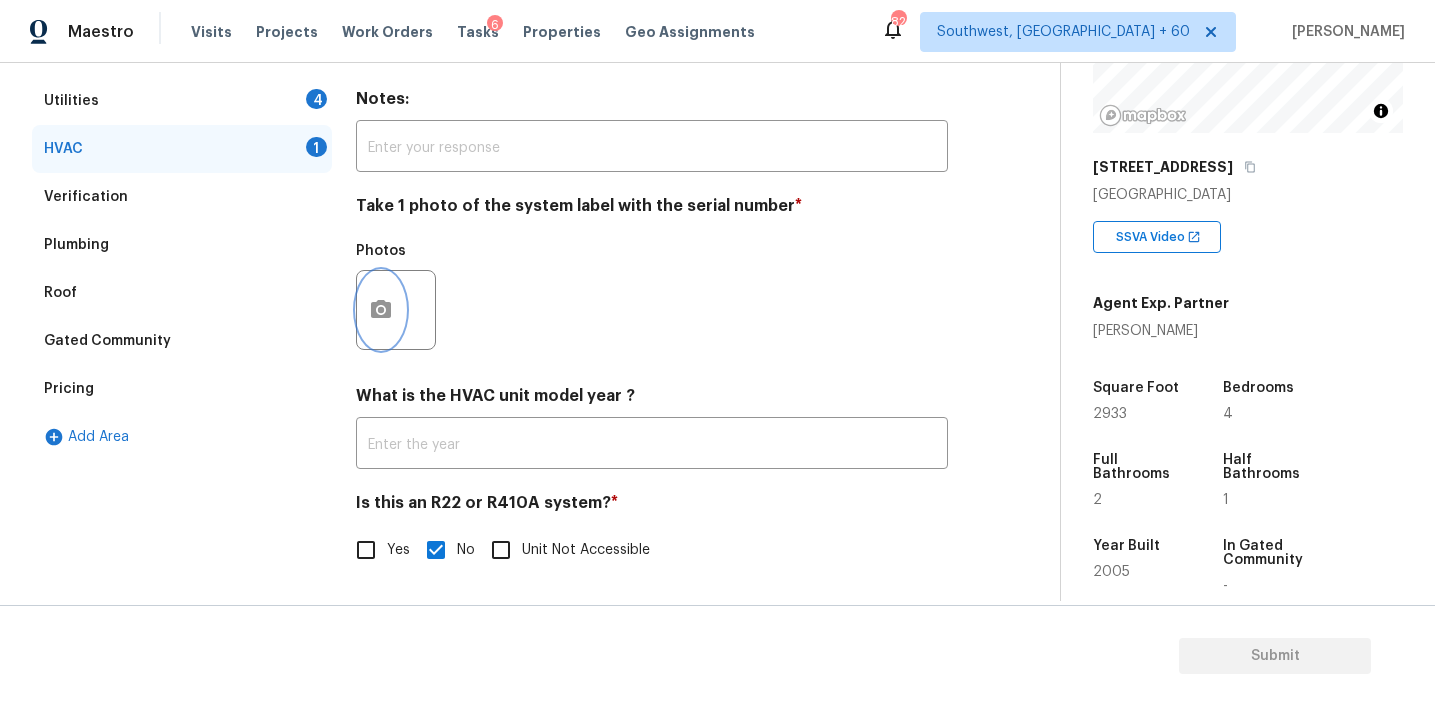 click at bounding box center (381, 310) 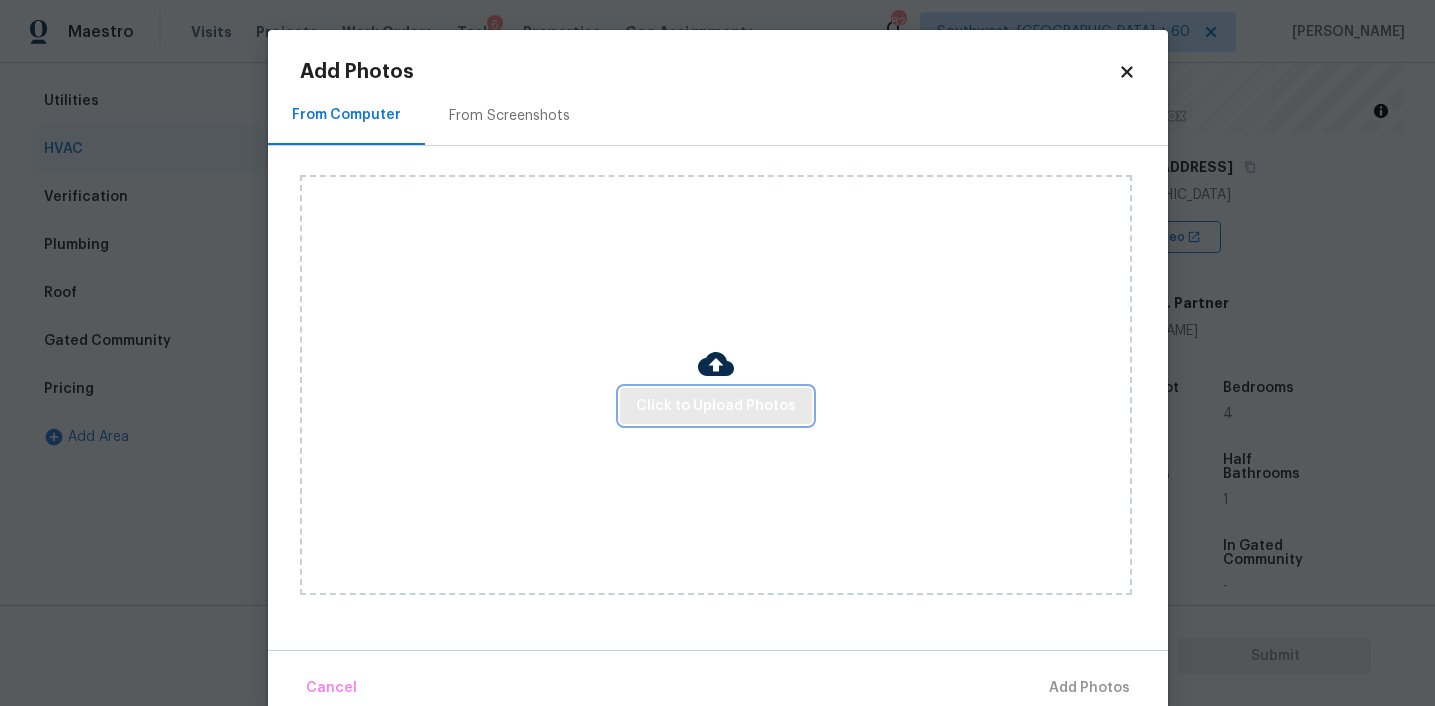 click on "Click to Upload Photos" at bounding box center (716, 406) 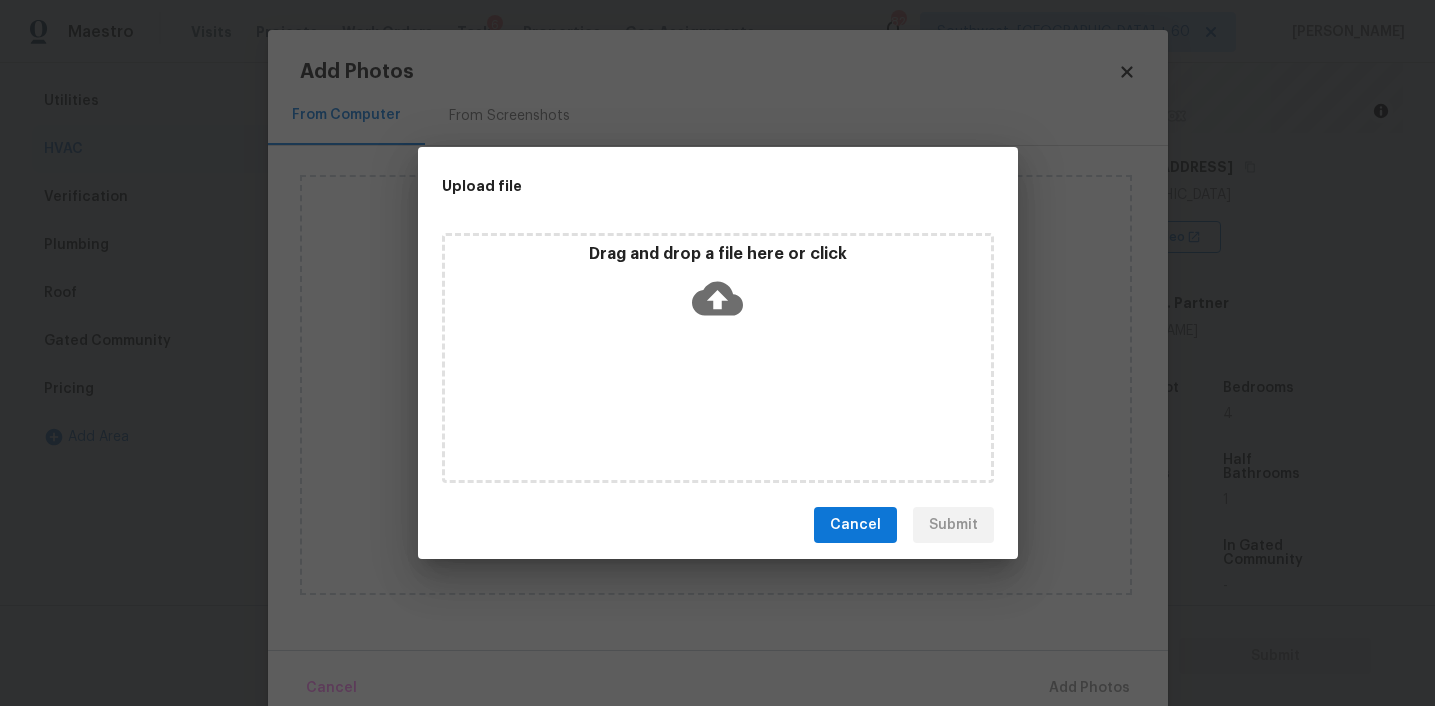 click 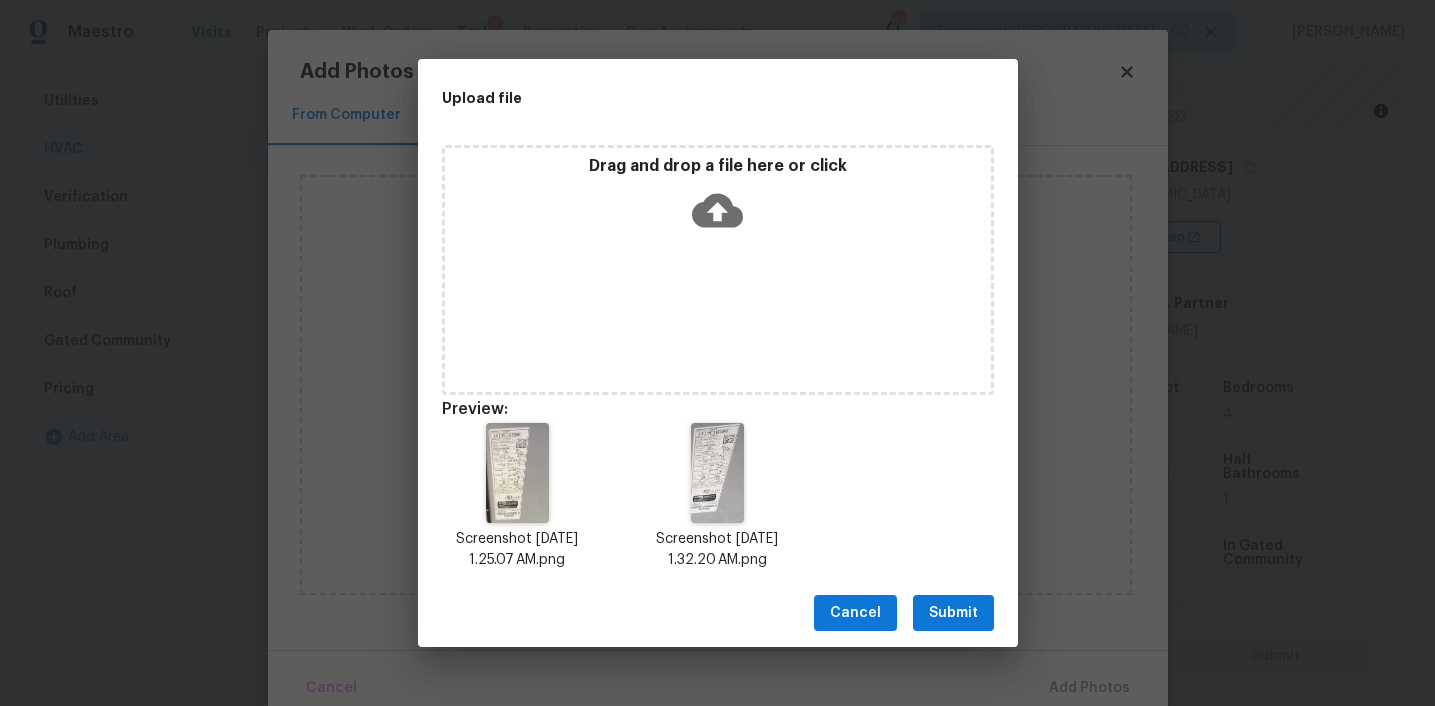 click on "Submit" at bounding box center [953, 613] 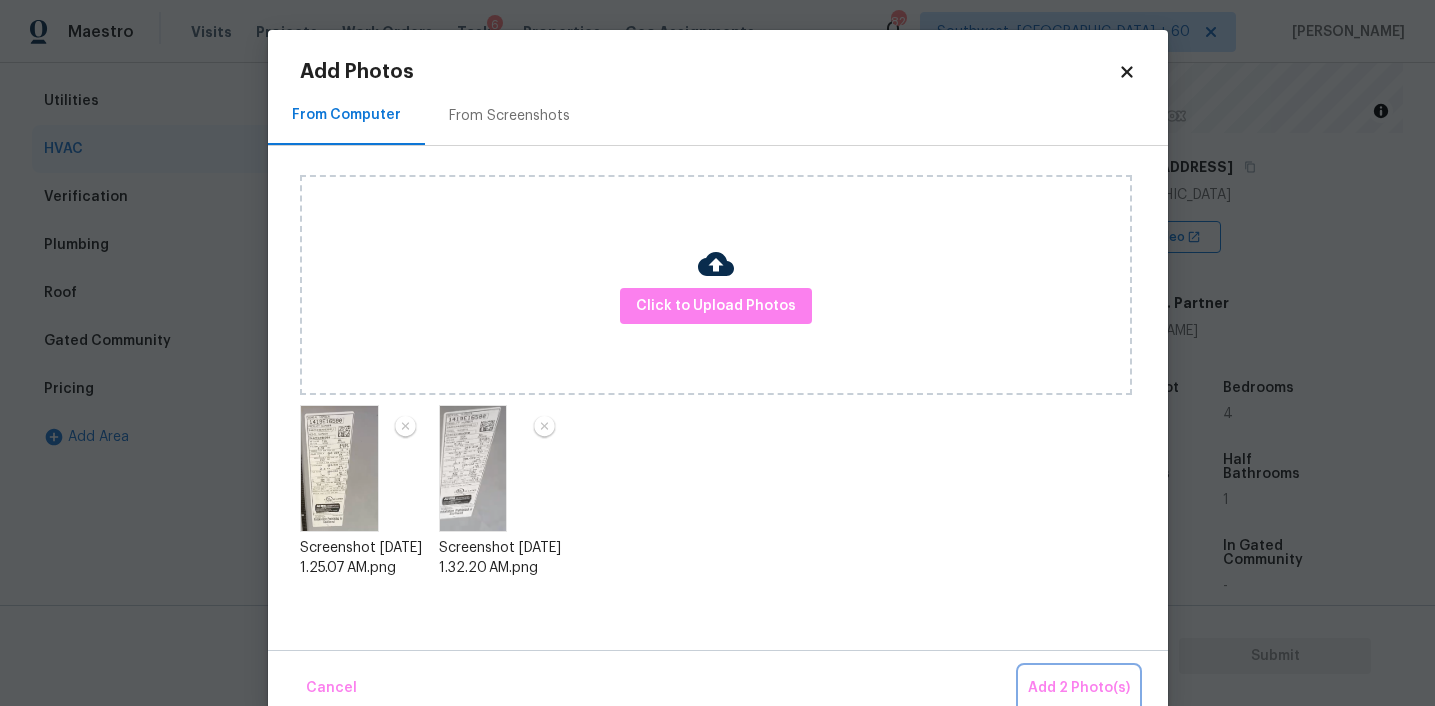 click on "Add 2 Photo(s)" at bounding box center (1079, 688) 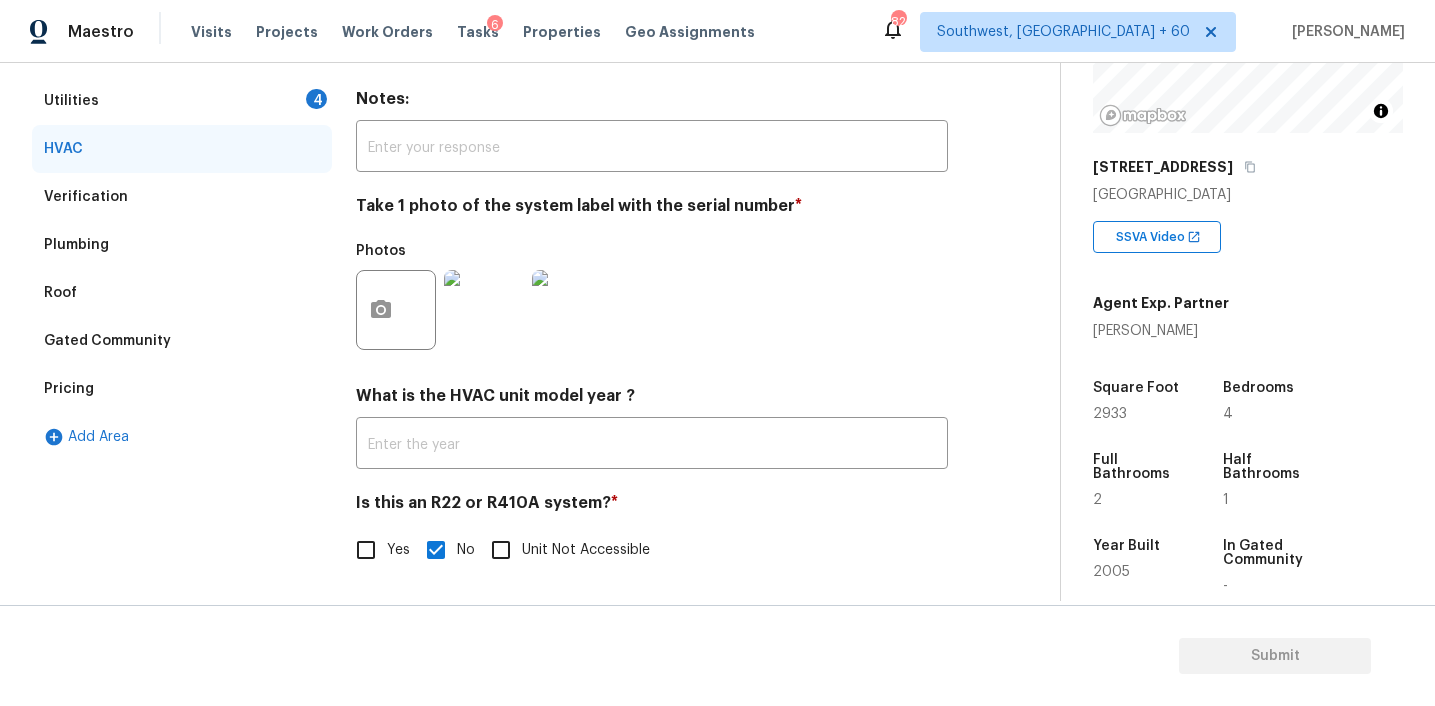 click on "Take 1 photo of the system label with the serial number  *" at bounding box center [652, 210] 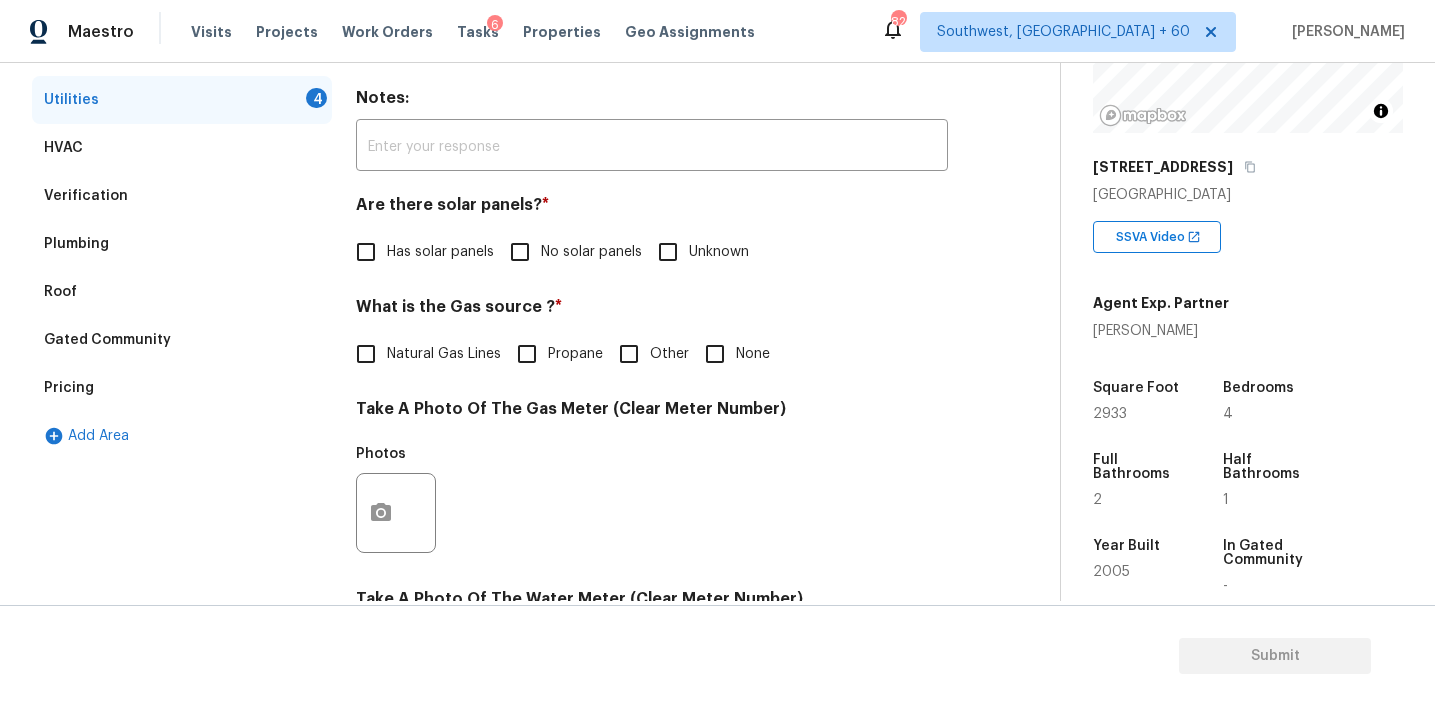 click on "No solar panels" at bounding box center [591, 252] 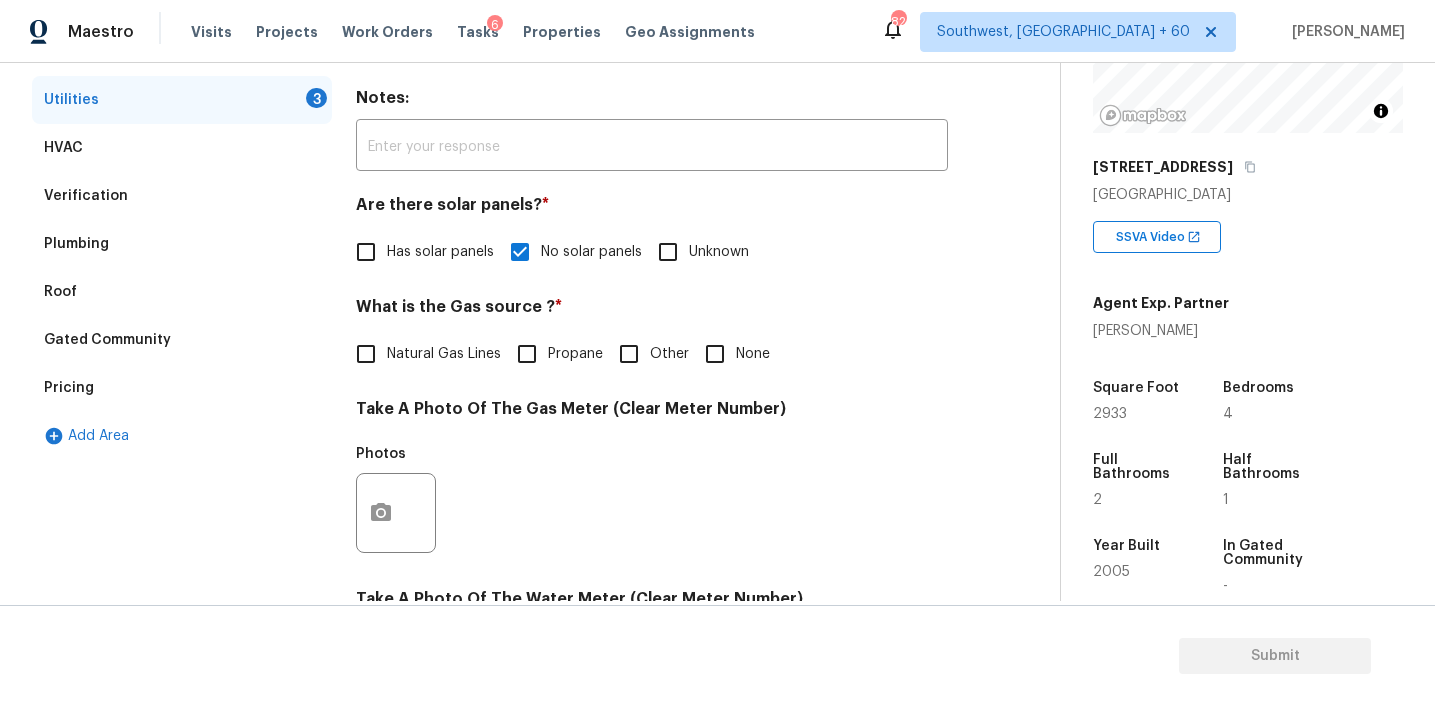 click on "What is the Gas source ?  *" at bounding box center [652, 311] 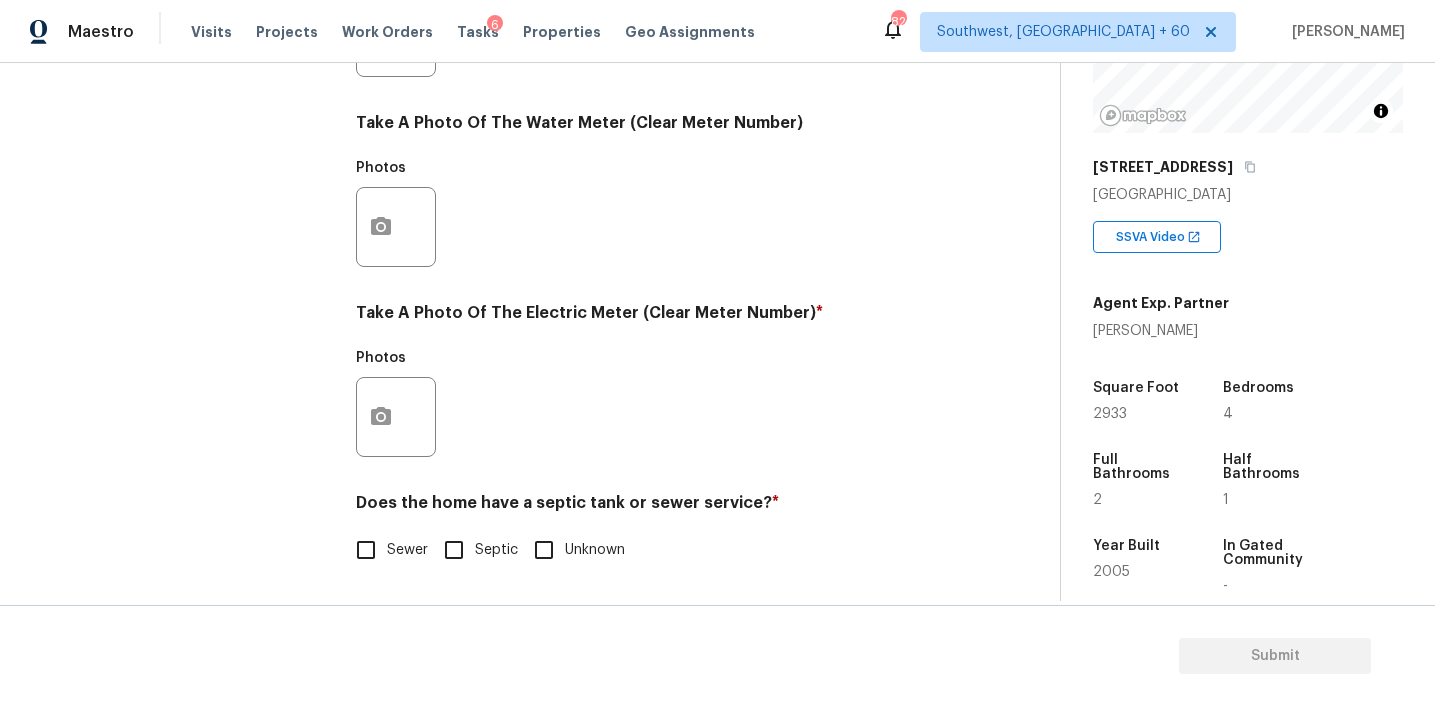 click on "Sewer" at bounding box center [366, 550] 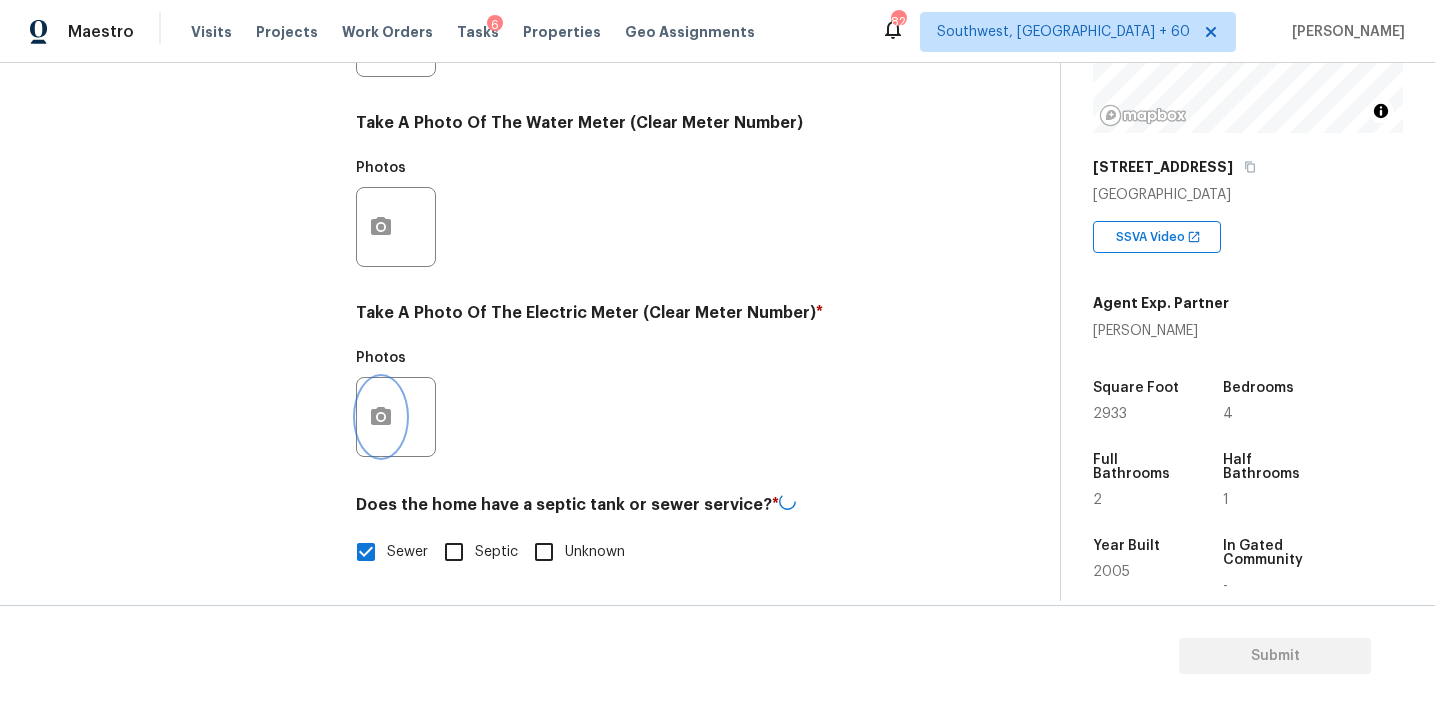 click at bounding box center [381, 417] 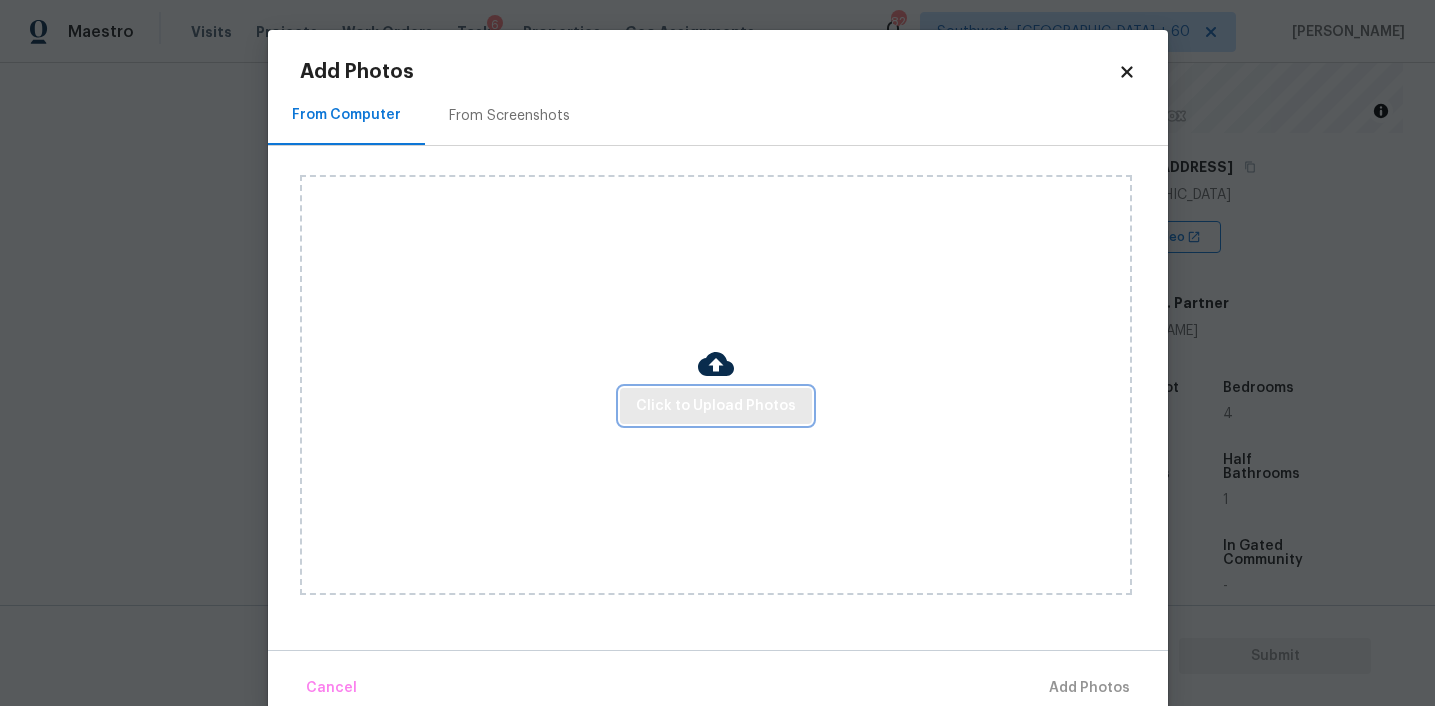 click on "Click to Upload Photos" at bounding box center (716, 406) 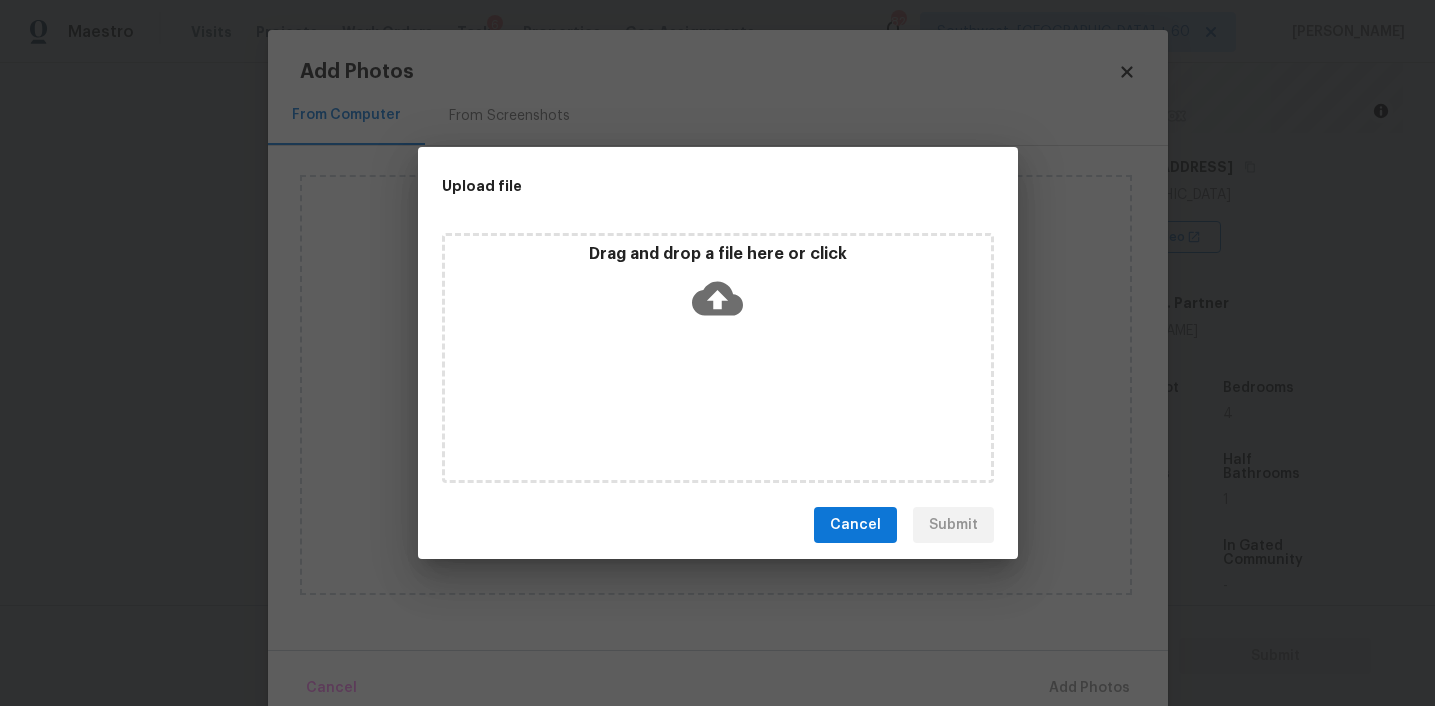 click on "Drag and drop a file here or click" at bounding box center (718, 287) 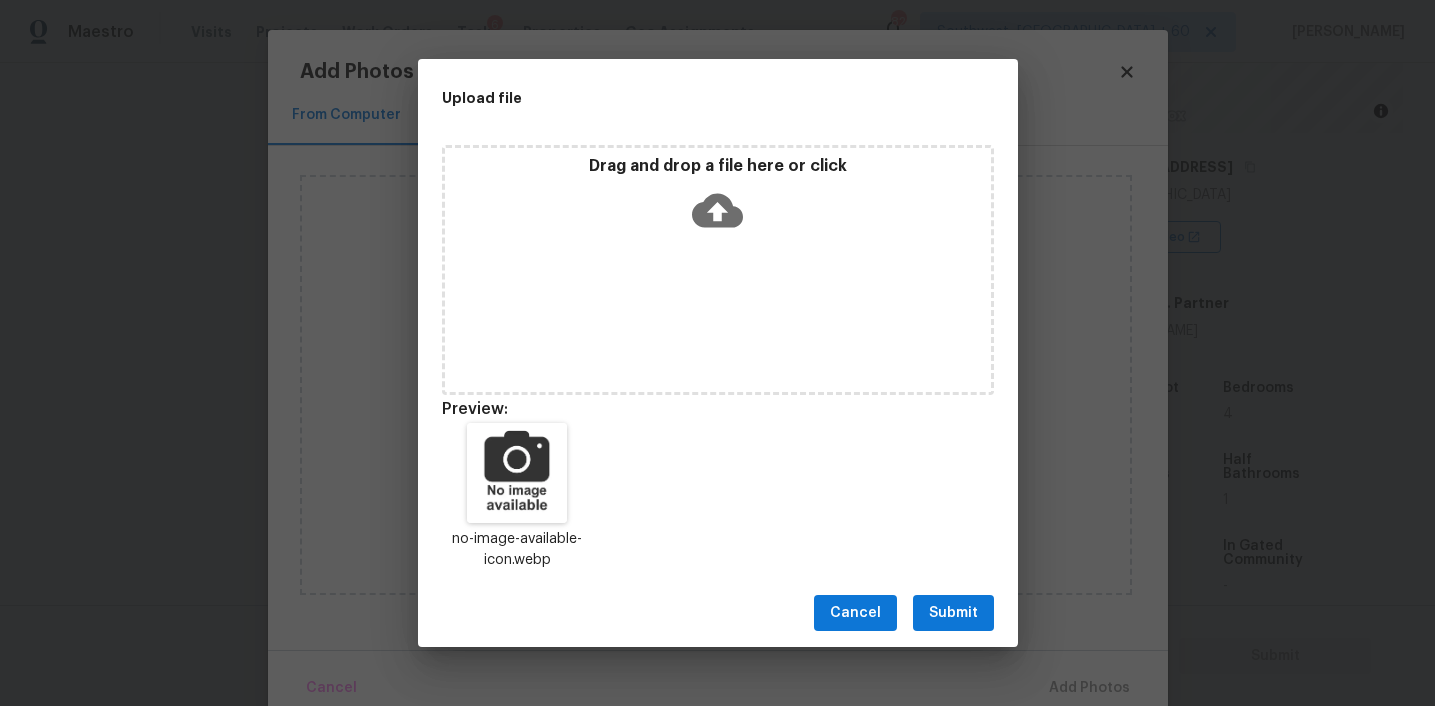 click on "Submit" at bounding box center (953, 613) 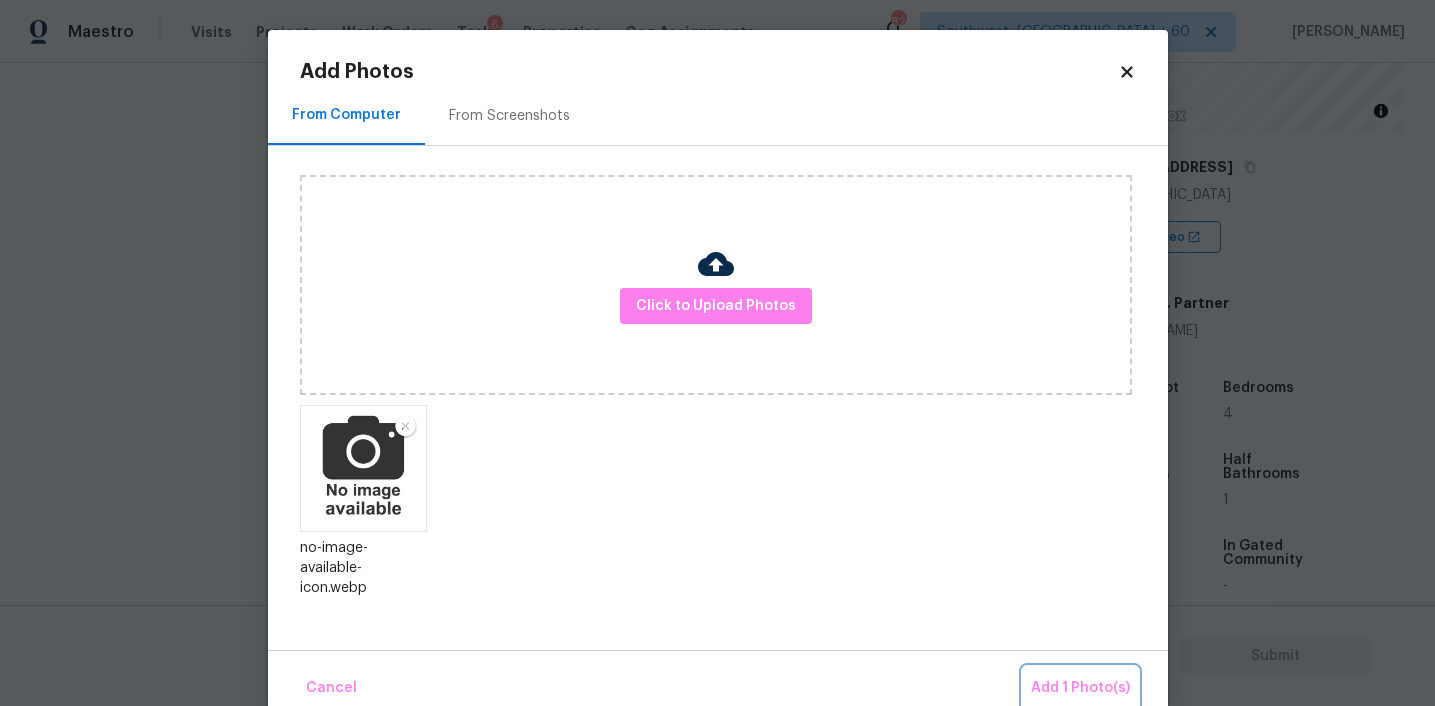 click on "Add 1 Photo(s)" at bounding box center (1080, 688) 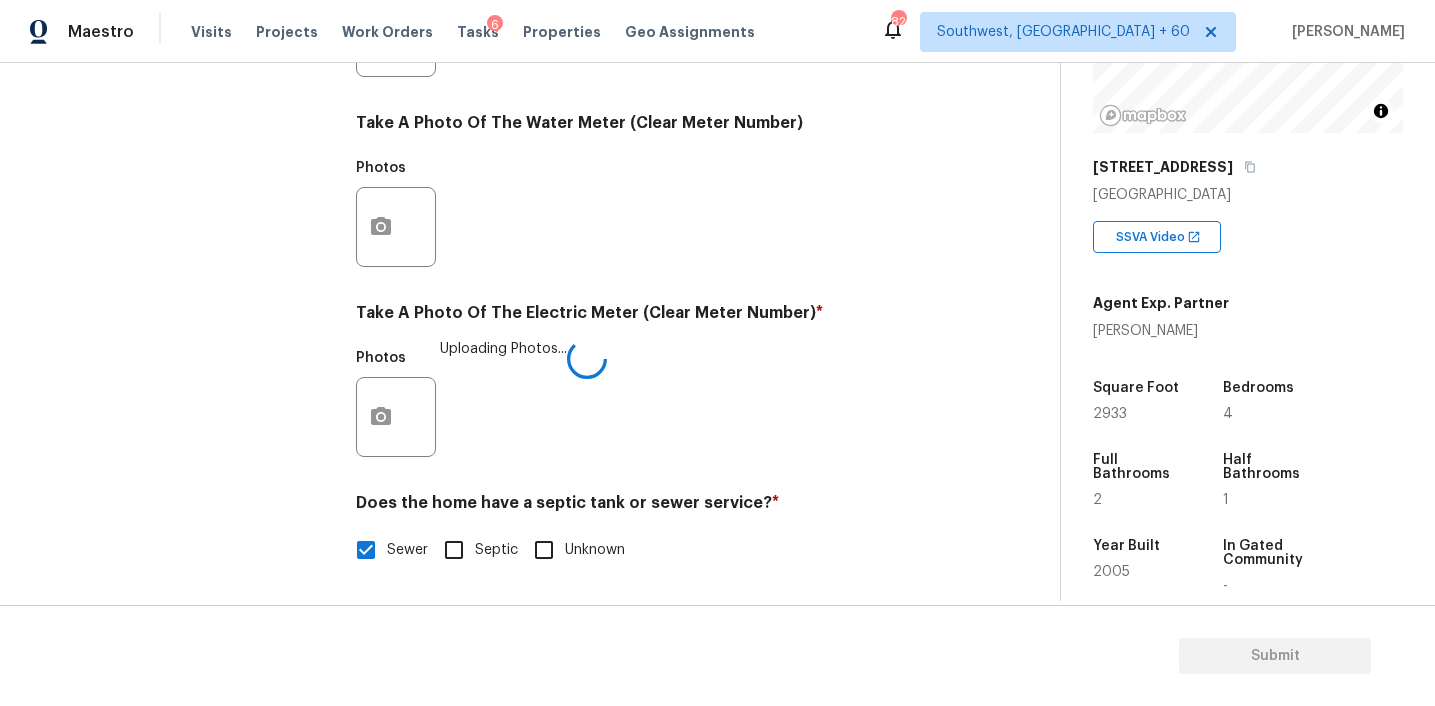 click on "Utilities Notes: ​ Are there solar panels?  * Has solar panels No solar panels Unknown What is the Gas source ?  * Natural Gas Lines Propane Other None Take A Photo Of The Gas Meter (Clear Meter Number) Photos Take A Photo Of The Water Meter (Clear Meter Number) Photos Take A Photo Of The Electric Meter (Clear Meter Number)  * Photos Uploading Photos... Does the home have a septic tank or sewer service?  * Sewer Septic Unknown" at bounding box center (652, 73) 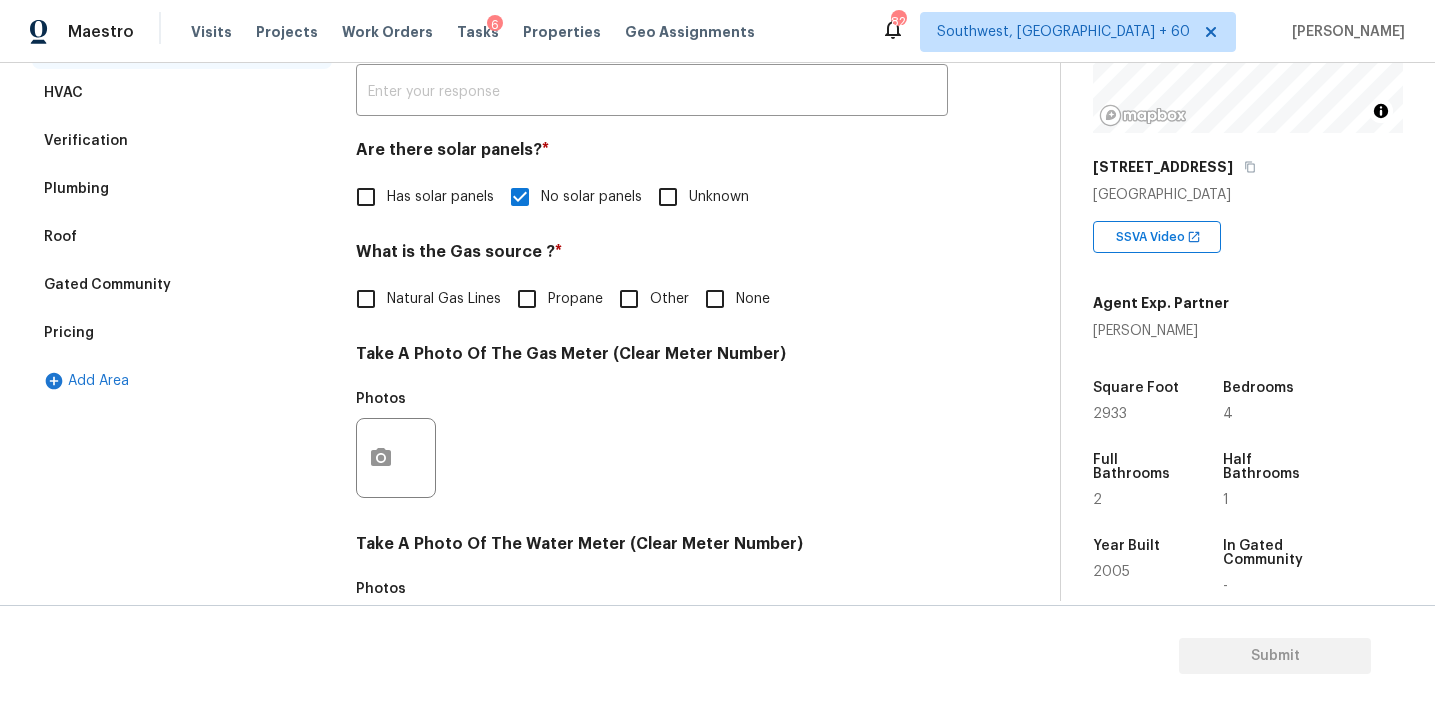 scroll, scrollTop: 283, scrollLeft: 0, axis: vertical 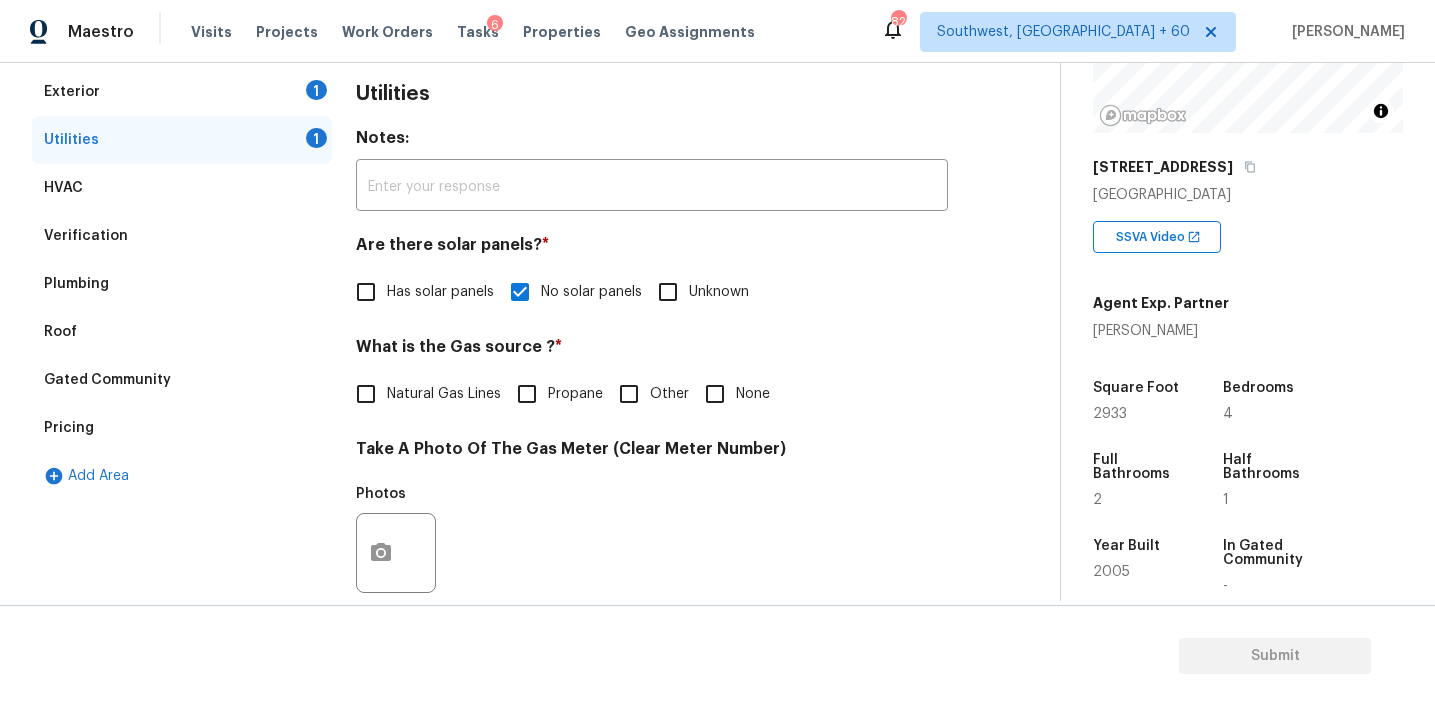 click on "Natural Gas Lines" at bounding box center (444, 394) 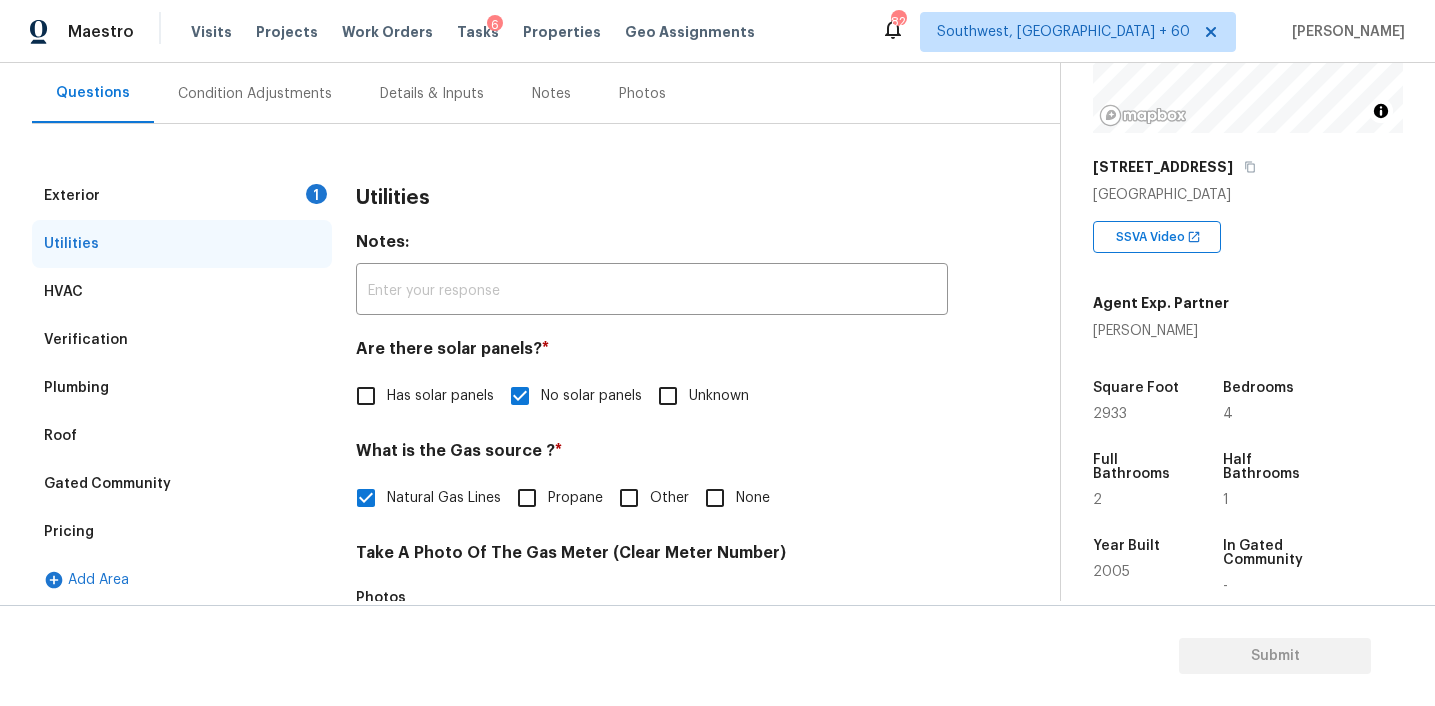 scroll, scrollTop: 185, scrollLeft: 0, axis: vertical 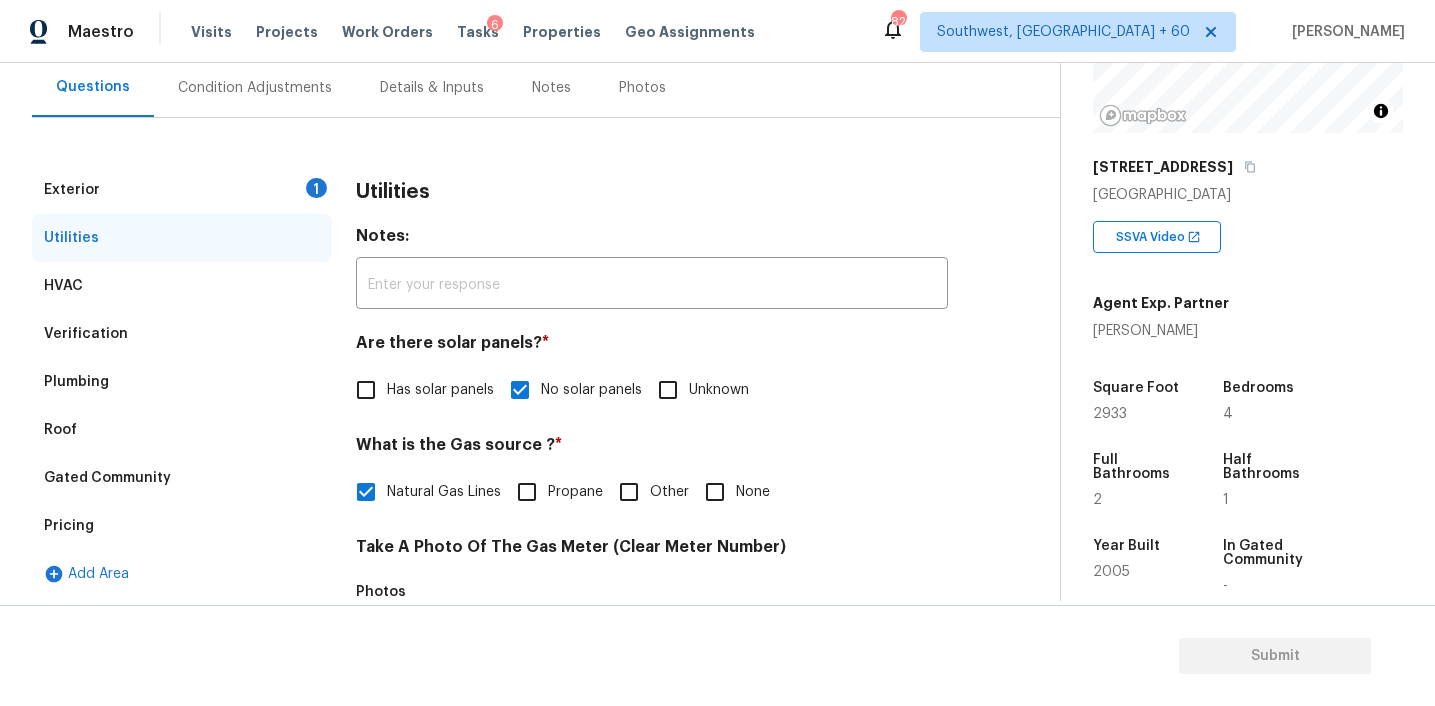 click on "1" at bounding box center [316, 188] 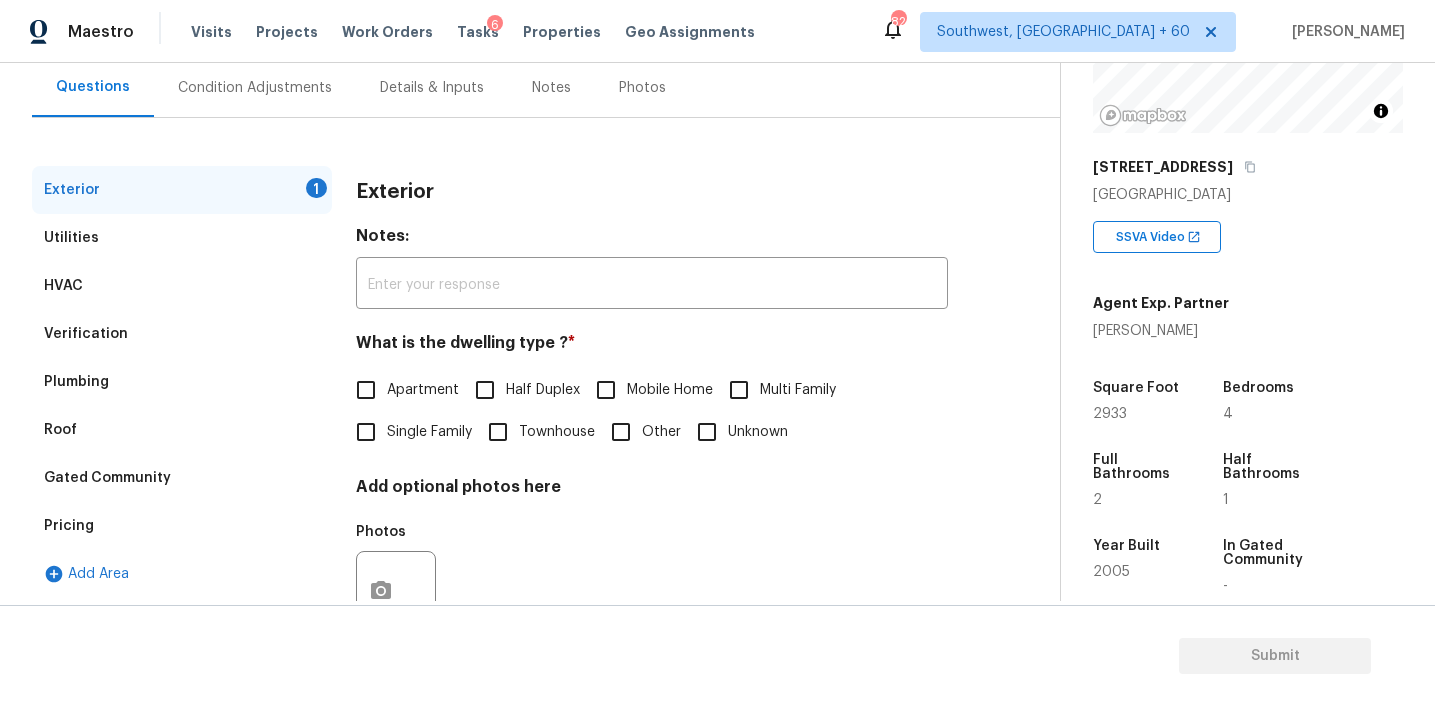 click on "Single Family" at bounding box center (429, 432) 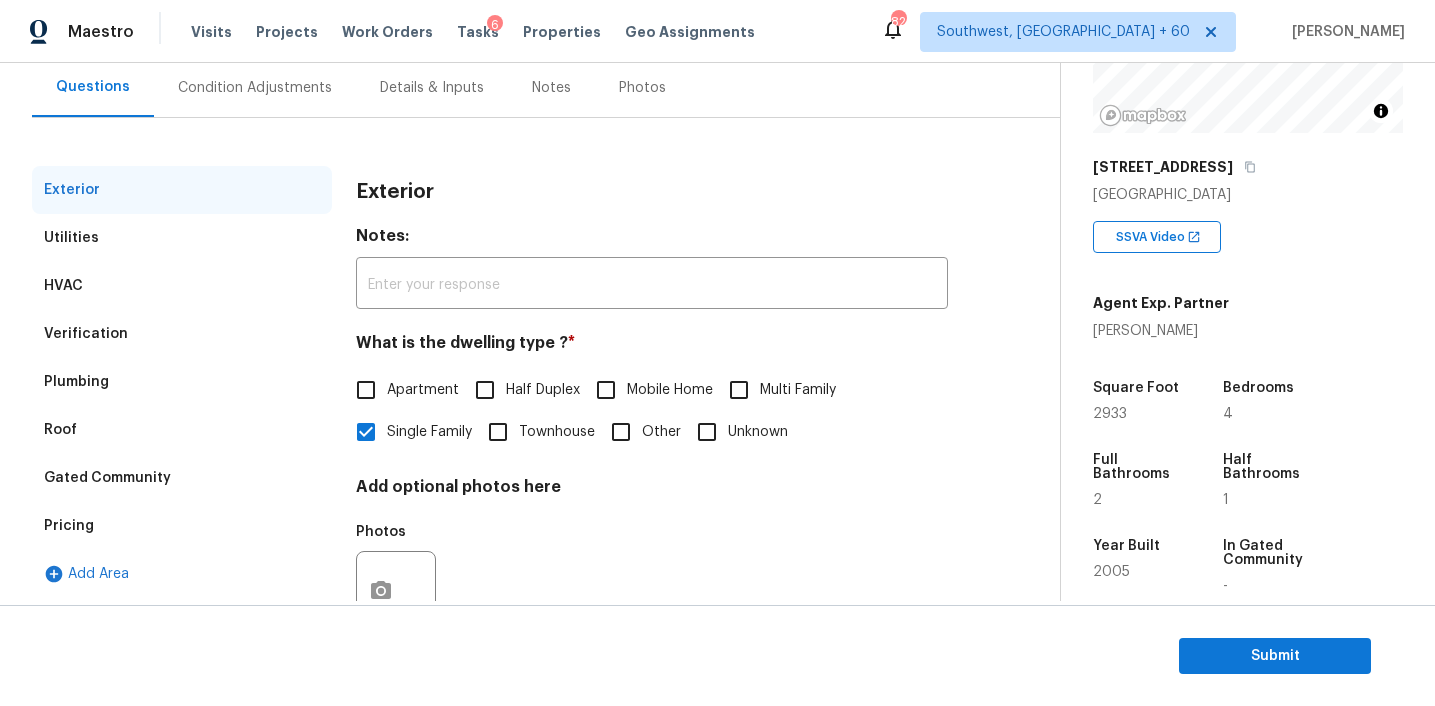 click on "Exterior" at bounding box center [395, 192] 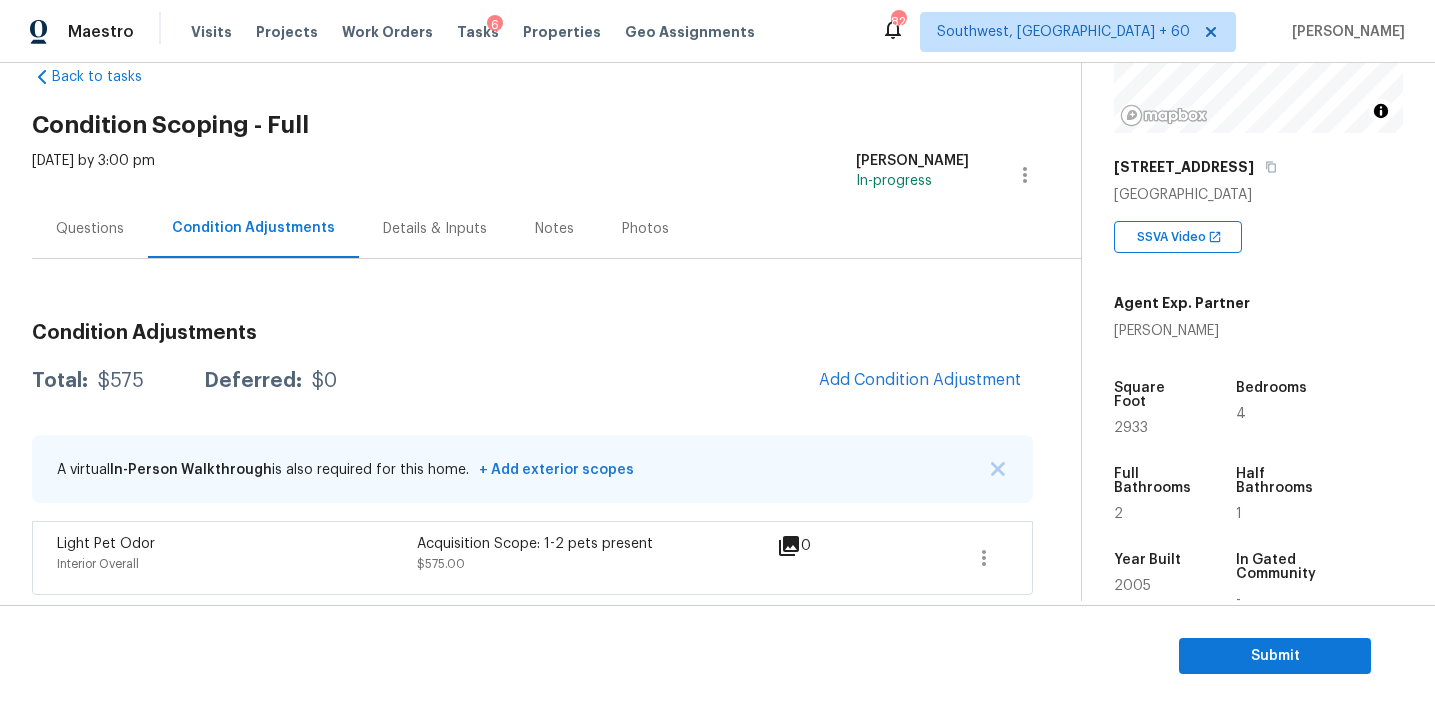 scroll, scrollTop: 44, scrollLeft: 0, axis: vertical 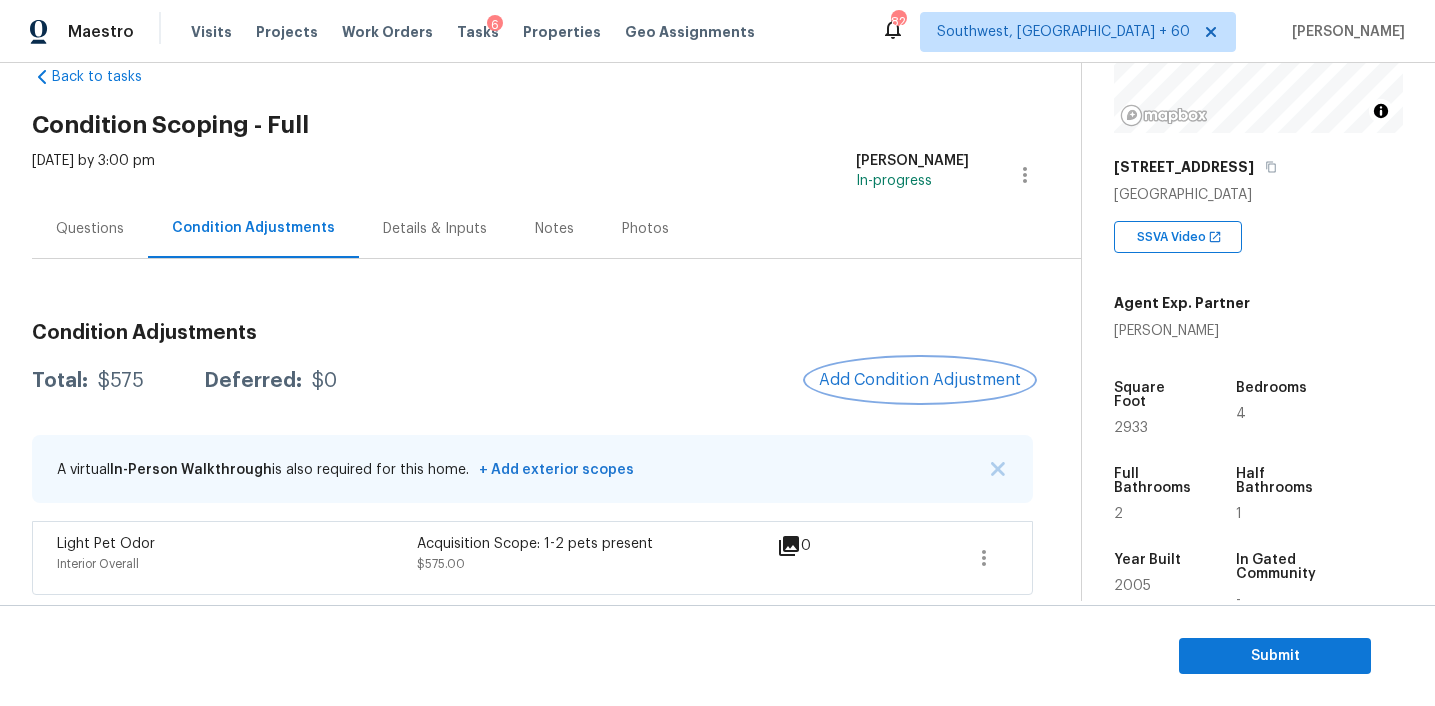 click on "Add Condition Adjustment" at bounding box center (920, 380) 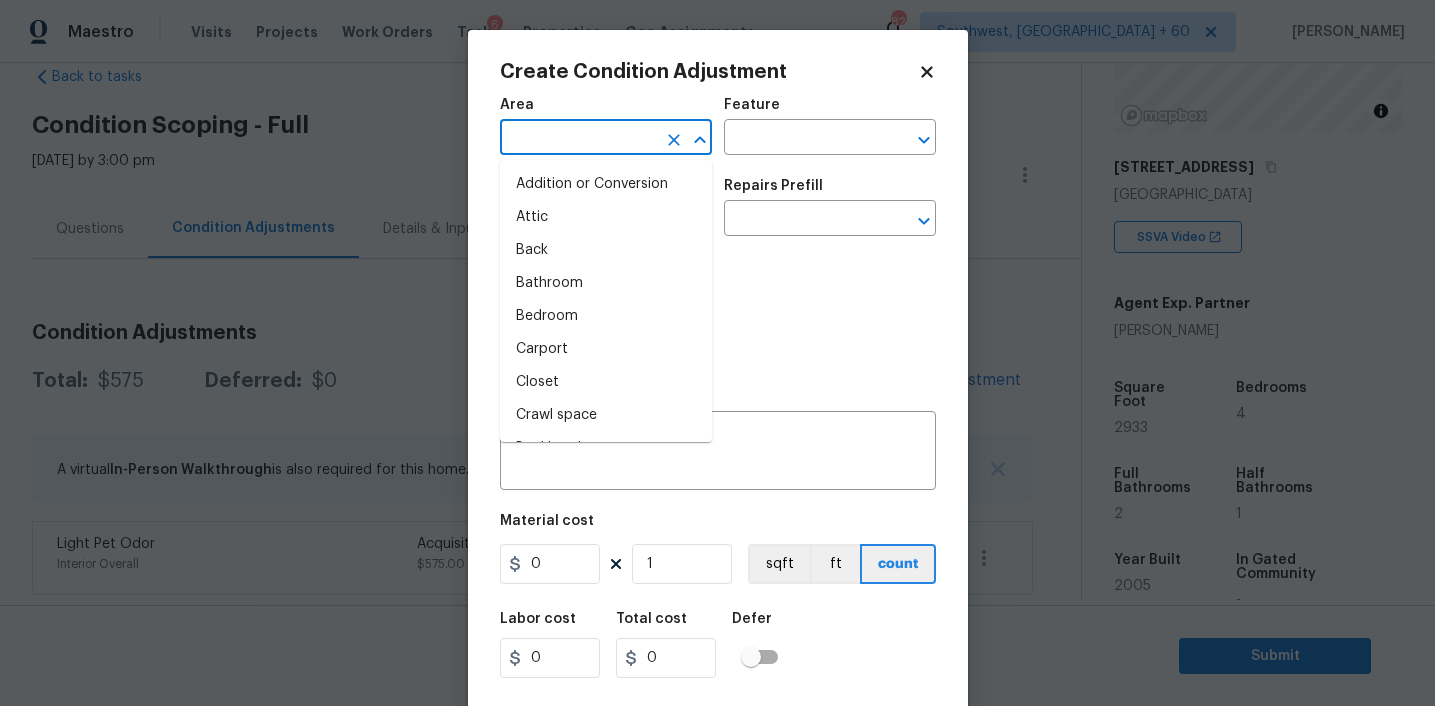 click at bounding box center (578, 139) 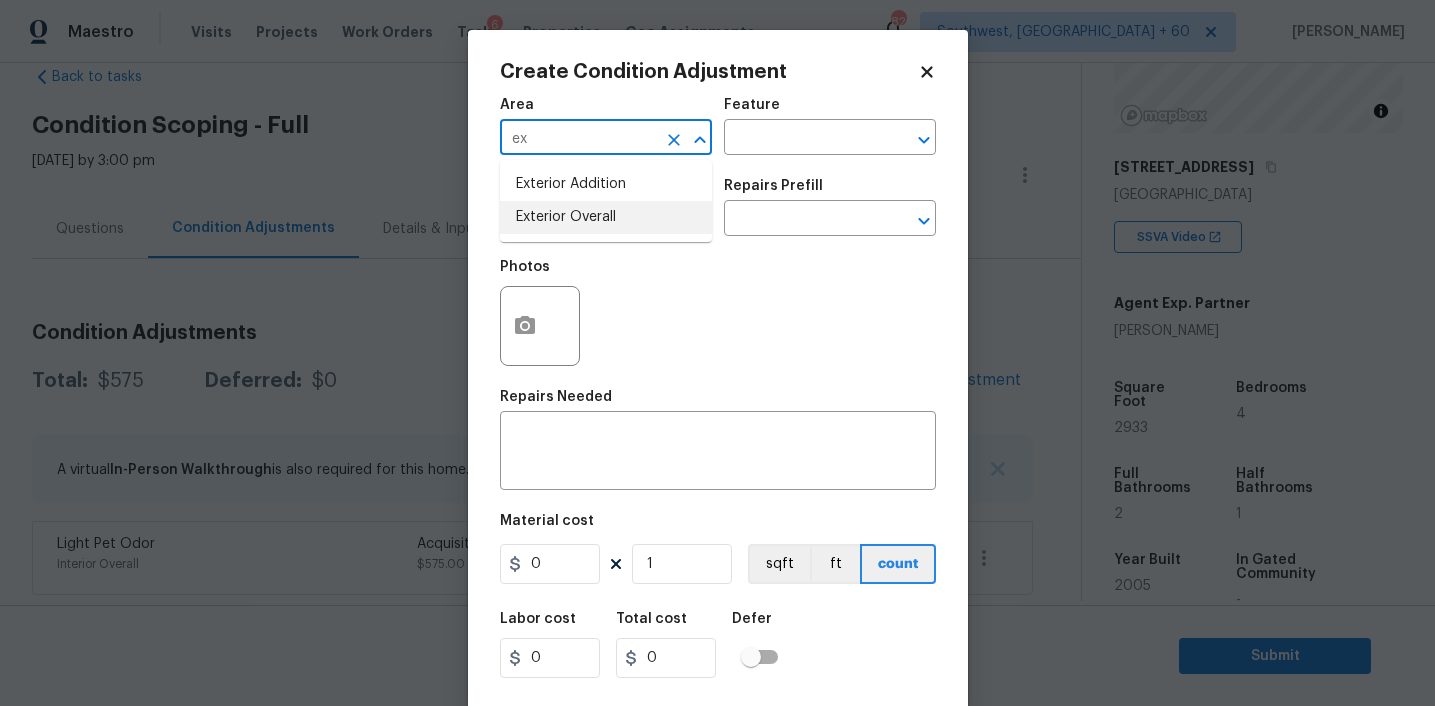 click on "Exterior Overall" at bounding box center (606, 217) 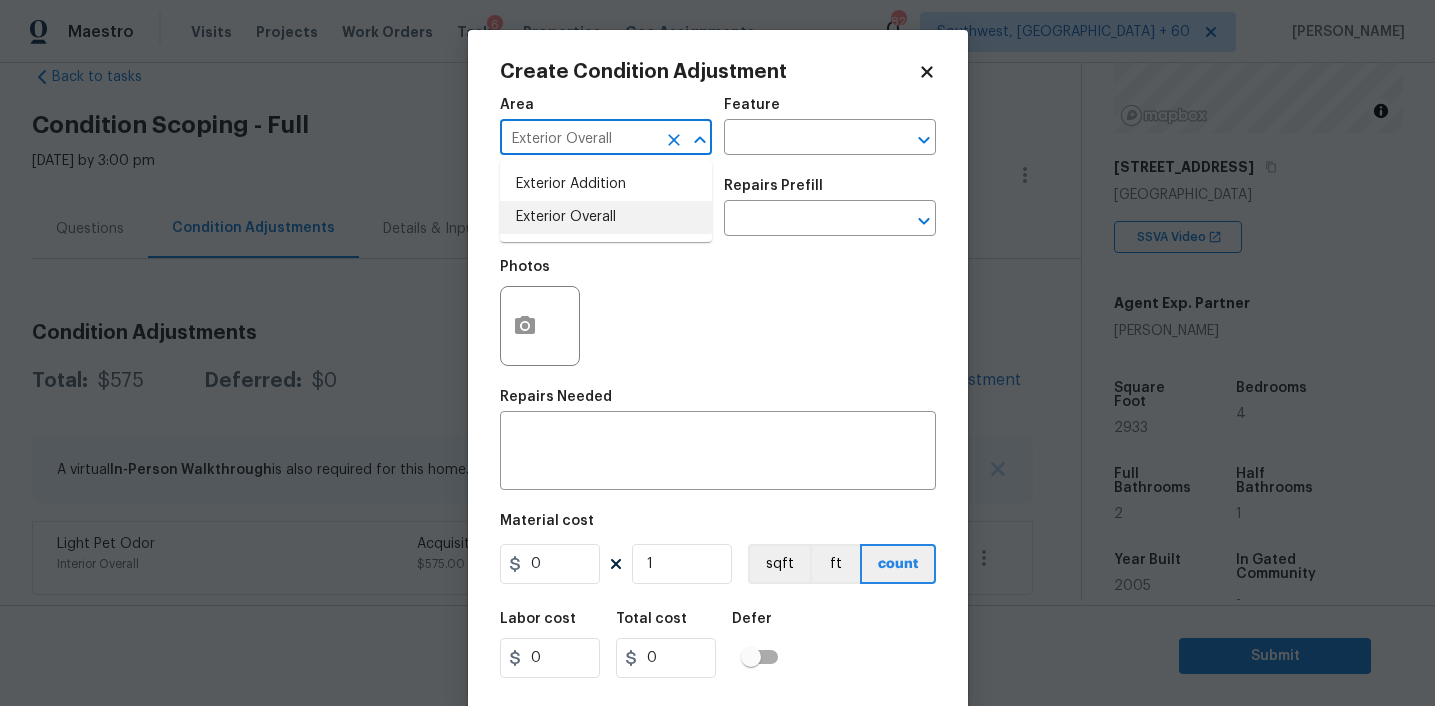 type on "Exterior Overall" 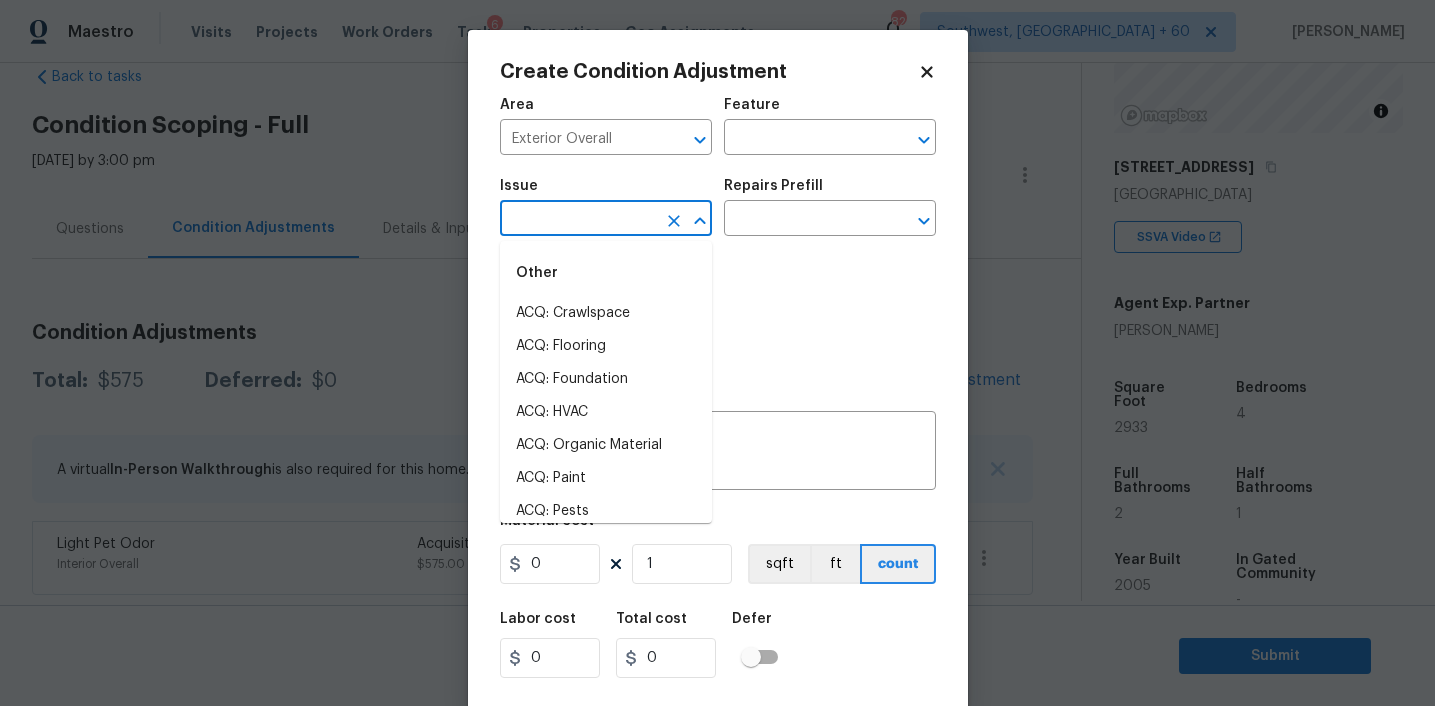click at bounding box center (578, 220) 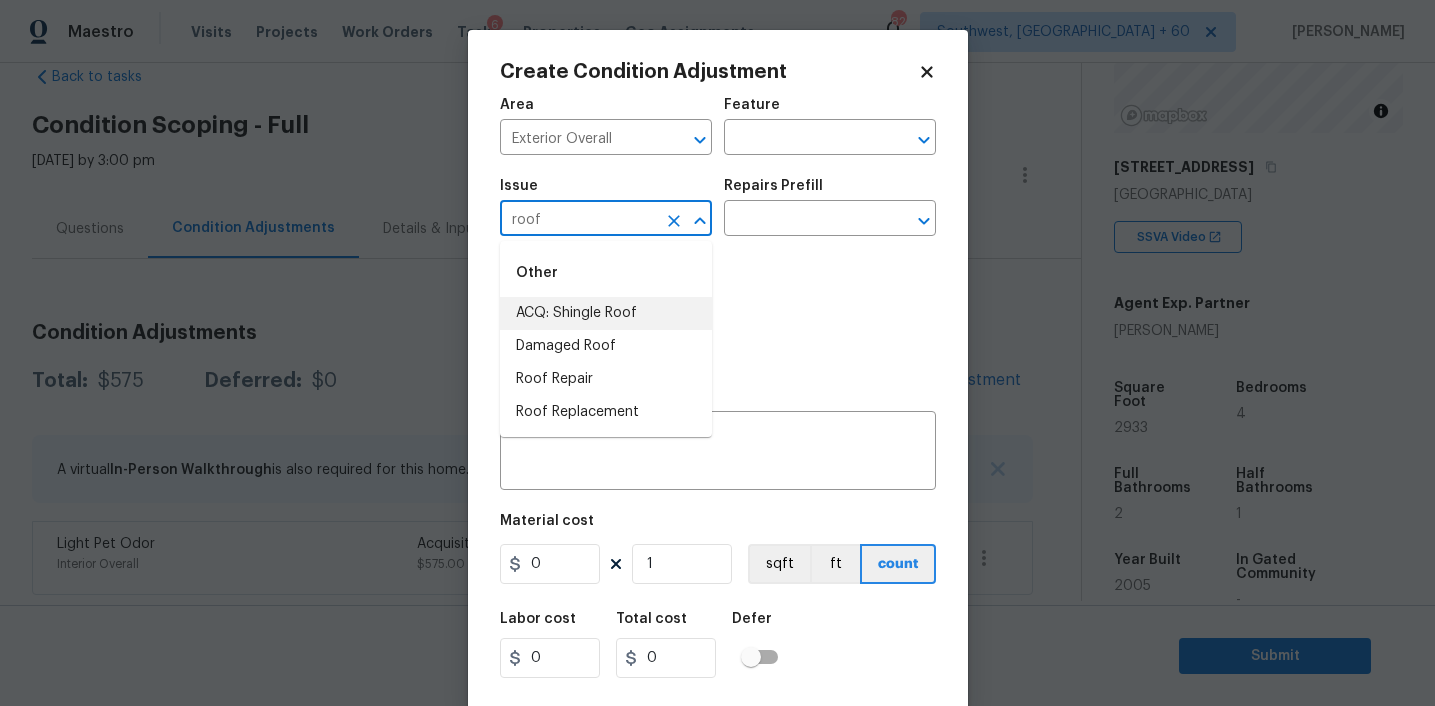 click on "ACQ: Shingle Roof" at bounding box center (606, 313) 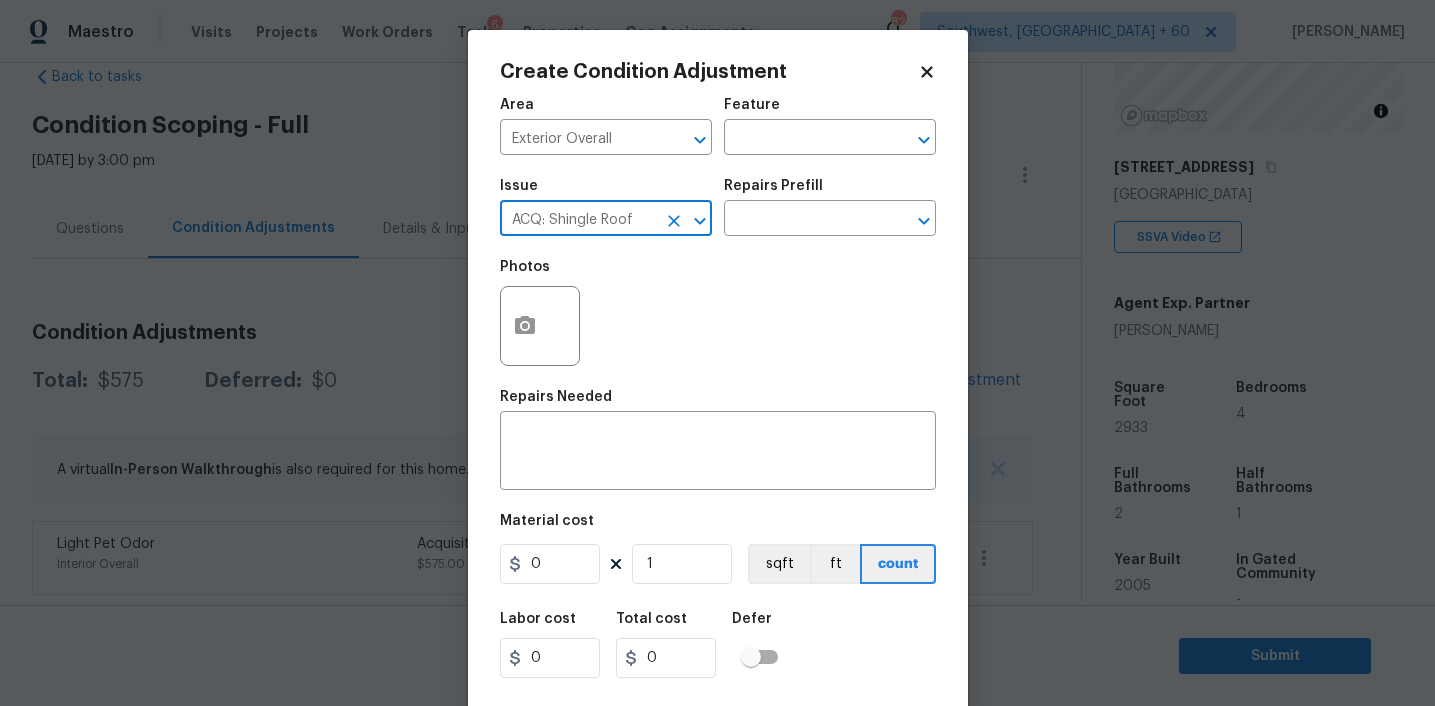 type on "ACQ: Shingle Roof" 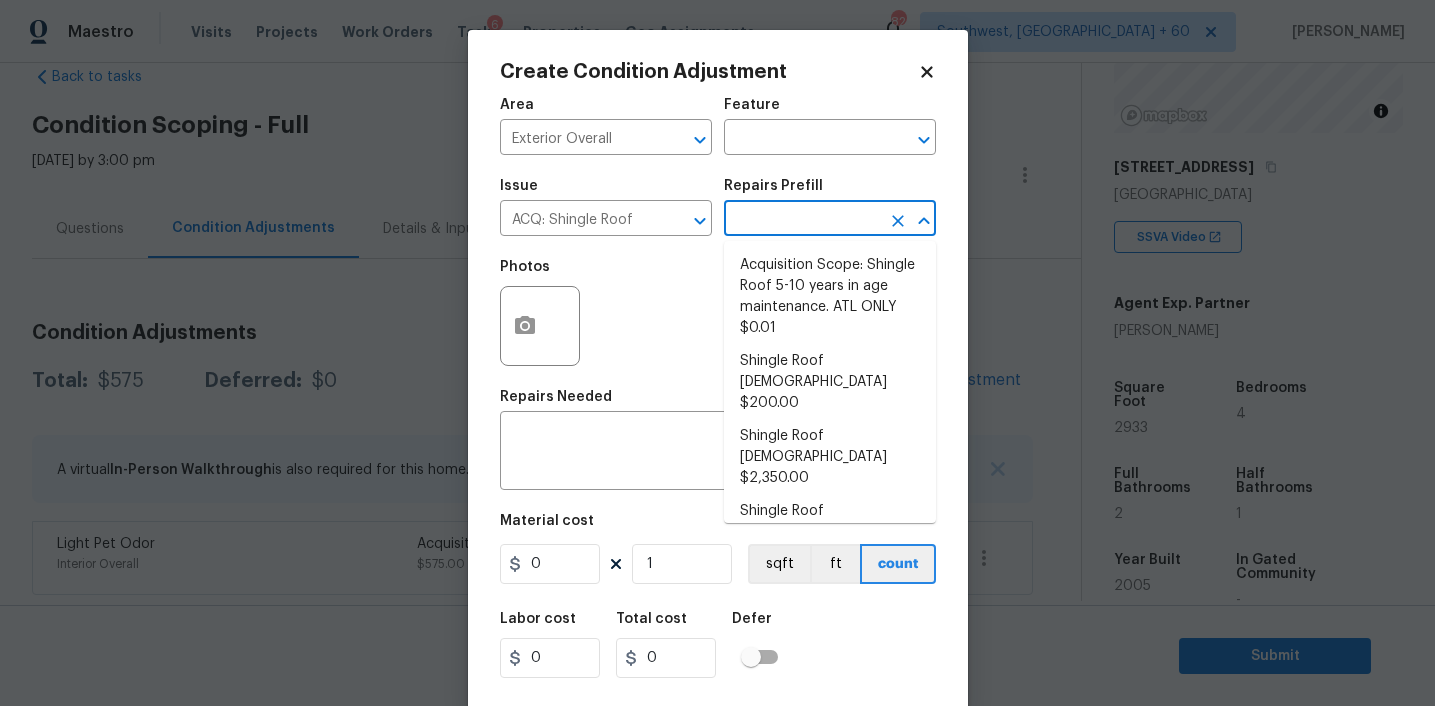 scroll, scrollTop: 41, scrollLeft: 0, axis: vertical 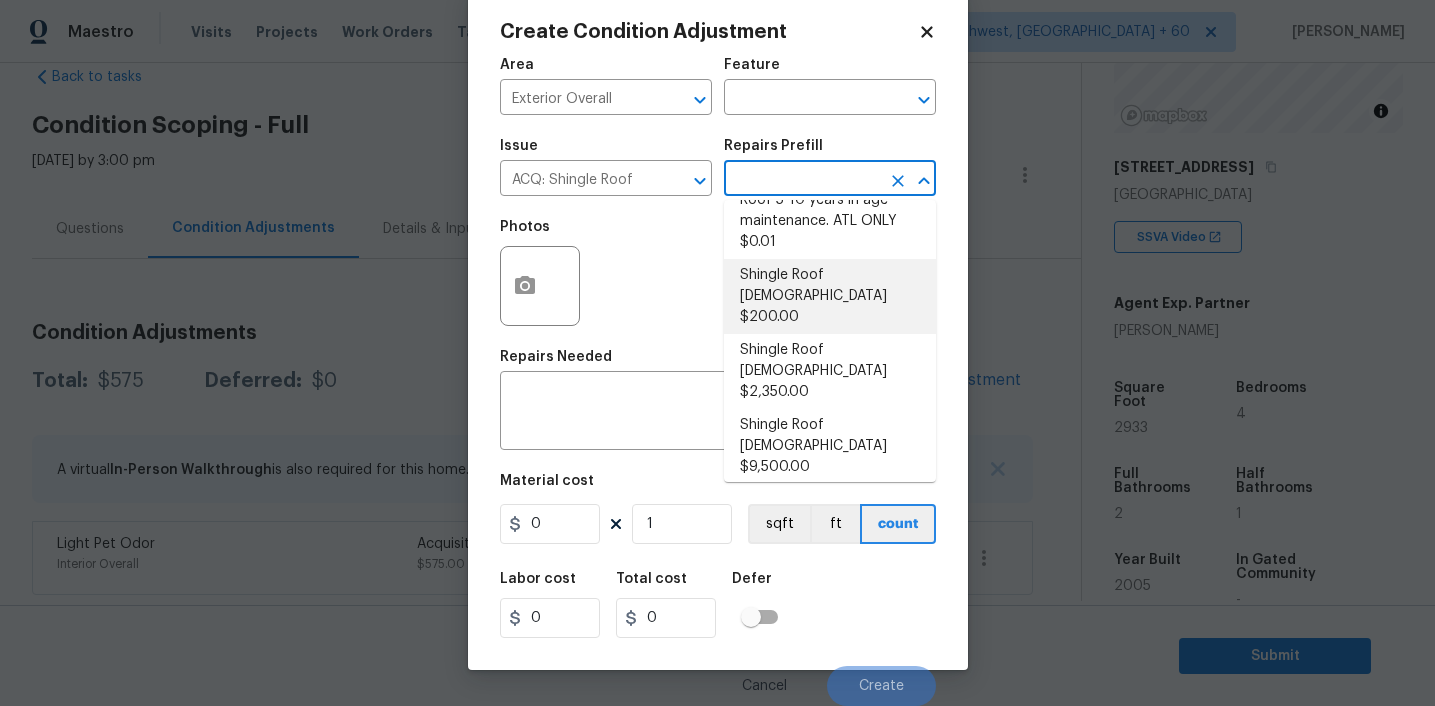 click on "Shingle Roof 0-10 Years Old $200.00" at bounding box center (830, 296) 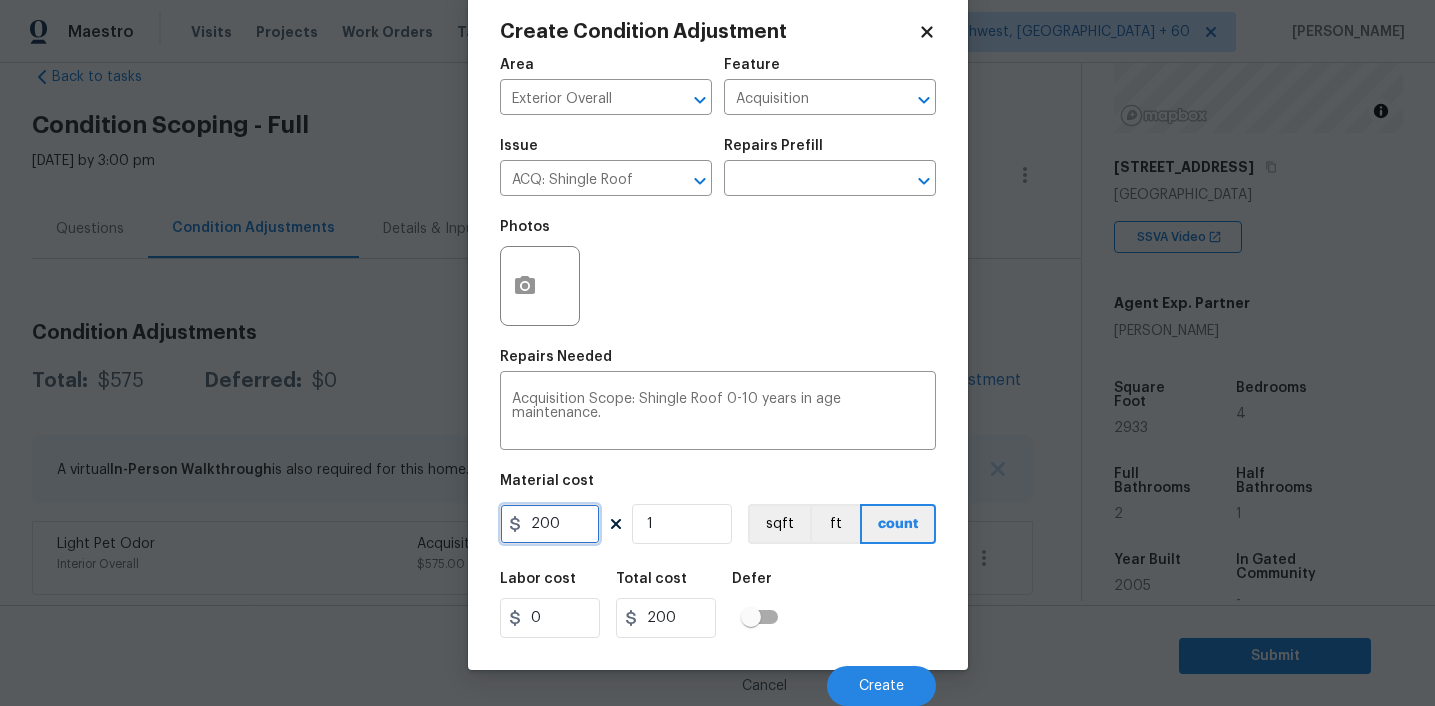 click on "200" at bounding box center (550, 524) 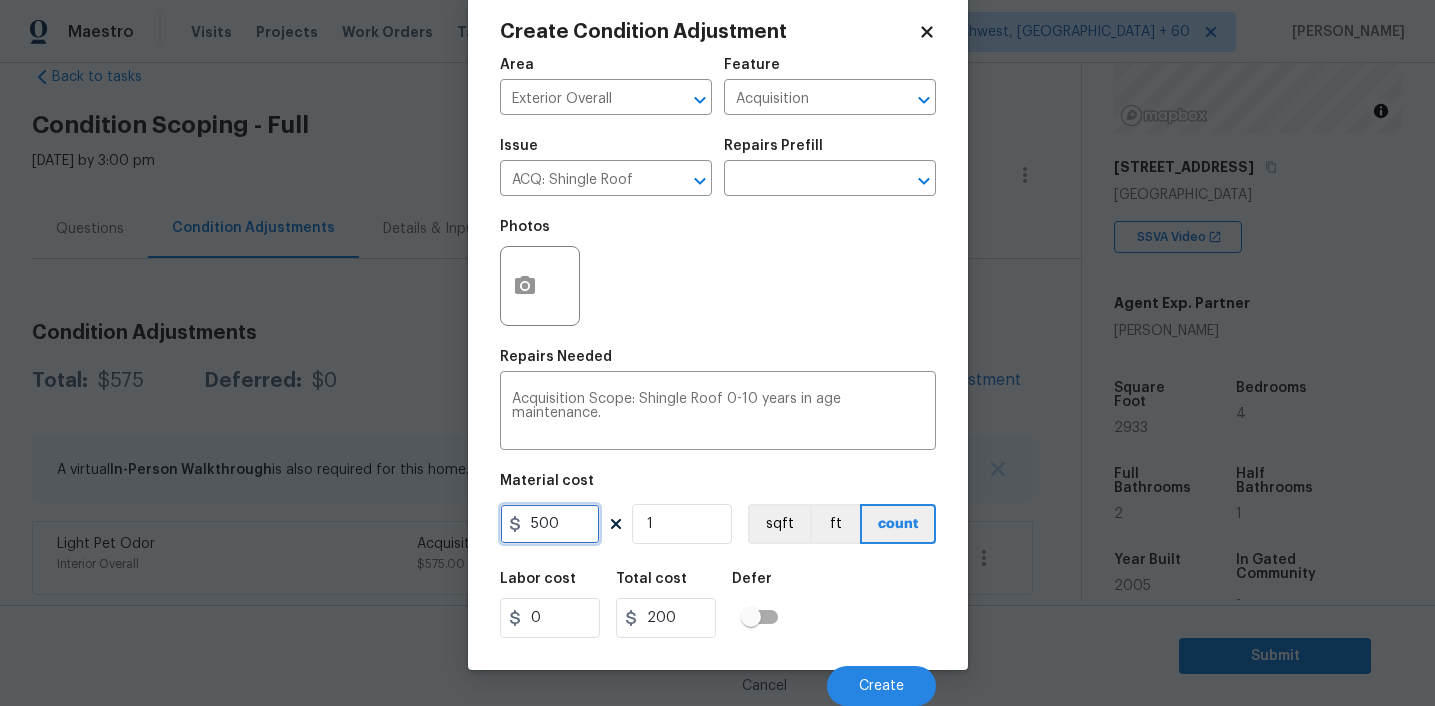 type on "500" 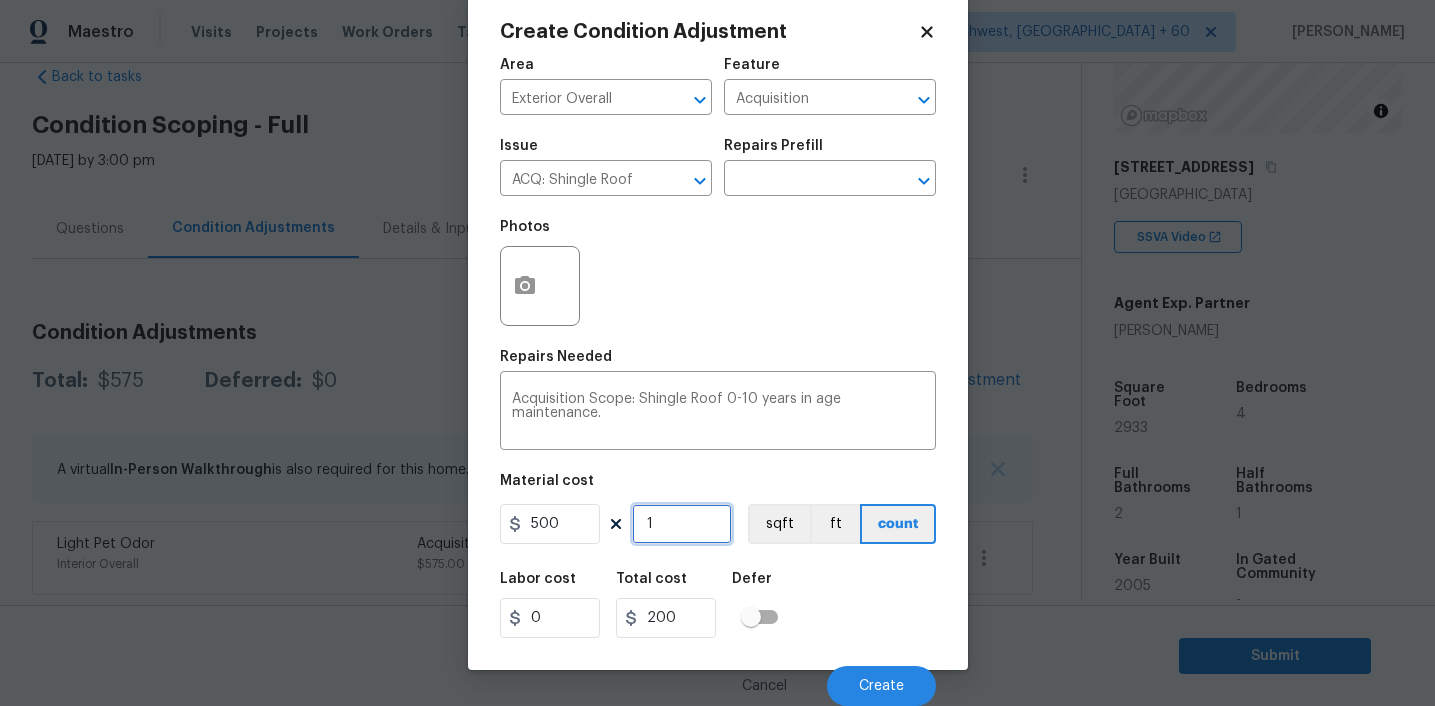type on "500" 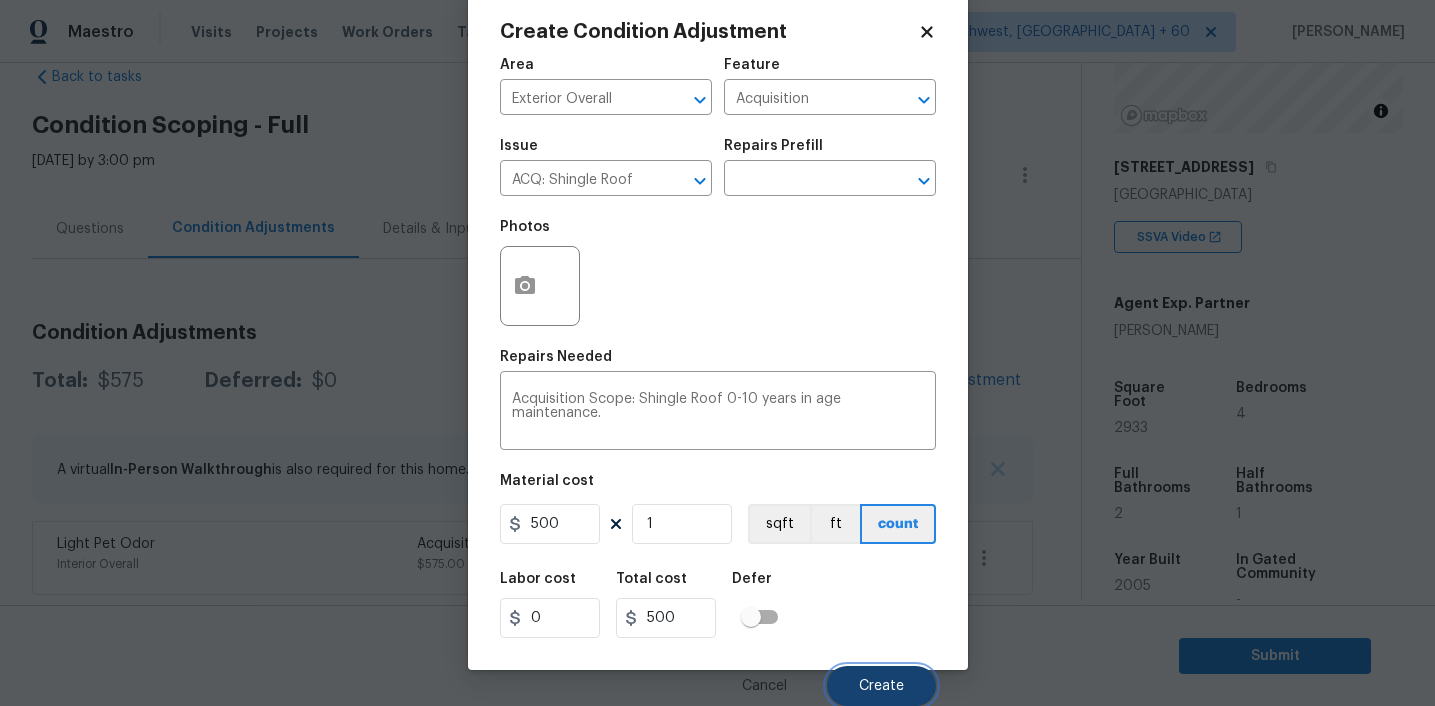 click on "Create" at bounding box center (881, 686) 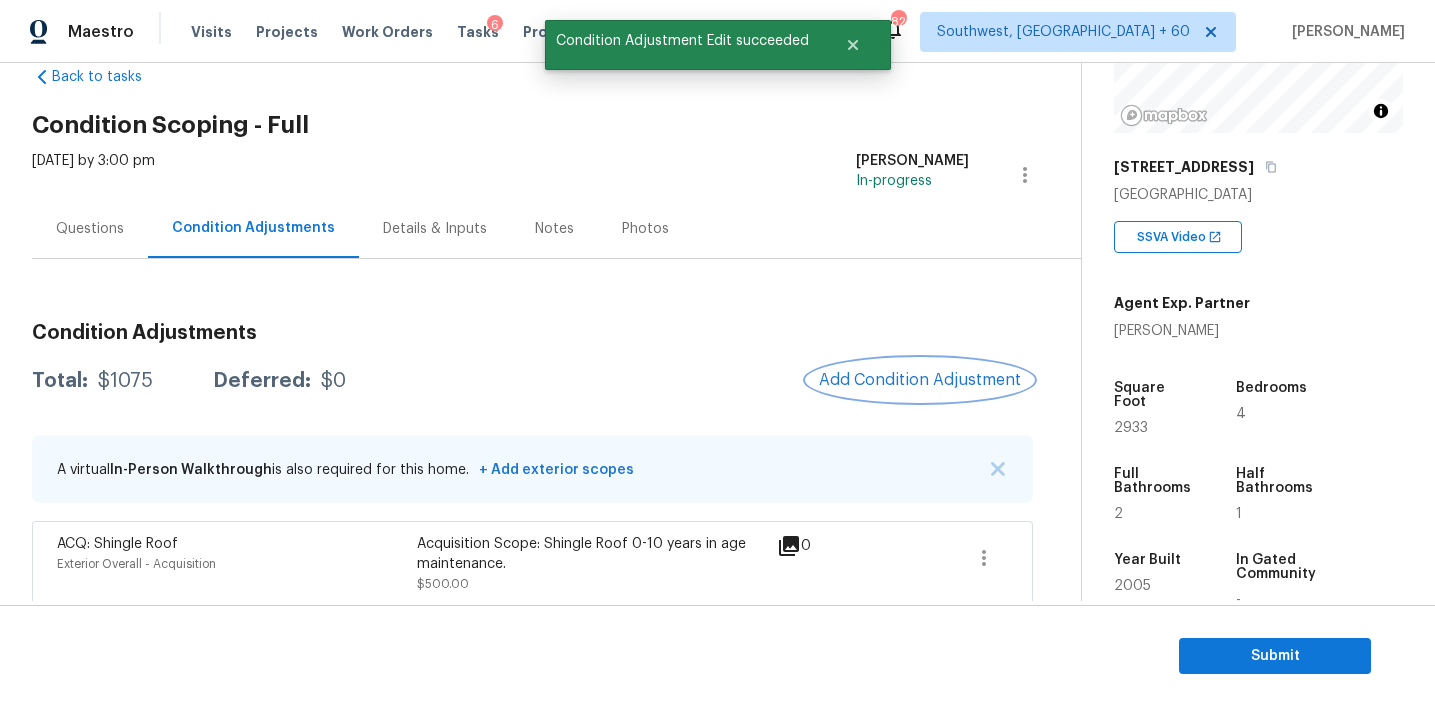 scroll, scrollTop: 0, scrollLeft: 0, axis: both 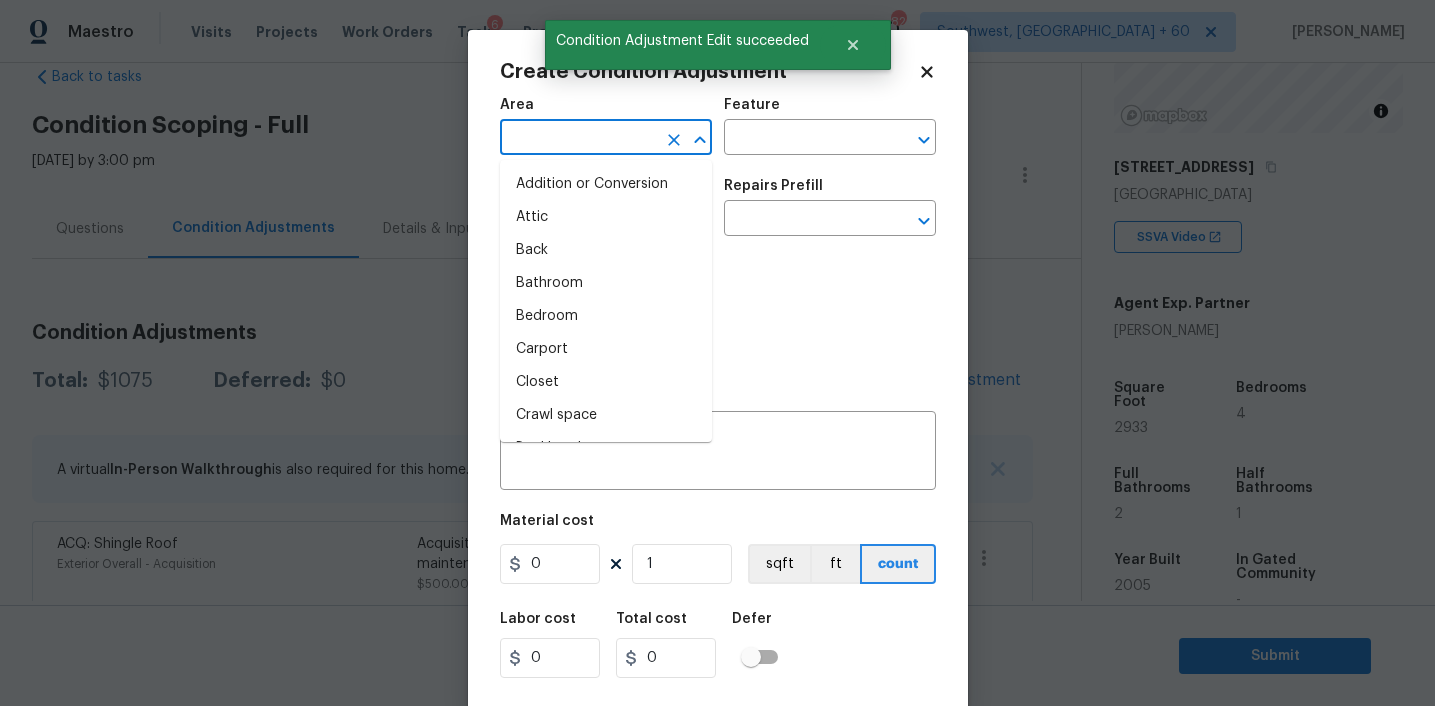 click at bounding box center (578, 139) 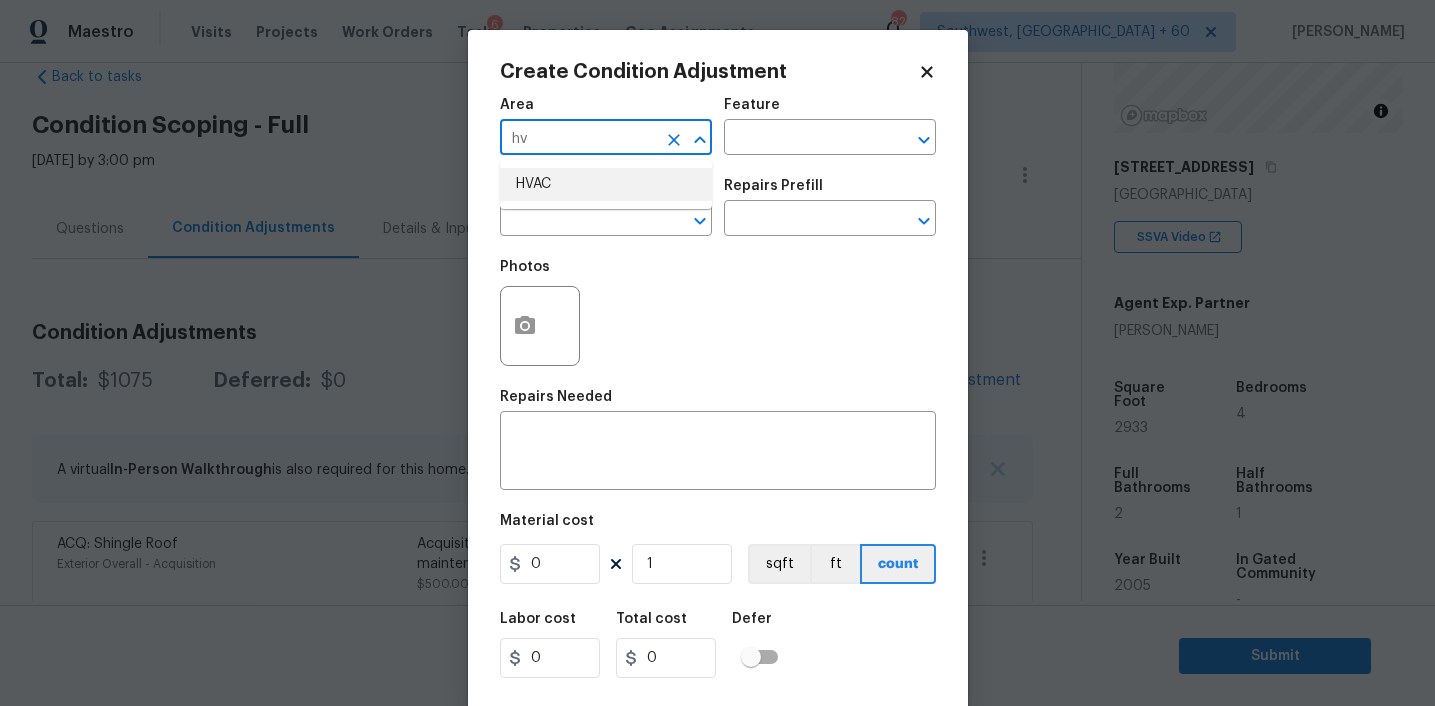 click on "HVAC" at bounding box center (606, 184) 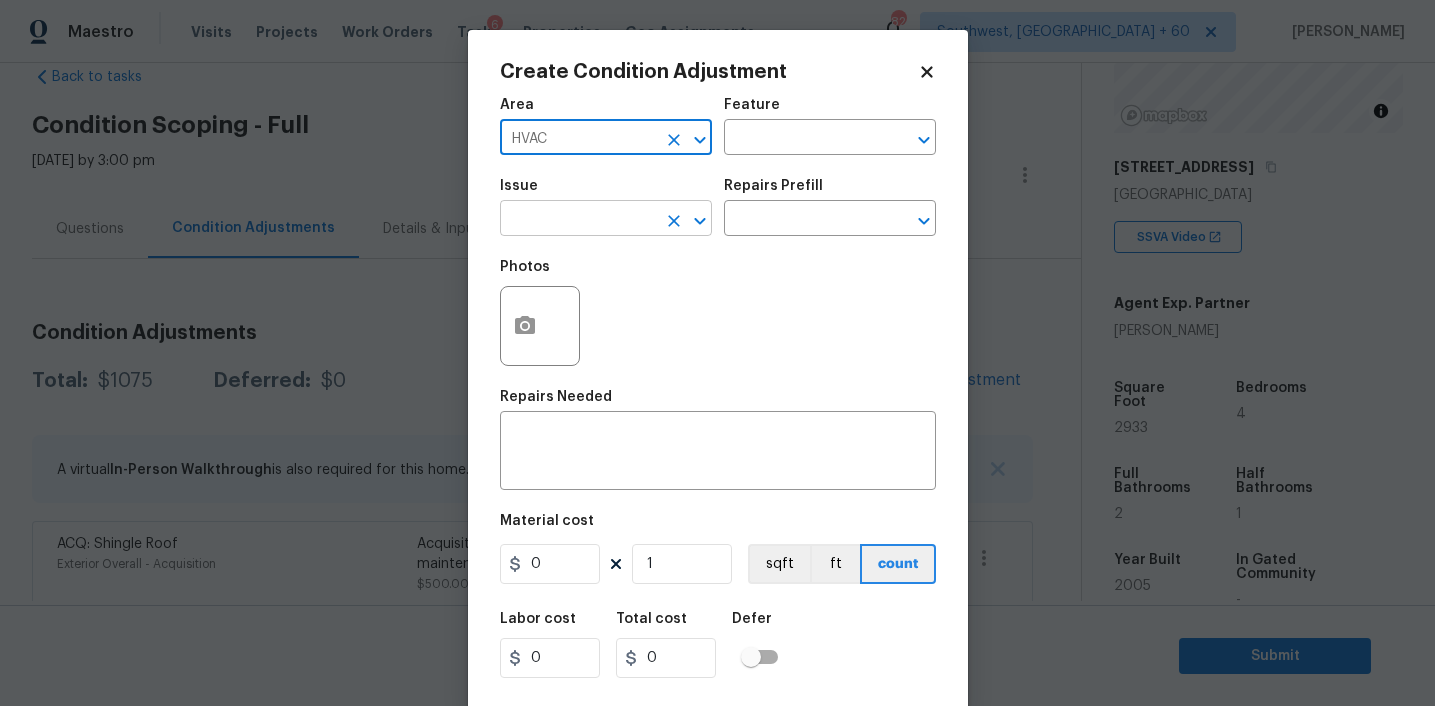 type on "HVAC" 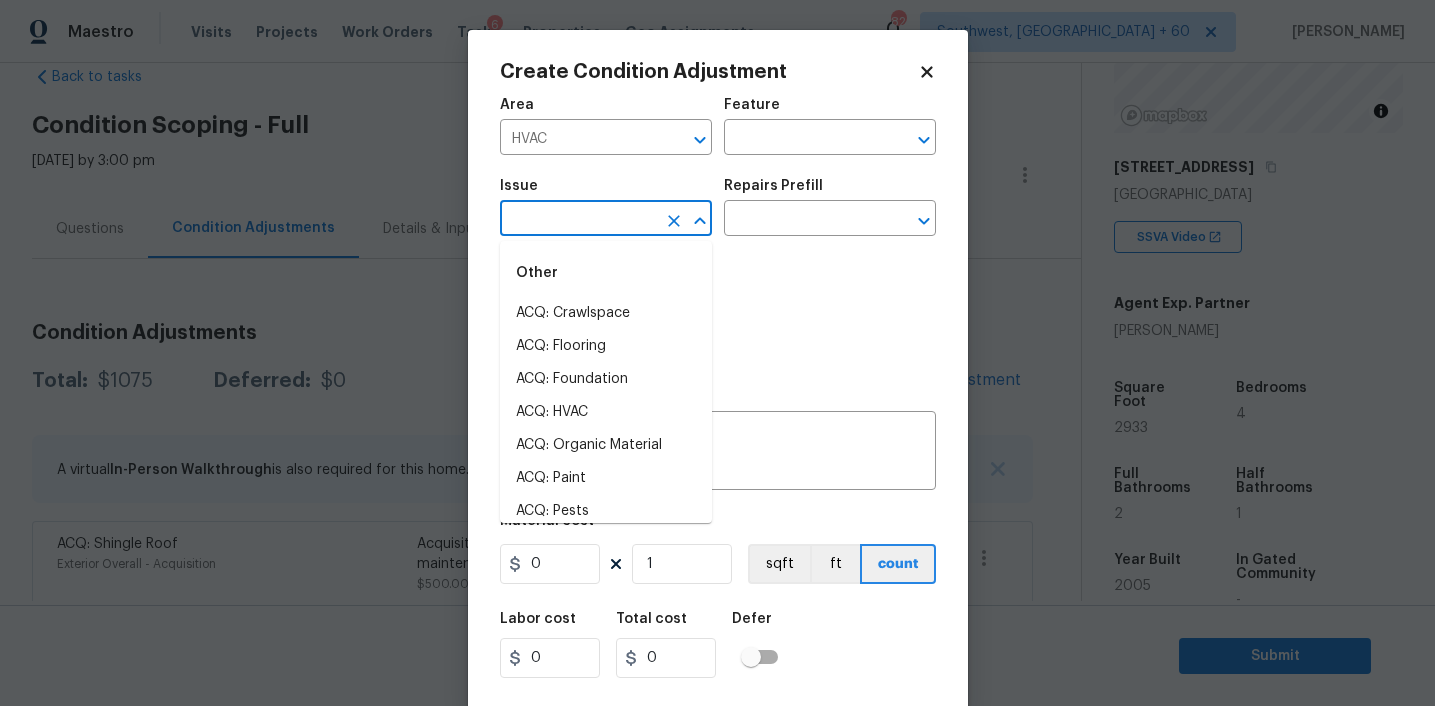 click at bounding box center [578, 220] 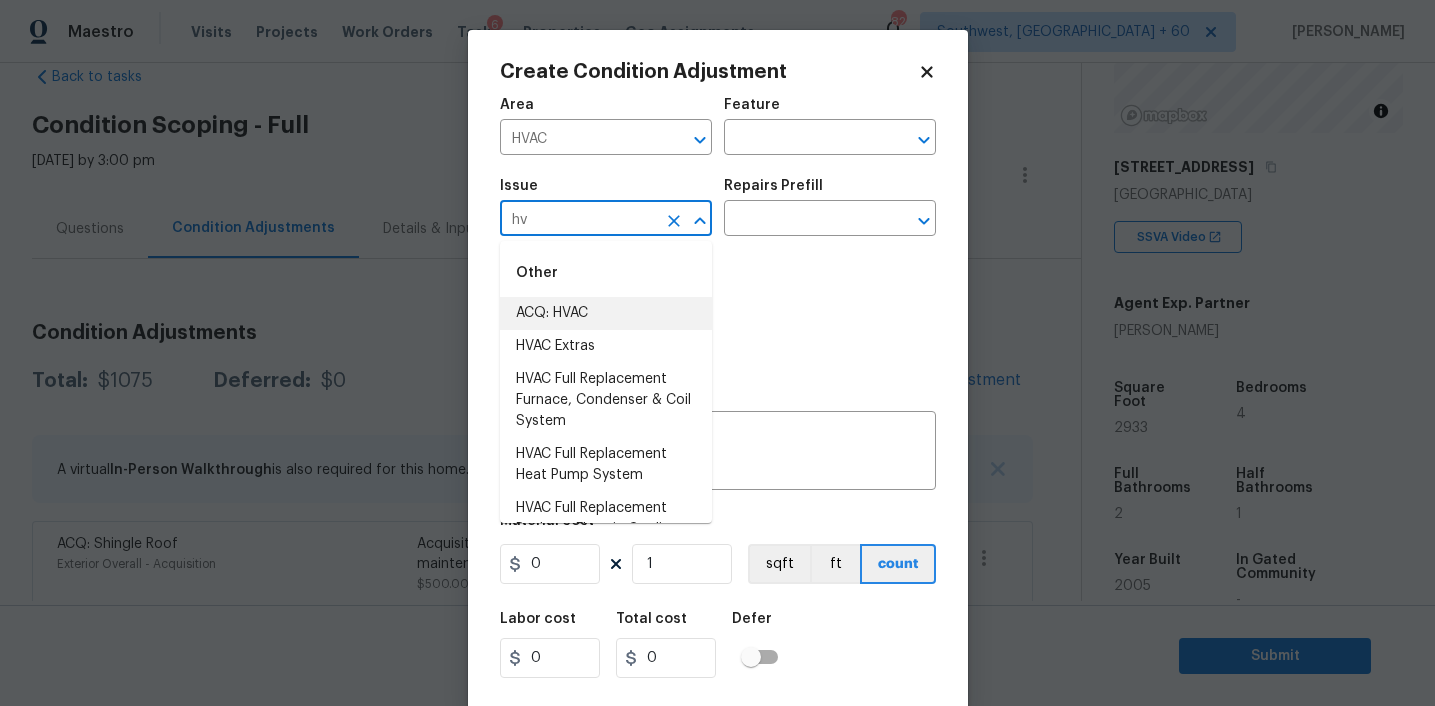 click on "ACQ: HVAC" at bounding box center [606, 313] 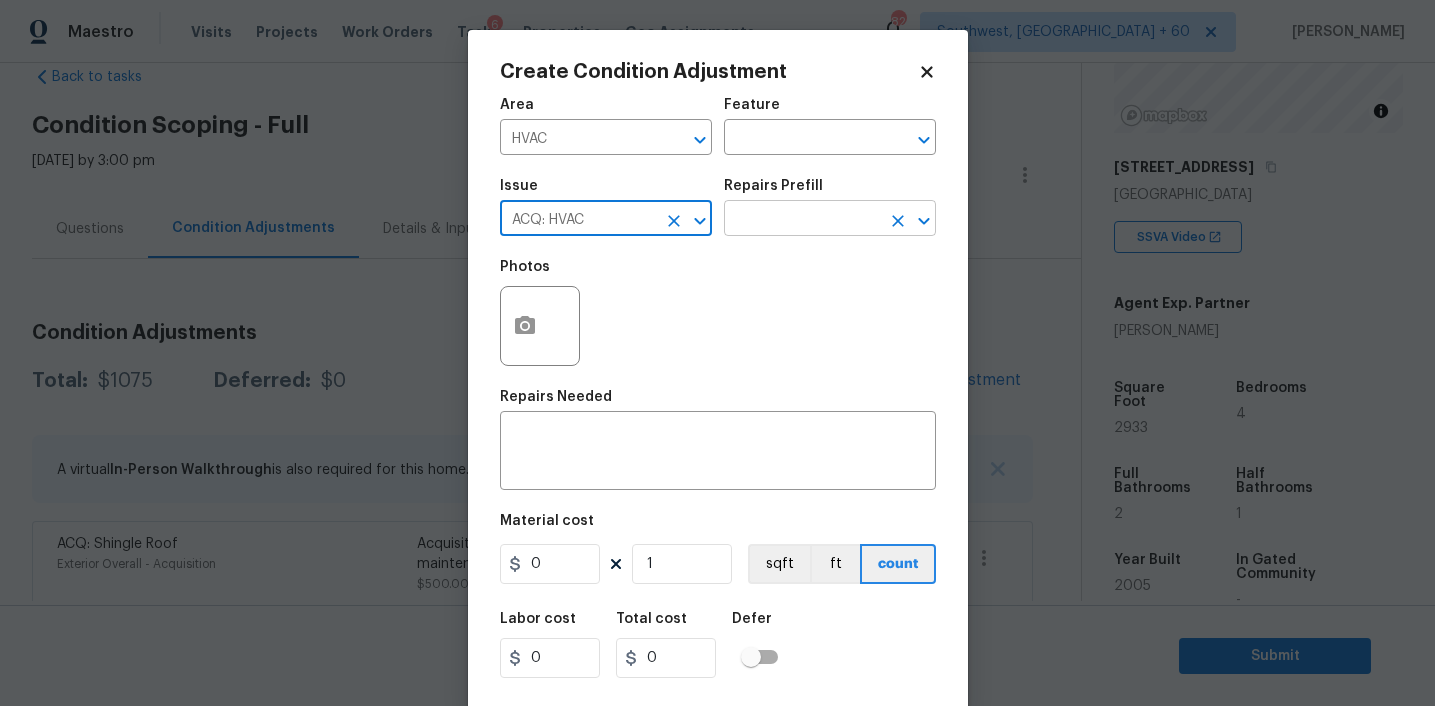 type on "ACQ: HVAC" 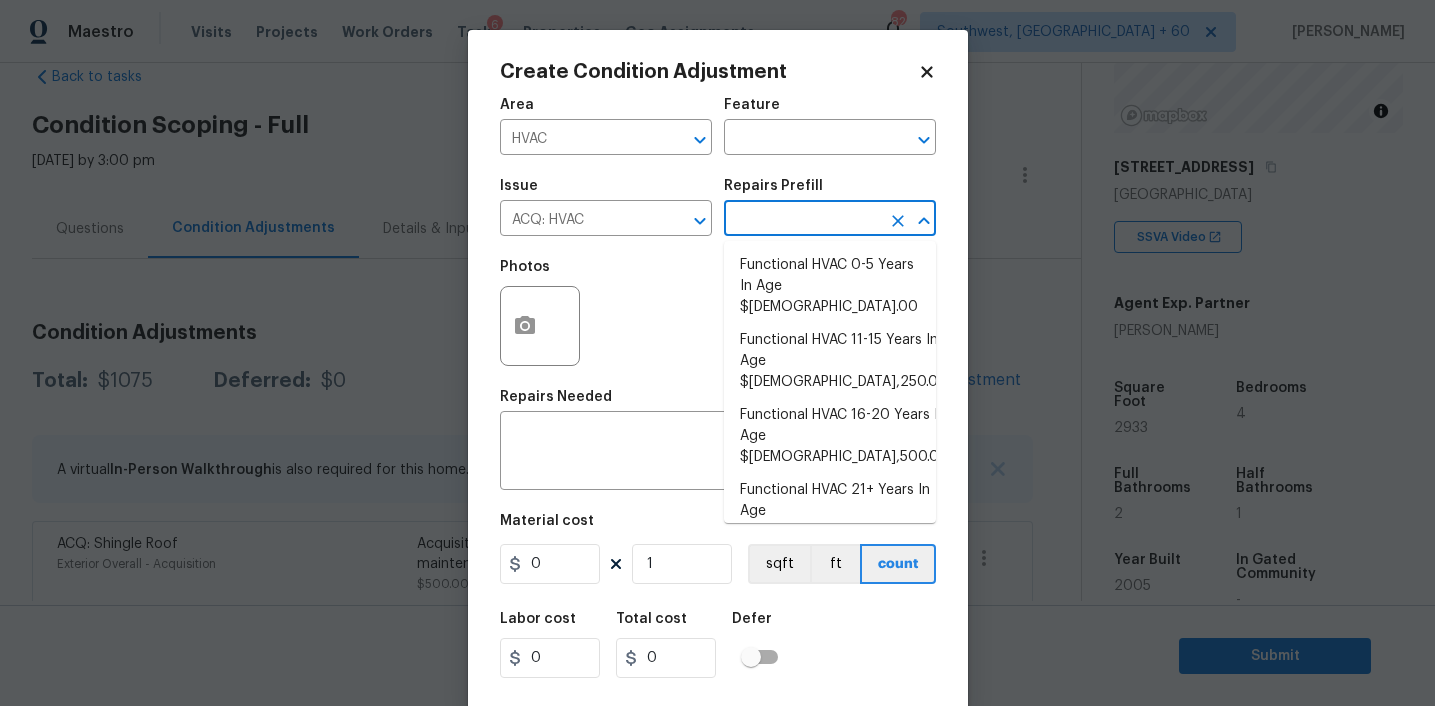 click on "Functional HVAC 6-10 Years In Age $500.00" at bounding box center [830, 576] 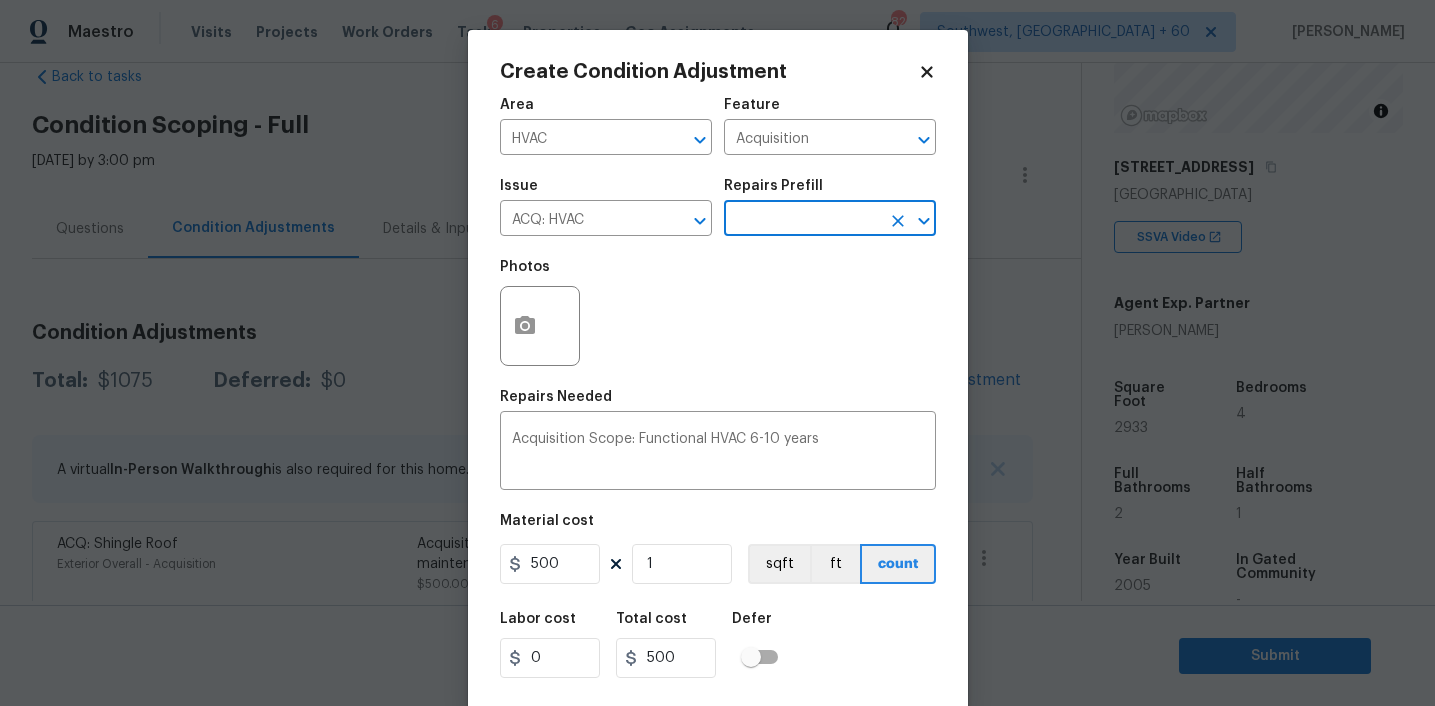 scroll, scrollTop: 41, scrollLeft: 0, axis: vertical 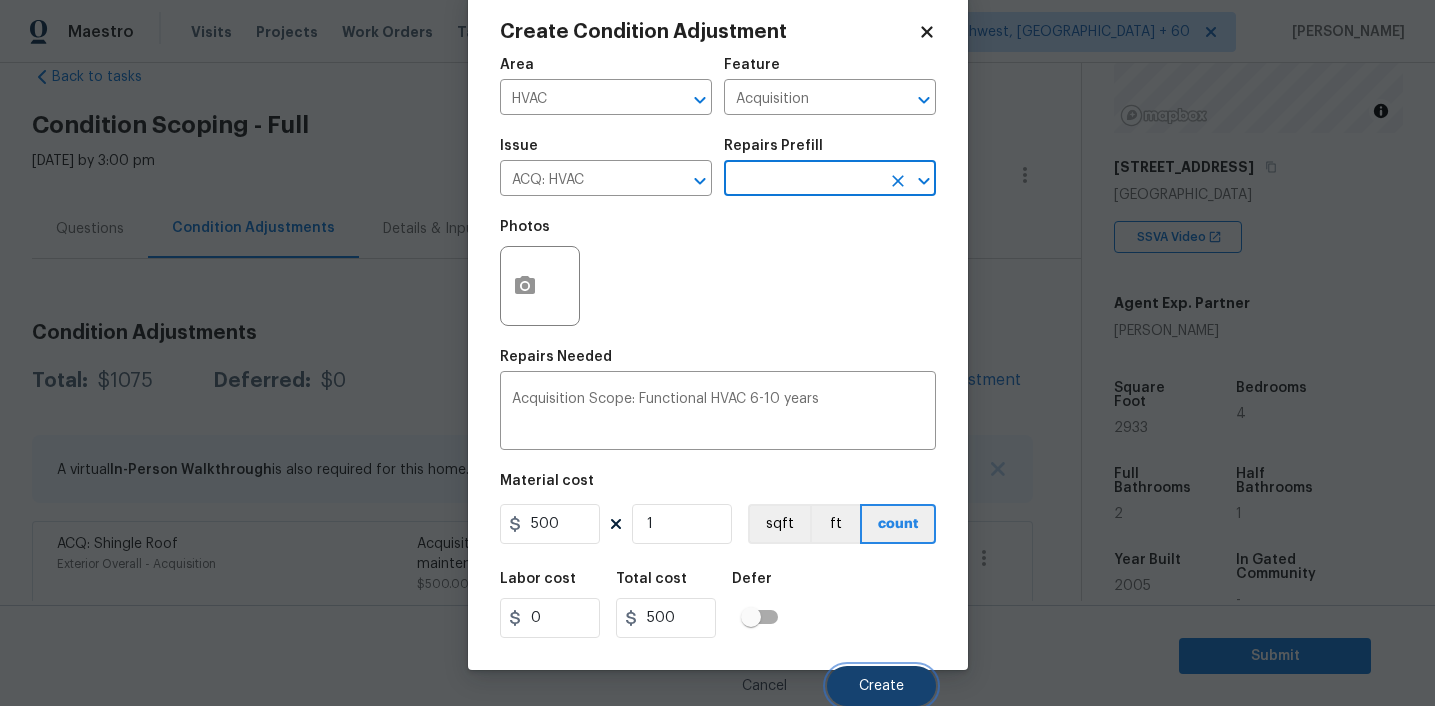 click on "Create" at bounding box center [881, 686] 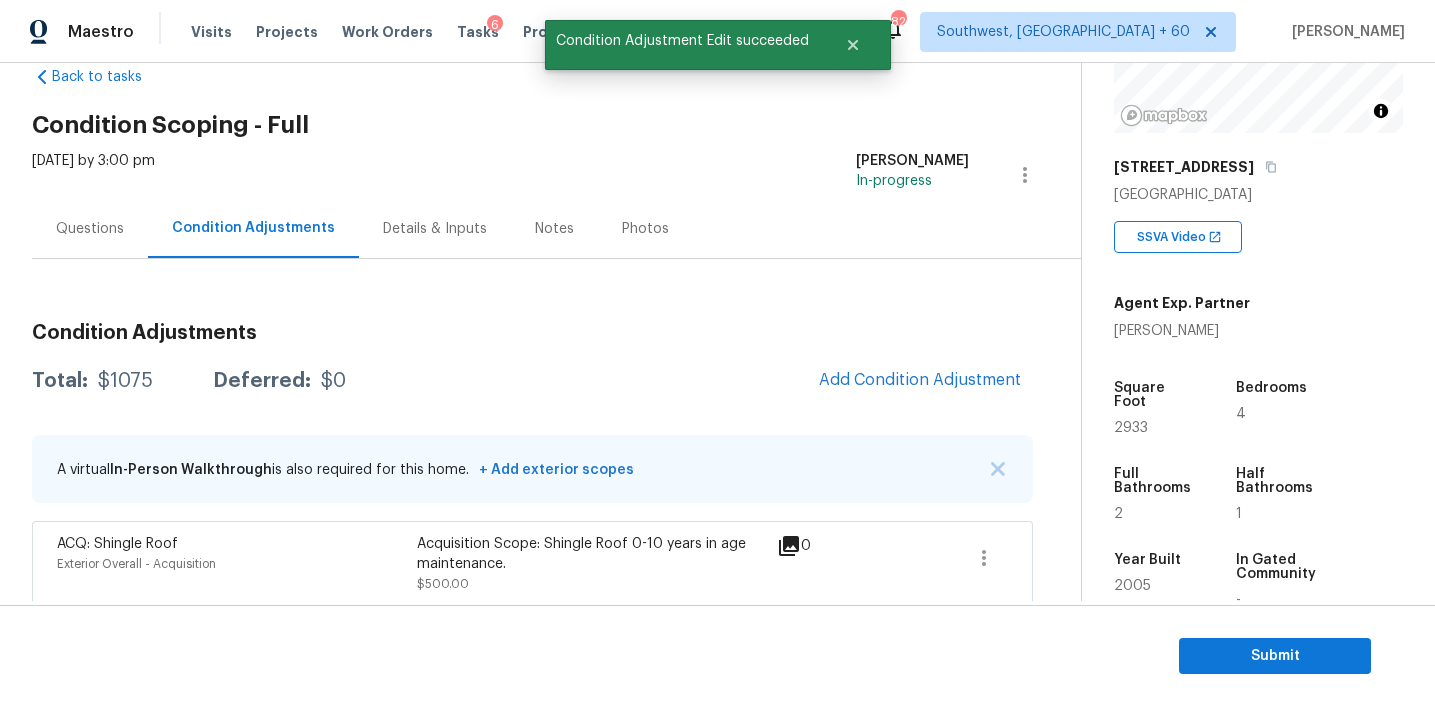 scroll, scrollTop: 34, scrollLeft: 0, axis: vertical 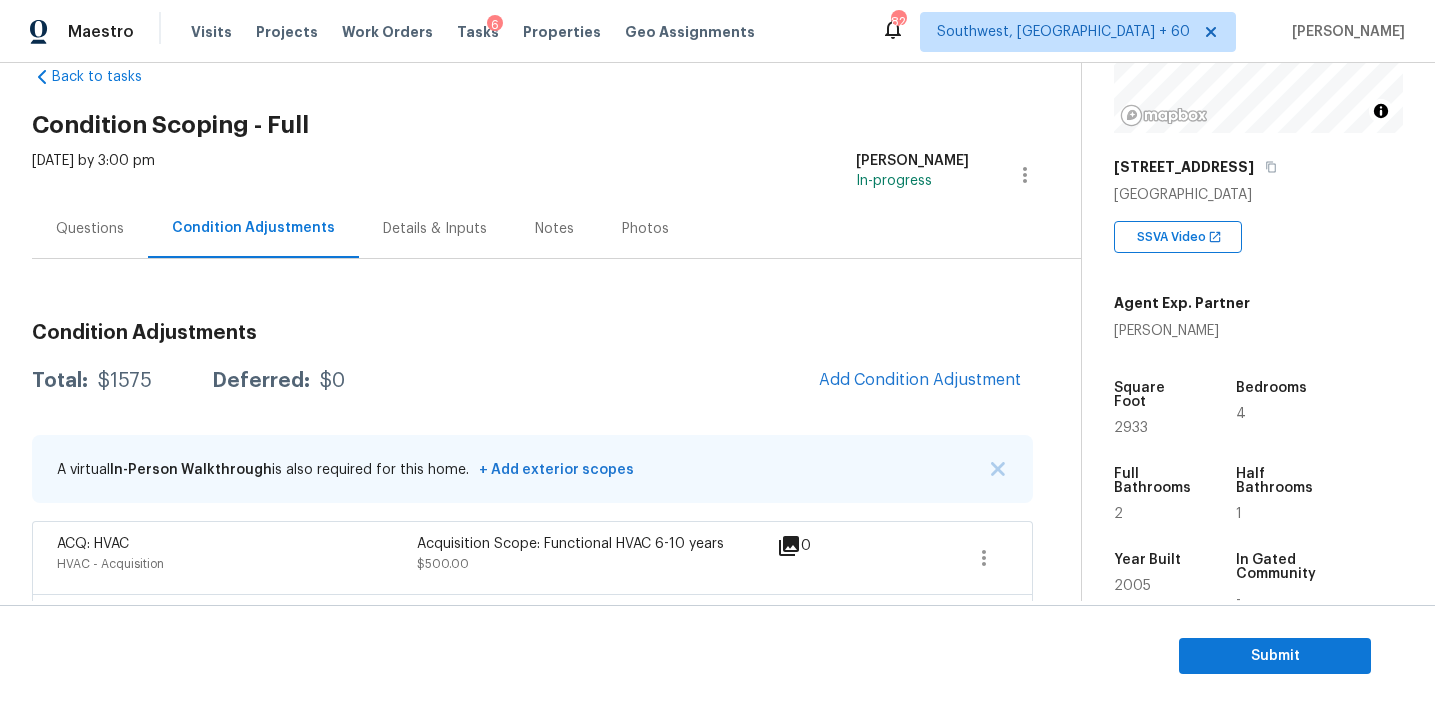 click on "Condition Adjustments Total:  $1575 Deferred:  $0 Add Condition Adjustment A virtual  In-Person Walkthrough  is also required for this home.   + Add exterior scopes ACQ: HVAC HVAC - Acquisition Acquisition Scope: Functional HVAC 6-10 years $500.00   0 ACQ: Shingle Roof Exterior Overall - Acquisition Acquisition Scope: Shingle Roof 0-10 years in age maintenance. $500.00   0 Light Pet Odor Interior Overall Acquisition Scope: 1-2 pets present $575.00   0" at bounding box center [532, 530] 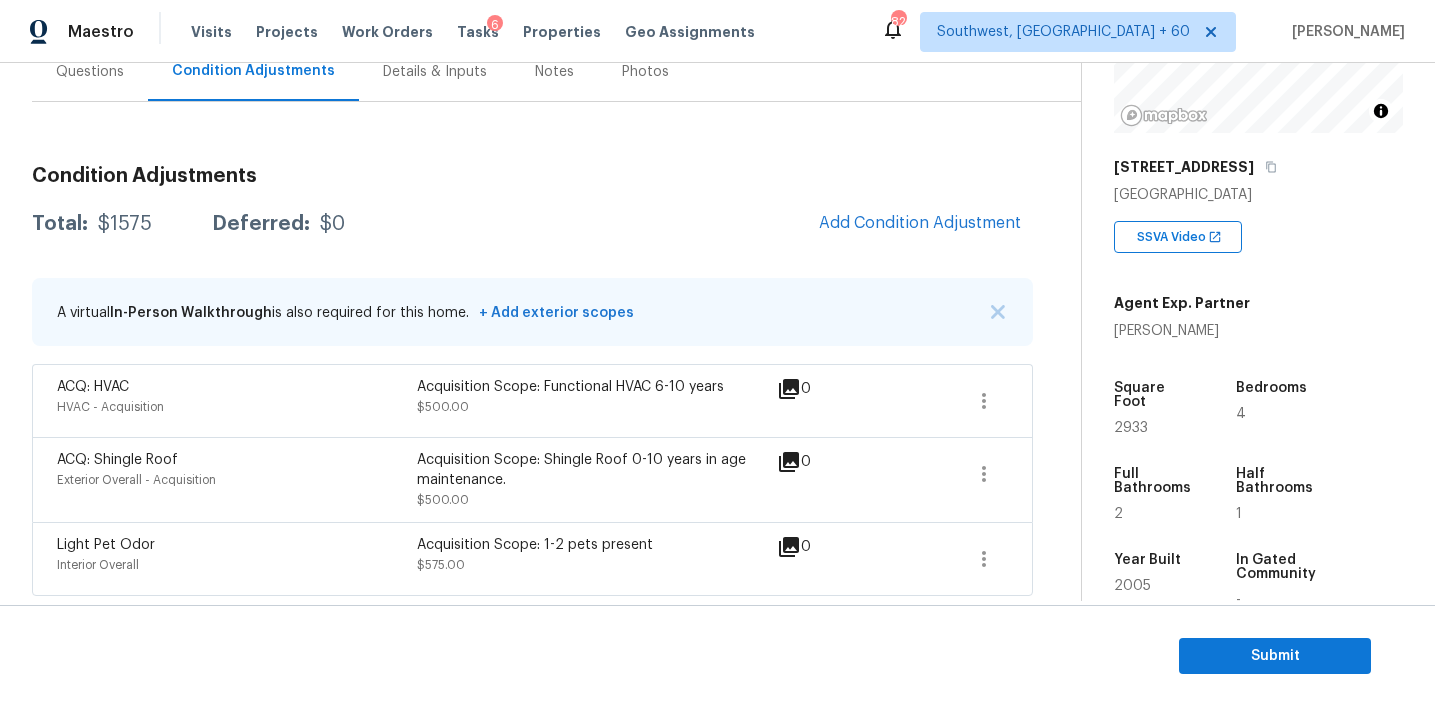 scroll, scrollTop: 153, scrollLeft: 0, axis: vertical 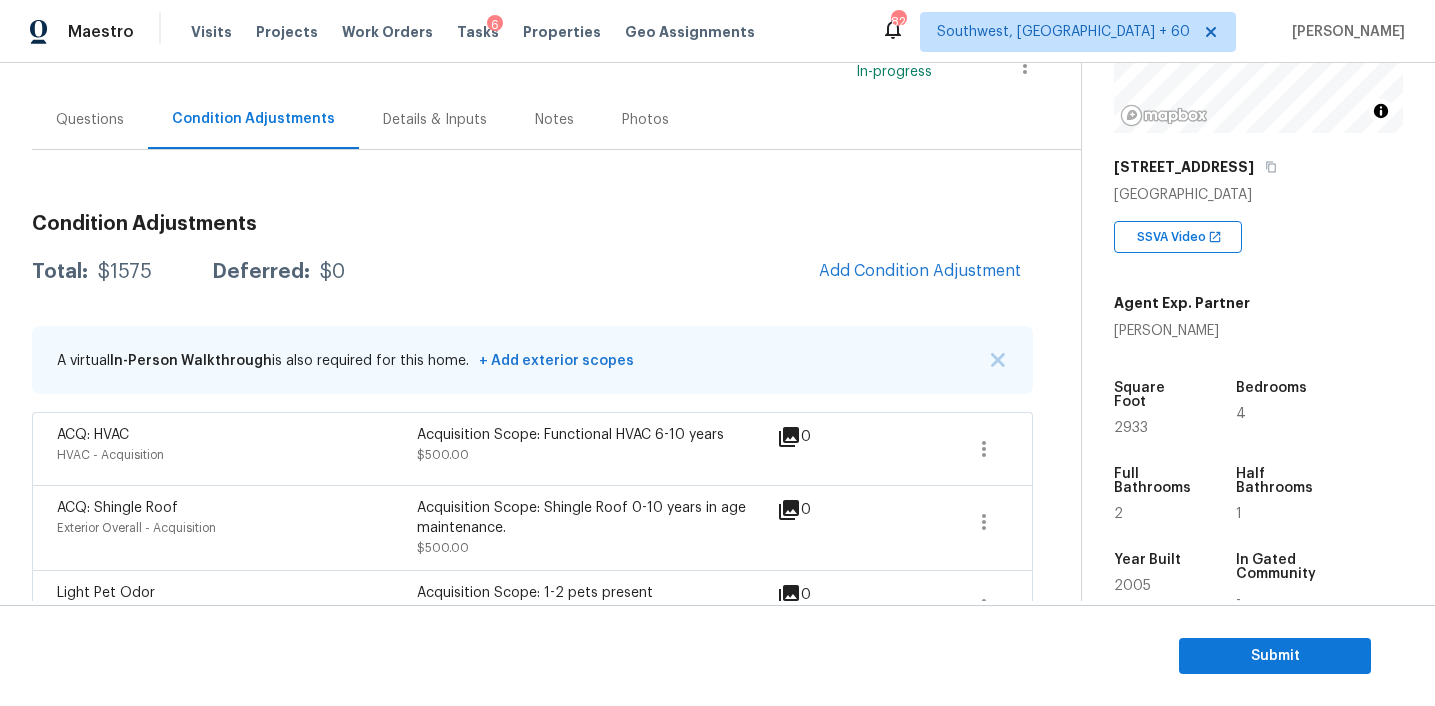 click on "Condition Adjustments Total:  $1575 Deferred:  $0 Add Condition Adjustment A virtual  In-Person Walkthrough  is also required for this home.   + Add exterior scopes ACQ: HVAC HVAC - Acquisition Acquisition Scope: Functional HVAC 6-10 years $500.00   0 ACQ: Shingle Roof Exterior Overall - Acquisition Acquisition Scope: Shingle Roof 0-10 years in age maintenance. $500.00   0 Light Pet Odor Interior Overall Acquisition Scope: 1-2 pets present $575.00   0" at bounding box center [532, 421] 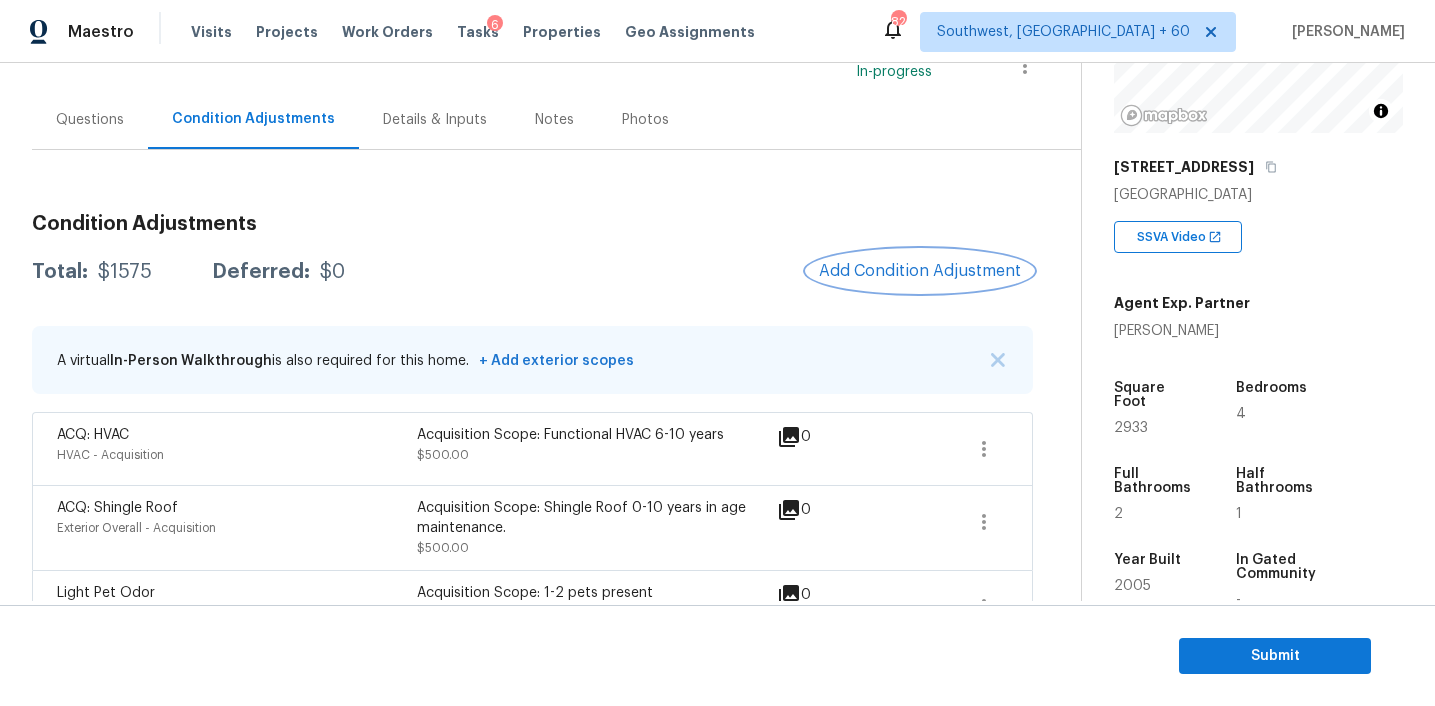 click on "Add Condition Adjustment" at bounding box center [920, 271] 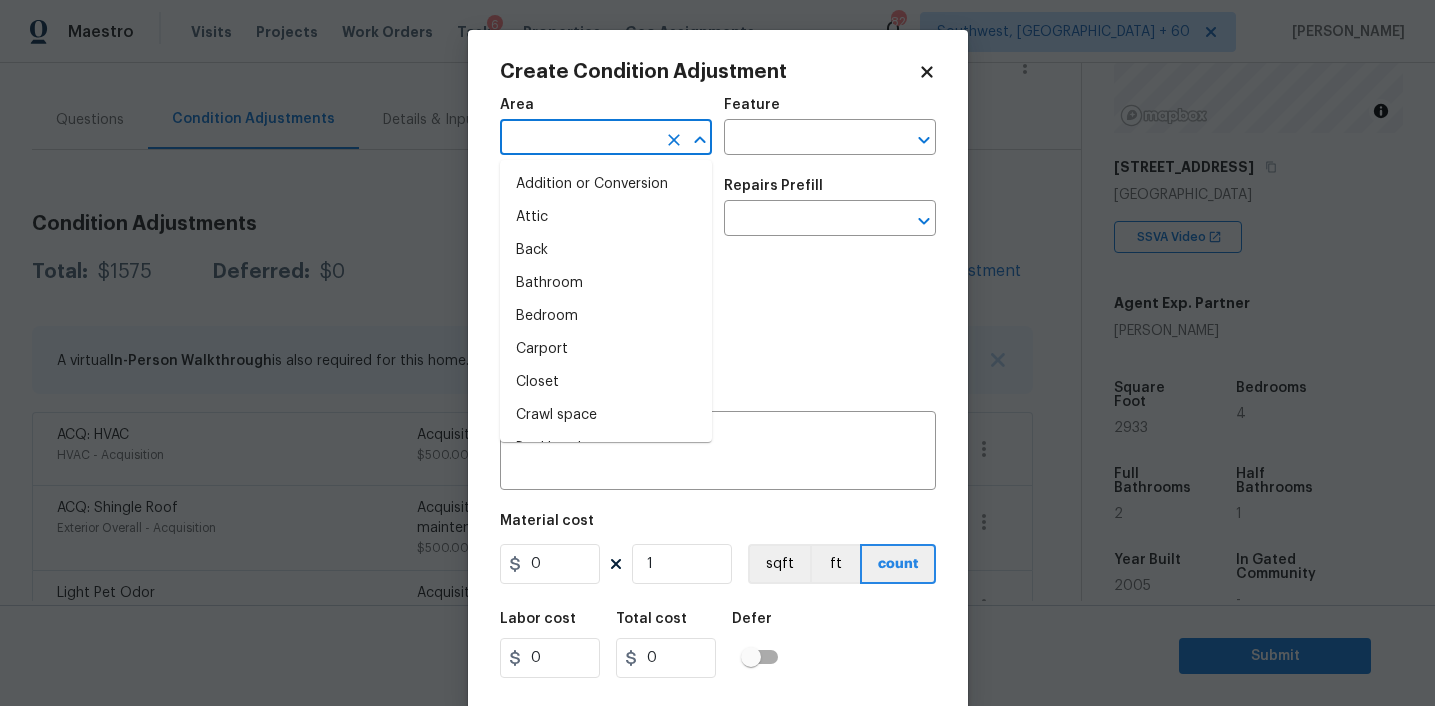 click at bounding box center (578, 139) 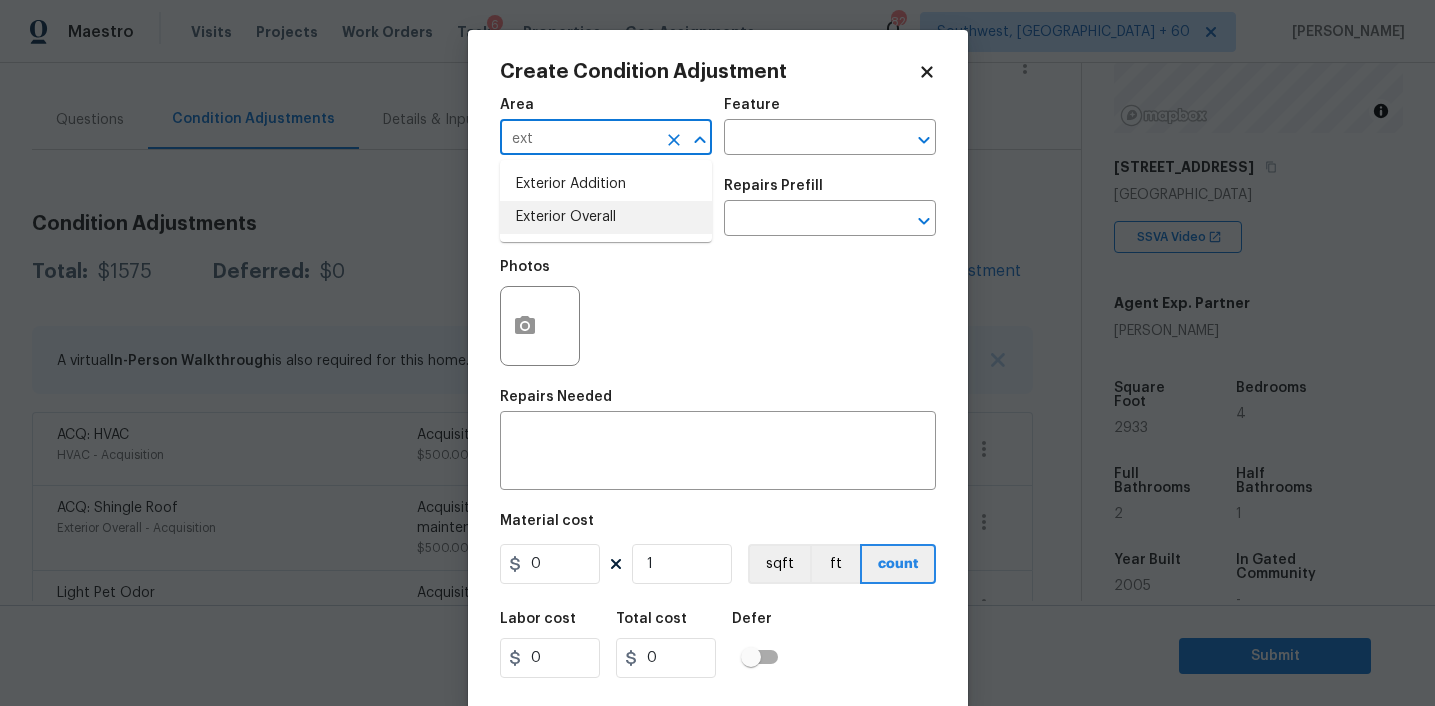 click on "Exterior Overall" at bounding box center (606, 217) 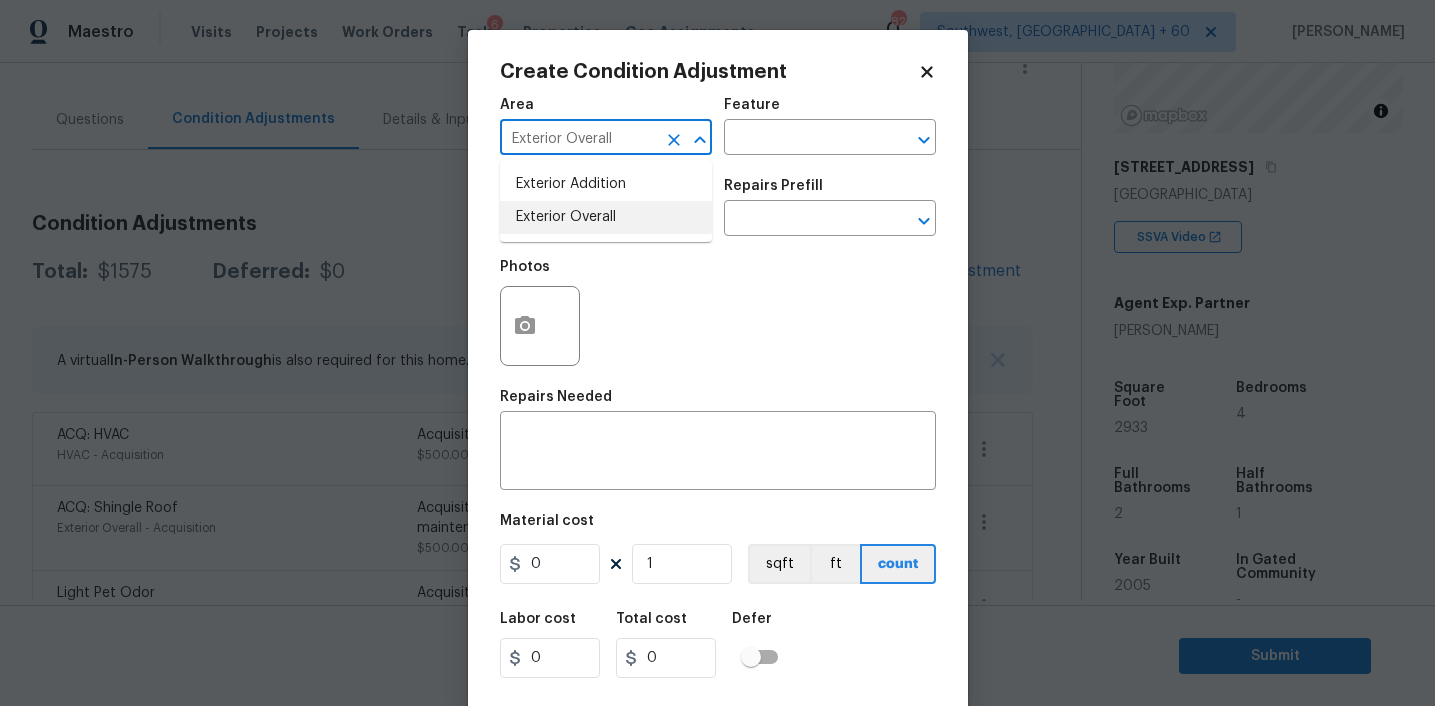 type on "Exterior Overall" 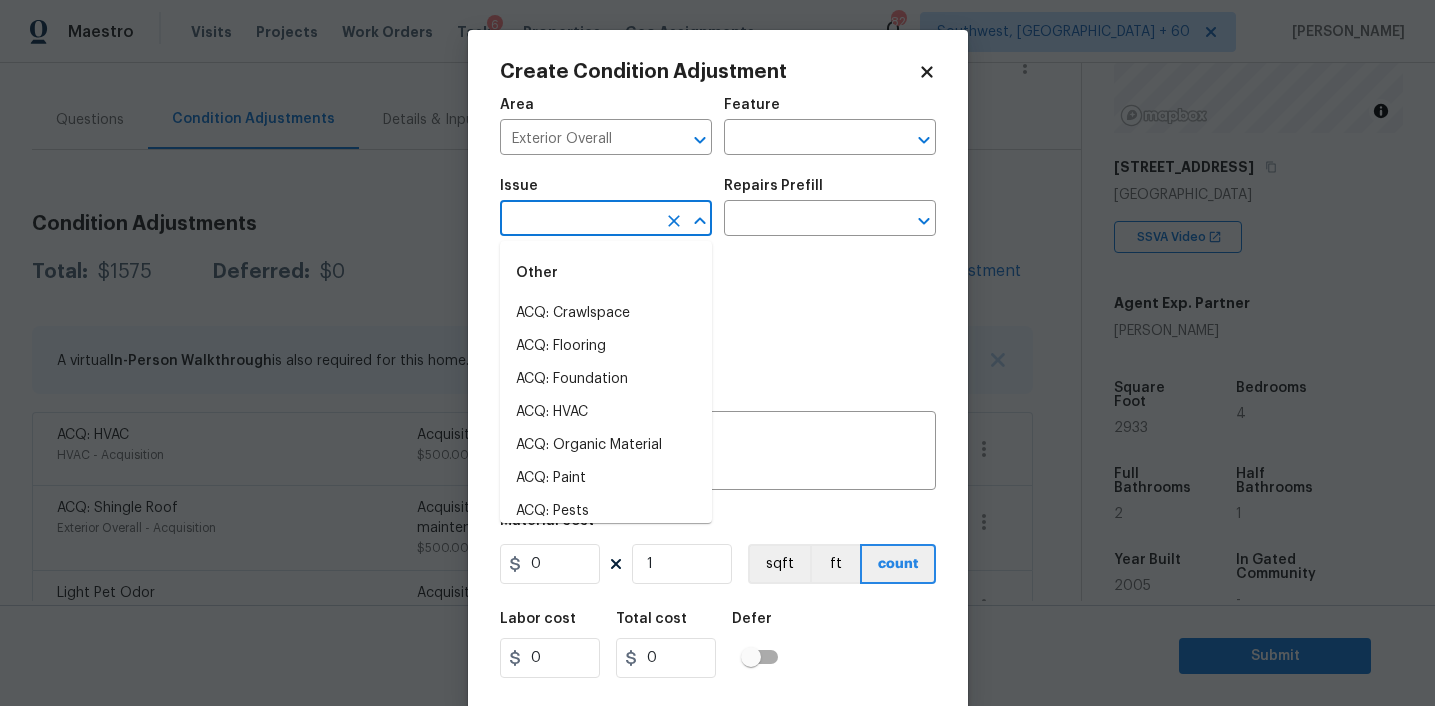 click at bounding box center [578, 220] 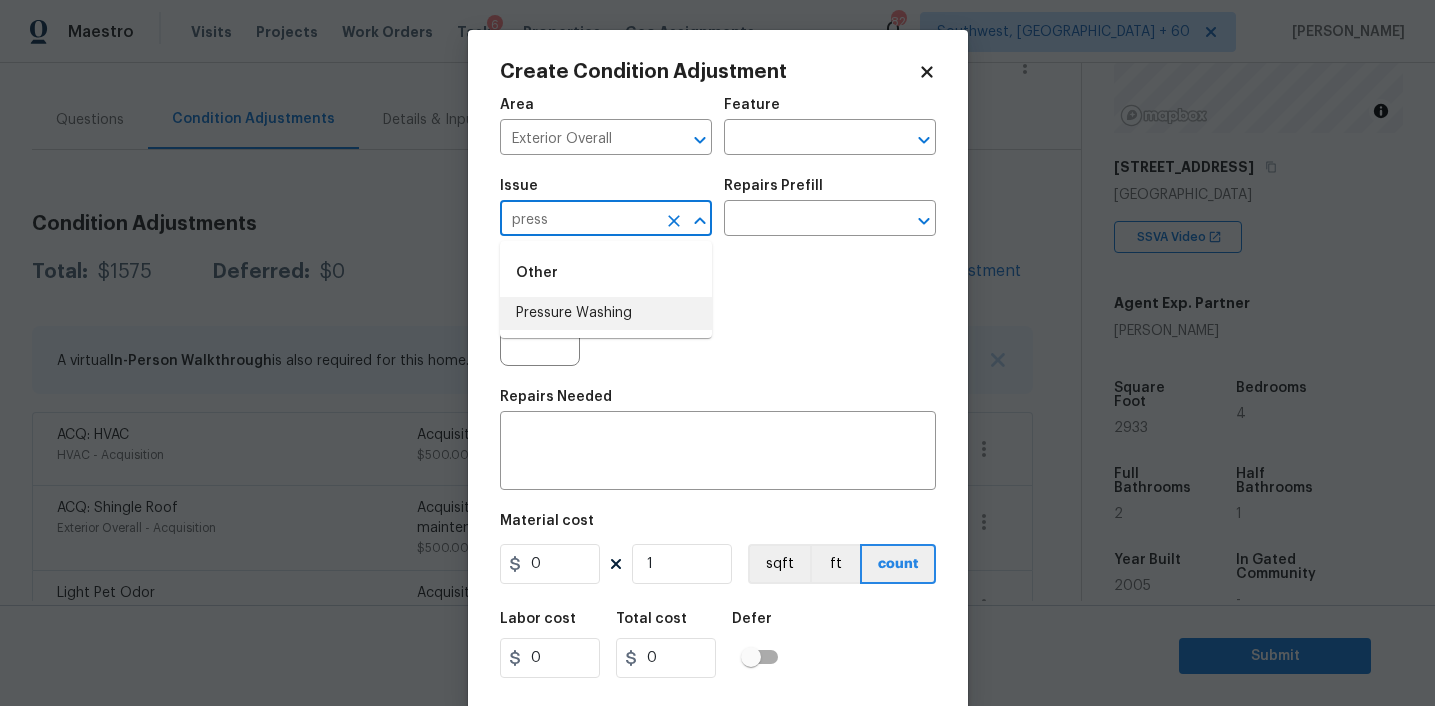 click on "Pressure Washing" at bounding box center [606, 313] 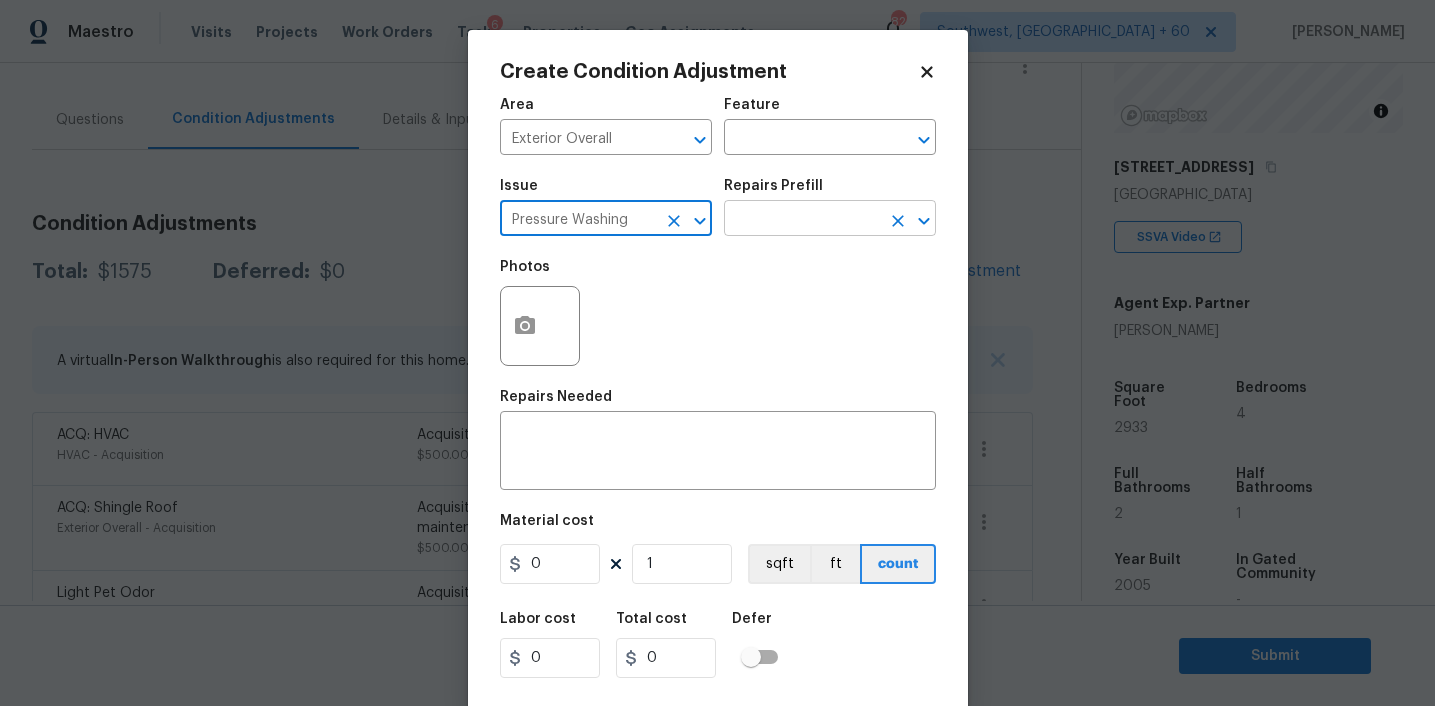type on "Pressure Washing" 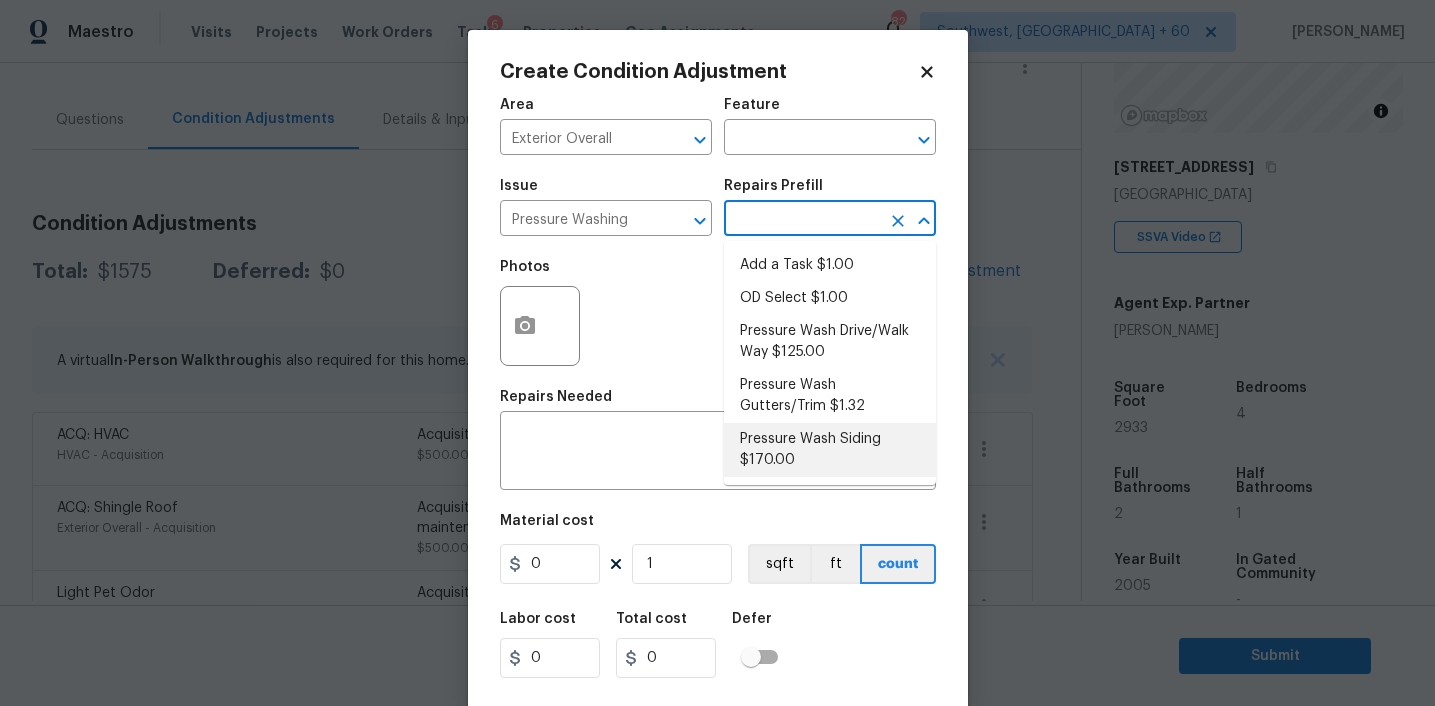 click on "Pressure Wash Siding $170.00" at bounding box center [830, 450] 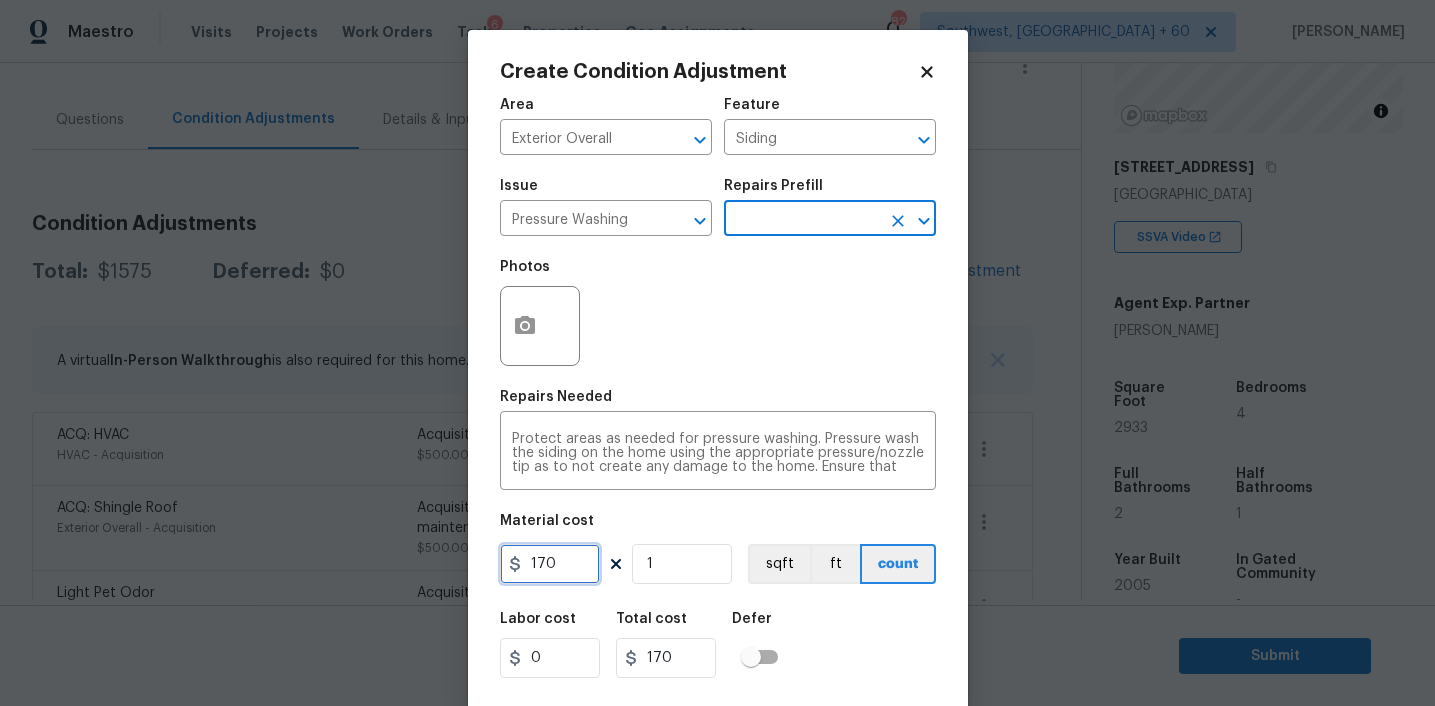 click on "170" at bounding box center [550, 564] 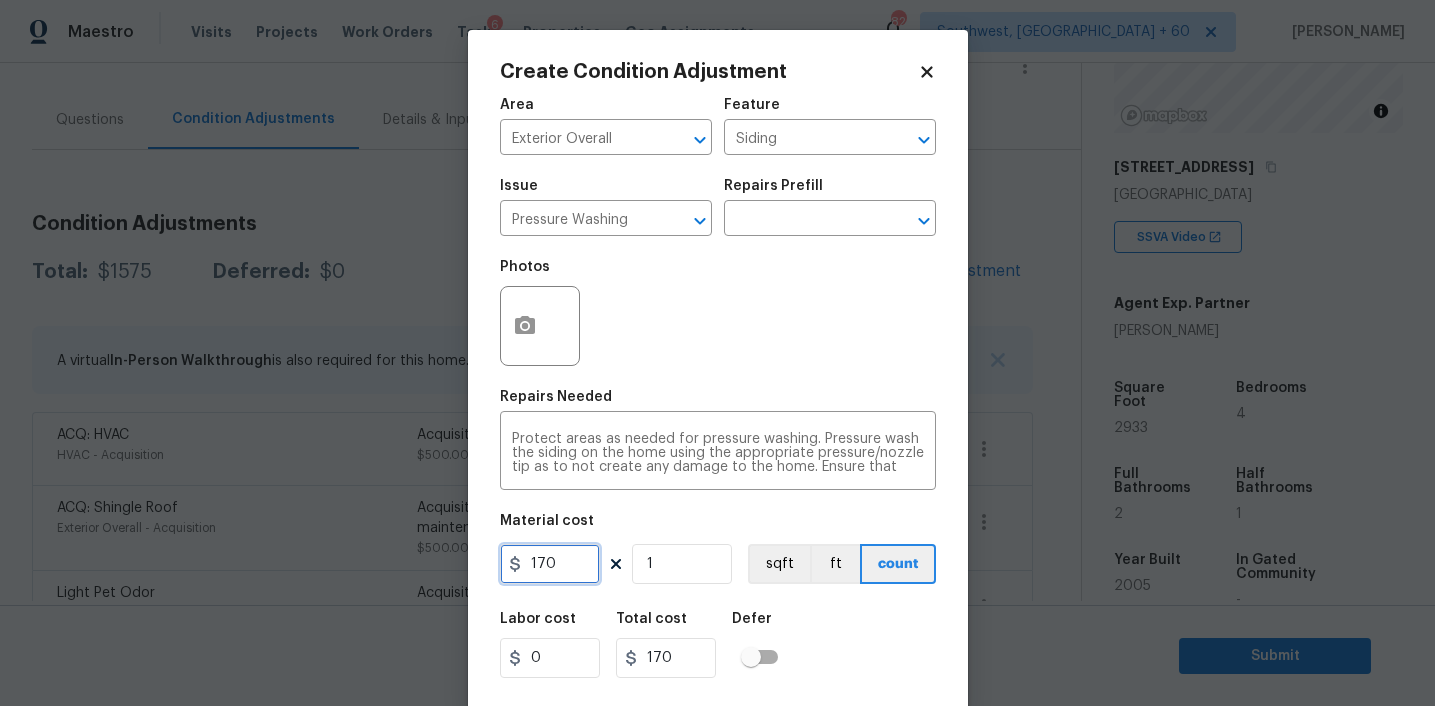 click on "170" at bounding box center [550, 564] 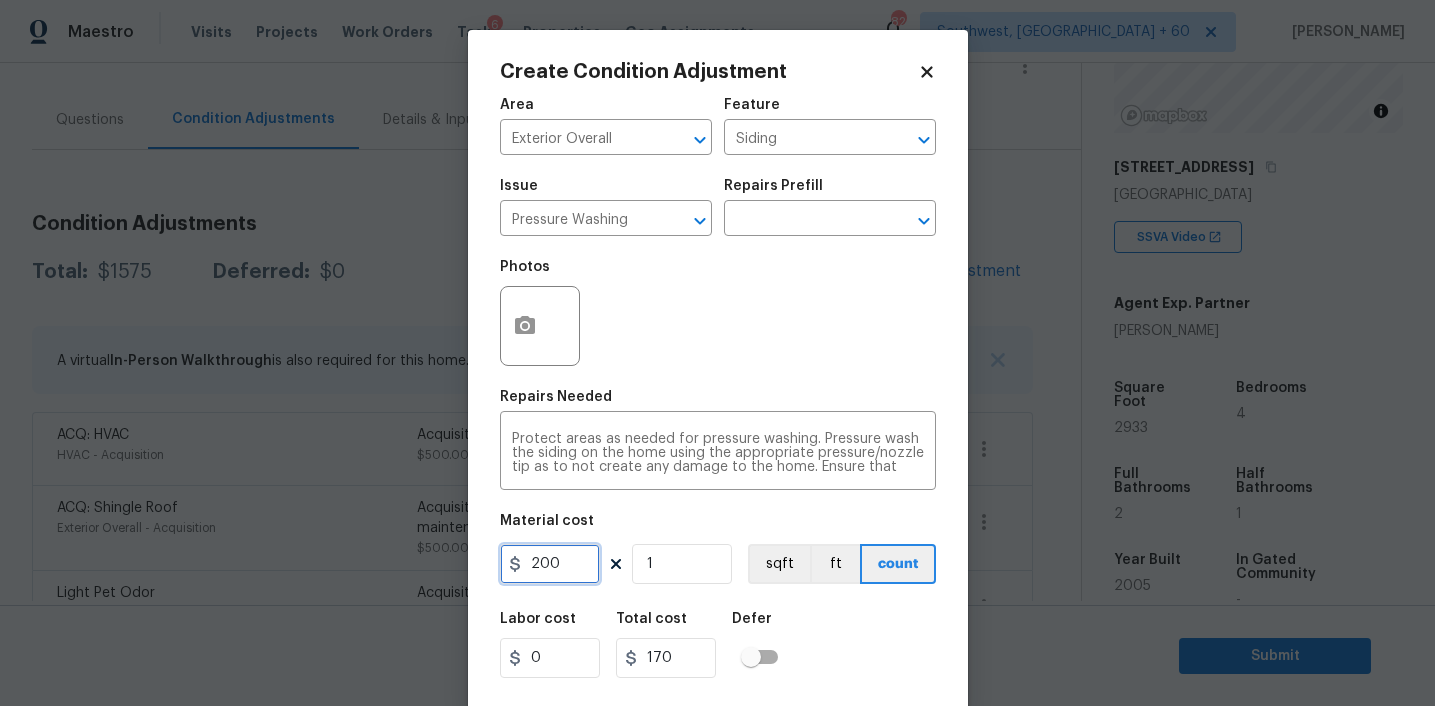 type on "200" 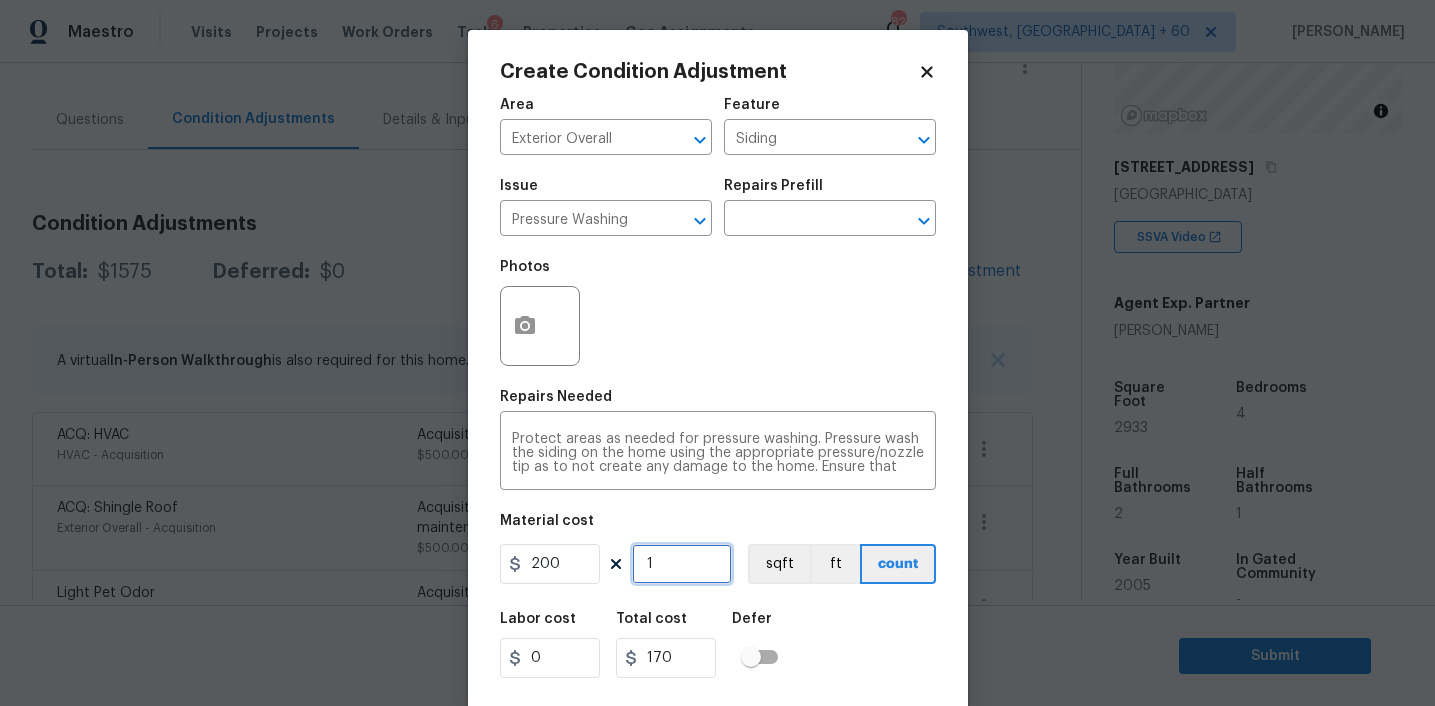 type on "200" 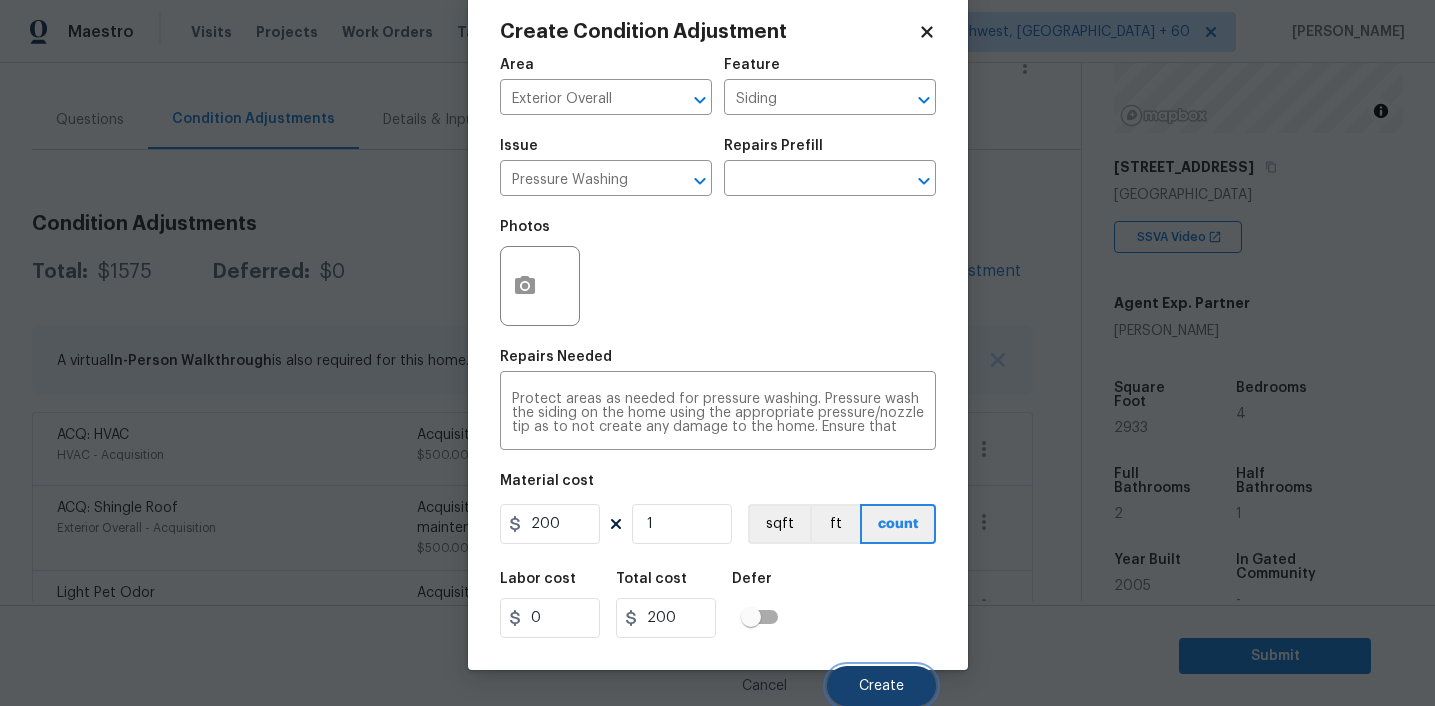 click on "Create" at bounding box center (881, 686) 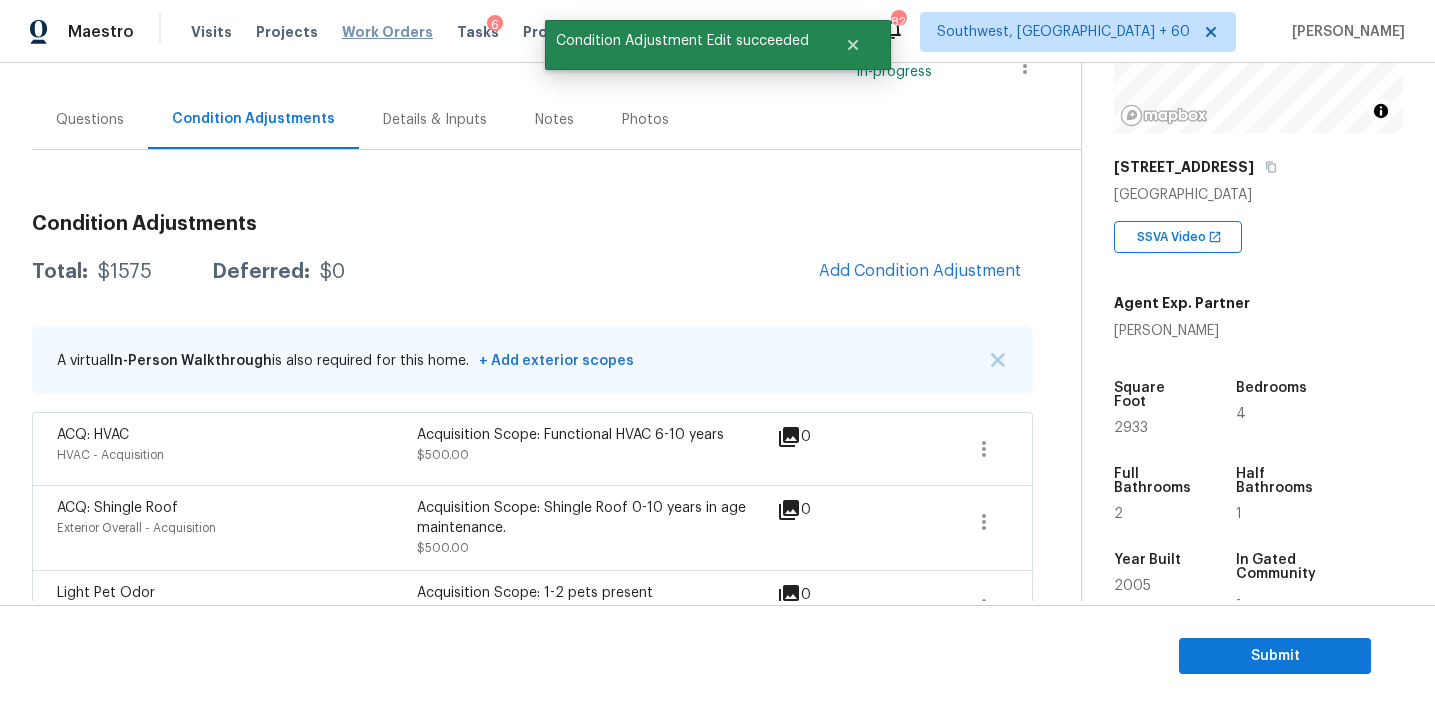 scroll, scrollTop: 34, scrollLeft: 0, axis: vertical 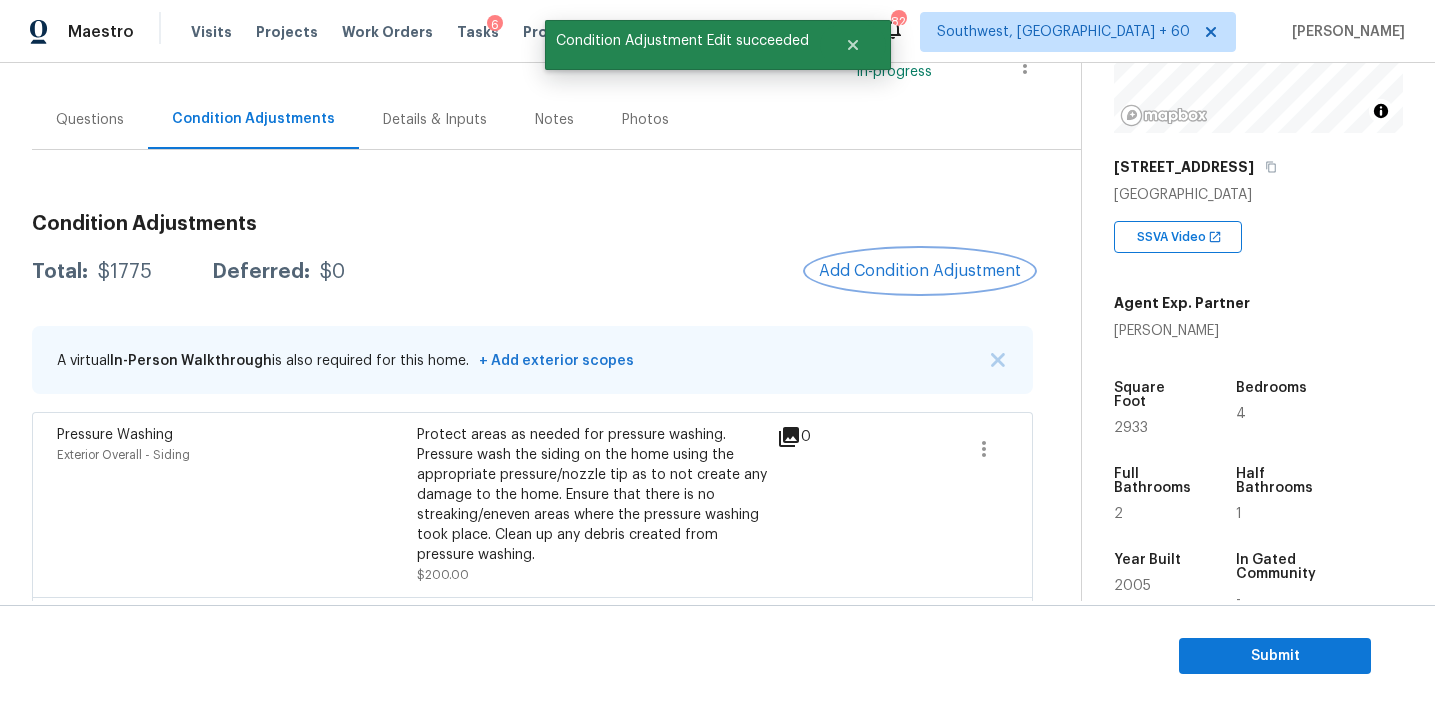 click on "Add Condition Adjustment" at bounding box center (920, 271) 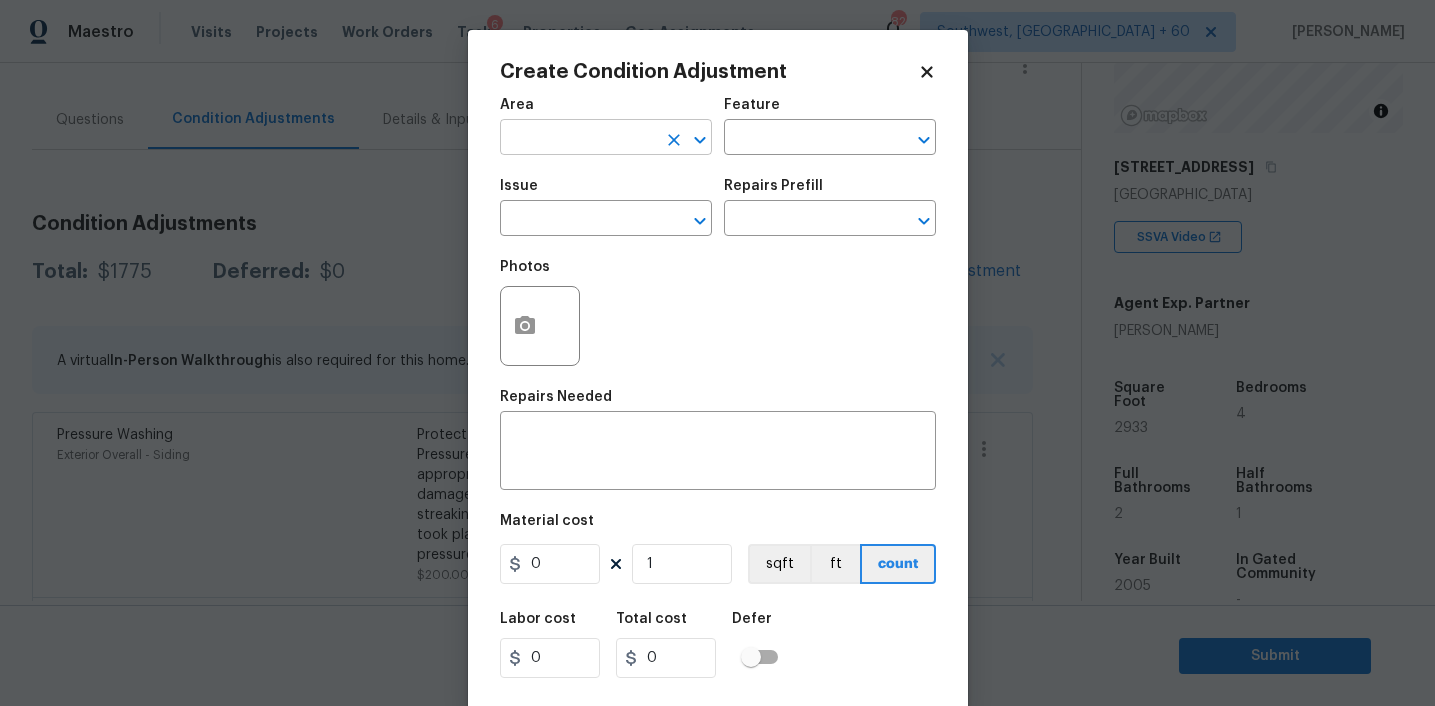 click at bounding box center [578, 139] 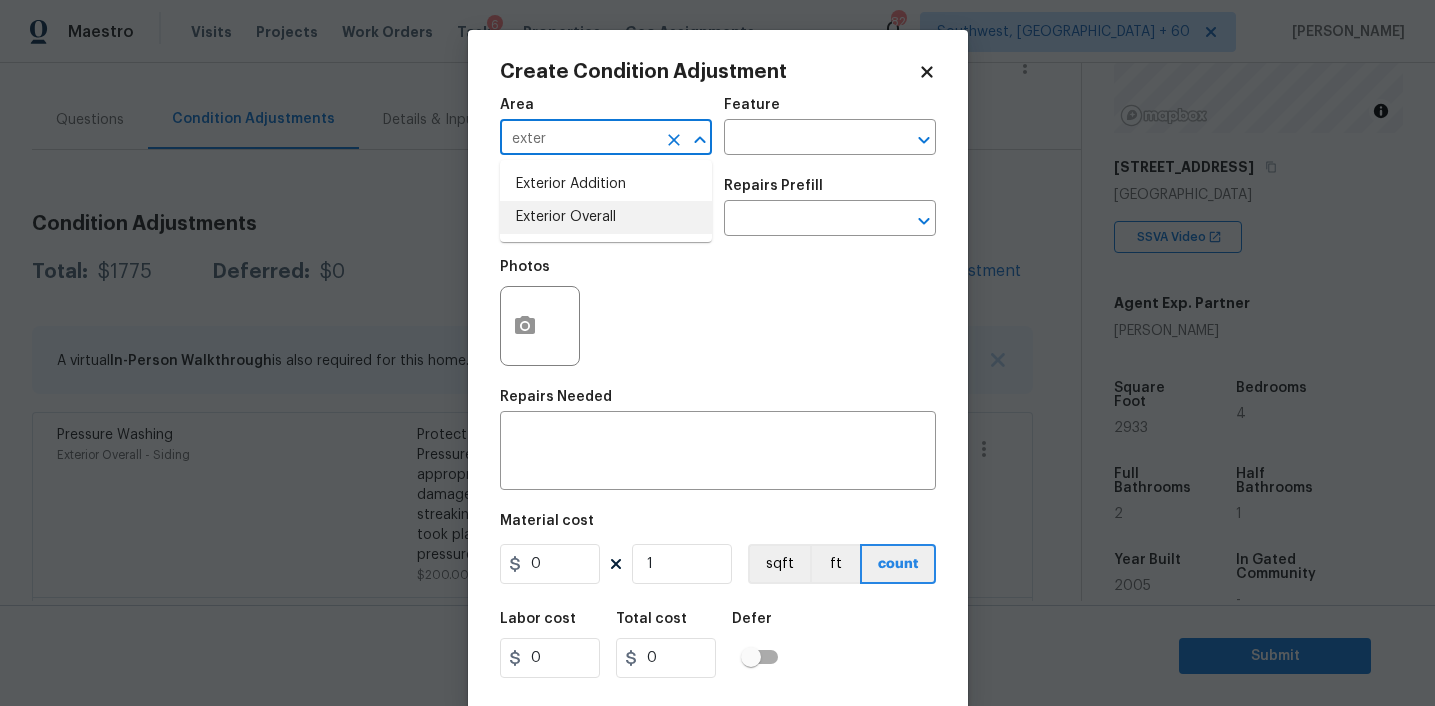 click on "Exterior Overall" at bounding box center (606, 217) 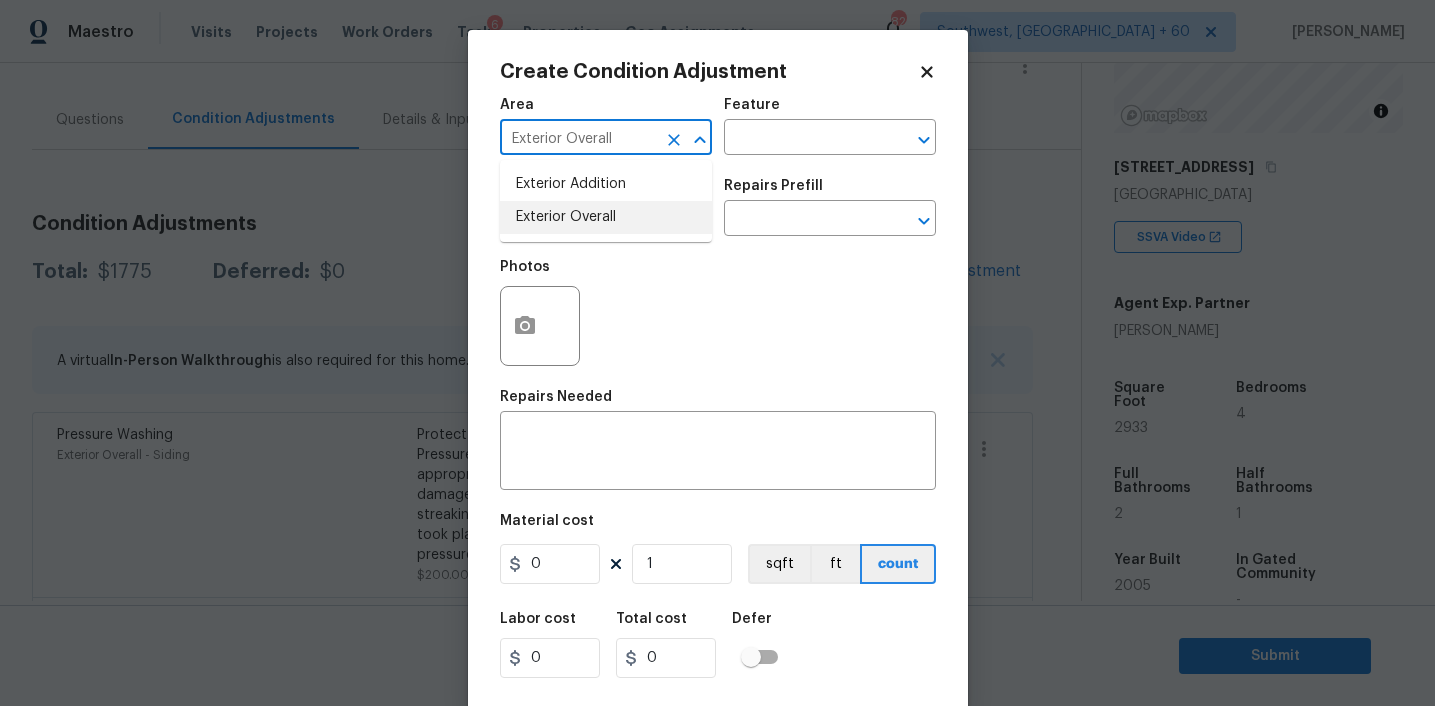 type on "Exterior Overall" 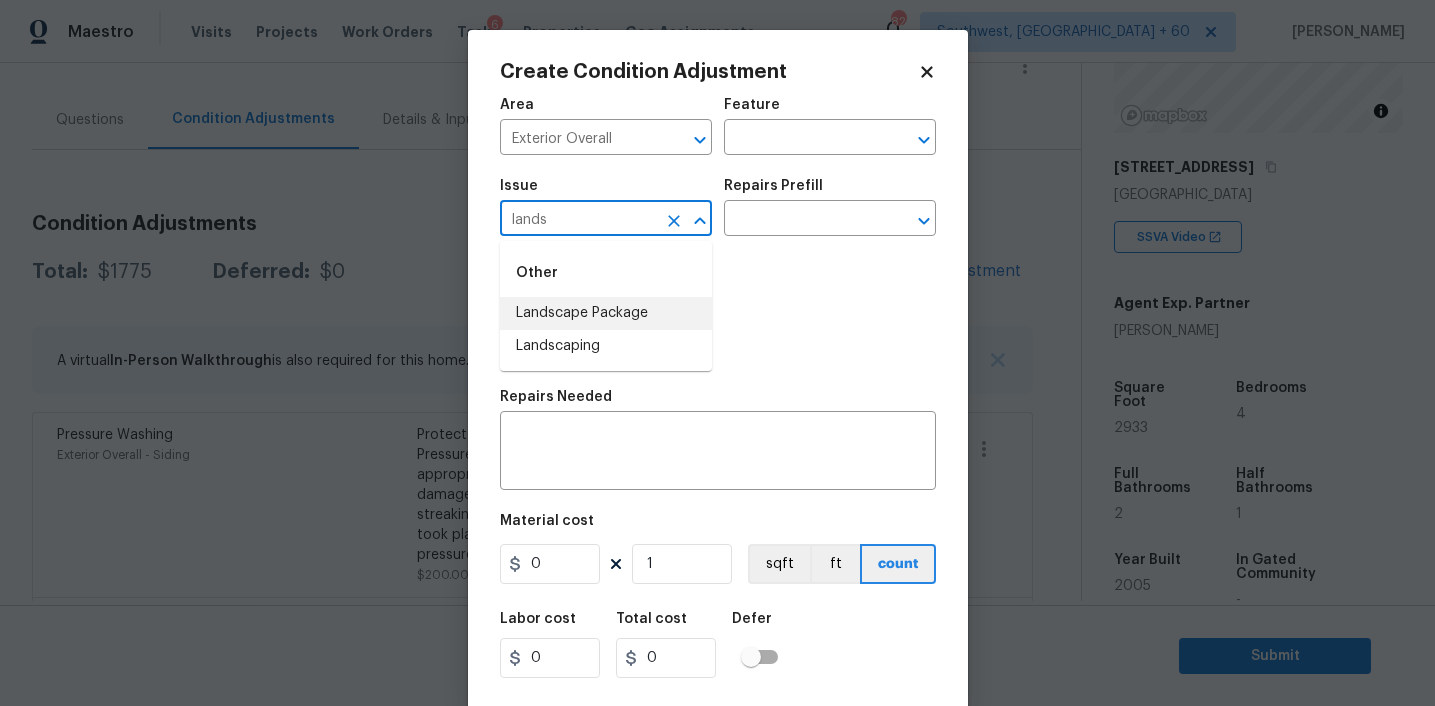 click on "Landscape Package" at bounding box center [606, 313] 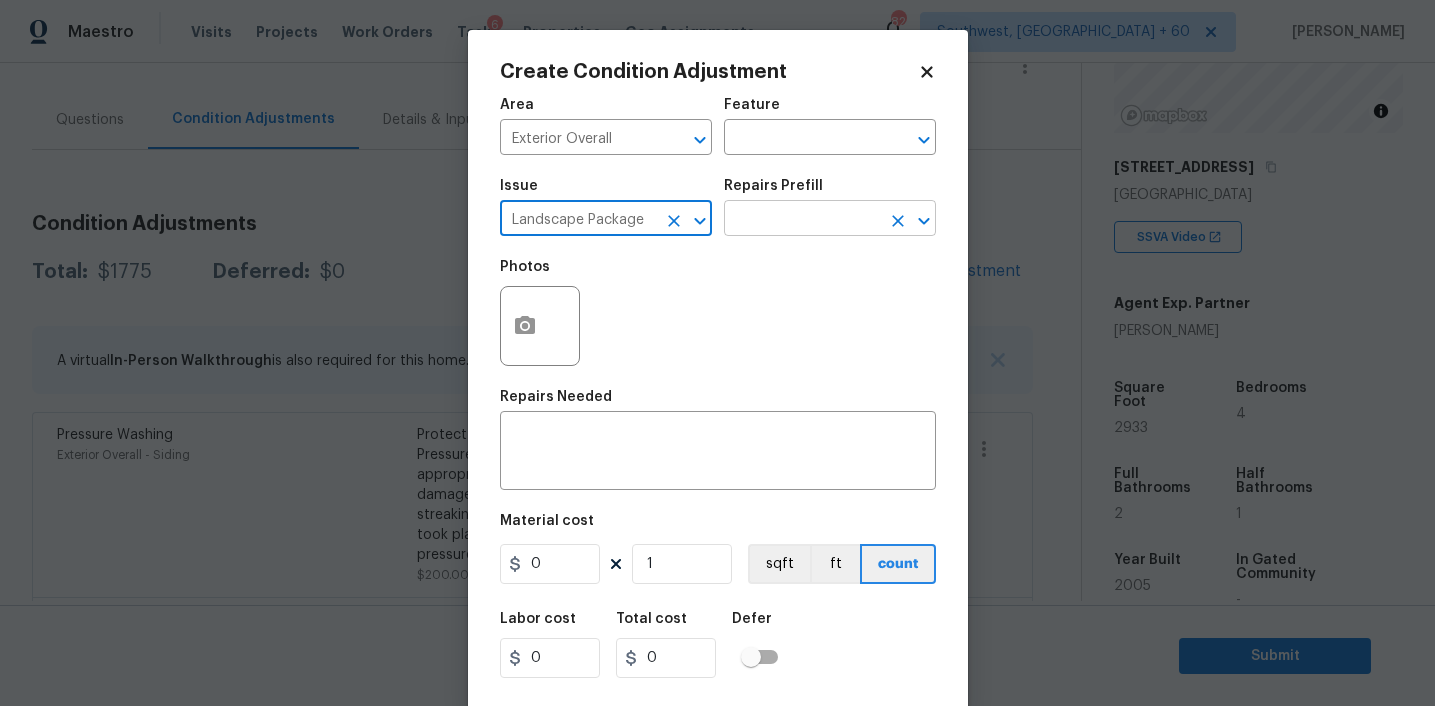 type on "Landscape Package" 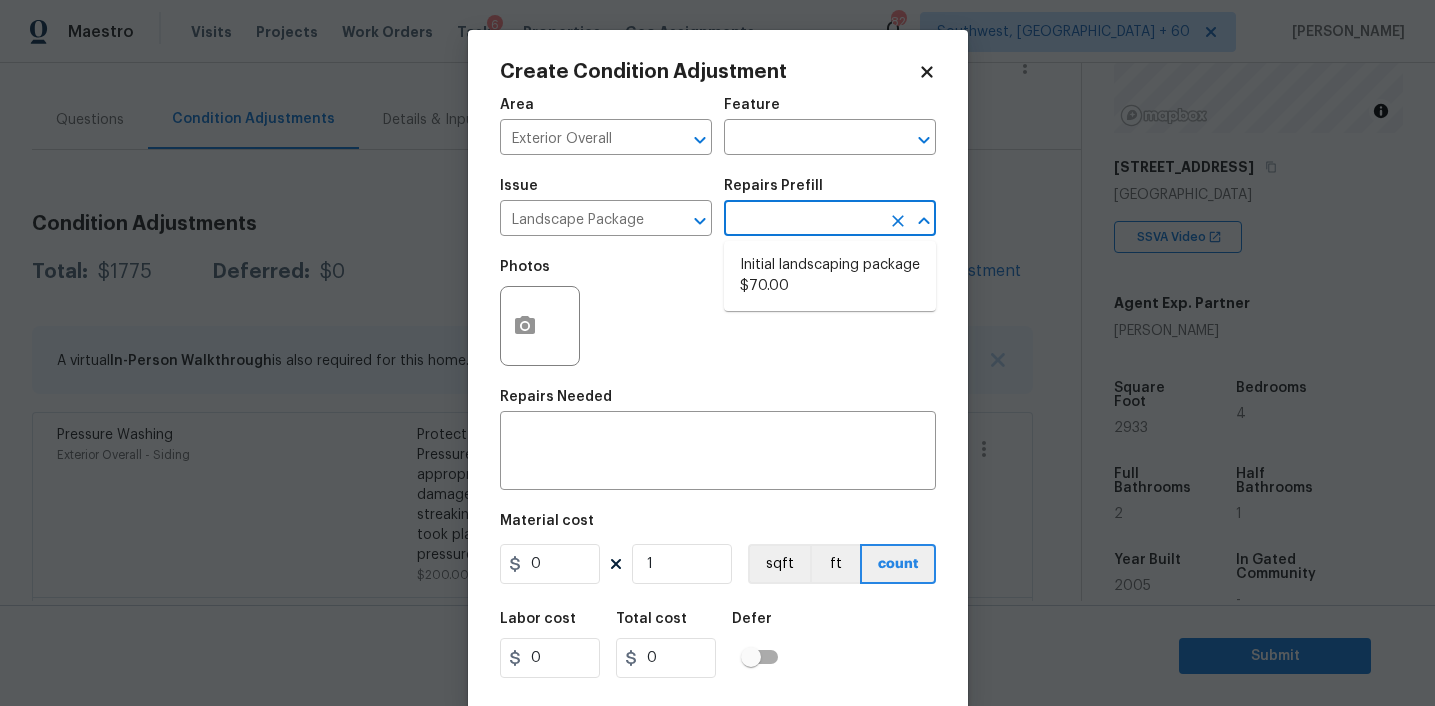click at bounding box center [802, 220] 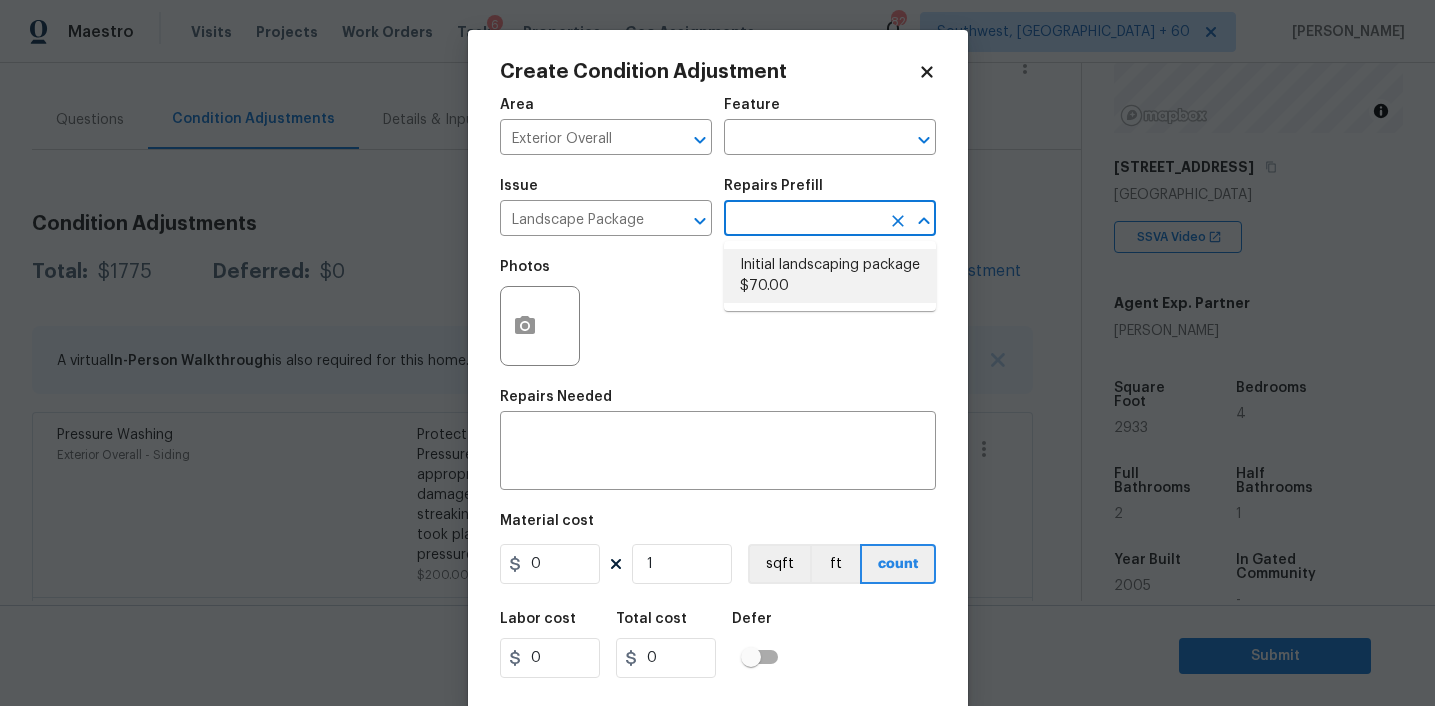 click on "Initial landscaping package $70.00" at bounding box center (830, 276) 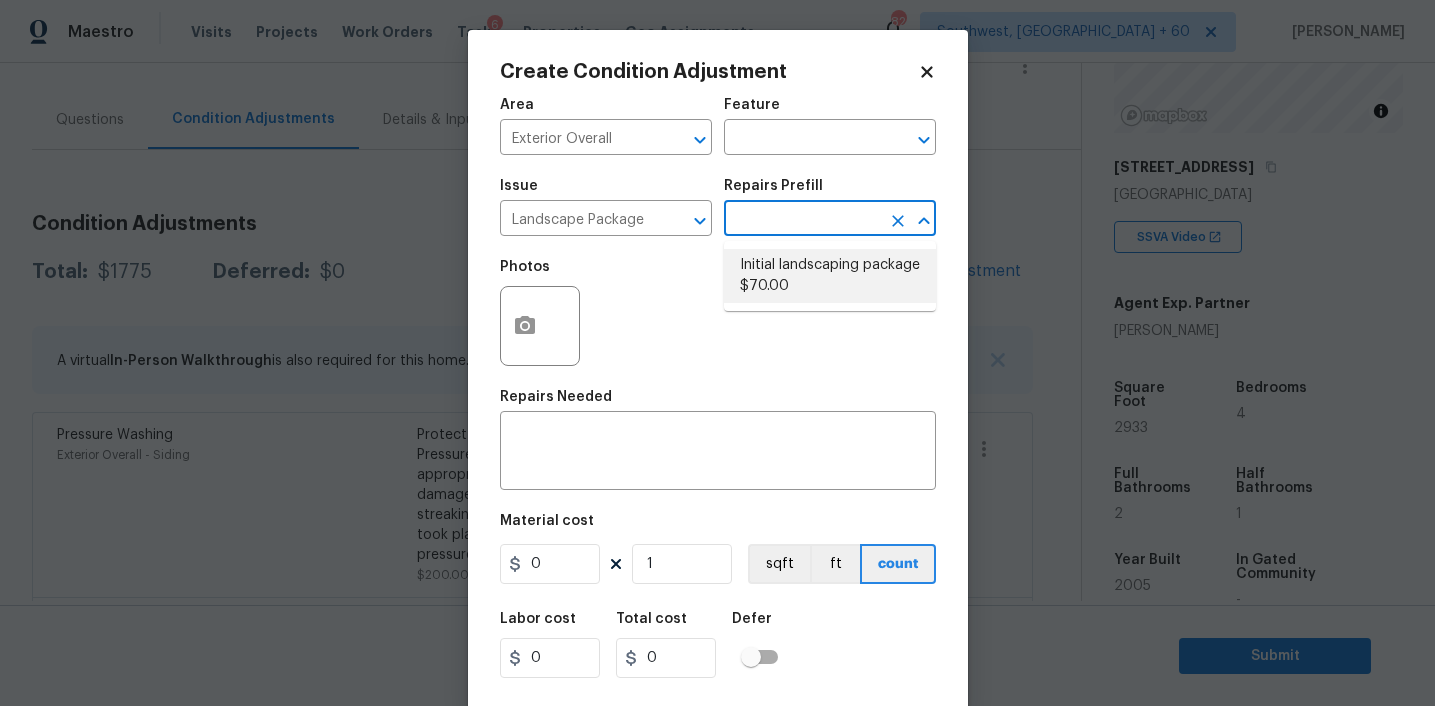 type on "Mowing of grass up to 6" in height. Mow, edge along driveways & sidewalks, trim along standing structures, trim bushes and shrubs (<6' in height). Remove weeds from previously maintained flowerbeds and remove standing yard debris (small twigs, non seasonal falling leaves).  Use leaf blower to remove clippings from hard surfaces."" 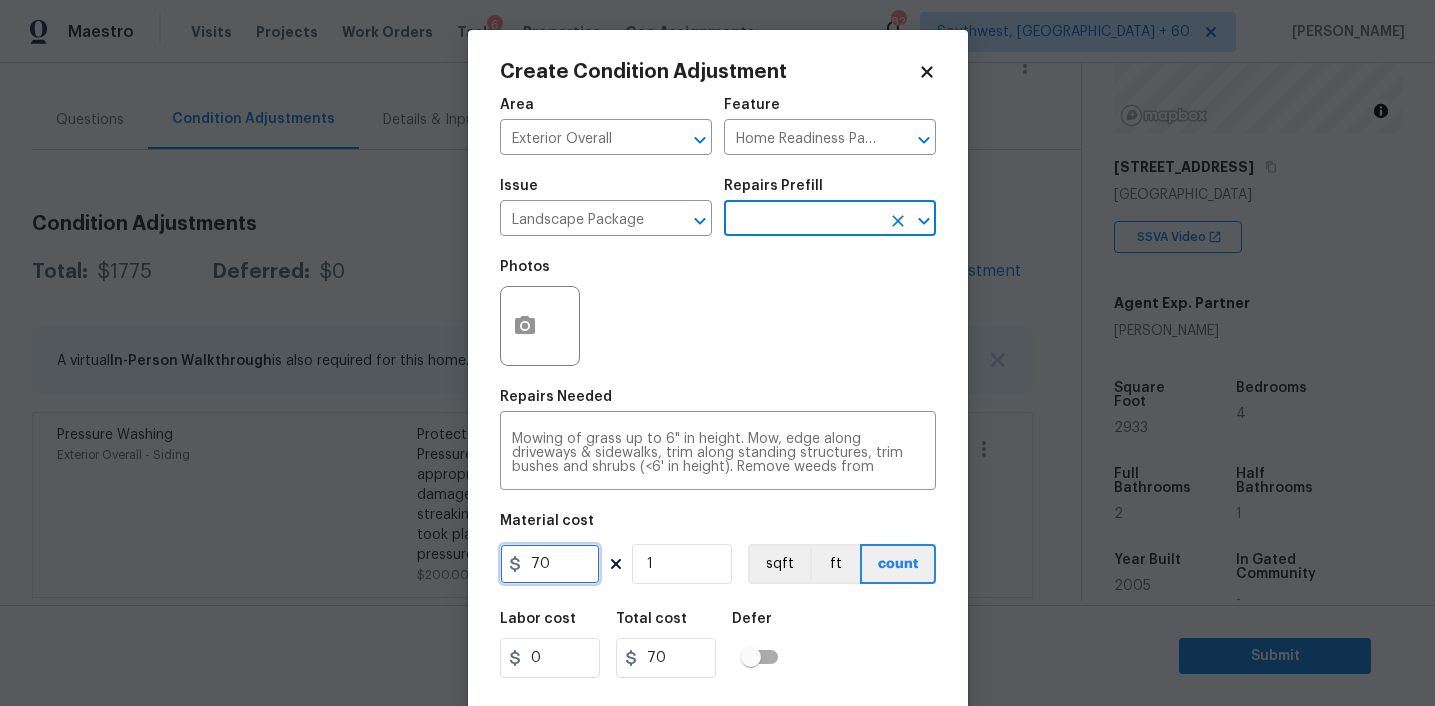 click on "70" at bounding box center (550, 564) 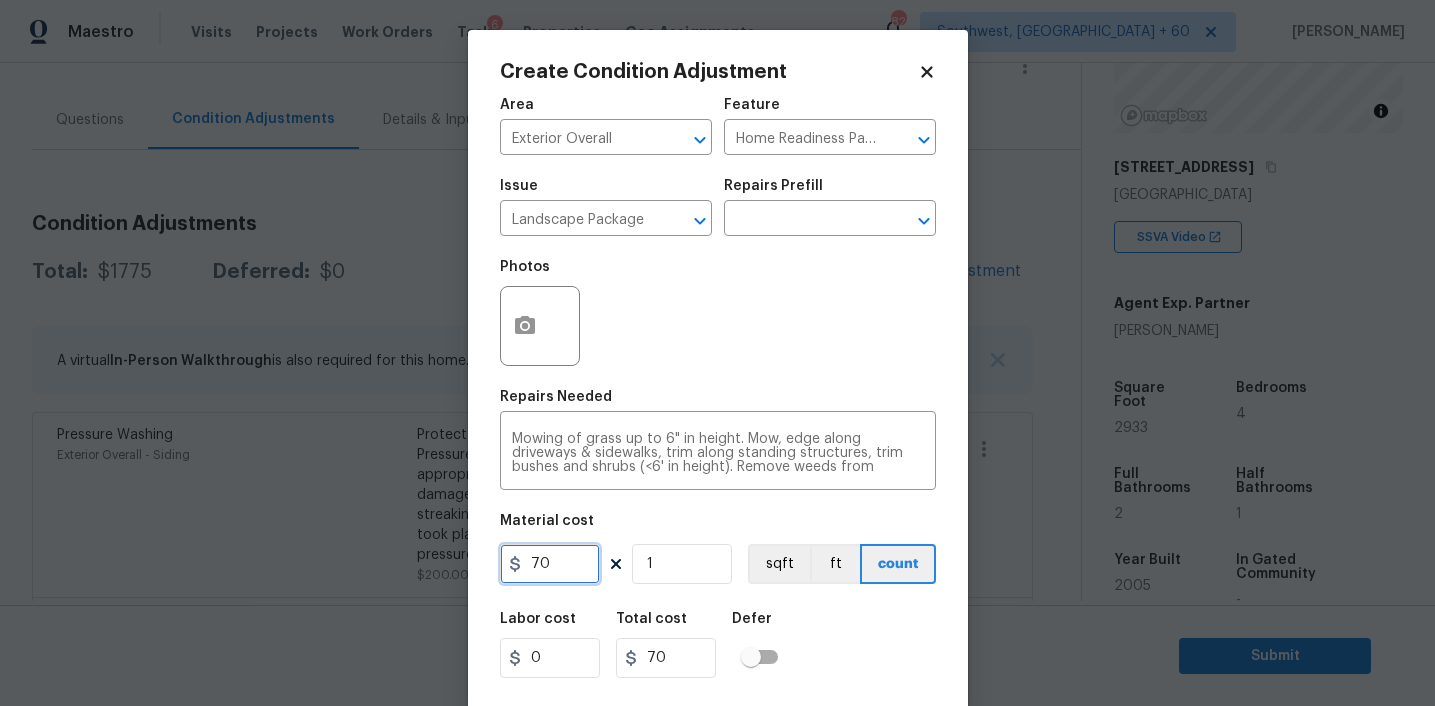click on "70" at bounding box center [550, 564] 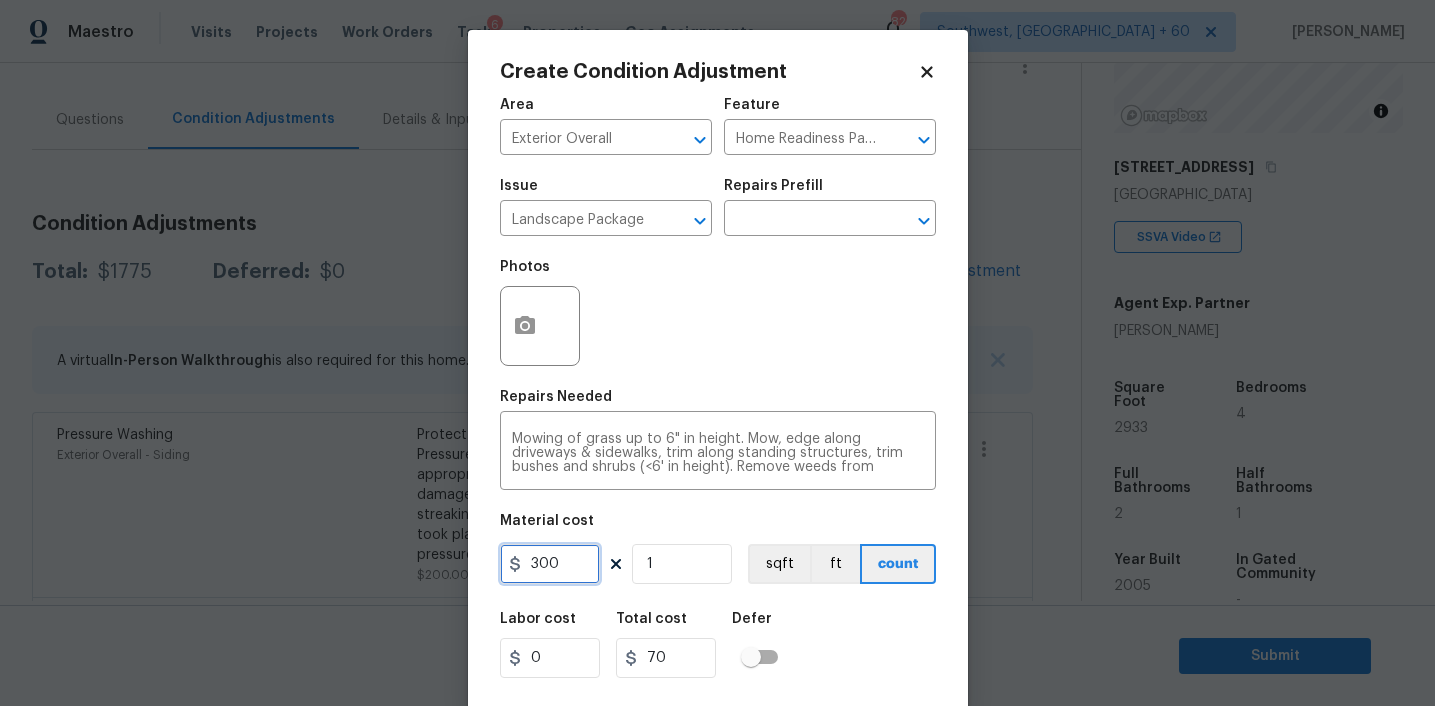 type on "300" 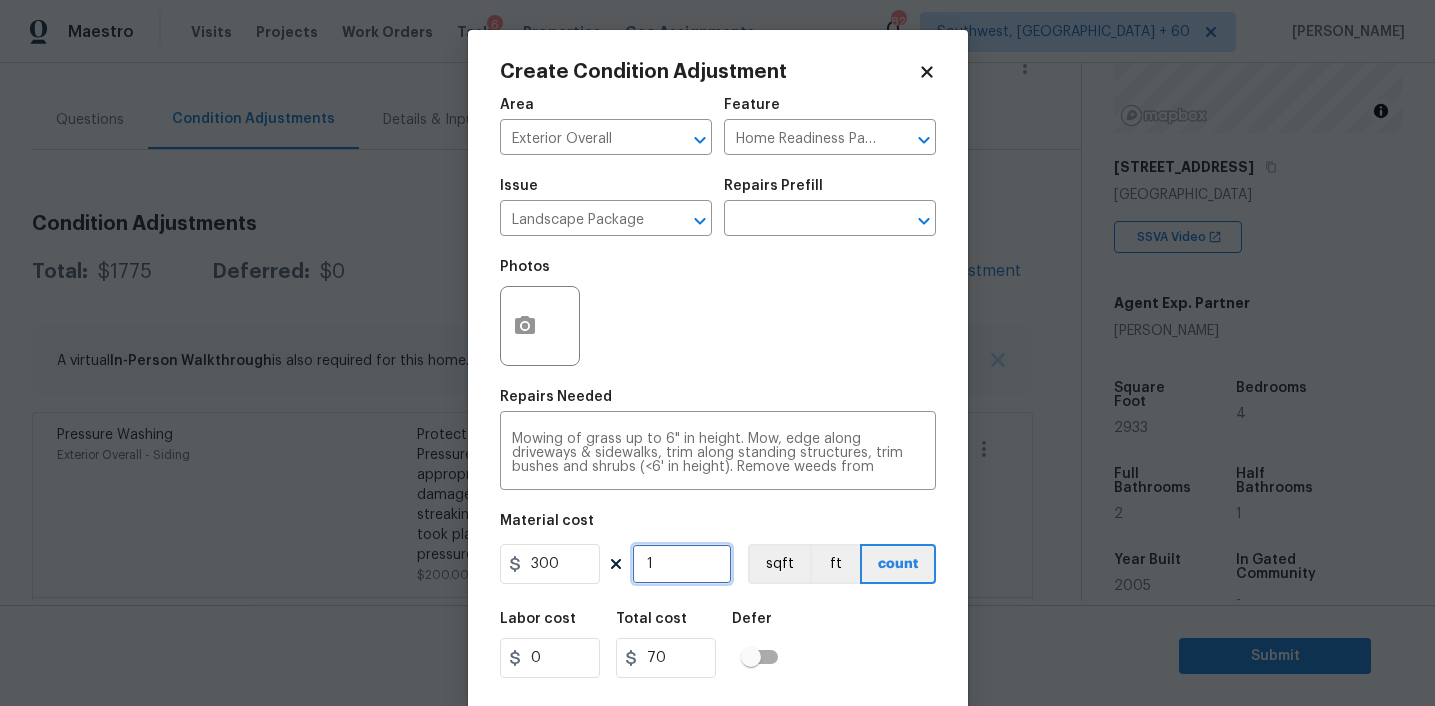 type on "300" 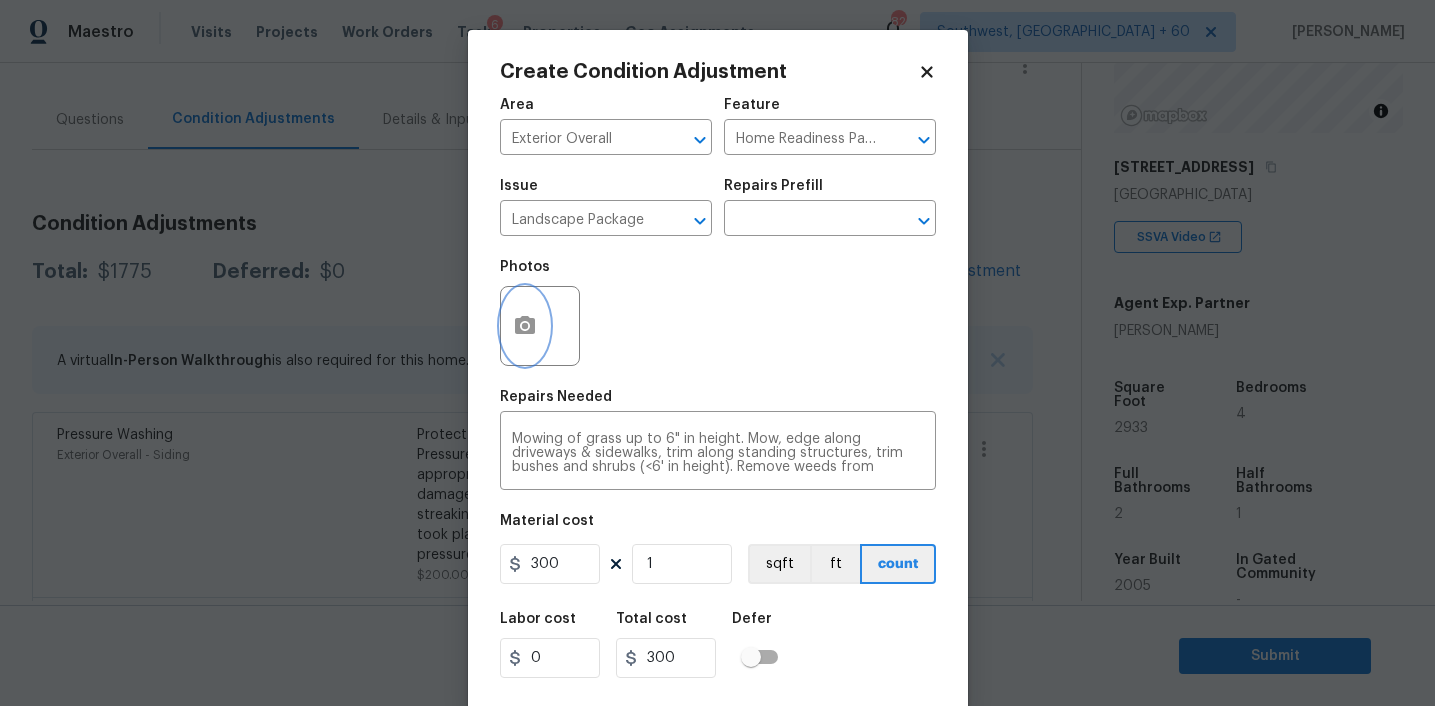 click 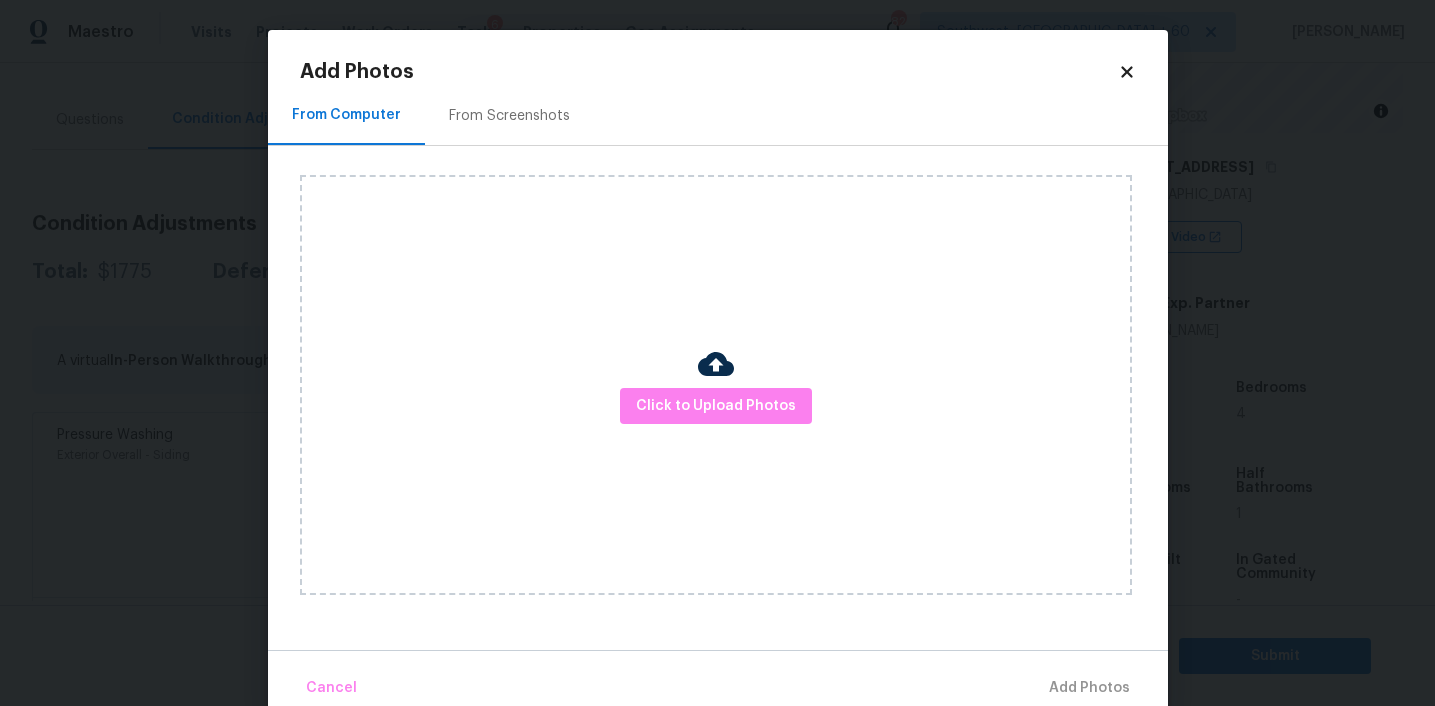 click on "From Screenshots" at bounding box center (509, 116) 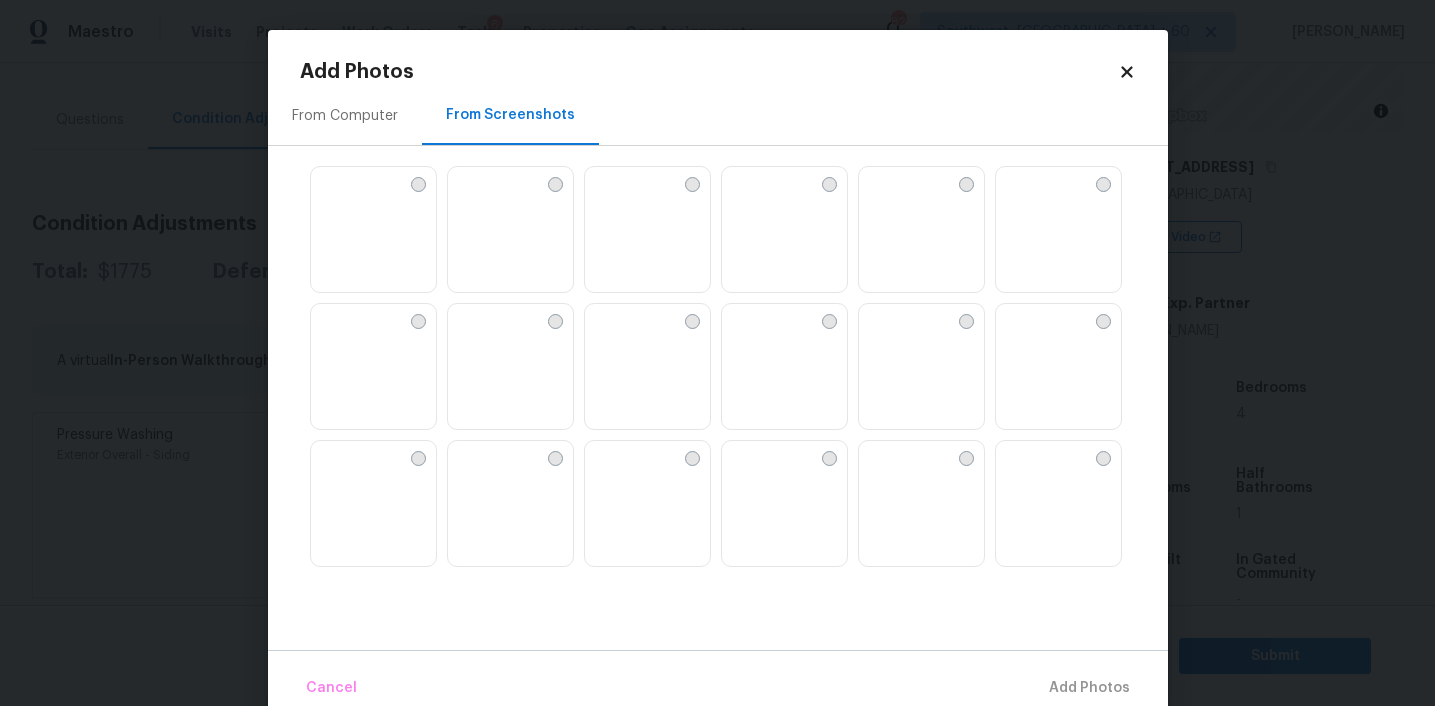 click at bounding box center (601, 457) 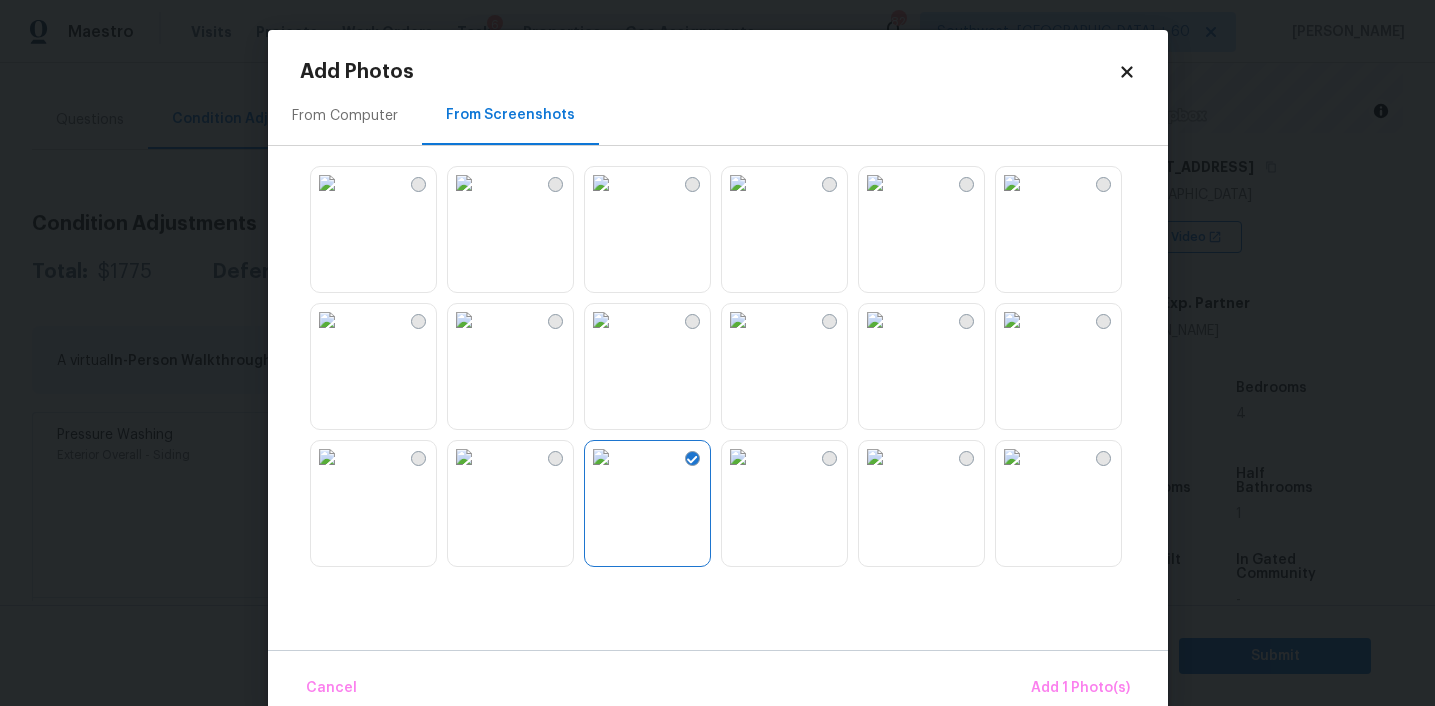 click at bounding box center (875, 183) 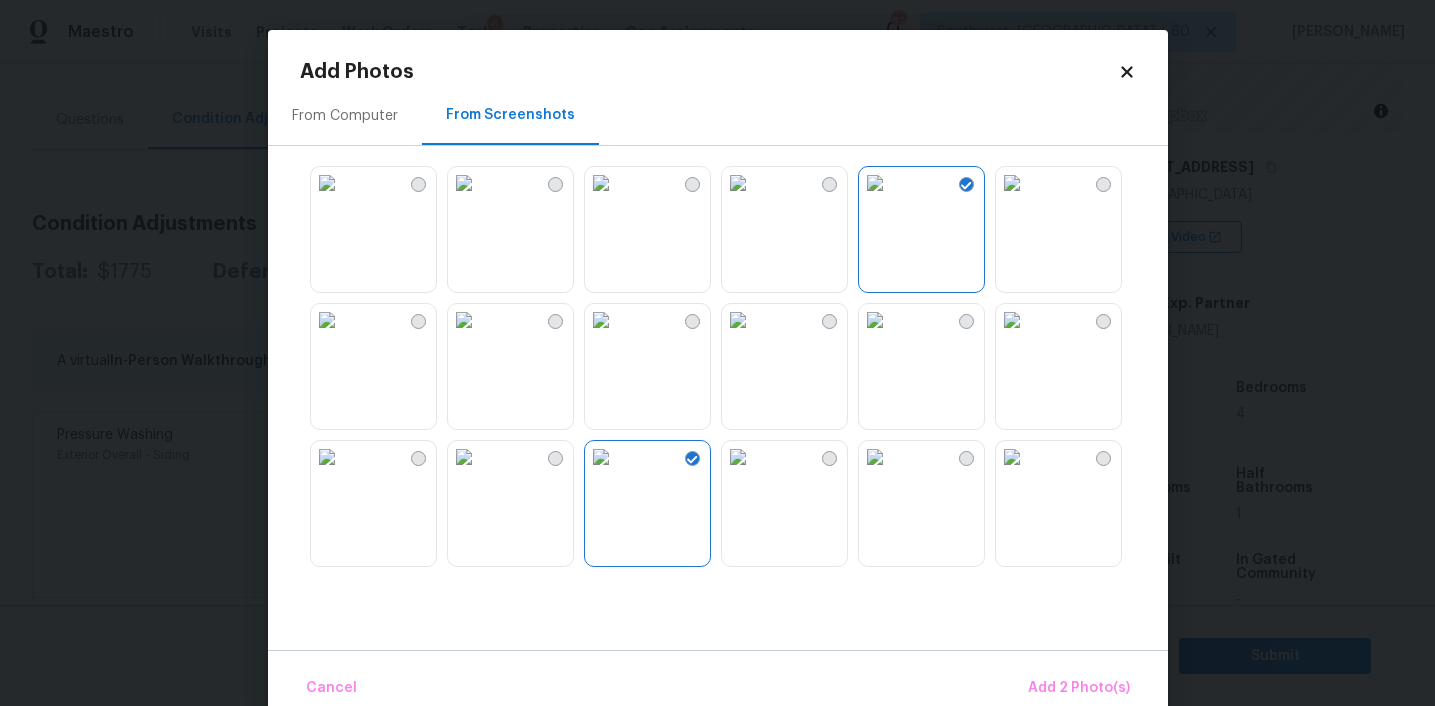 click at bounding box center [875, 183] 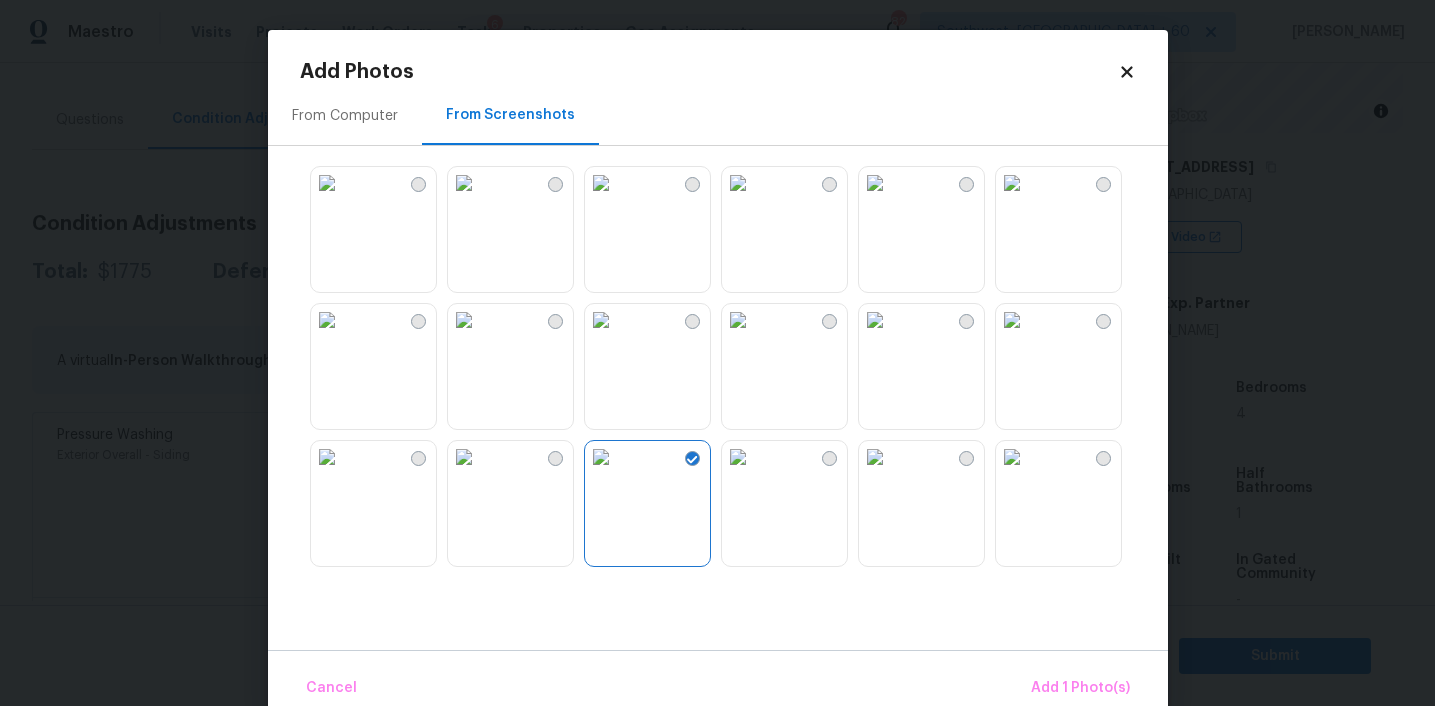 scroll, scrollTop: 191, scrollLeft: 0, axis: vertical 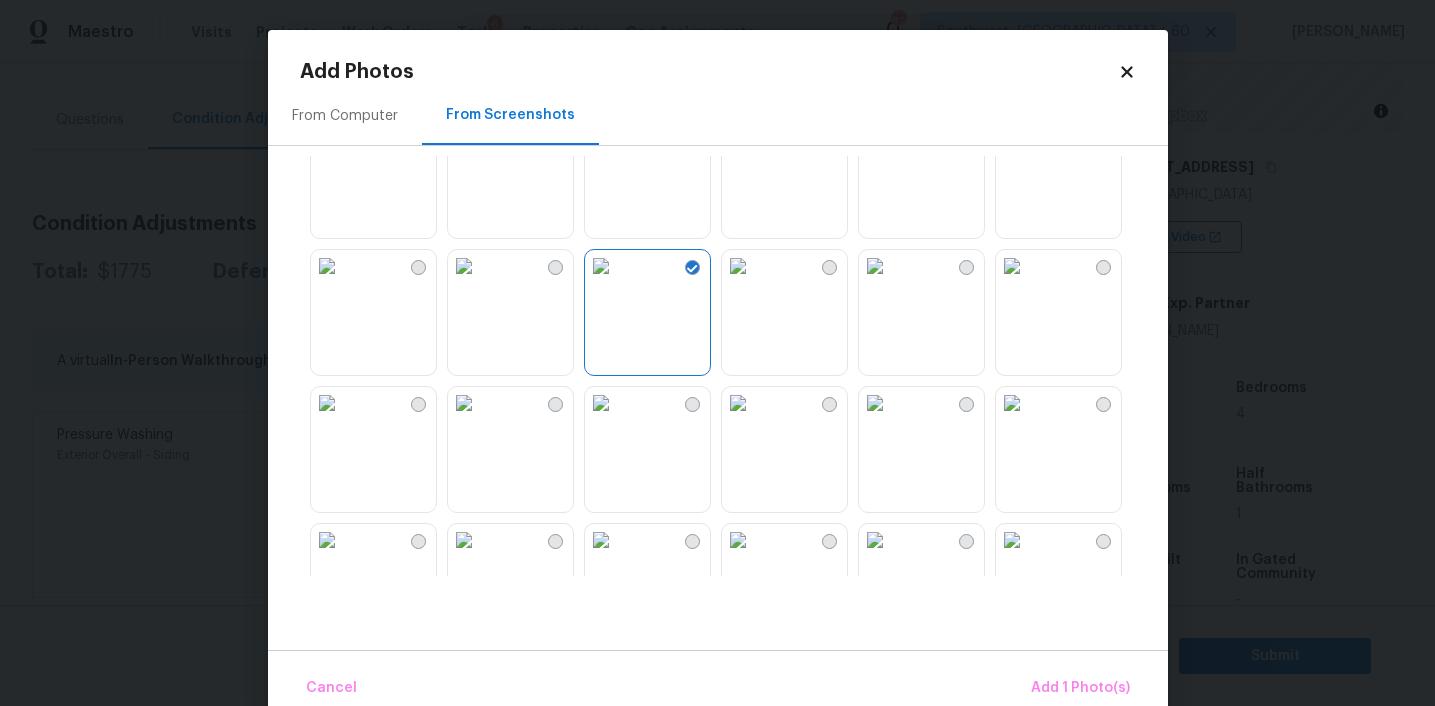 click at bounding box center [601, 403] 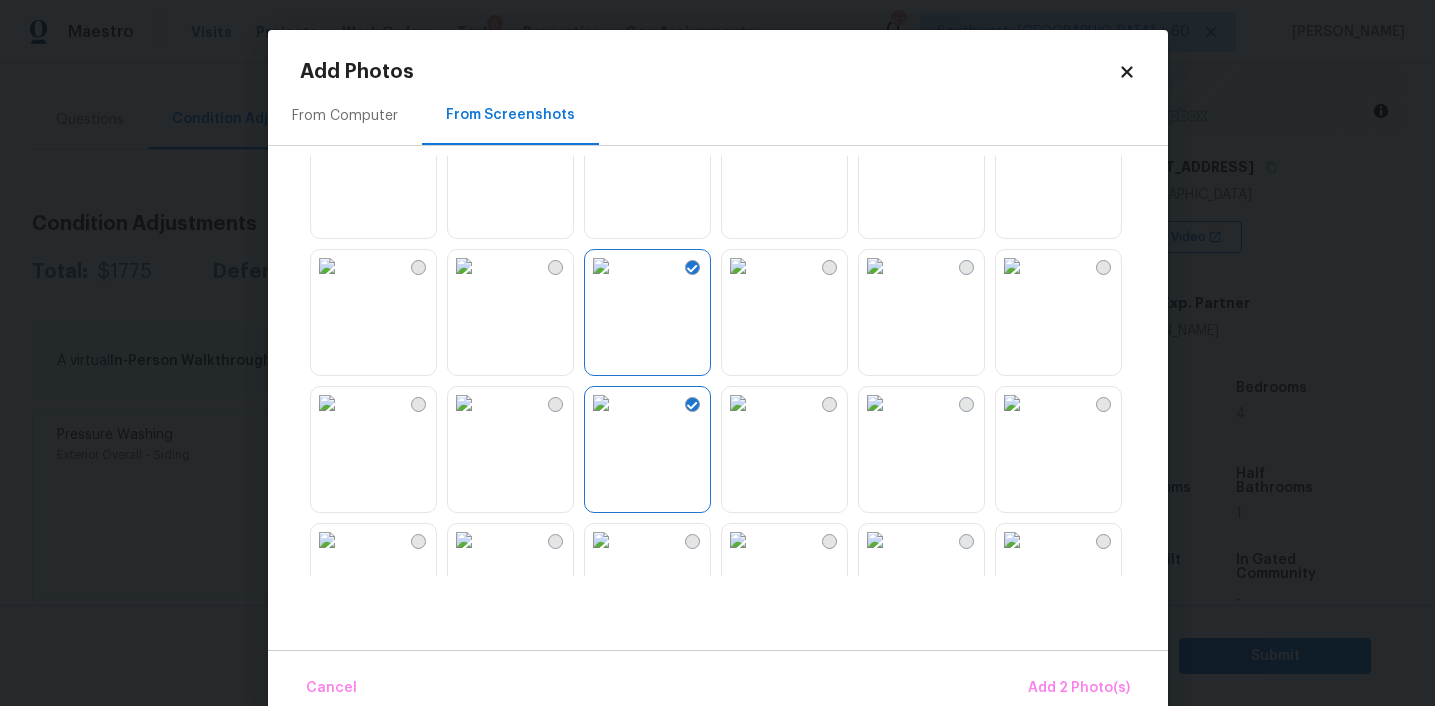 click at bounding box center (1012, 403) 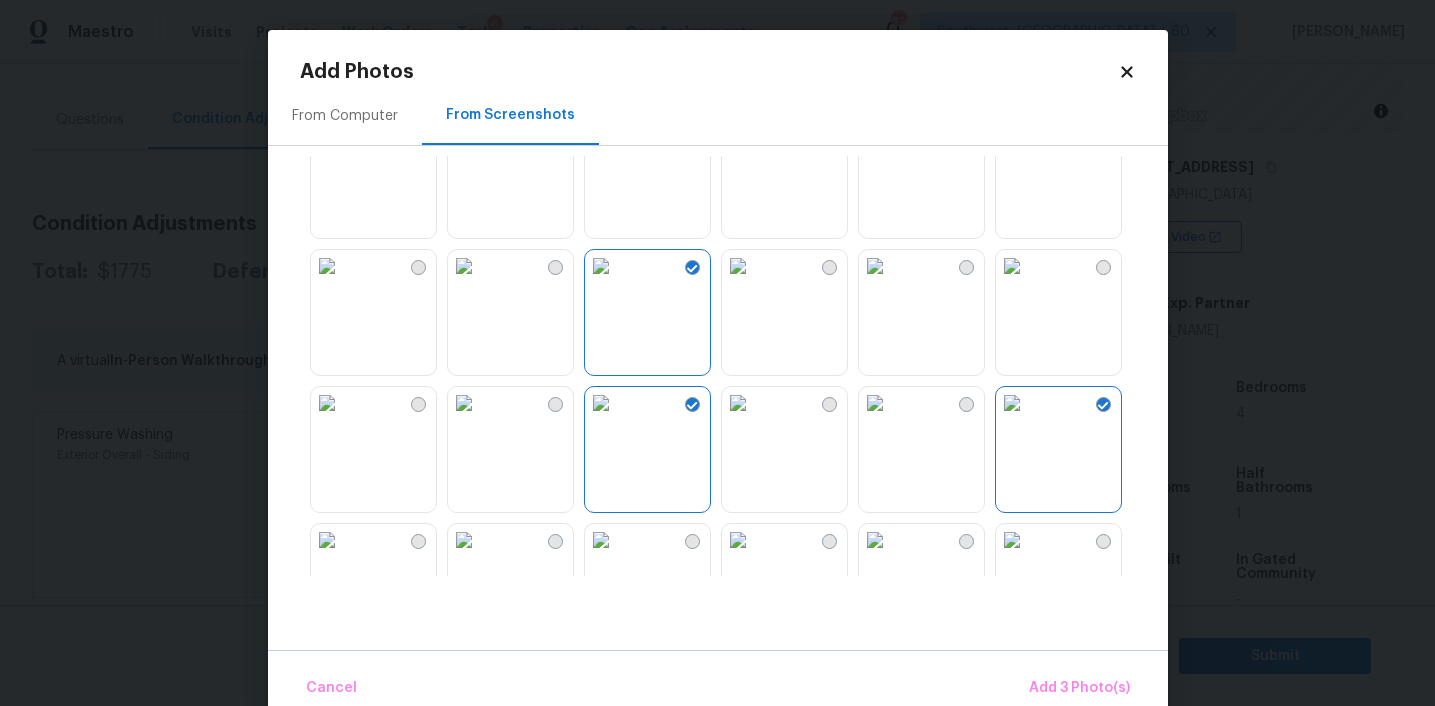 click at bounding box center (601, 403) 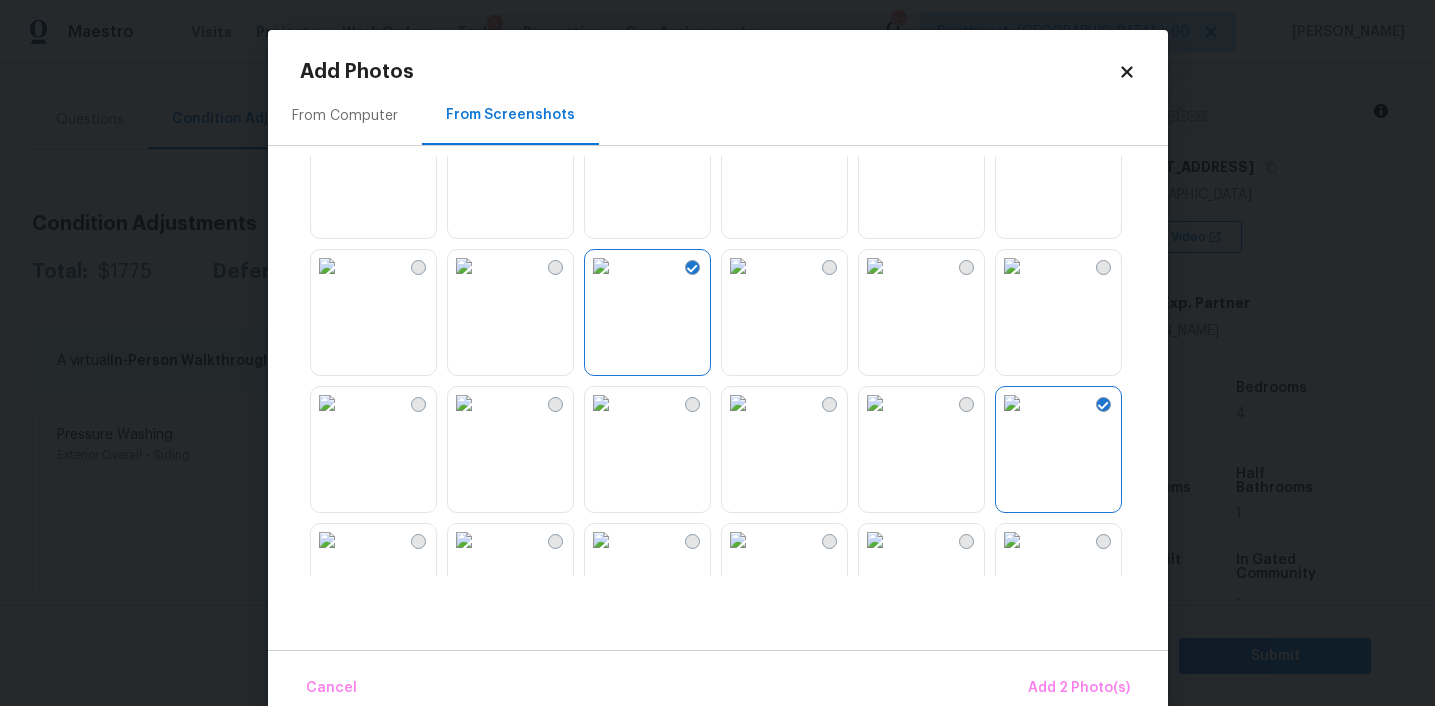 click at bounding box center [327, 403] 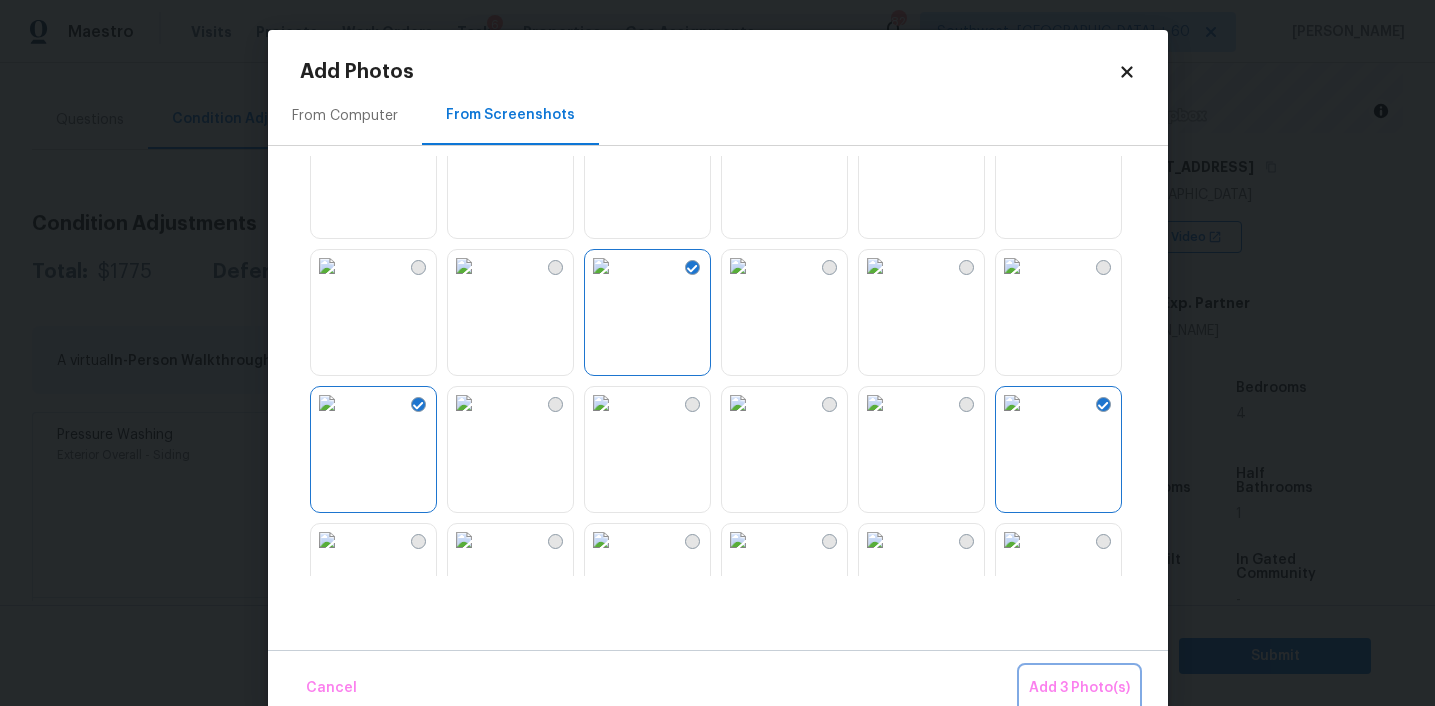 click on "Add 3 Photo(s)" at bounding box center (1079, 688) 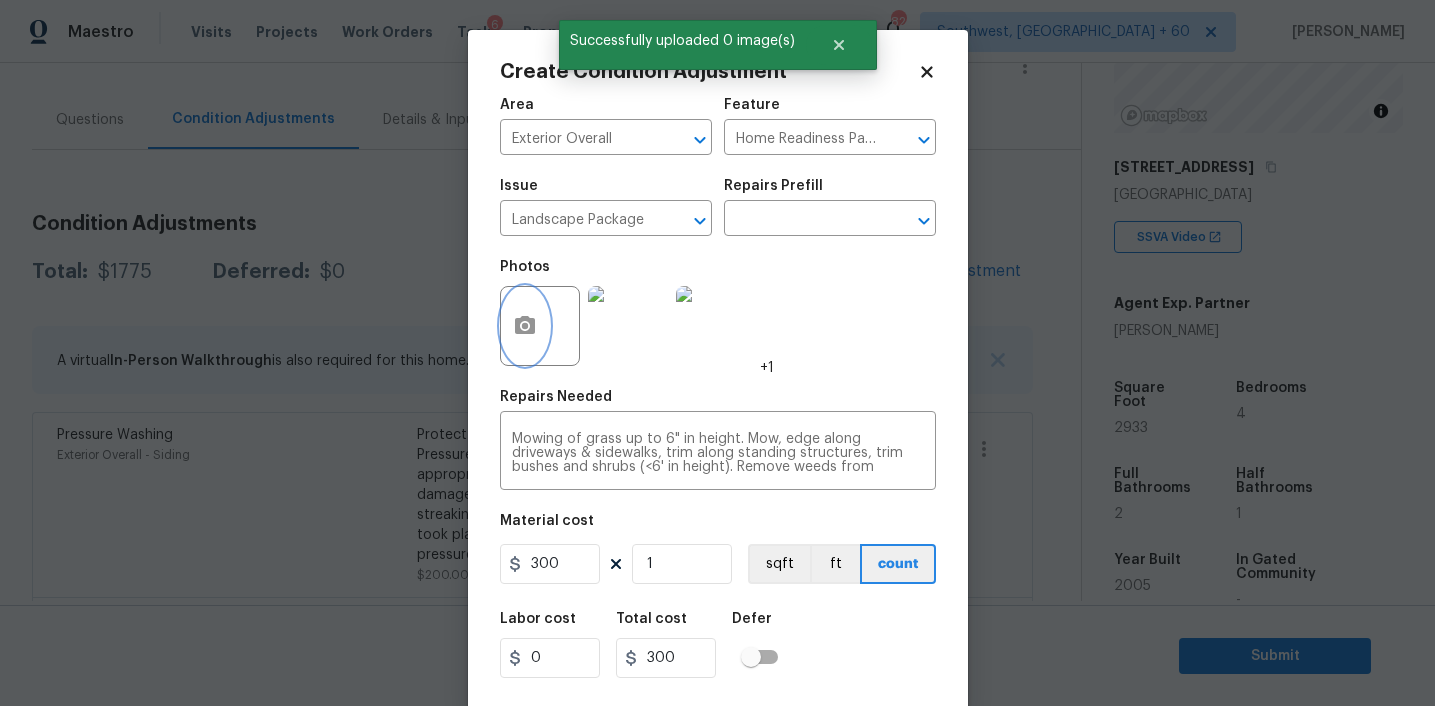 scroll, scrollTop: 41, scrollLeft: 0, axis: vertical 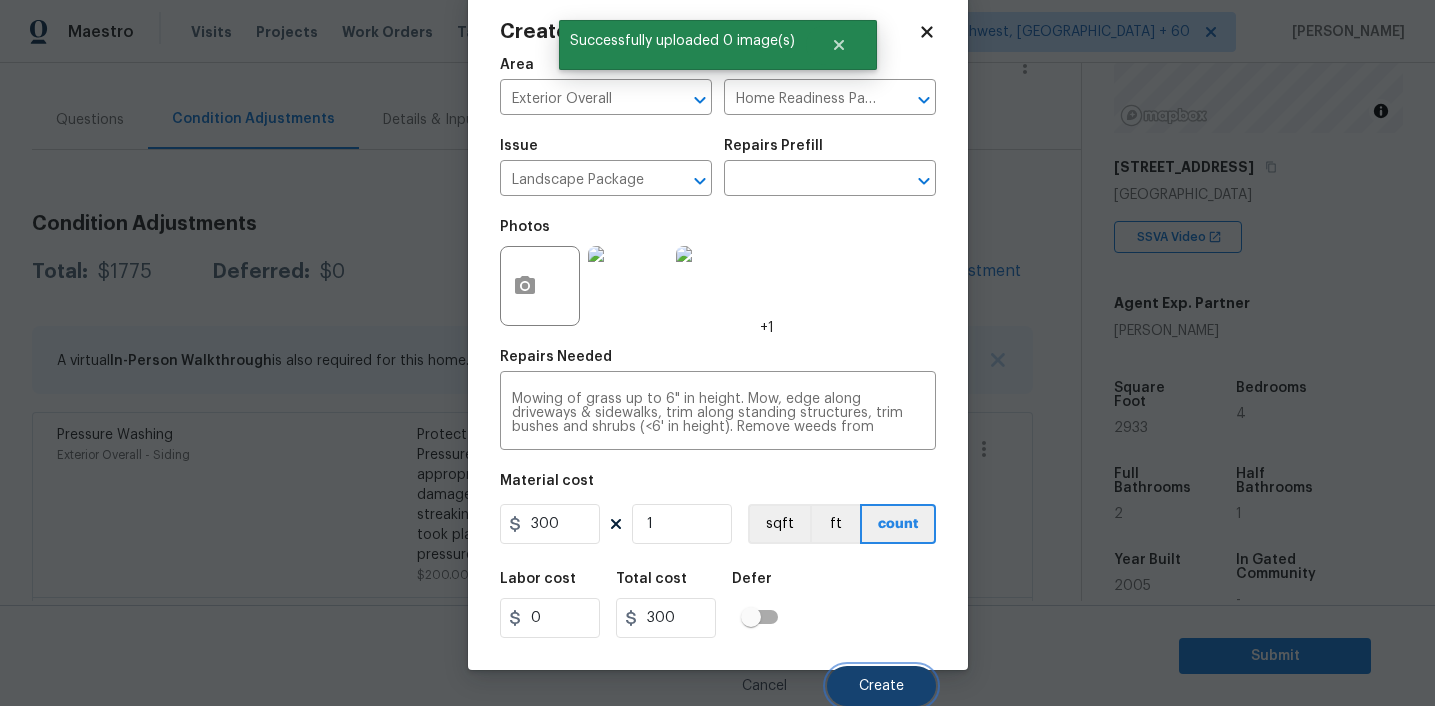 click on "Create" at bounding box center [881, 686] 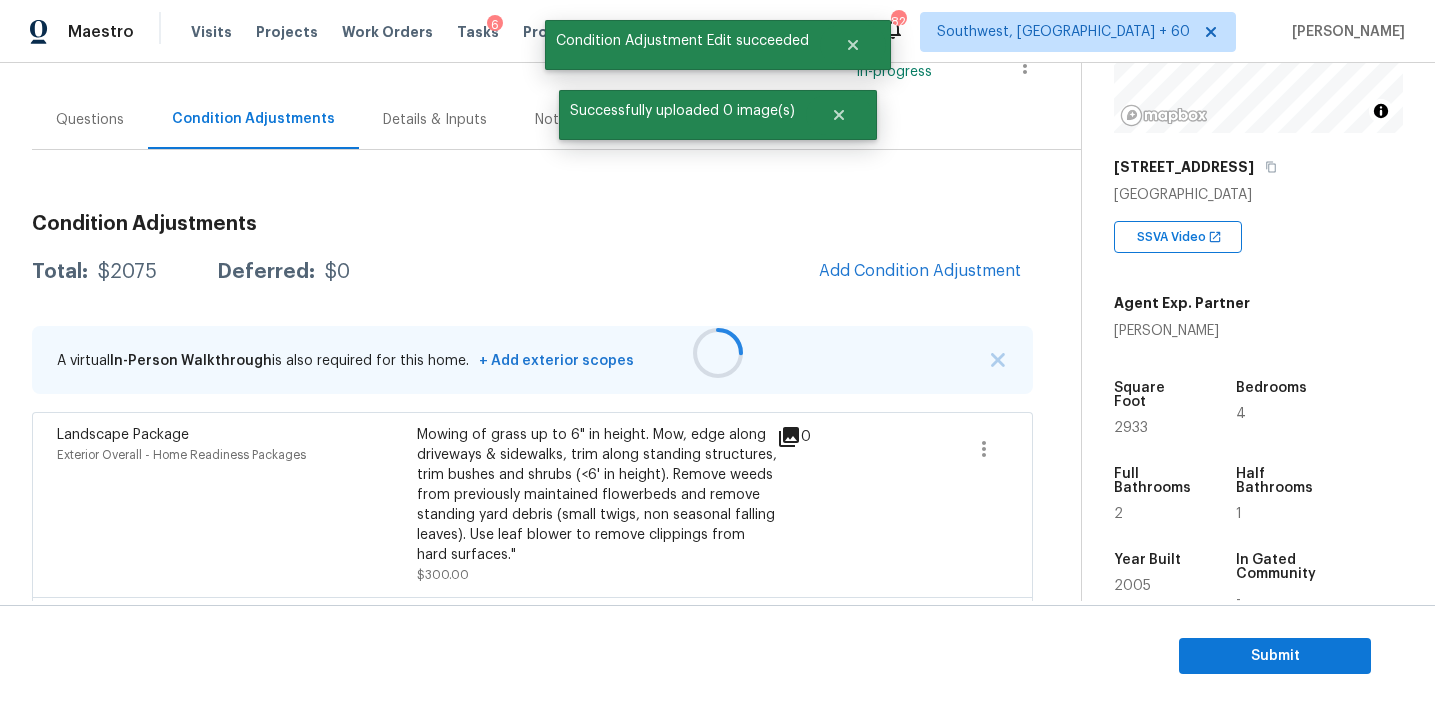 scroll, scrollTop: 34, scrollLeft: 0, axis: vertical 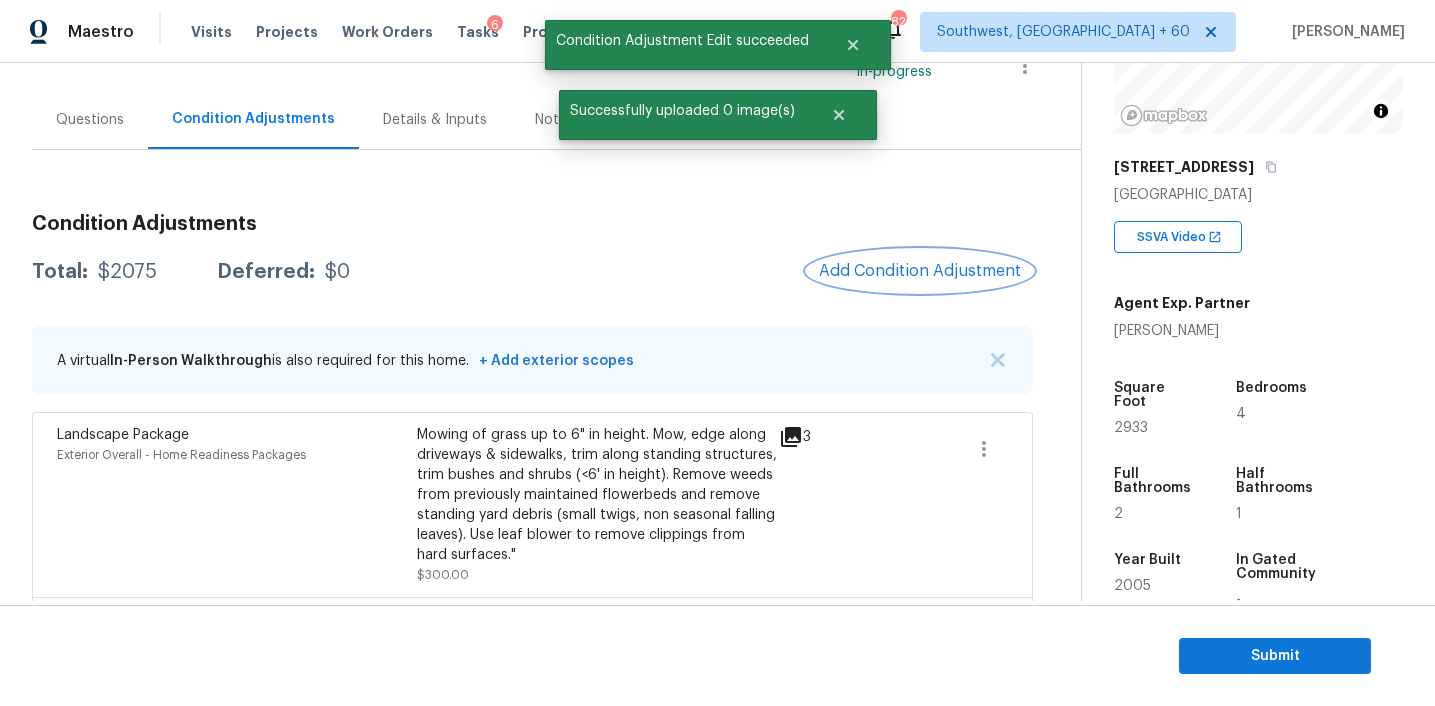 click on "Add Condition Adjustment" at bounding box center (920, 271) 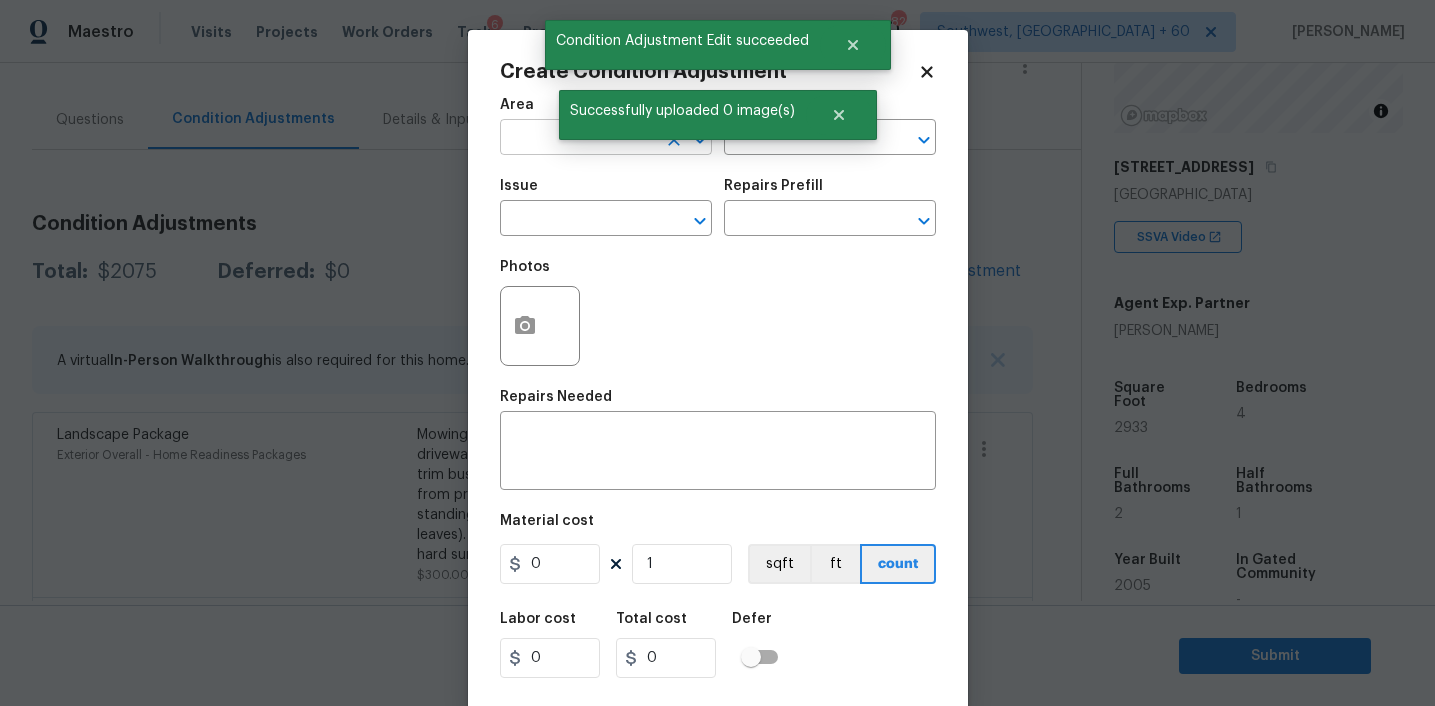 click at bounding box center (578, 139) 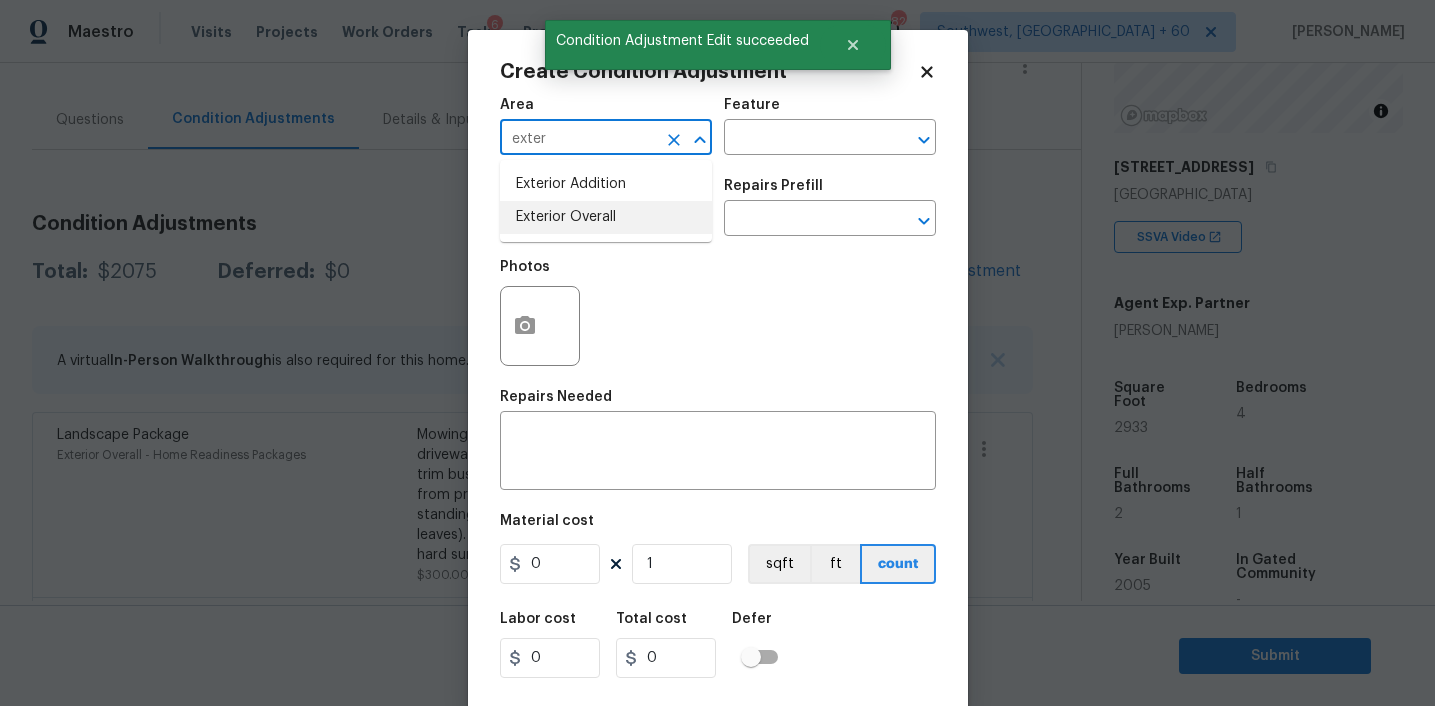 click on "Exterior Overall" at bounding box center [606, 217] 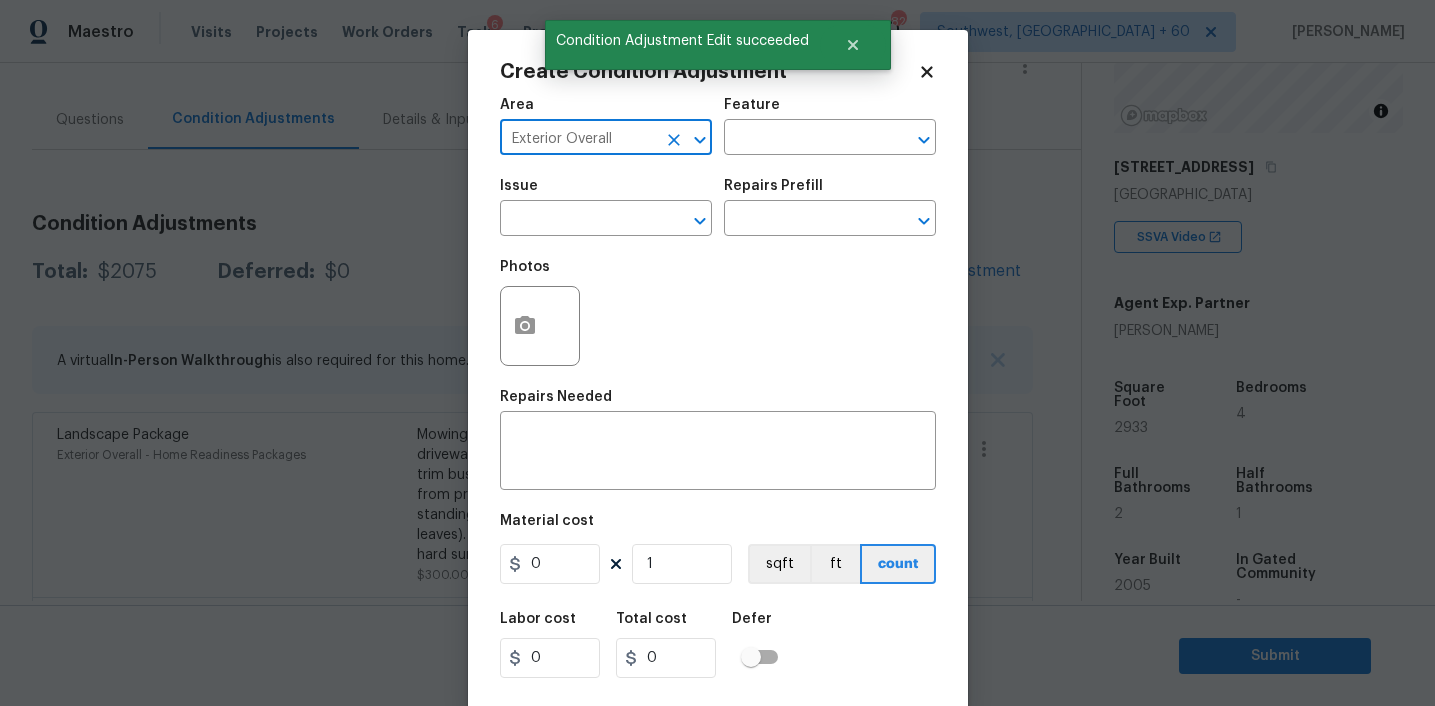 type on "Exterior Overall" 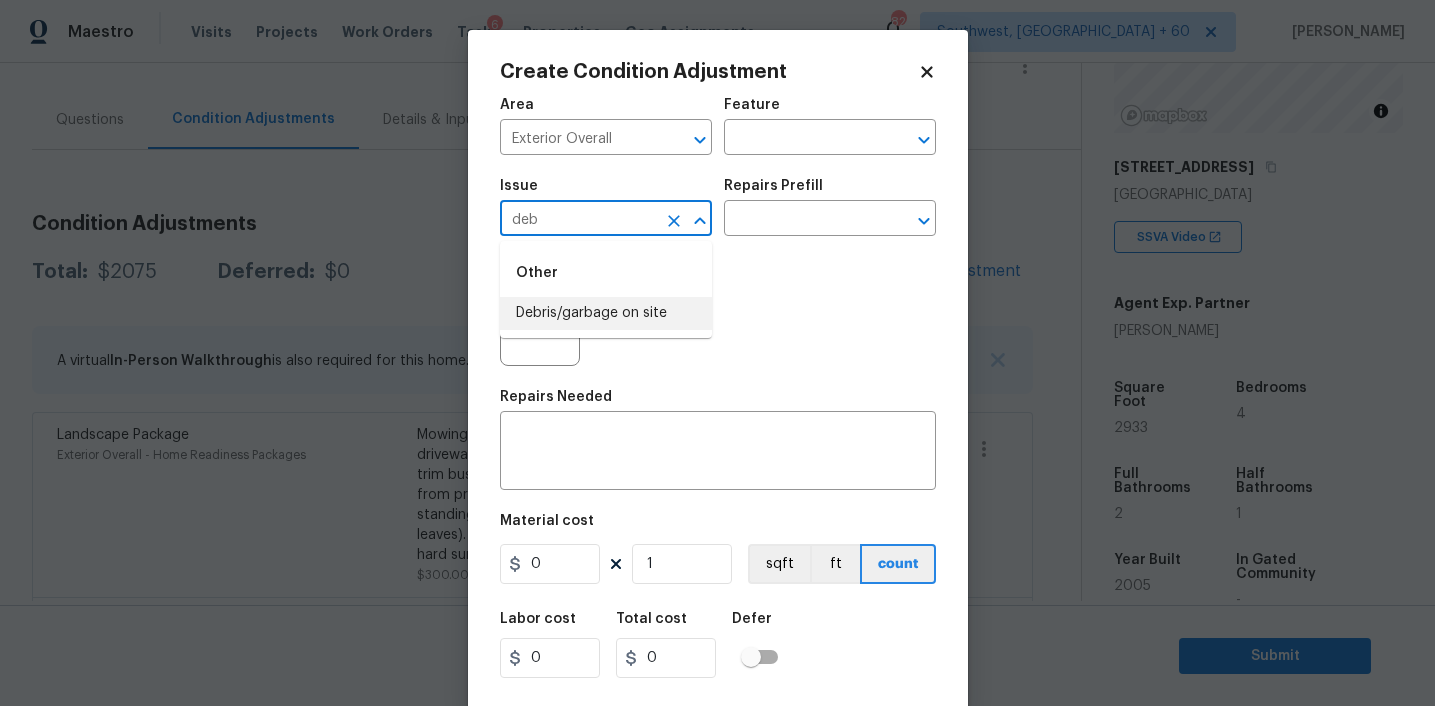 click on "Debris/garbage on site" at bounding box center [606, 313] 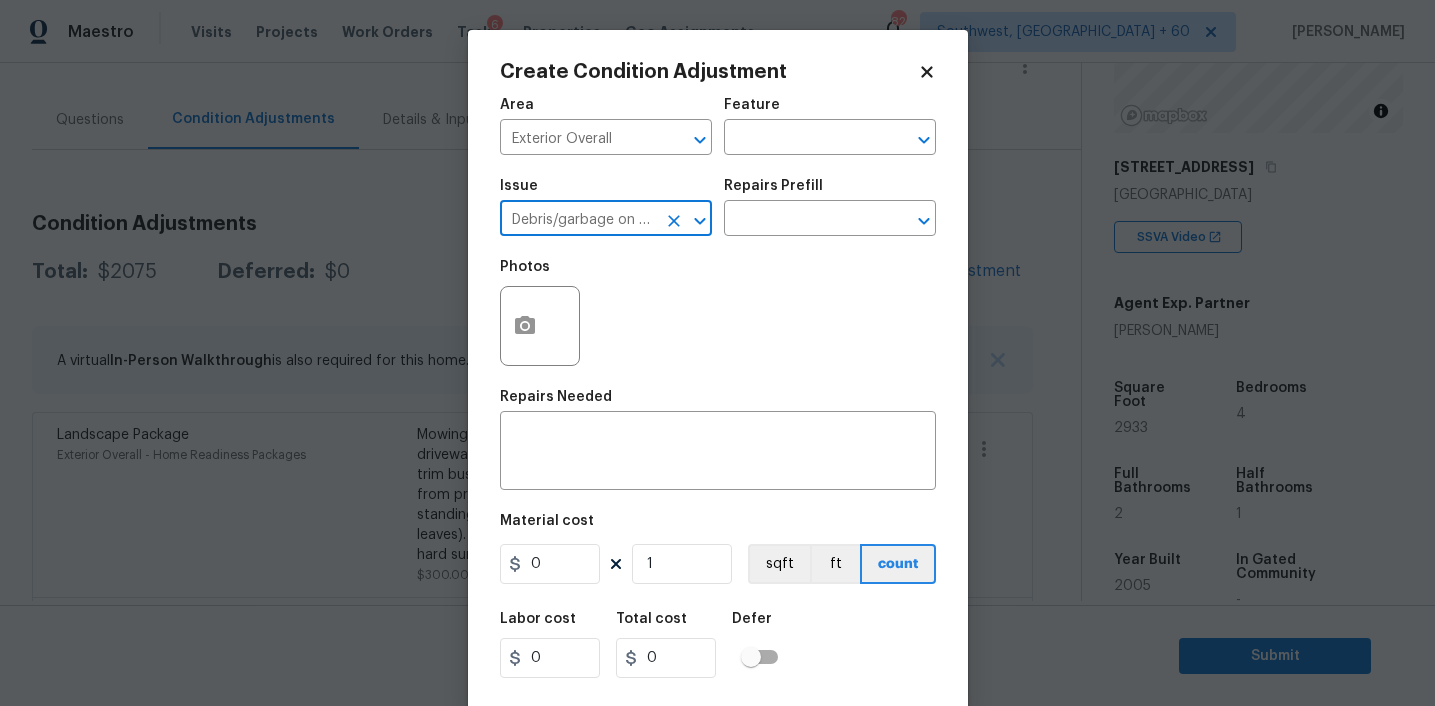 type on "Debris/garbage on site" 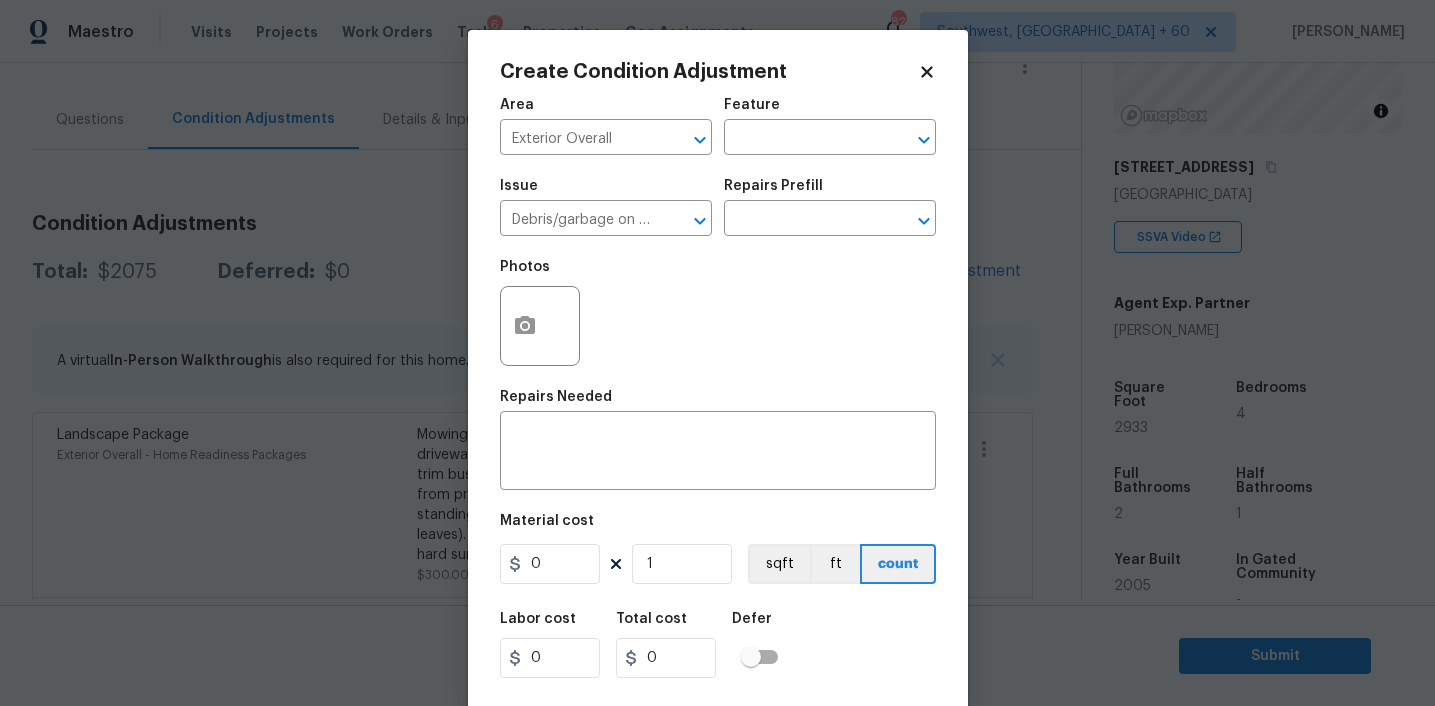 click on "Photos" at bounding box center (718, 313) 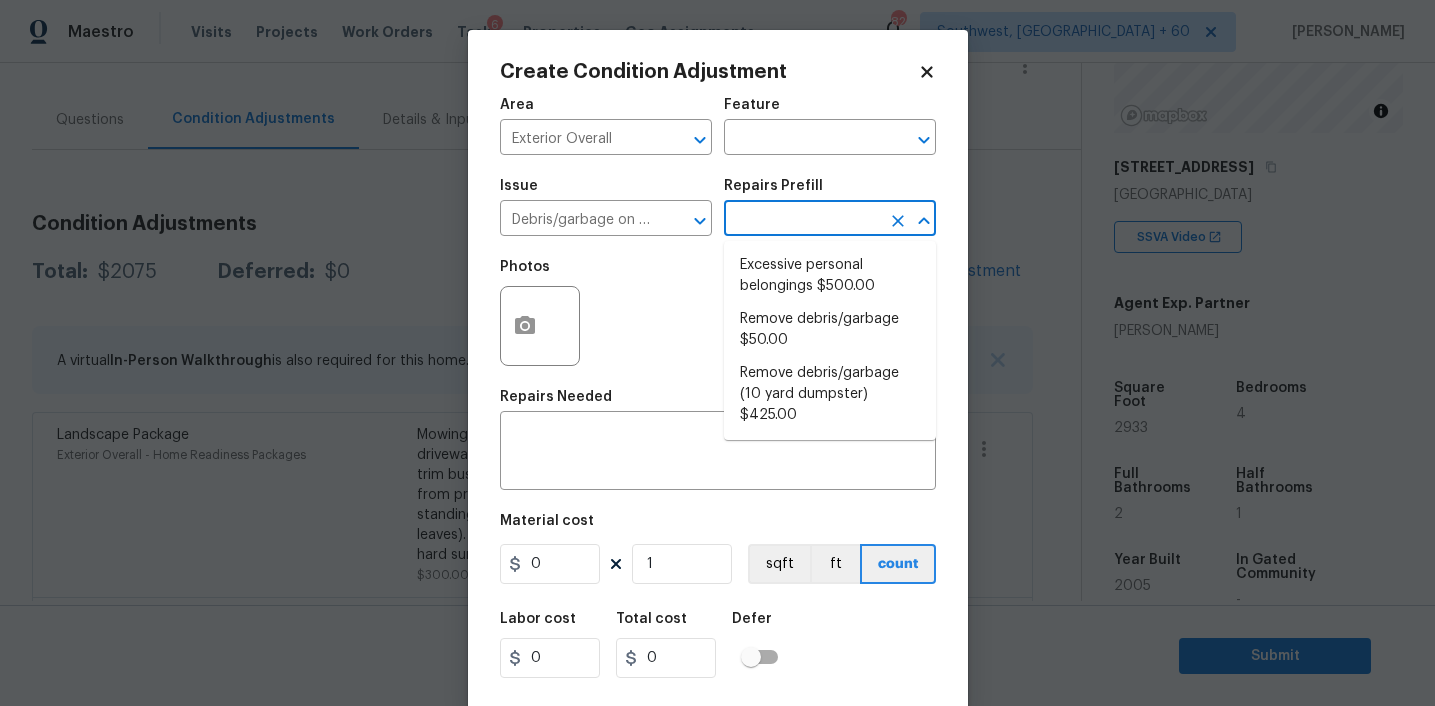 click at bounding box center (802, 220) 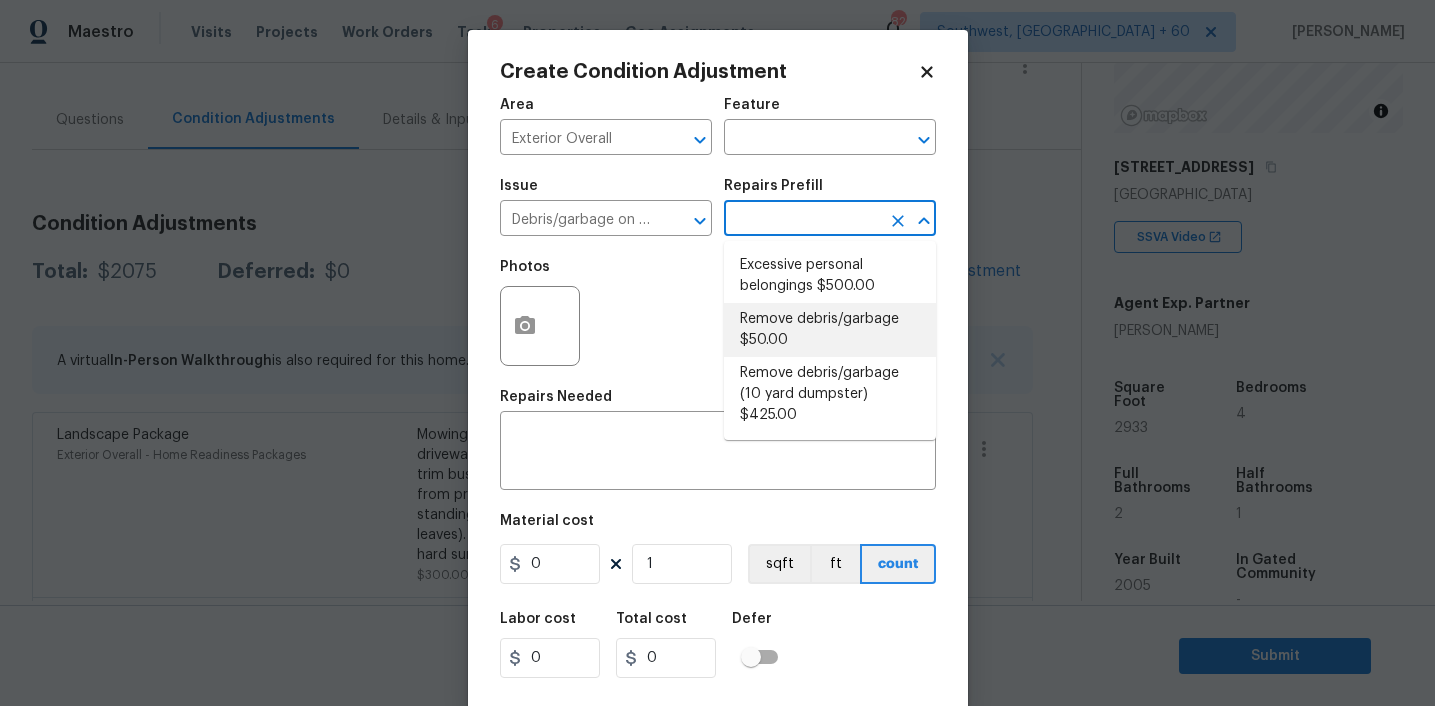 click on "Remove debris/garbage $50.00" at bounding box center (830, 330) 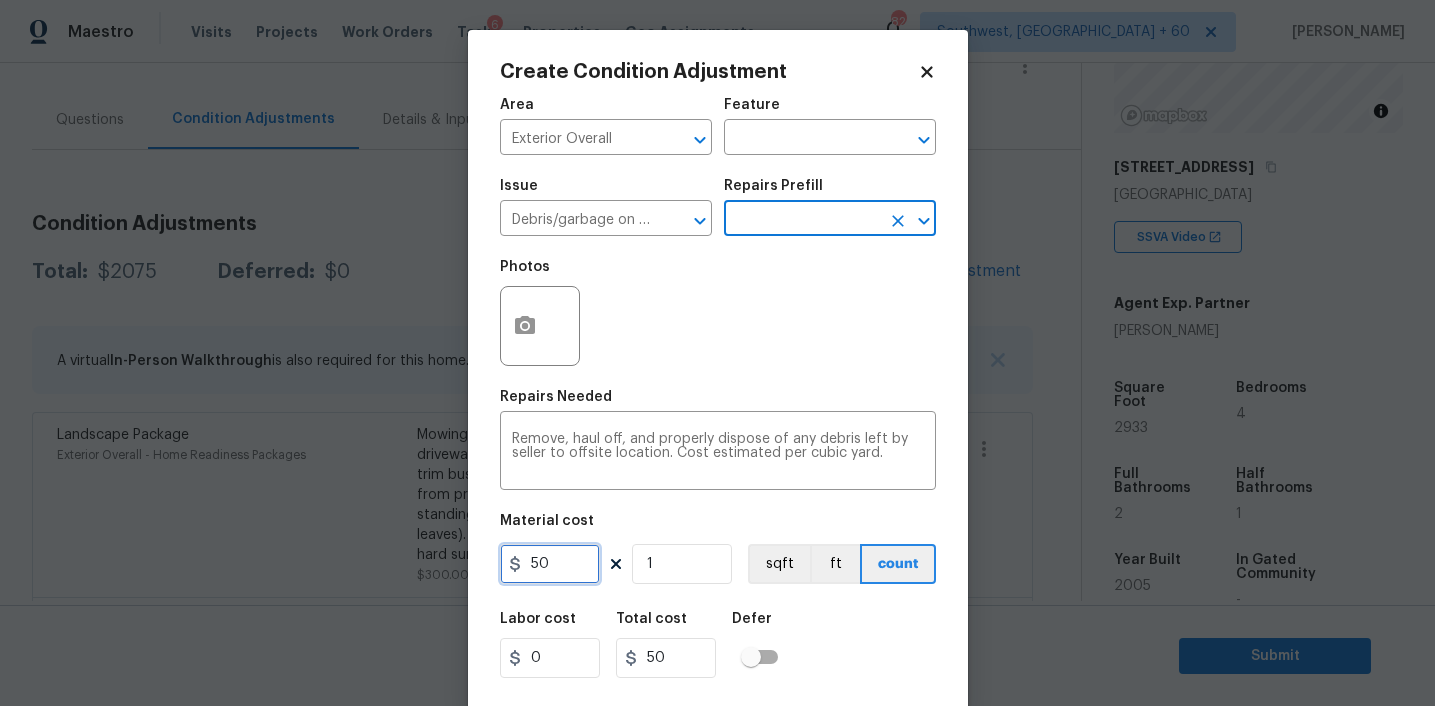click on "50" at bounding box center [550, 564] 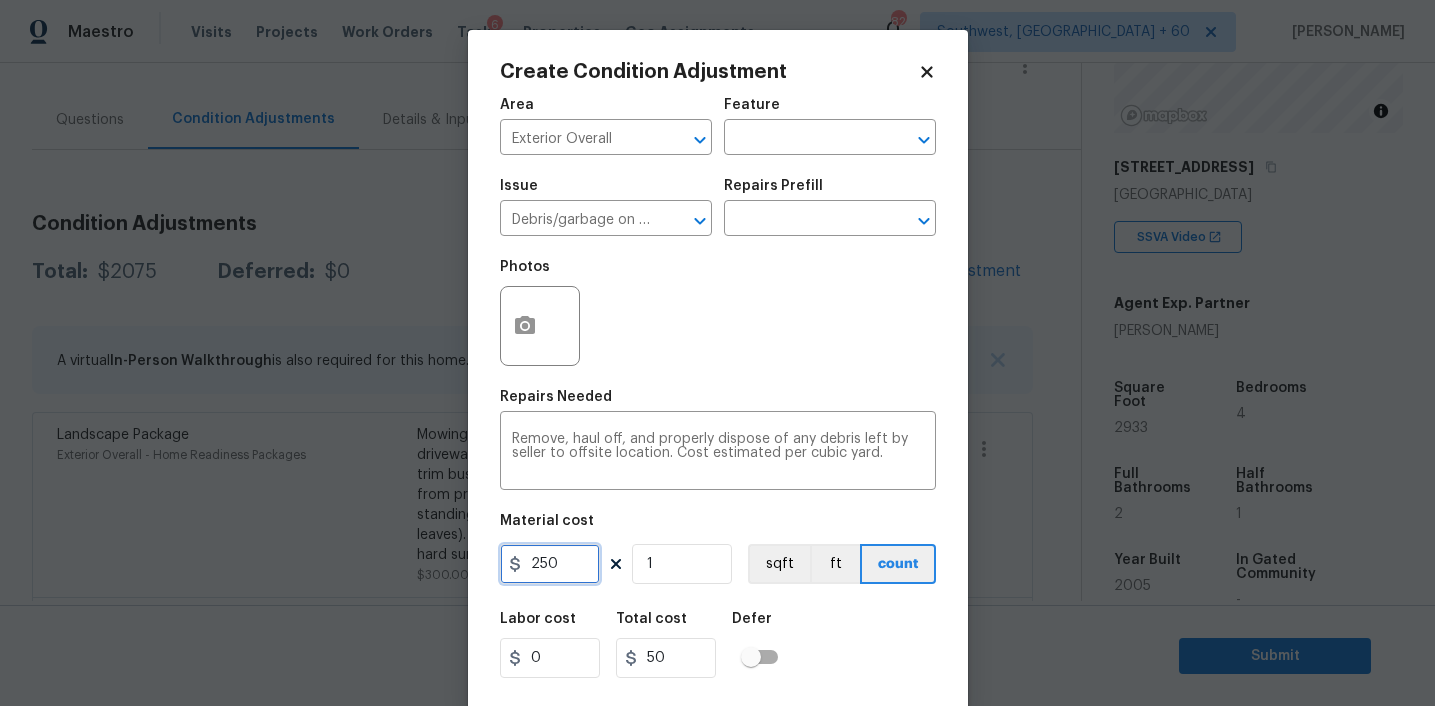 type on "250" 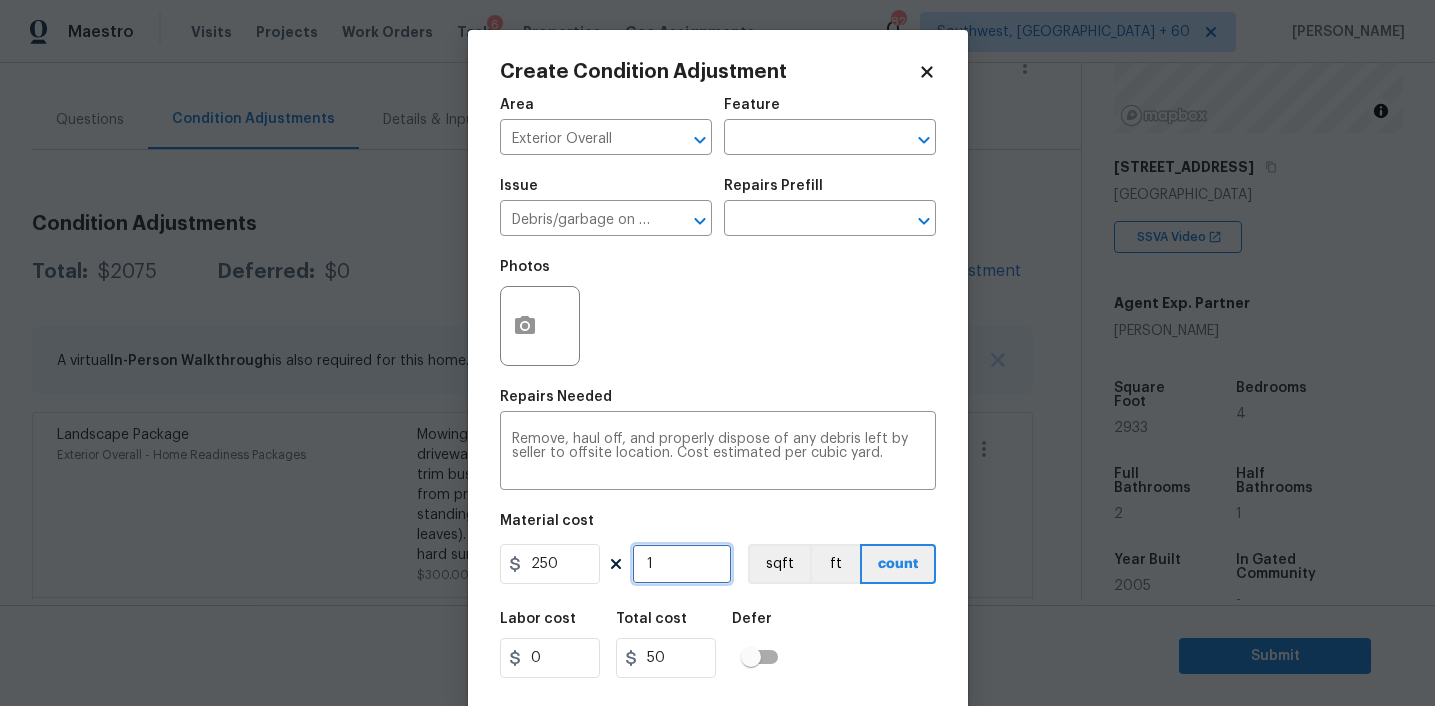 type on "250" 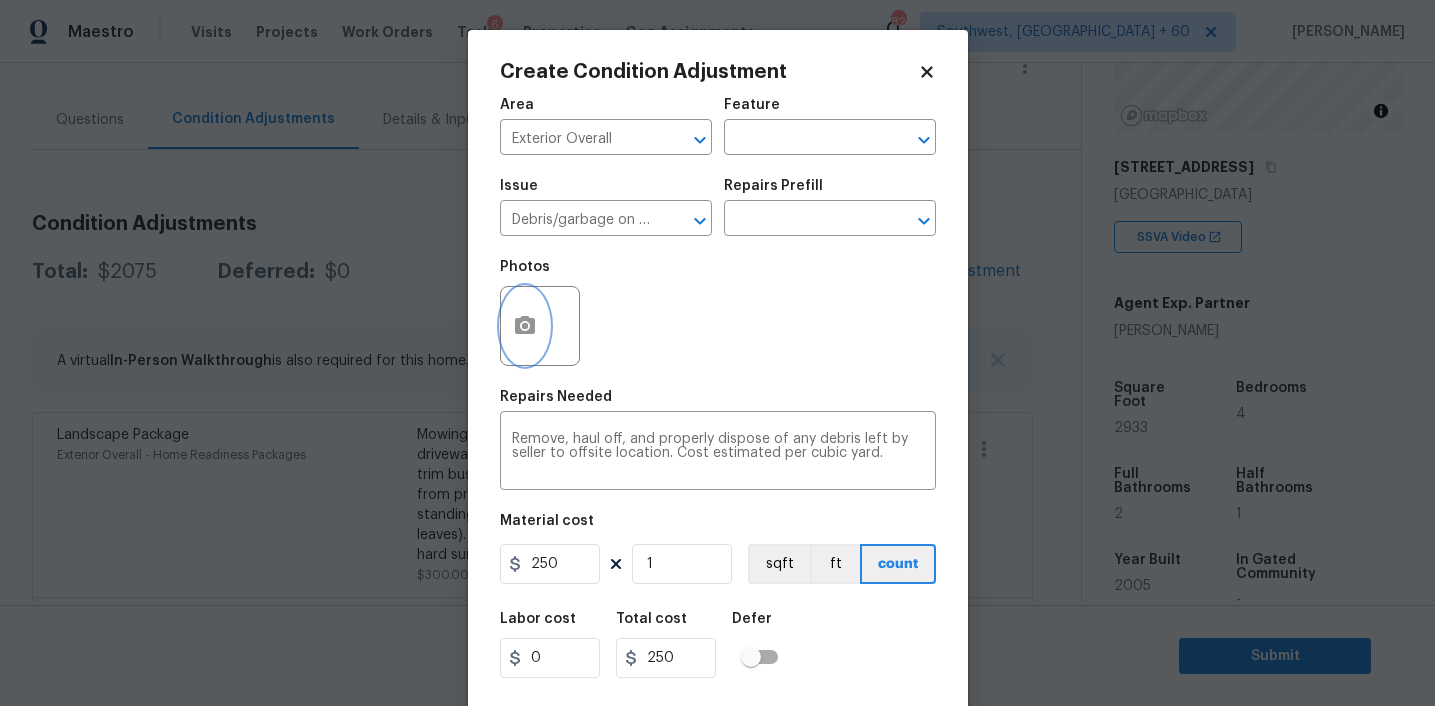 click 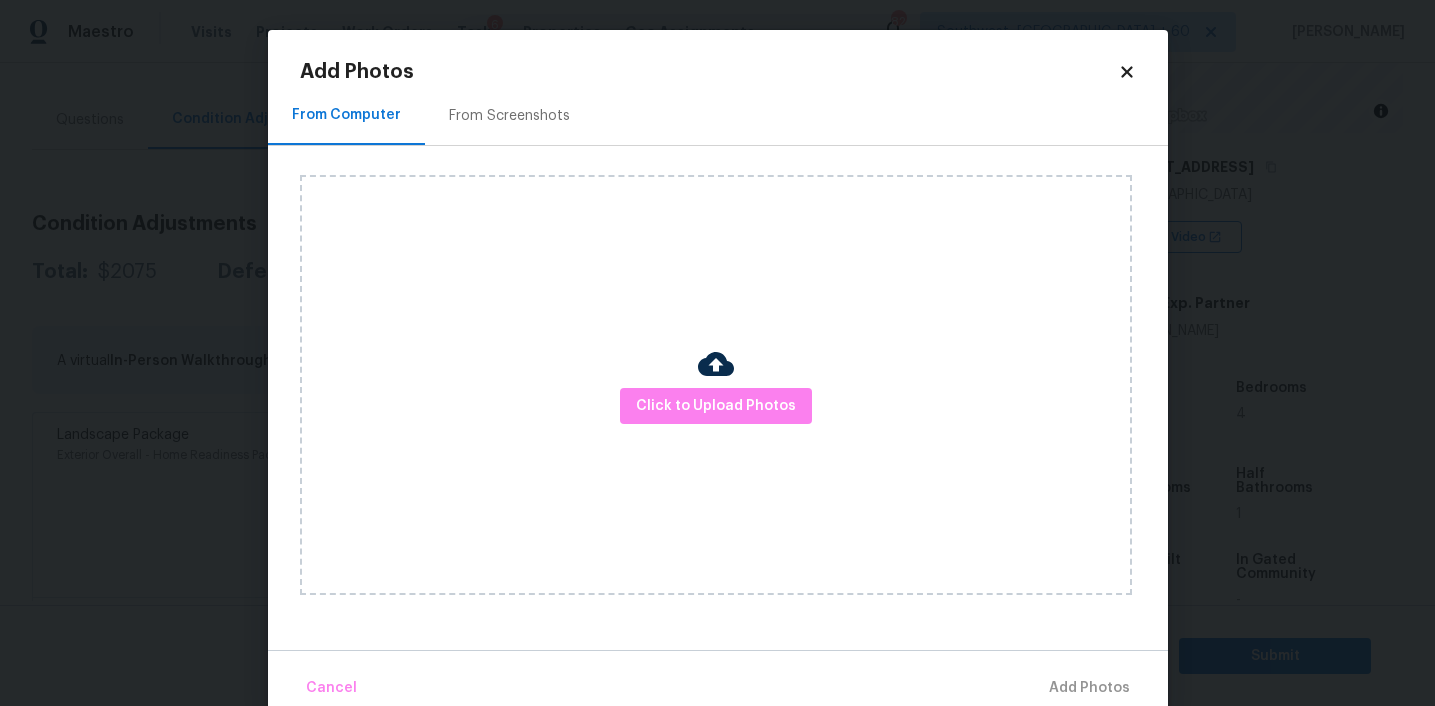click on "From Screenshots" at bounding box center (509, 116) 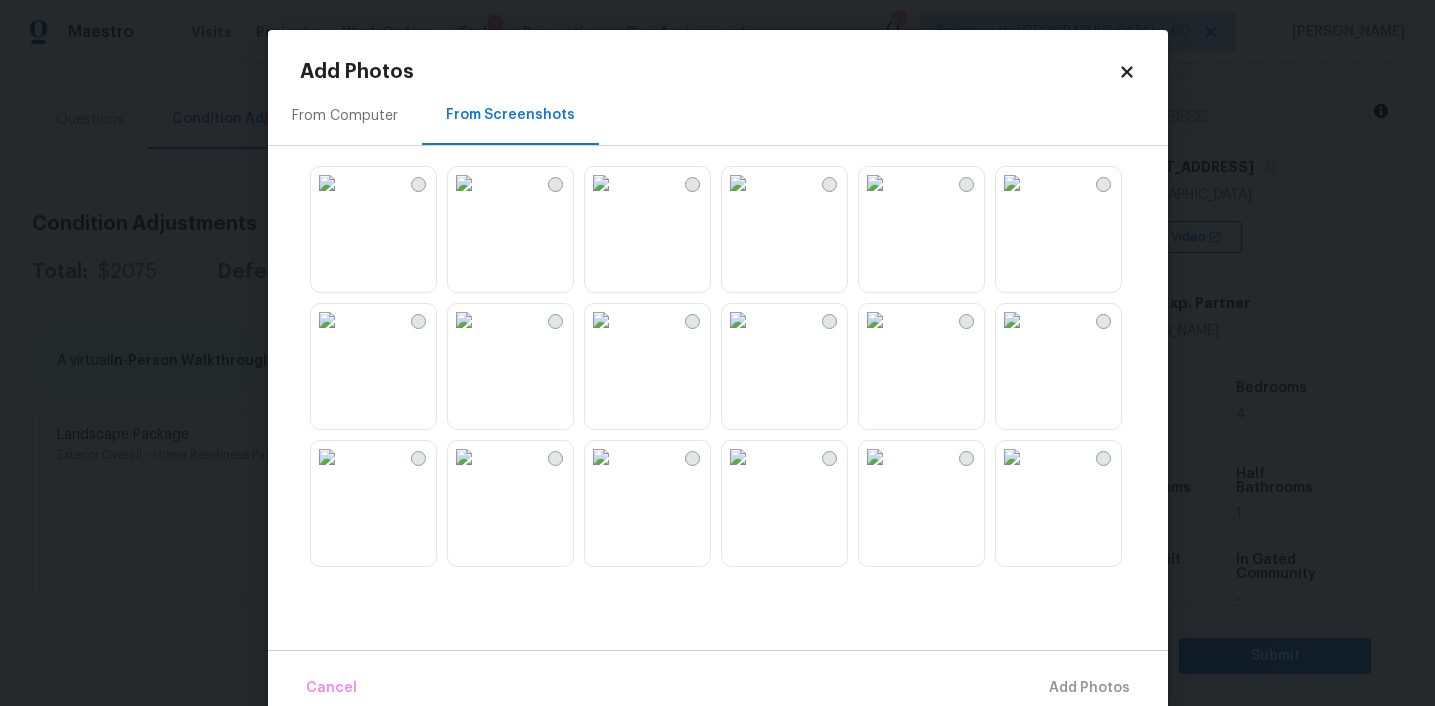 click at bounding box center [875, 183] 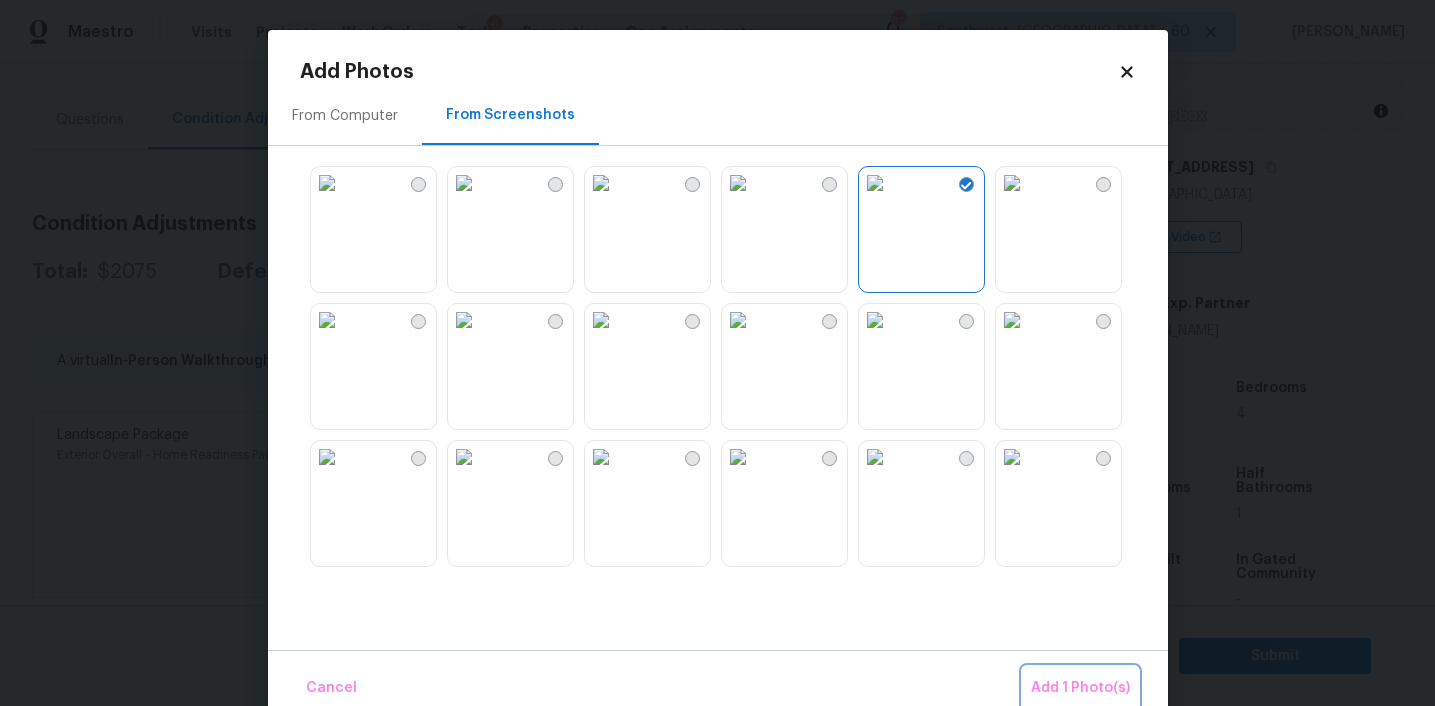 click on "Add 1 Photo(s)" at bounding box center (1080, 688) 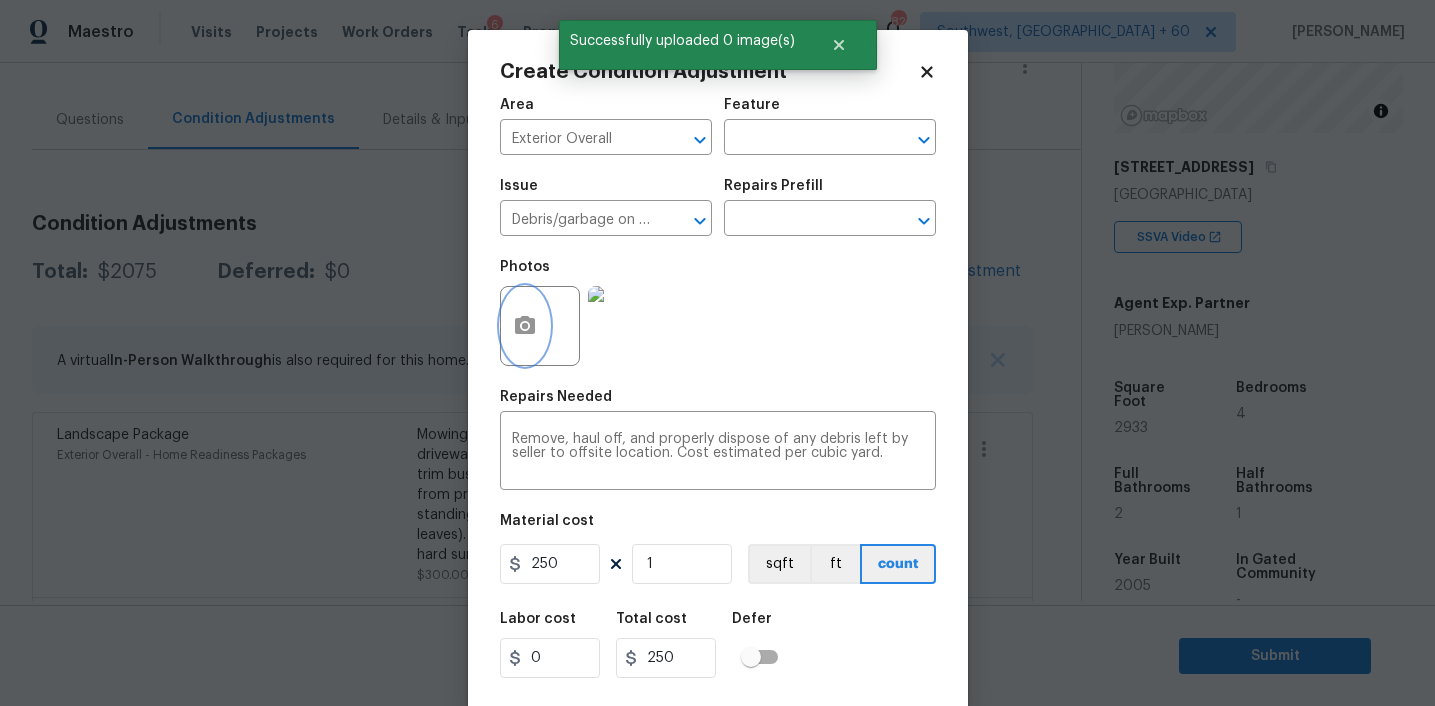 scroll, scrollTop: 41, scrollLeft: 0, axis: vertical 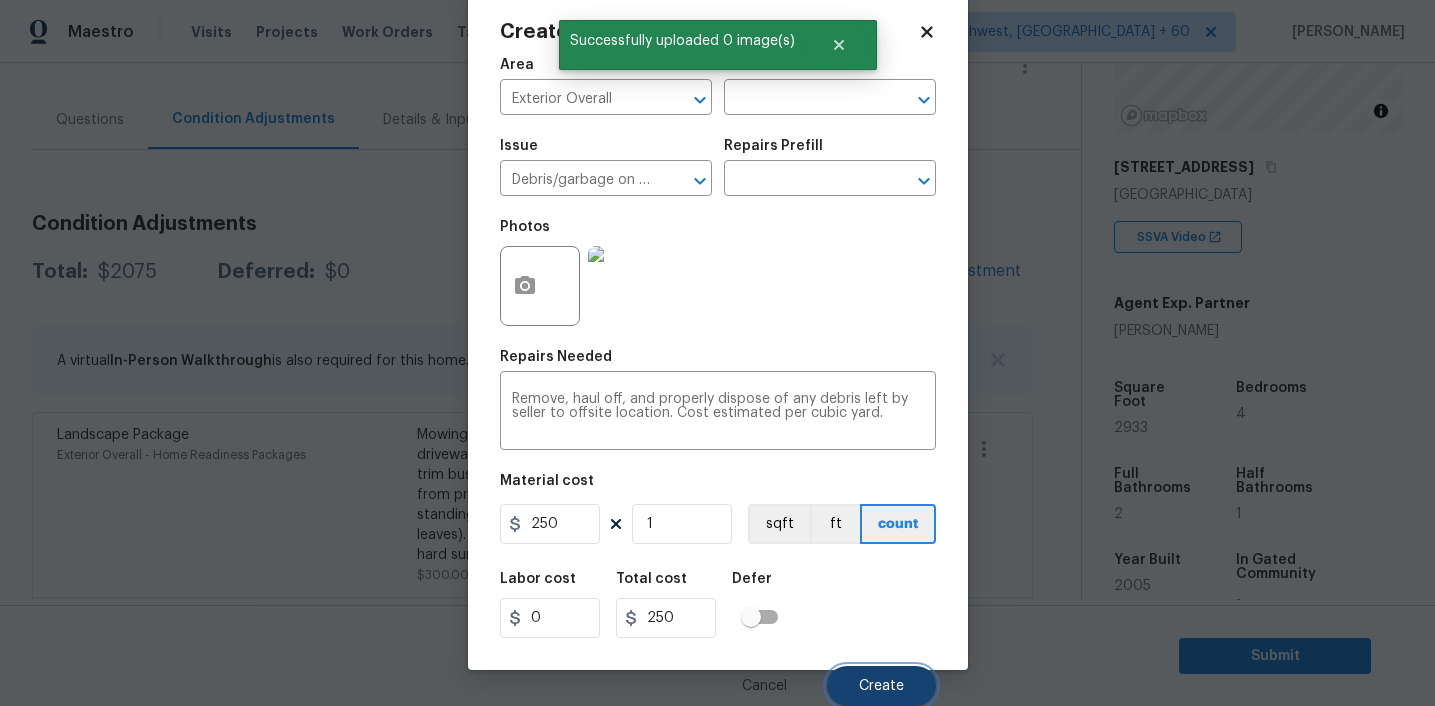 click on "Create" at bounding box center [881, 686] 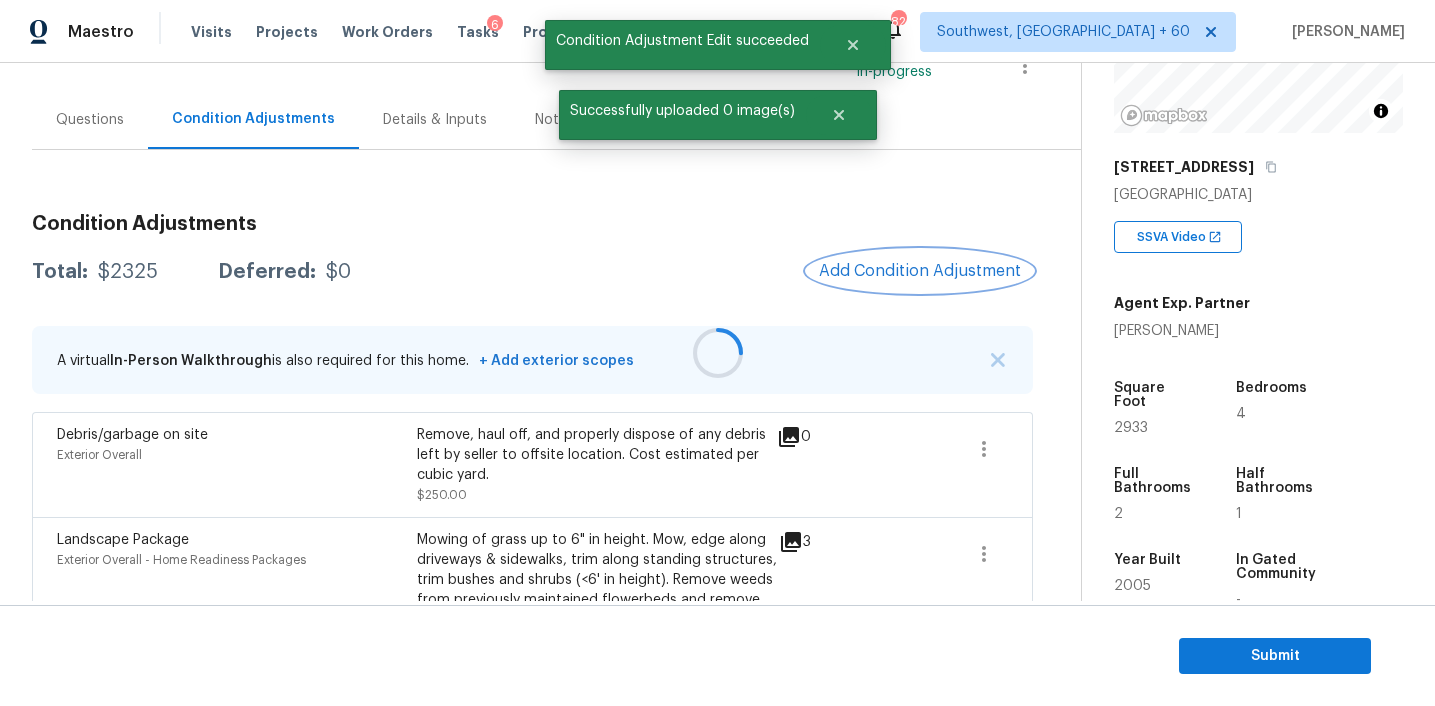 scroll, scrollTop: 0, scrollLeft: 0, axis: both 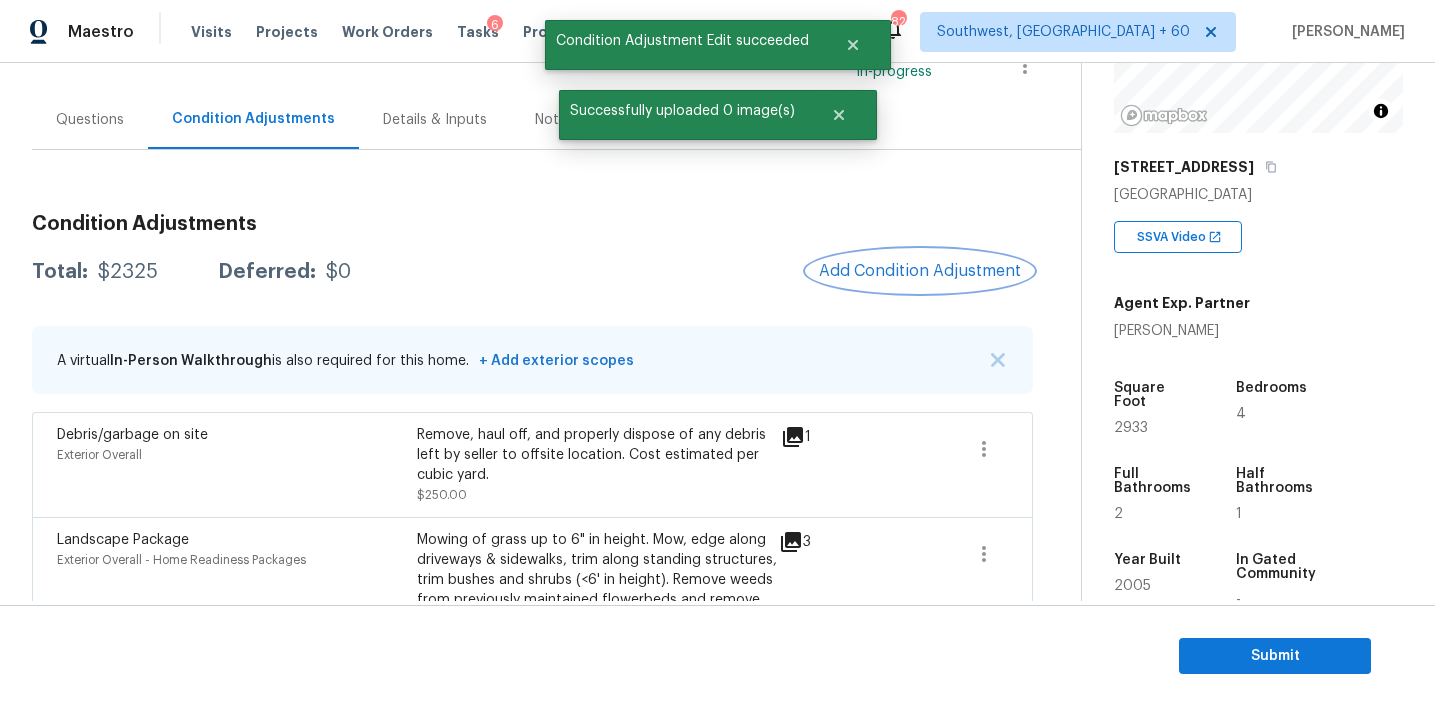 click on "Add Condition Adjustment" at bounding box center (920, 271) 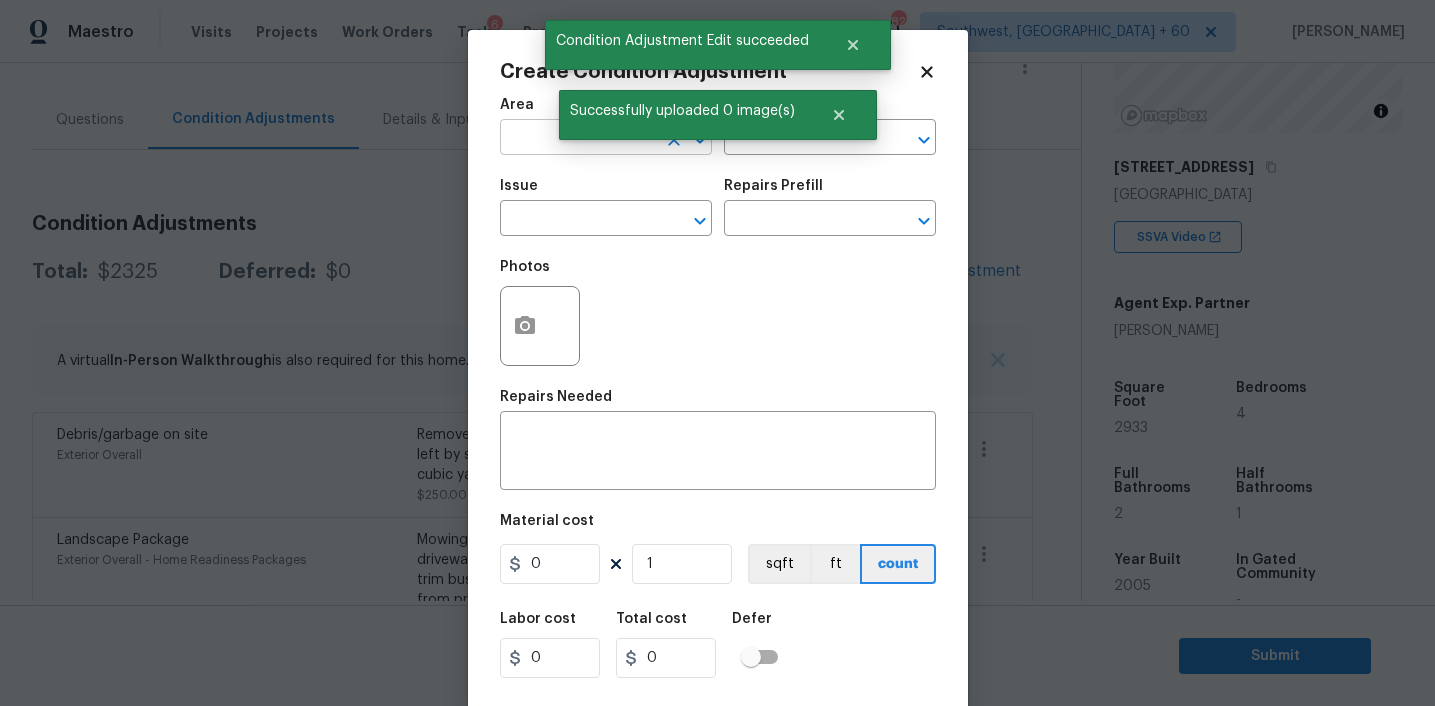 click at bounding box center (578, 139) 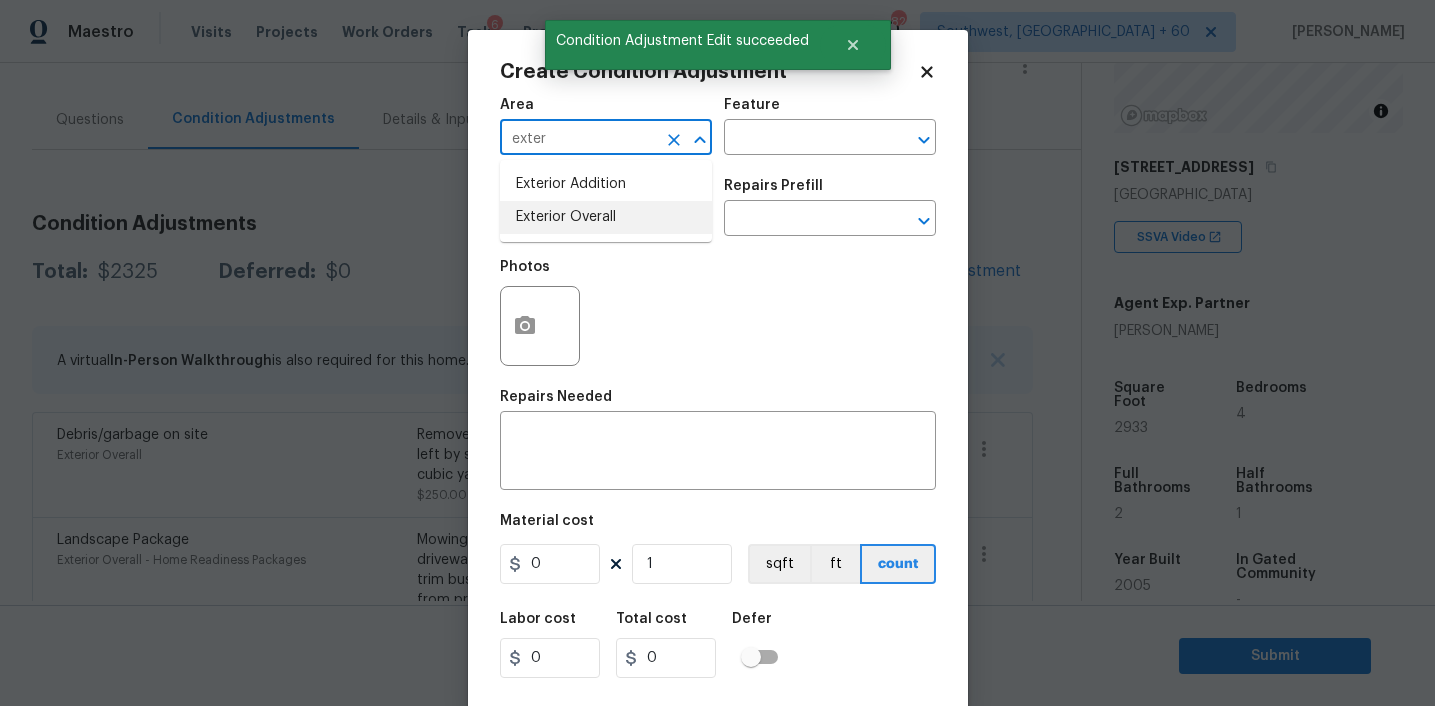 click on "Exterior Overall" at bounding box center [606, 217] 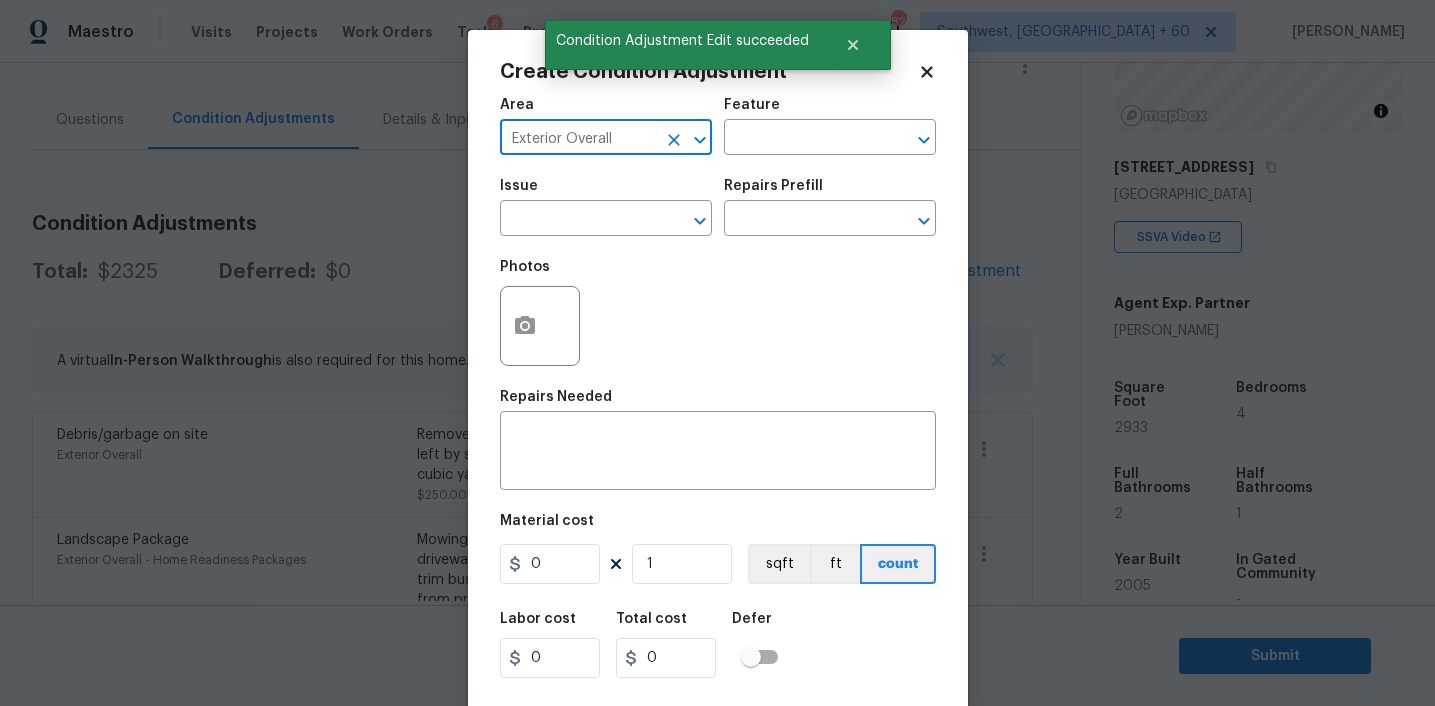 type on "Exterior Overall" 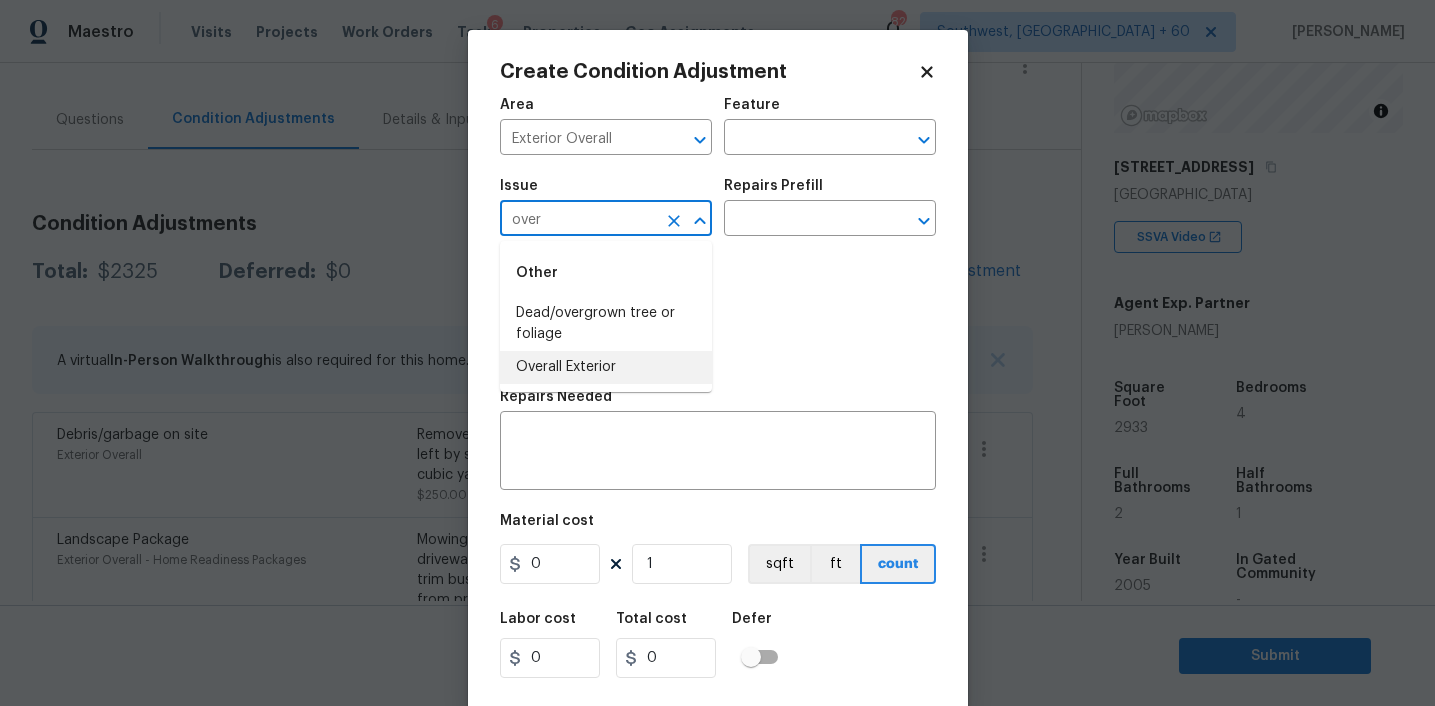 click on "Overall Exterior" at bounding box center [606, 367] 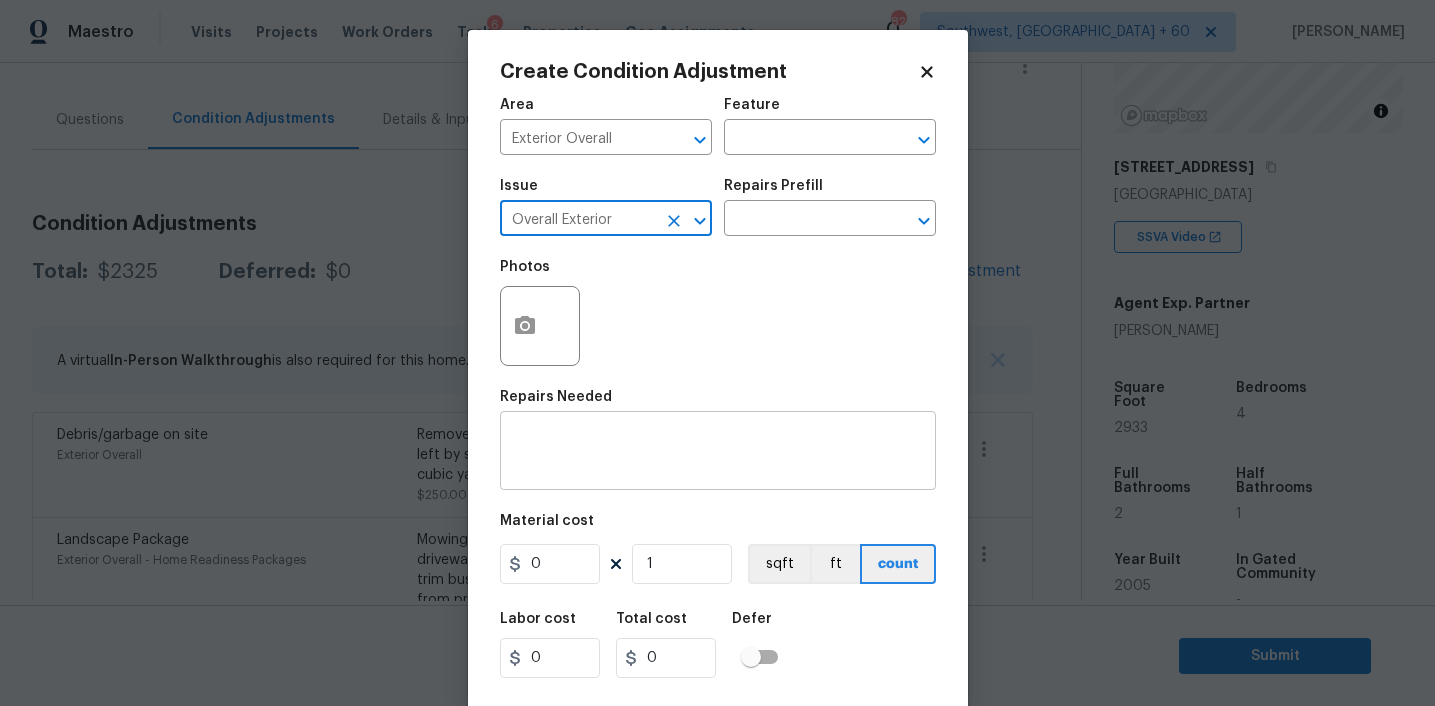type on "Overall Exterior" 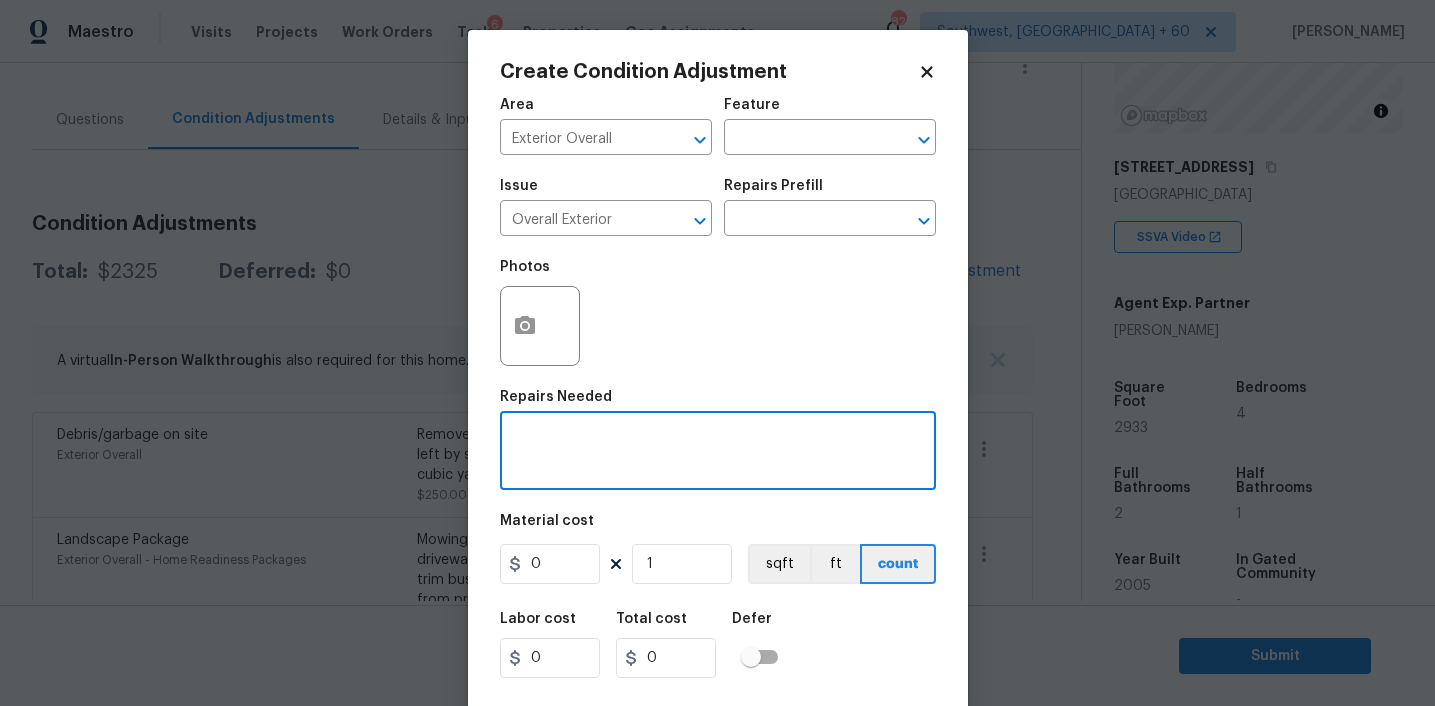 paste on "Overall exterior repairs (siding, stucco, fencing, decking, soffit, eaves, trims, fascia, facade, shutters, frames, gutters etc)" 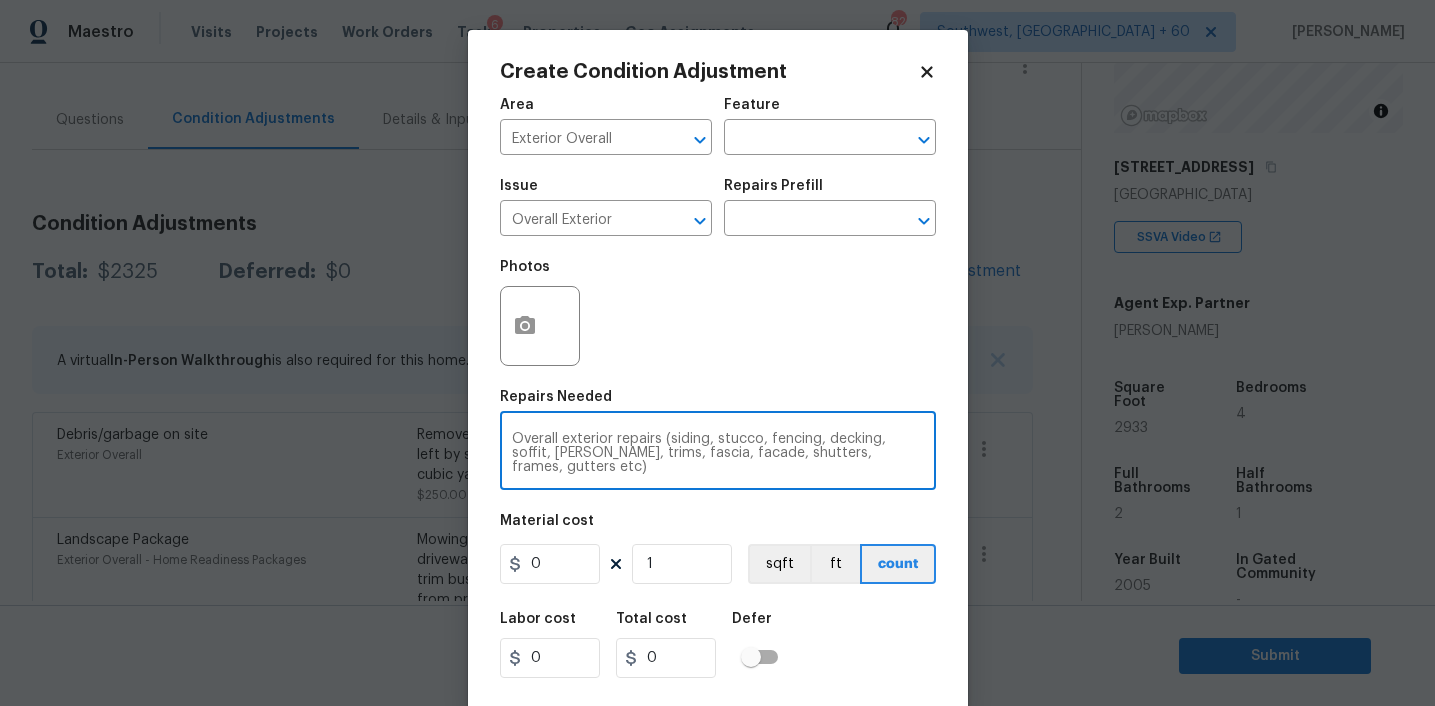 click on "Overall exterior repairs (siding, stucco, fencing, decking, soffit, eaves, trims, fascia, facade, shutters, frames, gutters etc)" at bounding box center [718, 453] 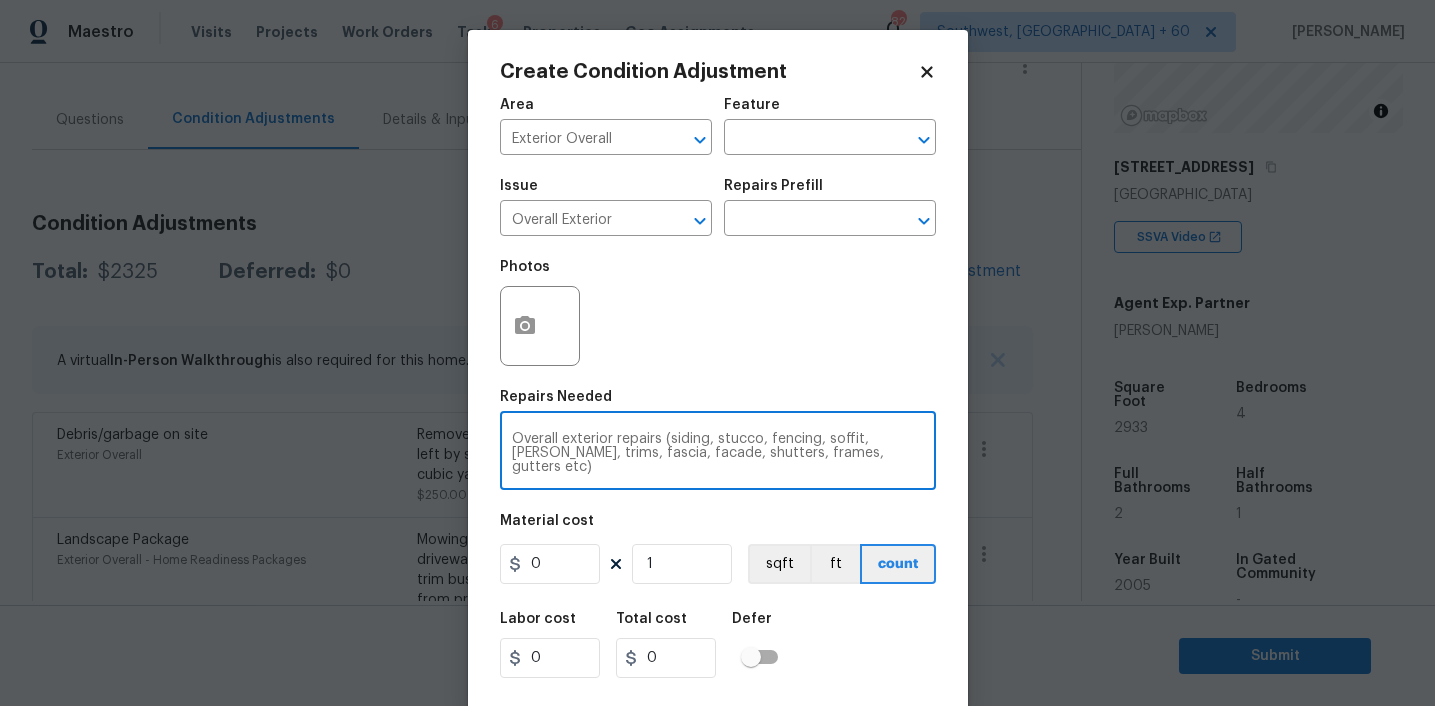 type on "Overall exterior repairs (siding, stucco, fencing, soffit, eaves, trims, fascia, facade, shutters, frames, gutters etc)" 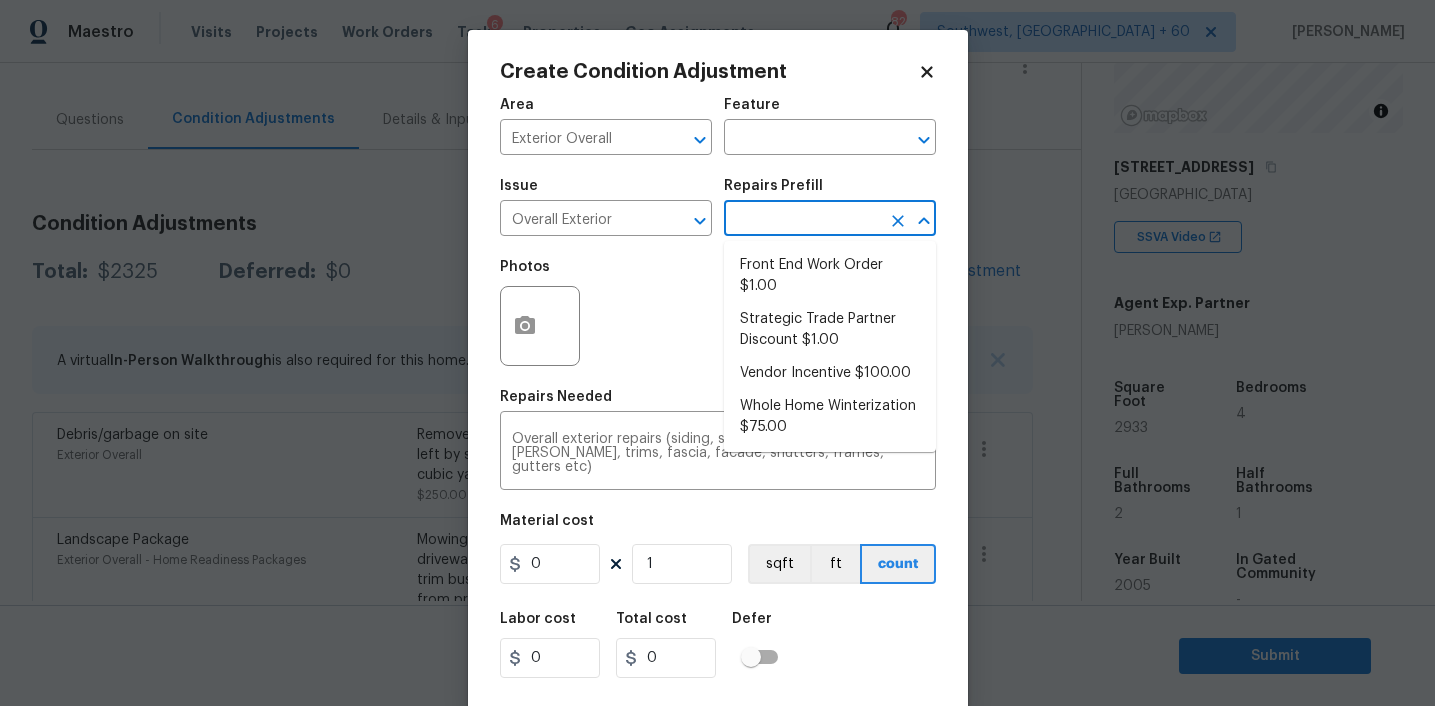 click at bounding box center [802, 220] 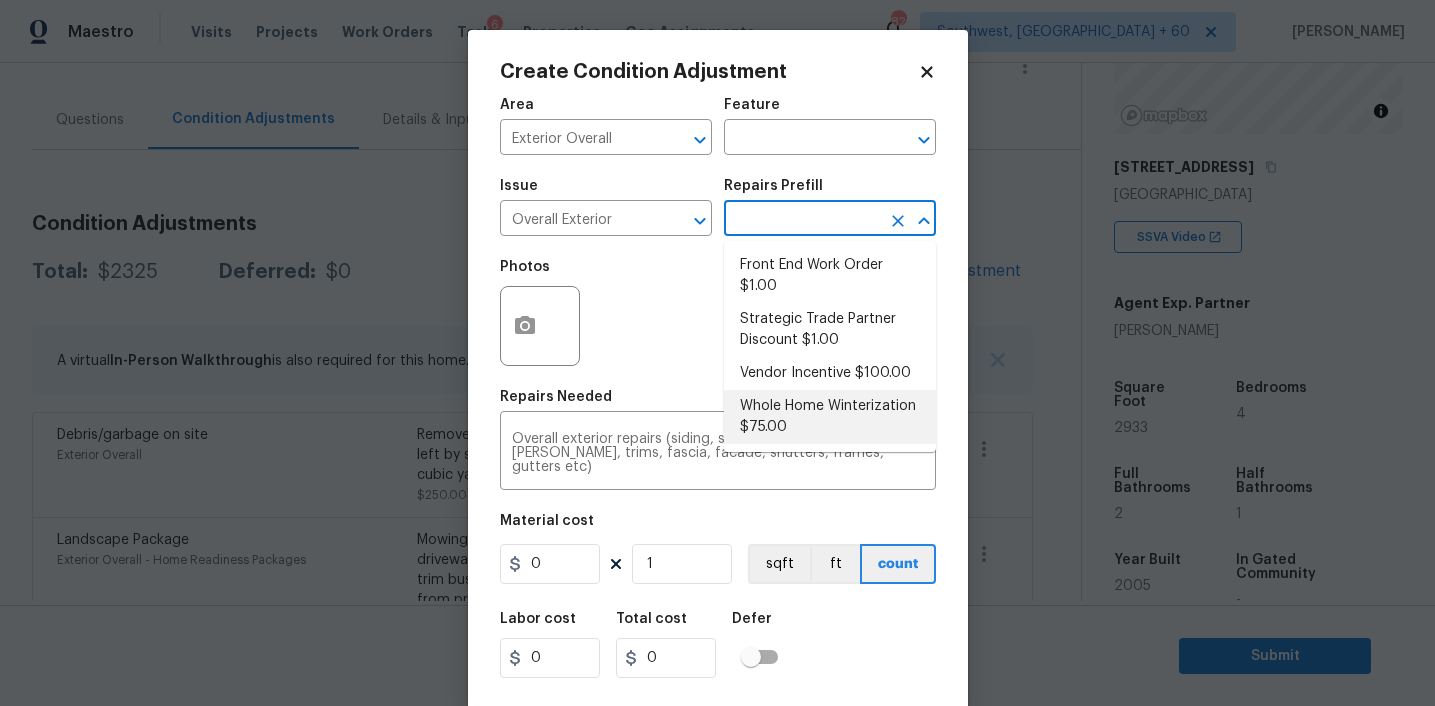 click on "Material cost" at bounding box center (718, 527) 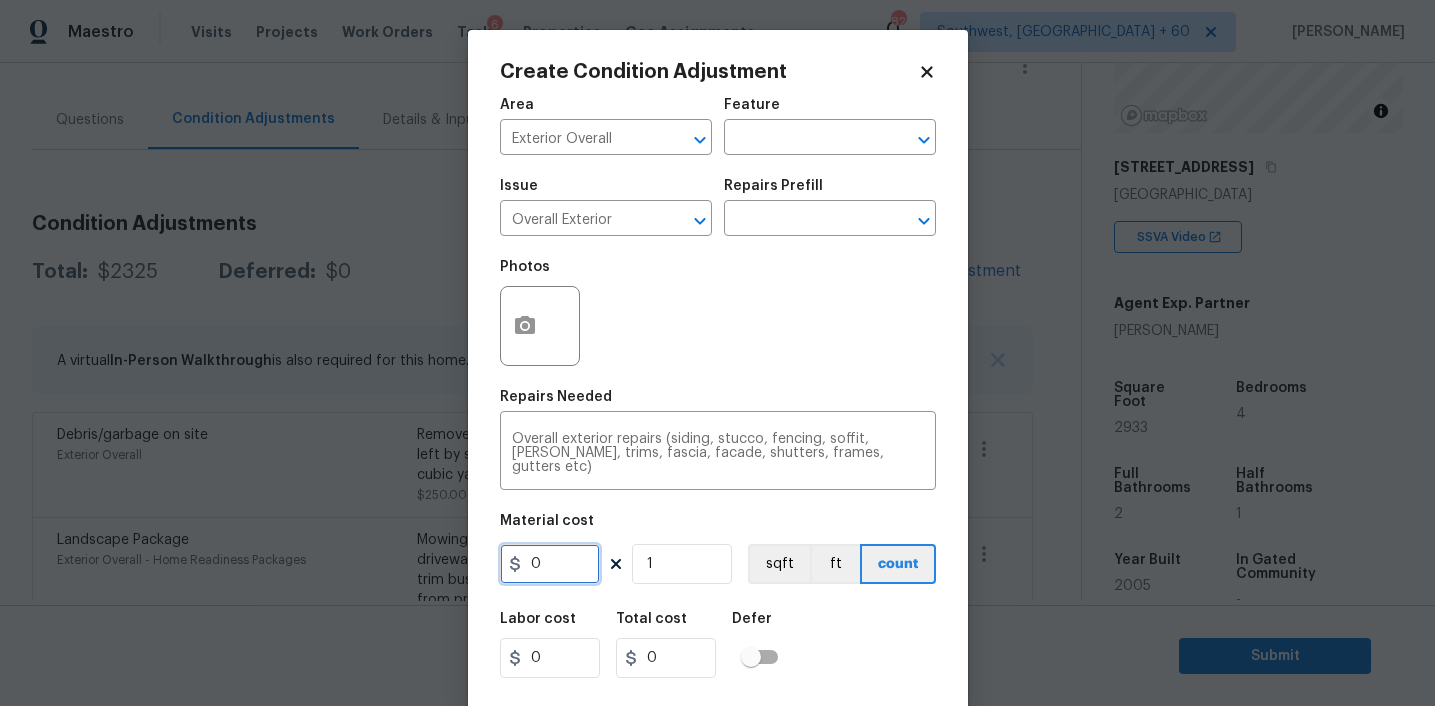 click on "0" at bounding box center (550, 564) 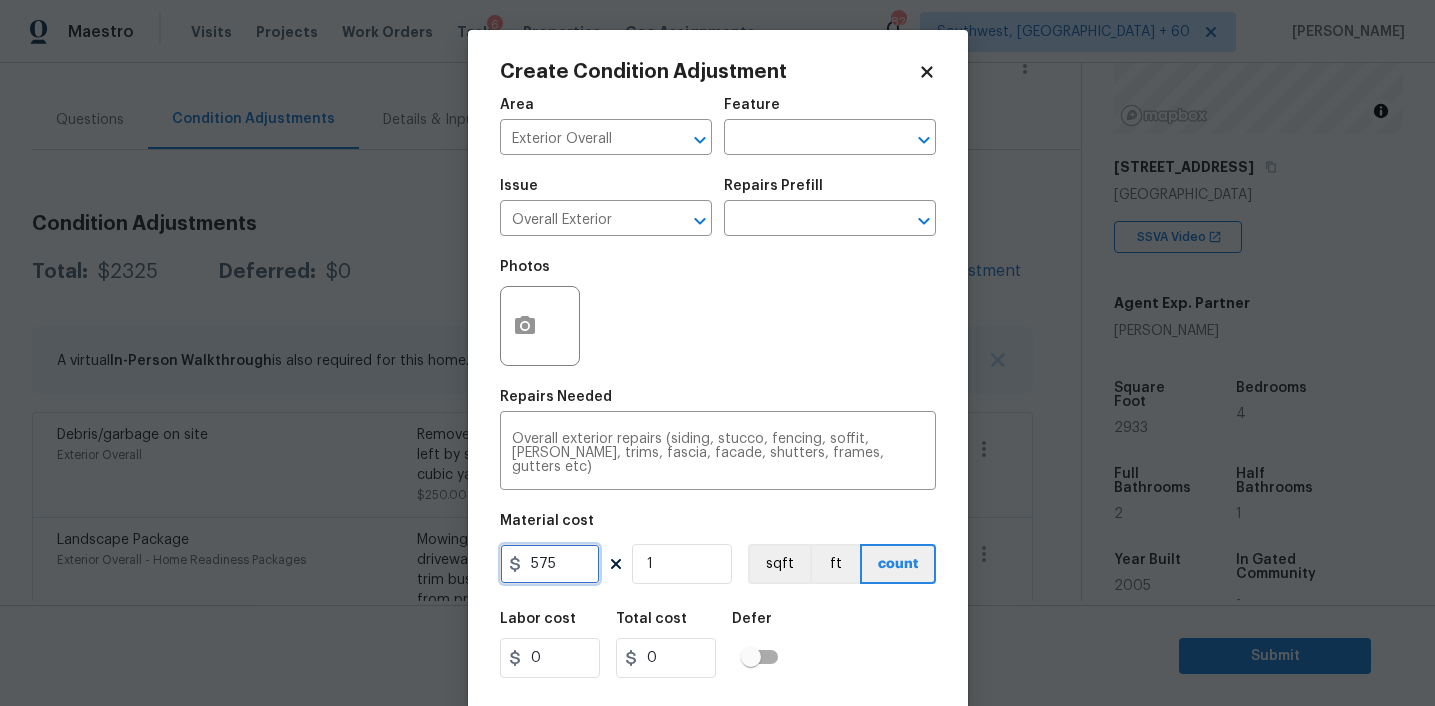 type on "575" 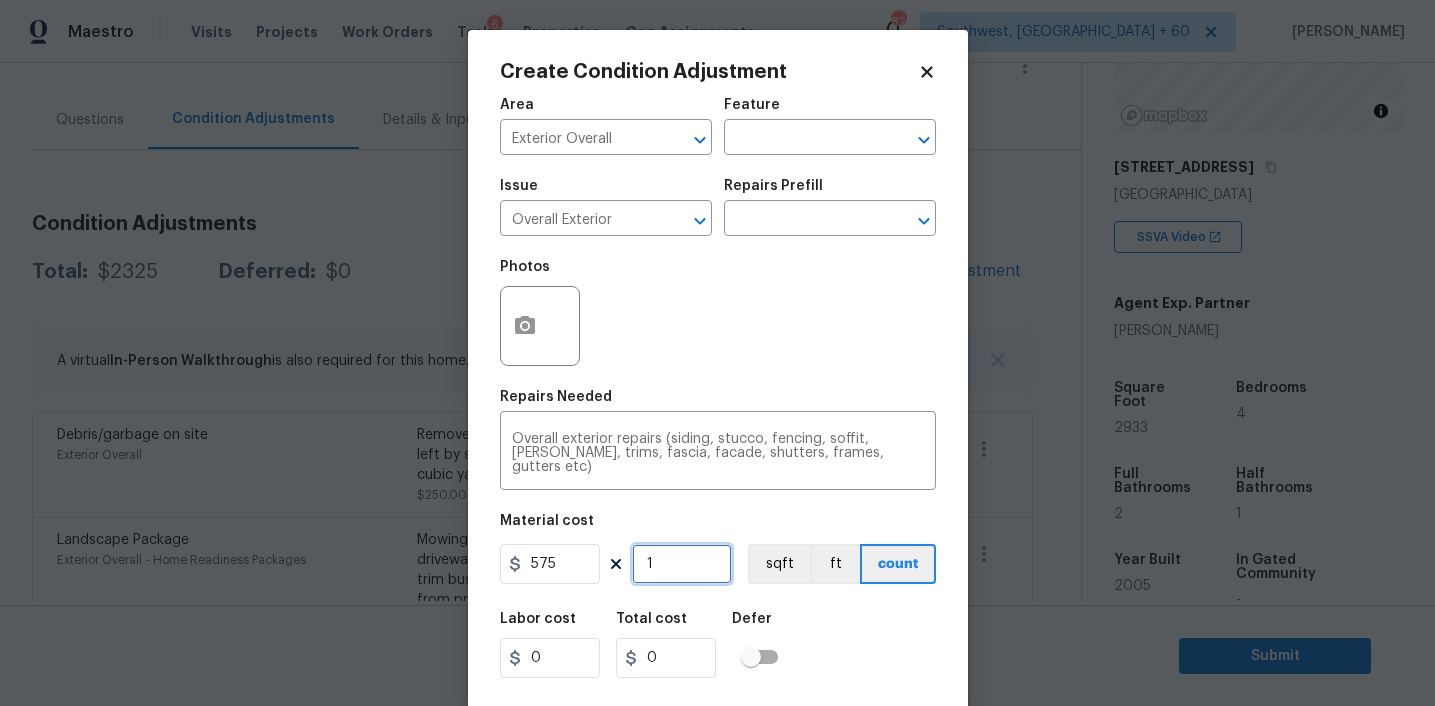 type on "575" 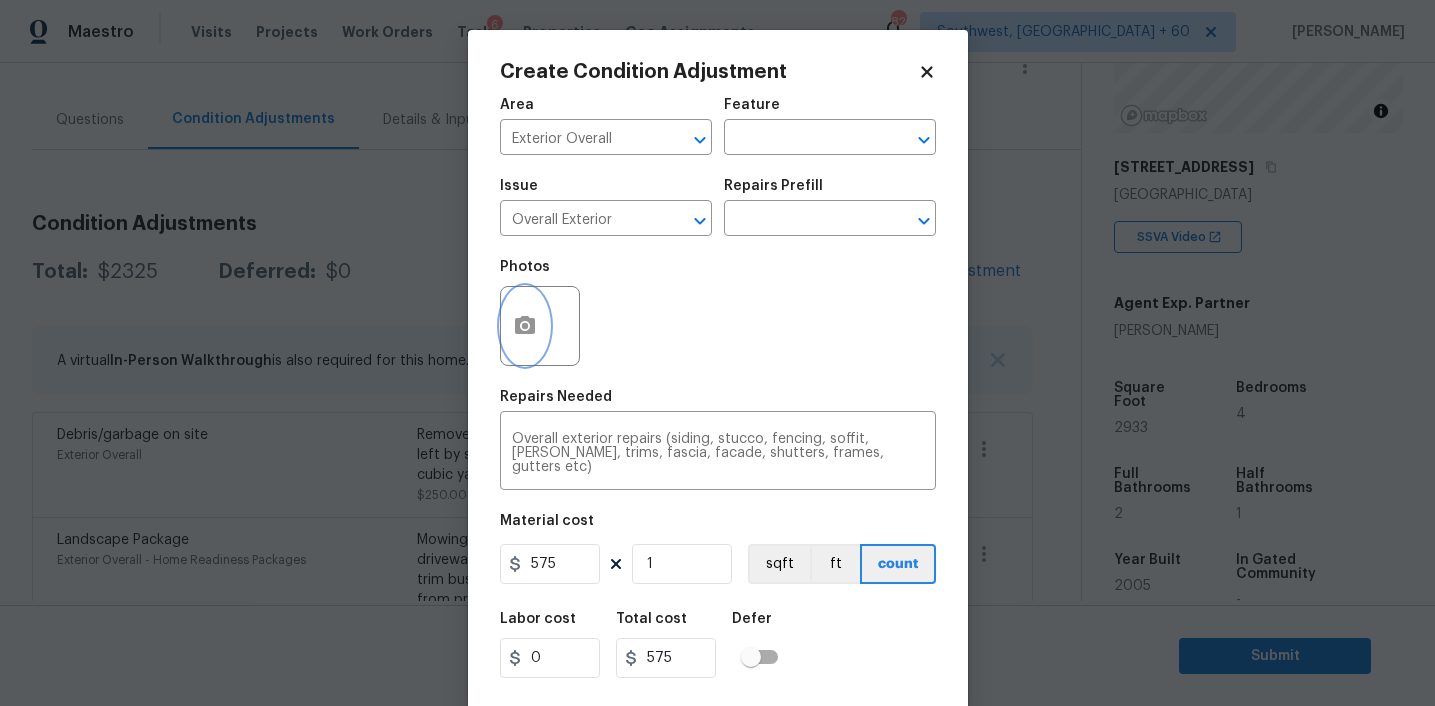 click at bounding box center (525, 326) 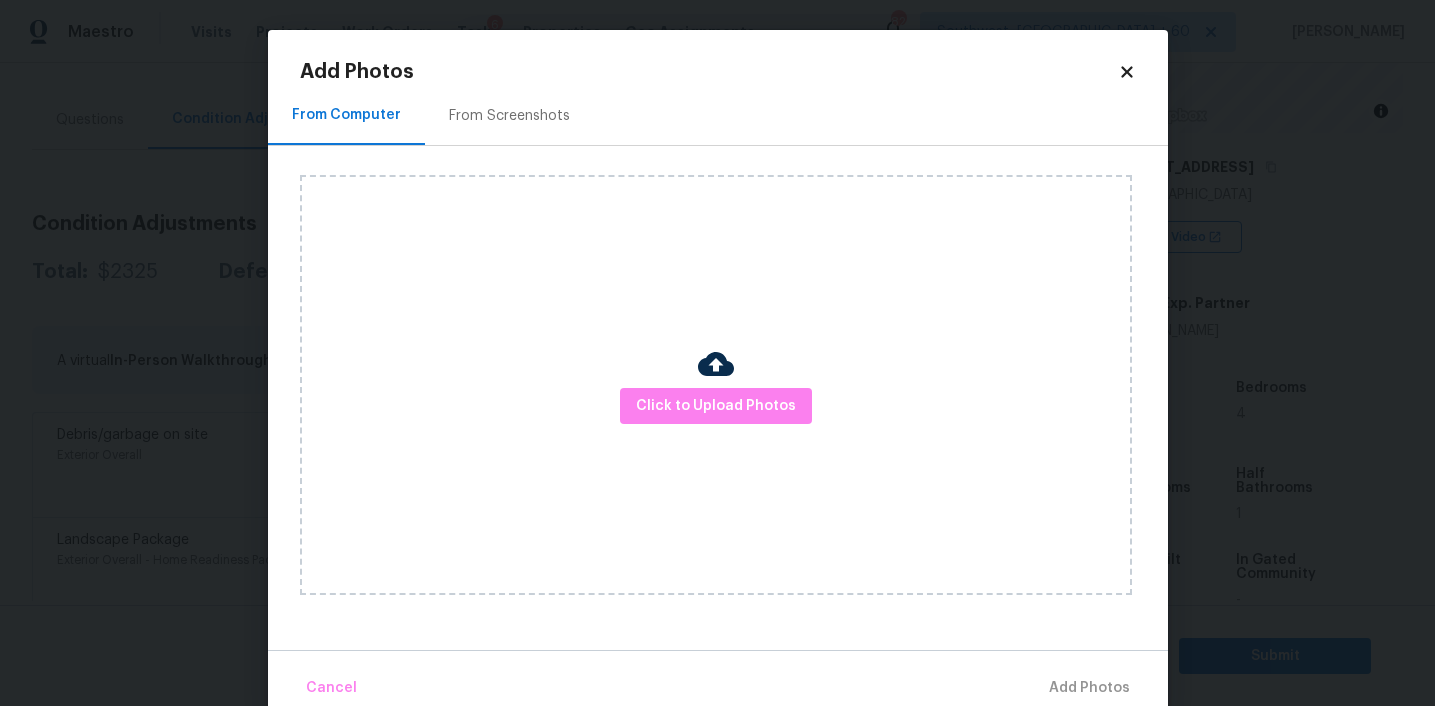 click on "From Screenshots" at bounding box center [509, 116] 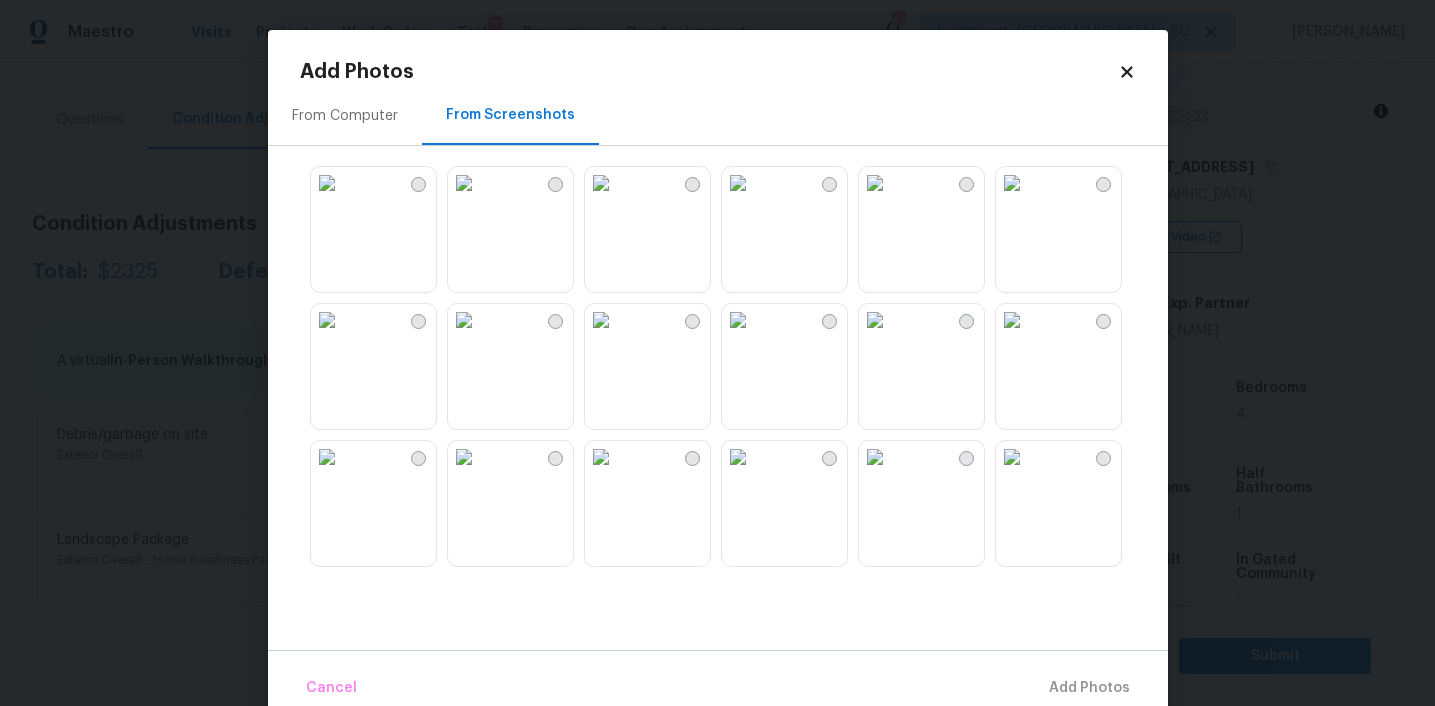 click at bounding box center (875, 183) 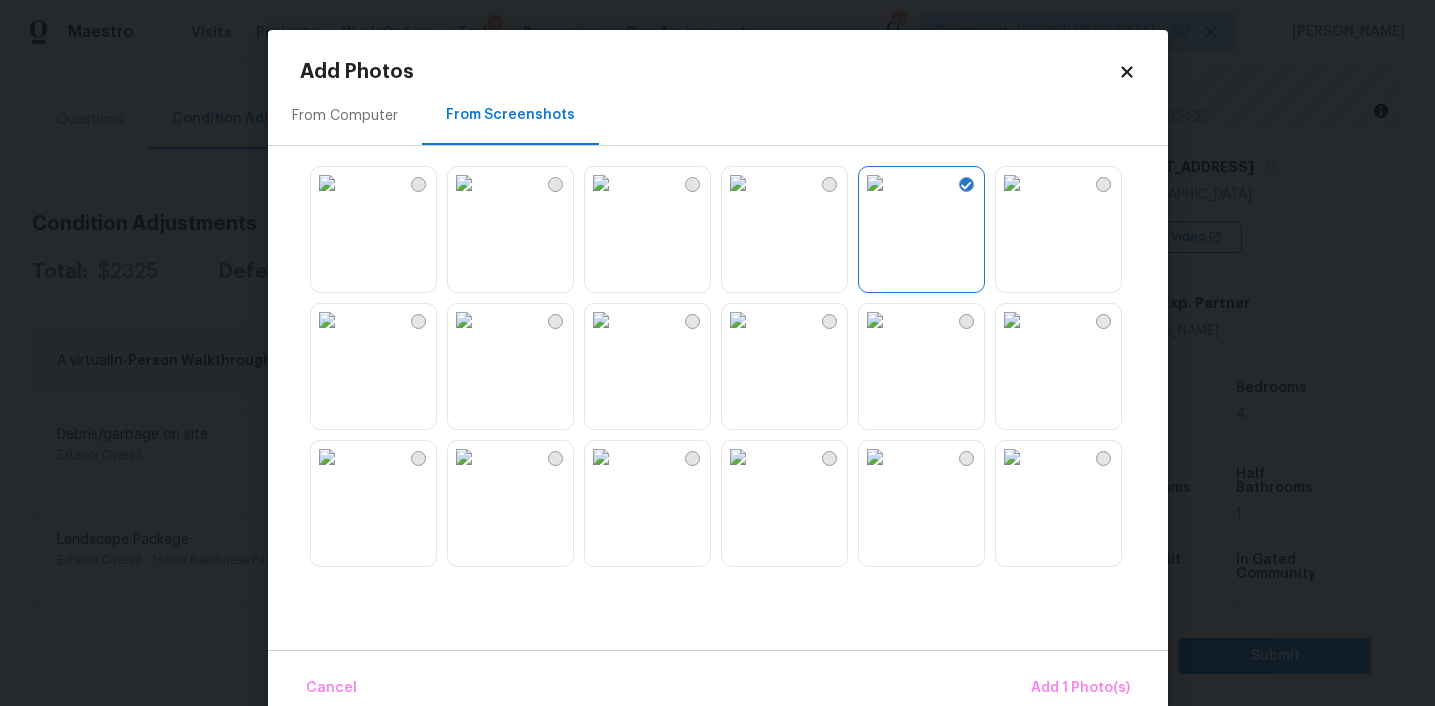 click at bounding box center (601, 457) 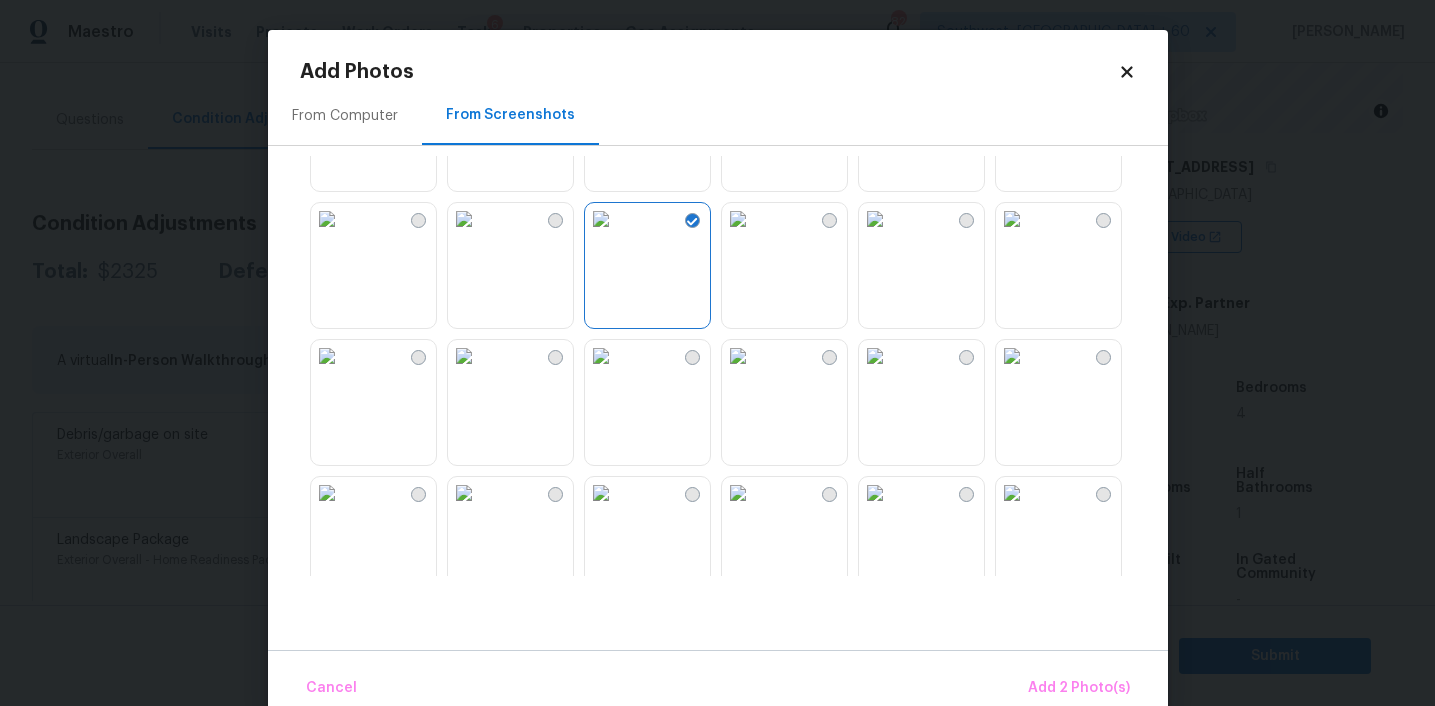 scroll, scrollTop: 240, scrollLeft: 0, axis: vertical 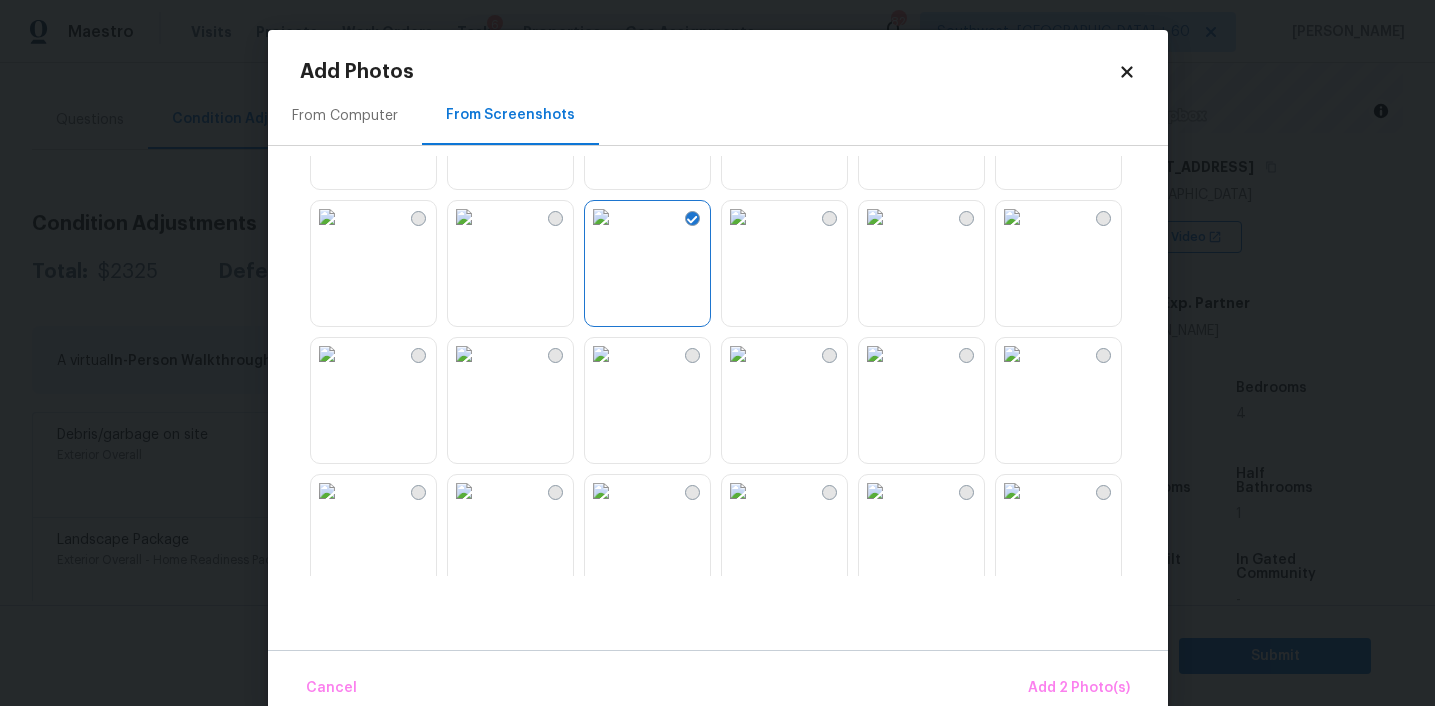 click at bounding box center (327, 354) 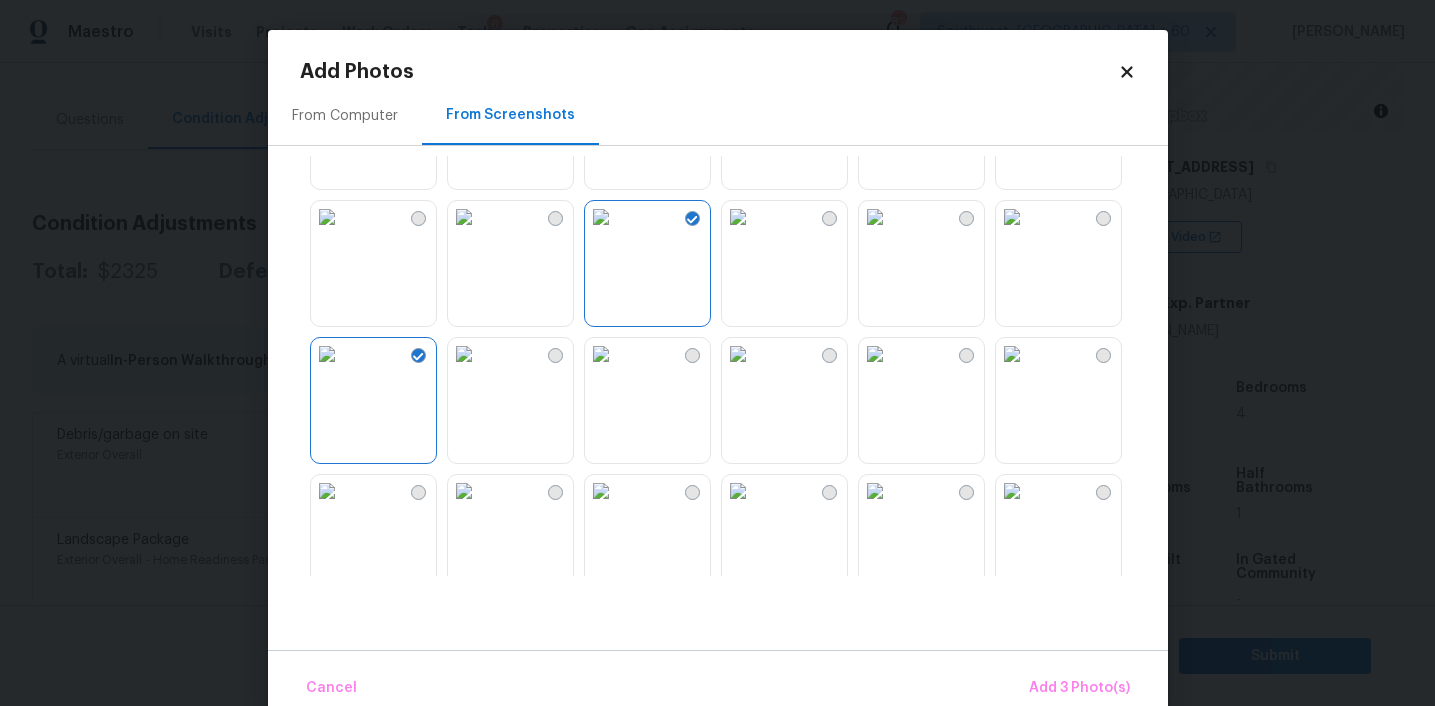 click at bounding box center (327, 354) 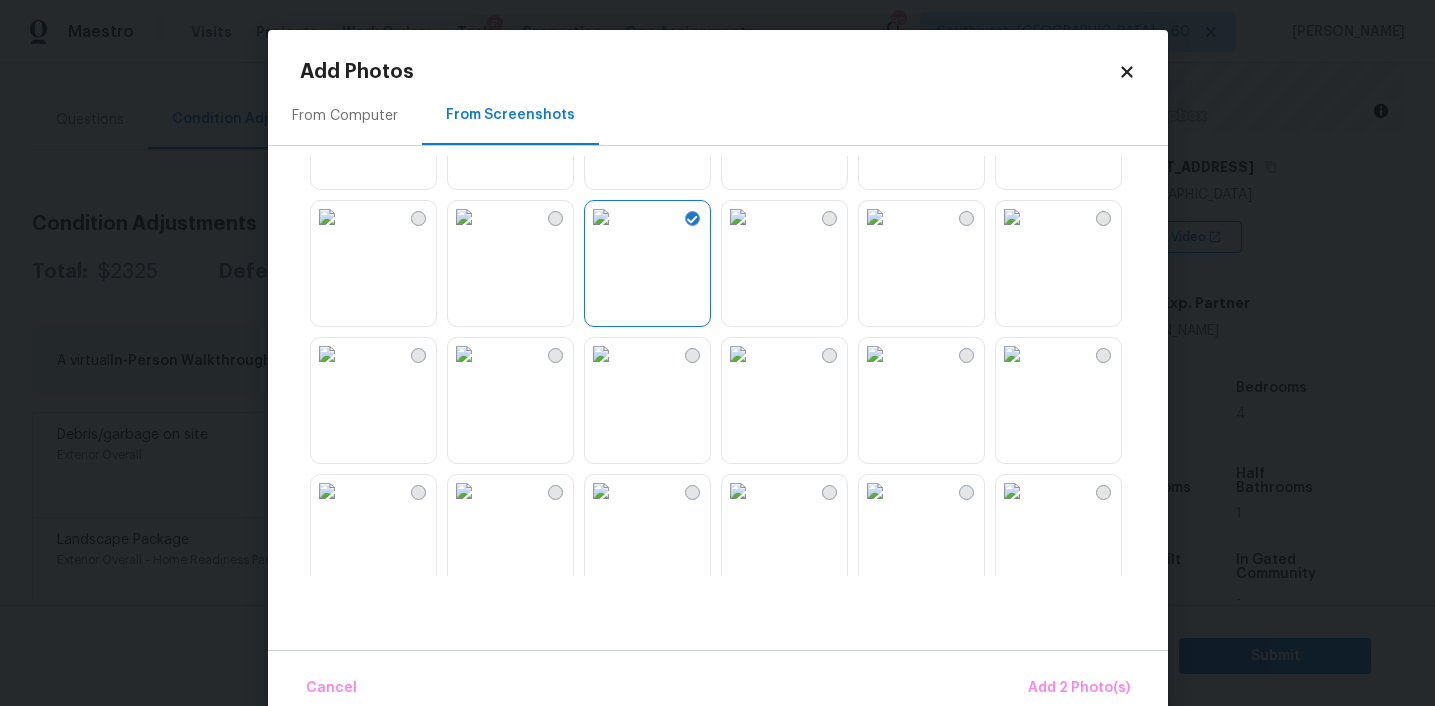 click at bounding box center (601, 217) 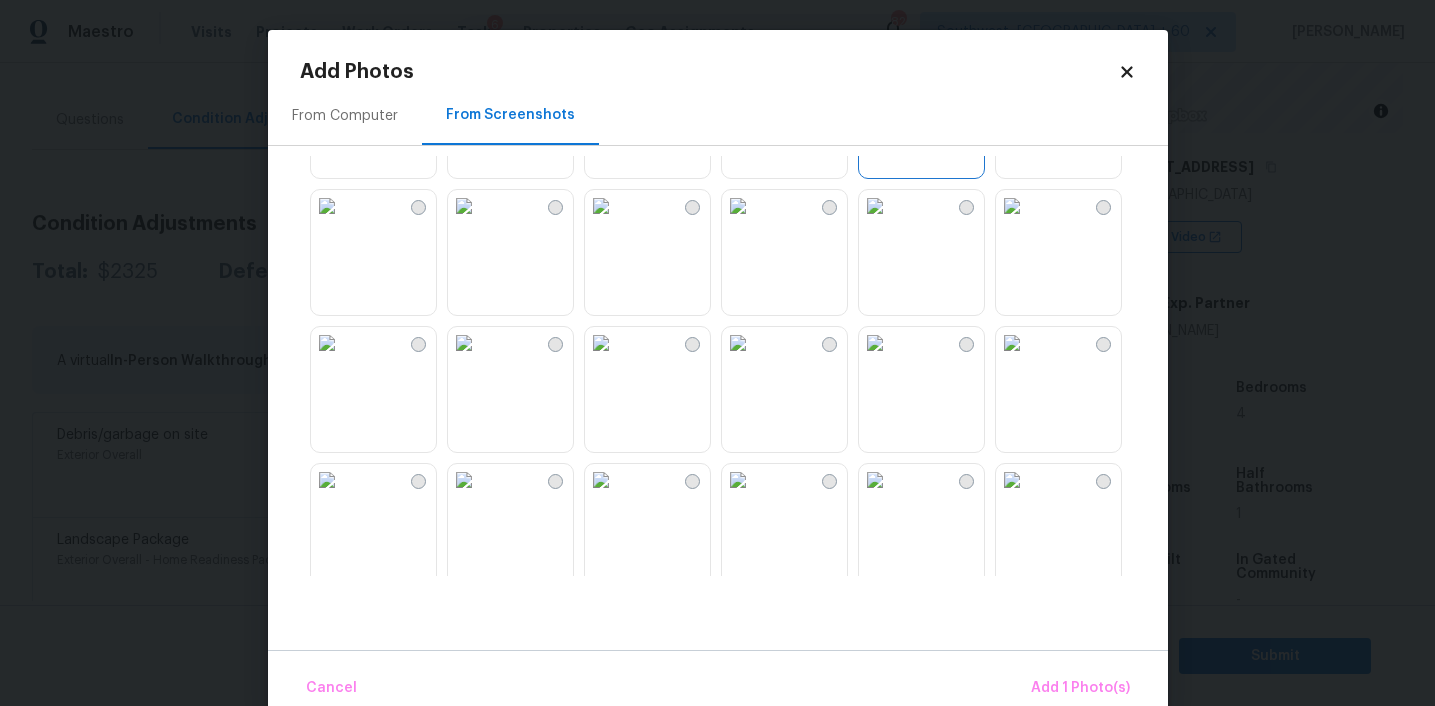 scroll, scrollTop: 8, scrollLeft: 0, axis: vertical 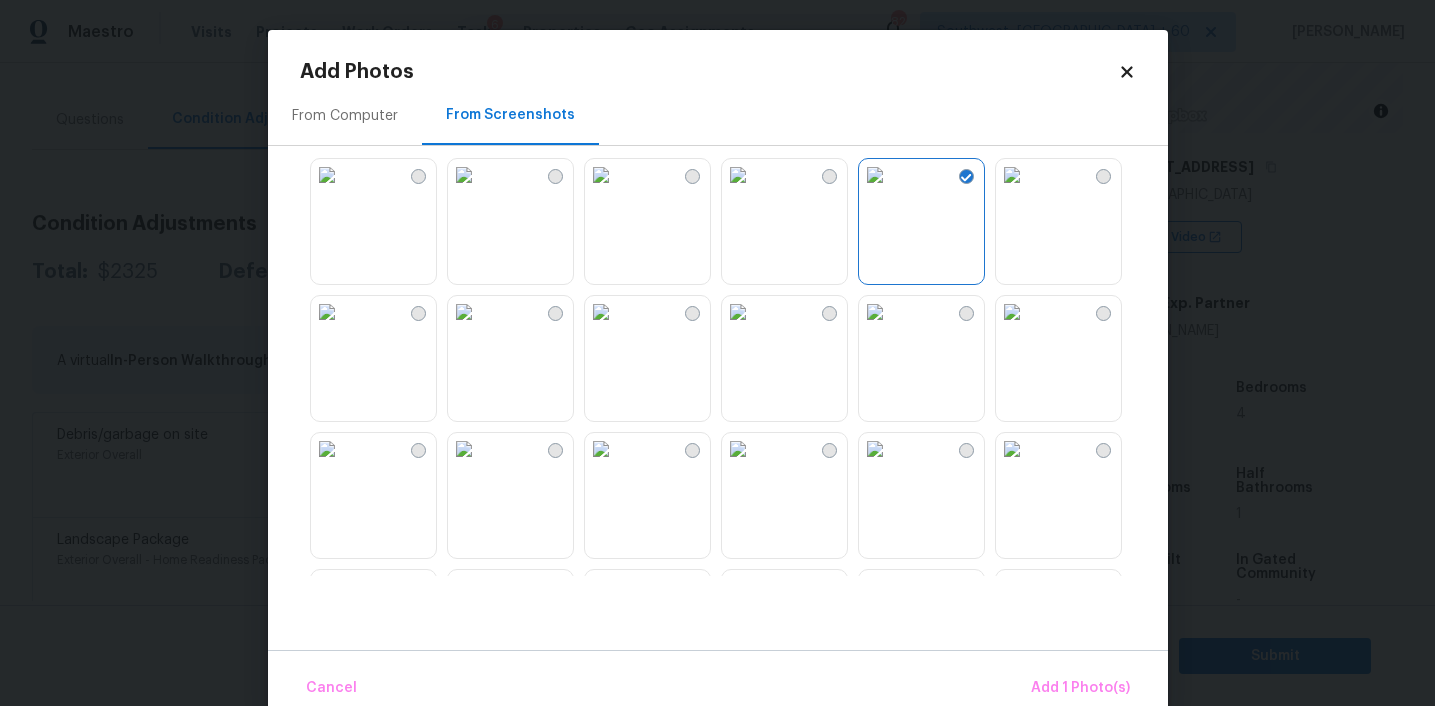click at bounding box center (875, 175) 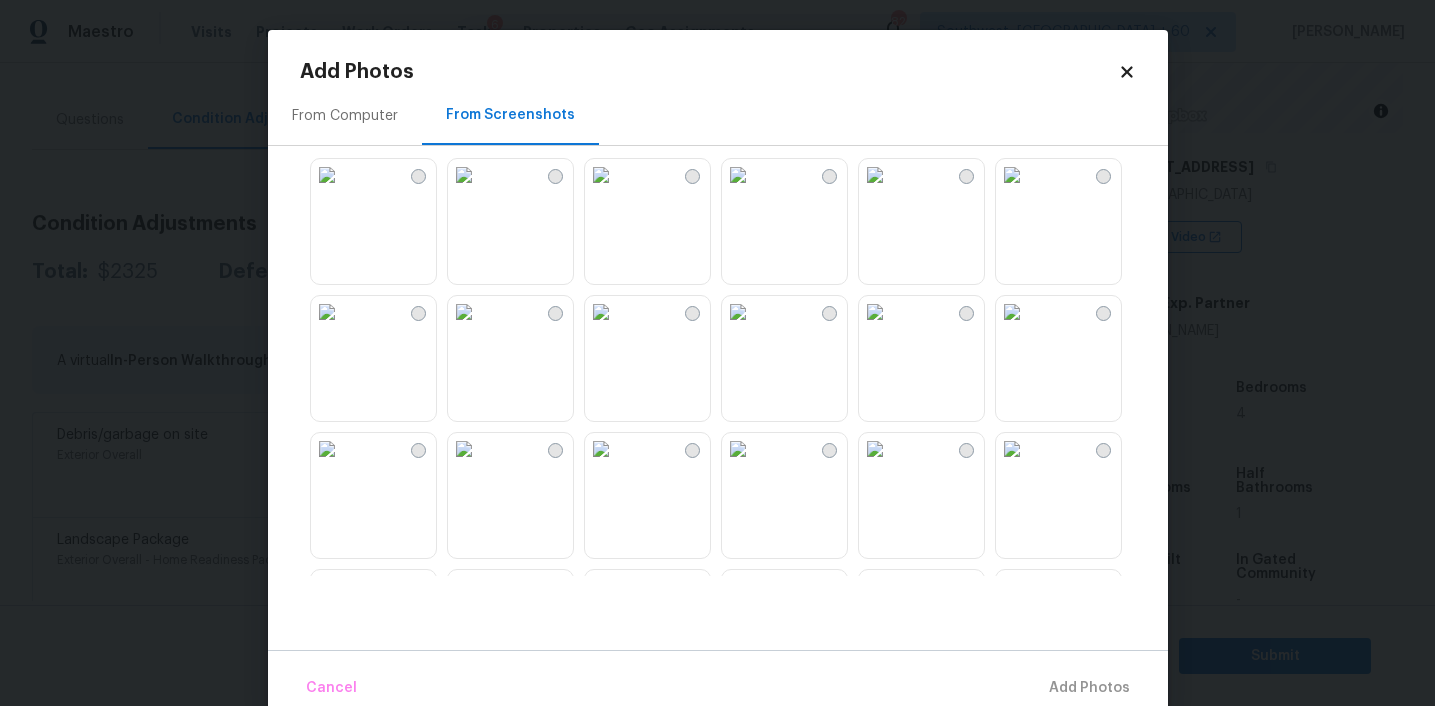 click at bounding box center (875, 175) 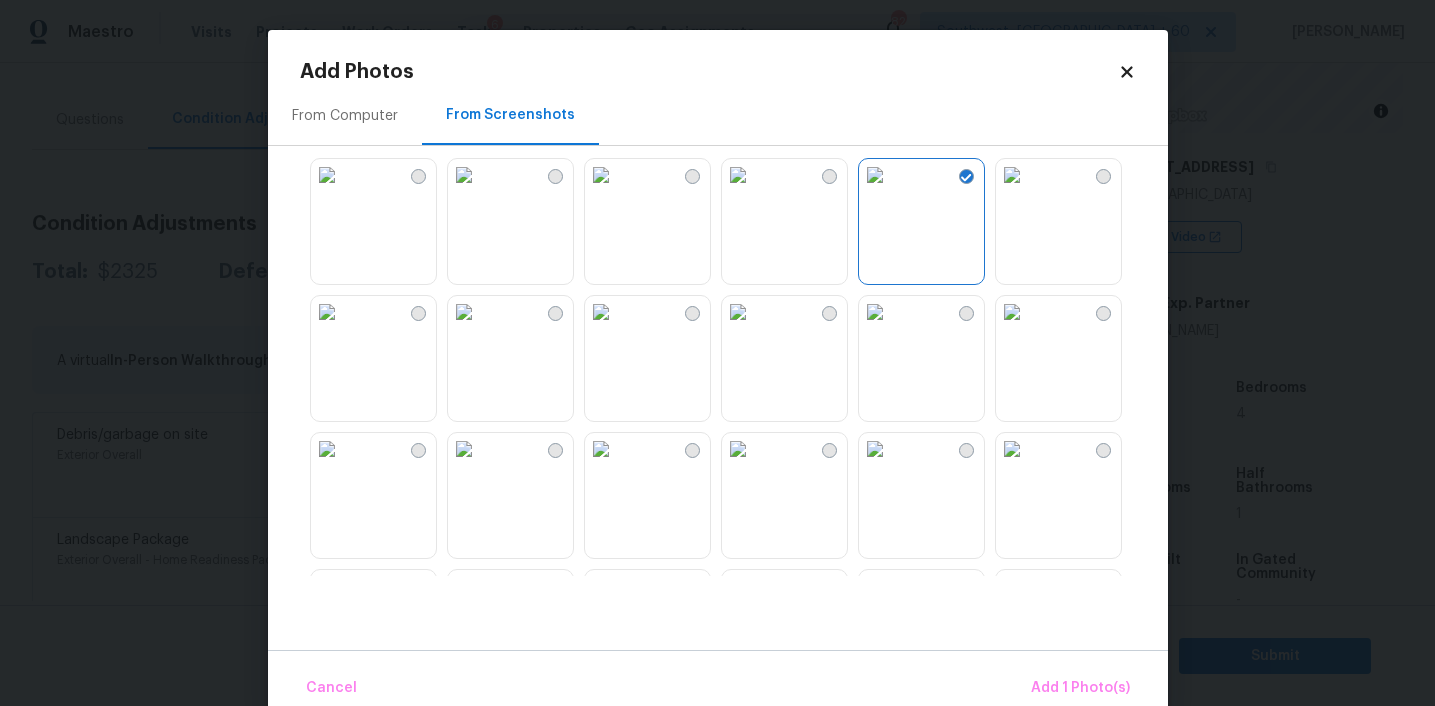click at bounding box center (601, 175) 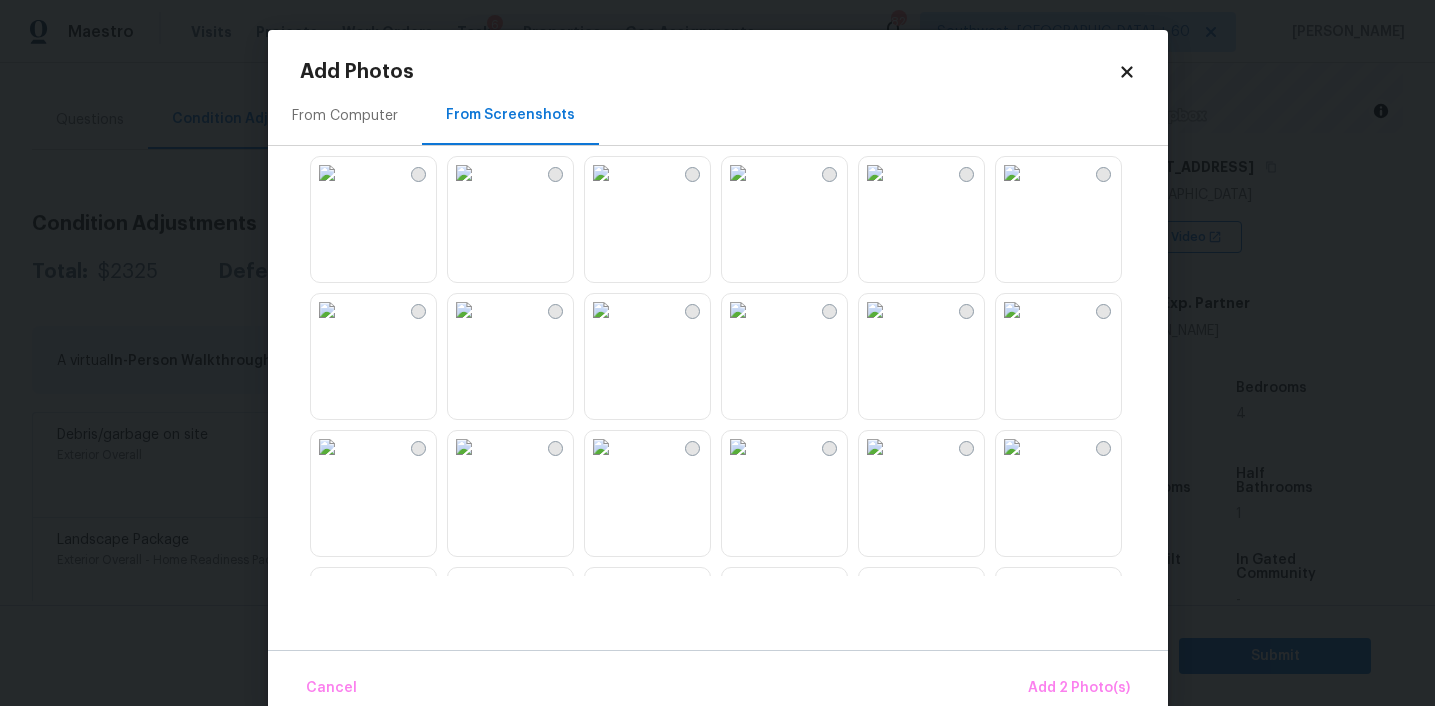 scroll, scrollTop: 0, scrollLeft: 0, axis: both 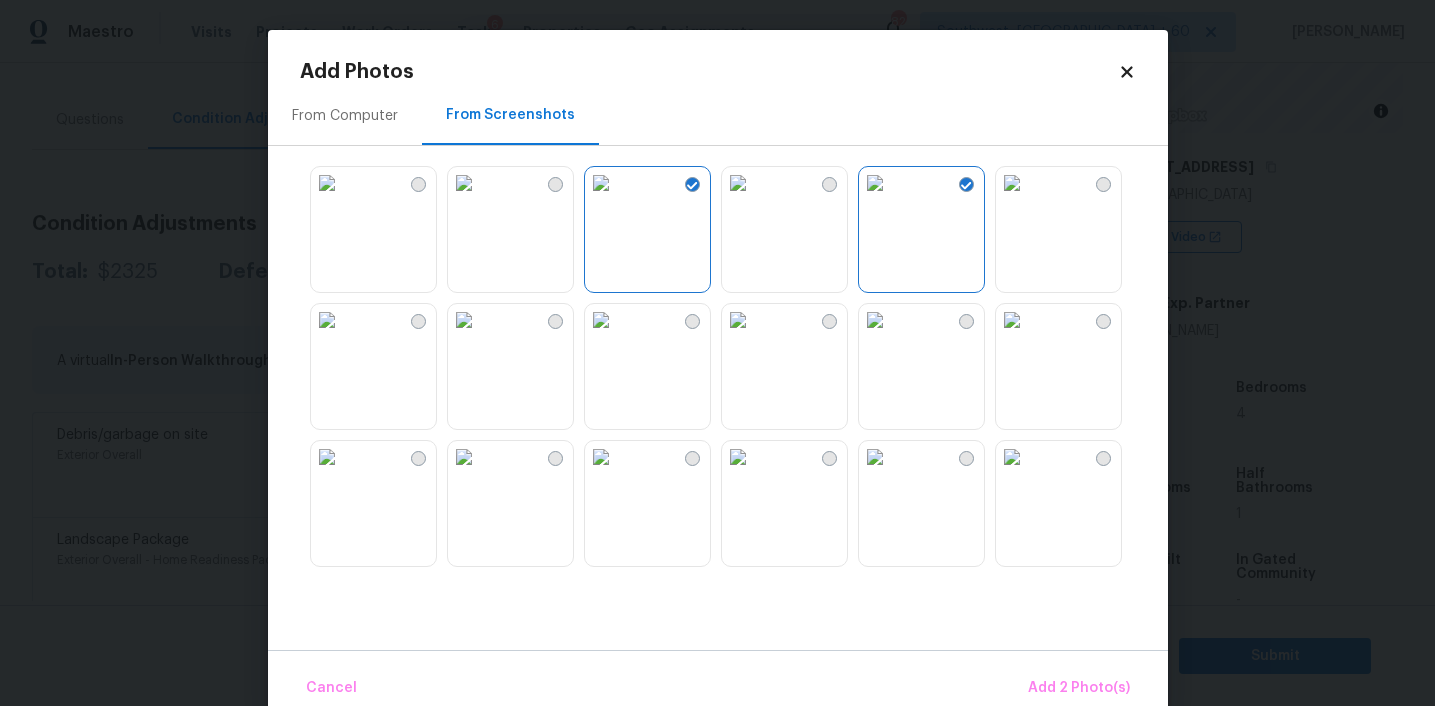 click at bounding box center (738, 183) 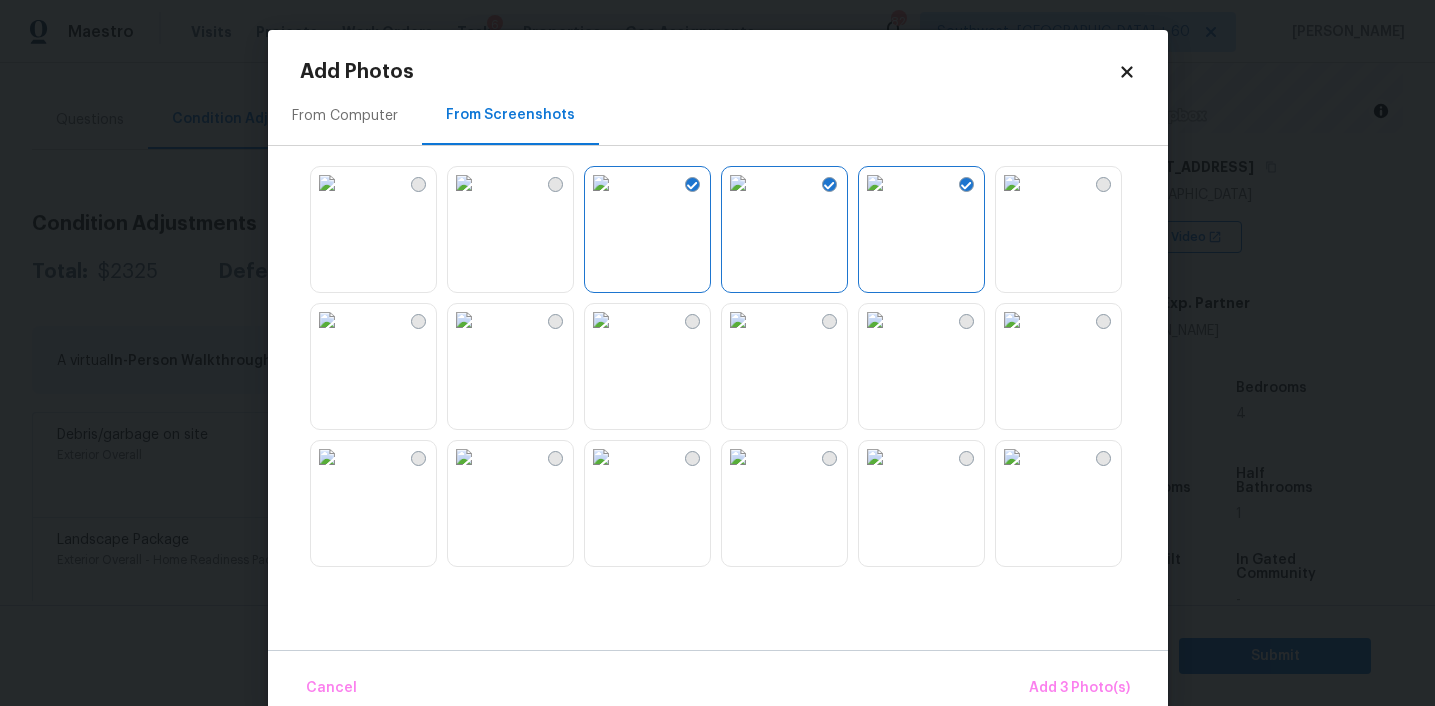 click at bounding box center (738, 183) 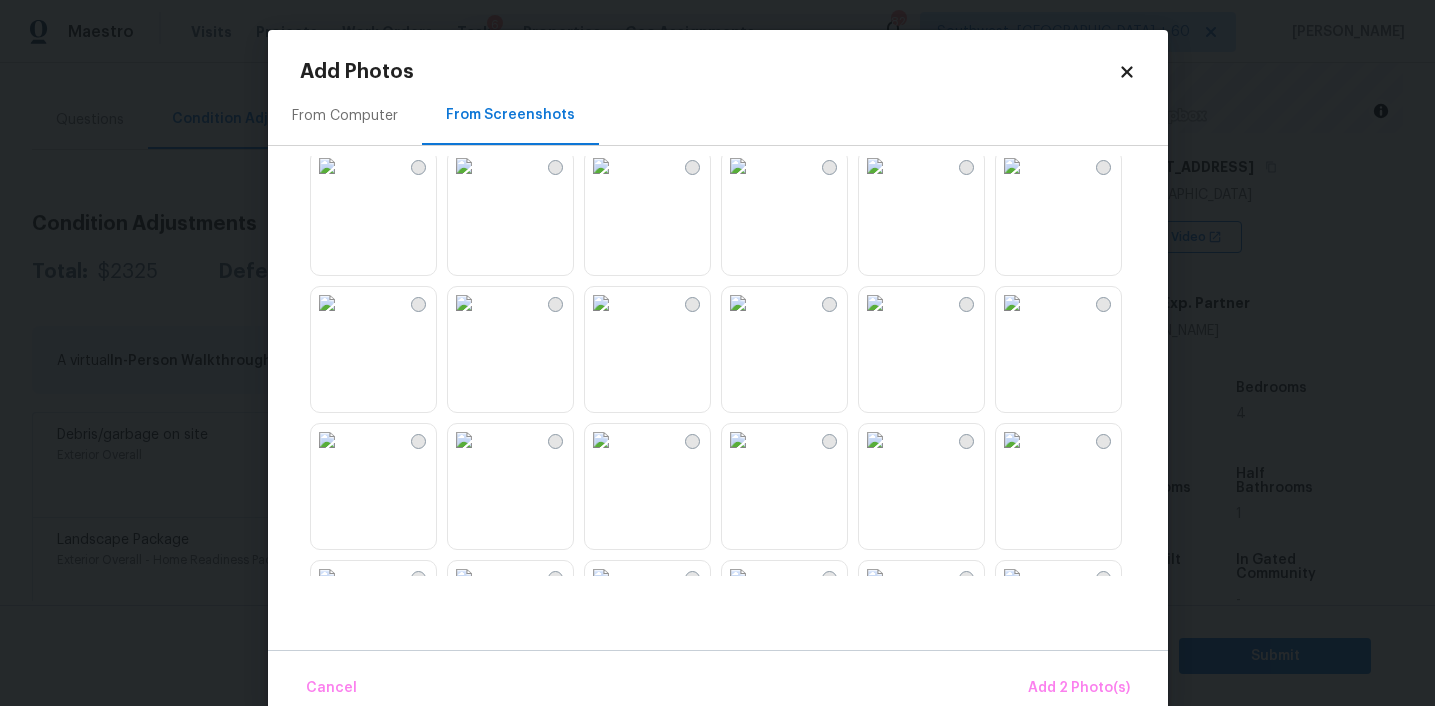 scroll, scrollTop: 304, scrollLeft: 0, axis: vertical 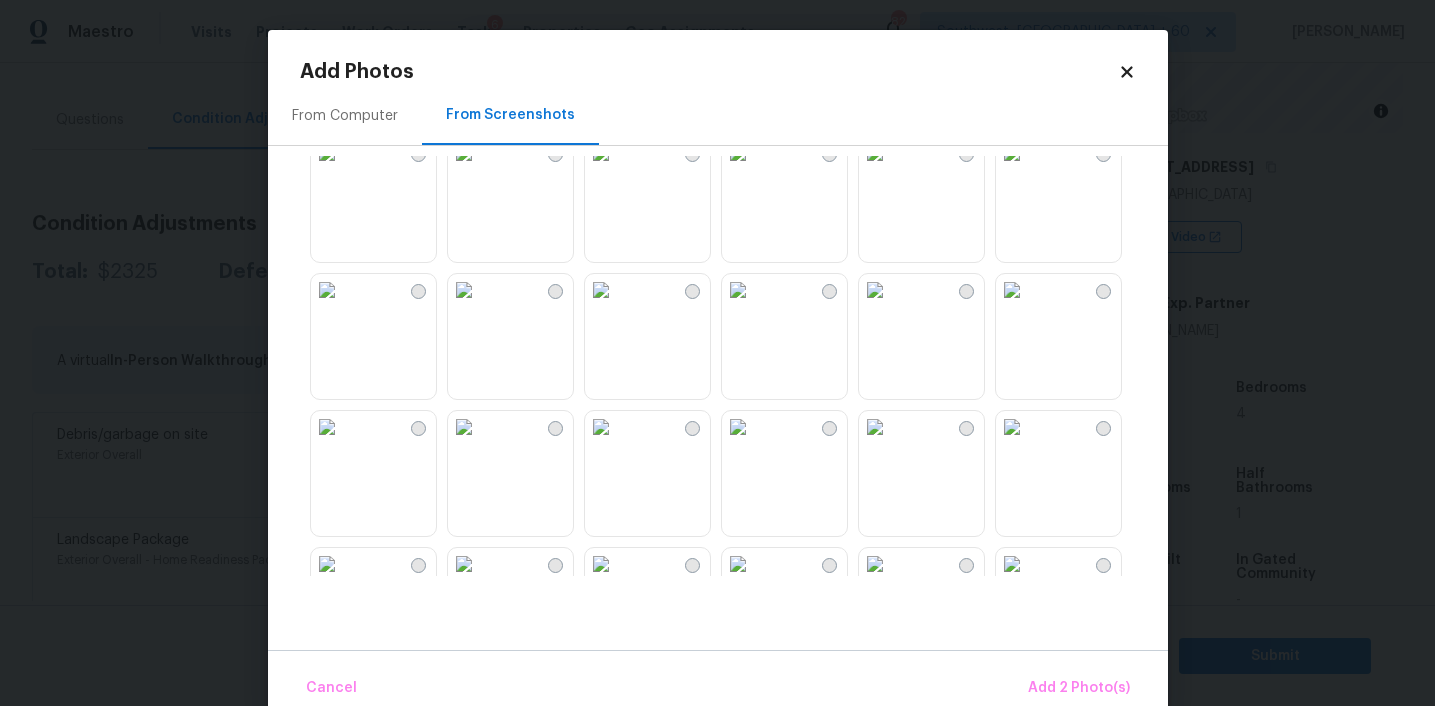 click at bounding box center (875, 290) 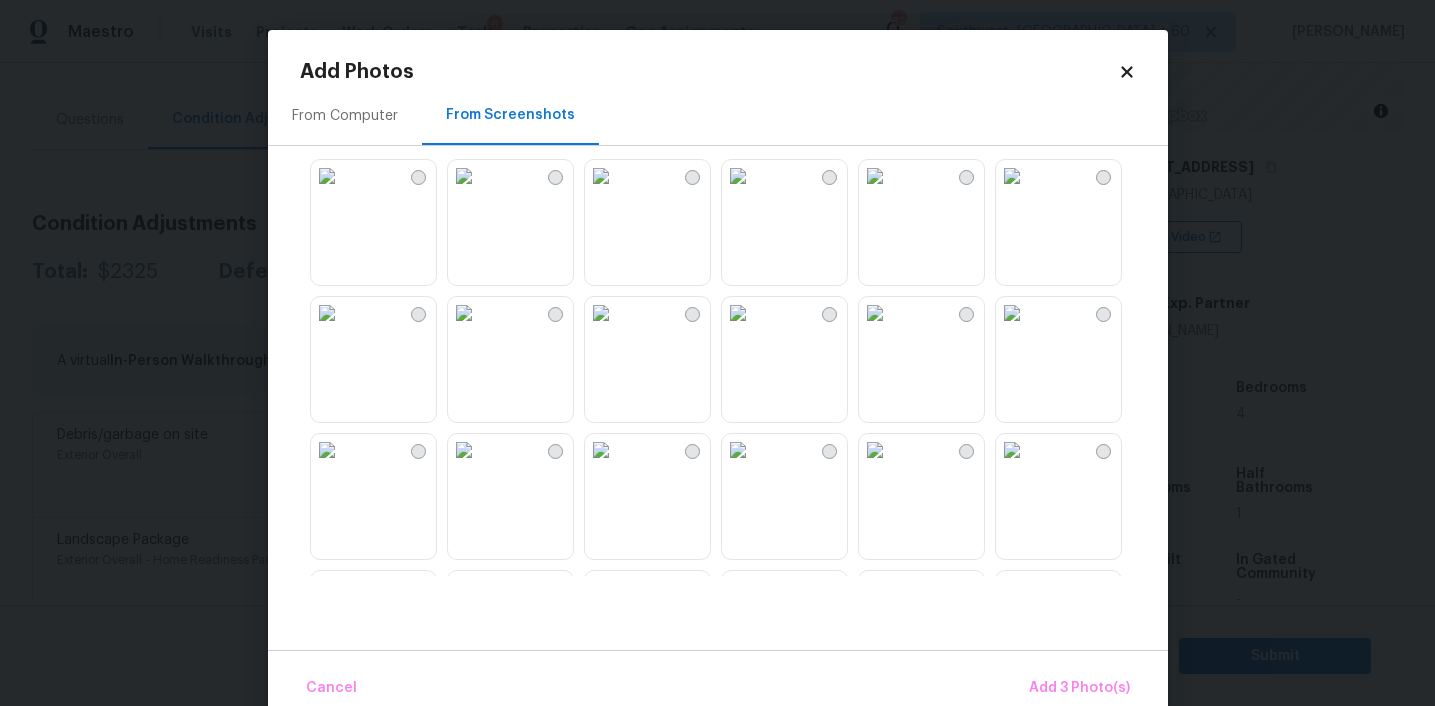 scroll, scrollTop: 700, scrollLeft: 0, axis: vertical 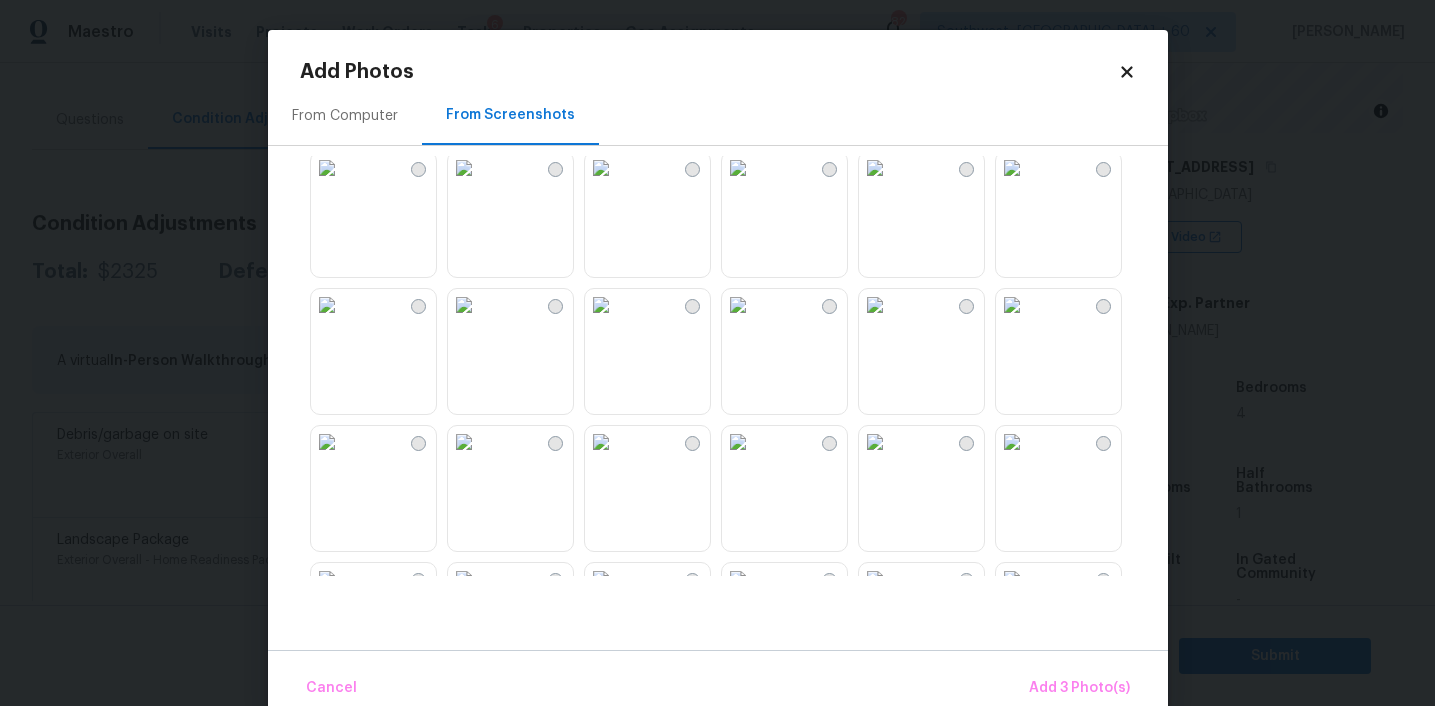 click at bounding box center [875, 305] 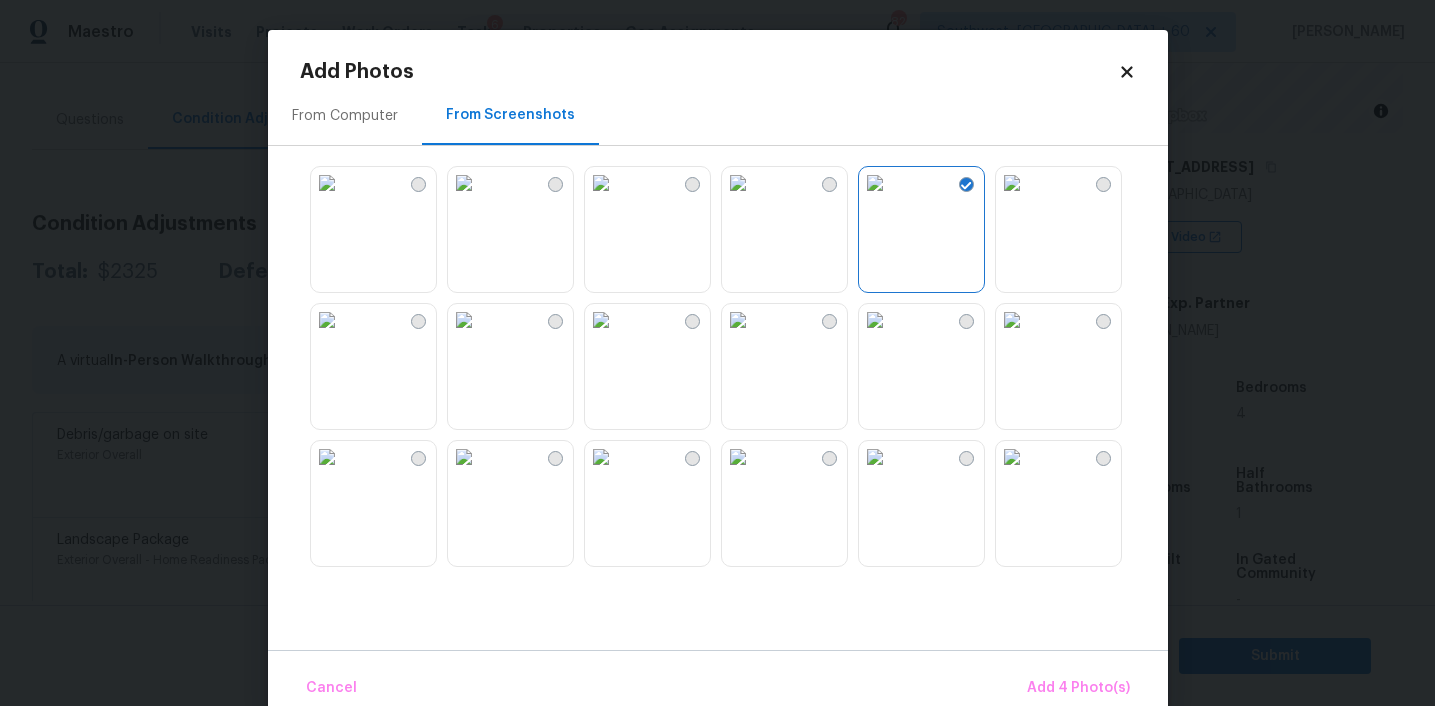 scroll, scrollTop: 833, scrollLeft: 0, axis: vertical 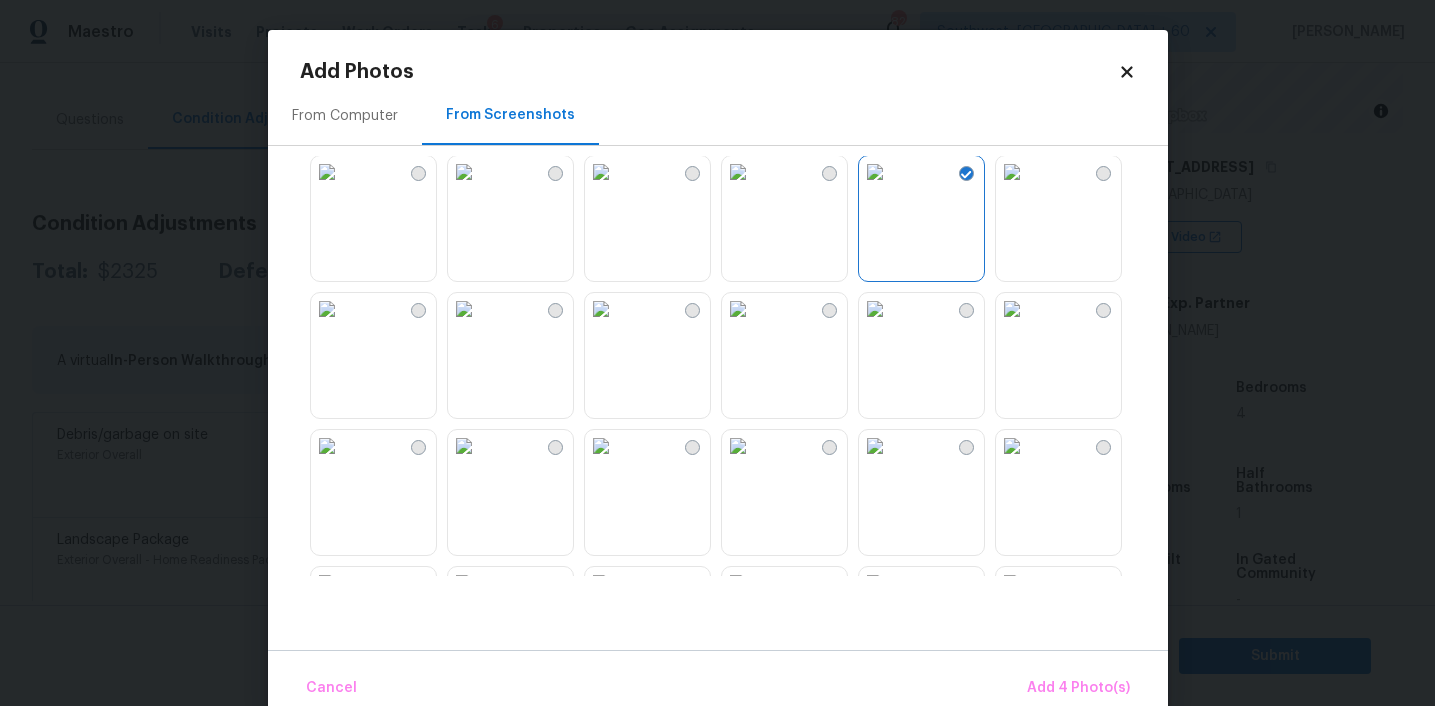 click at bounding box center [601, 309] 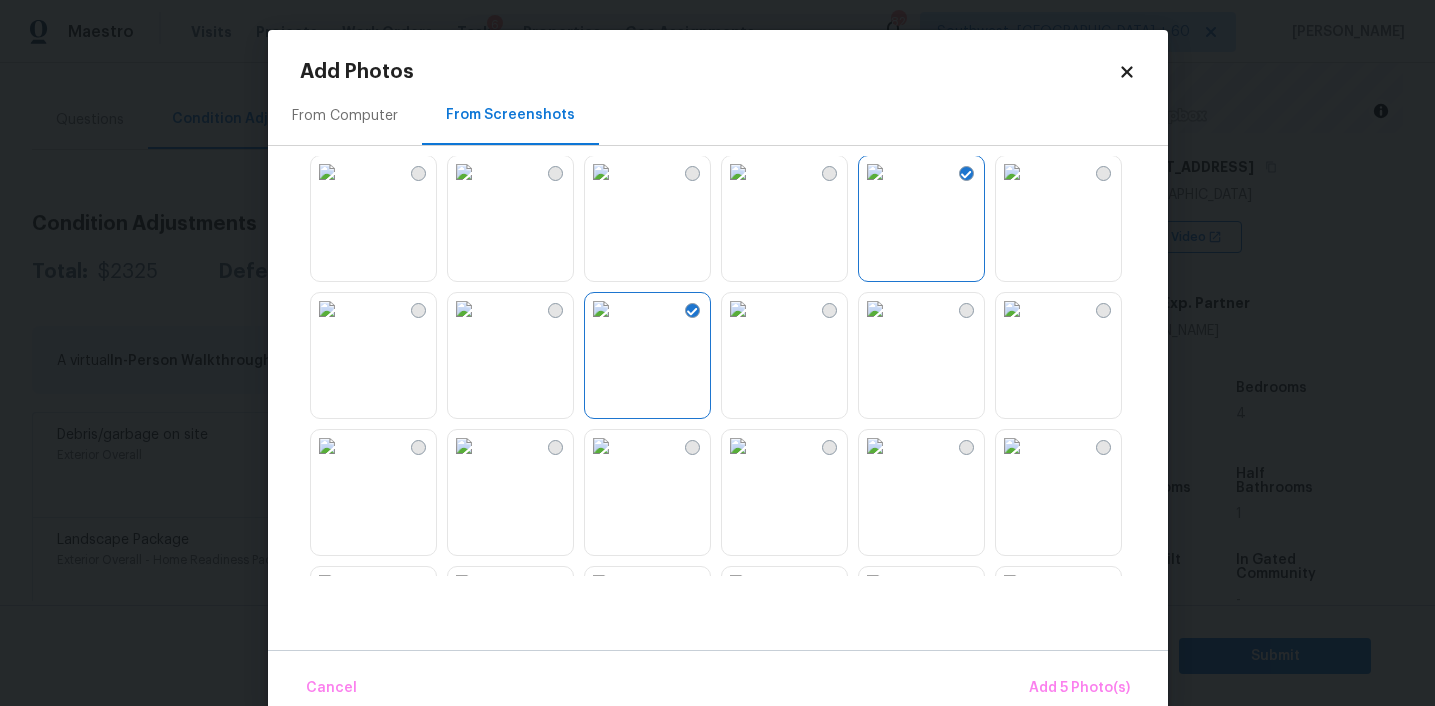 scroll, scrollTop: 1049, scrollLeft: 0, axis: vertical 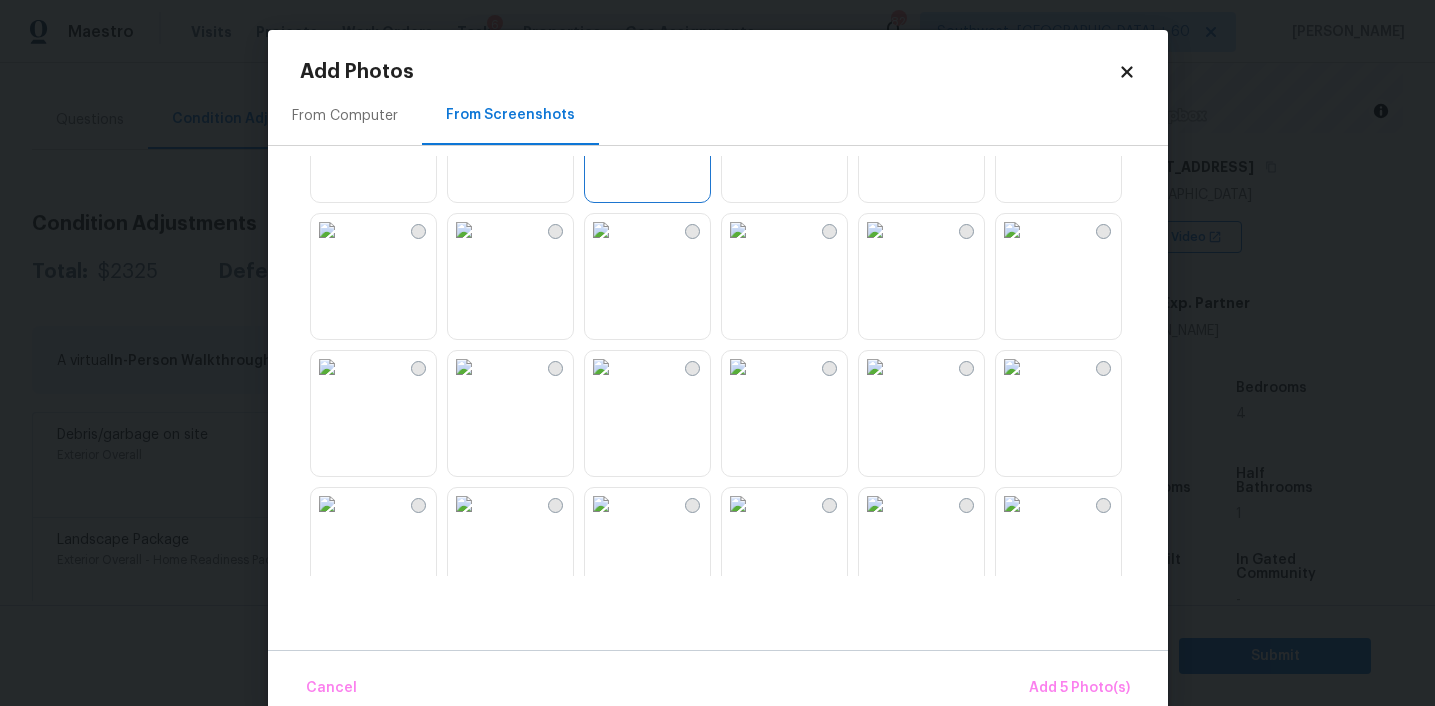 click at bounding box center [1012, 230] 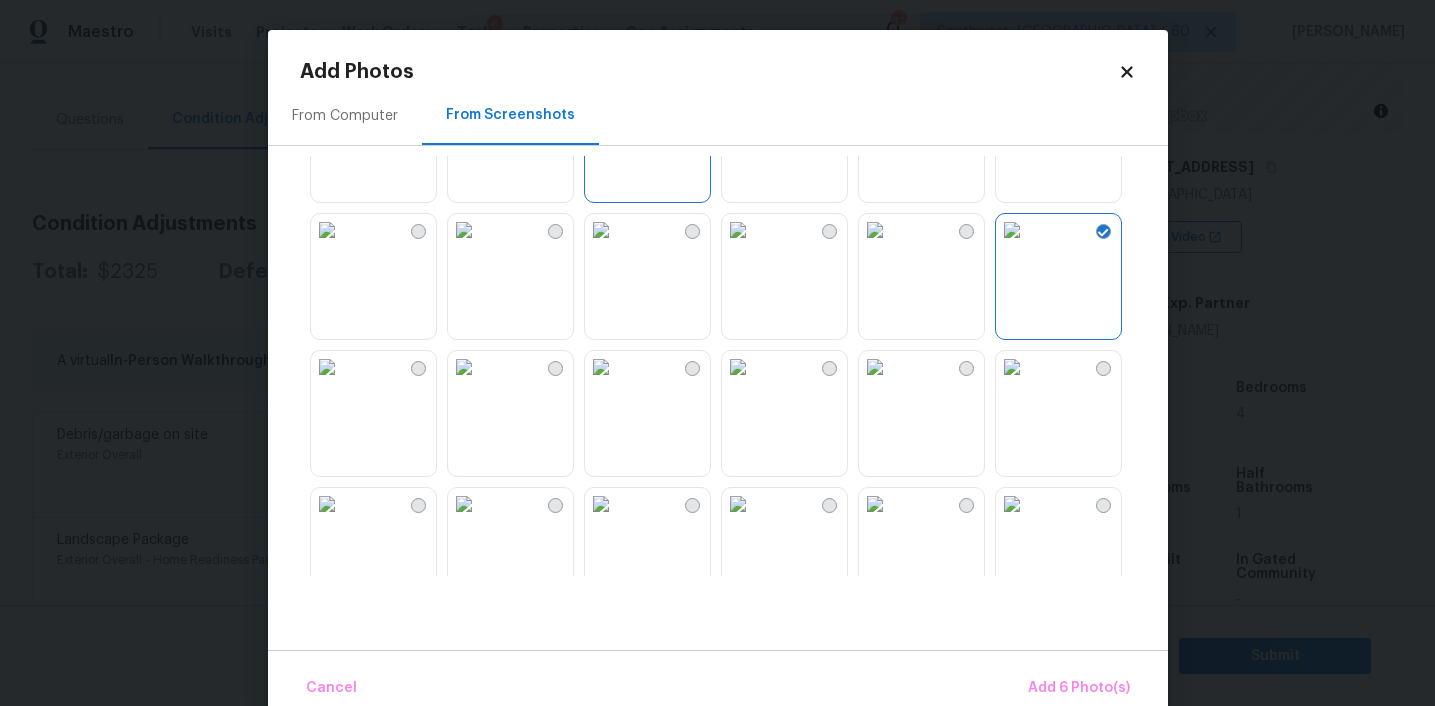click at bounding box center (601, 230) 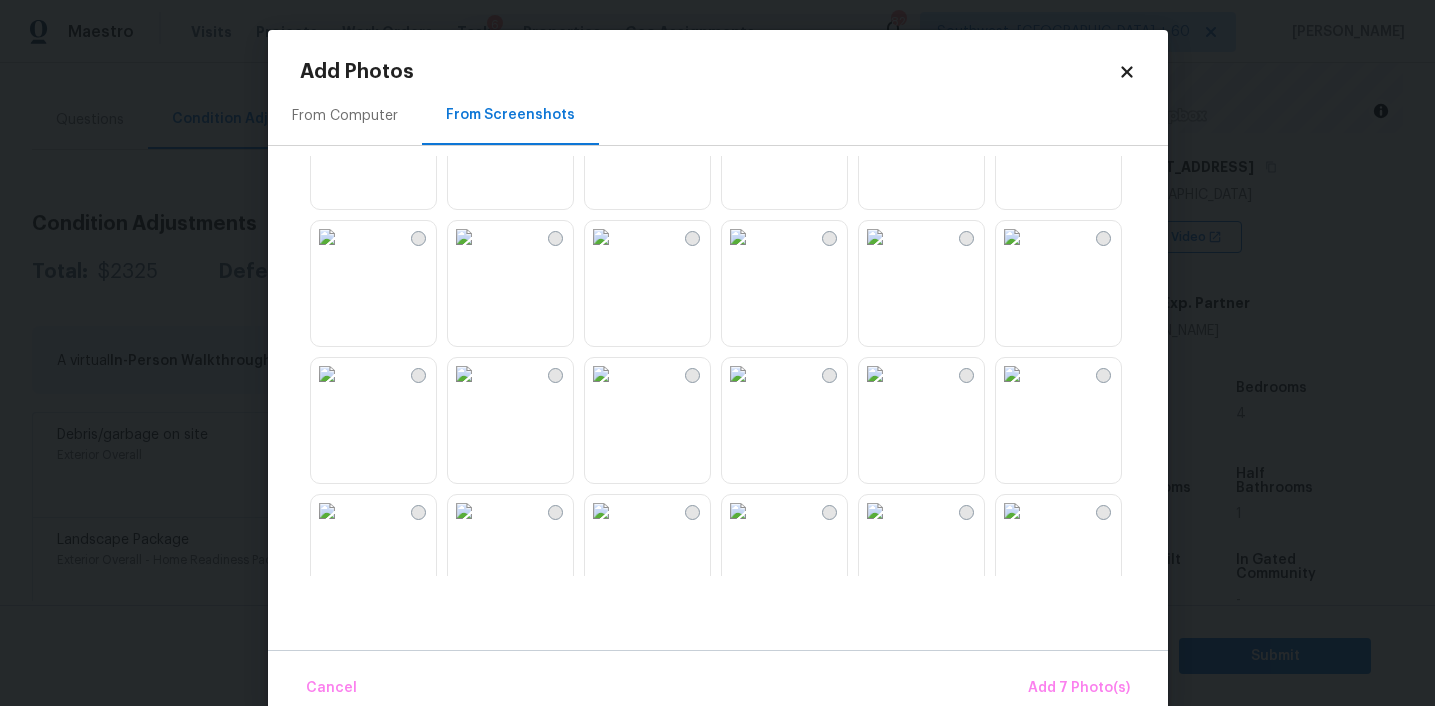 scroll, scrollTop: 1329, scrollLeft: 0, axis: vertical 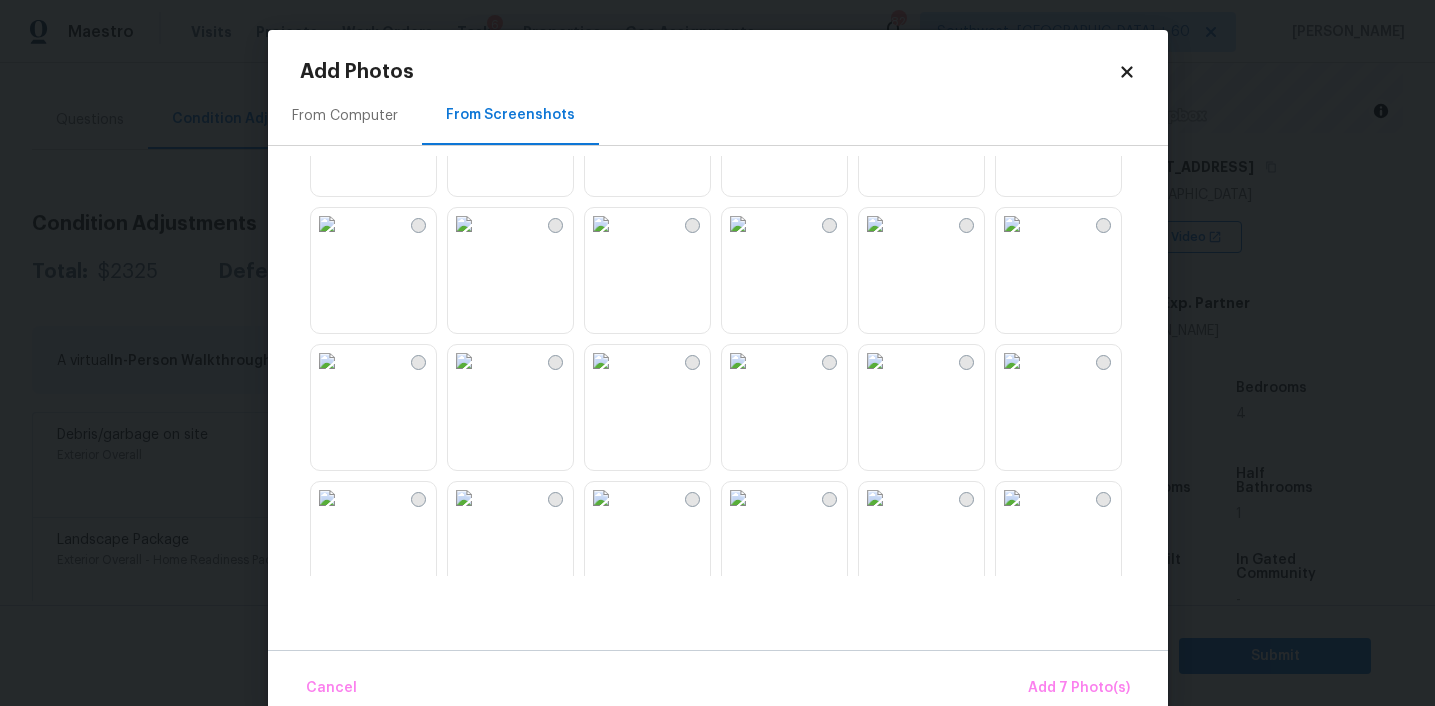 click at bounding box center (464, 361) 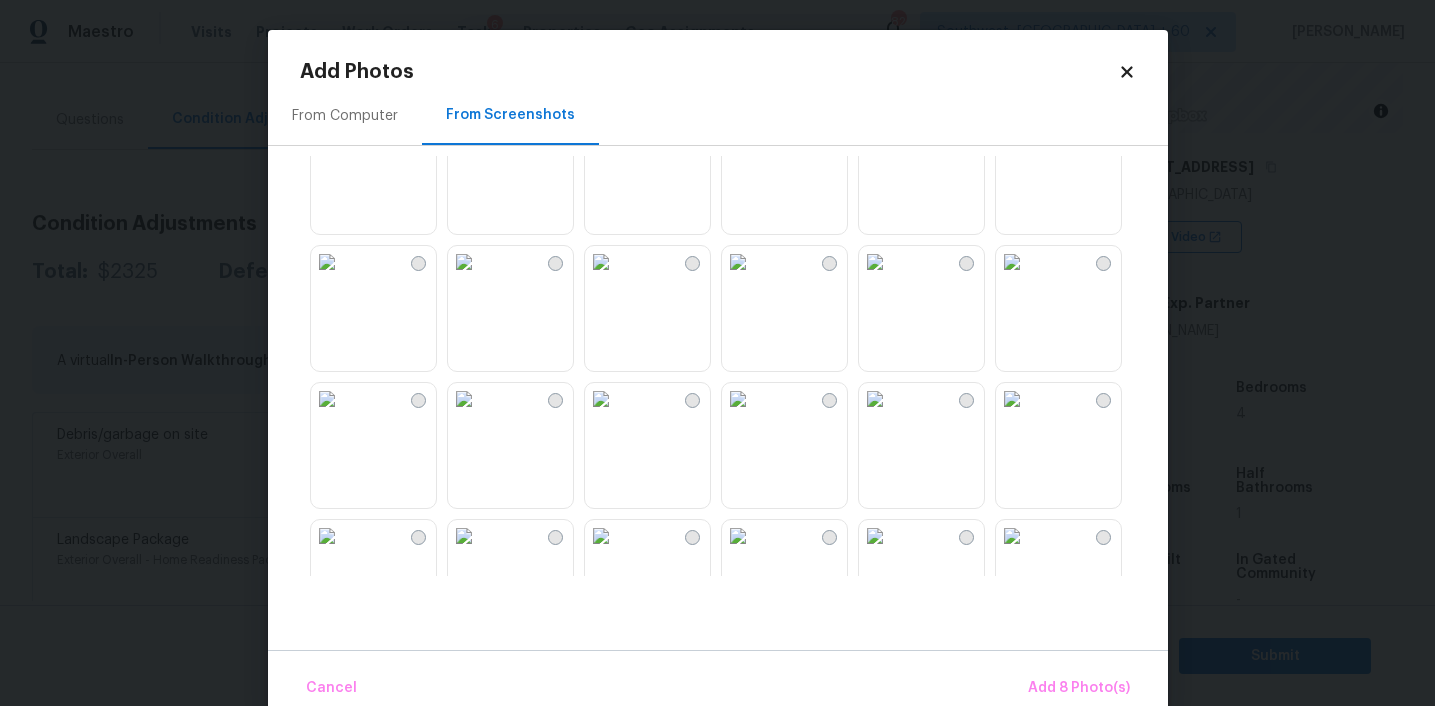 scroll, scrollTop: 1727, scrollLeft: 0, axis: vertical 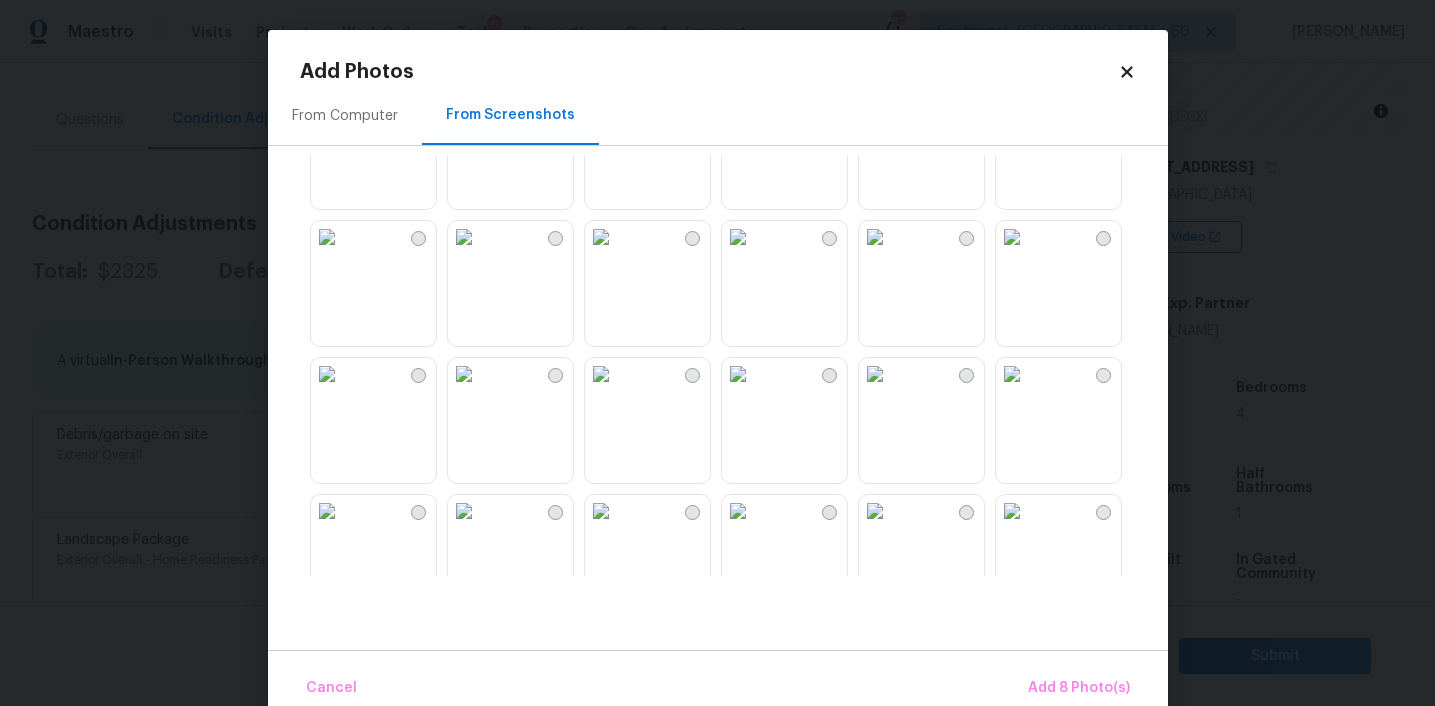 click at bounding box center [738, 237] 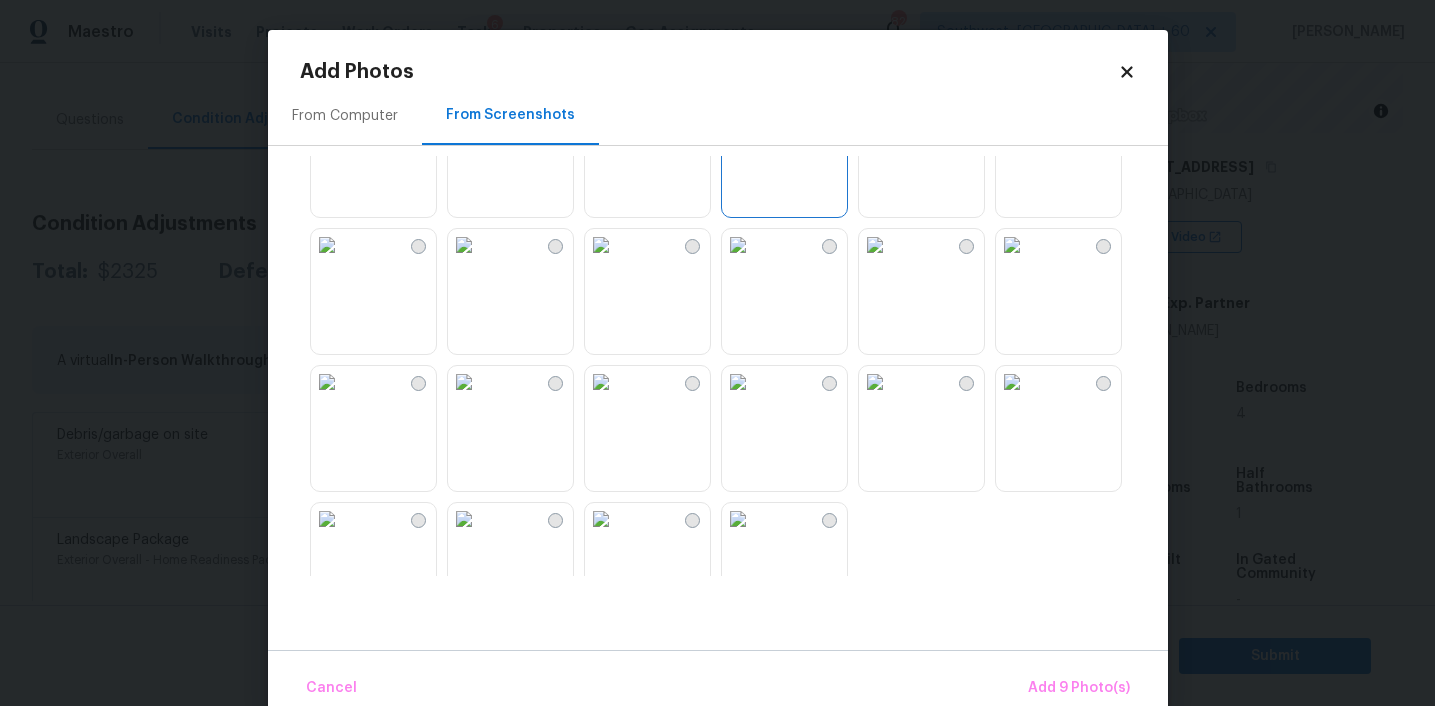 scroll, scrollTop: 1910, scrollLeft: 0, axis: vertical 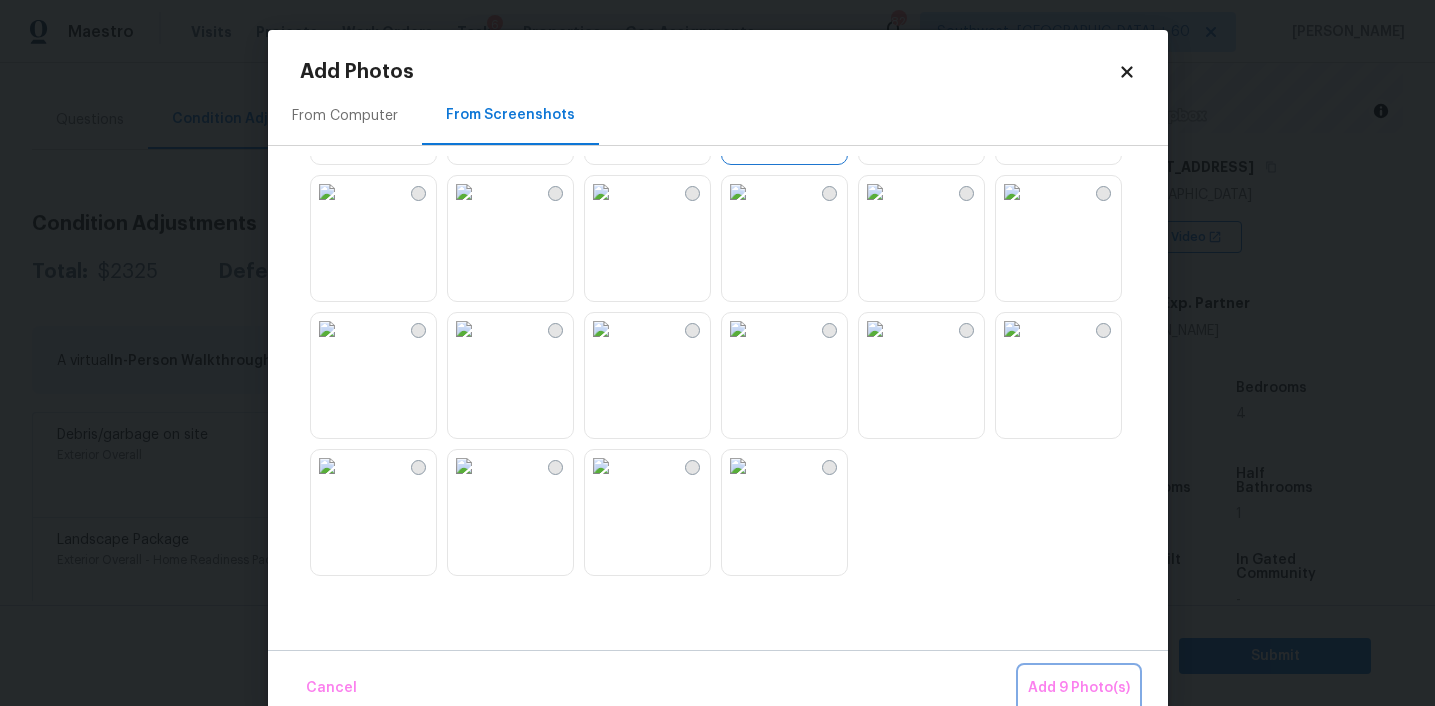 click on "Add 9 Photo(s)" at bounding box center [1079, 688] 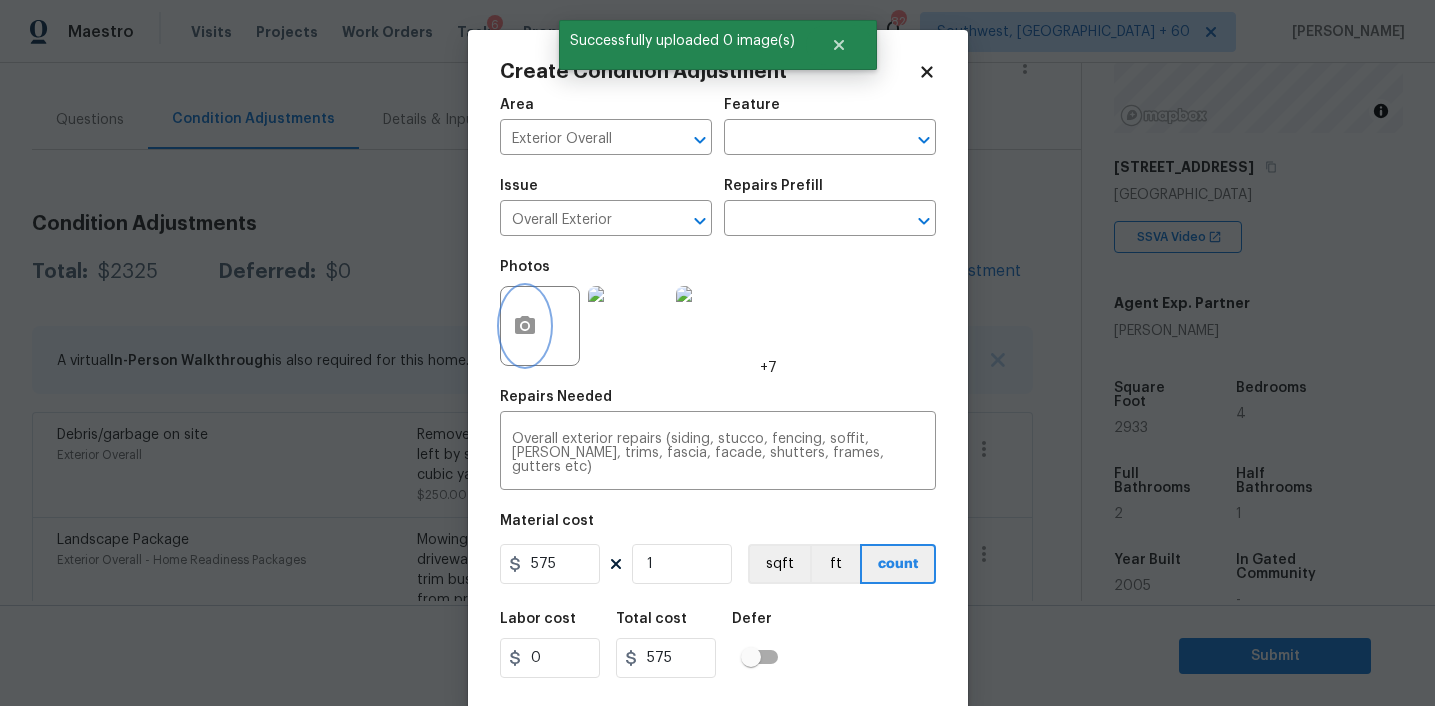 scroll, scrollTop: 41, scrollLeft: 0, axis: vertical 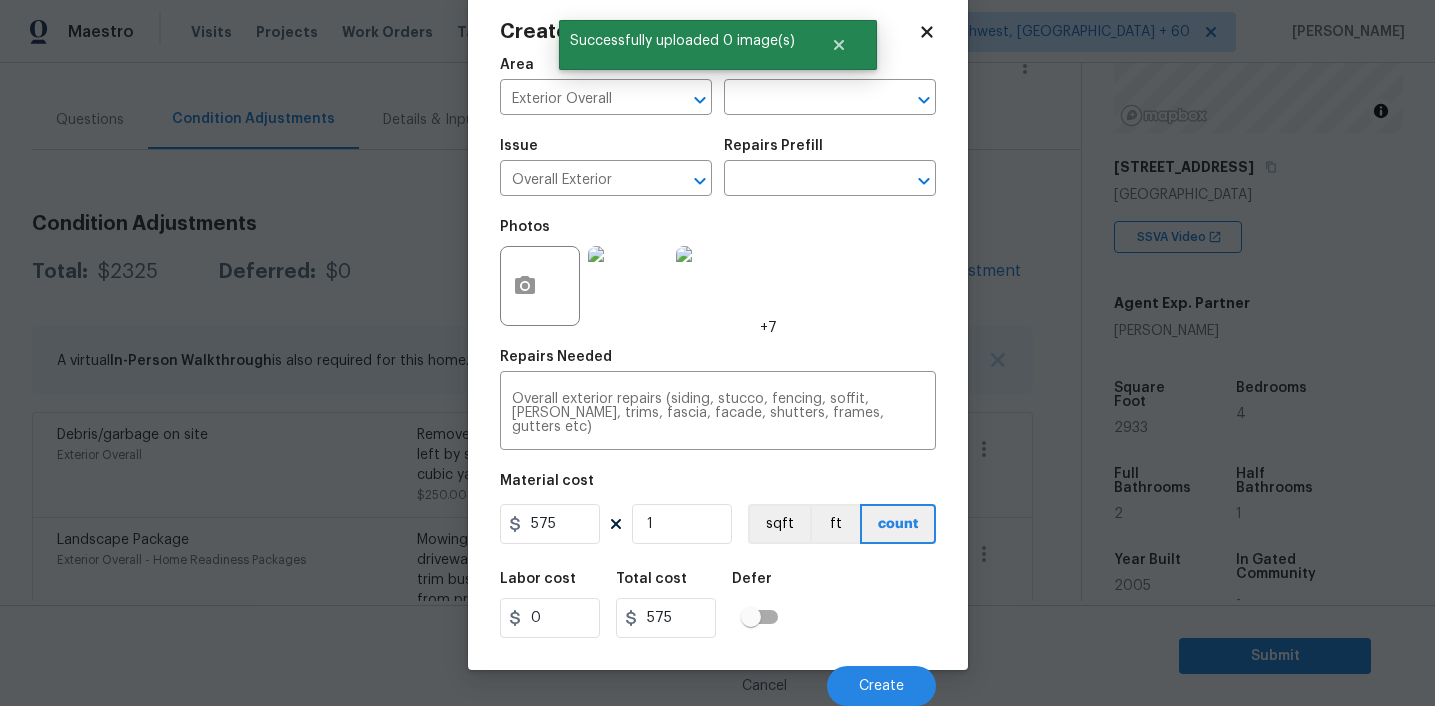 click on "Labor cost 0 Total cost 575 Defer" at bounding box center [718, 605] 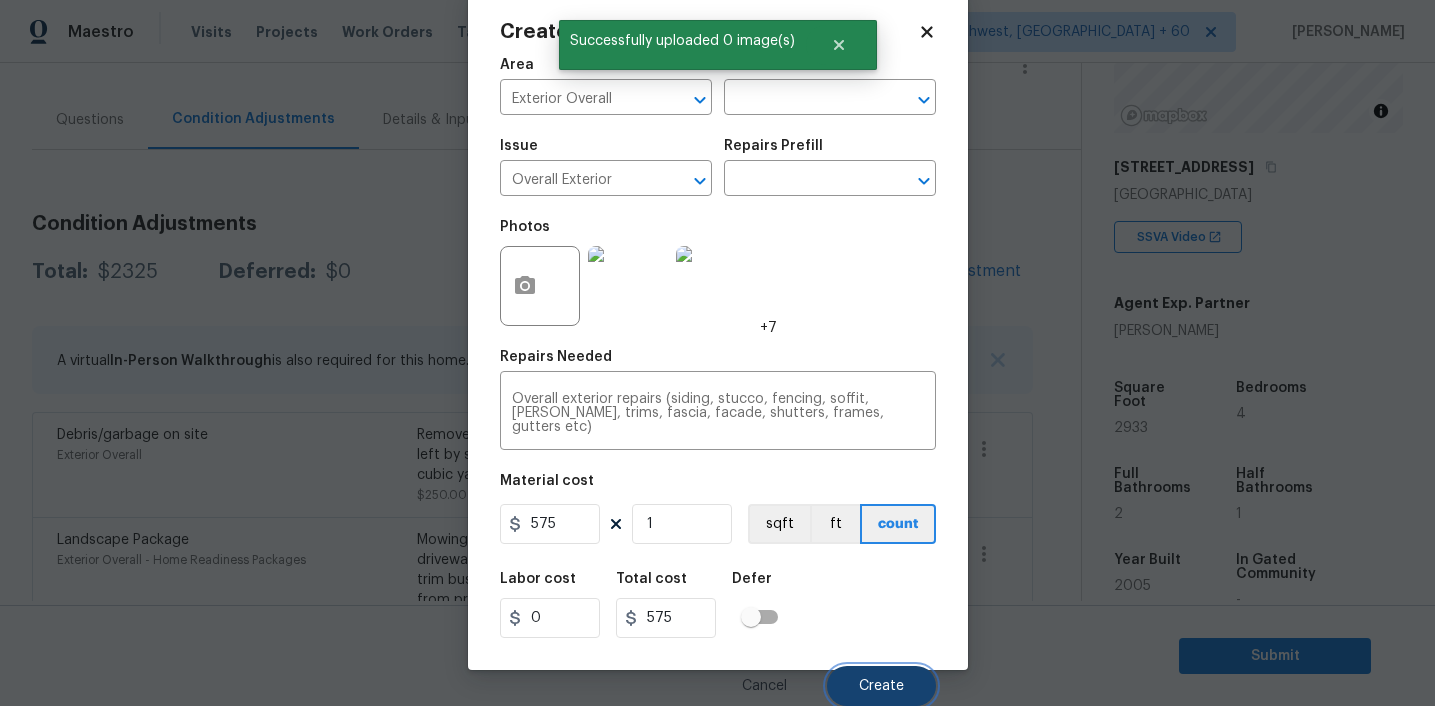 click on "Create" at bounding box center (881, 686) 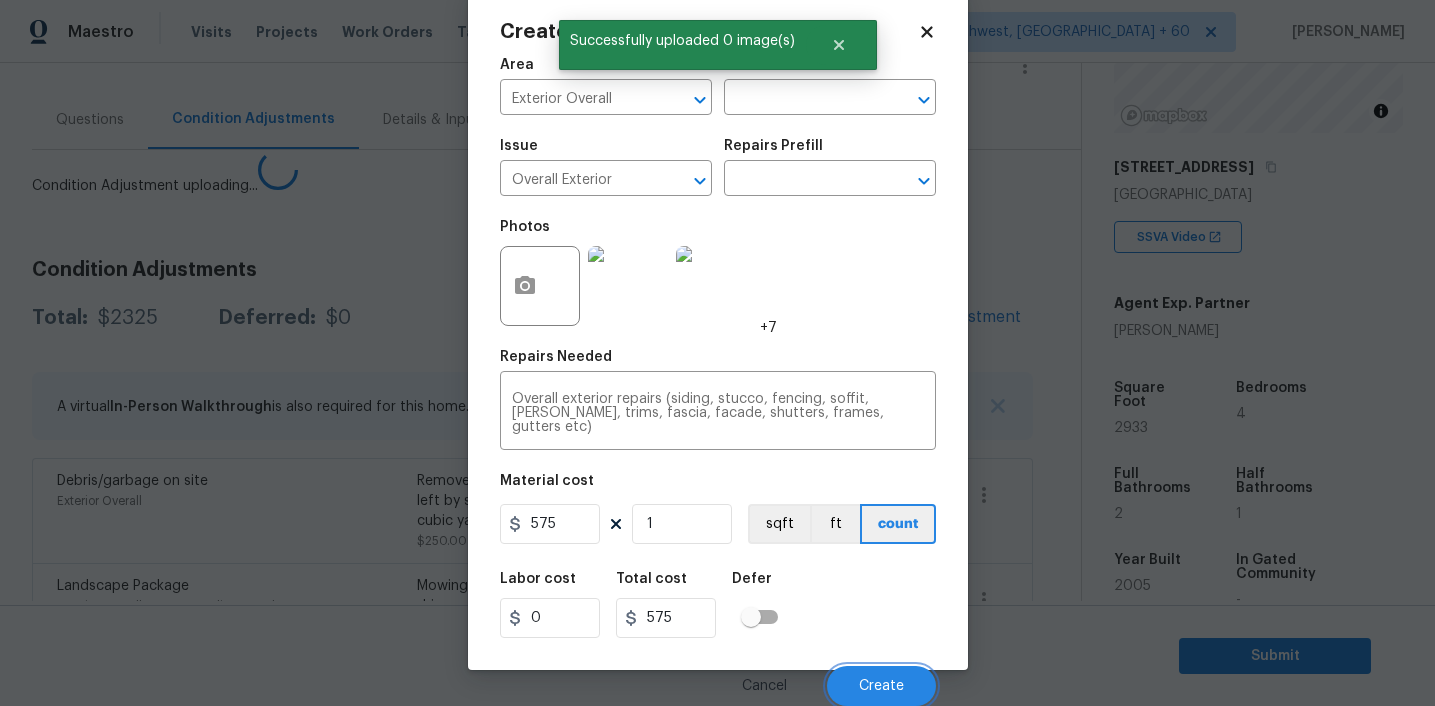 scroll, scrollTop: 34, scrollLeft: 0, axis: vertical 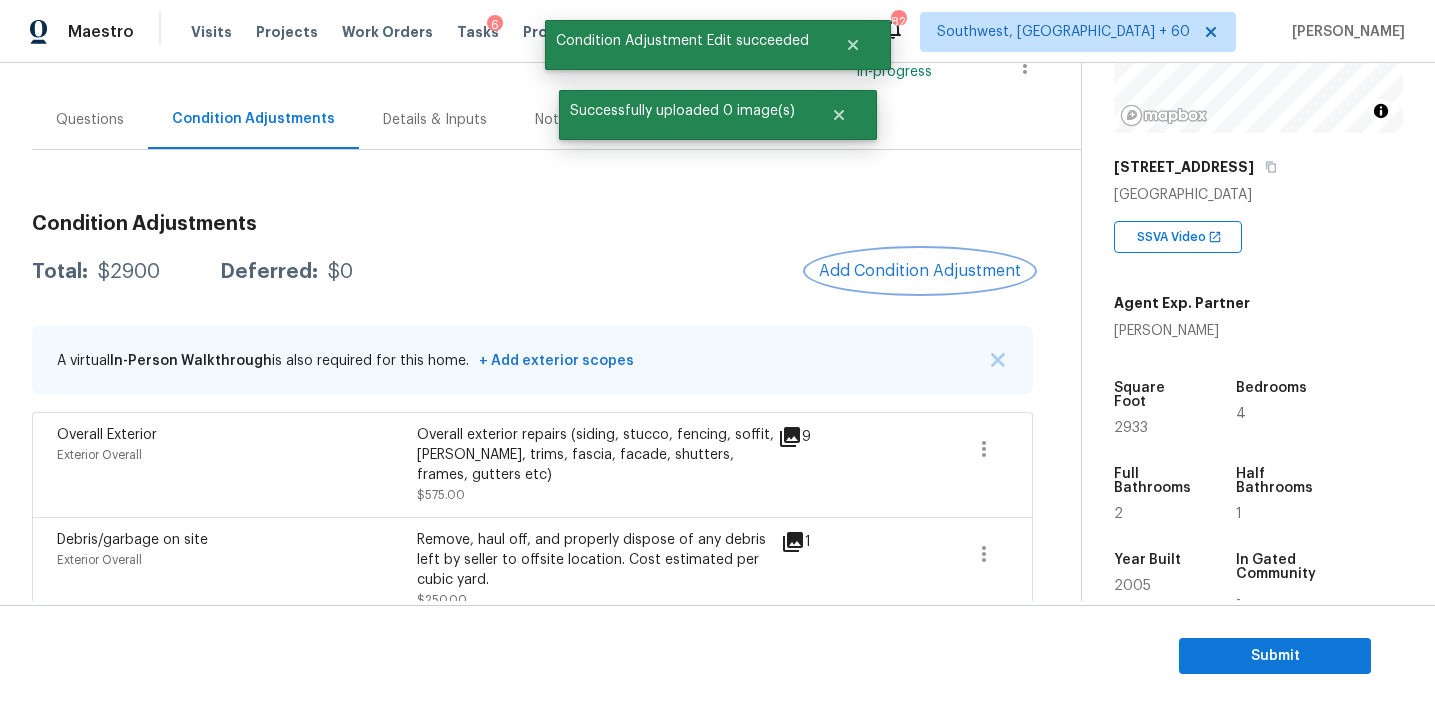 click on "Add Condition Adjustment" at bounding box center [920, 271] 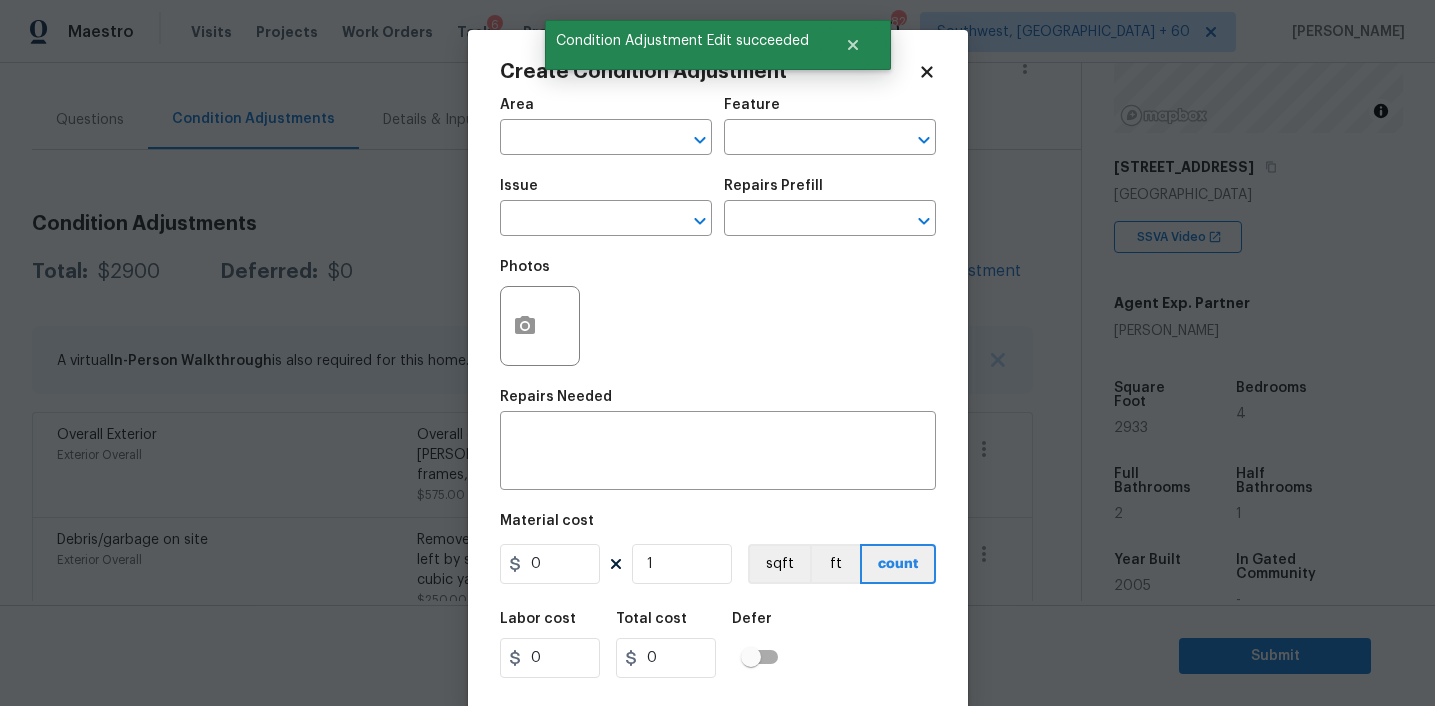 click on "Photos" at bounding box center (718, 313) 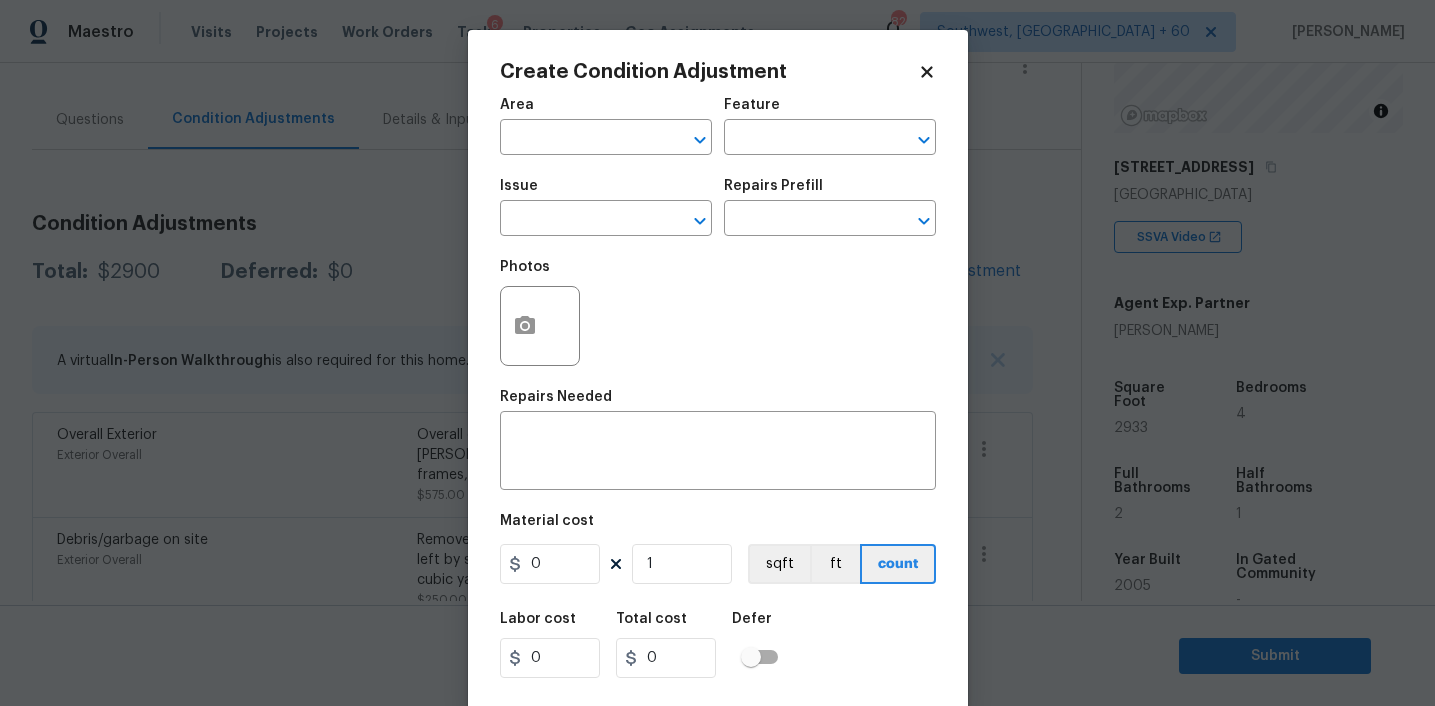 click on "Photos" at bounding box center (718, 313) 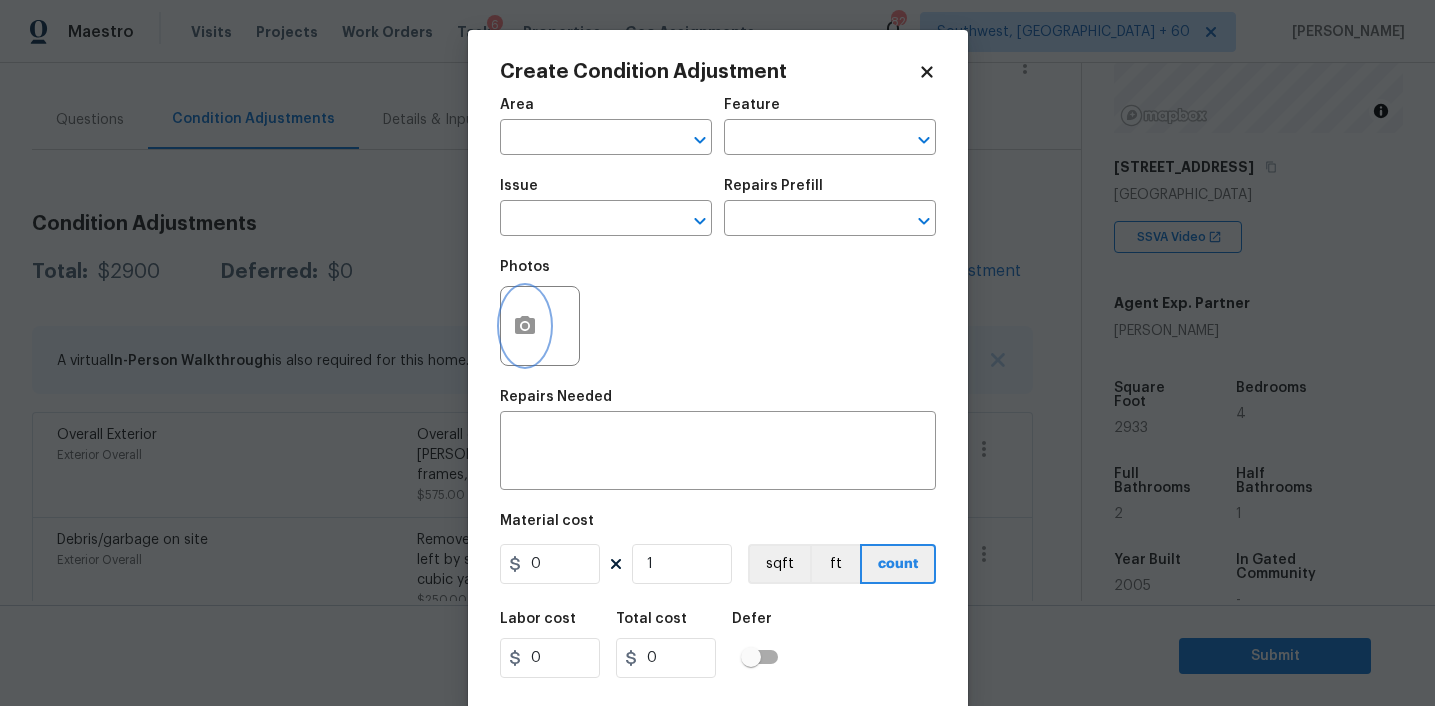 click 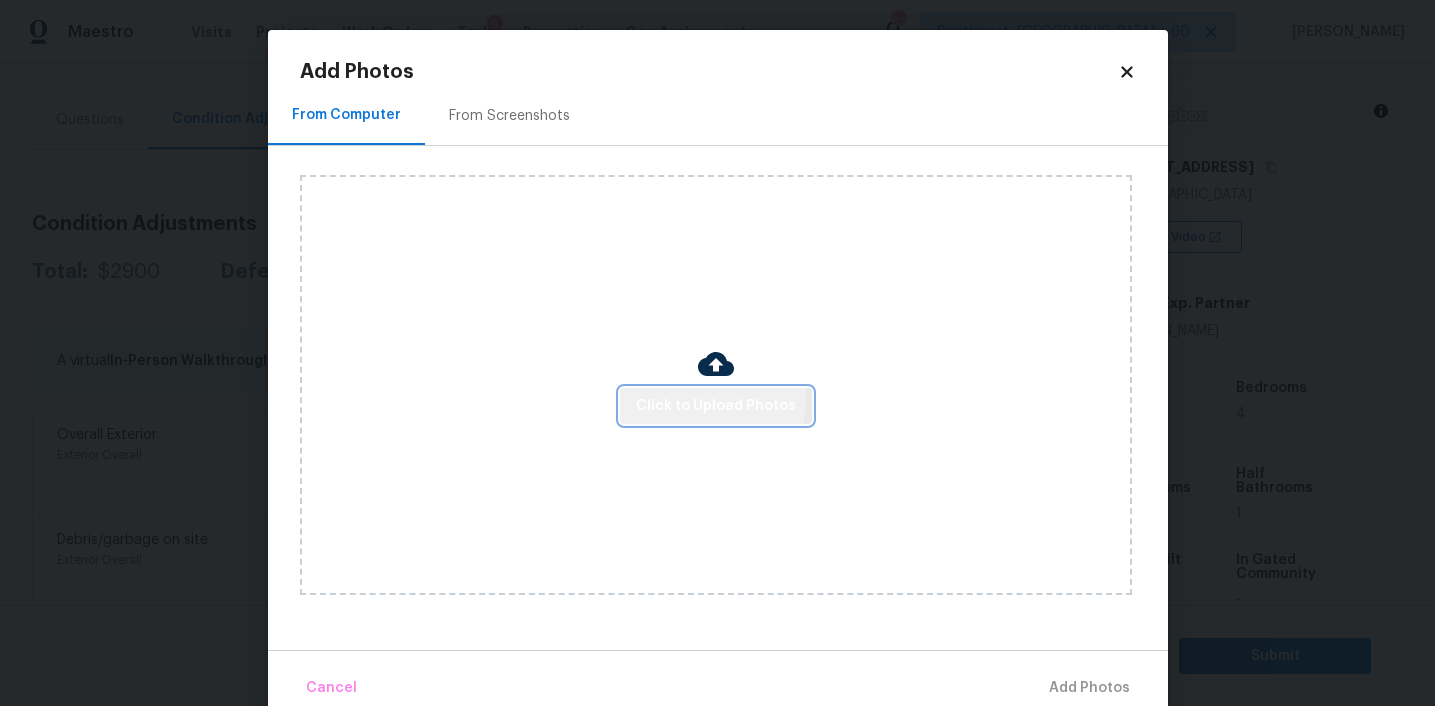 click on "Click to Upload Photos" at bounding box center (716, 406) 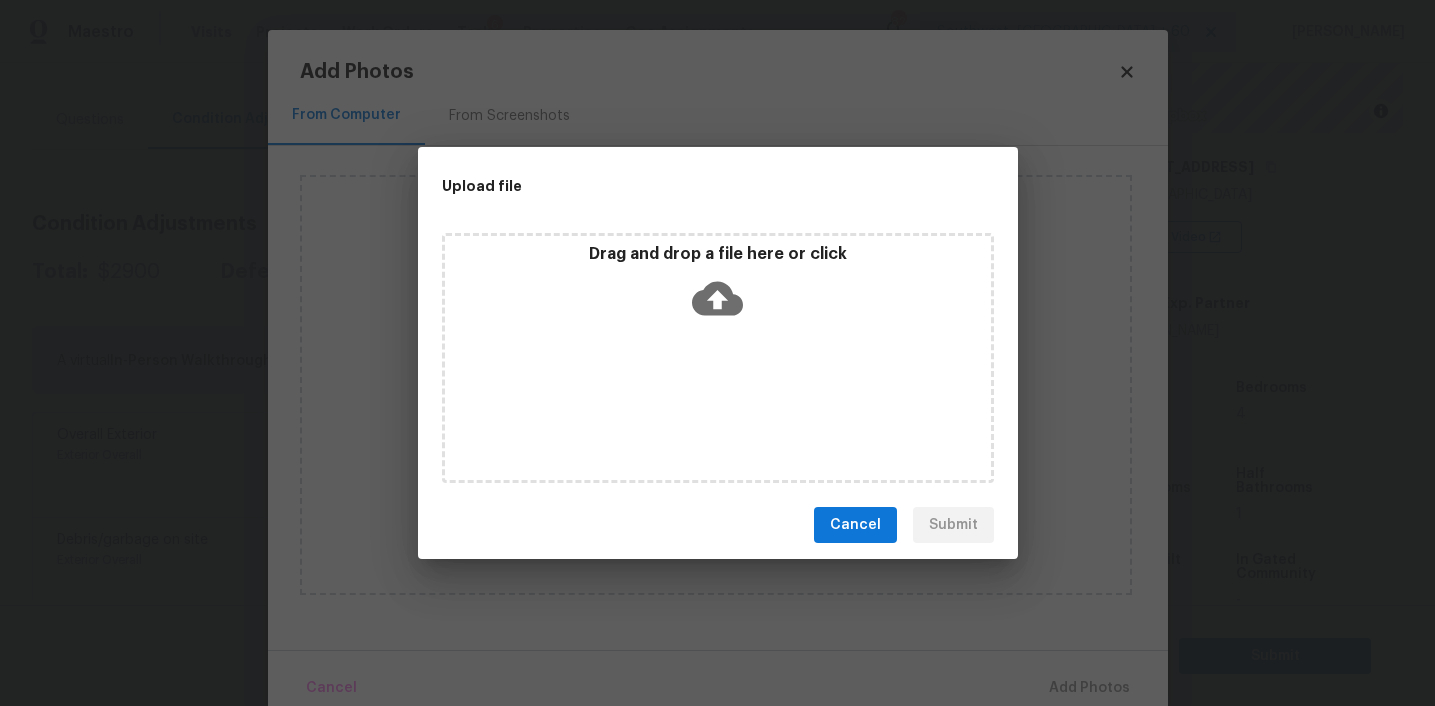 click on "Drag and drop a file here or click" at bounding box center [718, 254] 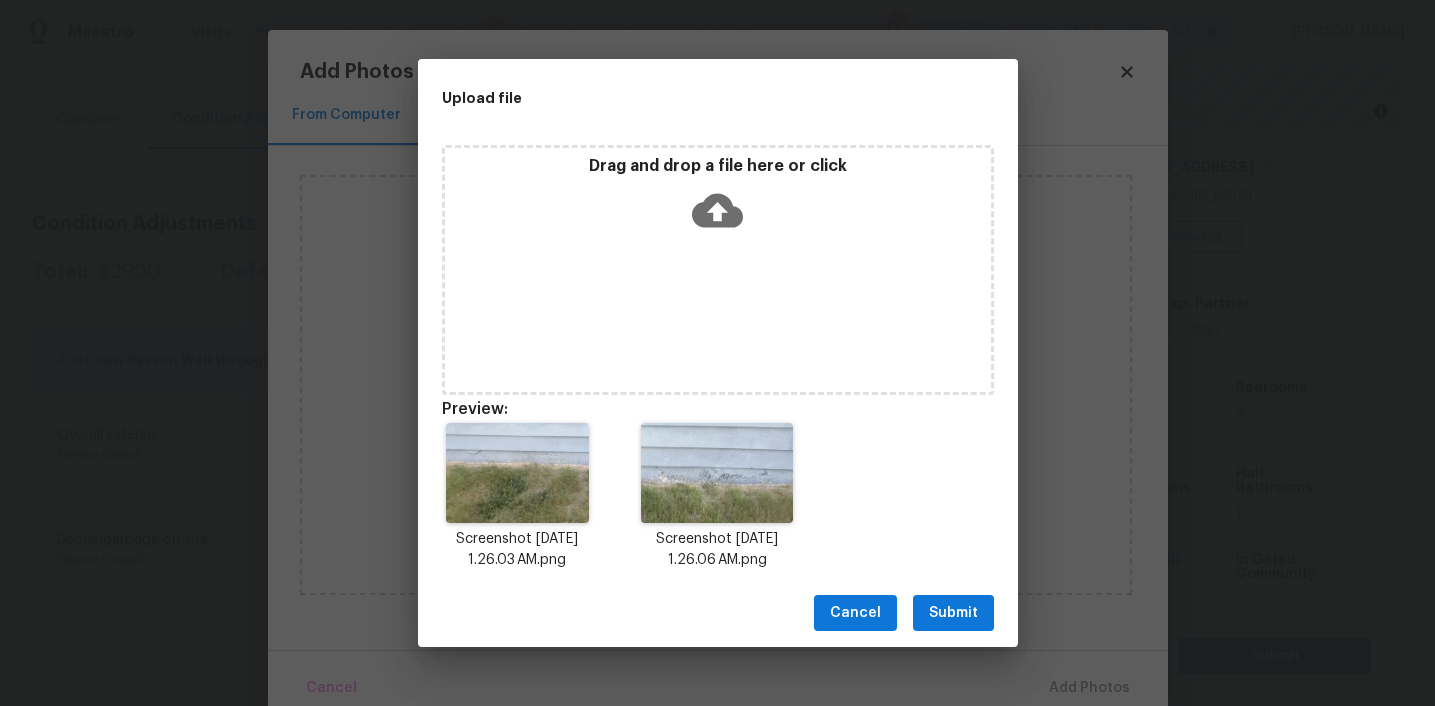click on "Submit" at bounding box center (953, 613) 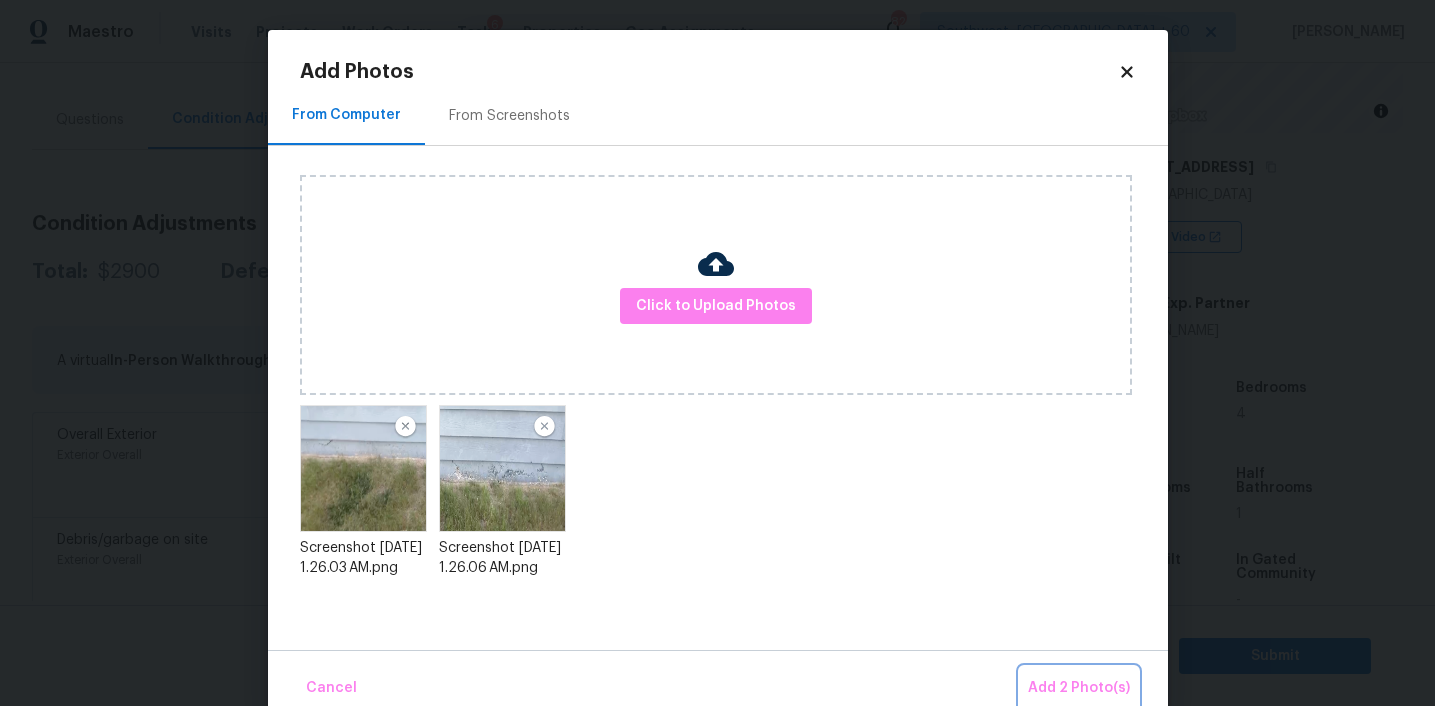 click on "Add 2 Photo(s)" at bounding box center [1079, 688] 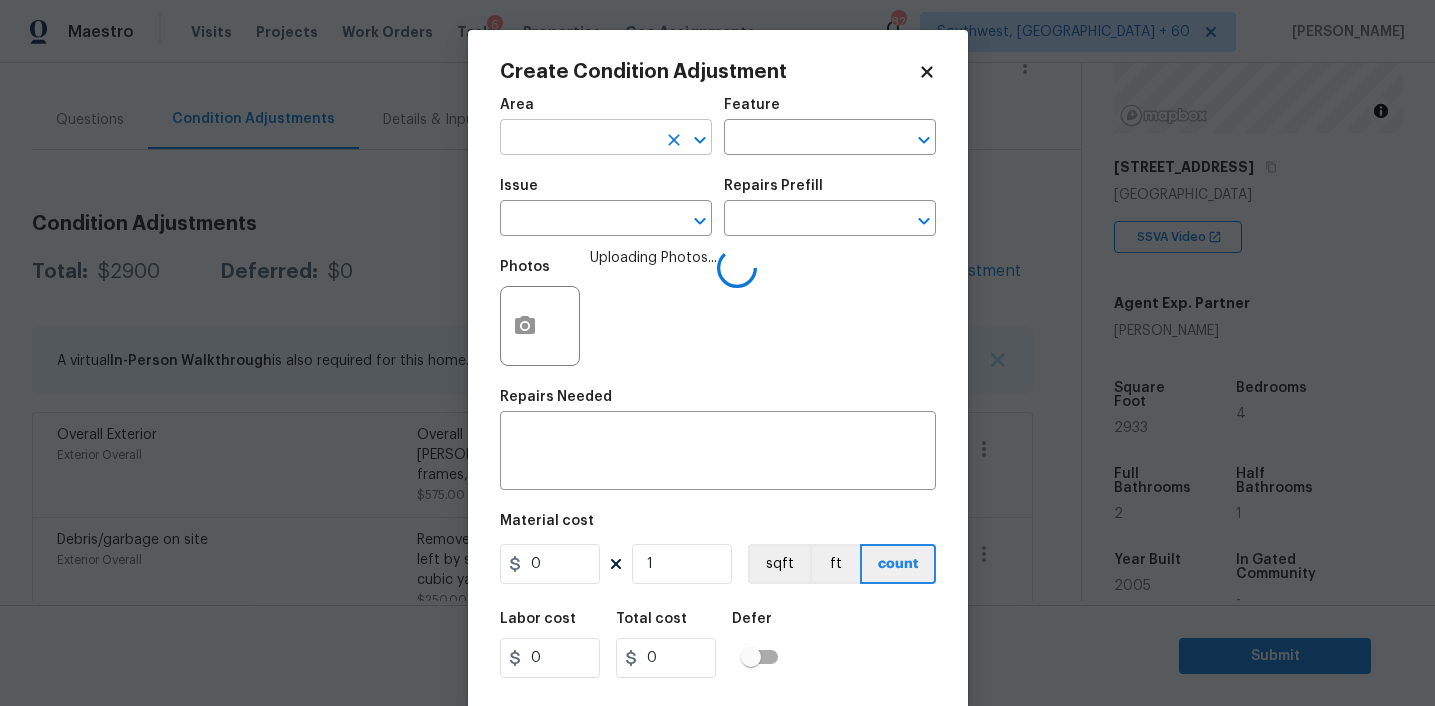 click at bounding box center [578, 139] 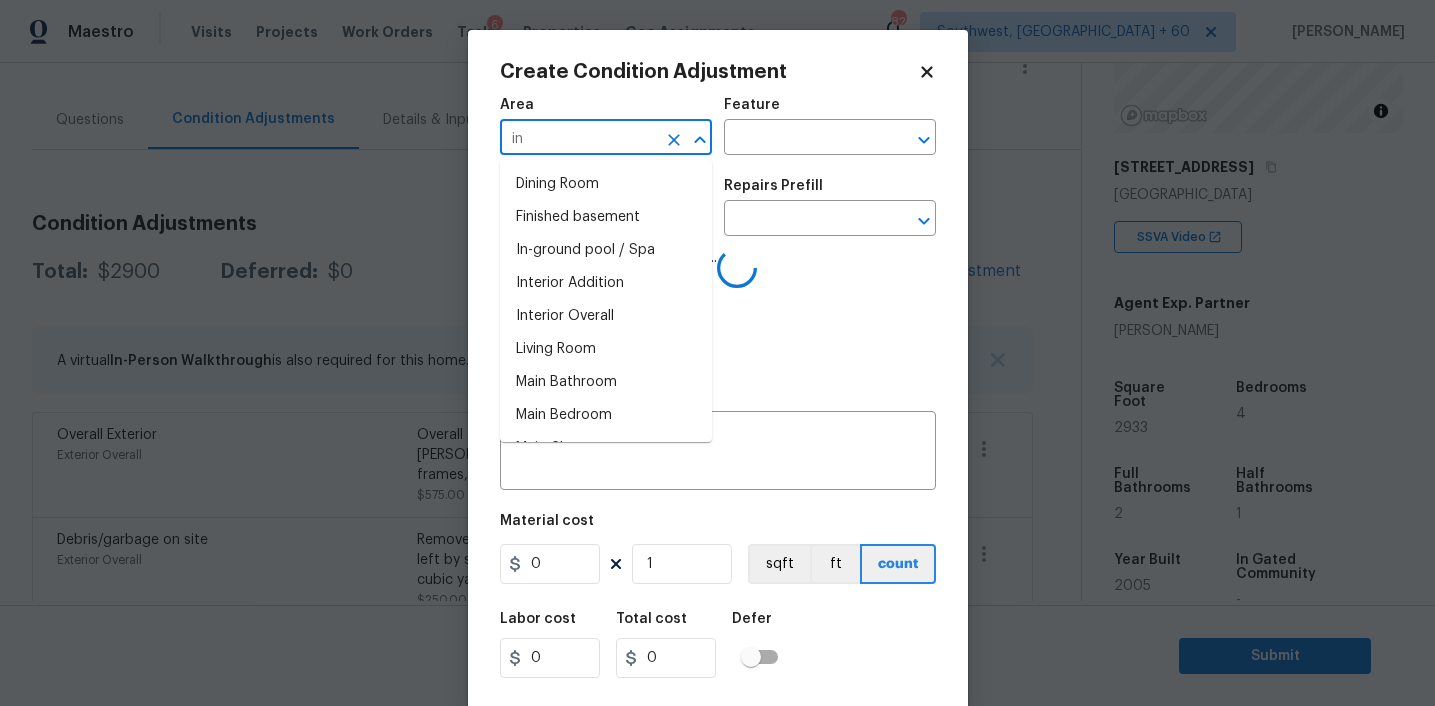 type on "int" 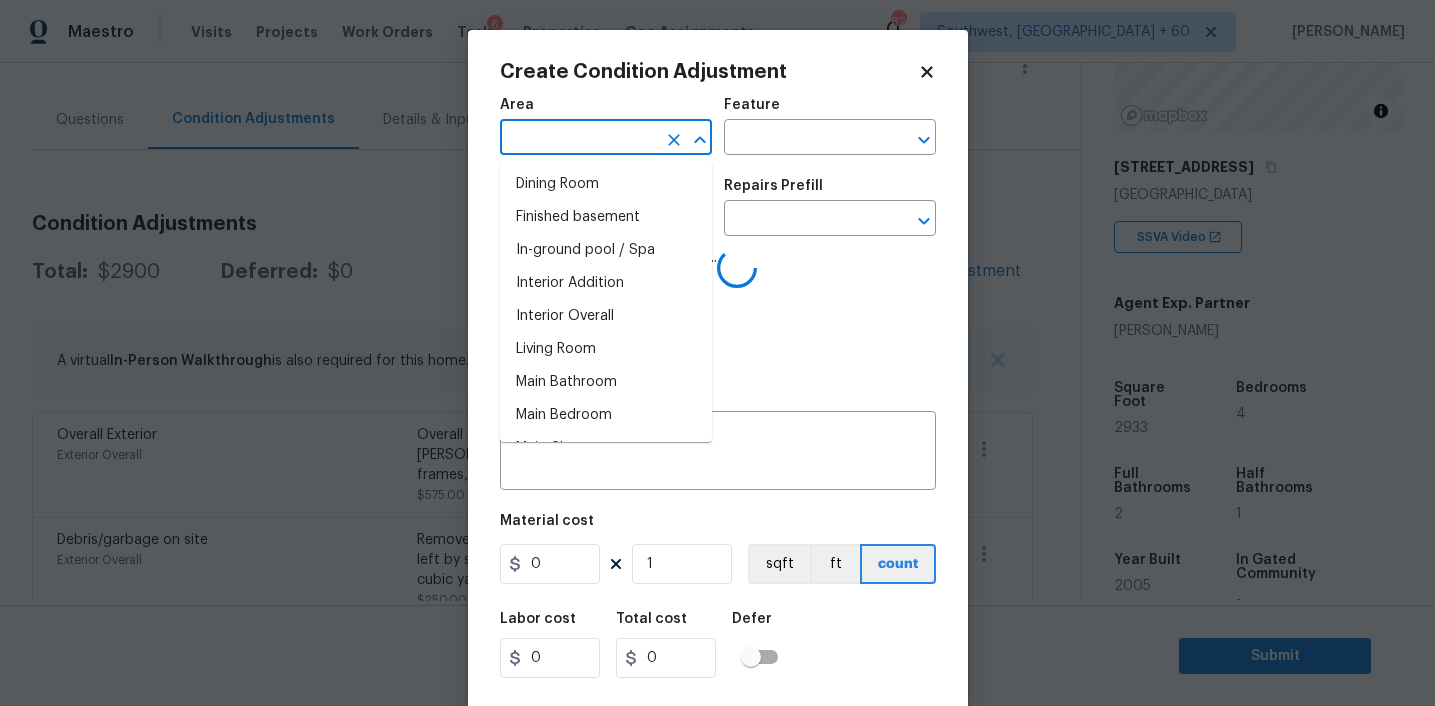 type on "e" 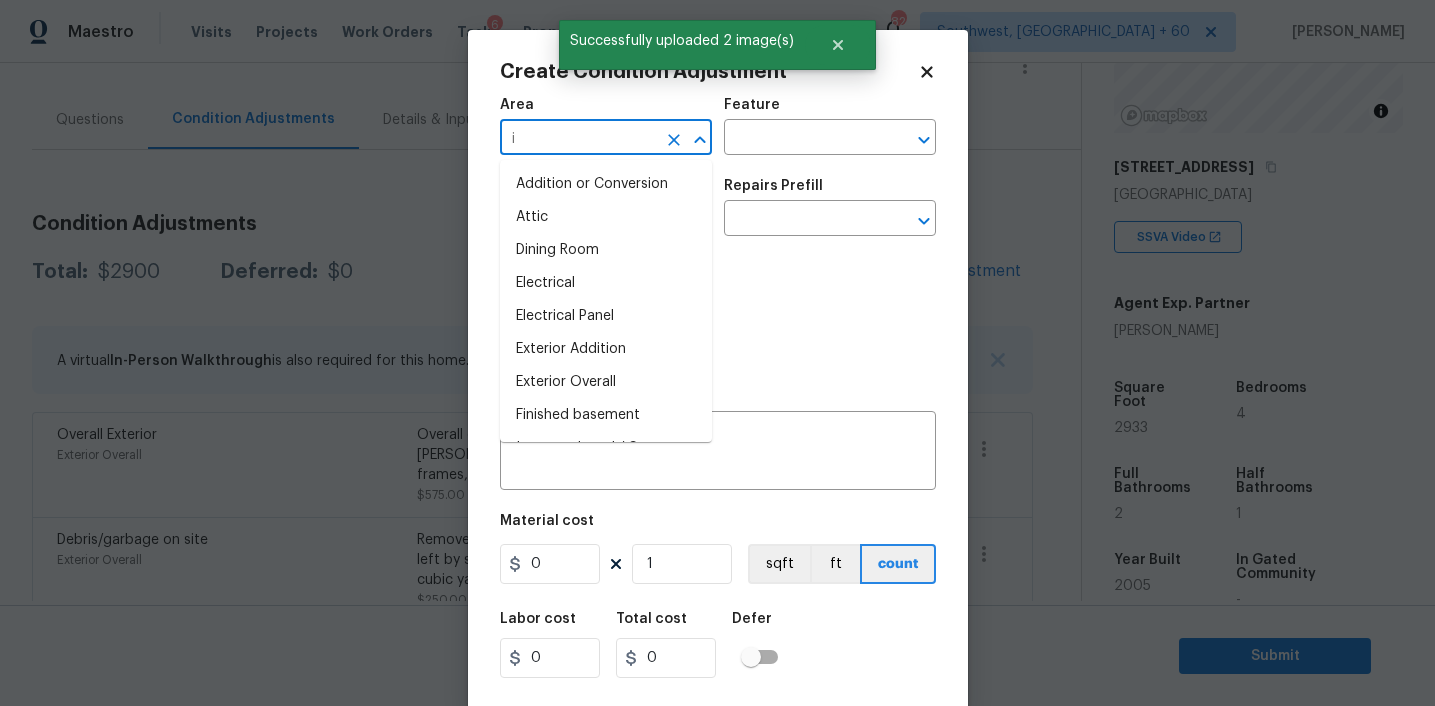 type on "in" 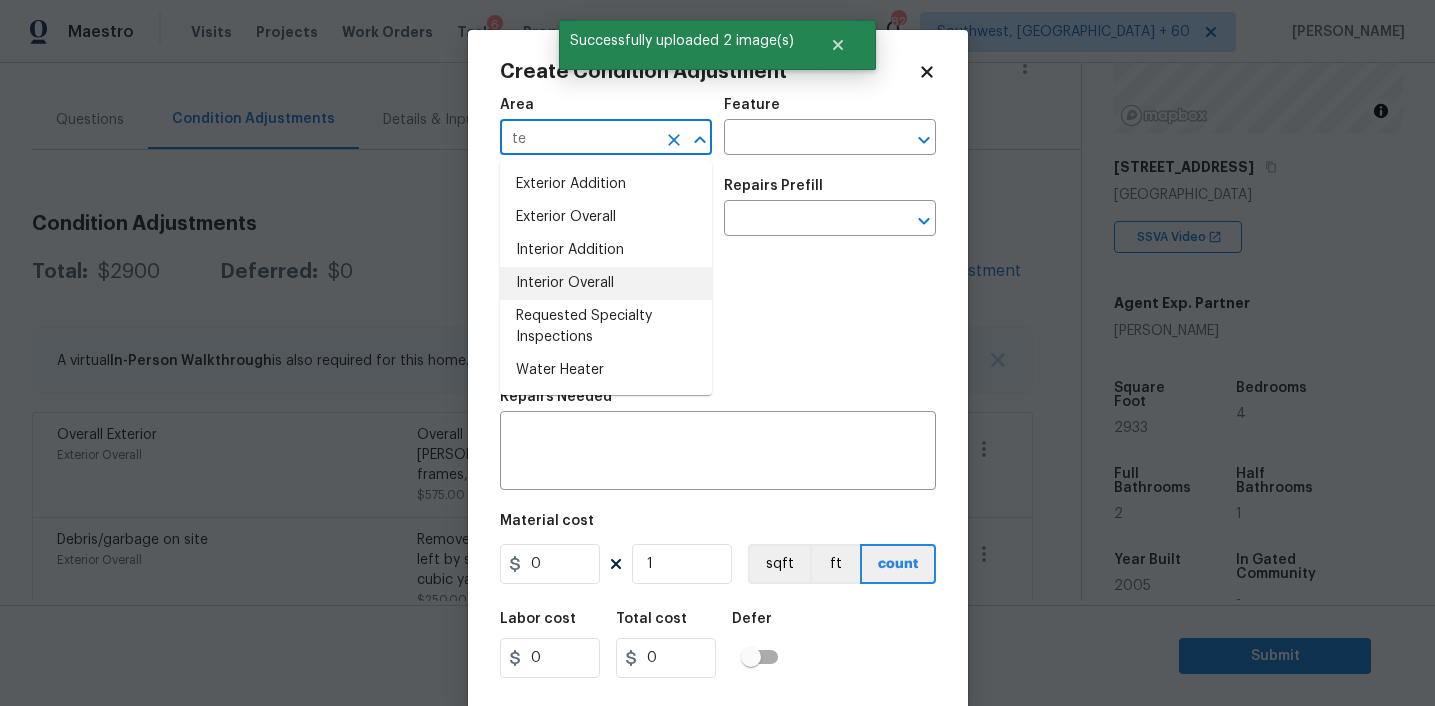 click on "Interior Overall" at bounding box center (606, 283) 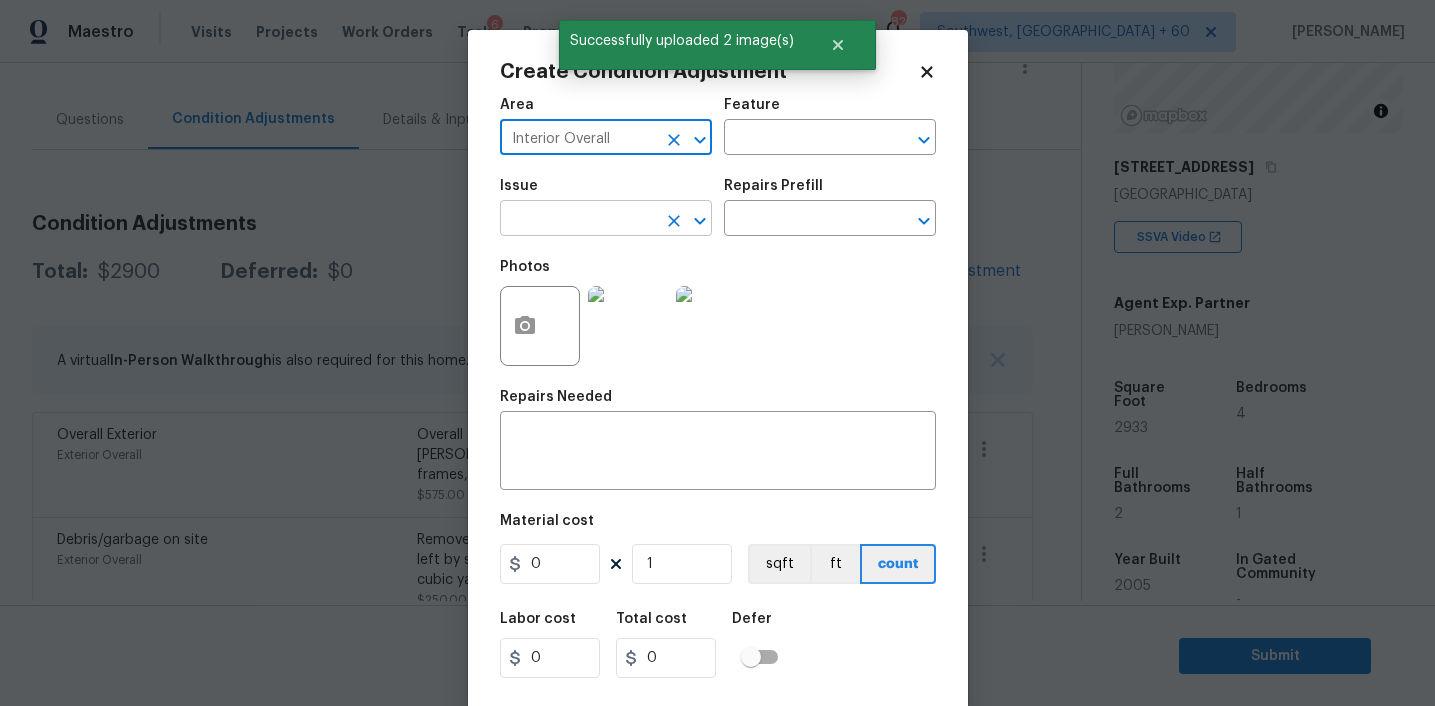 type on "Interior Overall" 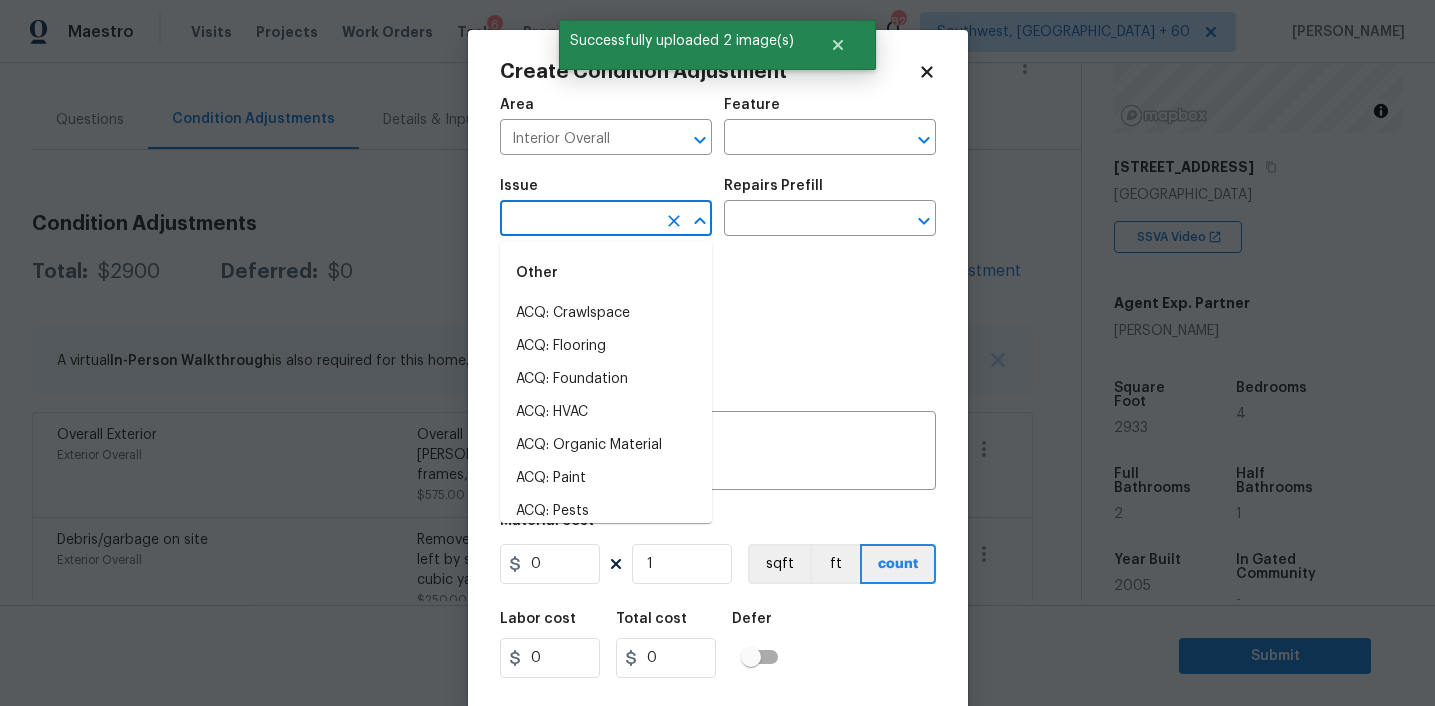 click at bounding box center (578, 220) 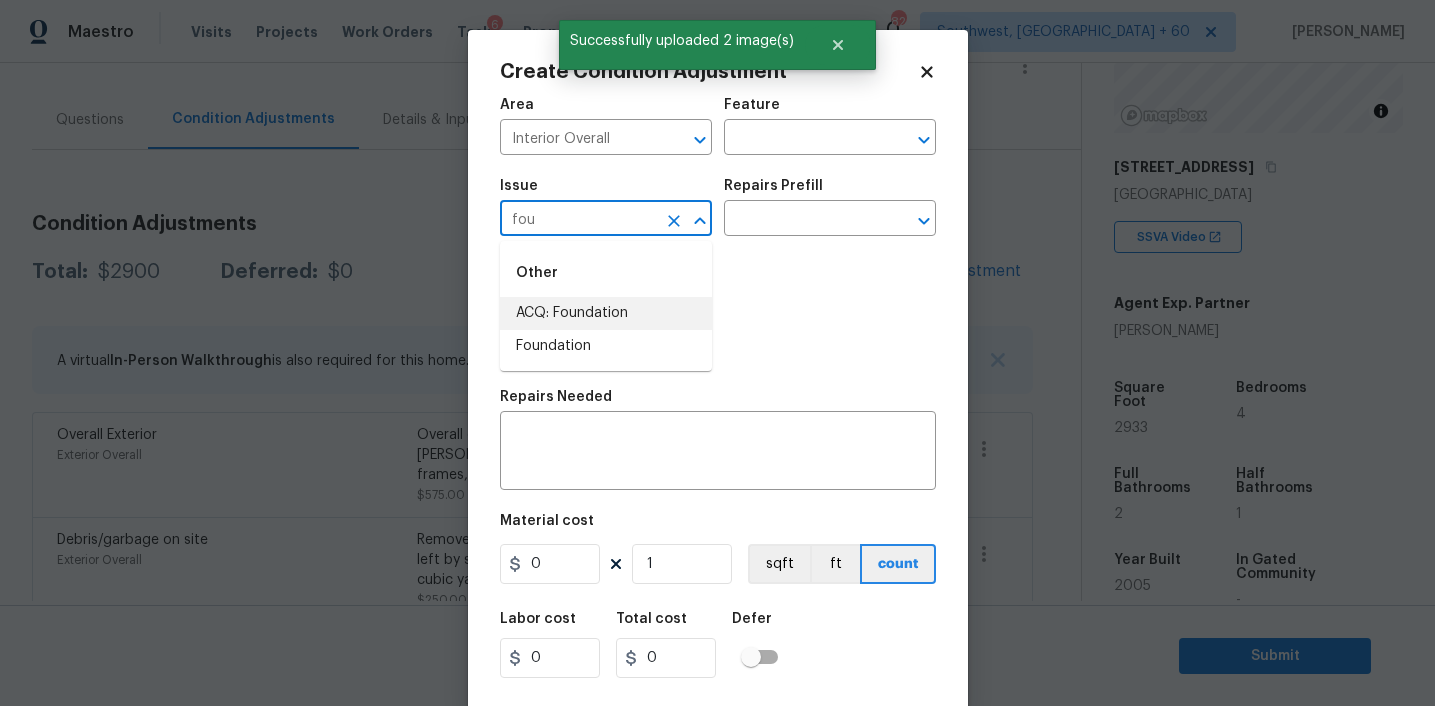 click on "ACQ: Foundation" at bounding box center [606, 313] 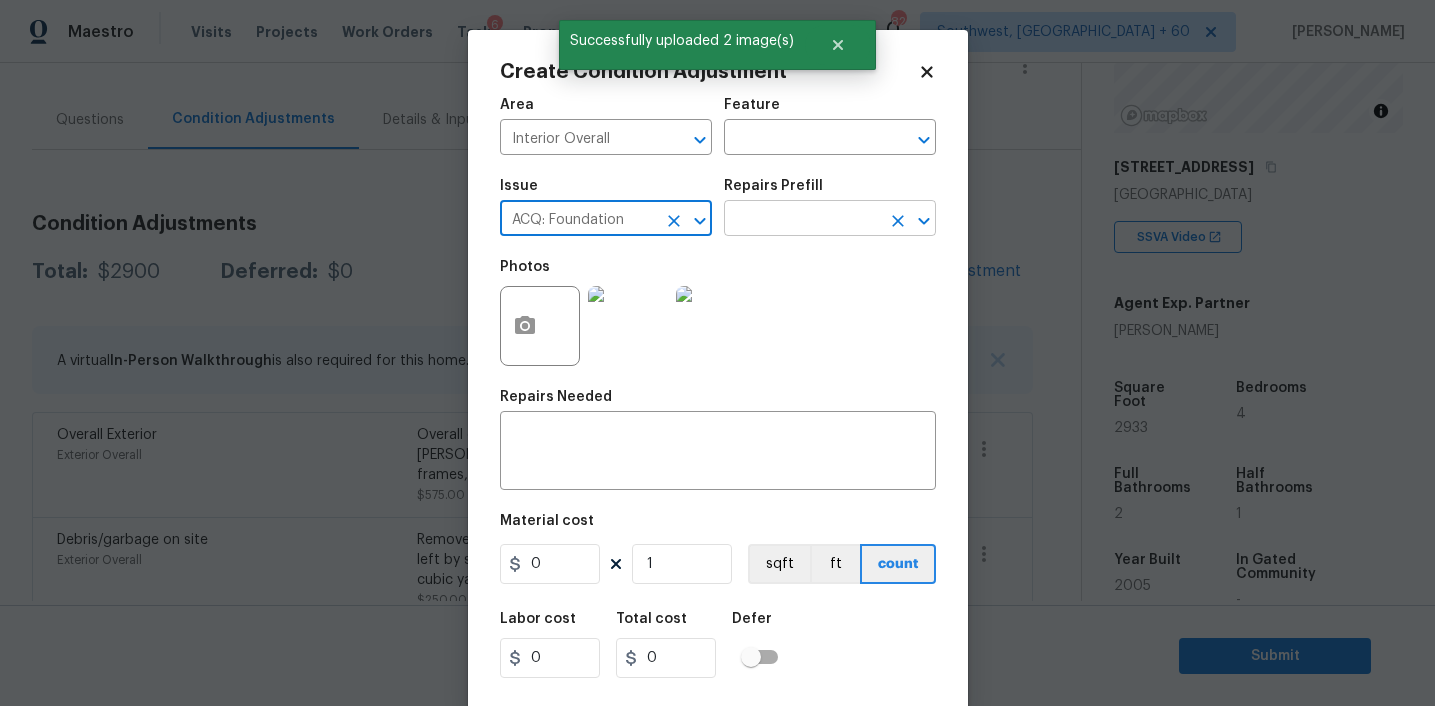 type on "ACQ: Foundation" 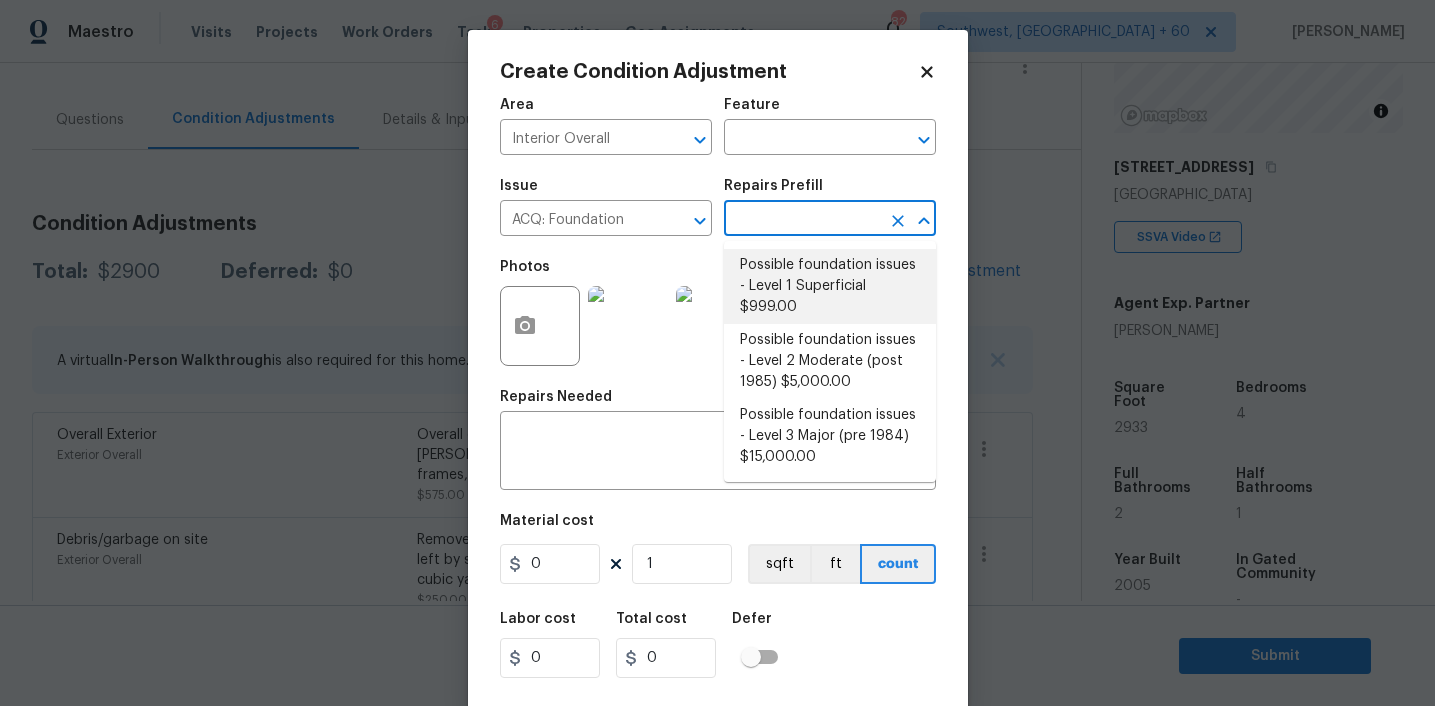 click on "Possible foundation issues - Level 1 Superficial $999.00" at bounding box center [830, 286] 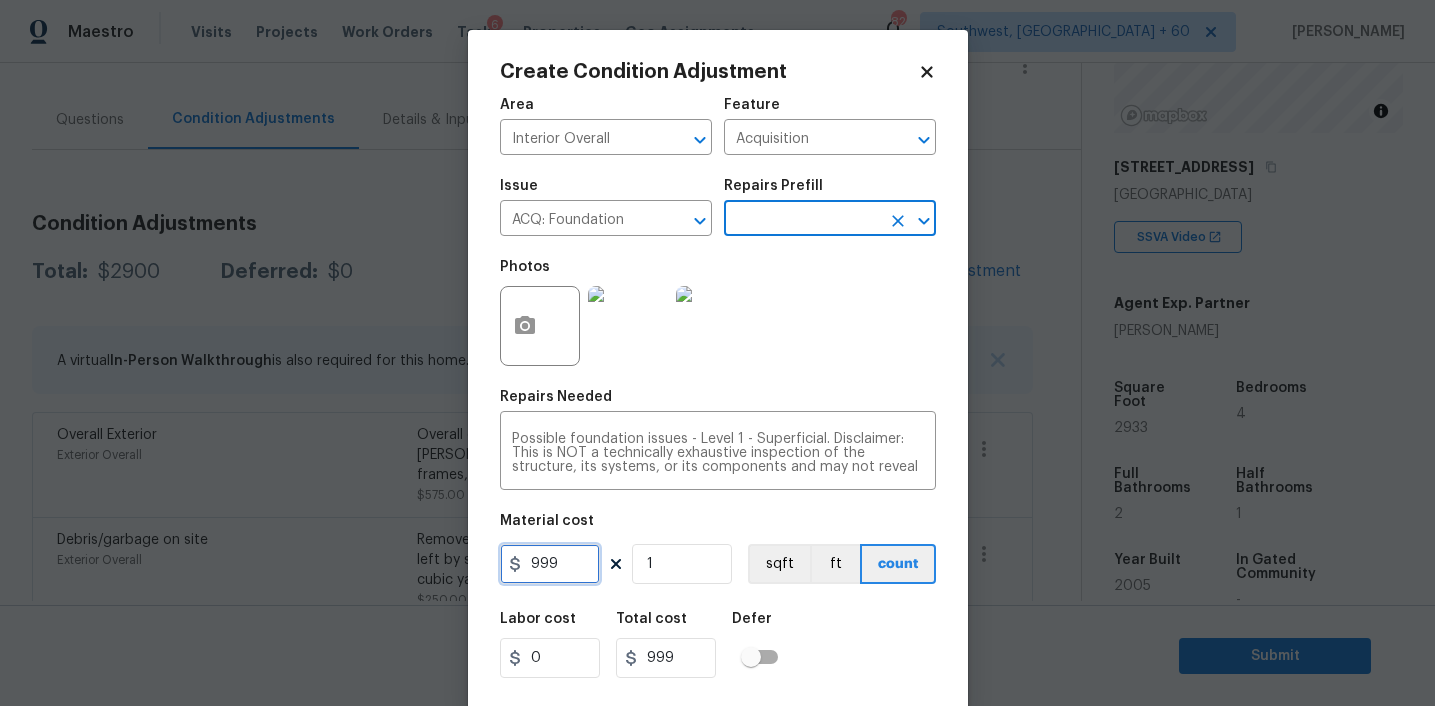 click on "999" at bounding box center [550, 564] 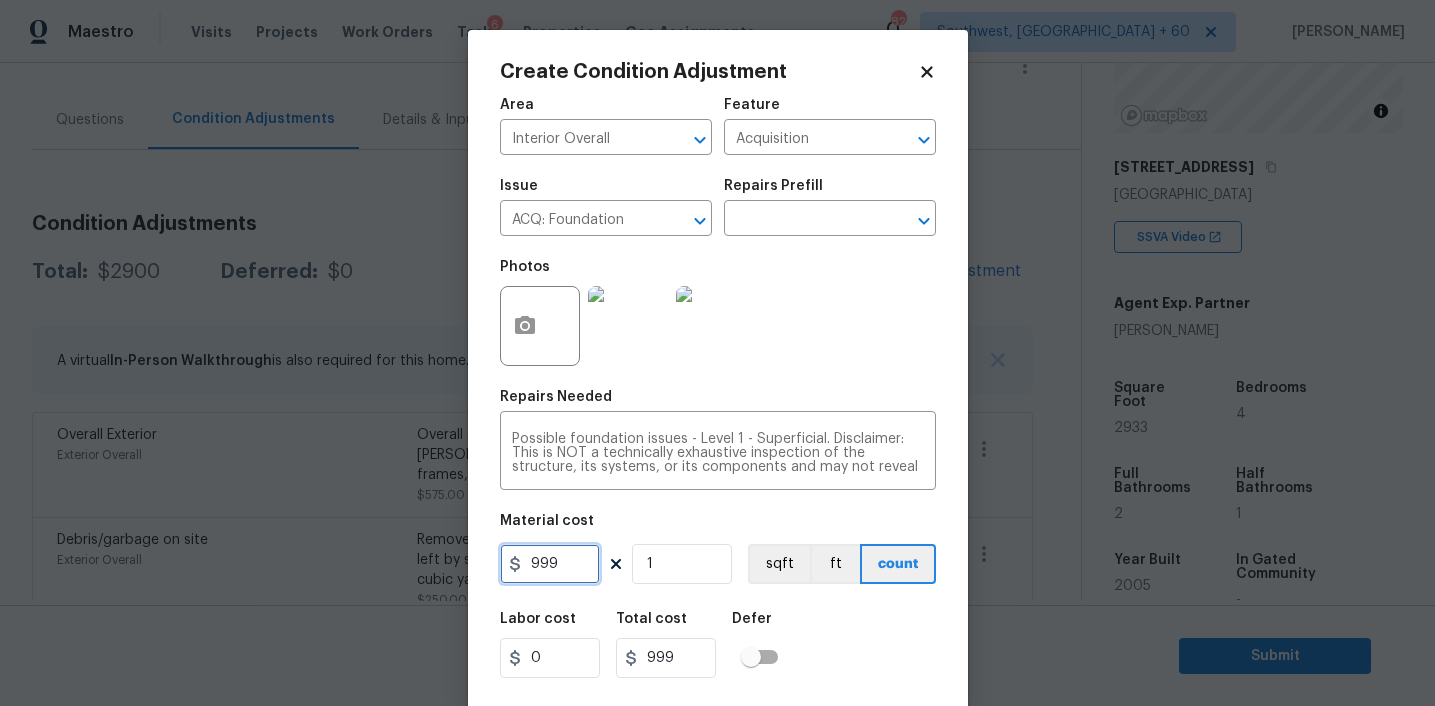 click on "999" at bounding box center (550, 564) 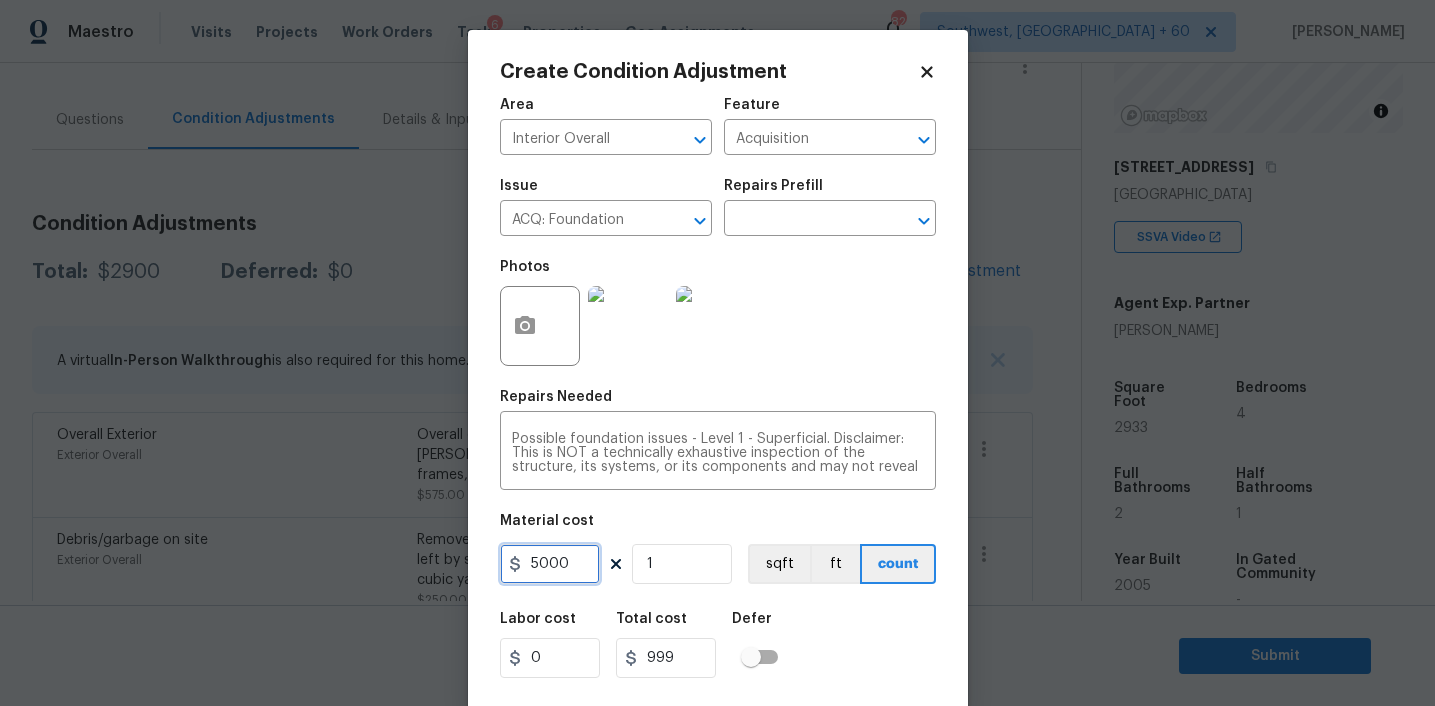 type on "5000" 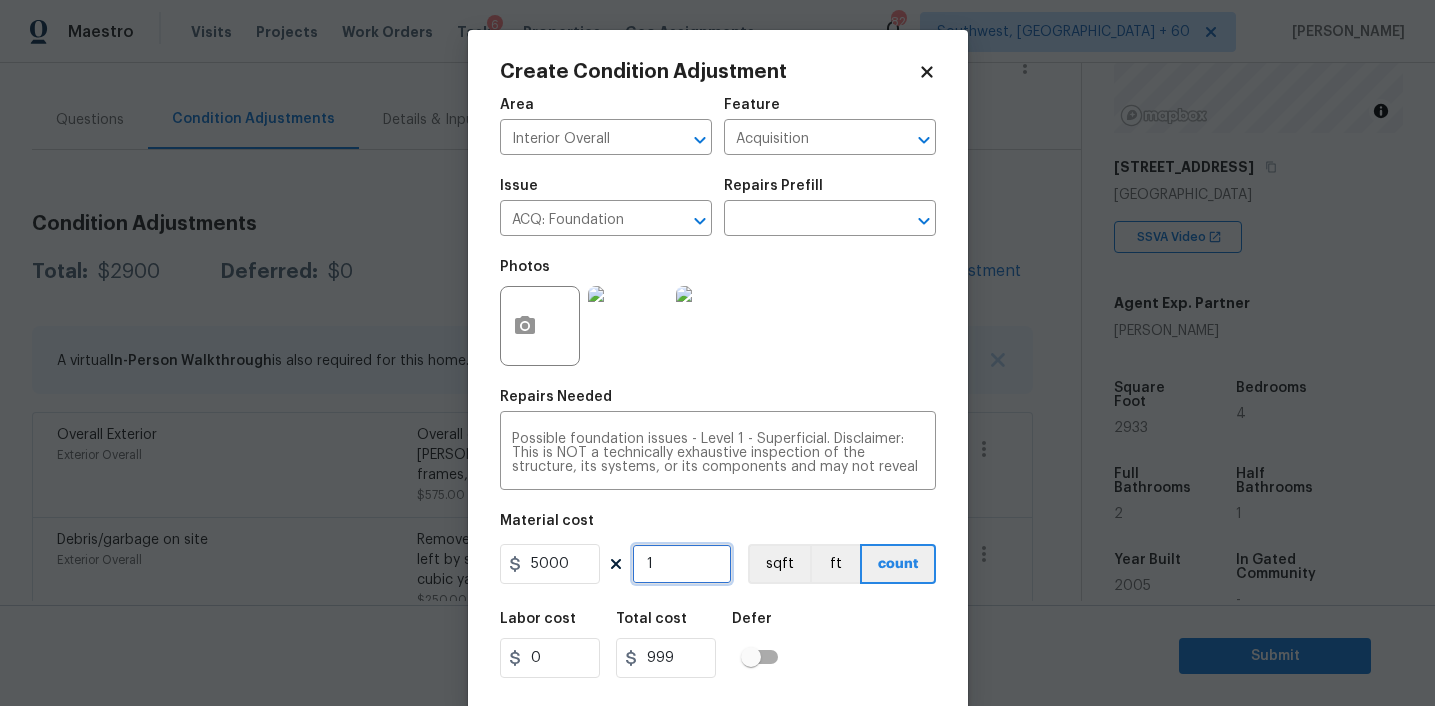 type on "5000" 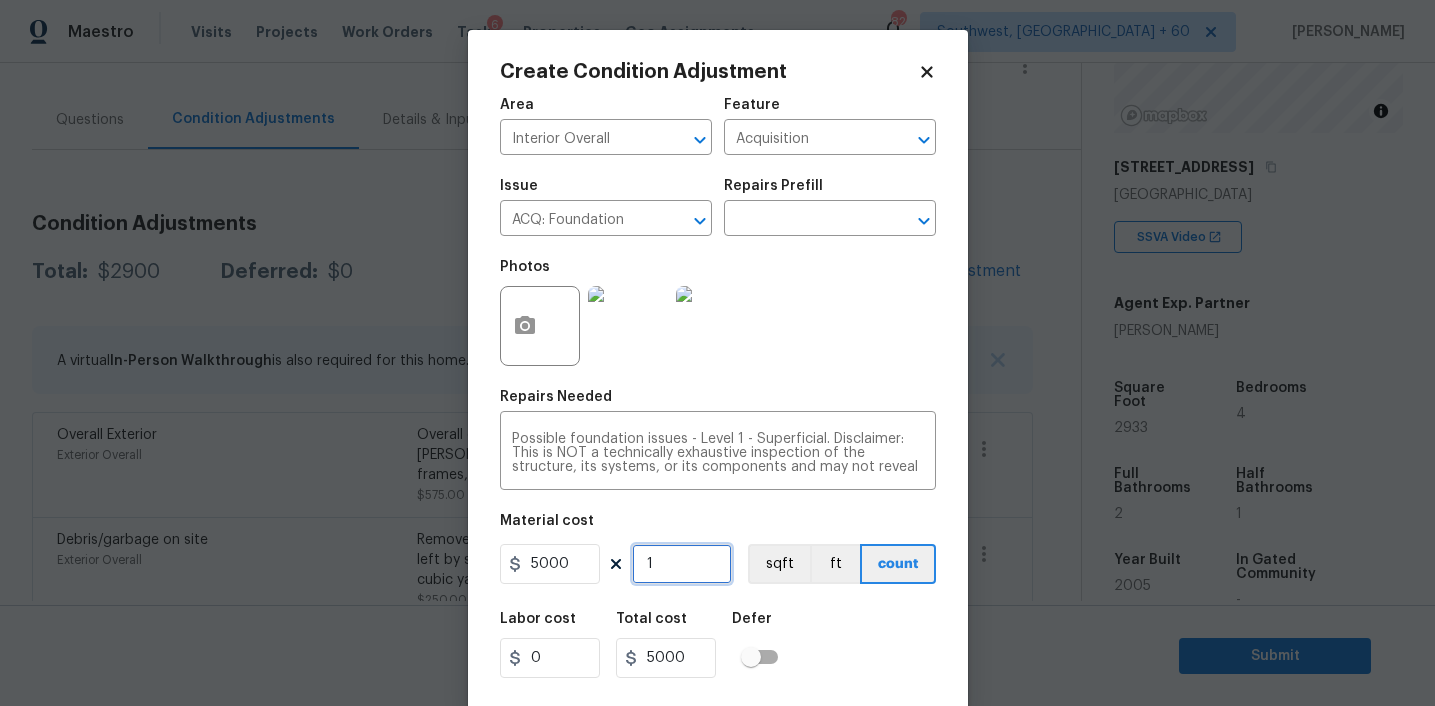 scroll, scrollTop: 41, scrollLeft: 0, axis: vertical 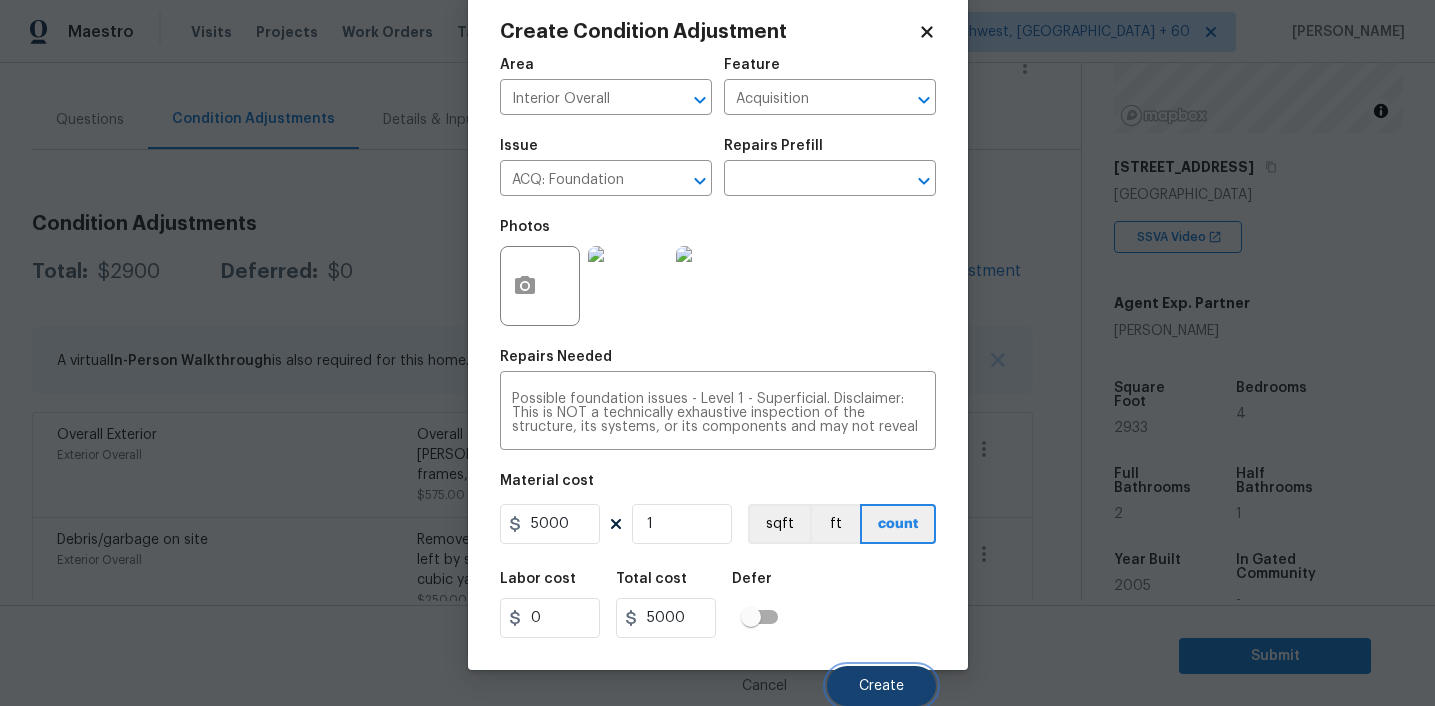 click on "Create" at bounding box center [881, 686] 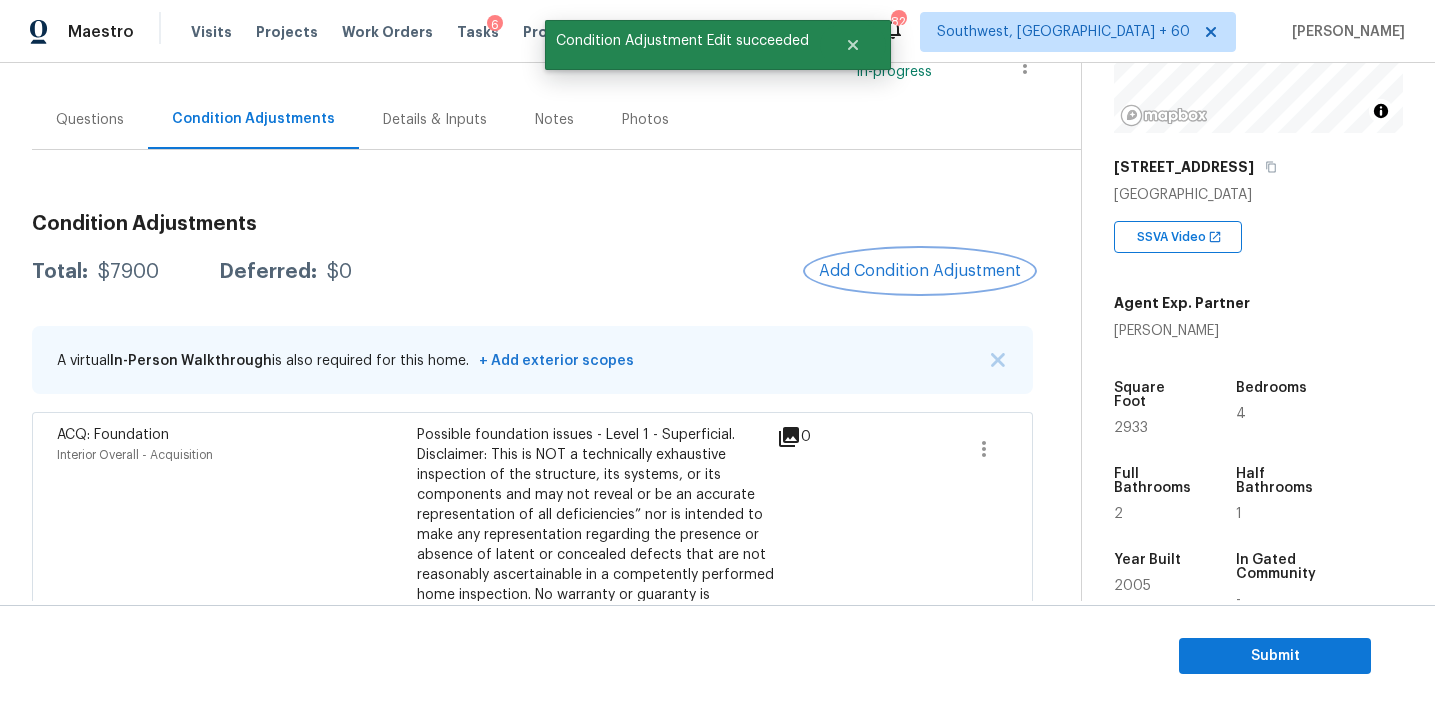 scroll, scrollTop: 0, scrollLeft: 0, axis: both 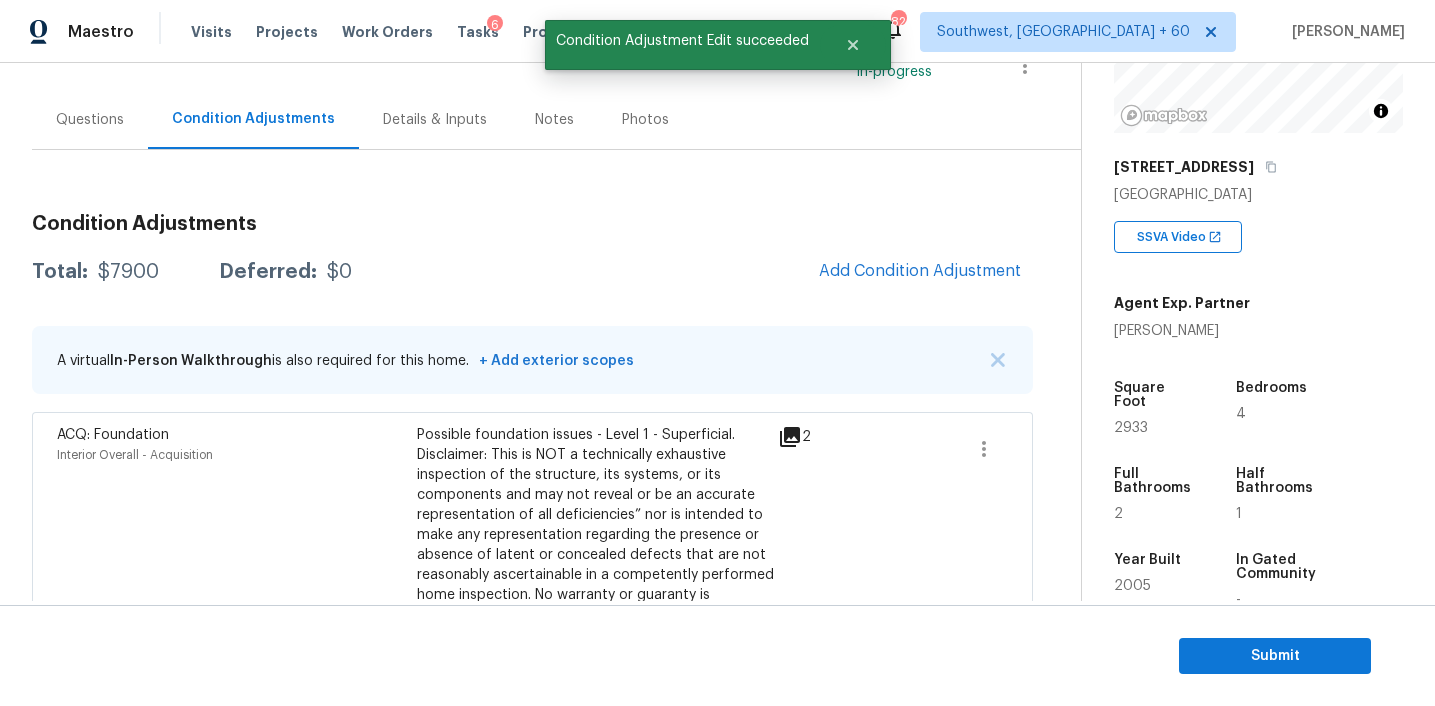 click on "Add Condition Adjustment" at bounding box center [920, 272] 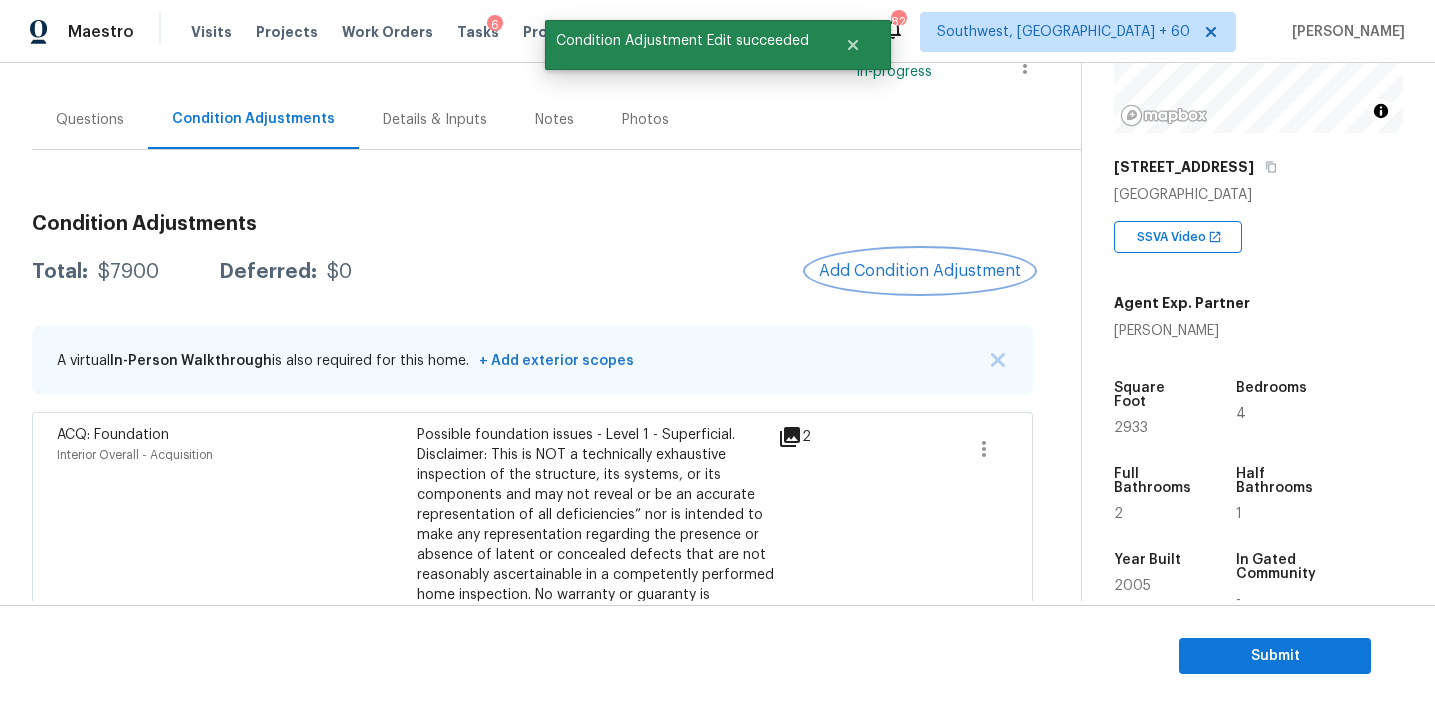 click on "Add Condition Adjustment" at bounding box center (920, 271) 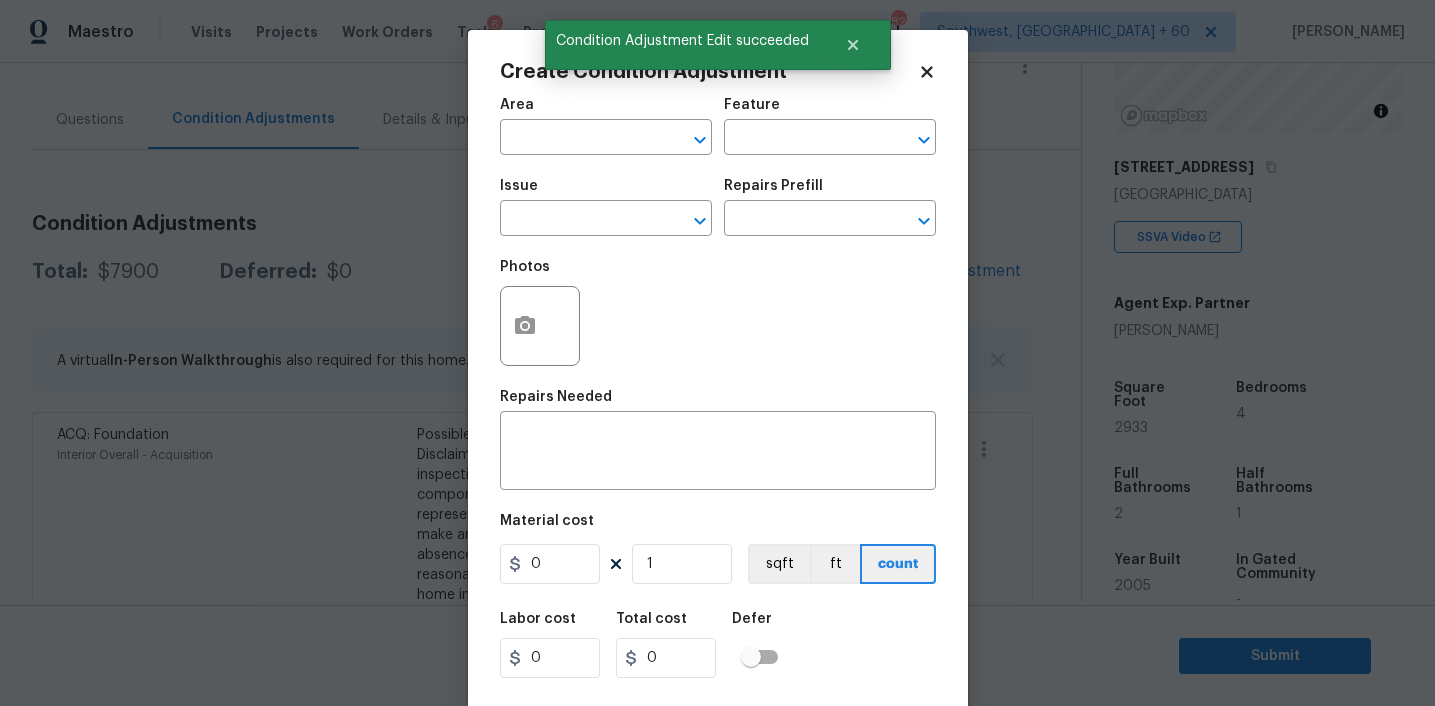 click on "Photos" at bounding box center (542, 313) 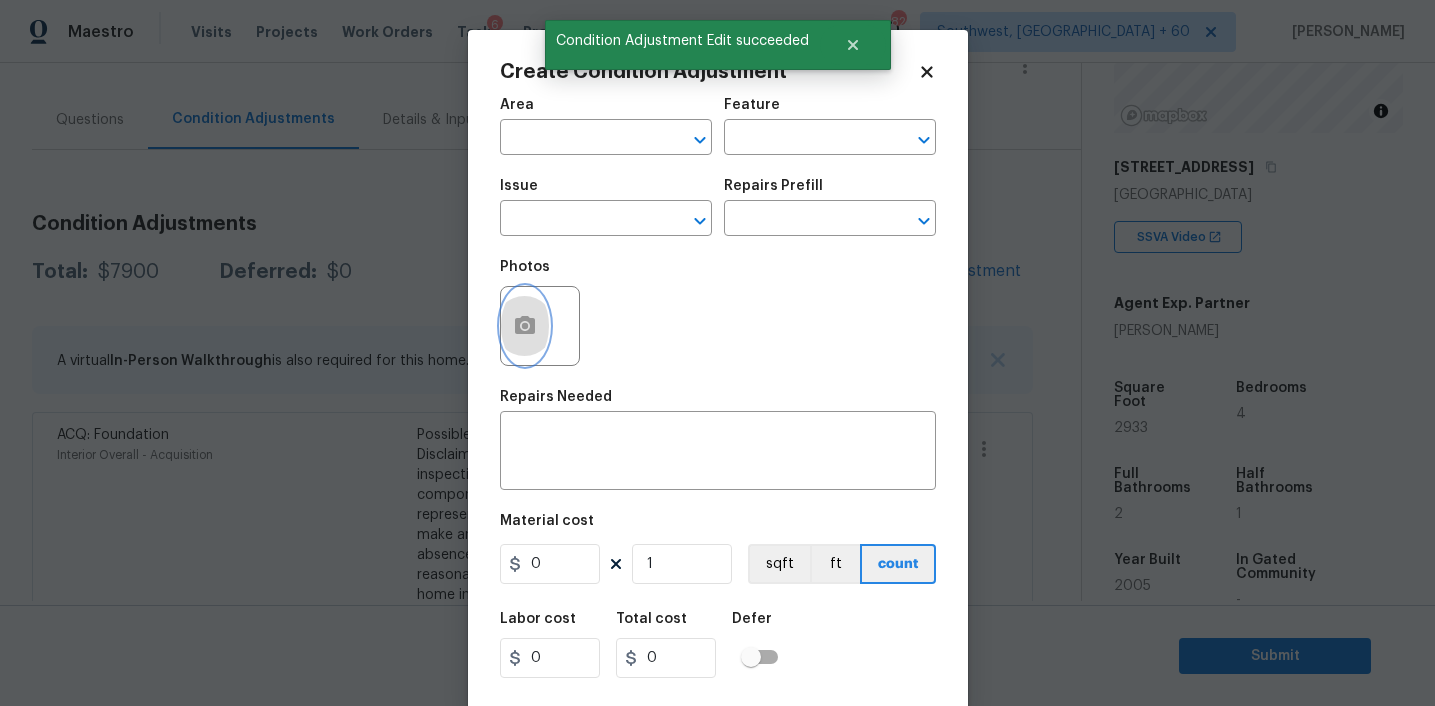 click 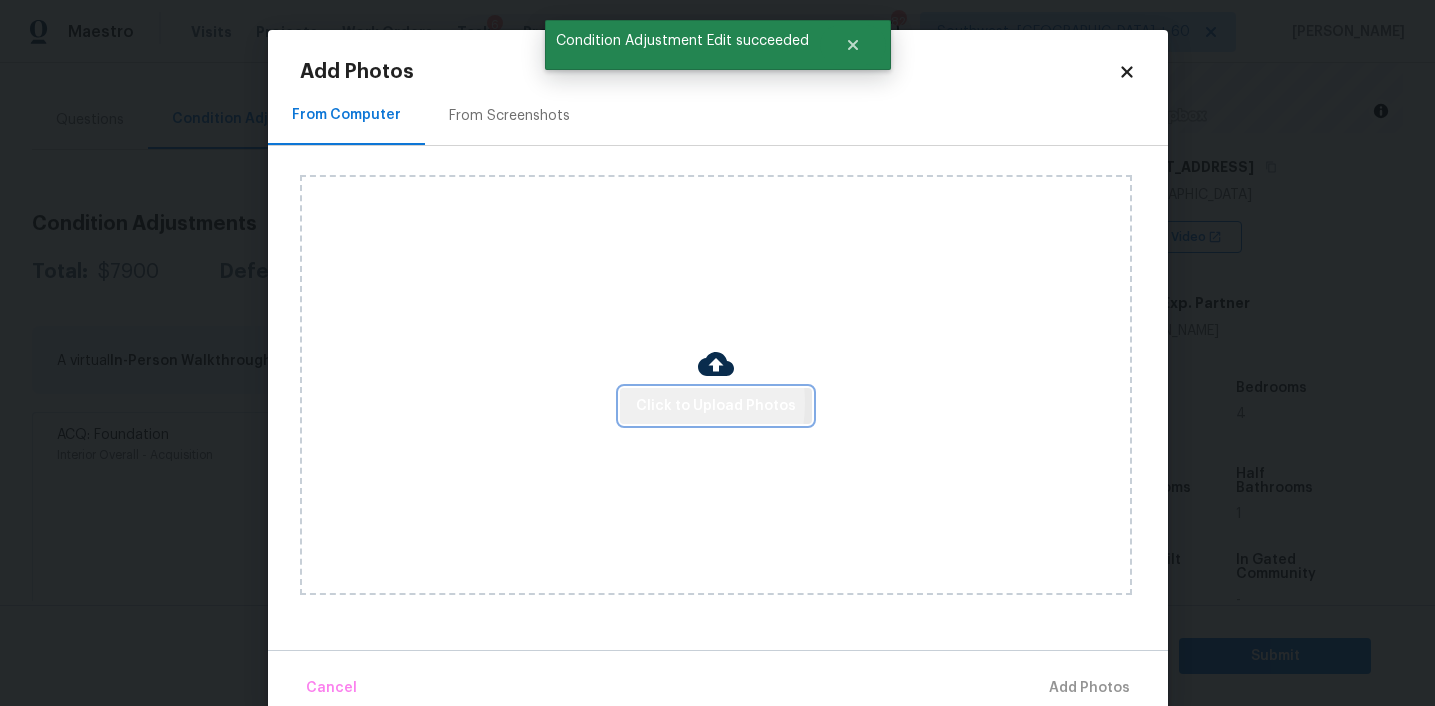 click on "Click to Upload Photos" at bounding box center (716, 406) 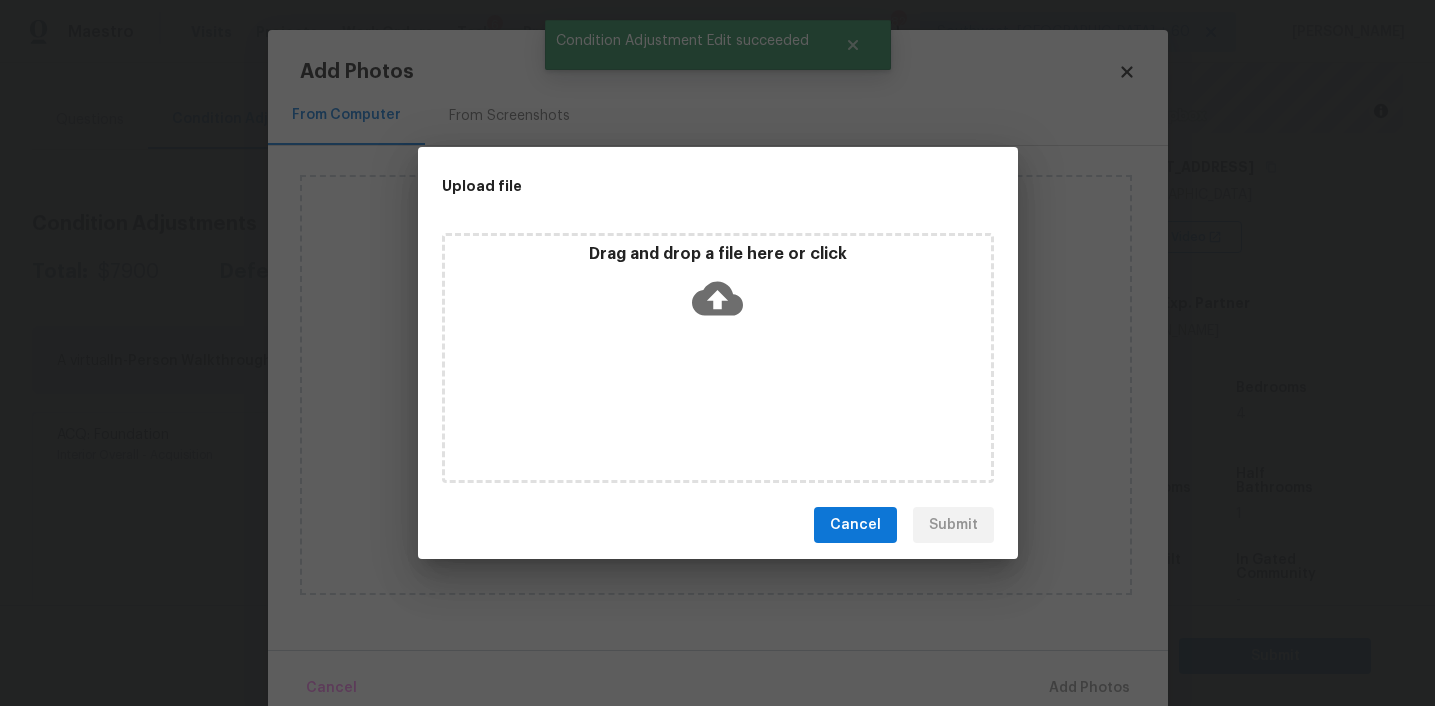 click on "Drag and drop a file here or click" at bounding box center [718, 287] 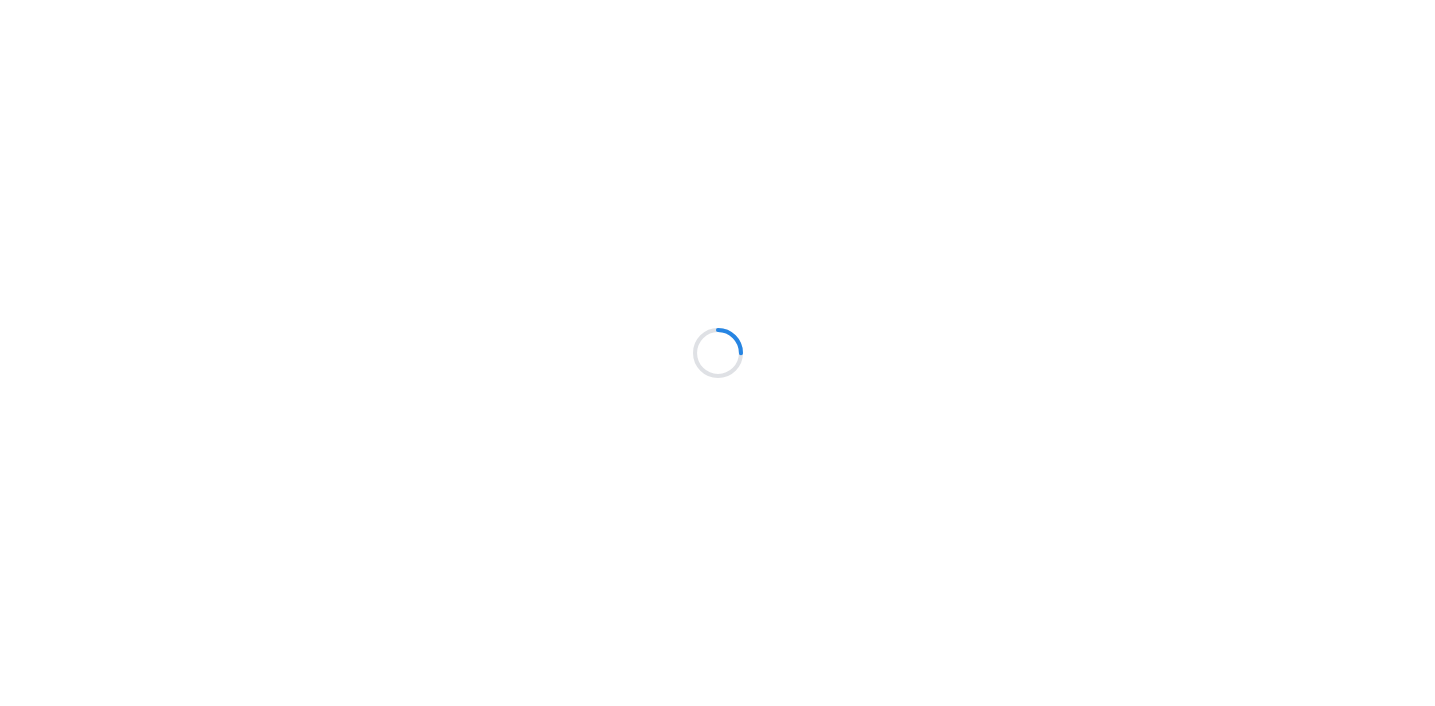 scroll, scrollTop: 0, scrollLeft: 0, axis: both 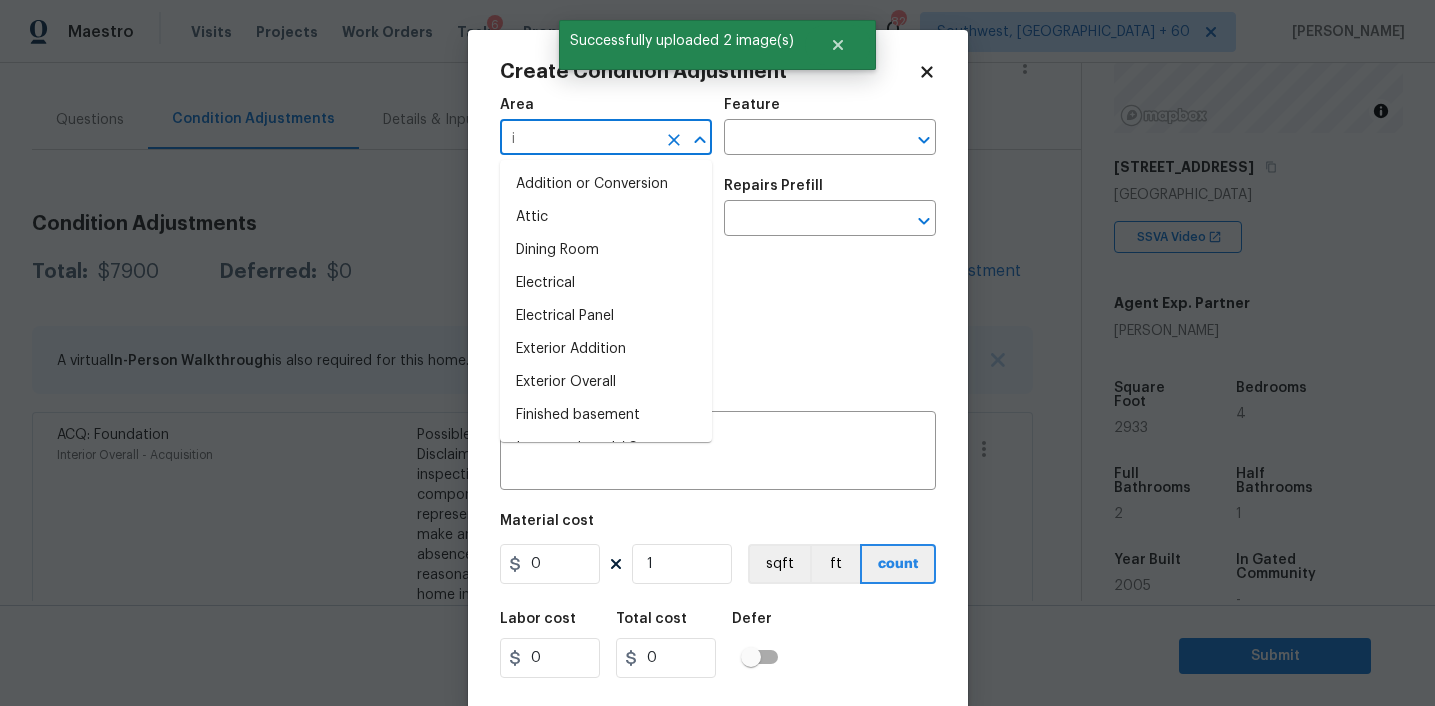 type on "in" 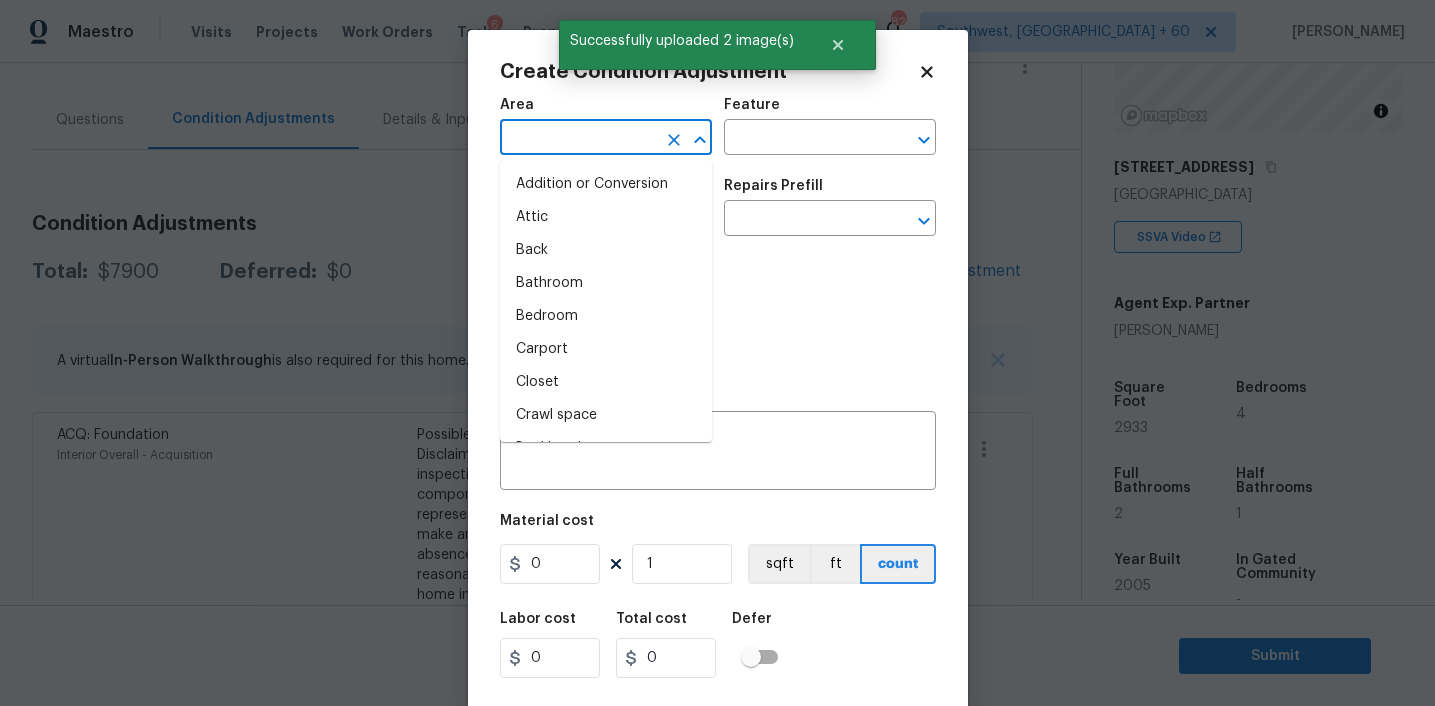 type on "e" 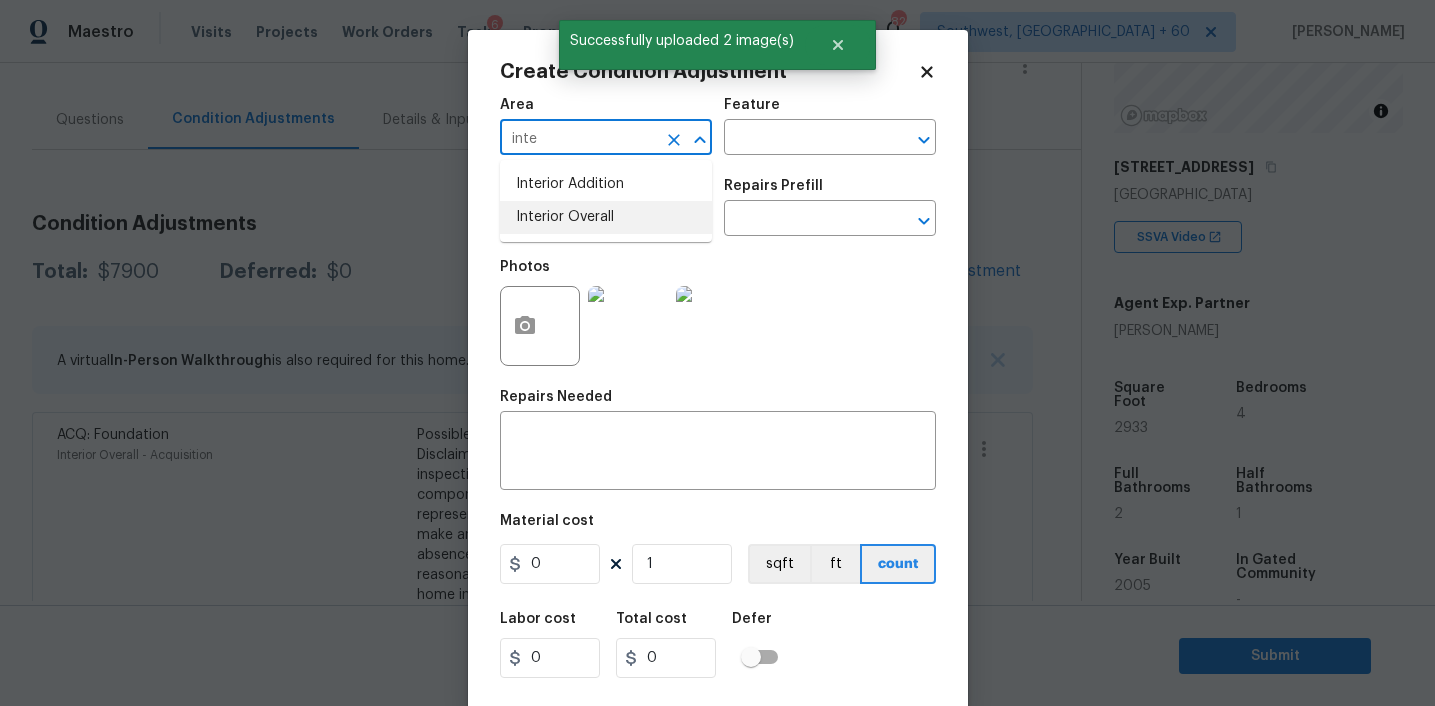 click on "Interior Overall" at bounding box center [606, 217] 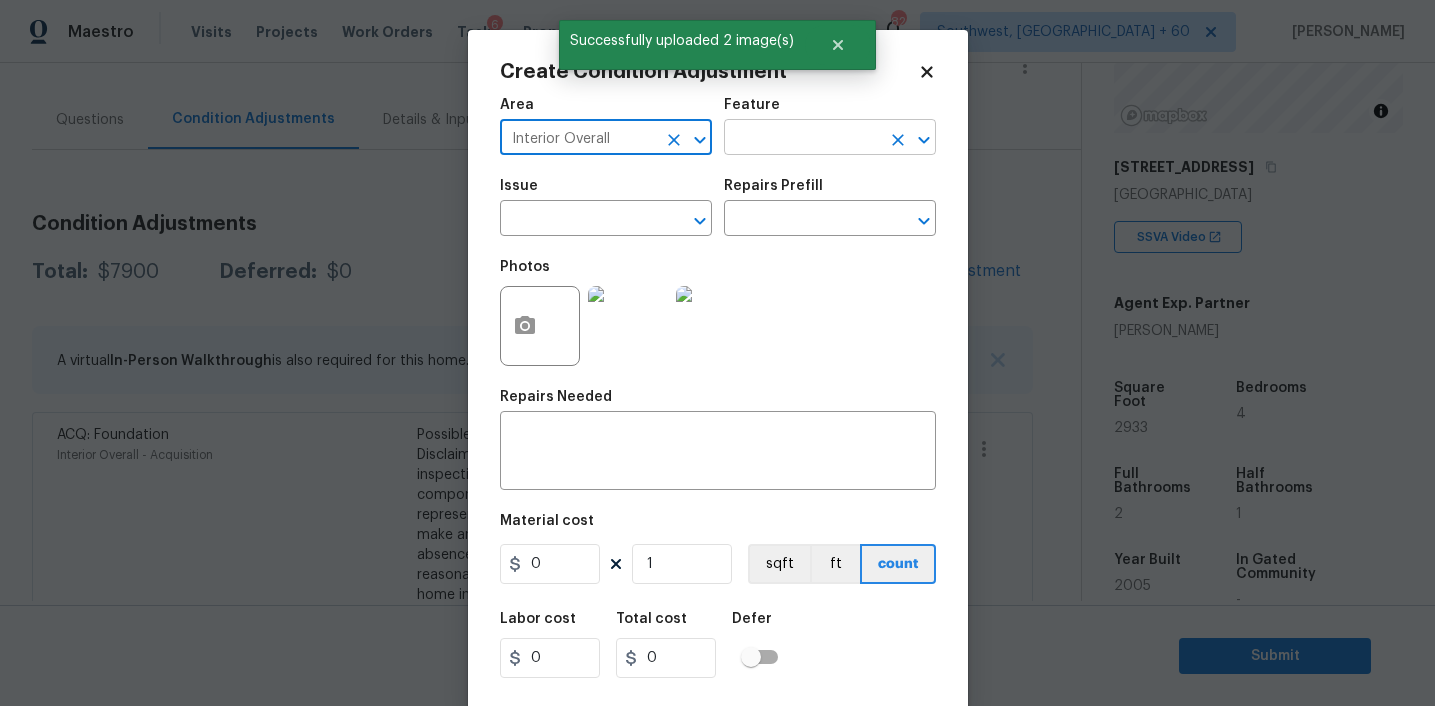 type on "Interior Overall" 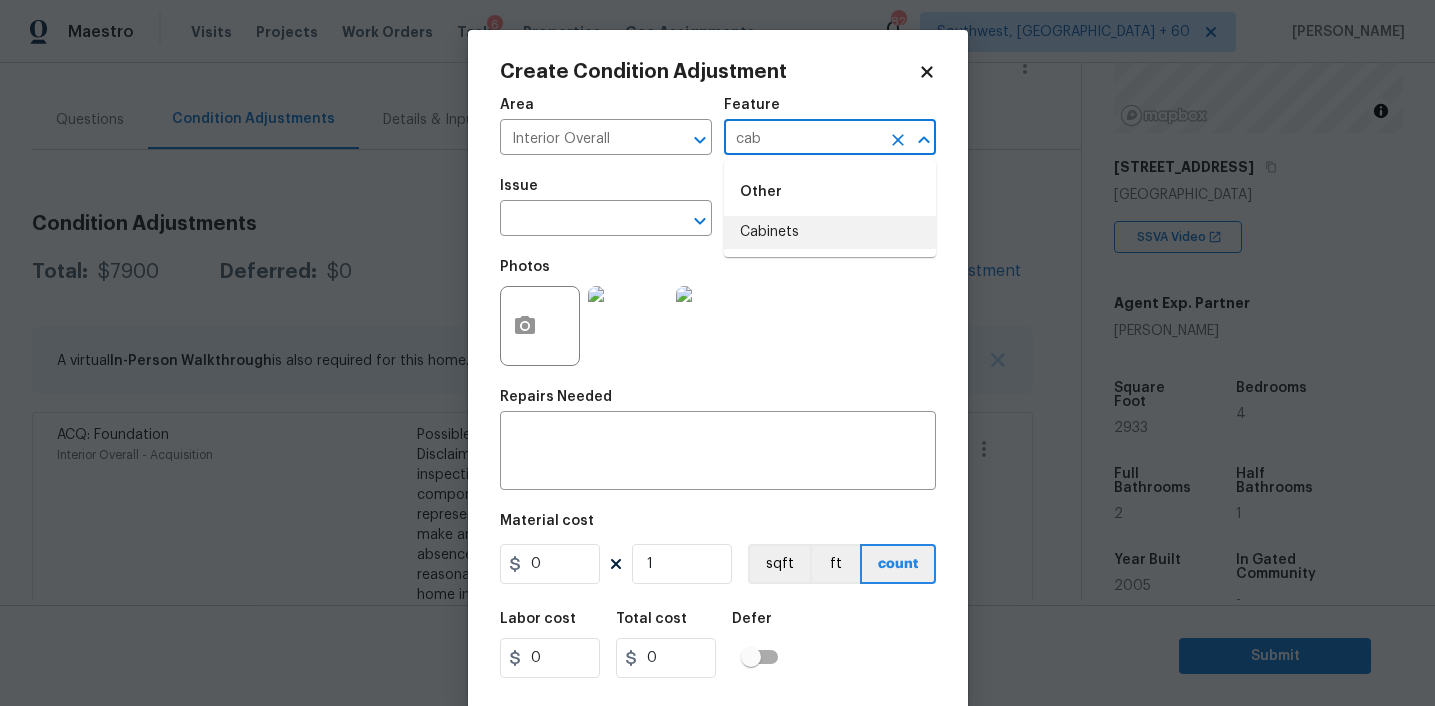 click on "Cabinets" at bounding box center [830, 232] 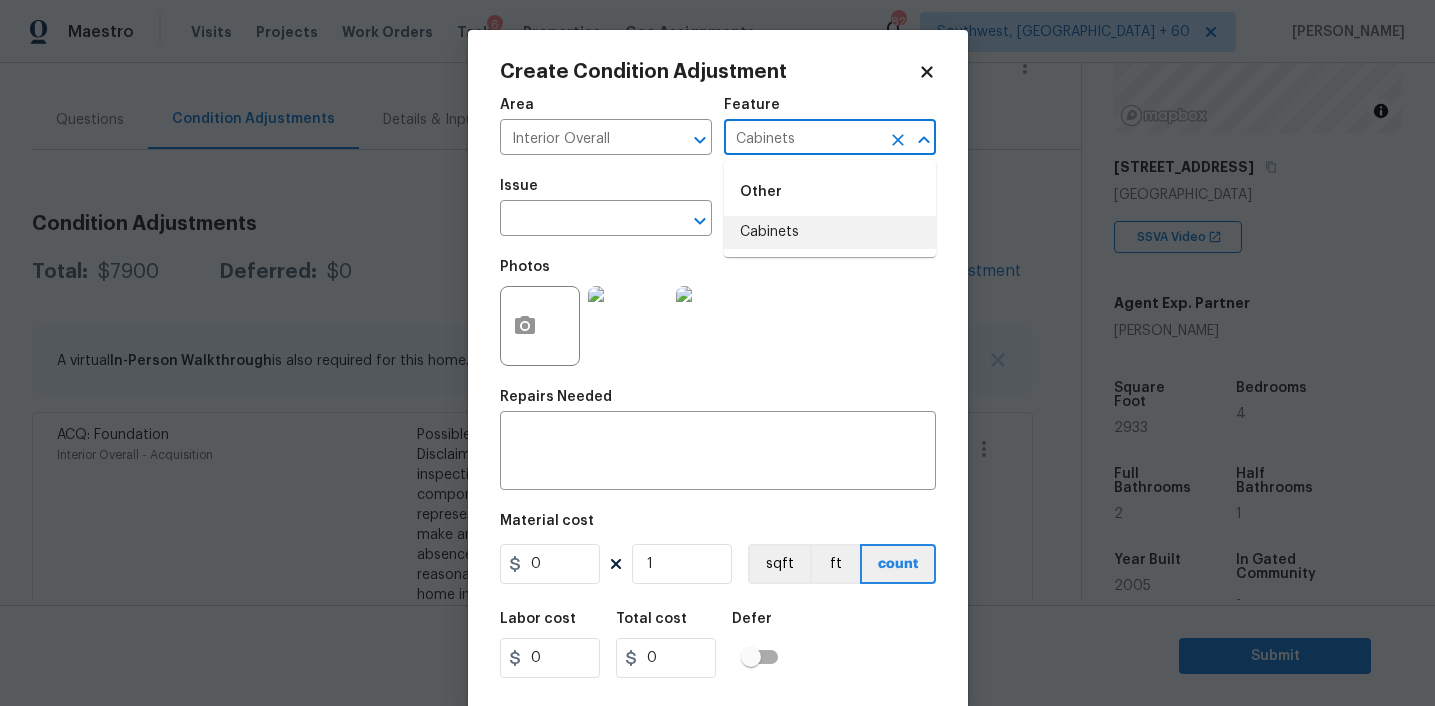 type on "Cabinets" 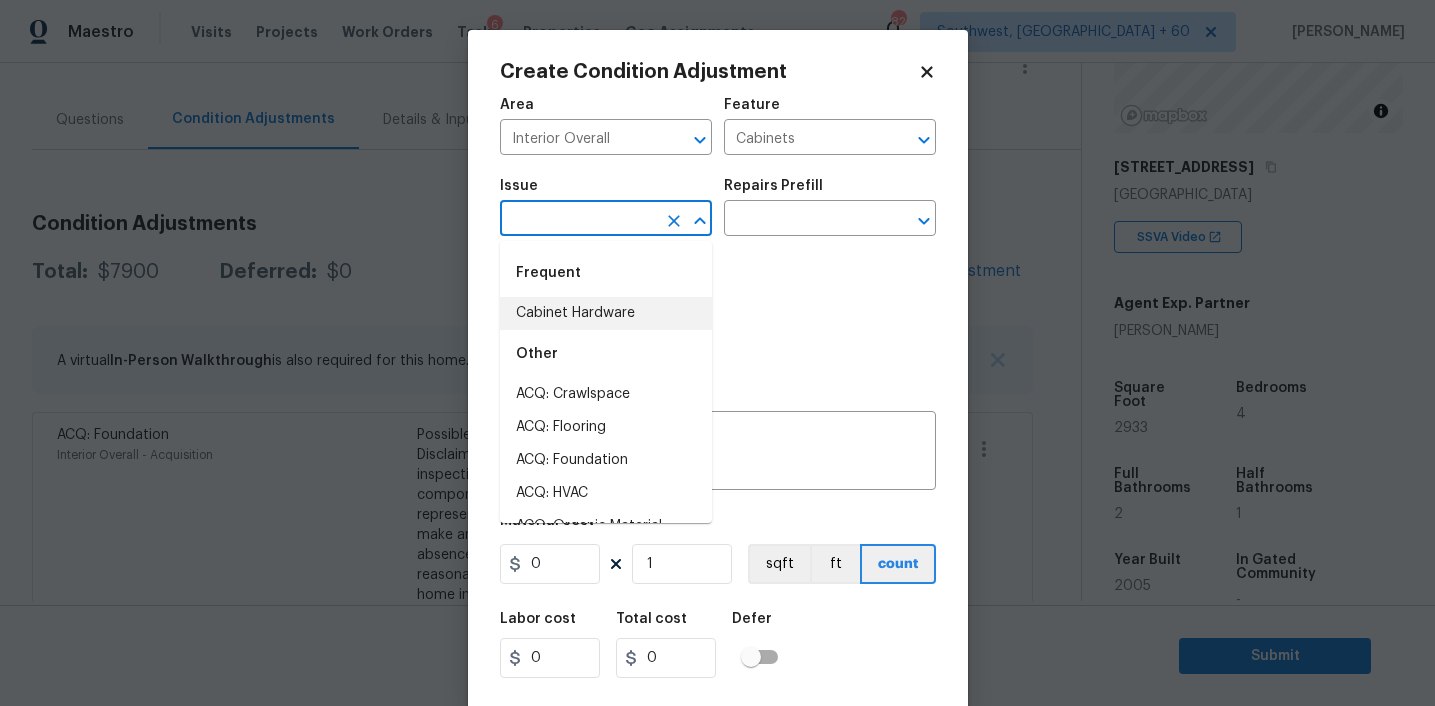 click on "Cabinet Hardware" at bounding box center [606, 313] 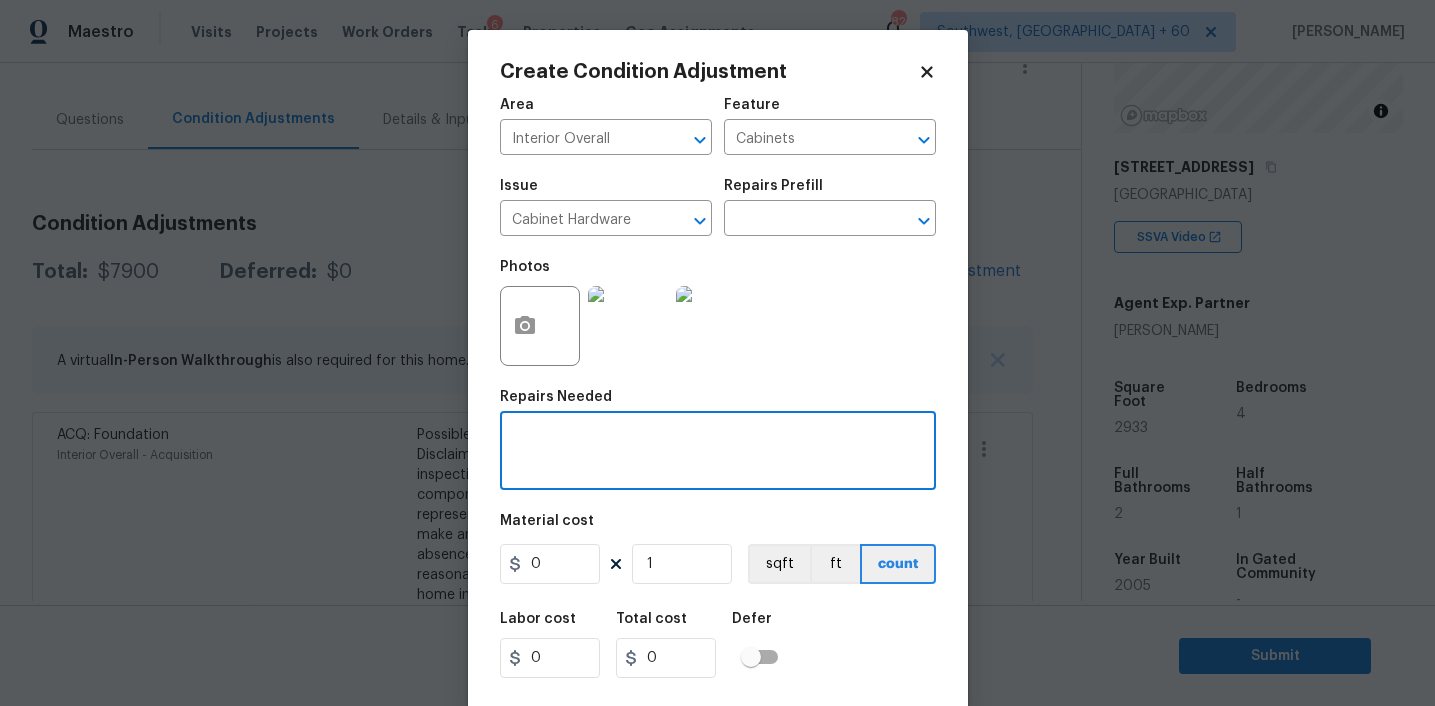 click at bounding box center (718, 453) 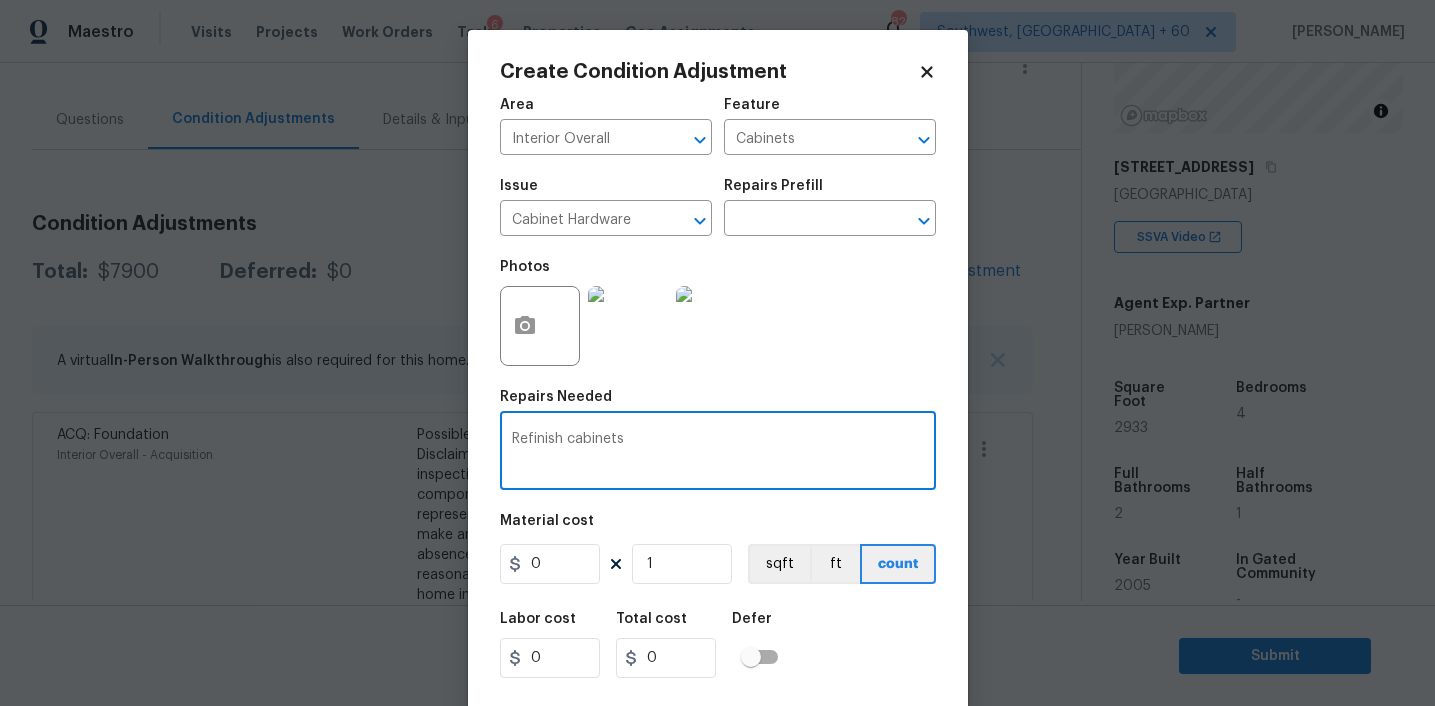 type on "Refinish cabinets" 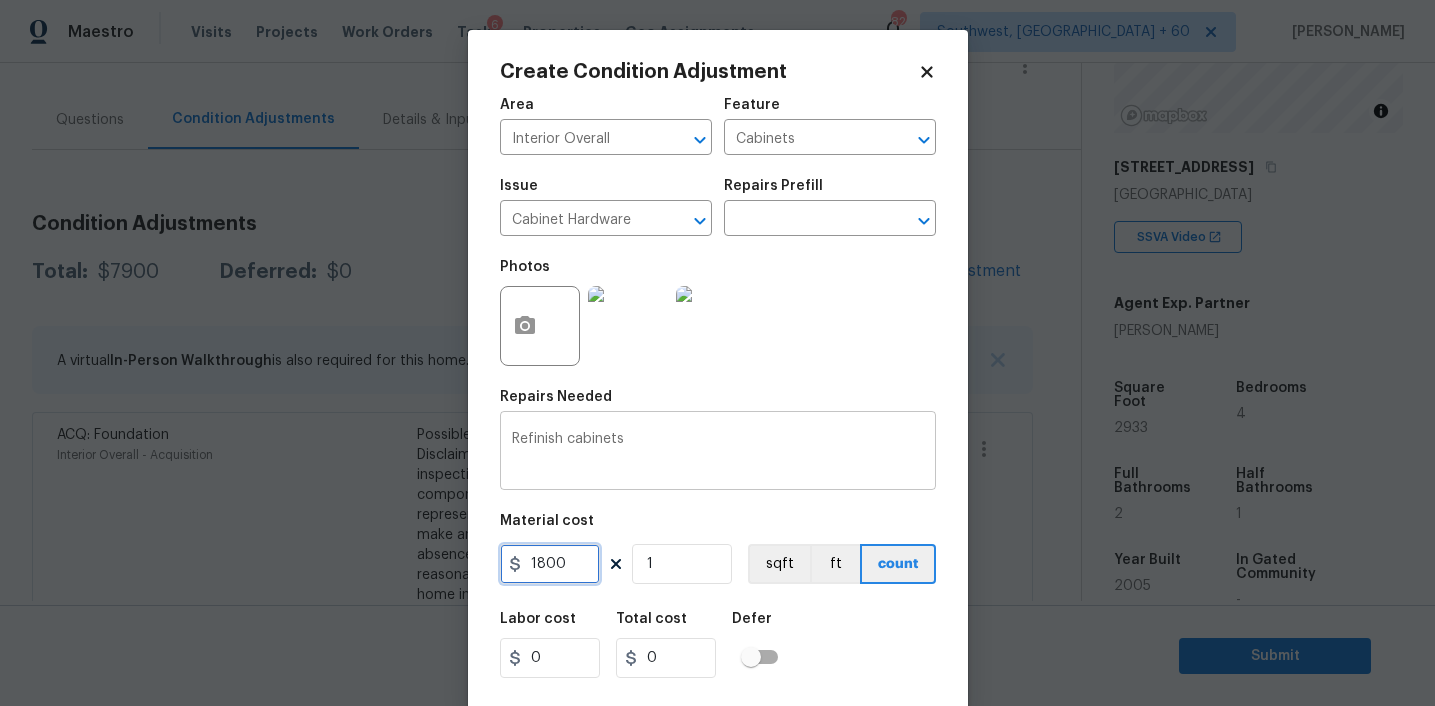 type on "1800" 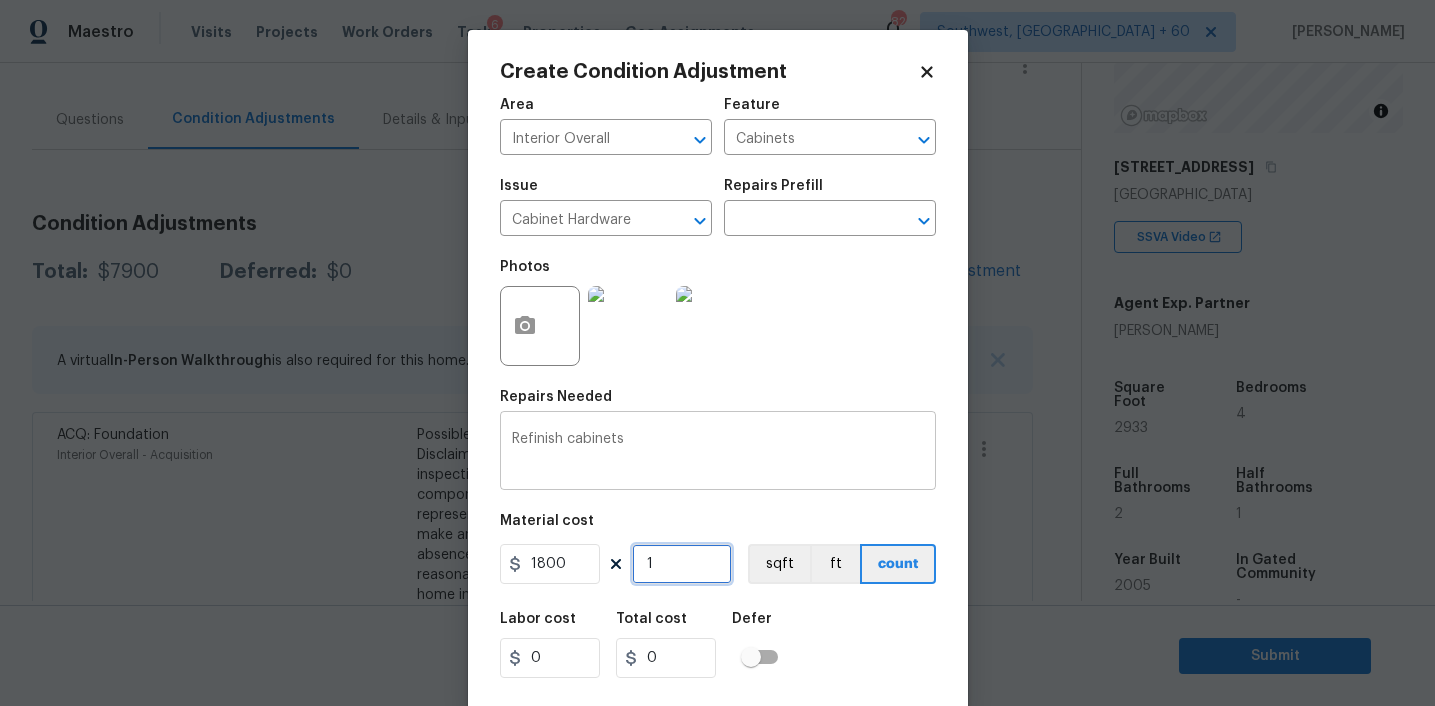 type on "1800" 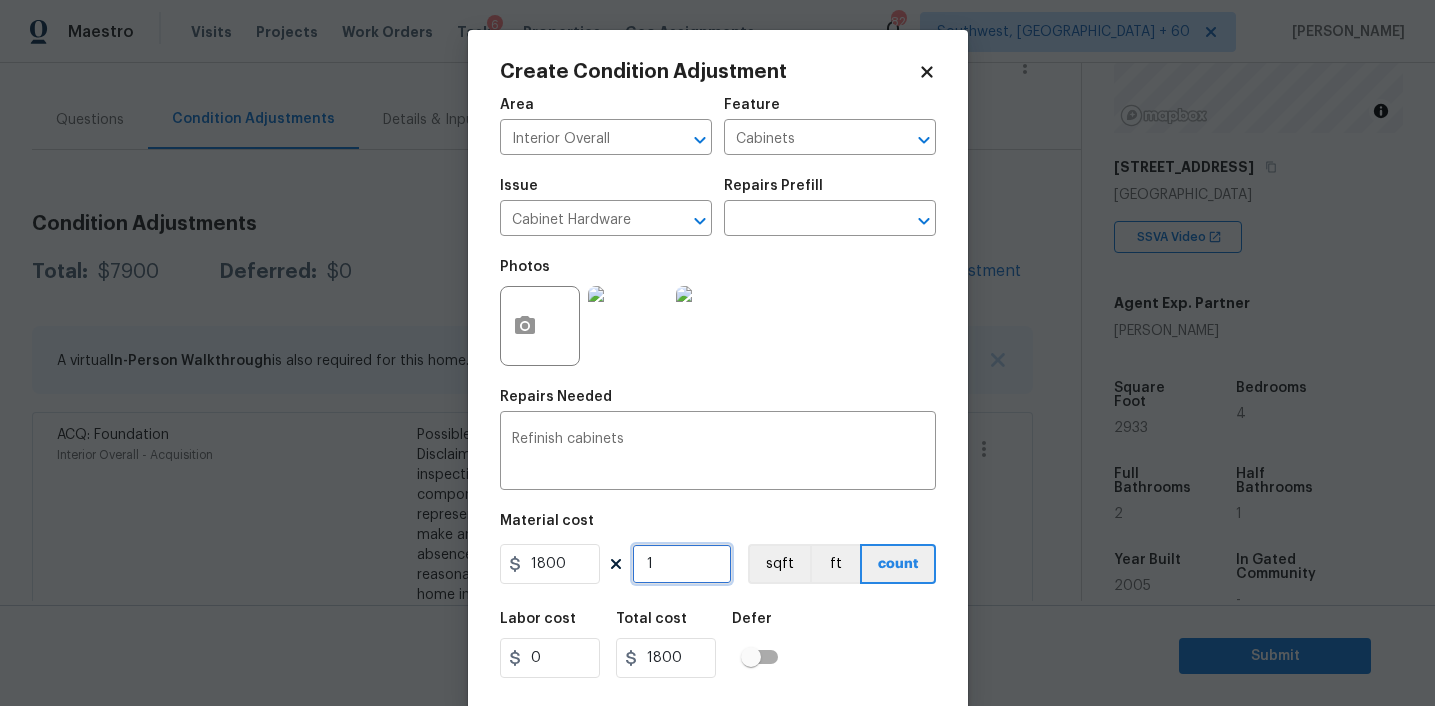 scroll, scrollTop: 41, scrollLeft: 0, axis: vertical 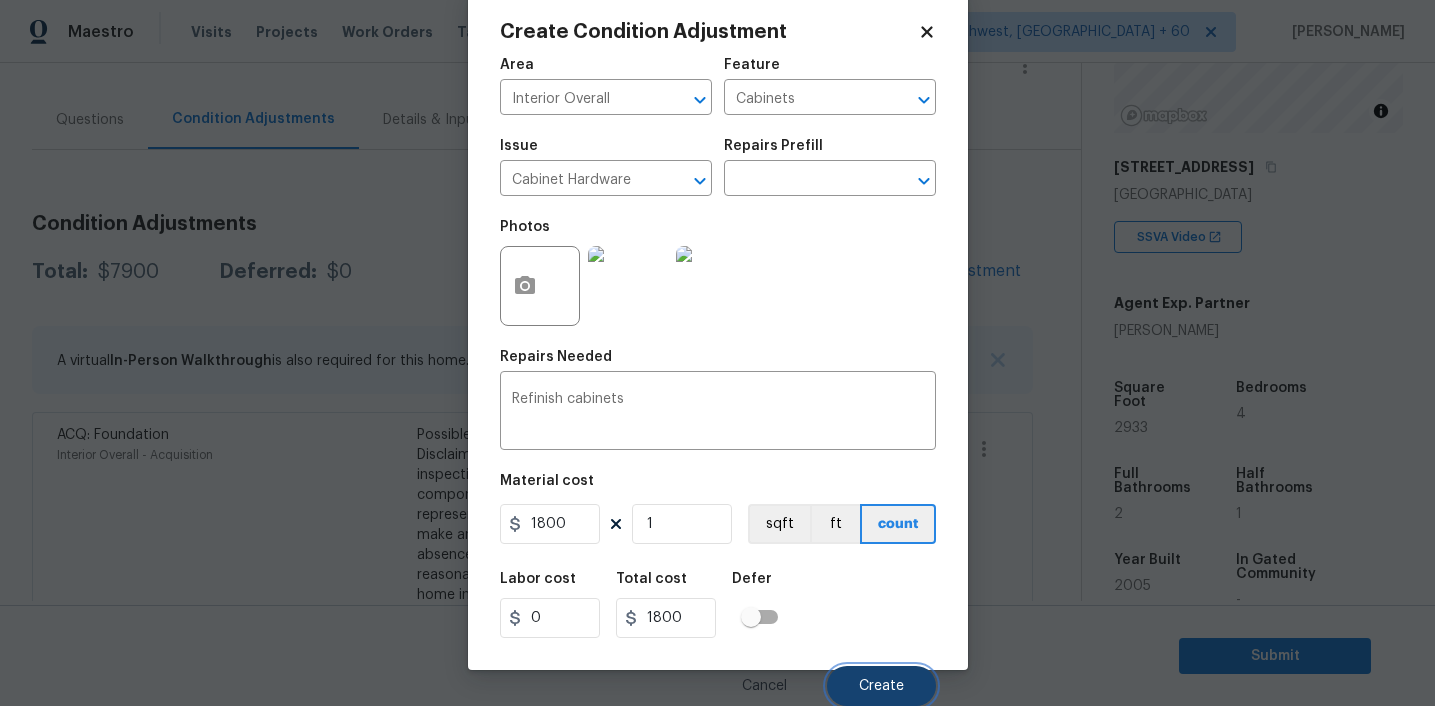 click on "Create" at bounding box center (881, 686) 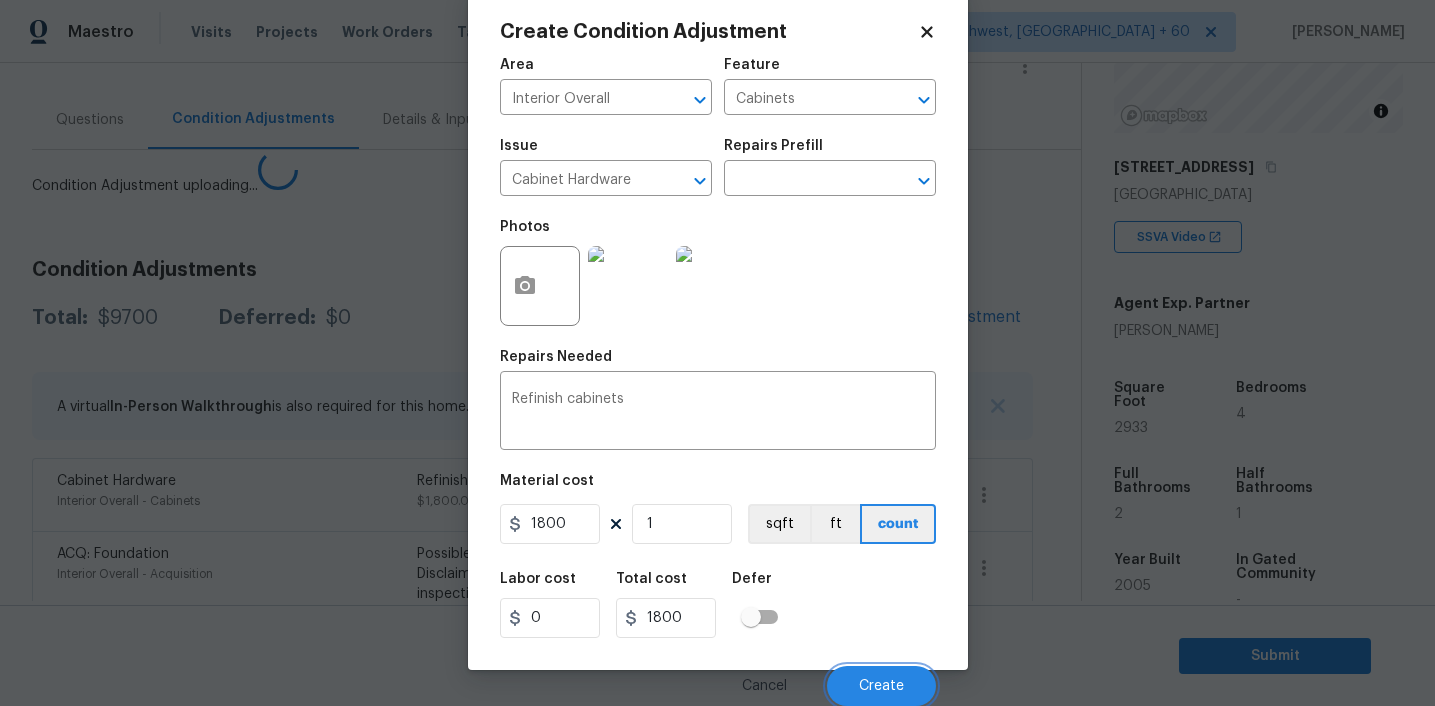 scroll, scrollTop: 34, scrollLeft: 0, axis: vertical 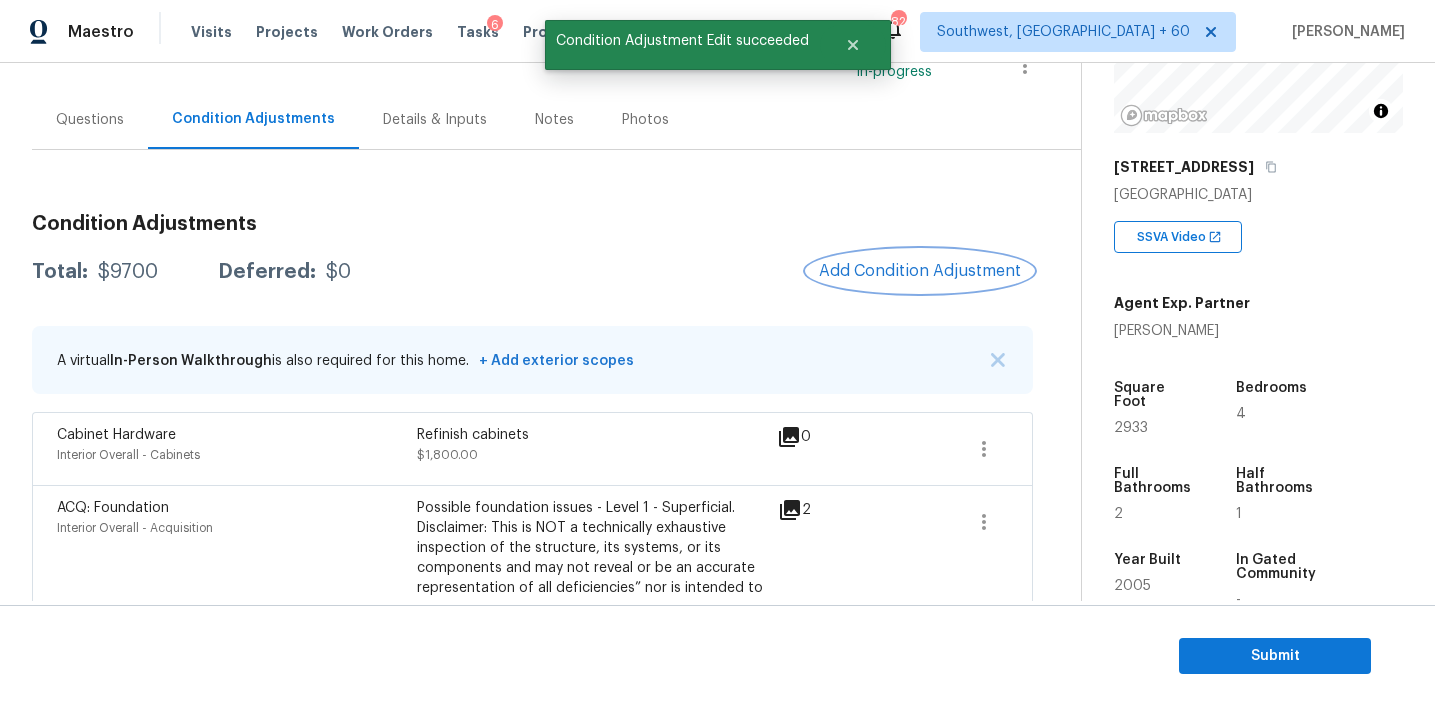 click on "Add Condition Adjustment" at bounding box center [920, 271] 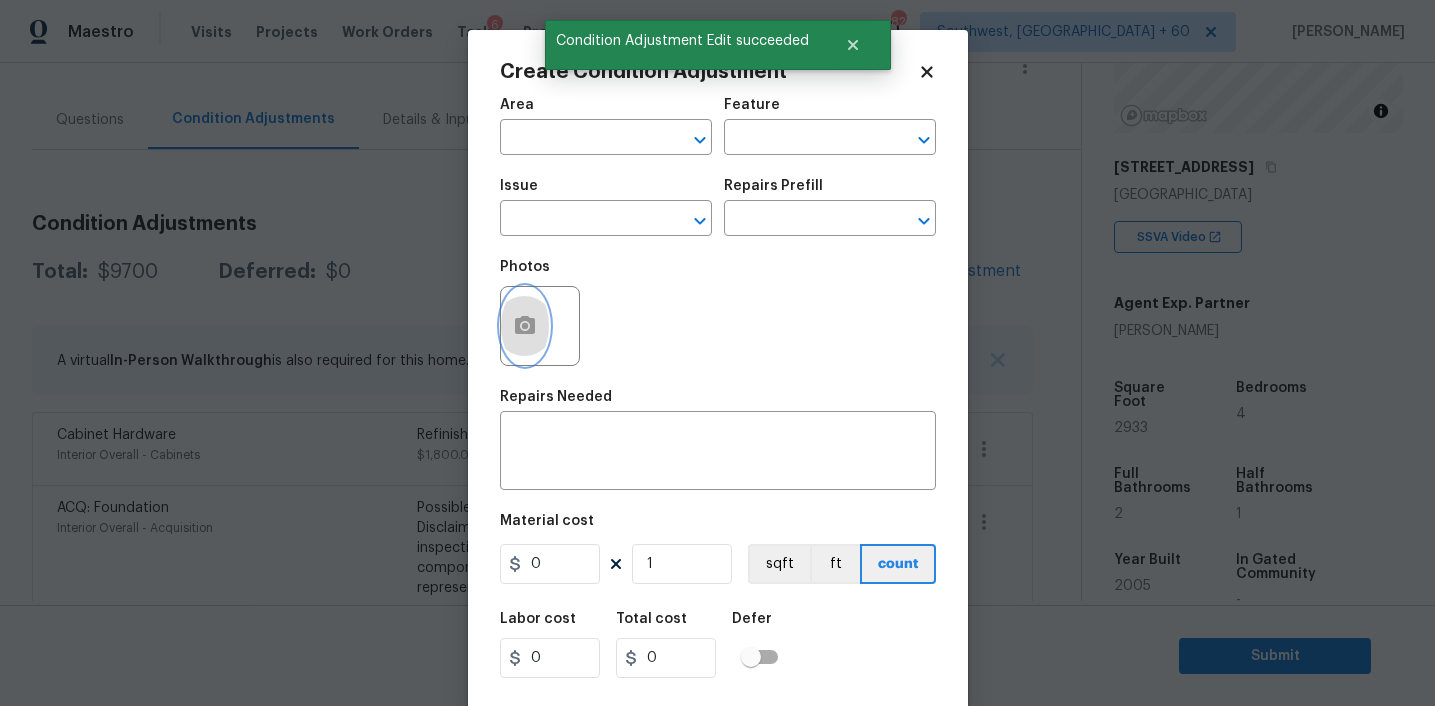 click at bounding box center (525, 326) 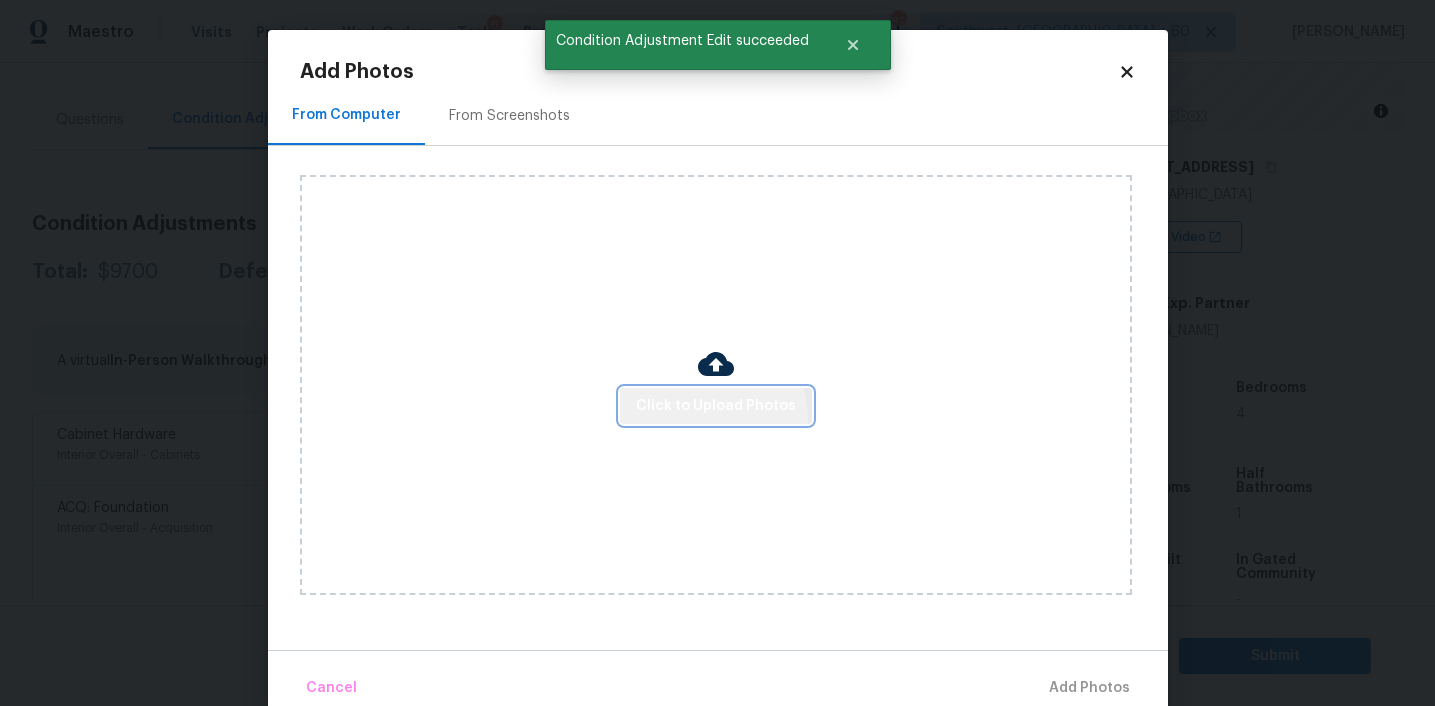 click on "Click to Upload Photos" at bounding box center (716, 406) 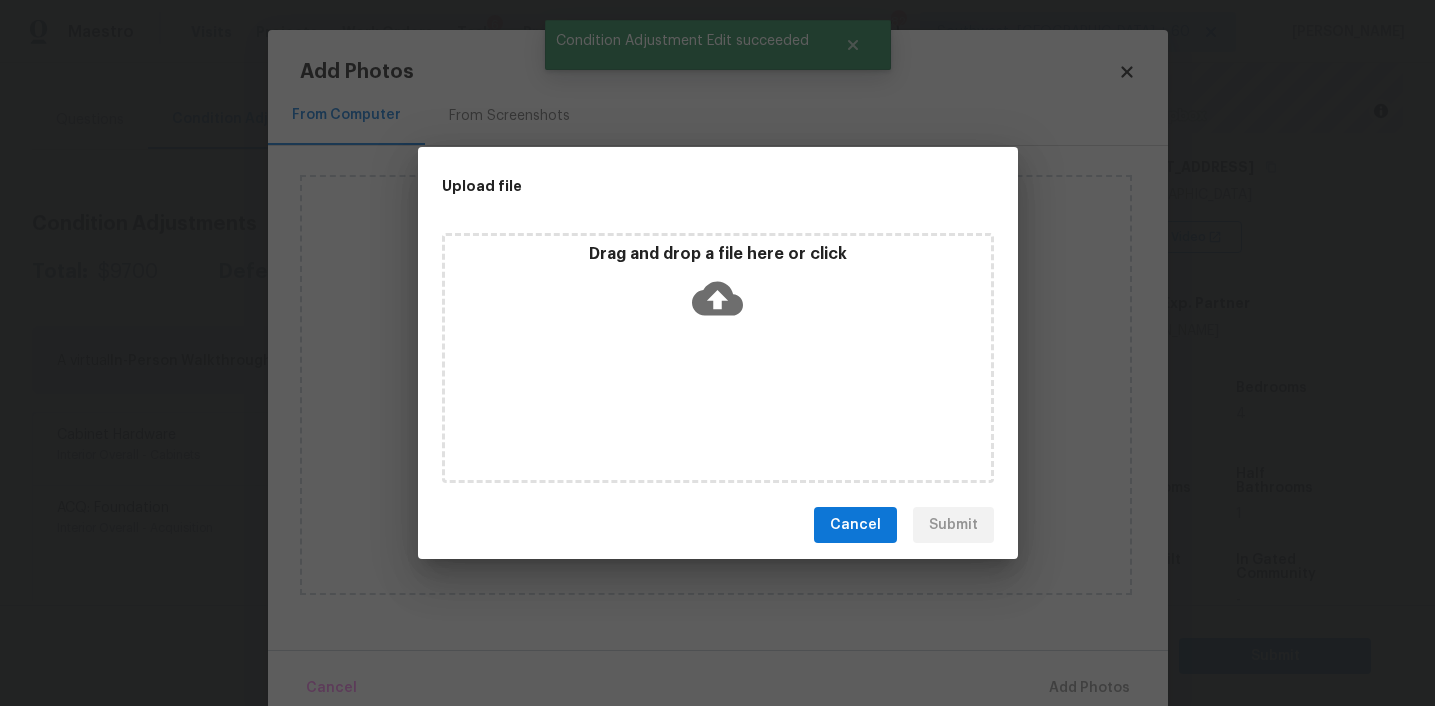 click on "Drag and drop a file here or click" at bounding box center (718, 254) 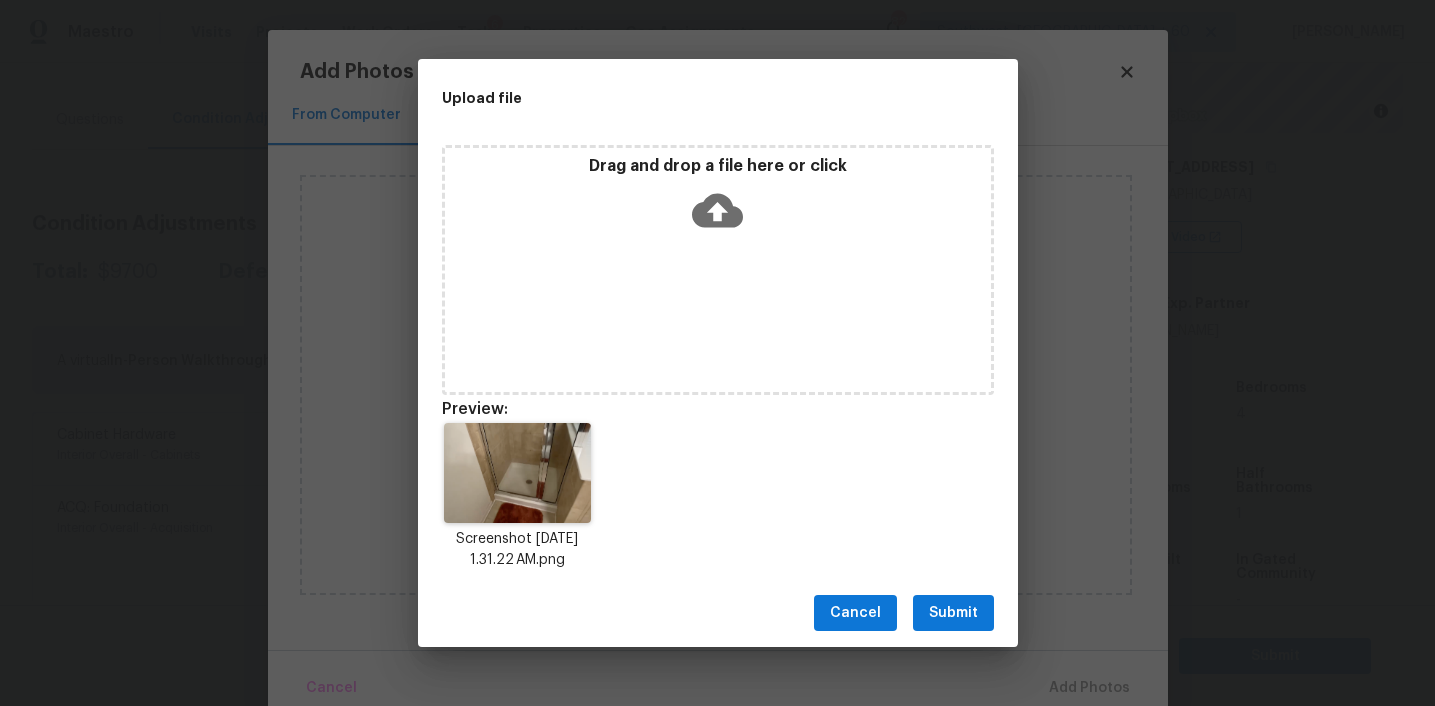 click on "Submit" at bounding box center (953, 613) 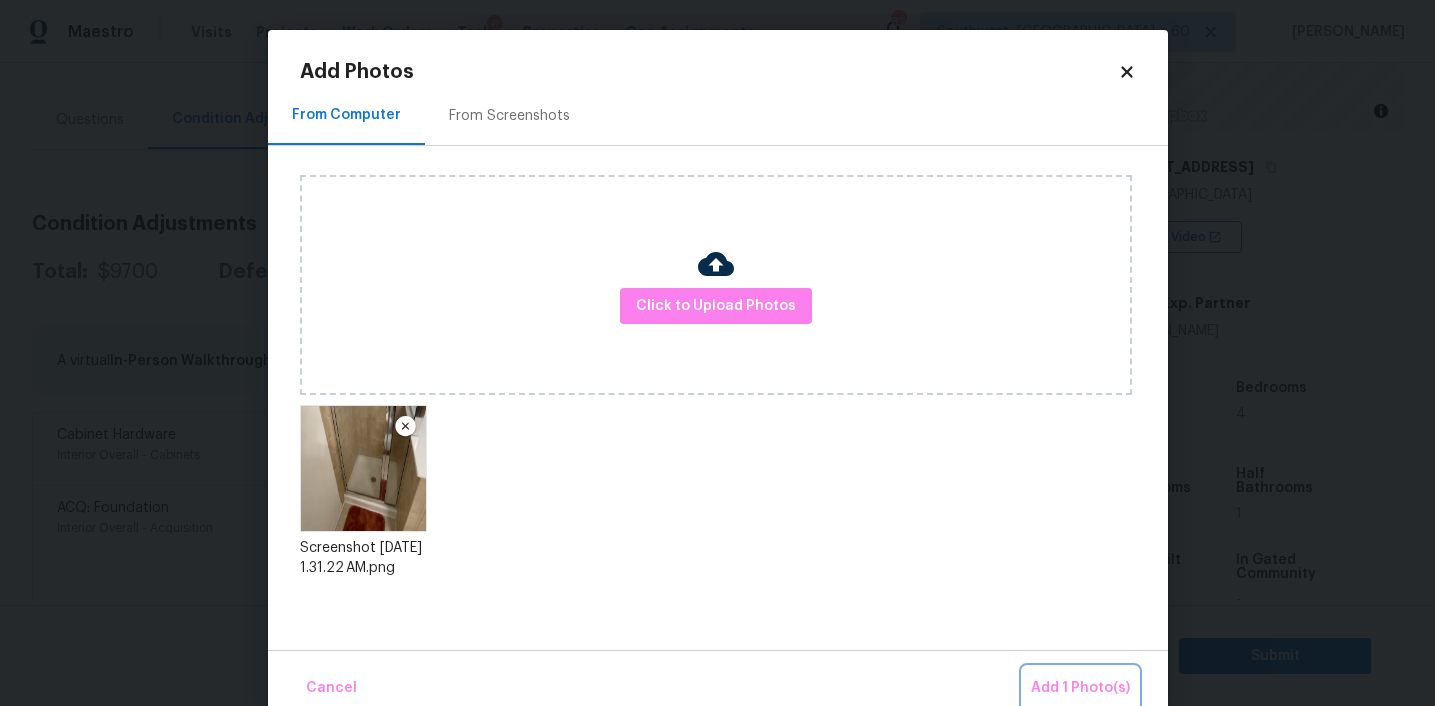 click on "Add 1 Photo(s)" at bounding box center (1080, 688) 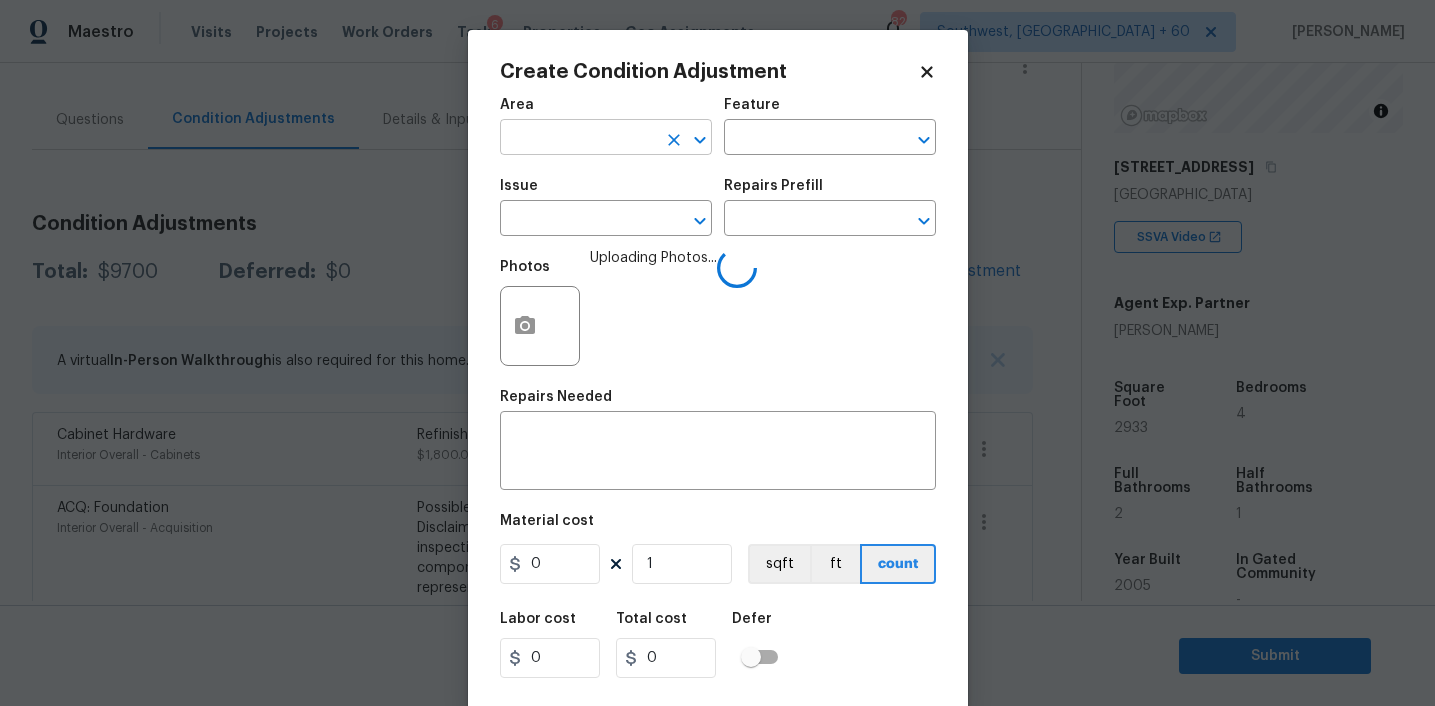 click at bounding box center [578, 139] 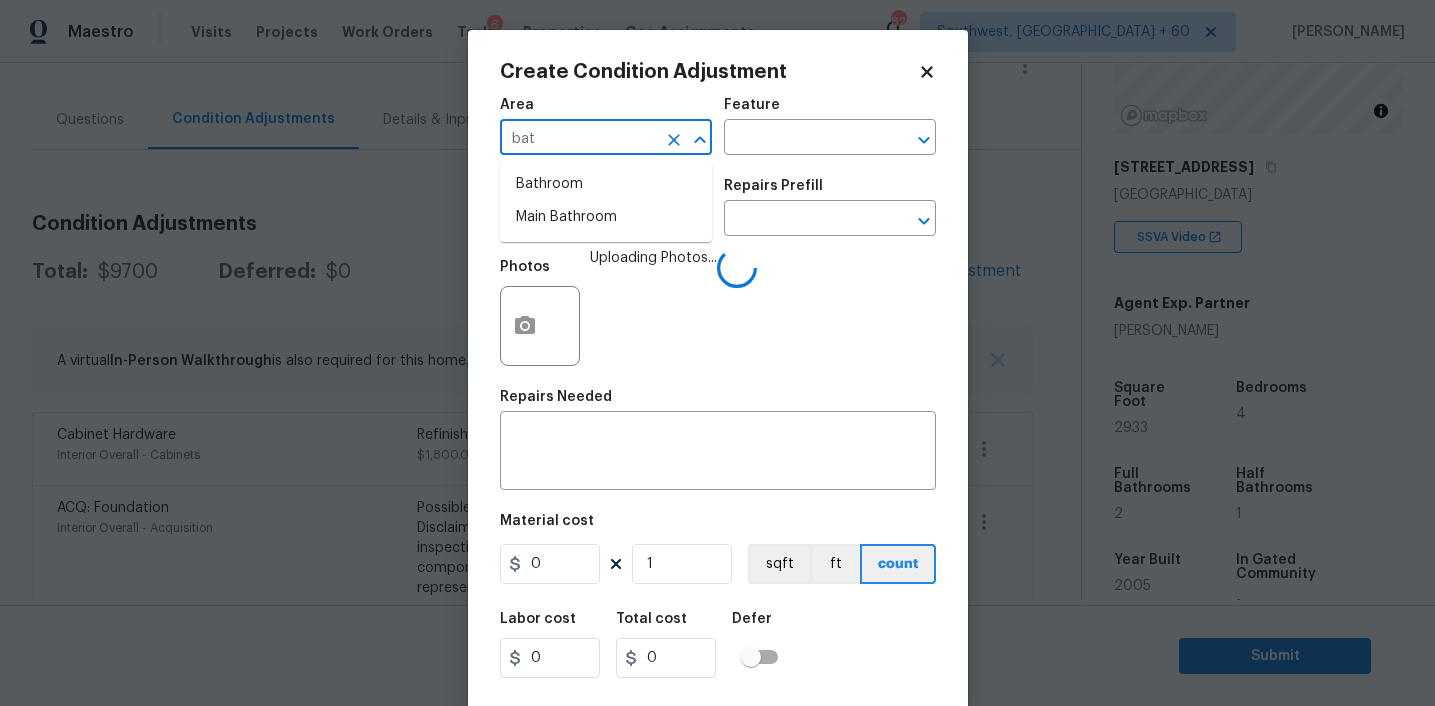 type on "bath" 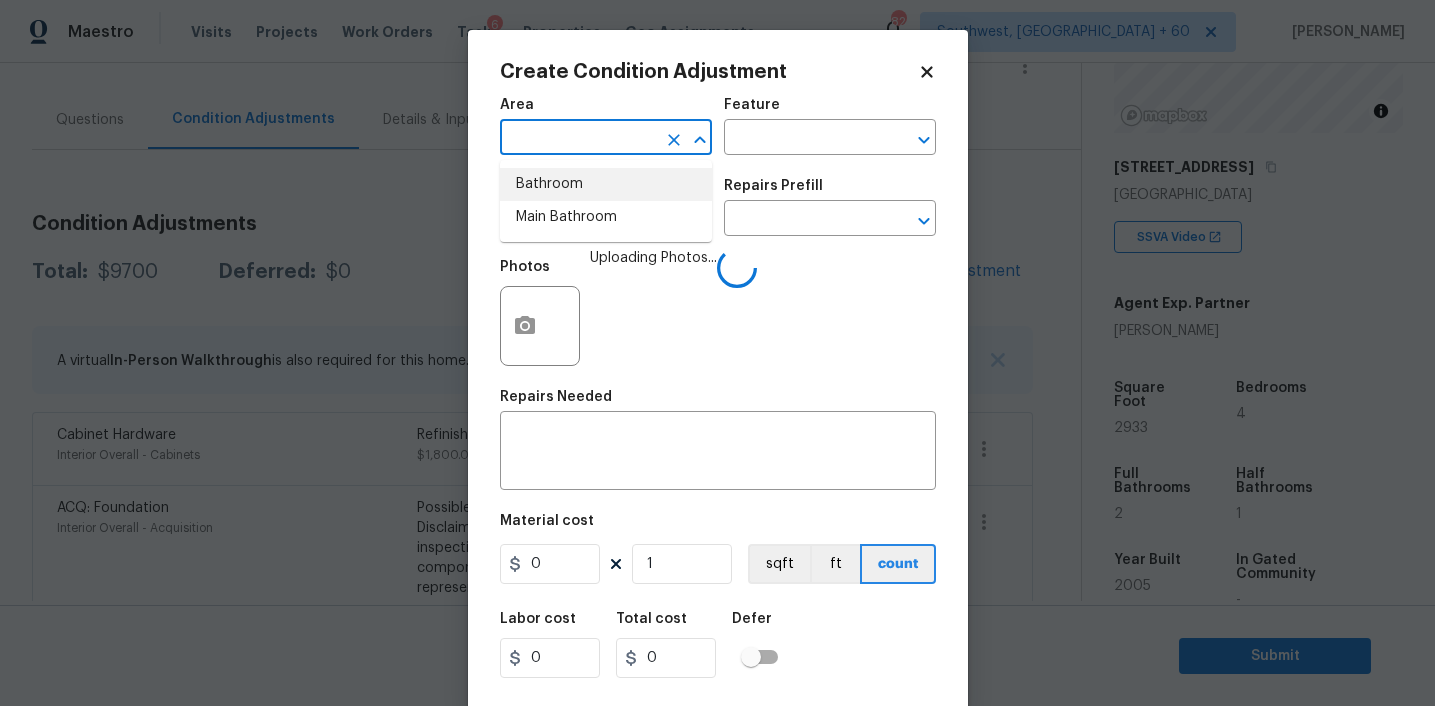 click on "Bathroom" at bounding box center [606, 184] 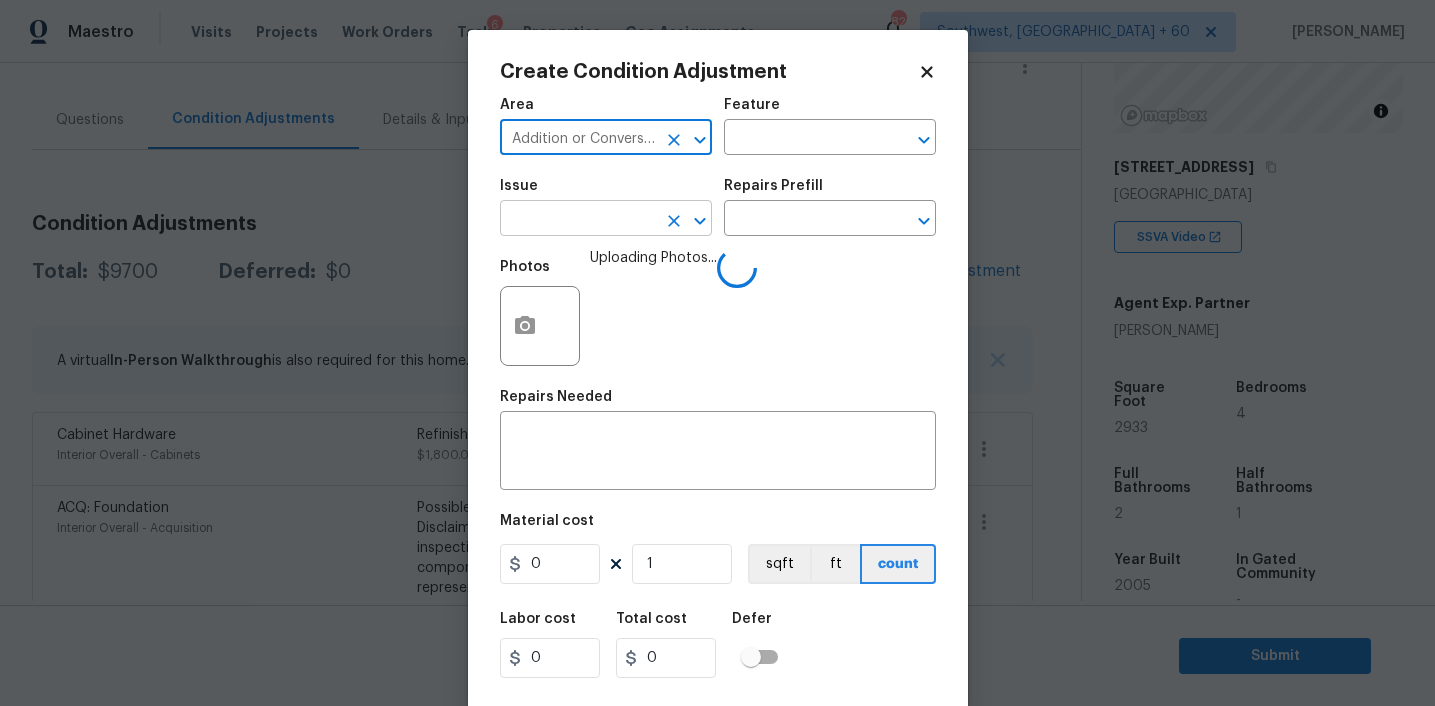 type on "Addition or Conversion" 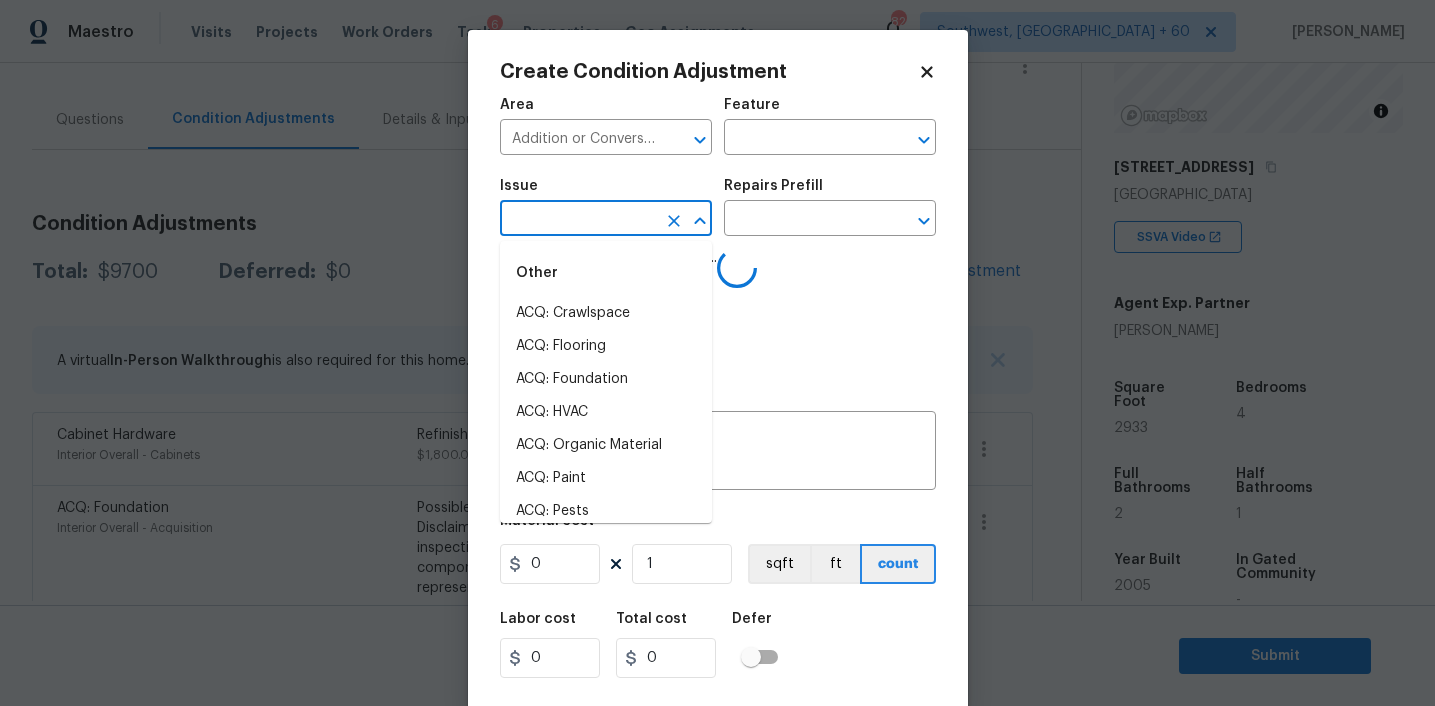 click at bounding box center (578, 220) 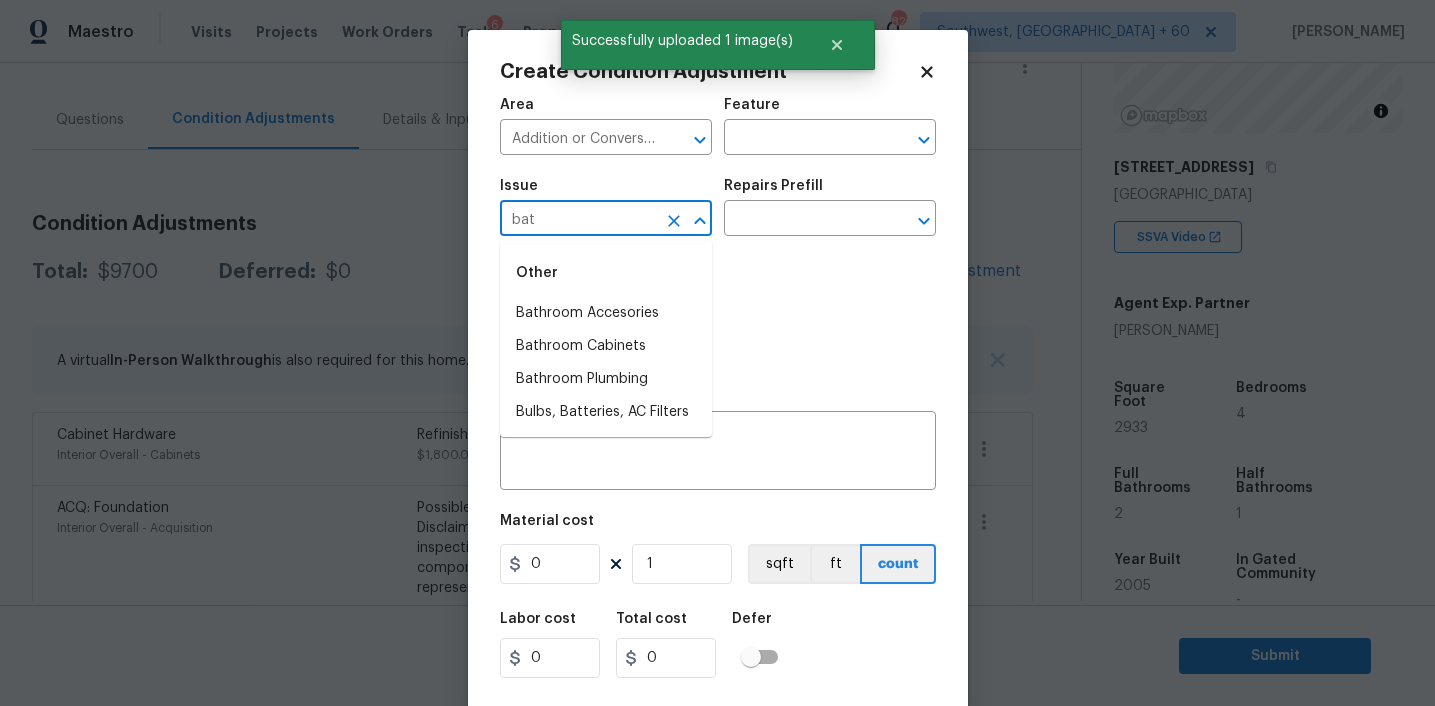 type on "bath" 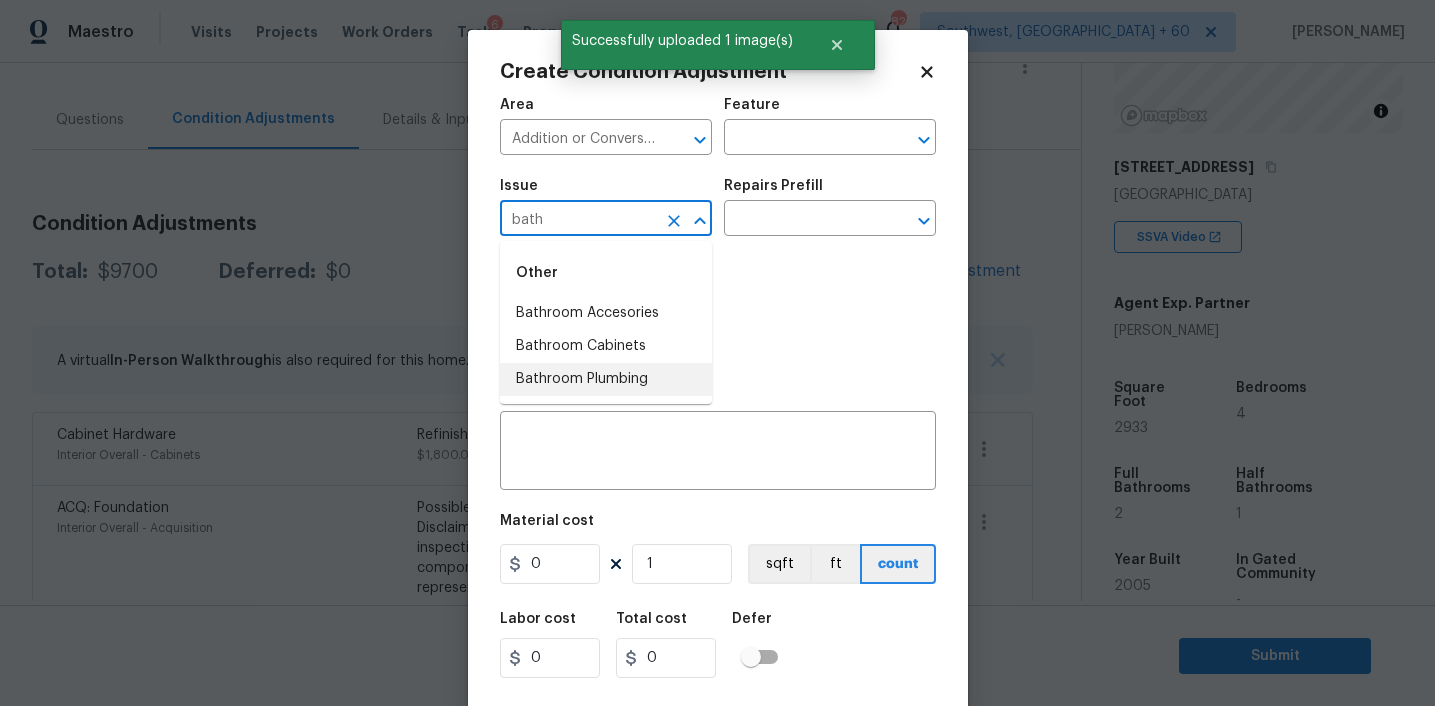 click on "Bathroom Plumbing" at bounding box center (606, 379) 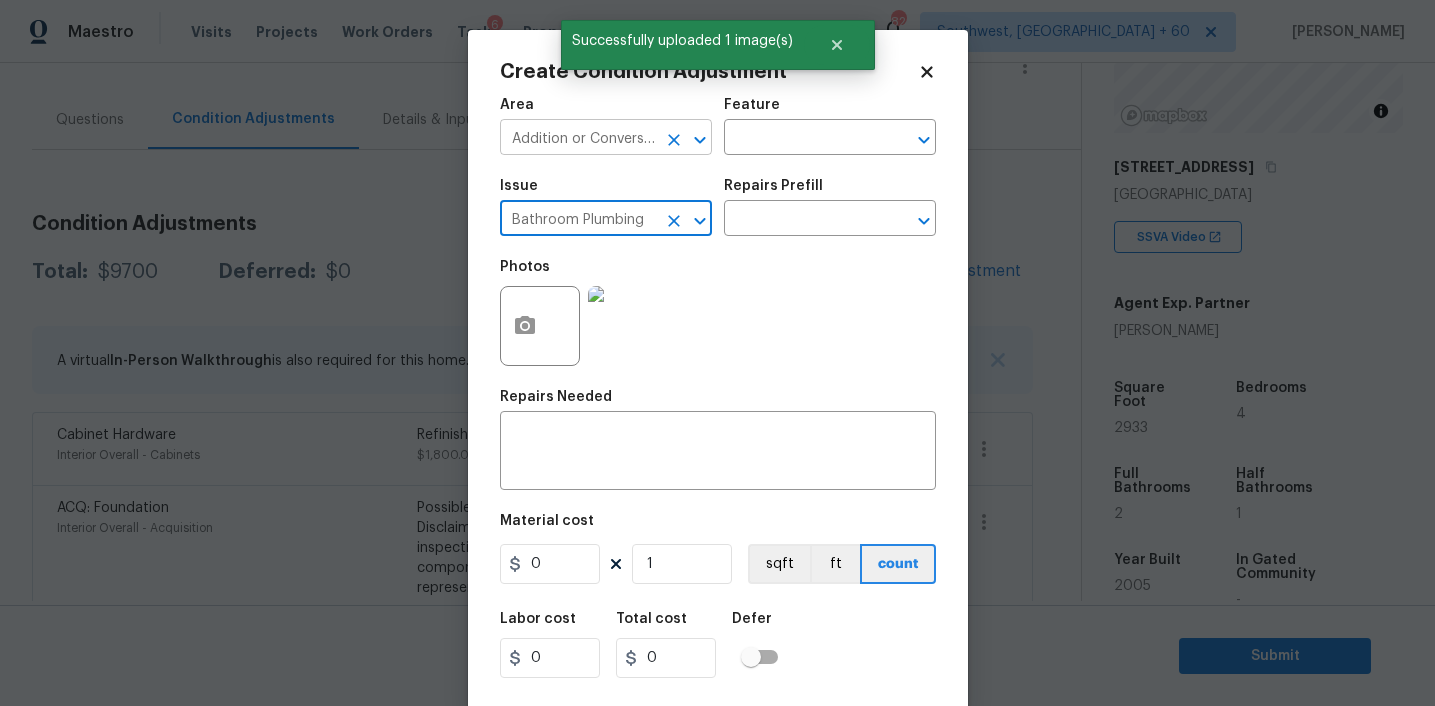 click 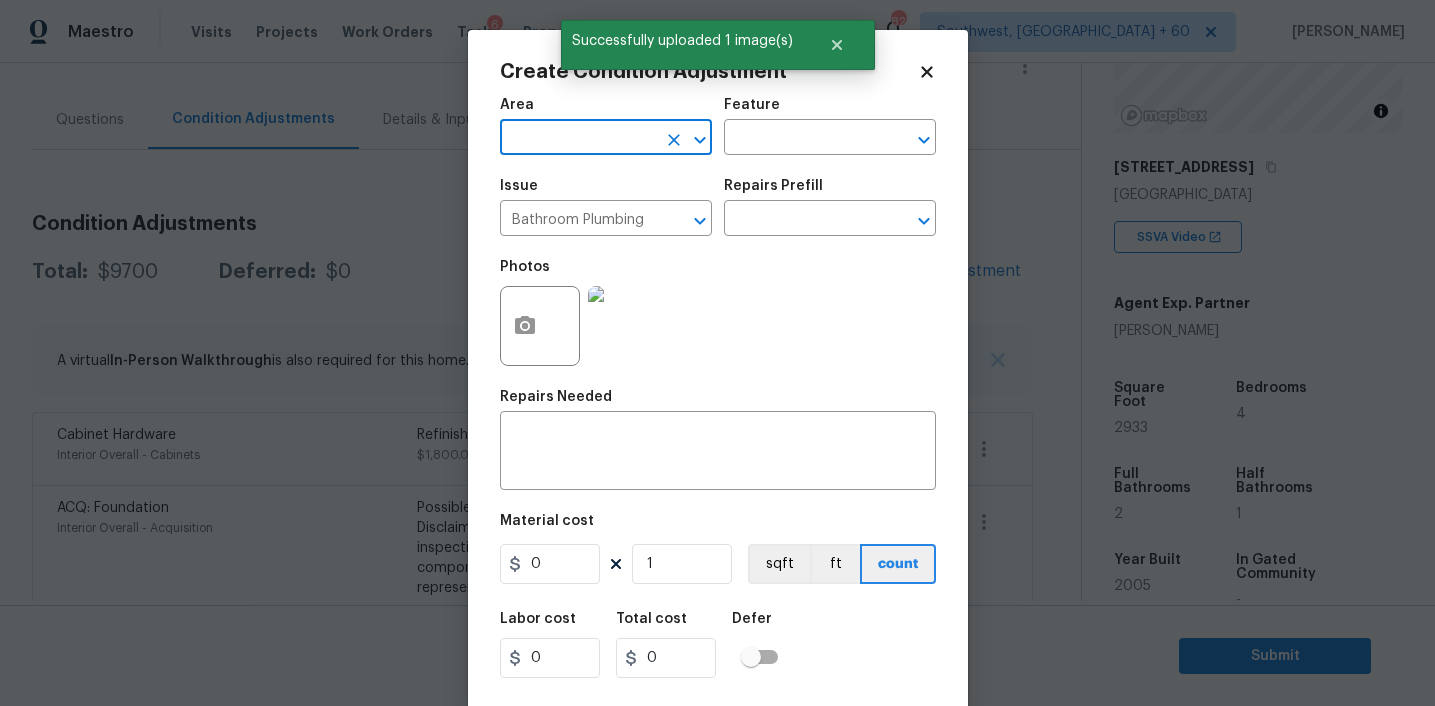 scroll, scrollTop: 0, scrollLeft: 0, axis: both 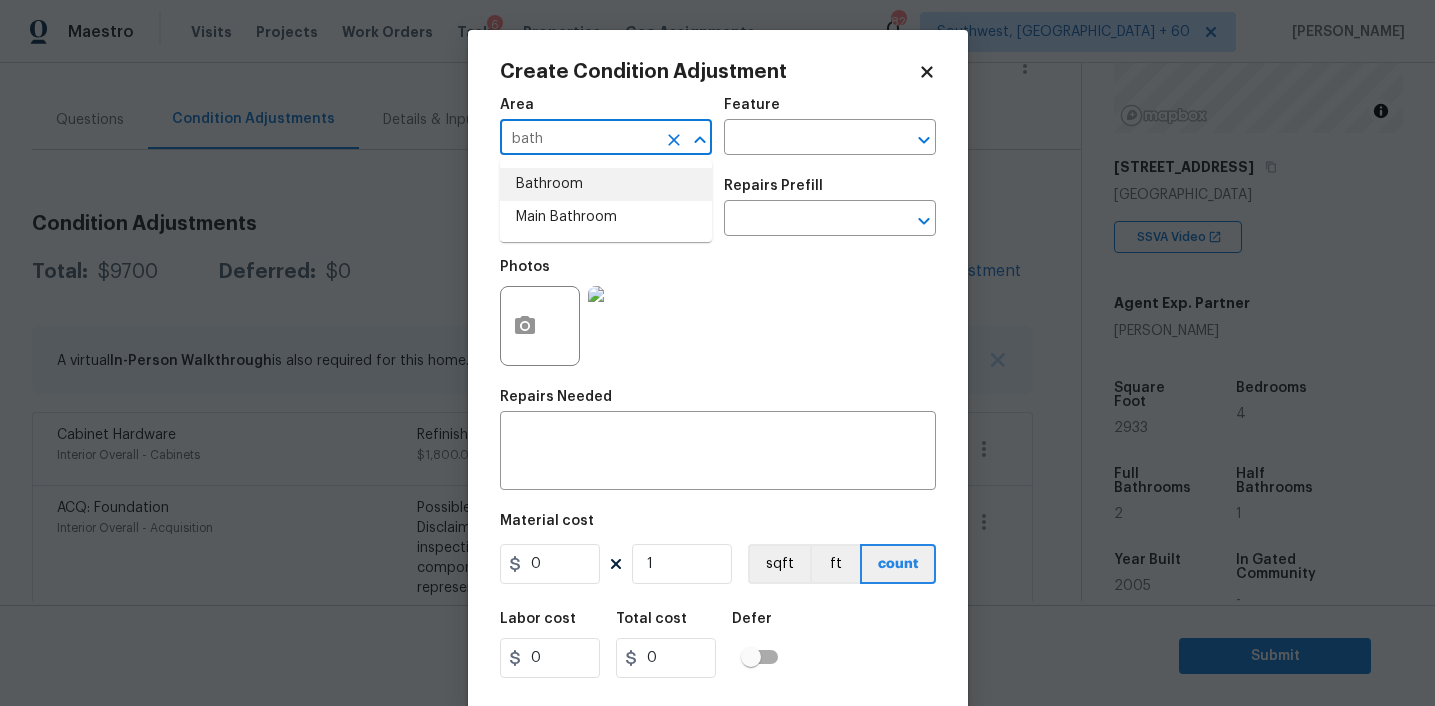 click on "Bathroom" at bounding box center [606, 184] 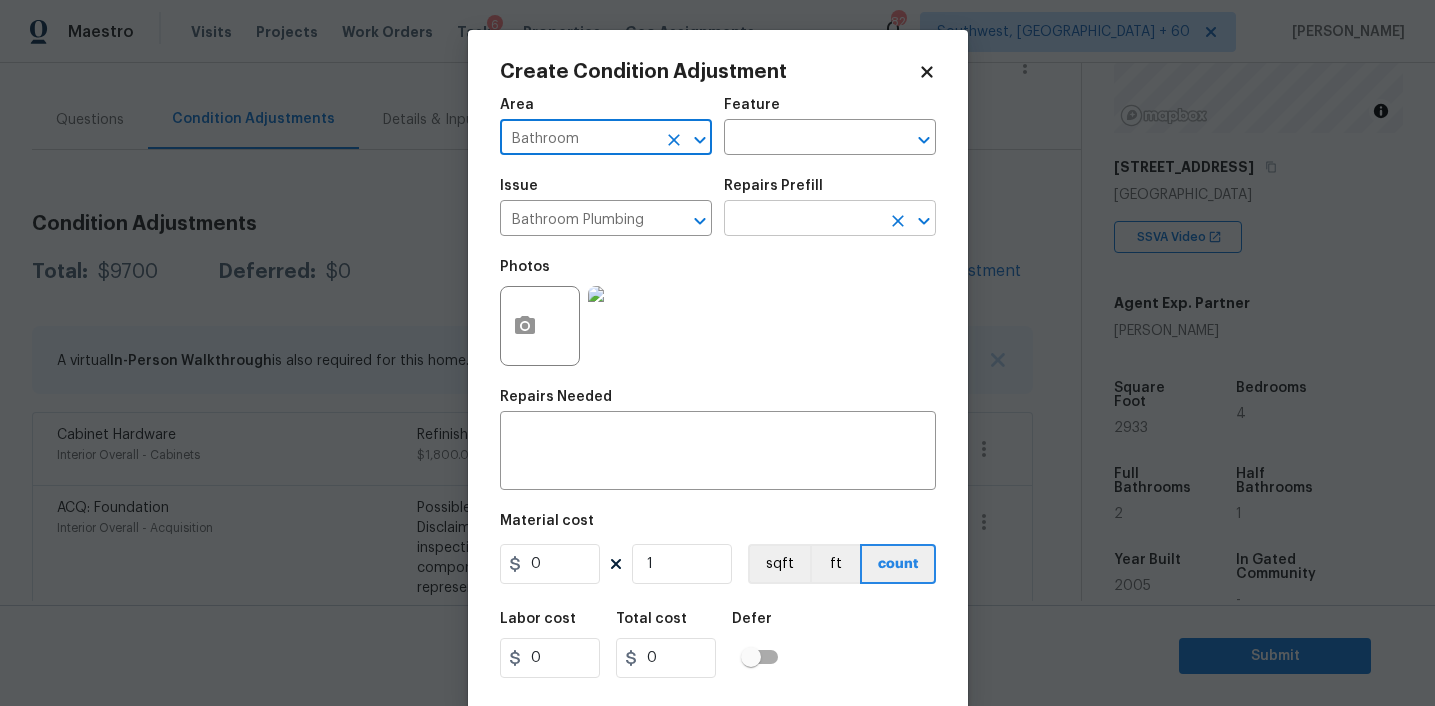 type on "Bathroom" 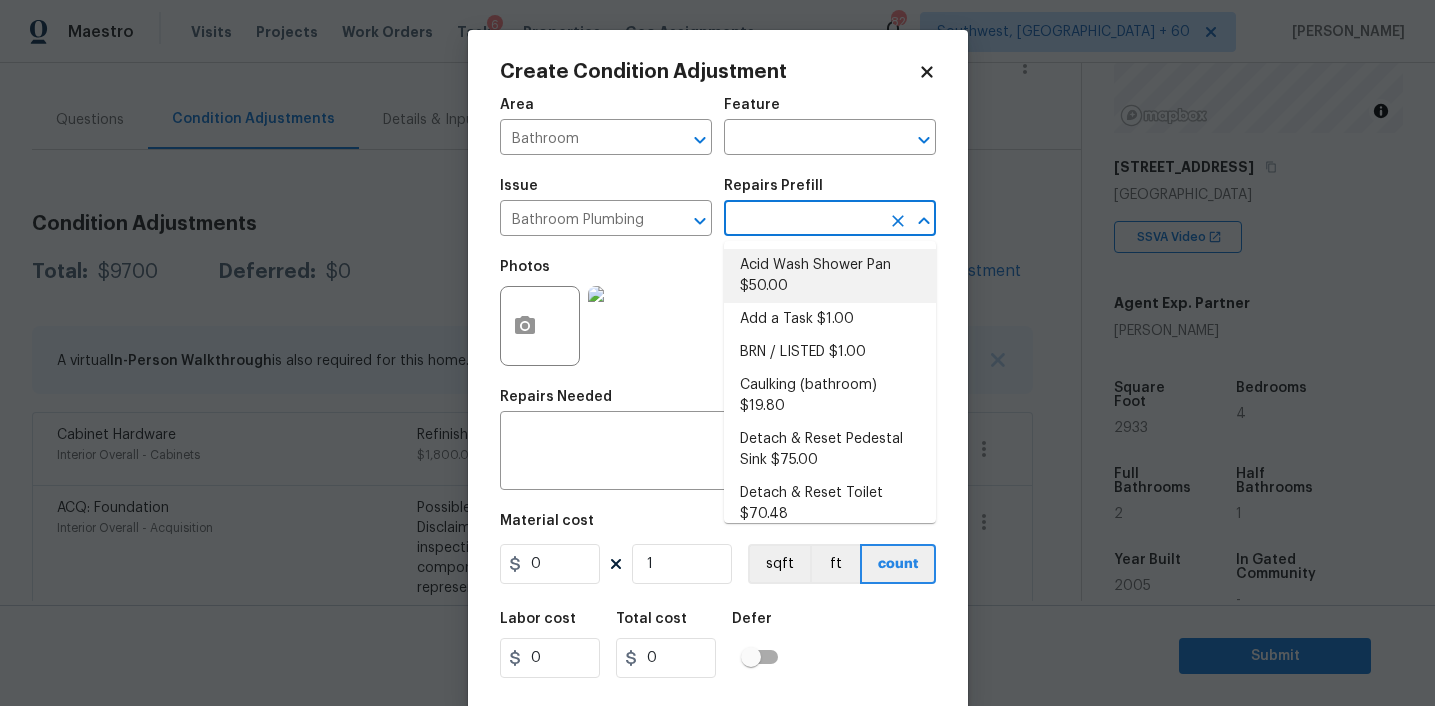 click on "Acid Wash Shower Pan $50.00" at bounding box center (830, 276) 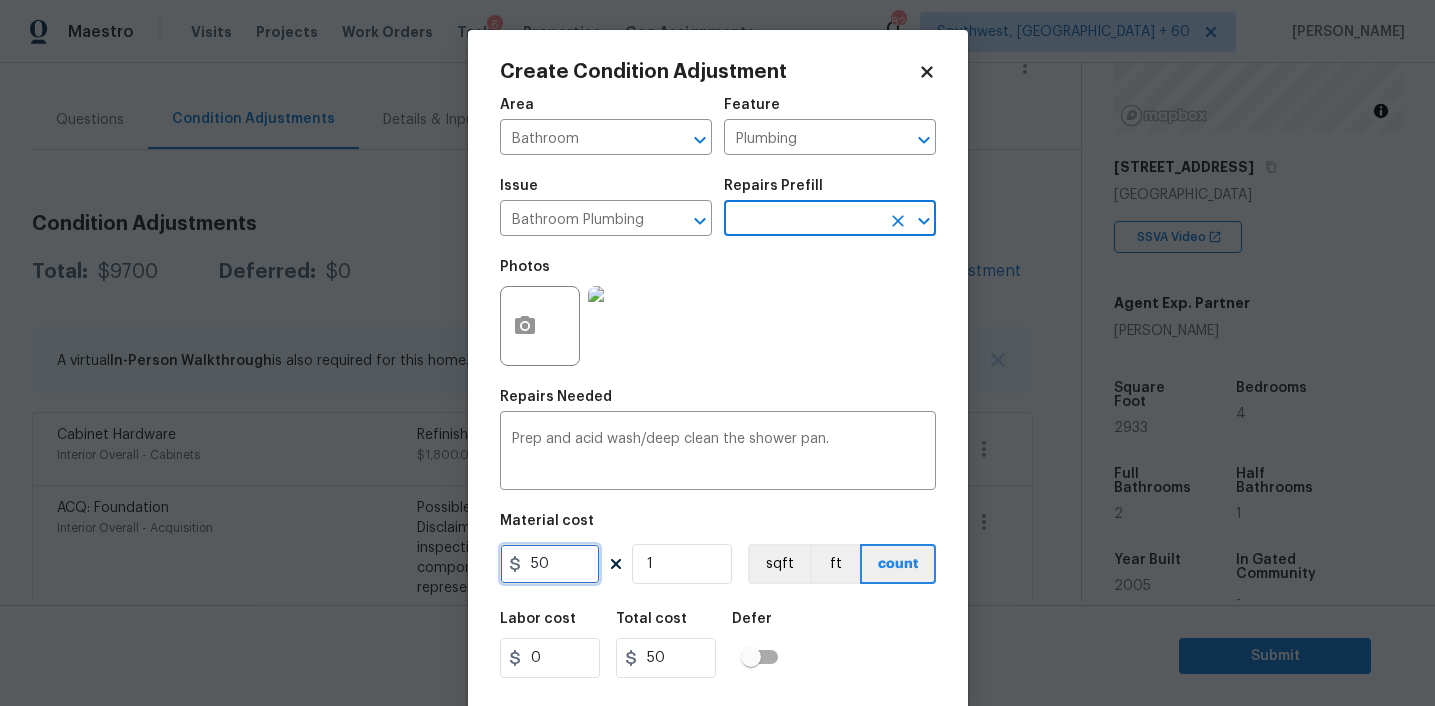 click on "50" at bounding box center [550, 564] 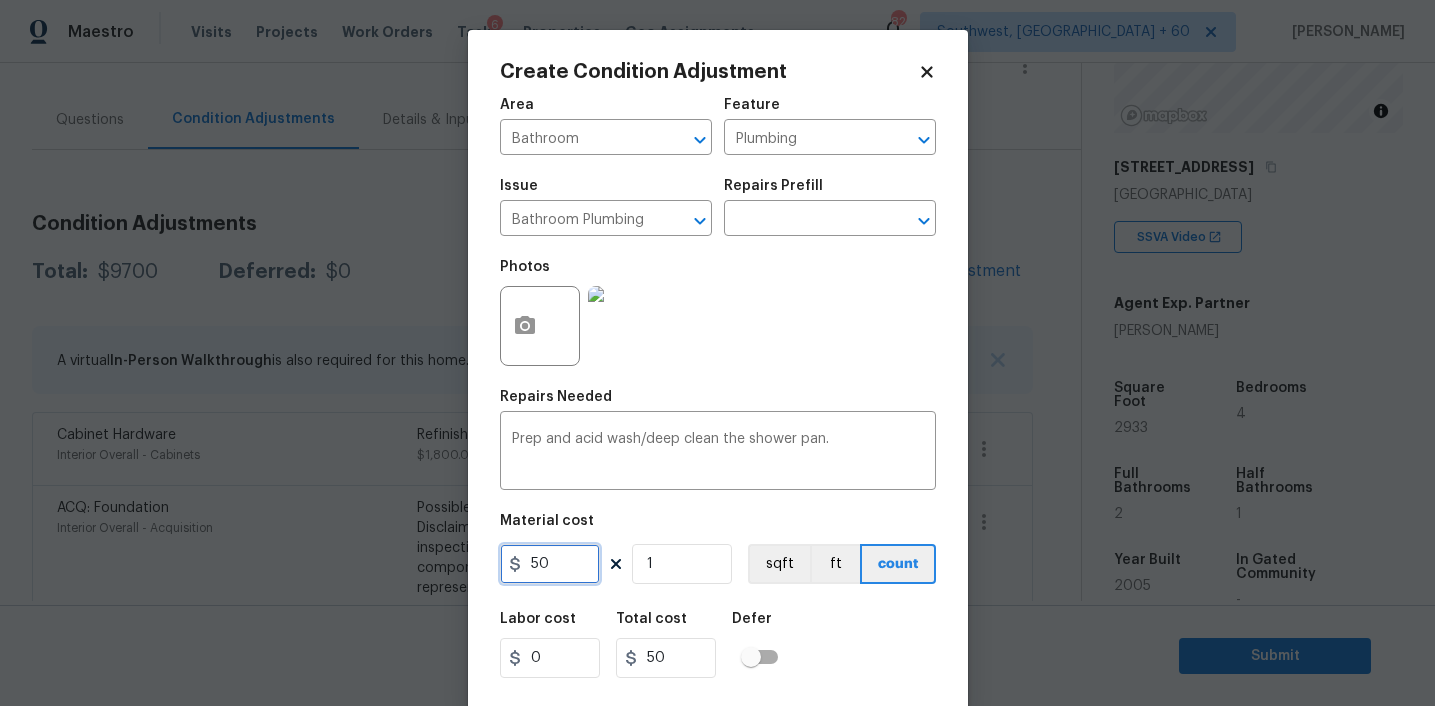 click on "50" at bounding box center [550, 564] 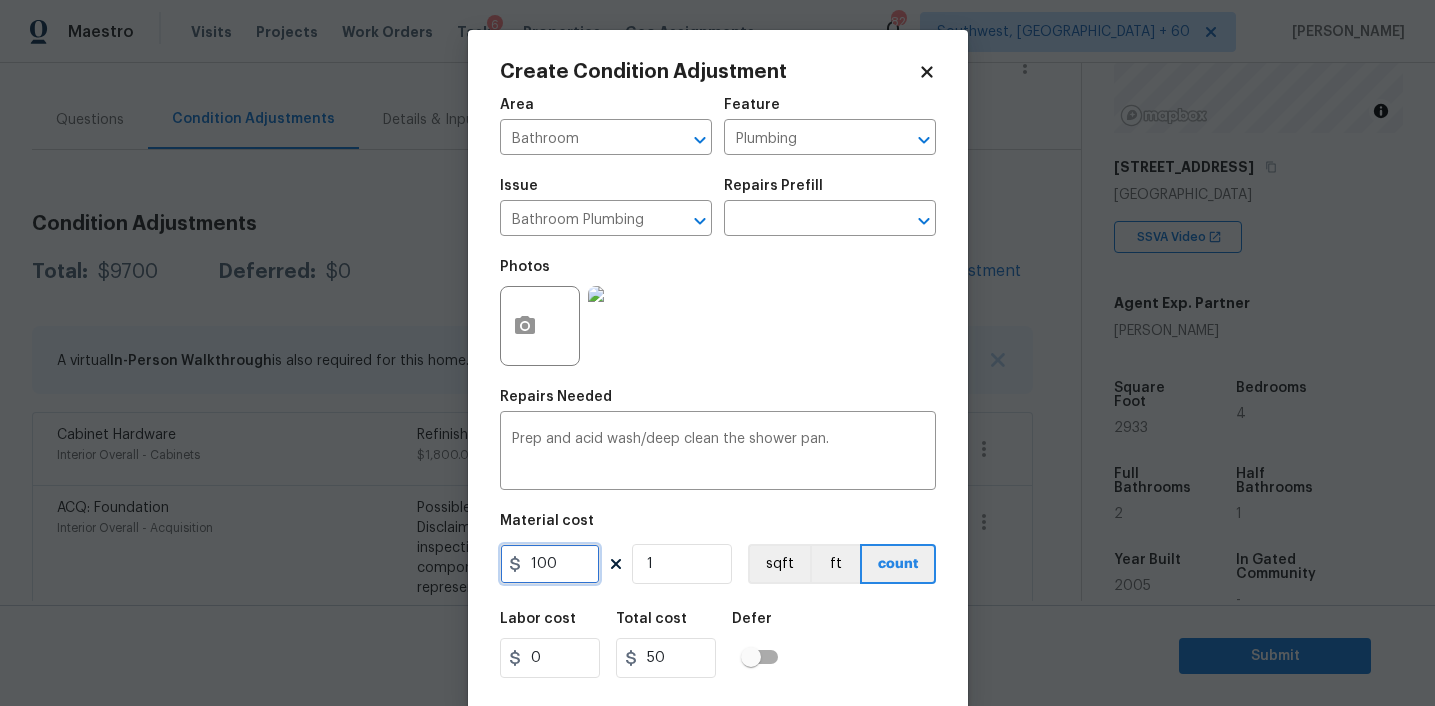 type on "100" 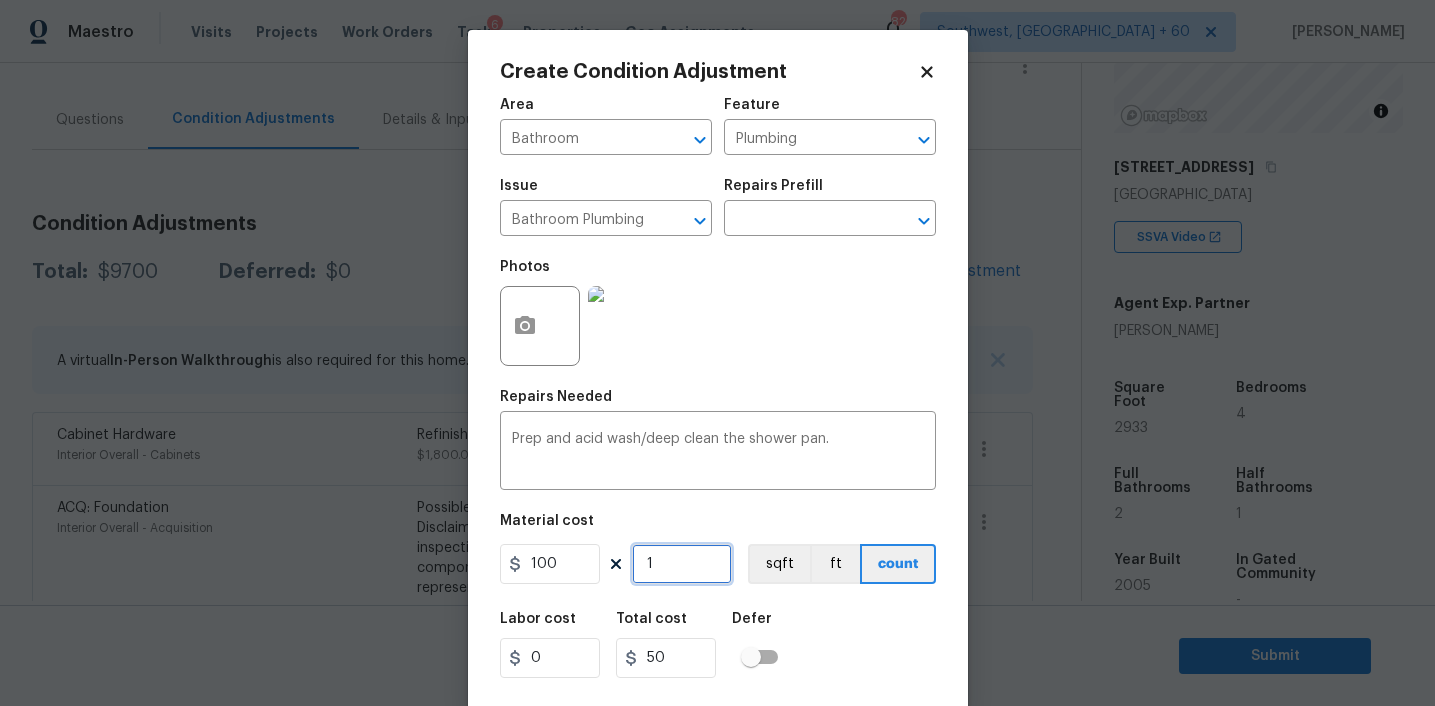 type on "100" 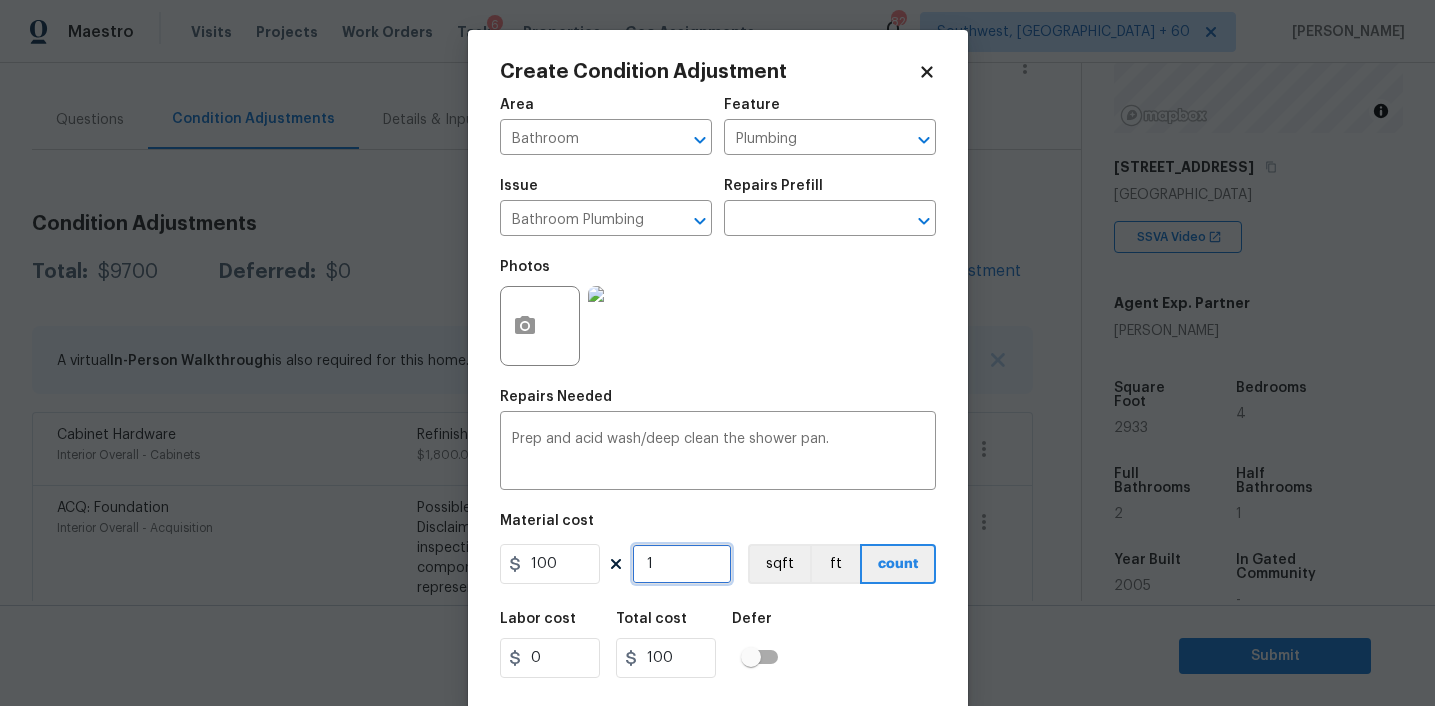 type on "2" 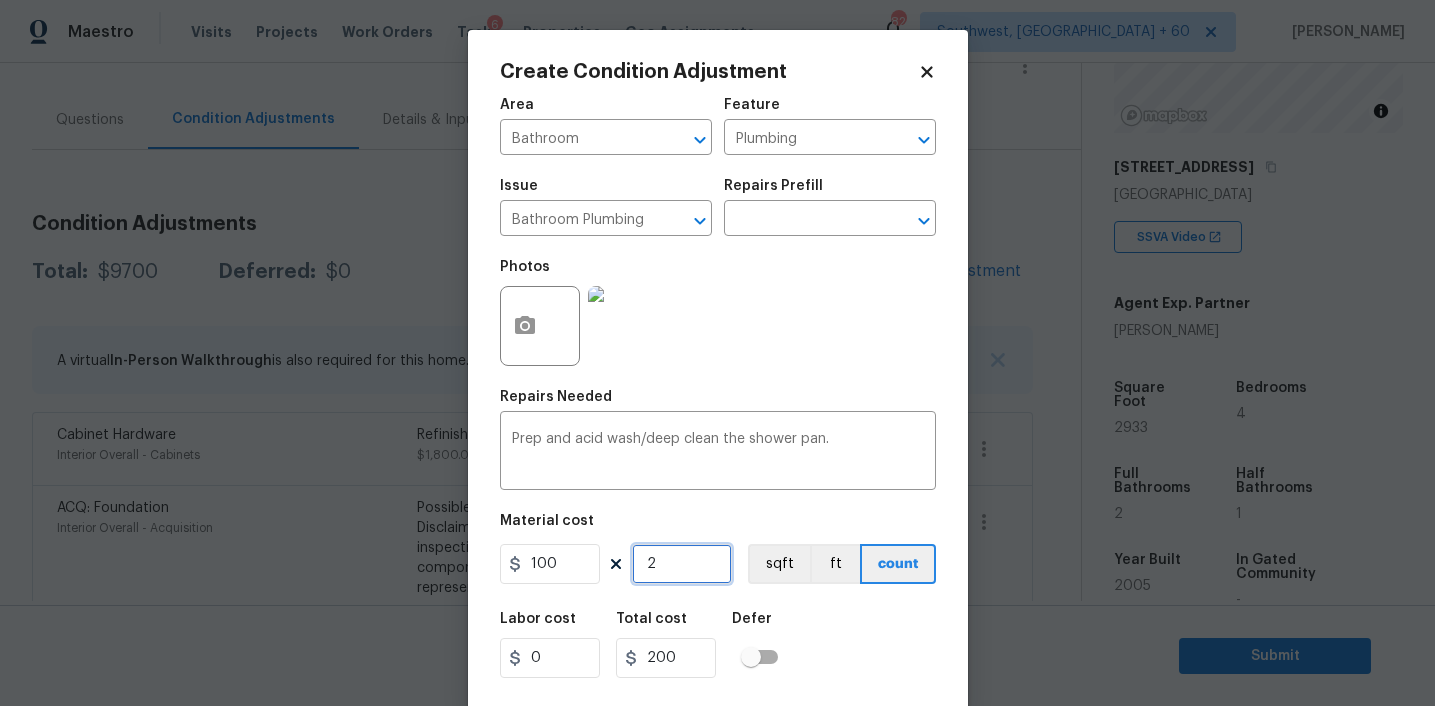 type on "2" 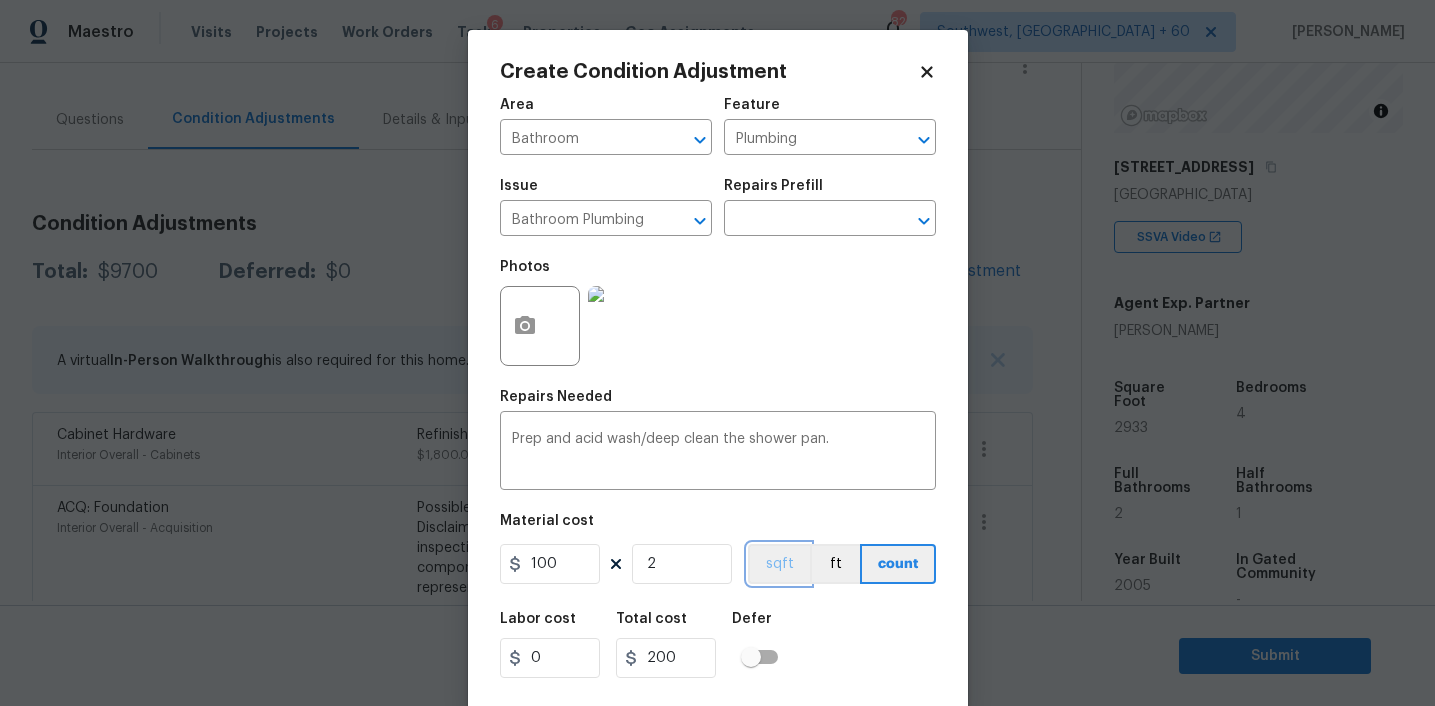 type 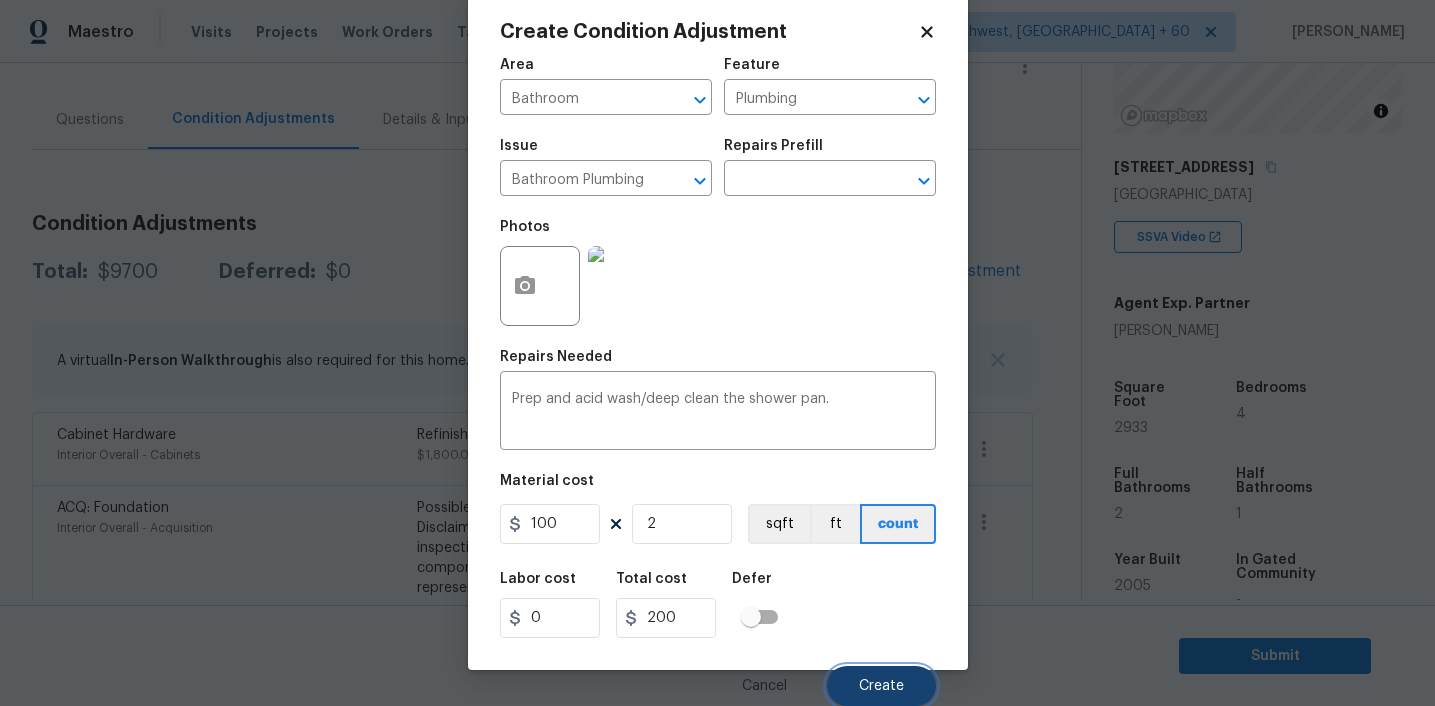 click on "Create" at bounding box center (881, 686) 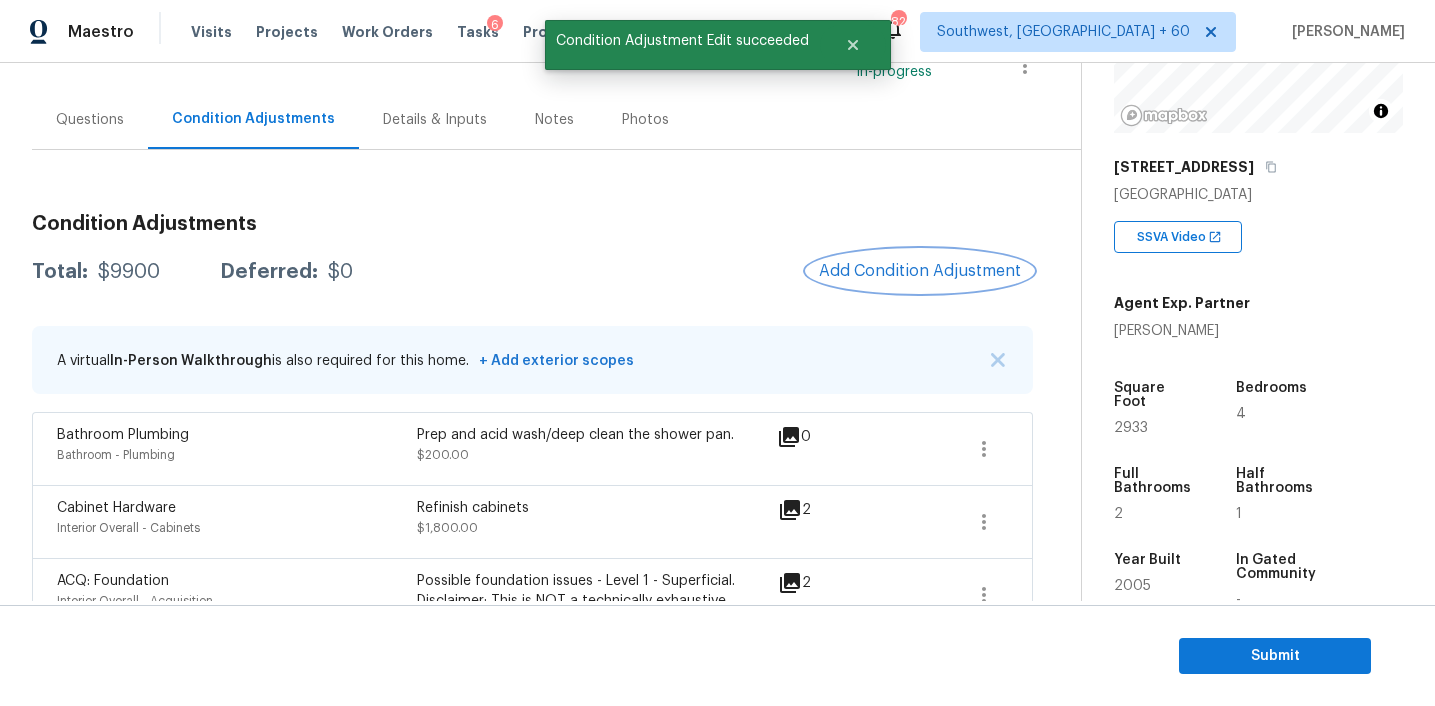 scroll, scrollTop: 0, scrollLeft: 0, axis: both 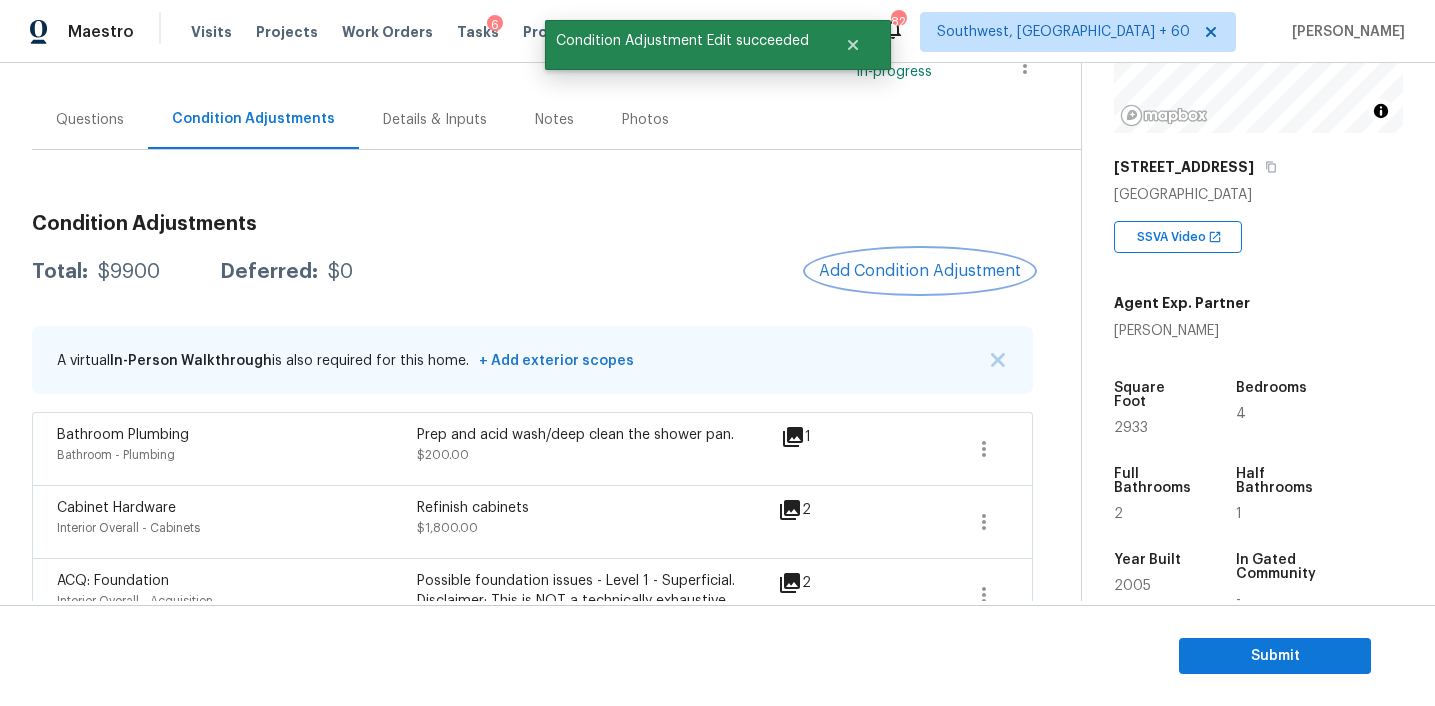 click on "Add Condition Adjustment" at bounding box center [920, 271] 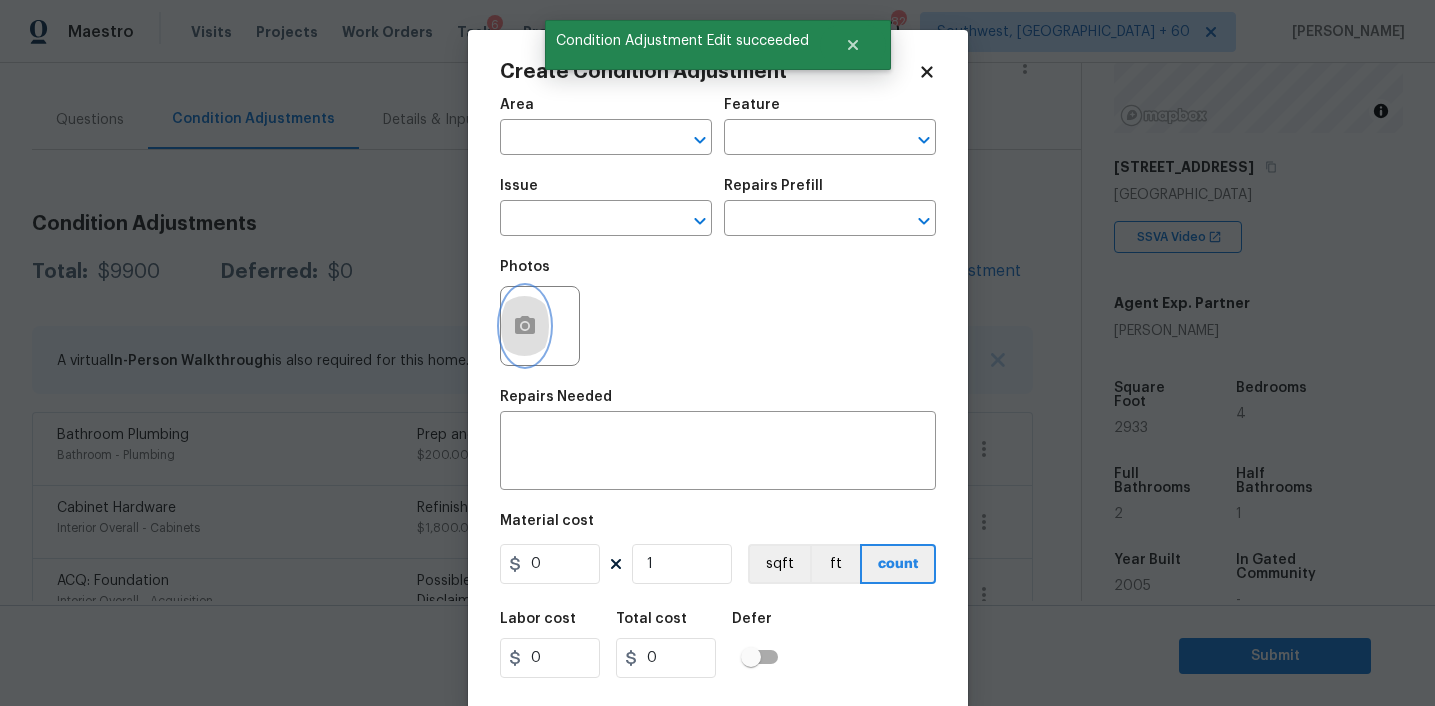 click at bounding box center [525, 326] 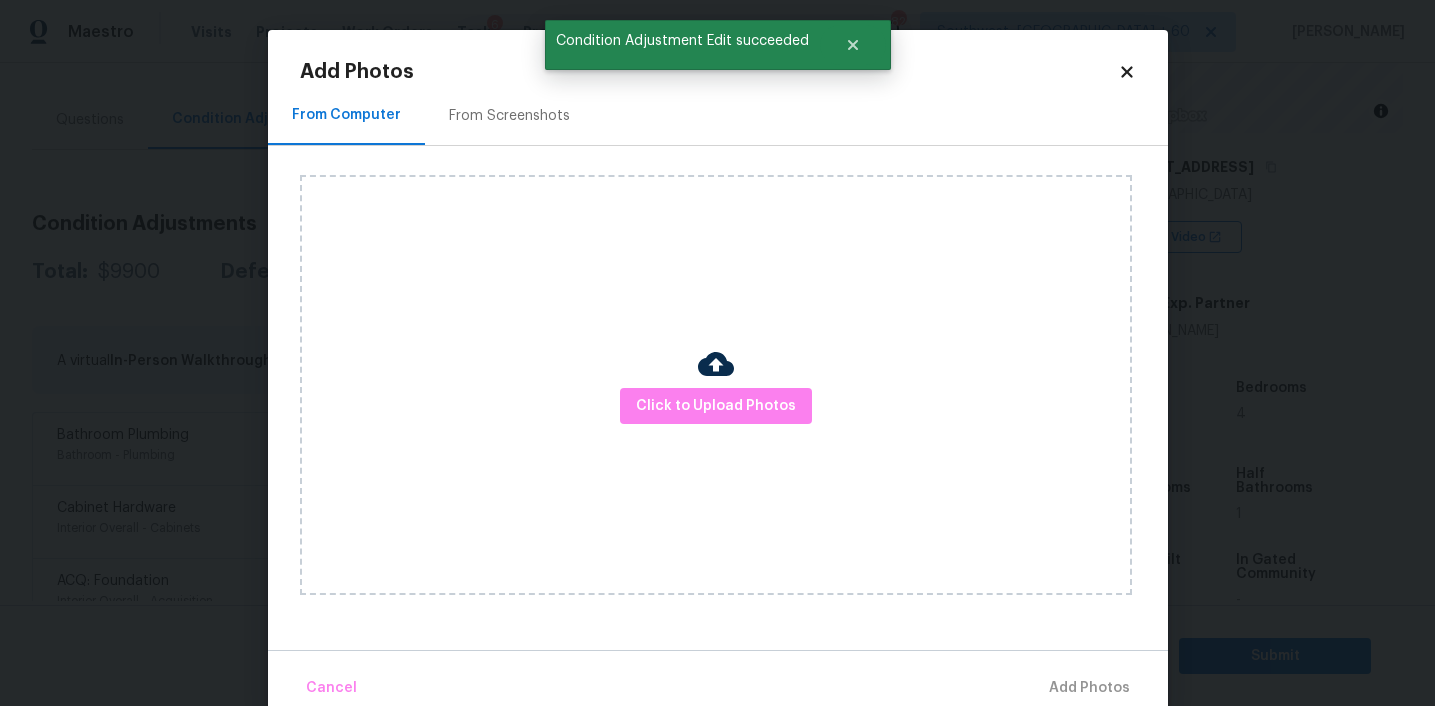 click on "Click to Upload Photos" at bounding box center [716, 385] 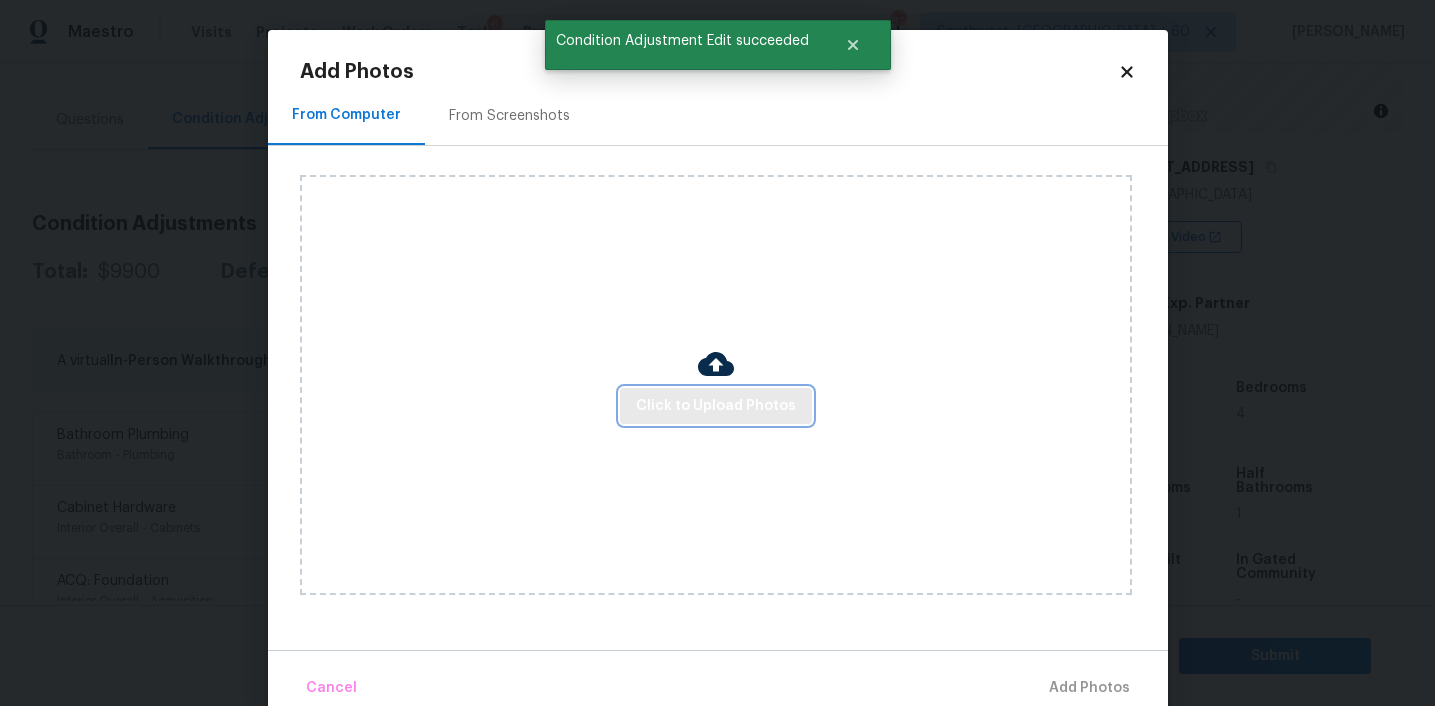 click on "Click to Upload Photos" at bounding box center (716, 406) 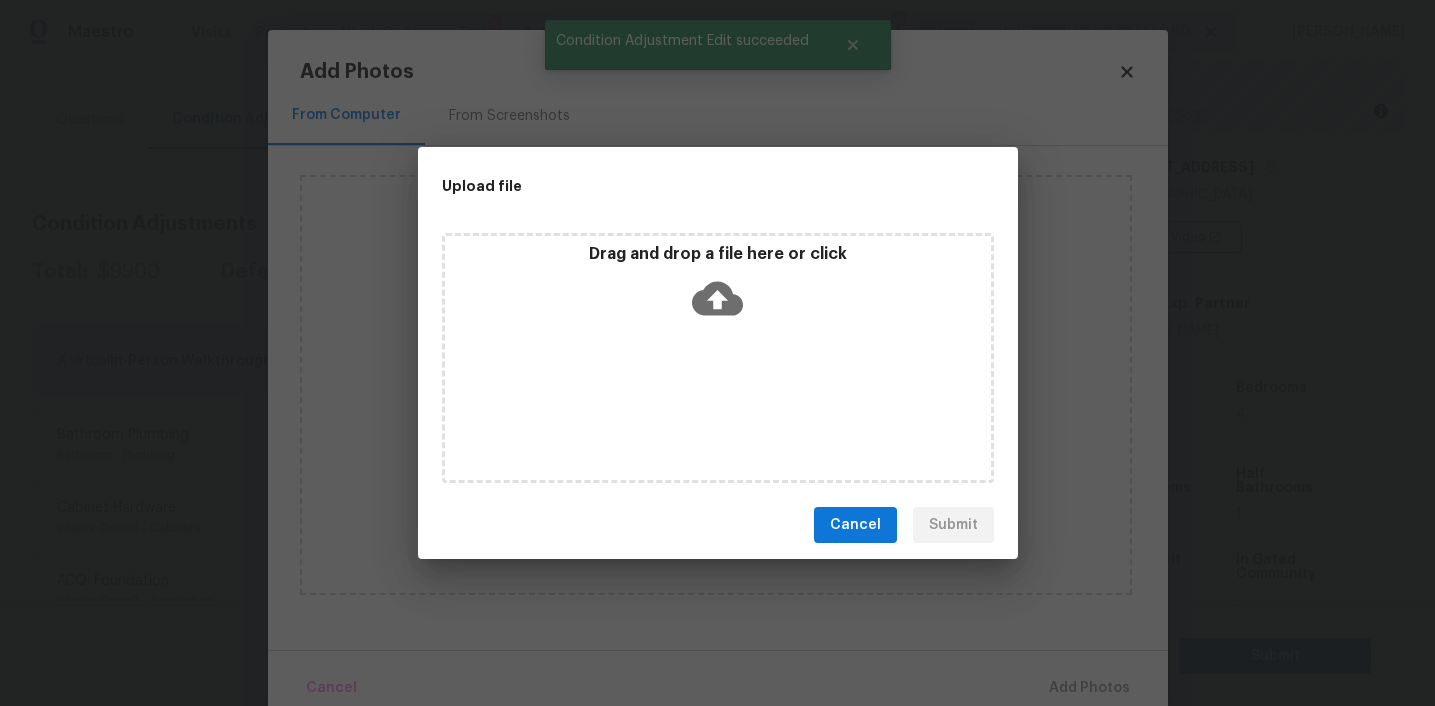 click on "Drag and drop a file here or click" at bounding box center (718, 287) 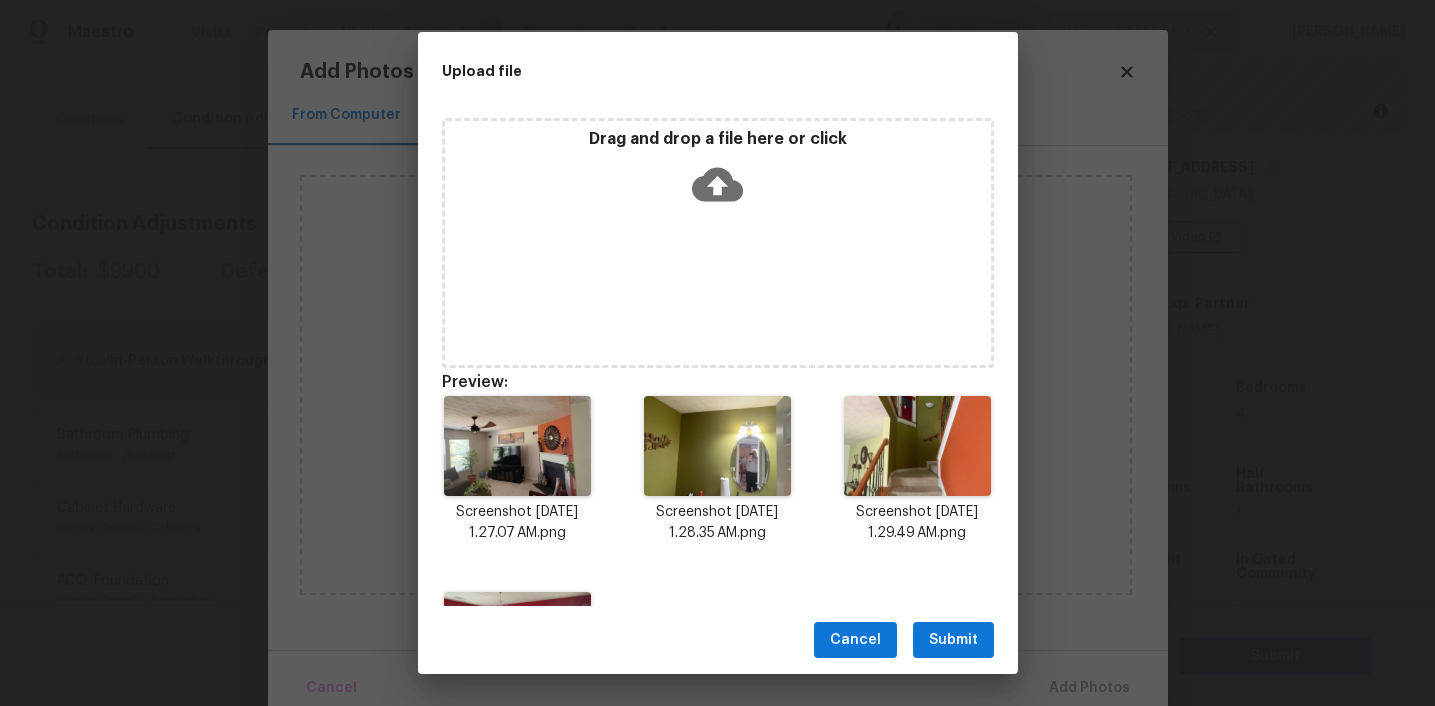 click on "Submit" at bounding box center [953, 640] 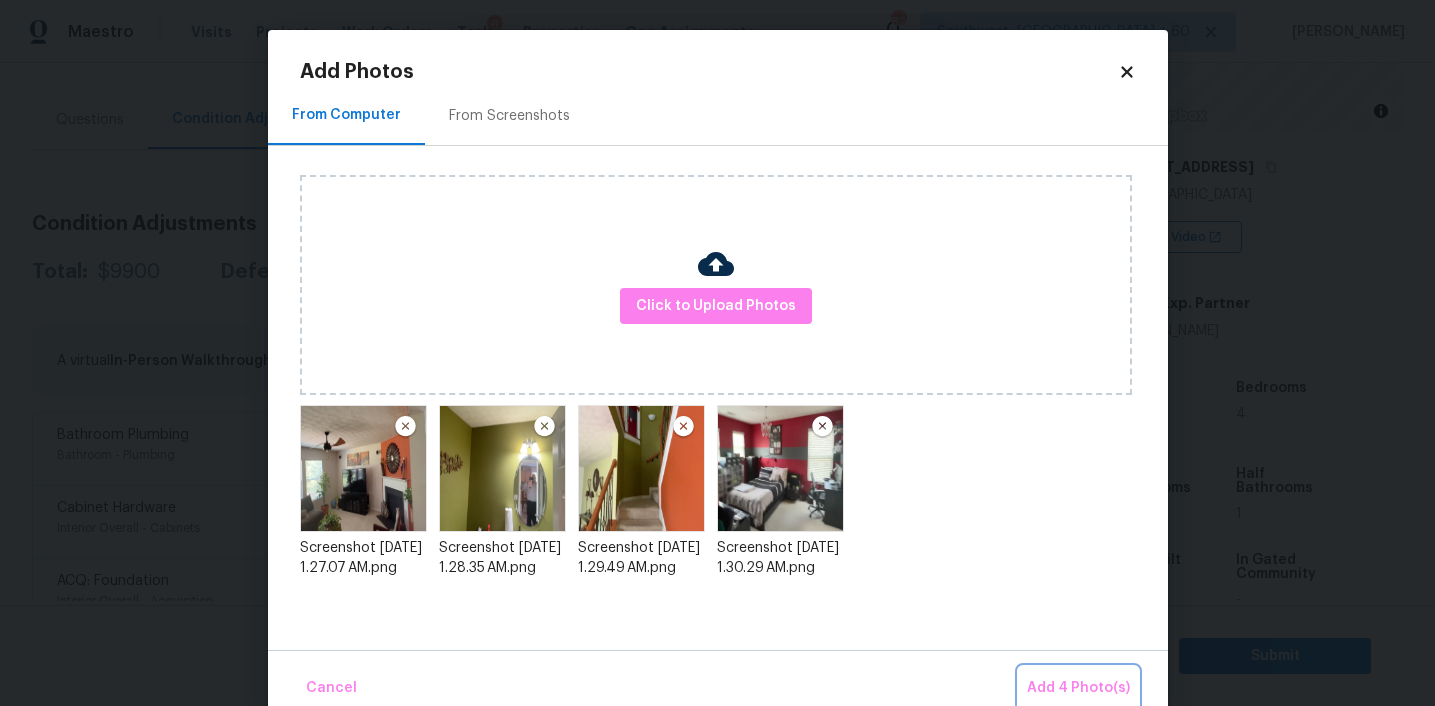 click on "Add 4 Photo(s)" at bounding box center (1078, 688) 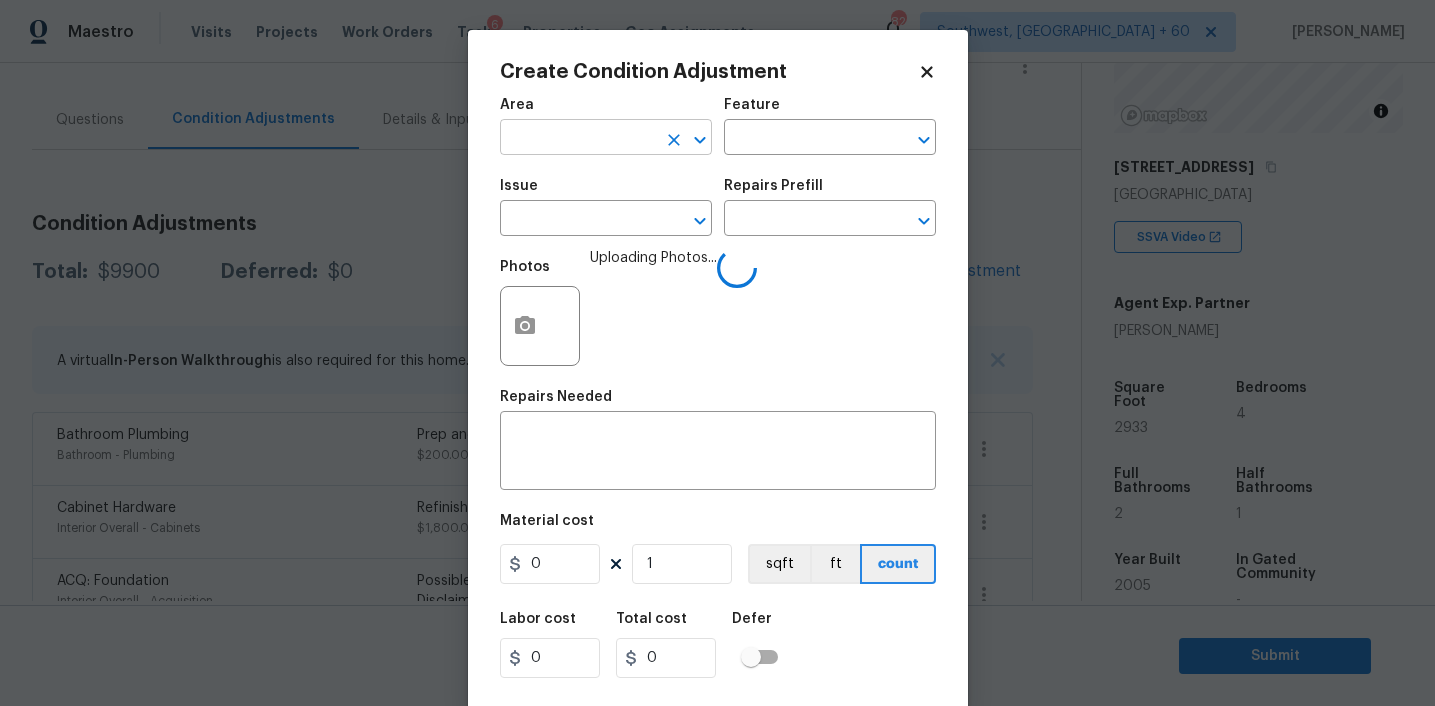 click at bounding box center (578, 139) 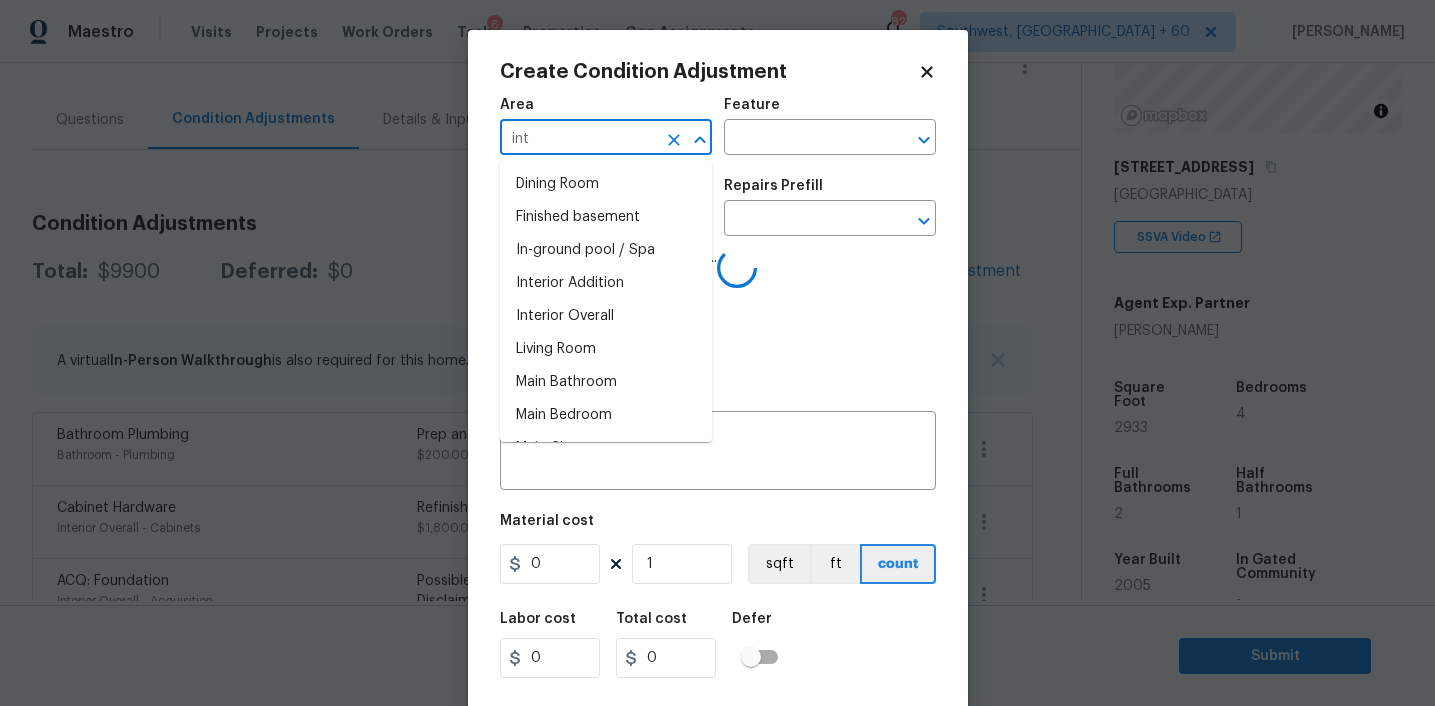type on "inte" 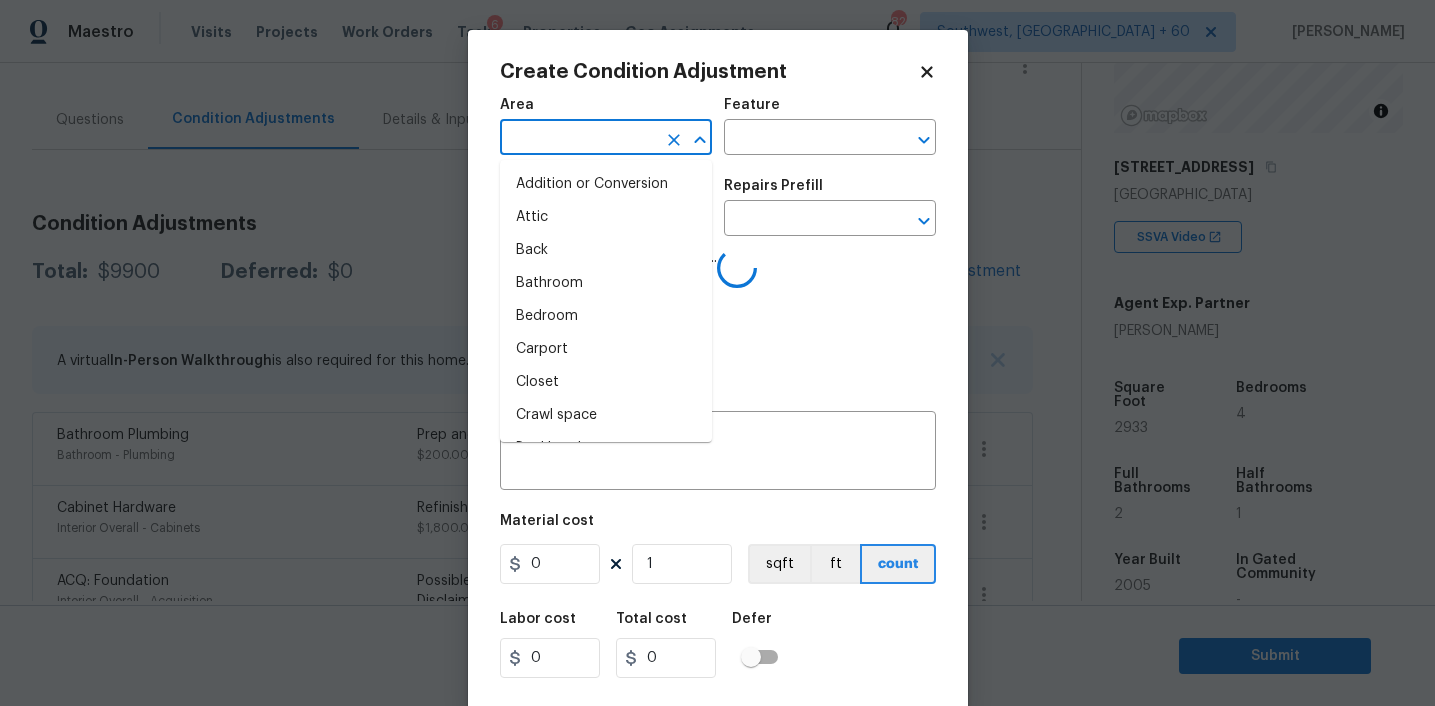 click on "Attic" at bounding box center (606, 217) 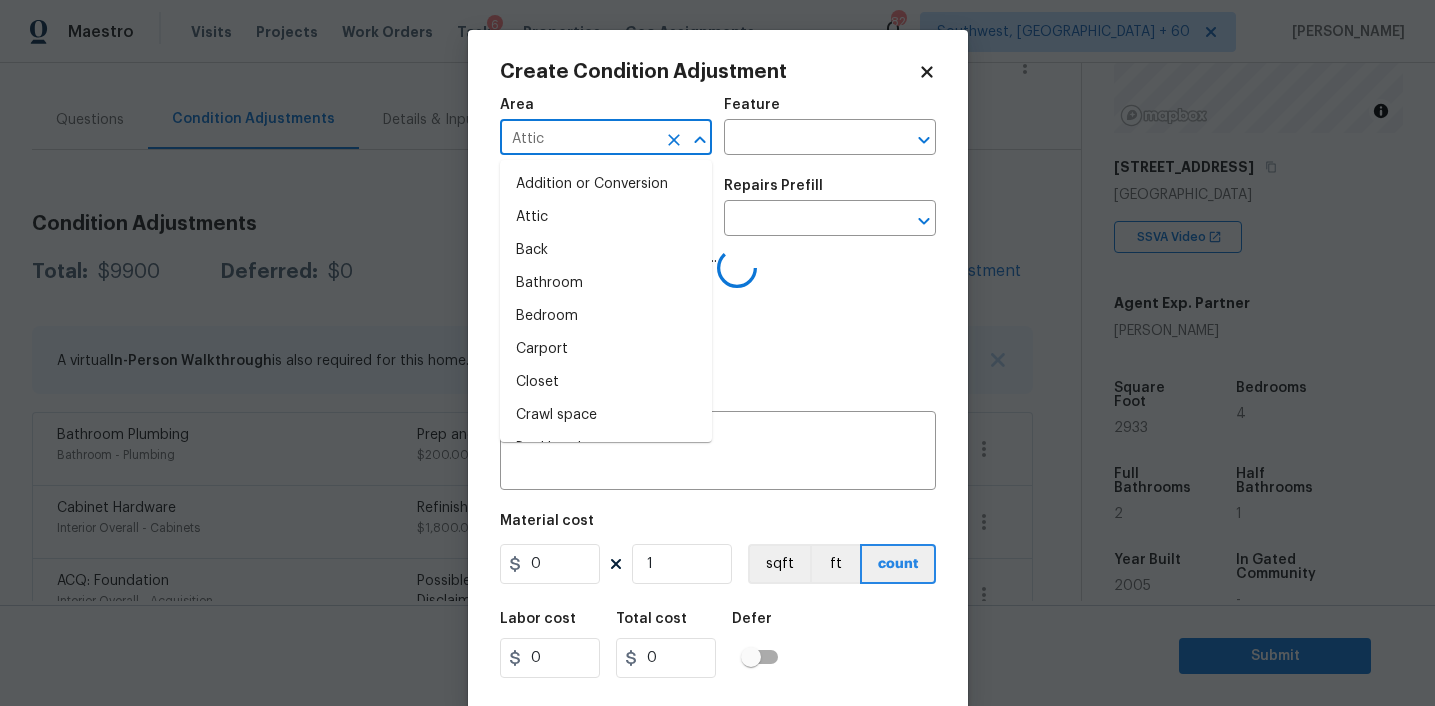 type on "Attic" 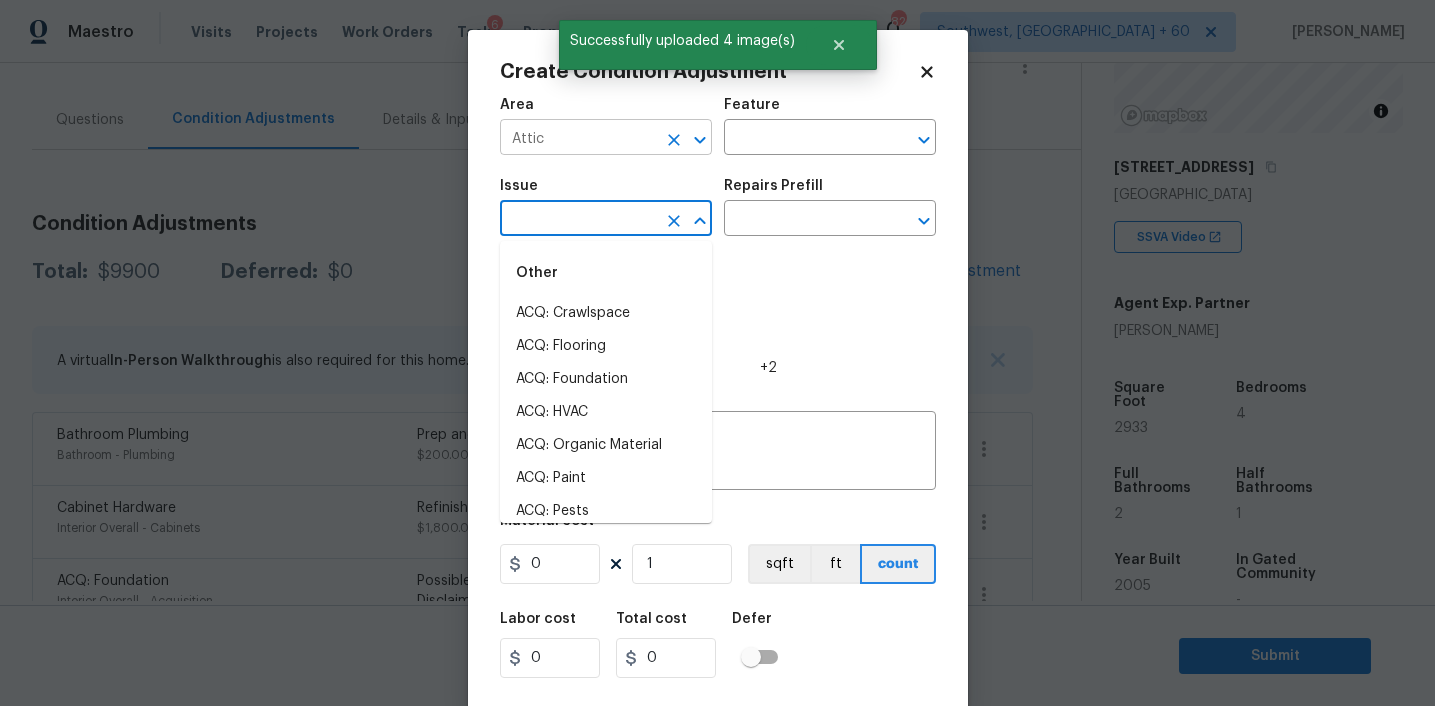 click 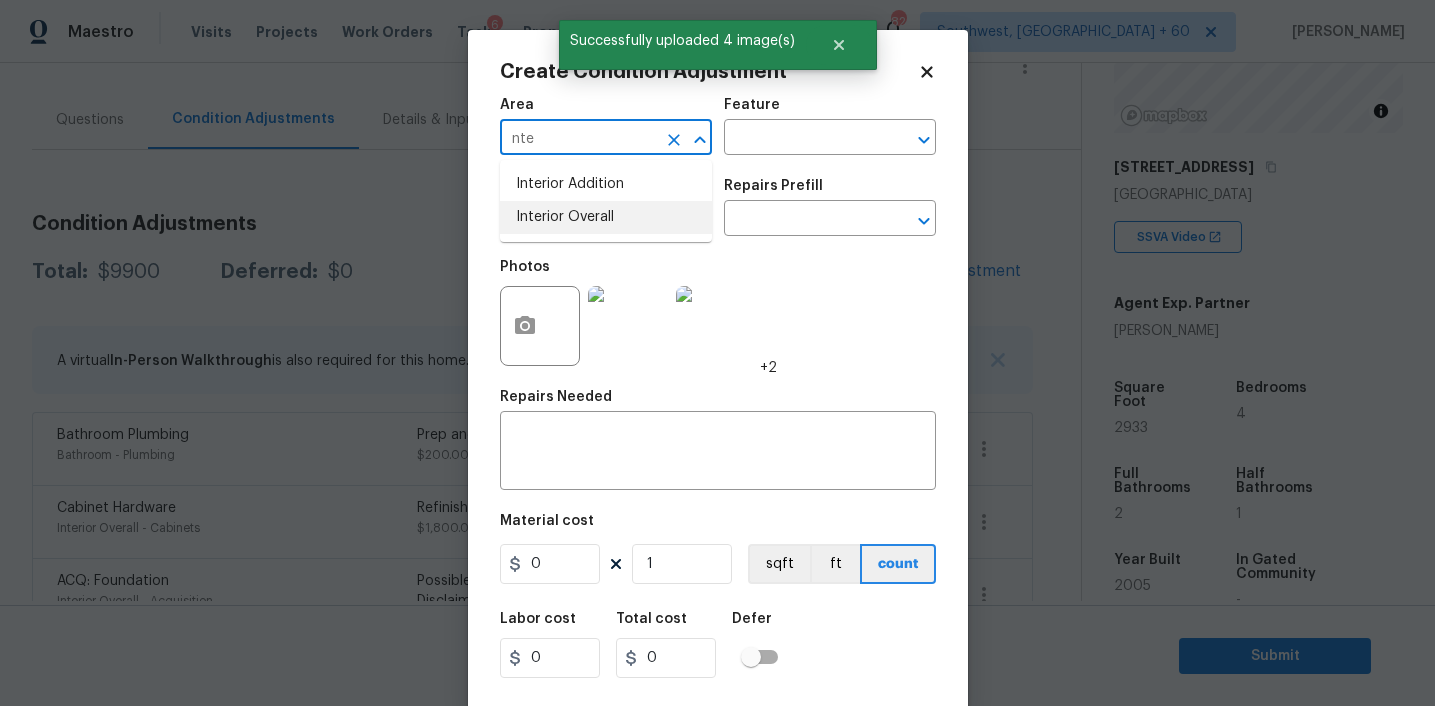 click on "Interior Overall" at bounding box center [606, 217] 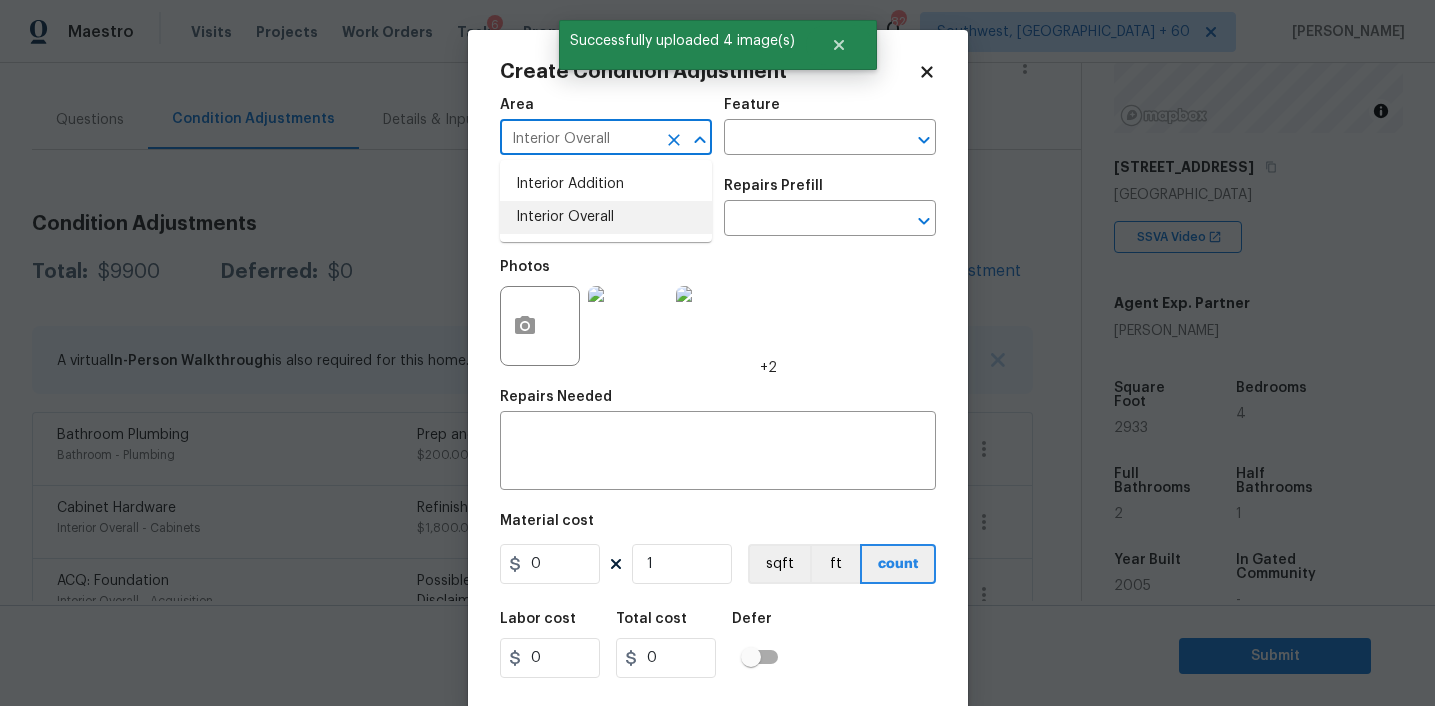 type on "Interior Overall" 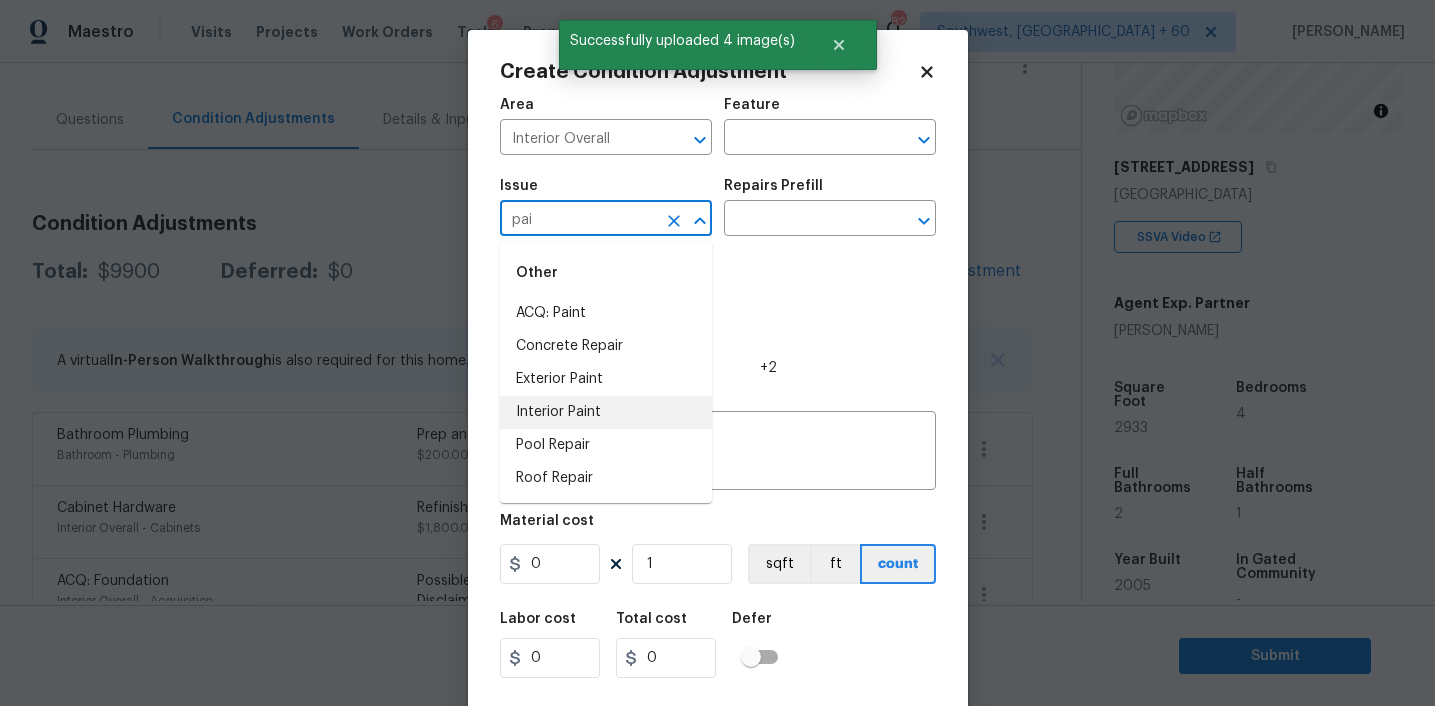 click on "Interior Paint" at bounding box center [606, 412] 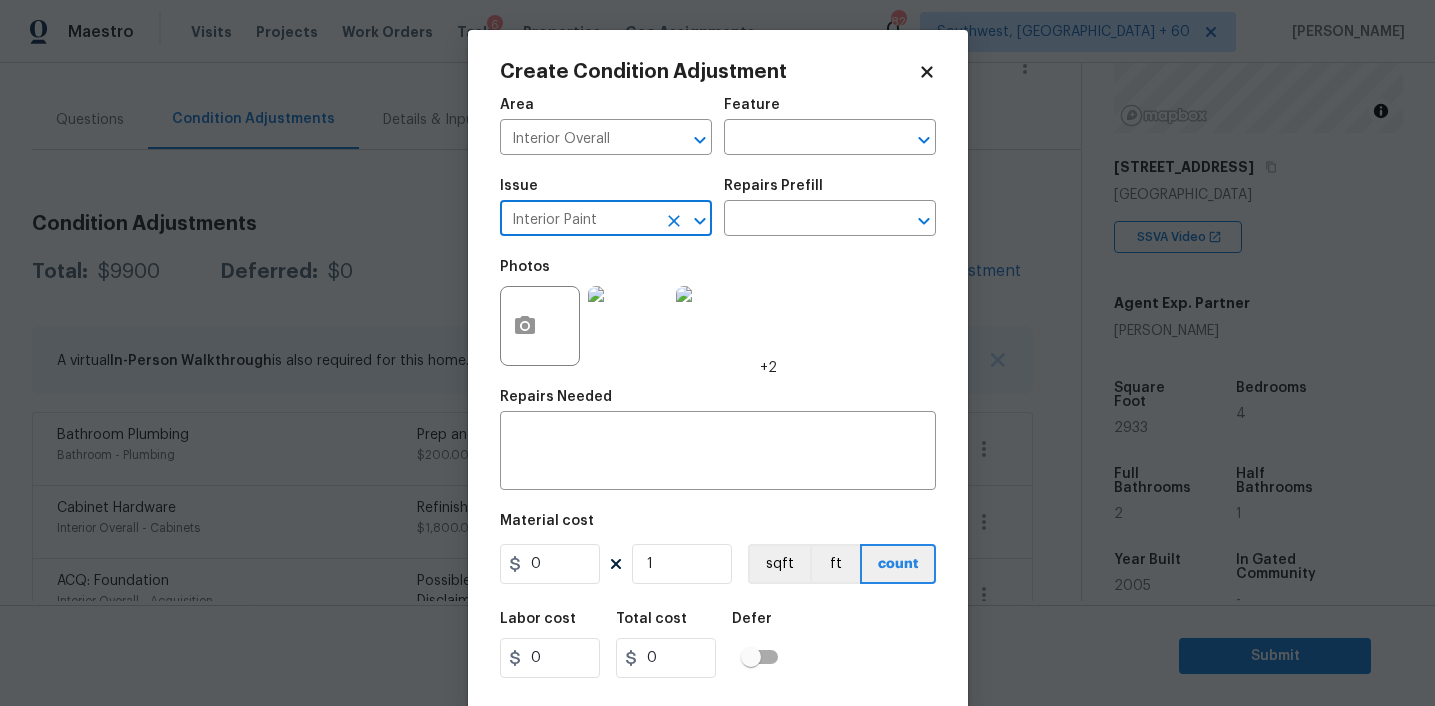 type on "Interior Paint" 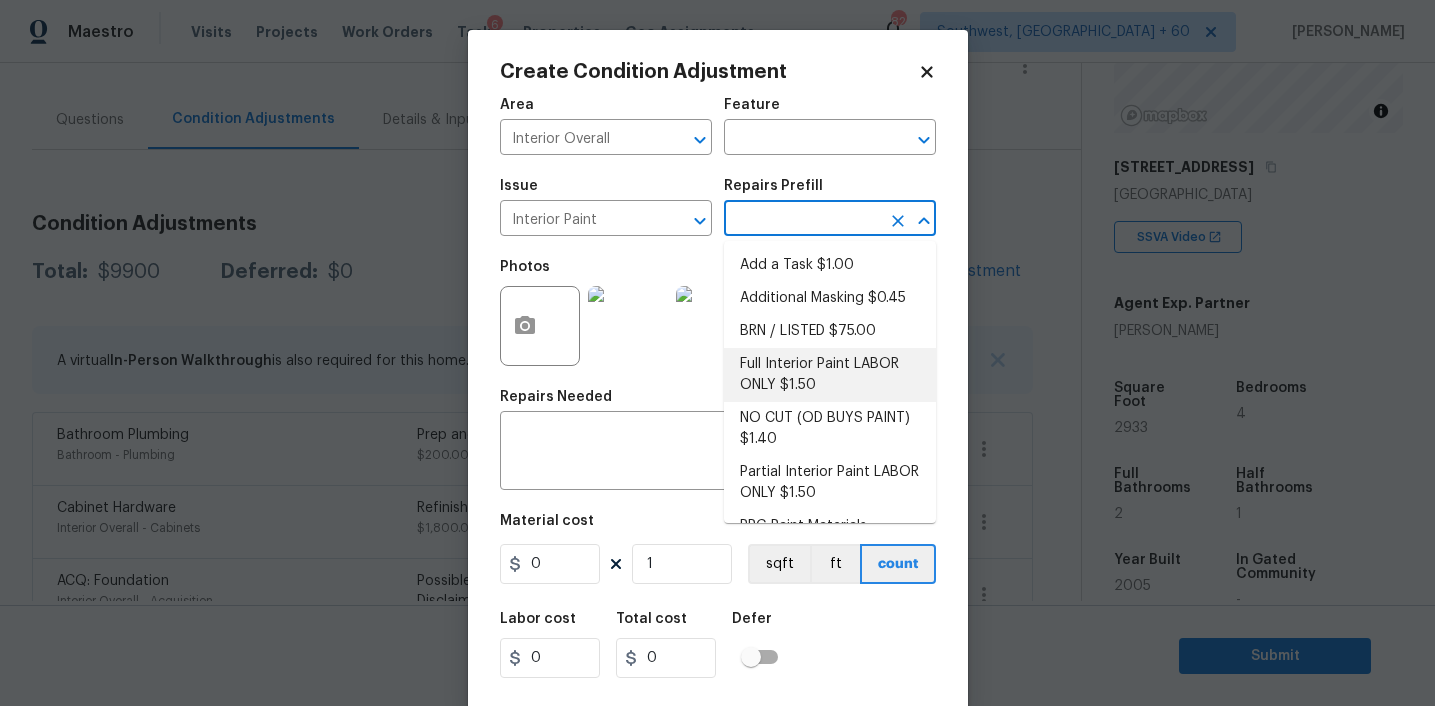 scroll, scrollTop: 81, scrollLeft: 0, axis: vertical 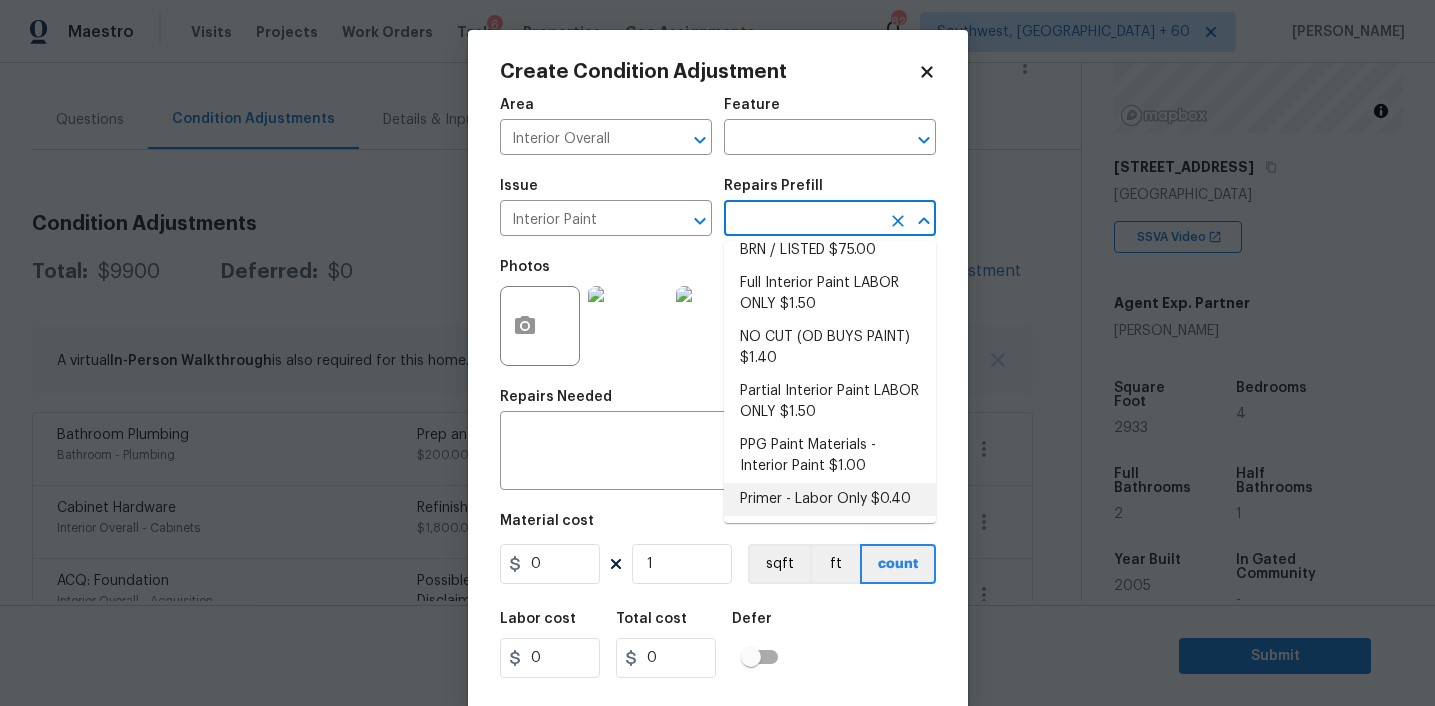 click on "Primer - Labor Only $0.40" at bounding box center [830, 499] 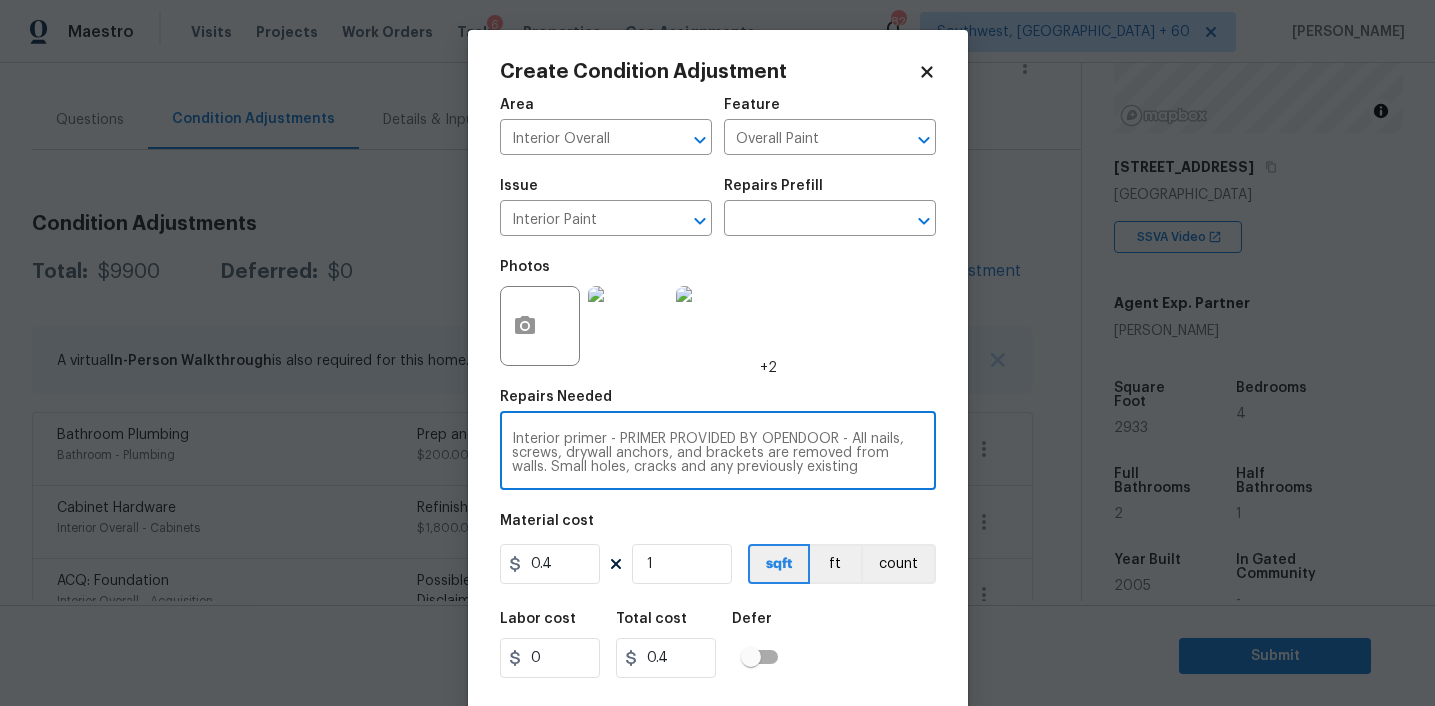 drag, startPoint x: 612, startPoint y: 442, endPoint x: 838, endPoint y: 495, distance: 232.13142 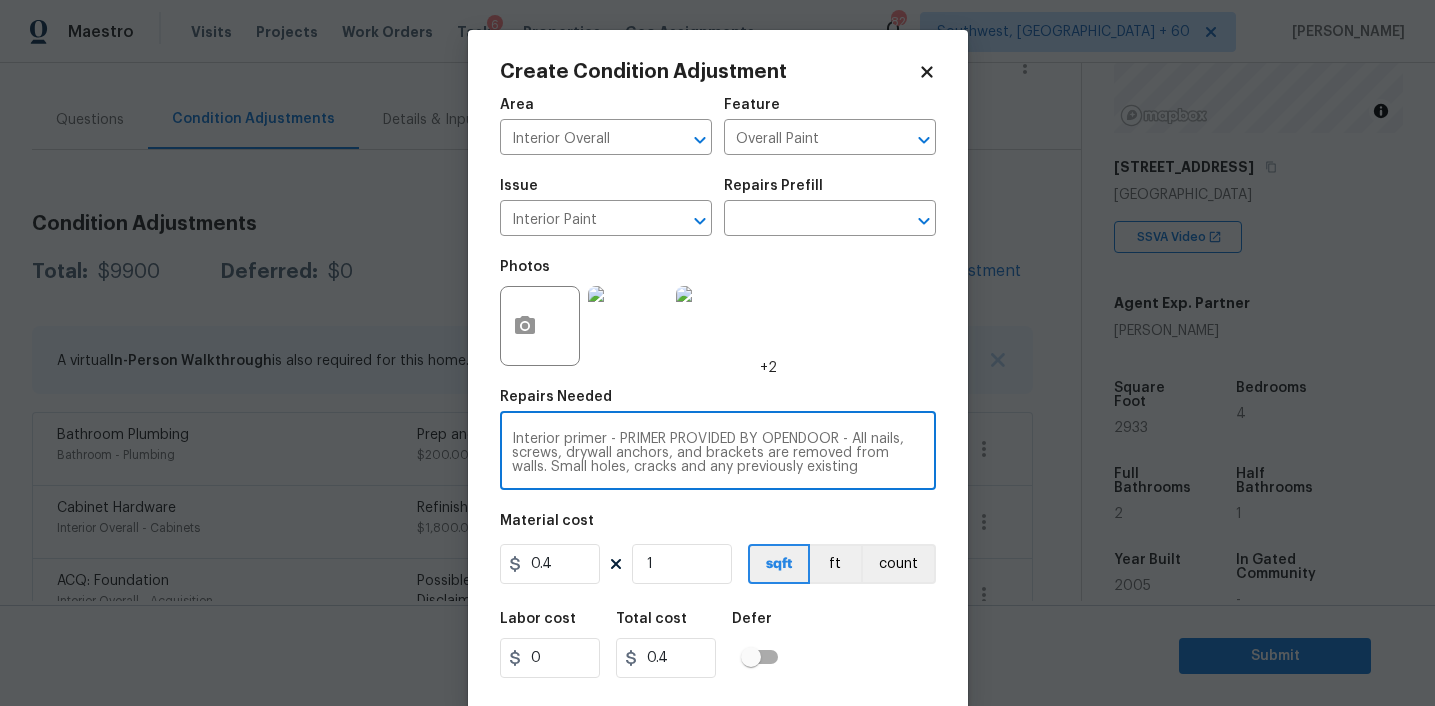 scroll, scrollTop: 42, scrollLeft: 0, axis: vertical 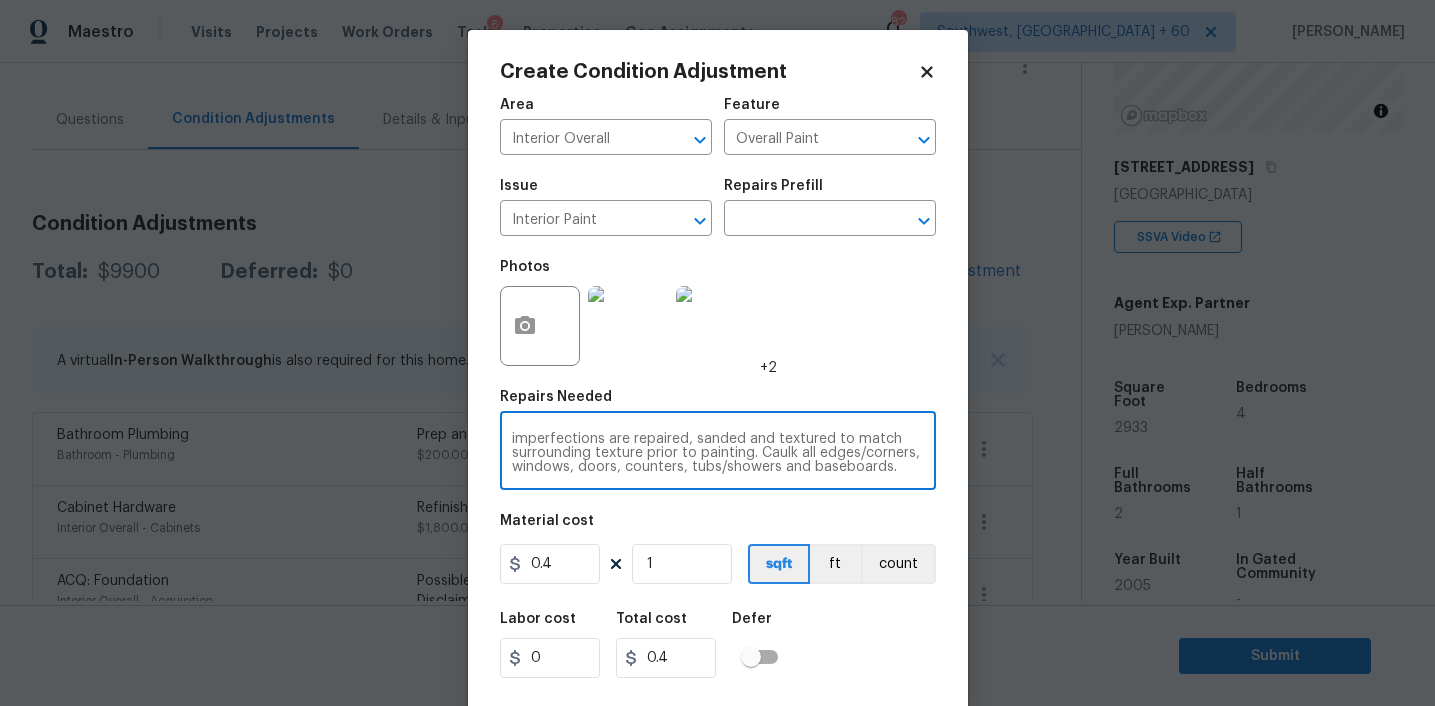 drag, startPoint x: 610, startPoint y: 441, endPoint x: 698, endPoint y: 473, distance: 93.637596 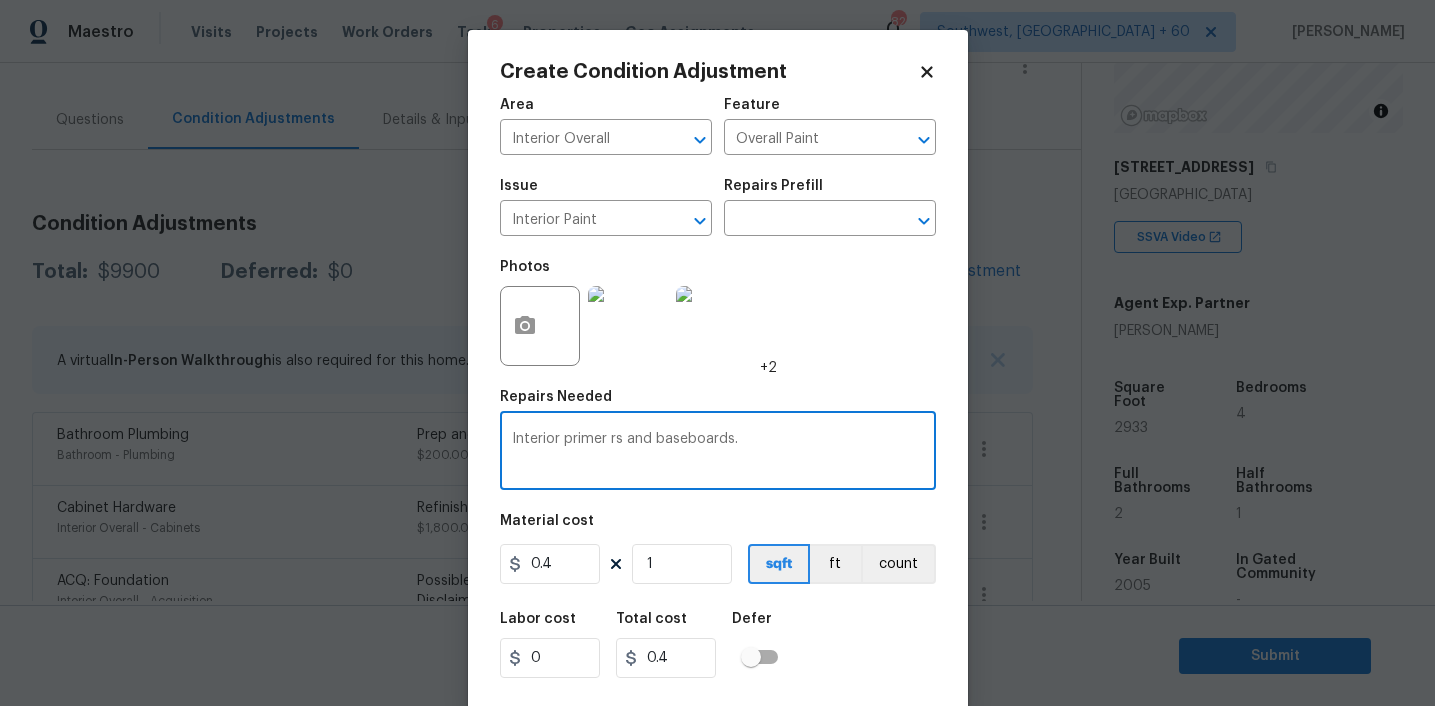 scroll, scrollTop: 0, scrollLeft: 0, axis: both 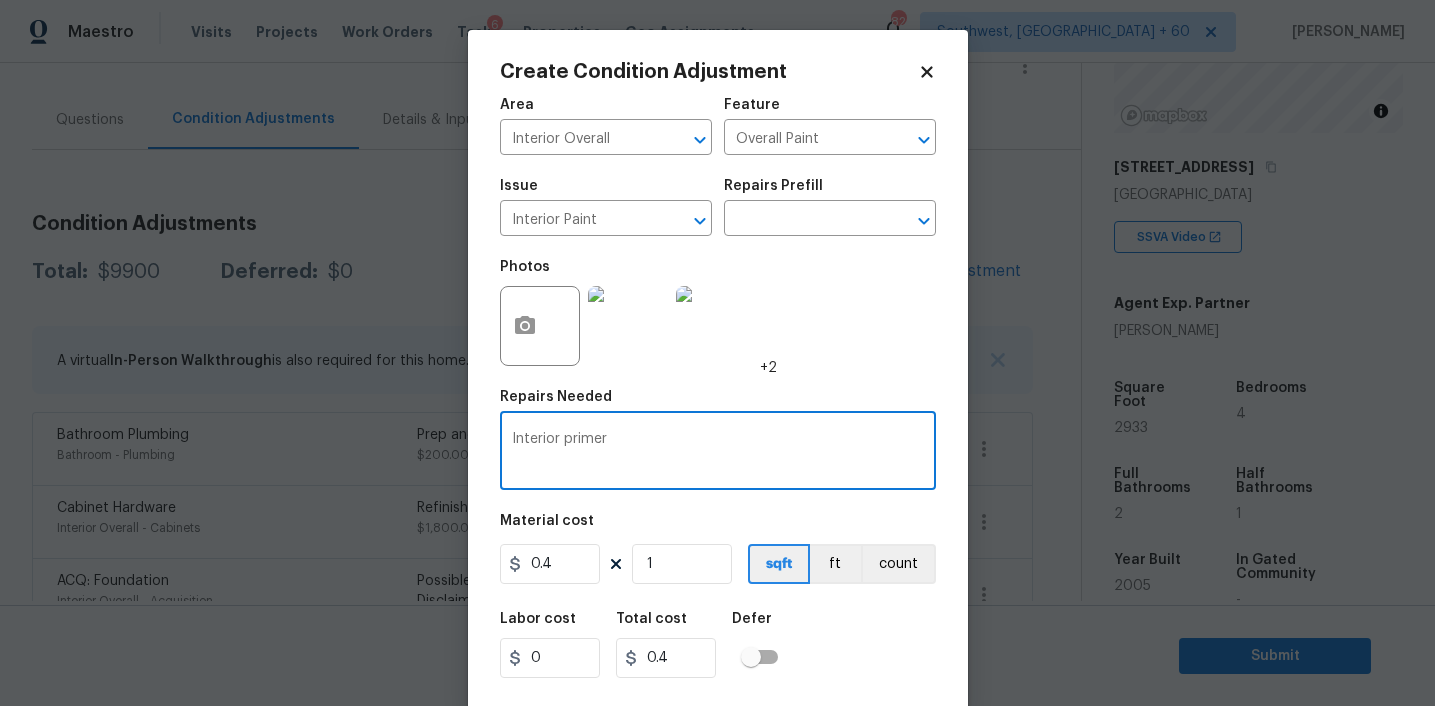 type on "Interior primer" 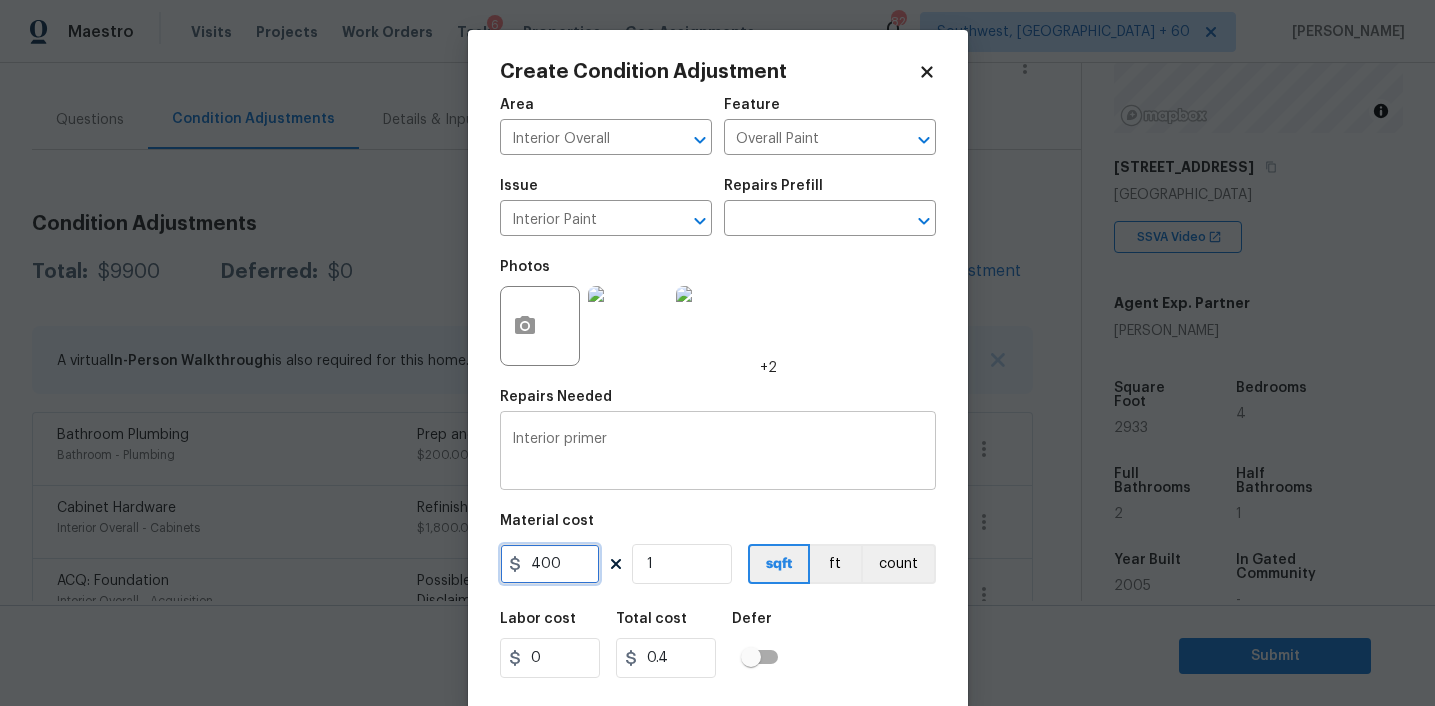 type on "400" 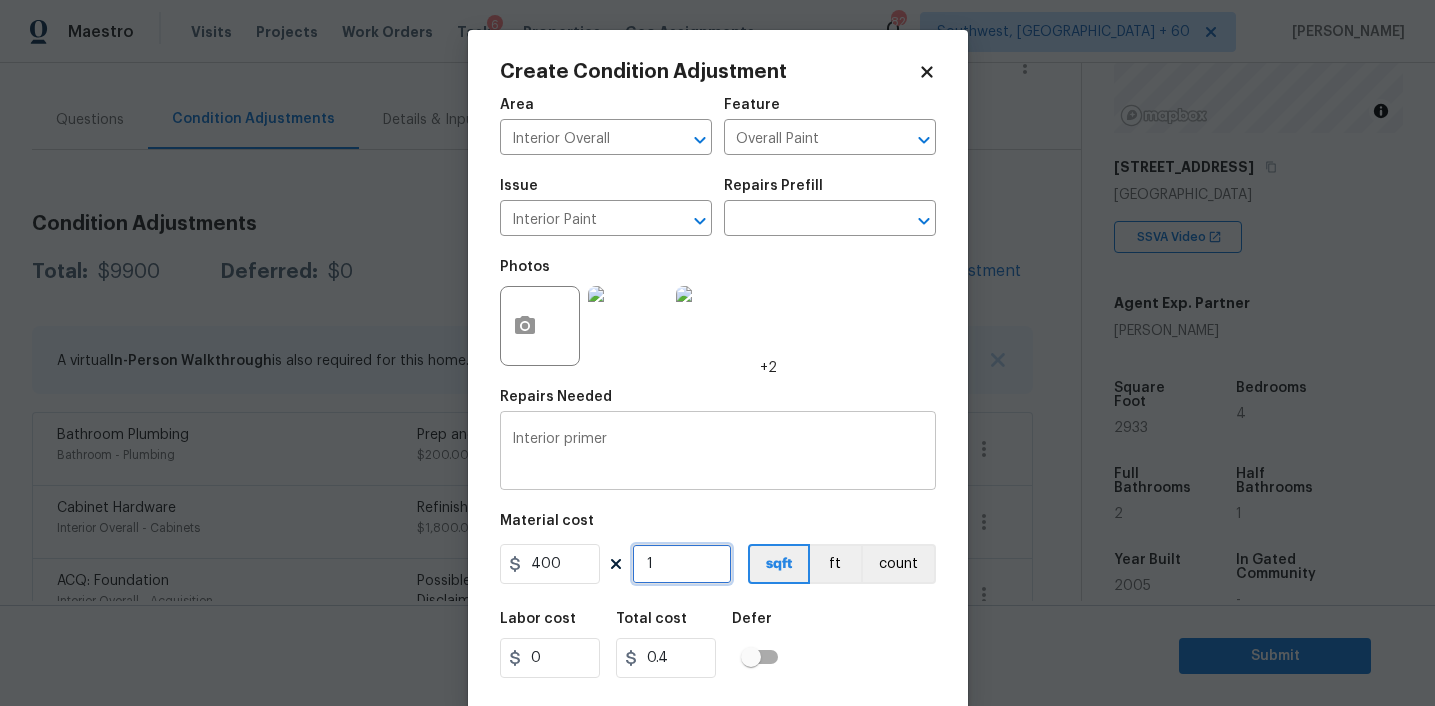 type on "400" 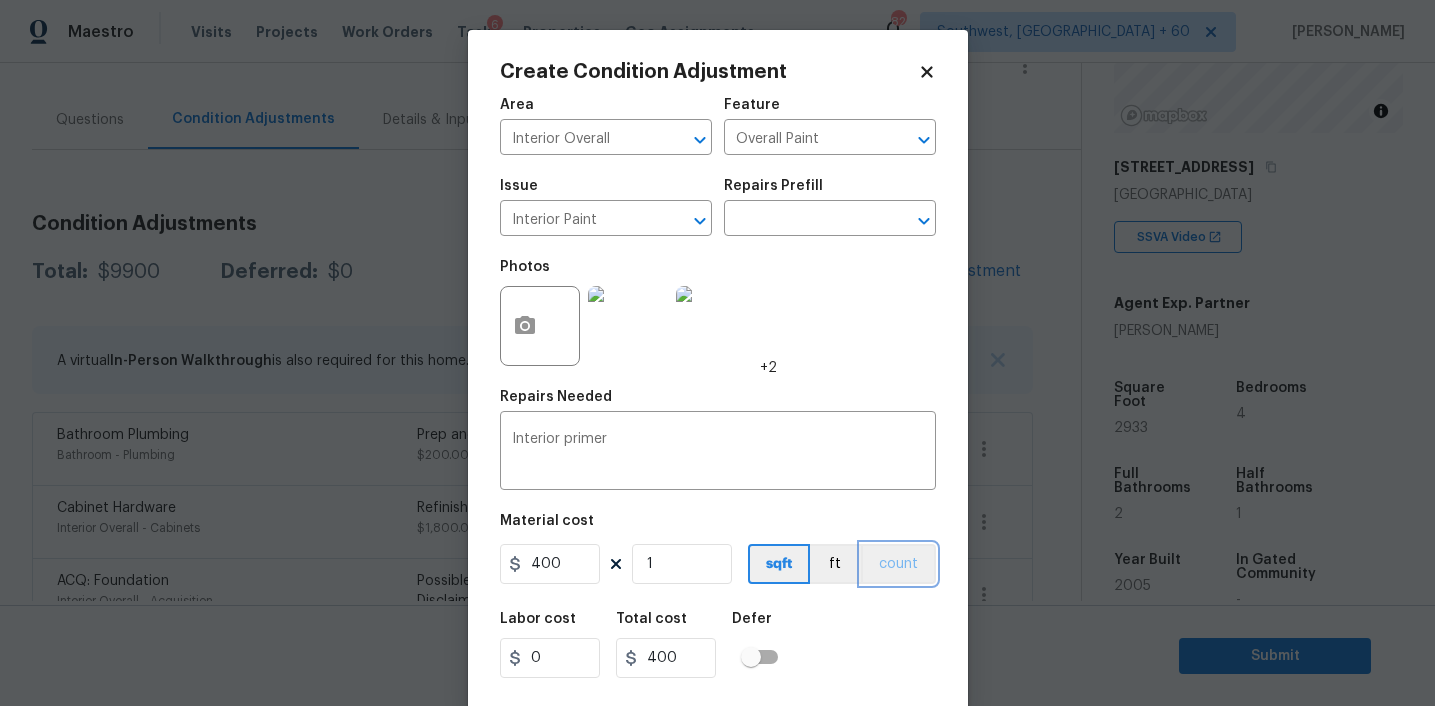 click on "count" at bounding box center (898, 564) 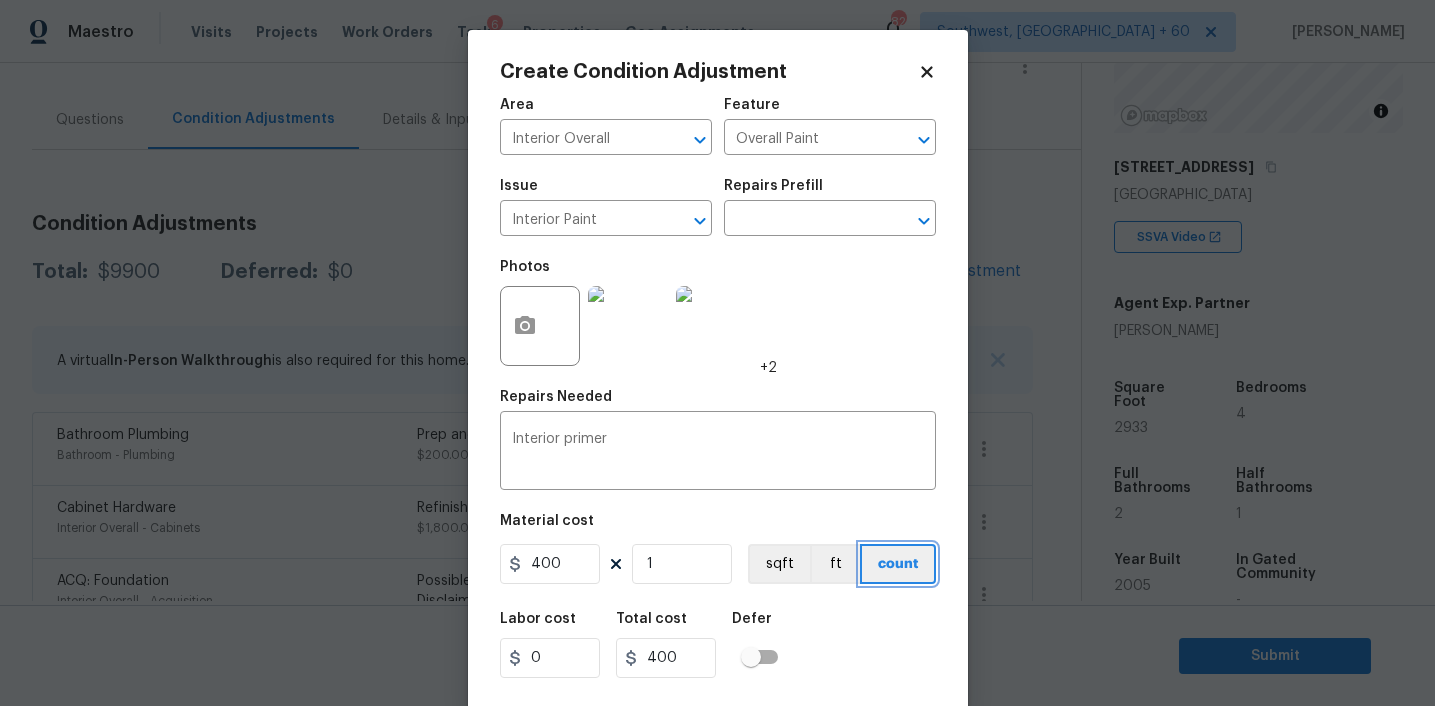 scroll, scrollTop: 41, scrollLeft: 0, axis: vertical 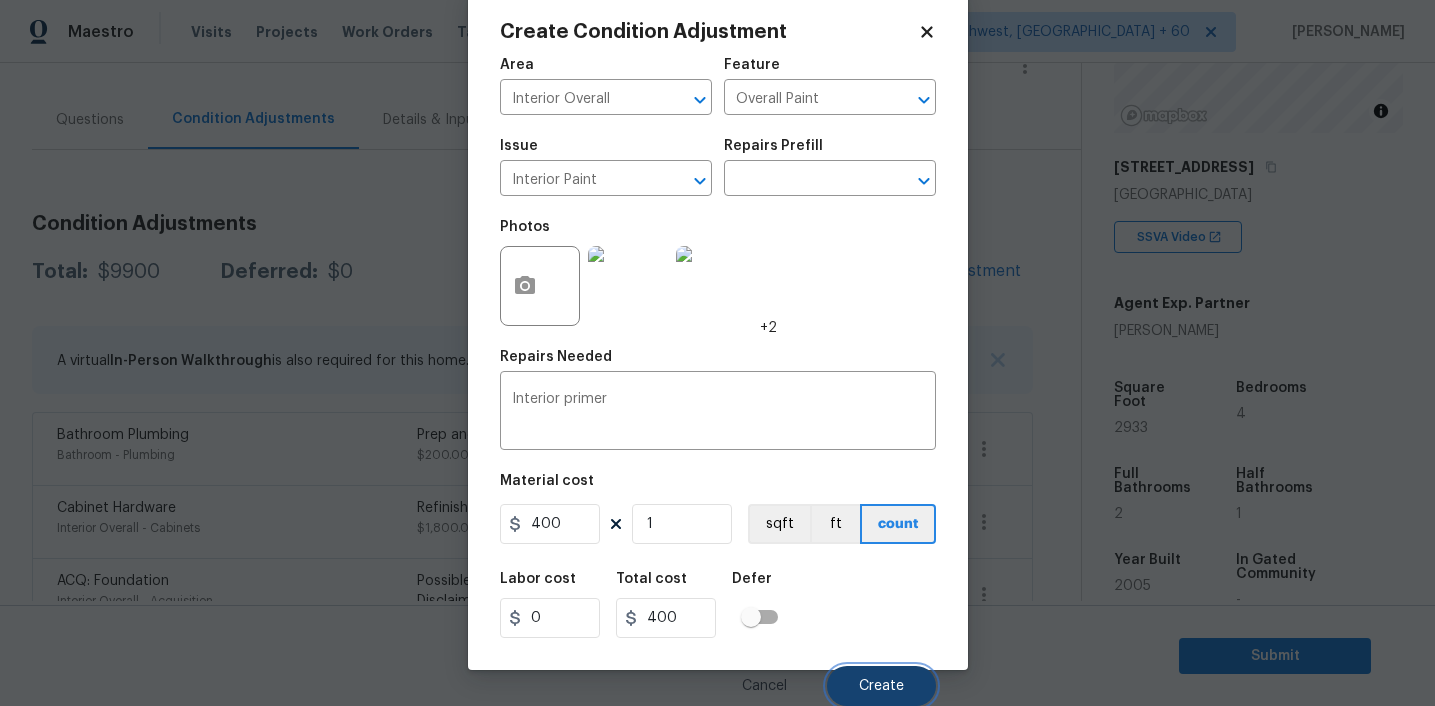 click on "Create" at bounding box center [881, 686] 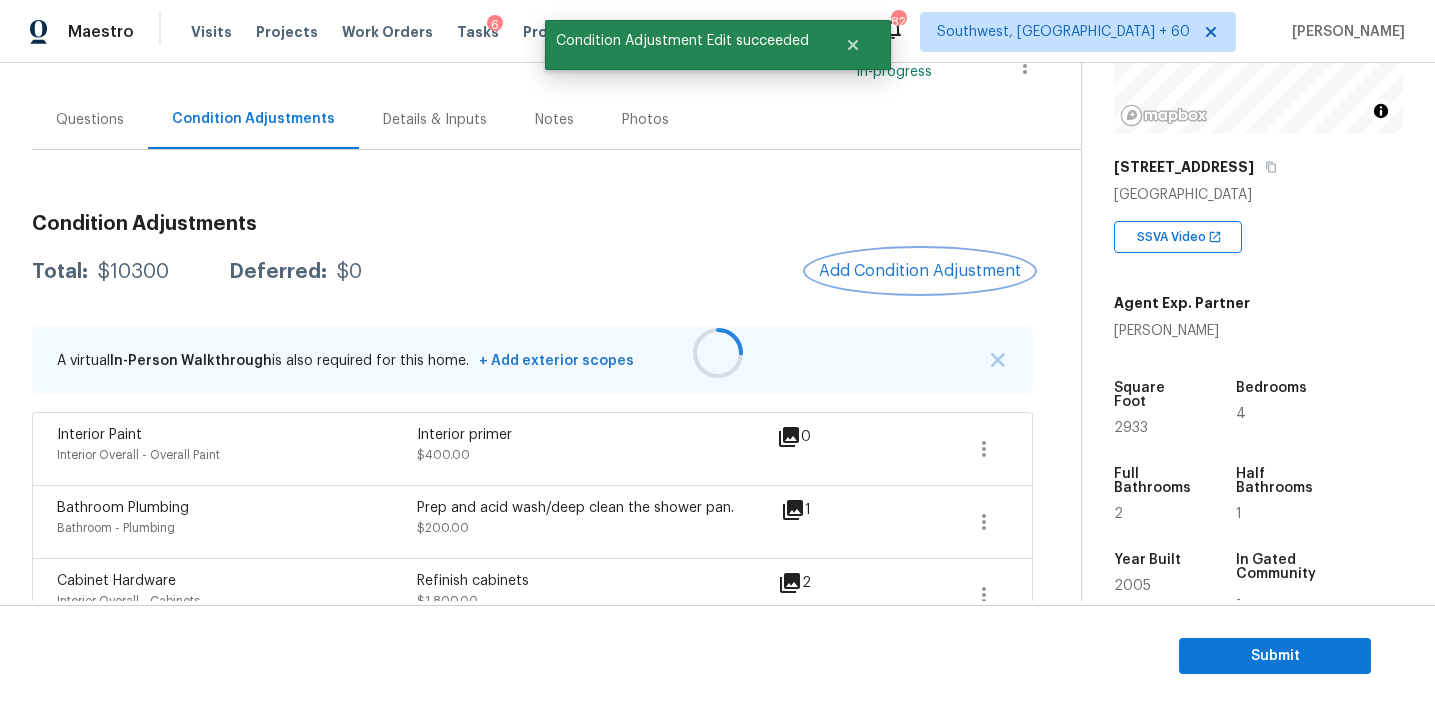 scroll, scrollTop: 0, scrollLeft: 0, axis: both 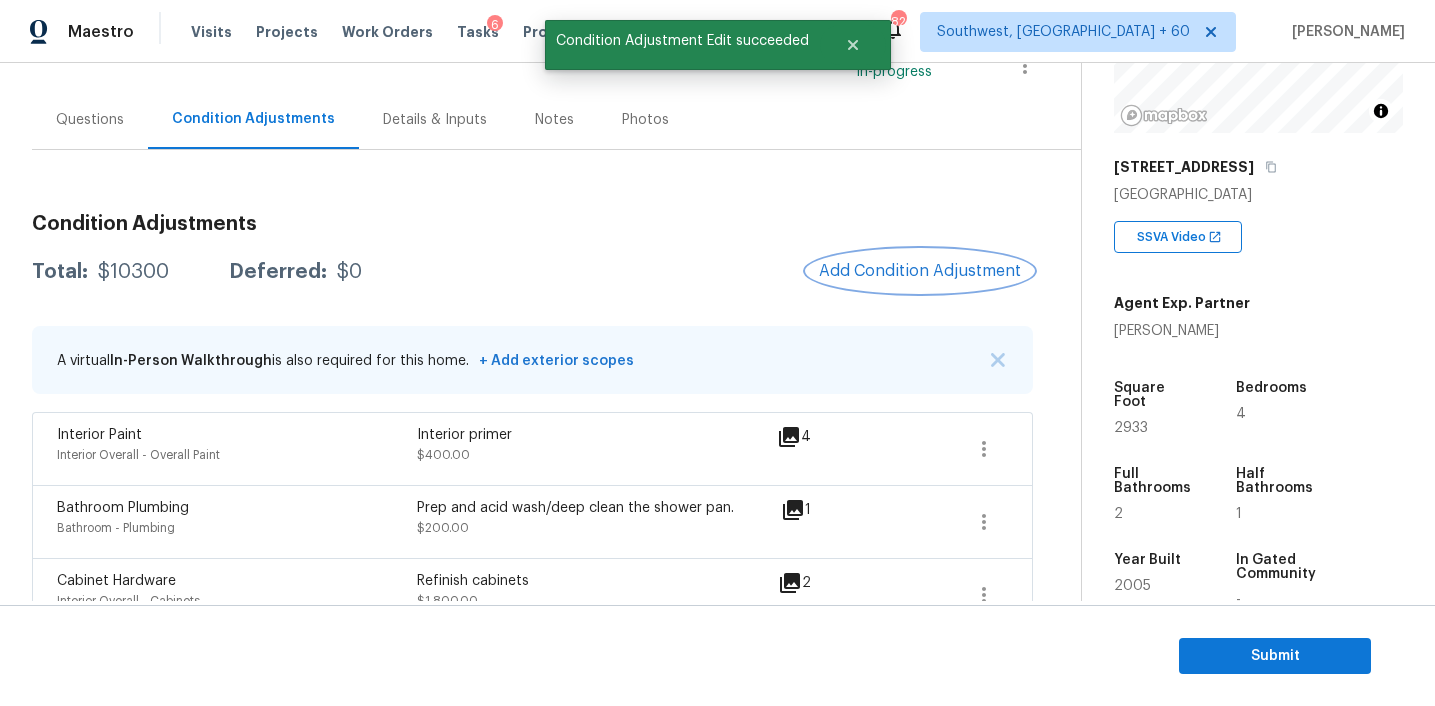 click on "Add Condition Adjustment" at bounding box center [920, 271] 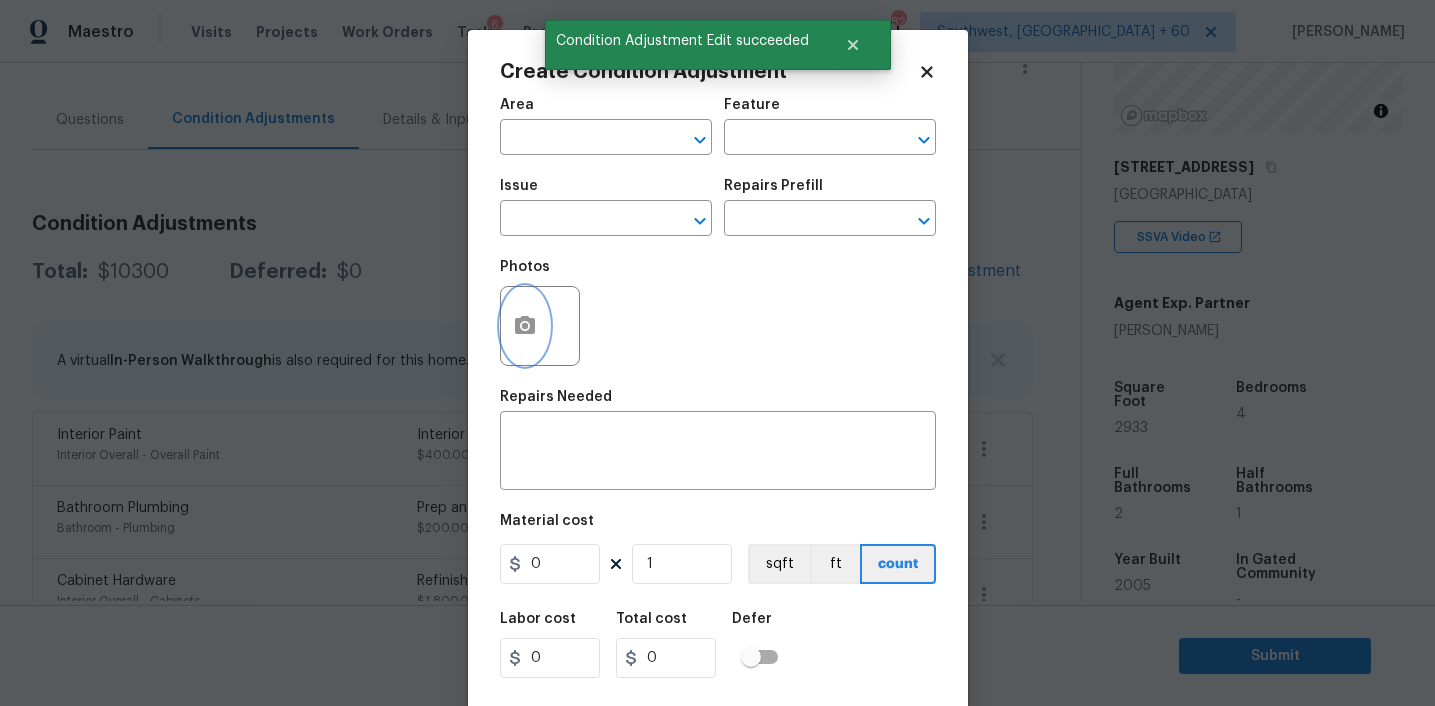 click at bounding box center (525, 326) 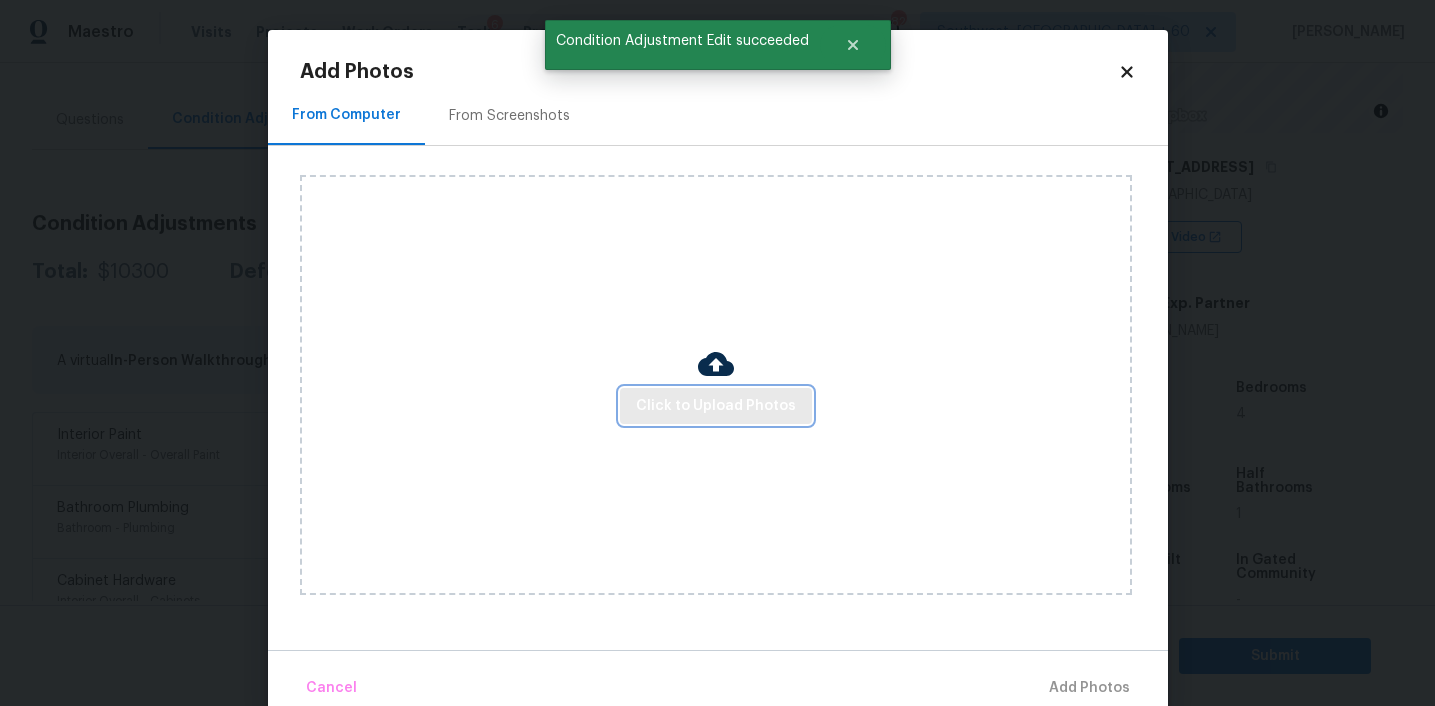 click on "Click to Upload Photos" at bounding box center [716, 406] 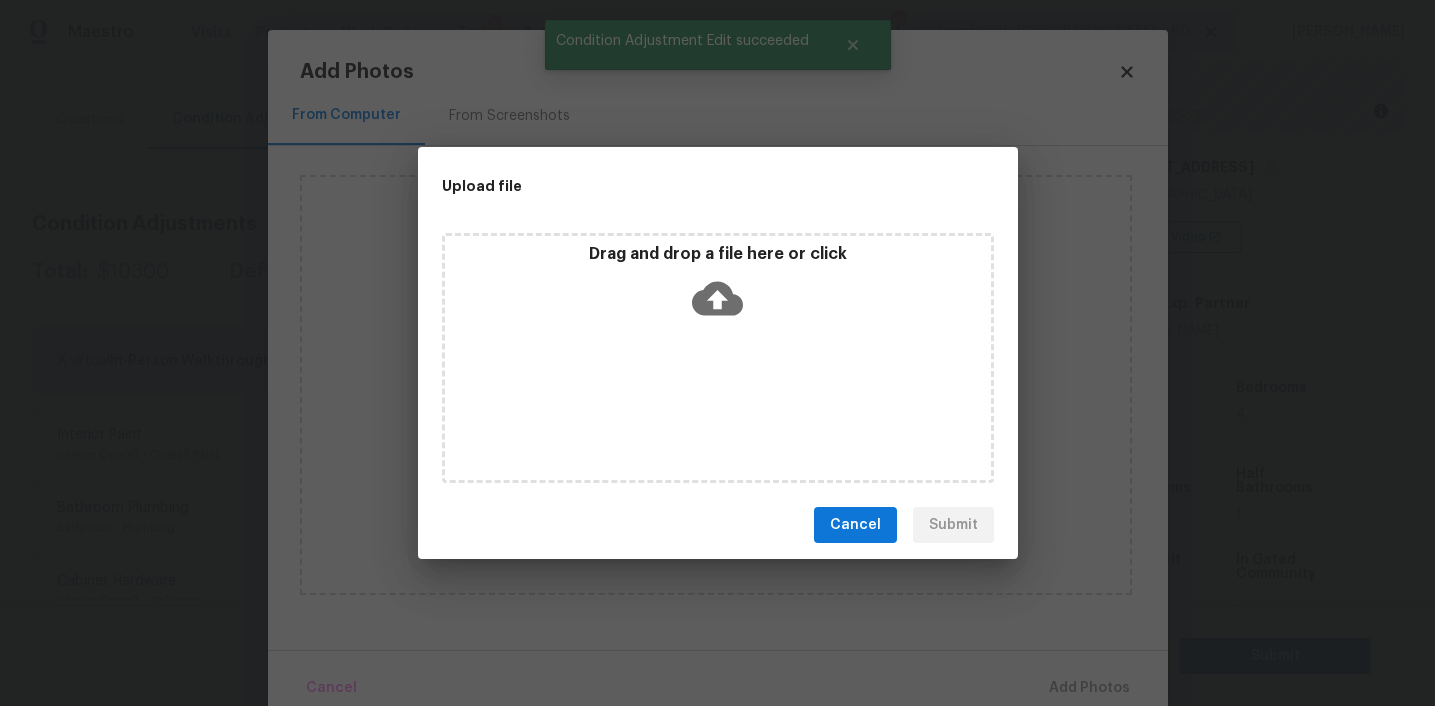 click on "Drag and drop a file here or click" at bounding box center [718, 254] 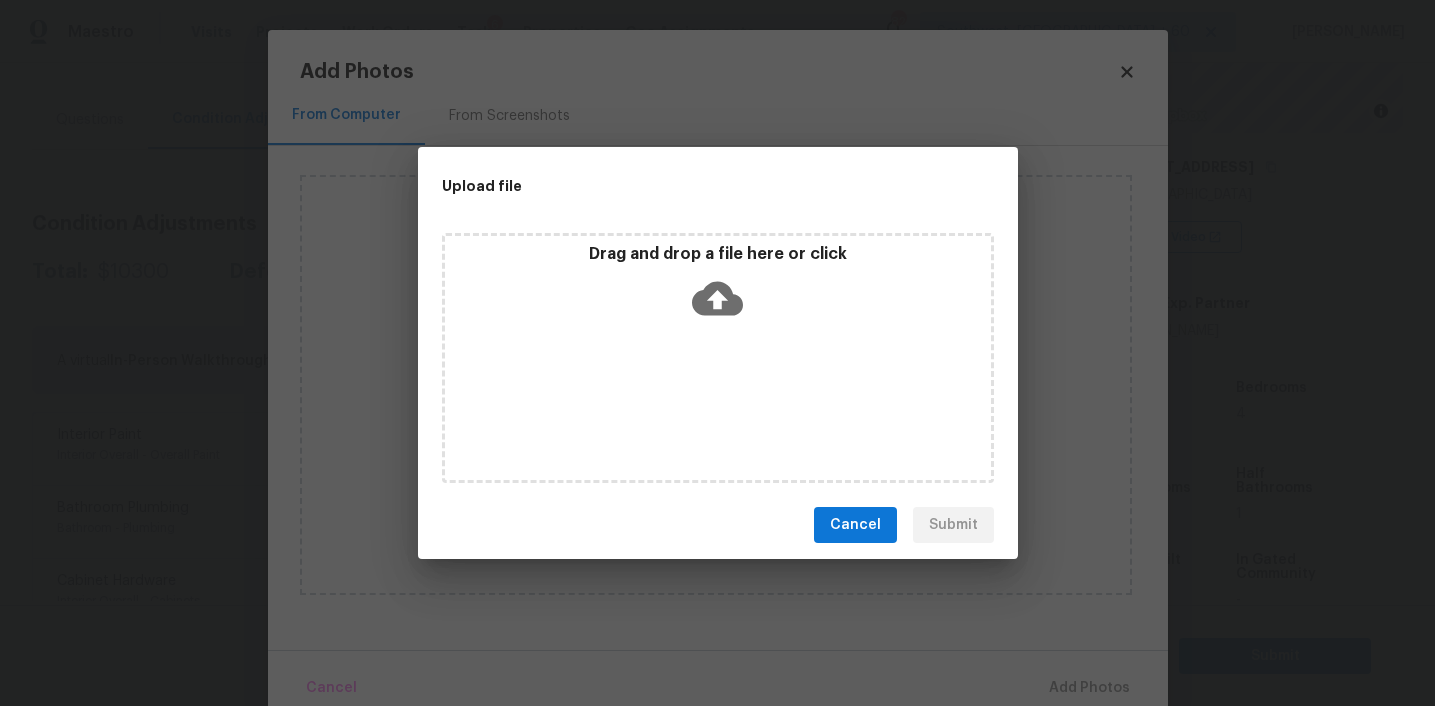 click on "Cancel" at bounding box center [855, 525] 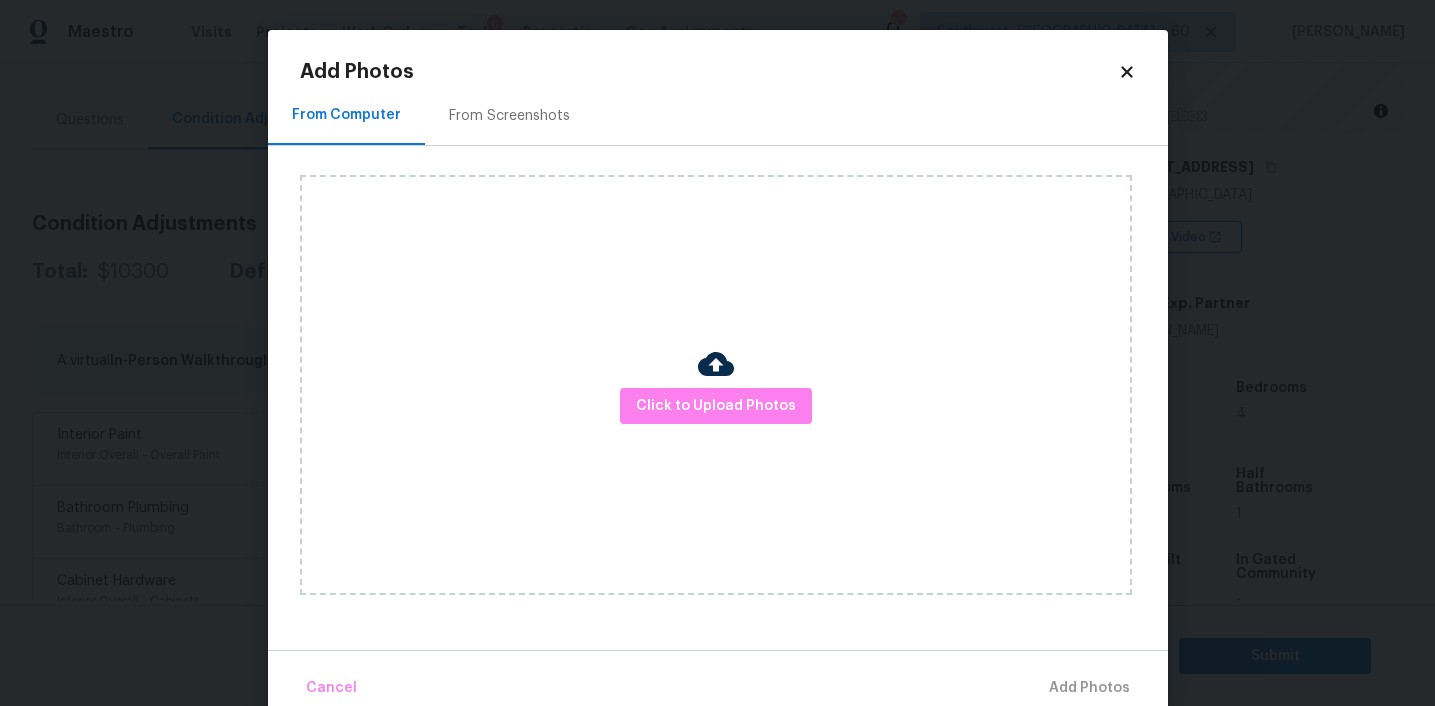 click on "From Screenshots" at bounding box center [509, 116] 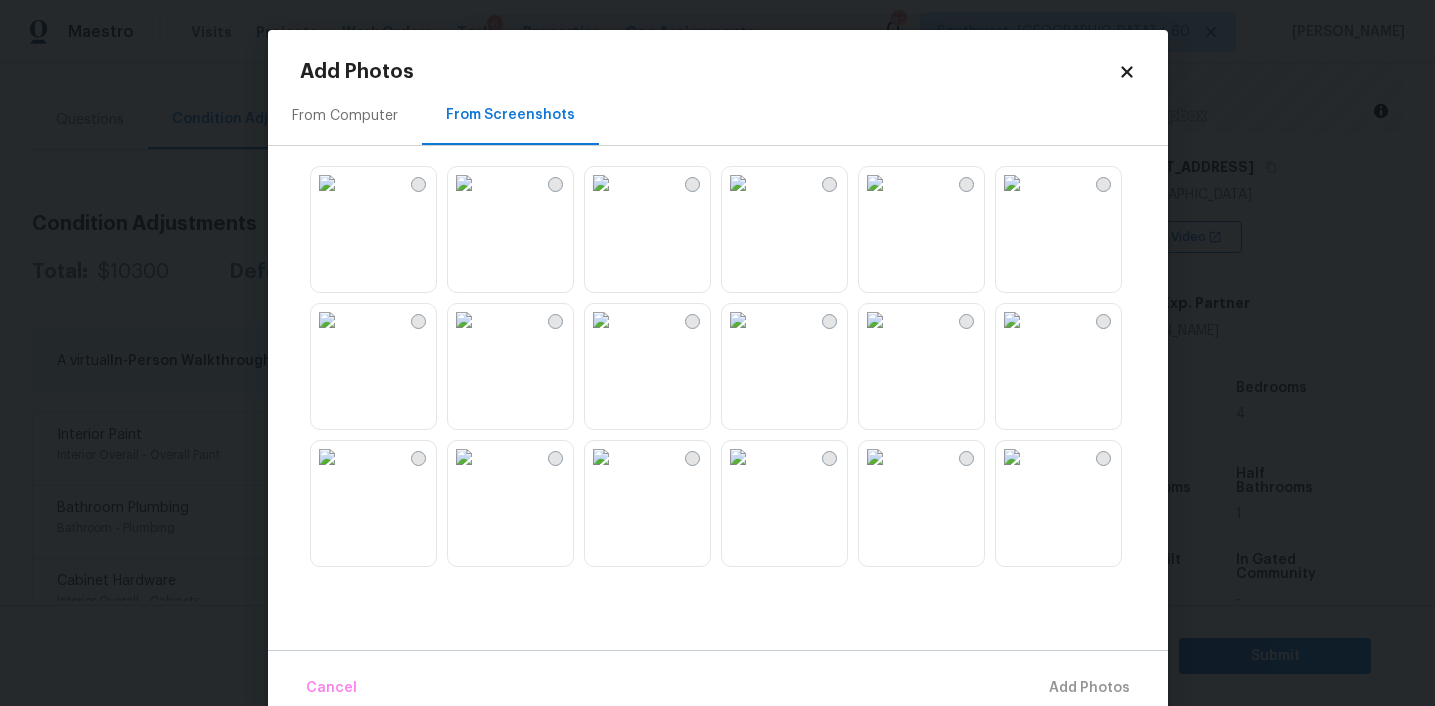 click at bounding box center [327, 183] 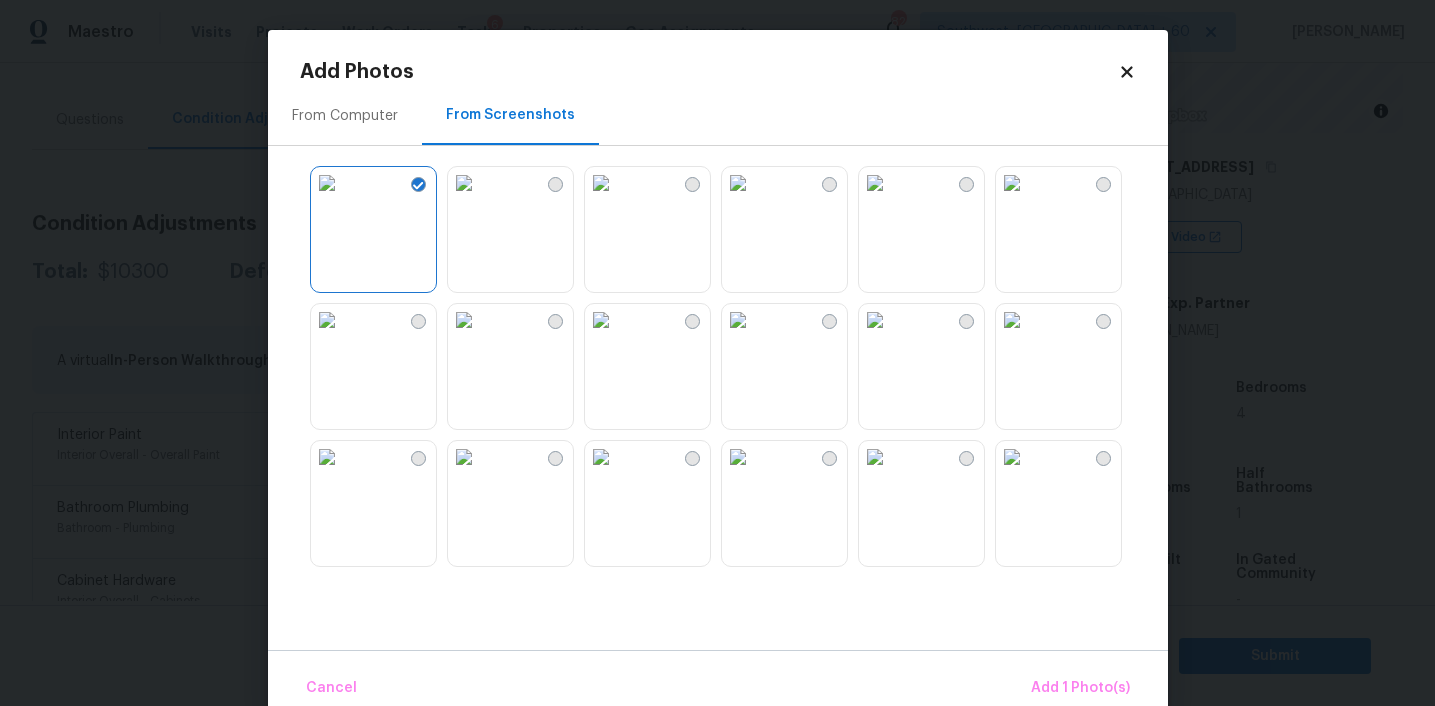 click at bounding box center (327, 320) 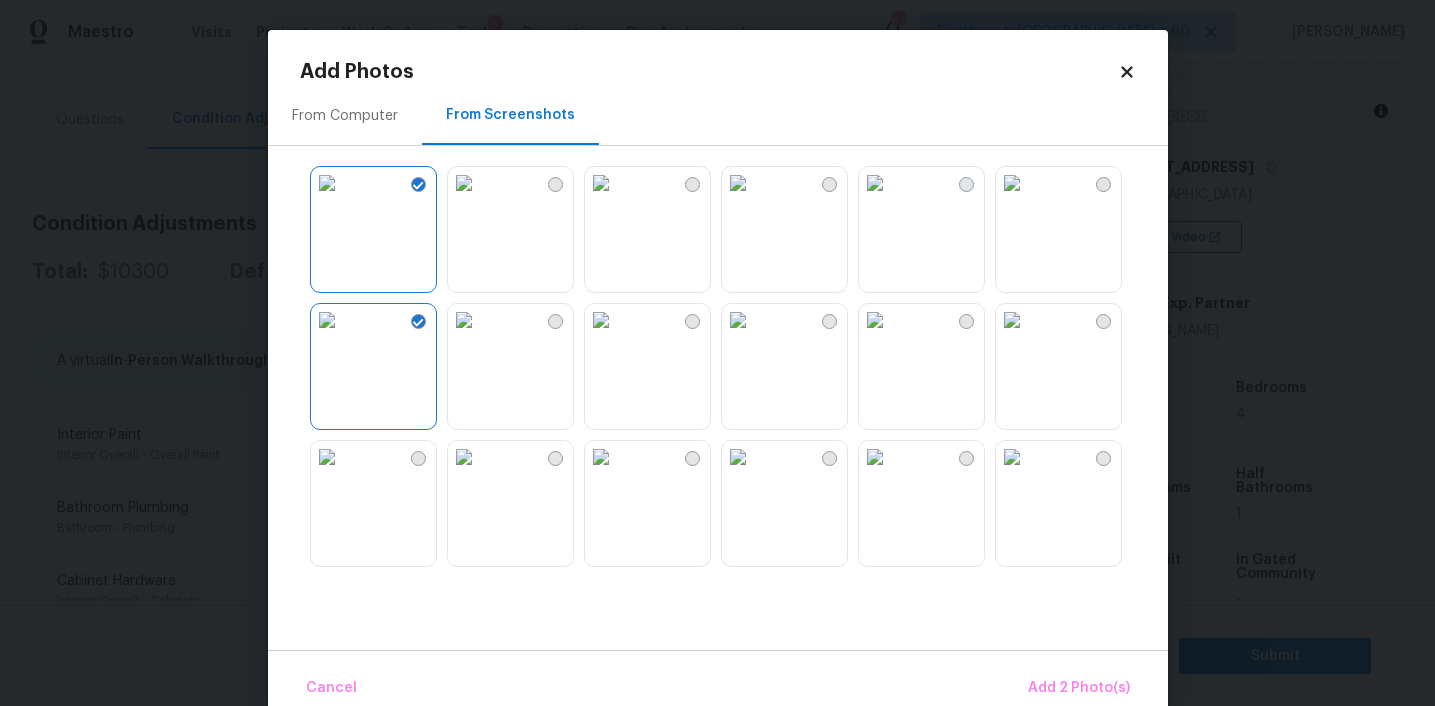 click at bounding box center [601, 320] 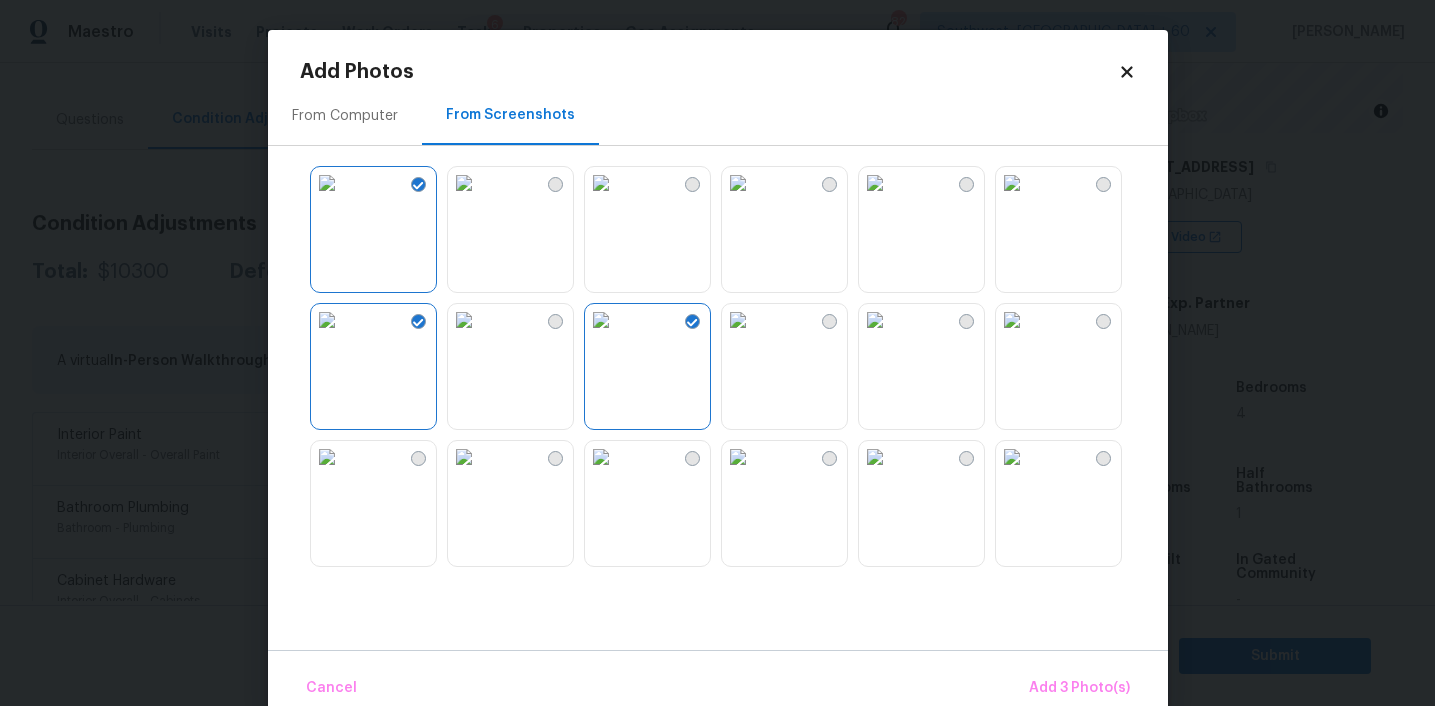 click at bounding box center [601, 320] 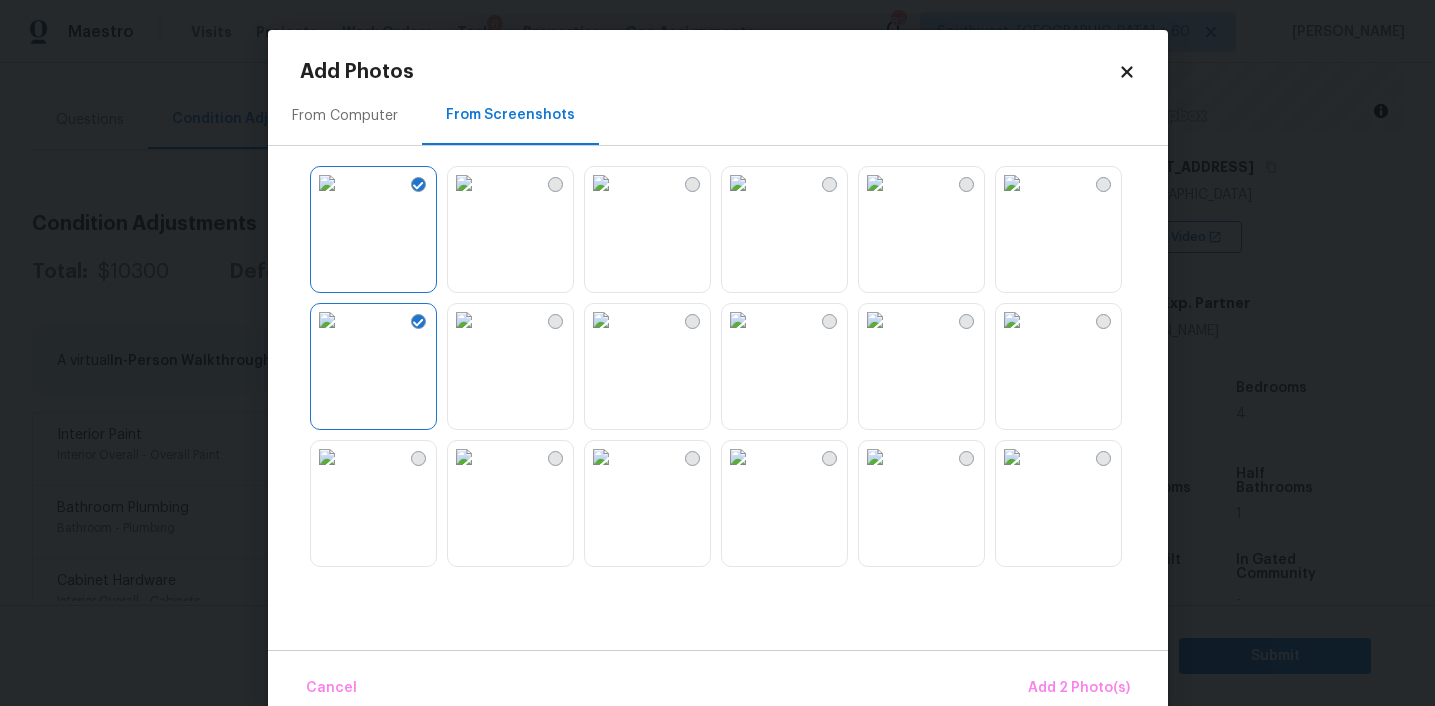 click at bounding box center (875, 320) 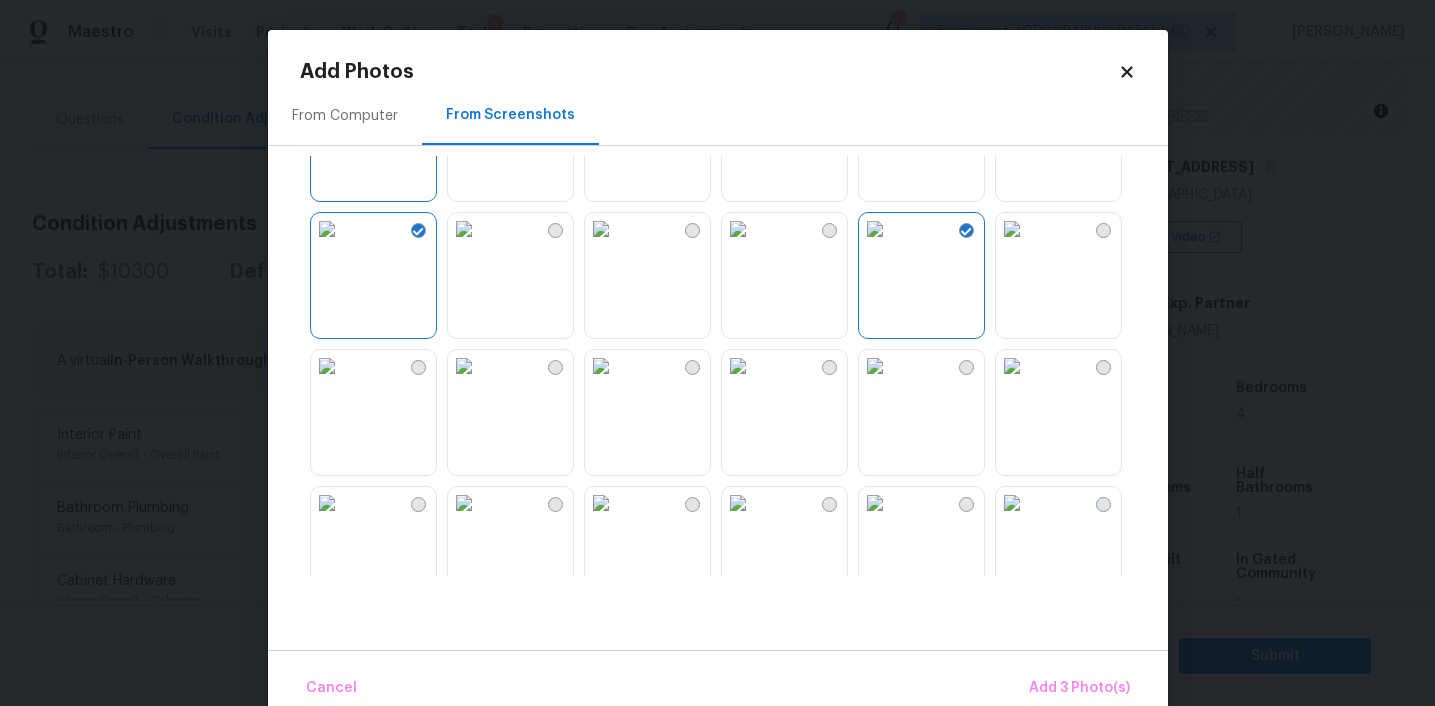 scroll, scrollTop: 250, scrollLeft: 0, axis: vertical 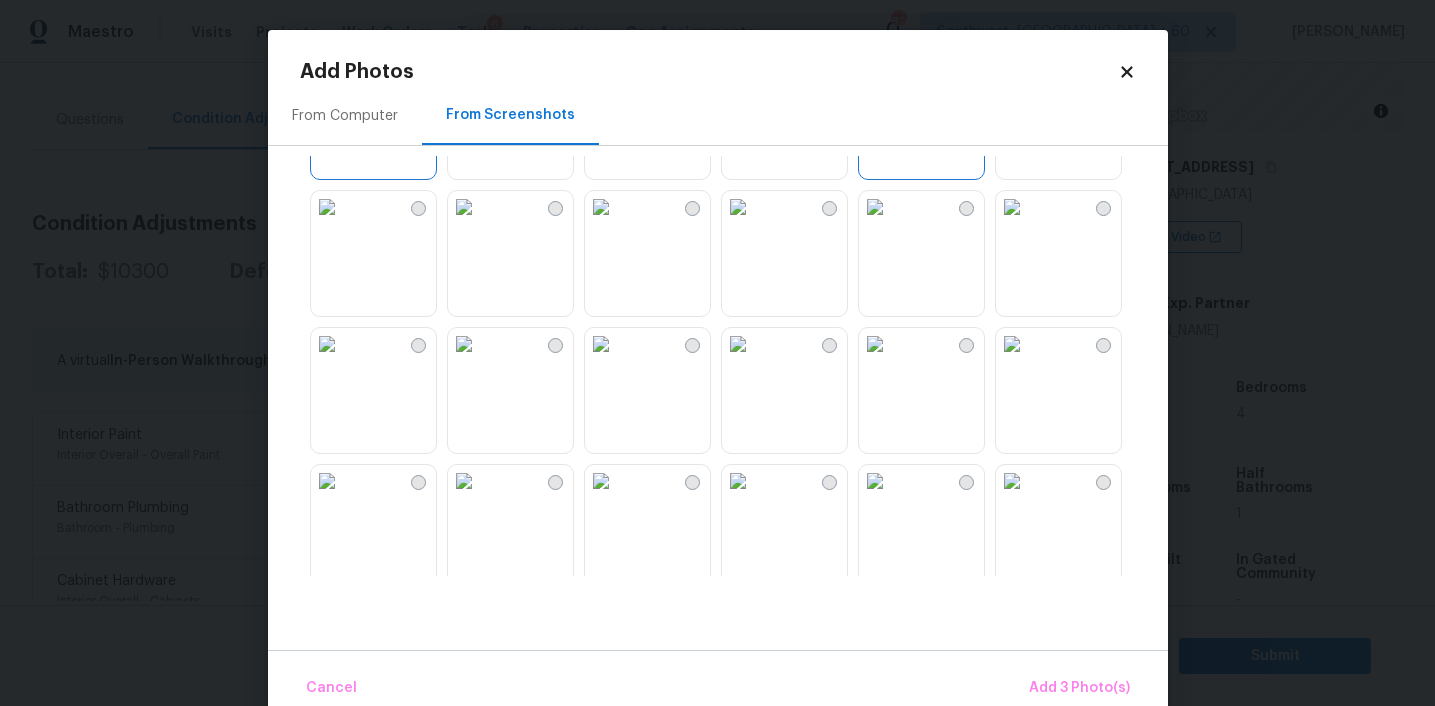click at bounding box center [875, 207] 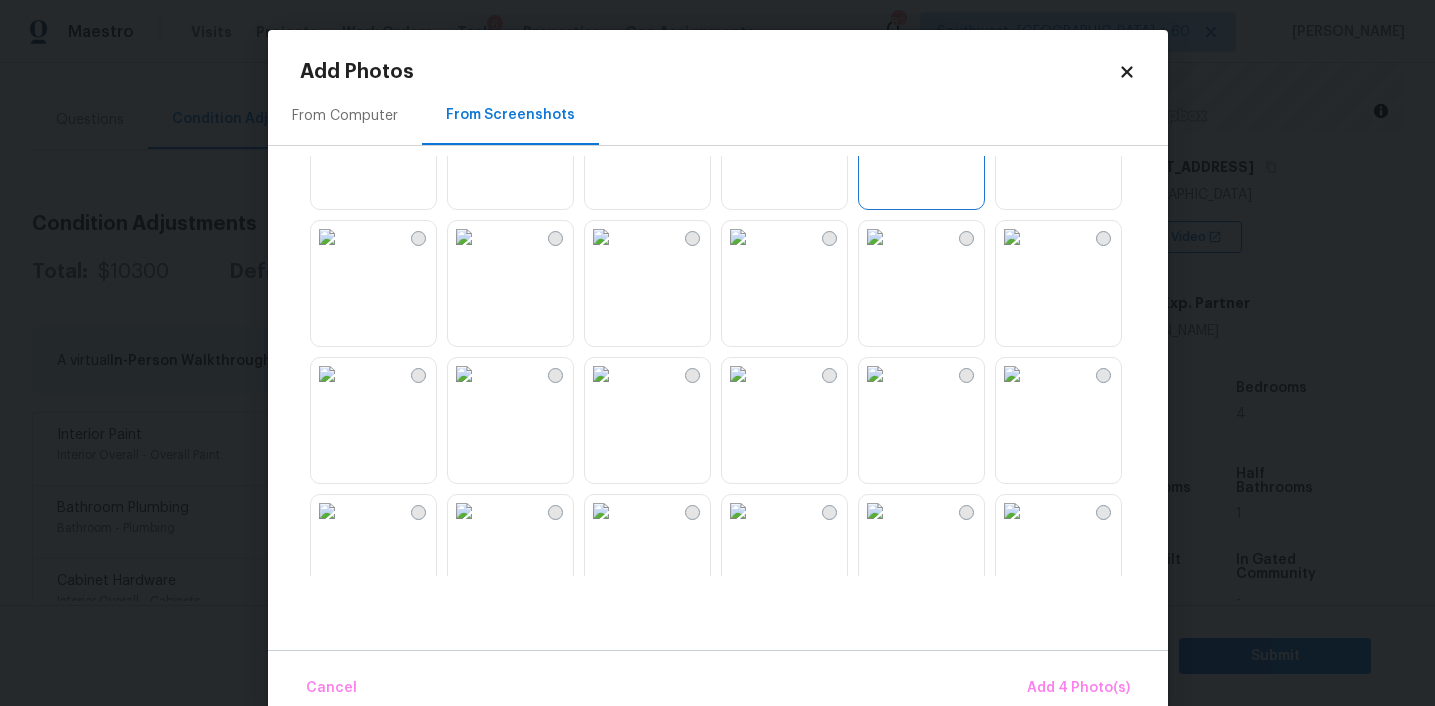 scroll, scrollTop: 484, scrollLeft: 0, axis: vertical 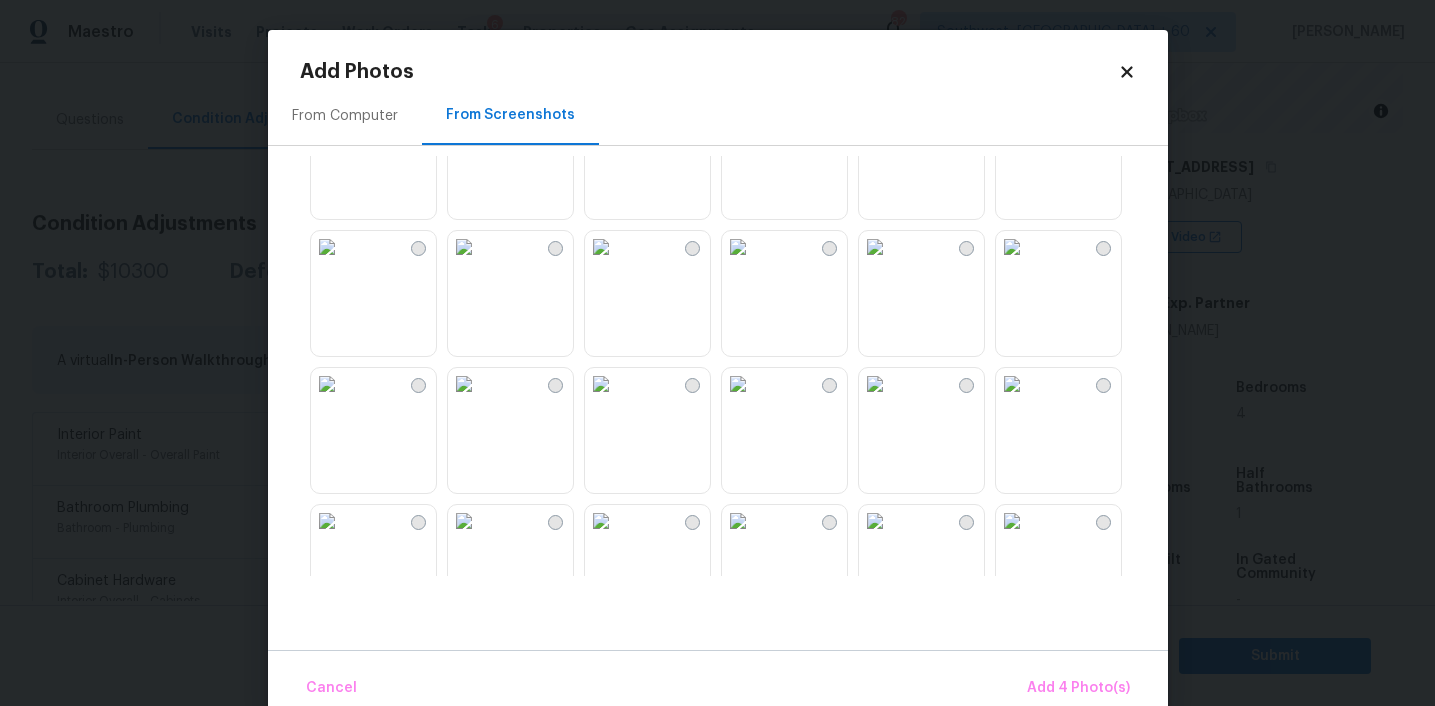 click at bounding box center (601, 384) 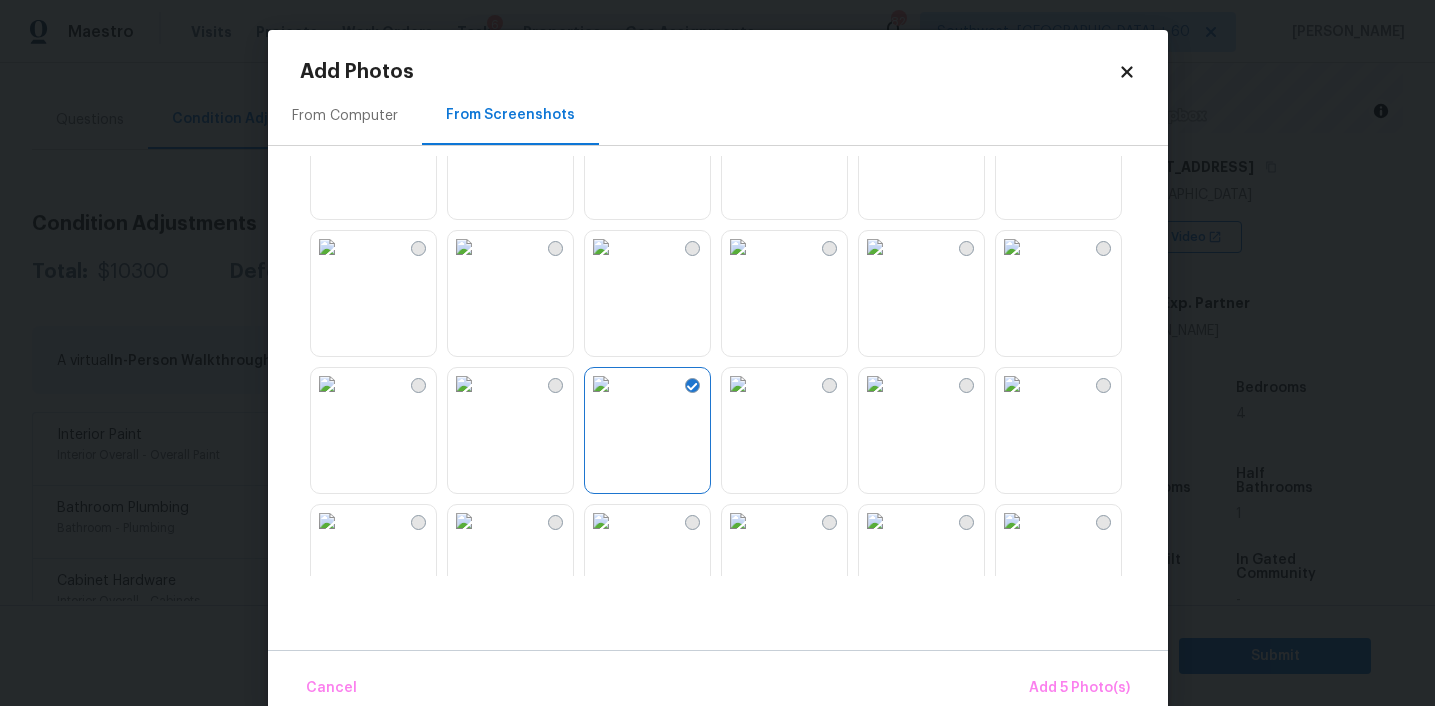 click at bounding box center [875, 384] 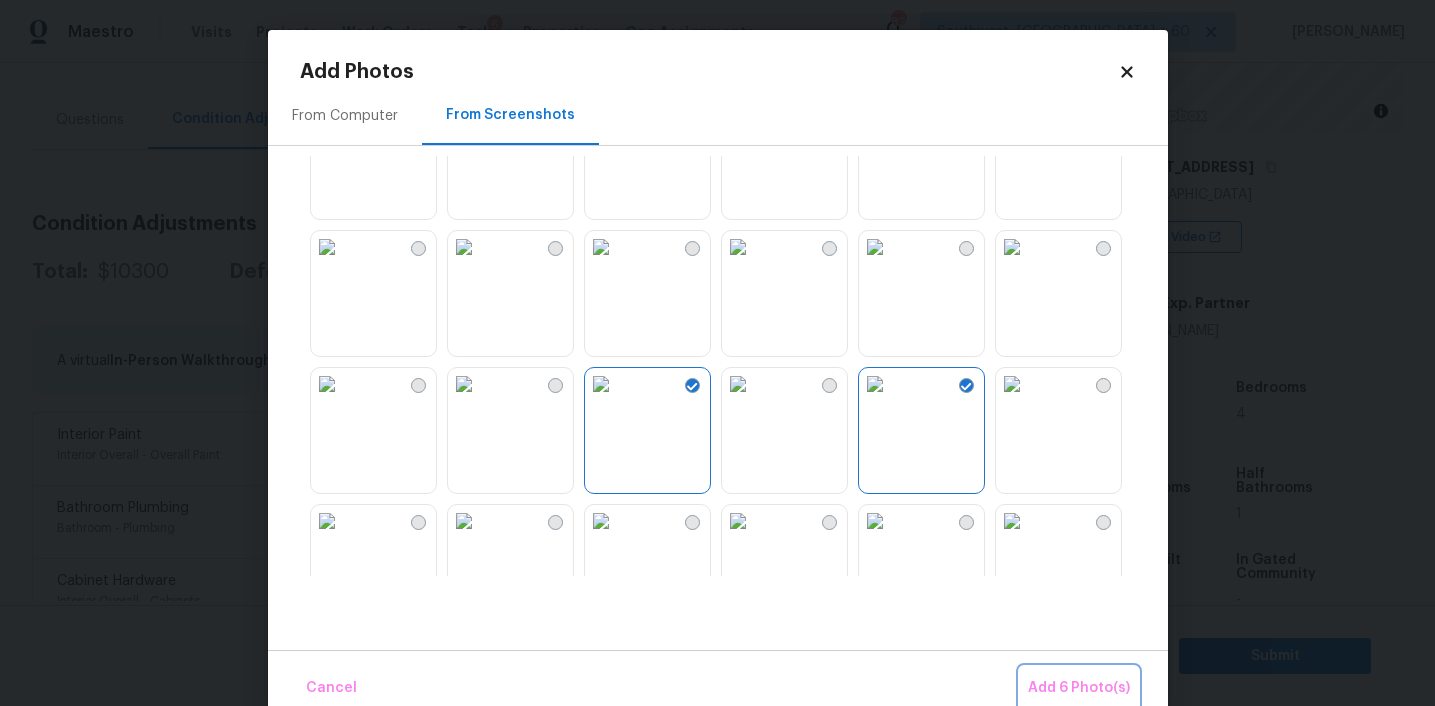 click on "Add 6 Photo(s)" at bounding box center [1079, 688] 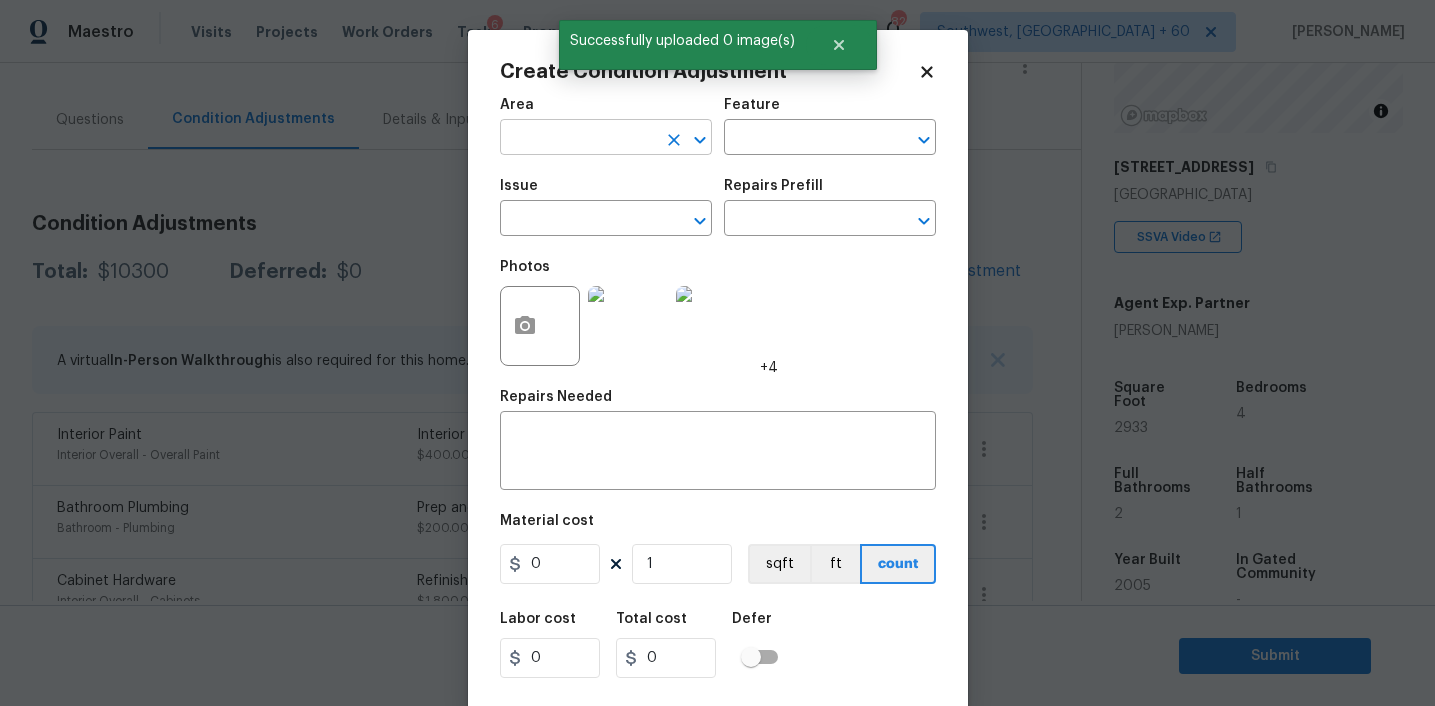 click at bounding box center [578, 139] 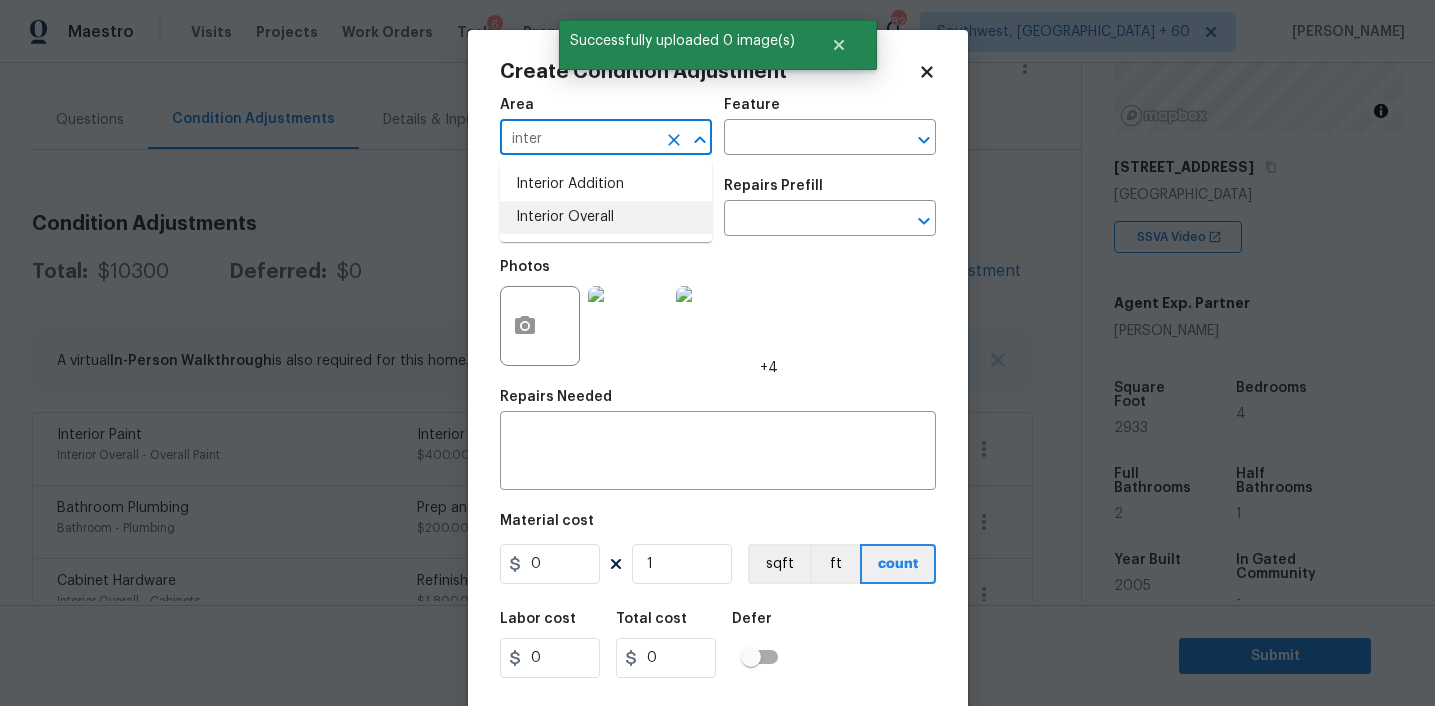 click on "Interior Overall" at bounding box center [606, 217] 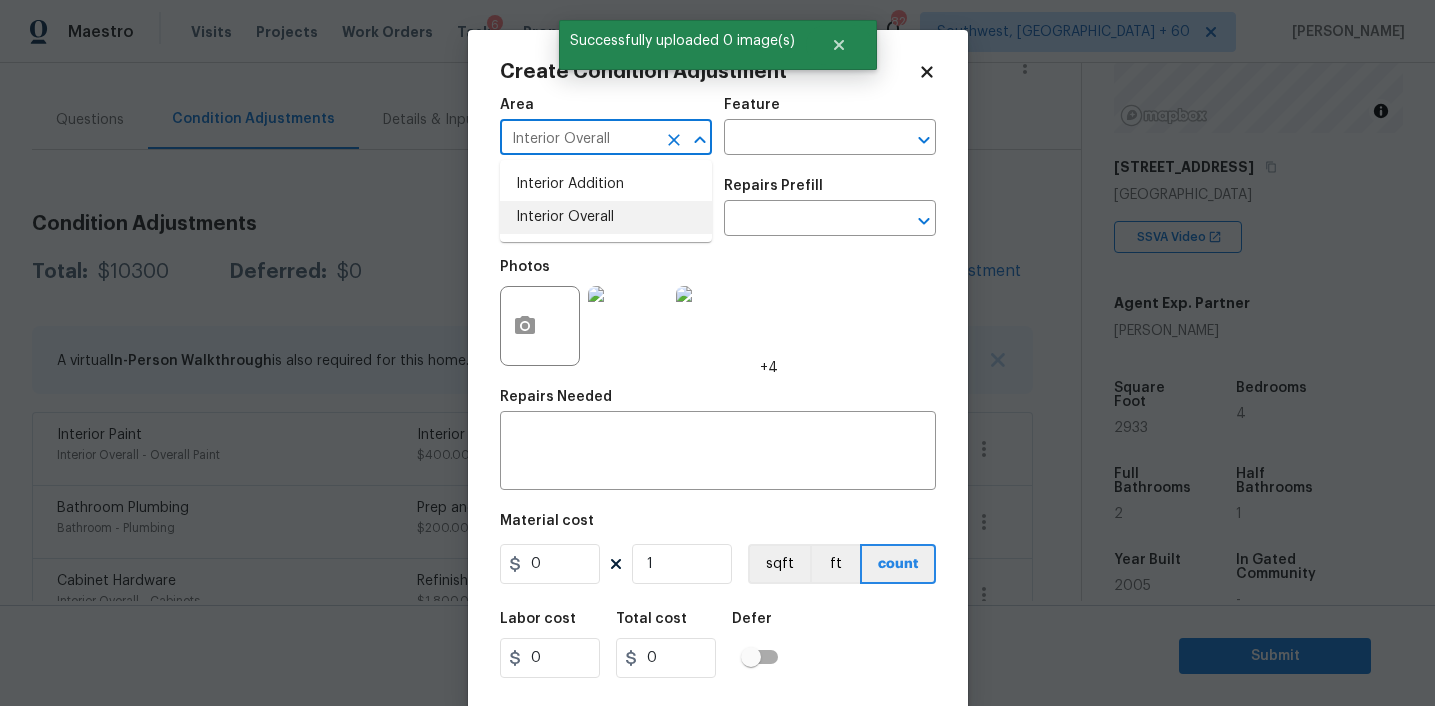 type on "Interior Overall" 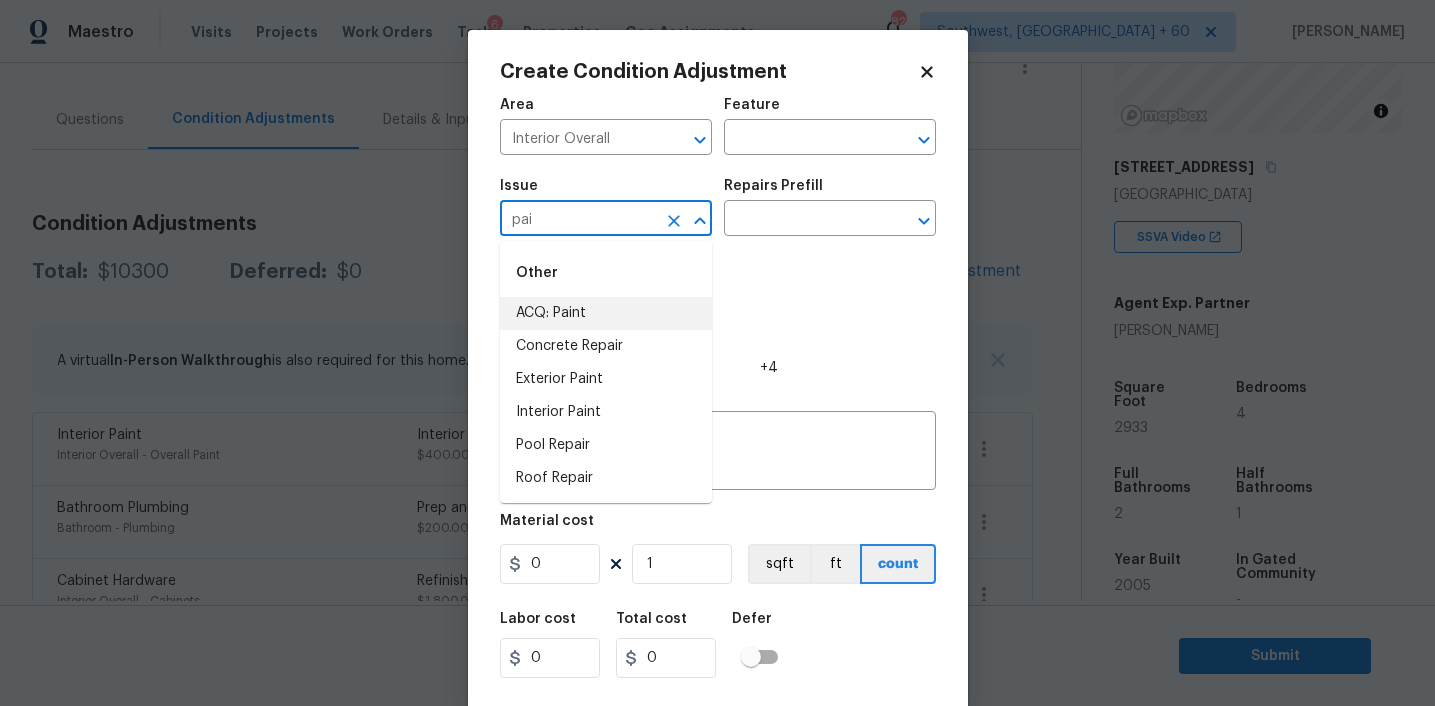 click on "ACQ: Paint" at bounding box center [606, 313] 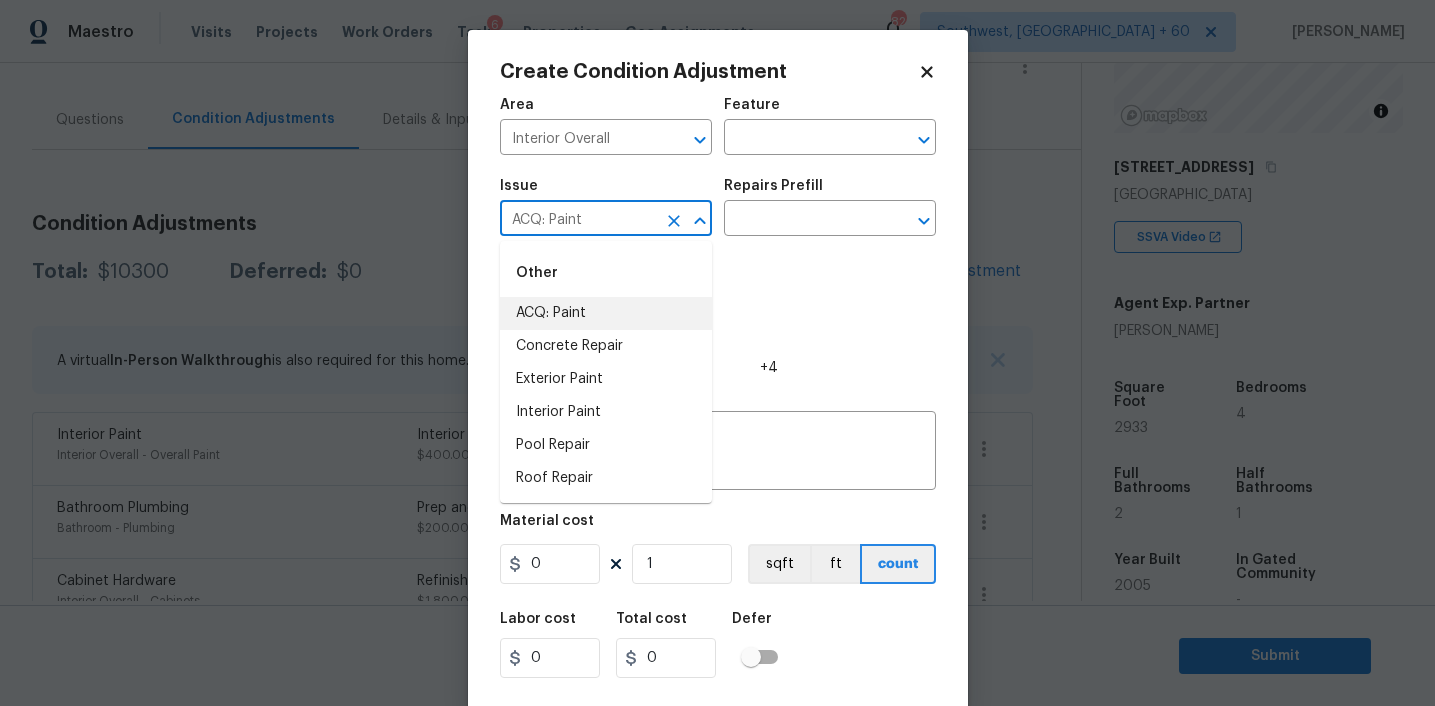 type on "ACQ: Paint" 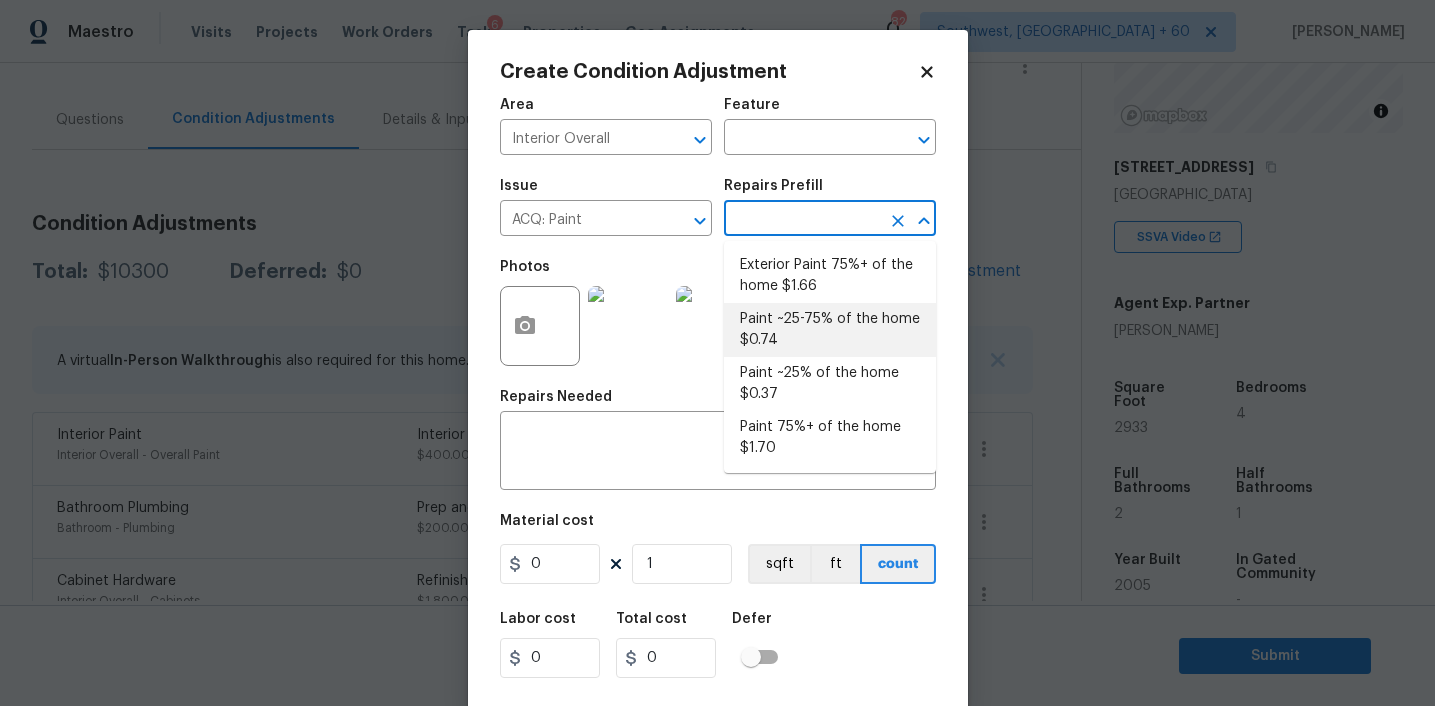 click on "Paint ~25-75% of the home $0.74" at bounding box center (830, 330) 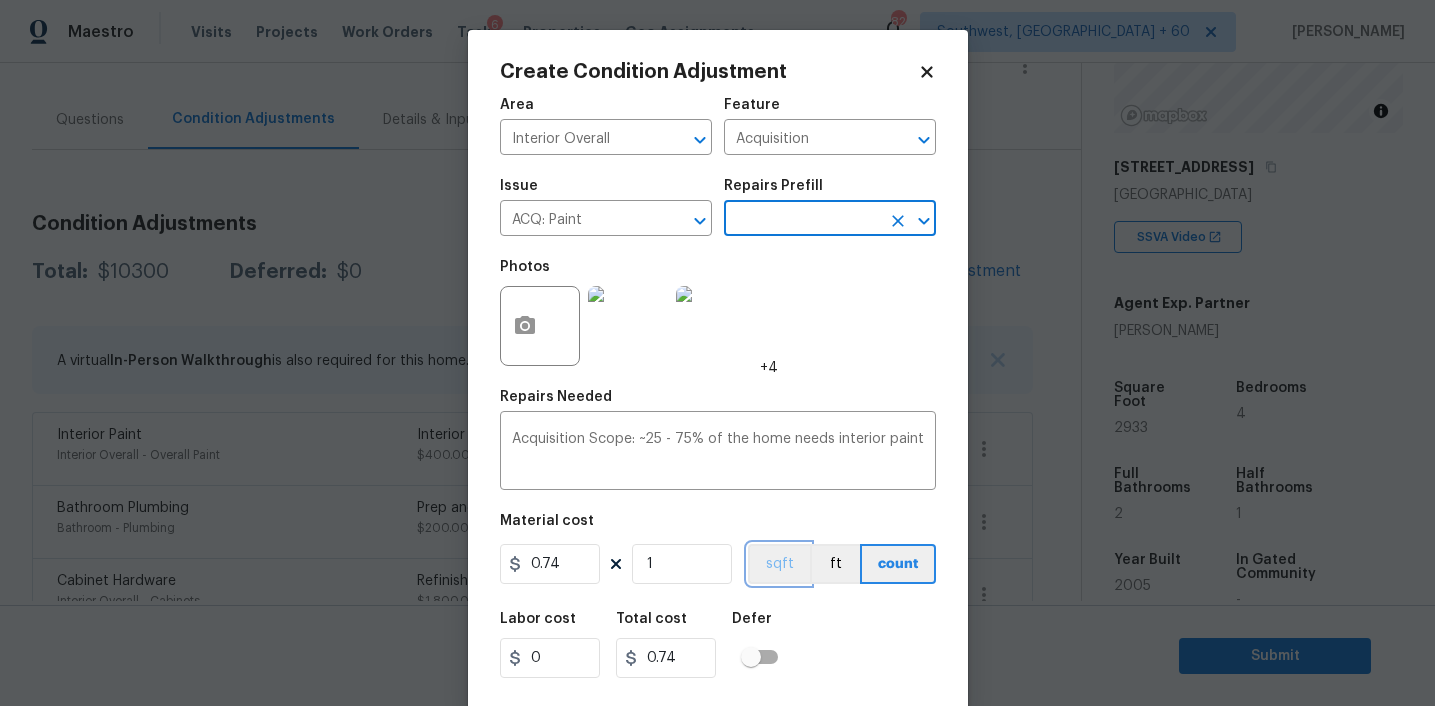 click on "sqft" at bounding box center (779, 564) 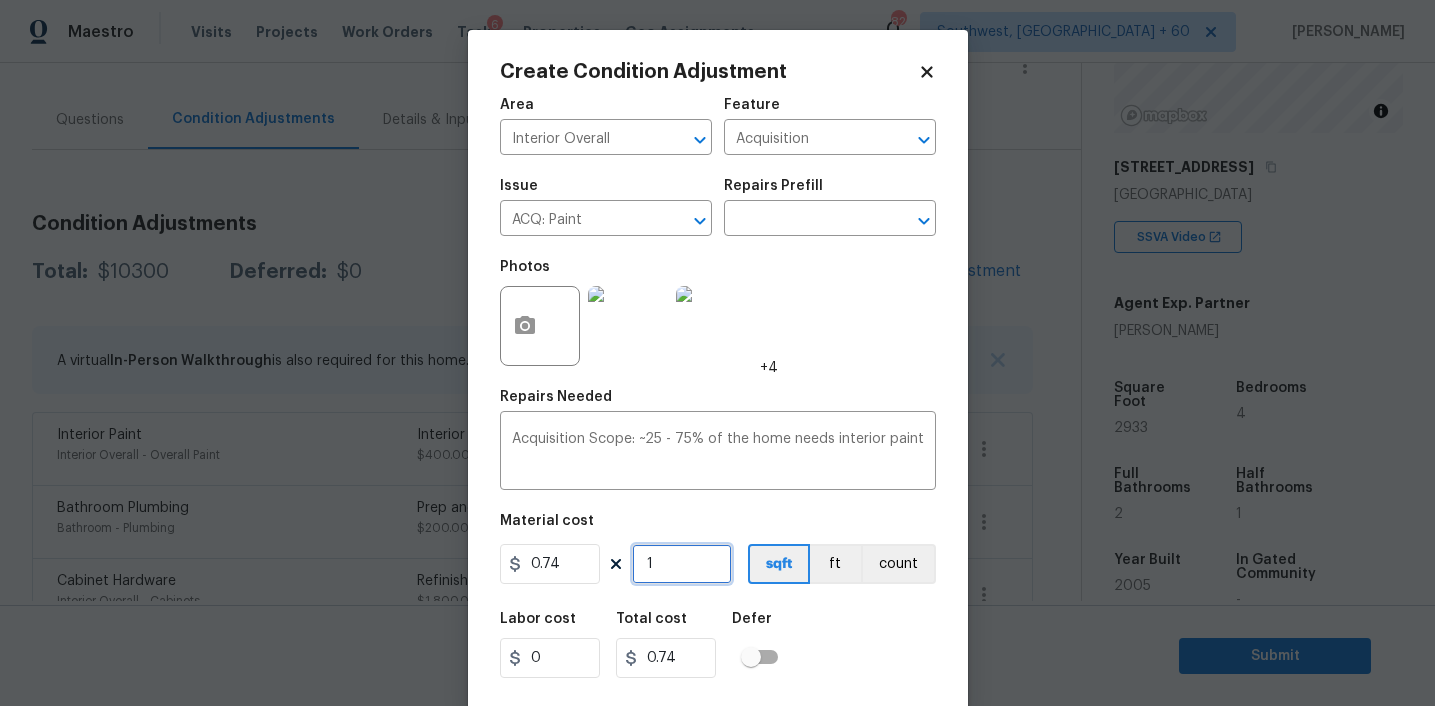 click on "1" at bounding box center (682, 564) 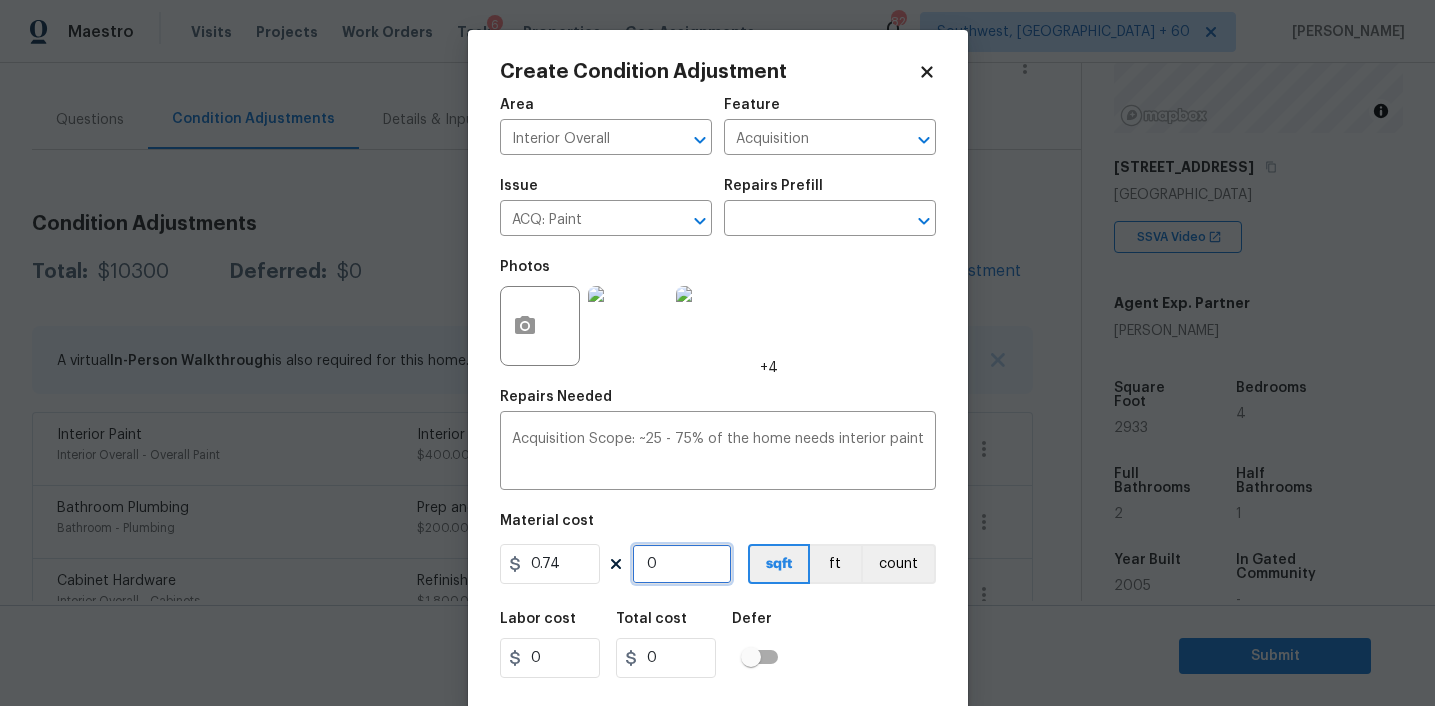 type on "2" 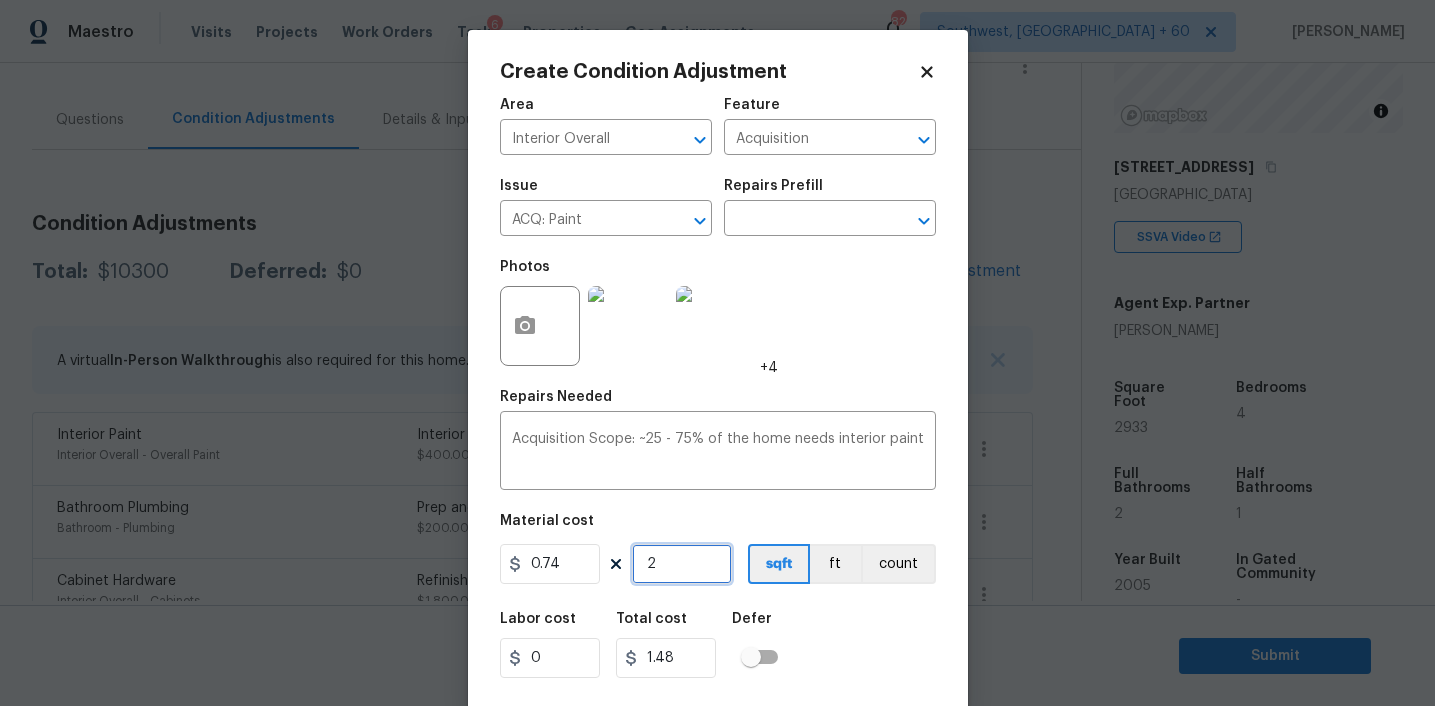 type on "29" 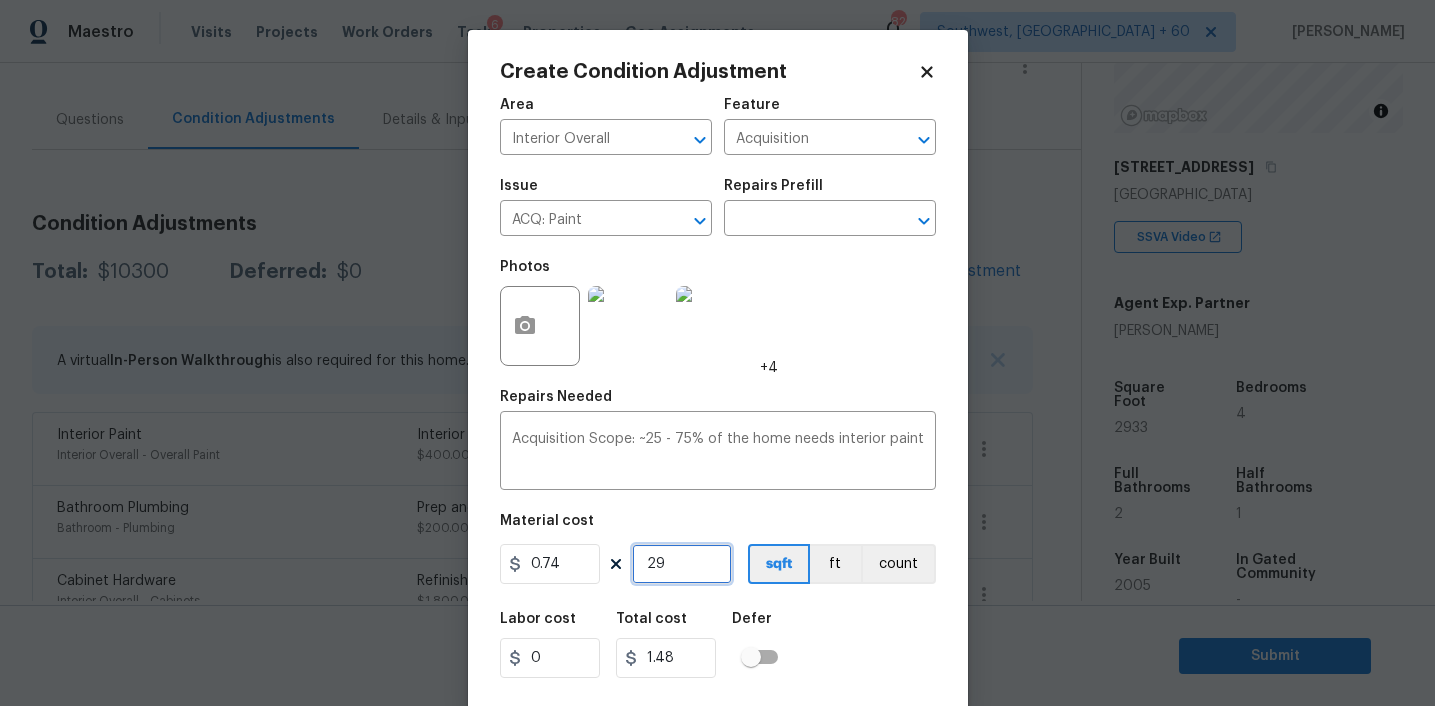 type on "21.46" 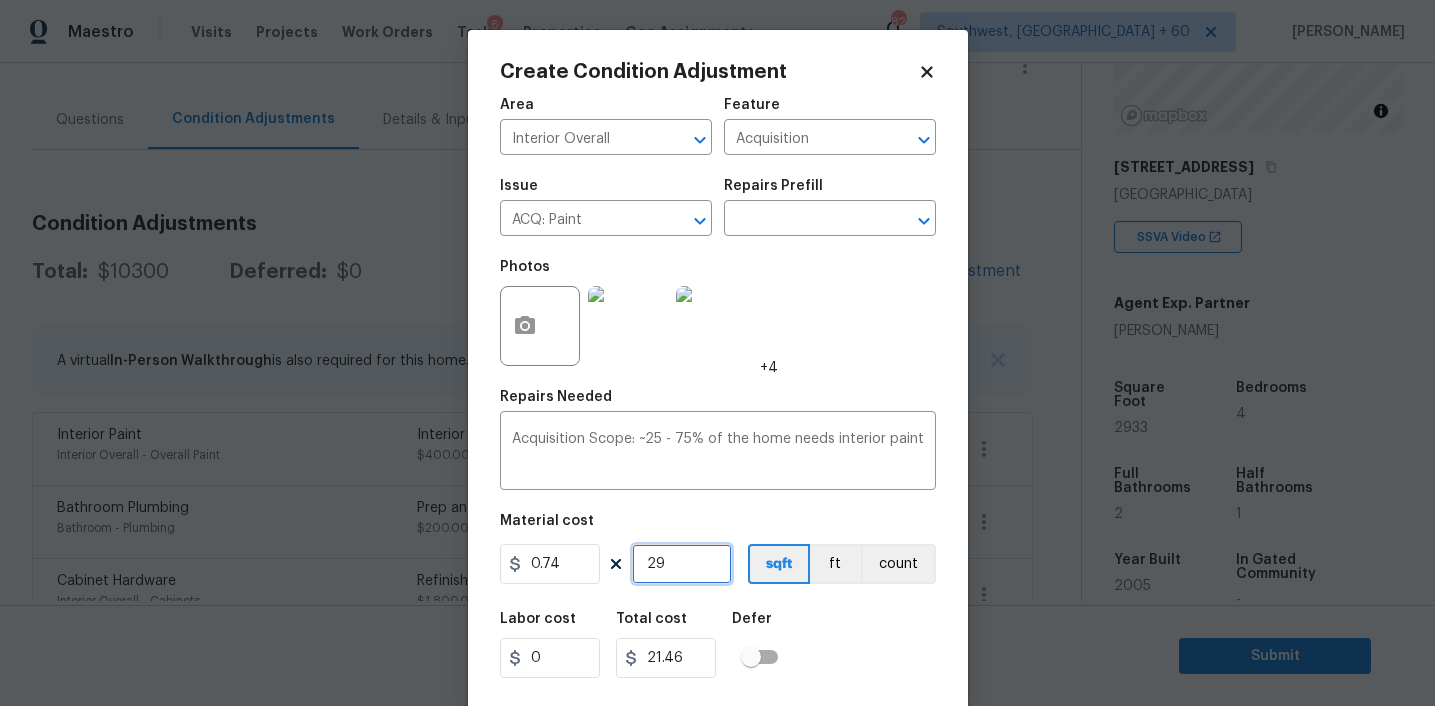 type on "293" 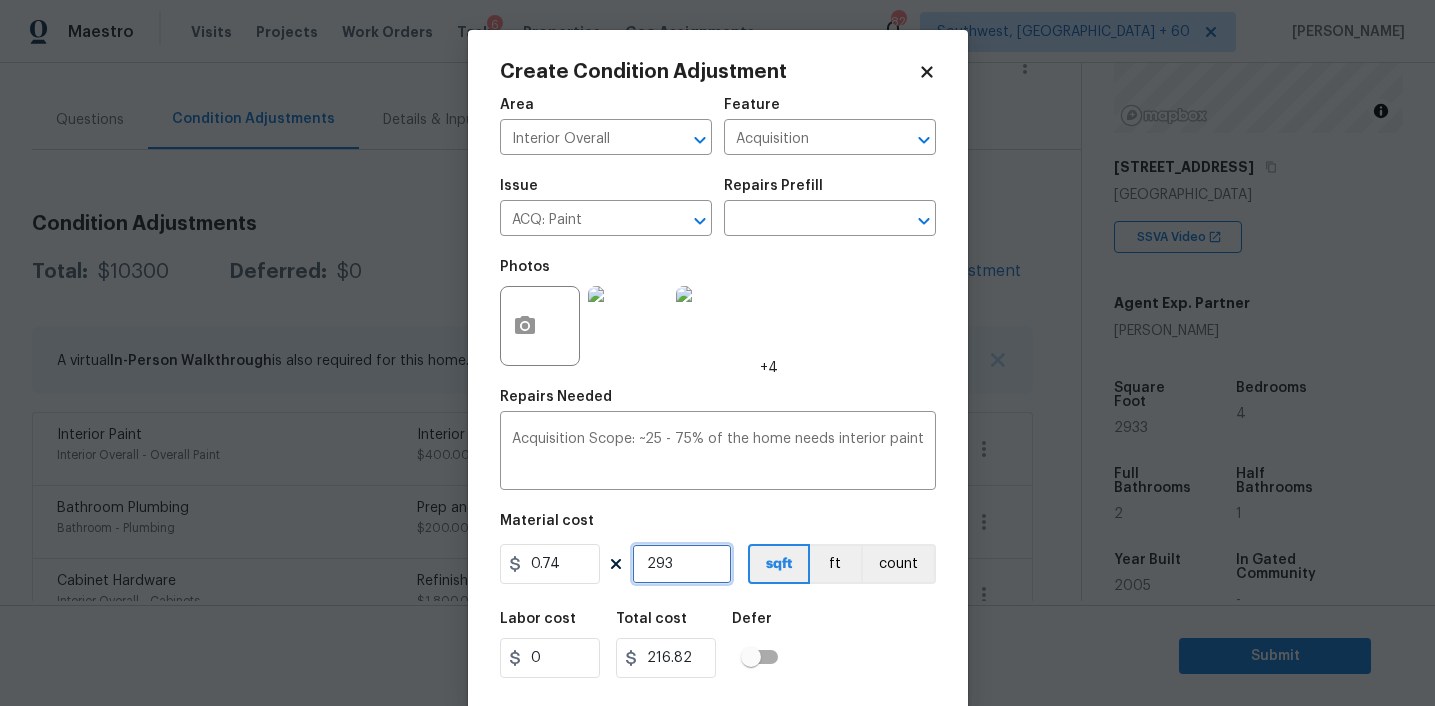 type on "2933" 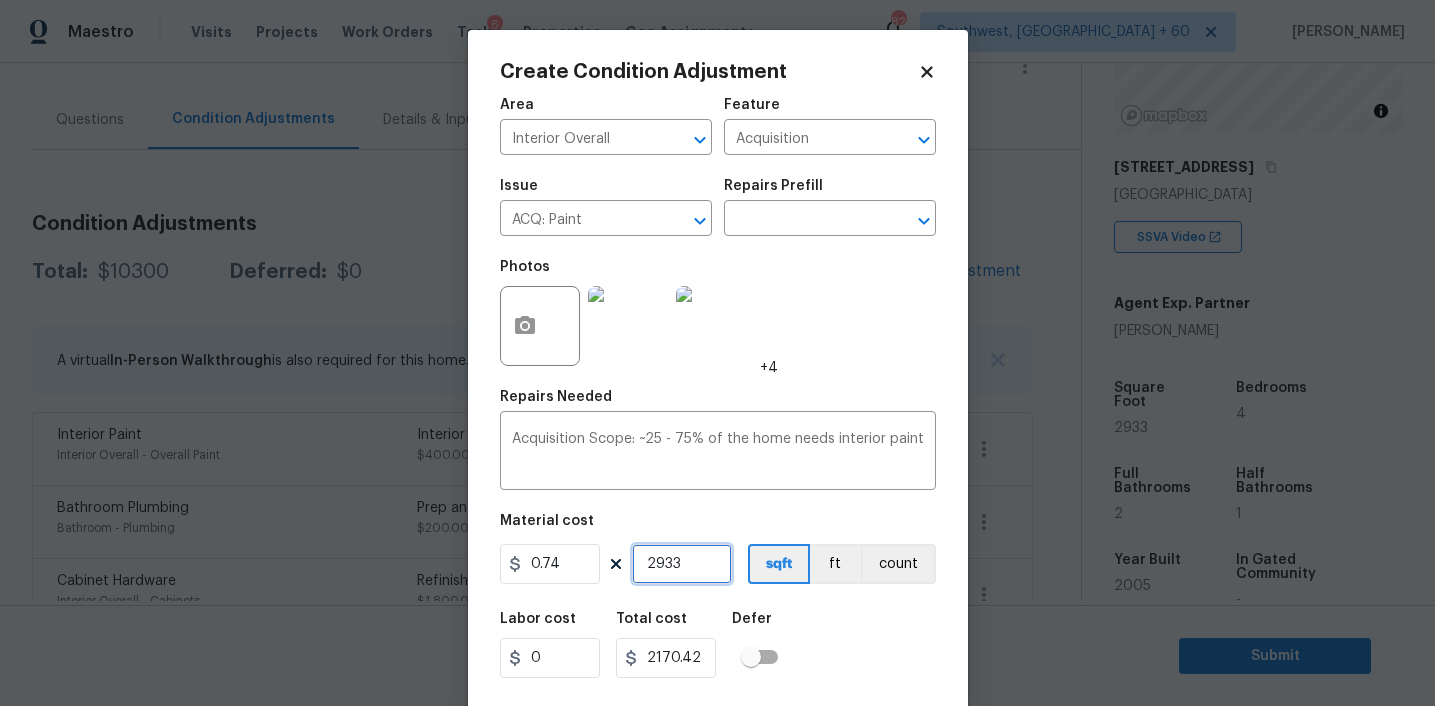 scroll, scrollTop: 41, scrollLeft: 0, axis: vertical 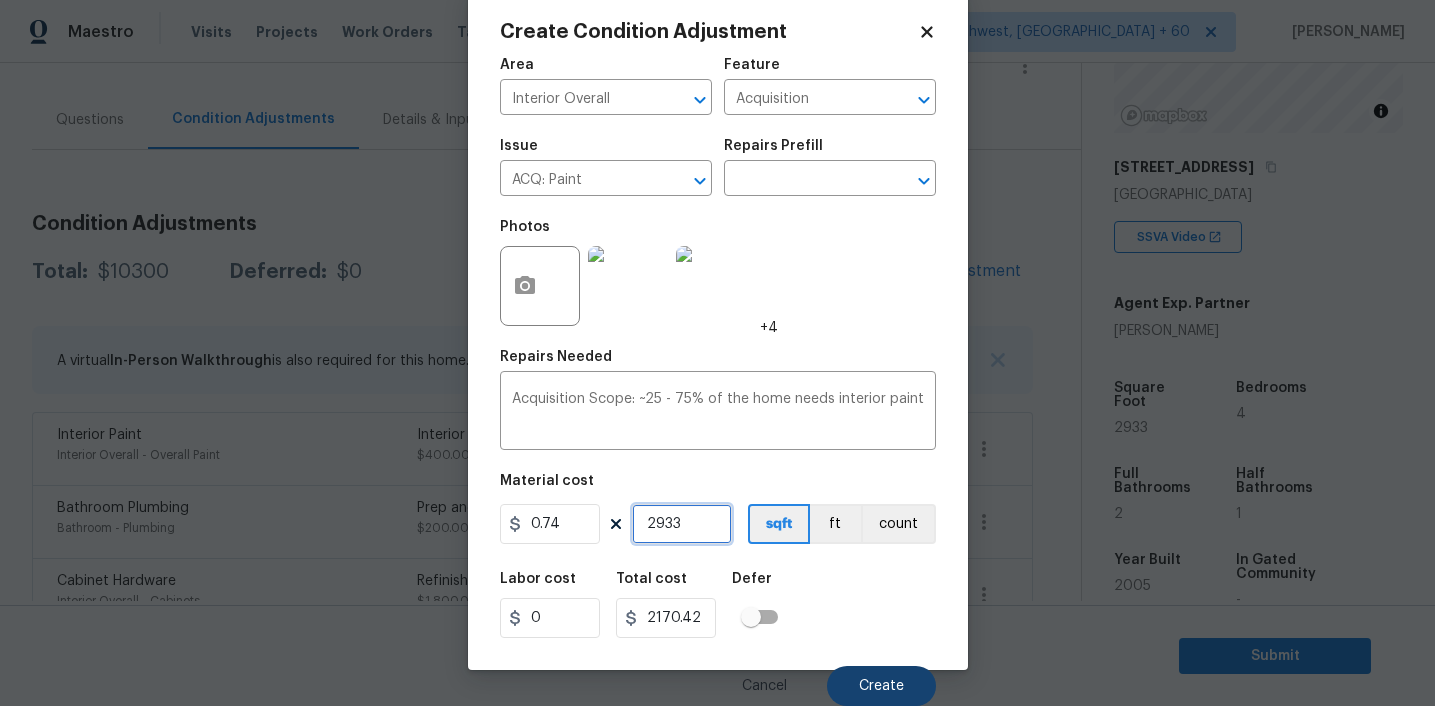 type on "2933" 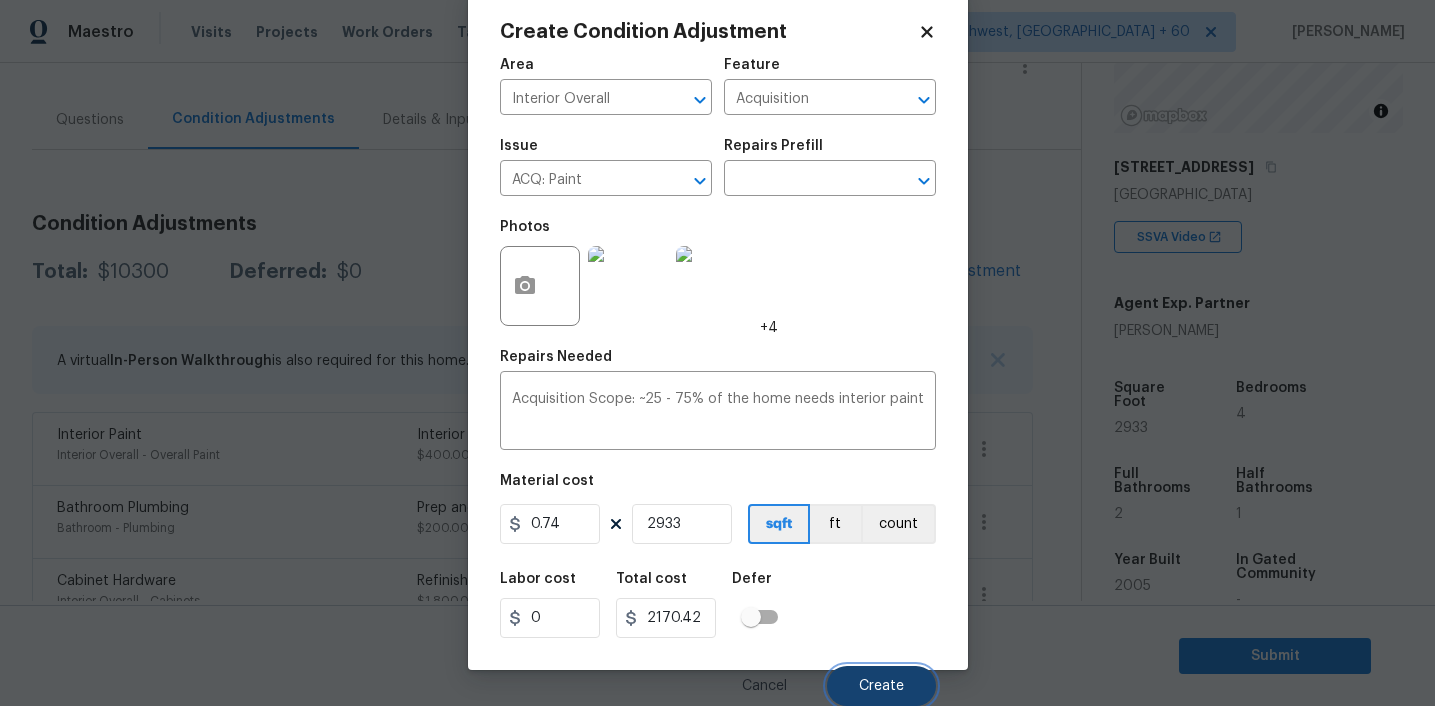 click on "Create" at bounding box center [881, 686] 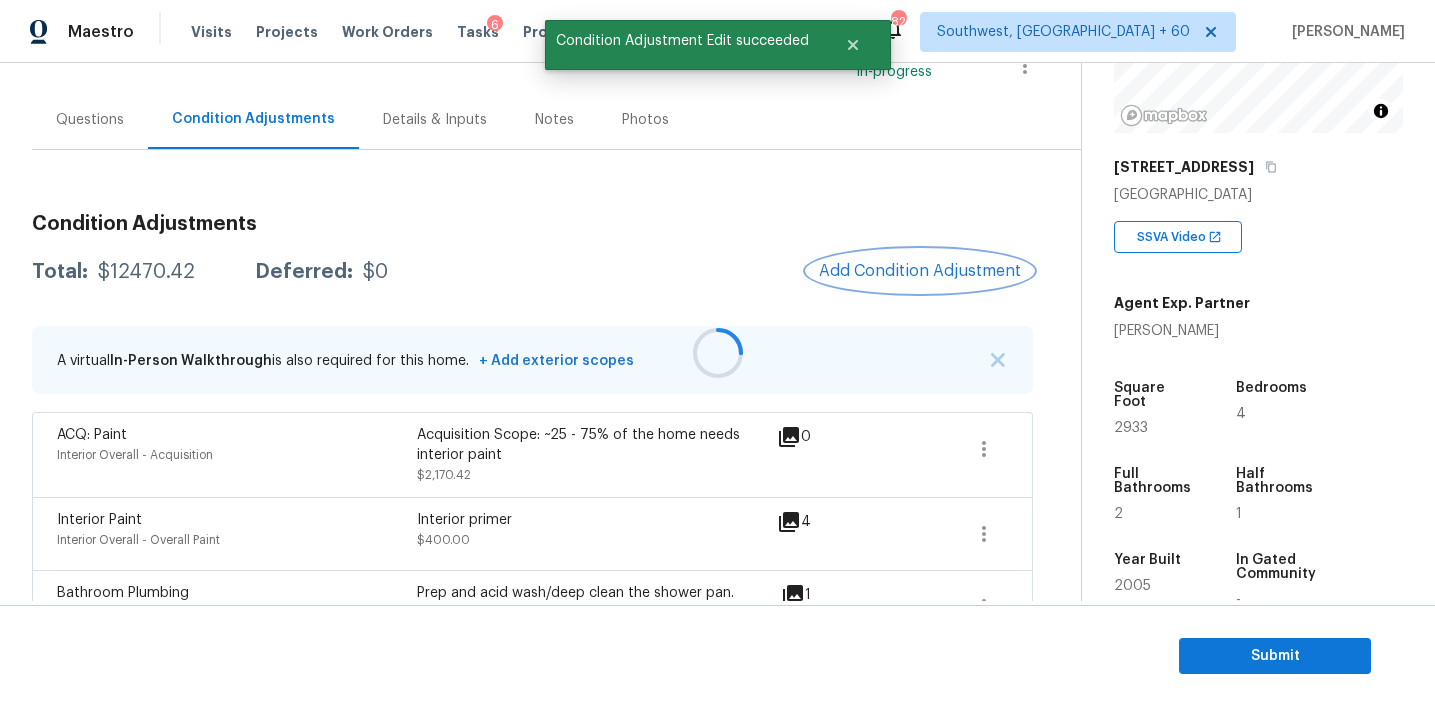 scroll, scrollTop: 0, scrollLeft: 0, axis: both 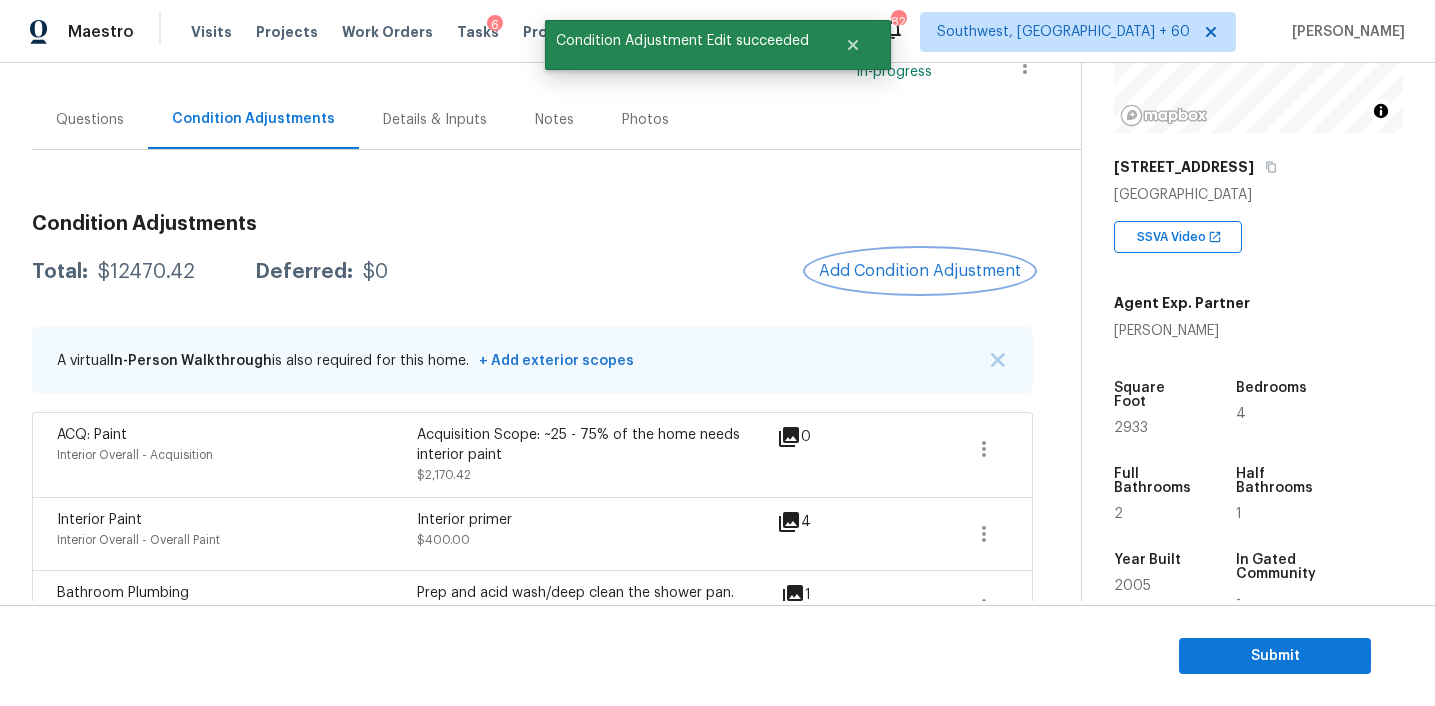 click on "Add Condition Adjustment" at bounding box center (920, 271) 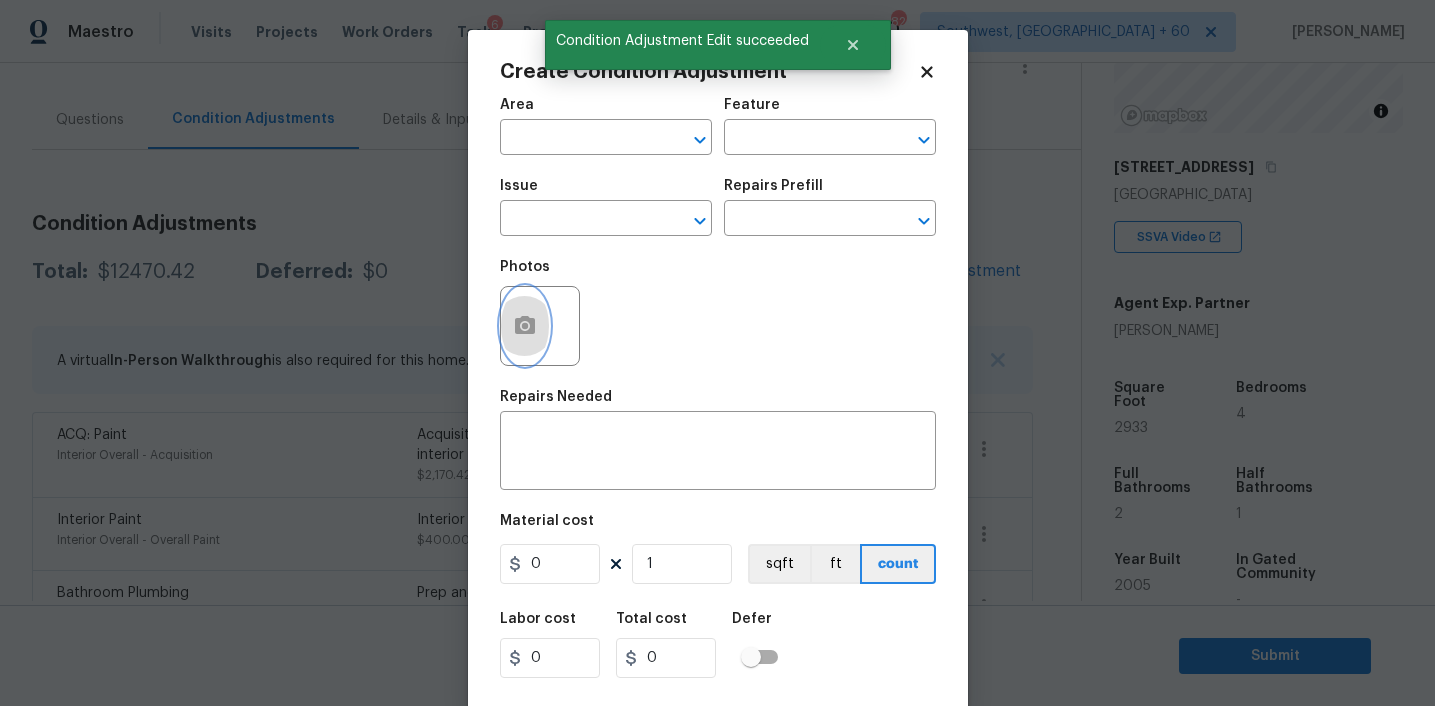 click at bounding box center [525, 326] 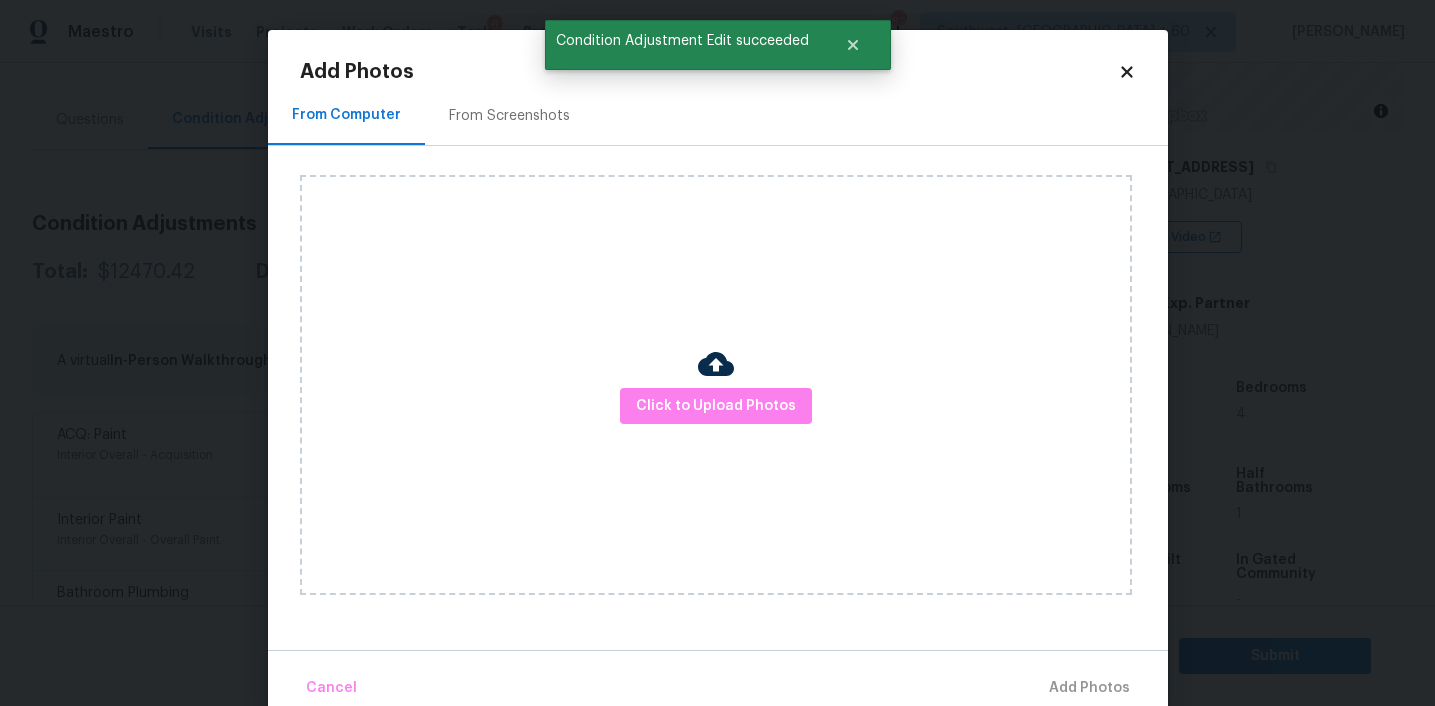 click on "From Screenshots" at bounding box center (509, 116) 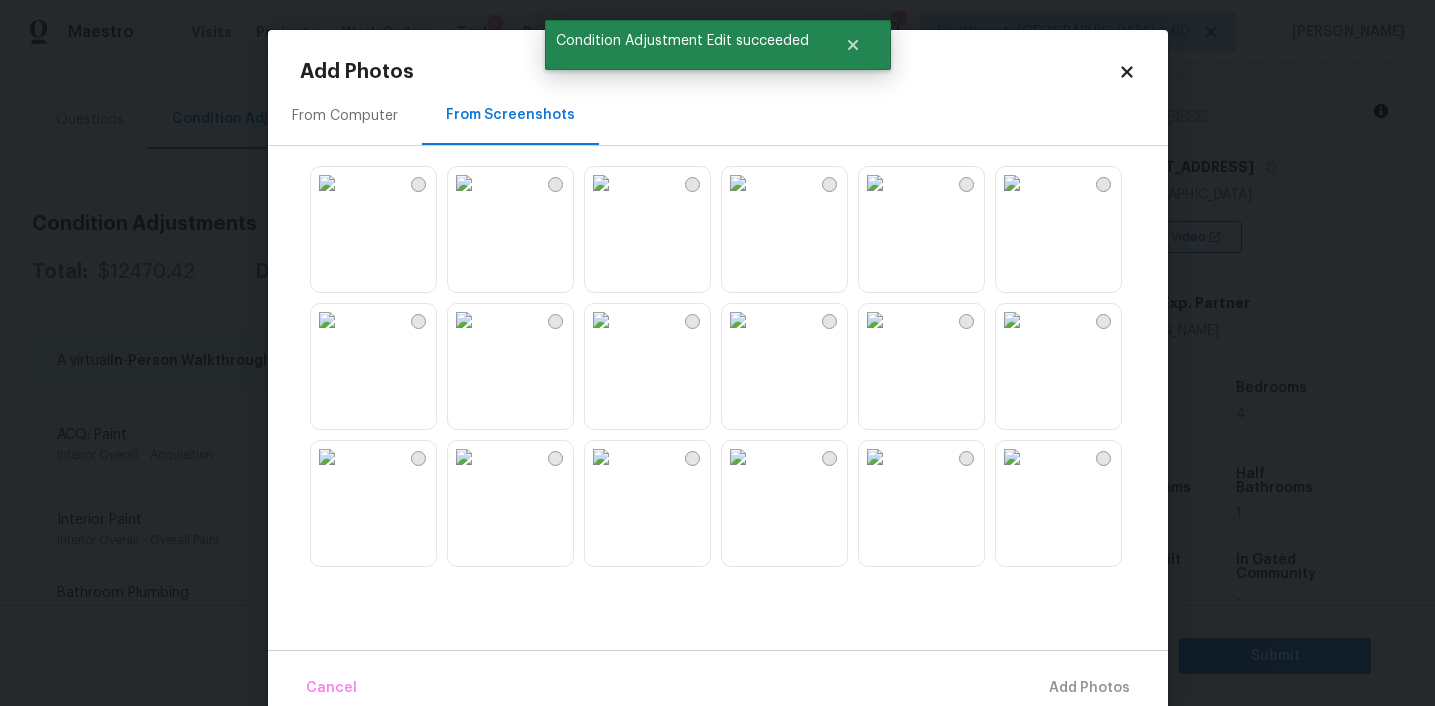 scroll, scrollTop: 1910, scrollLeft: 0, axis: vertical 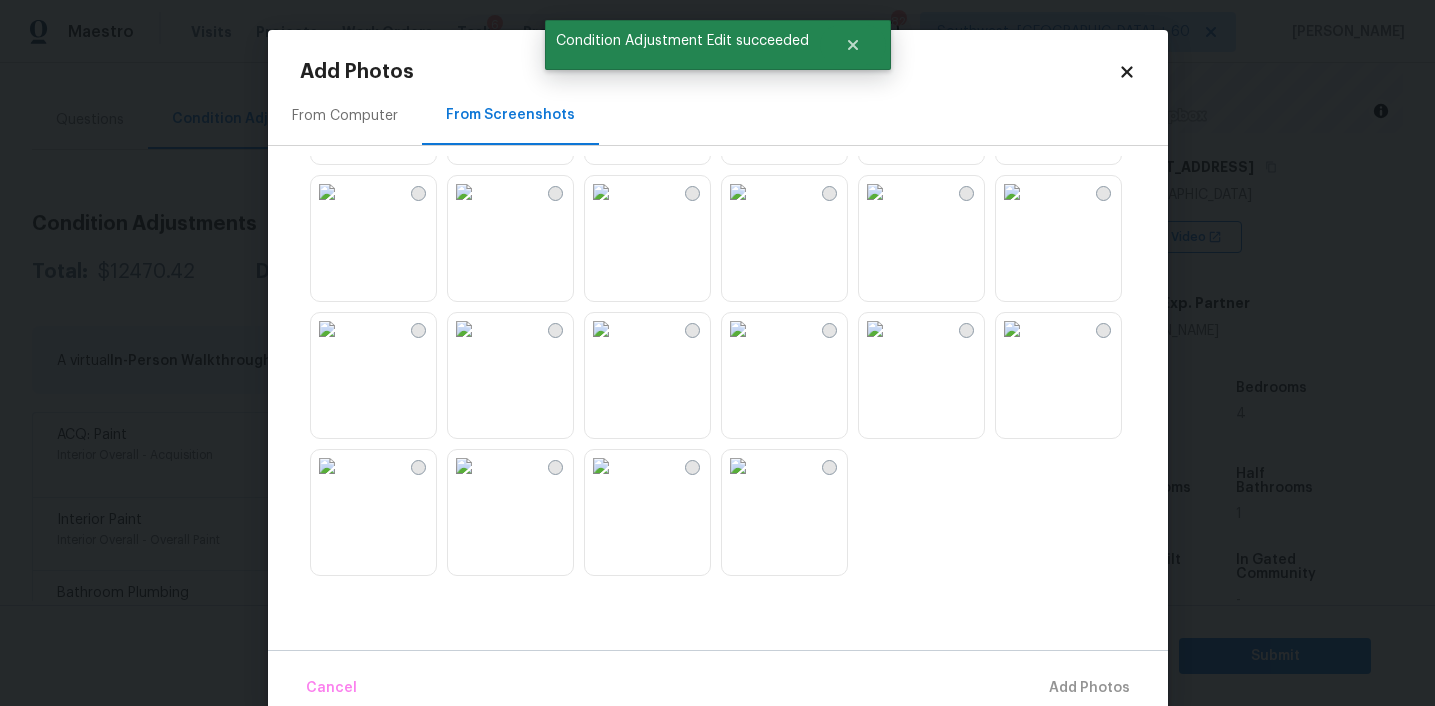 click at bounding box center (464, 466) 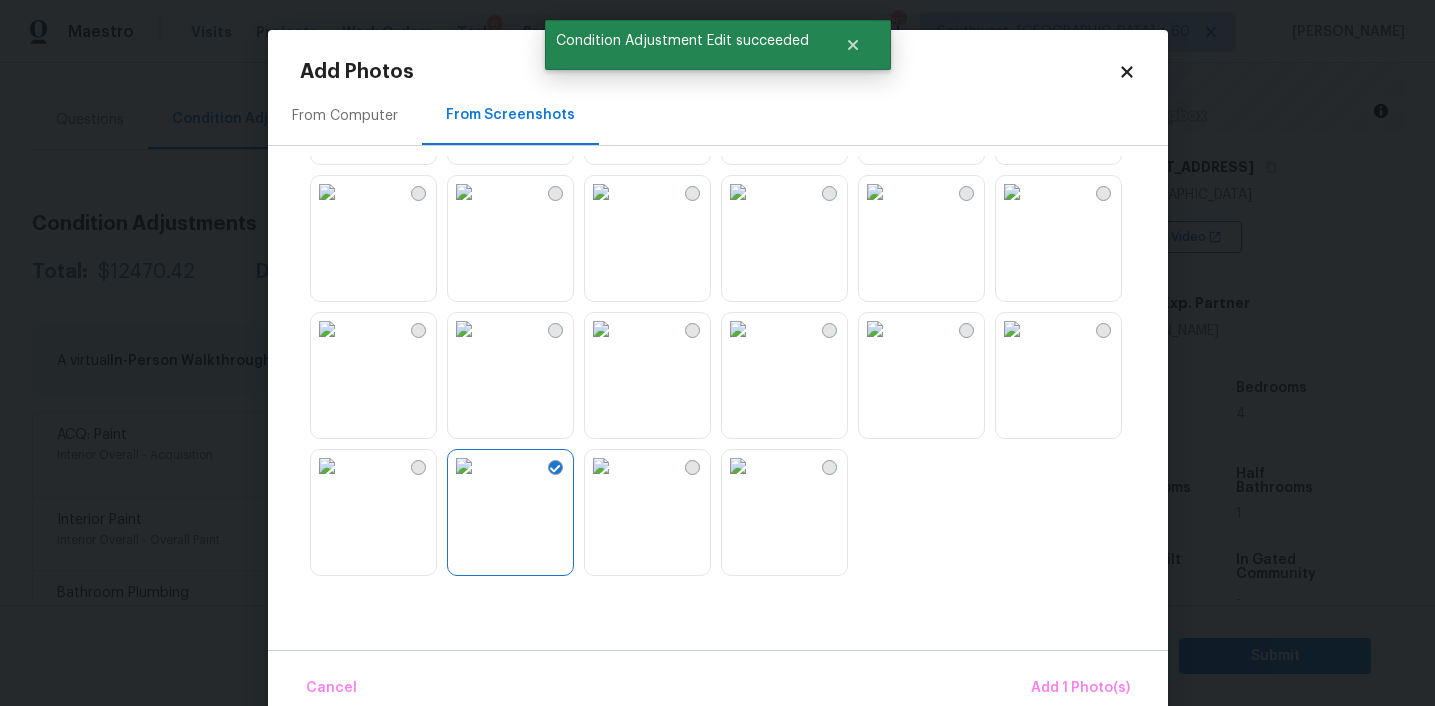 click at bounding box center (327, 466) 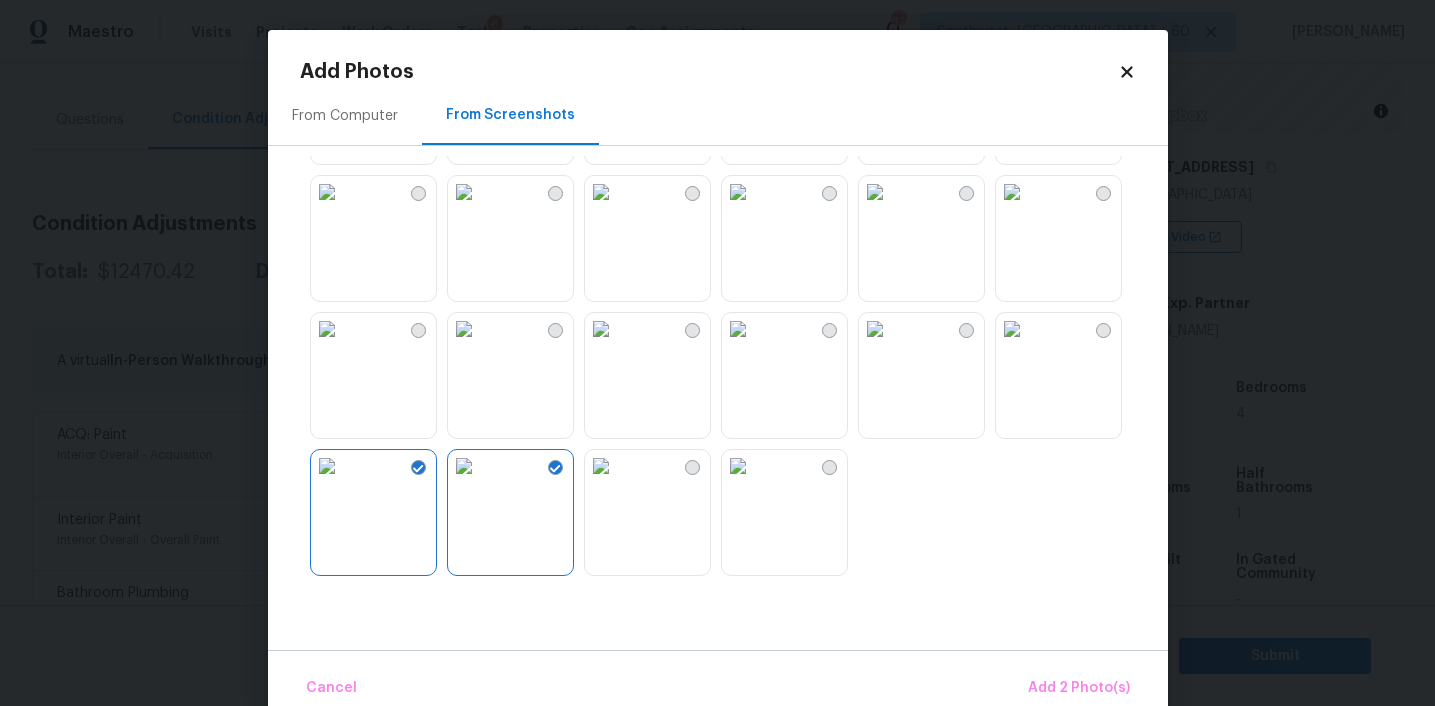 click at bounding box center [601, 329] 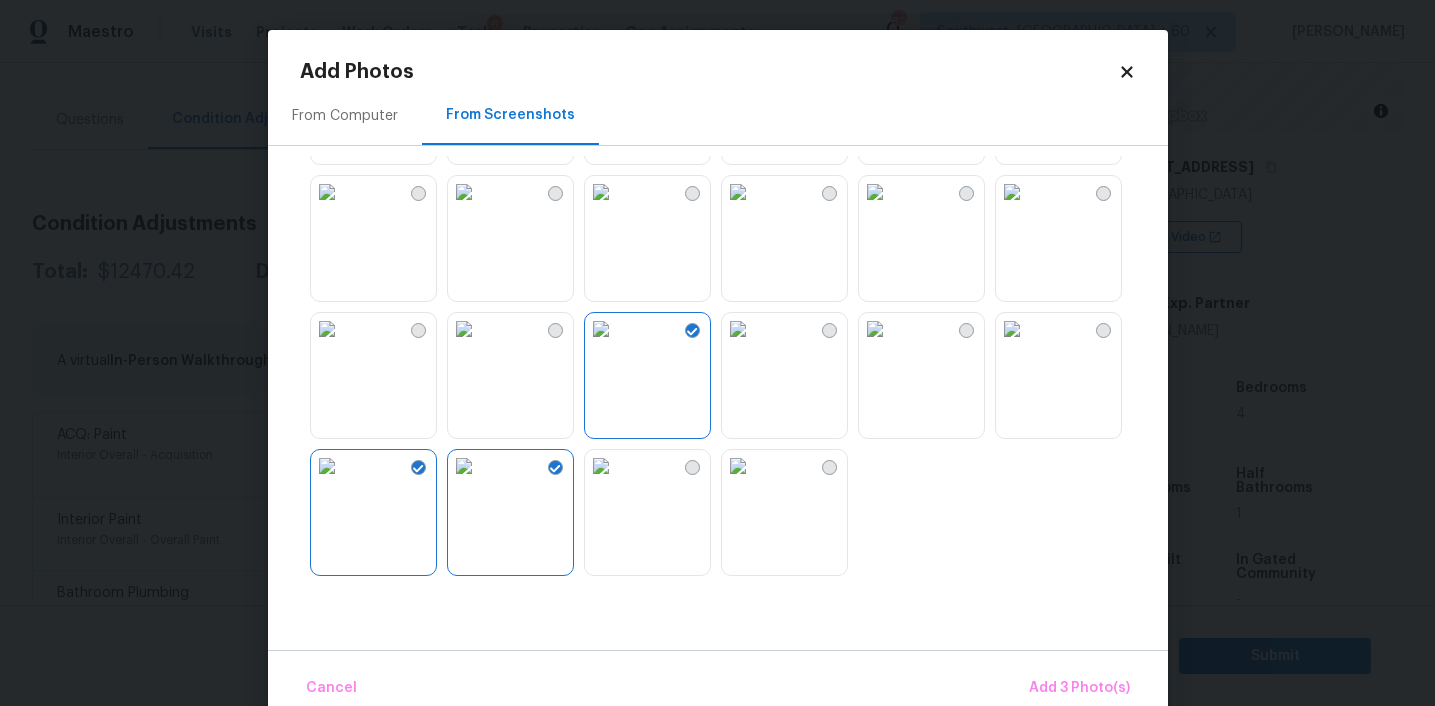 click at bounding box center [875, 329] 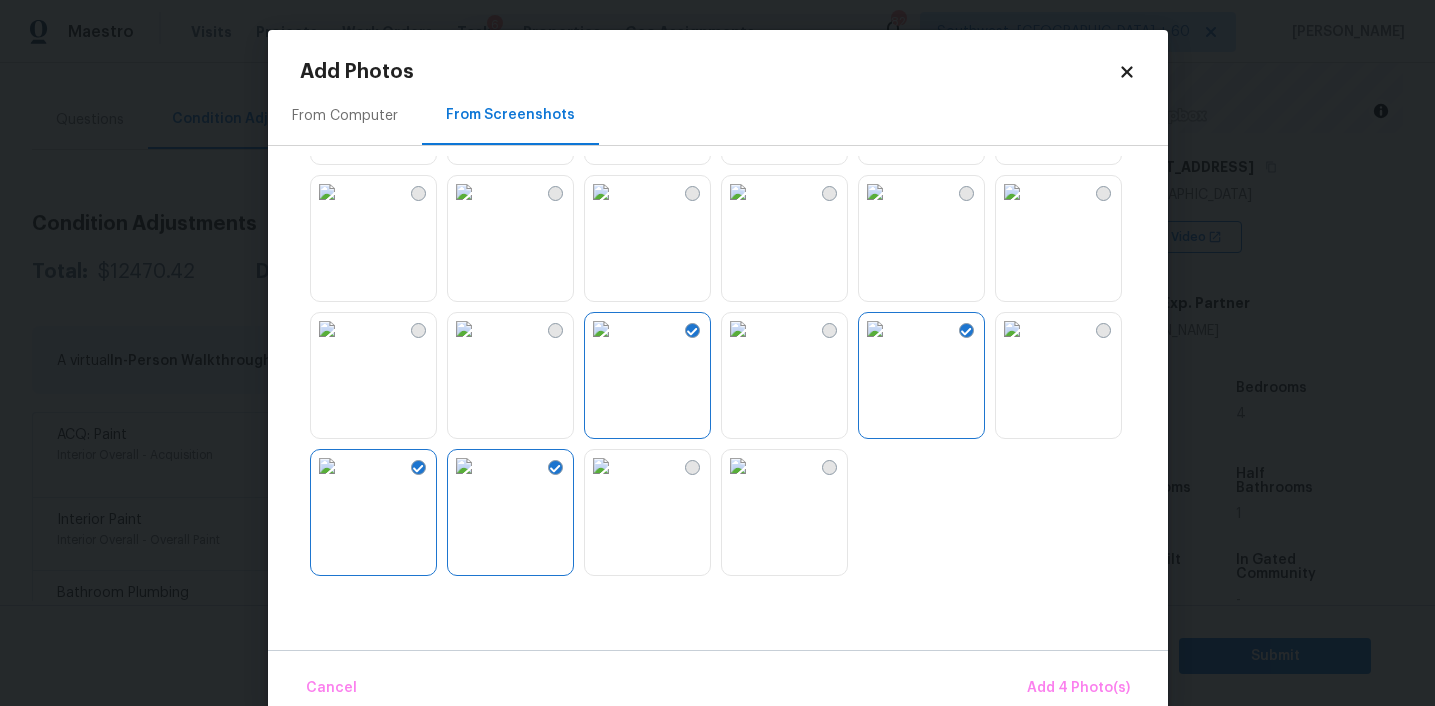 click at bounding box center [738, 192] 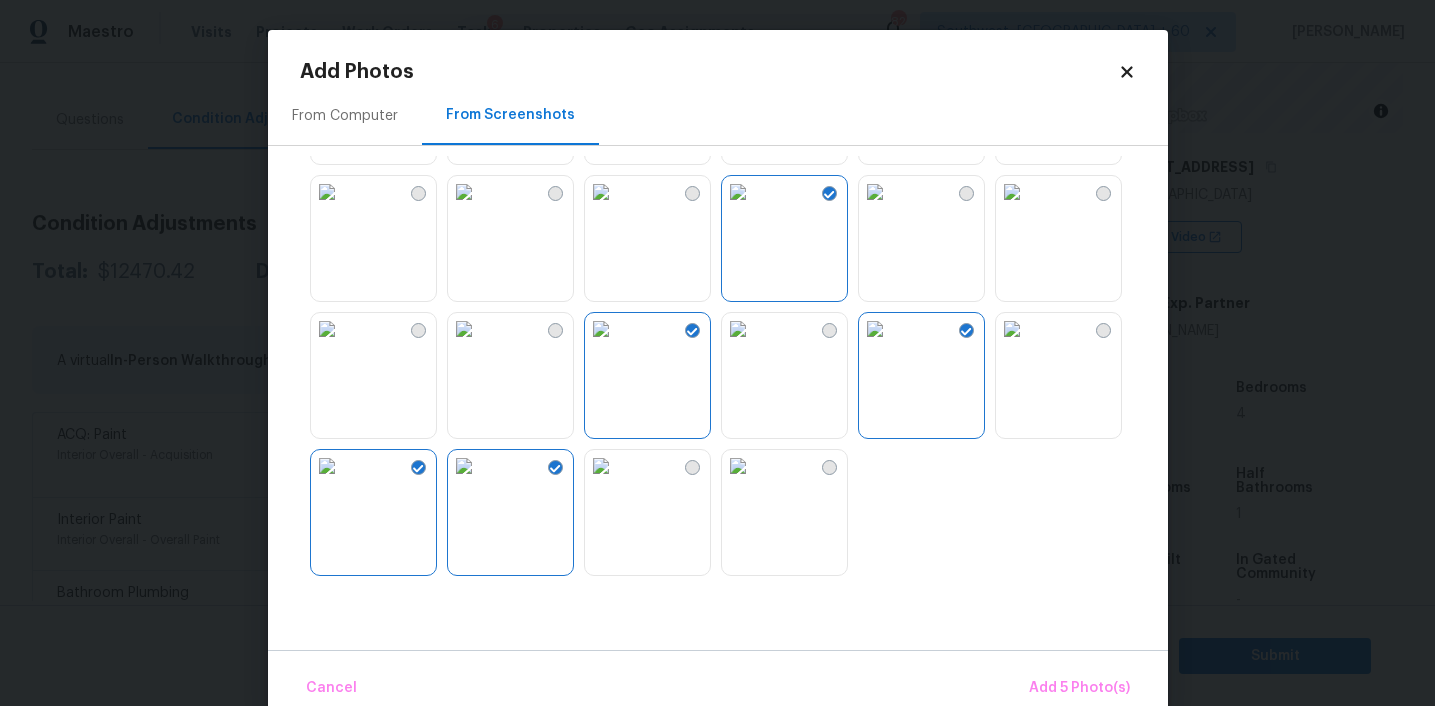 click at bounding box center [464, 192] 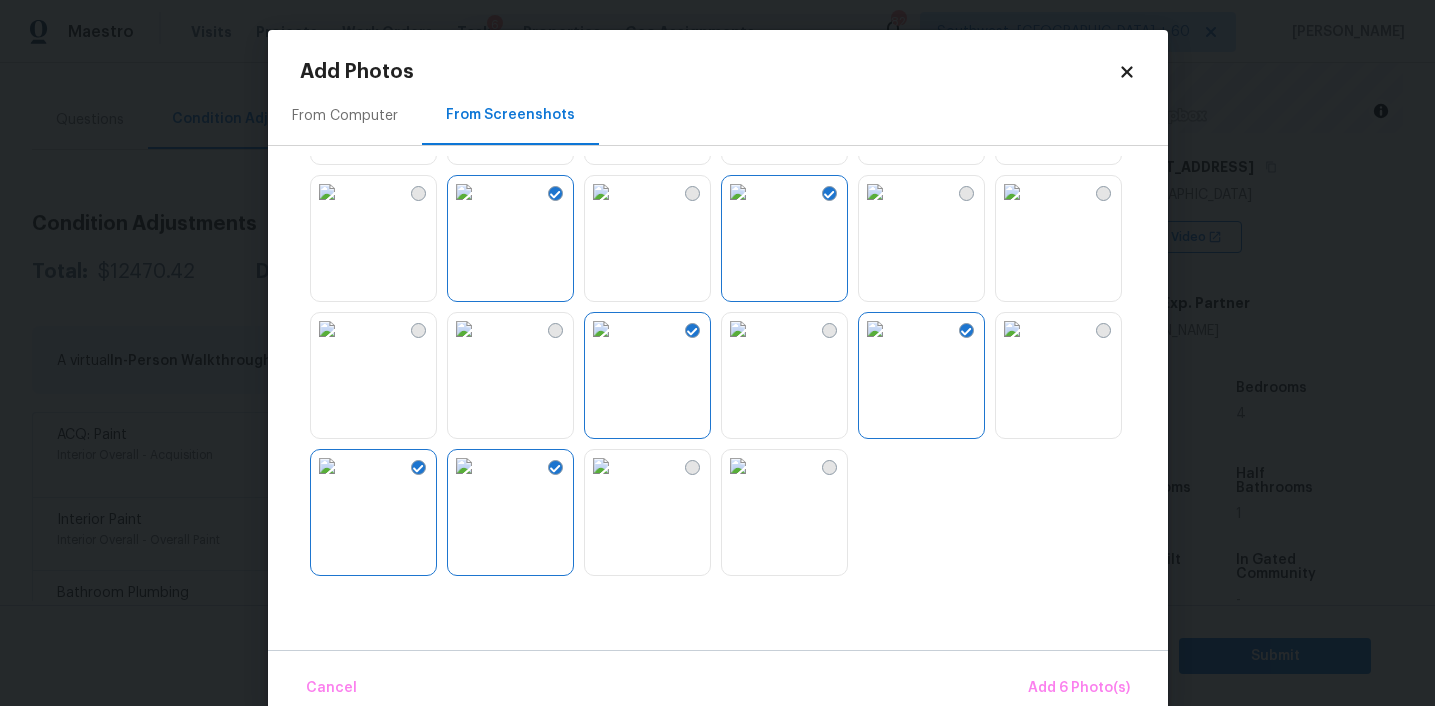 click at bounding box center [1012, 192] 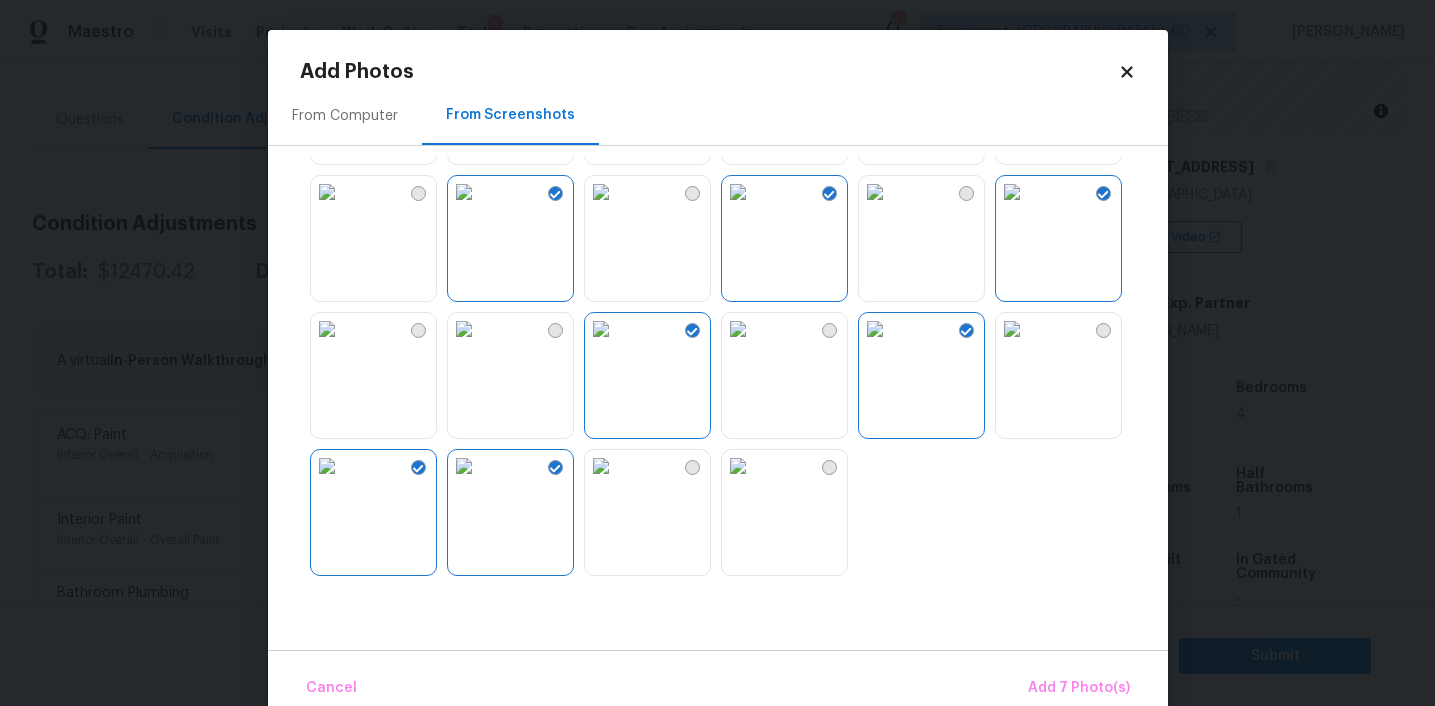 click at bounding box center [464, 192] 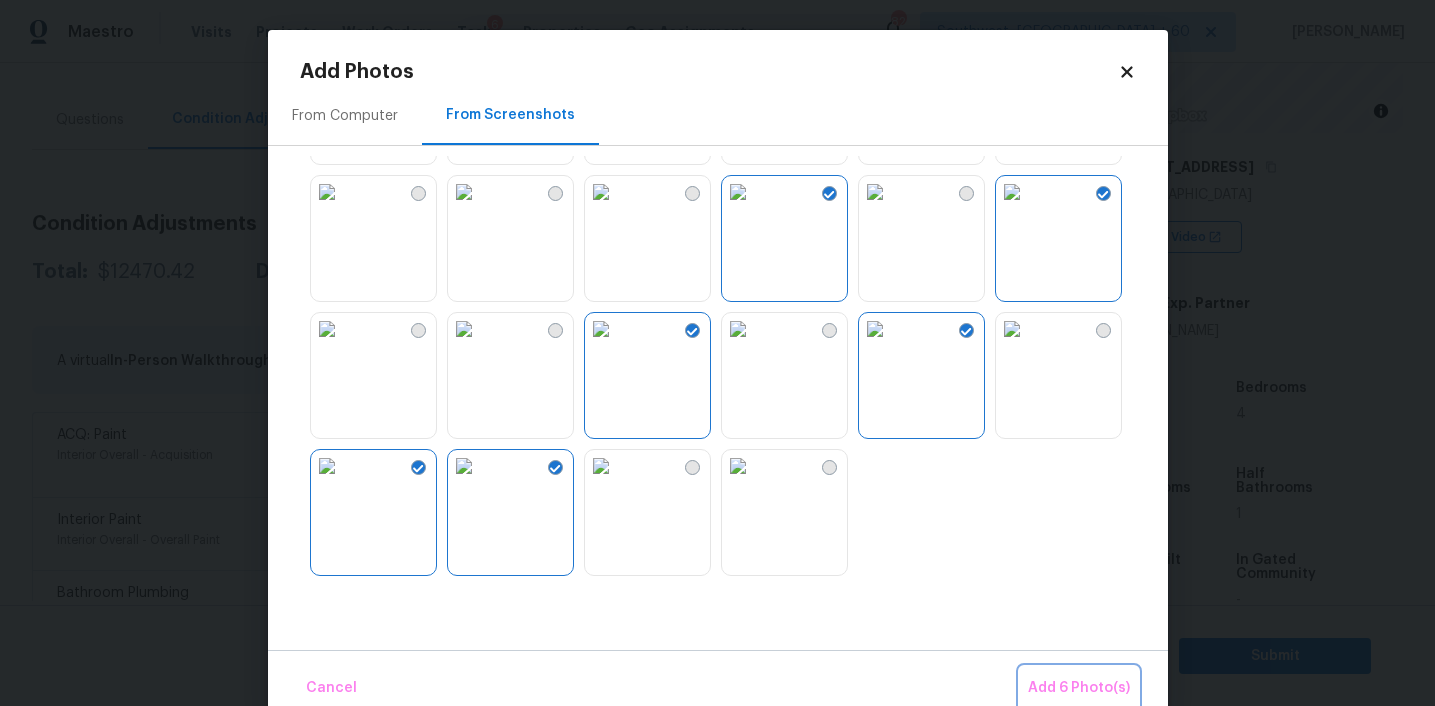 click on "Add 6 Photo(s)" at bounding box center [1079, 688] 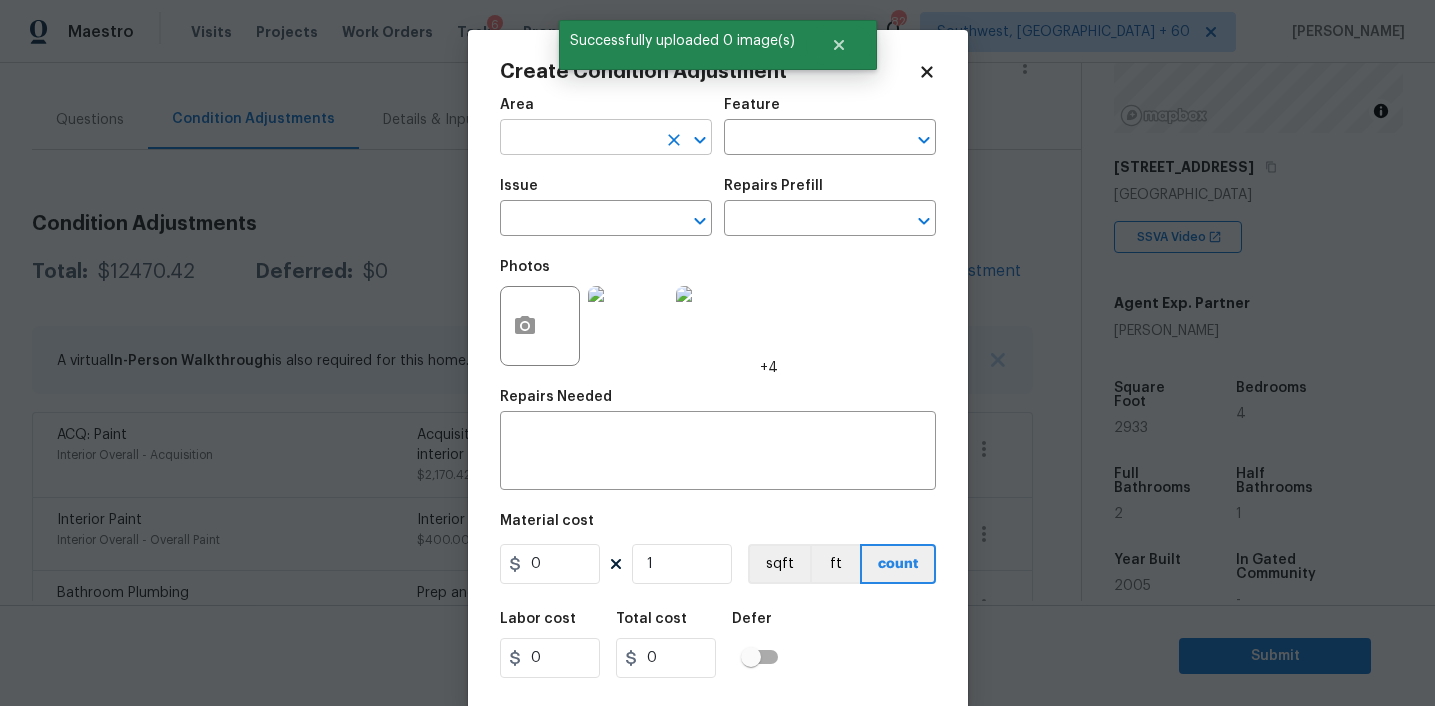click at bounding box center (578, 139) 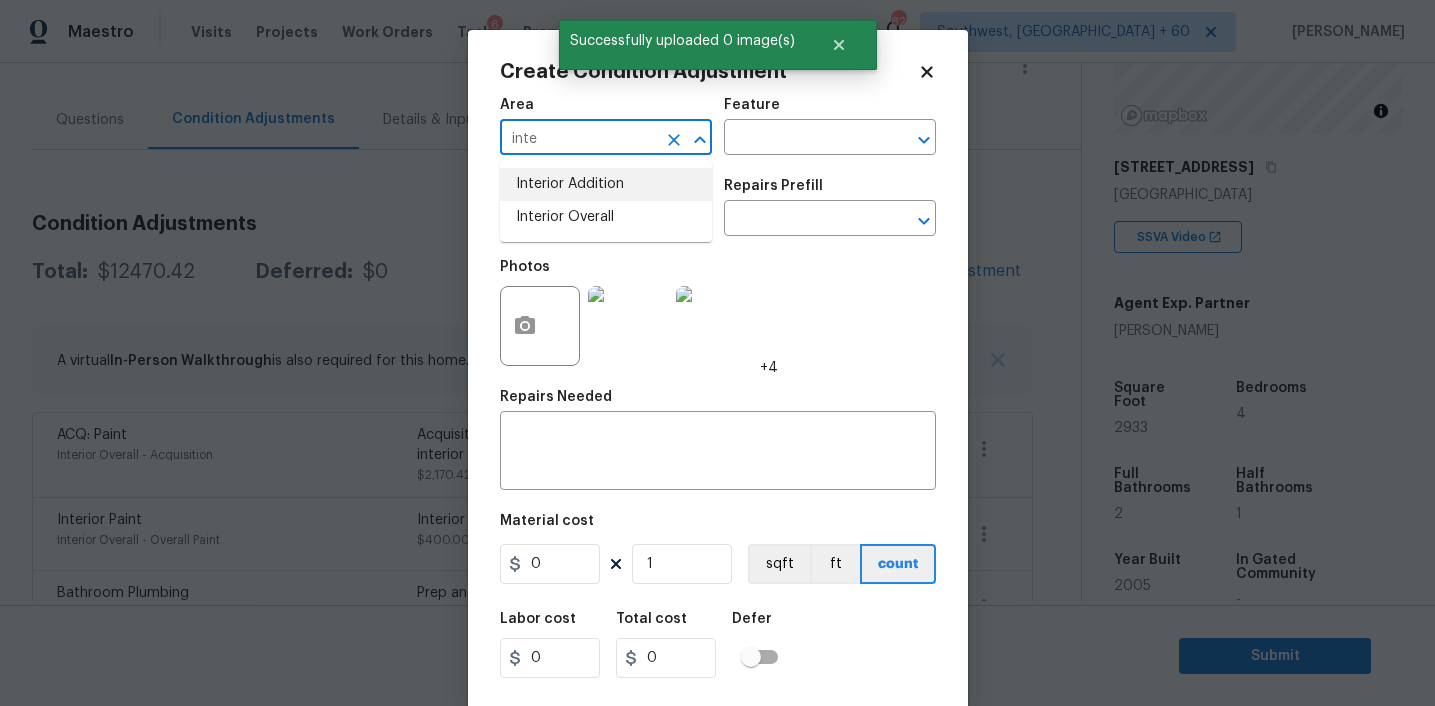 click on "Interior Overall" at bounding box center (606, 217) 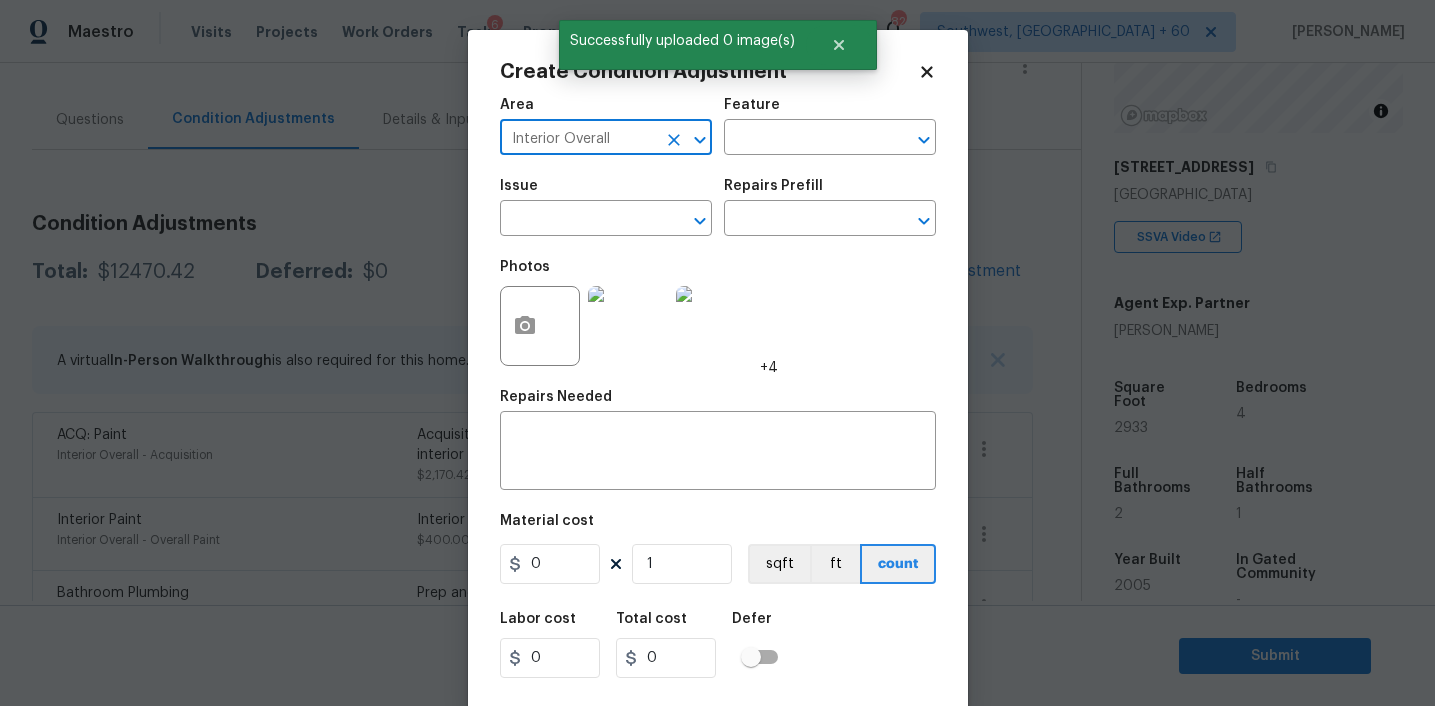 type on "Interior Overall" 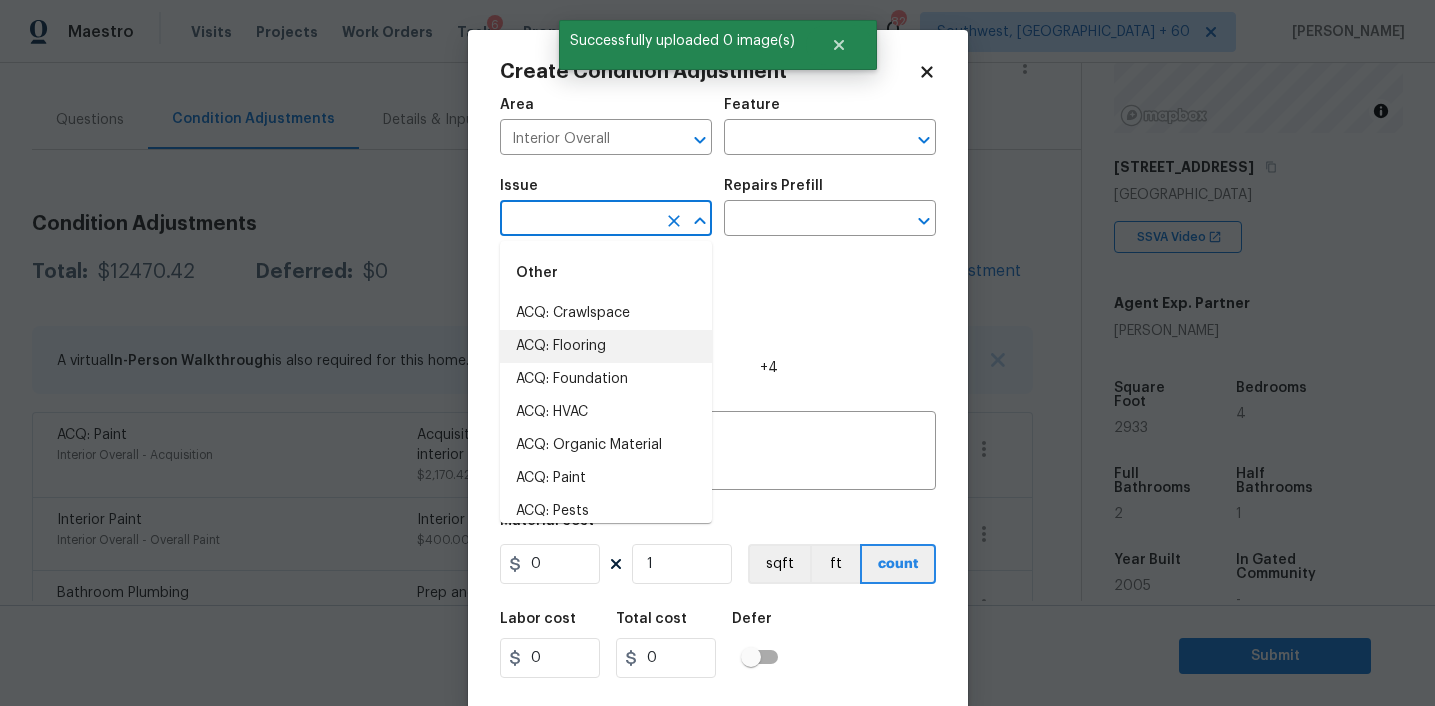 click on "ACQ: Flooring" at bounding box center (606, 346) 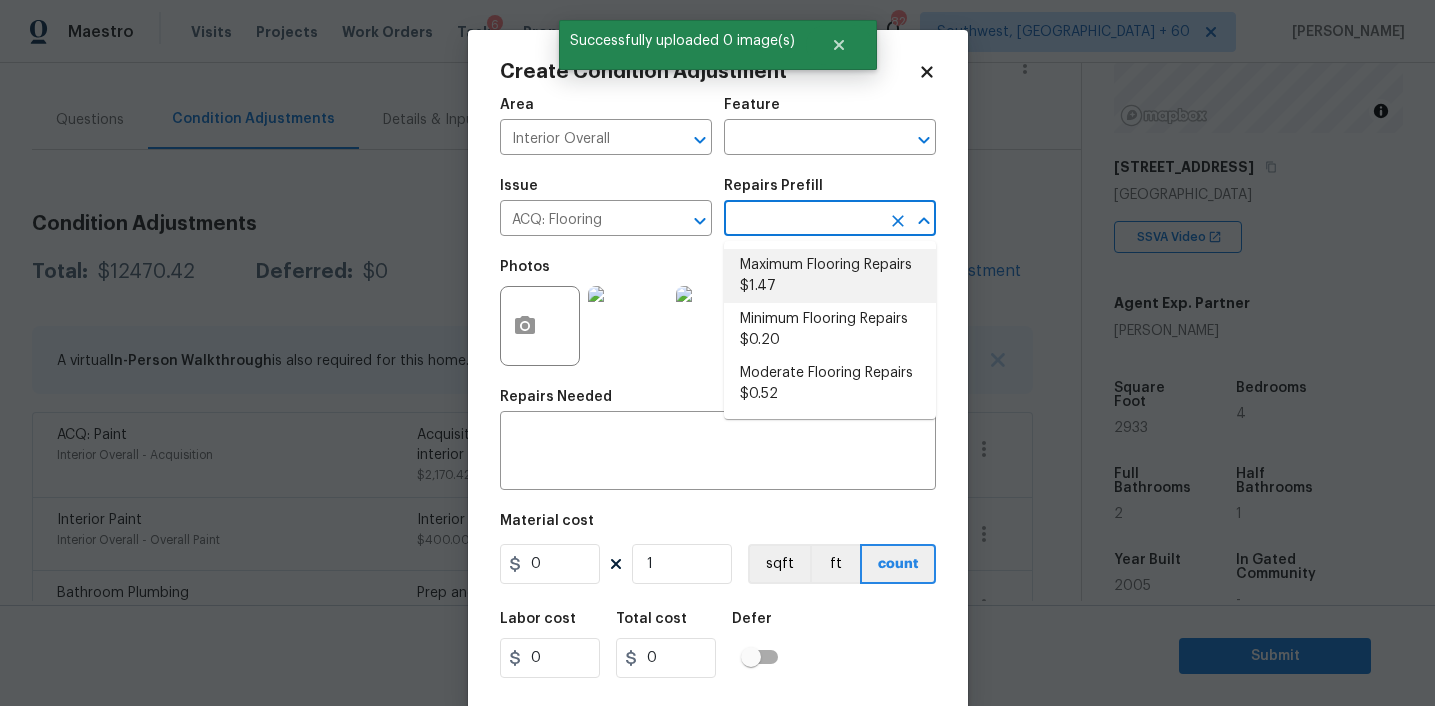 click on "Maximum Flooring Repairs $1.47" at bounding box center [830, 276] 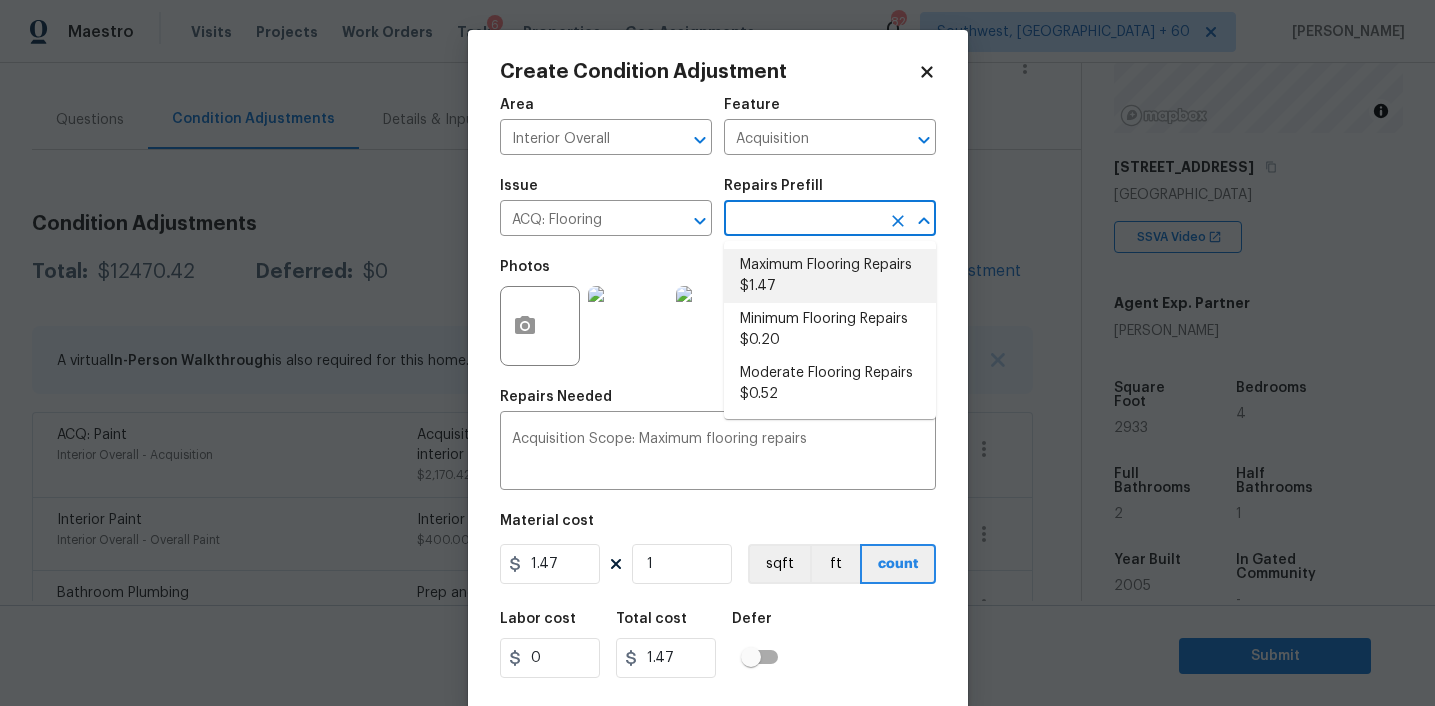 click at bounding box center (802, 220) 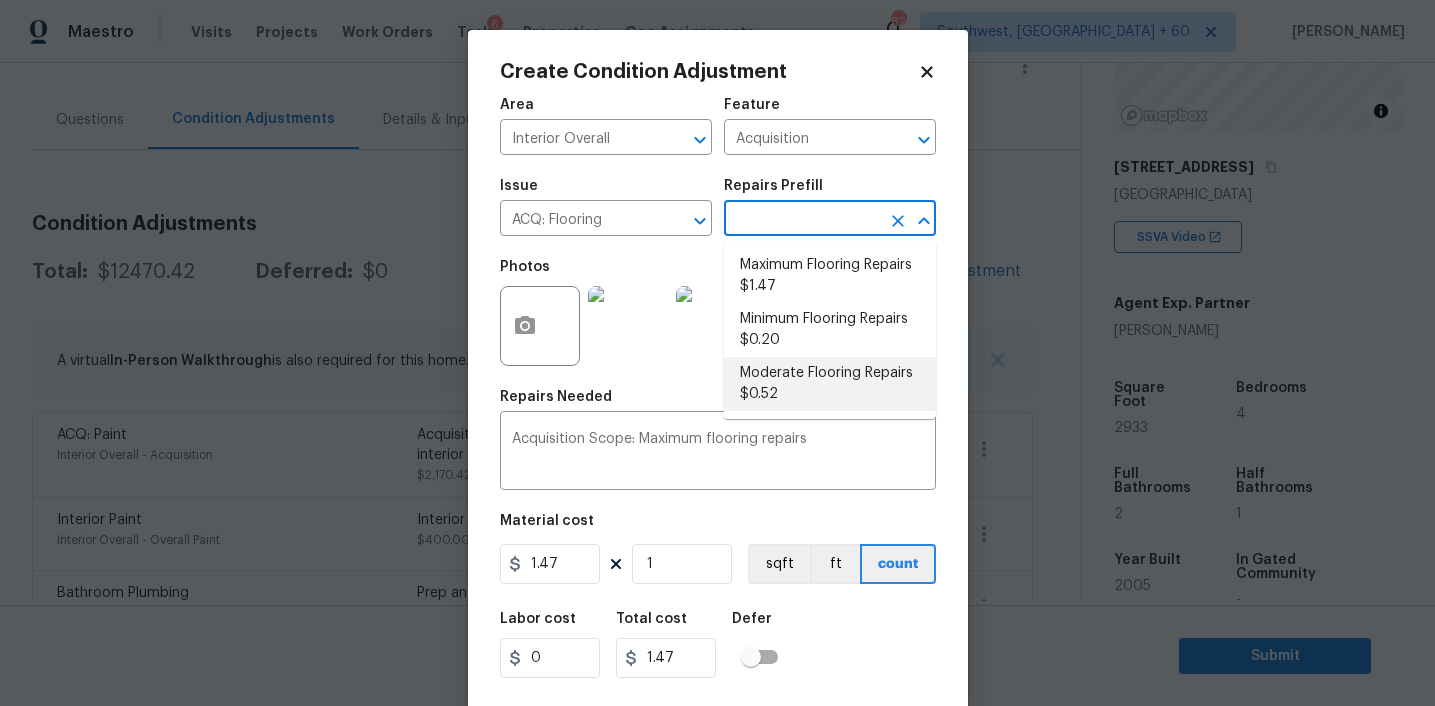 click on "Moderate Flooring Repairs $0.52" at bounding box center (830, 384) 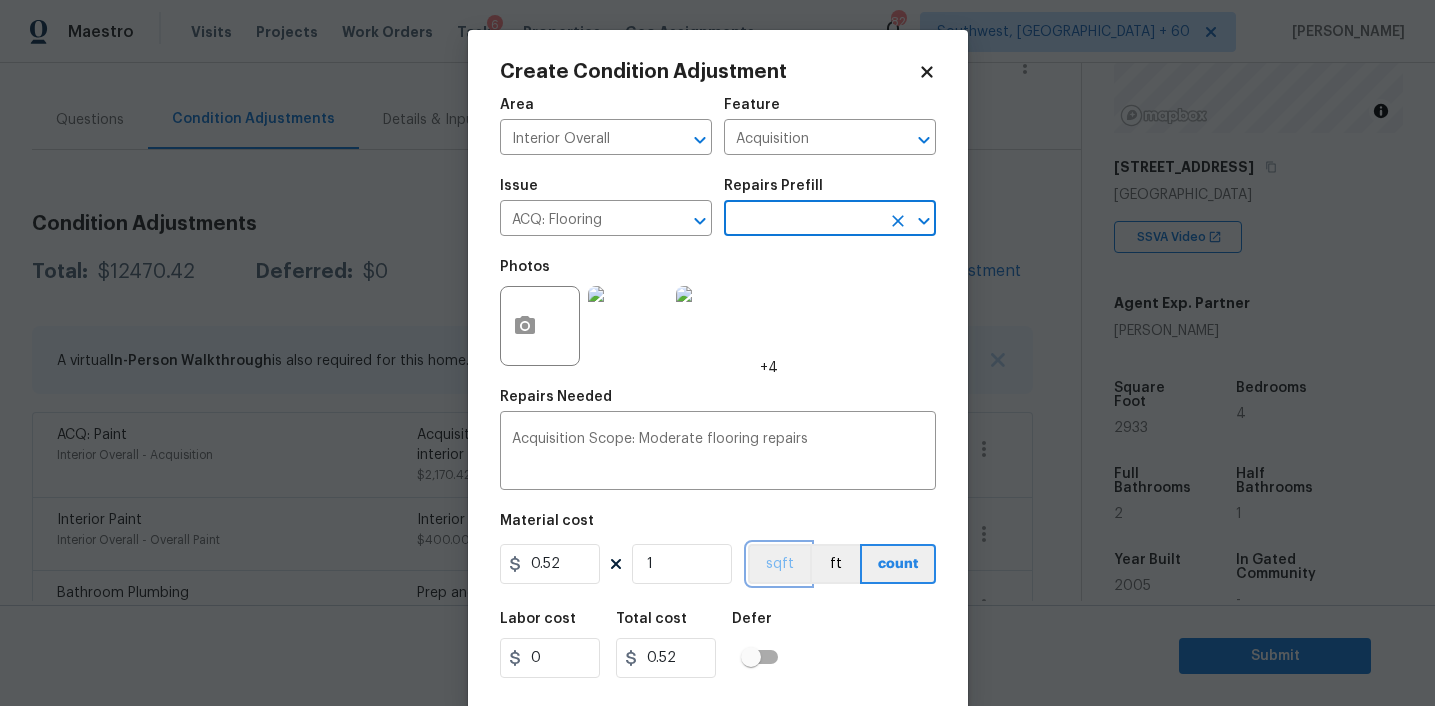 click on "sqft" at bounding box center (779, 564) 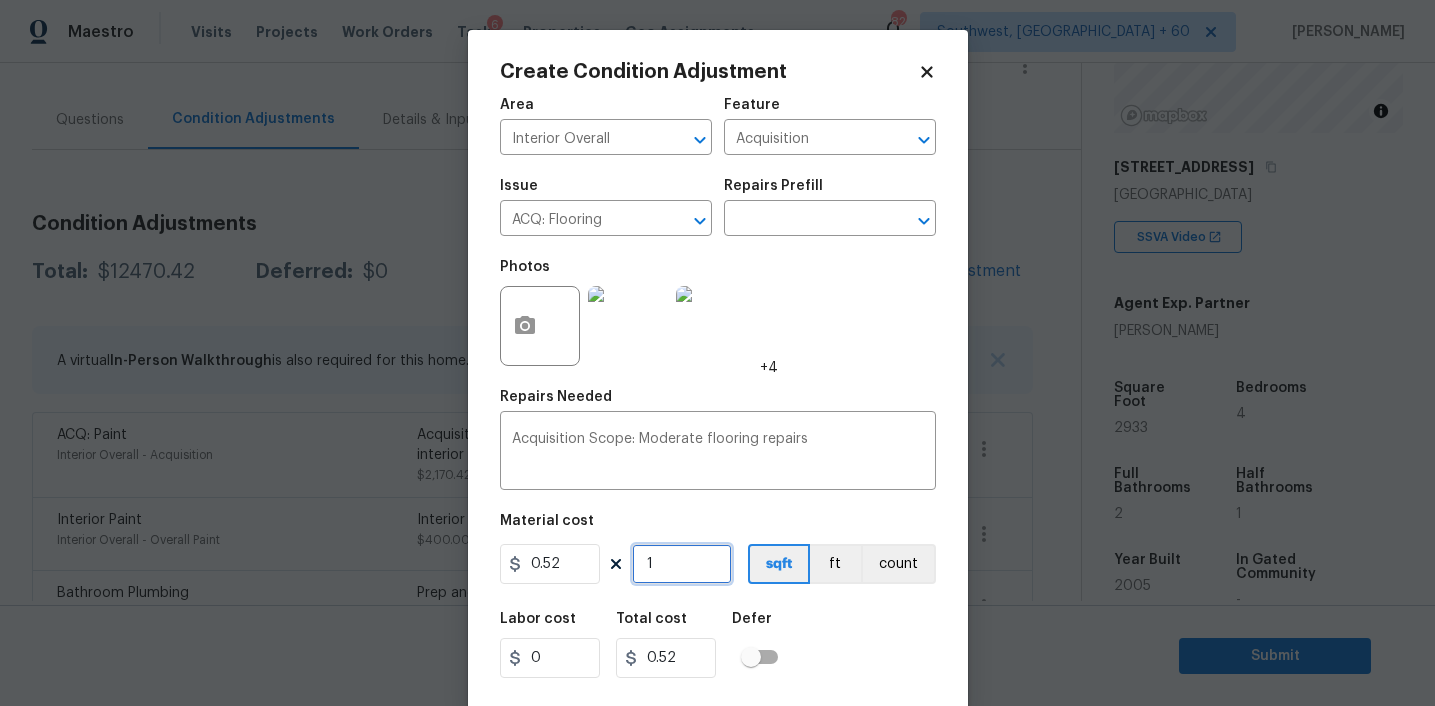 click on "1" at bounding box center [682, 564] 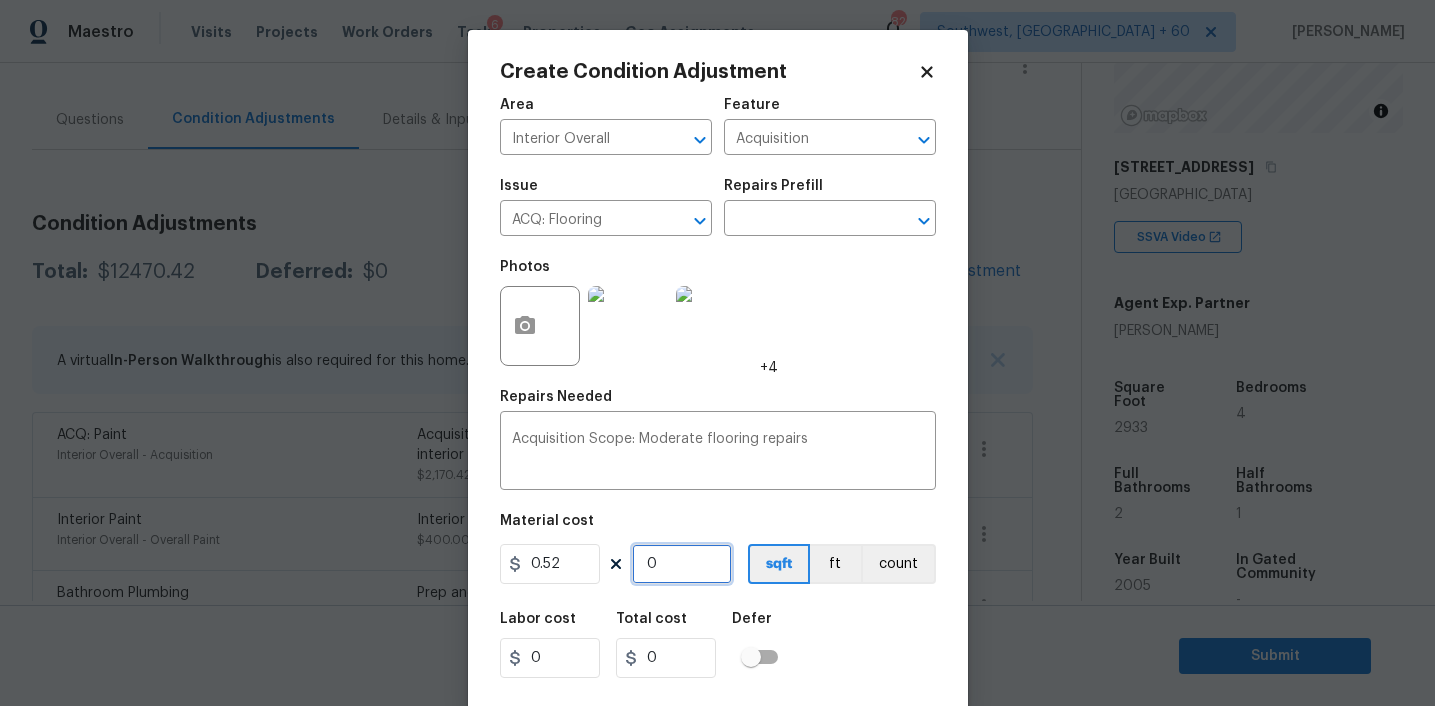 paste on "2933" 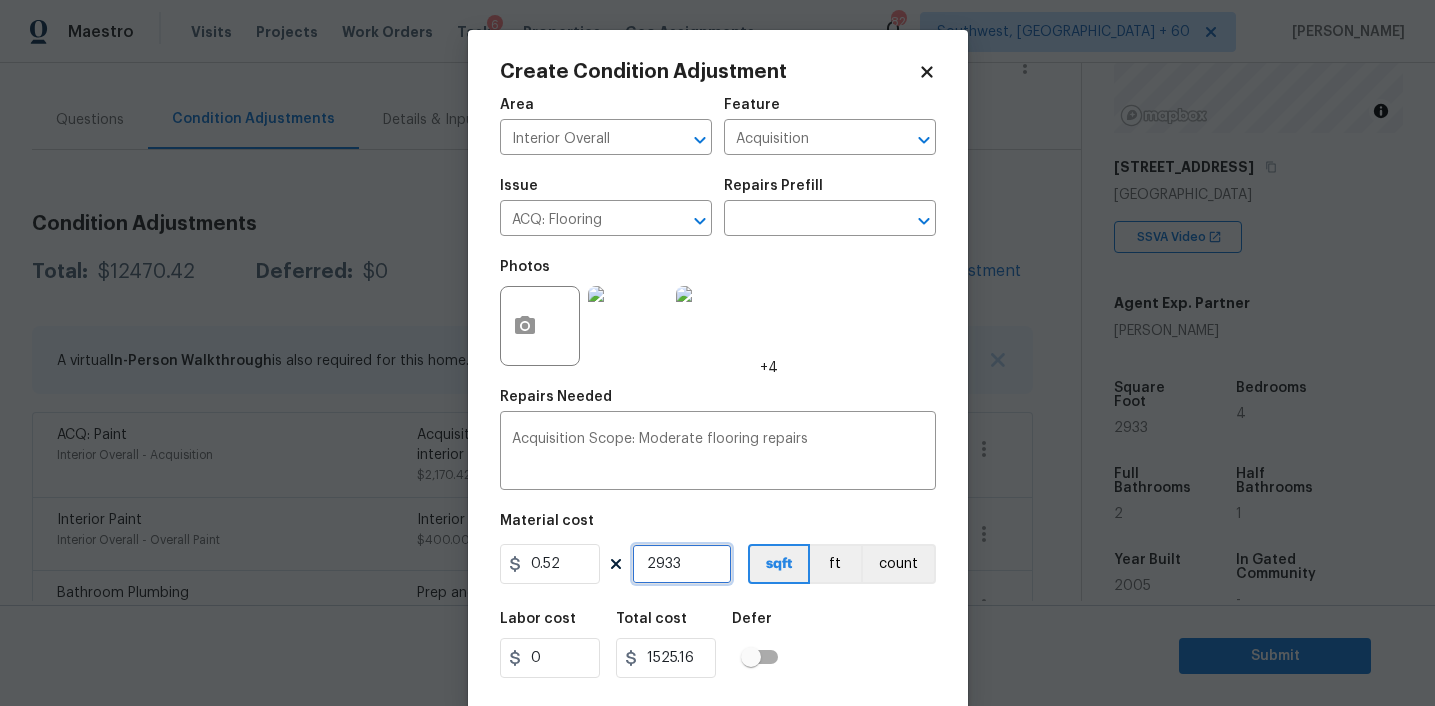 type on "2933" 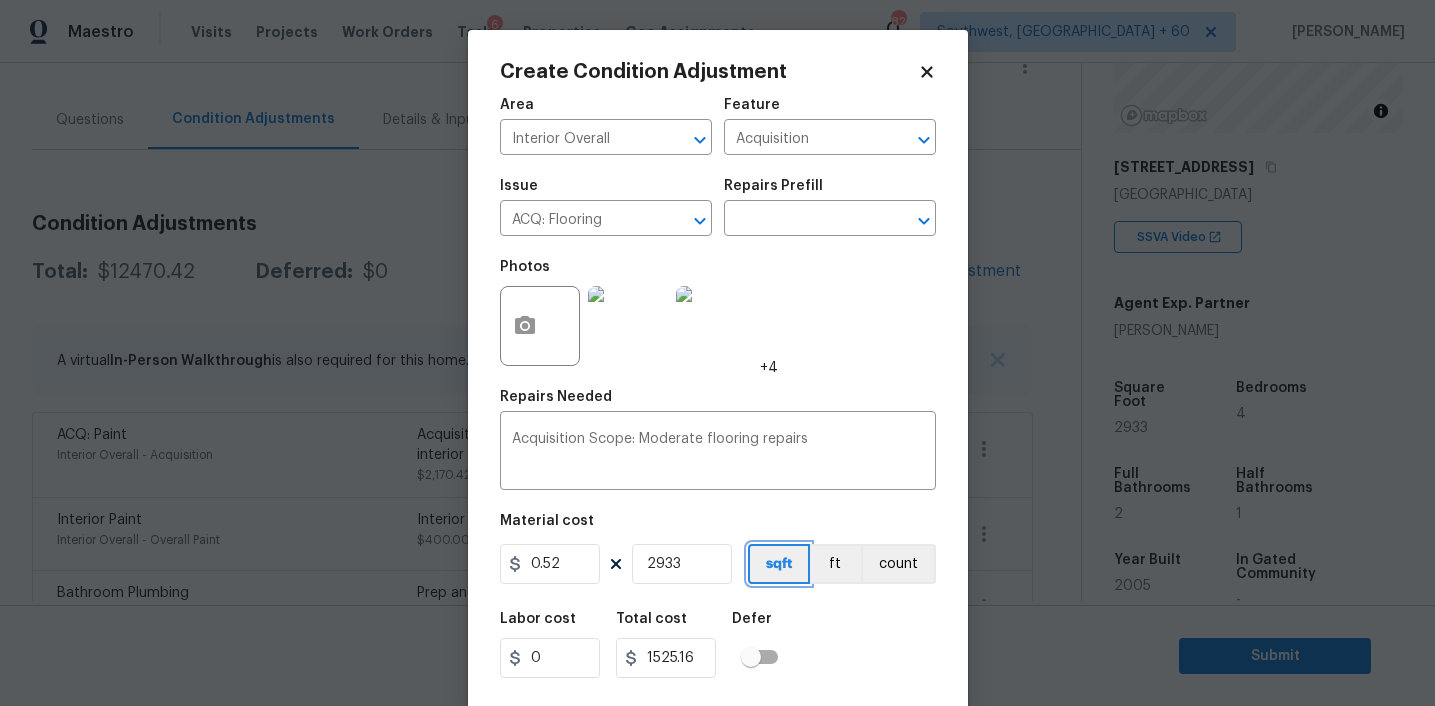 type 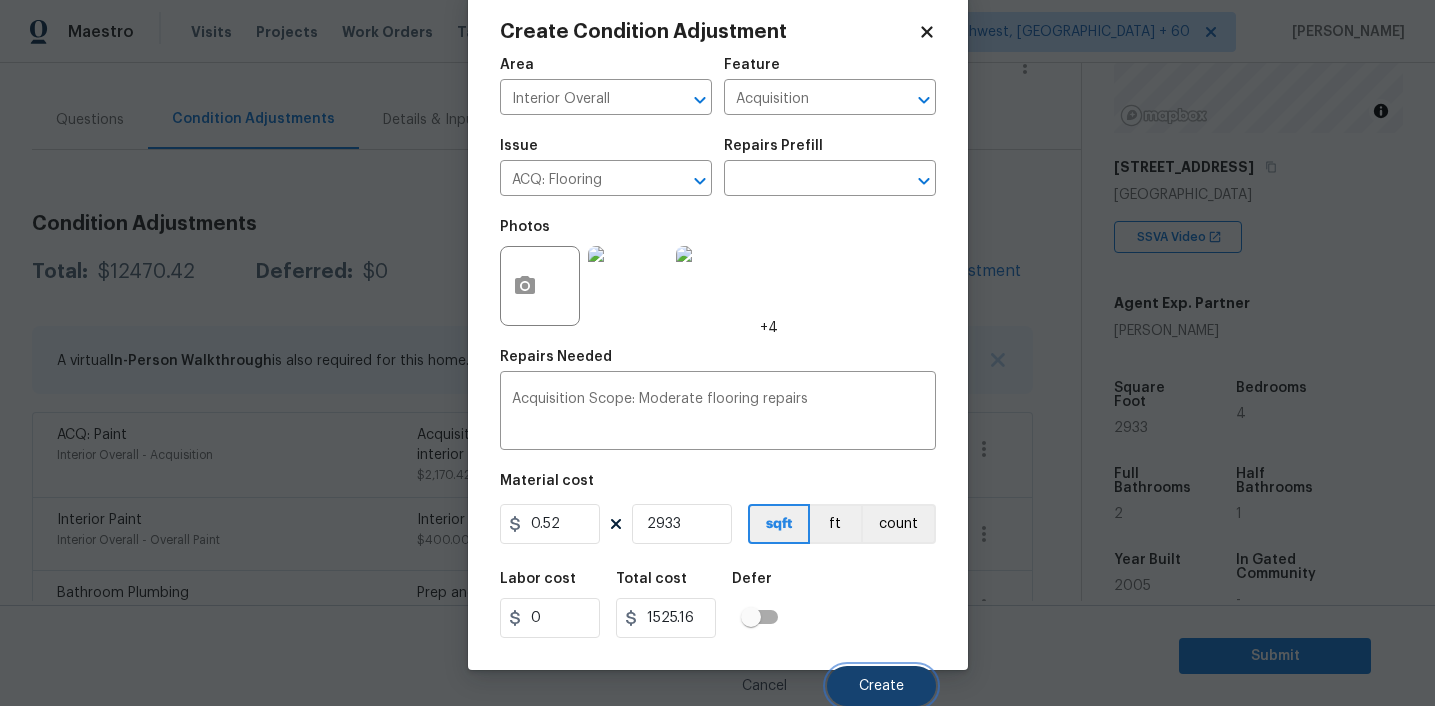 click on "Create" at bounding box center [881, 686] 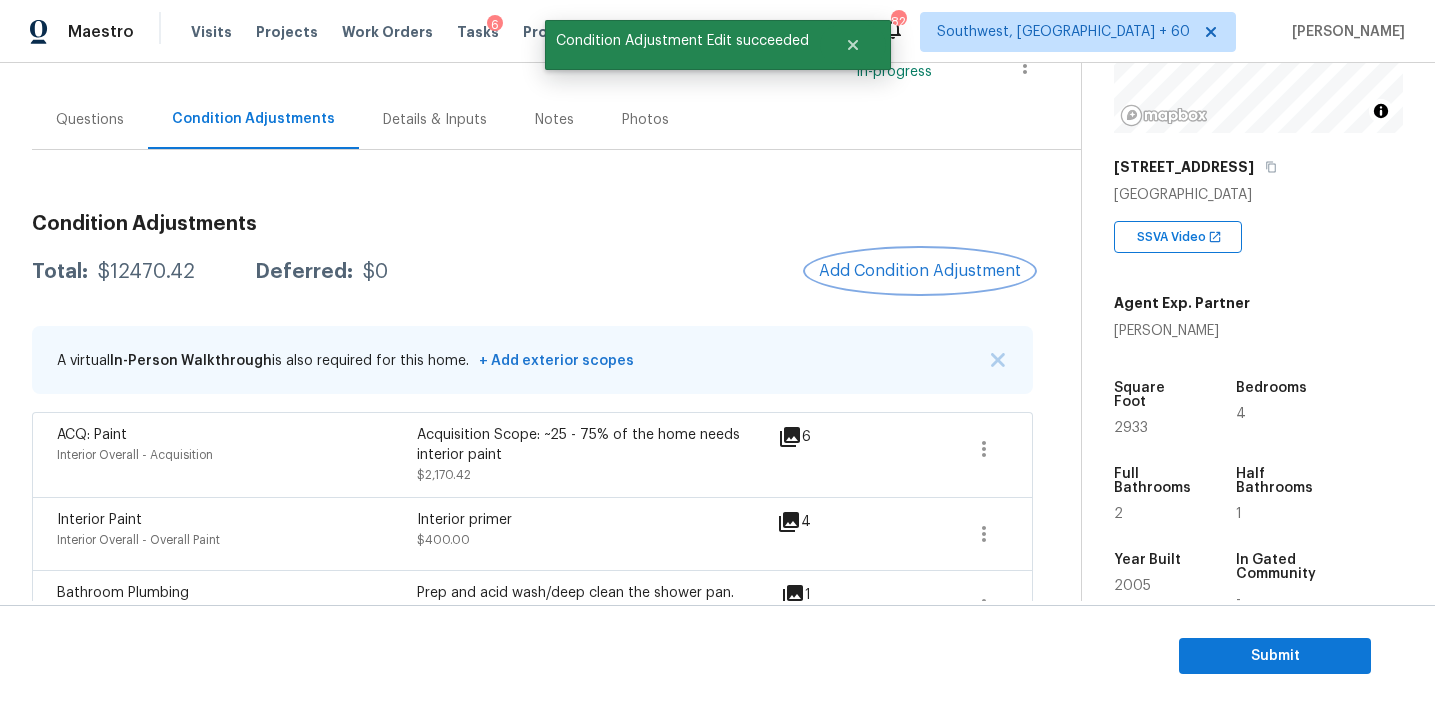 scroll, scrollTop: 0, scrollLeft: 0, axis: both 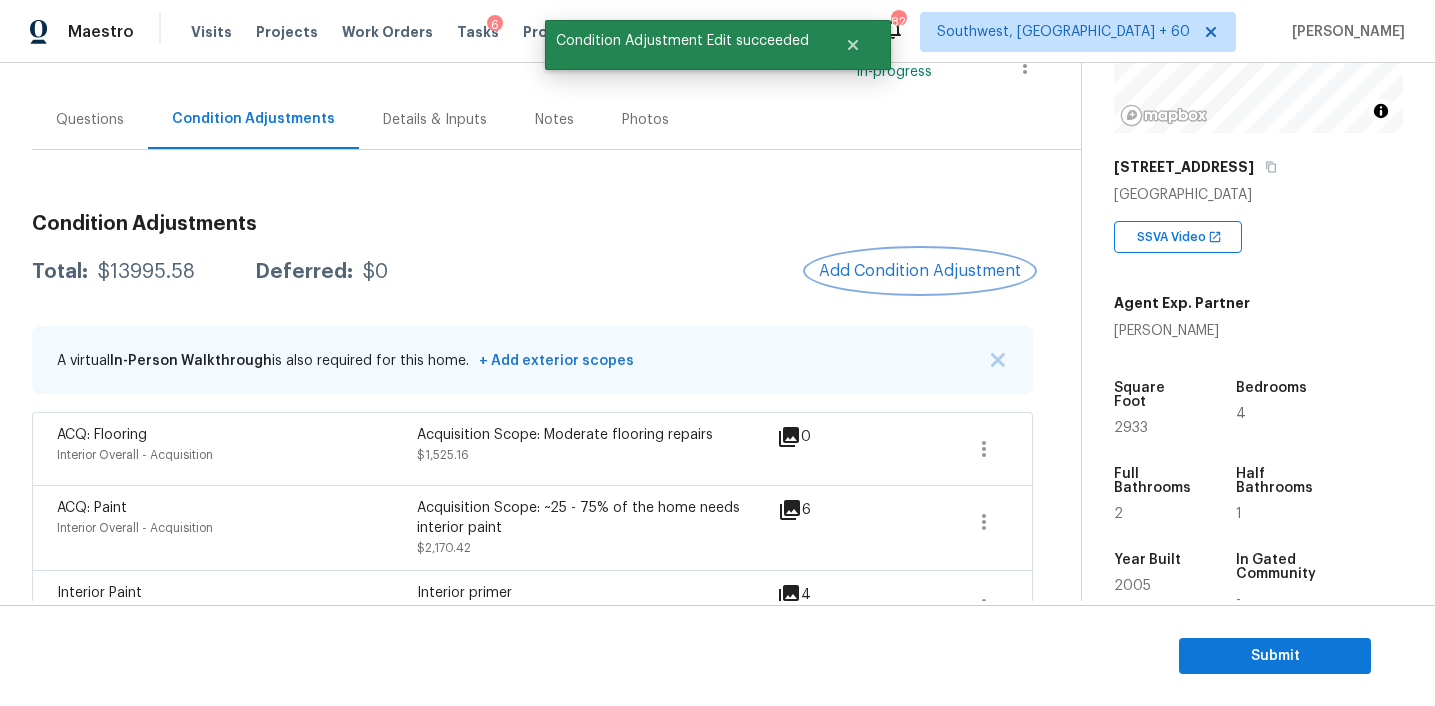 click on "Add Condition Adjustment" at bounding box center (920, 271) 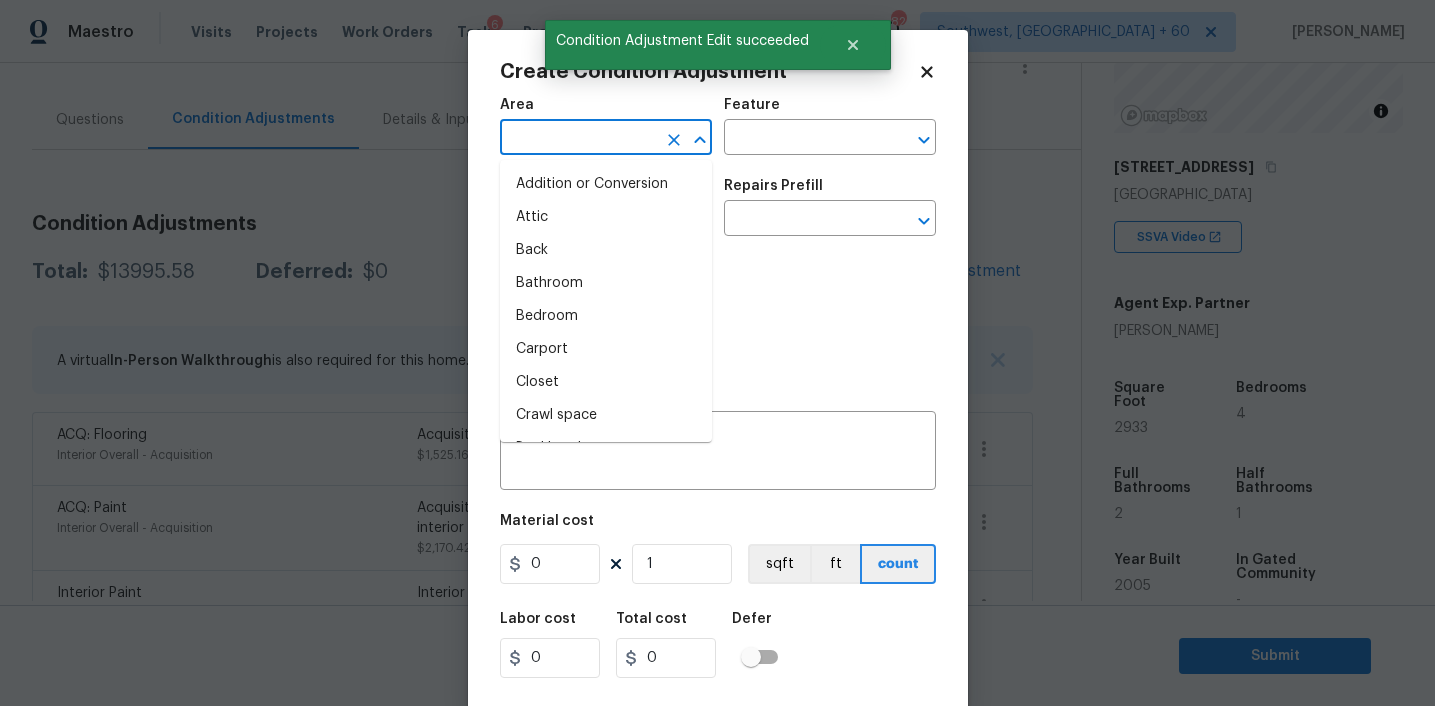 click at bounding box center [578, 139] 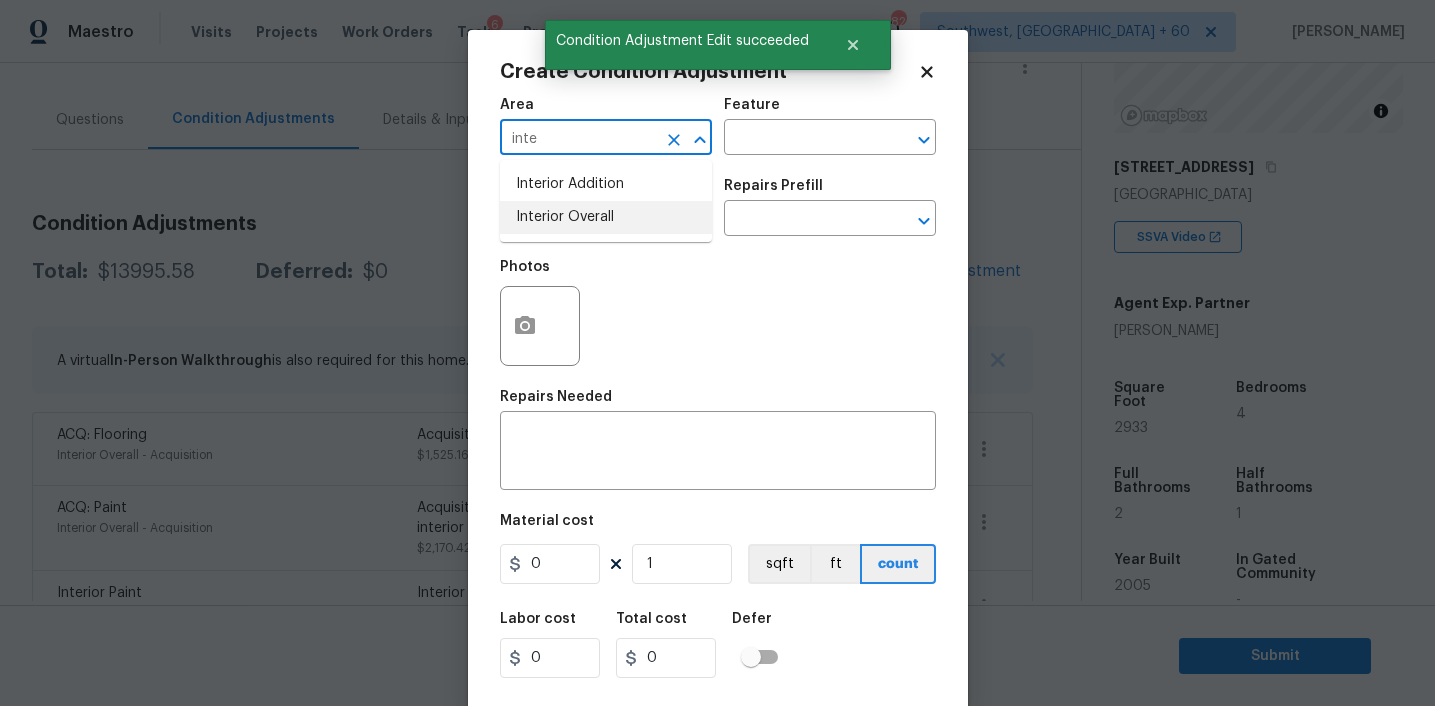 click on "Interior Overall" at bounding box center [606, 217] 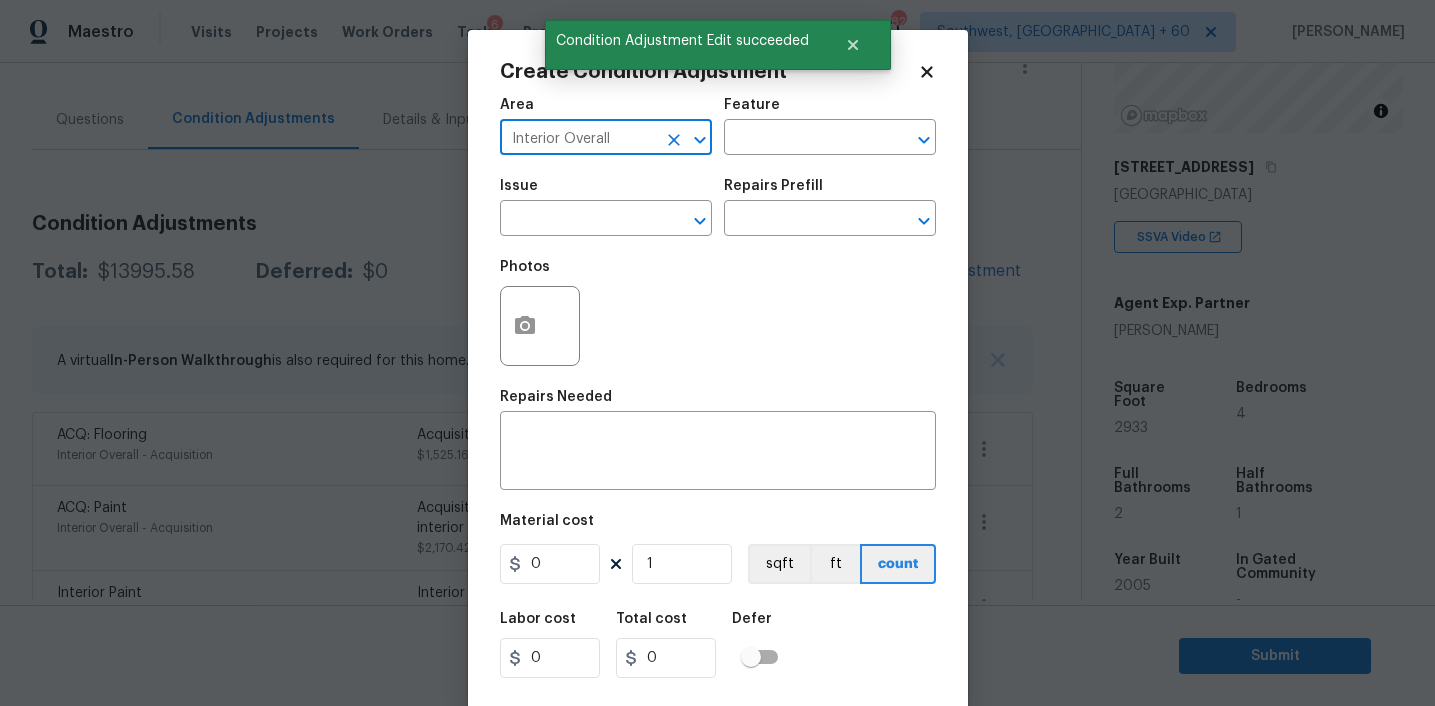 type on "Interior Overall" 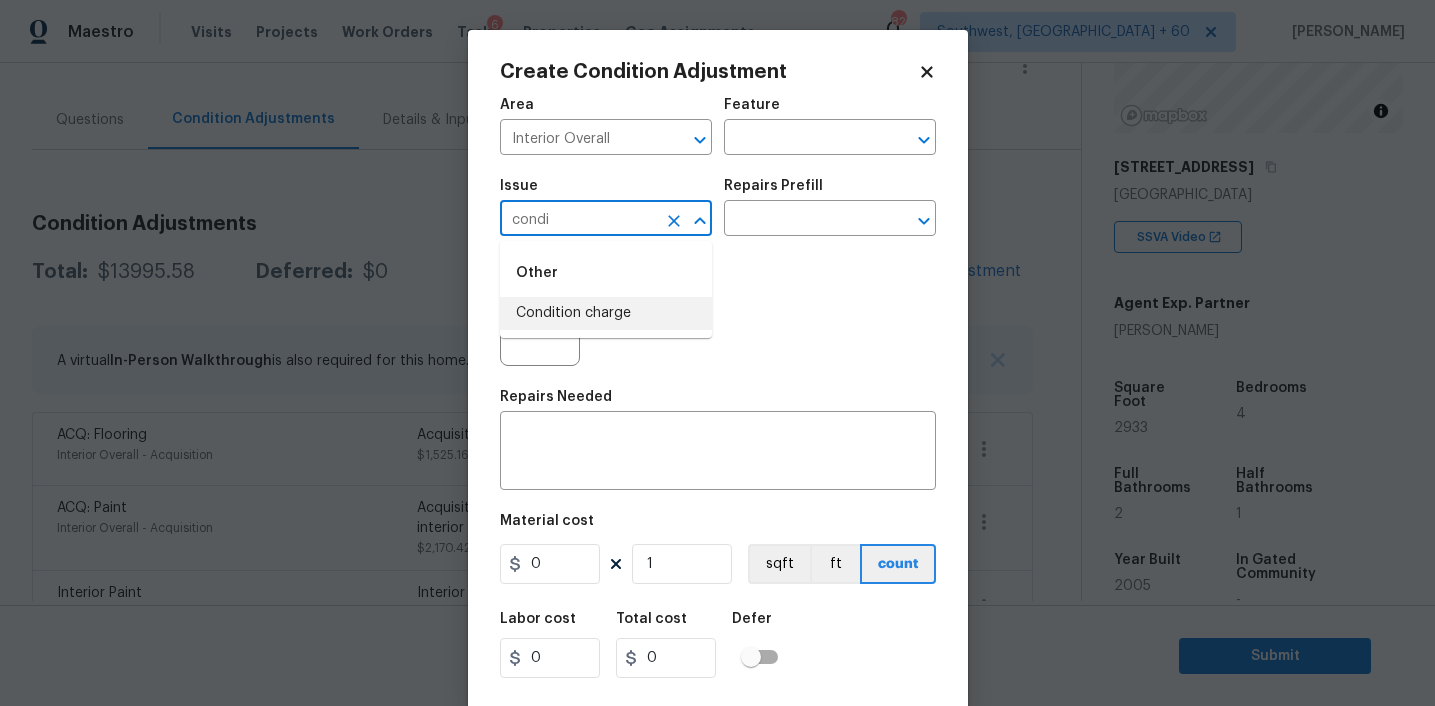 click on "Condition charge" at bounding box center [606, 313] 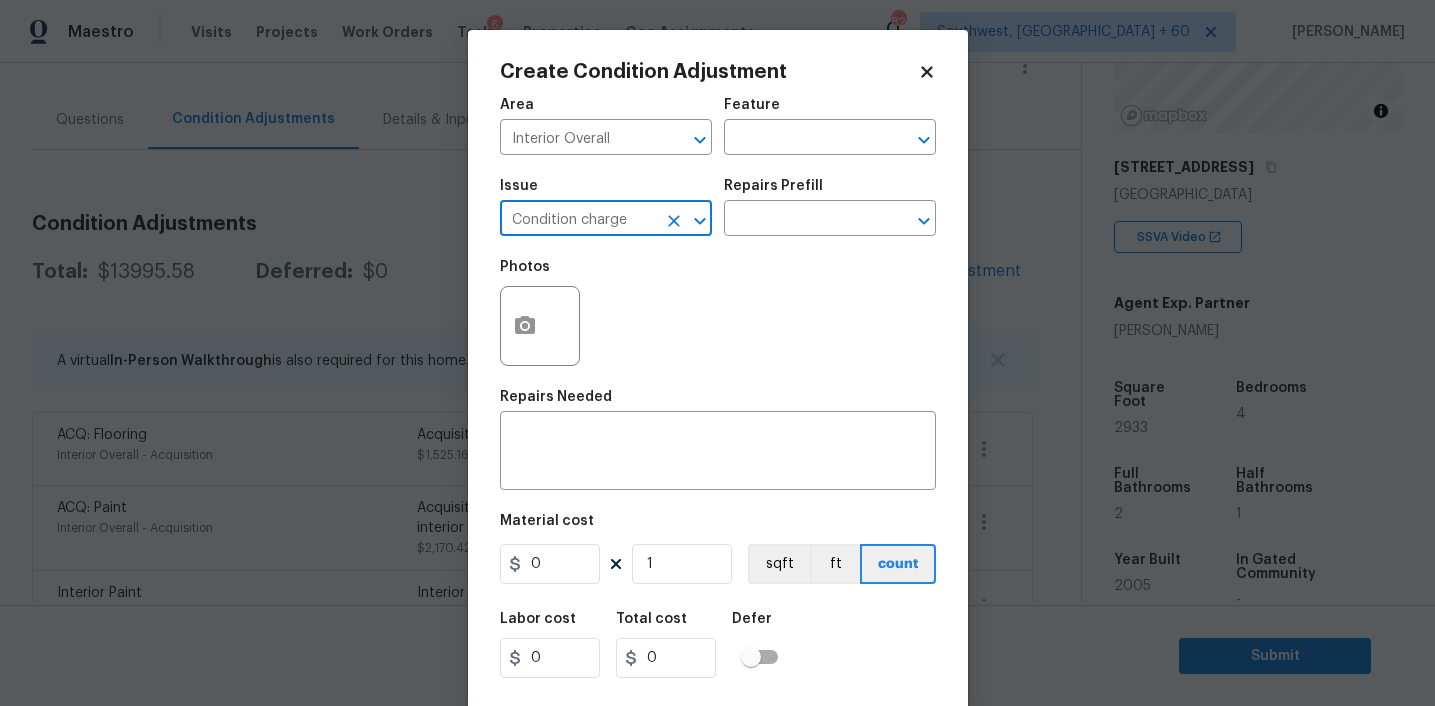 type on "Condition charge" 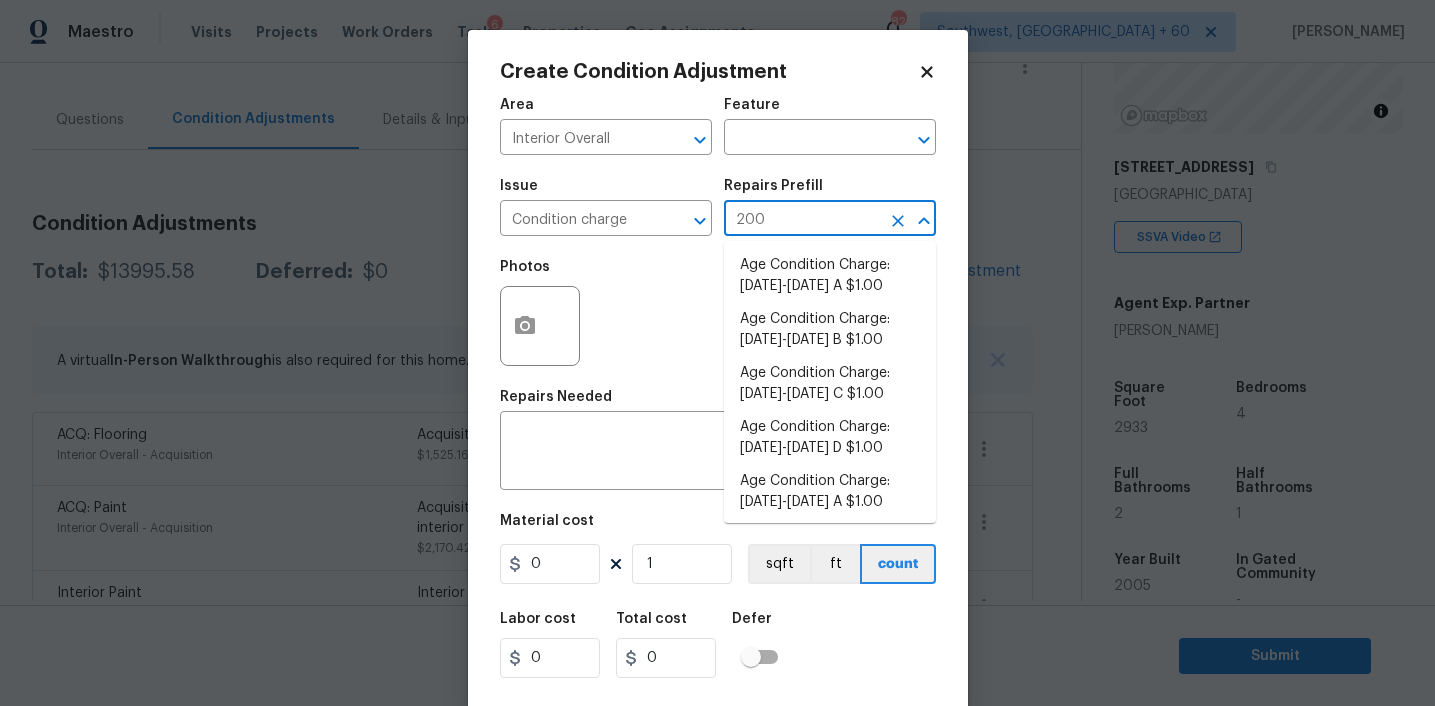 type on "2008" 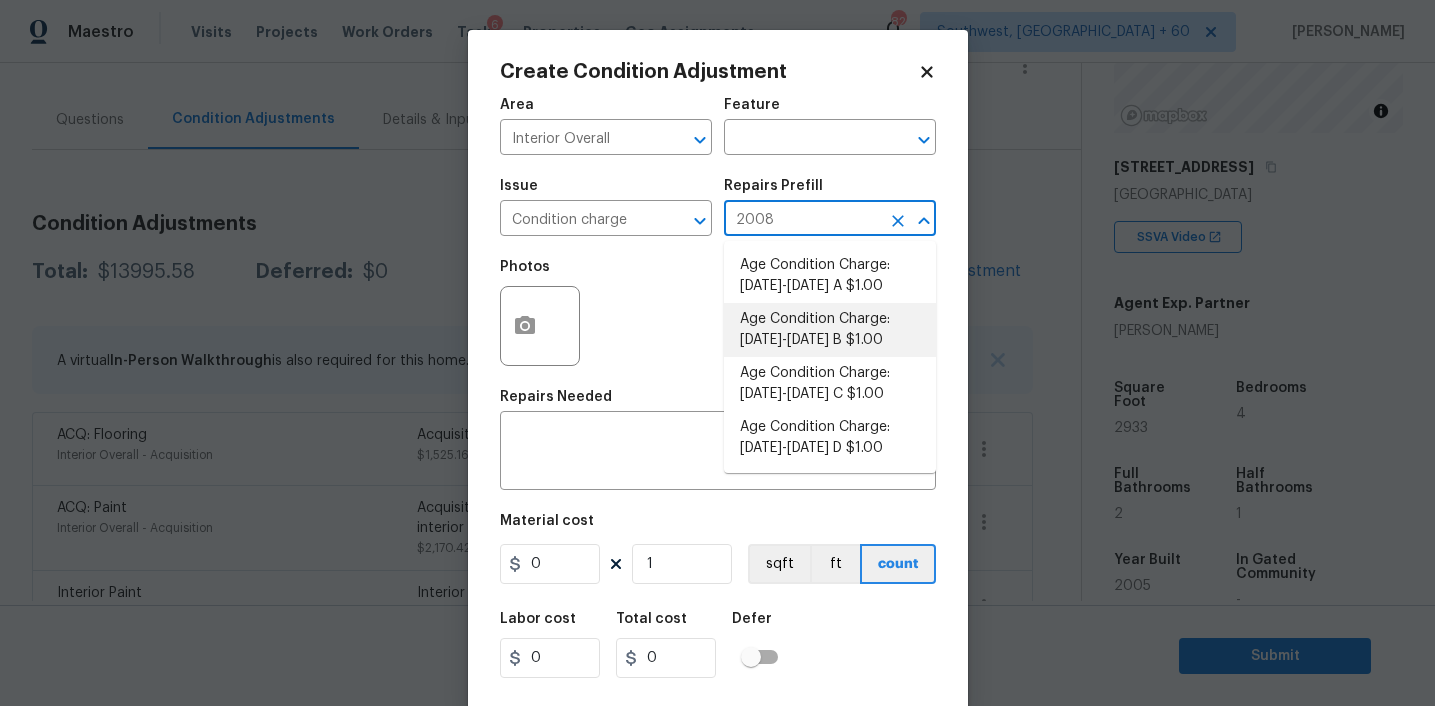 click on "Age Condition Charge: 1993-2008 B	 $1.00" at bounding box center (830, 330) 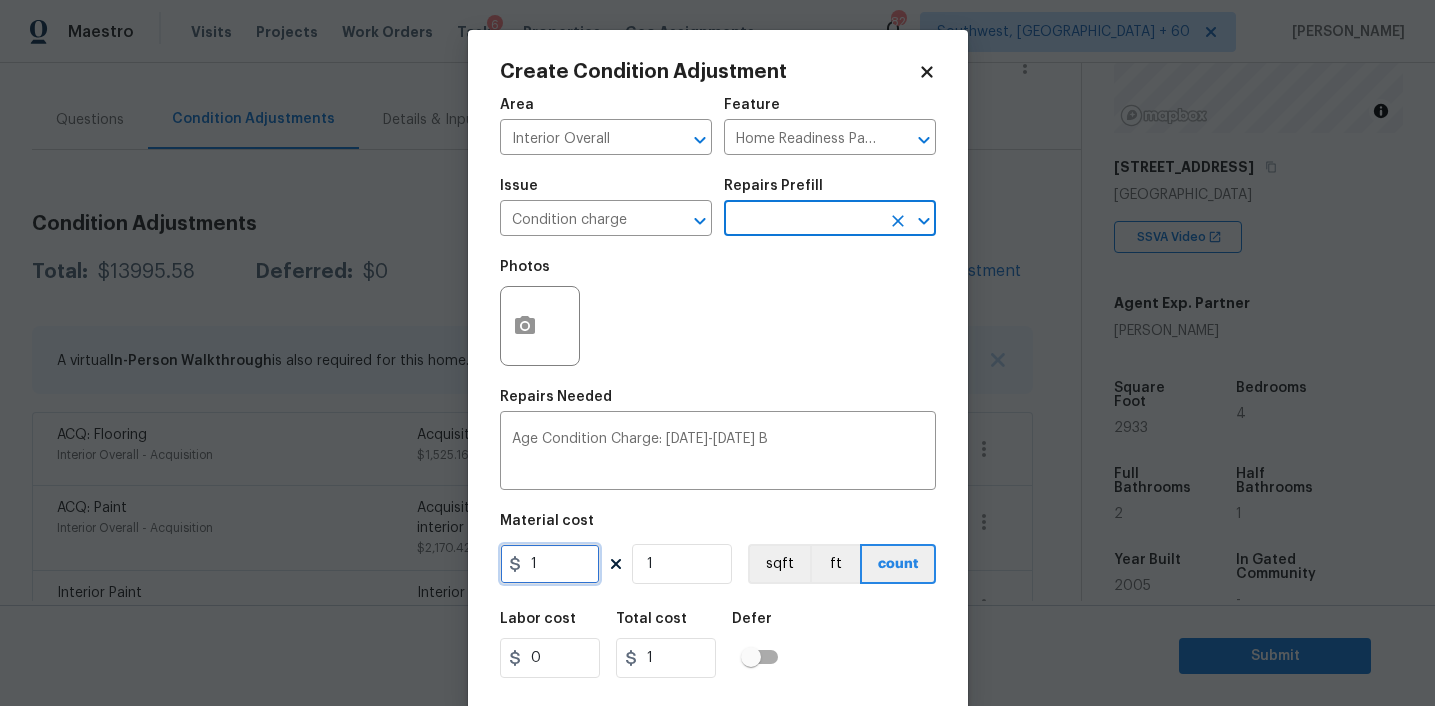 click on "1" at bounding box center (550, 564) 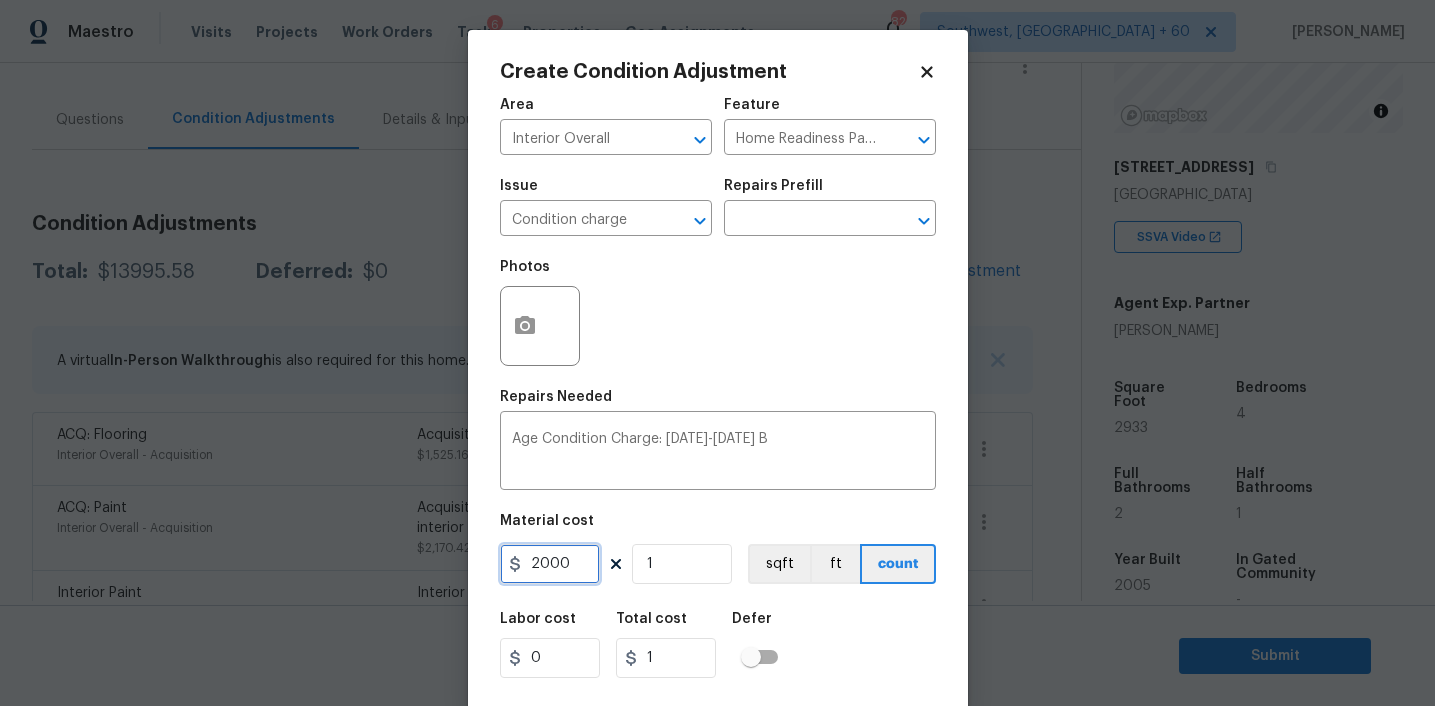 type on "2000" 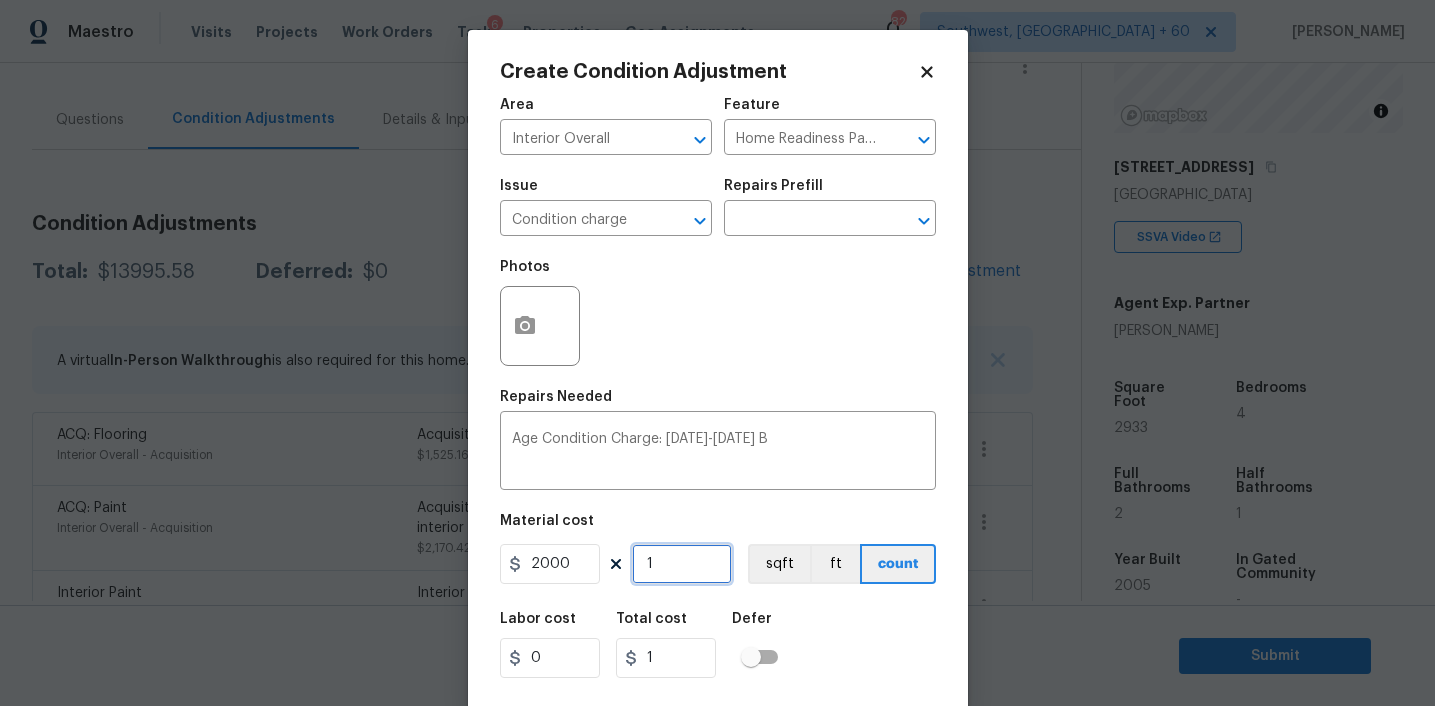 type on "2000" 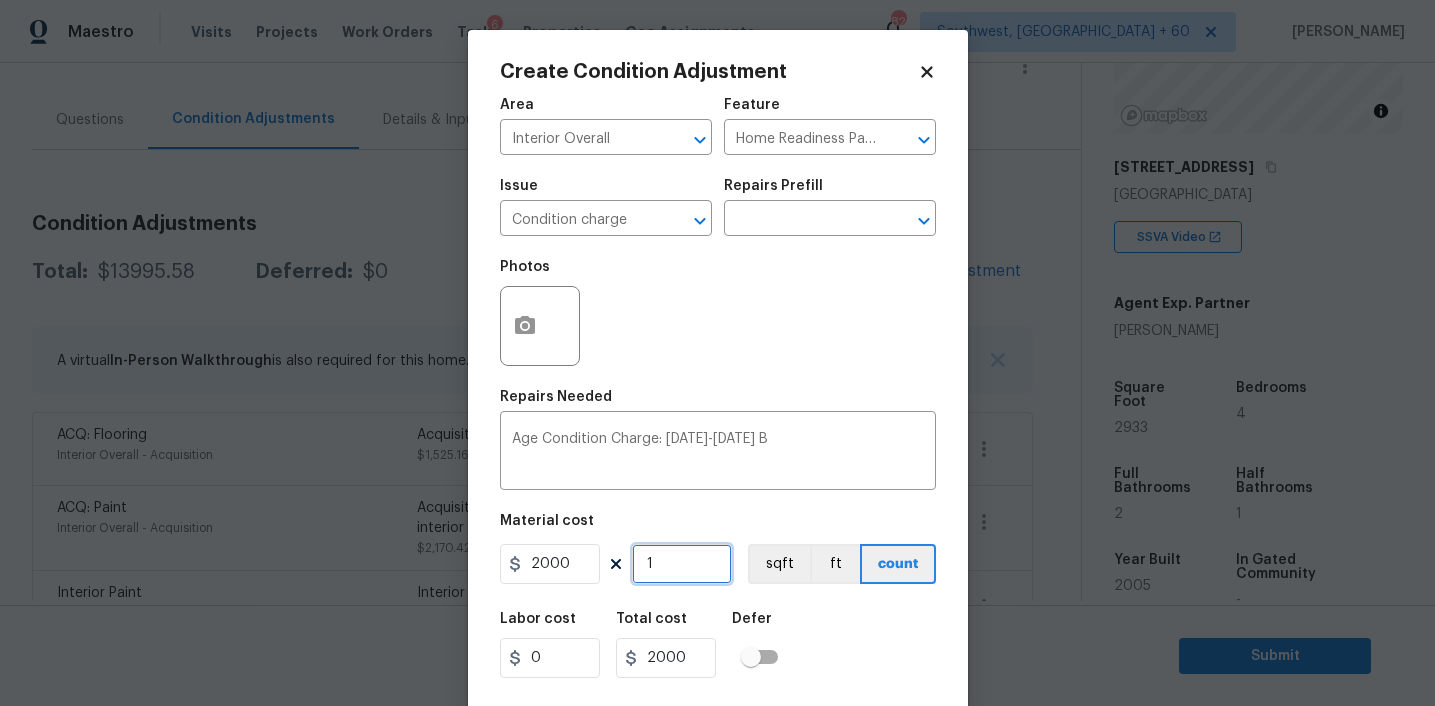 scroll, scrollTop: 41, scrollLeft: 0, axis: vertical 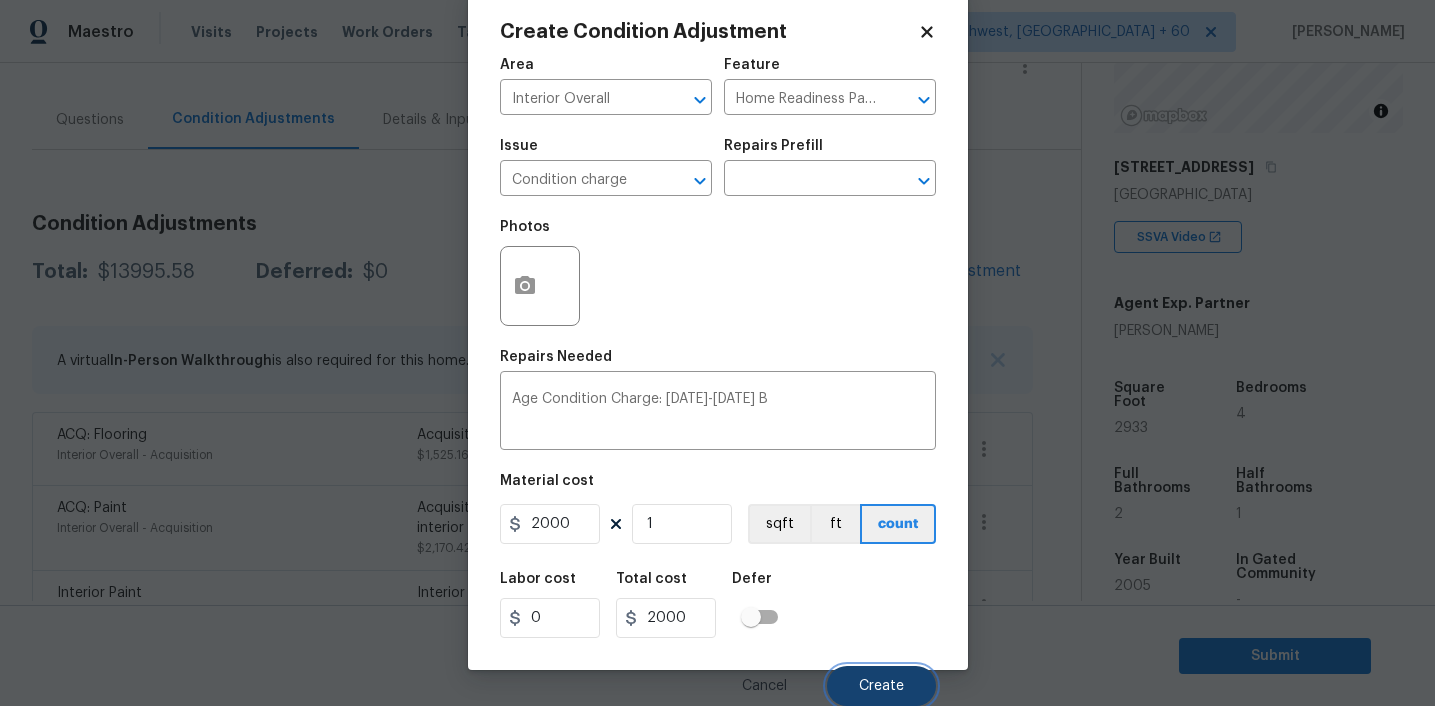 click on "Create" at bounding box center (881, 686) 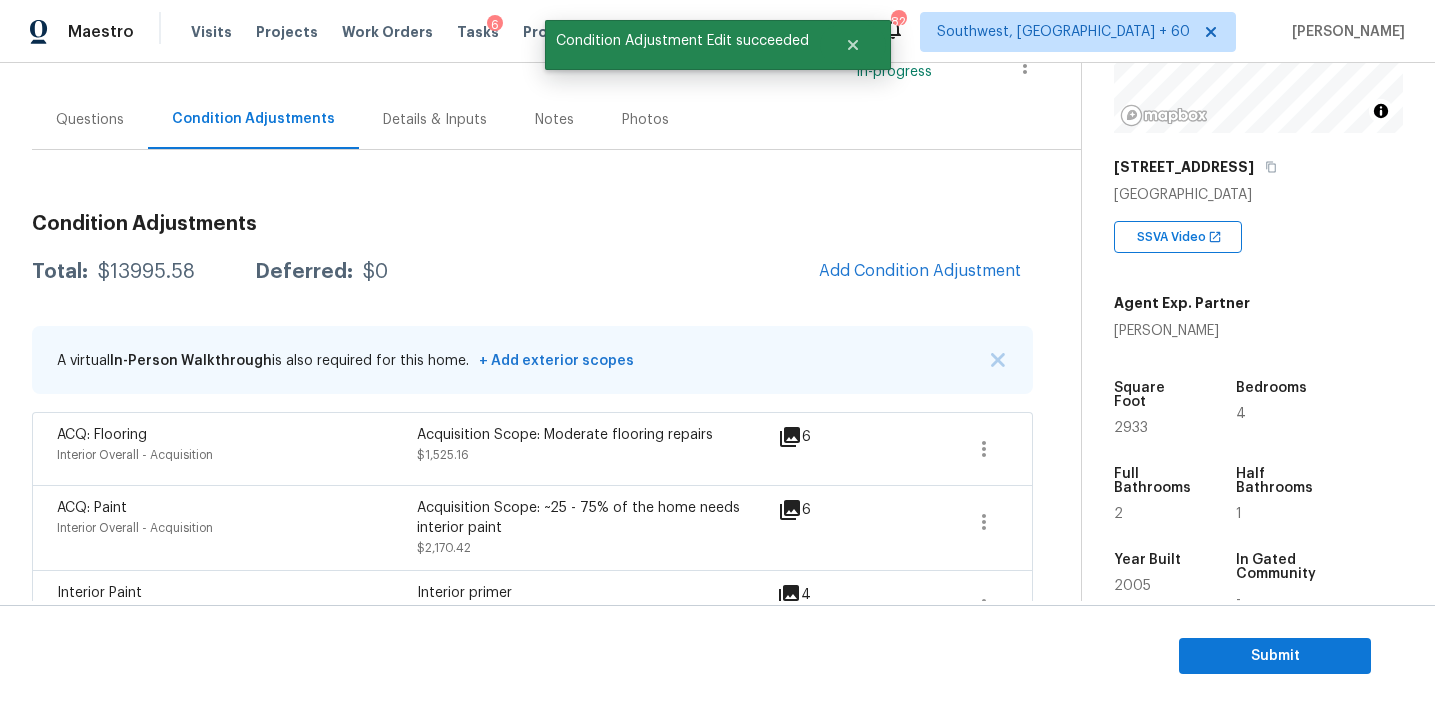 scroll, scrollTop: 34, scrollLeft: 0, axis: vertical 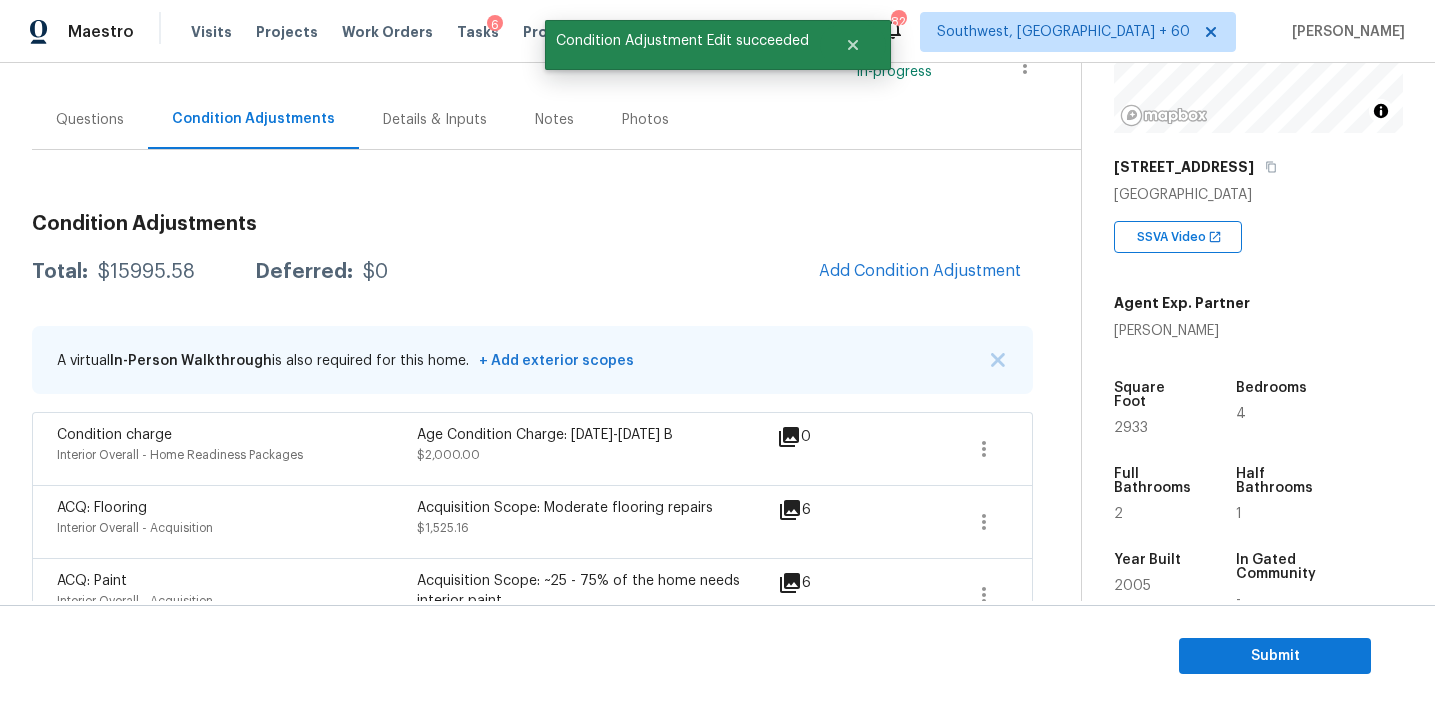 click on "$15995.58" at bounding box center [146, 272] 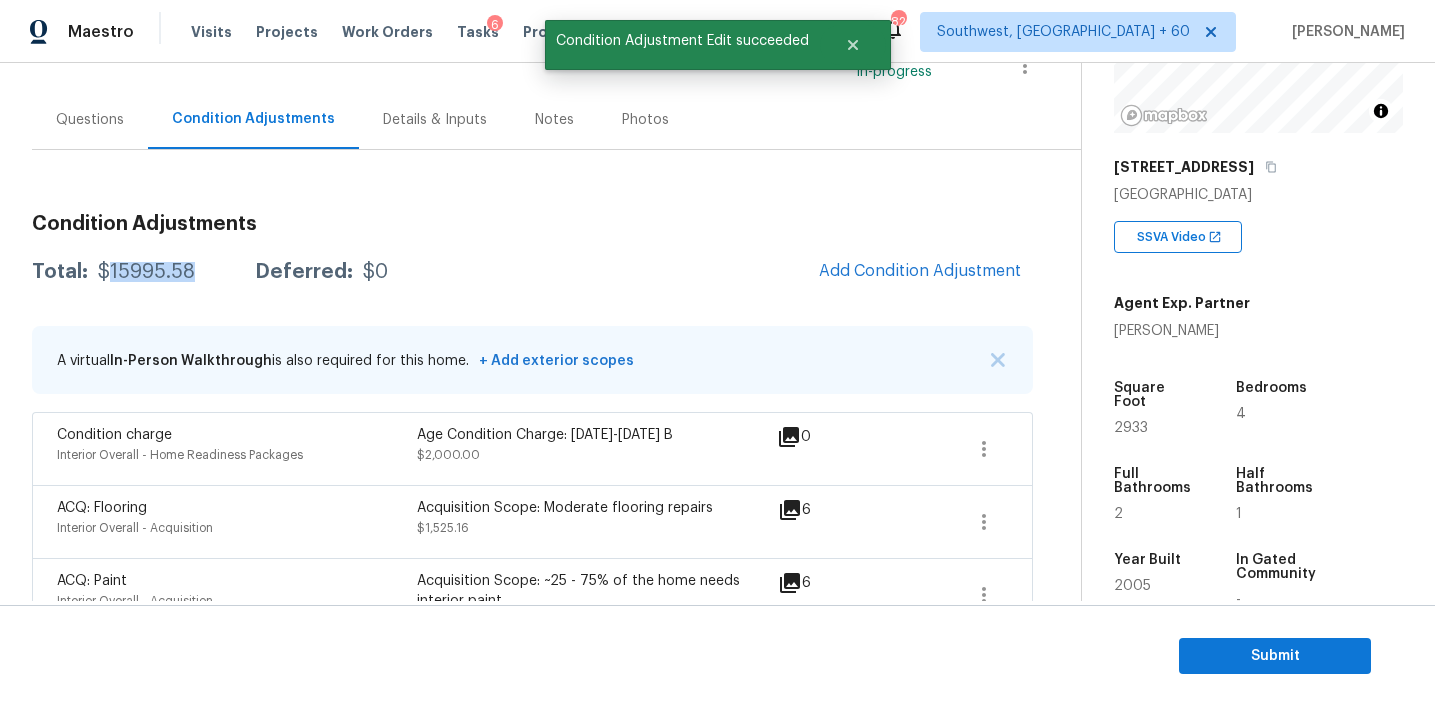 click on "$15995.58" at bounding box center [146, 272] 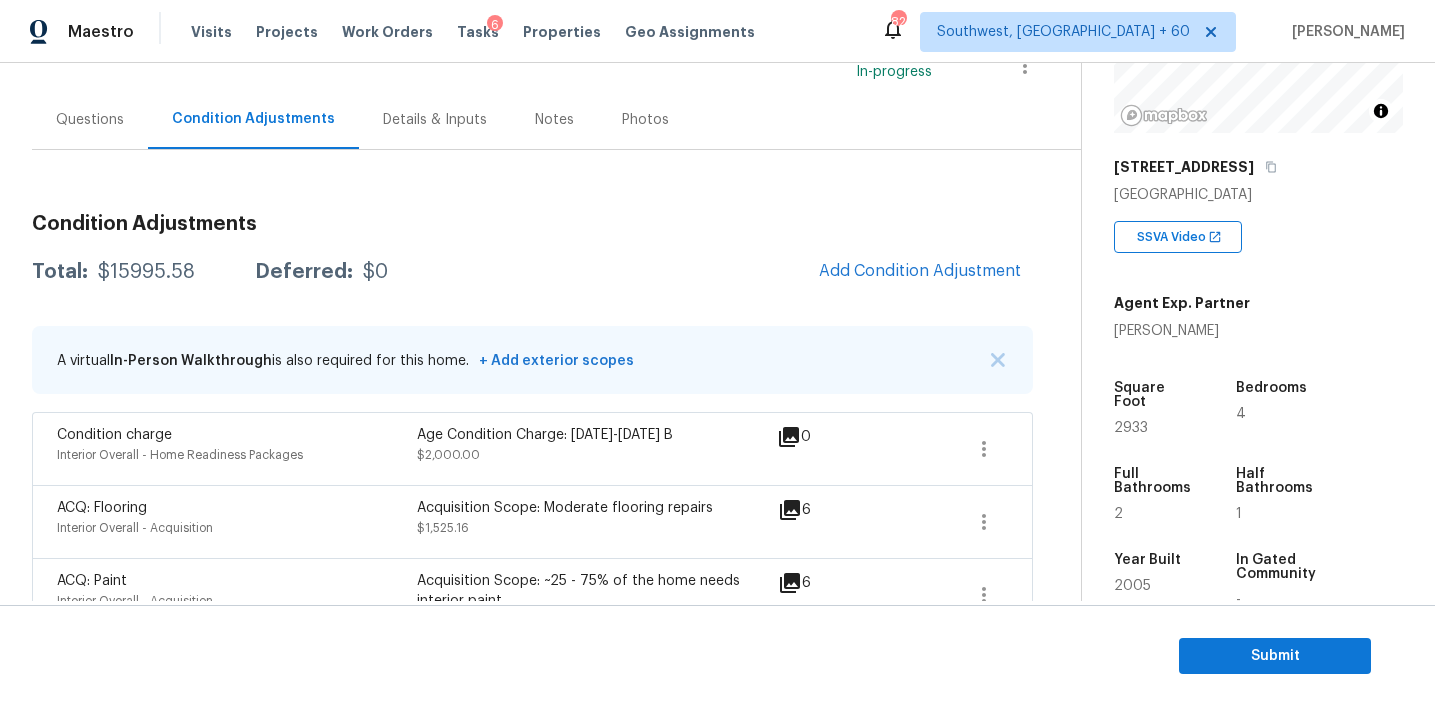 click on "Total:  $15995.58 Deferred:  $0 Add Condition Adjustment" at bounding box center [532, 272] 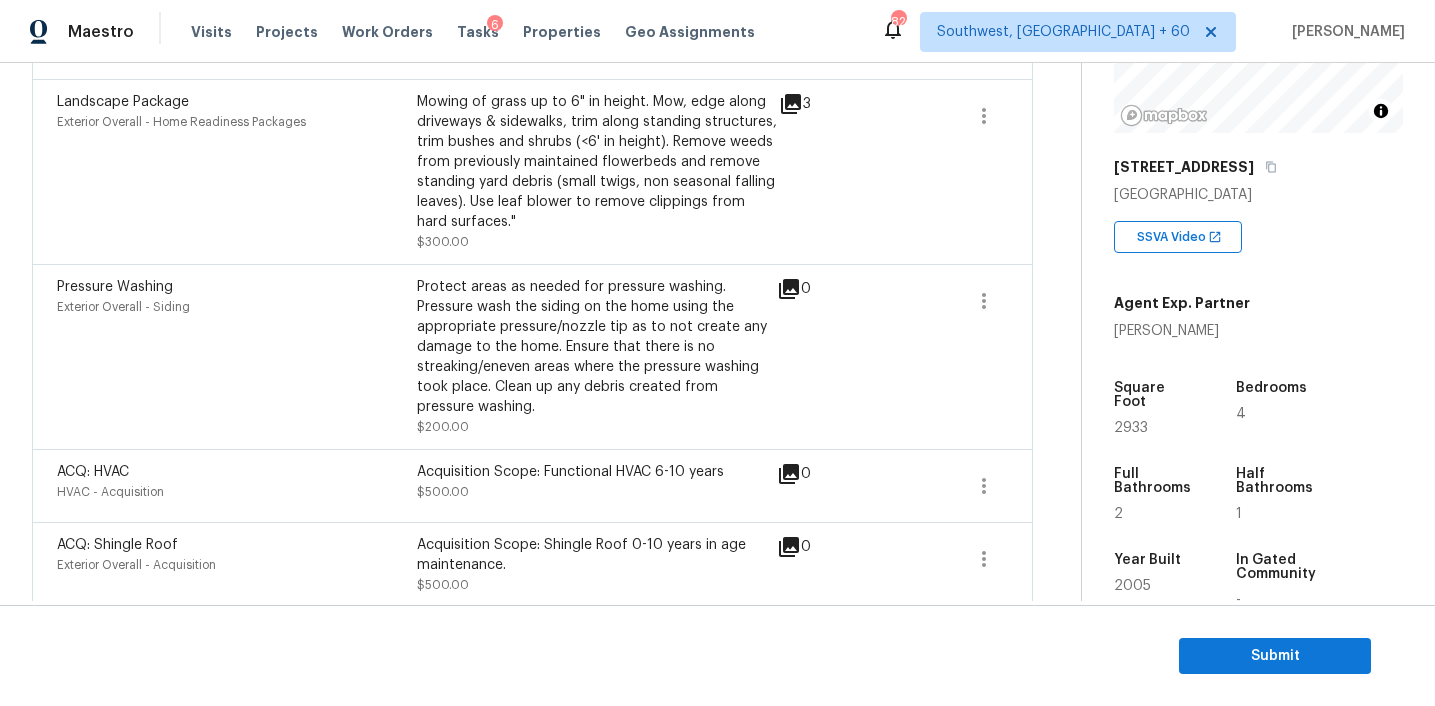 scroll, scrollTop: 1480, scrollLeft: 0, axis: vertical 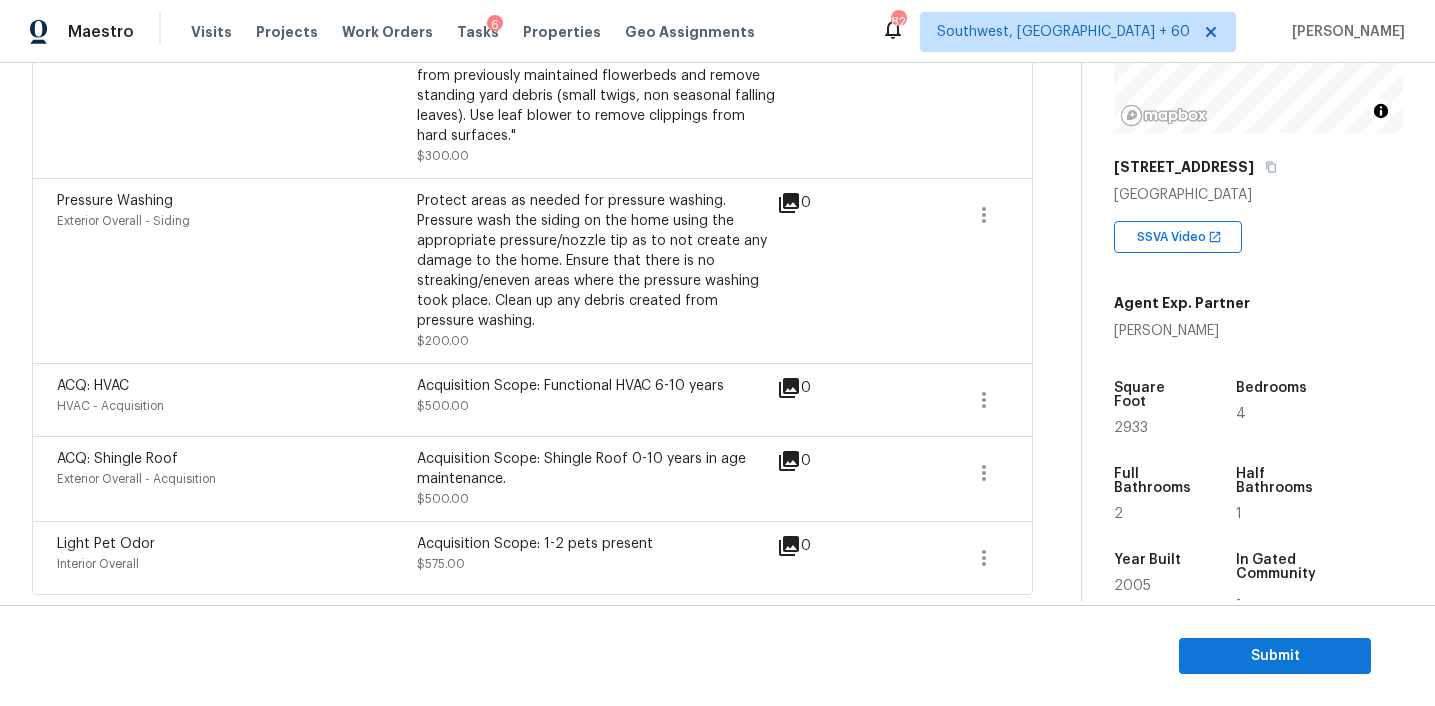 click on "Landscape Package Exterior Overall - Home Readiness Packages" at bounding box center (237, 86) 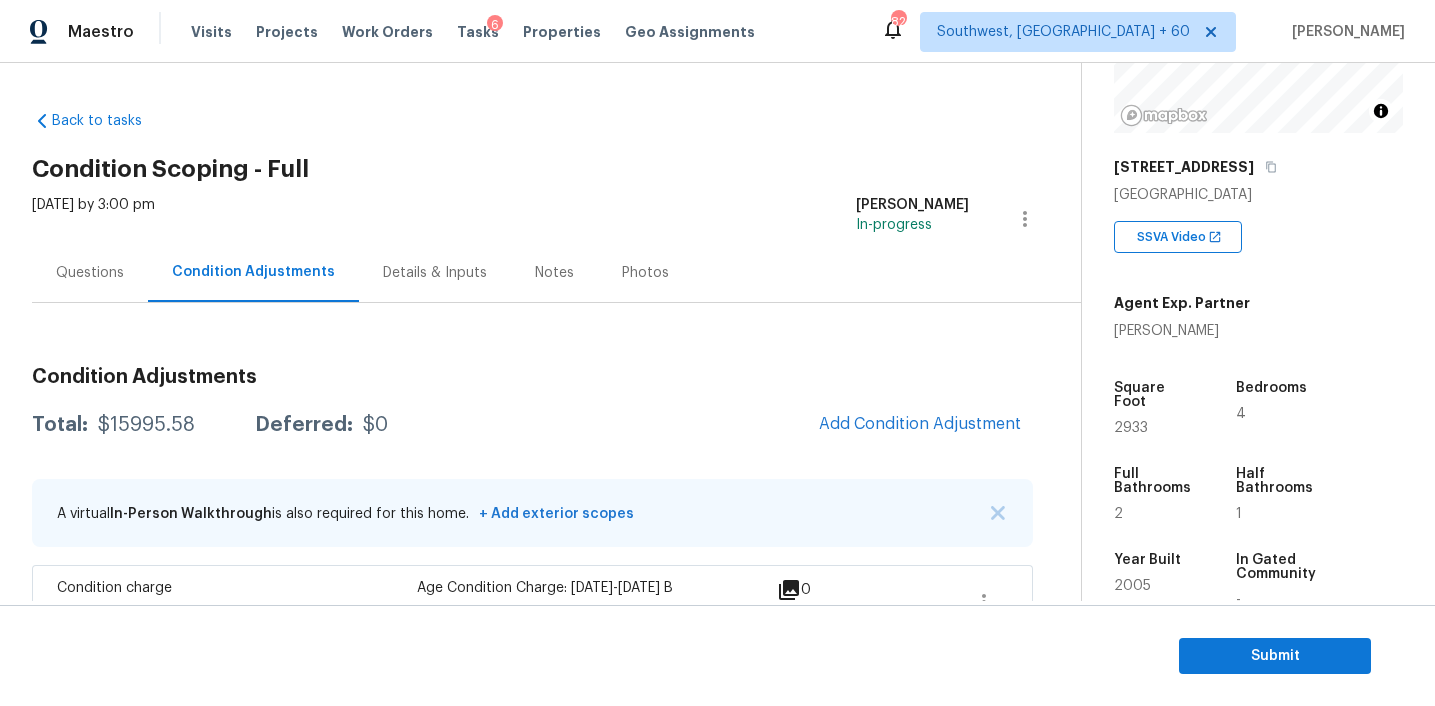 click on "Details & Inputs" at bounding box center [435, 272] 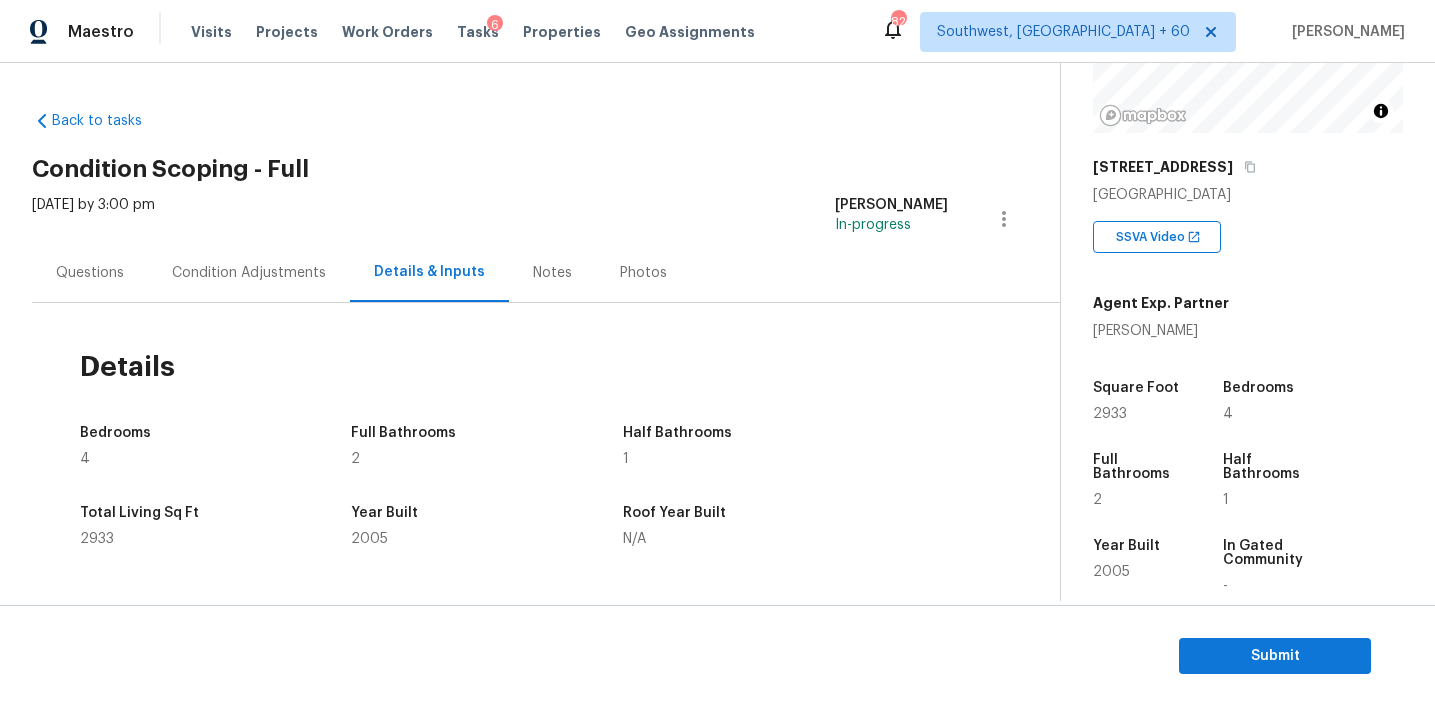 click on "Condition Adjustments" at bounding box center [249, 272] 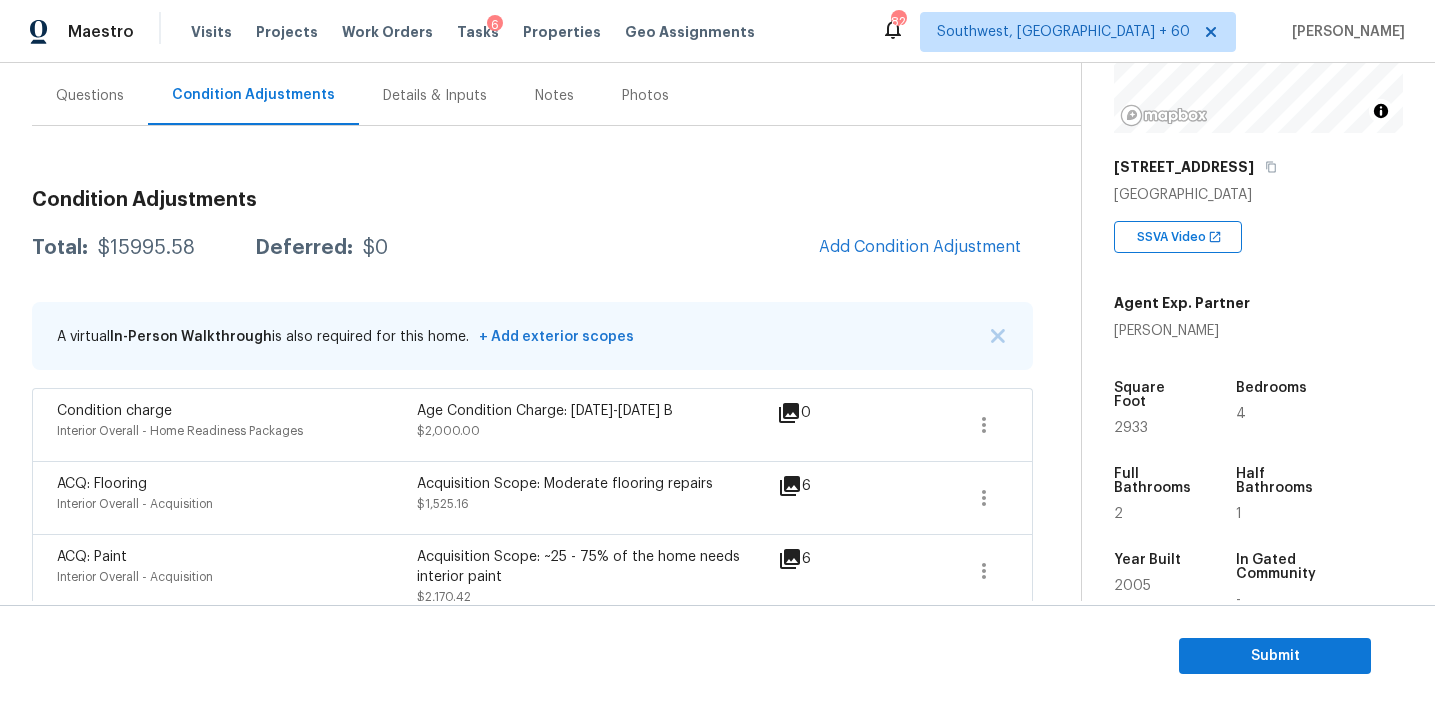 scroll, scrollTop: 169, scrollLeft: 0, axis: vertical 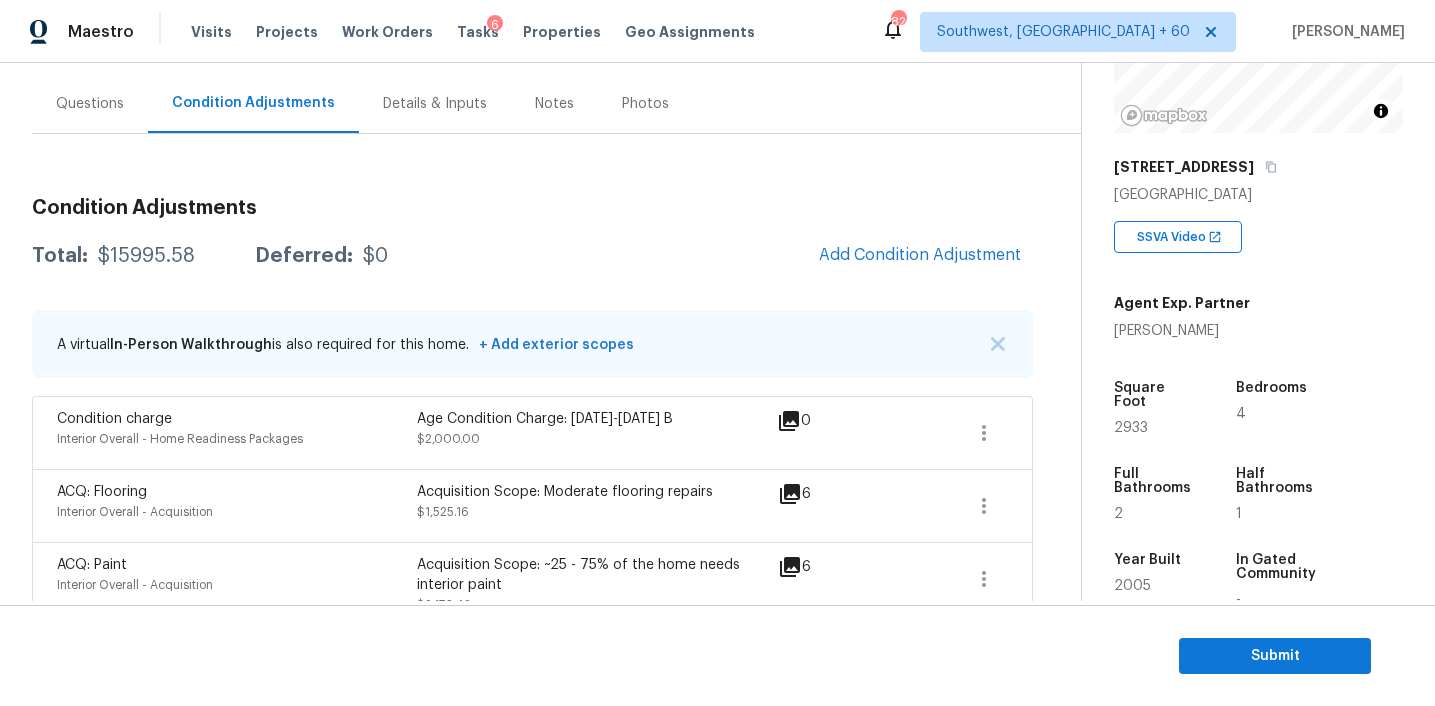 click on "Questions" at bounding box center (90, 104) 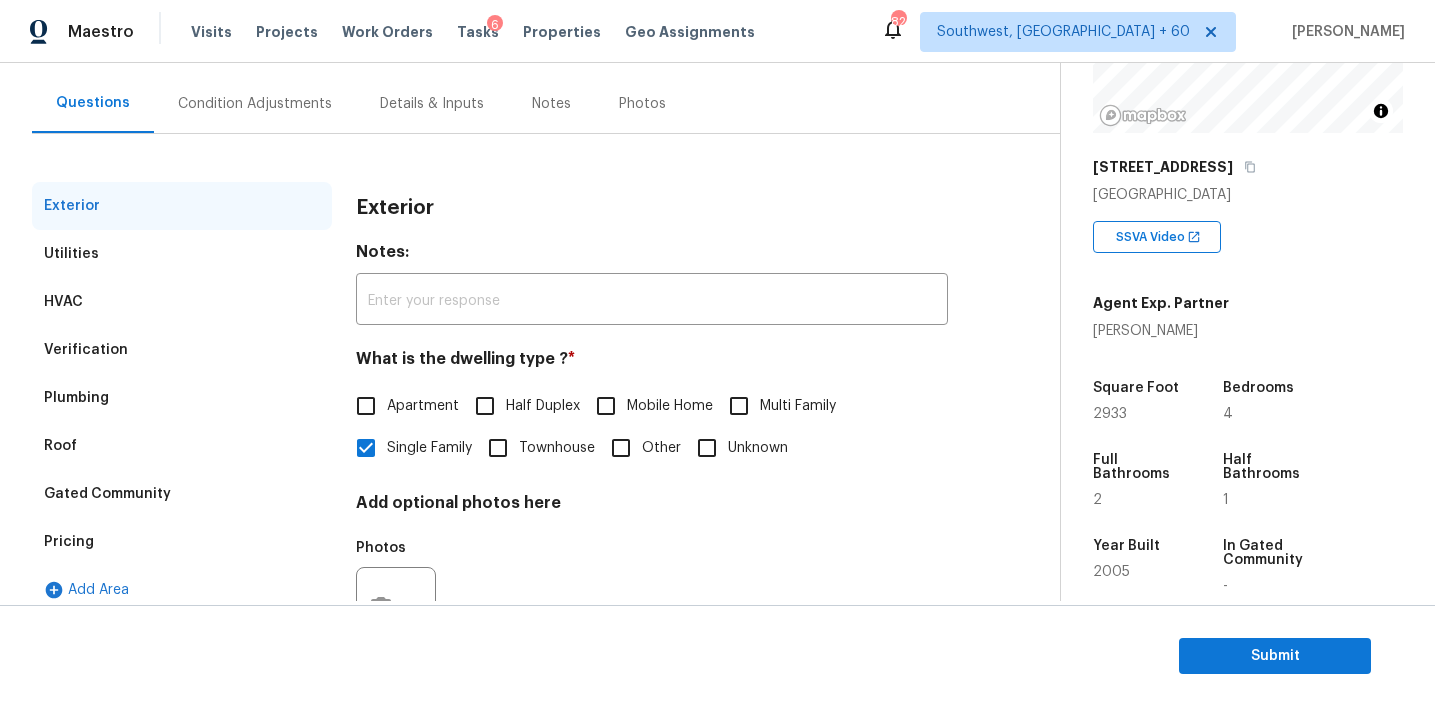 click on "Pricing" at bounding box center [182, 542] 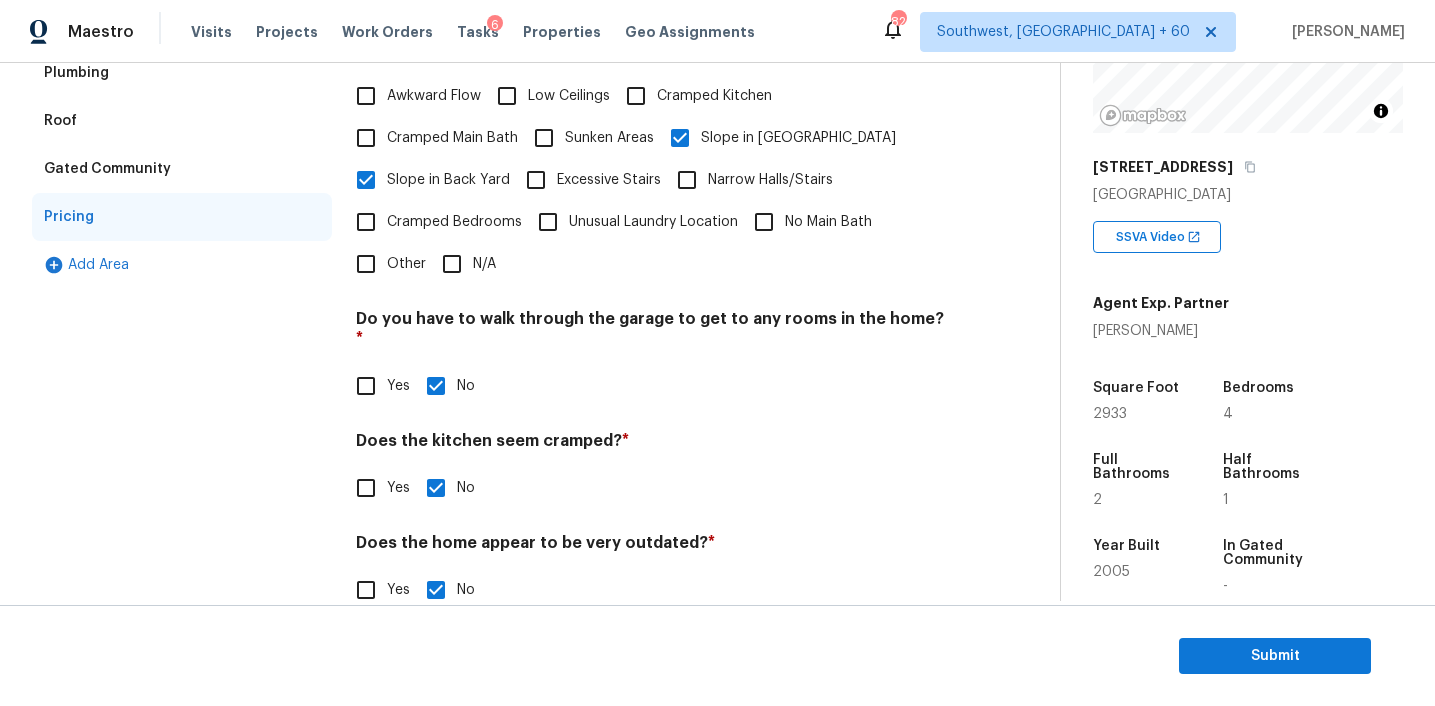 scroll, scrollTop: 292, scrollLeft: 0, axis: vertical 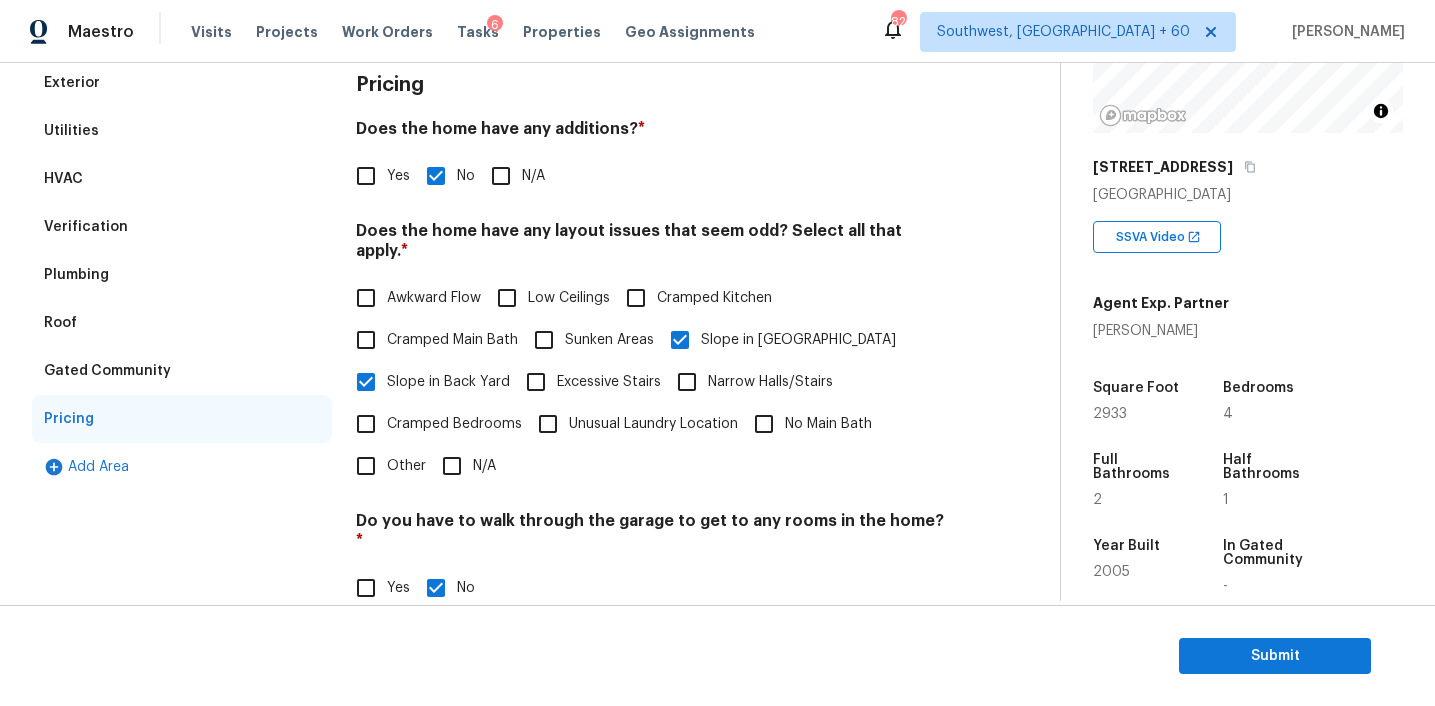 click on "Verification" at bounding box center [182, 227] 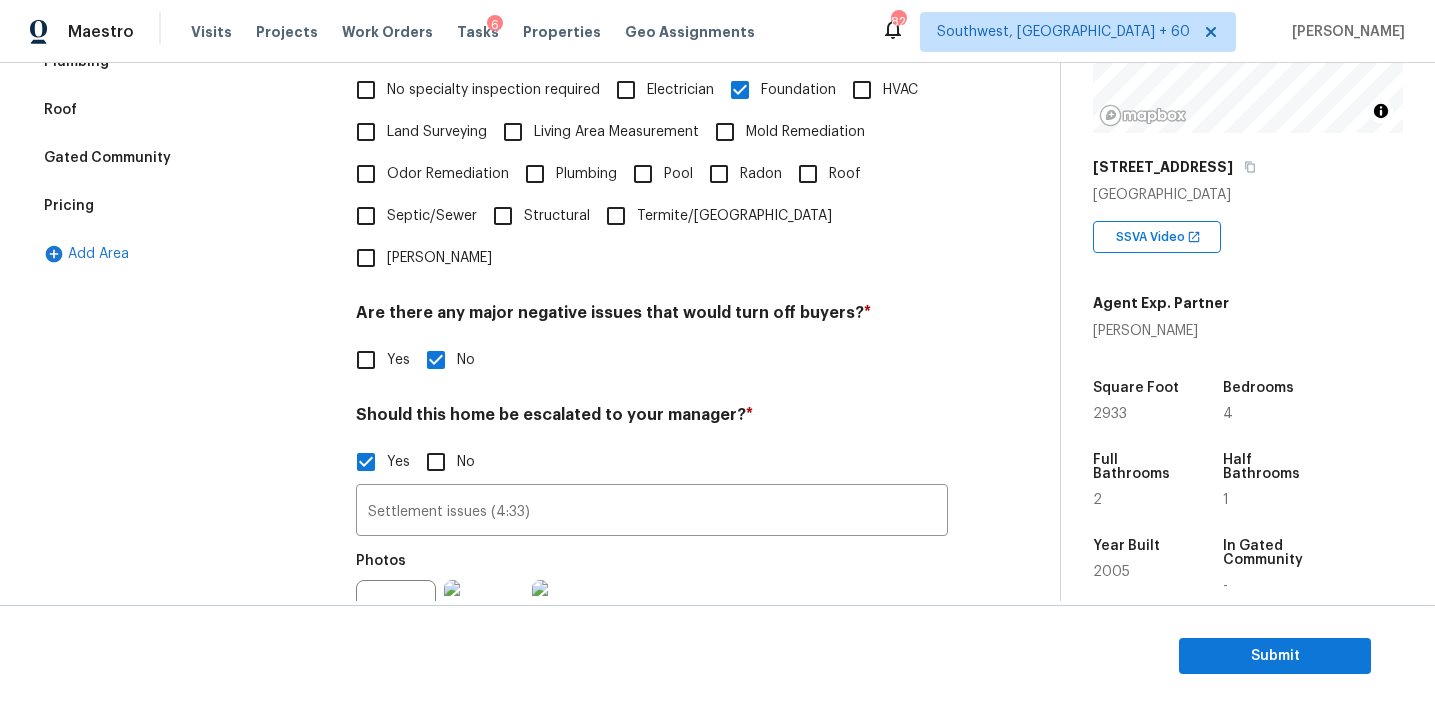 scroll, scrollTop: 687, scrollLeft: 0, axis: vertical 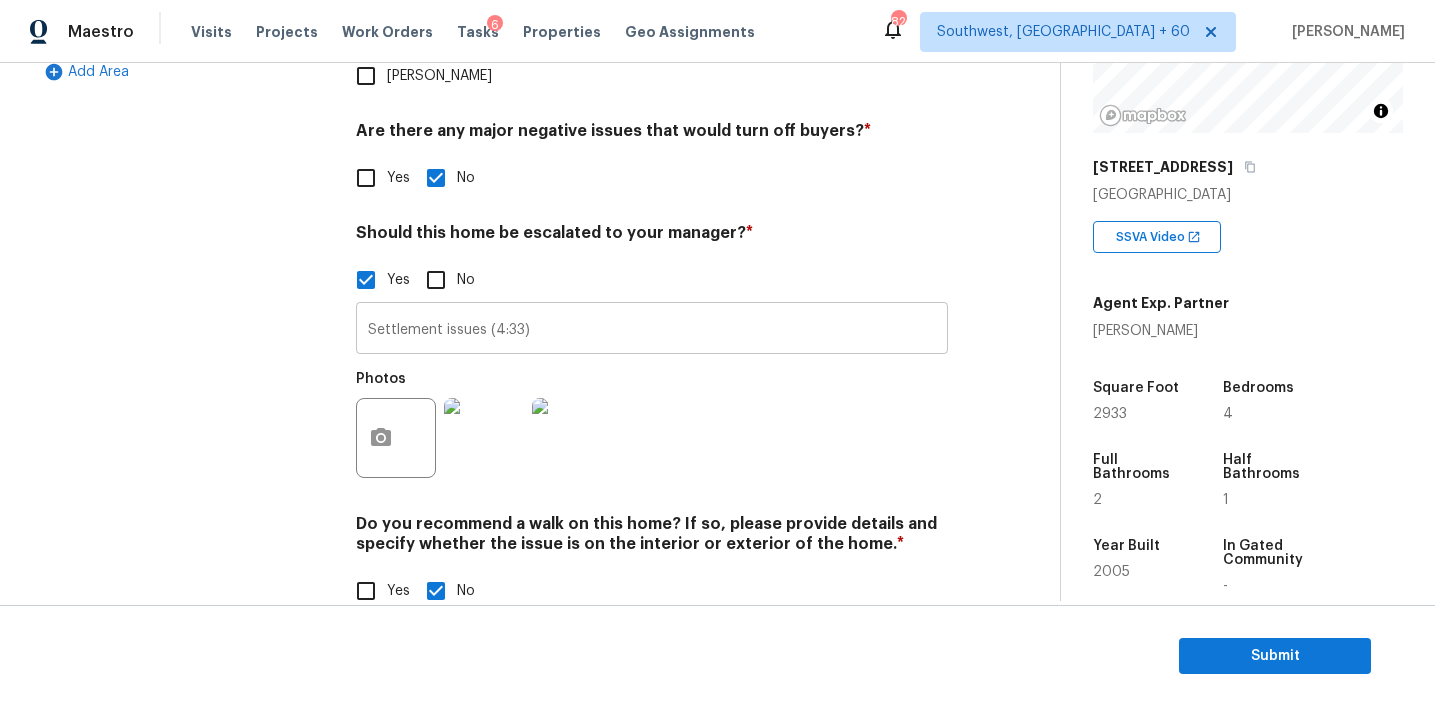 click on "Settlement issues (4:33)" at bounding box center [652, 330] 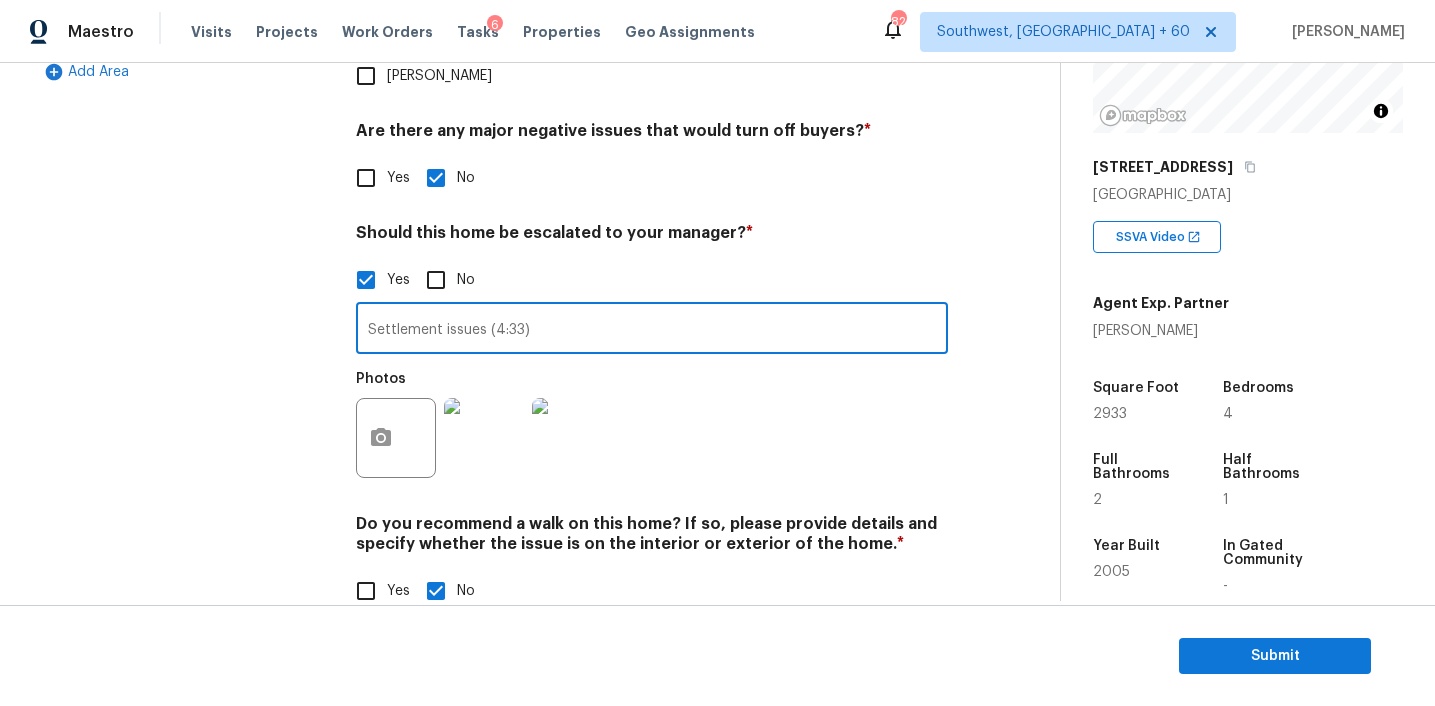 click on "Exterior Utilities HVAC Verification Plumbing Roof Gated Community Pricing Add Area" at bounding box center (182, 150) 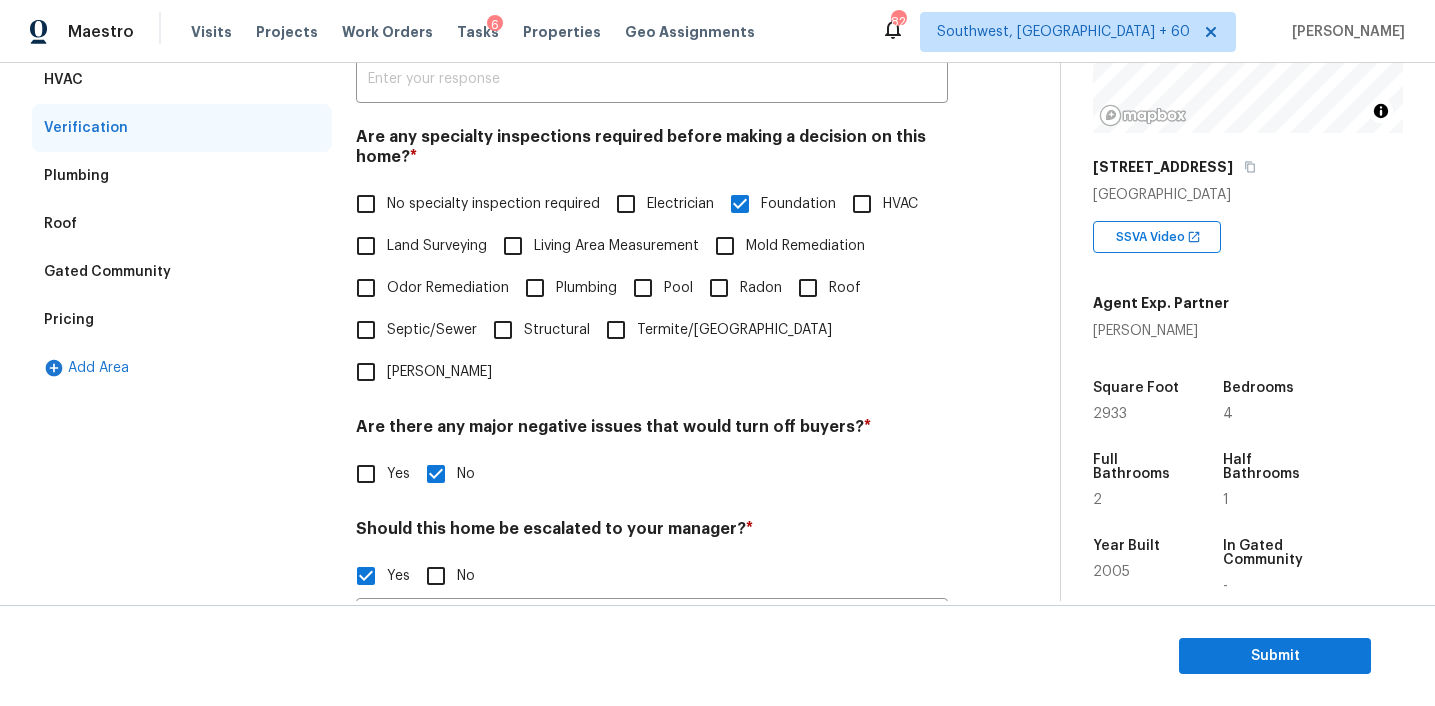 scroll, scrollTop: 290, scrollLeft: 0, axis: vertical 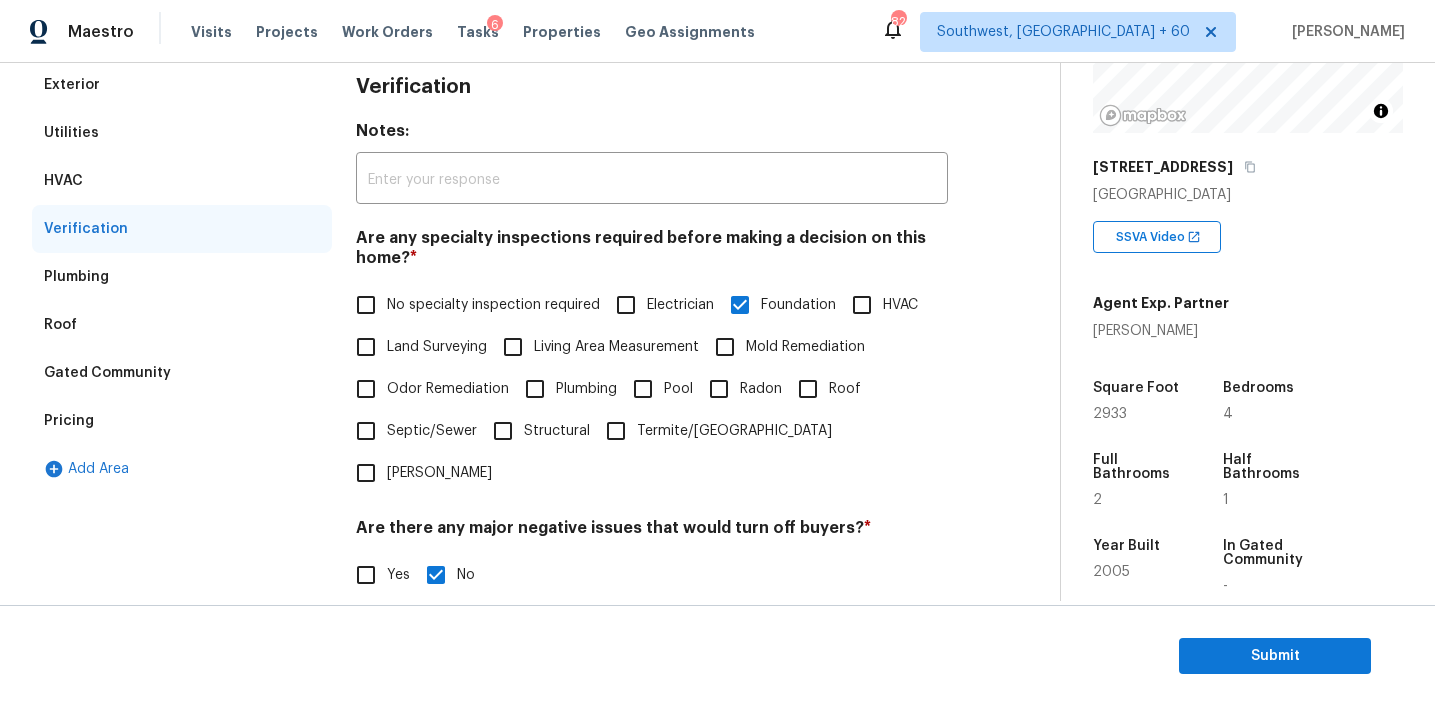 click on "Pricing" at bounding box center [182, 421] 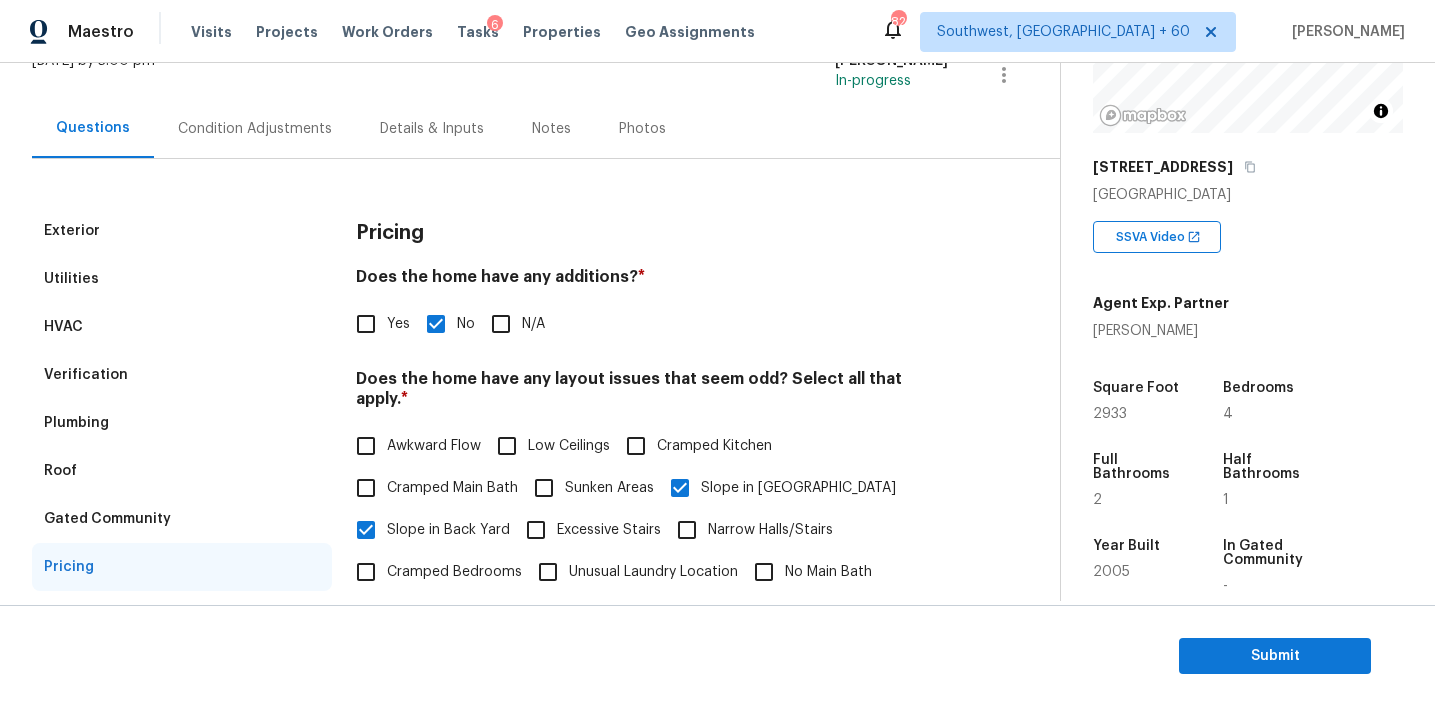scroll, scrollTop: 127, scrollLeft: 0, axis: vertical 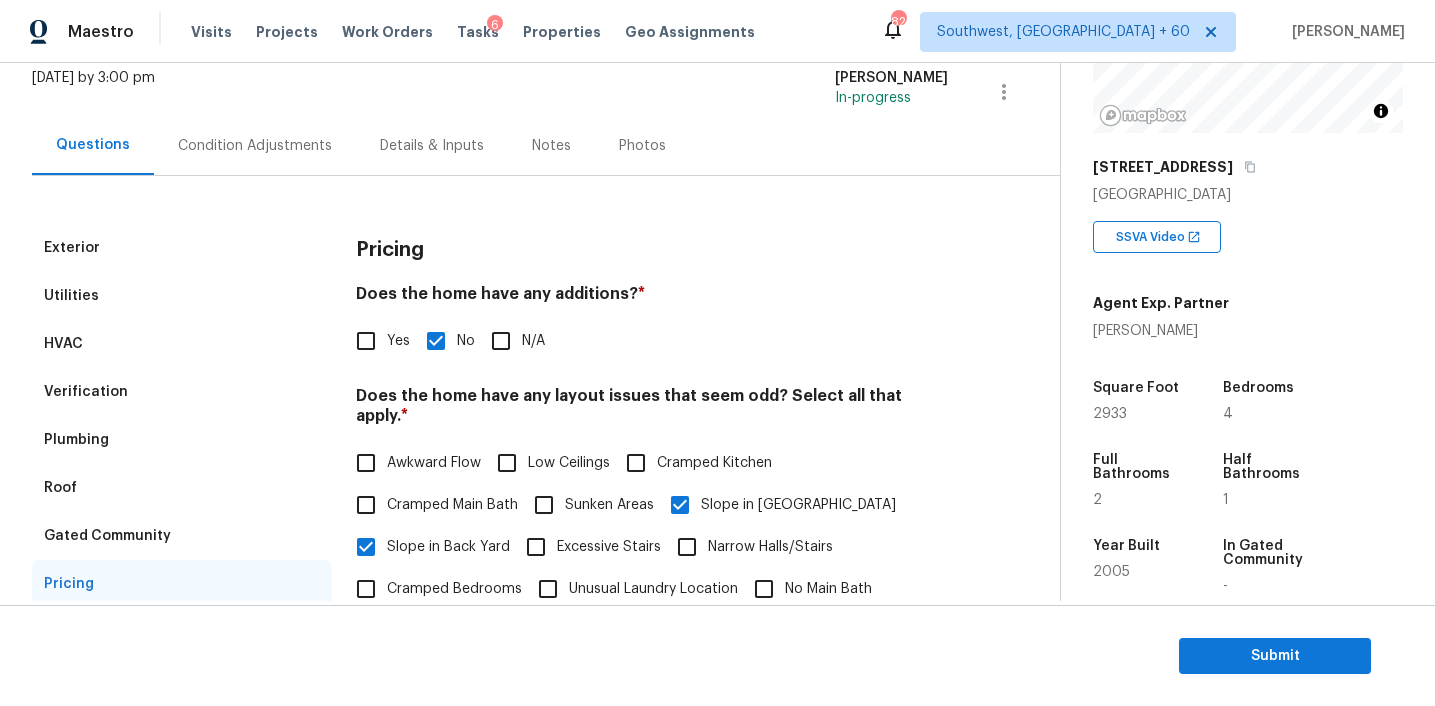 click on "Gated Community" at bounding box center (182, 536) 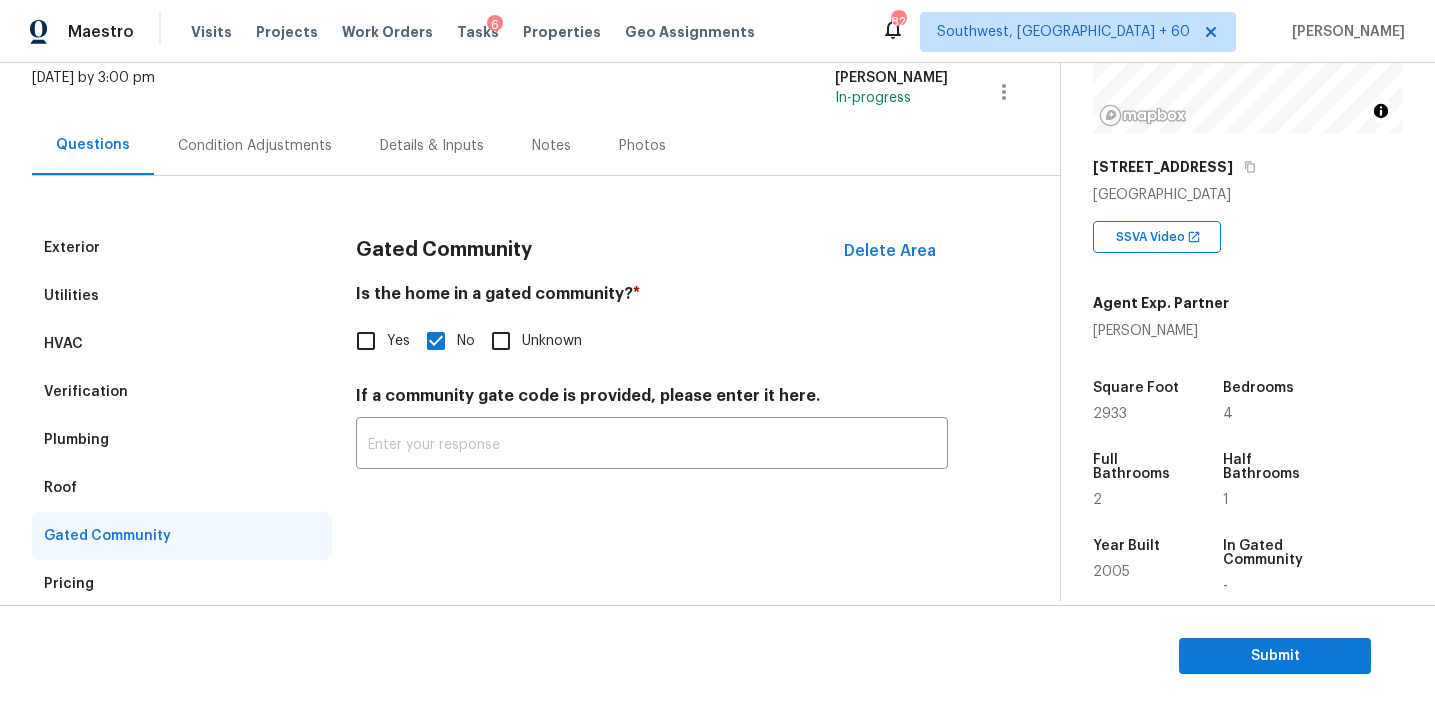 click on "Roof" at bounding box center [182, 488] 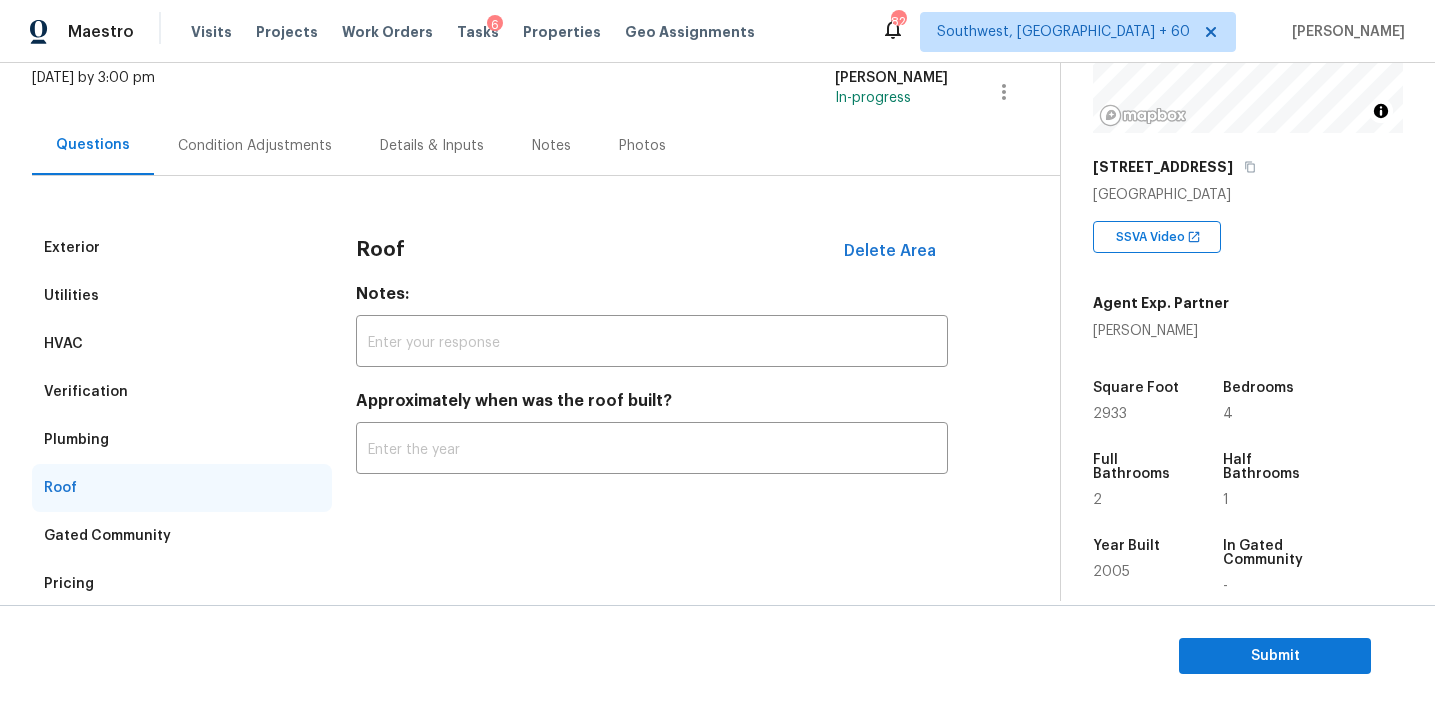 click on "Plumbing" at bounding box center (182, 440) 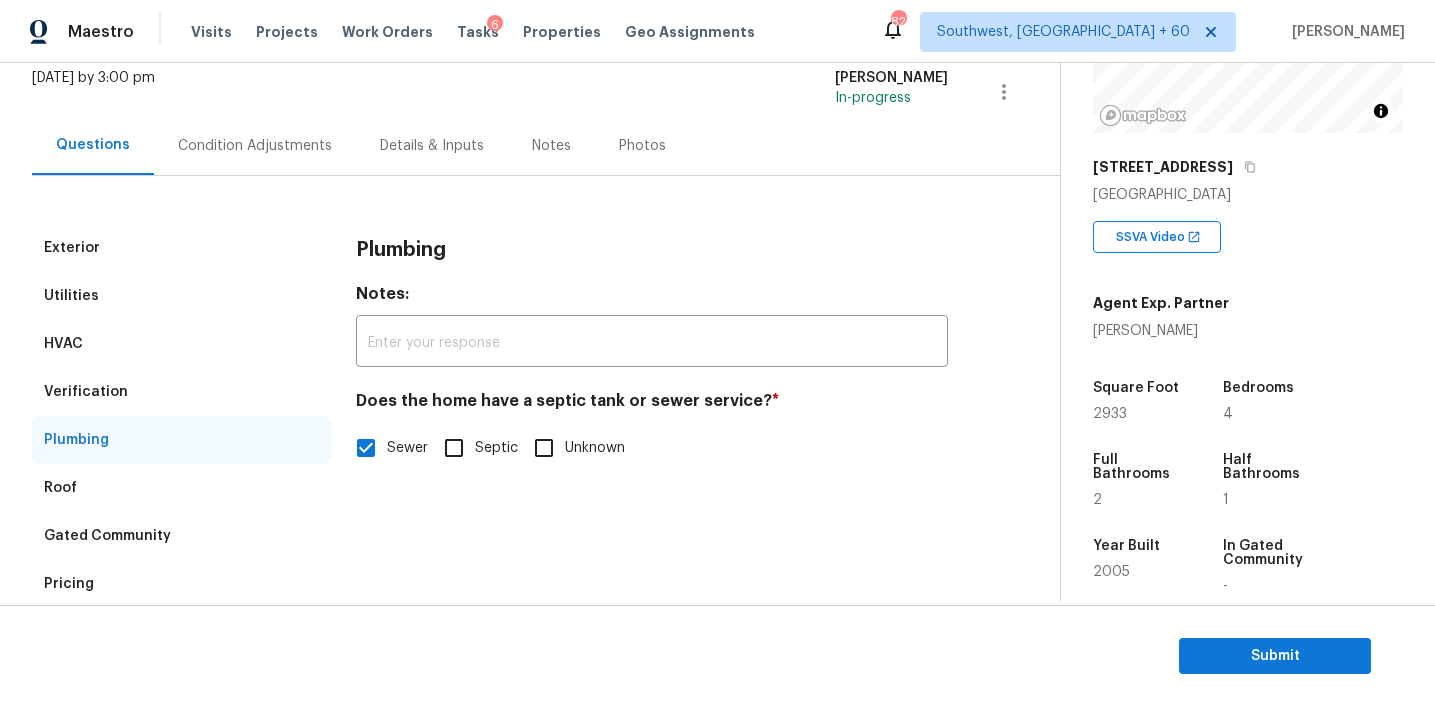 click on "Verification" at bounding box center (182, 392) 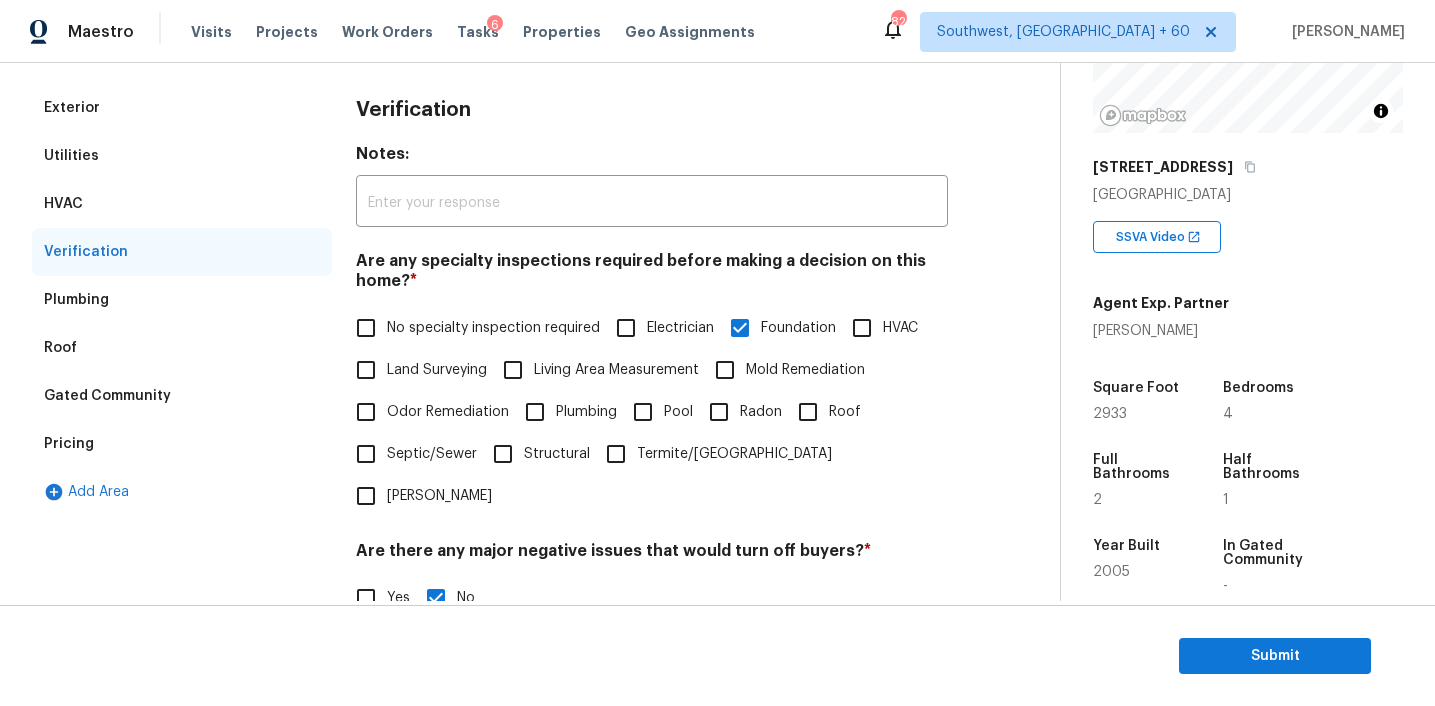 scroll, scrollTop: 247, scrollLeft: 0, axis: vertical 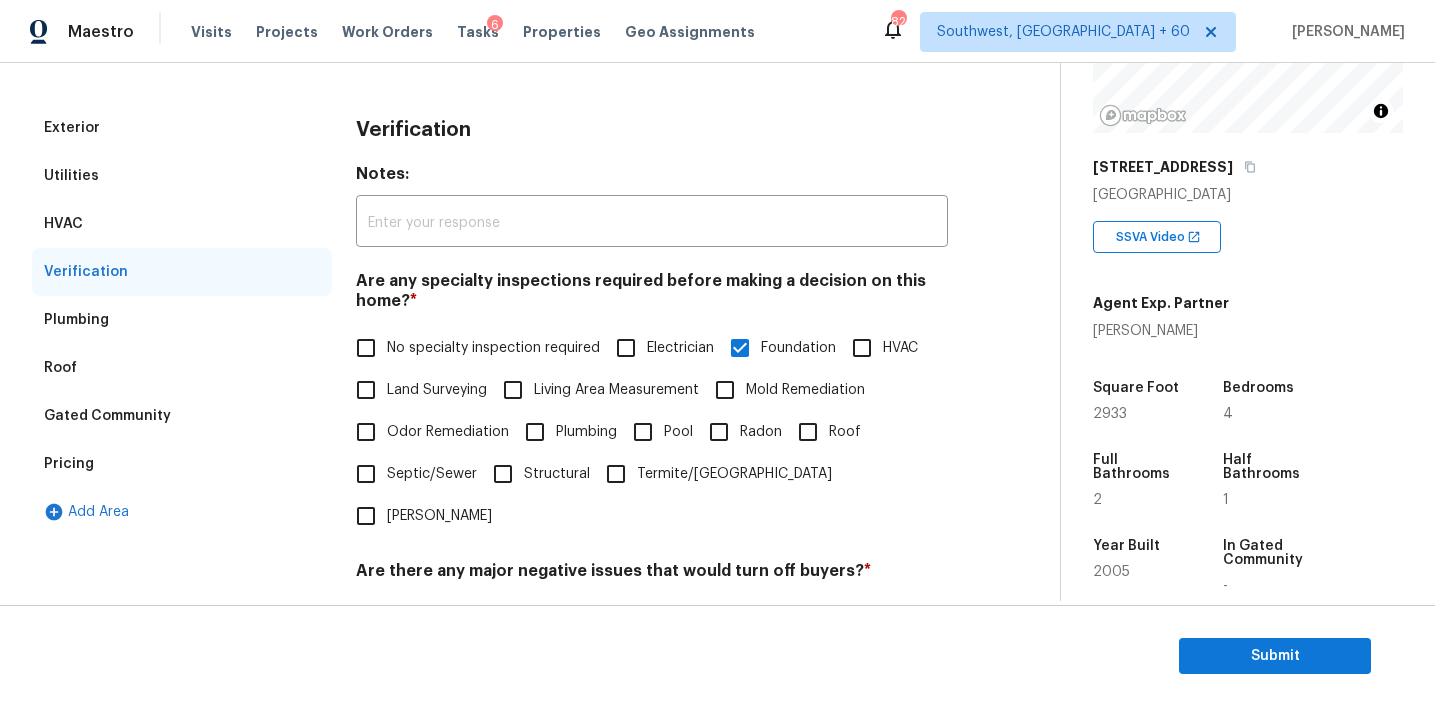 click on "HVAC" at bounding box center [182, 224] 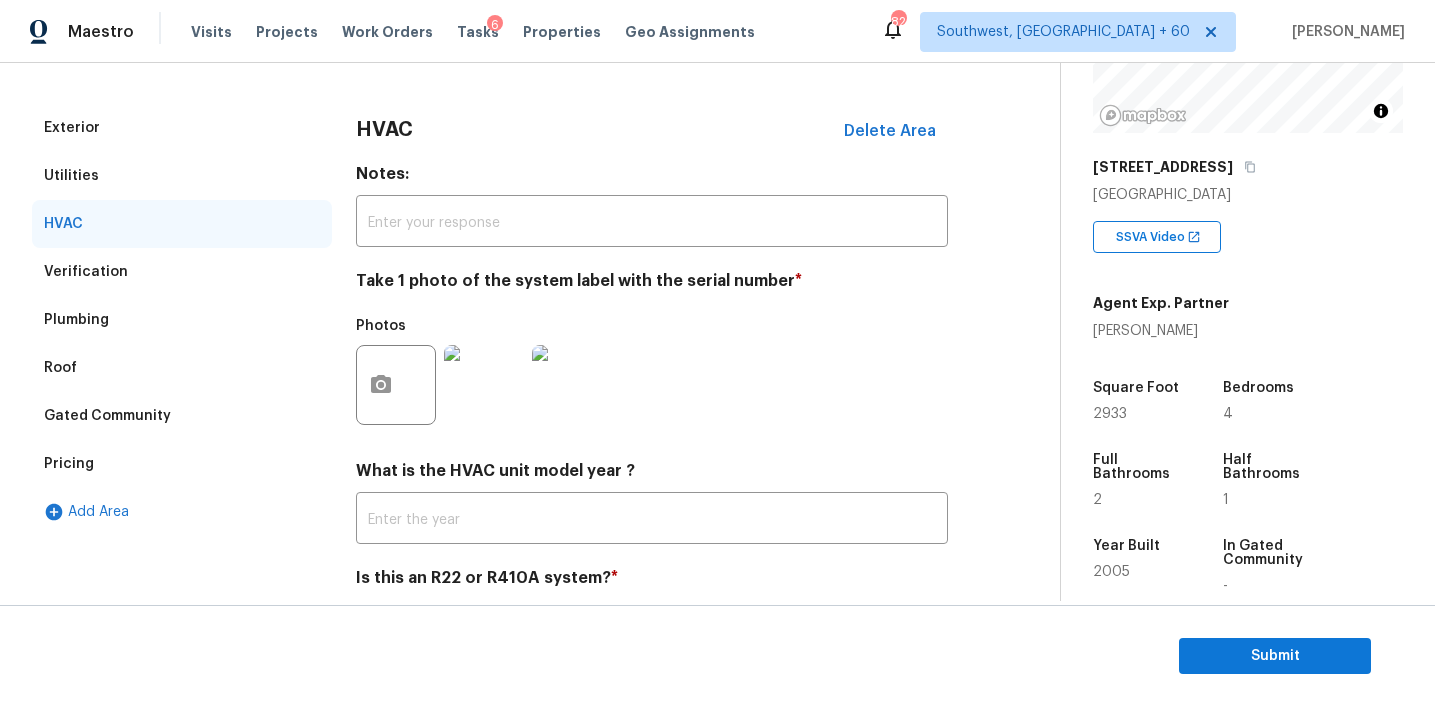 click on "Utilities" at bounding box center (182, 176) 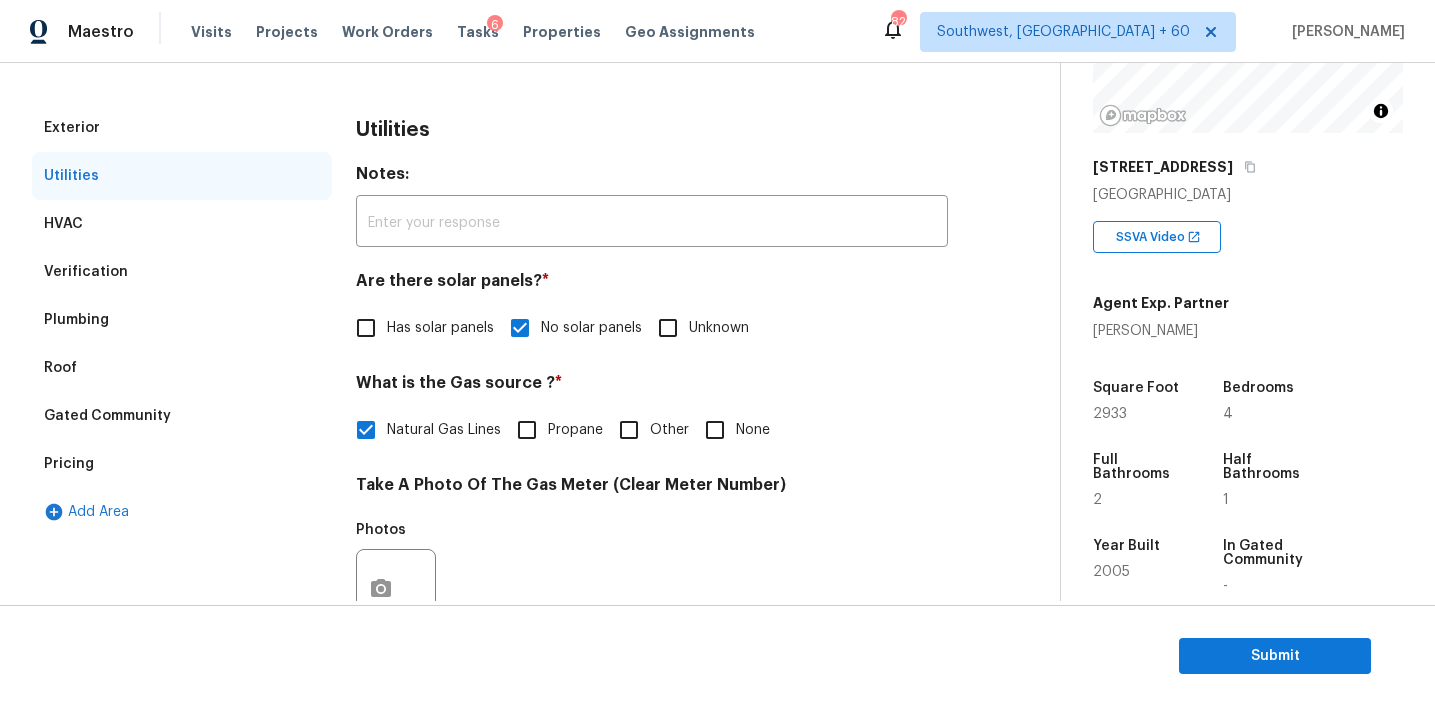click on "Exterior" at bounding box center (182, 128) 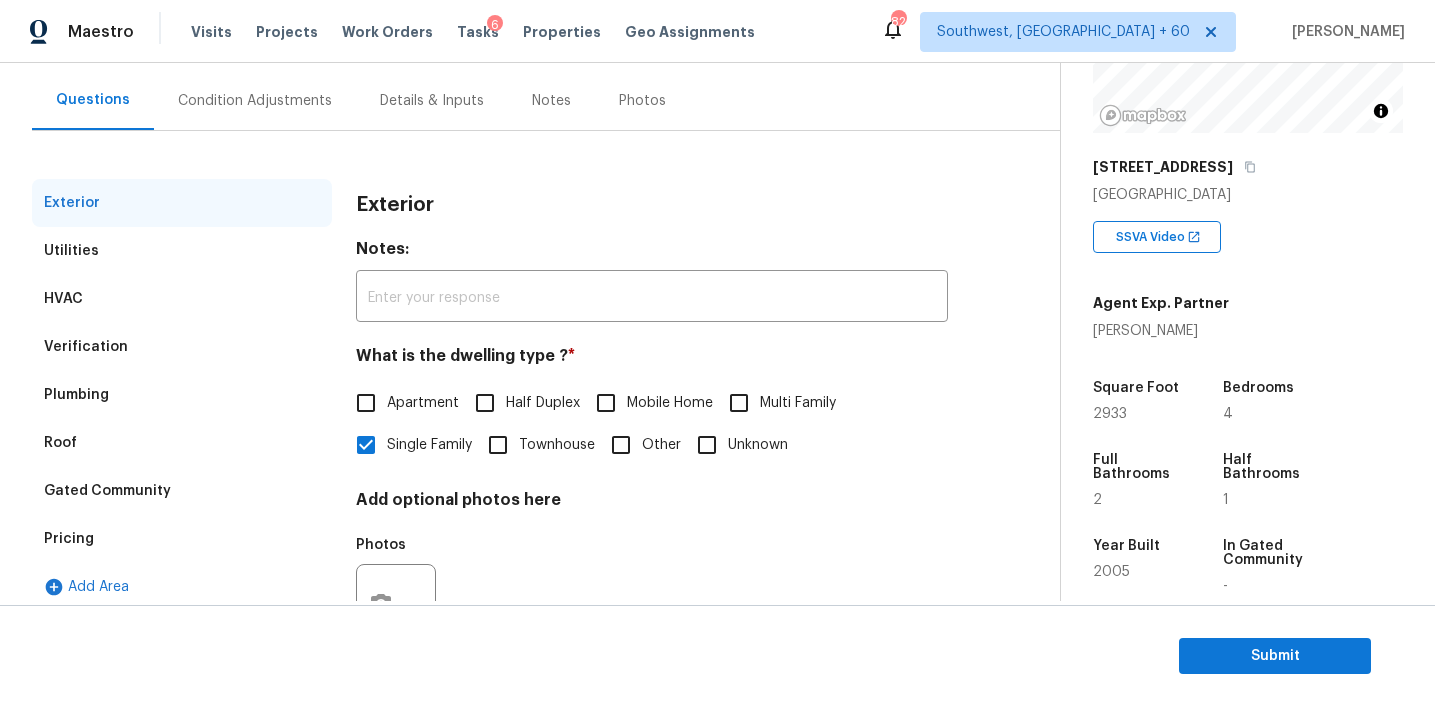 scroll, scrollTop: 170, scrollLeft: 0, axis: vertical 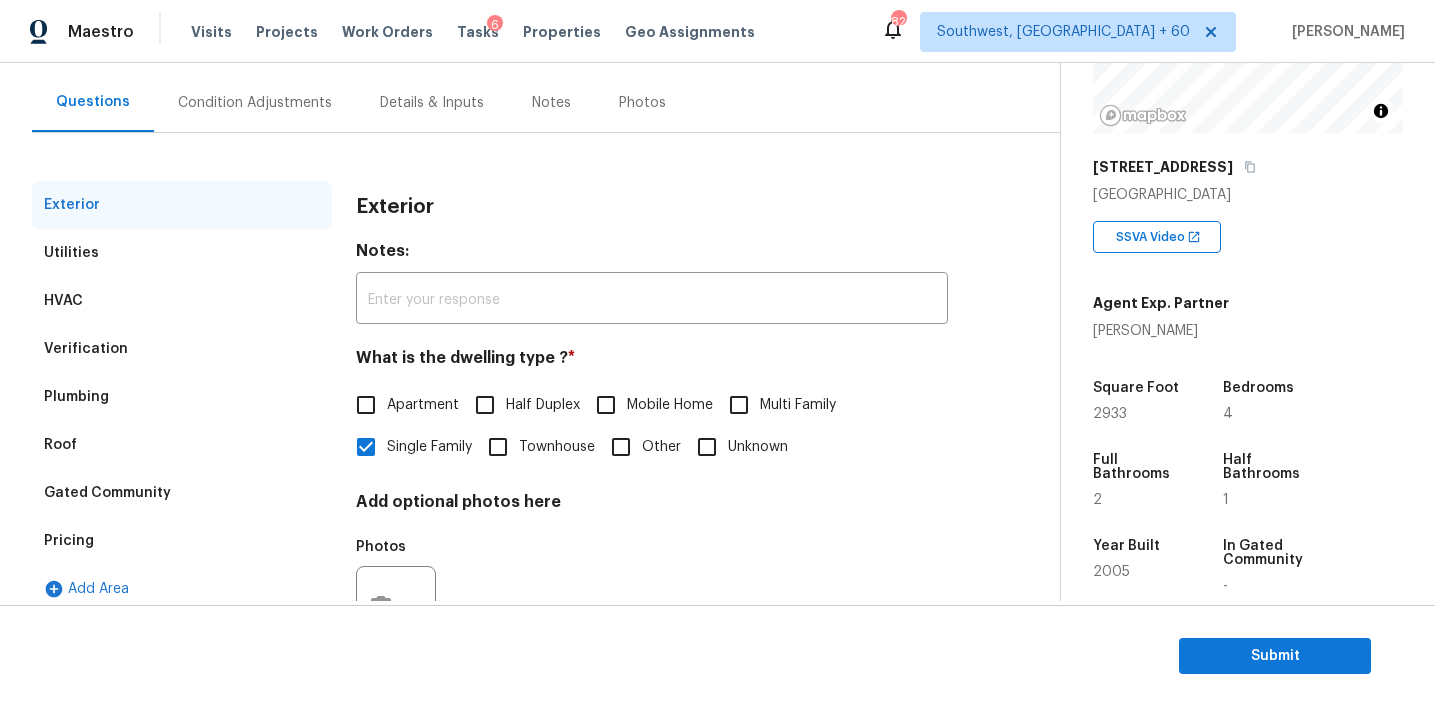 click on "Condition Adjustments" at bounding box center (255, 102) 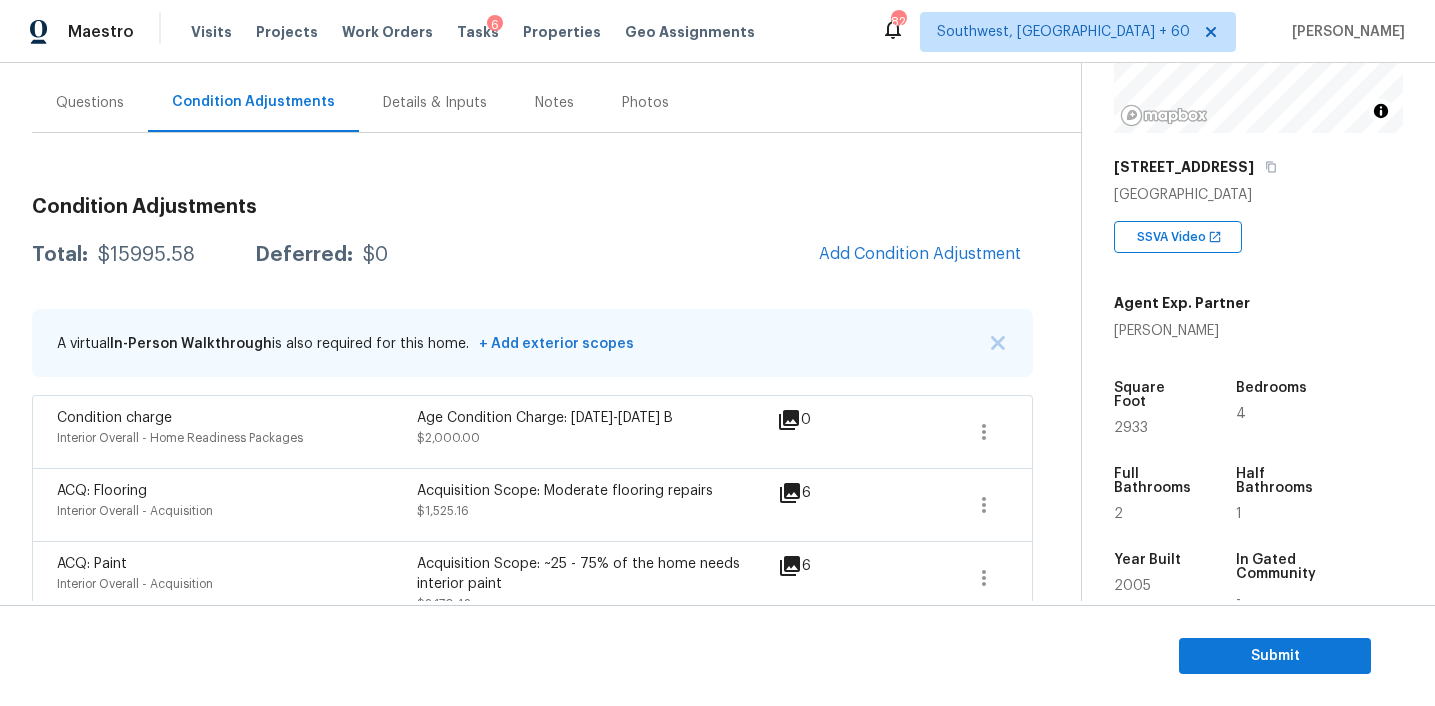 click on "A virtual  In-Person Walkthrough  is also required for this home.   + Add exterior scopes" at bounding box center [532, 343] 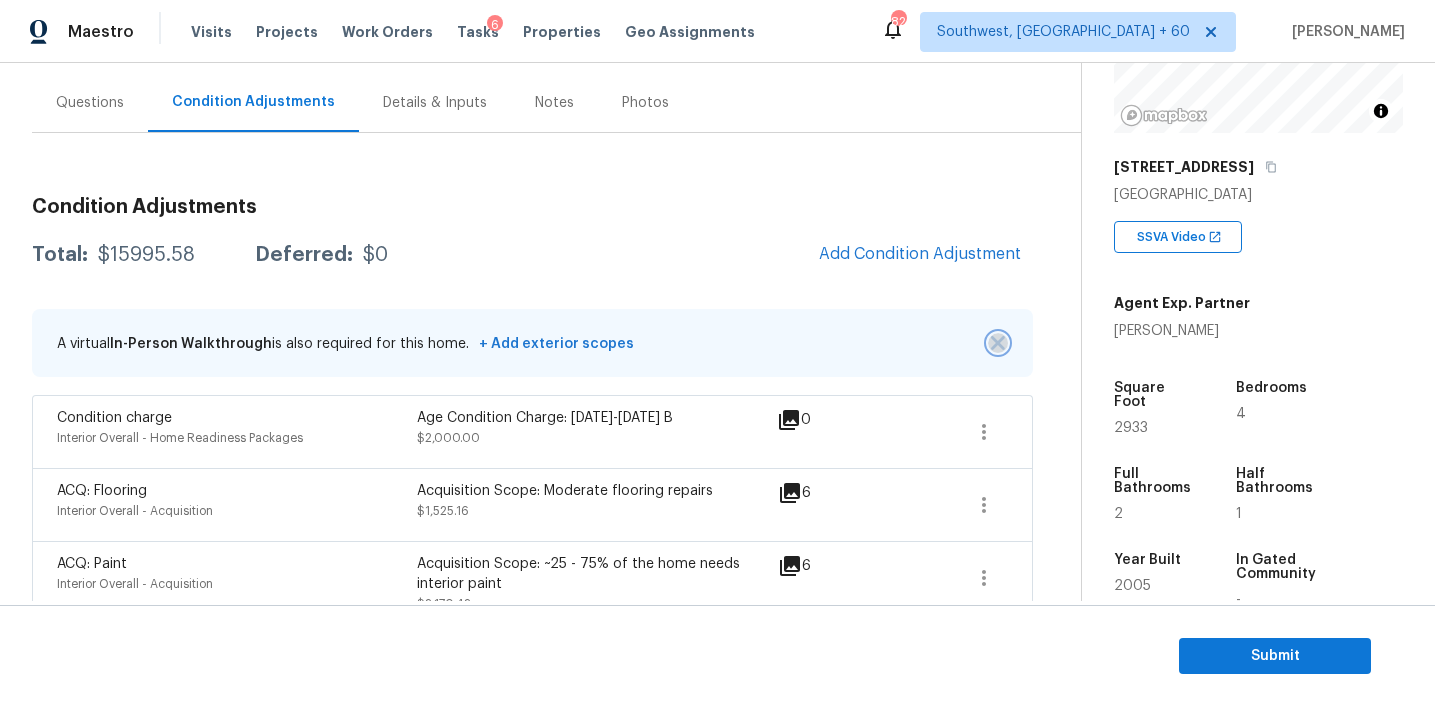 click at bounding box center (998, 343) 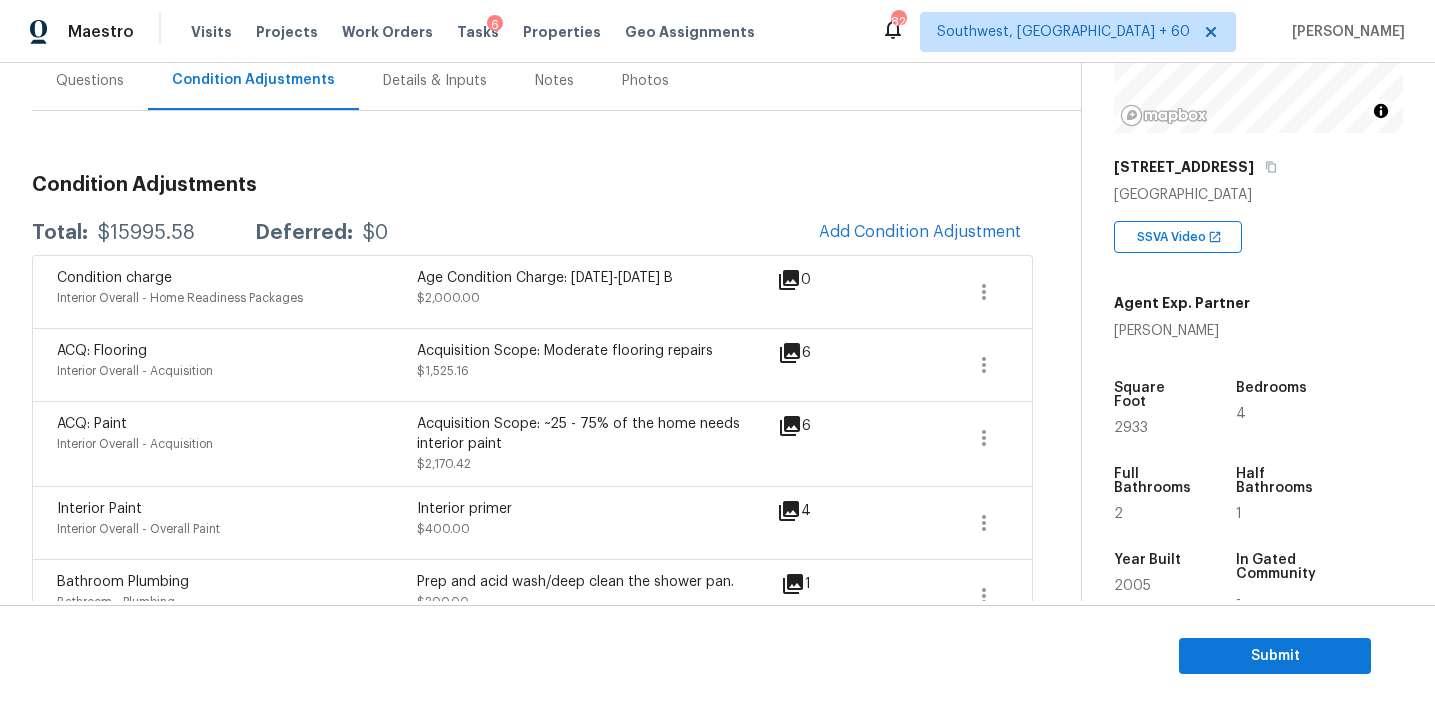 scroll, scrollTop: 188, scrollLeft: 0, axis: vertical 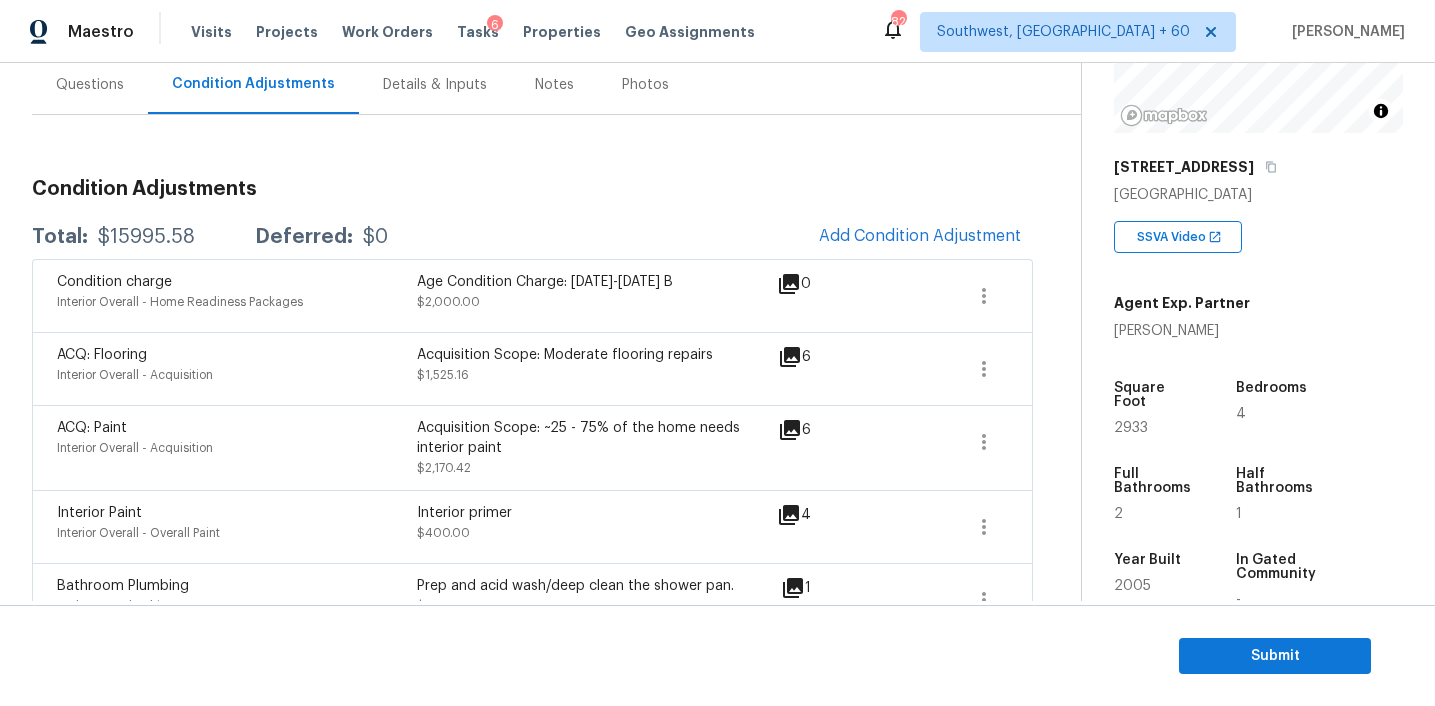 click on "Condition Adjustments" at bounding box center [532, 189] 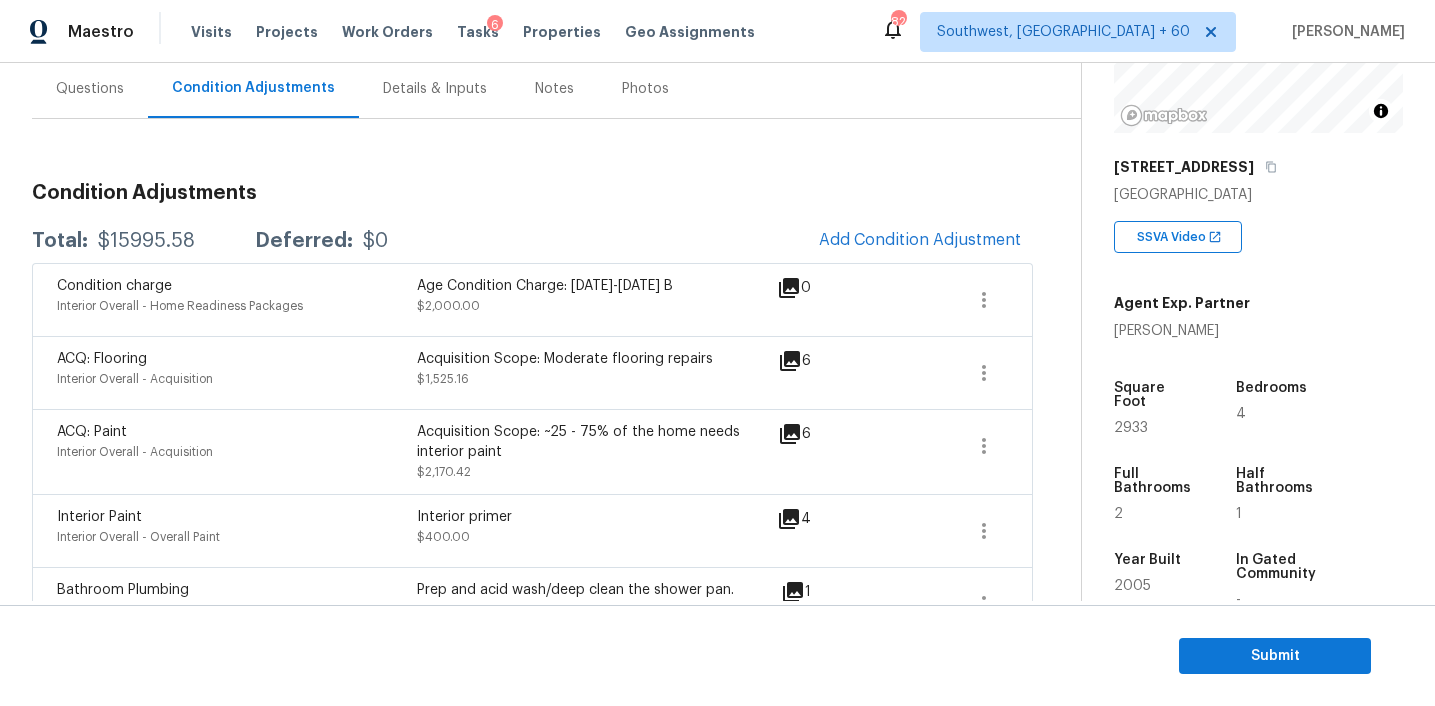 click on "Condition Adjustments" at bounding box center [532, 193] 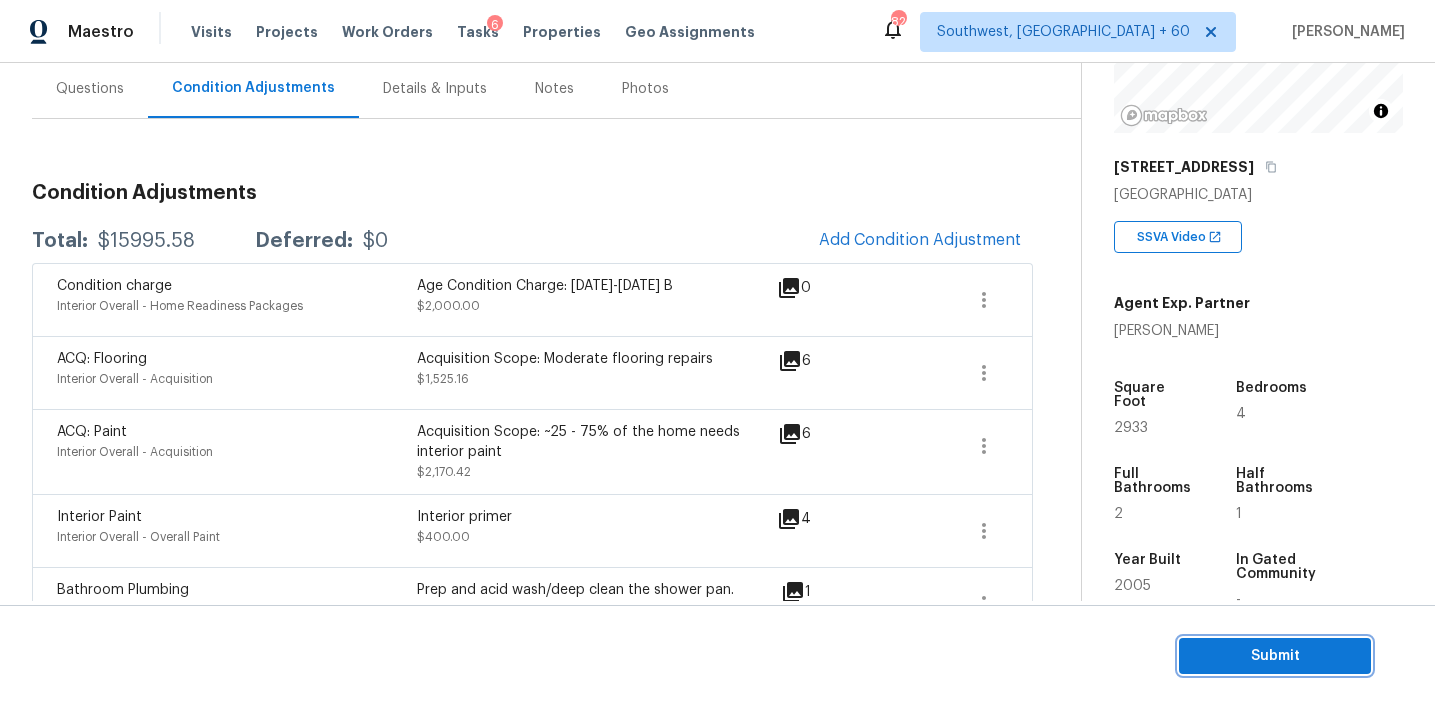 click on "Submit" at bounding box center (1275, 656) 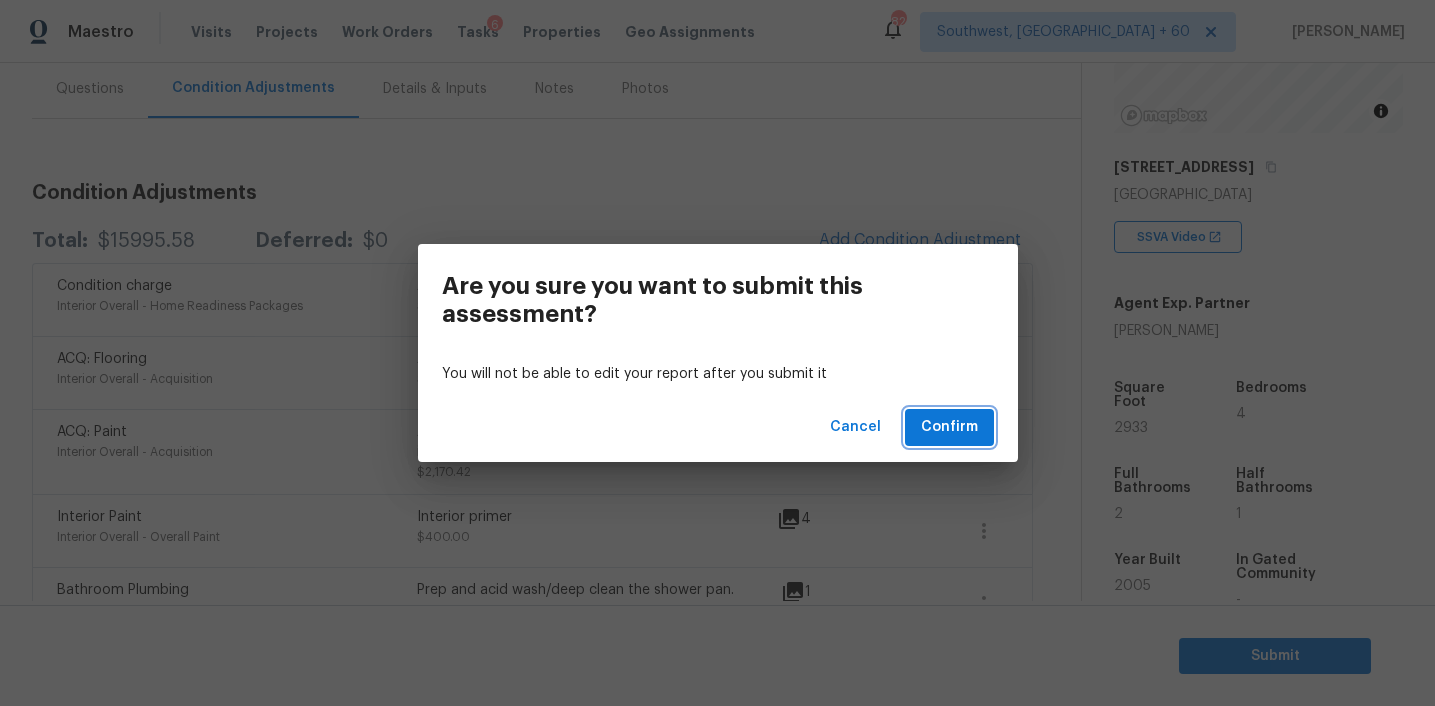 click on "Confirm" at bounding box center (949, 427) 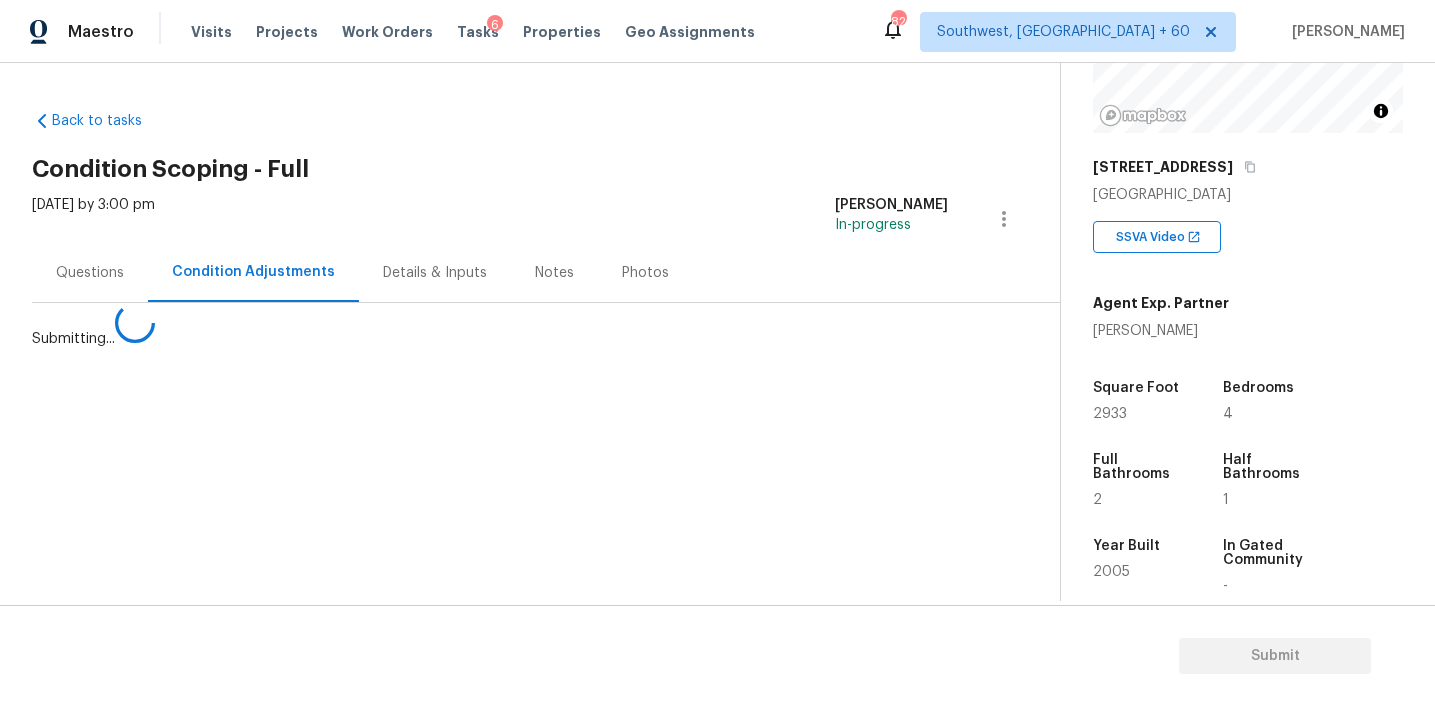 scroll, scrollTop: 0, scrollLeft: 0, axis: both 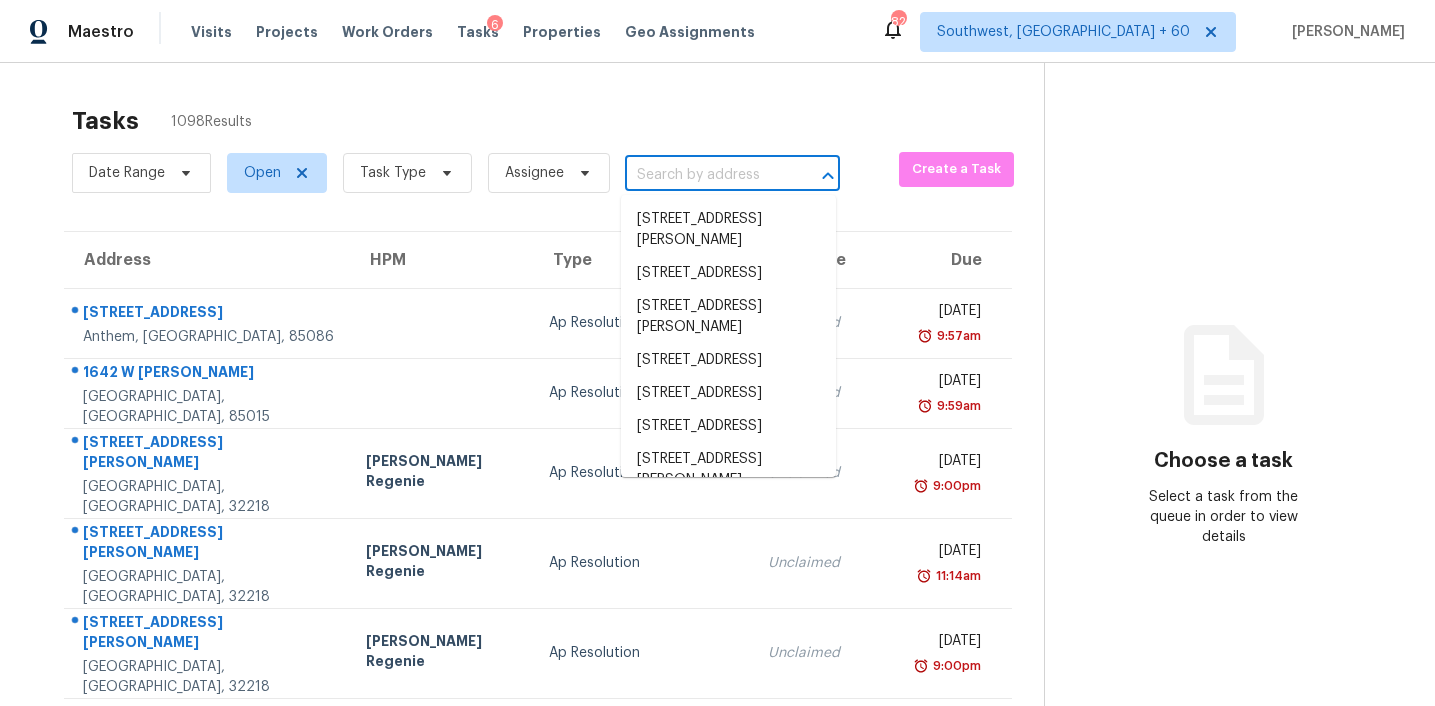 click at bounding box center (704, 175) 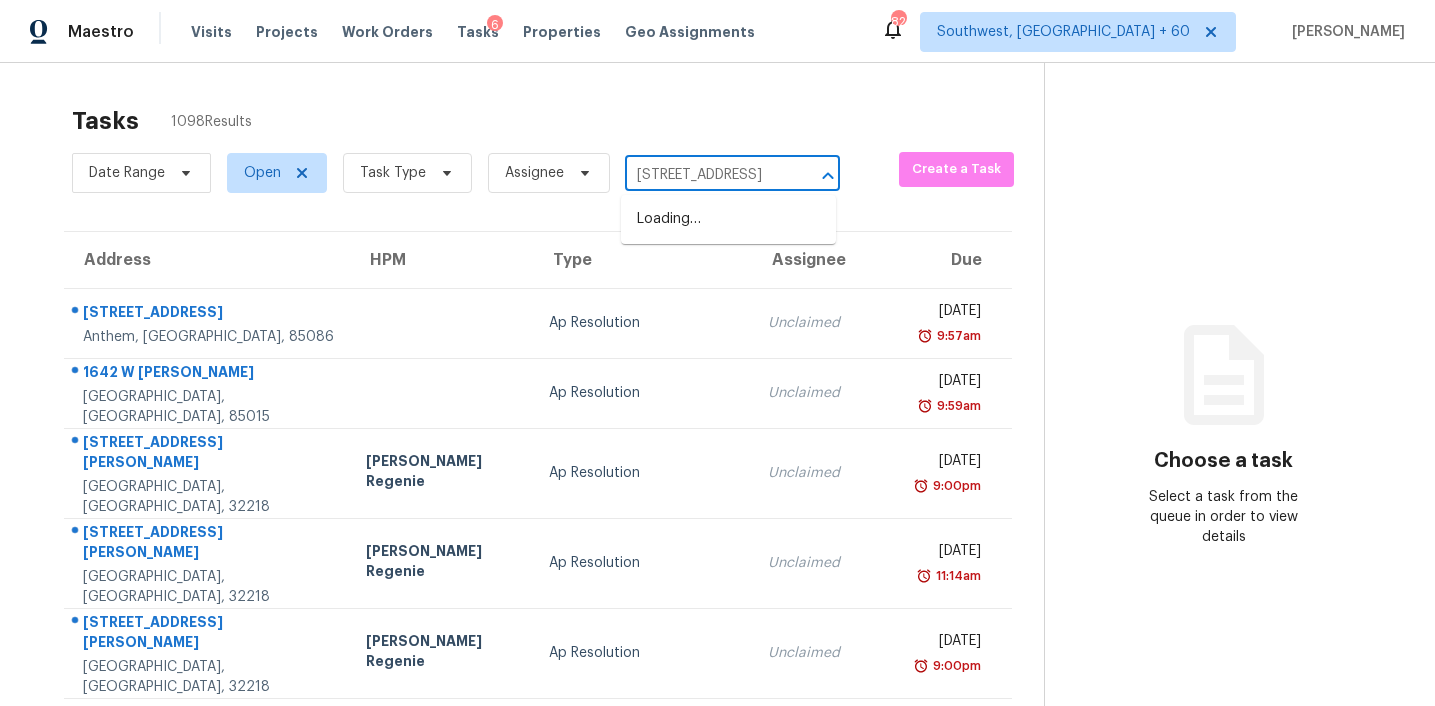 scroll, scrollTop: 0, scrollLeft: 97, axis: horizontal 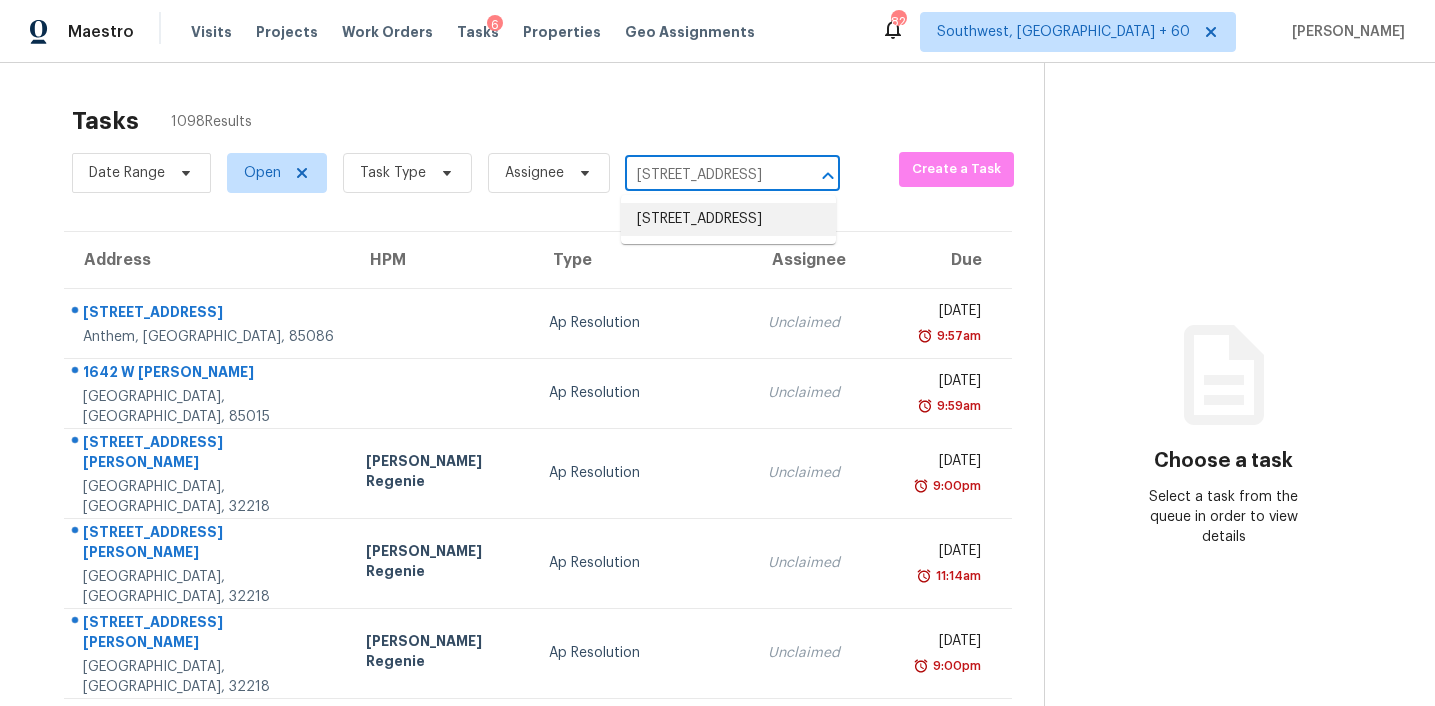 click on "61 Gadalutsee Pass, Jasper, GA 30143" at bounding box center (728, 219) 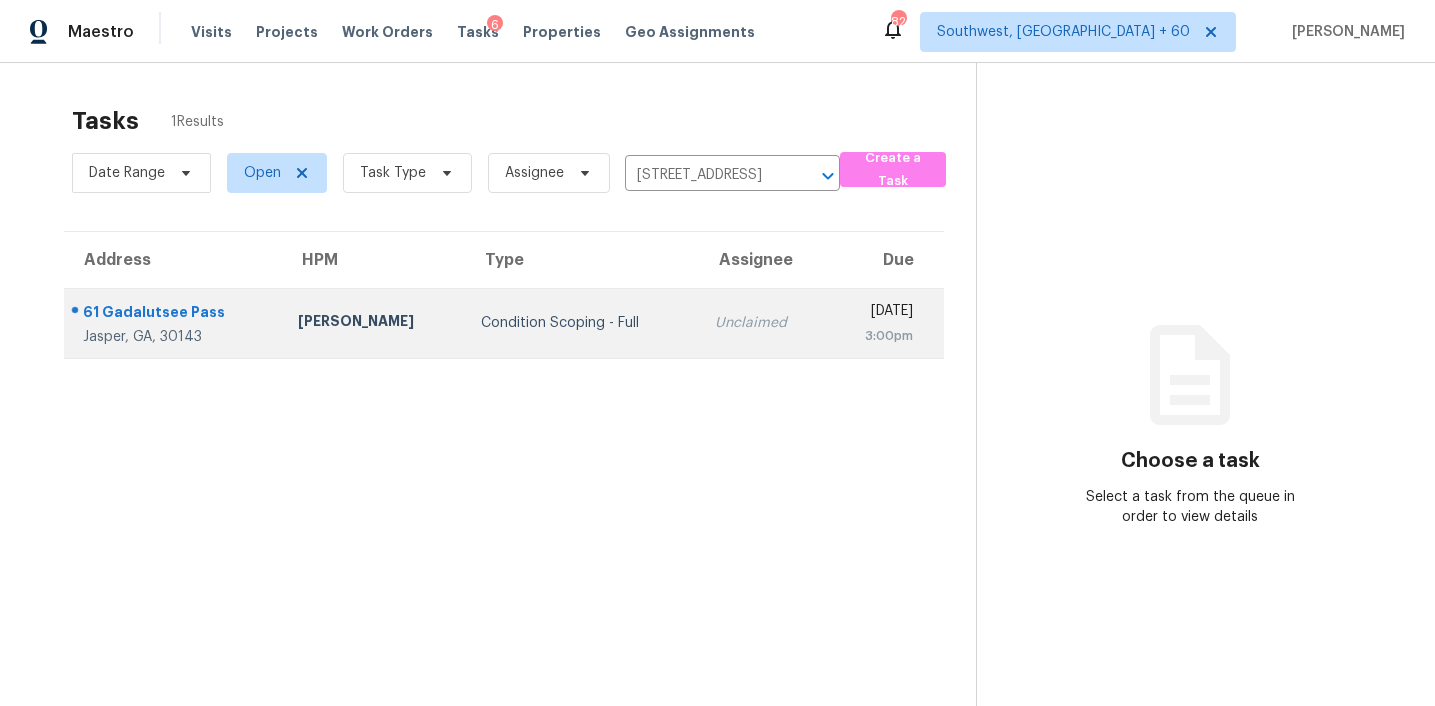 click on "Unclaimed" at bounding box center (763, 323) 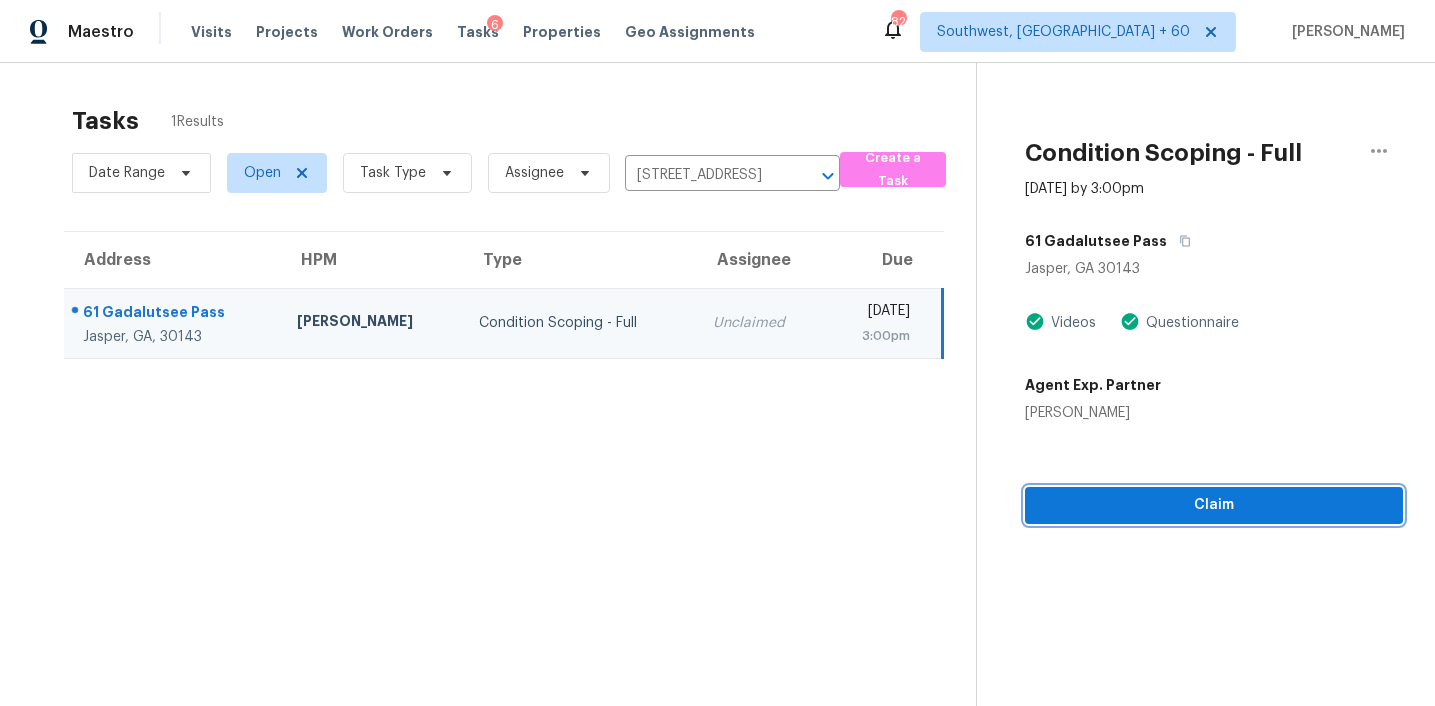 click on "Claim" at bounding box center [1214, 505] 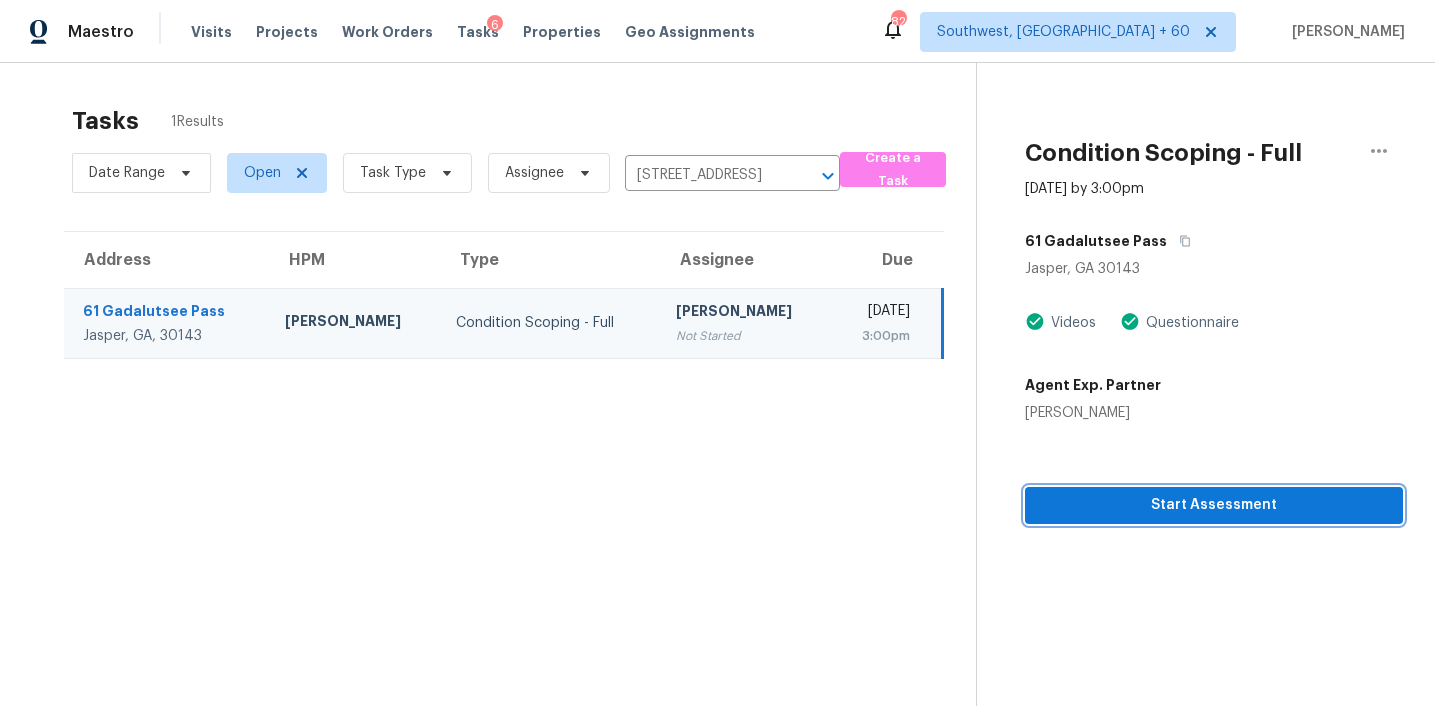 click on "Start Assessment" at bounding box center (1214, 505) 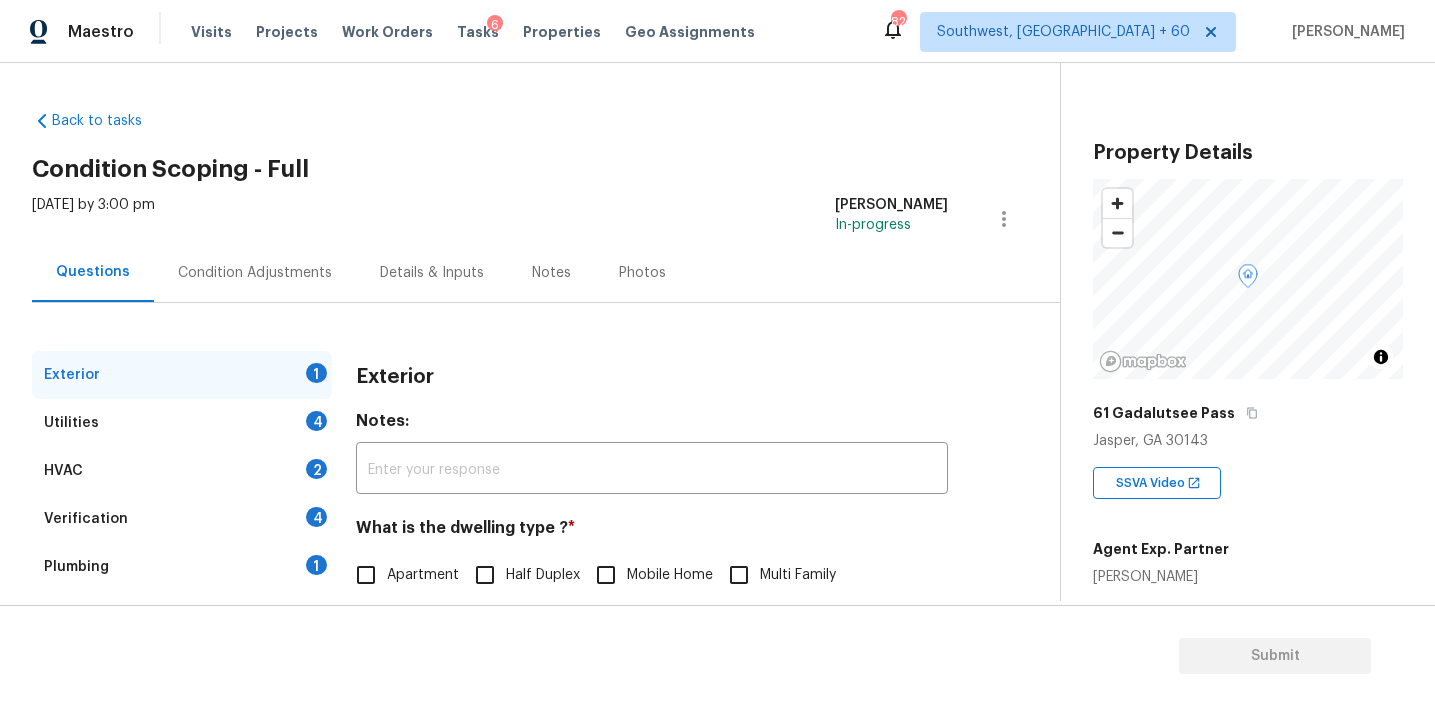scroll, scrollTop: 158, scrollLeft: 0, axis: vertical 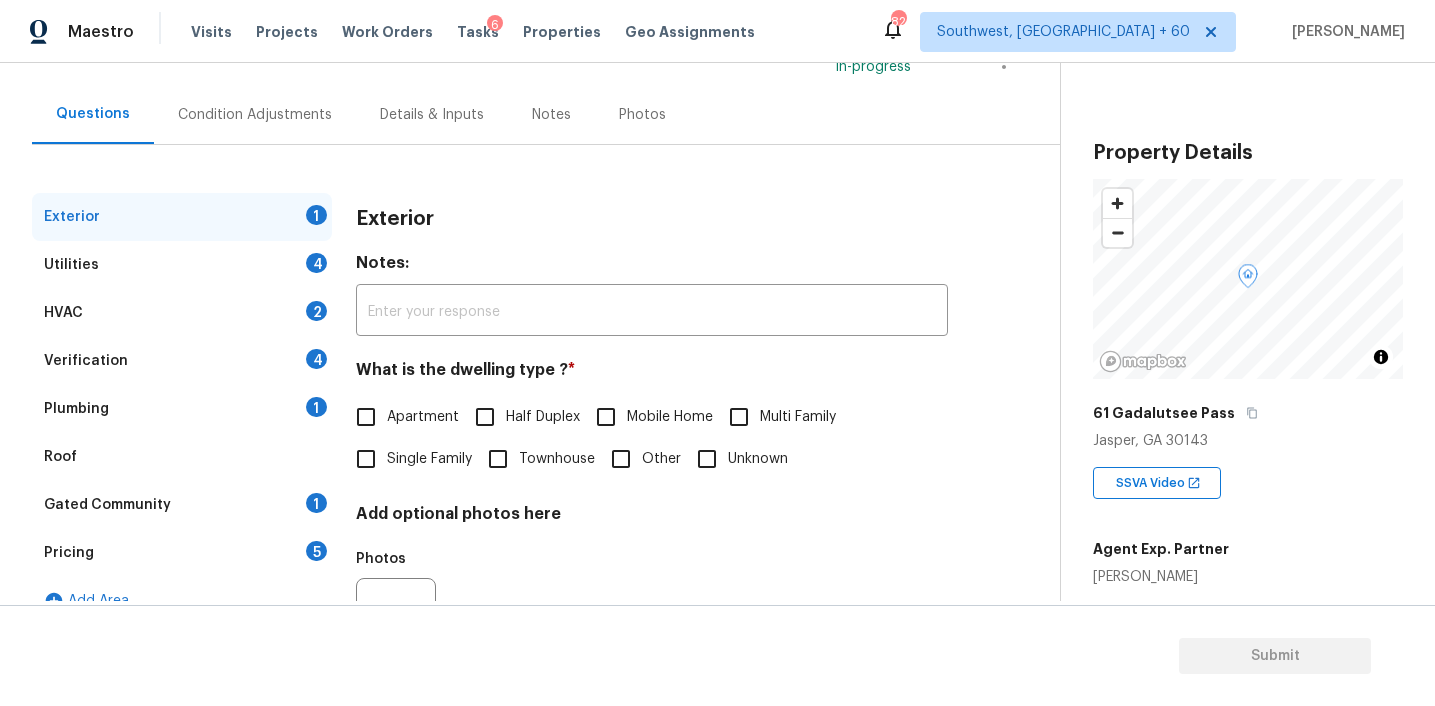 click on "Pricing 5" at bounding box center [182, 553] 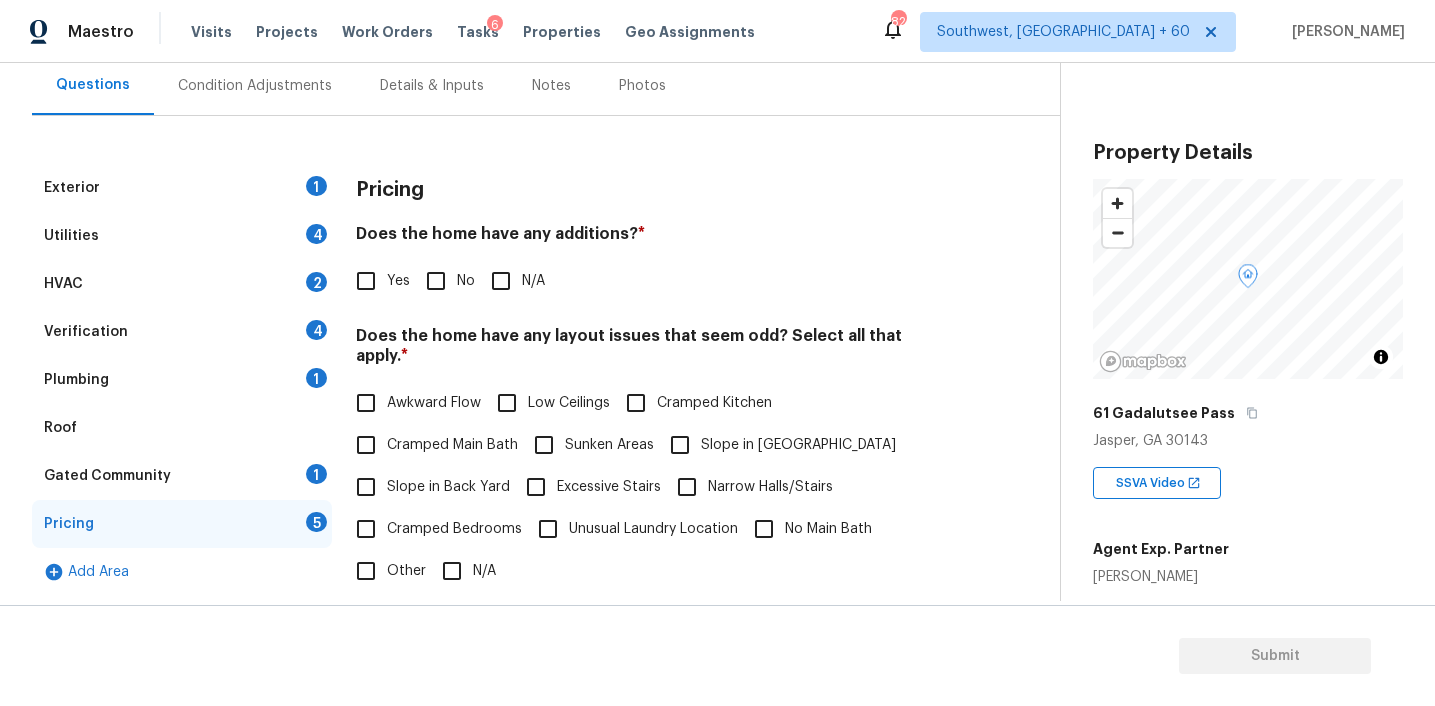 scroll, scrollTop: 181, scrollLeft: 0, axis: vertical 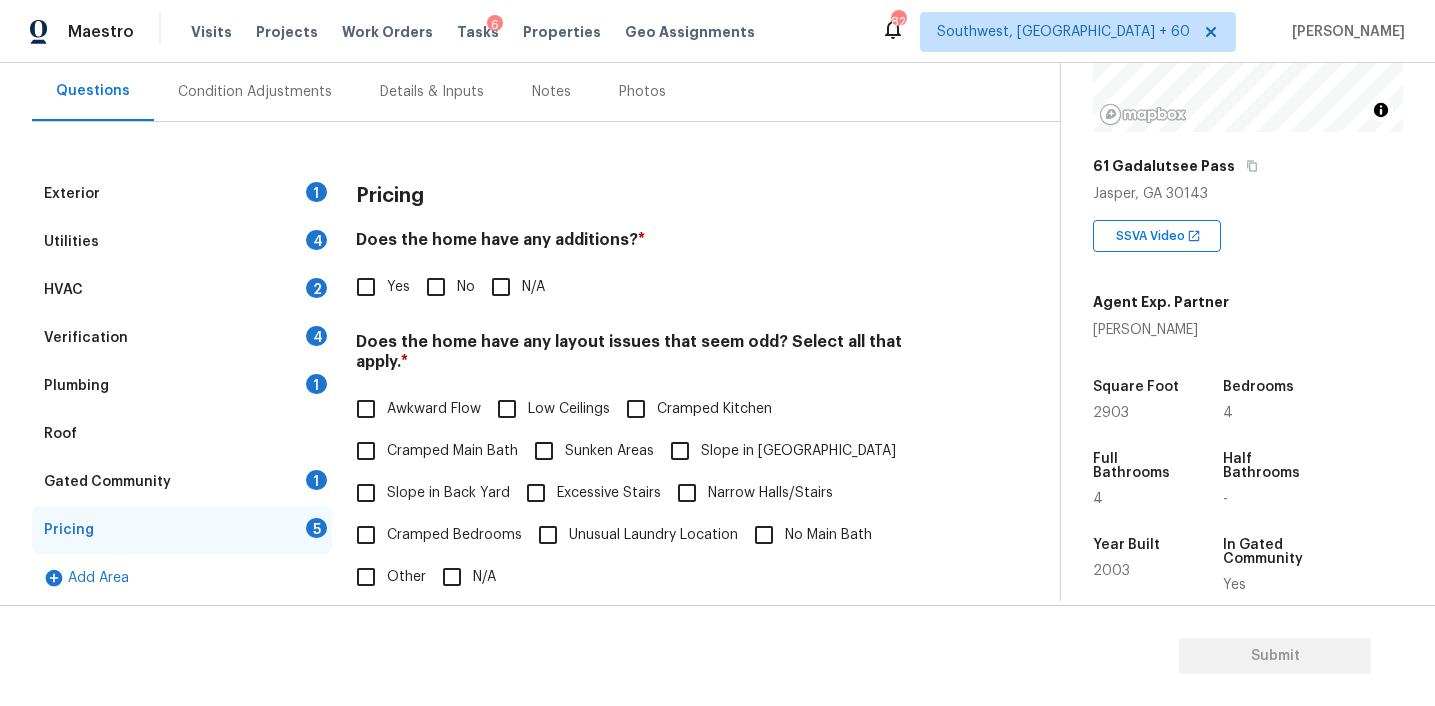 click on "Does the home have any additions?  *" at bounding box center (652, 244) 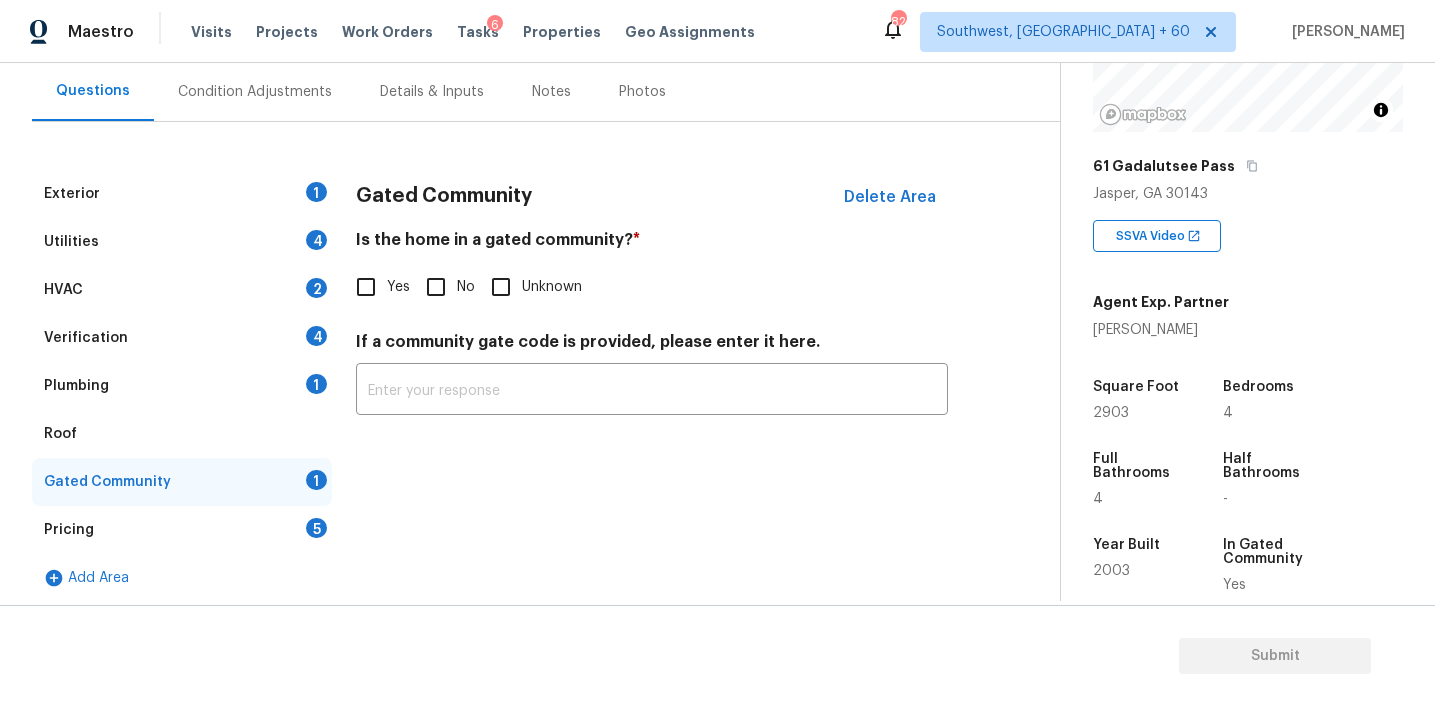 click on "Yes" at bounding box center [366, 287] 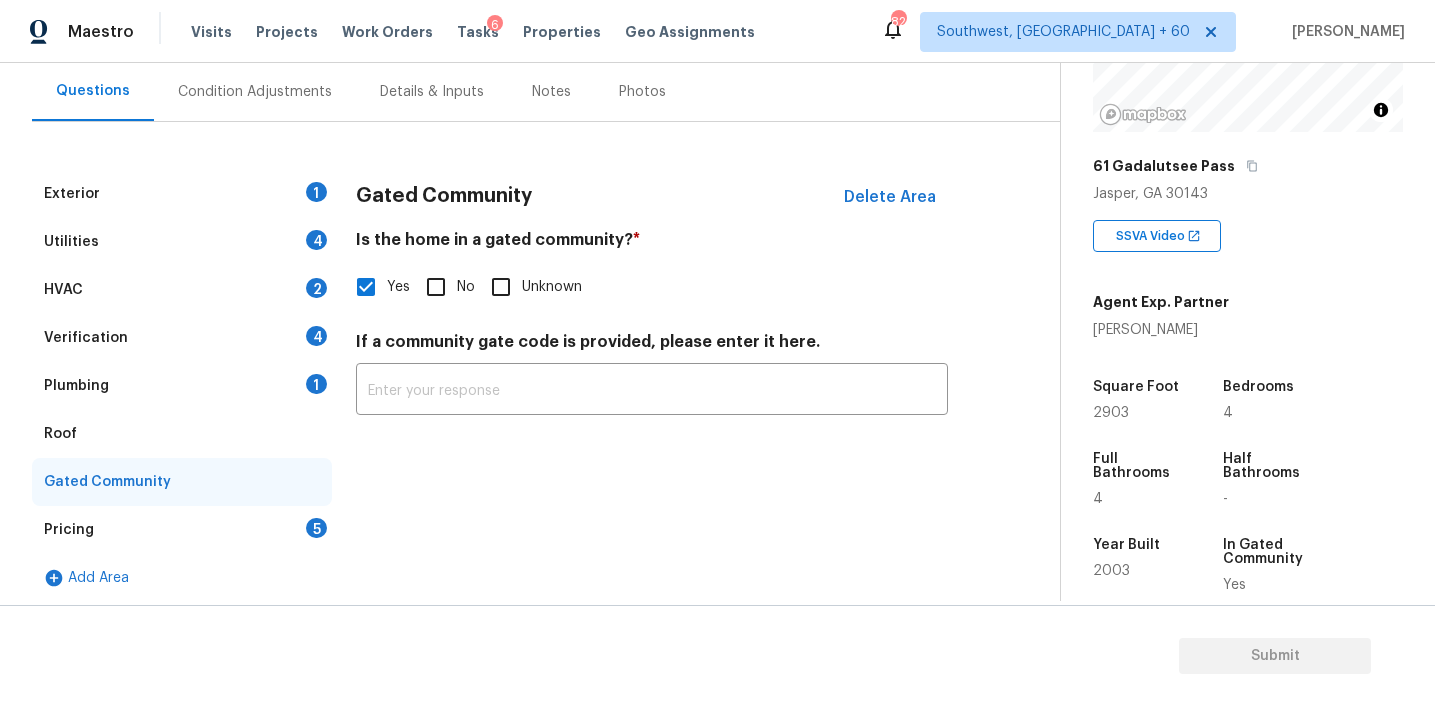 click on "Pricing 5" at bounding box center (182, 530) 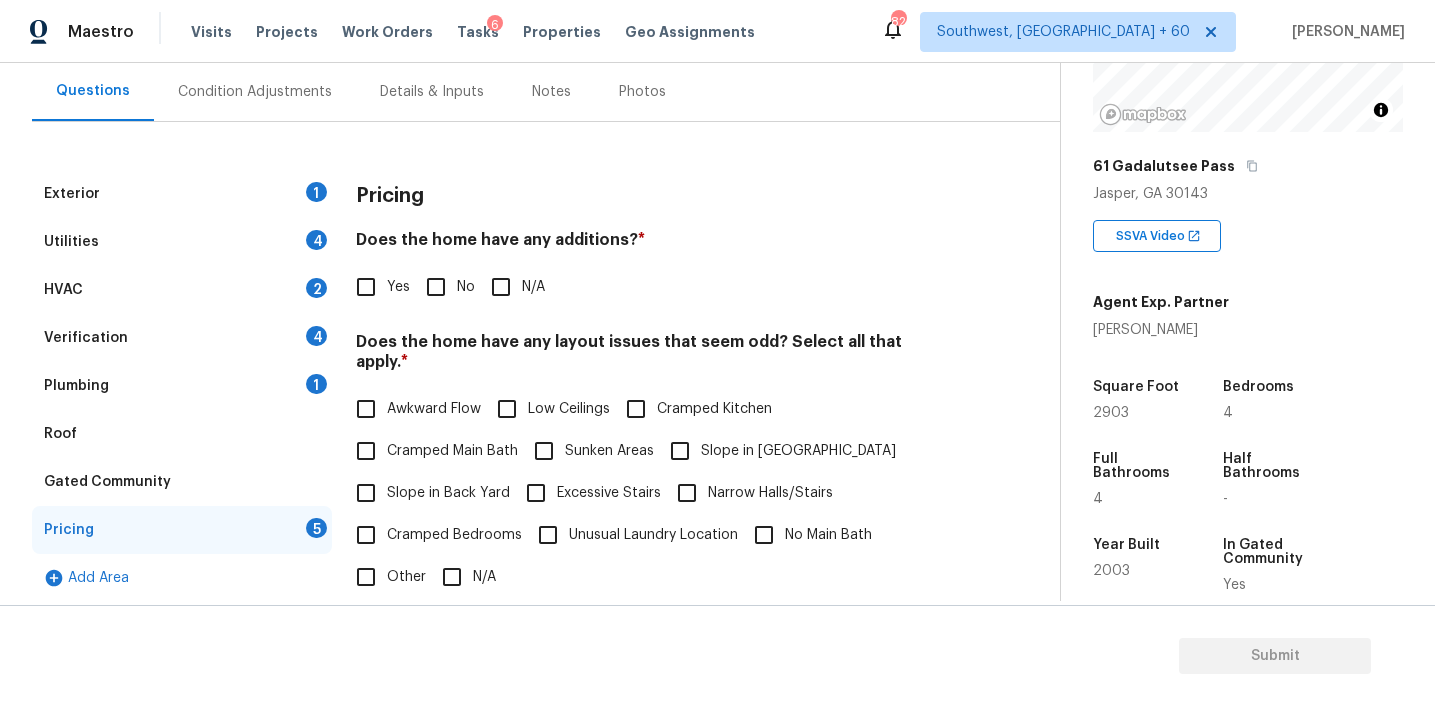 click on "Does the home have any layout issues that seem odd? Select all that apply.  *" at bounding box center (652, 356) 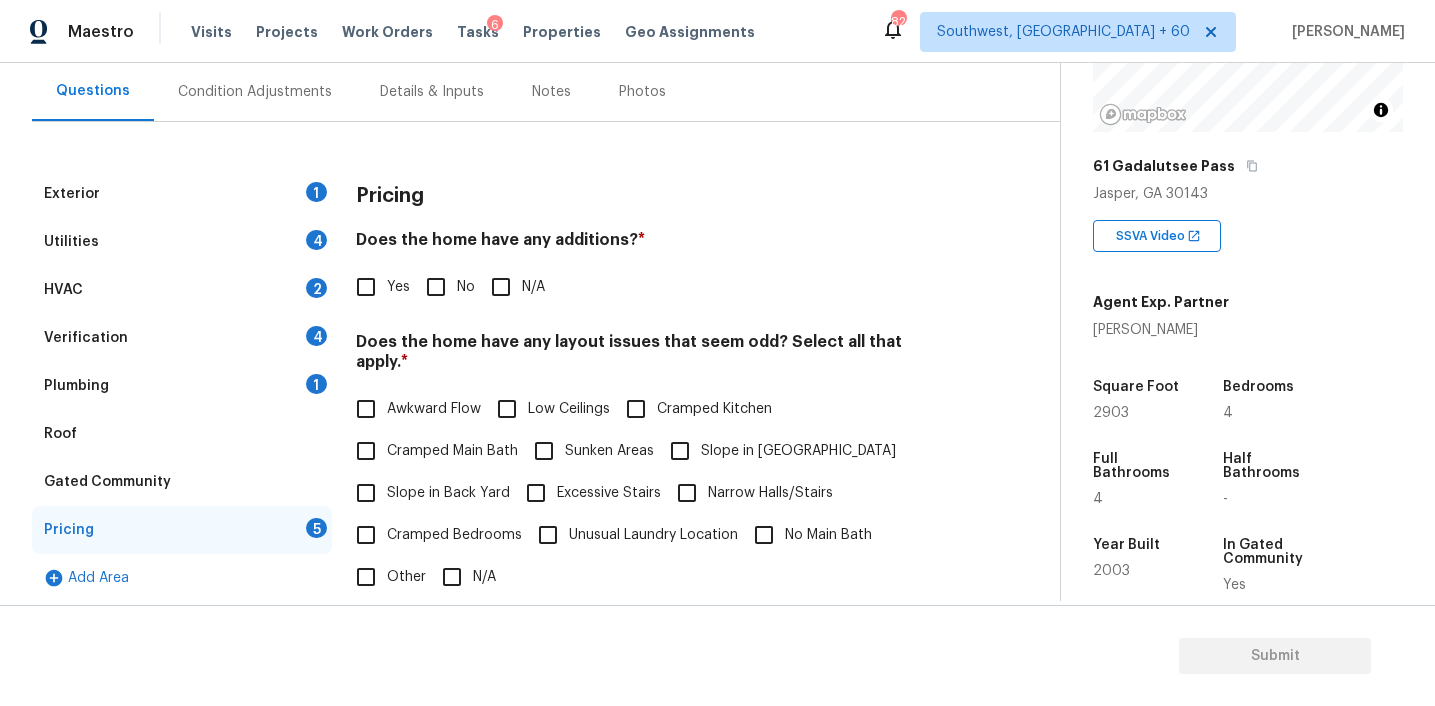 click on "Maestro Visits Projects Work Orders Tasks 6 Properties Geo Assignments 820 Southwest, FL + 60 Afran Peeran" at bounding box center (717, 31) 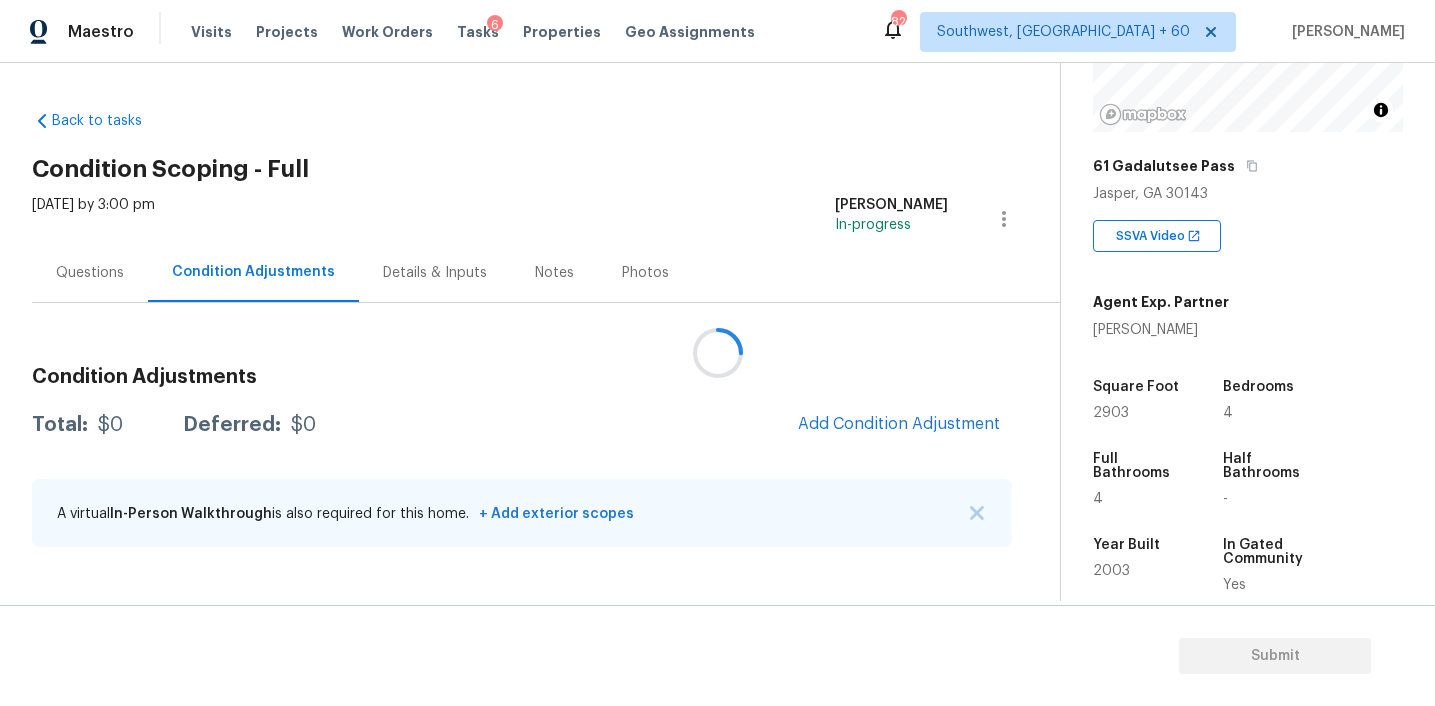 scroll, scrollTop: 0, scrollLeft: 0, axis: both 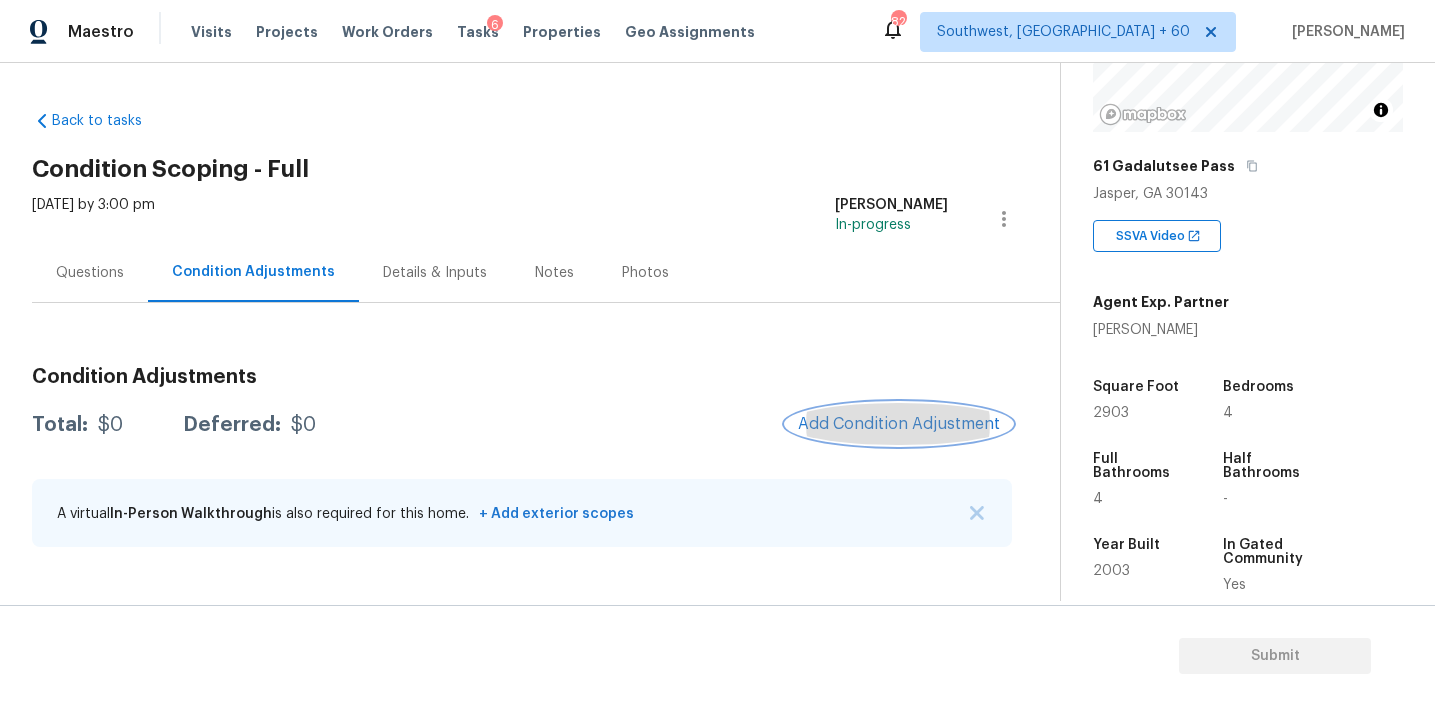 click on "Add Condition Adjustment" at bounding box center (899, 424) 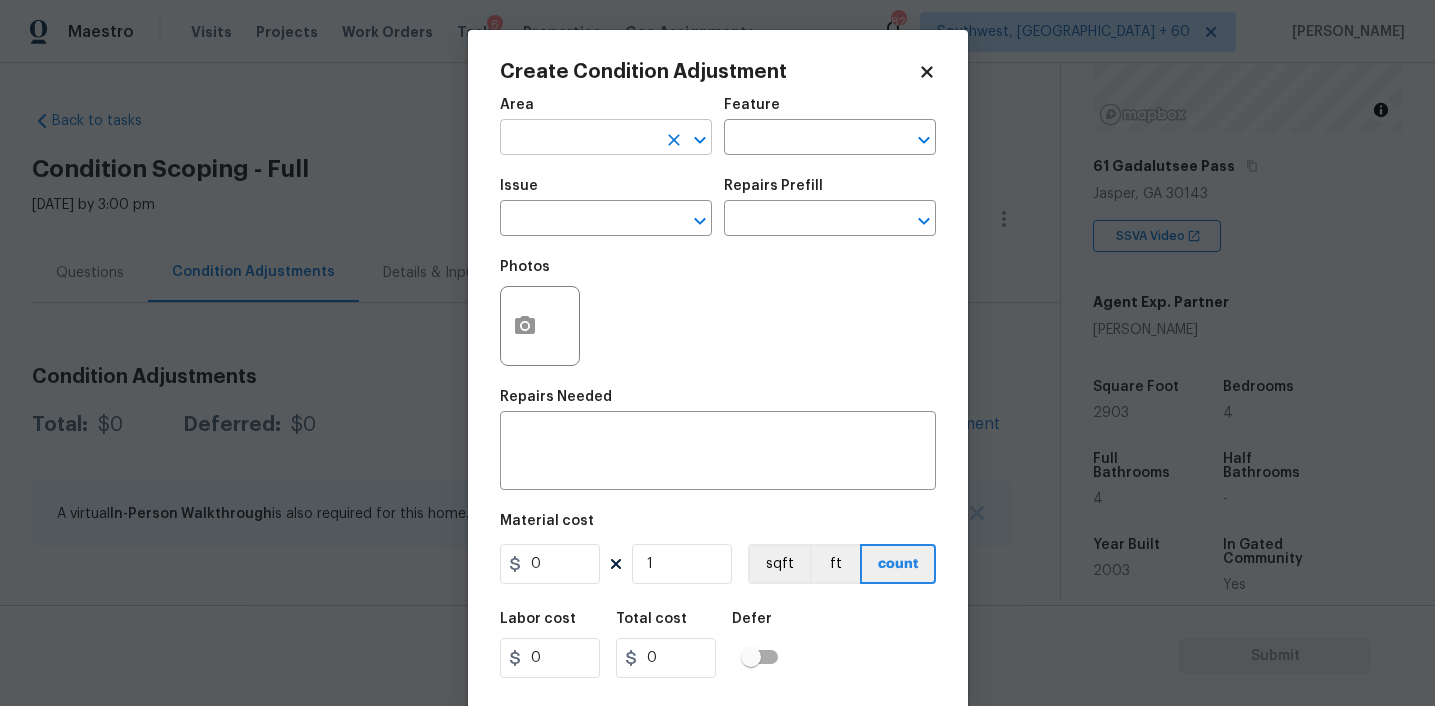 click at bounding box center [578, 139] 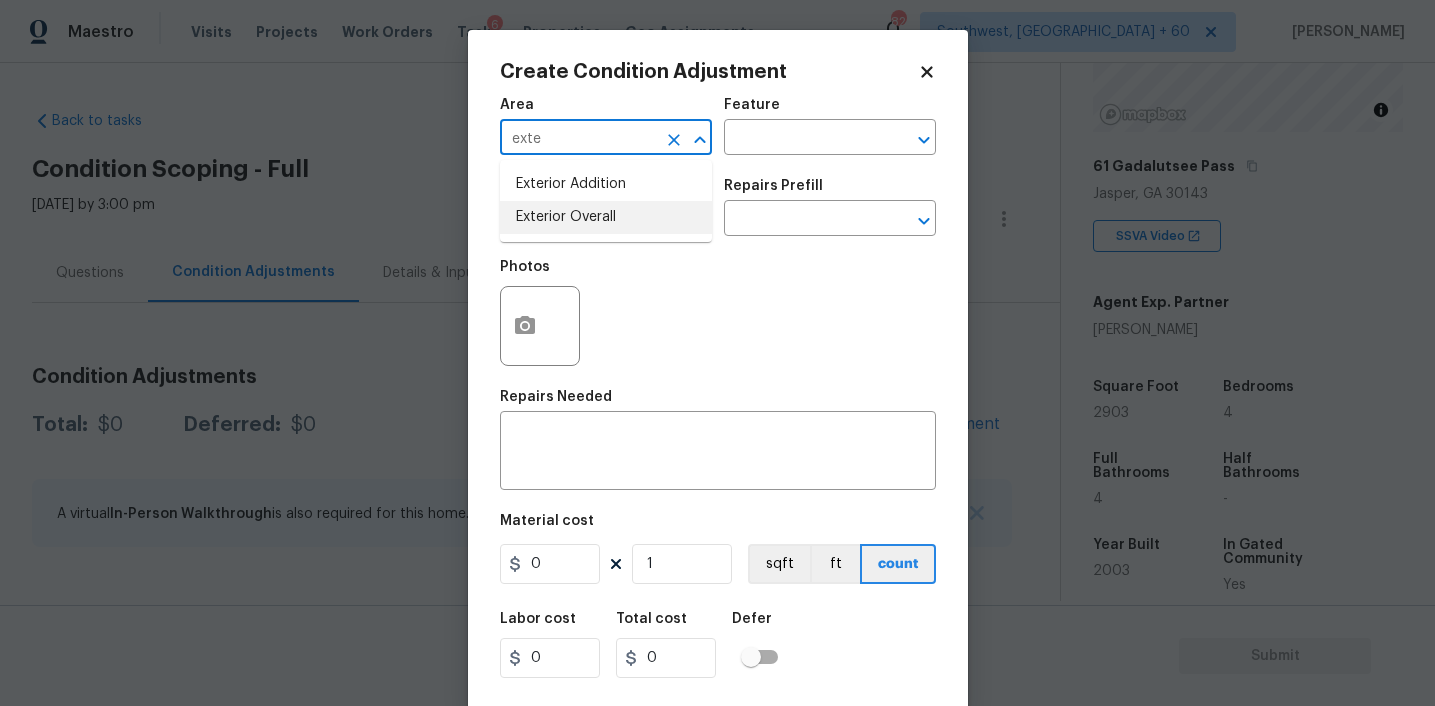 click on "Exterior Overall" at bounding box center [606, 217] 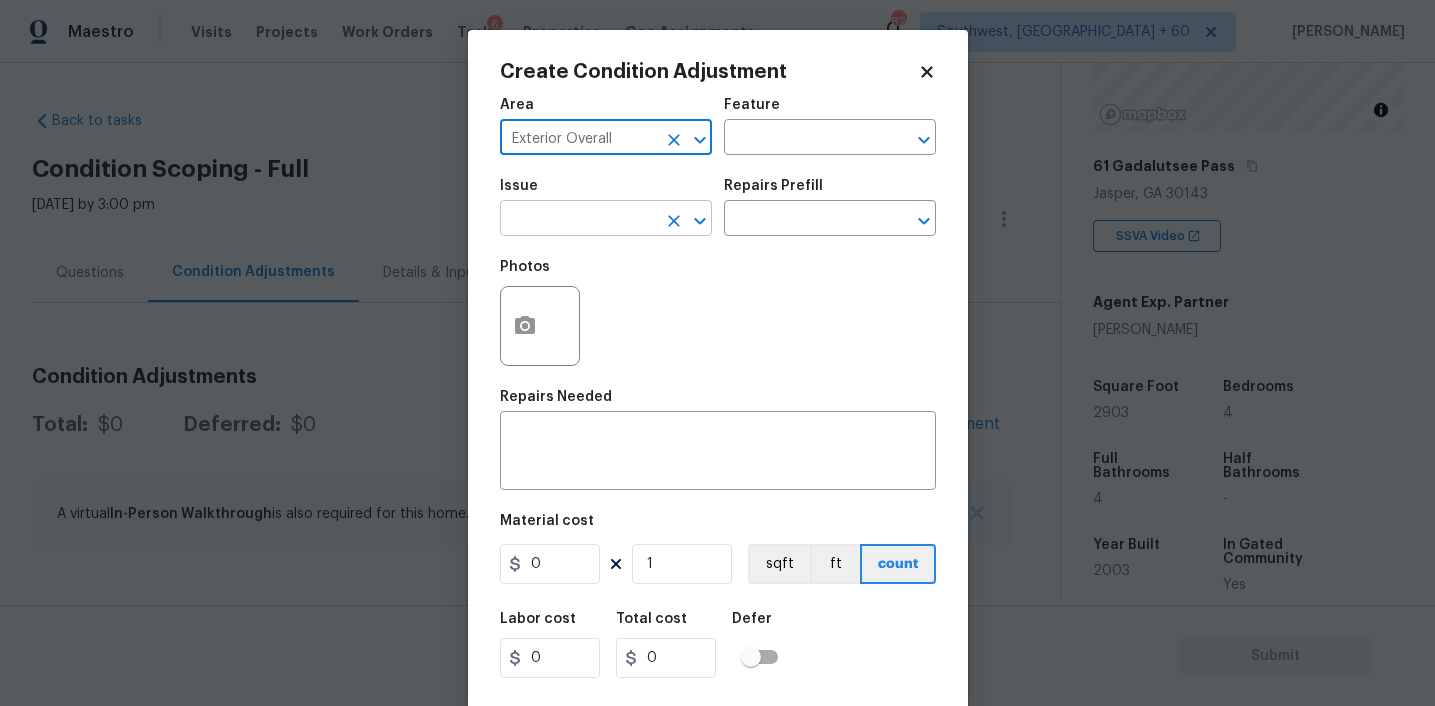 type on "Exterior Overall" 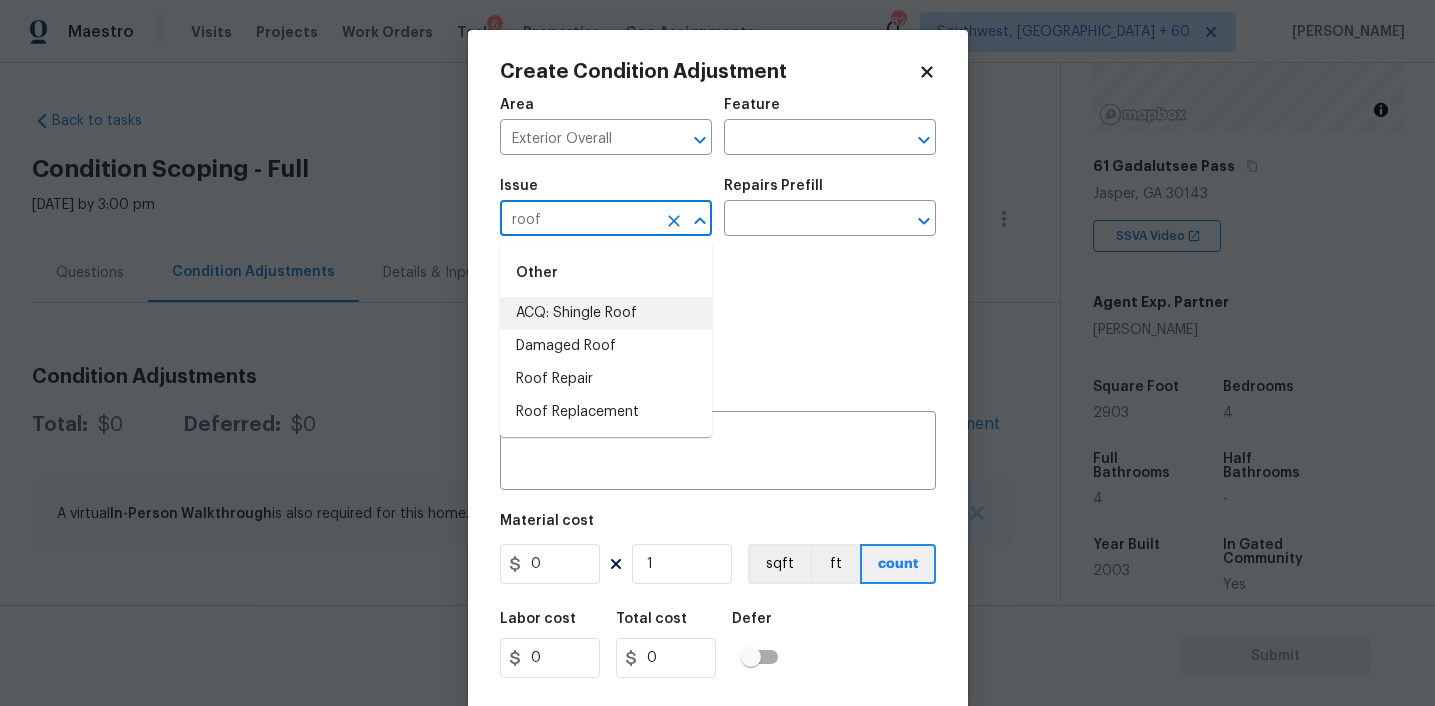 click on "ACQ: Shingle Roof" at bounding box center [606, 313] 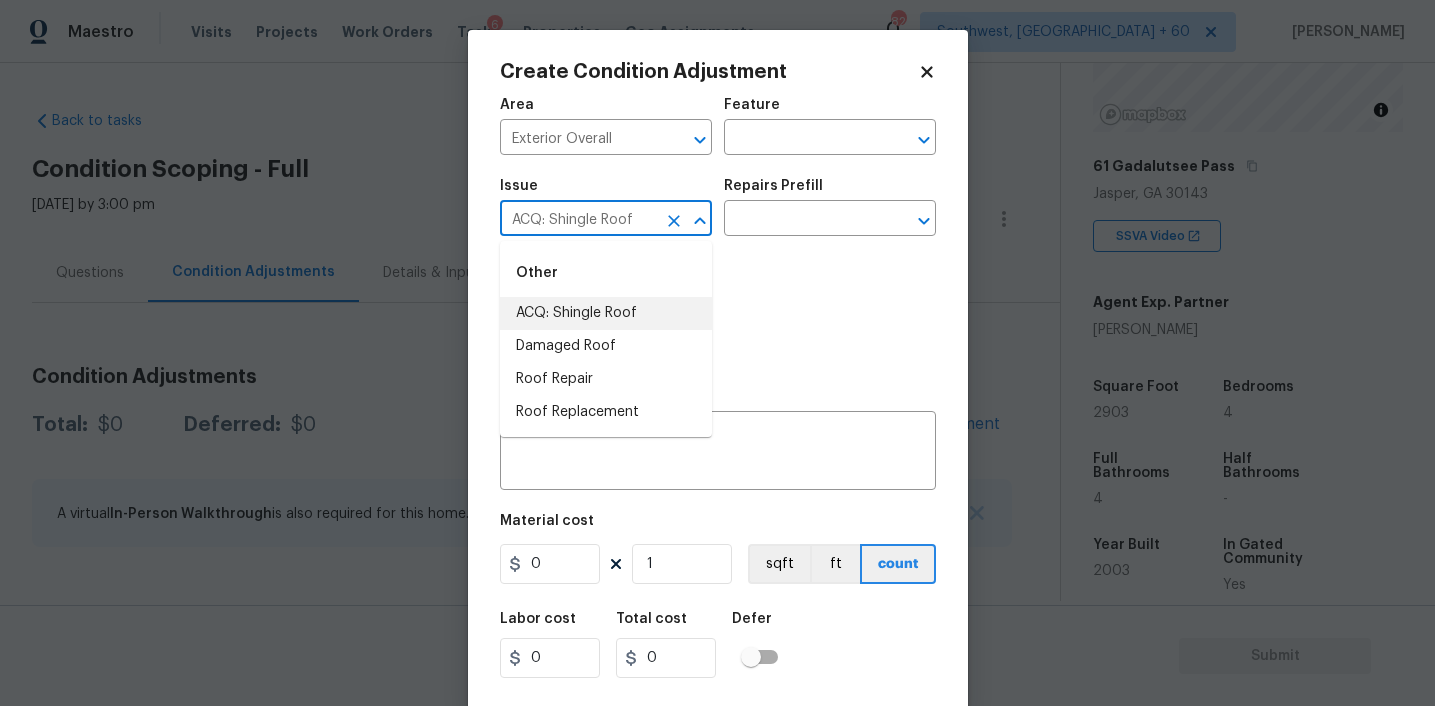 type on "ACQ: Shingle Roof" 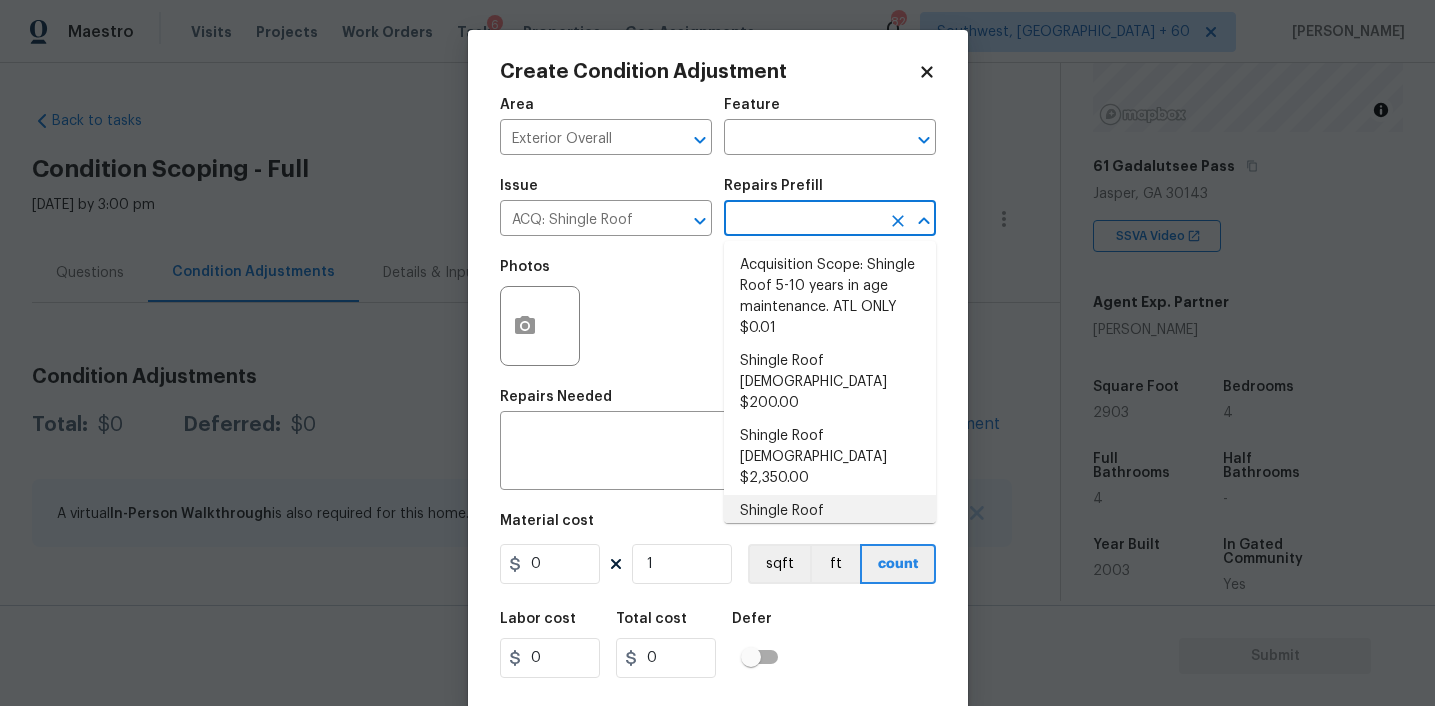 click on "Shingle Roof 16-20 Years Old $9,500.00" at bounding box center (830, 532) 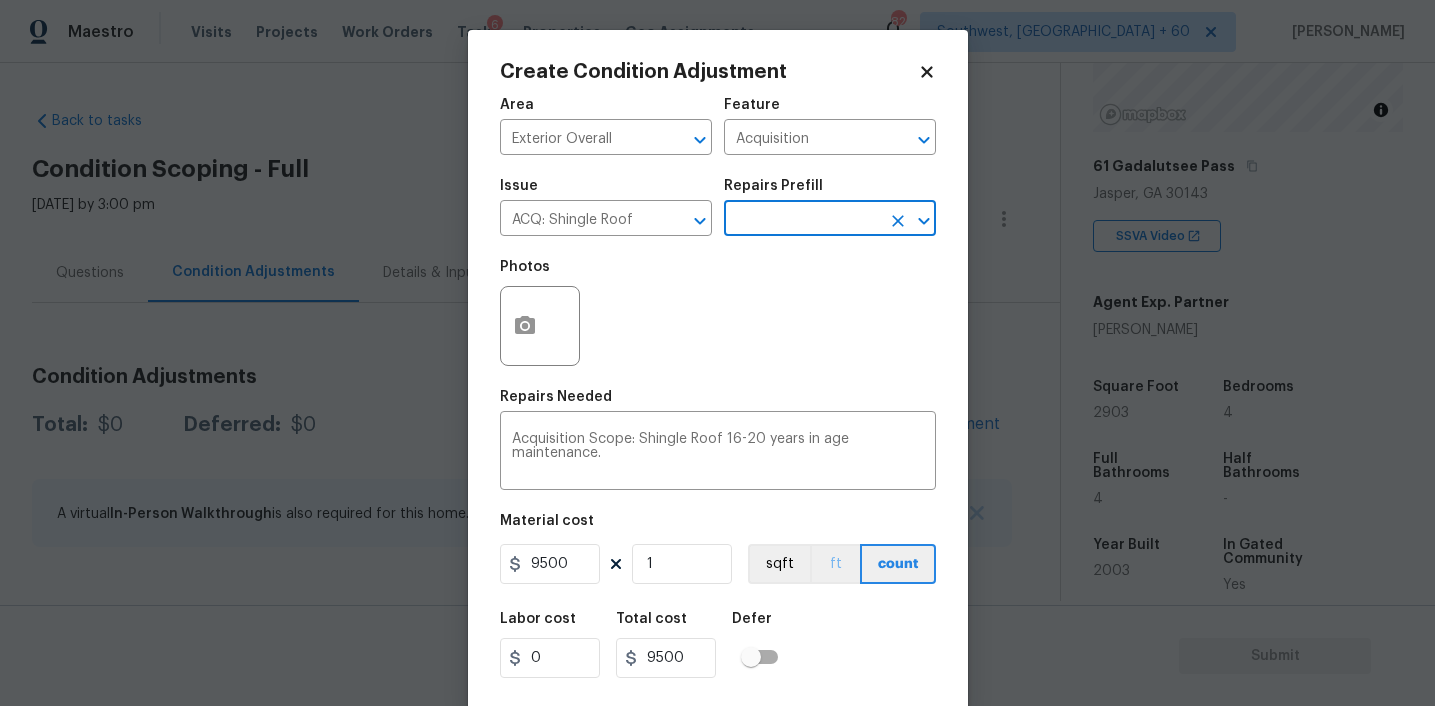 scroll, scrollTop: 41, scrollLeft: 0, axis: vertical 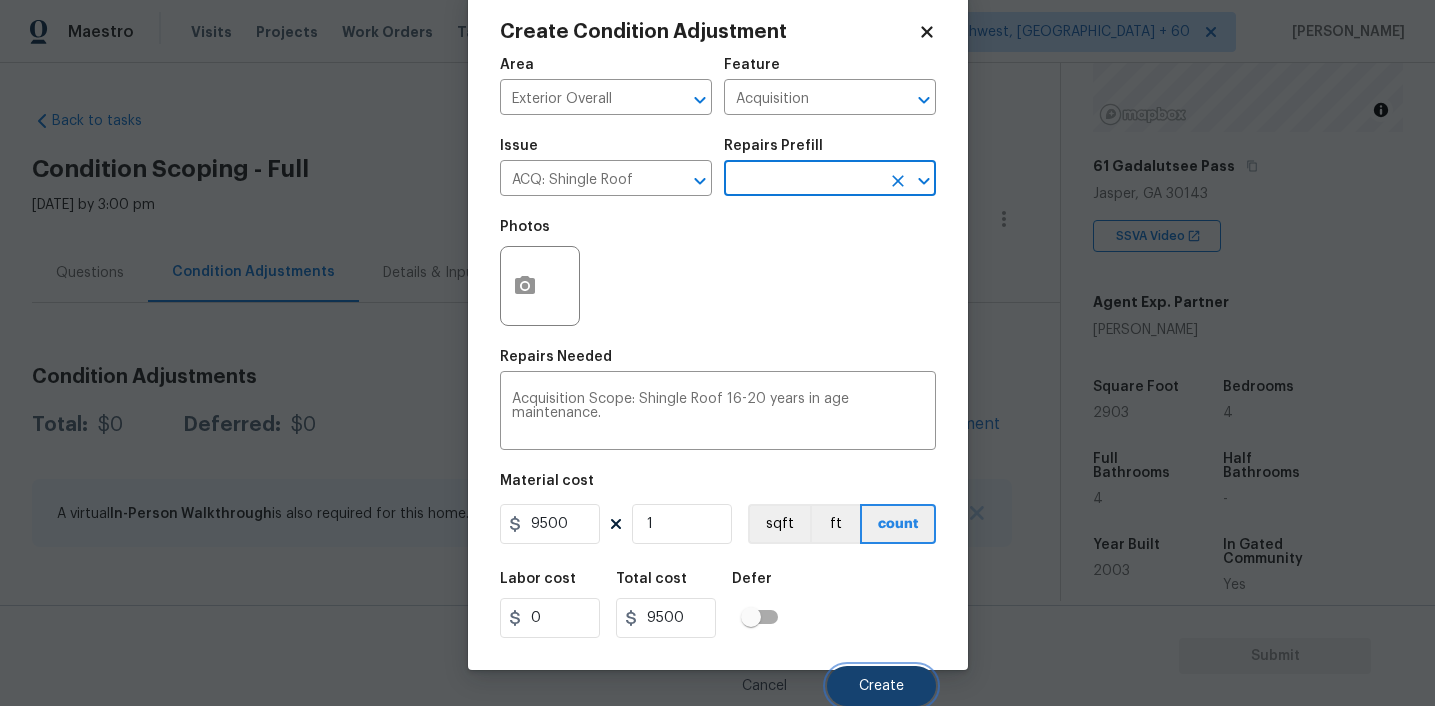 click on "Create" at bounding box center [881, 686] 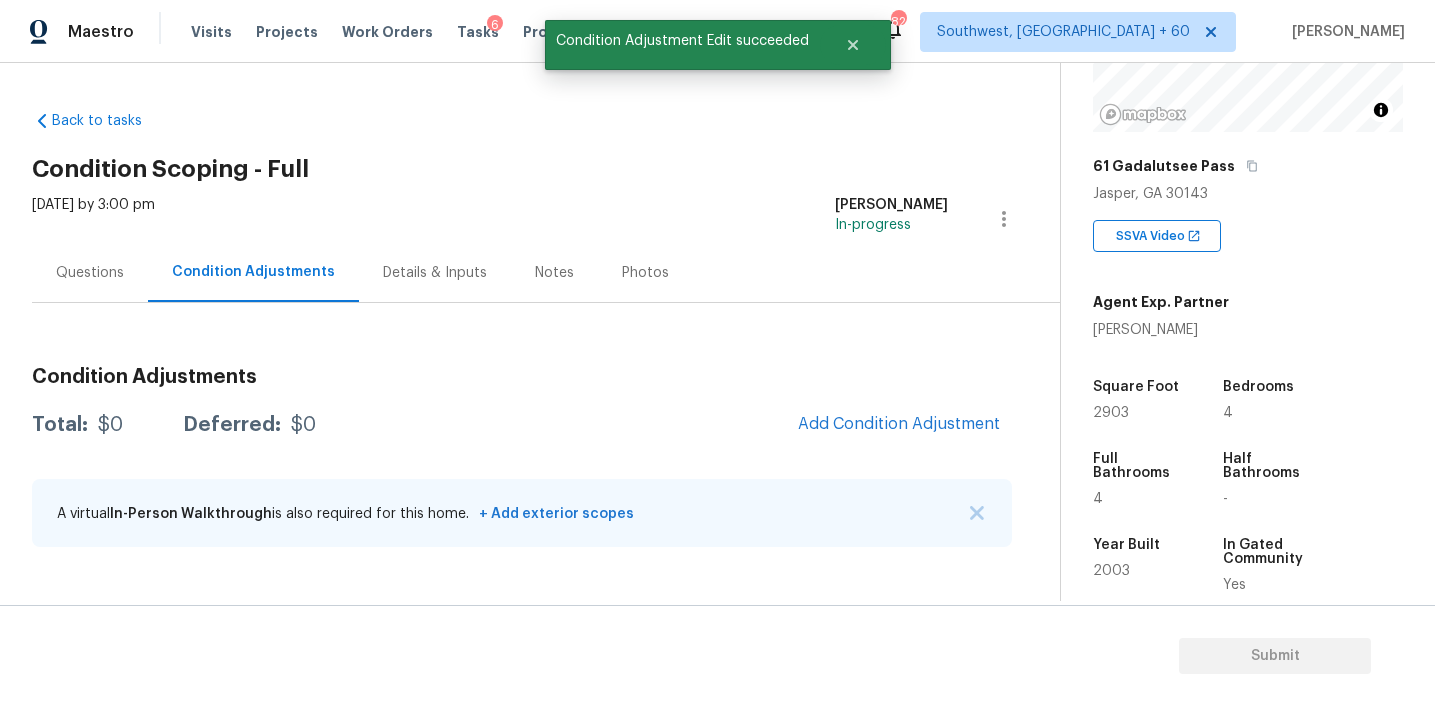 scroll, scrollTop: 34, scrollLeft: 0, axis: vertical 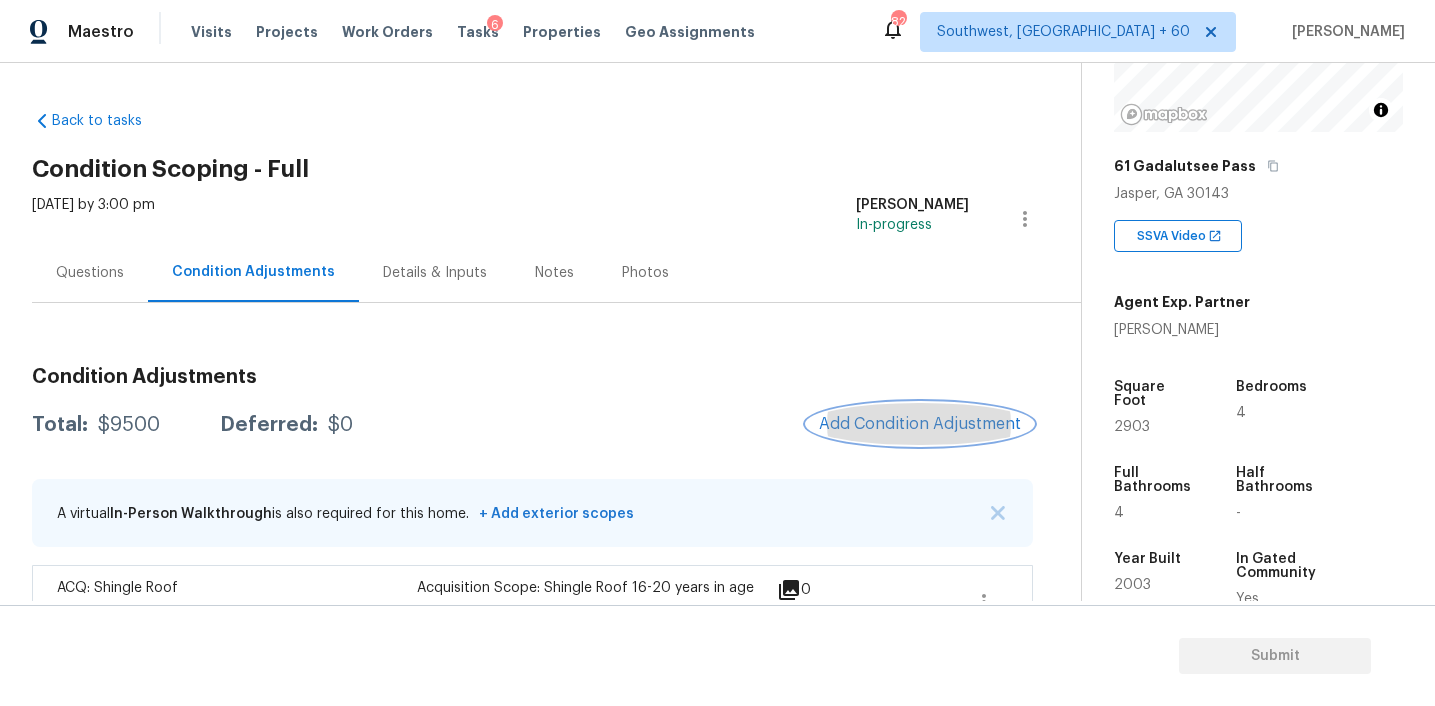 click on "Add Condition Adjustment" at bounding box center (920, 424) 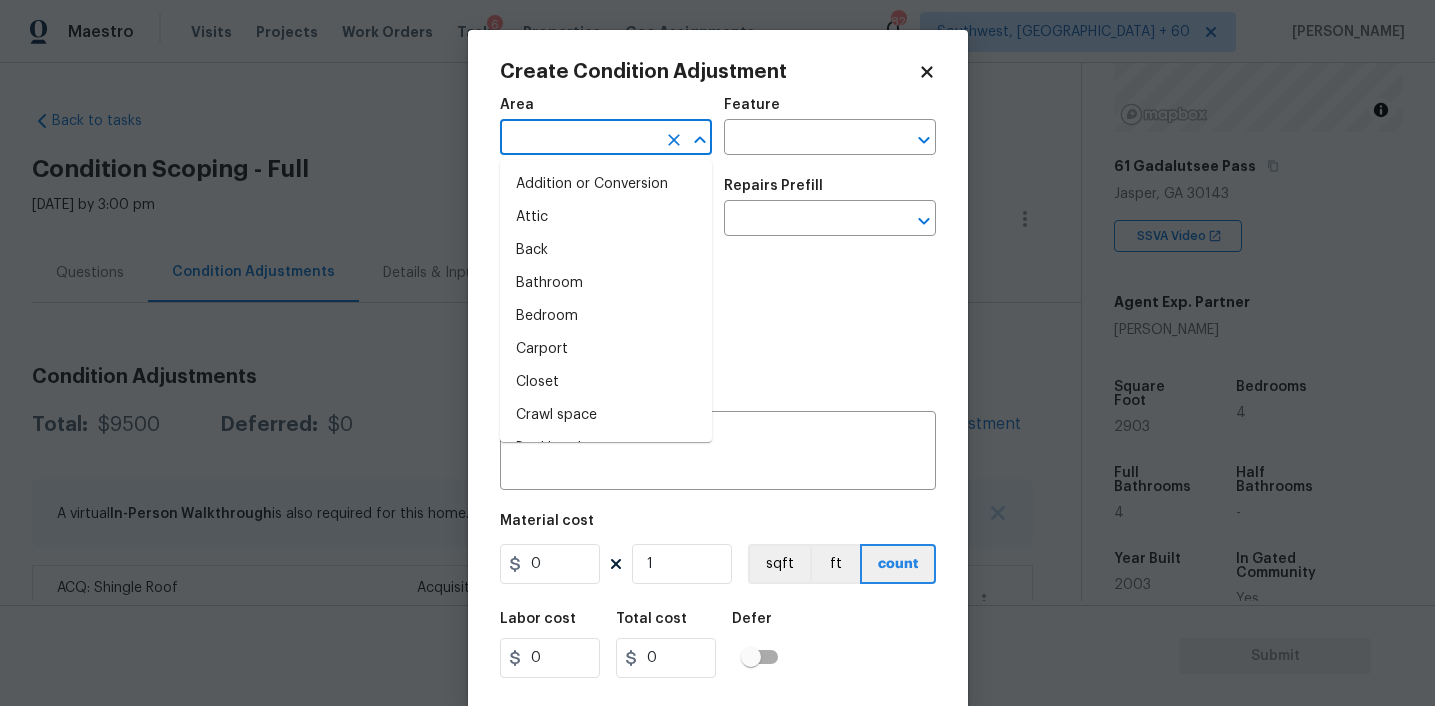 click at bounding box center (578, 139) 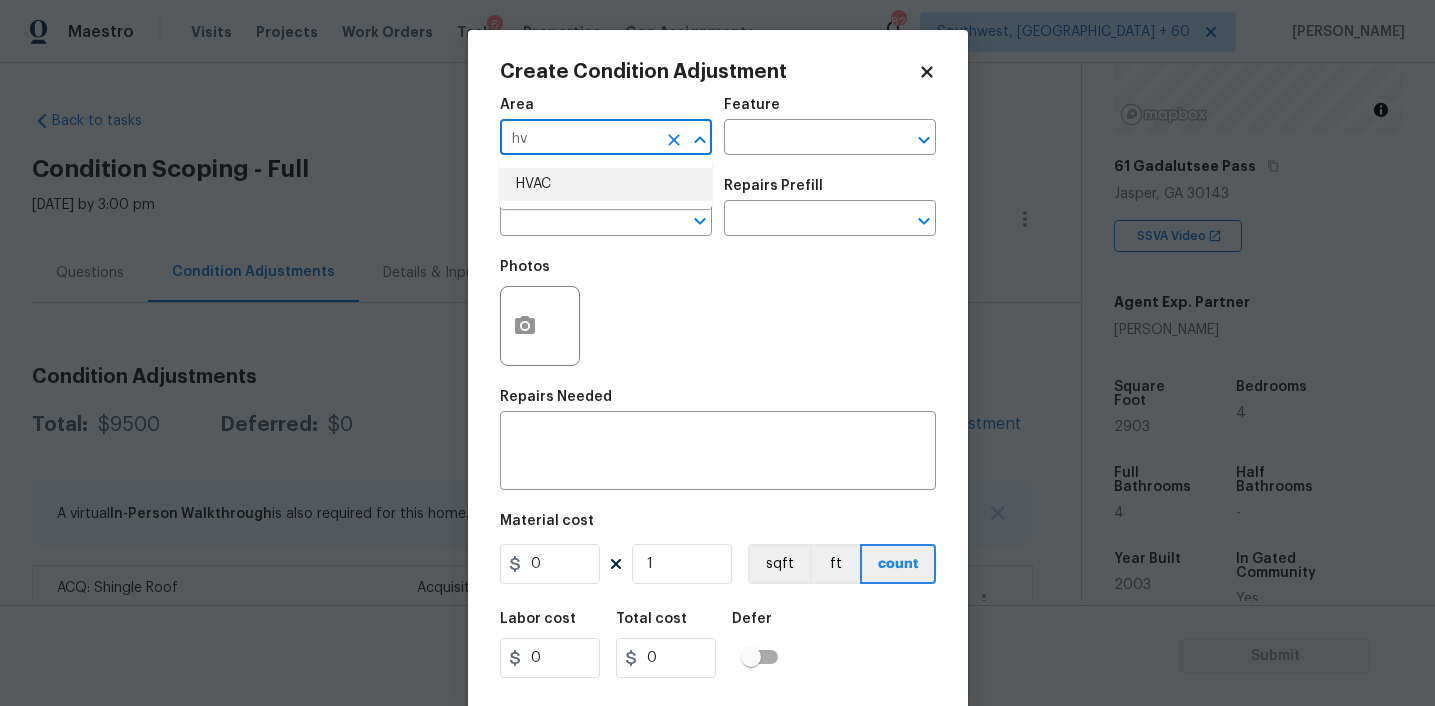 click on "HVAC" at bounding box center (606, 184) 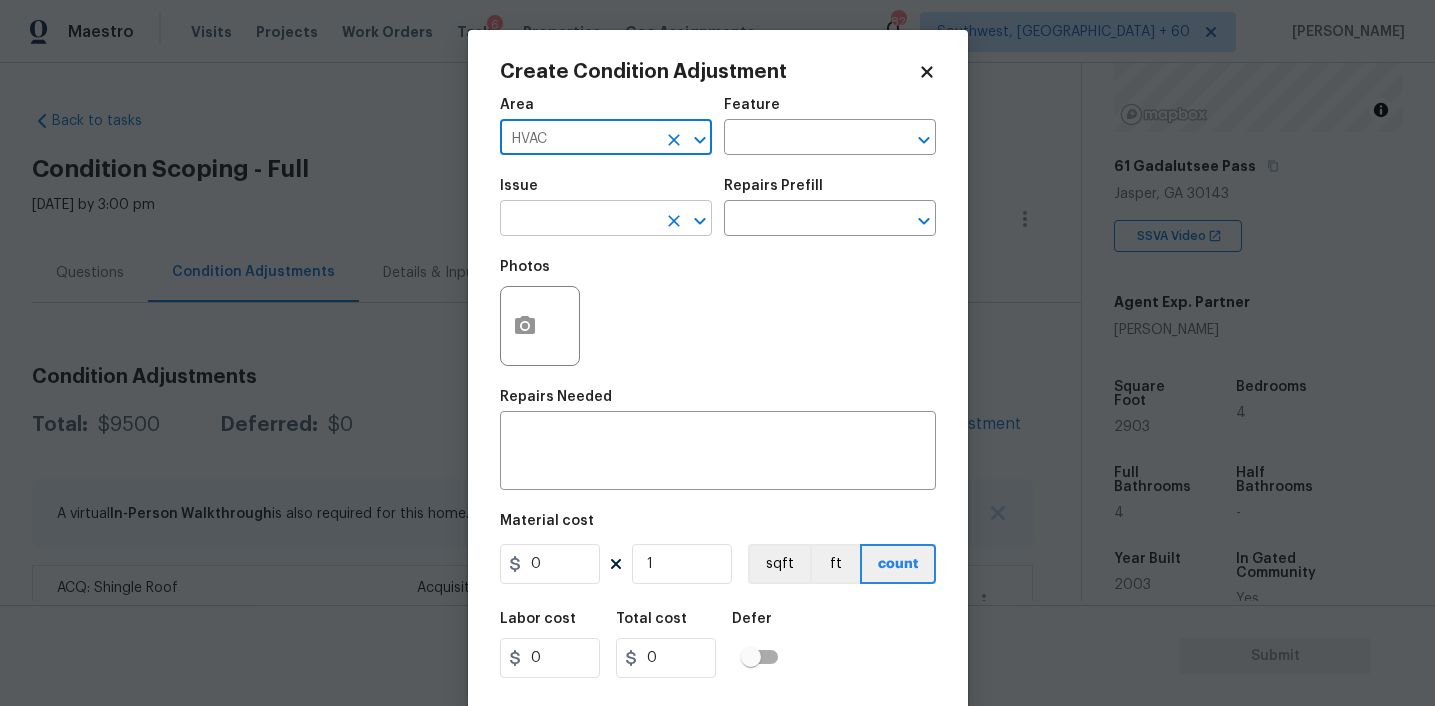 type on "HVAC" 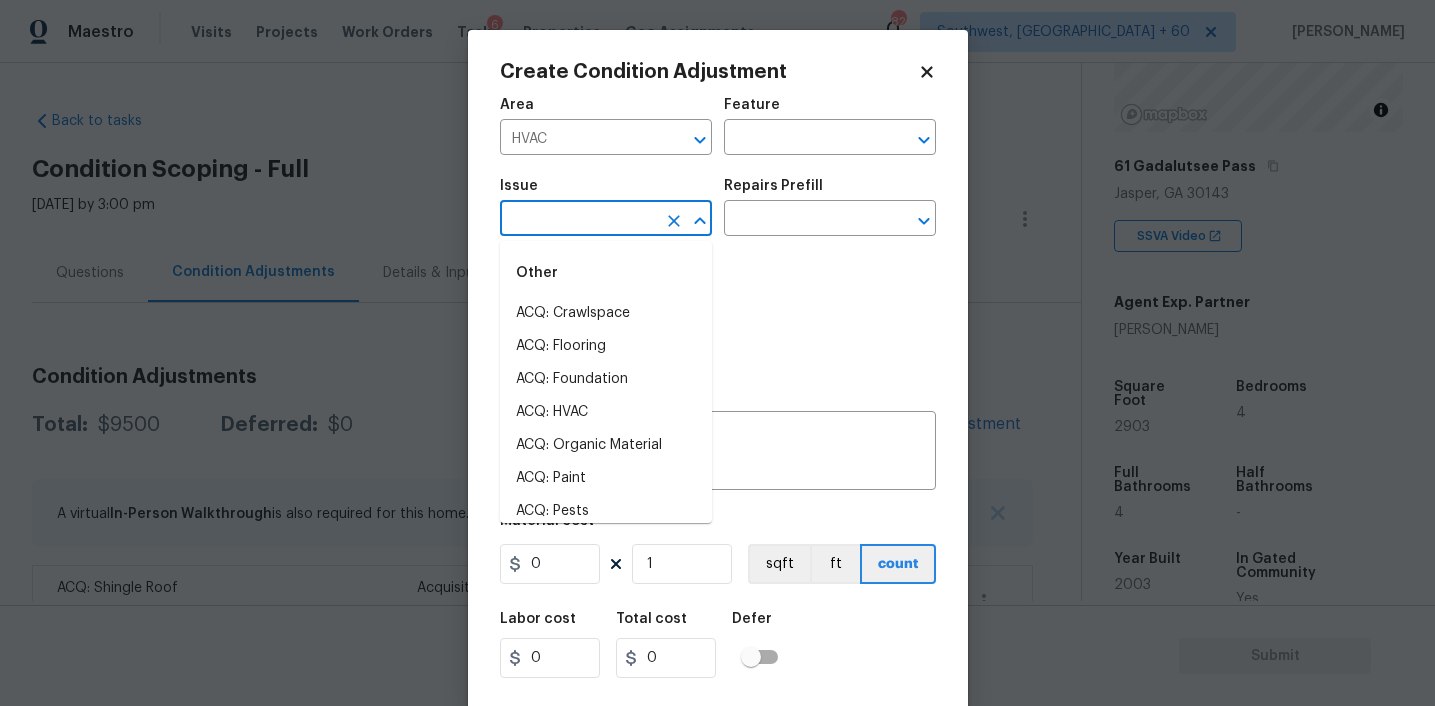 click at bounding box center [578, 220] 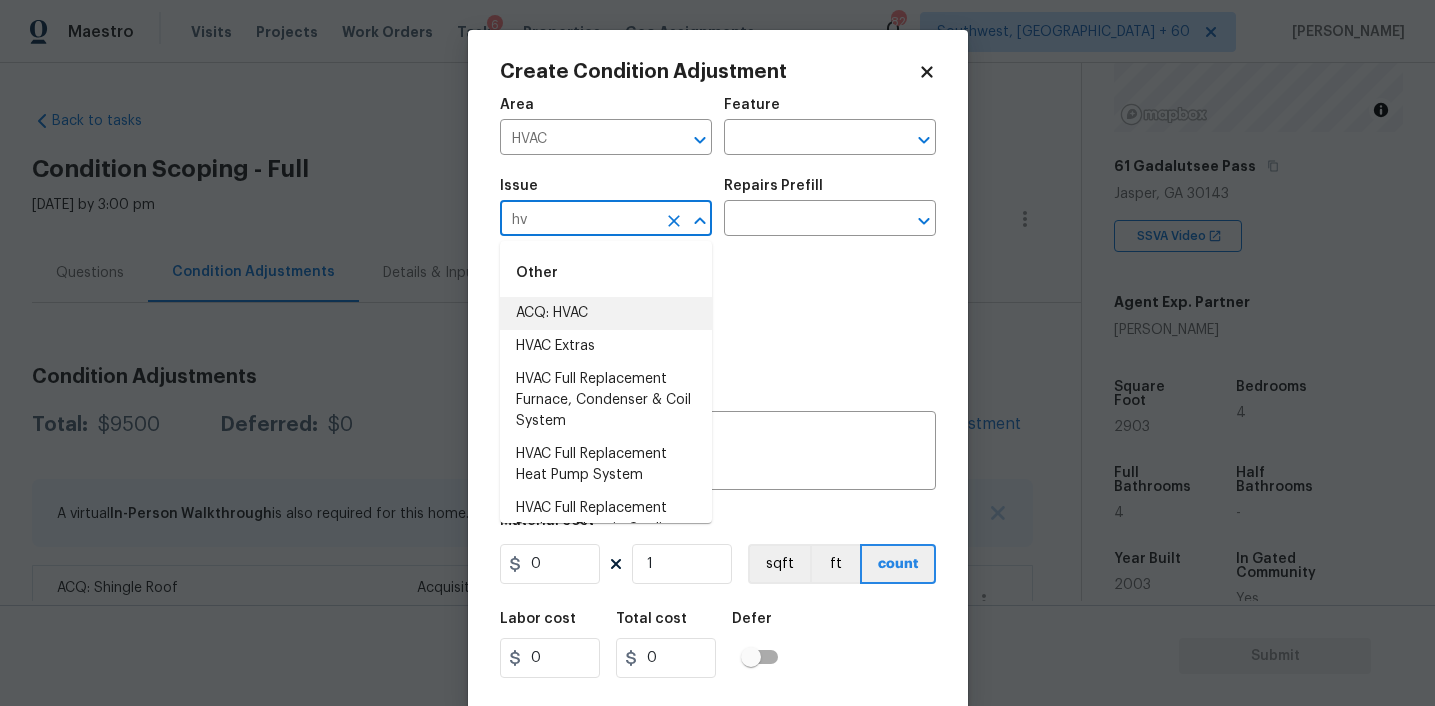 click on "ACQ: HVAC" at bounding box center [606, 313] 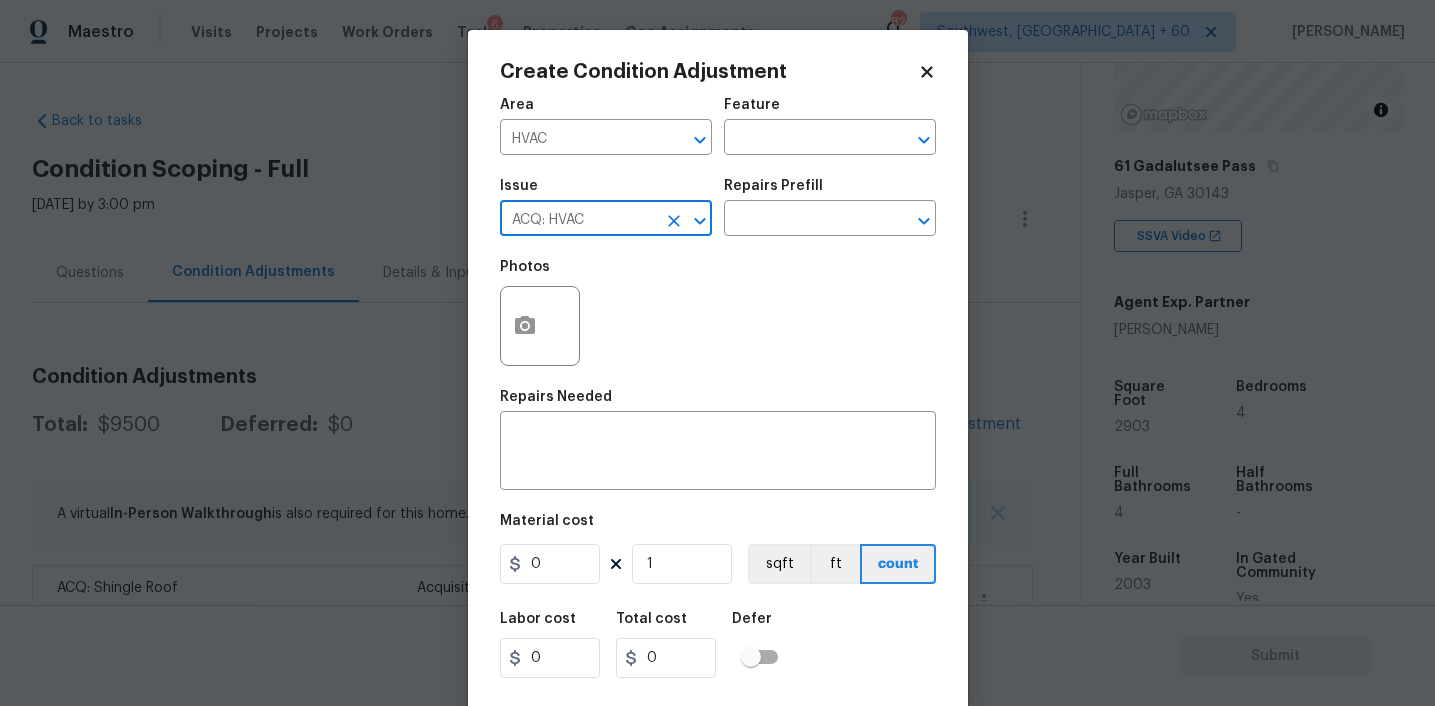 type on "ACQ: HVAC" 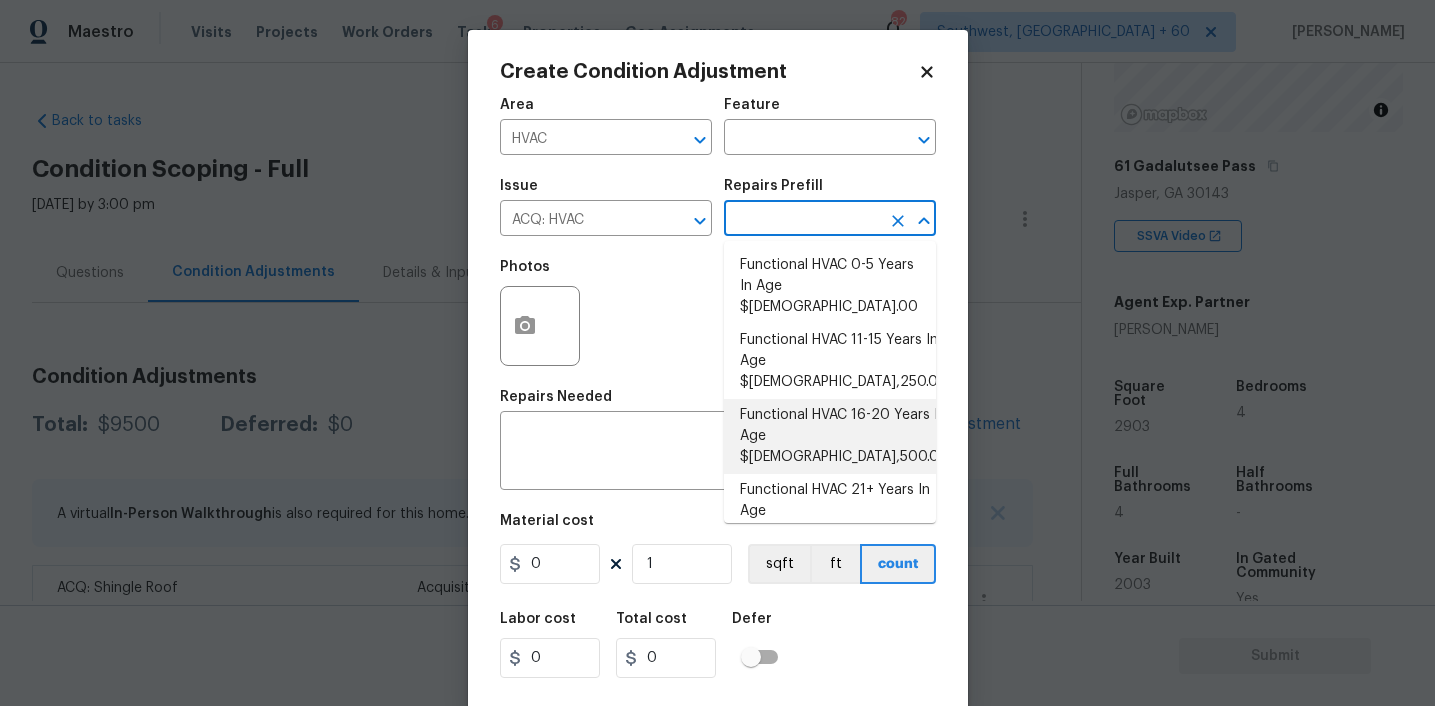 click on "Functional HVAC 16-20 Years In Age $6,500.00" at bounding box center [830, 436] 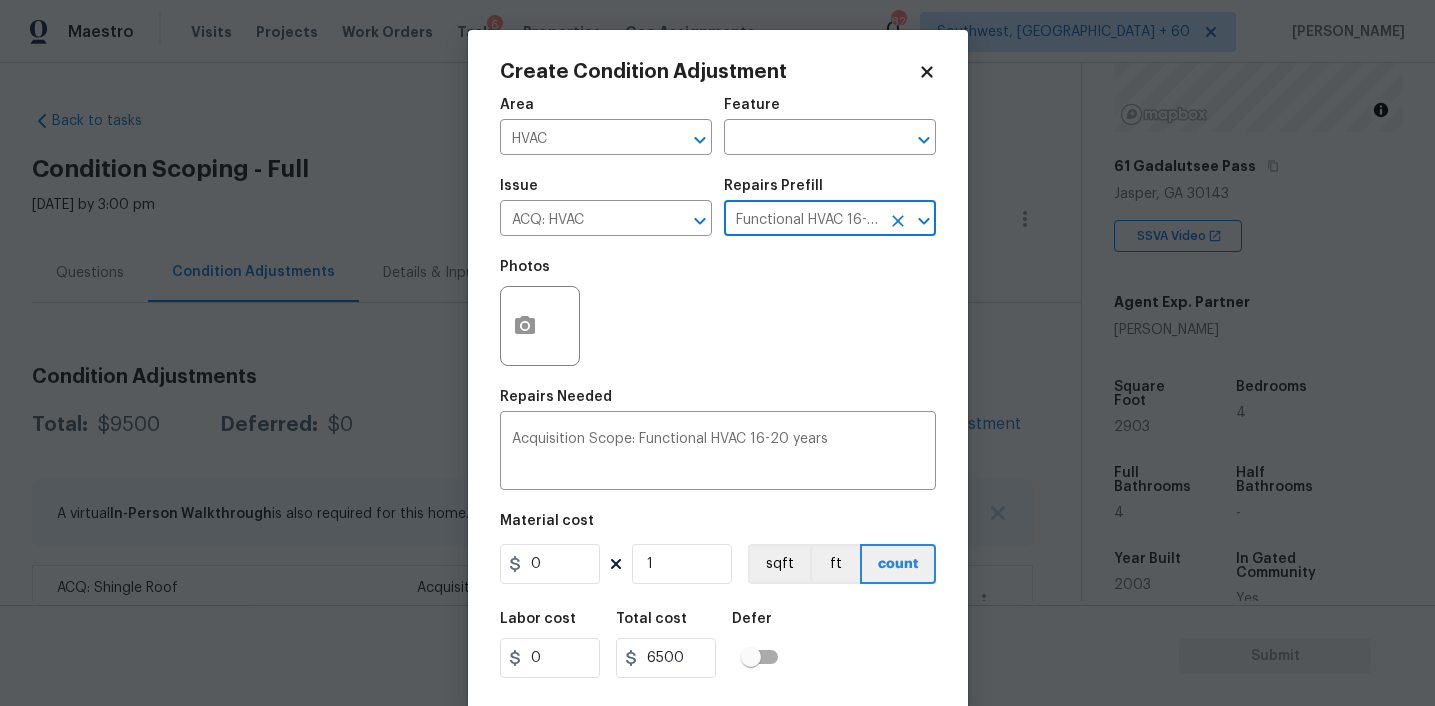 type on "Acquisition" 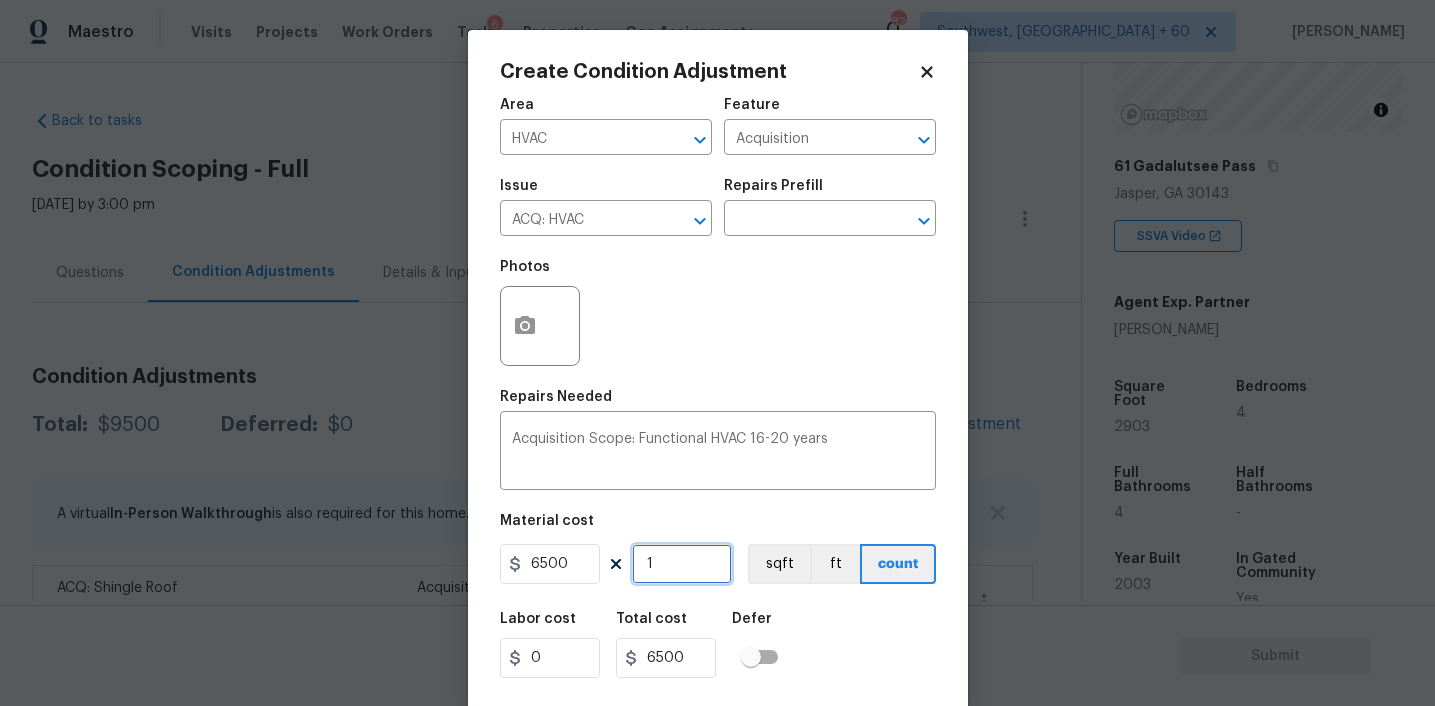 click on "1" at bounding box center [682, 564] 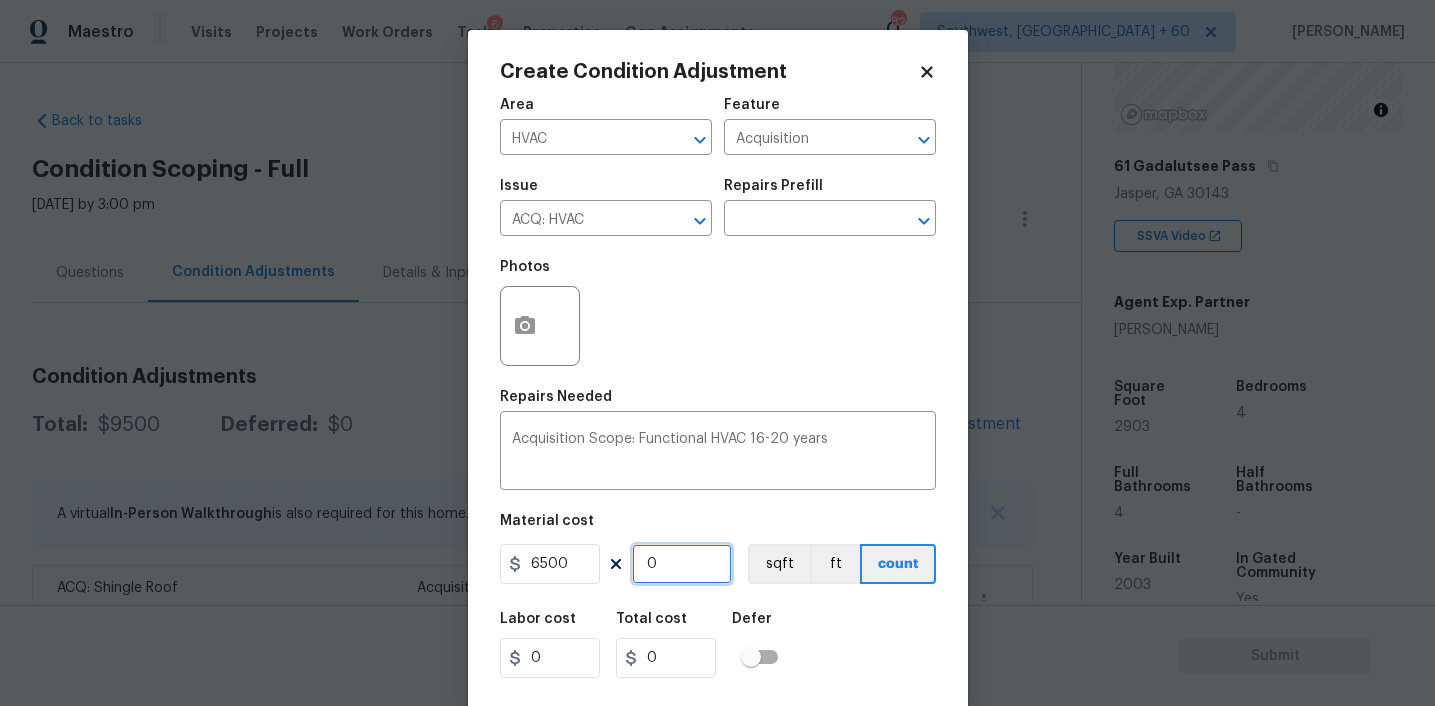 type on "2" 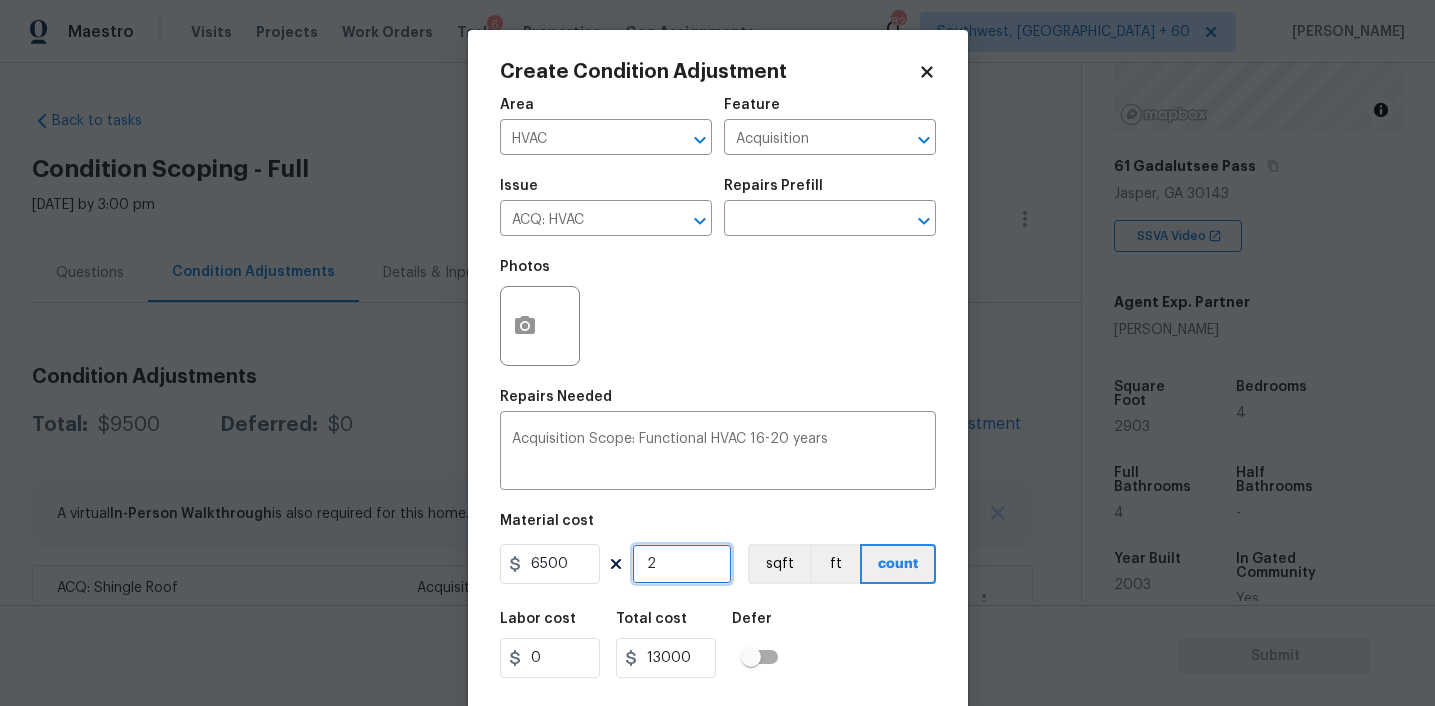 type on "2" 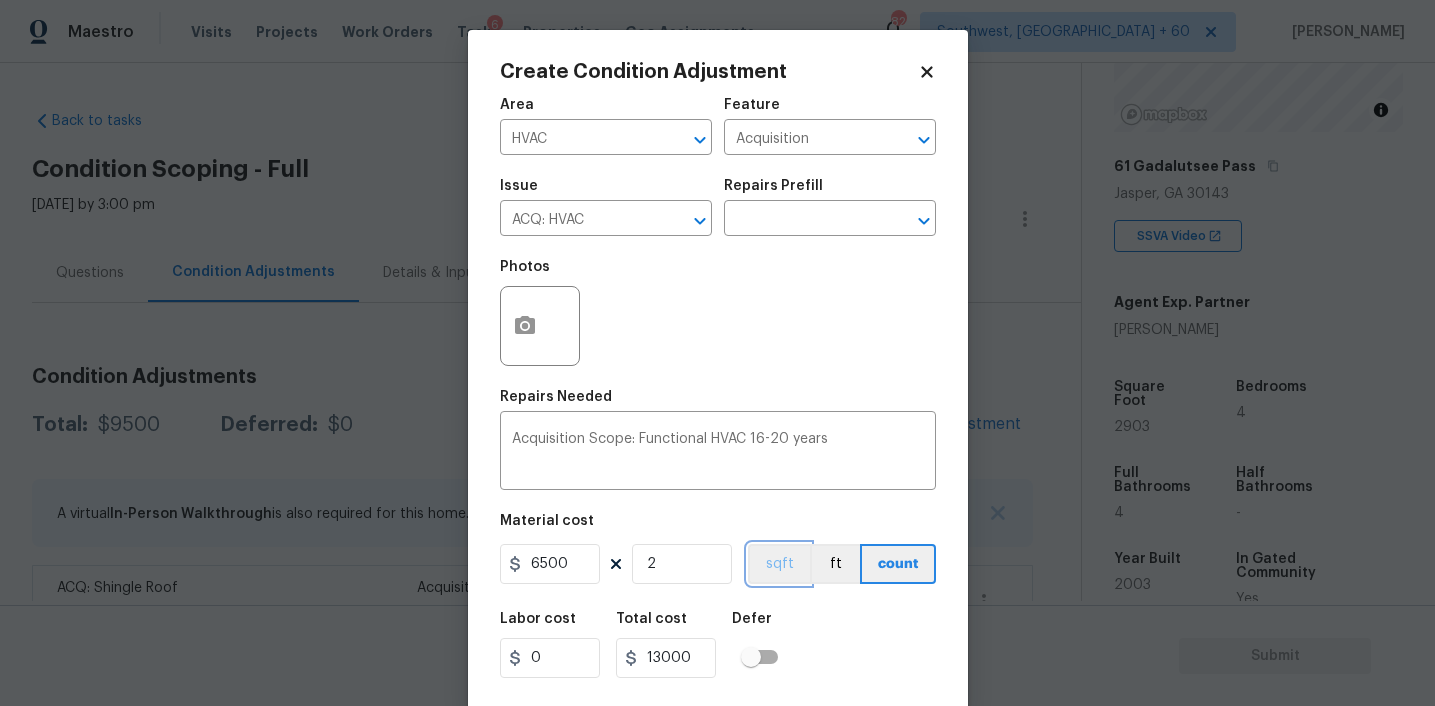 type 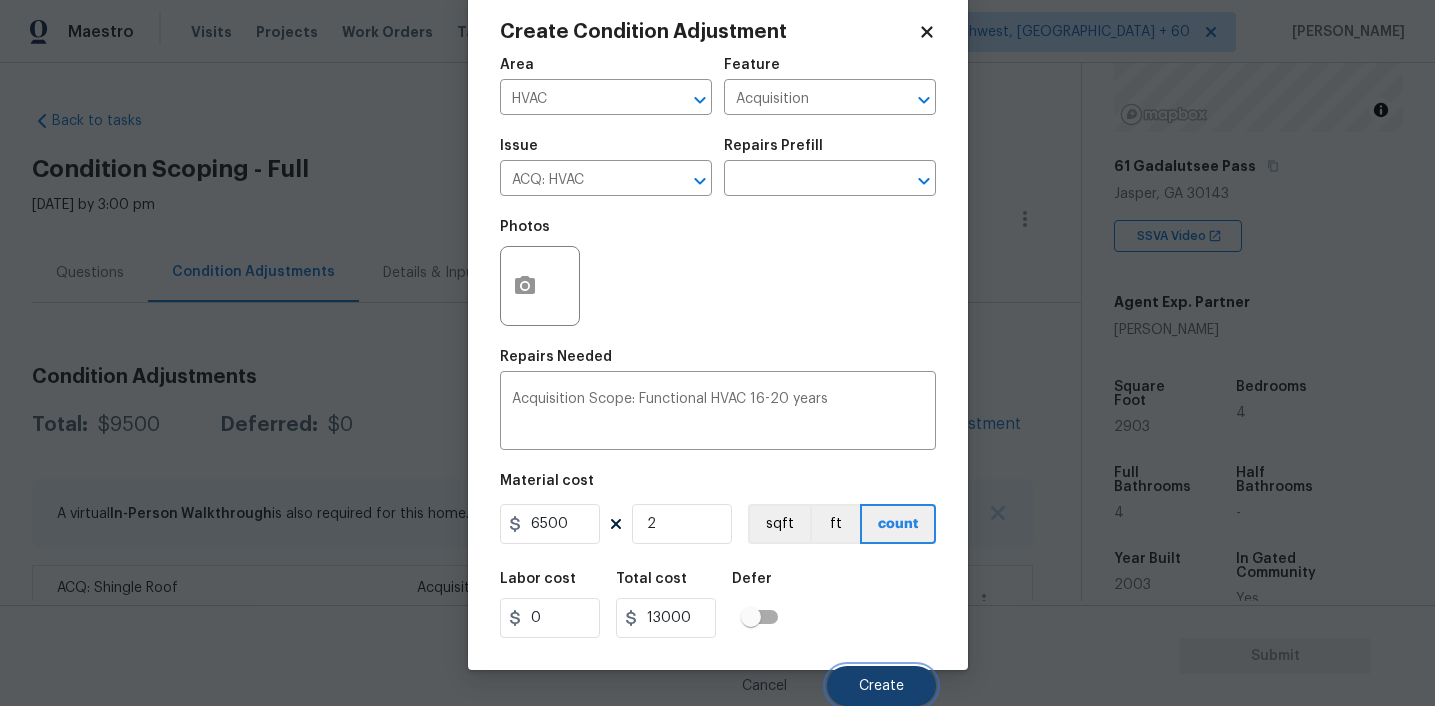 click on "Create" at bounding box center [881, 686] 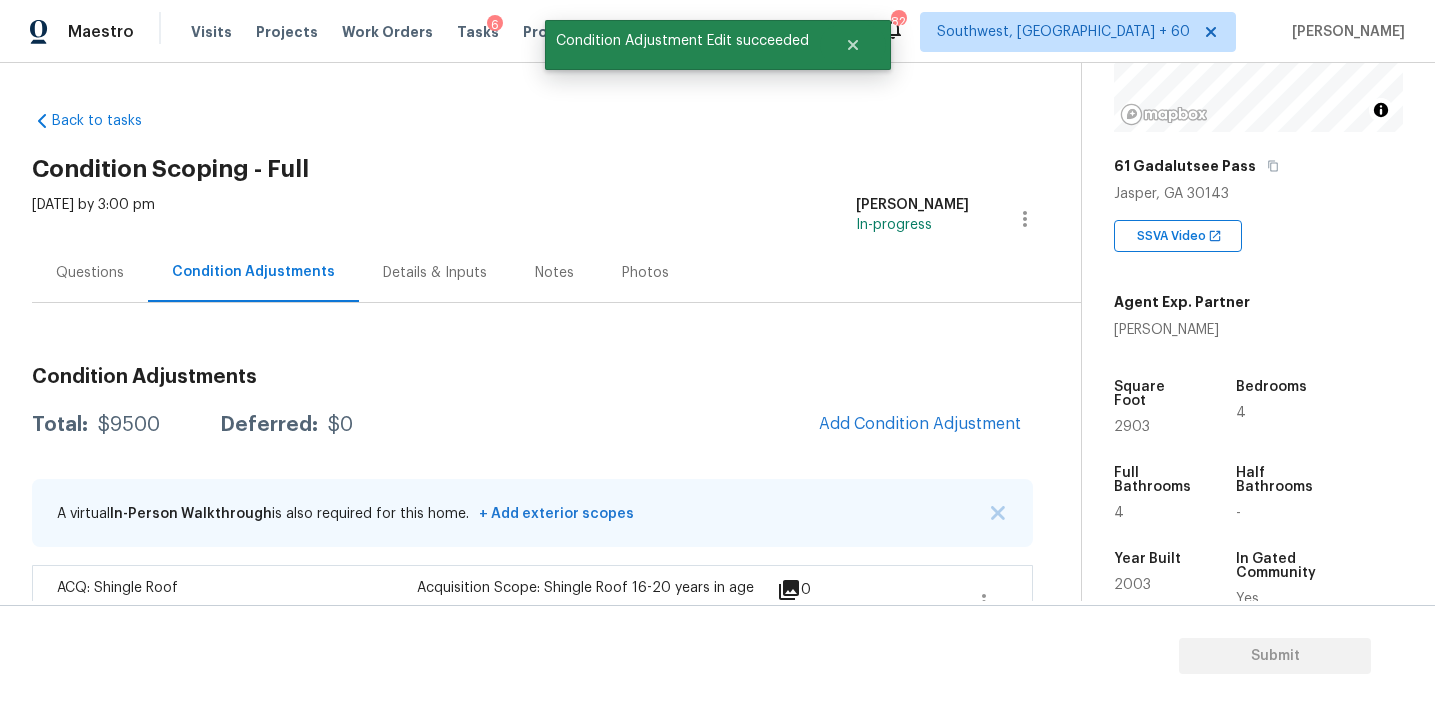 scroll, scrollTop: 34, scrollLeft: 0, axis: vertical 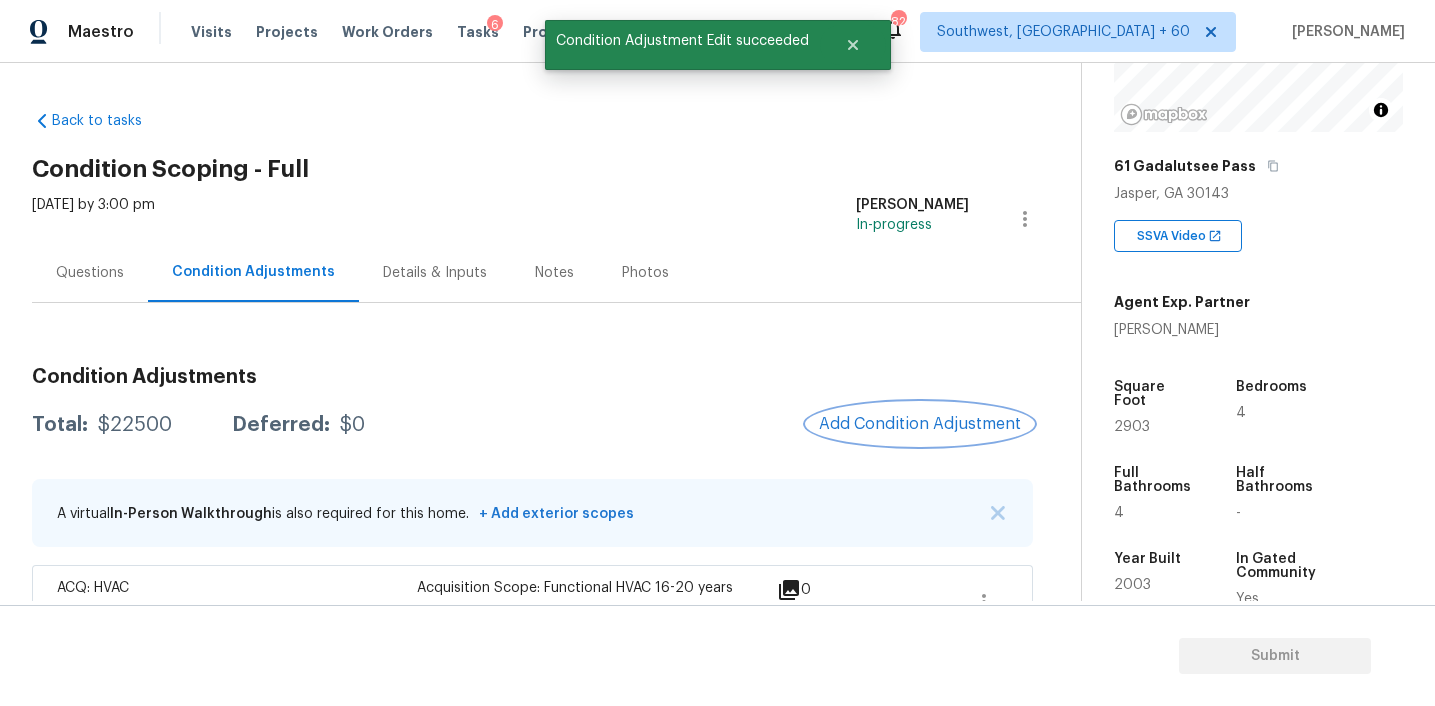 click on "Add Condition Adjustment" at bounding box center (920, 424) 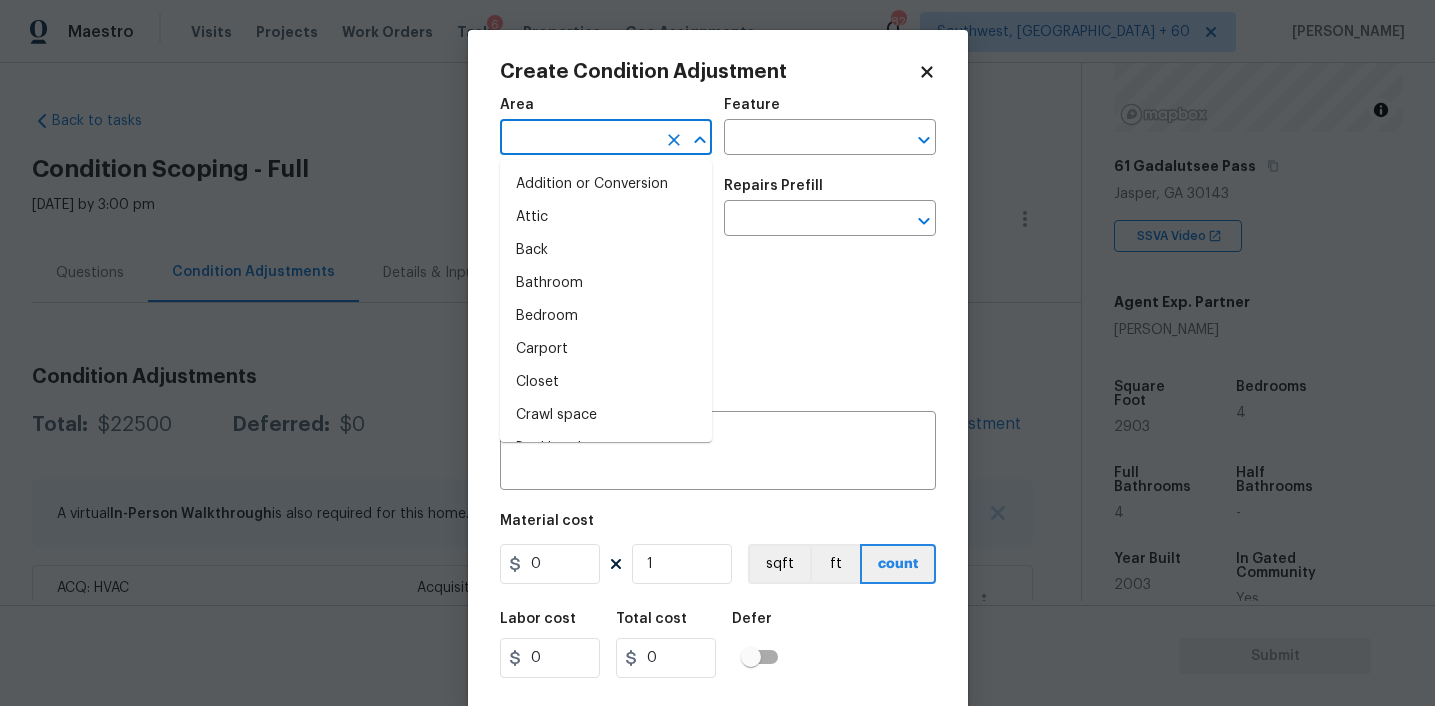click at bounding box center (578, 139) 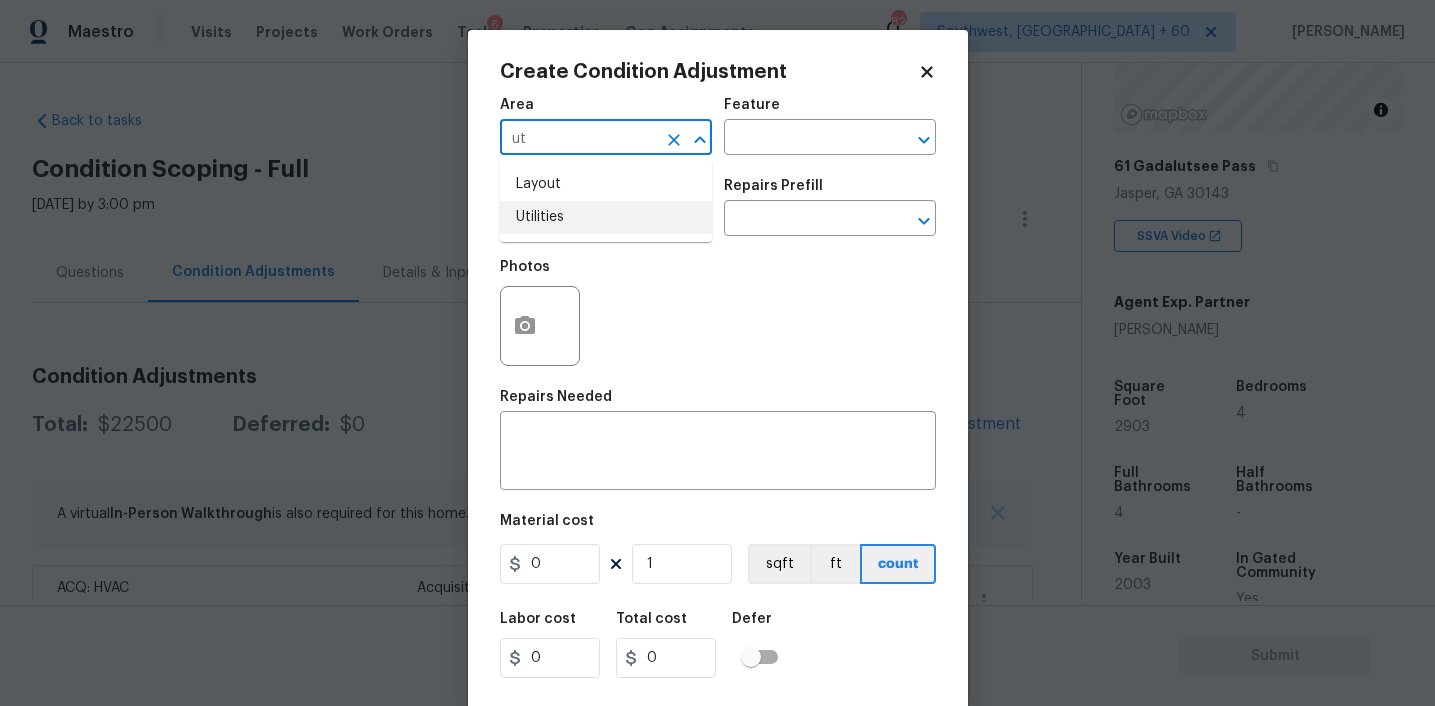 click on "Utilities" at bounding box center [606, 217] 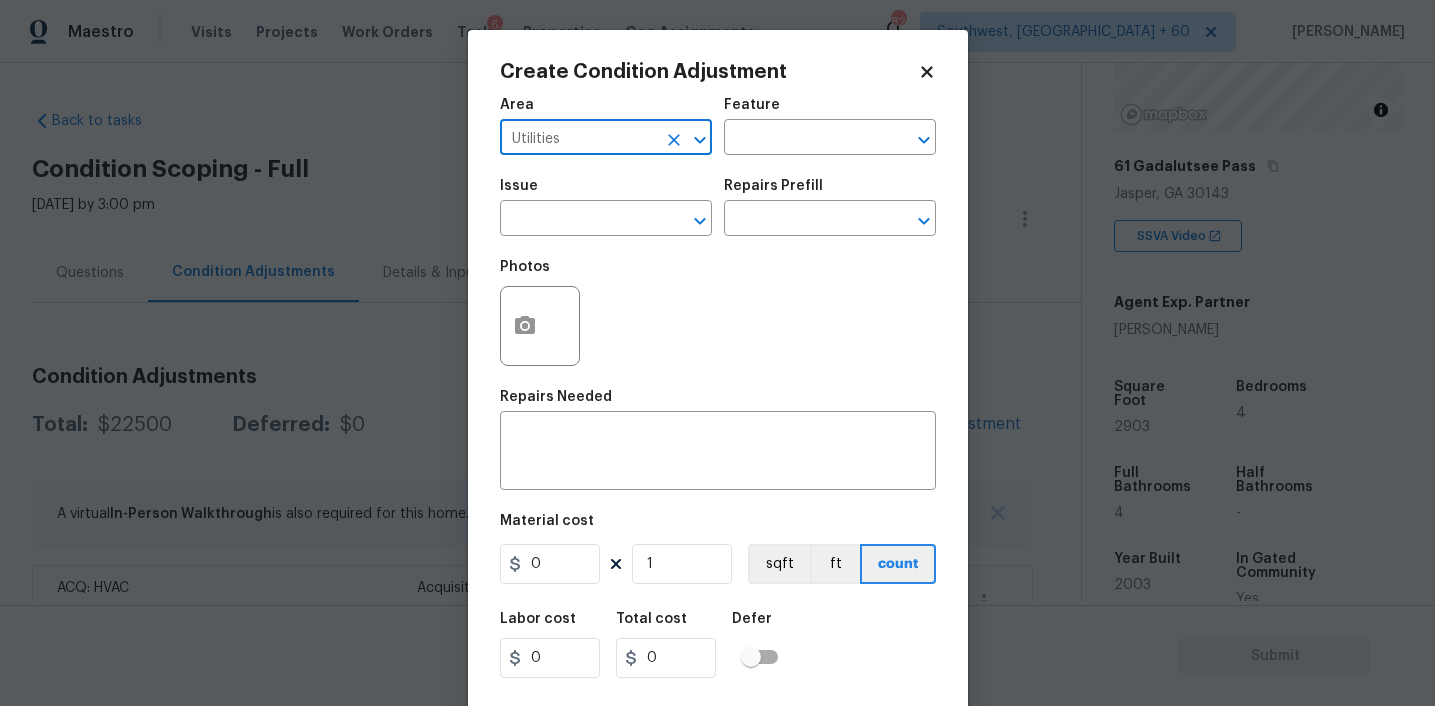 type on "Utilities" 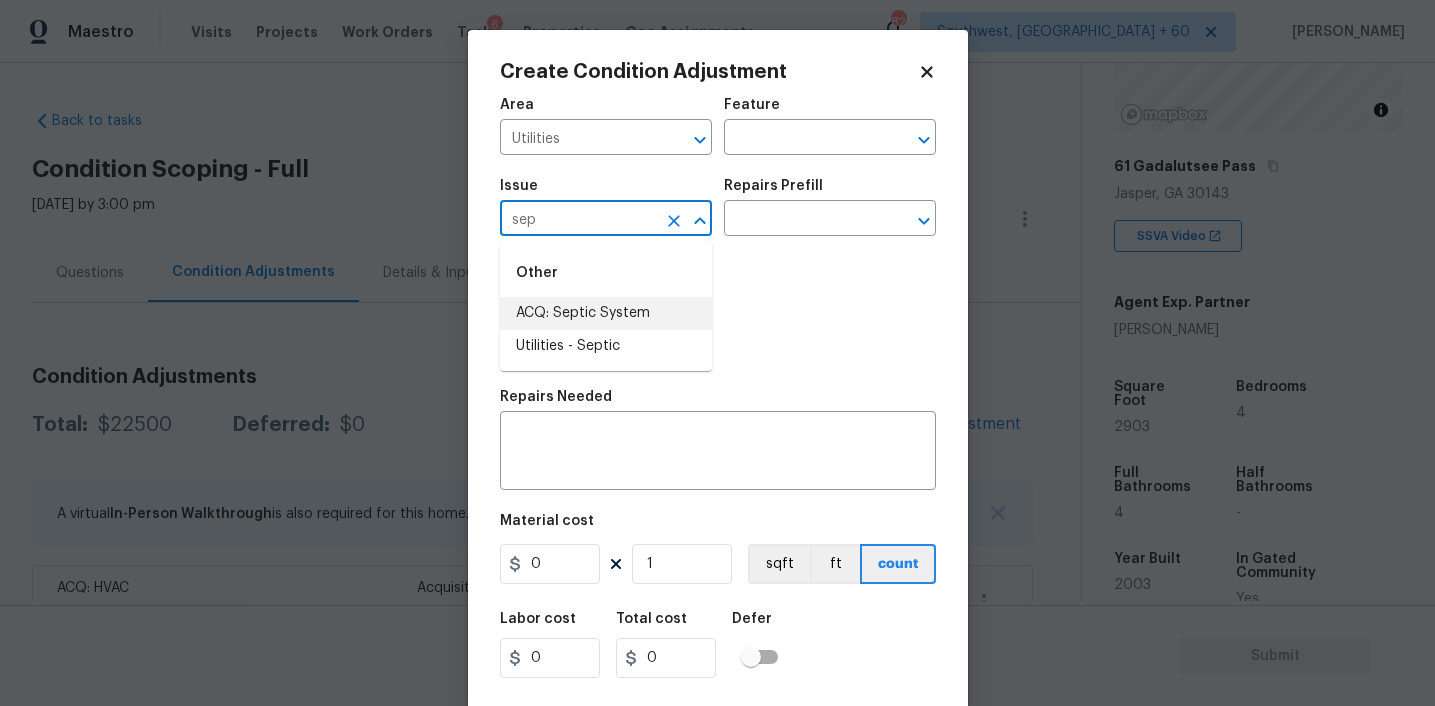 click on "ACQ: Septic System" at bounding box center (606, 313) 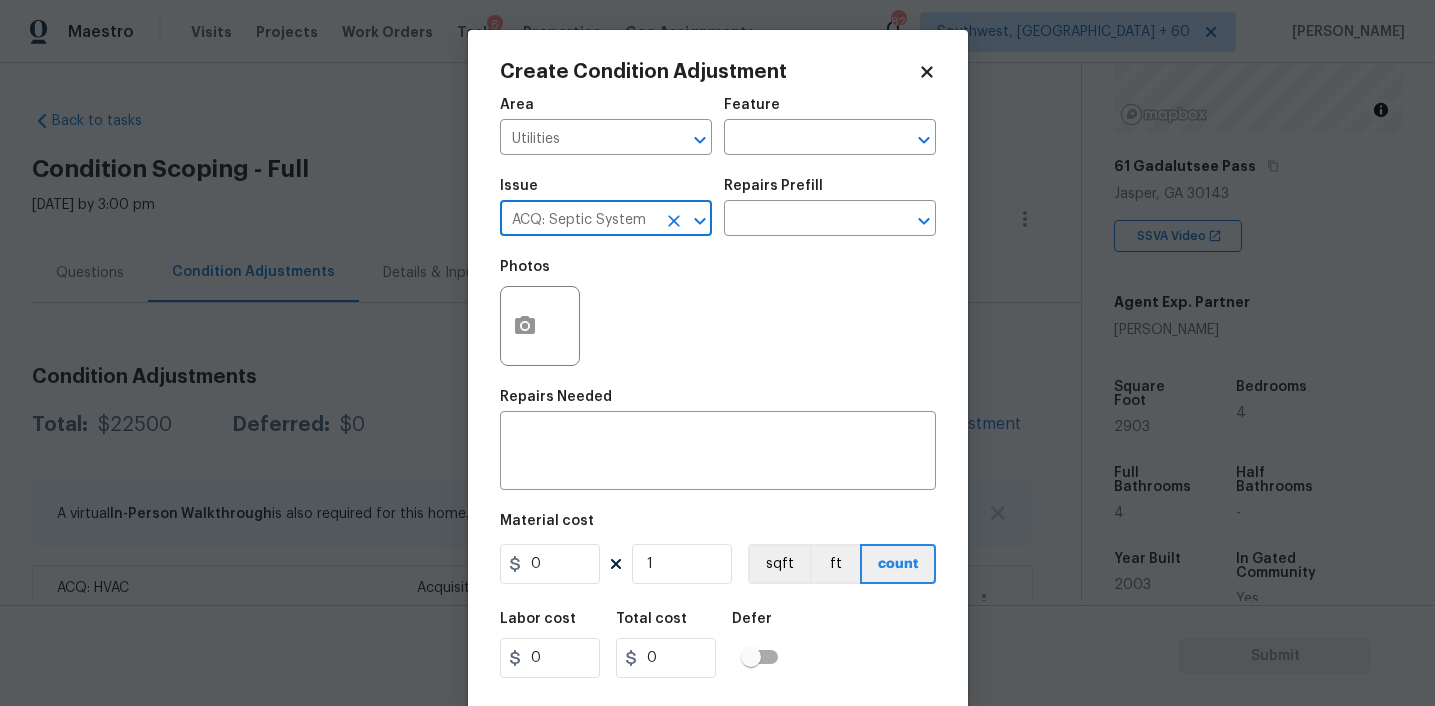 type on "ACQ: Septic System" 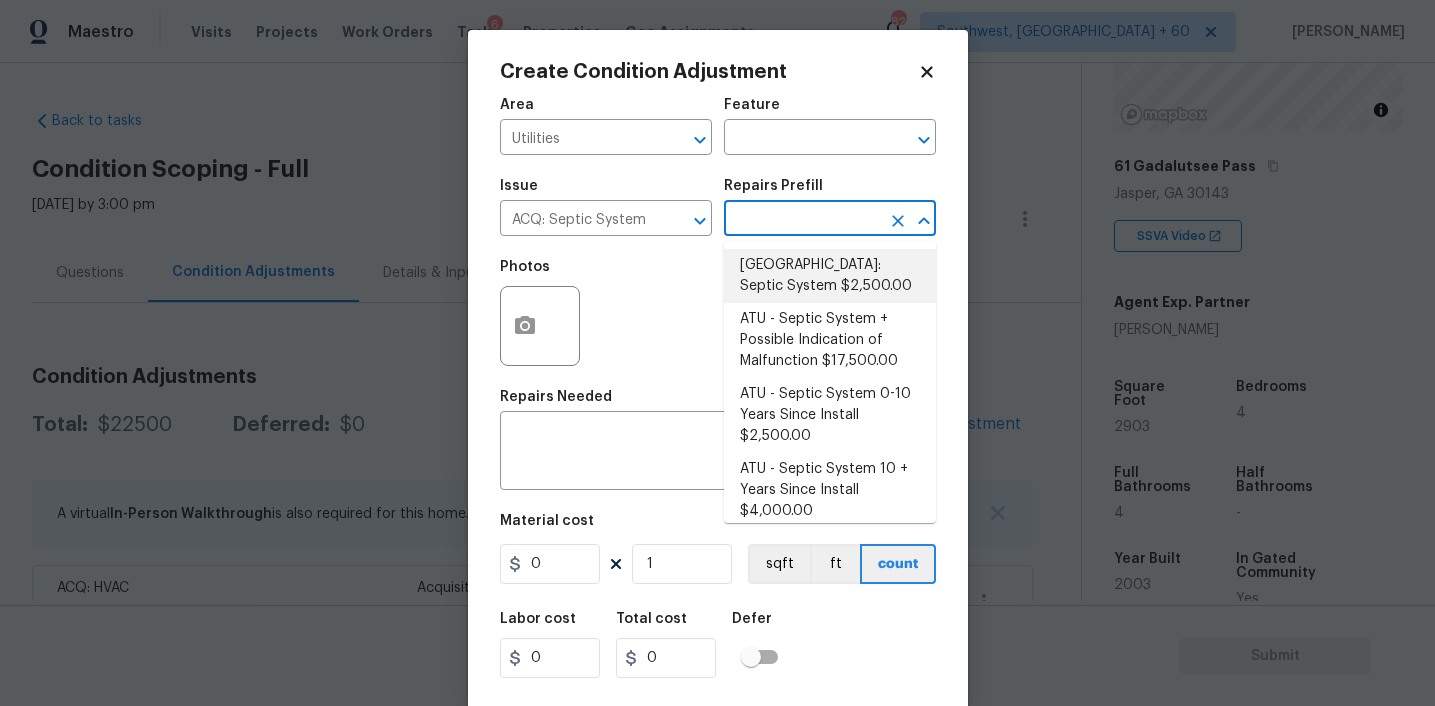 click on "Atlanta: Septic System $2,500.00" at bounding box center (830, 276) 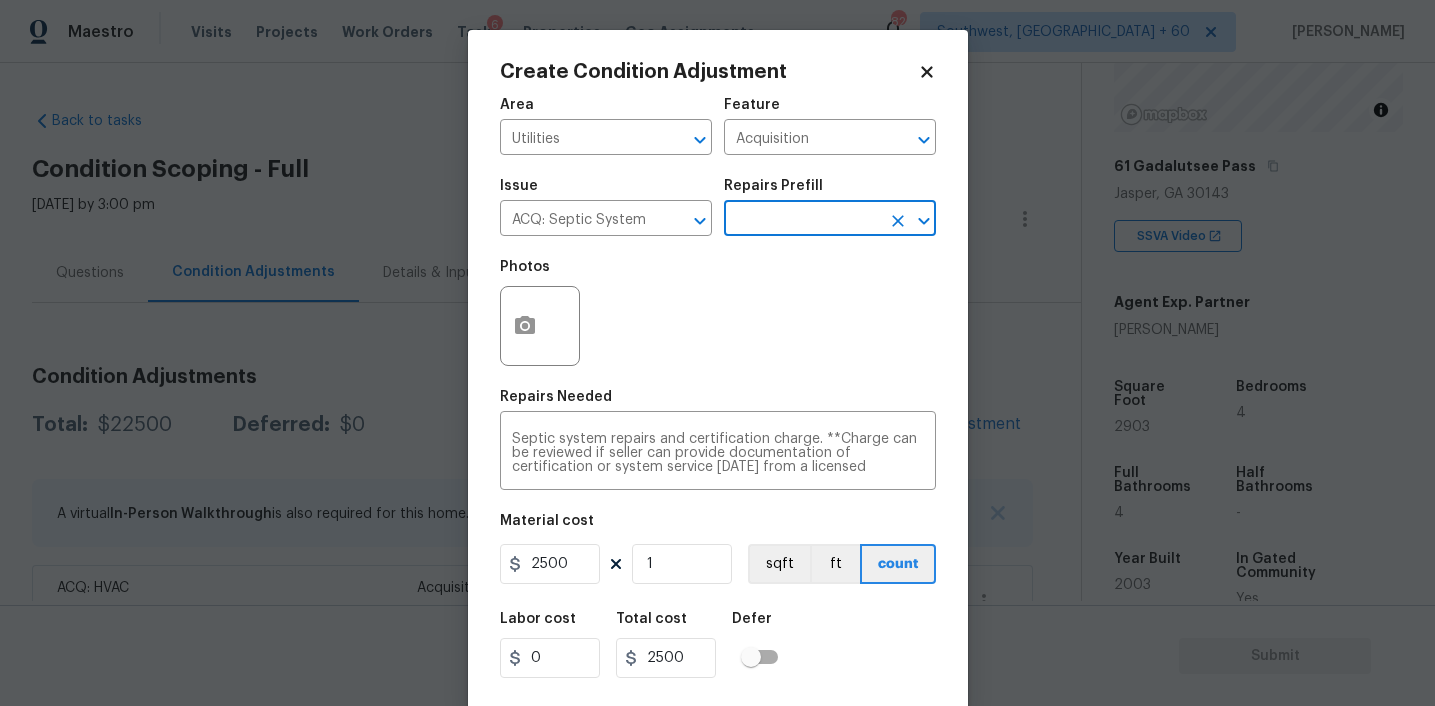 scroll, scrollTop: 41, scrollLeft: 0, axis: vertical 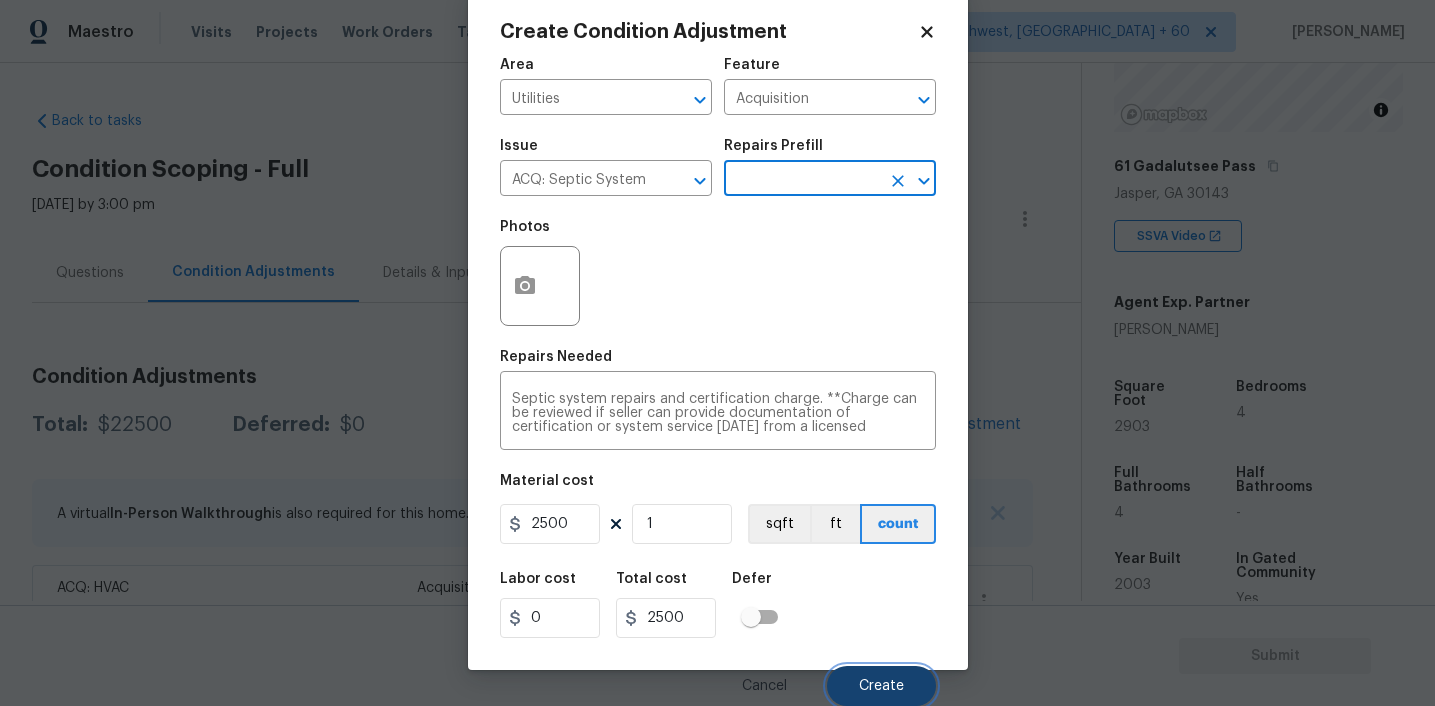 click on "Create" at bounding box center (881, 686) 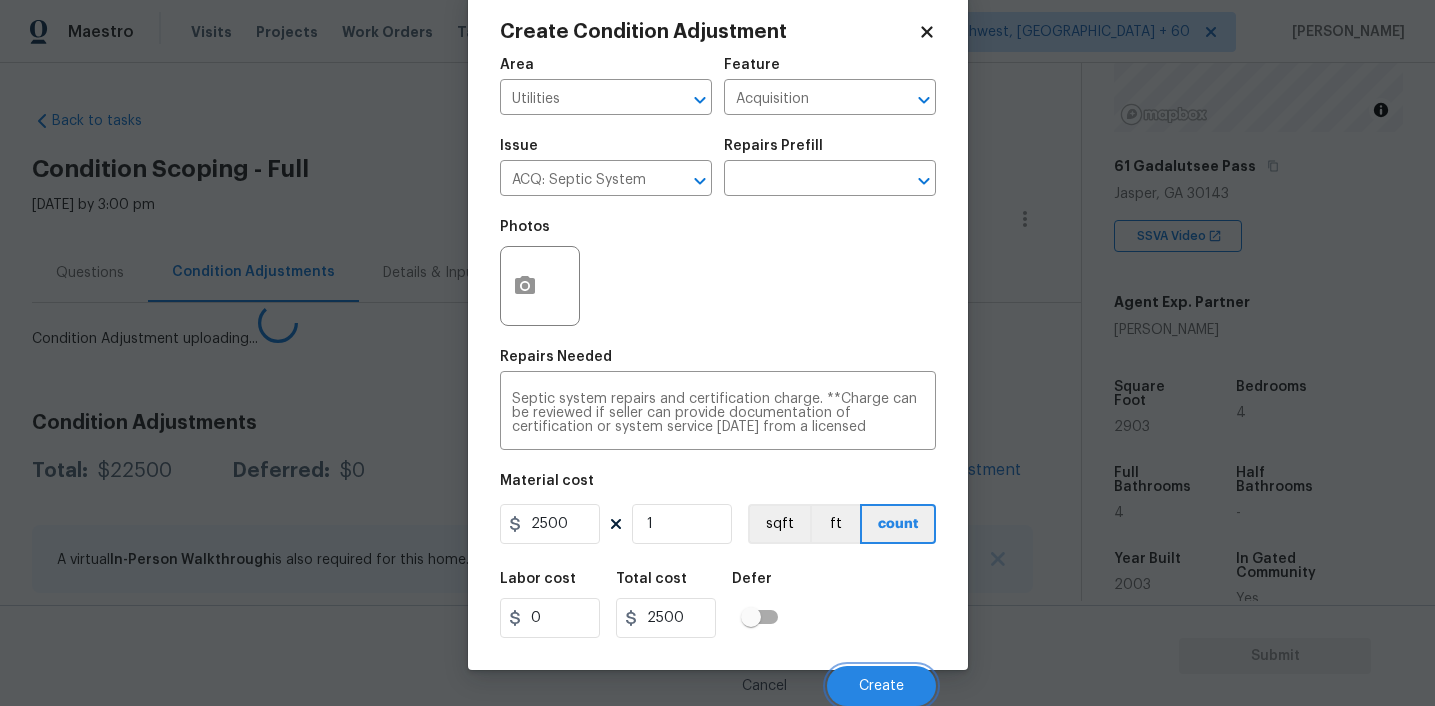 scroll, scrollTop: 34, scrollLeft: 0, axis: vertical 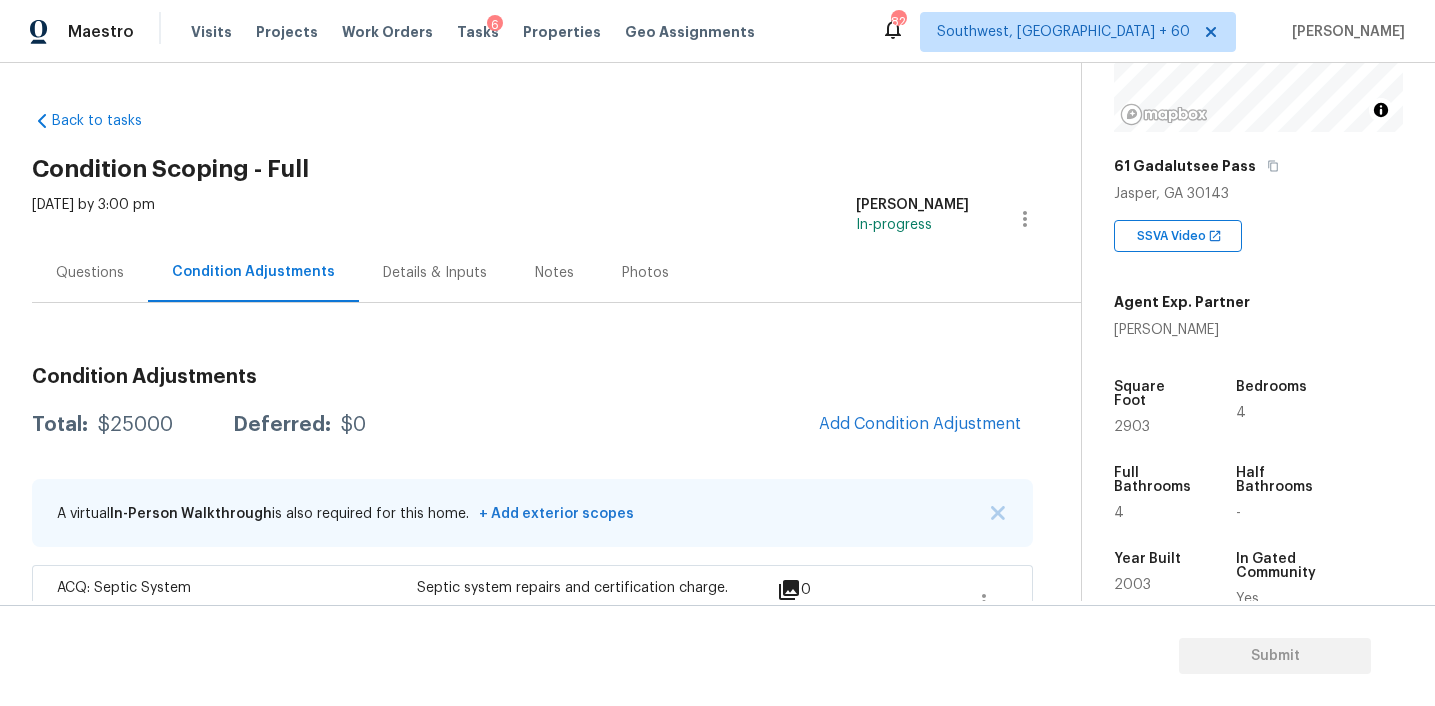 click on "Mon, Jul 21 2025 by 3:00 pm   Afran Peeran In-progress" at bounding box center (556, 219) 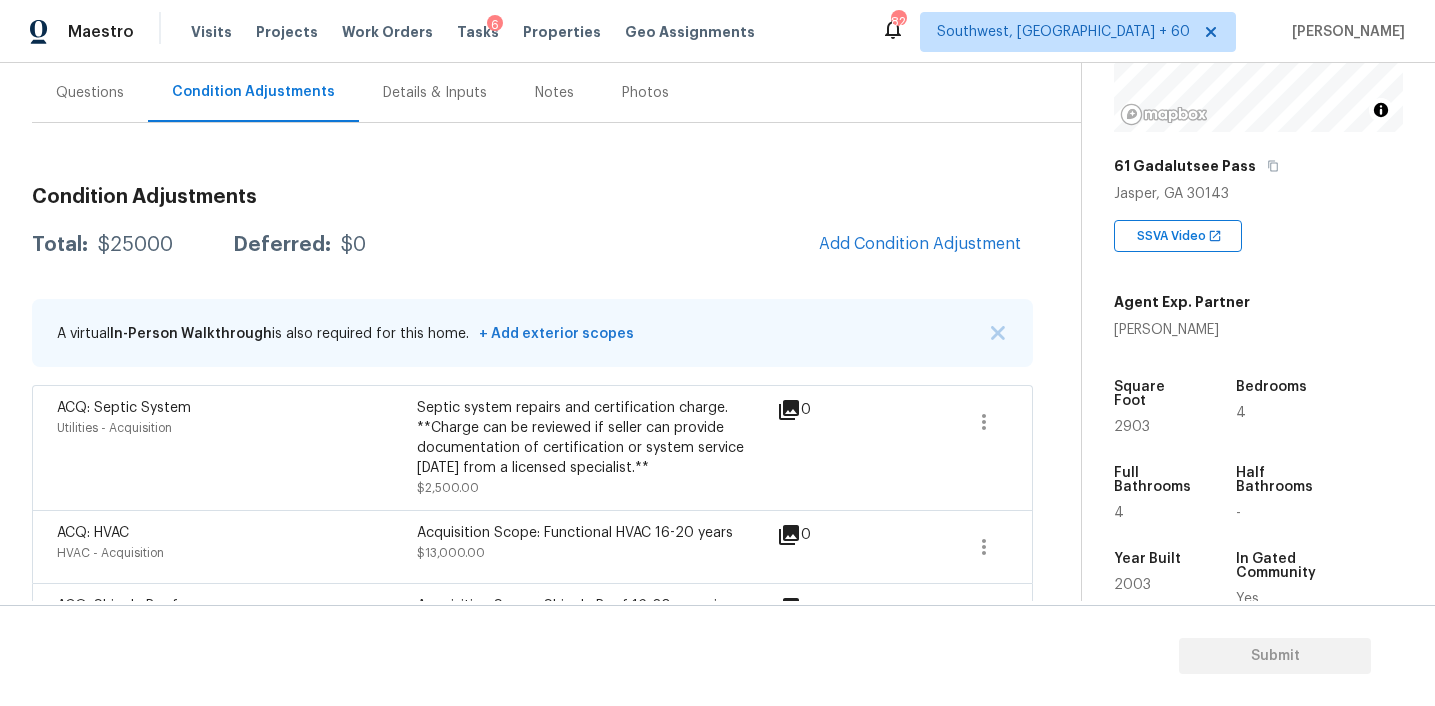 scroll, scrollTop: 176, scrollLeft: 0, axis: vertical 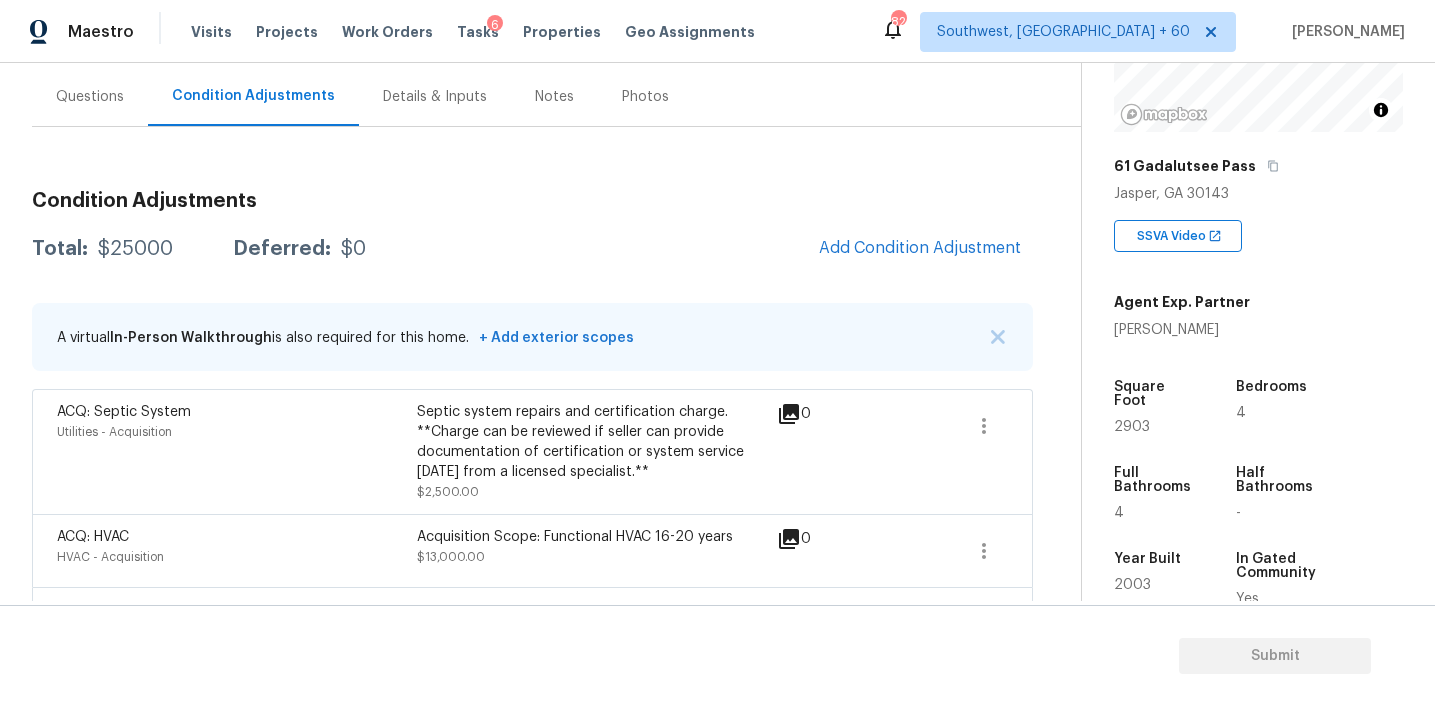 click on "Total:  $25000 Deferred:  $0 Add Condition Adjustment" at bounding box center (532, 249) 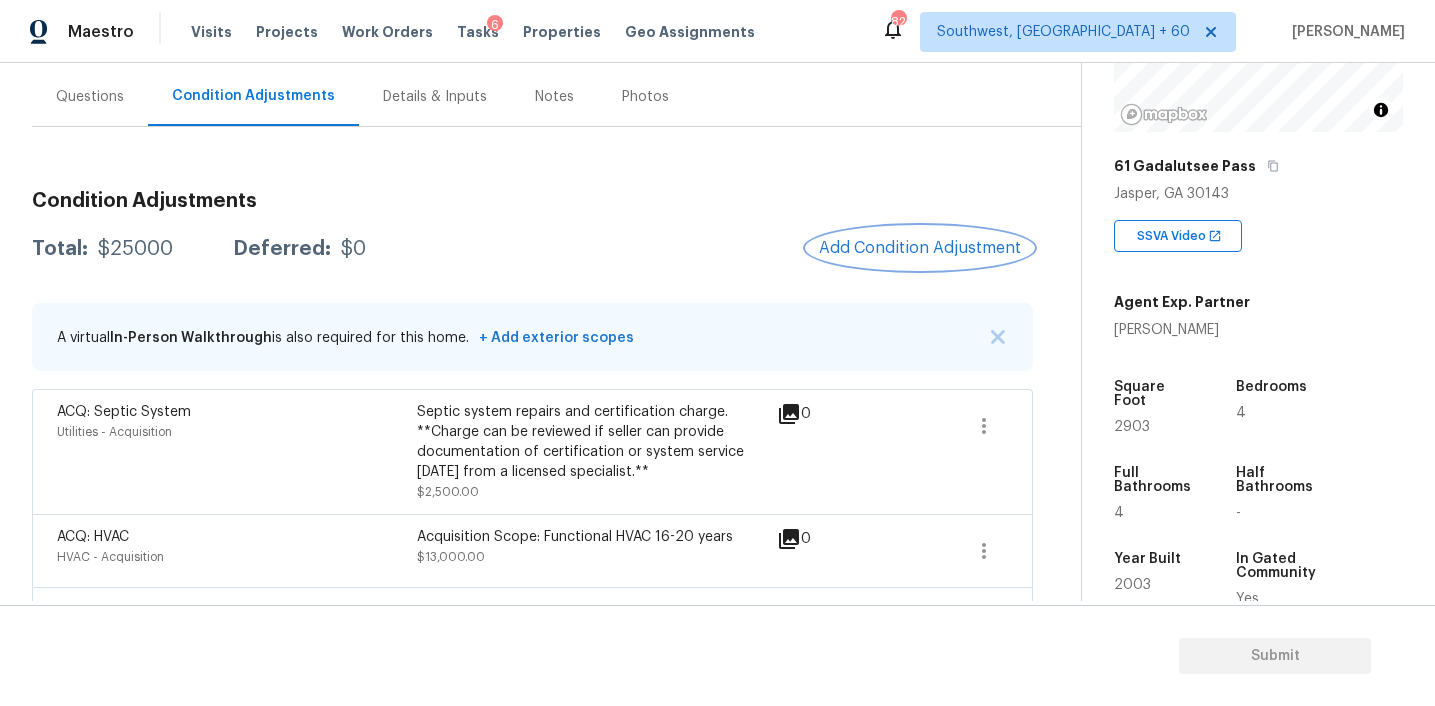 click on "Add Condition Adjustment" at bounding box center [920, 248] 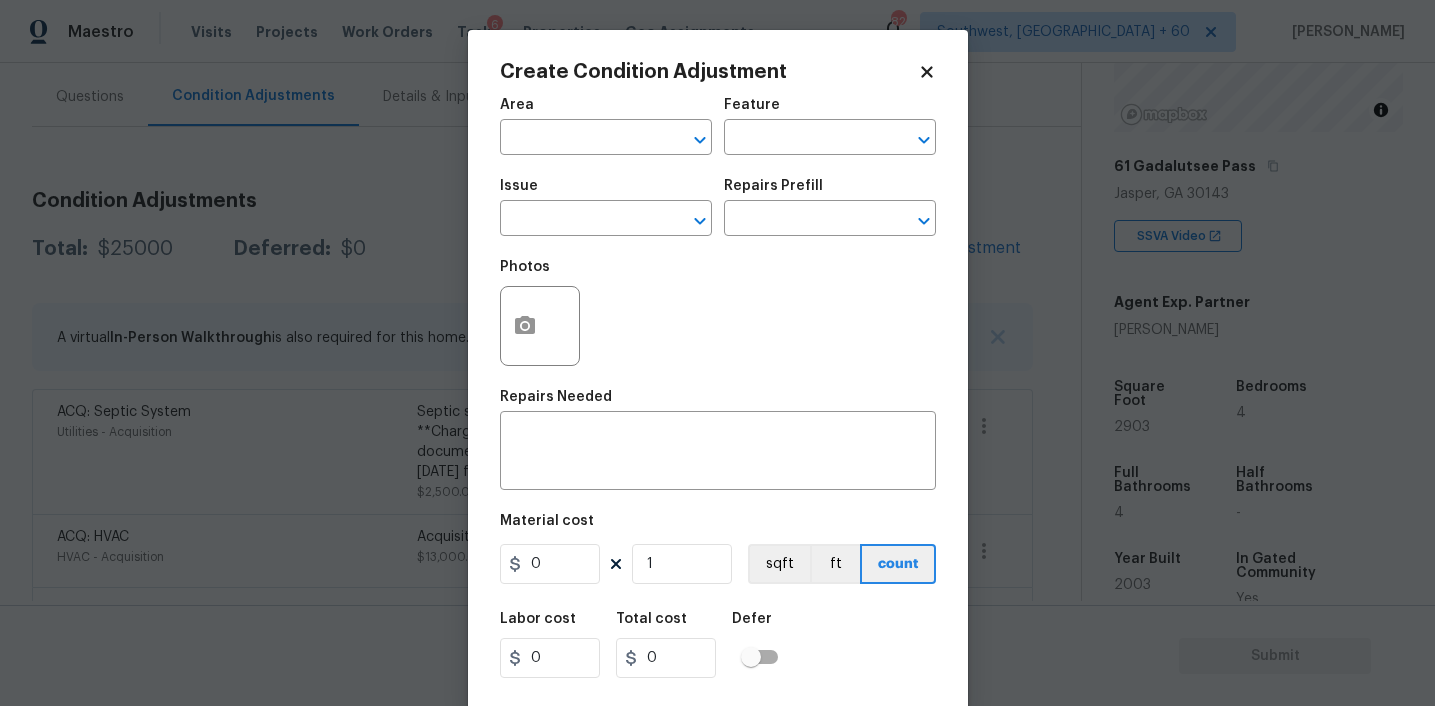 click on "Maestro Visits Projects Work Orders Tasks 6 Properties Geo Assignments 820 Southwest, FL + 60 Afran Peeran Back to tasks Condition Scoping - Full Mon, Jul 21 2025 by 3:00 pm   Afran Peeran In-progress Questions Condition Adjustments Details & Inputs Notes Photos Condition Adjustments Total:  $25000 Deferred:  $0 Add Condition Adjustment A virtual  In-Person Walkthrough  is also required for this home.   + Add exterior scopes ACQ: Septic System Utilities - Acquisition Septic system repairs and certification charge. **Charge can be reviewed if seller can provide documentation of certification or system service within 2 years from a licensed specialist.** $2,500.00   0 ACQ: HVAC HVAC - Acquisition Acquisition Scope: Functional HVAC 16-20 years $13,000.00   0 ACQ: Shingle Roof Exterior Overall - Acquisition Acquisition Scope: Shingle Roof 16-20 years in age maintenance. $9,500.00   0 Property Details © Mapbox   © OpenStreetMap   Improve this map 61 Gadalutsee Pass Jasper, GA 30143 SSVA Video Agent Exp. Partner" at bounding box center [717, 353] 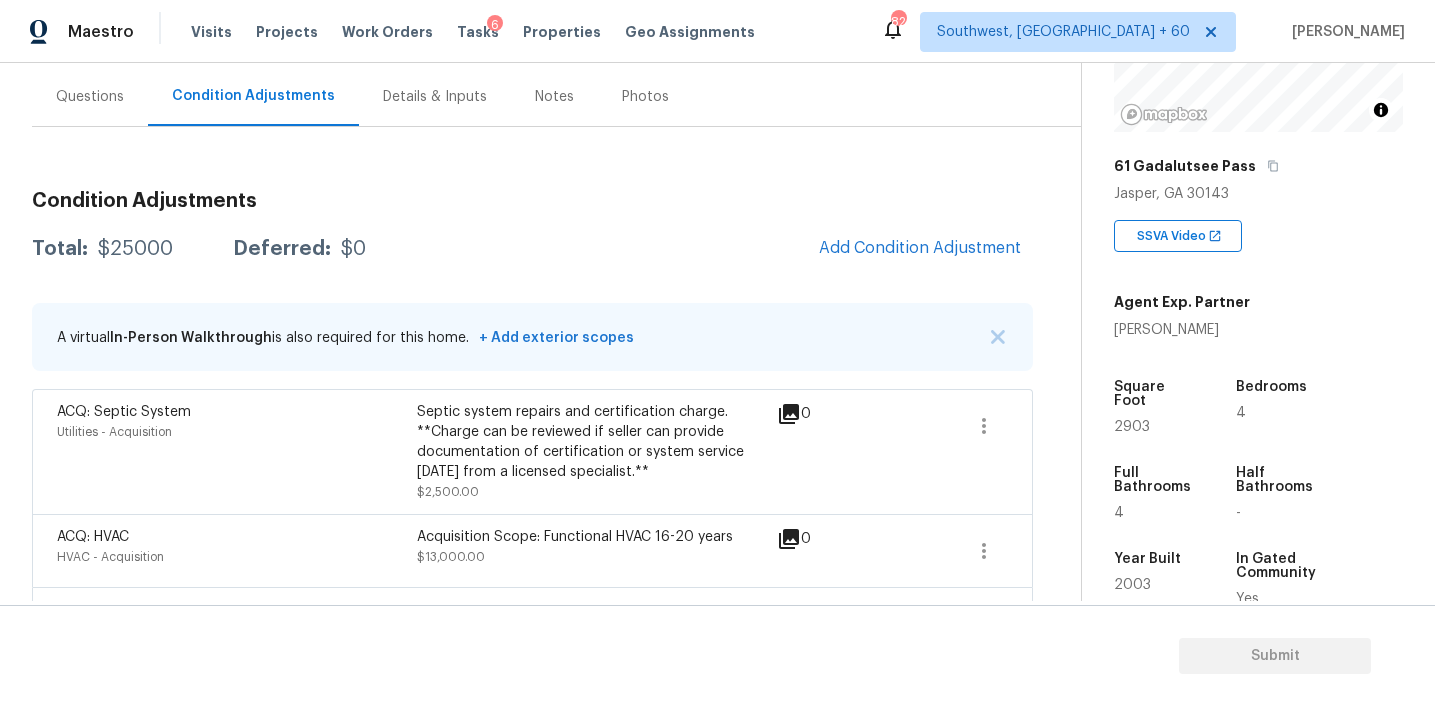 click on "Questions" at bounding box center [90, 97] 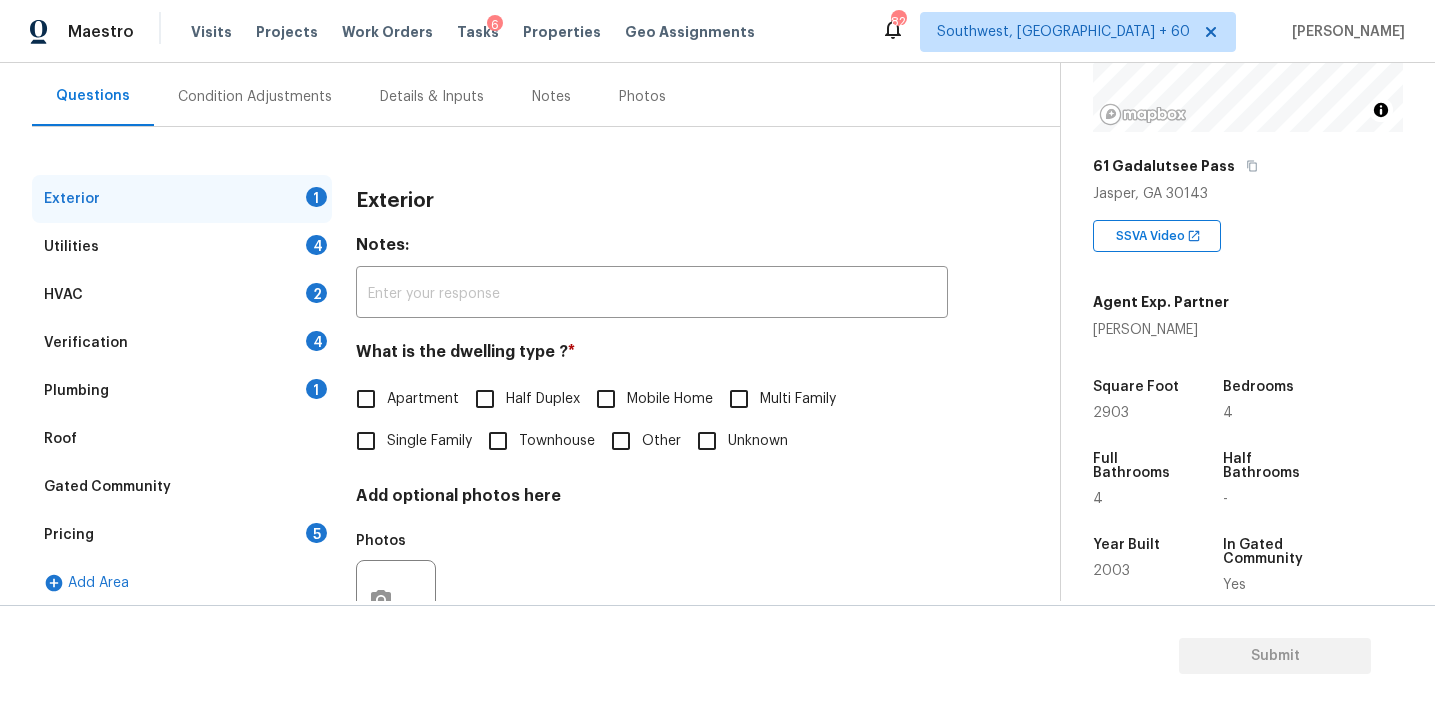 click on "Pricing 5" at bounding box center (182, 535) 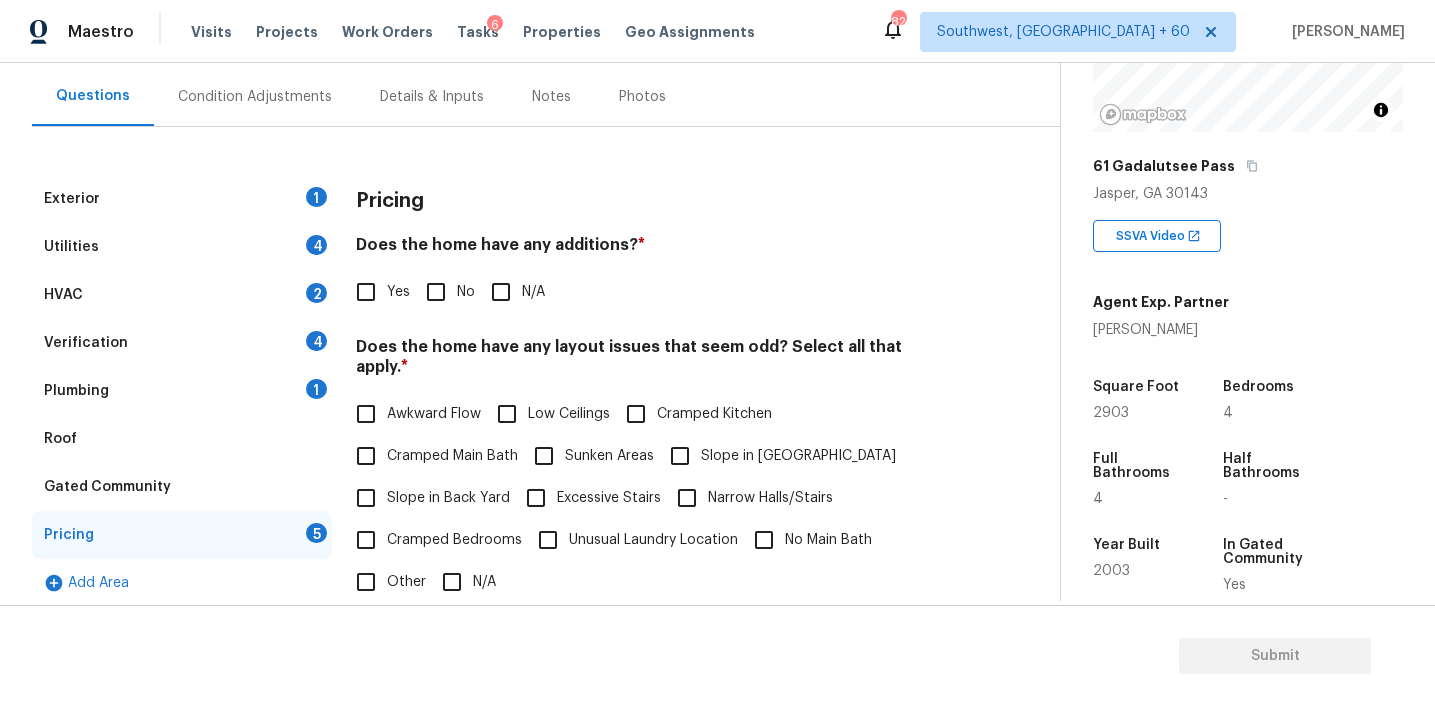 click on "Verification 4" at bounding box center [182, 343] 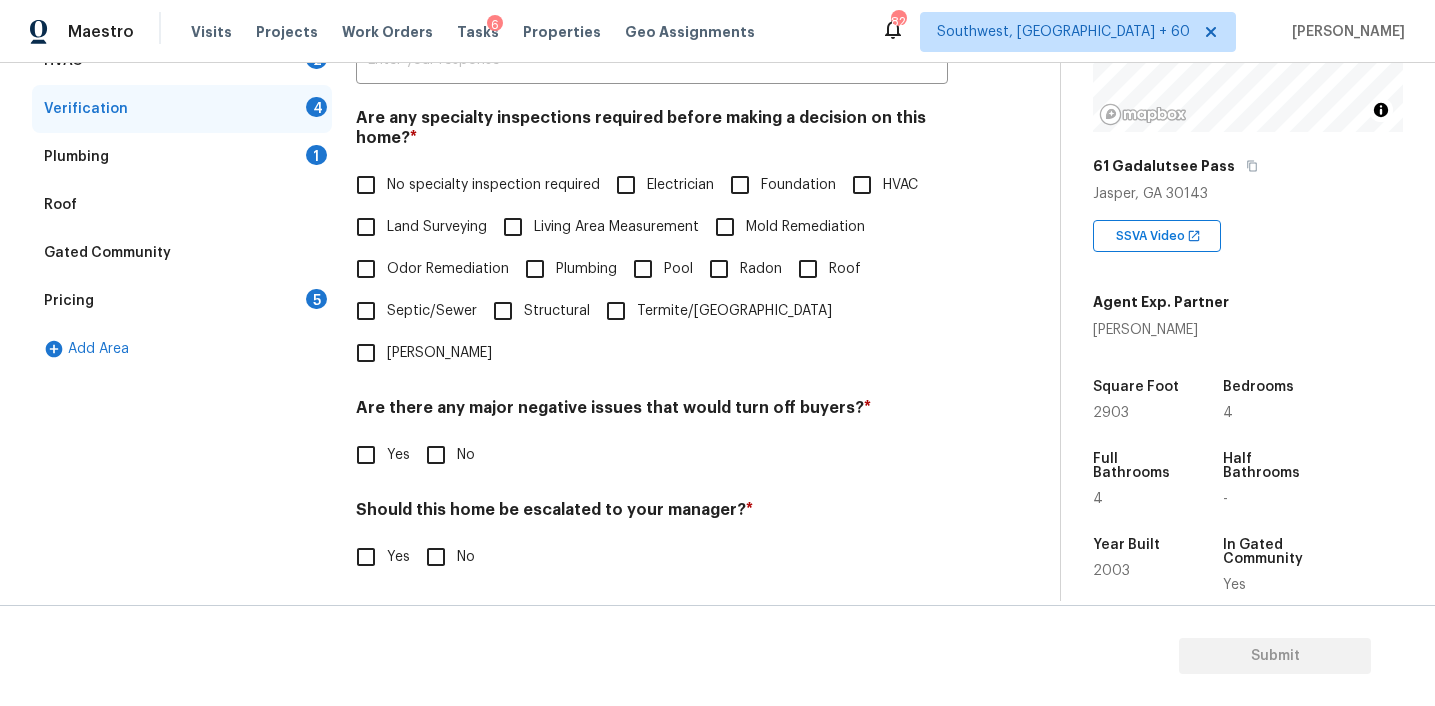 scroll, scrollTop: 497, scrollLeft: 0, axis: vertical 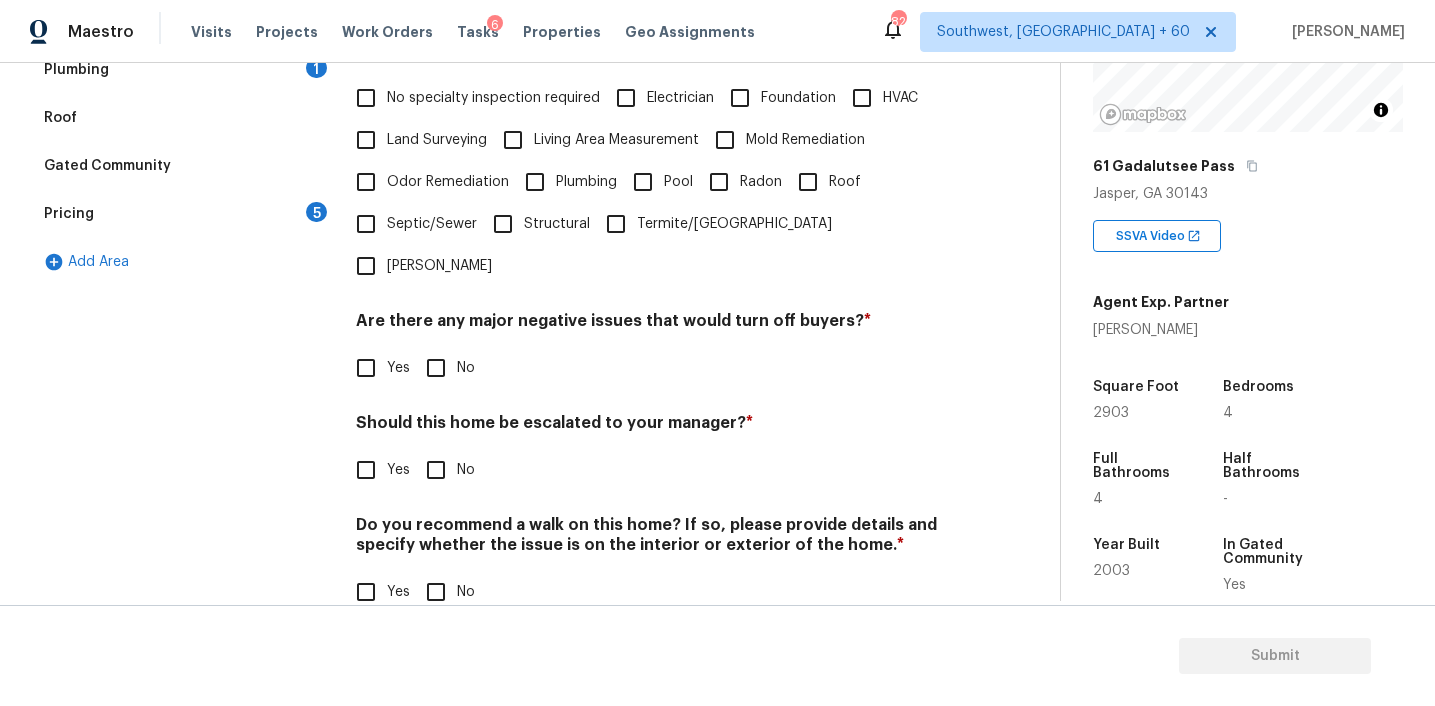 click on "Yes" at bounding box center (366, 470) 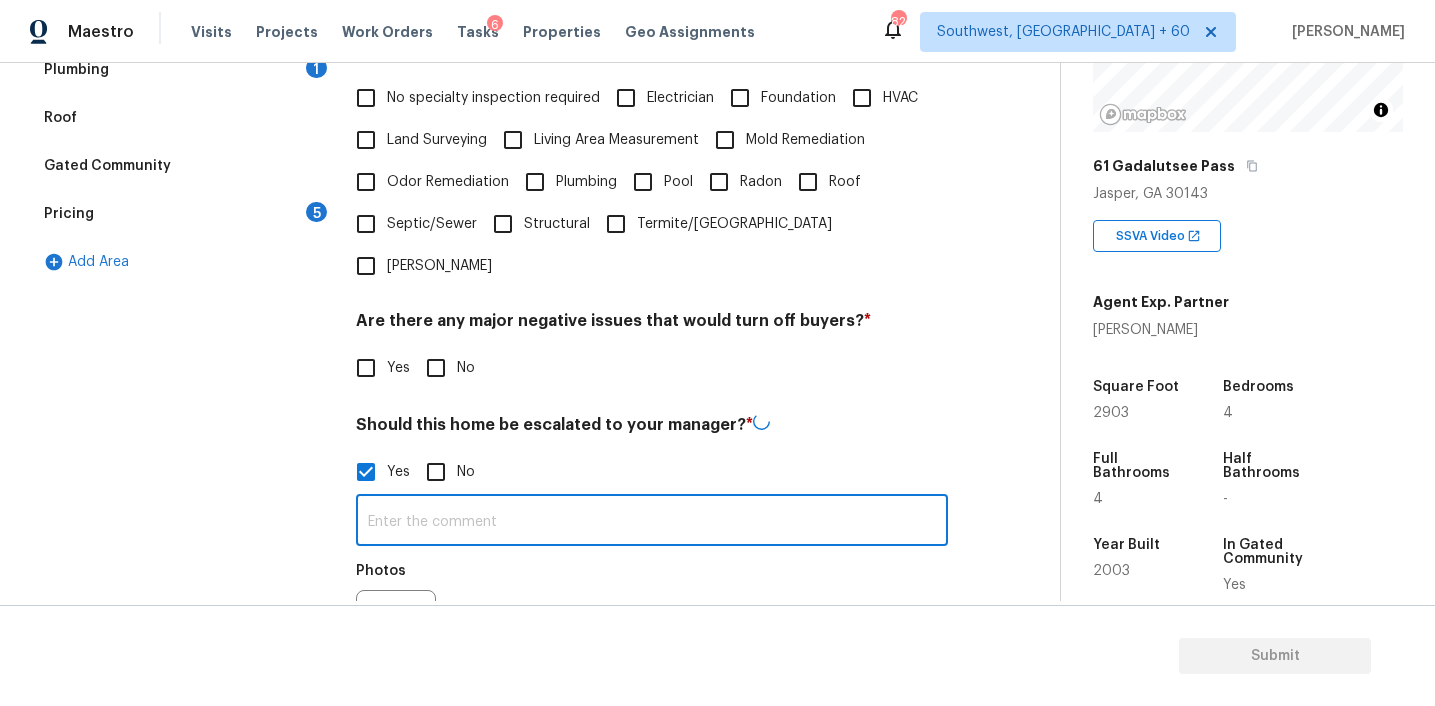 click at bounding box center (652, 522) 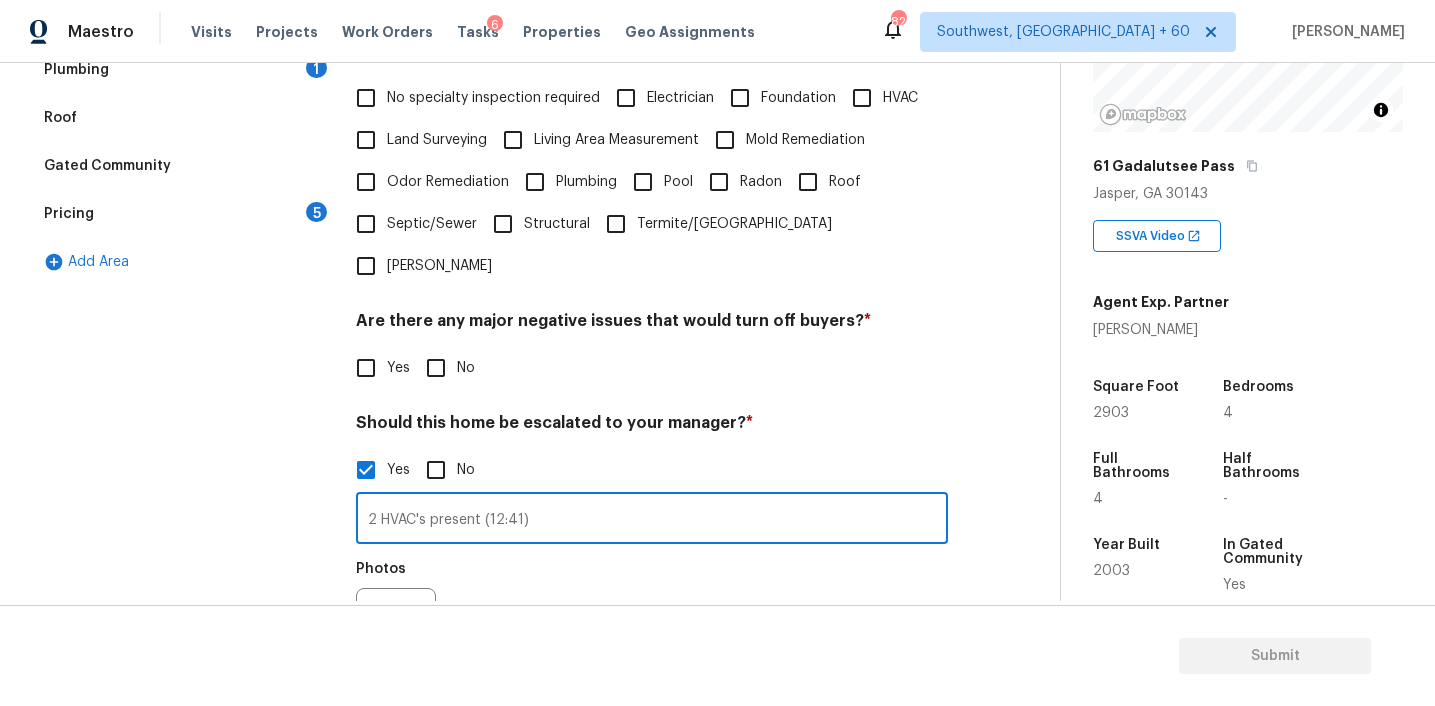 type on "2 HVAC's present (12:41)" 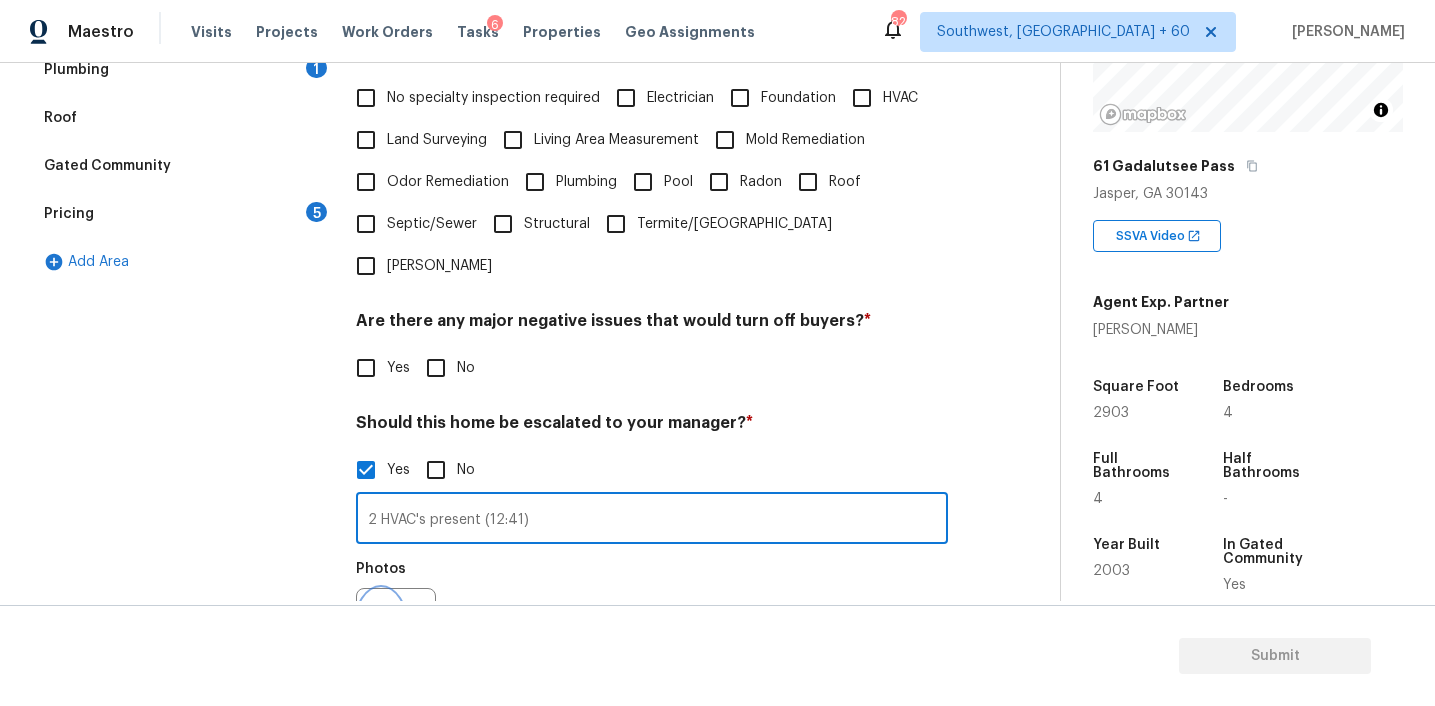 click at bounding box center (381, 628) 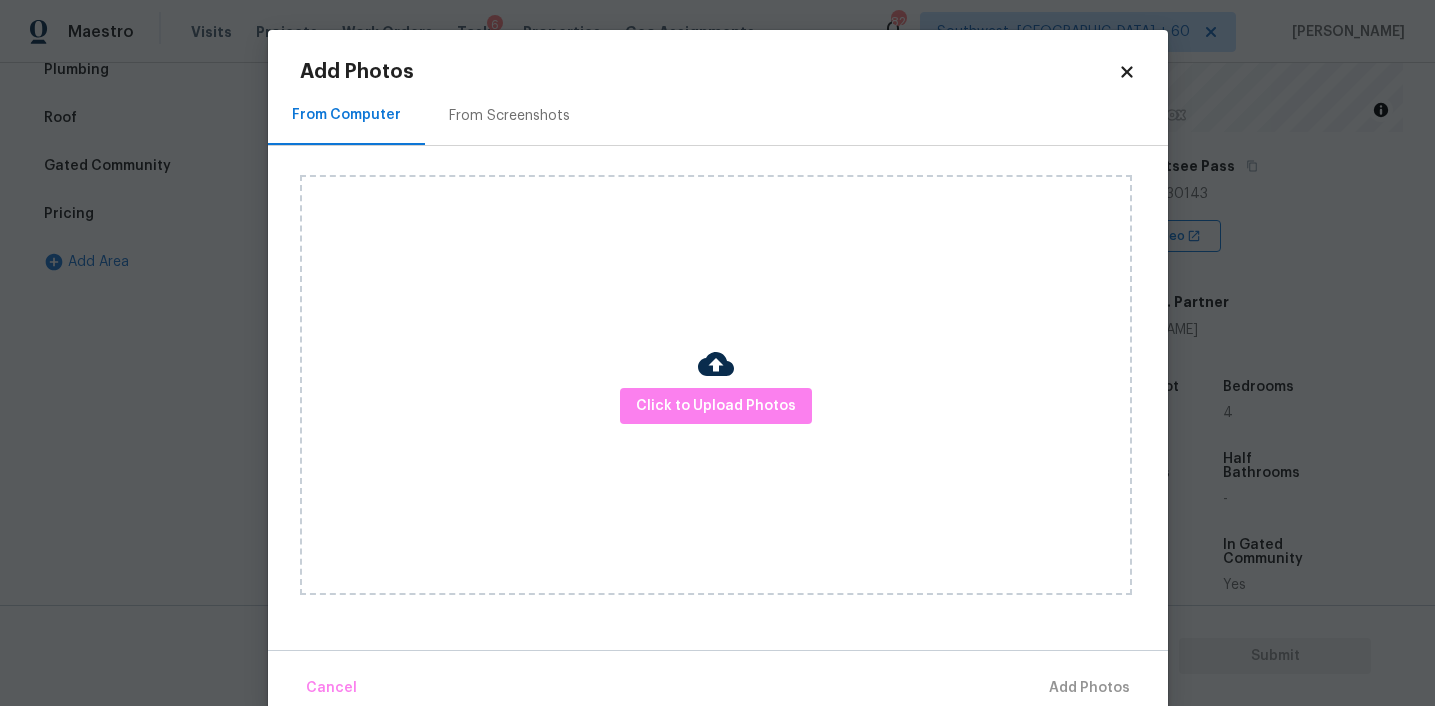 click at bounding box center (716, 364) 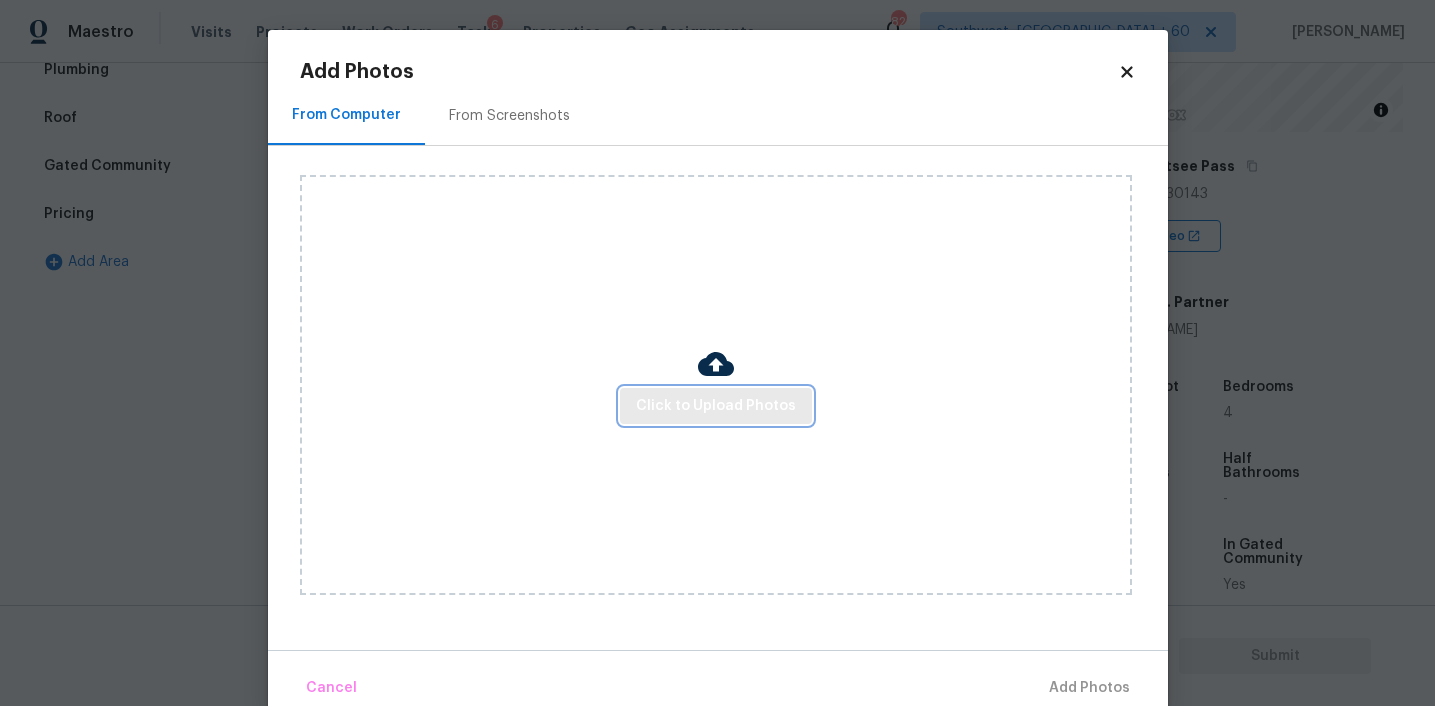 click on "Click to Upload Photos" at bounding box center [716, 406] 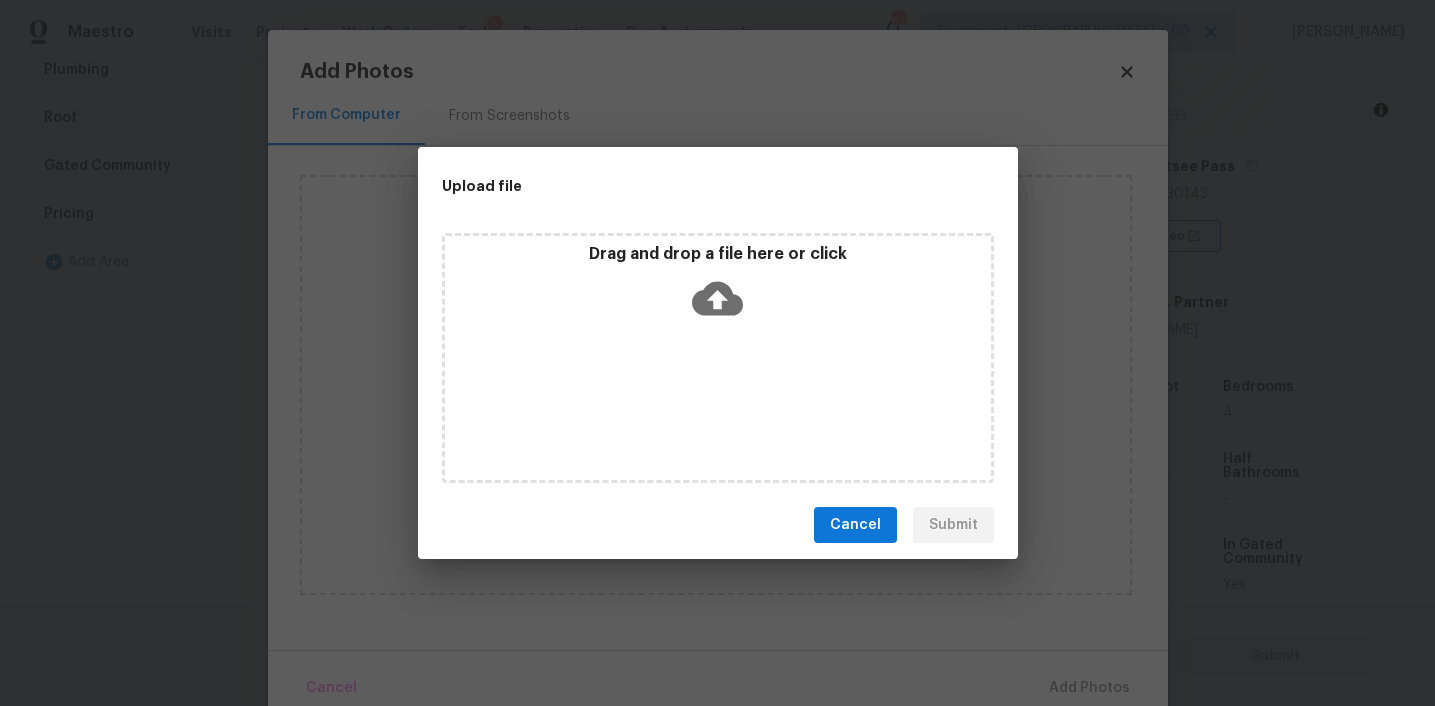 click 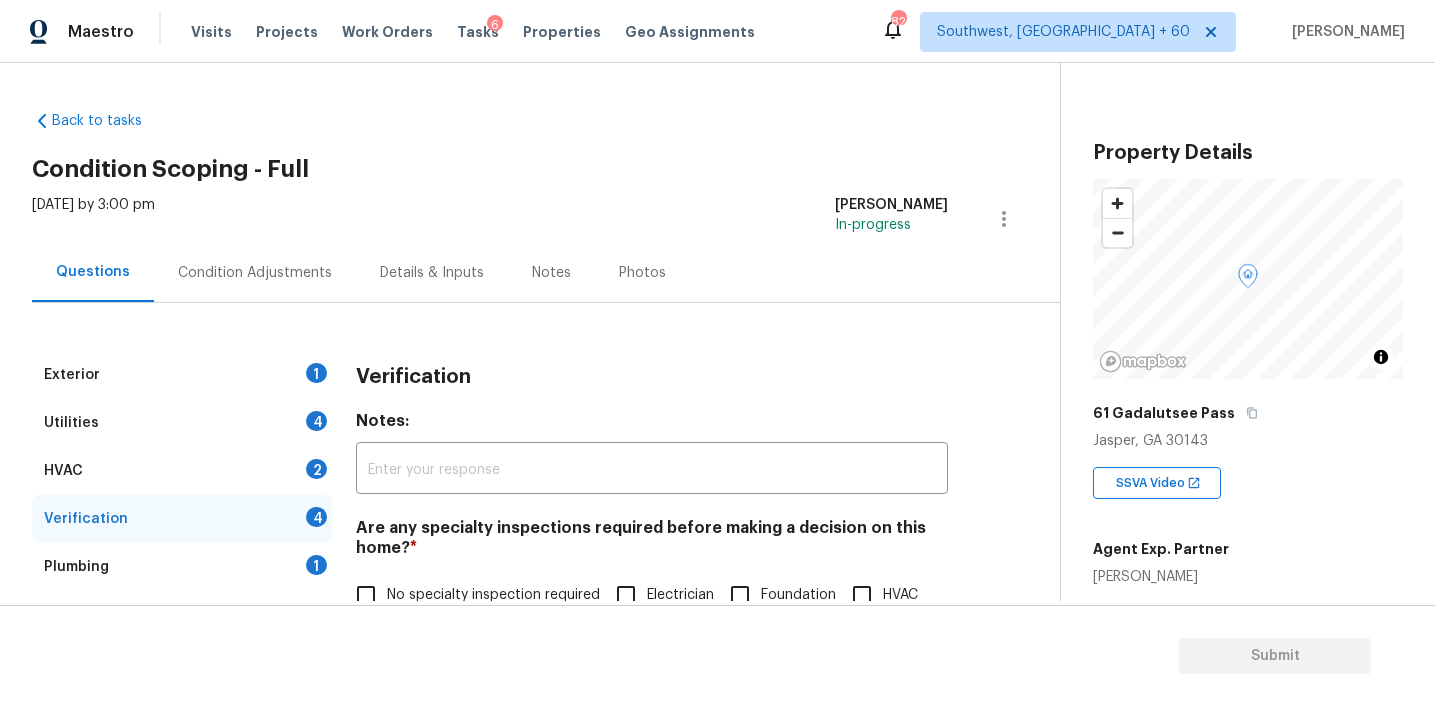 scroll, scrollTop: 0, scrollLeft: 0, axis: both 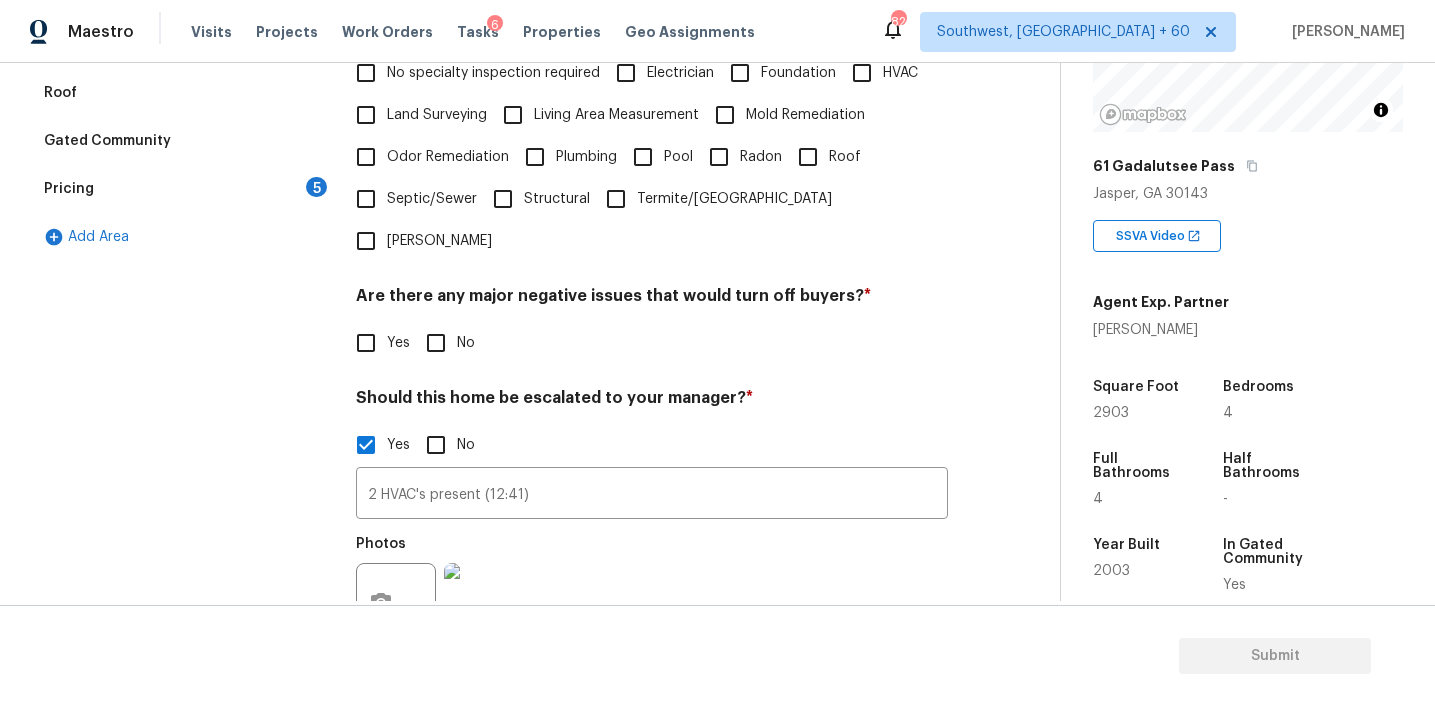 click on "Pricing 5" at bounding box center (182, 189) 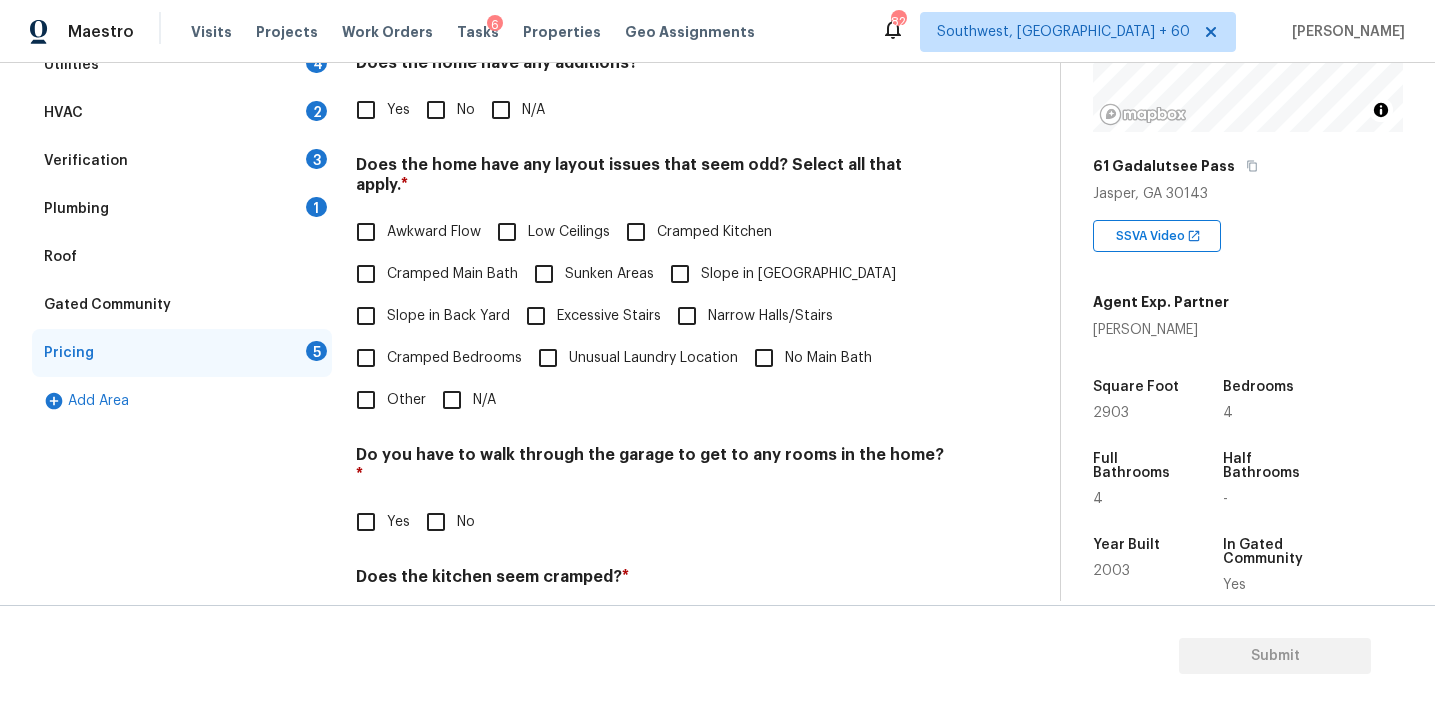 scroll, scrollTop: 299, scrollLeft: 0, axis: vertical 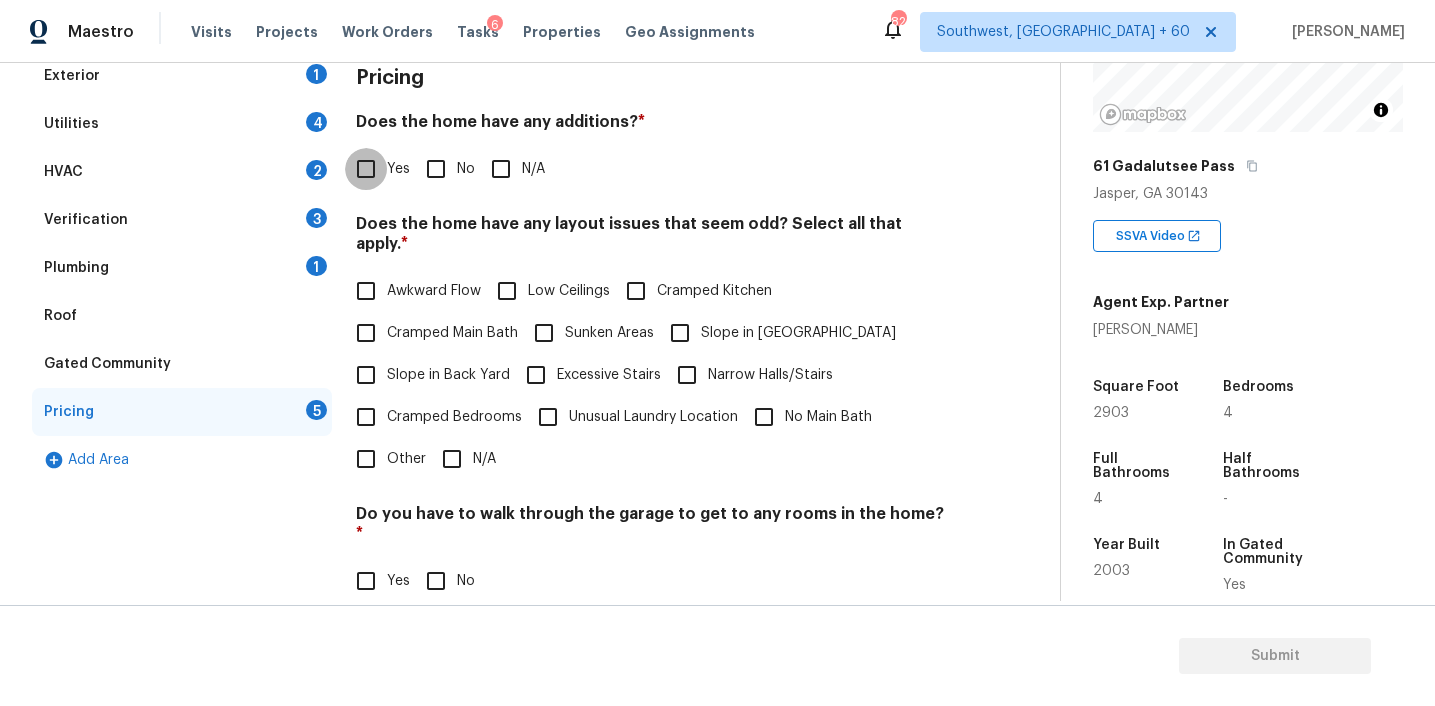 click on "Yes" at bounding box center [366, 169] 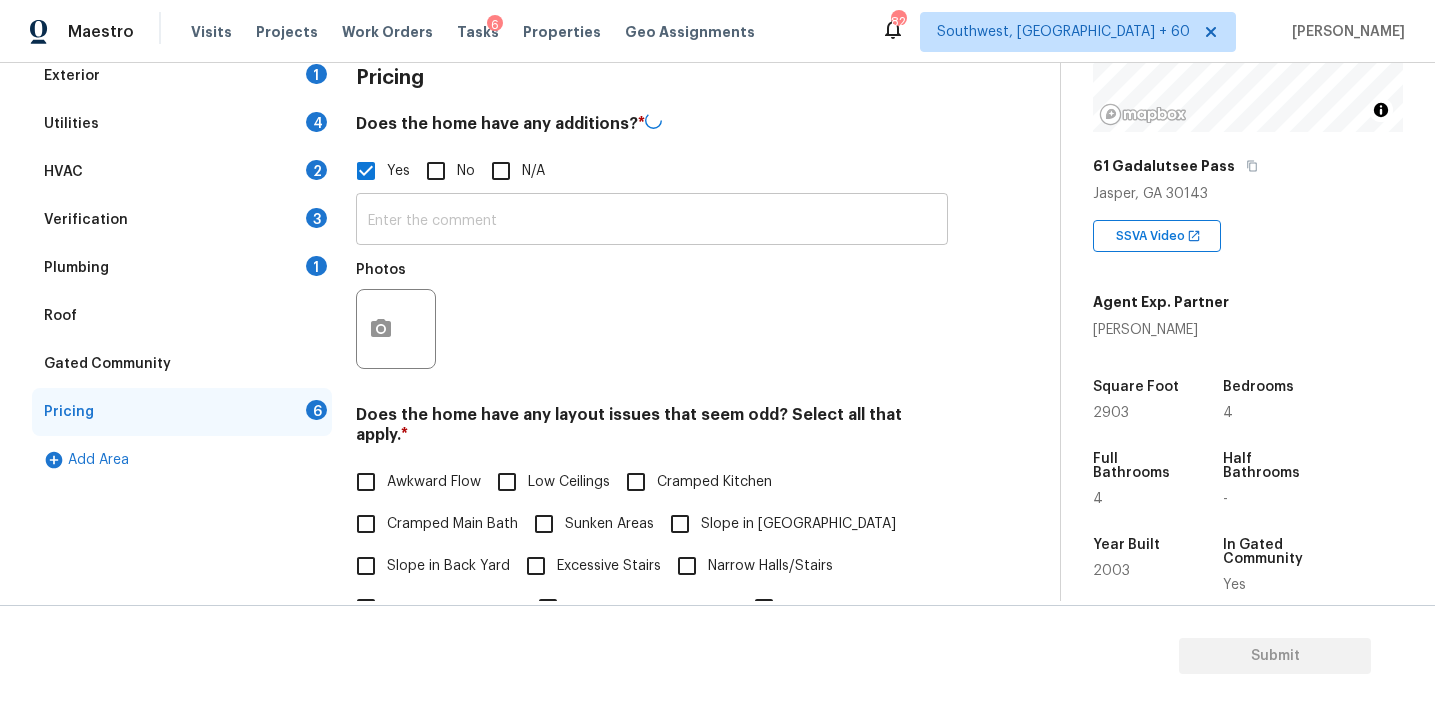 click at bounding box center (652, 221) 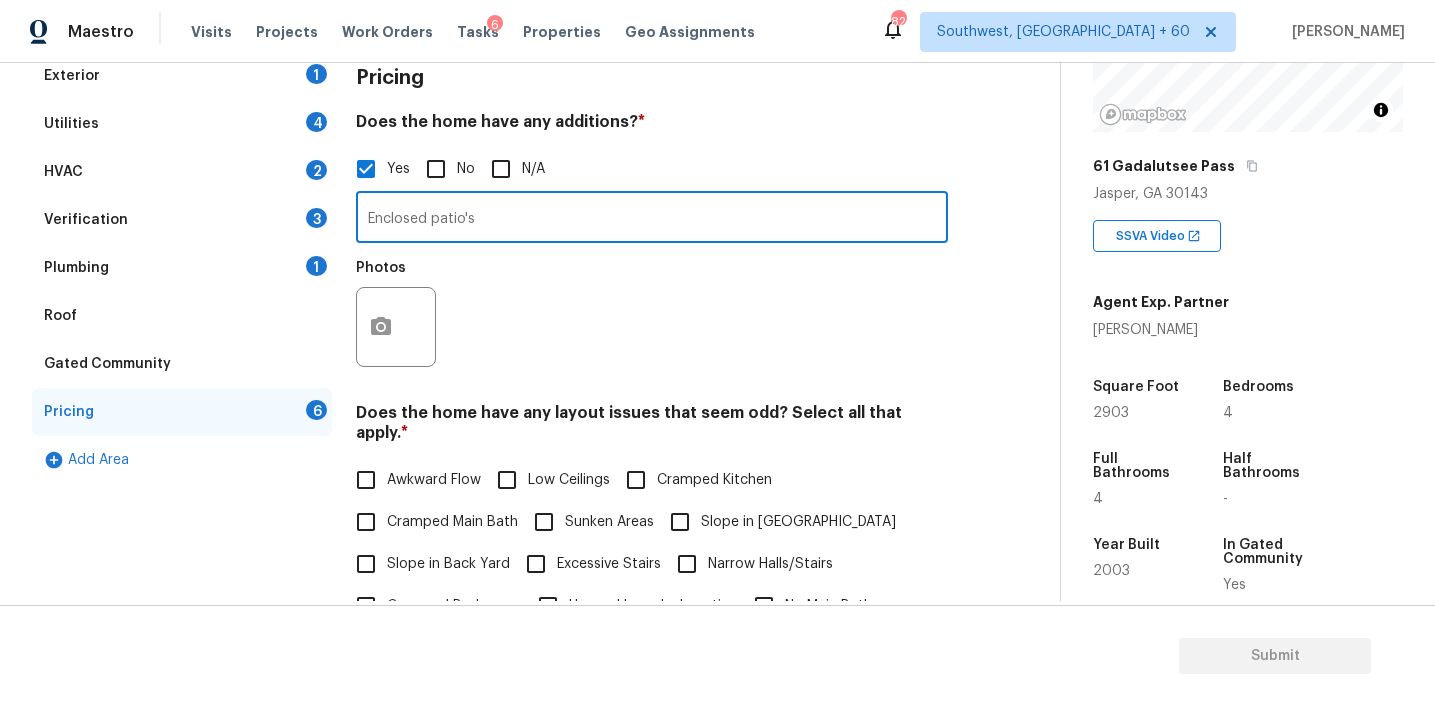 type on "Enclosed patio's" 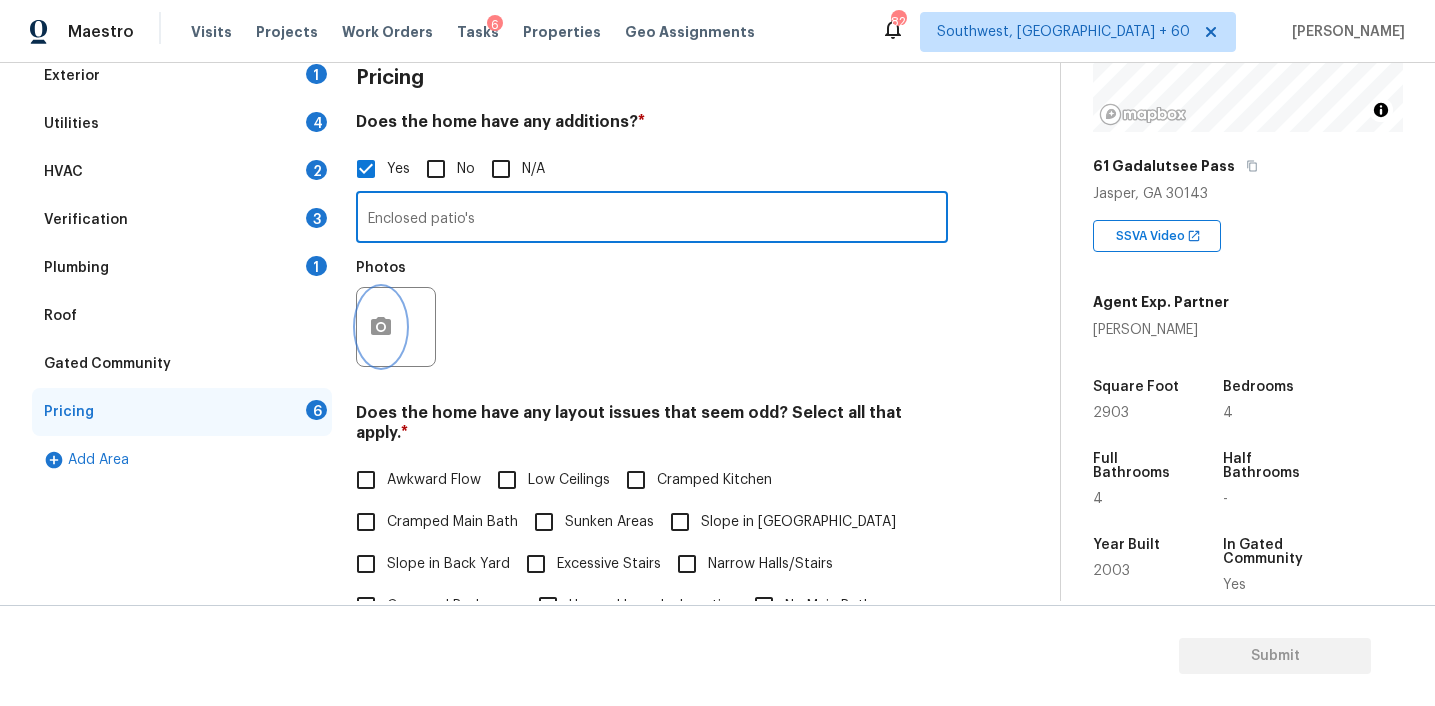 click 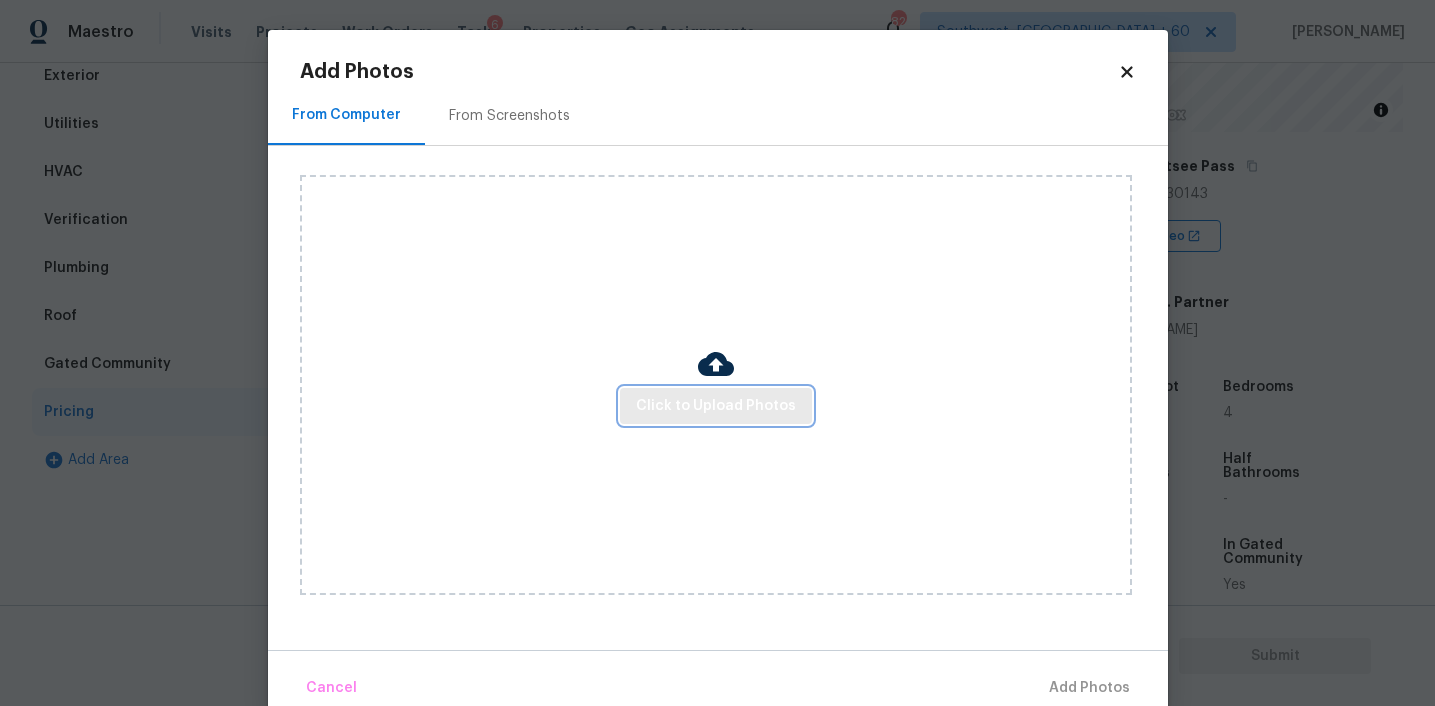 click on "Click to Upload Photos" at bounding box center (716, 406) 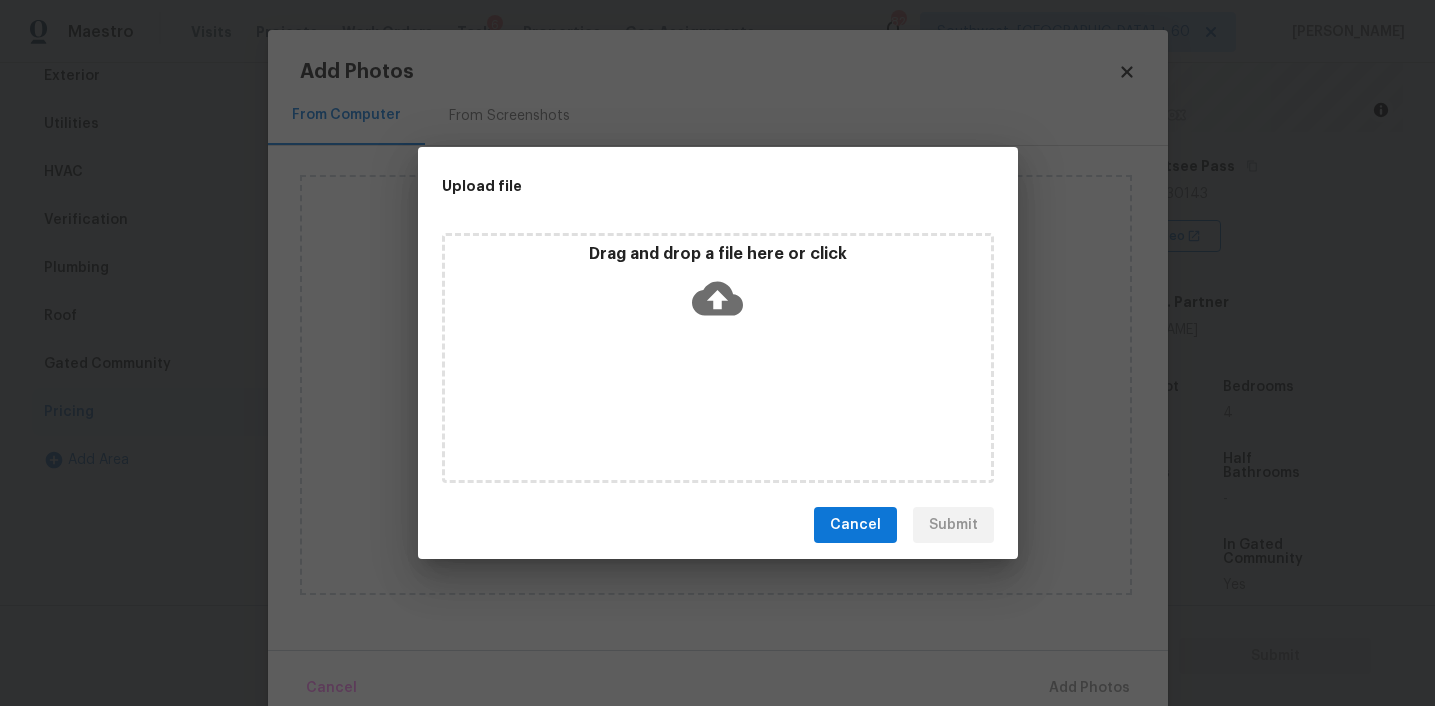 click on "Drag and drop a file here or click" at bounding box center (718, 287) 